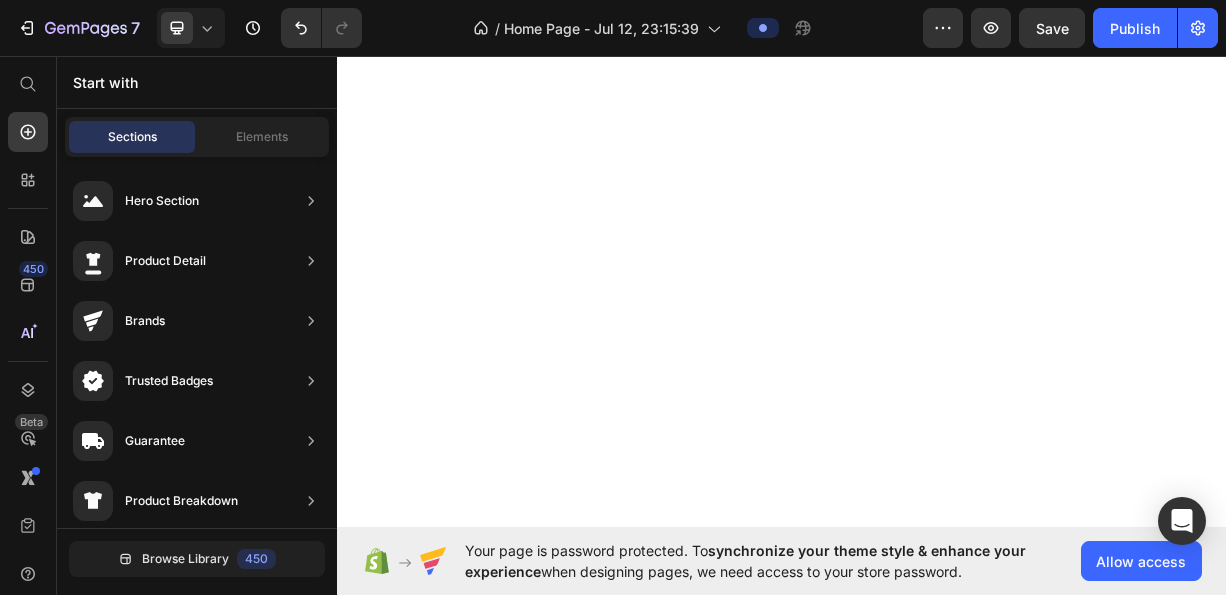 scroll, scrollTop: 0, scrollLeft: 0, axis: both 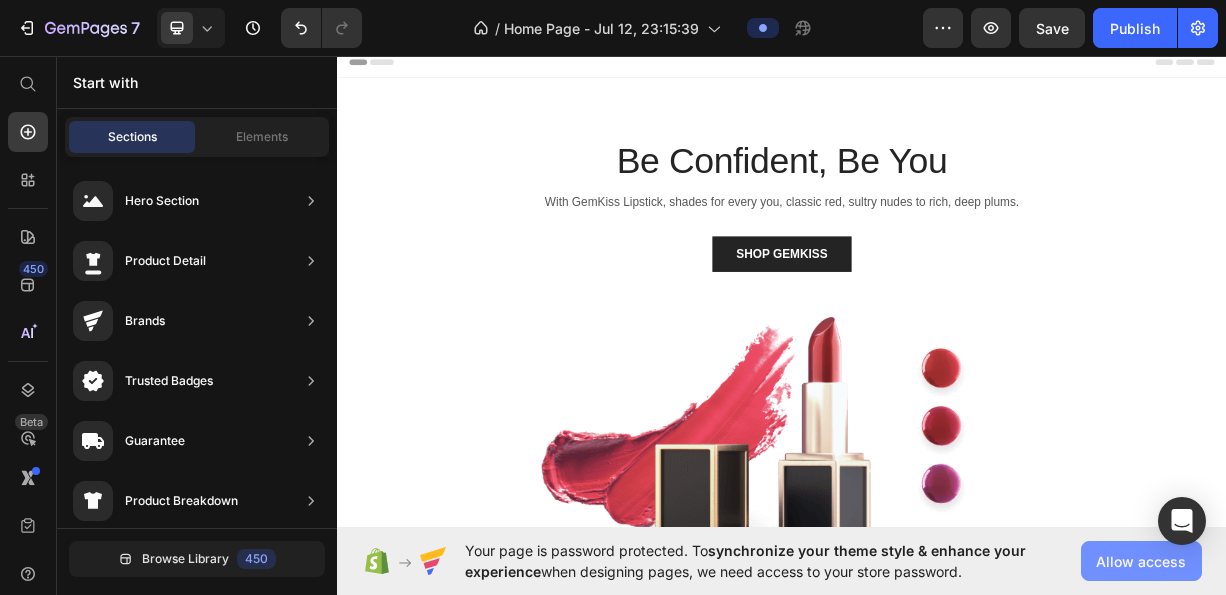 click on "Allow access" 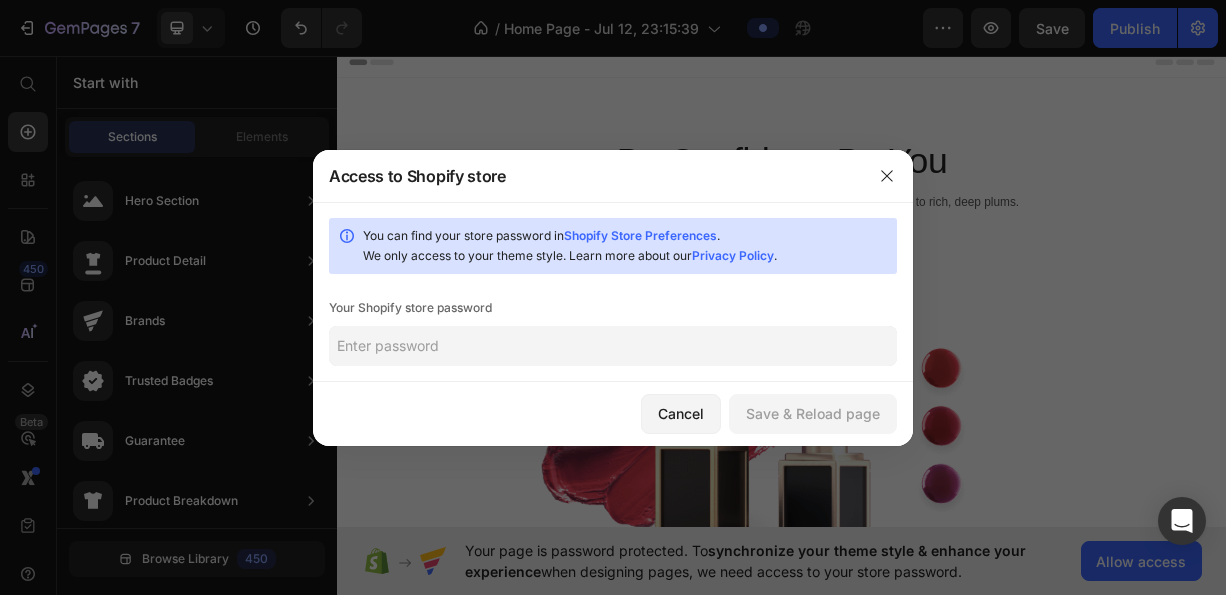 click 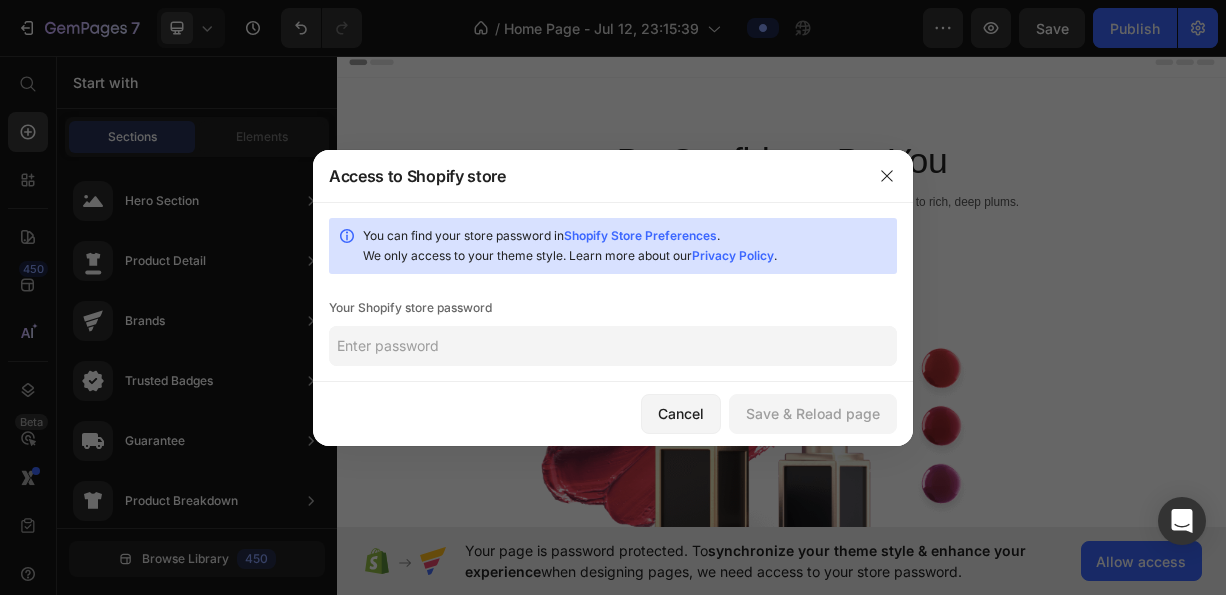 paste on "yowtay" 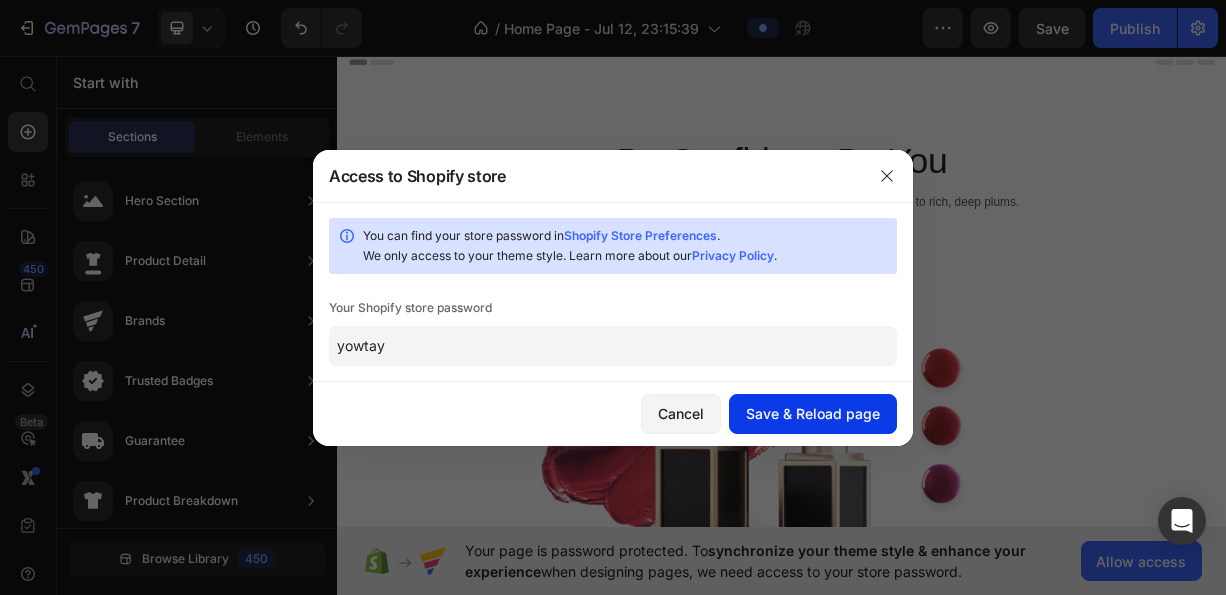 type on "yowtay" 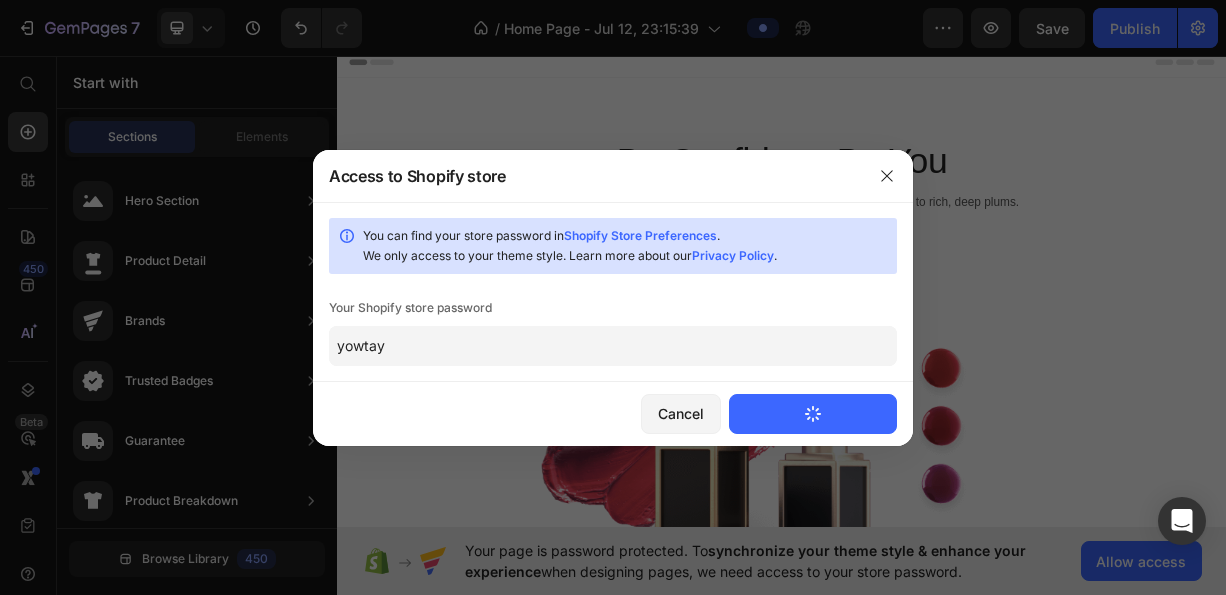 type 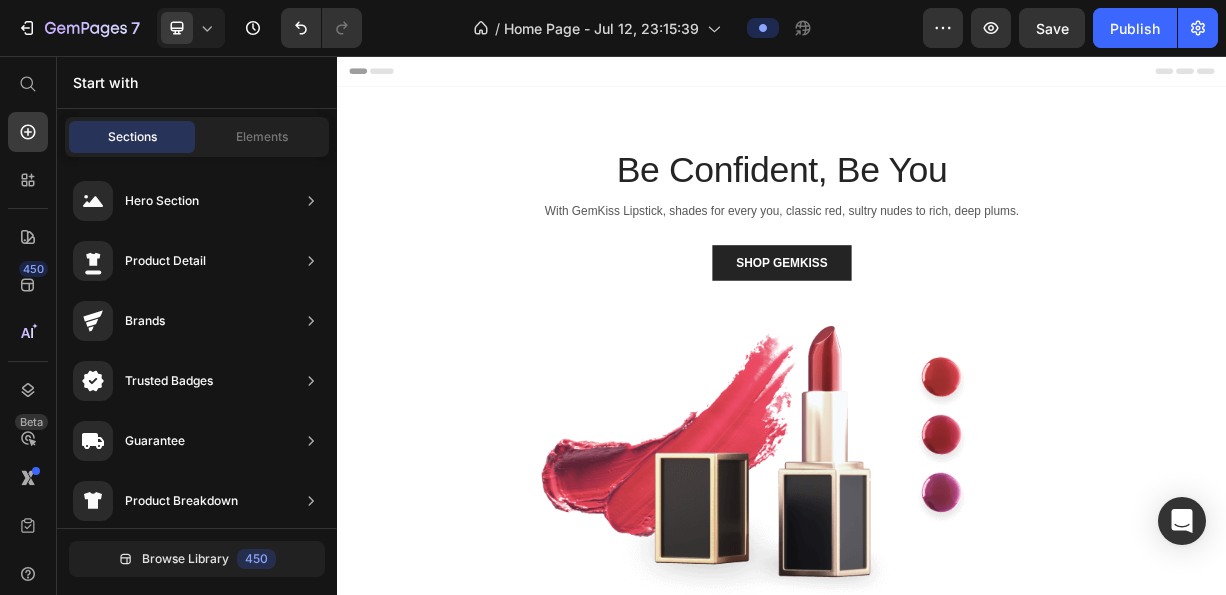 scroll, scrollTop: 0, scrollLeft: 0, axis: both 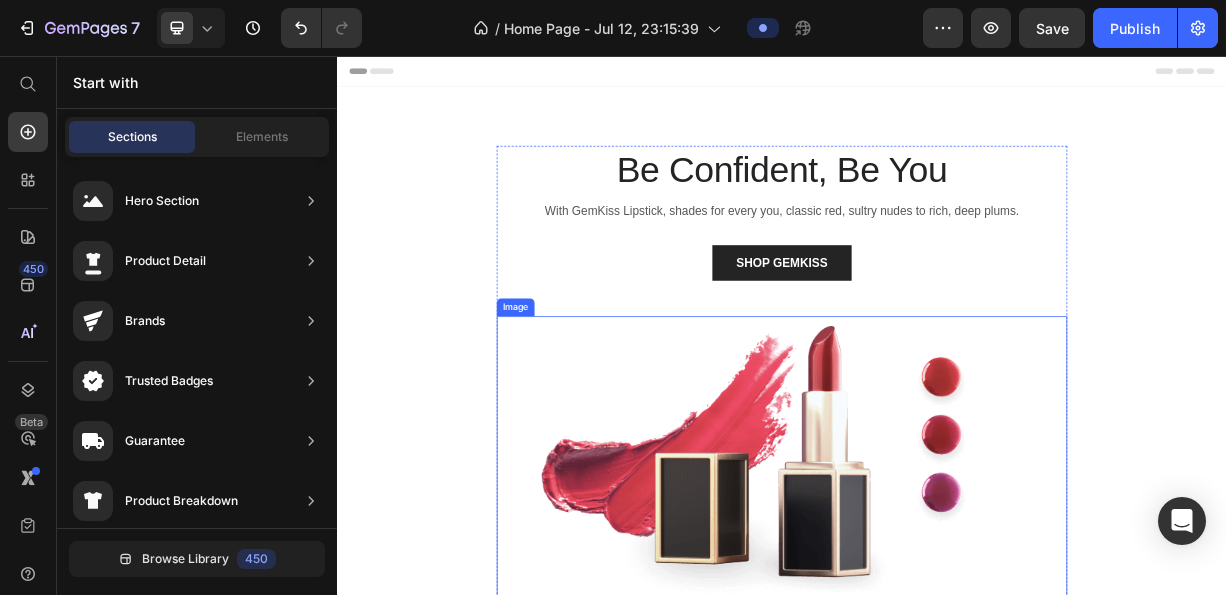 click at bounding box center [937, 599] 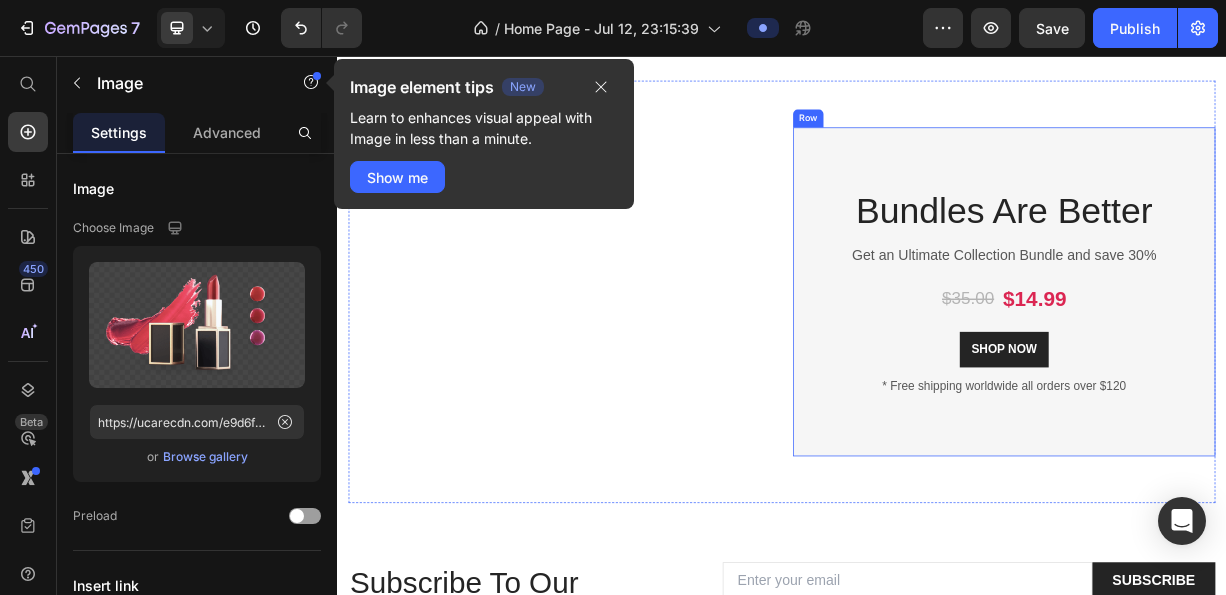 scroll, scrollTop: 3306, scrollLeft: 0, axis: vertical 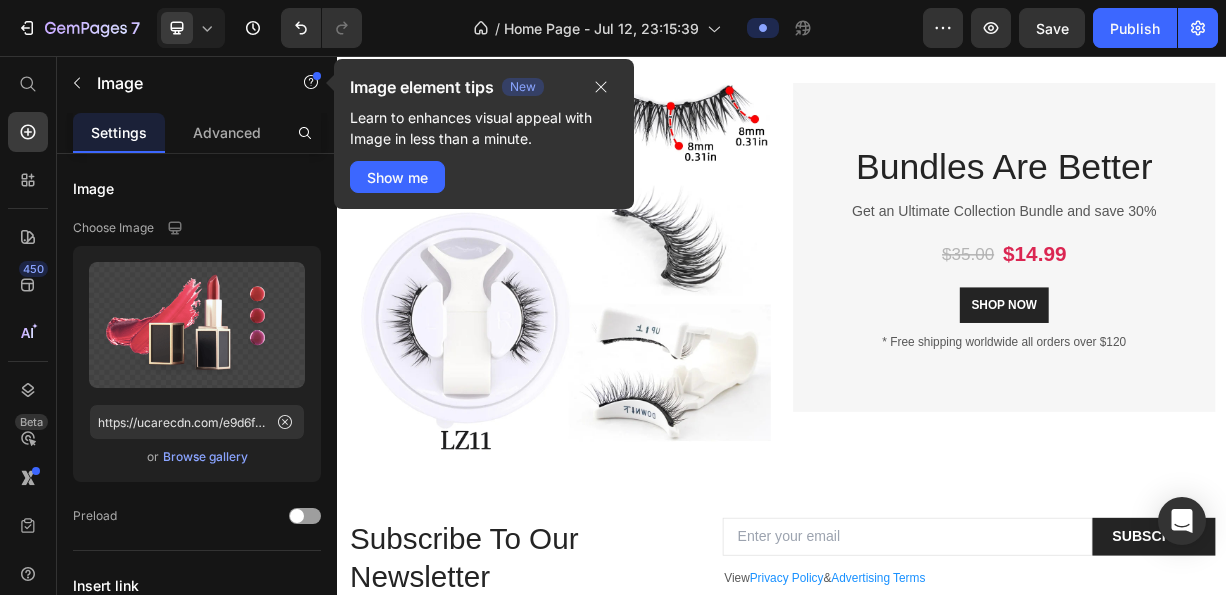 click 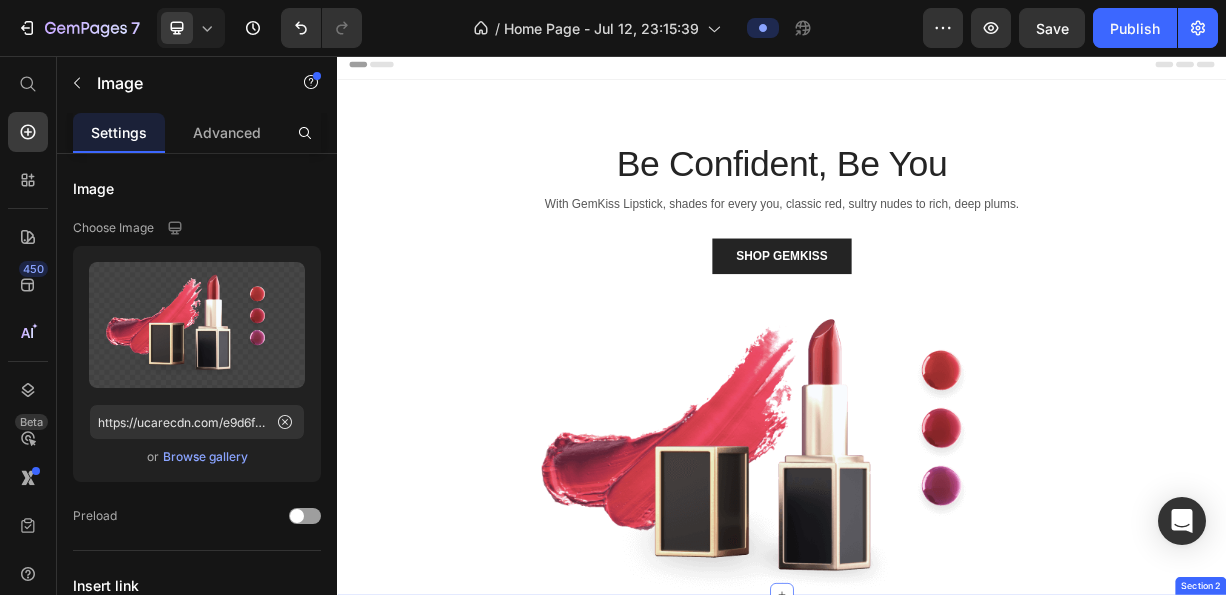 scroll, scrollTop: 0, scrollLeft: 0, axis: both 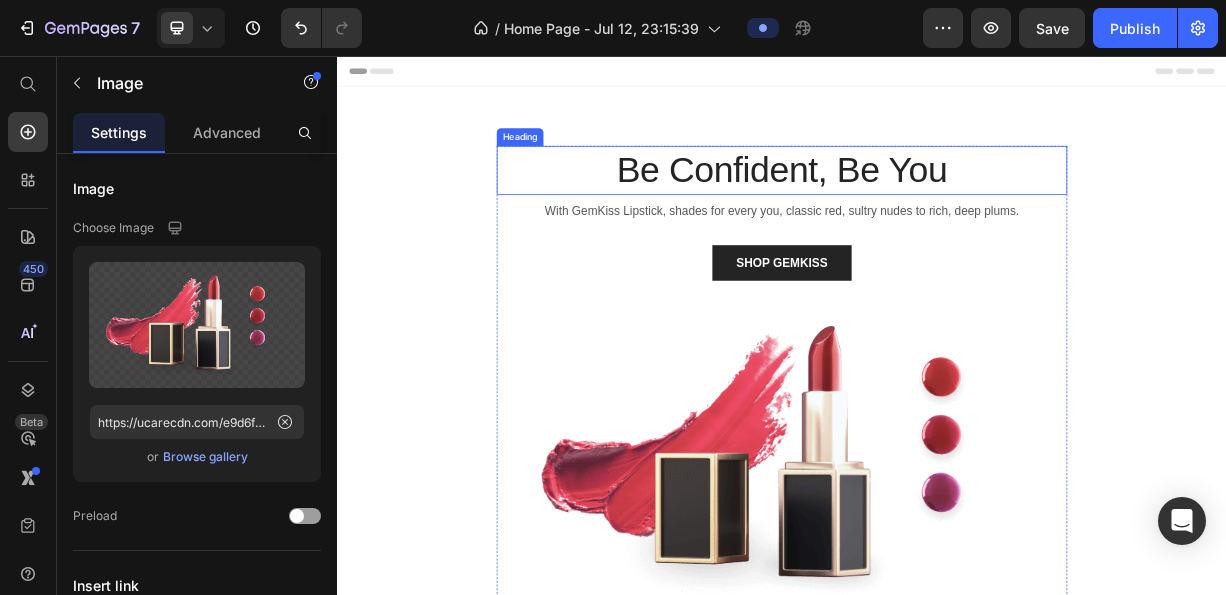 click on "Be Confident, Be You" at bounding box center (937, 210) 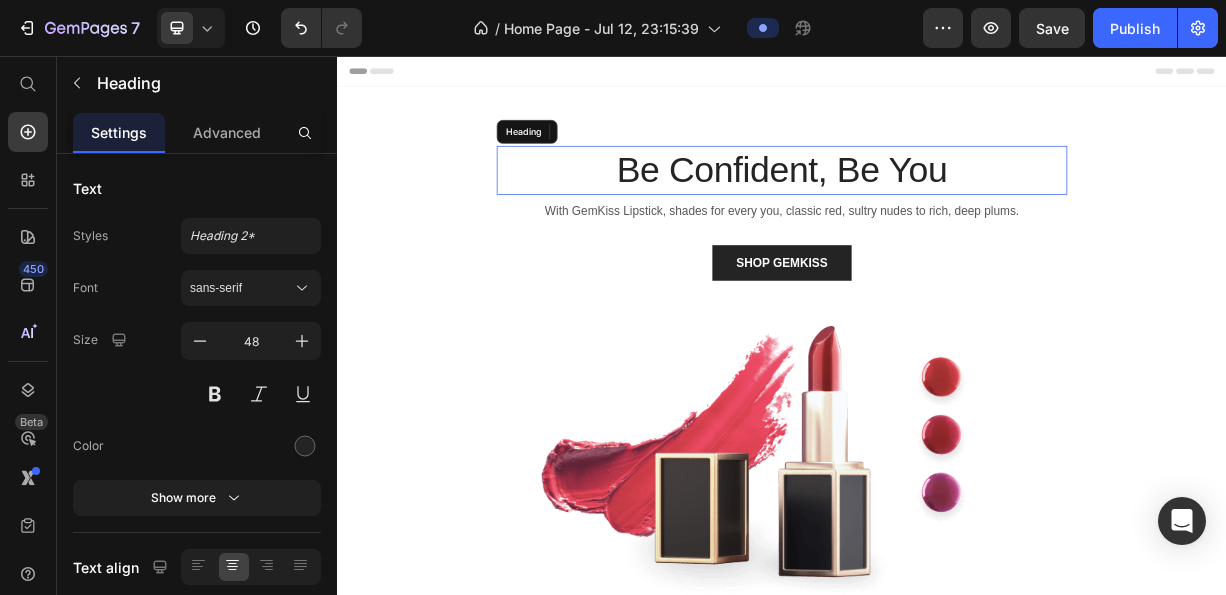 click on "Be Confident, Be You" at bounding box center [937, 210] 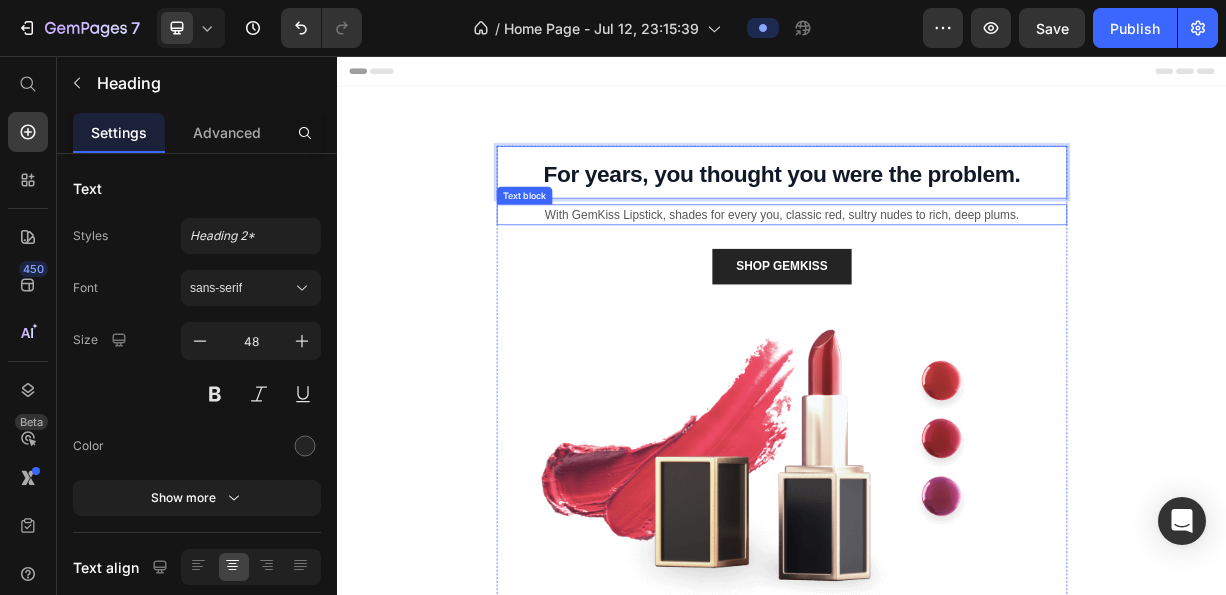 click on "With GemKiss Lipstick, shades for every you, classic red, sultry nudes to rich, deep plums." at bounding box center [937, 270] 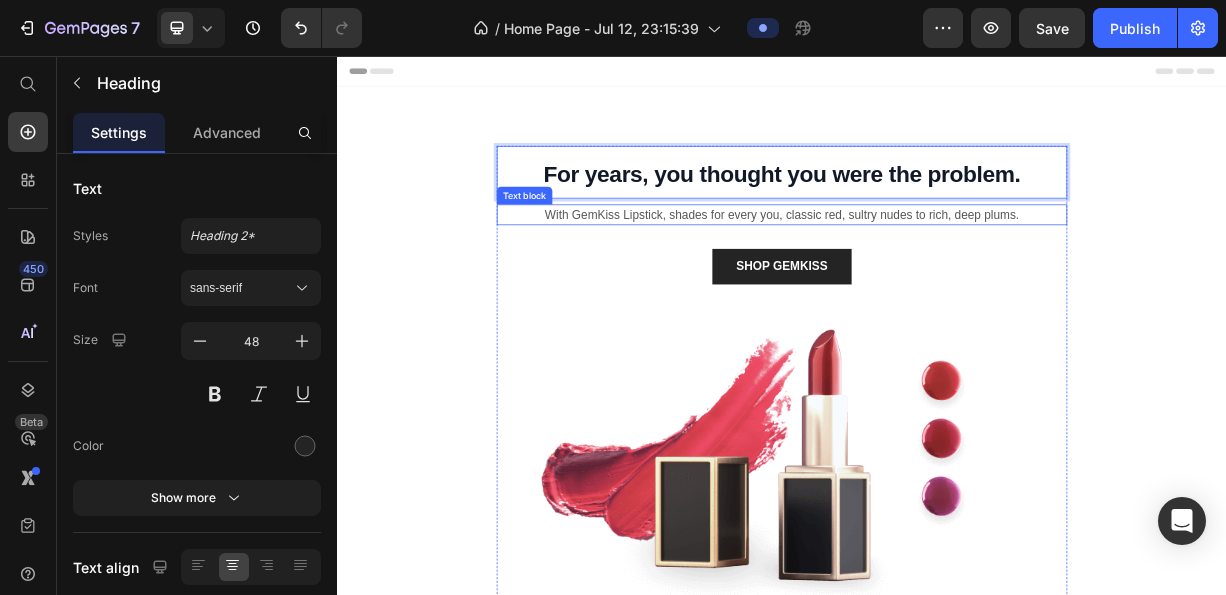 click on "With GemKiss Lipstick, shades for every you, classic red, sultry nudes to rich, deep plums." at bounding box center (937, 270) 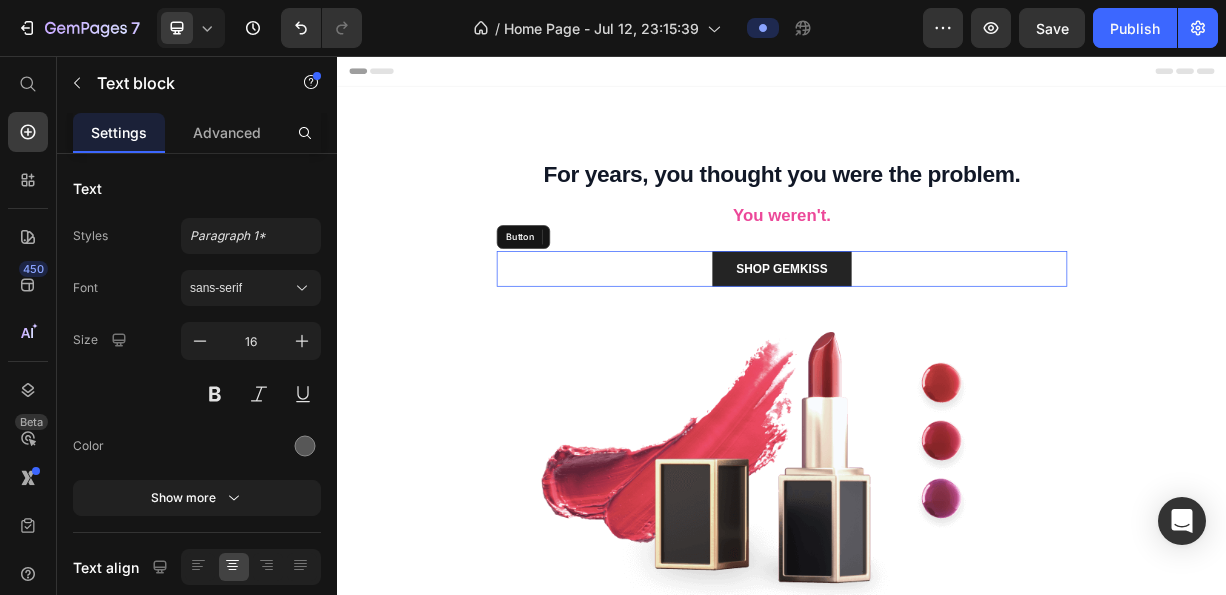 click on "SHOP GEMKISS Button" at bounding box center (937, 343) 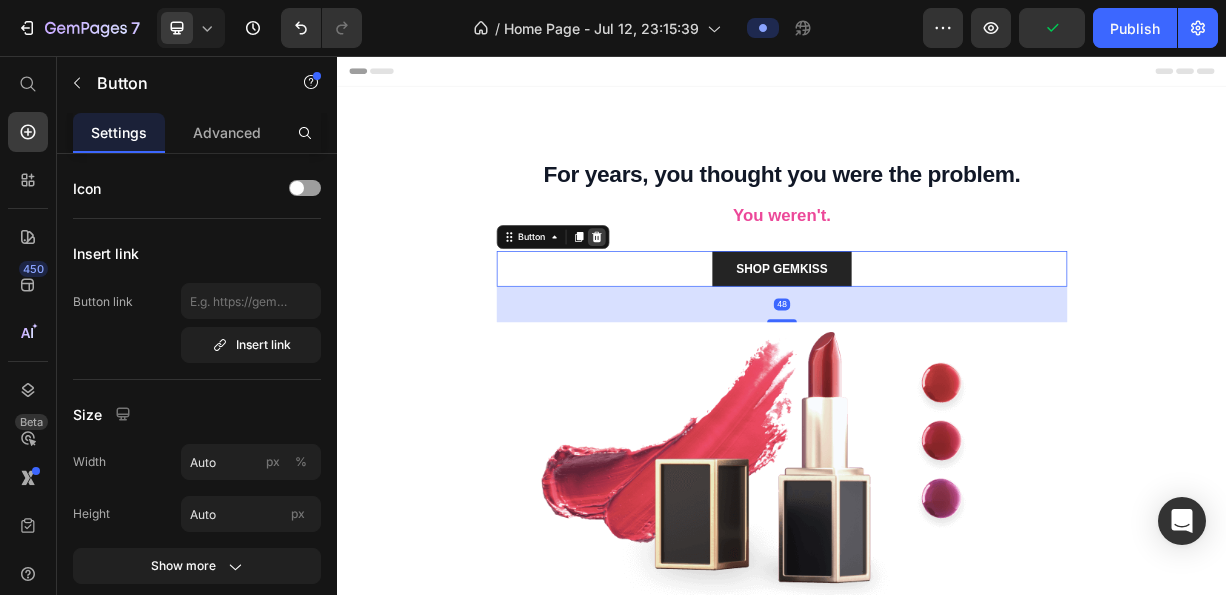 click at bounding box center [687, 300] 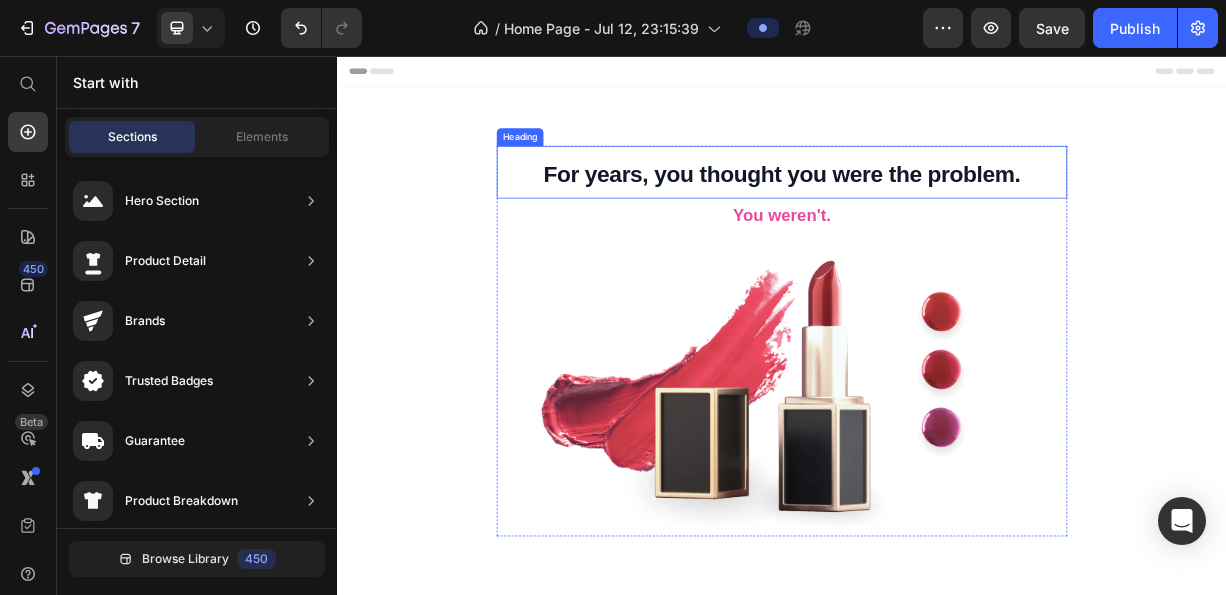click on "For years, you thought you were the problem." at bounding box center (937, 215) 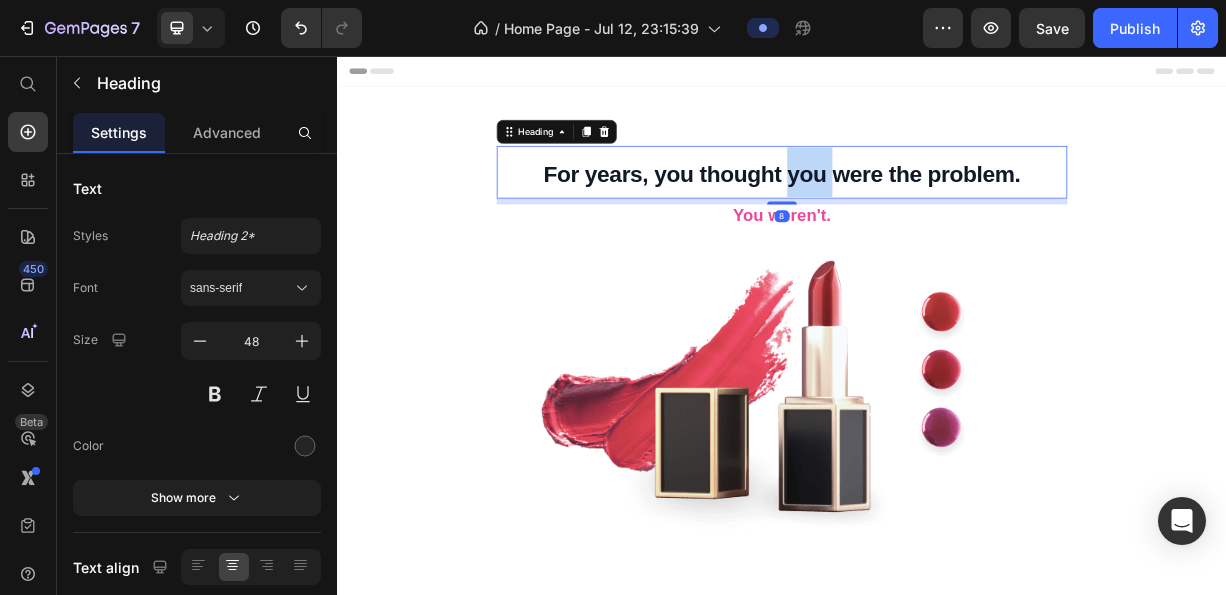 click on "For years, you thought you were the problem." at bounding box center [937, 215] 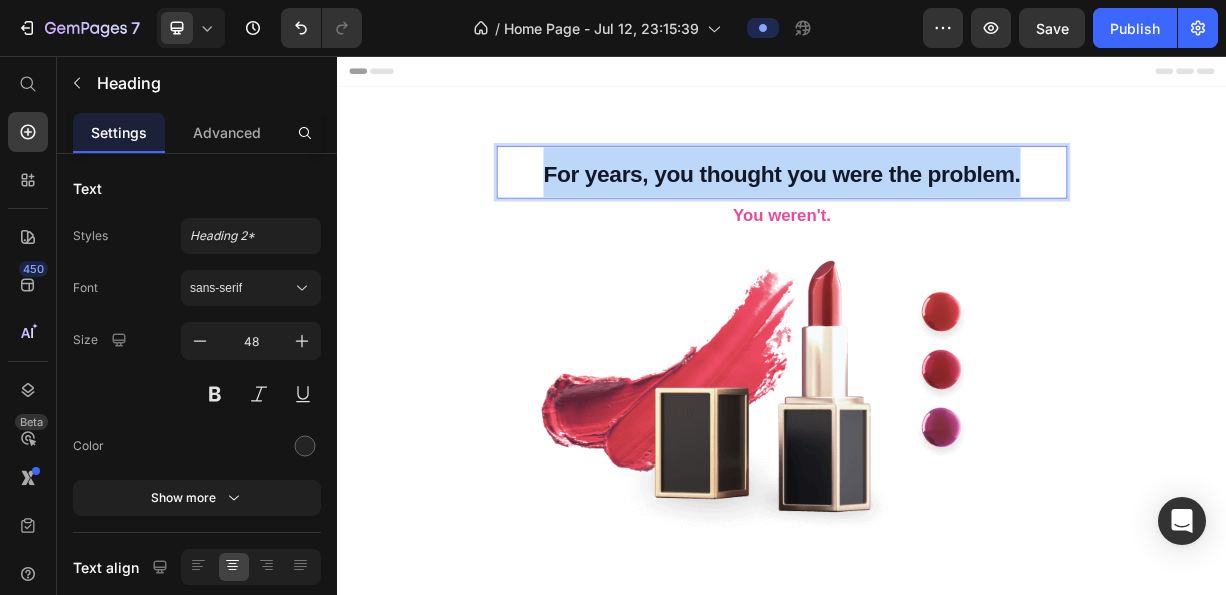 click on "For years, you thought you were the problem." at bounding box center [937, 215] 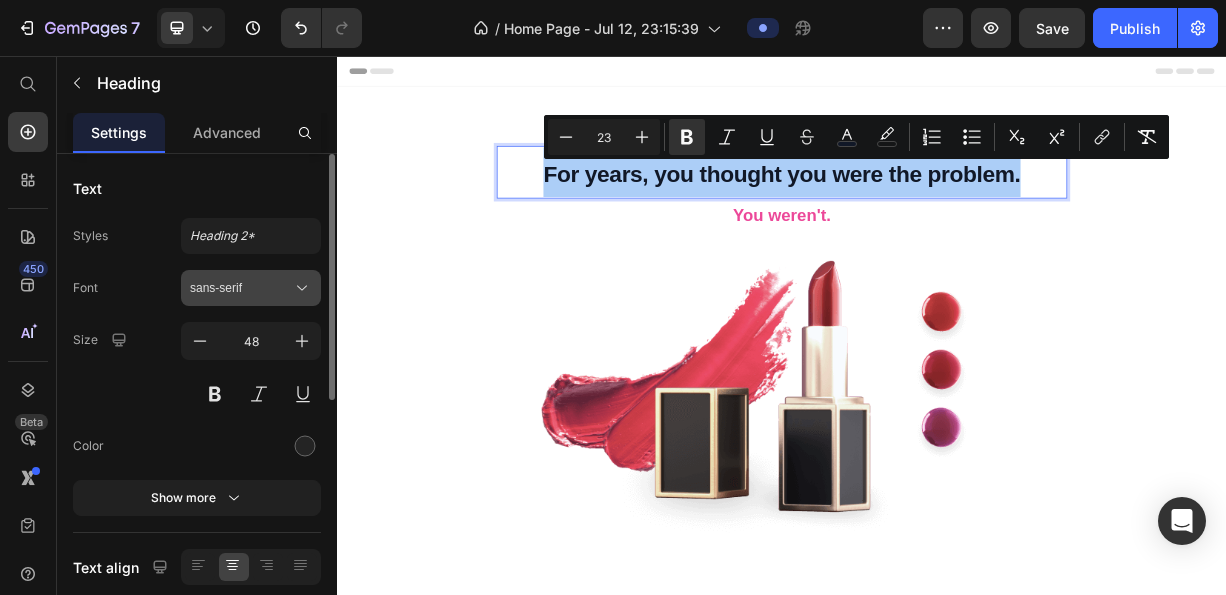 click on "sans-serif" at bounding box center [251, 288] 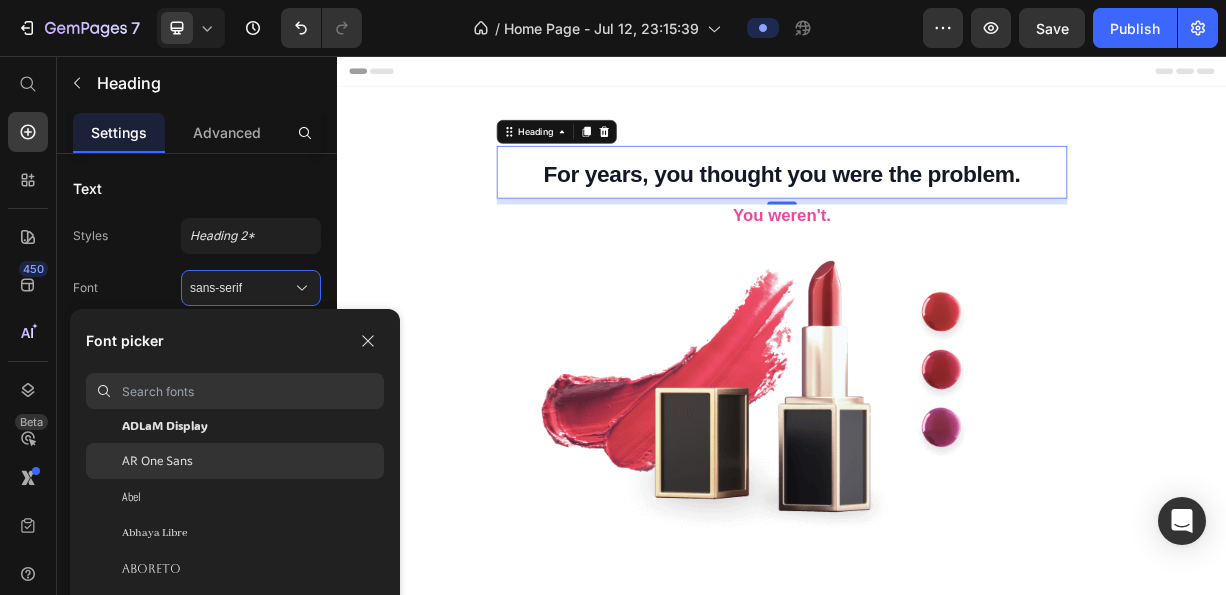 scroll, scrollTop: 100, scrollLeft: 0, axis: vertical 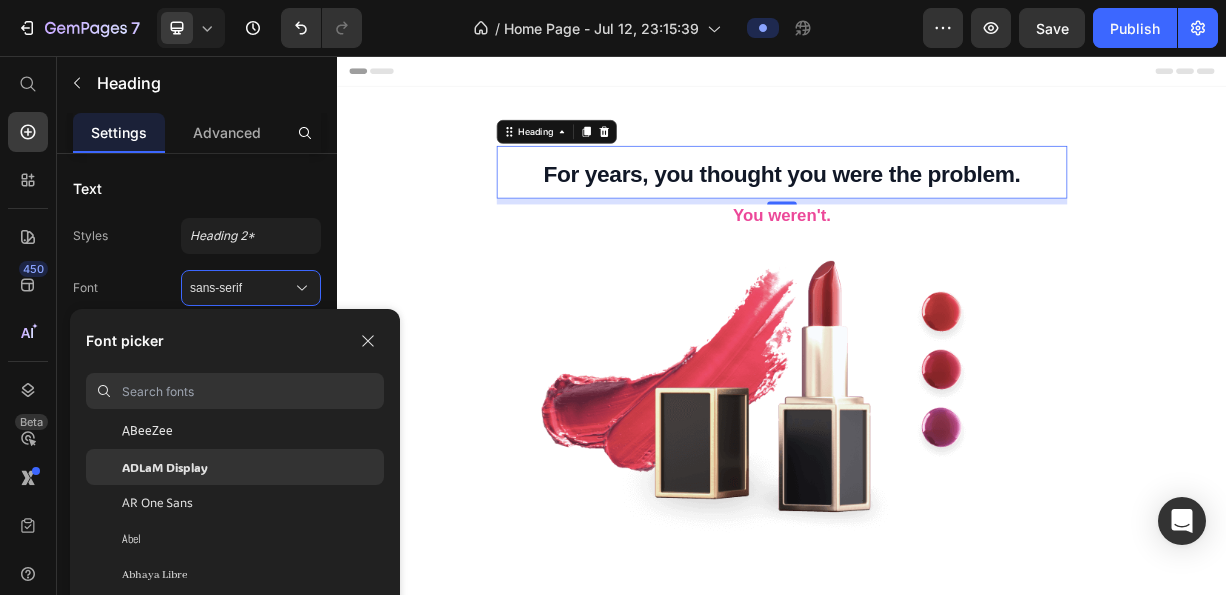 click on "ADLaM Display" 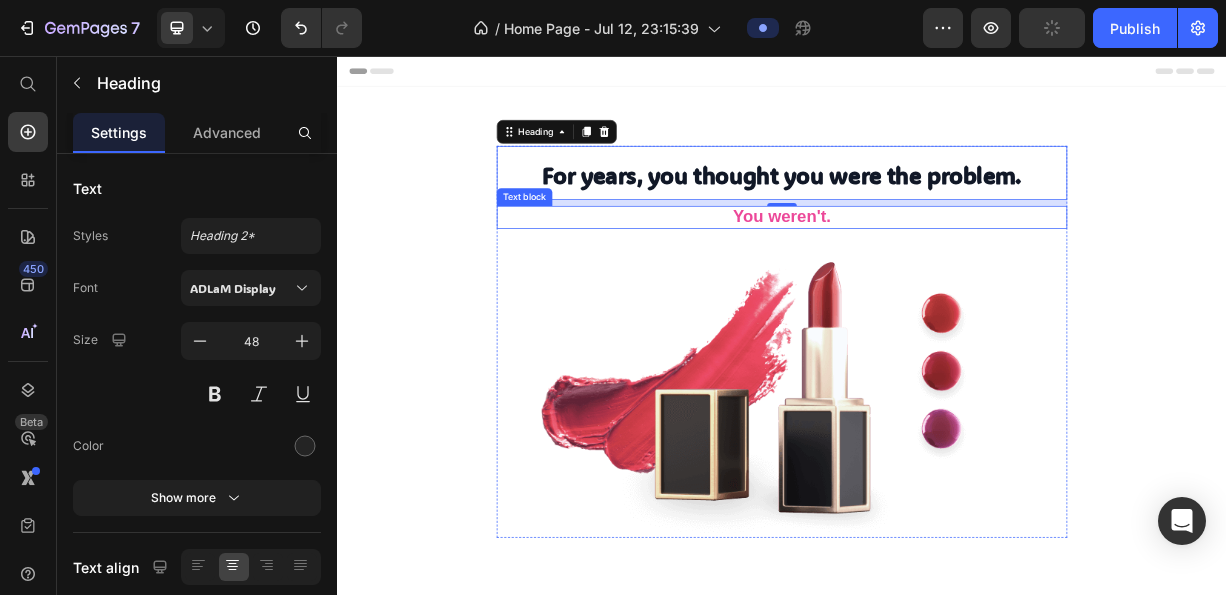 click on "You weren't." at bounding box center (937, 273) 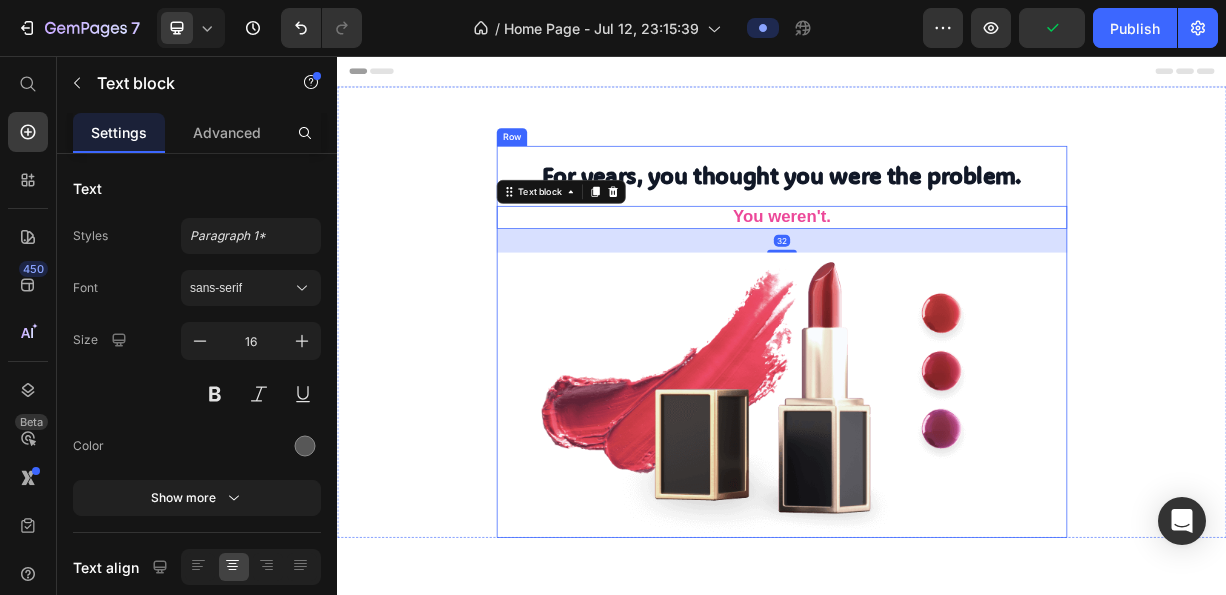 click on "⁠⁠⁠⁠⁠⁠⁠ For years, you thought you were the problem. Heading You weren't. Text block   32 Image" at bounding box center (937, 441) 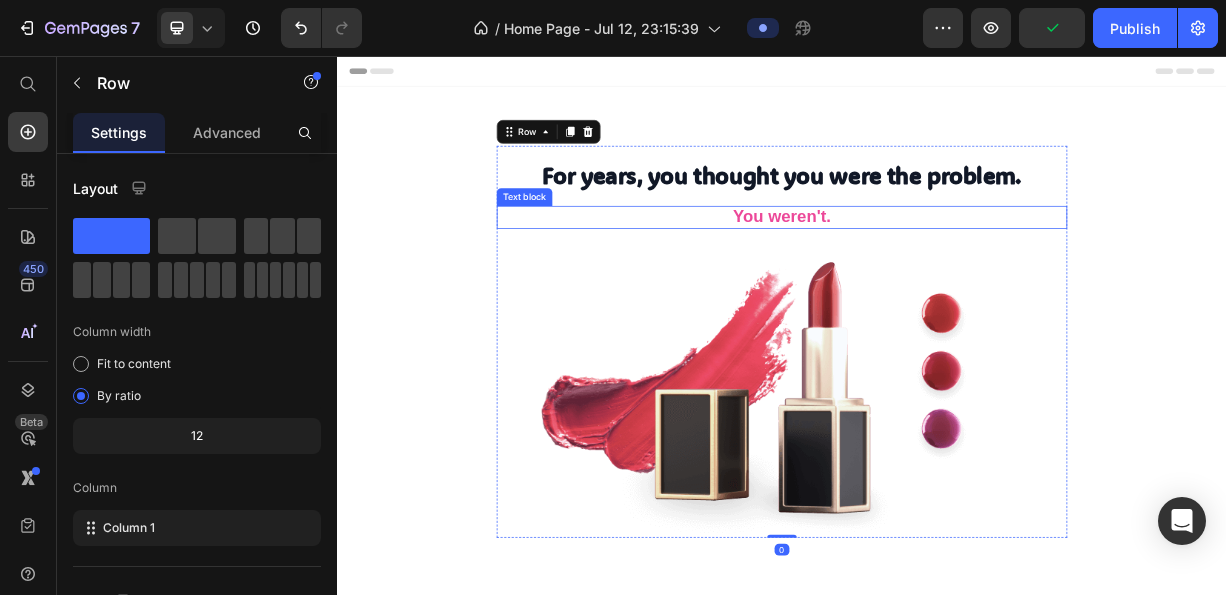 click on "You weren't." at bounding box center (937, 272) 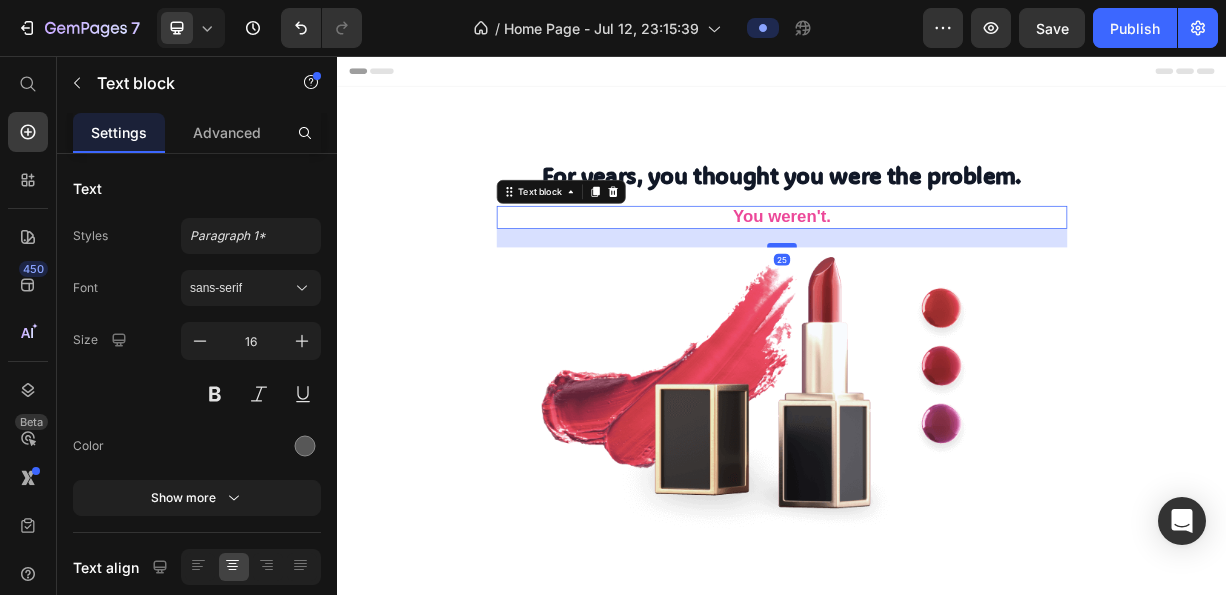 click at bounding box center [937, 311] 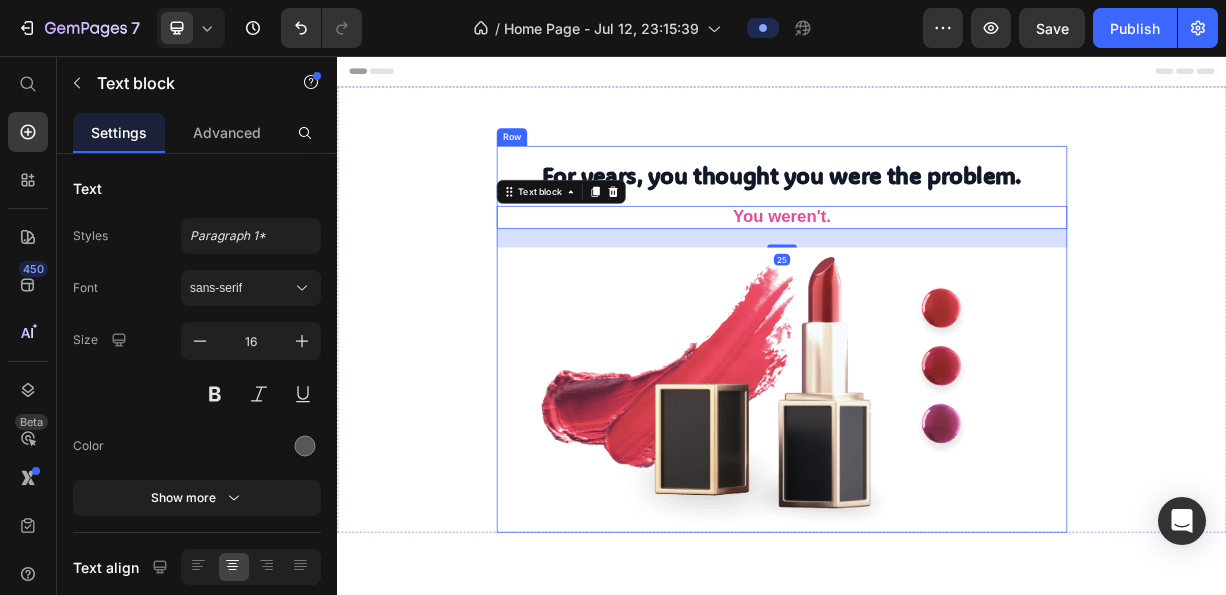 click on "You weren't." at bounding box center (937, 273) 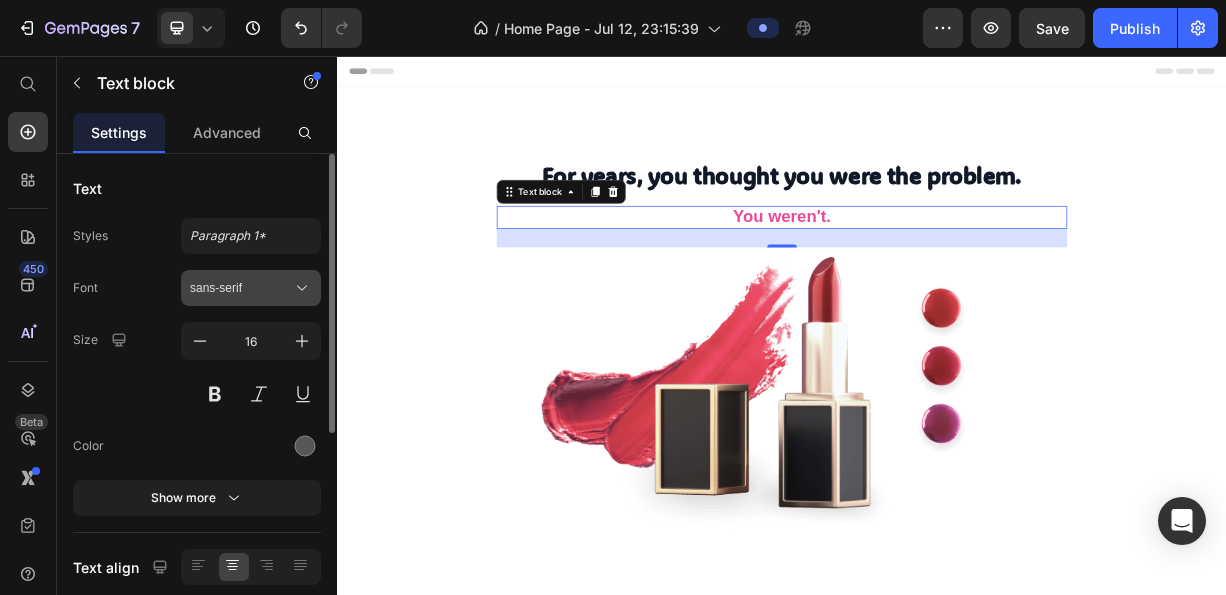 click on "sans-serif" at bounding box center (241, 288) 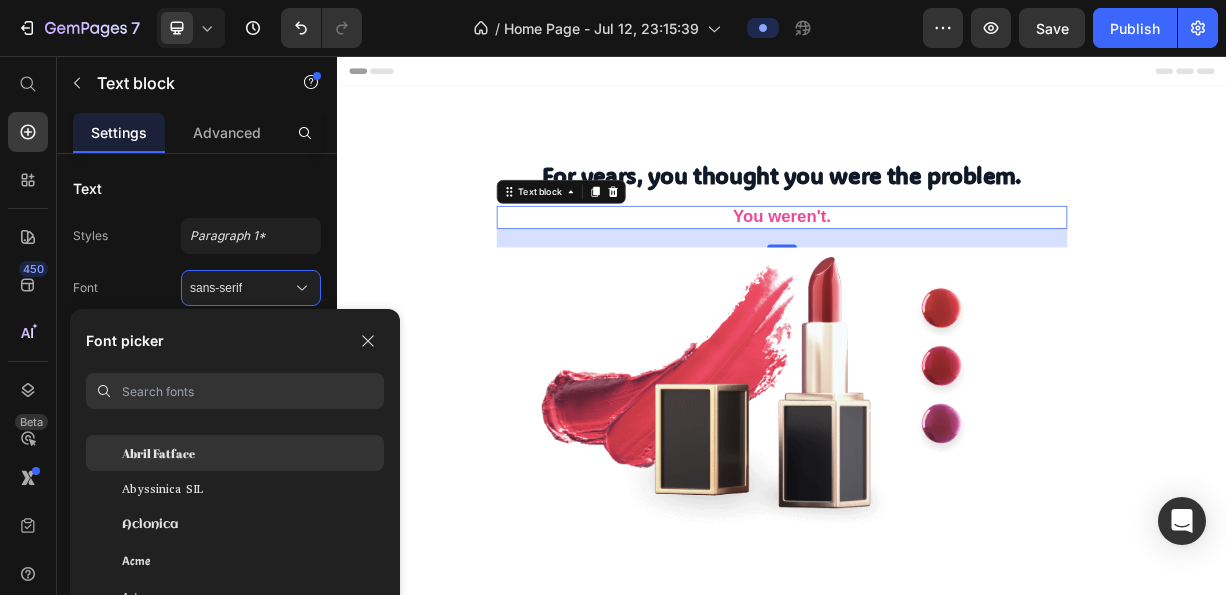 scroll, scrollTop: 300, scrollLeft: 0, axis: vertical 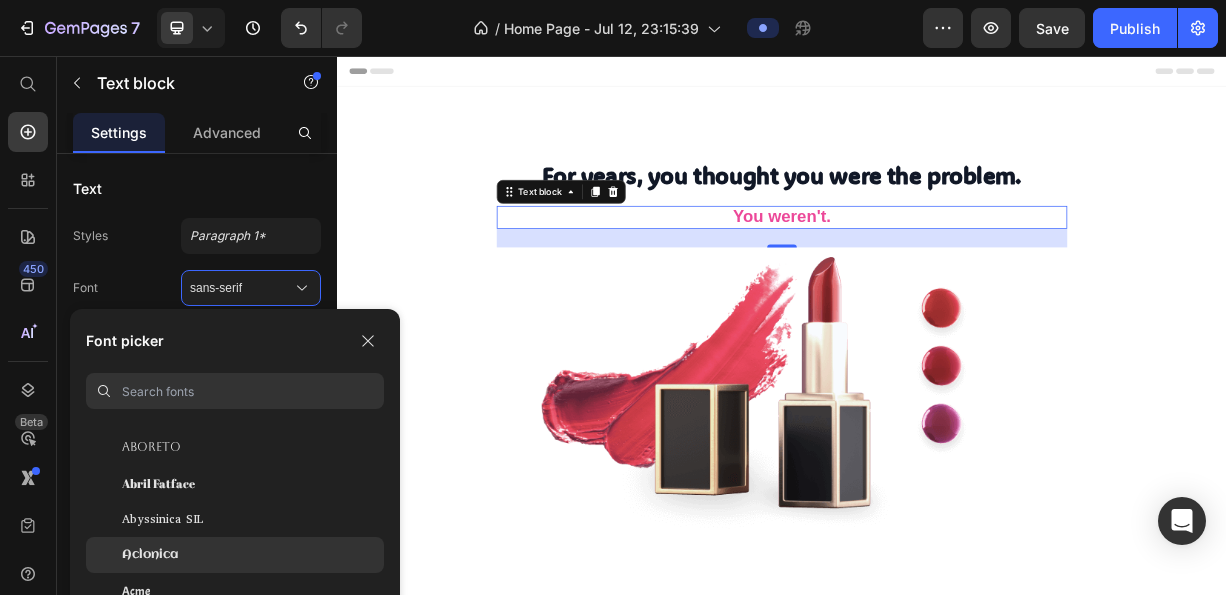 click on "Aclonica" 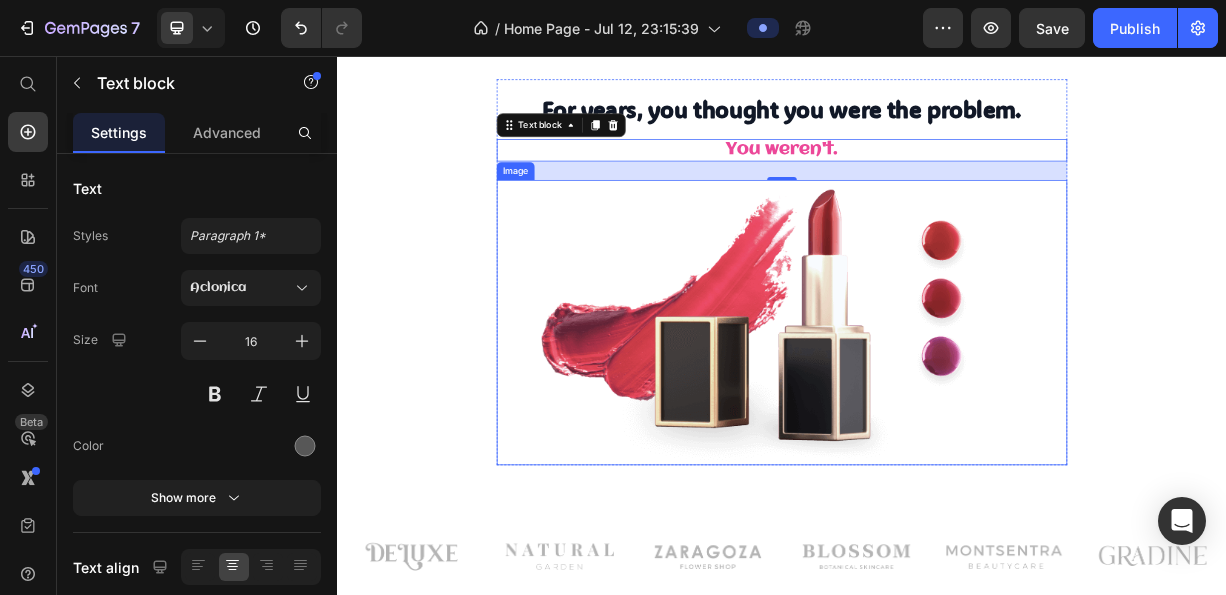 scroll, scrollTop: 100, scrollLeft: 0, axis: vertical 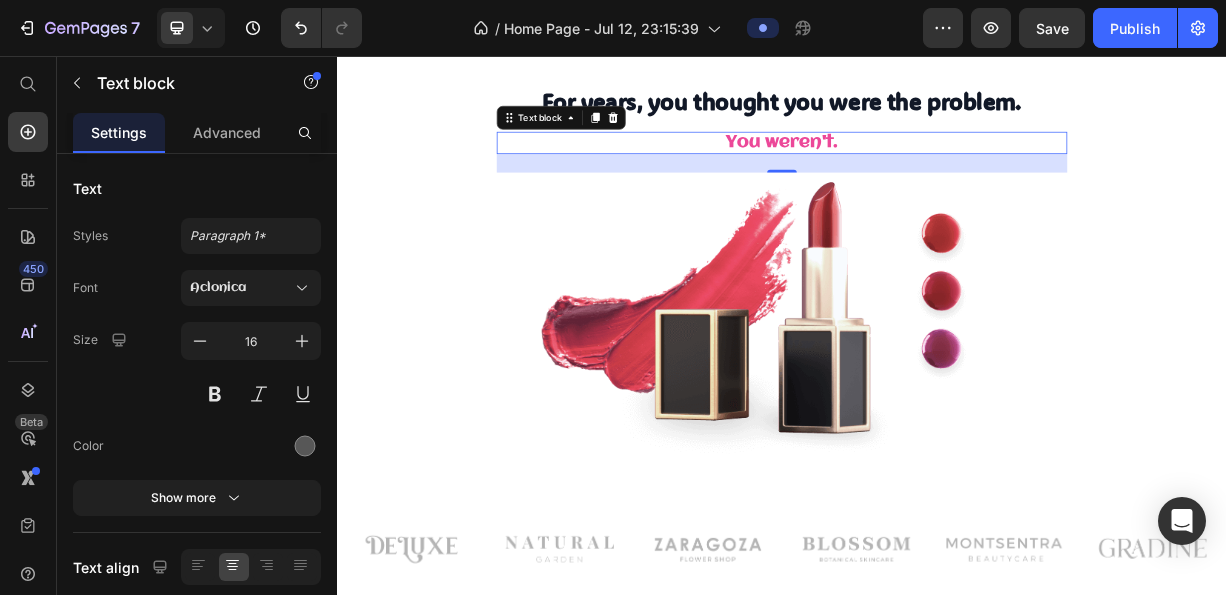 click at bounding box center (937, 405) 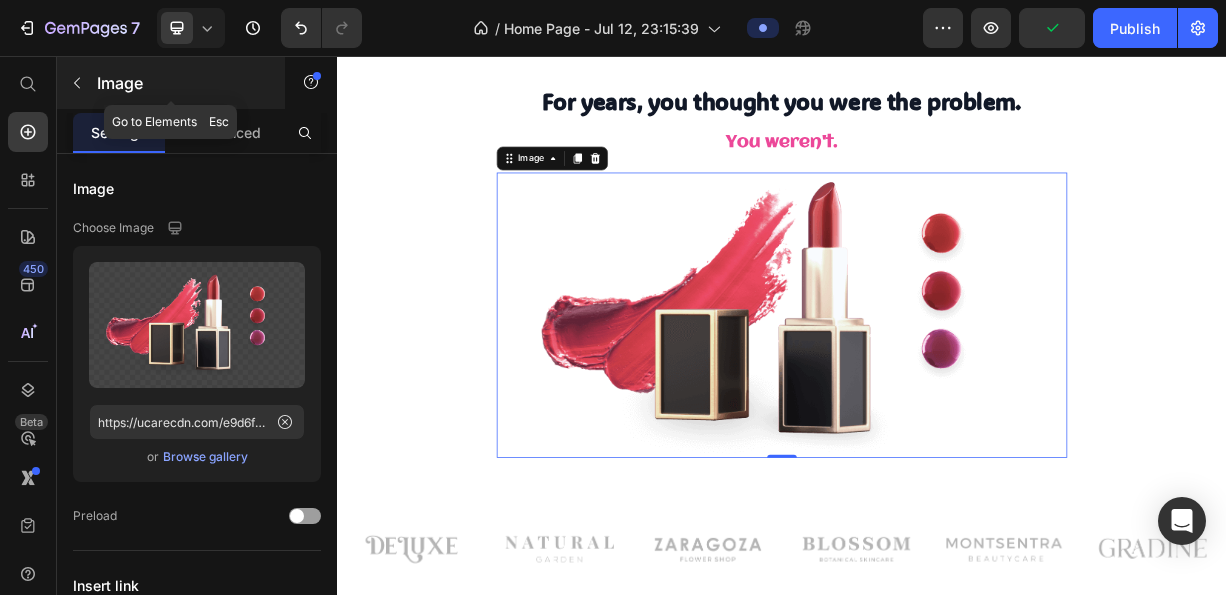 click at bounding box center [77, 83] 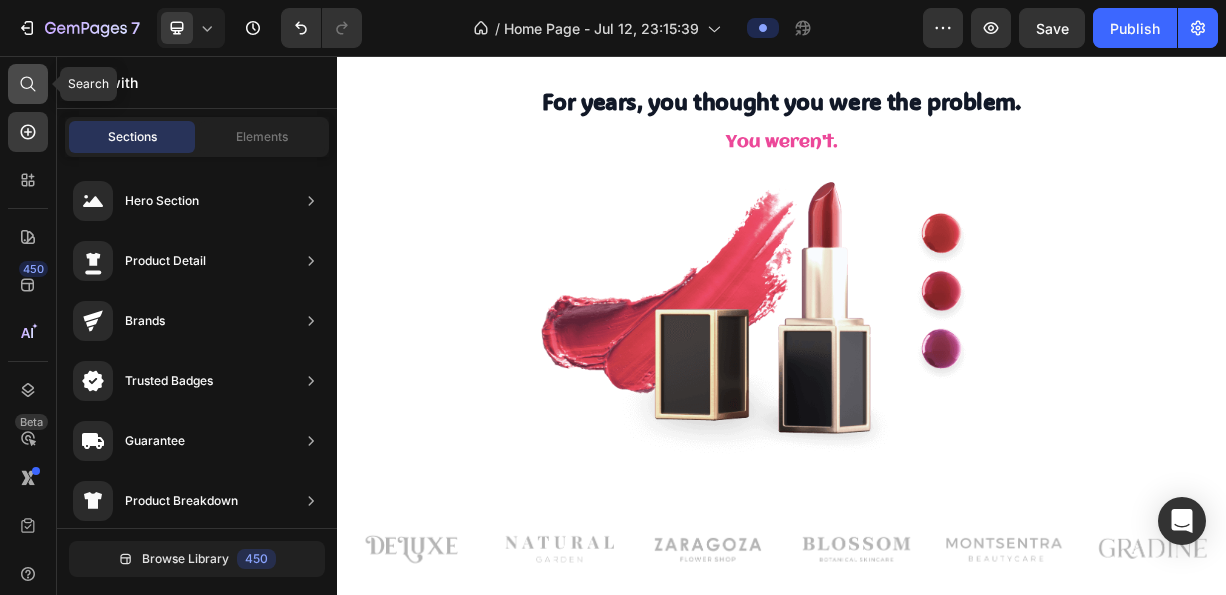 click 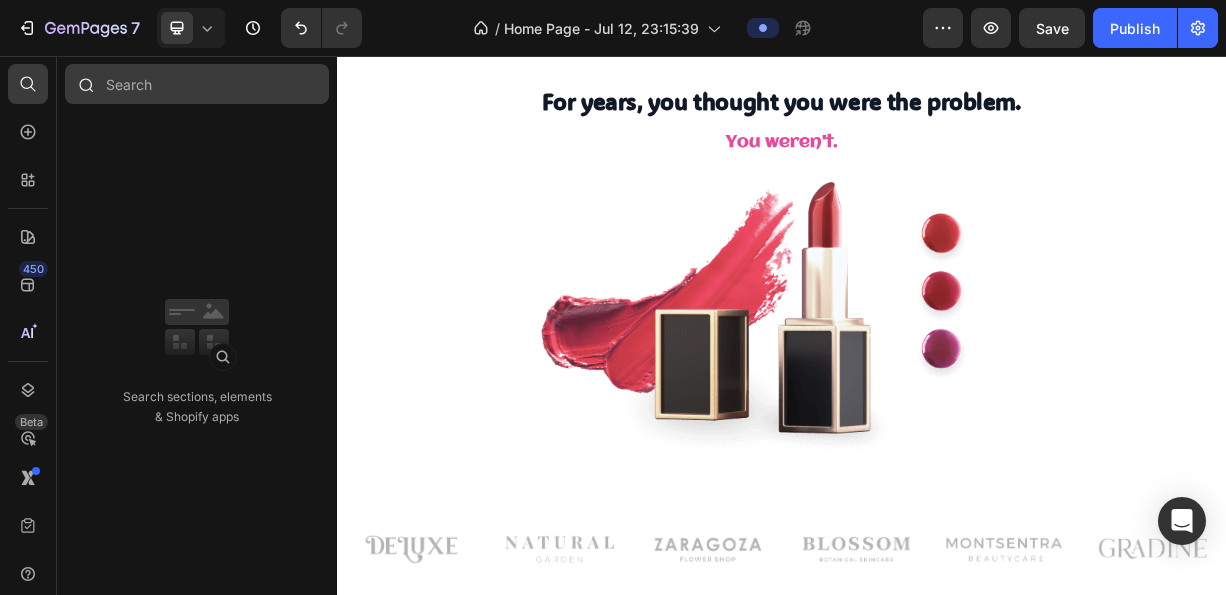 click at bounding box center [197, 84] 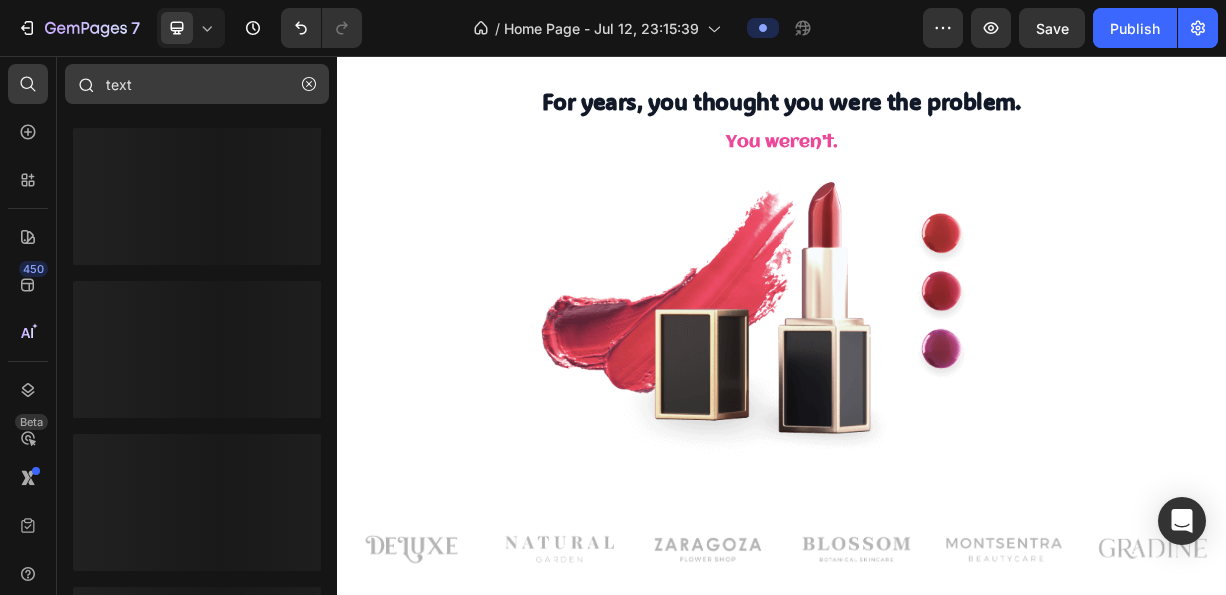 click on "text" at bounding box center [197, 84] 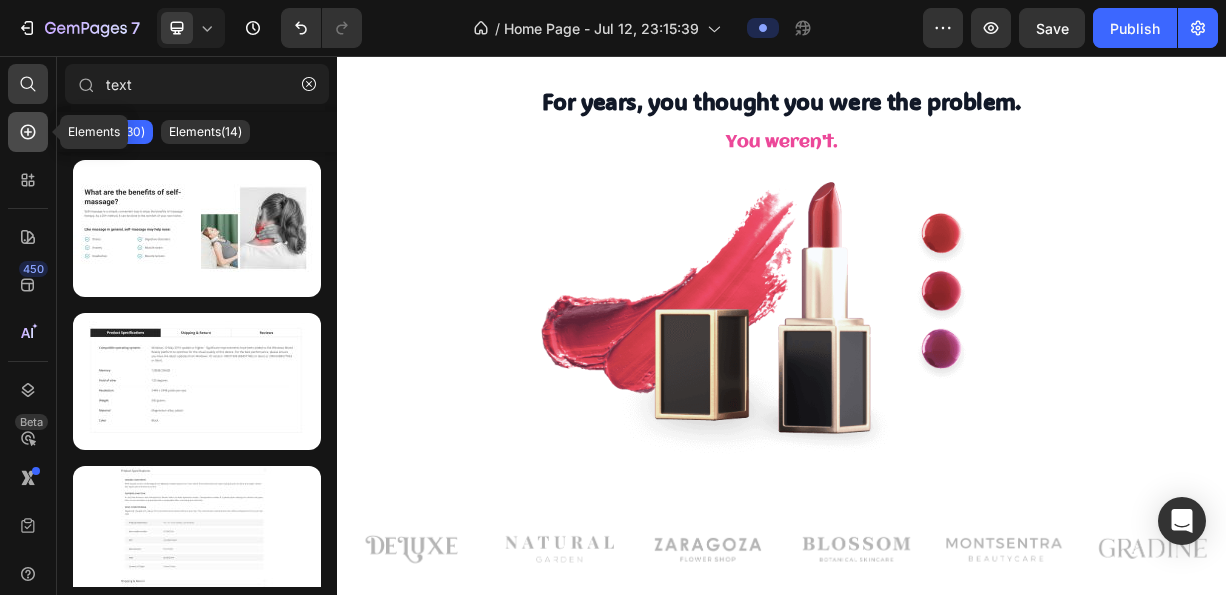 type on "text" 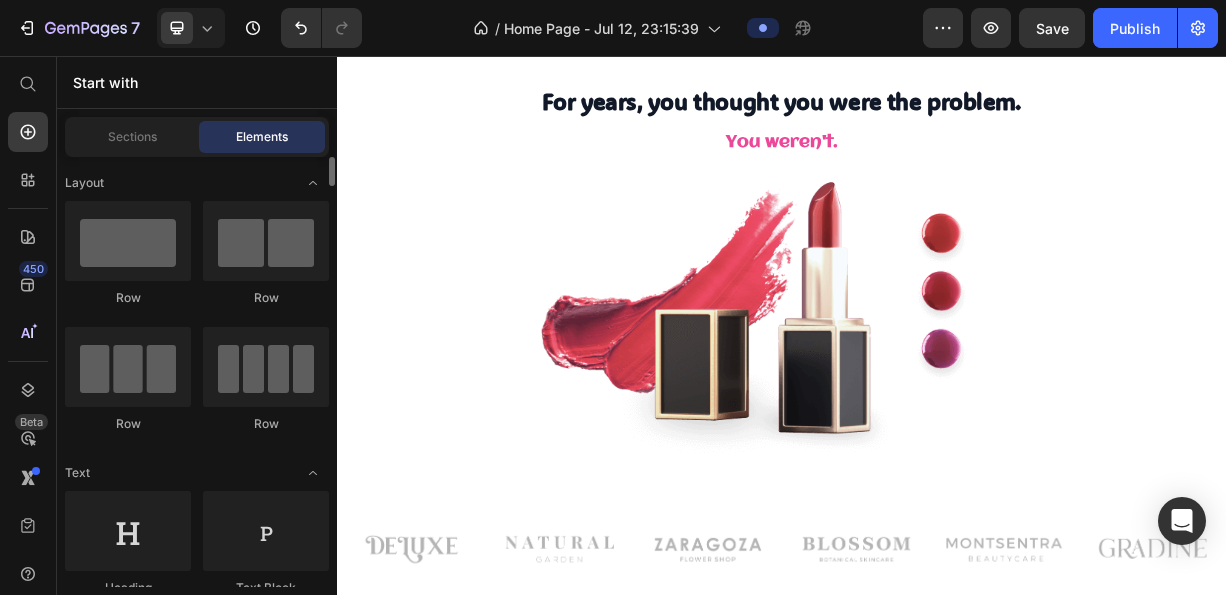 scroll, scrollTop: 200, scrollLeft: 0, axis: vertical 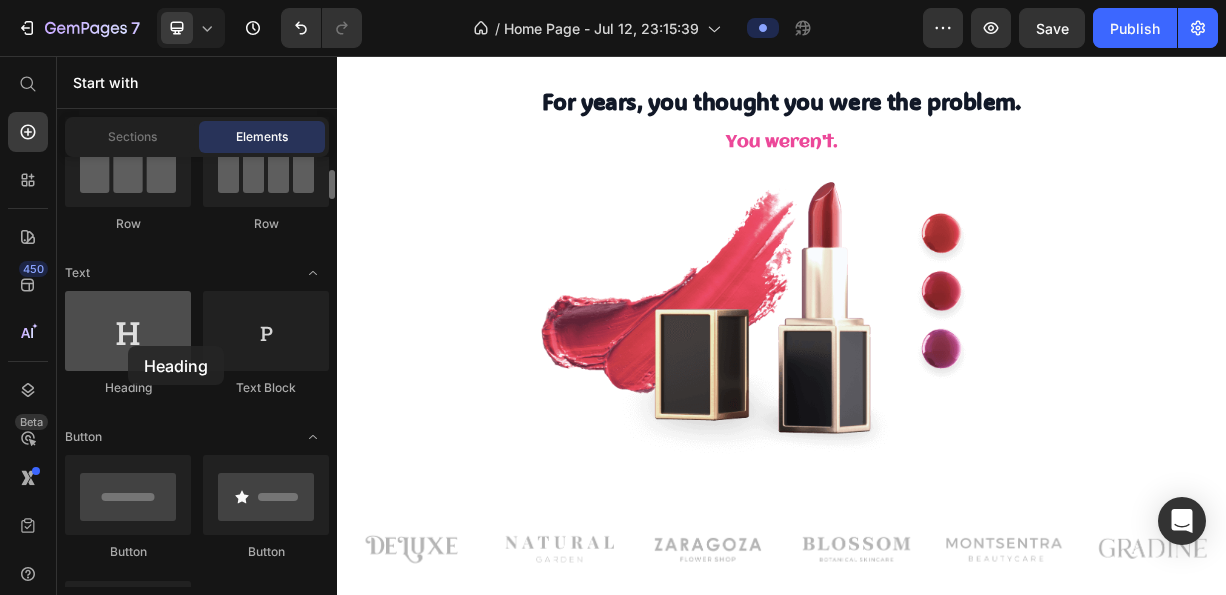 drag, startPoint x: 323, startPoint y: 274, endPoint x: 128, endPoint y: 346, distance: 207.86775 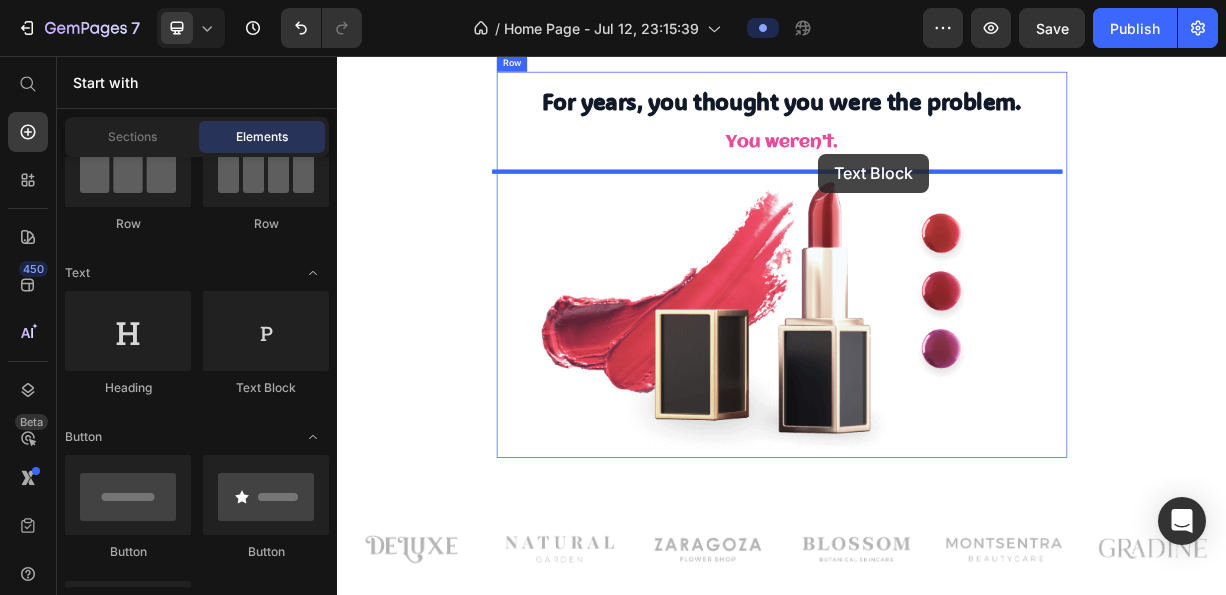 drag, startPoint x: 605, startPoint y: 388, endPoint x: 986, endPoint y: 188, distance: 430.30338 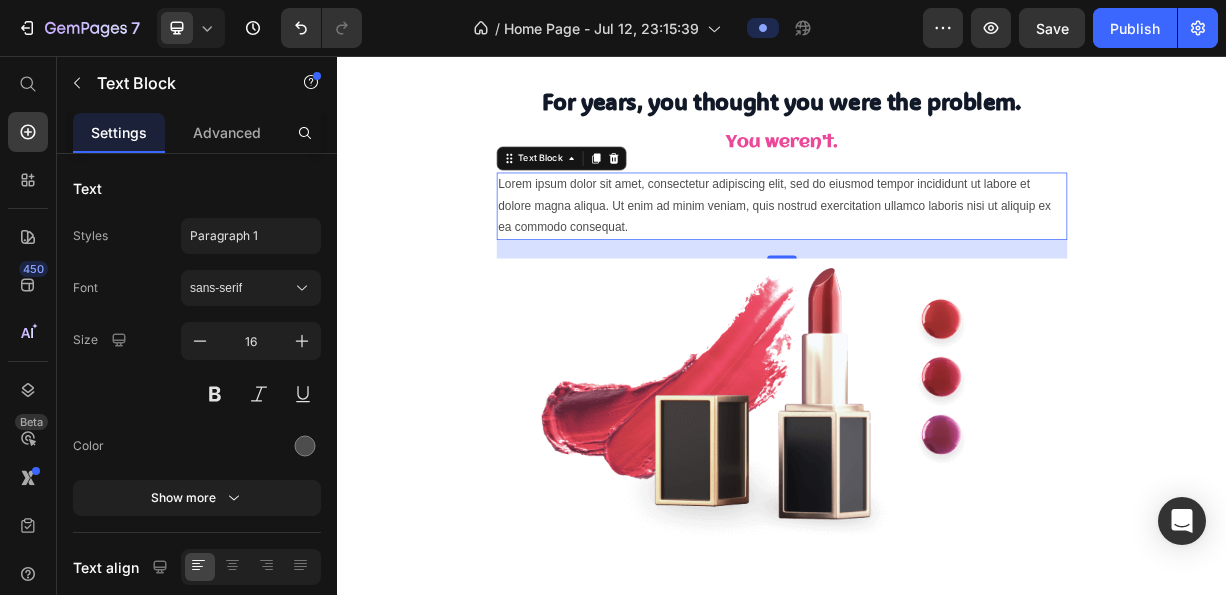 click on "Lorem ipsum dolor sit amet, consectetur adipiscing elit, sed do eiusmod tempor incididunt ut labore et dolore magna aliqua. Ut enim ad minim veniam, quis nostrud exercitation ullamco laboris nisi ut aliquip ex ea commodo consequat." at bounding box center [937, 258] 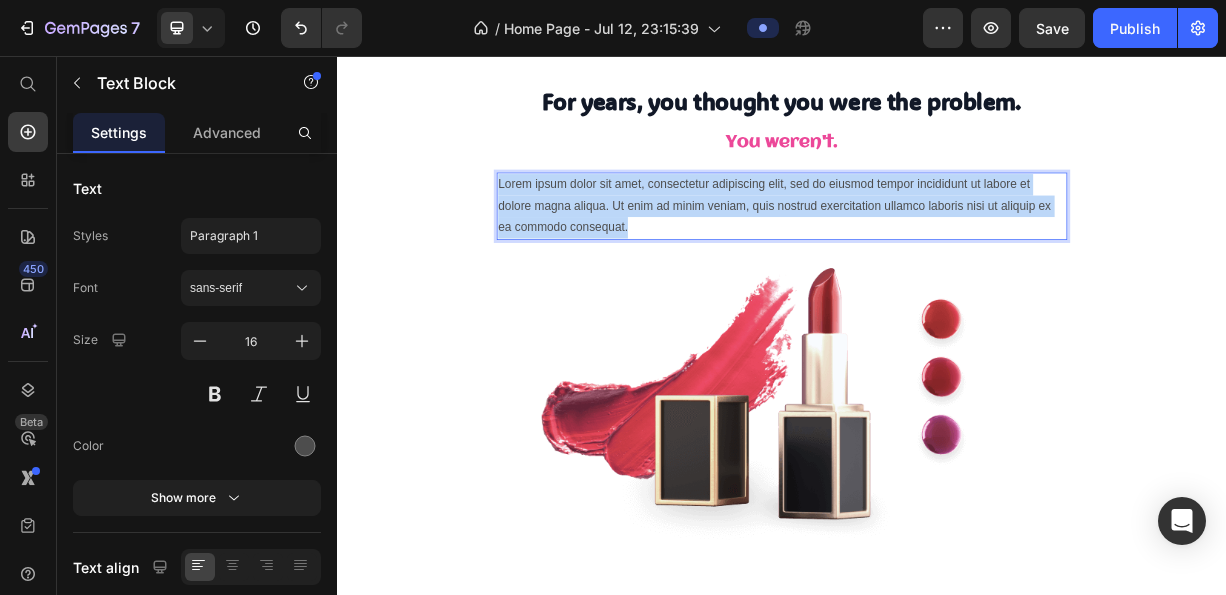 click on "Lorem ipsum dolor sit amet, consectetur adipiscing elit, sed do eiusmod tempor incididunt ut labore et dolore magna aliqua. Ut enim ad minim veniam, quis nostrud exercitation ullamco laboris nisi ut aliquip ex ea commodo consequat." at bounding box center (937, 258) 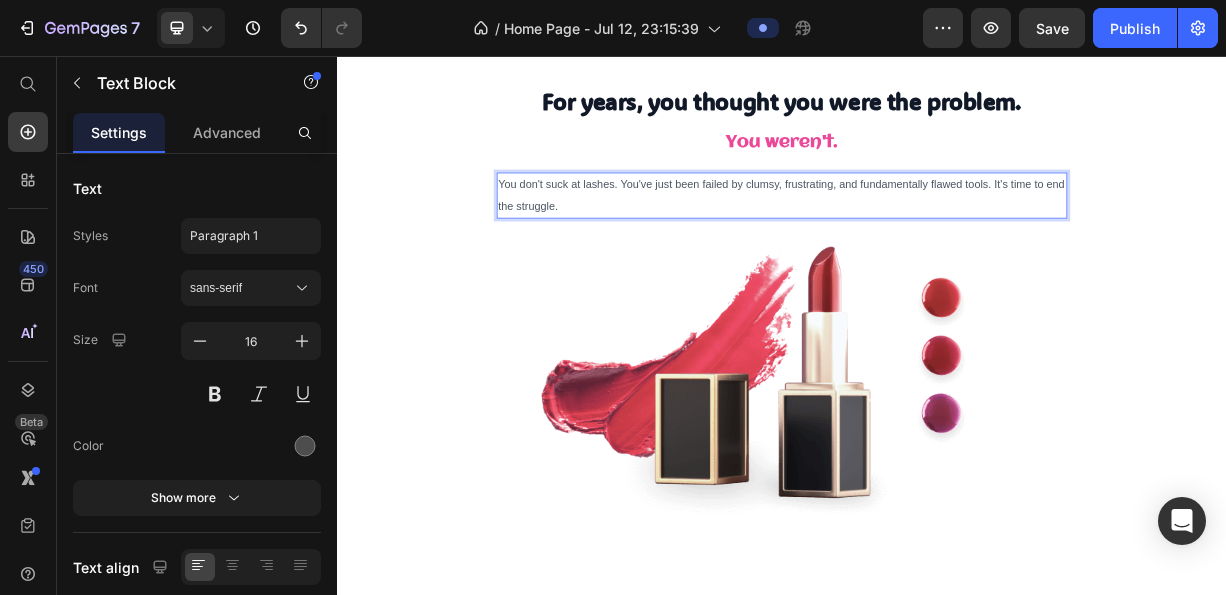 click on "You don't suck at lashes. You've just been failed by clumsy, frustrating, and fundamentally flawed tools. It's time to end the struggle." at bounding box center [936, 243] 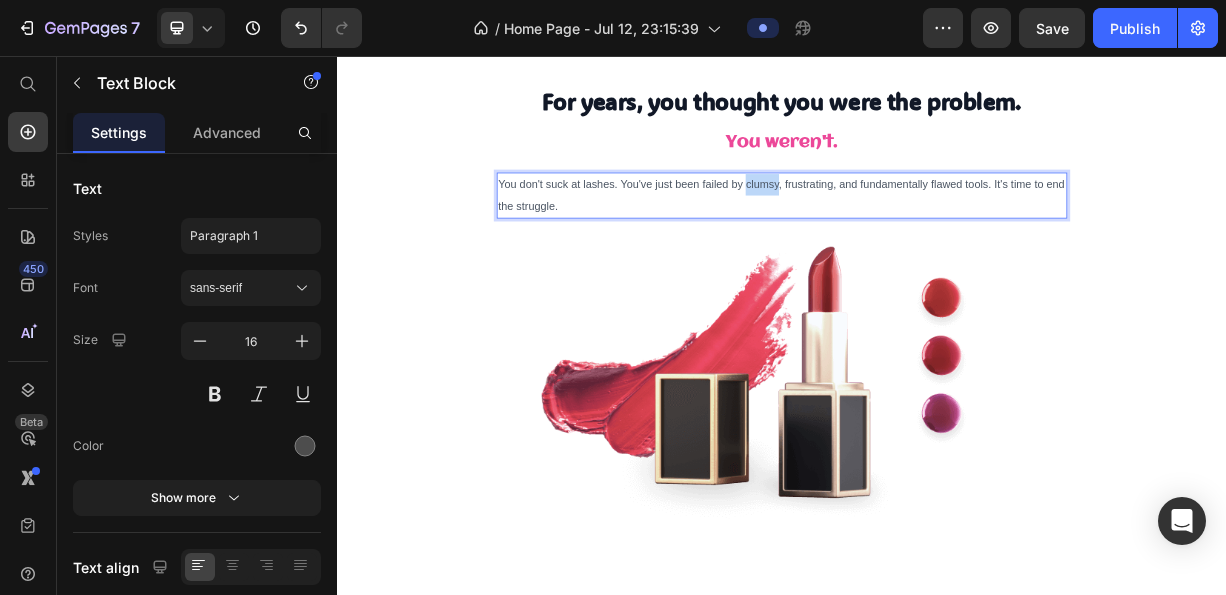 click on "You don't suck at lashes. You've just been failed by clumsy, frustrating, and fundamentally flawed tools. It's time to end the struggle." at bounding box center (936, 243) 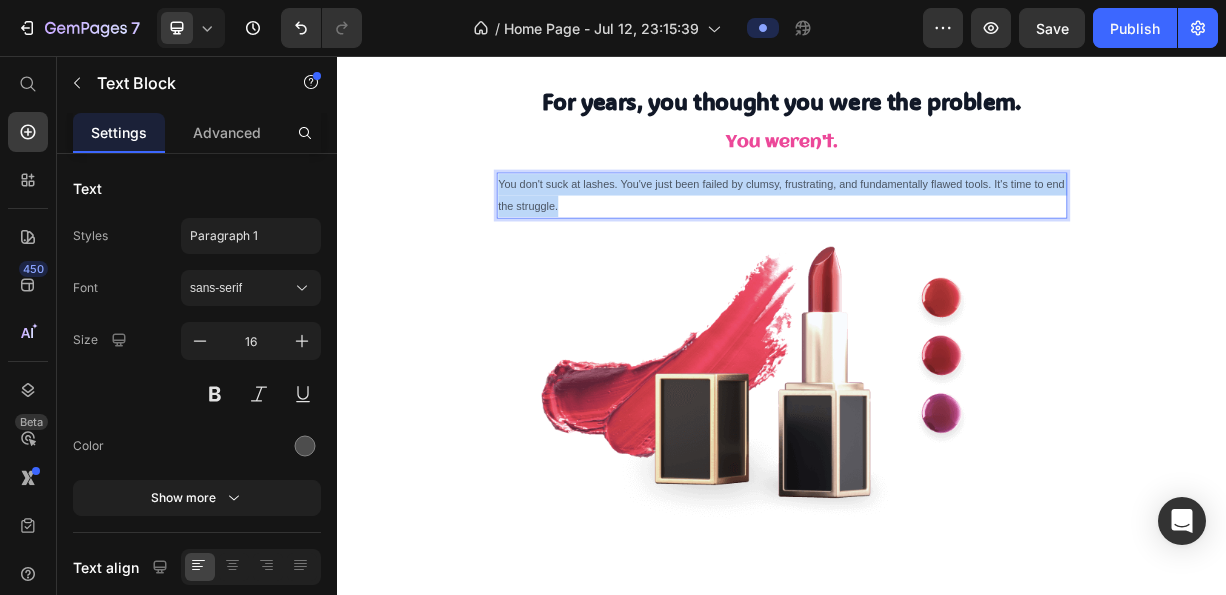 click on "You don't suck at lashes. You've just been failed by clumsy, frustrating, and fundamentally flawed tools. It's time to end the struggle." at bounding box center [936, 243] 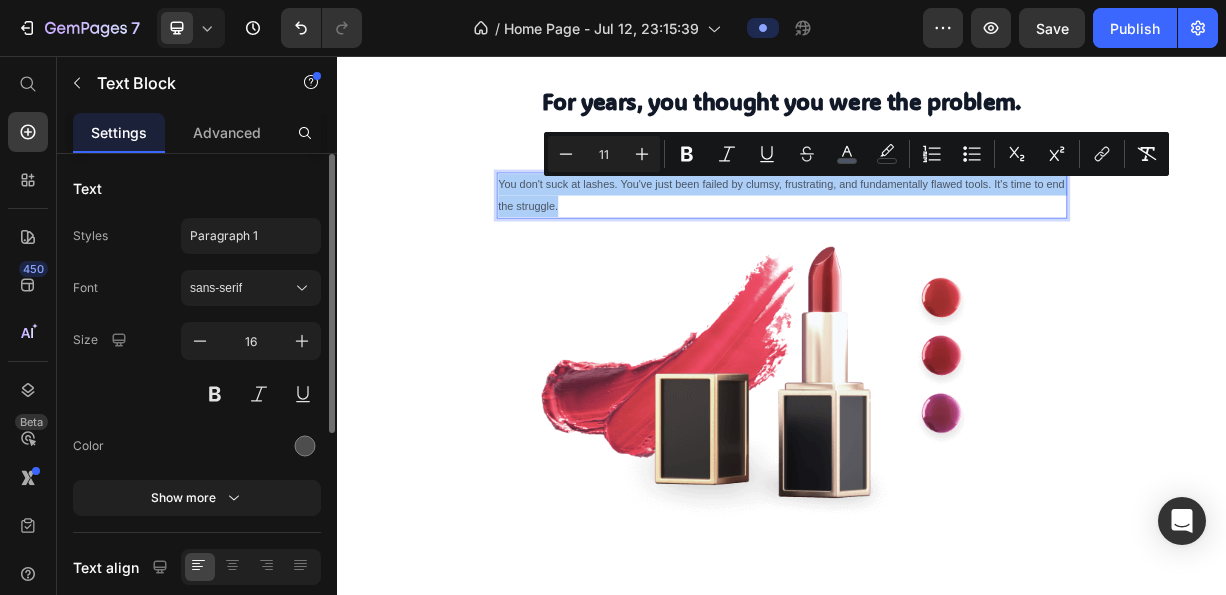 click on "Styles Paragraph 1 Font sans-serif Size 16 Color Show more" 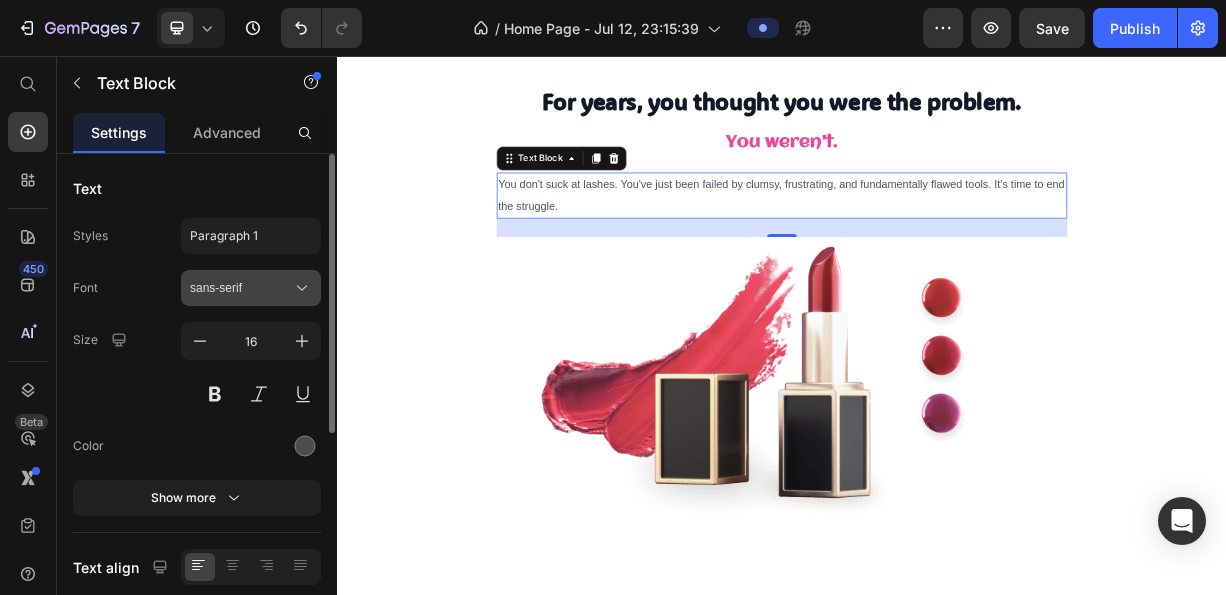 click 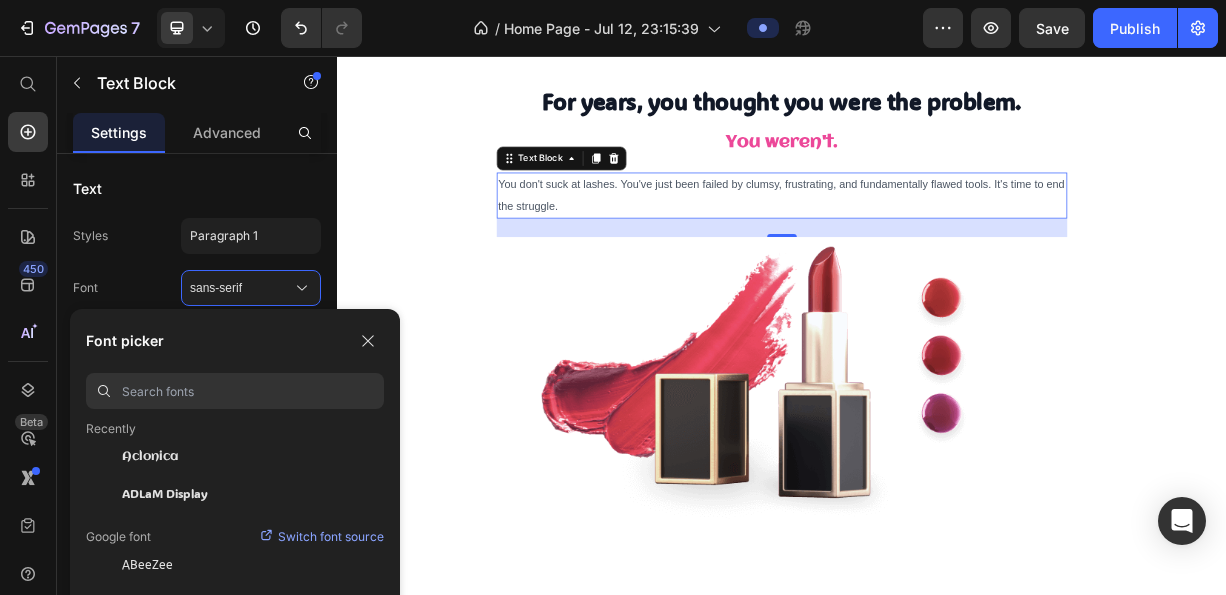scroll, scrollTop: 100, scrollLeft: 0, axis: vertical 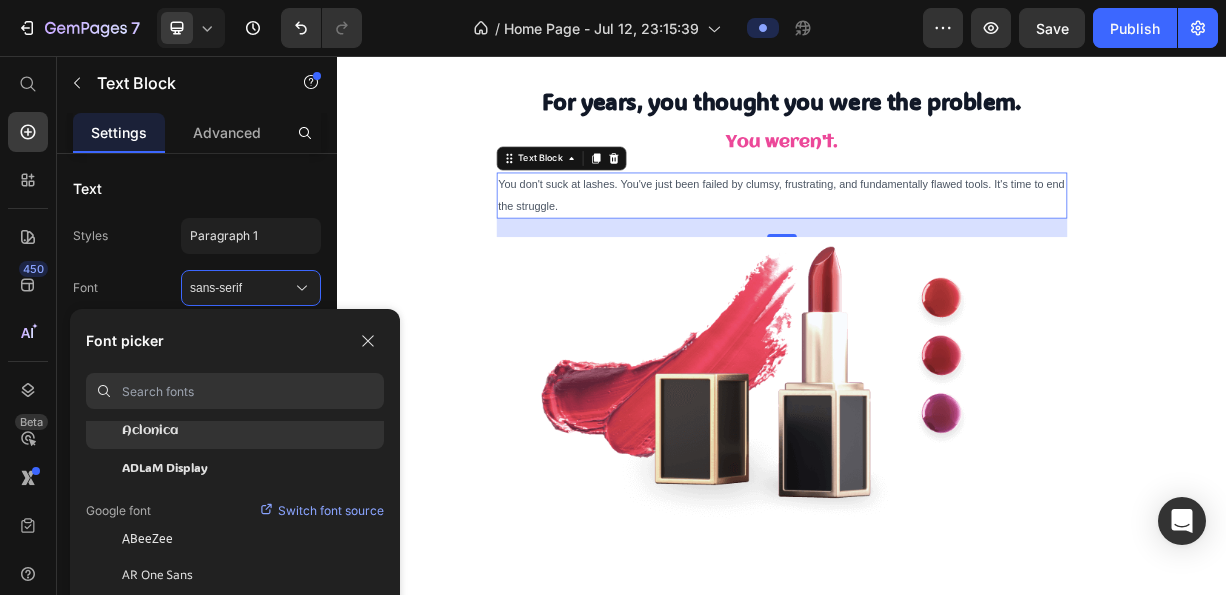 click on "Aclonica" 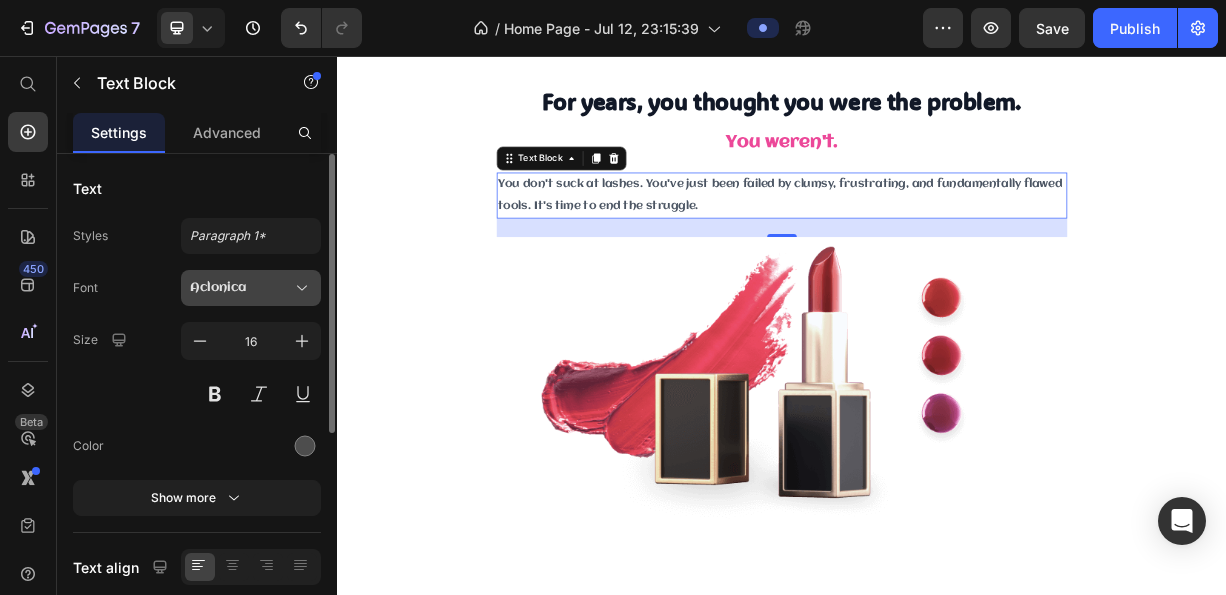 click on "Aclonica" at bounding box center [241, 288] 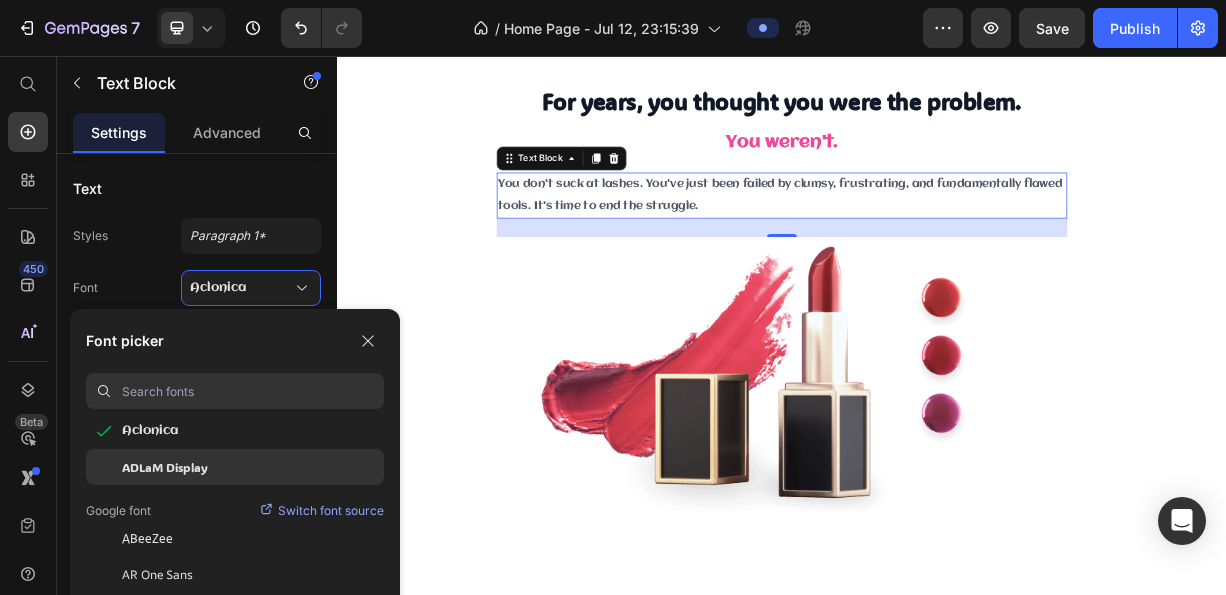 click on "ADLaM Display" 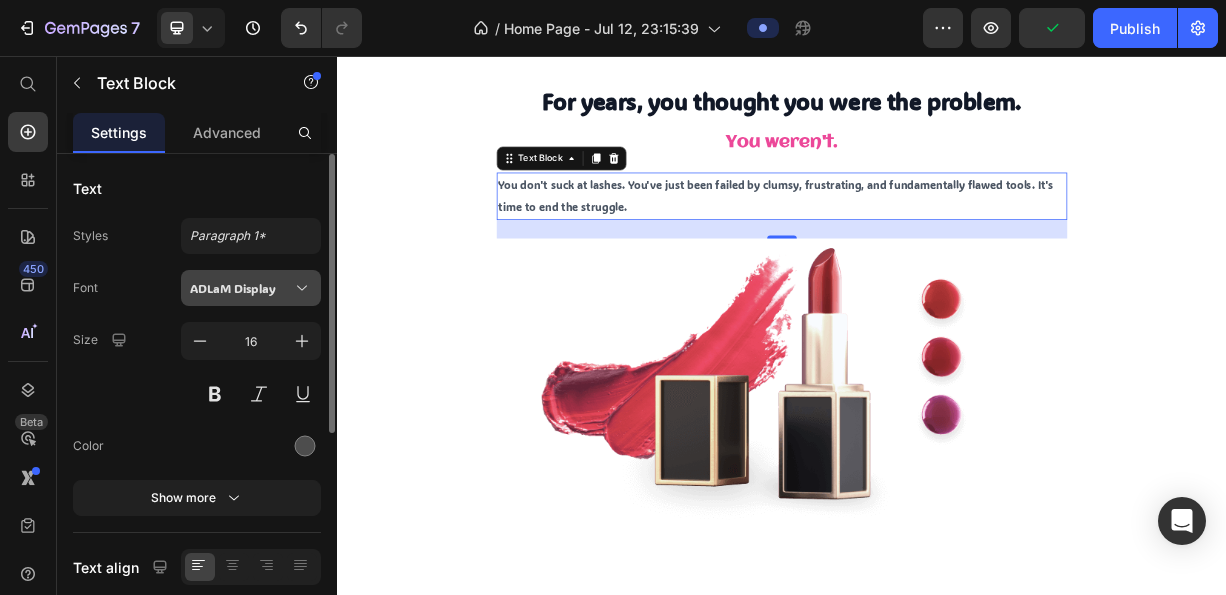 click on "ADLaM Display" at bounding box center (241, 288) 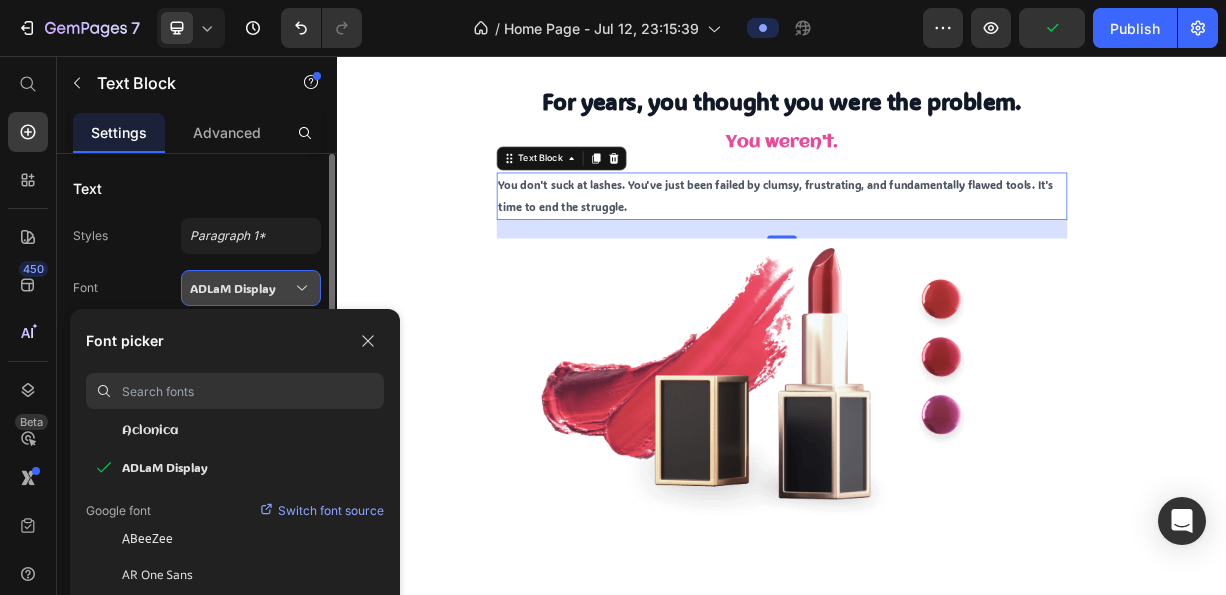 click on "ADLaM Display" at bounding box center [241, 288] 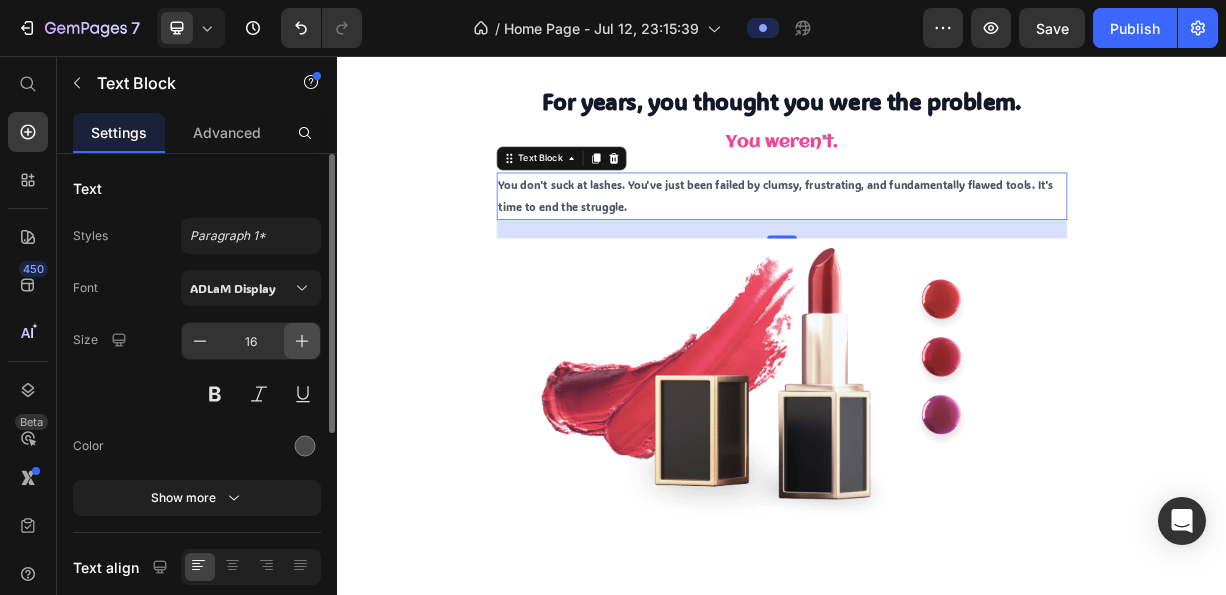 click 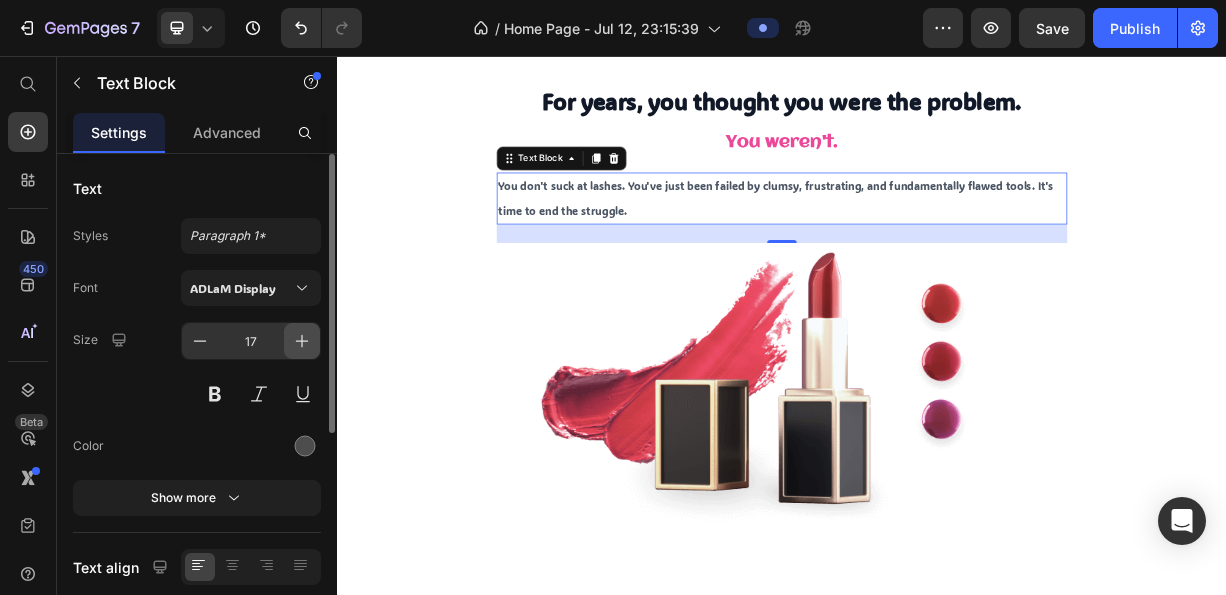 click 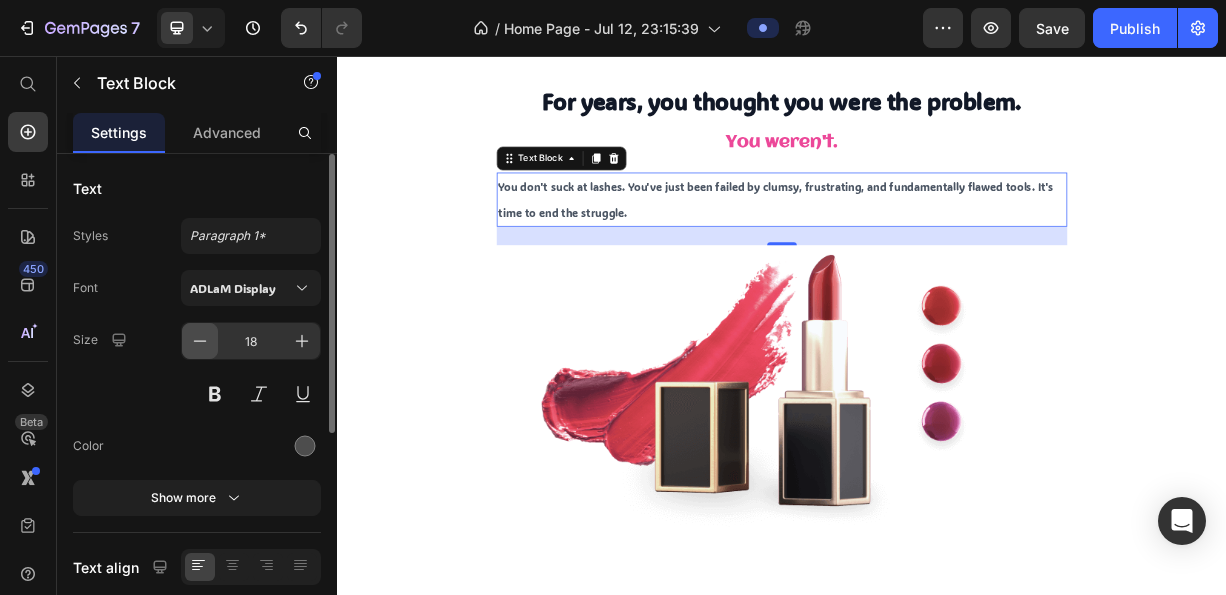 click 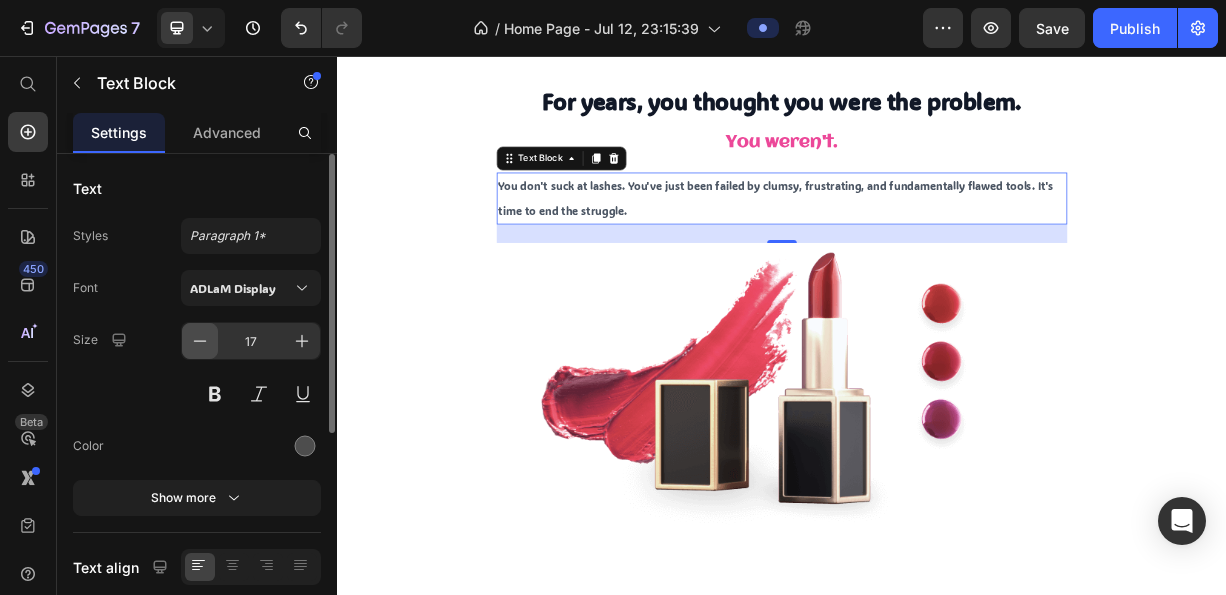 click 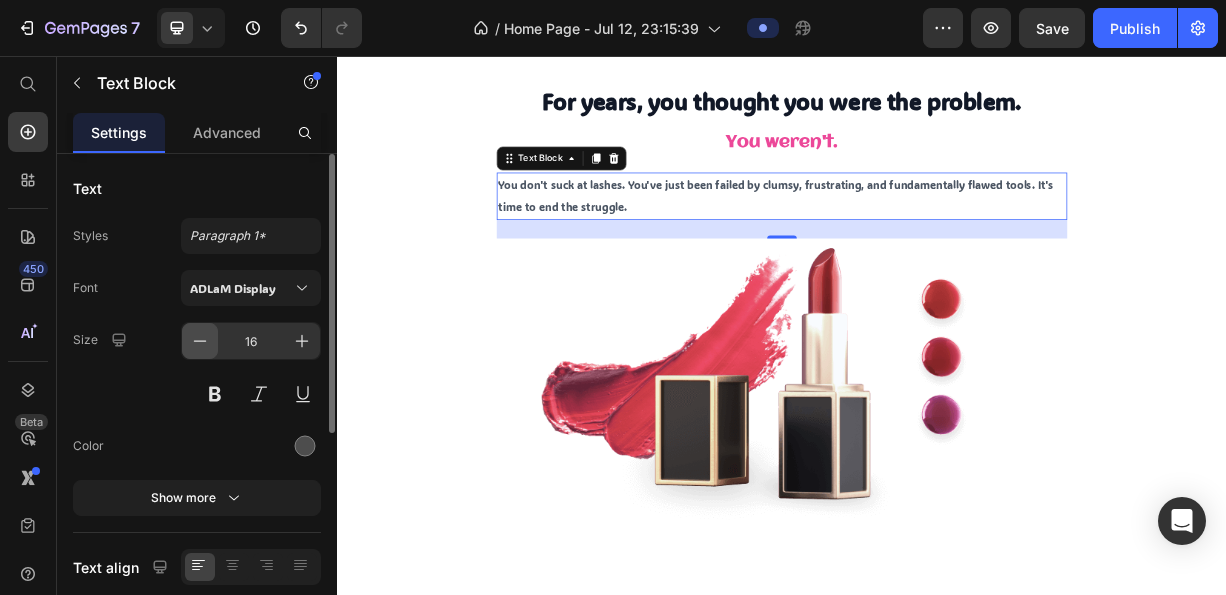 click 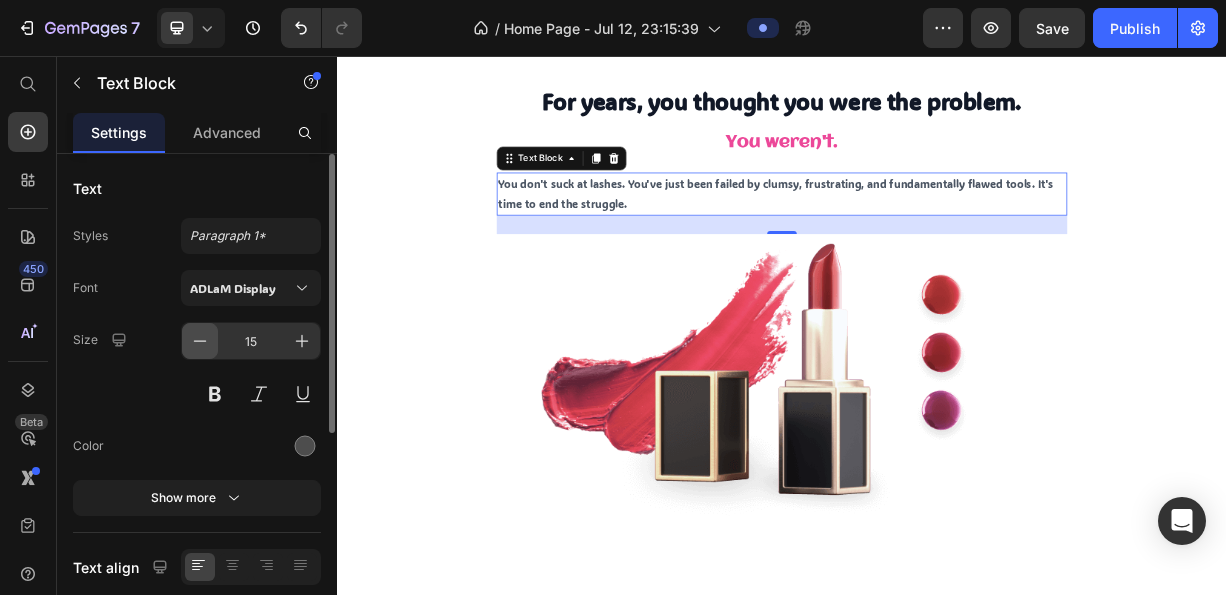 click 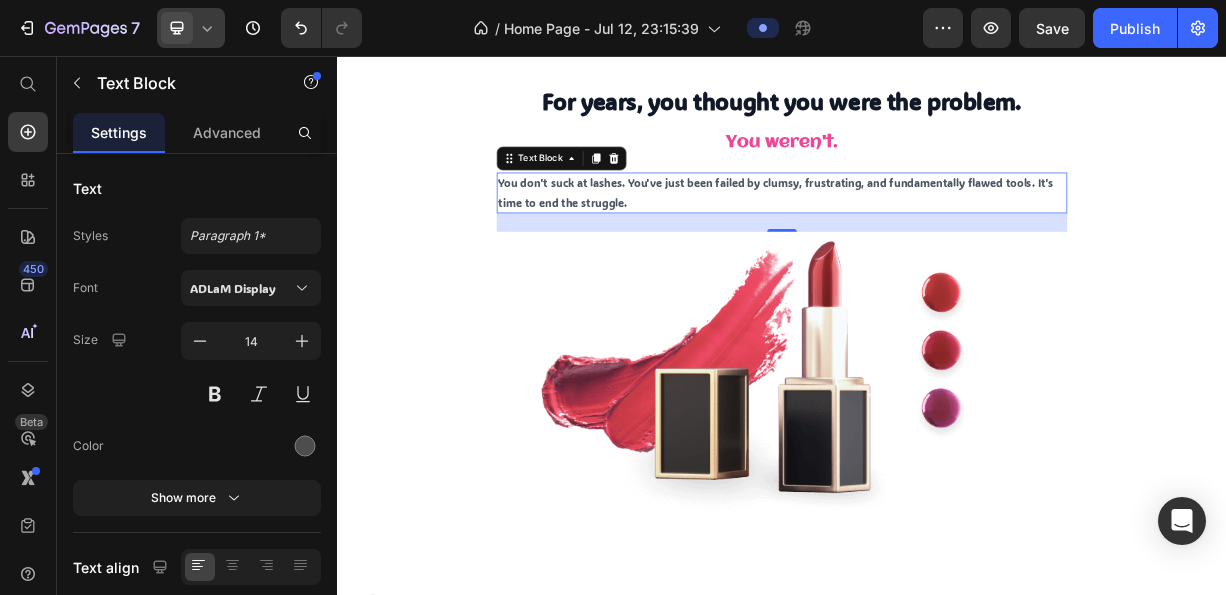 click 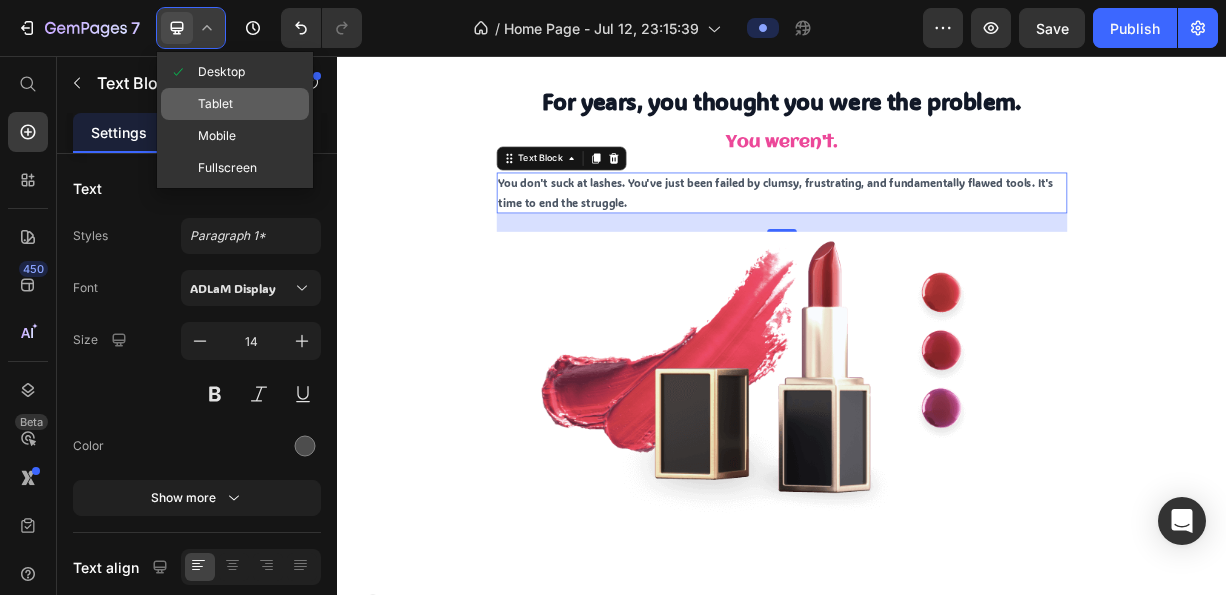 click on "Tablet" at bounding box center (215, 104) 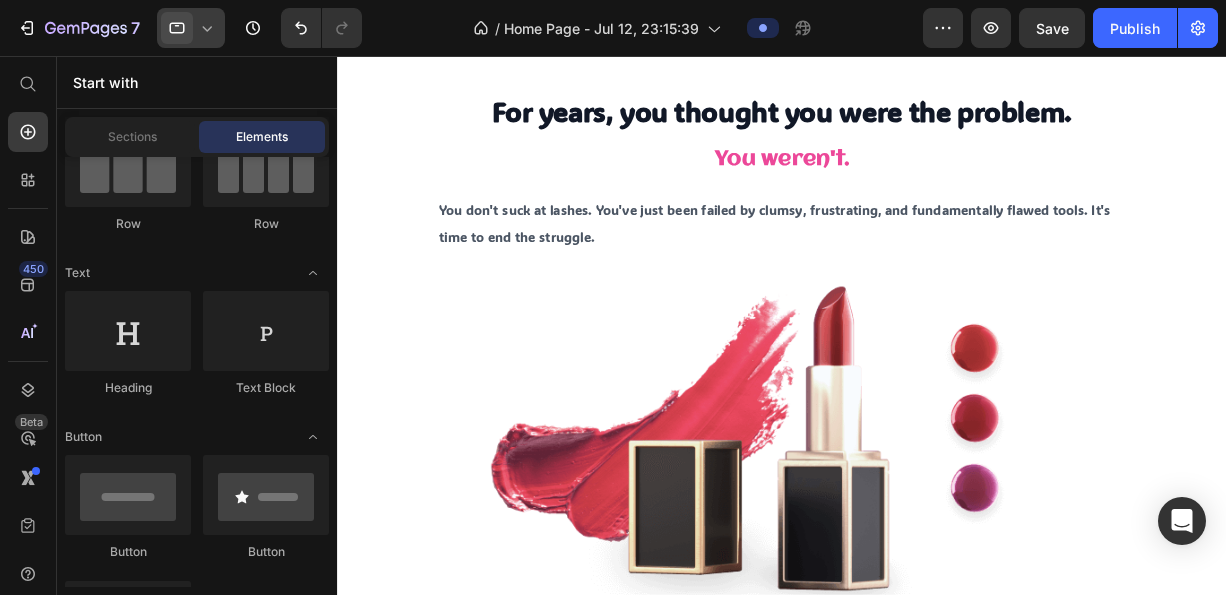 click 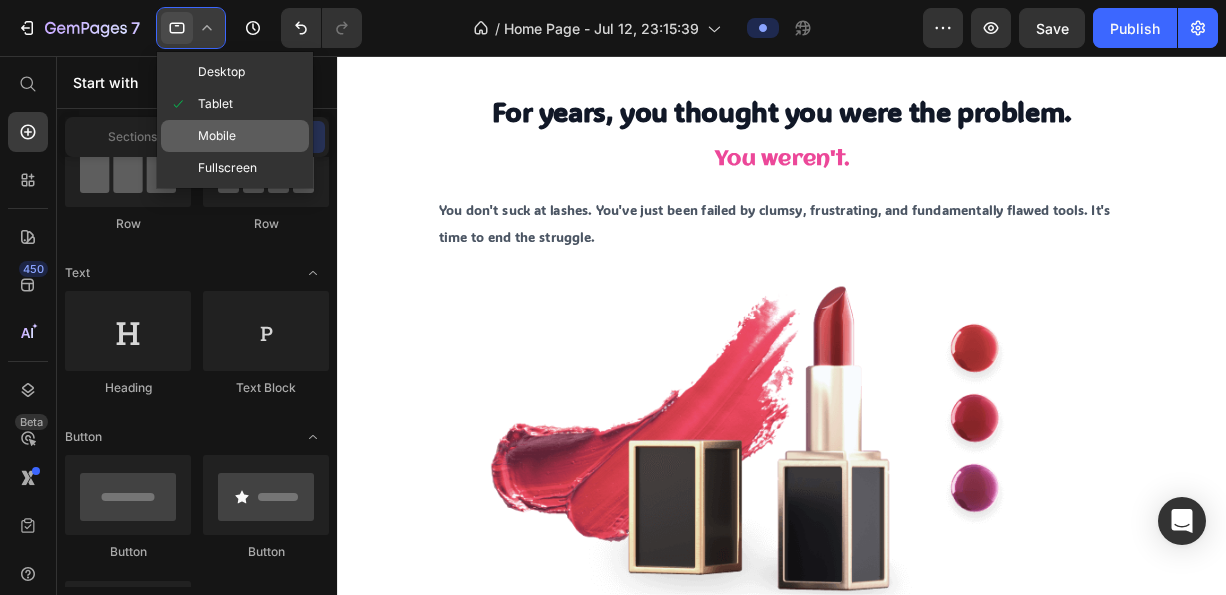 click on "Mobile" 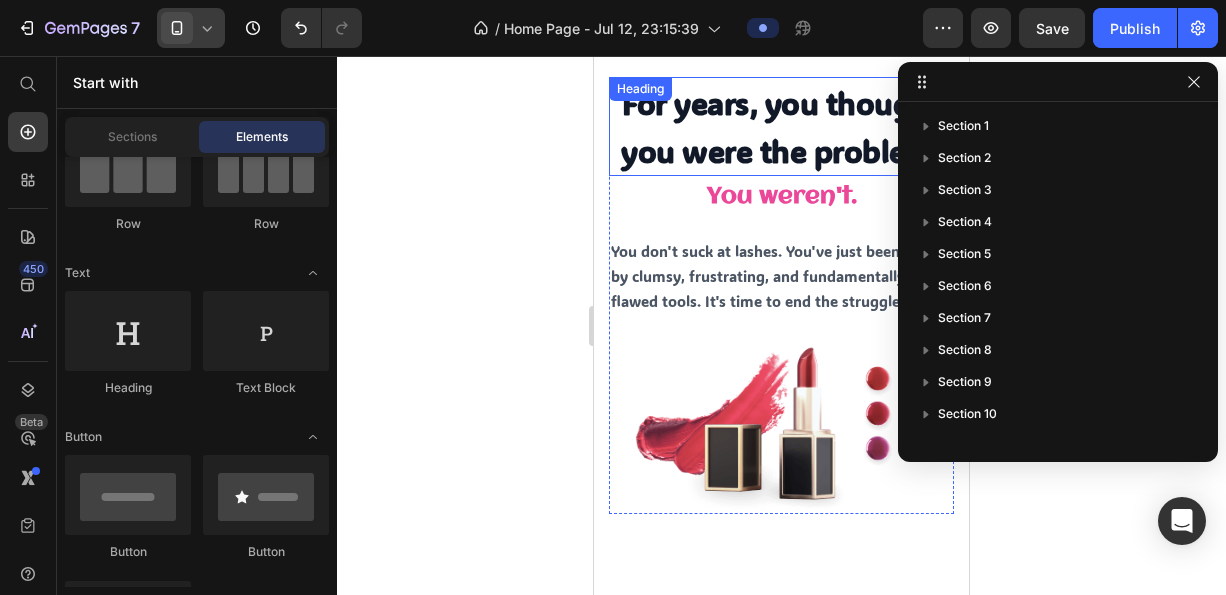 click on "For years, you thought you were the problem." at bounding box center (781, 127) 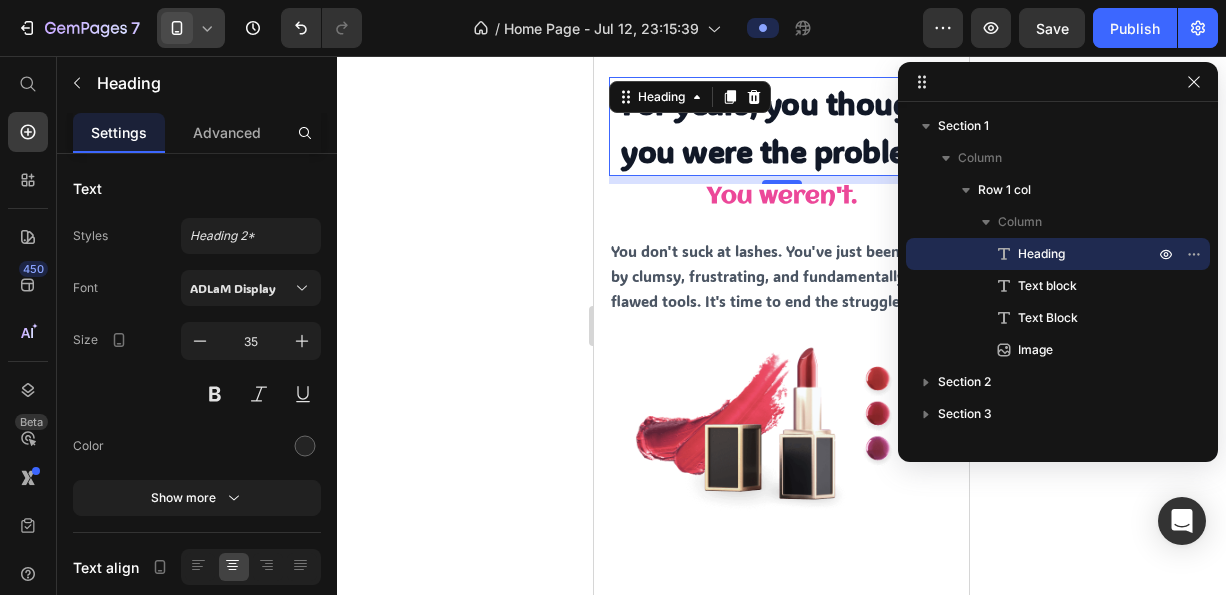 scroll, scrollTop: 0, scrollLeft: 0, axis: both 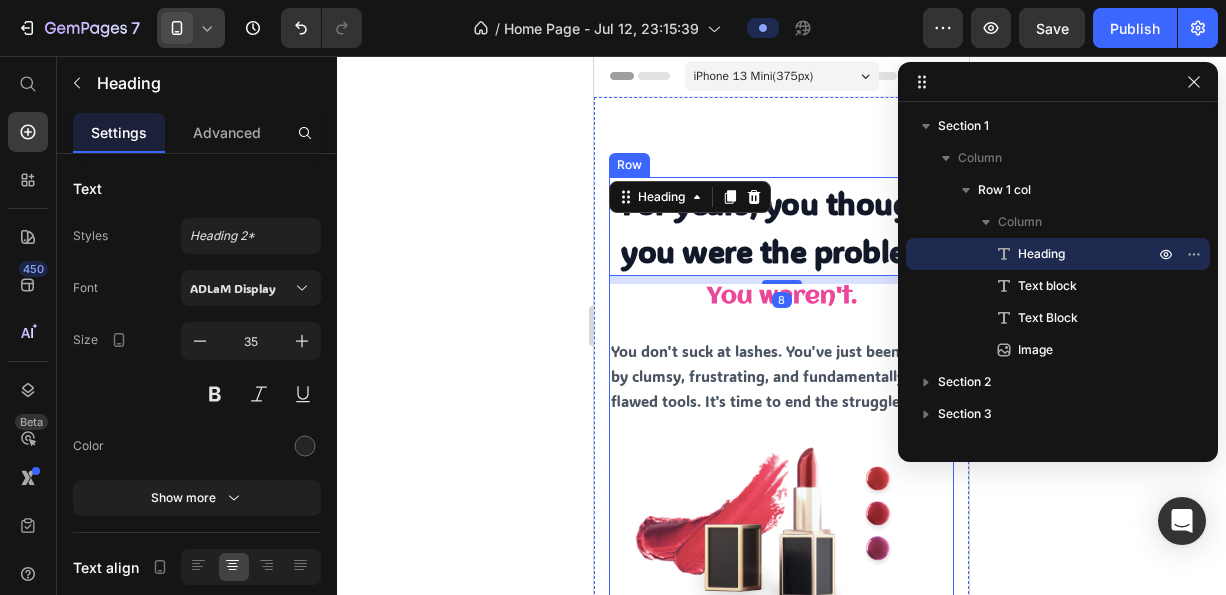 click on "You don't suck at lashes. You've just been failed by clumsy, frustrating, and fundamentally flawed tools. It's time to end the struggle." at bounding box center (777, 376) 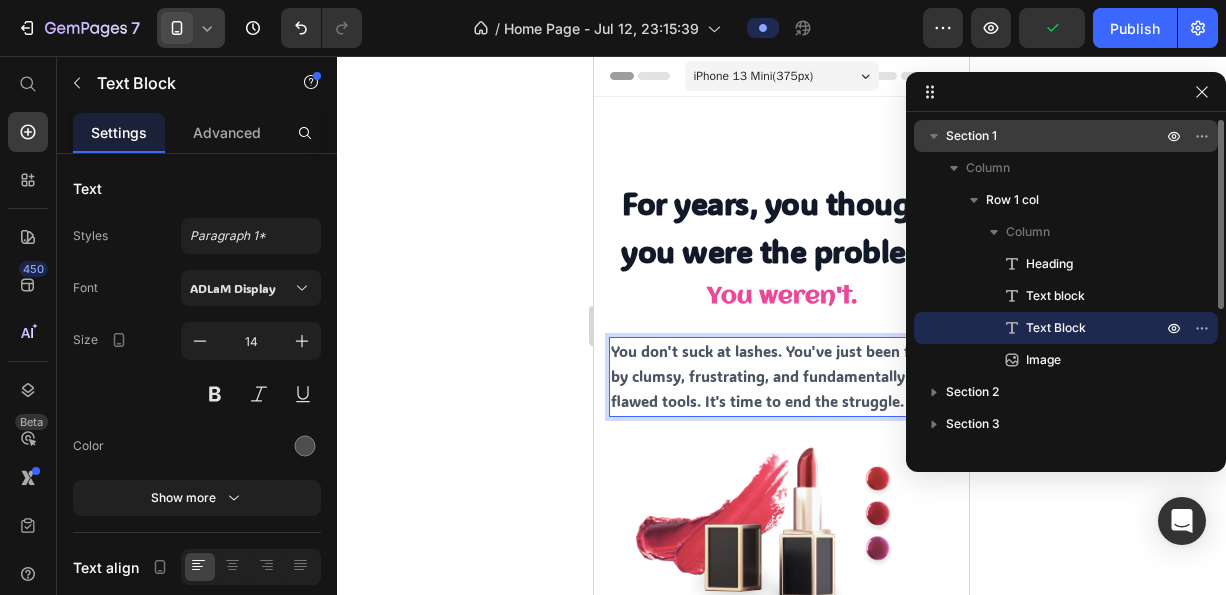 drag, startPoint x: 1063, startPoint y: 90, endPoint x: 1070, endPoint y: 150, distance: 60.40695 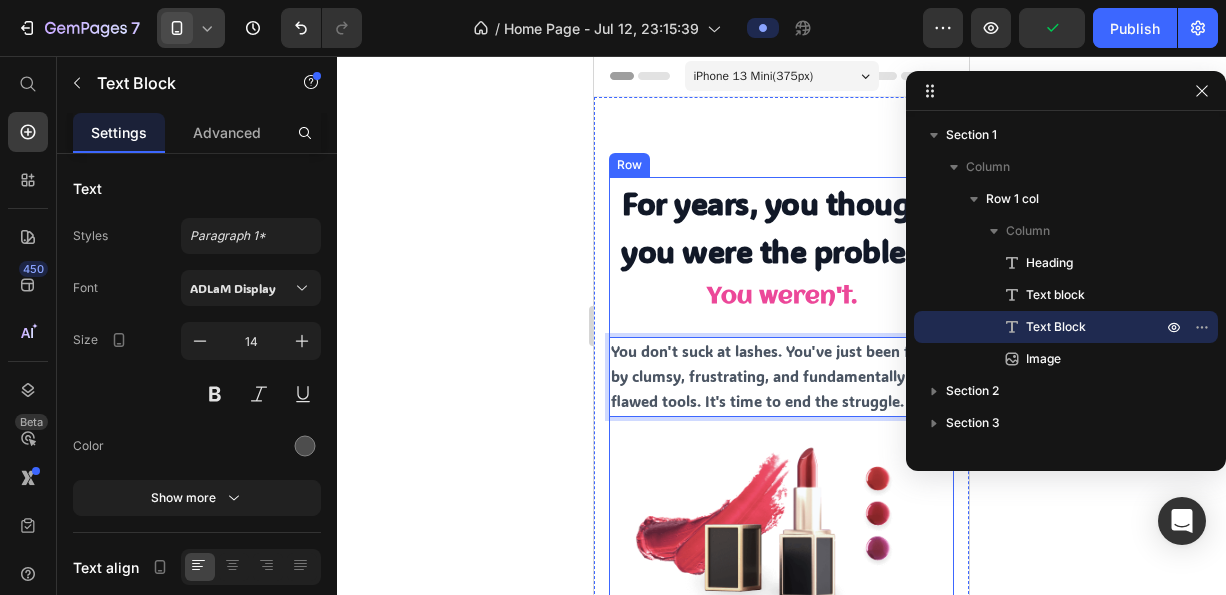click on "You don't suck at lashes. You've just been failed by clumsy, frustrating, and fundamentally flawed tools. It's time to end the struggle." at bounding box center [781, 377] 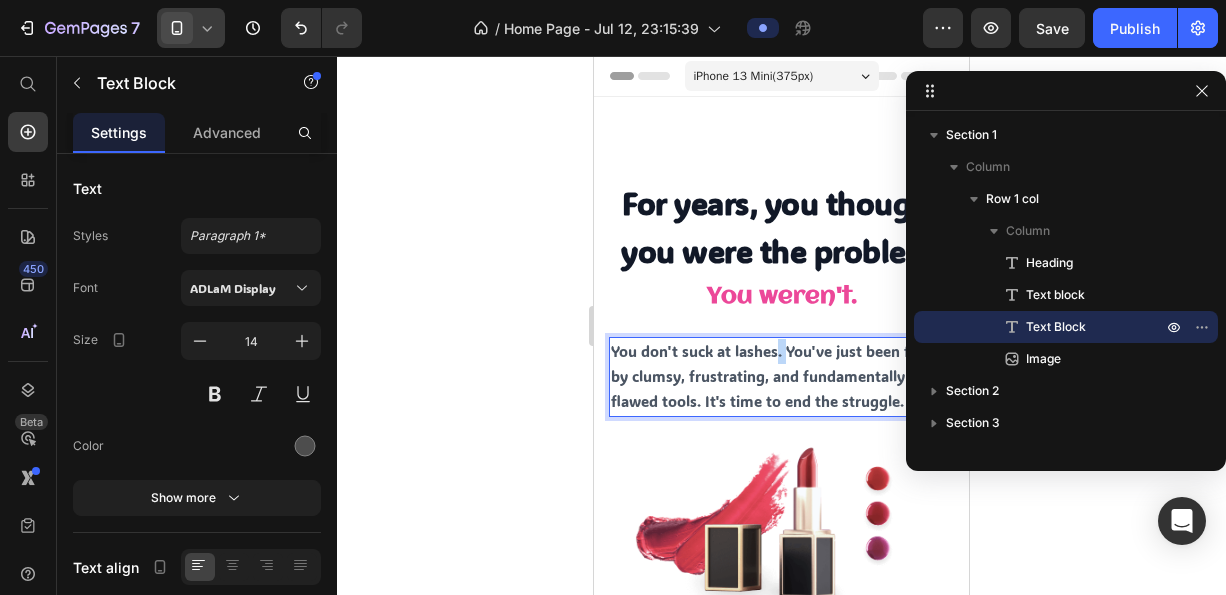 click on "You don't suck at lashes. You've just been failed by clumsy, frustrating, and fundamentally flawed tools. It's time to end the struggle." at bounding box center (781, 377) 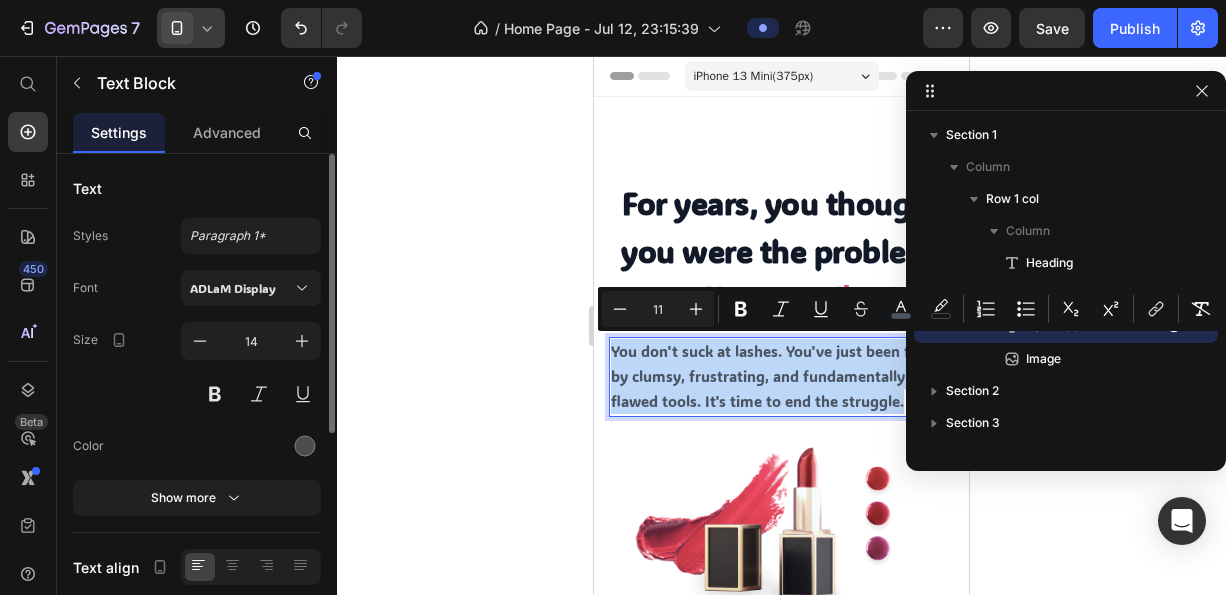 scroll, scrollTop: 100, scrollLeft: 0, axis: vertical 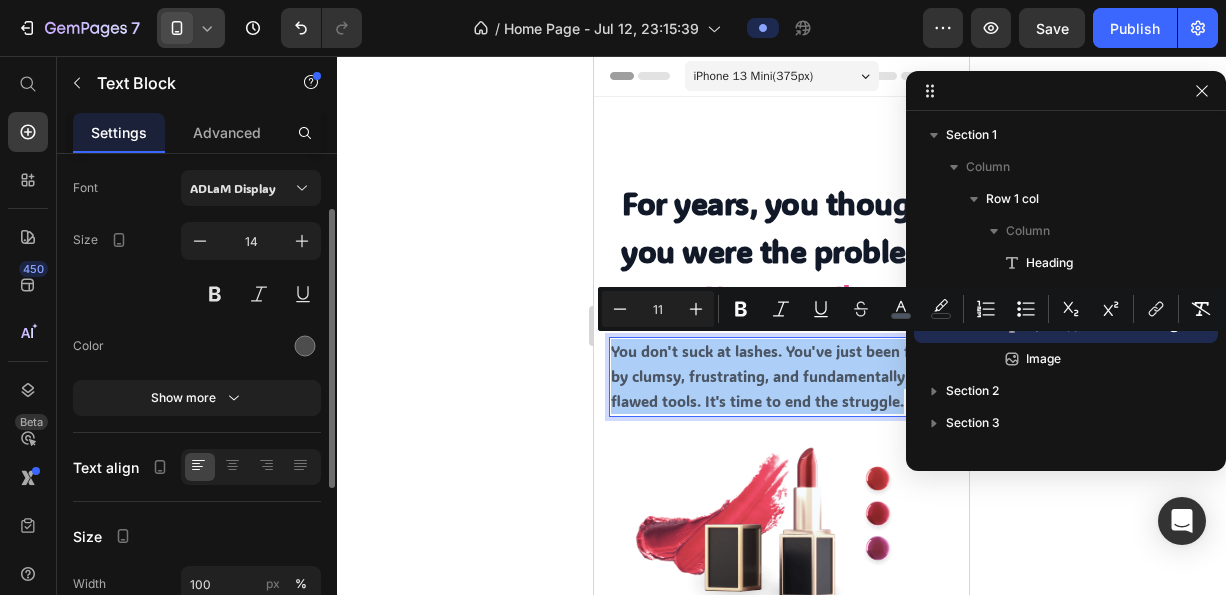 click on "Text align" 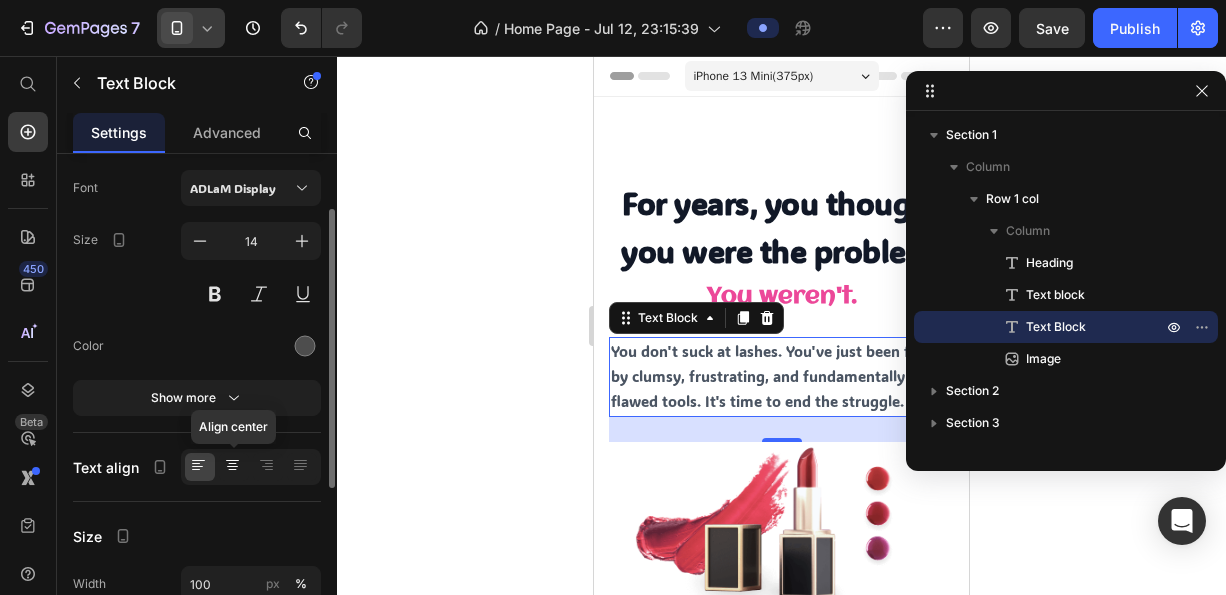 click 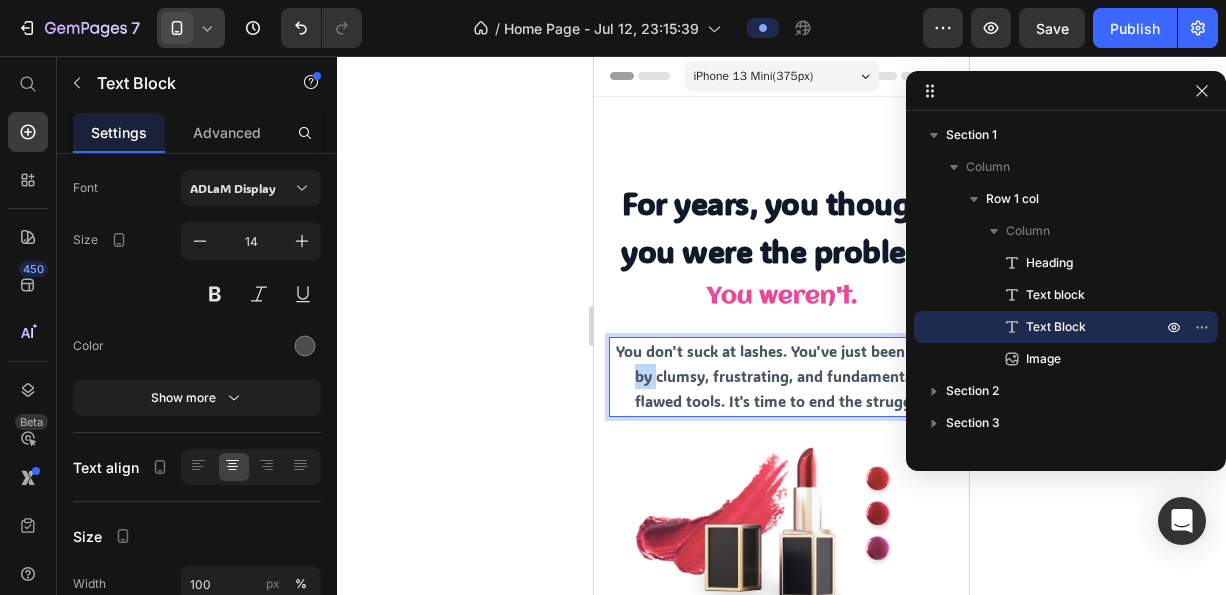 click on "You don't suck at lashes. You've just been failed by clumsy, frustrating, and fundamentally flawed tools. It's time to end the struggle." at bounding box center [782, 376] 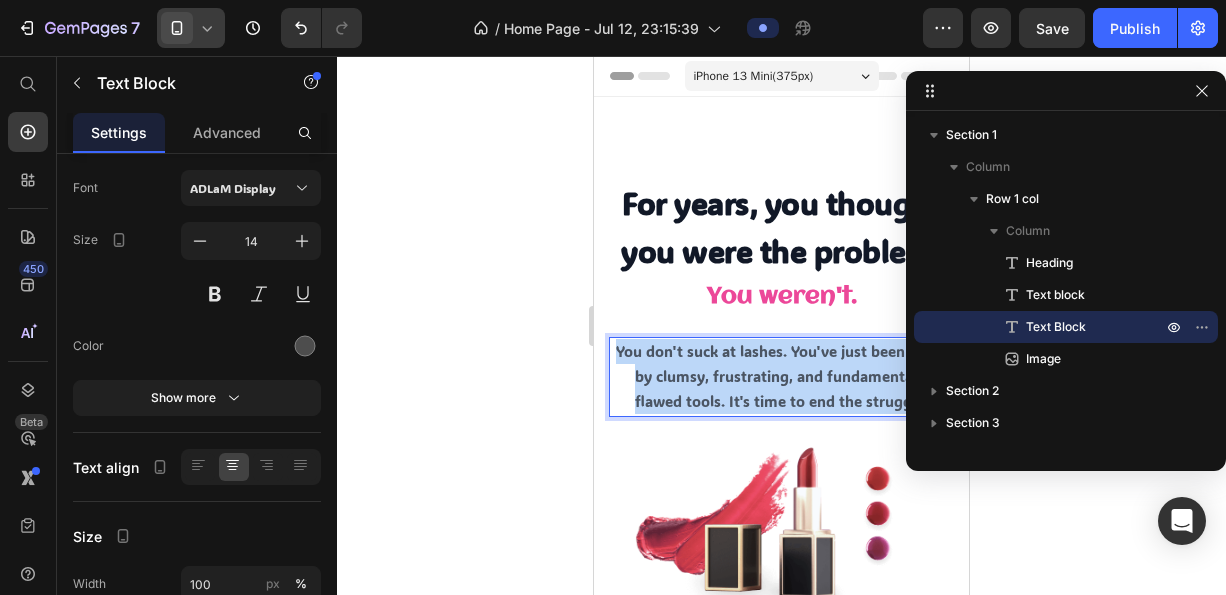 click on "You don't suck at lashes. You've just been failed by clumsy, frustrating, and fundamentally flawed tools. It's time to end the struggle." at bounding box center [782, 376] 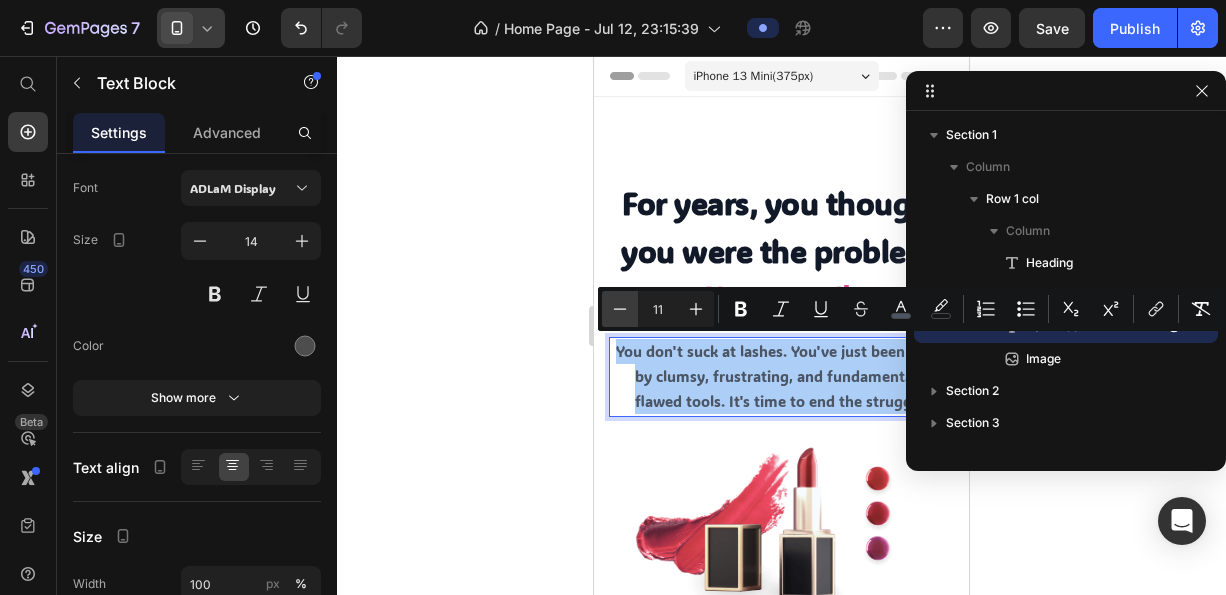 click 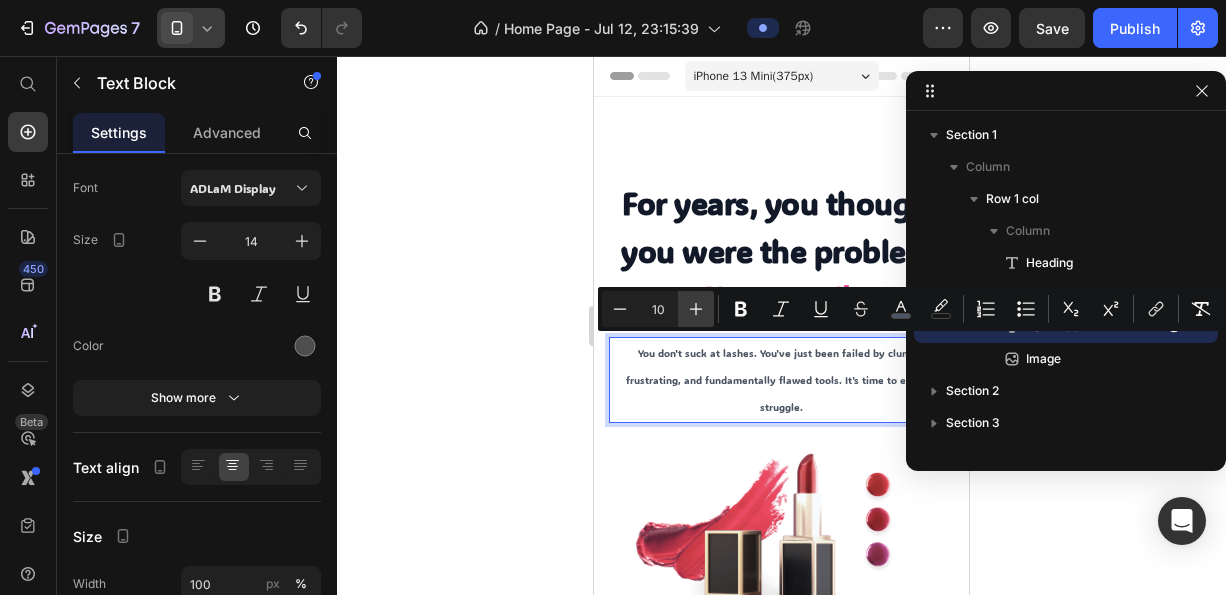 click on "Plus" at bounding box center (696, 309) 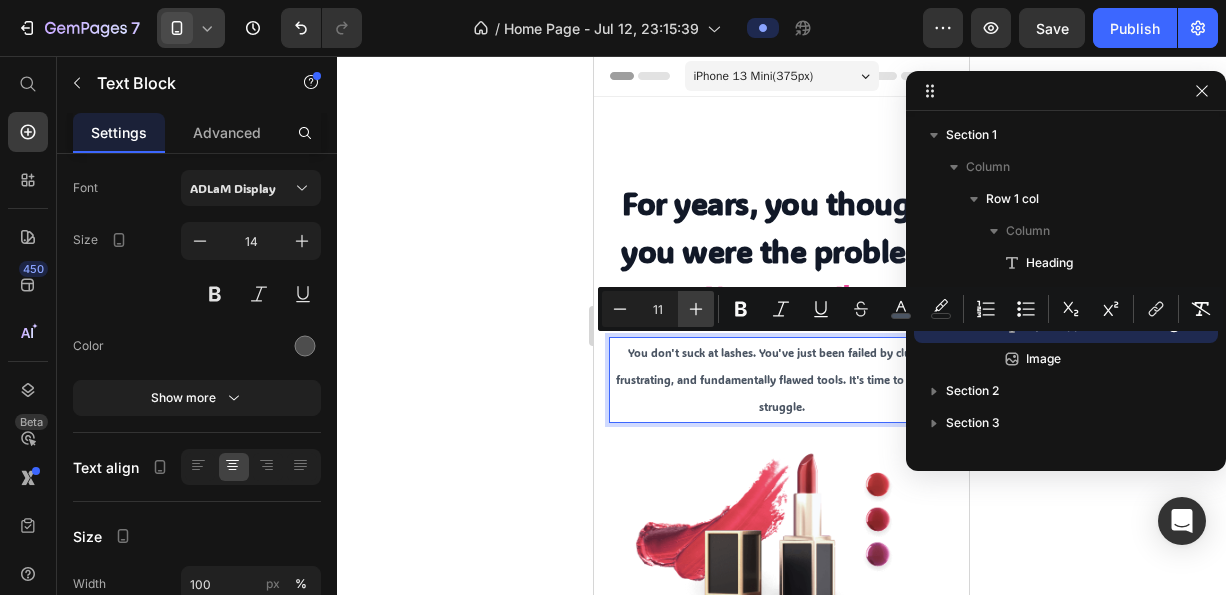 click on "Plus" at bounding box center (696, 309) 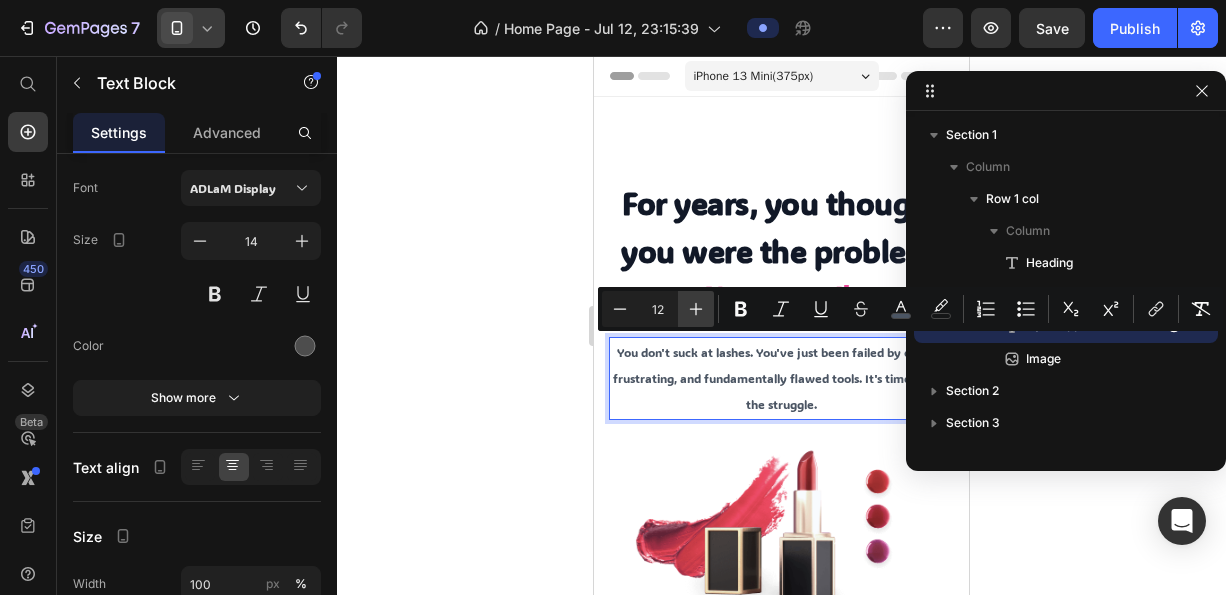 click 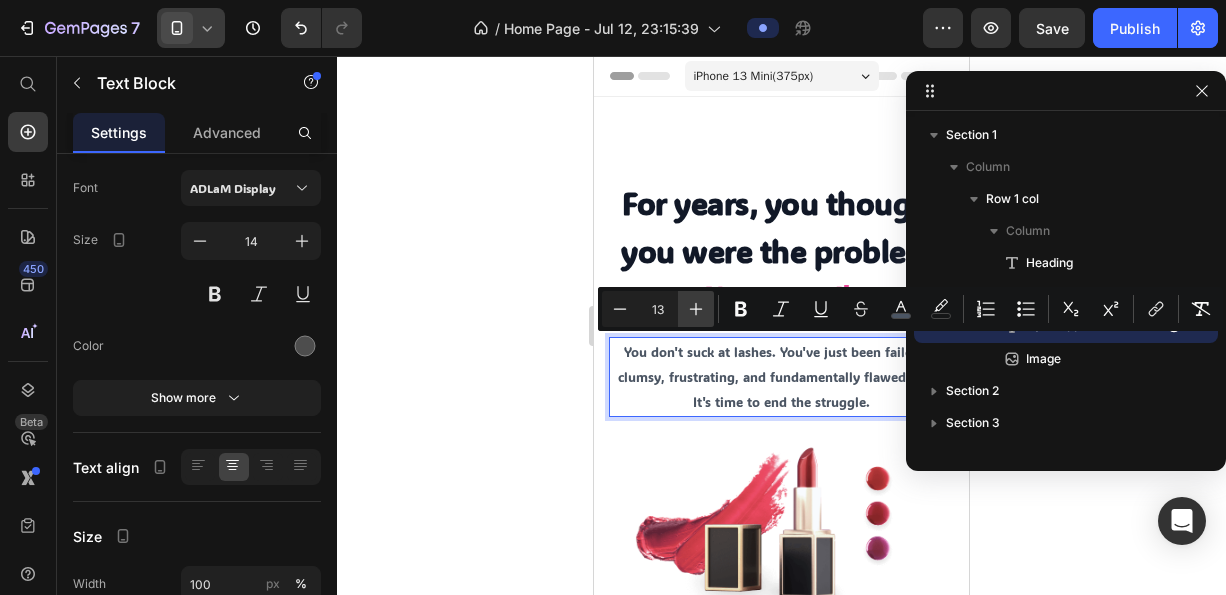 click 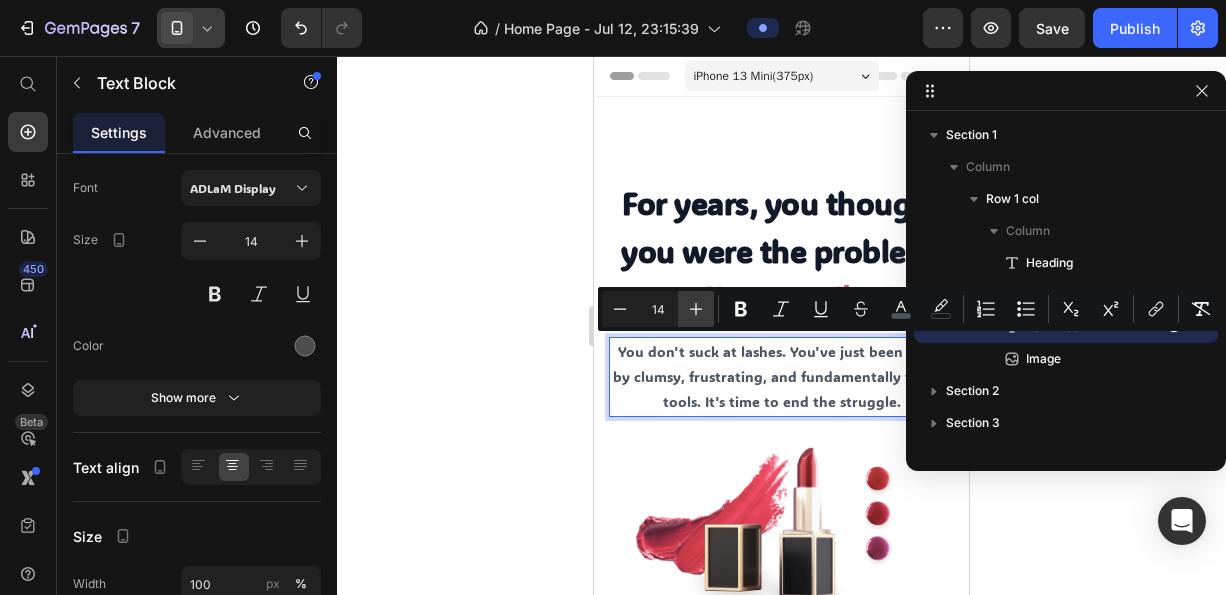 click 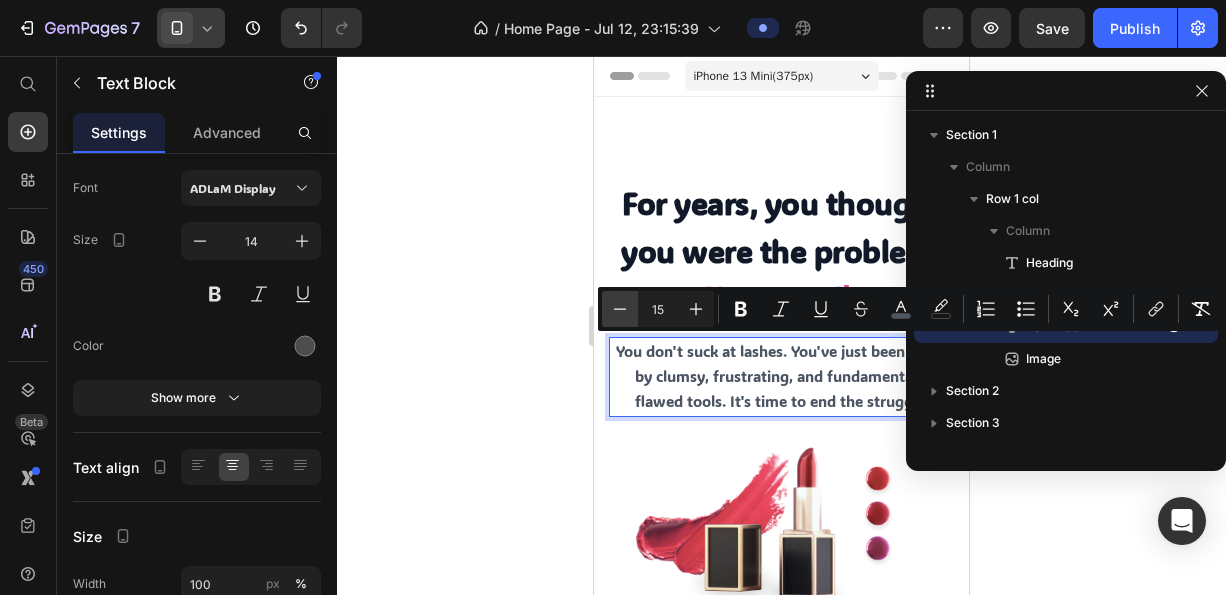 click 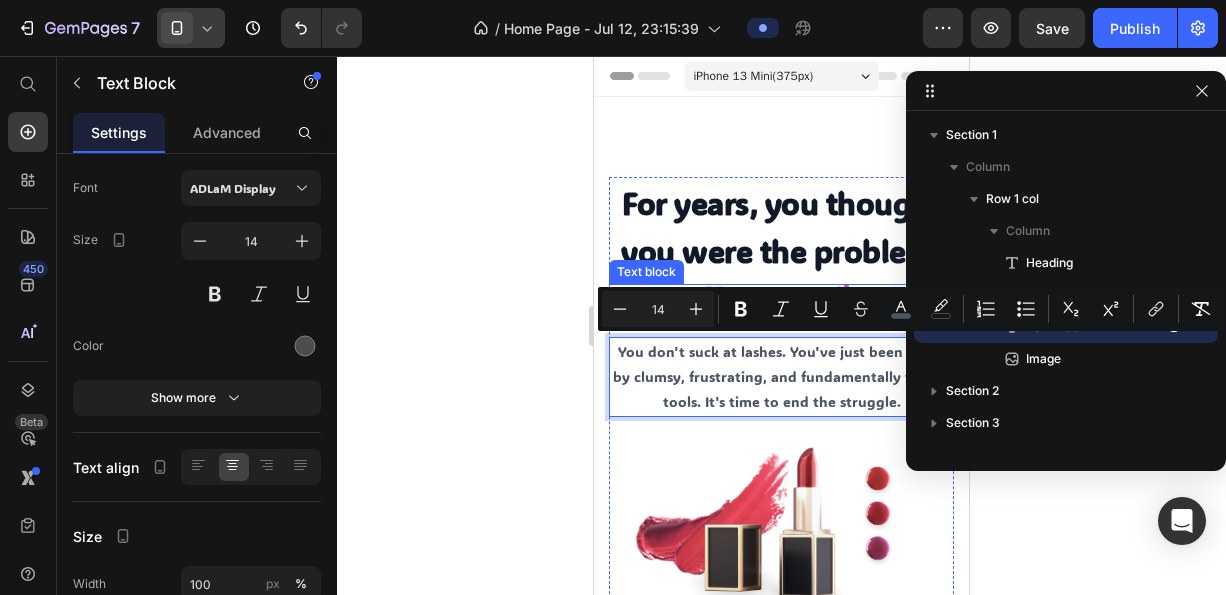 click on "For years, you thought you were the problem." at bounding box center (781, 227) 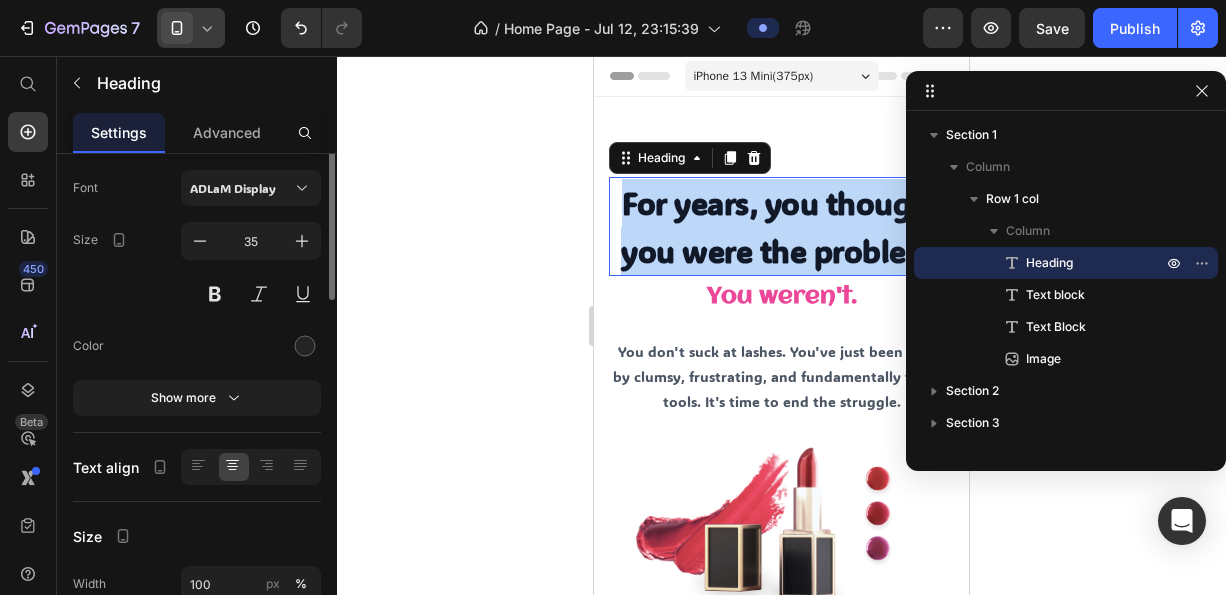 click on "For years, you thought you were the problem." at bounding box center [781, 227] 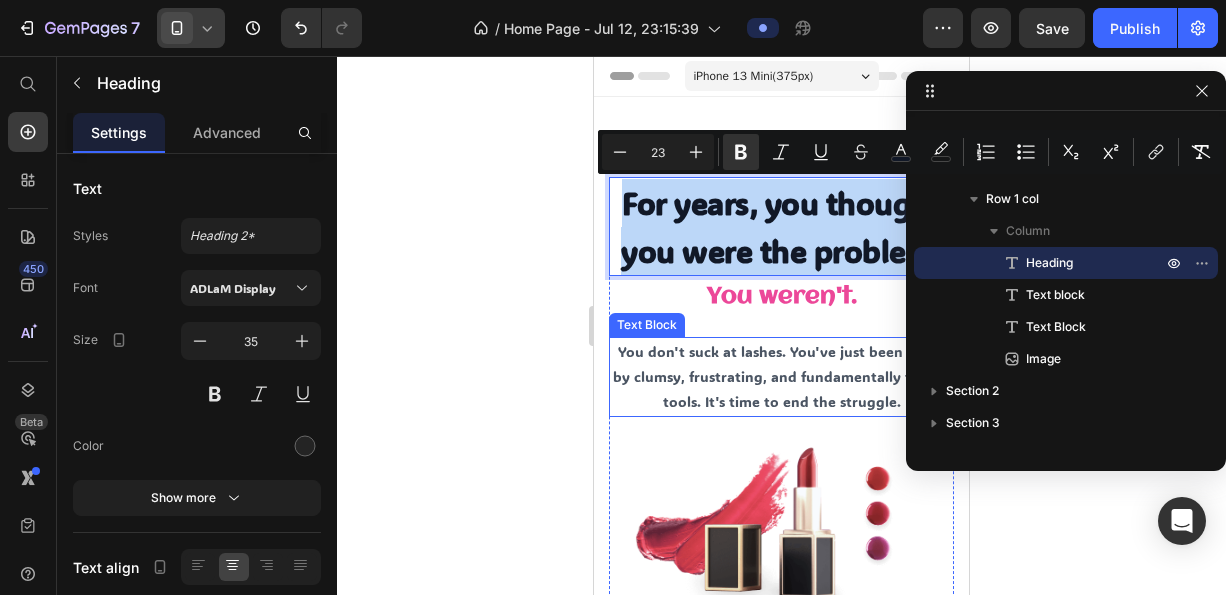 click on "You don't suck at lashes. You've just been failed by clumsy, frustrating, and fundamentally flawed tools. It's time to end the struggle." at bounding box center [782, 376] 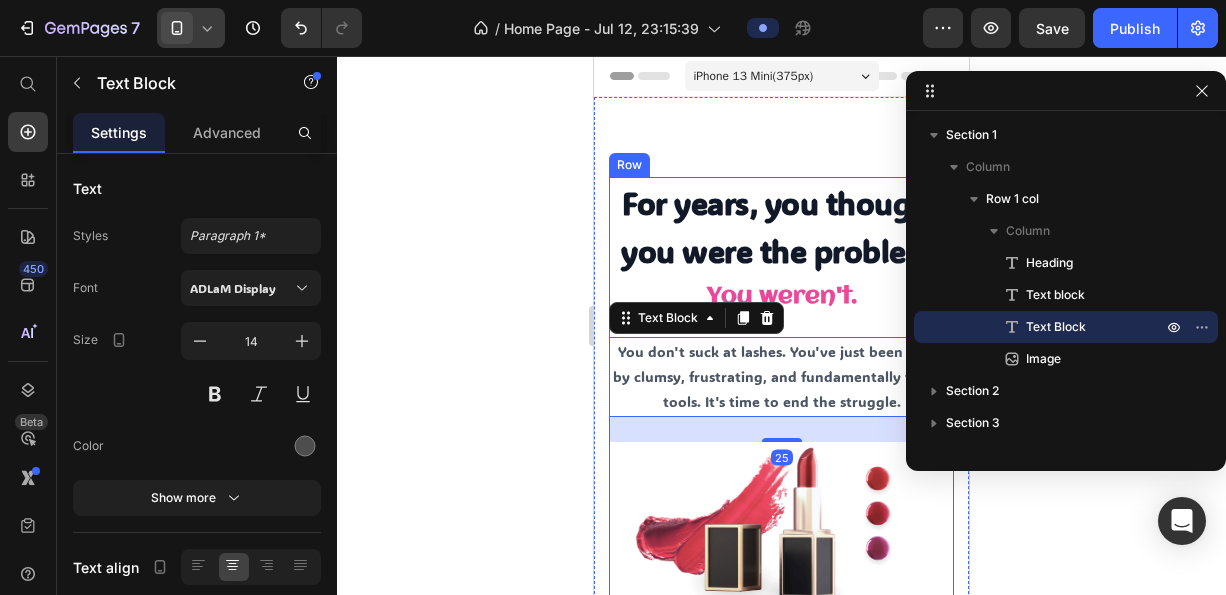click on "You weren't." at bounding box center (782, 296) 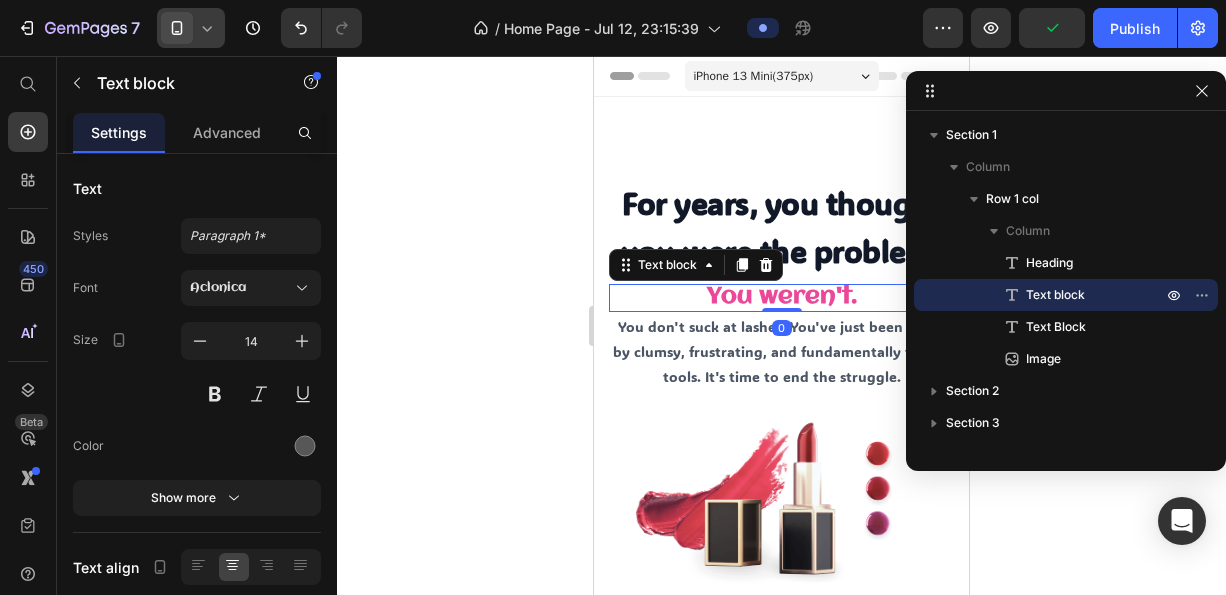 drag, startPoint x: 787, startPoint y: 330, endPoint x: 792, endPoint y: 301, distance: 29.427877 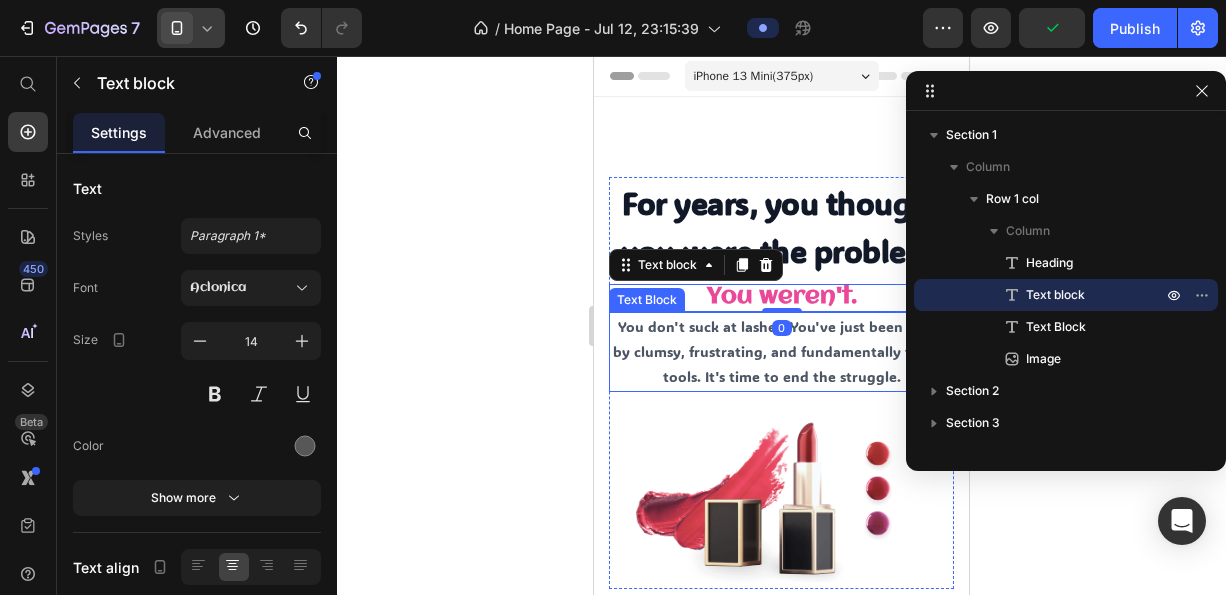 click on "You don't suck at lashes. You've just been failed by clumsy, frustrating, and fundamentally flawed tools. It's time to end the struggle." at bounding box center (781, 352) 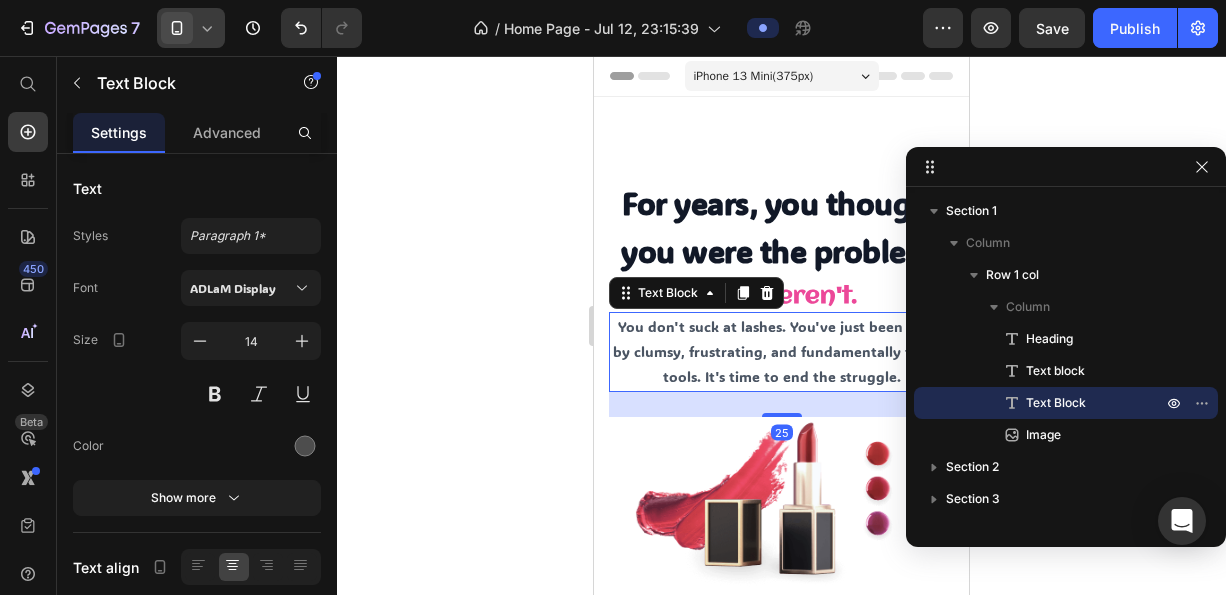 drag, startPoint x: 1051, startPoint y: 104, endPoint x: 1065, endPoint y: 186, distance: 83.18654 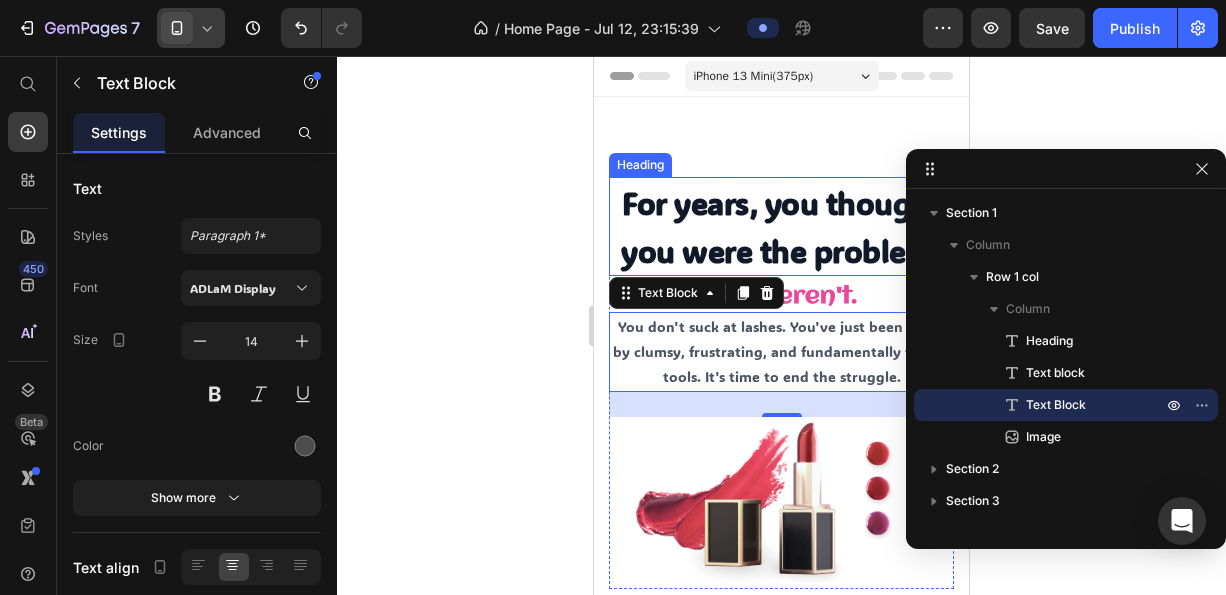 click on "For years, you thought you were the problem." at bounding box center [781, 227] 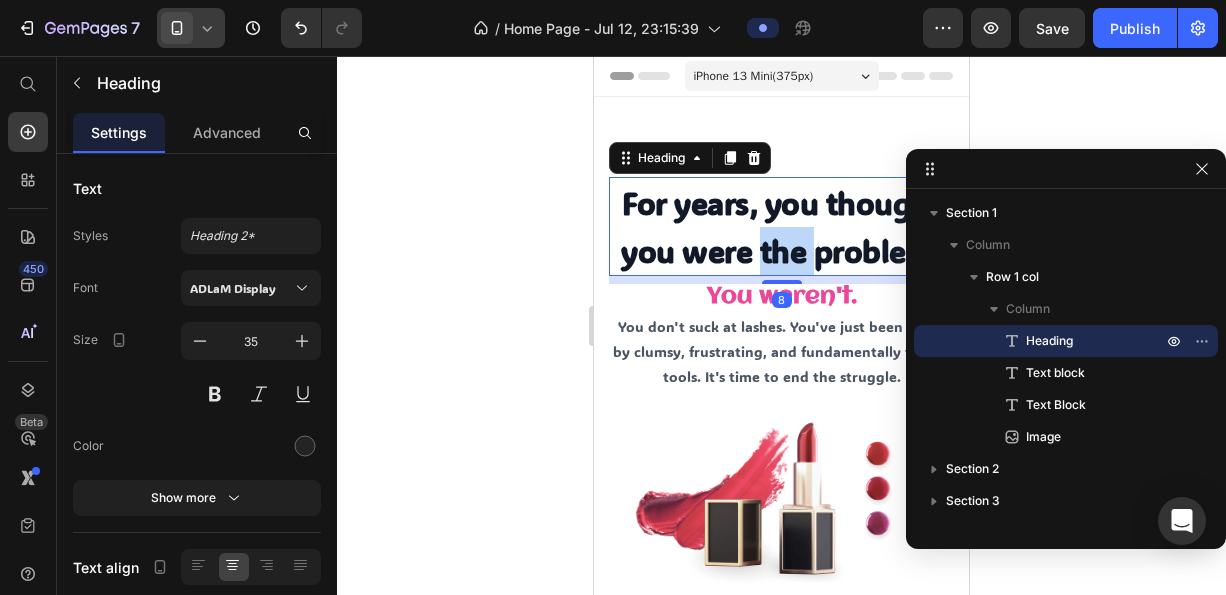 click on "For years, you thought you were the problem." at bounding box center [781, 227] 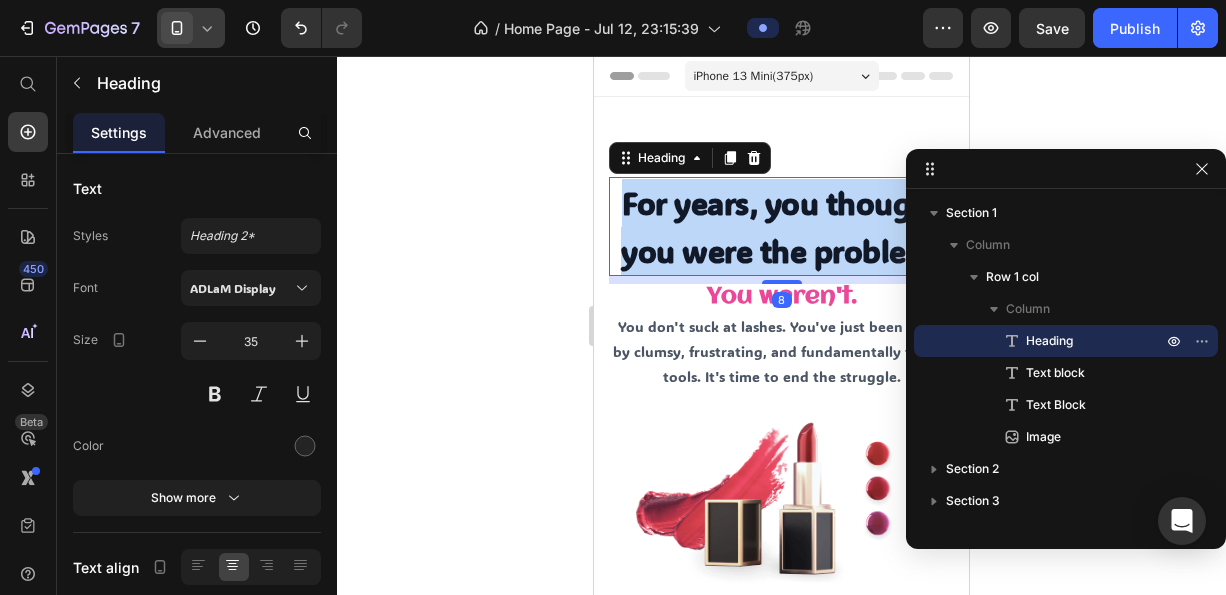 click on "For years, you thought you were the problem." at bounding box center (781, 227) 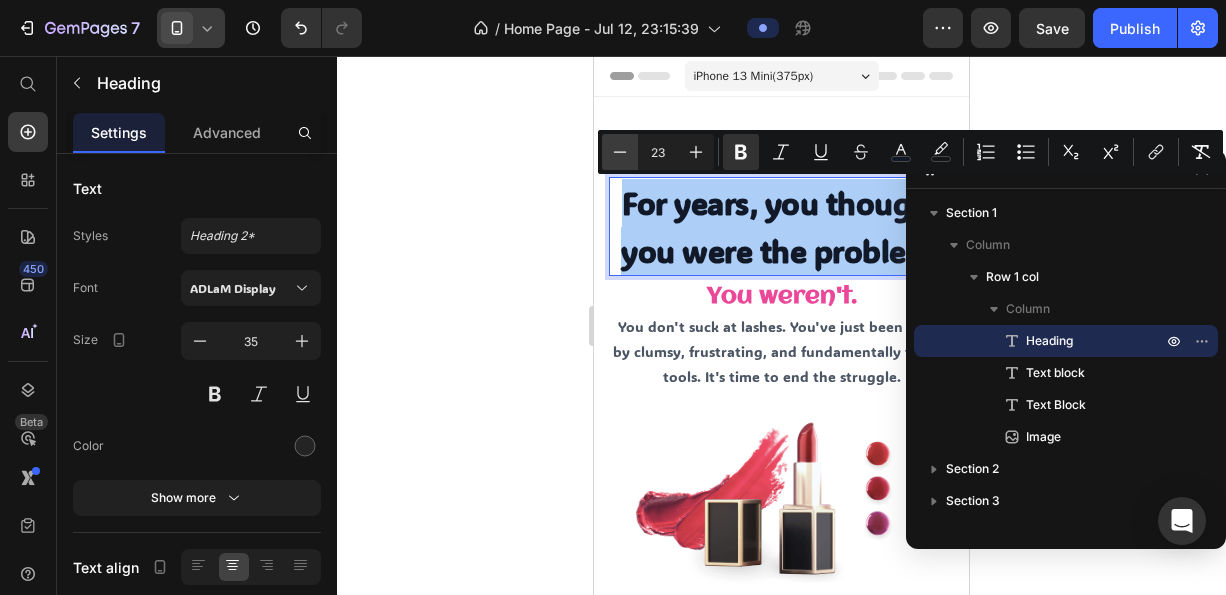 click 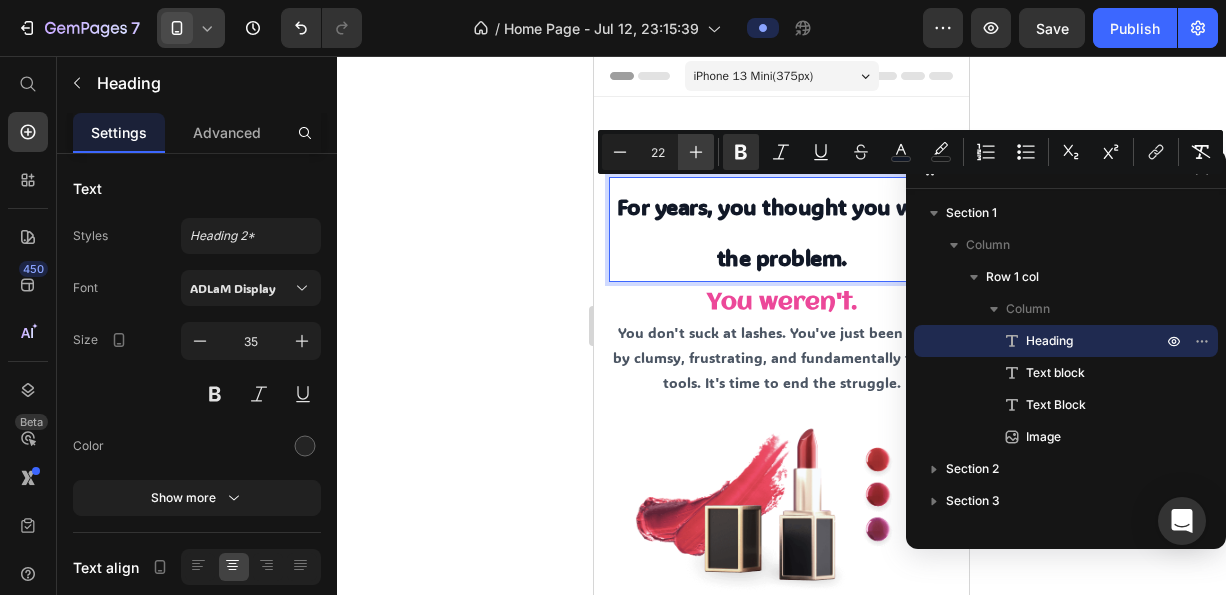 click 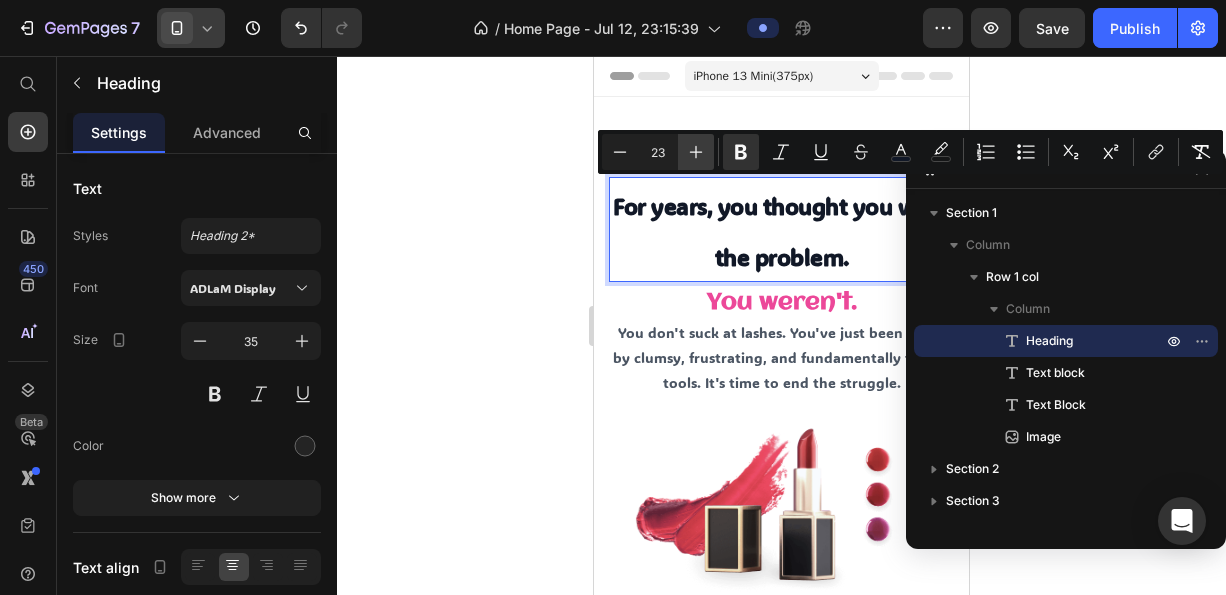 click 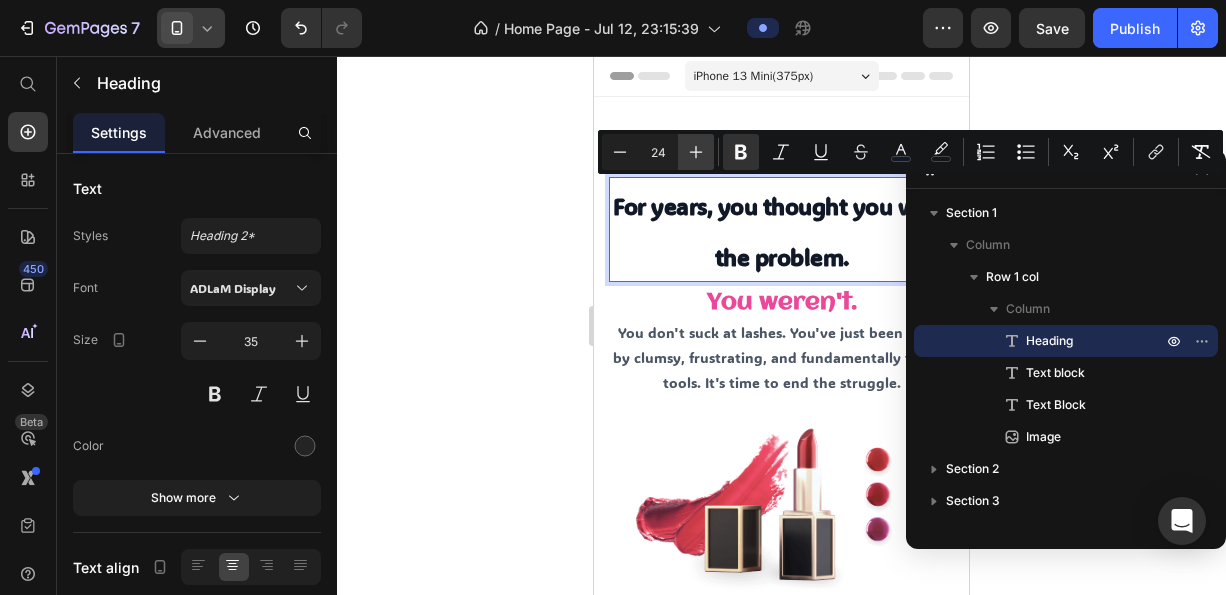 click 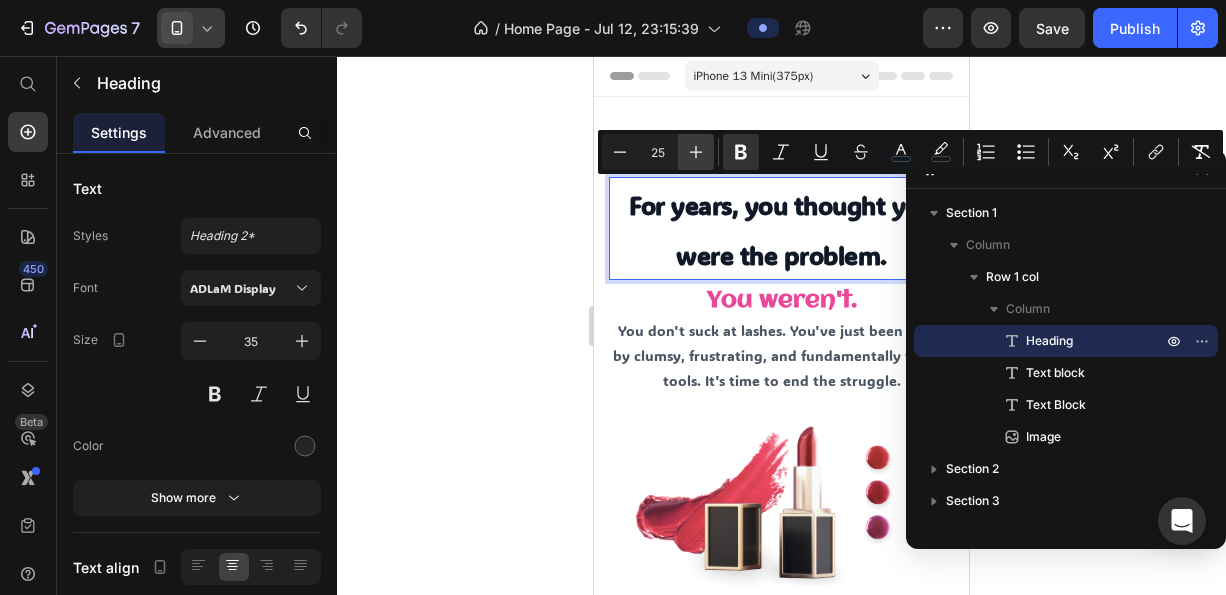 click 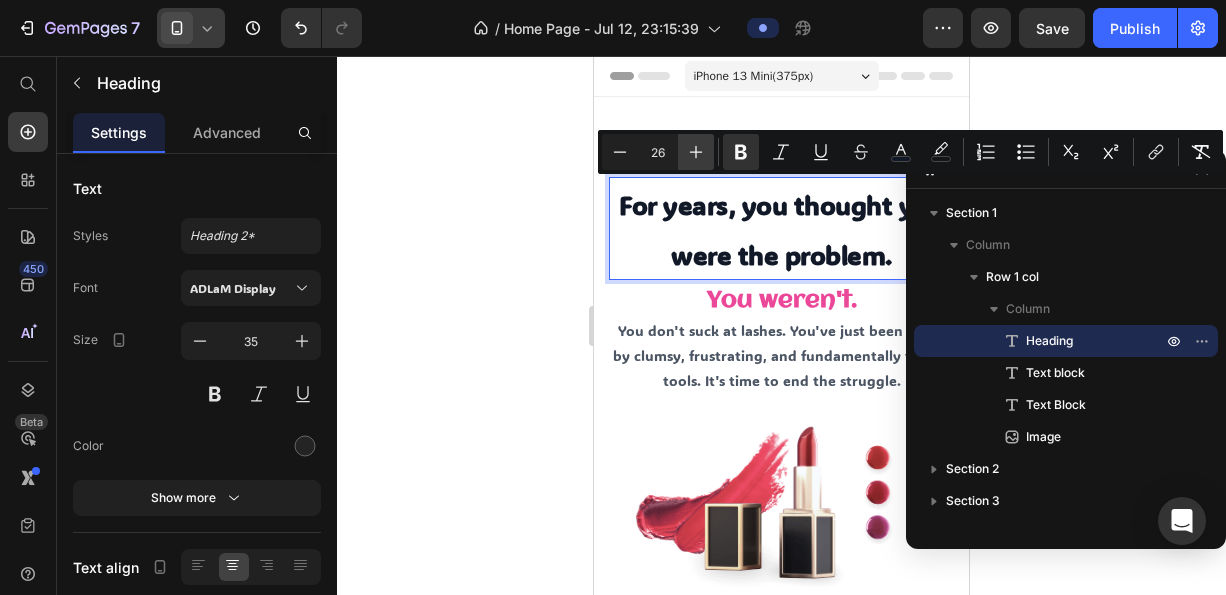 click 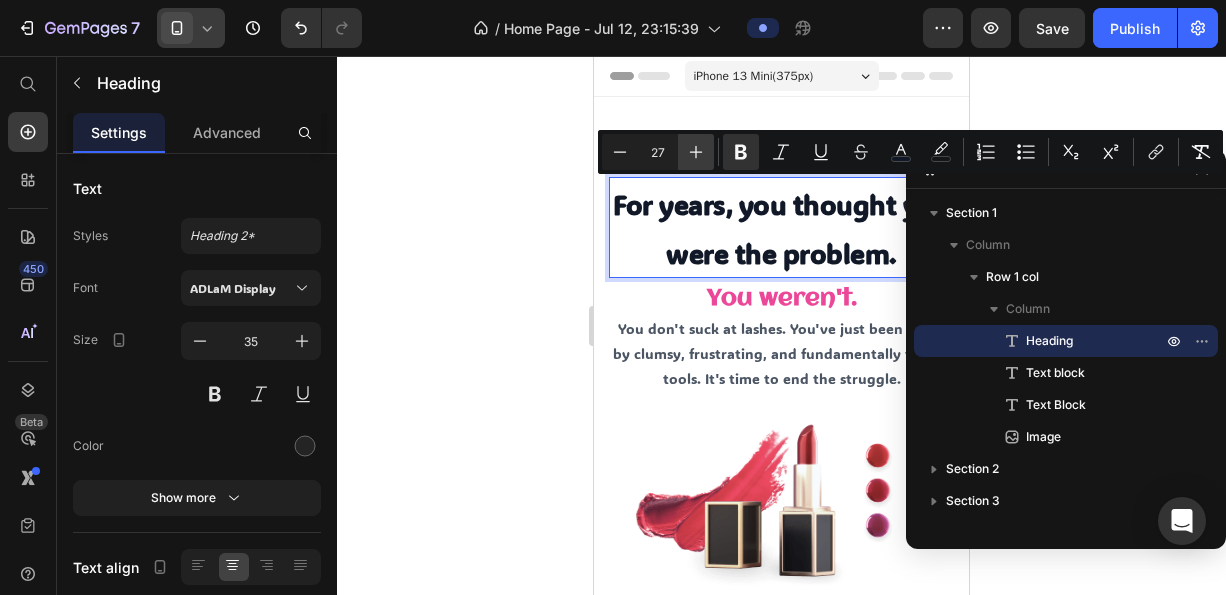 click 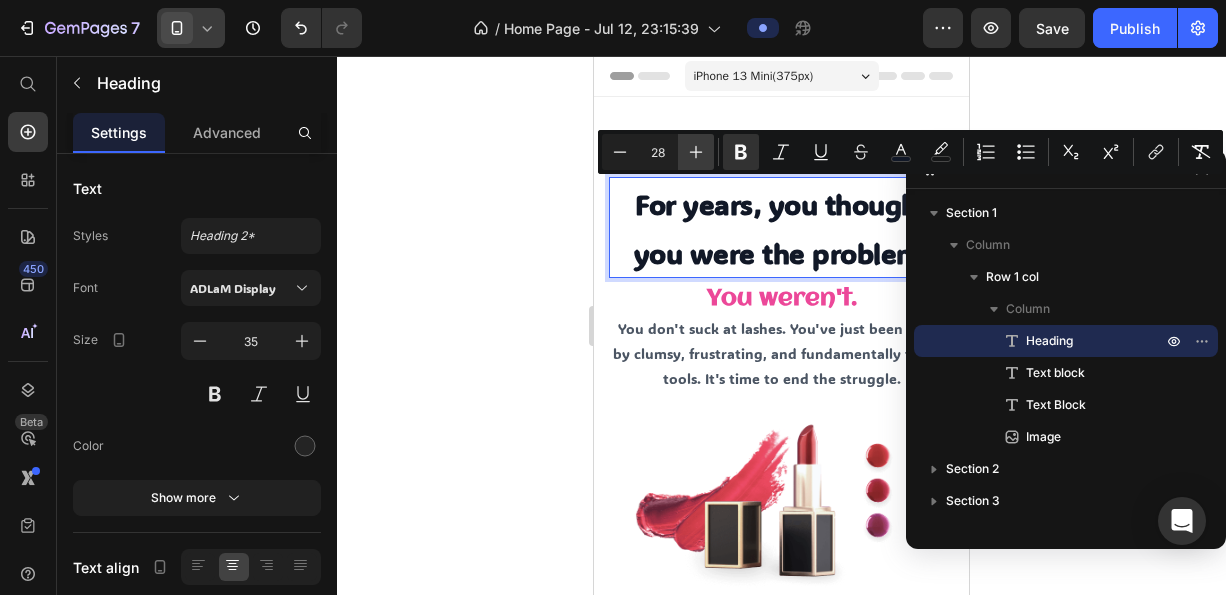click 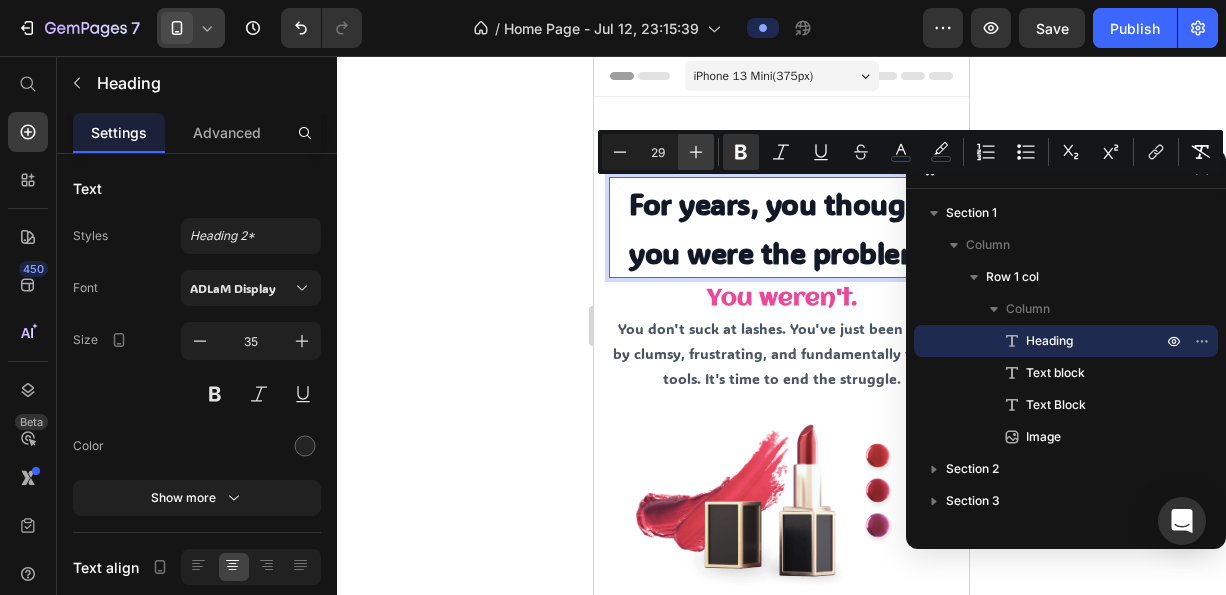 click 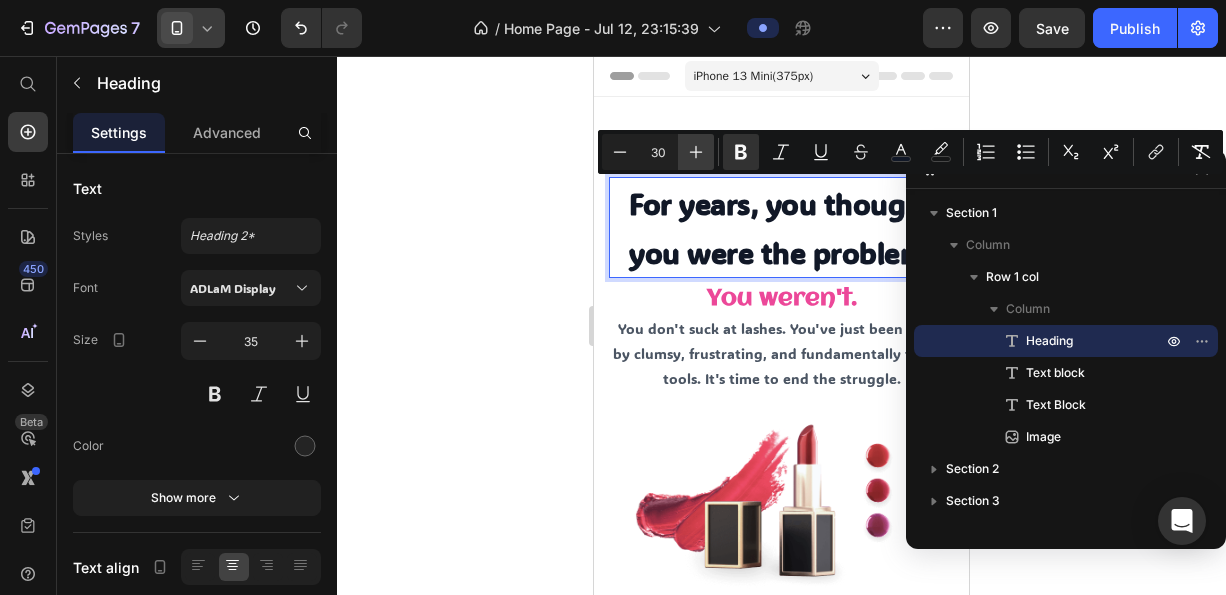 click 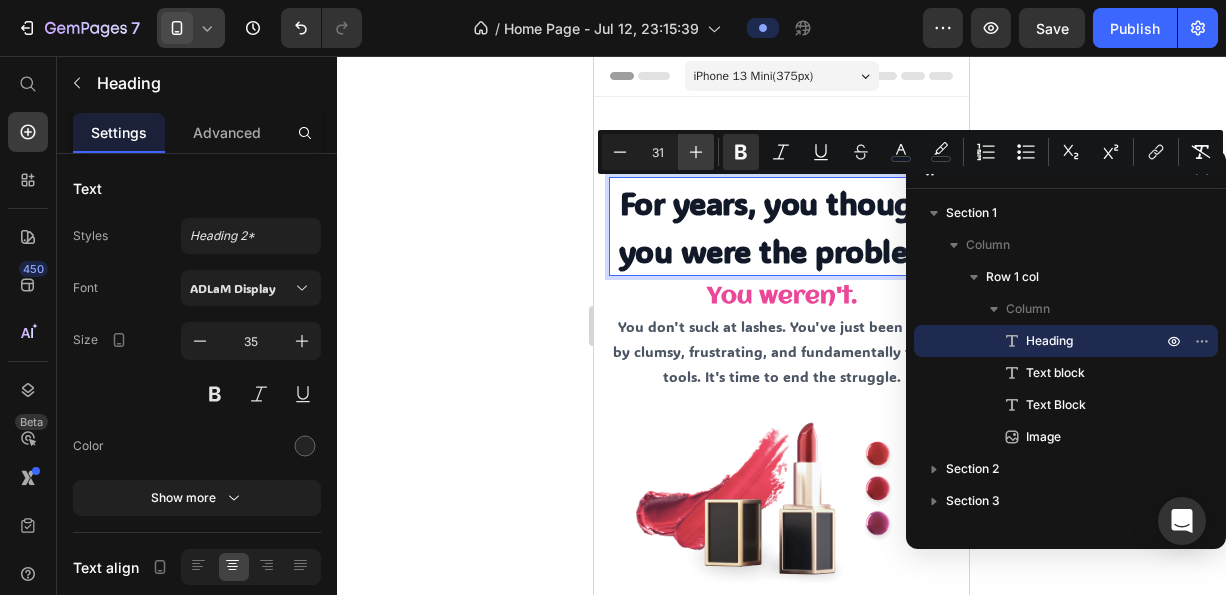 click 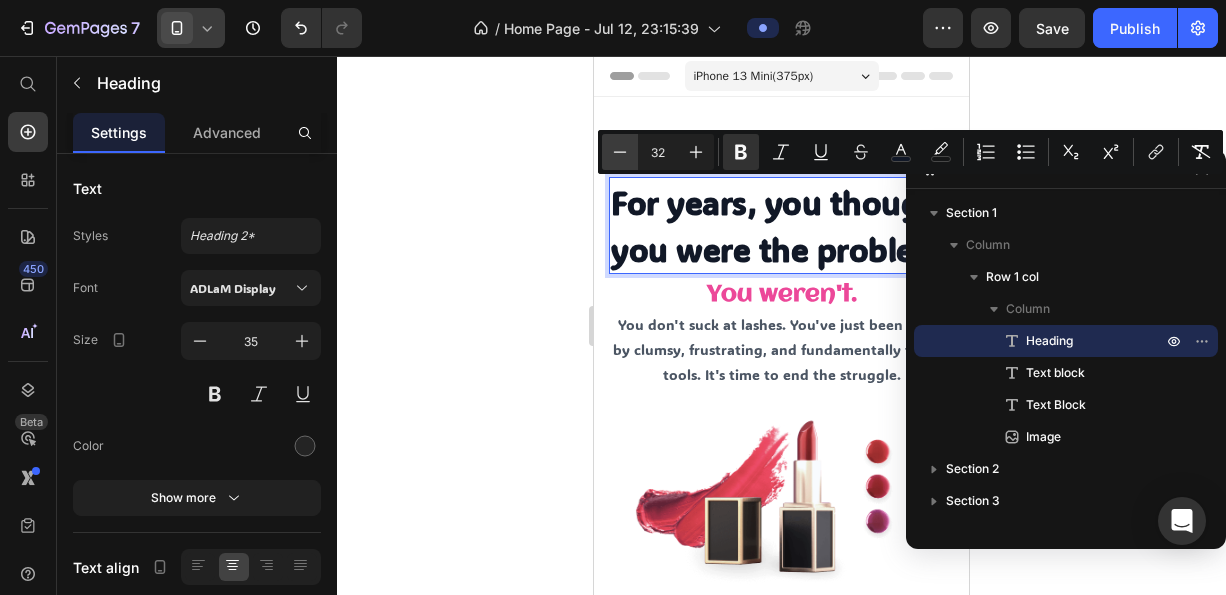 click 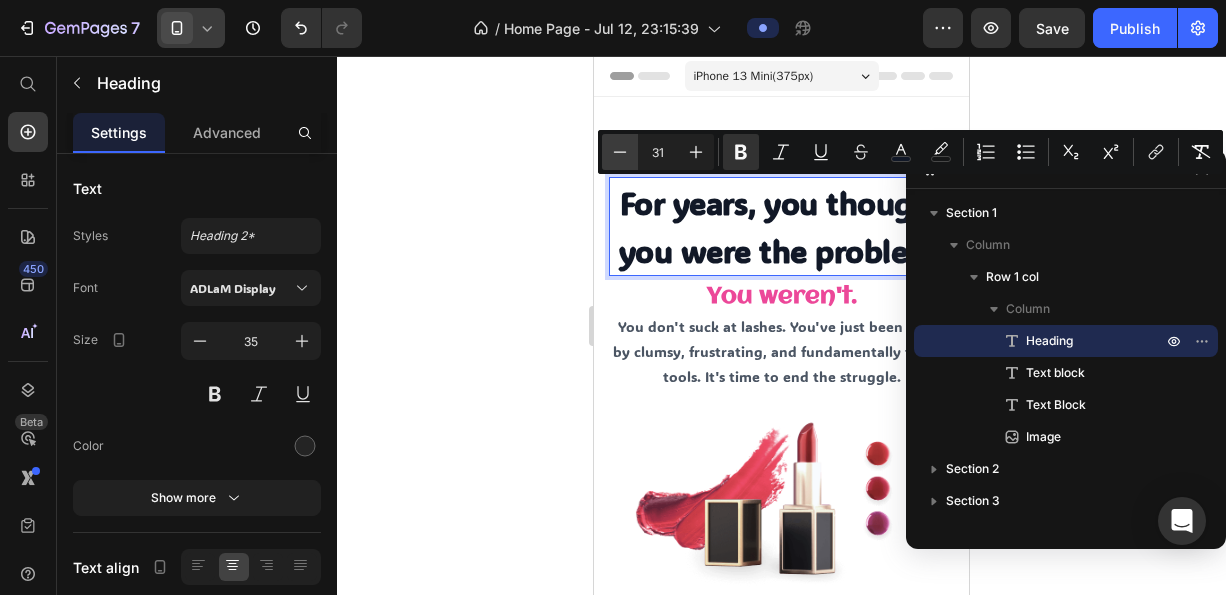 click 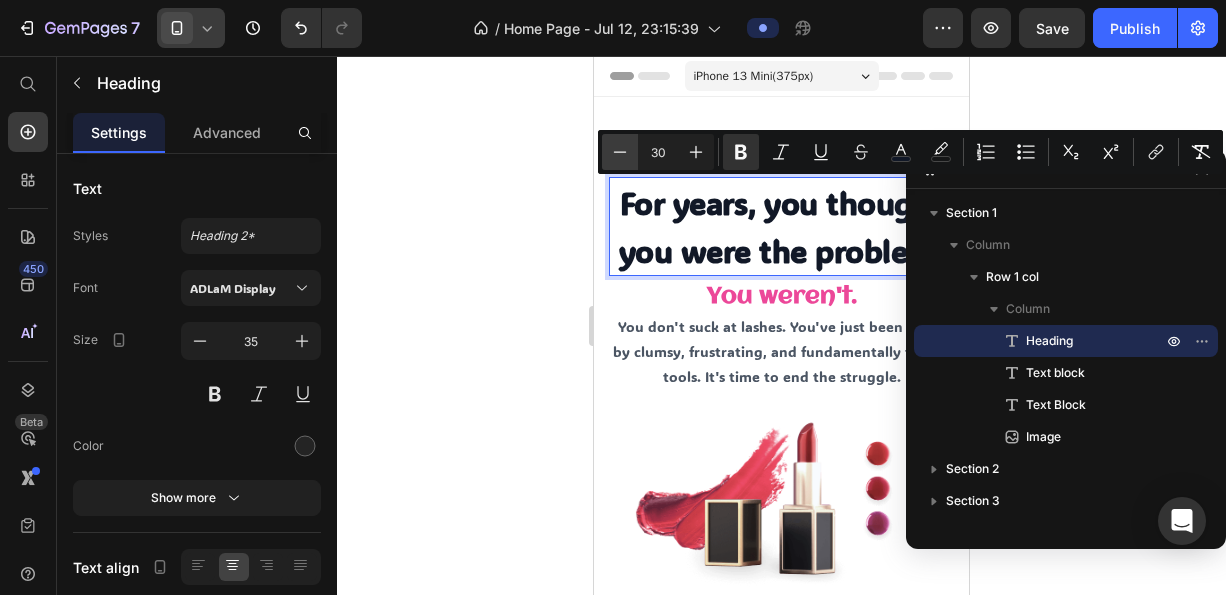 click 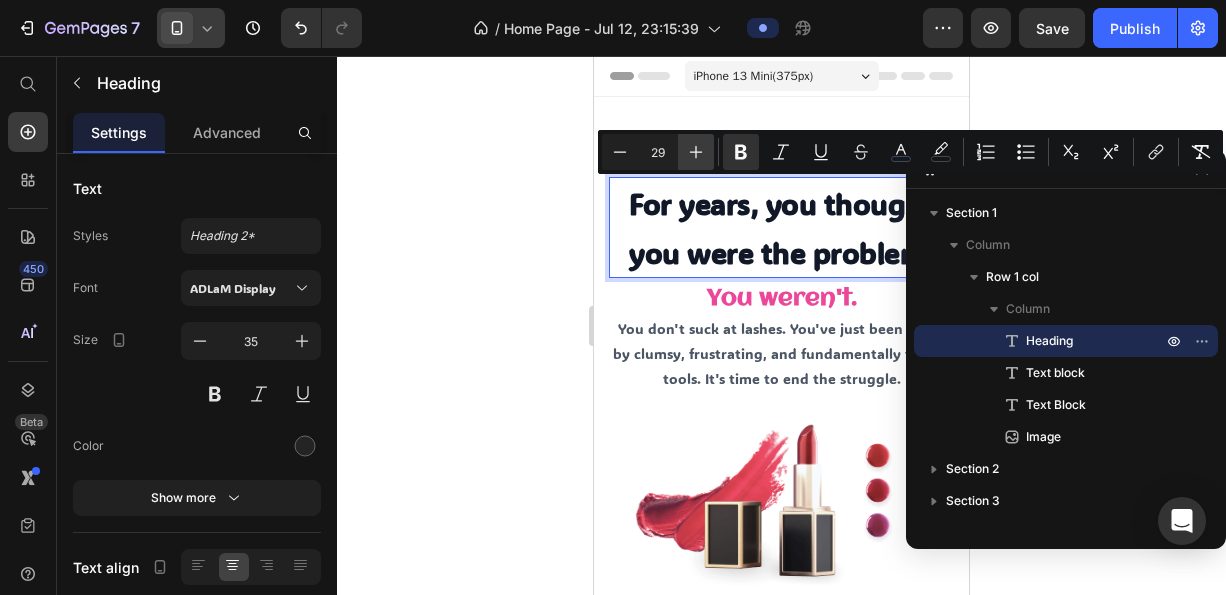 click 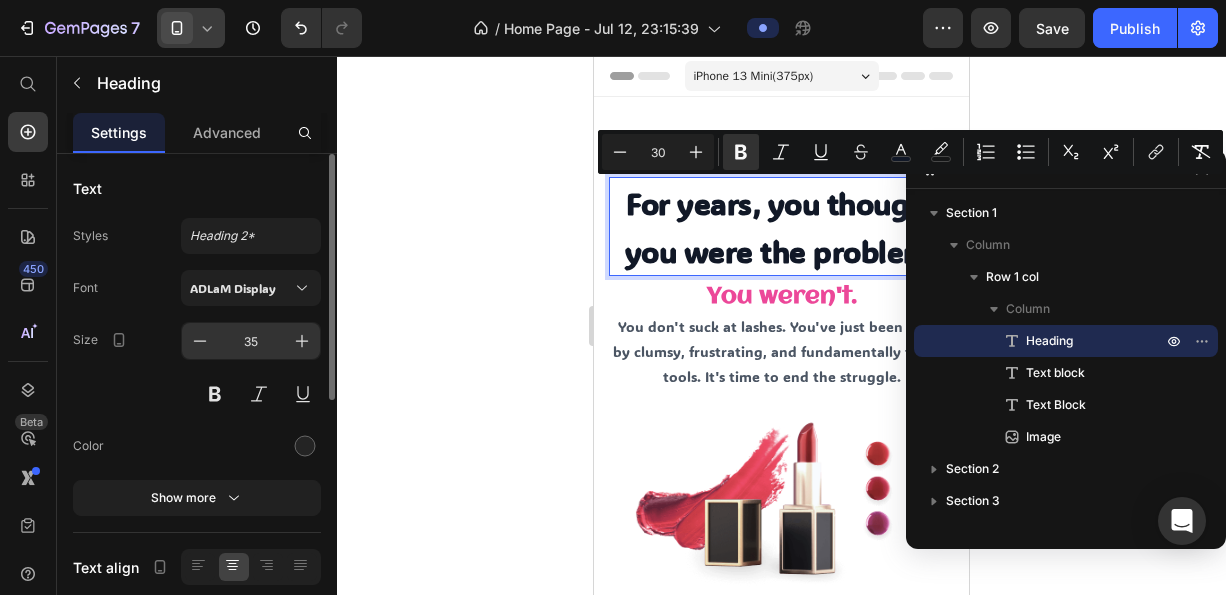 click on "35" 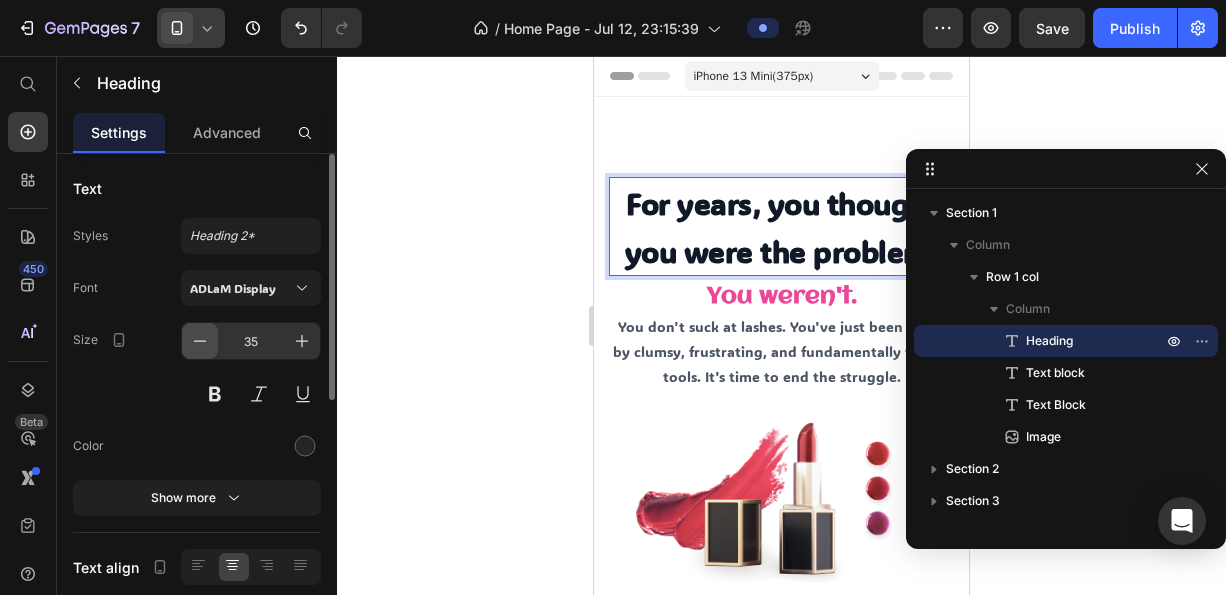 click 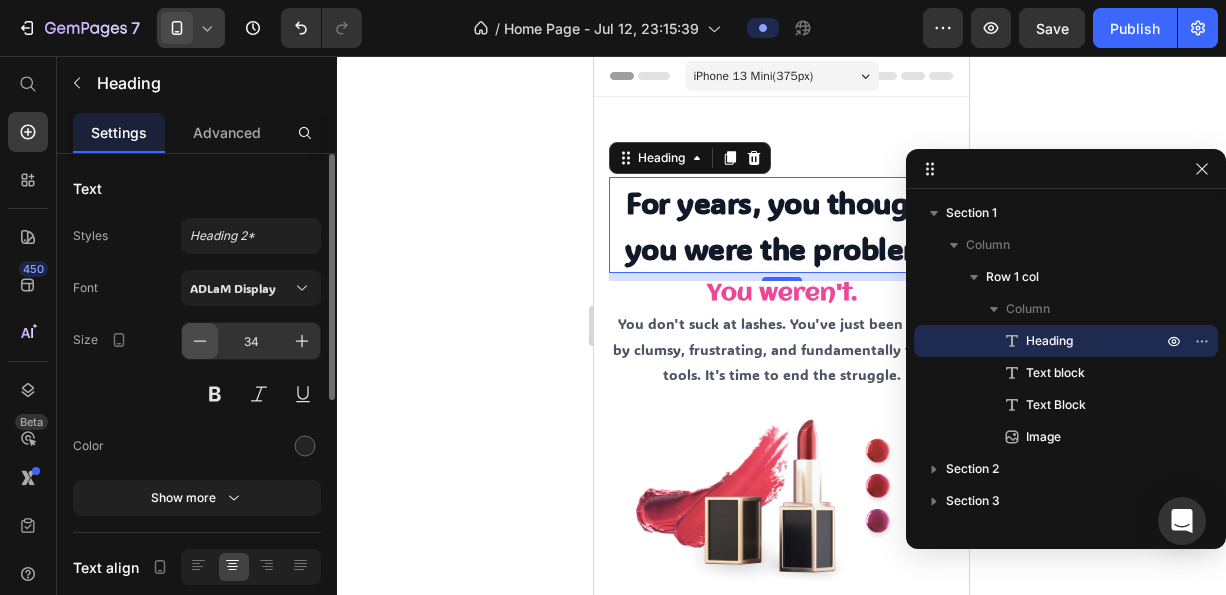 click 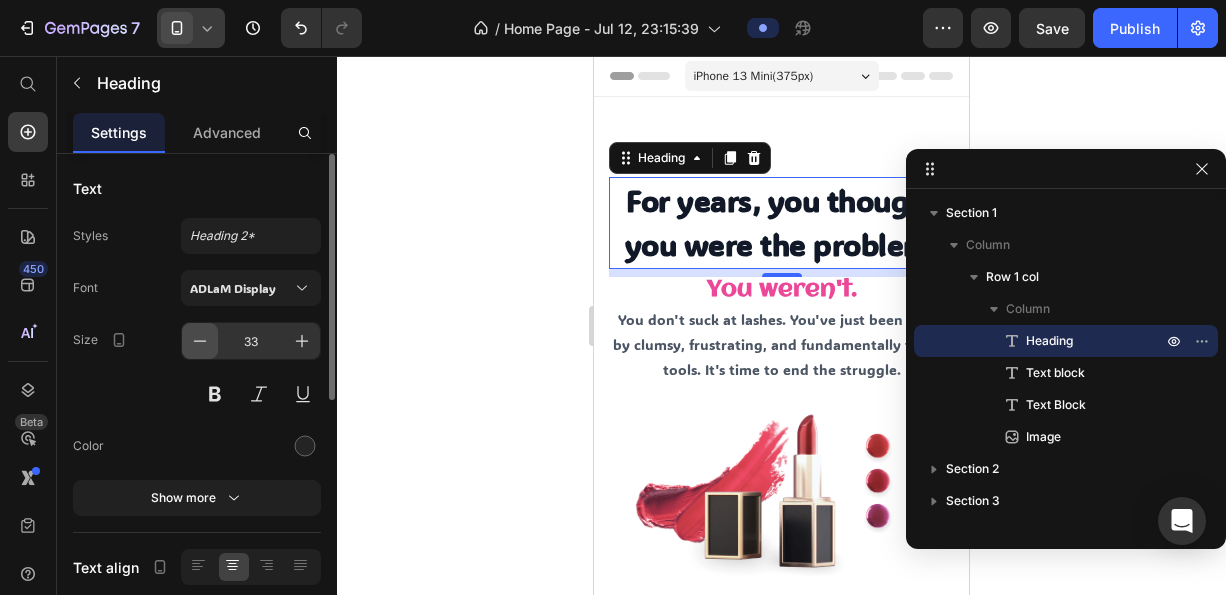 click 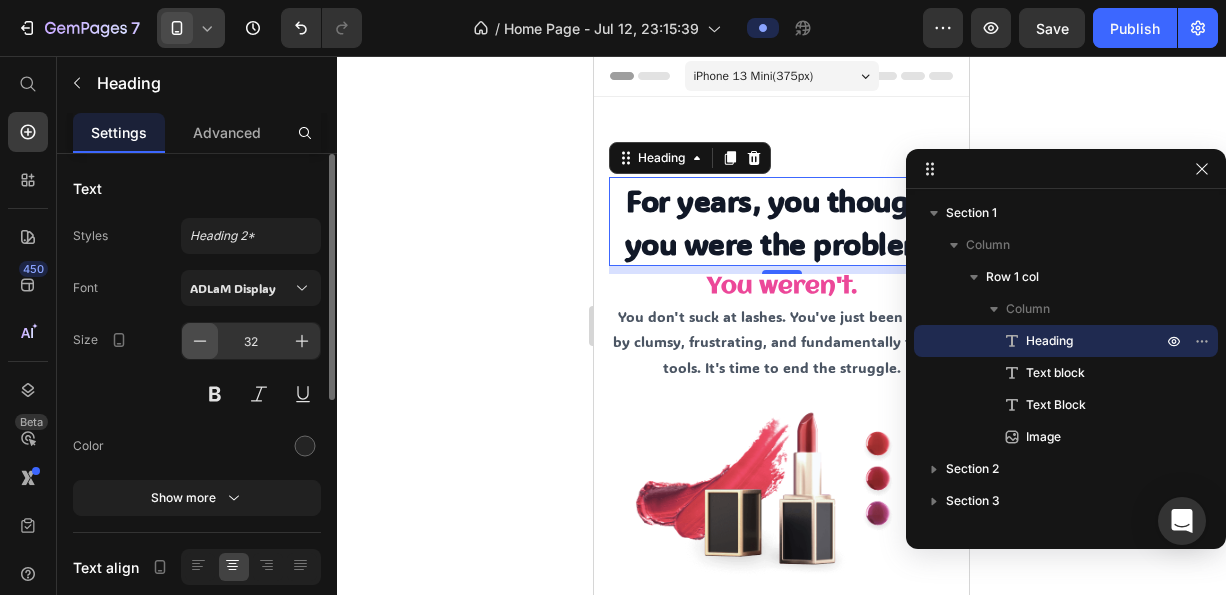 click 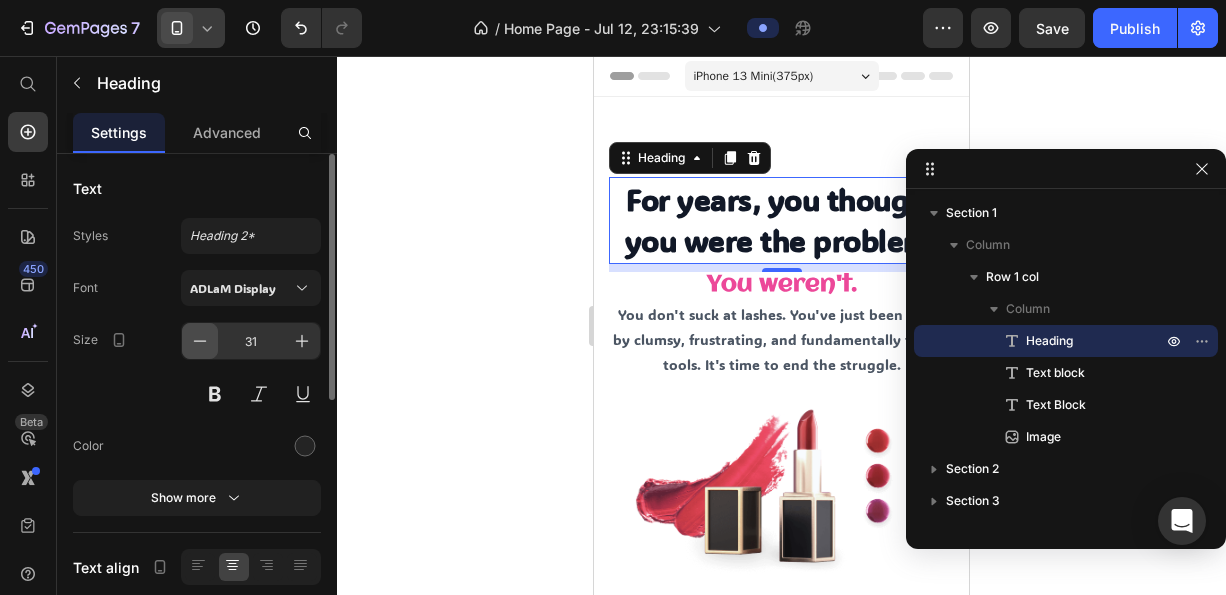 click 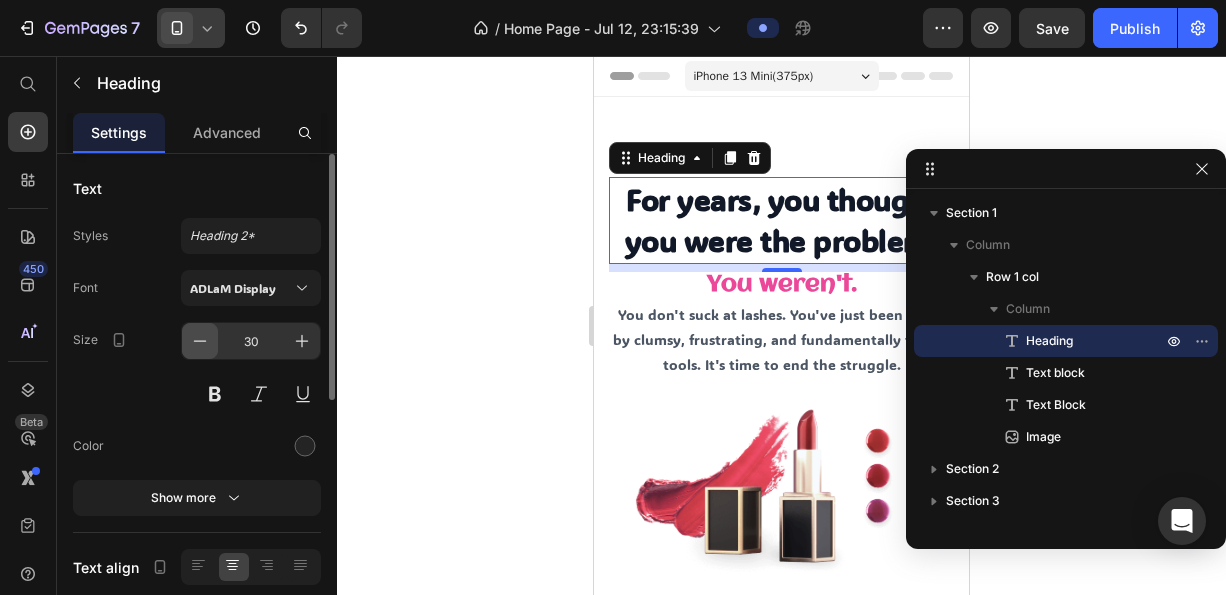 click 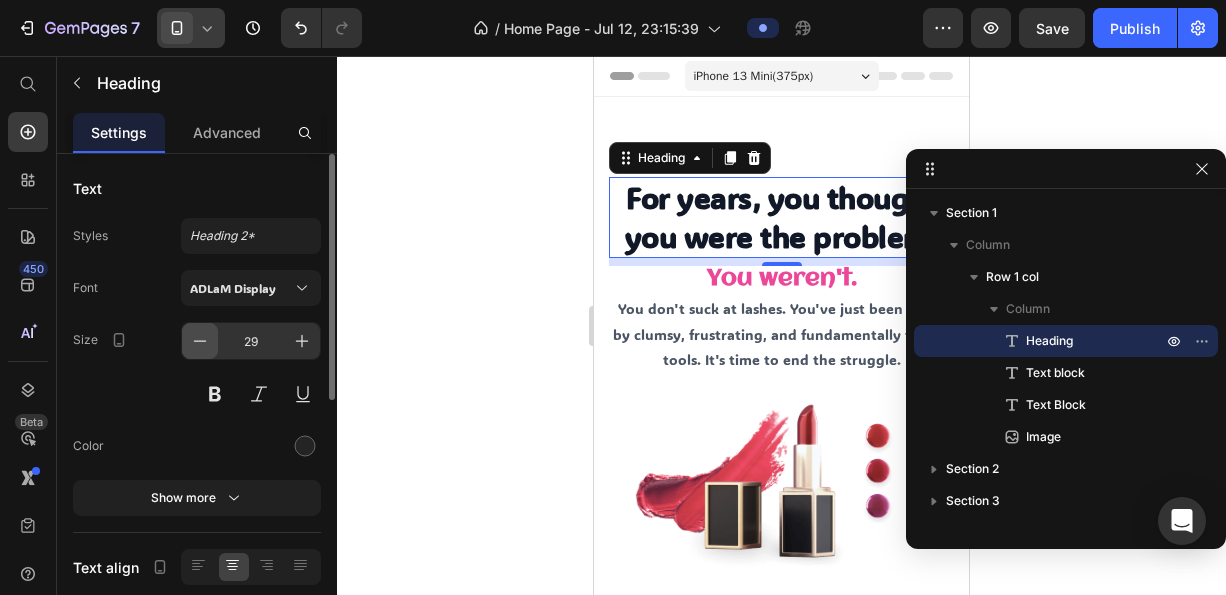 click 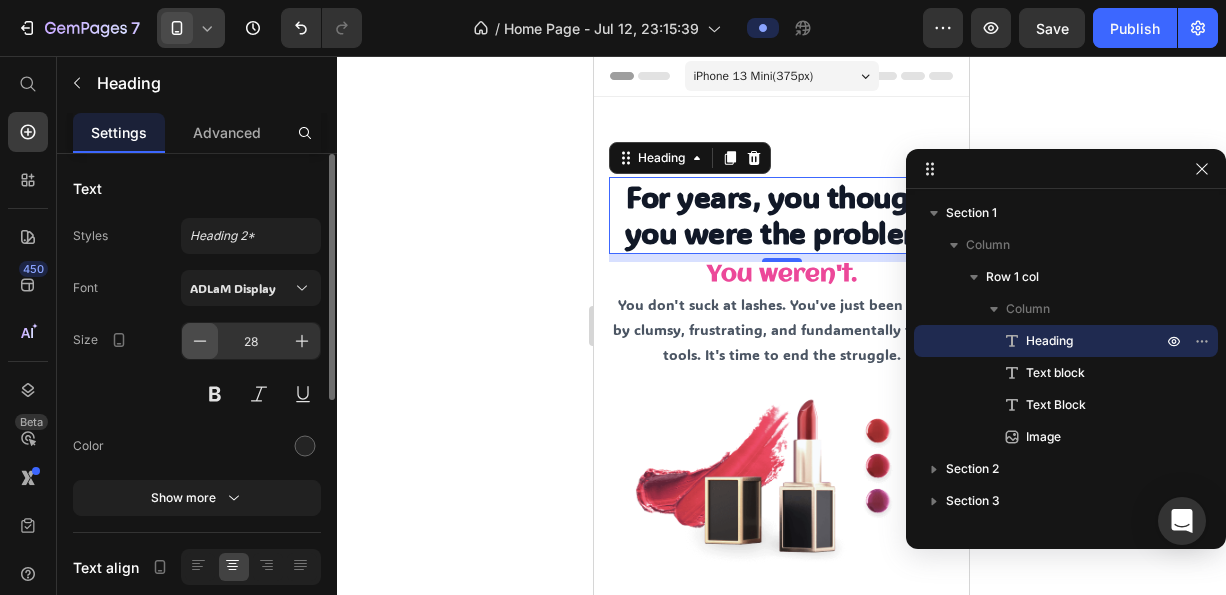 click 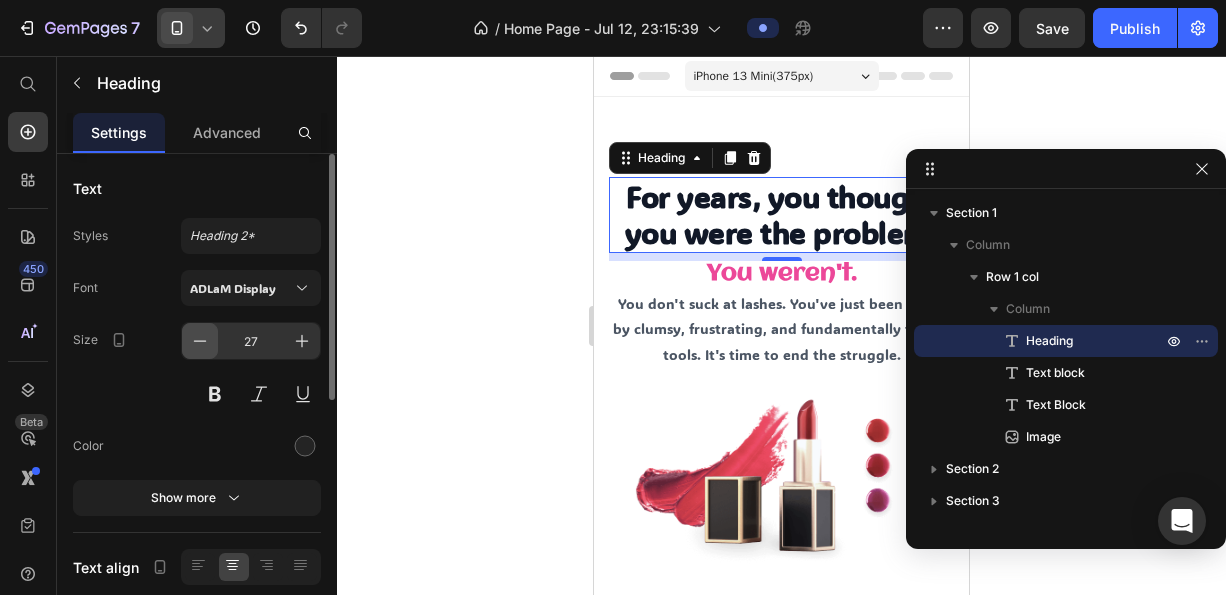 click 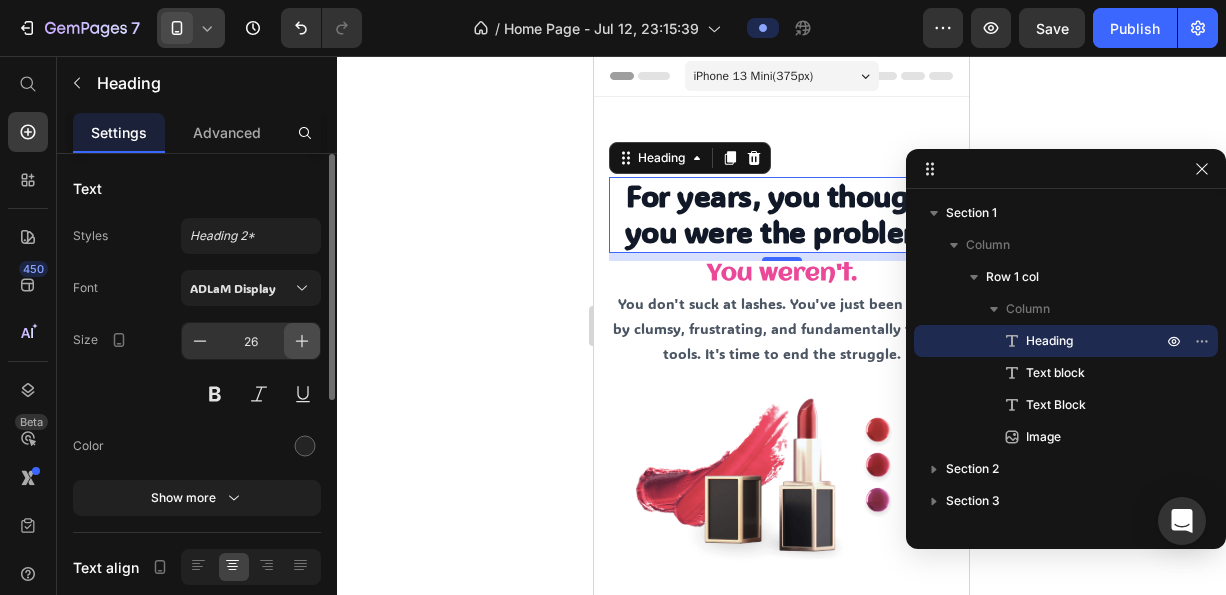 click at bounding box center (302, 341) 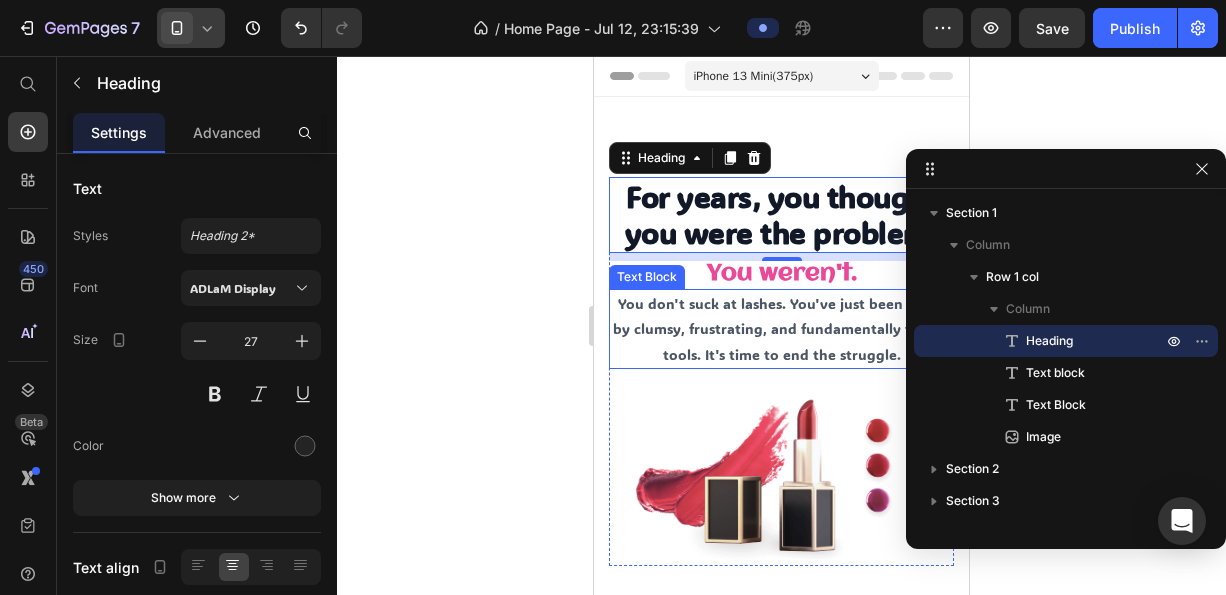 click on "You don't suck at lashes. You've just been failed by clumsy, frustrating, and fundamentally flawed tools. It's time to end the struggle." at bounding box center (782, 328) 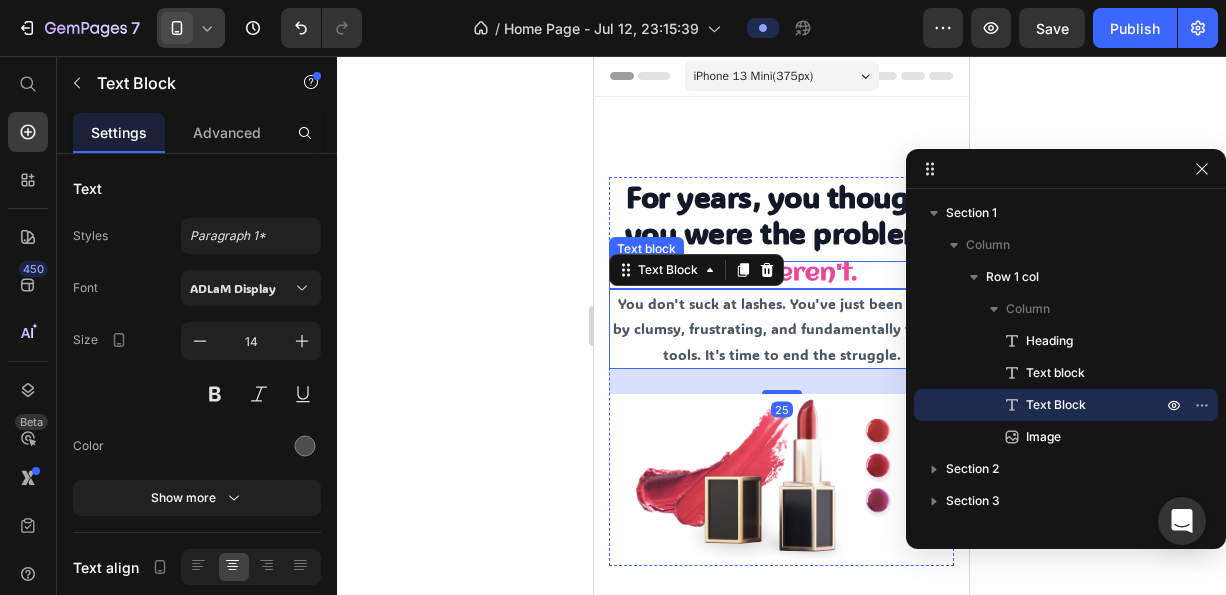 click on "You weren't." at bounding box center [782, 273] 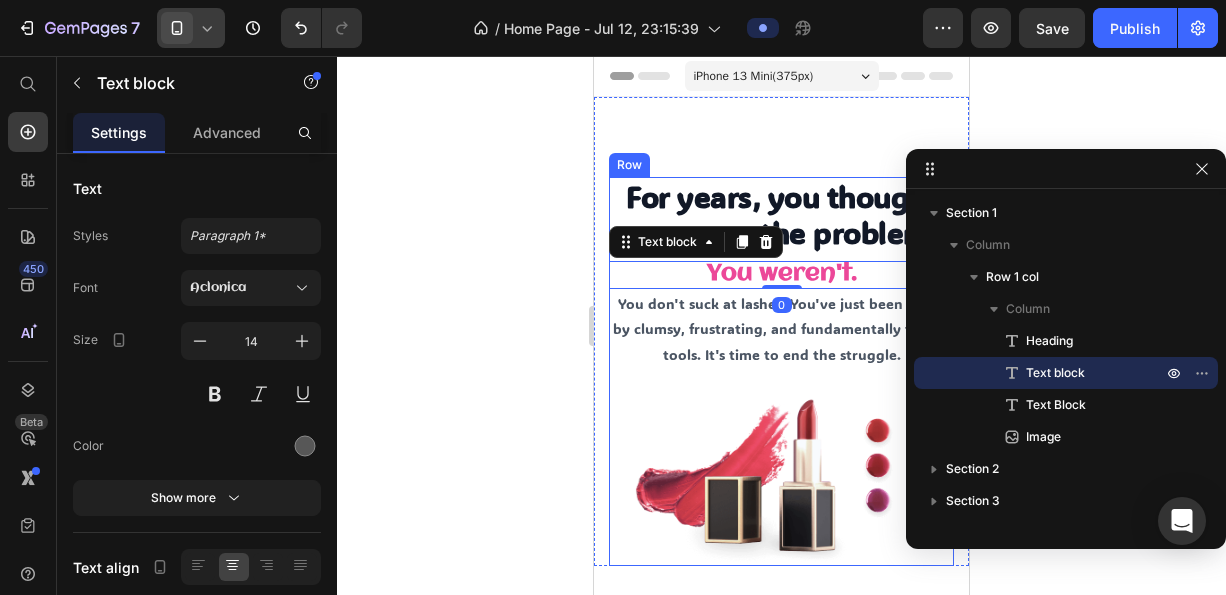 click on "⁠⁠⁠⁠⁠⁠⁠ For years, you thought you were the problem. Heading You weren't. Text block   0 You don't suck at lashes. You've just been failed by clumsy, frustrating, and fundamentally flawed tools. It's time to end the struggle. Text Block Image" at bounding box center (781, 371) 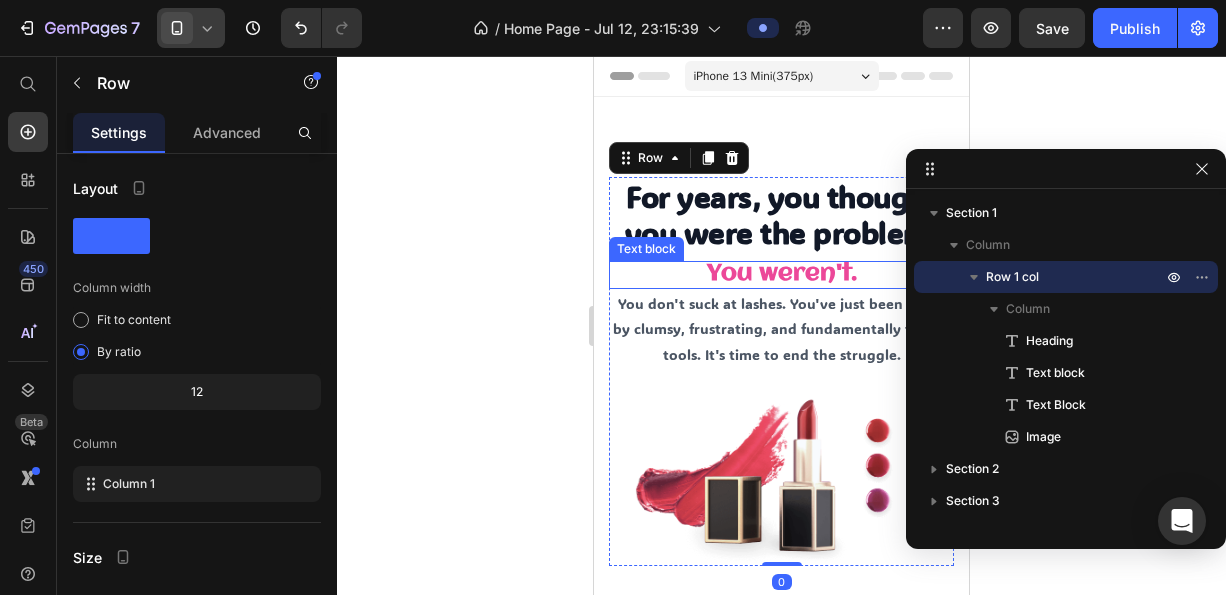 click on "You weren't." at bounding box center (782, 273) 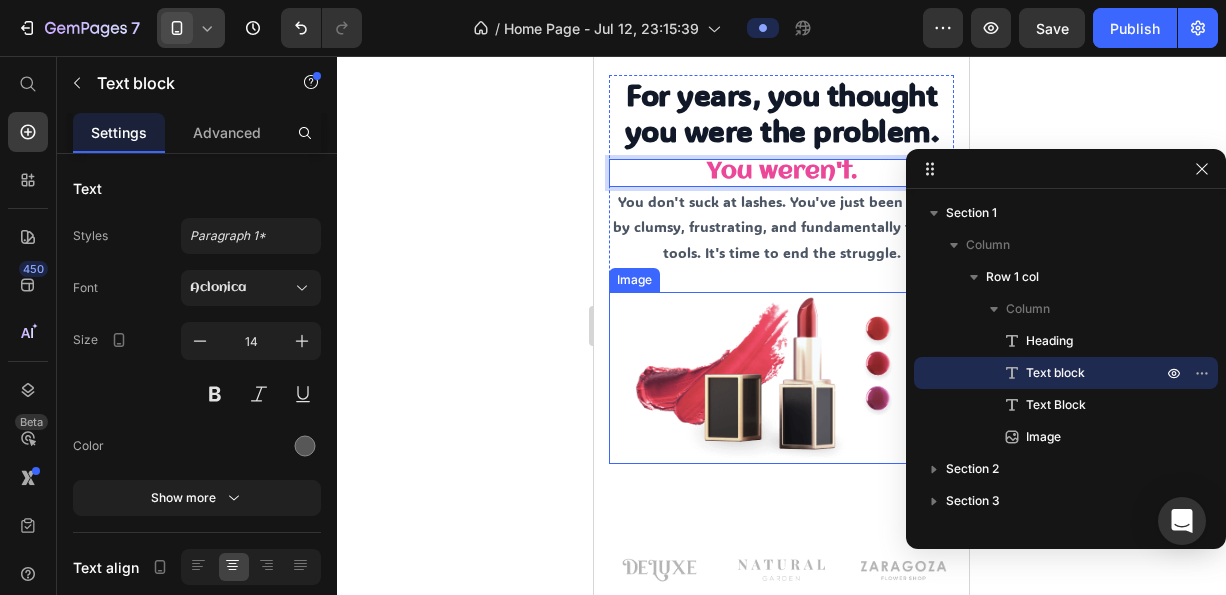 scroll, scrollTop: 100, scrollLeft: 0, axis: vertical 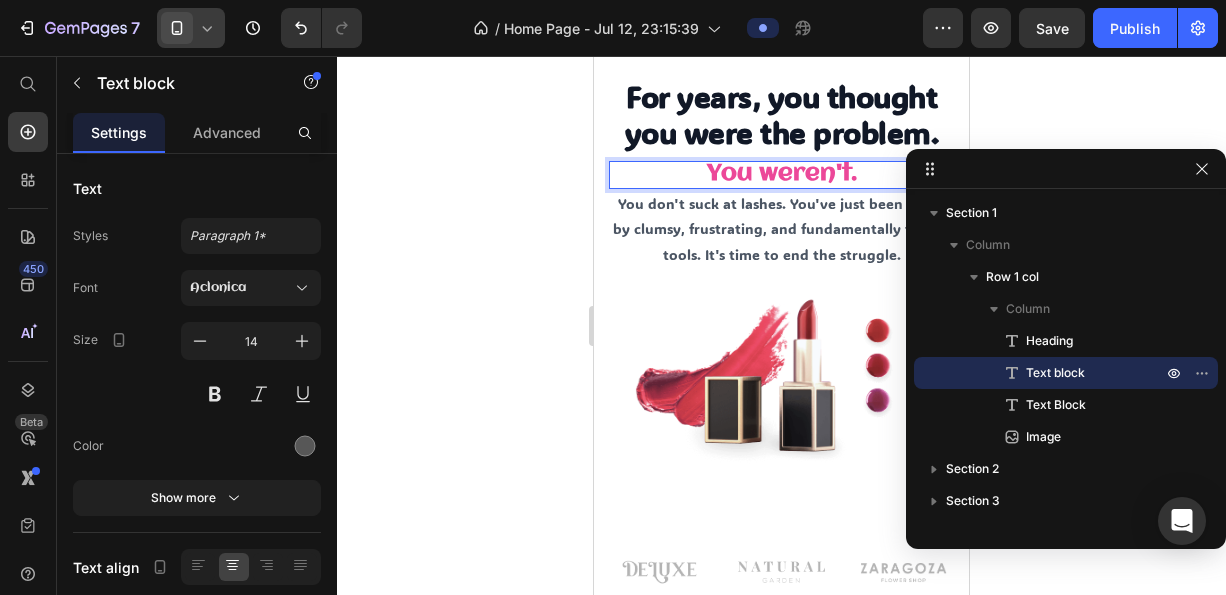 click on "You weren't." at bounding box center [781, 175] 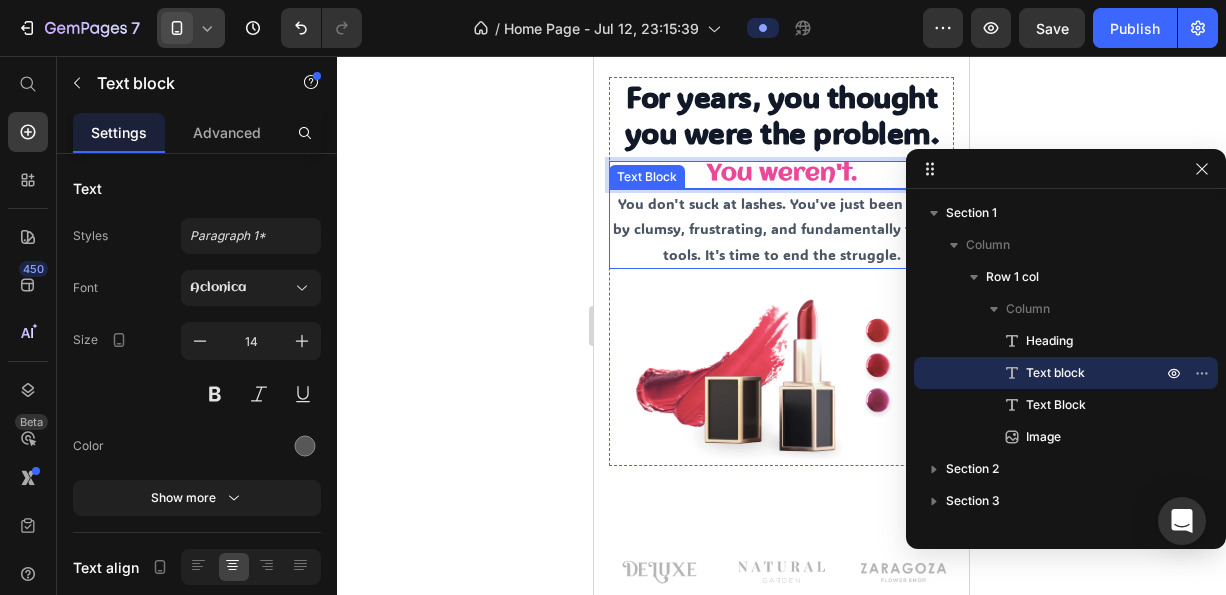click on "You don't suck at lashes. You've just been failed by clumsy, frustrating, and fundamentally flawed tools. It's time to end the struggle." at bounding box center (782, 228) 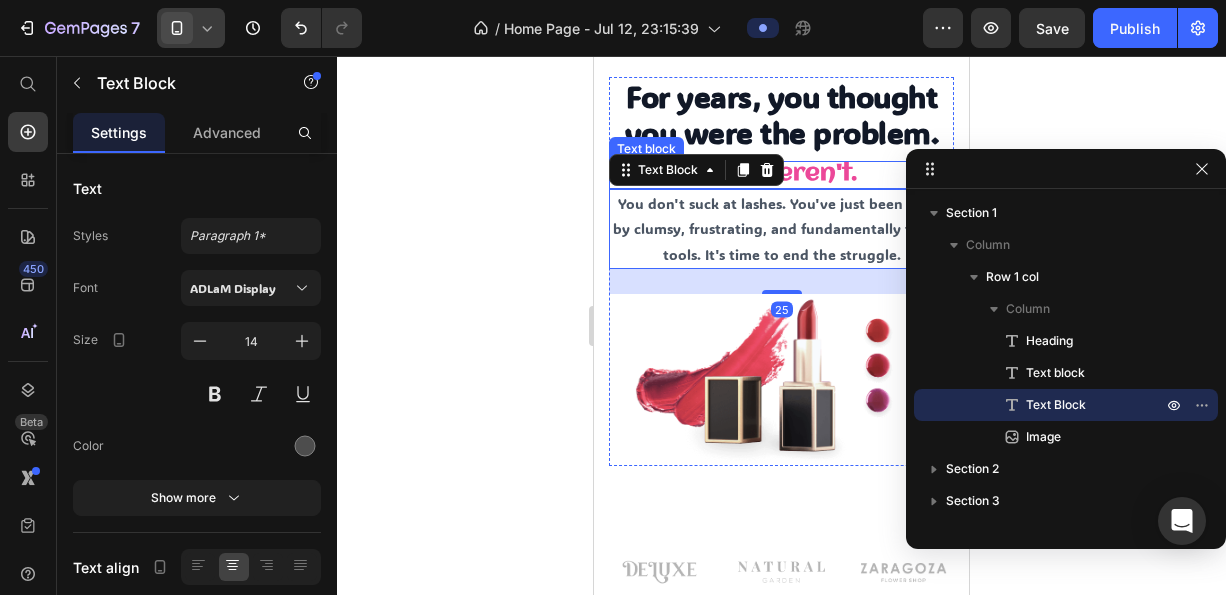 click on "You weren't." at bounding box center [781, 175] 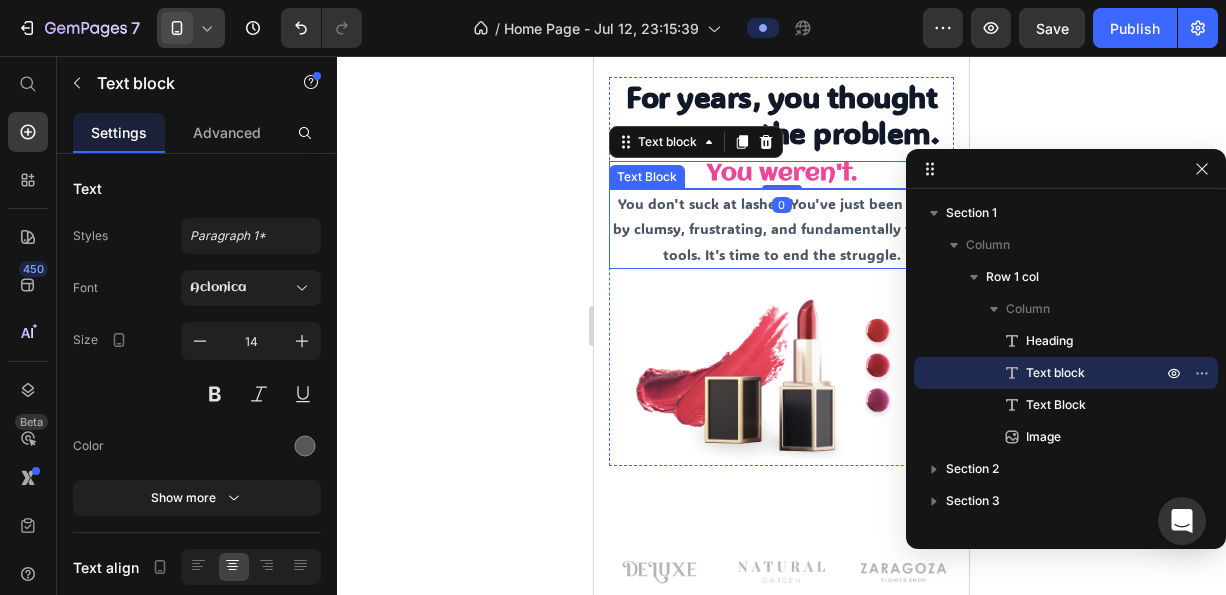 click on "You don't suck at lashes. You've just been failed by clumsy, frustrating, and fundamentally flawed tools. It's time to end the struggle." at bounding box center [781, 229] 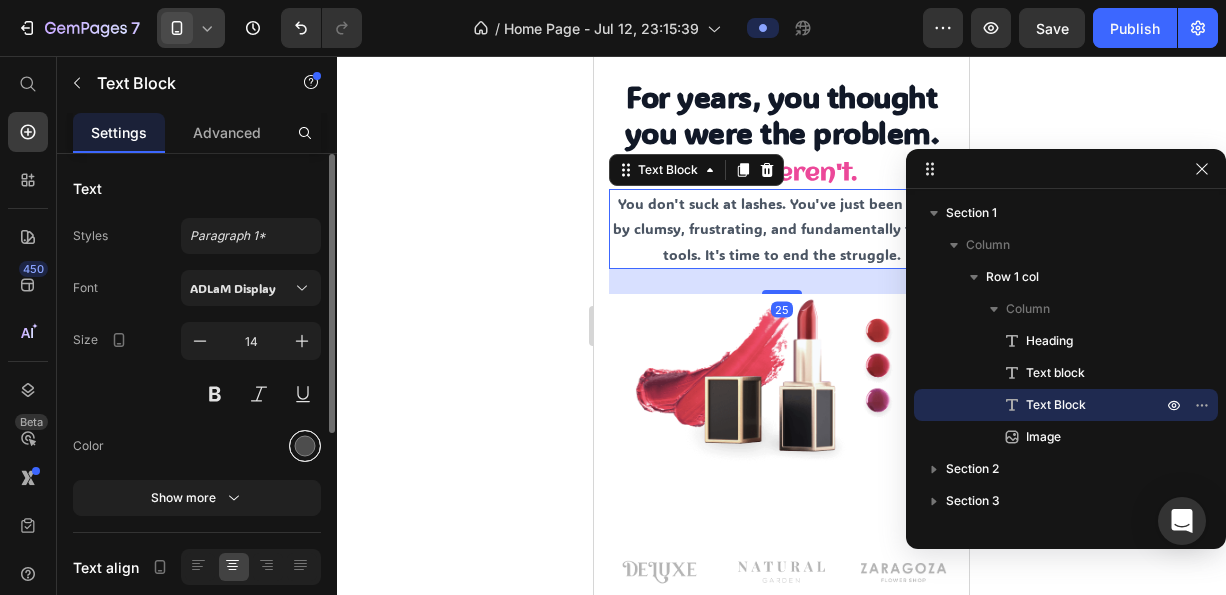 click at bounding box center [305, 446] 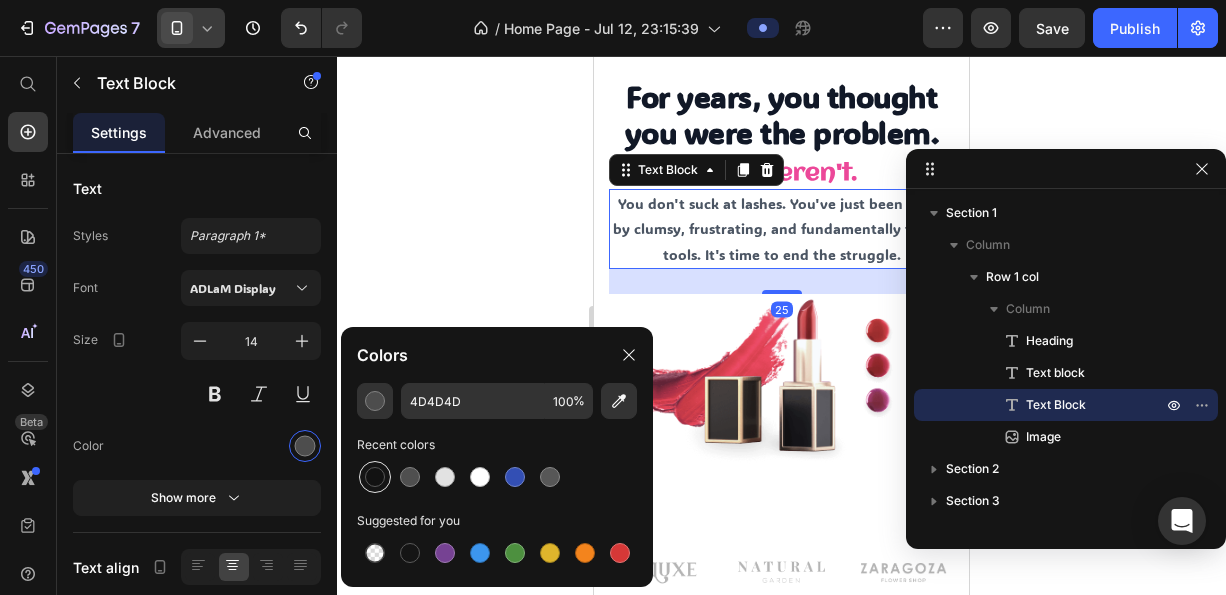 click at bounding box center (375, 477) 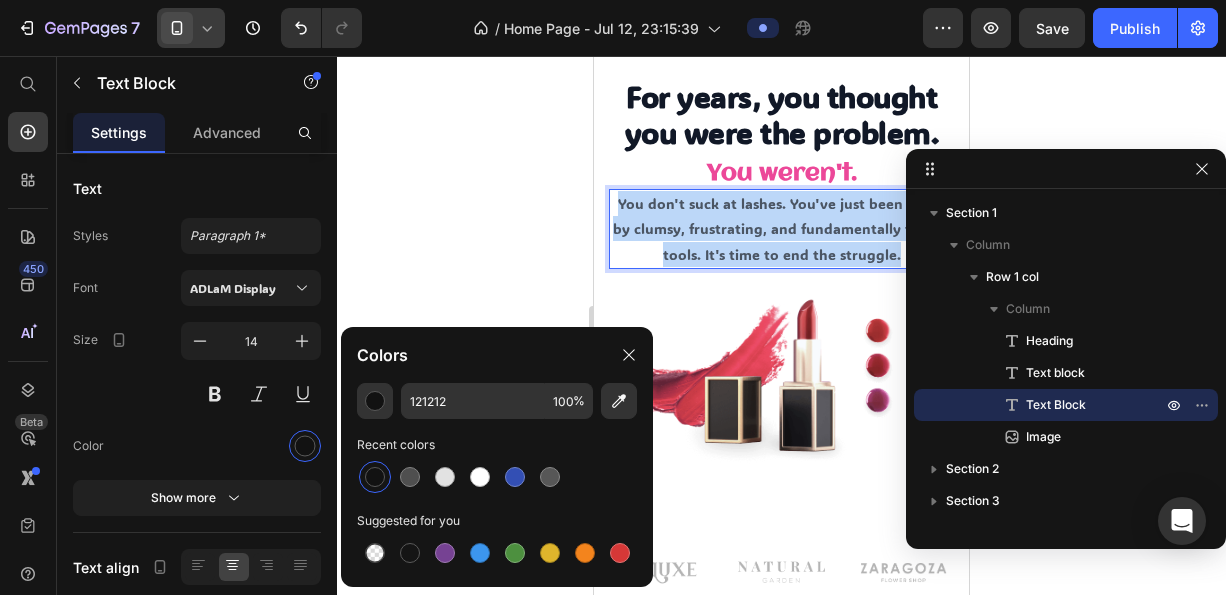 click on "You don't suck at lashes. You've just been failed by clumsy, frustrating, and fundamentally flawed tools. It's time to end the struggle." at bounding box center [782, 228] 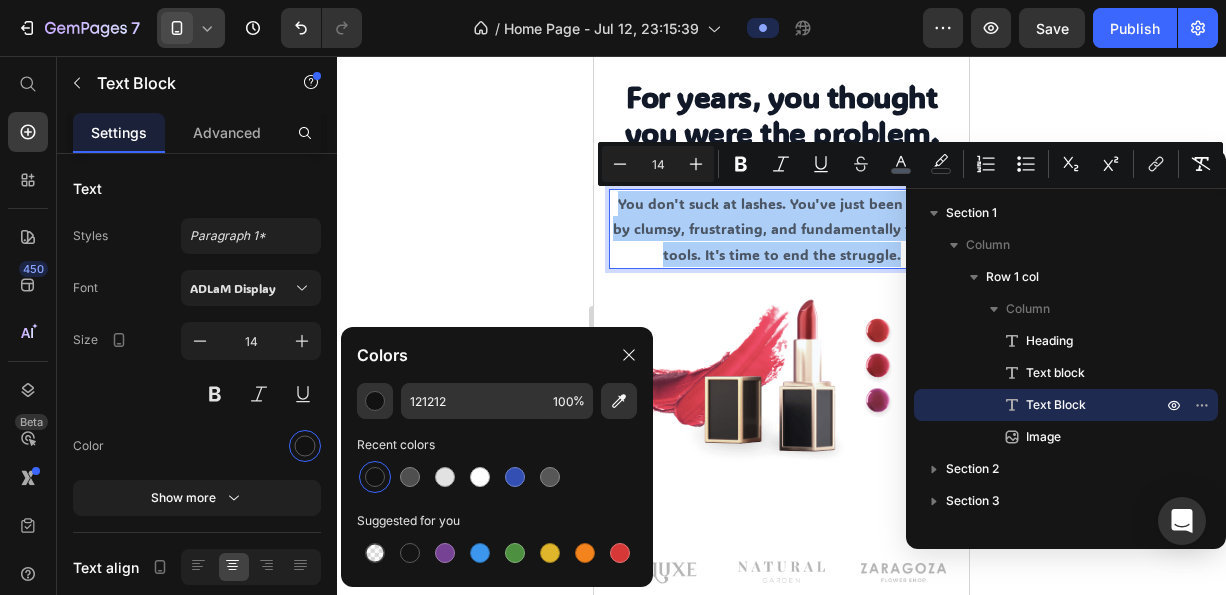 click at bounding box center [375, 477] 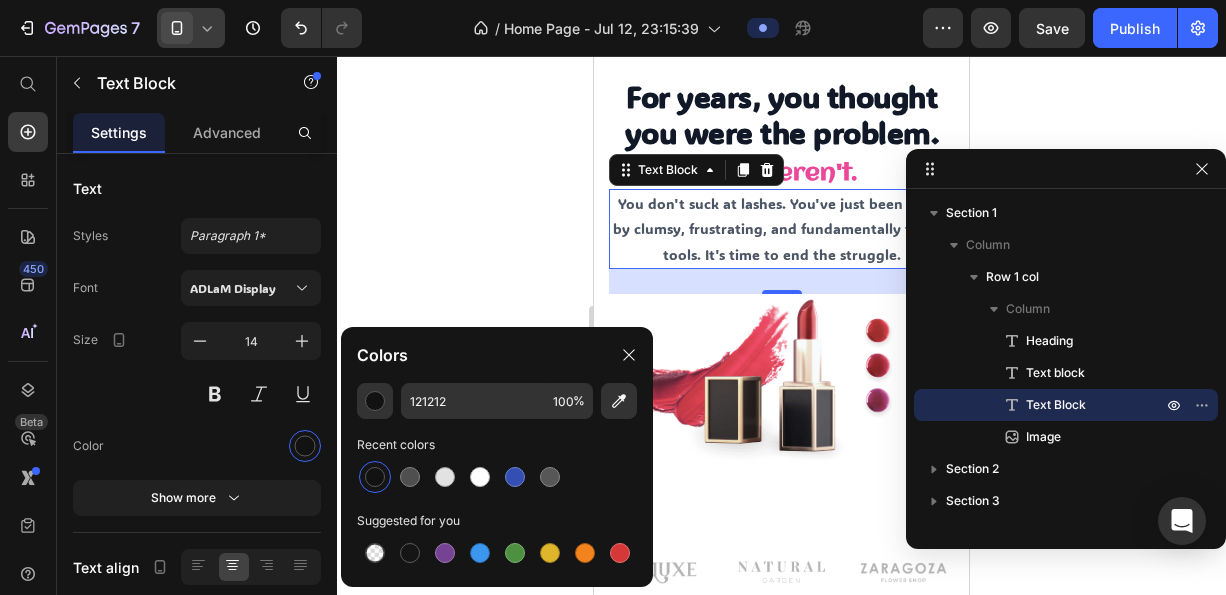 click on "You don't suck at lashes. You've just been failed by clumsy, frustrating, and fundamentally flawed tools. It's time to end the struggle." at bounding box center (782, 228) 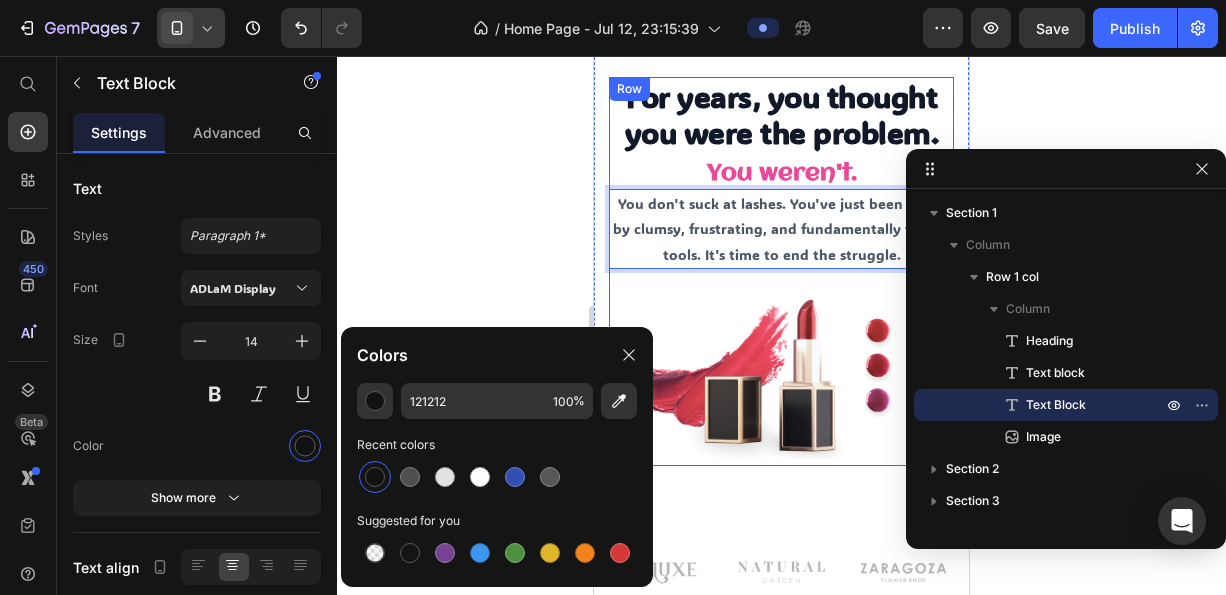 click at bounding box center (781, 380) 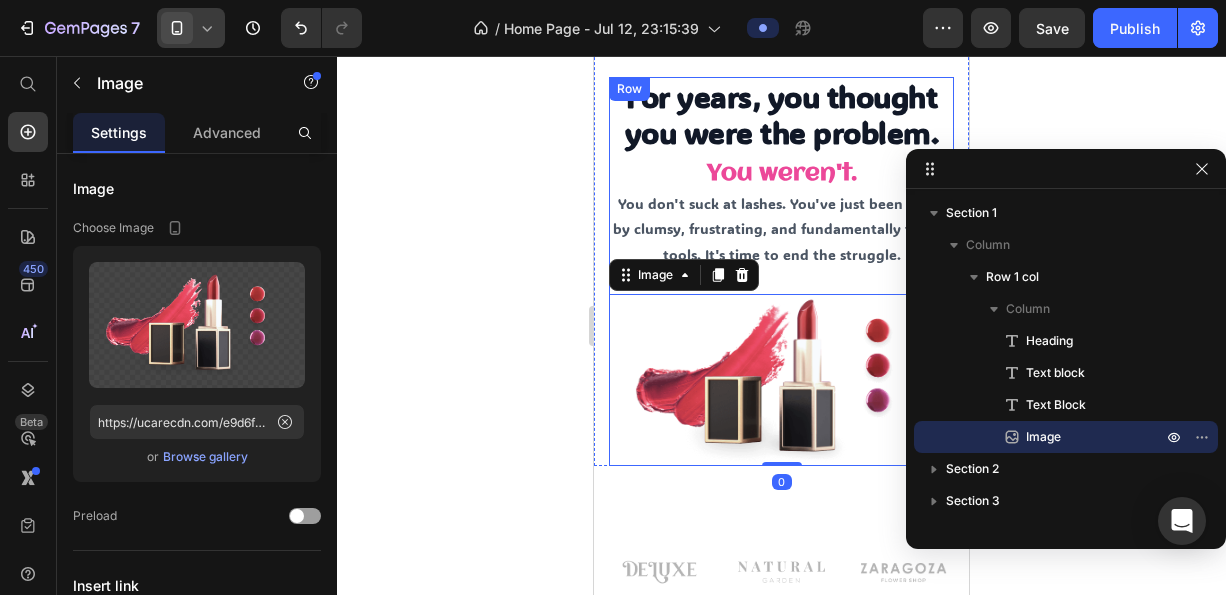 click on "⁠⁠⁠⁠⁠⁠⁠ For years, you thought you were the problem. Heading You weren't. Text block You don't suck at lashes. You've just been failed by clumsy, frustrating, and fundamentally flawed tools. It's time to end the struggle. Text Block Image   0" at bounding box center (781, 271) 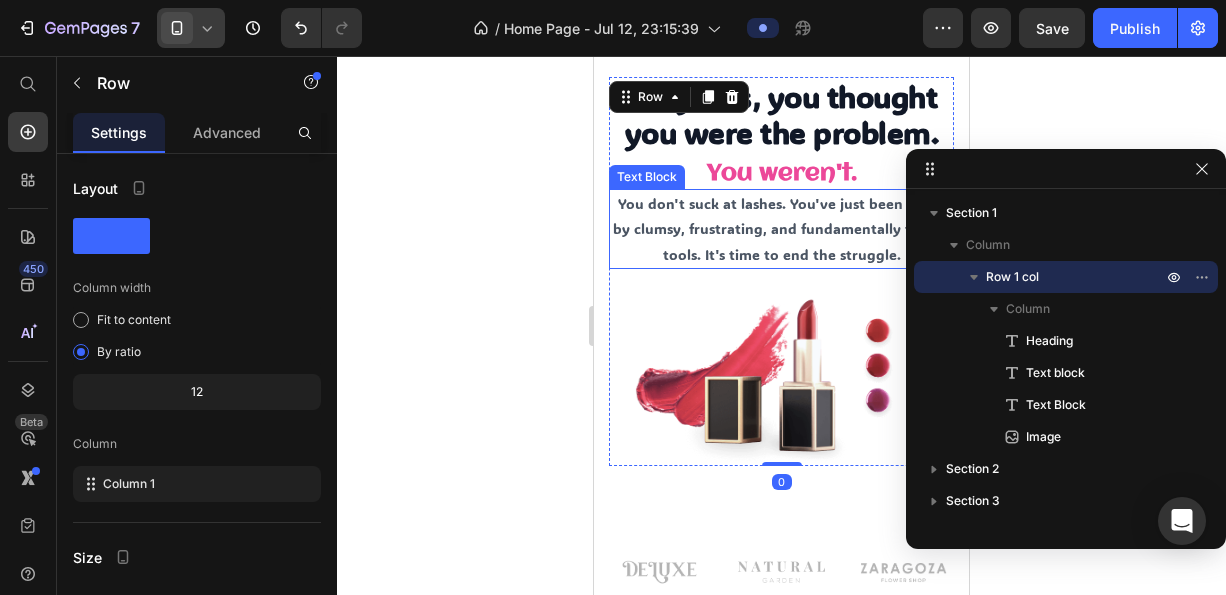 click on "You don't suck at lashes. You've just been failed by clumsy, frustrating, and fundamentally flawed tools. It's time to end the struggle." at bounding box center [782, 228] 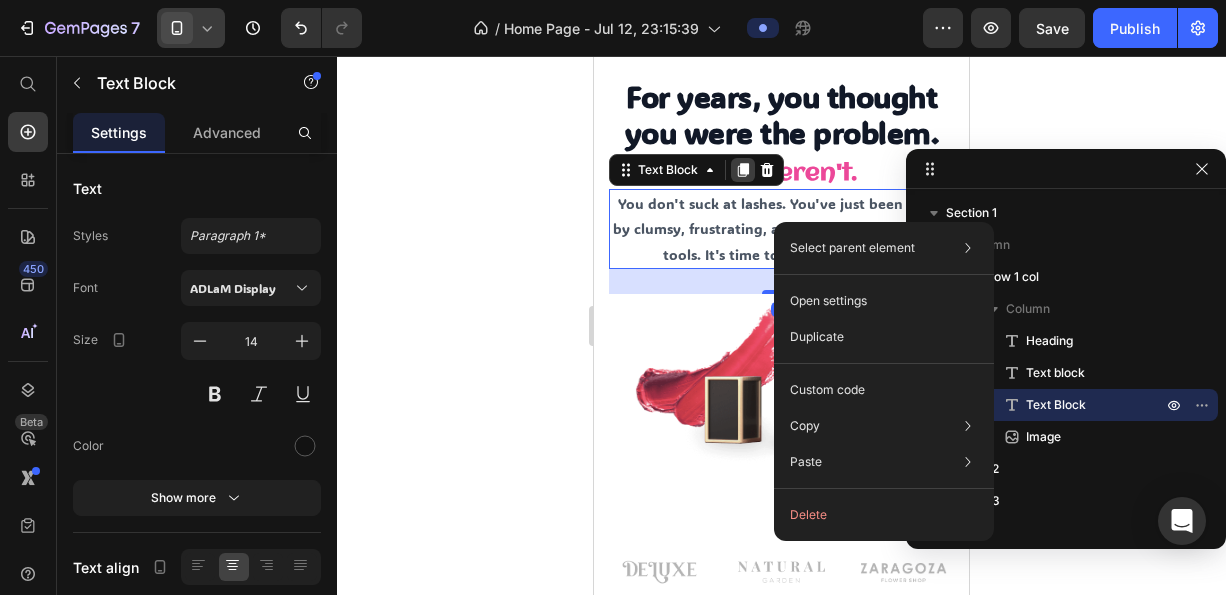 click 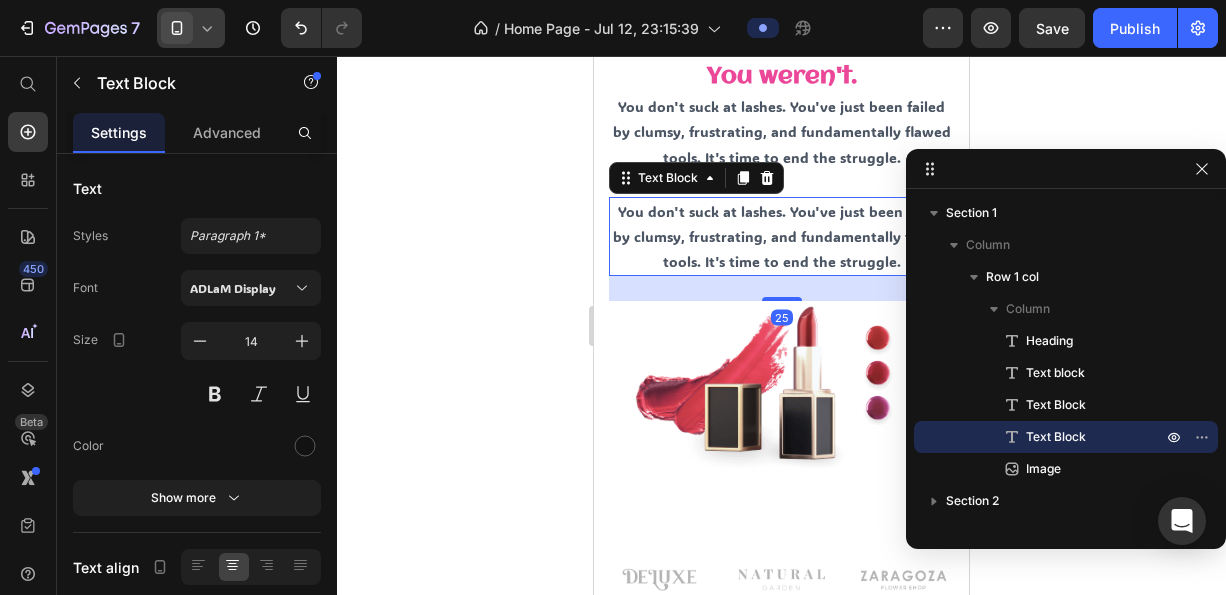 scroll, scrollTop: 200, scrollLeft: 0, axis: vertical 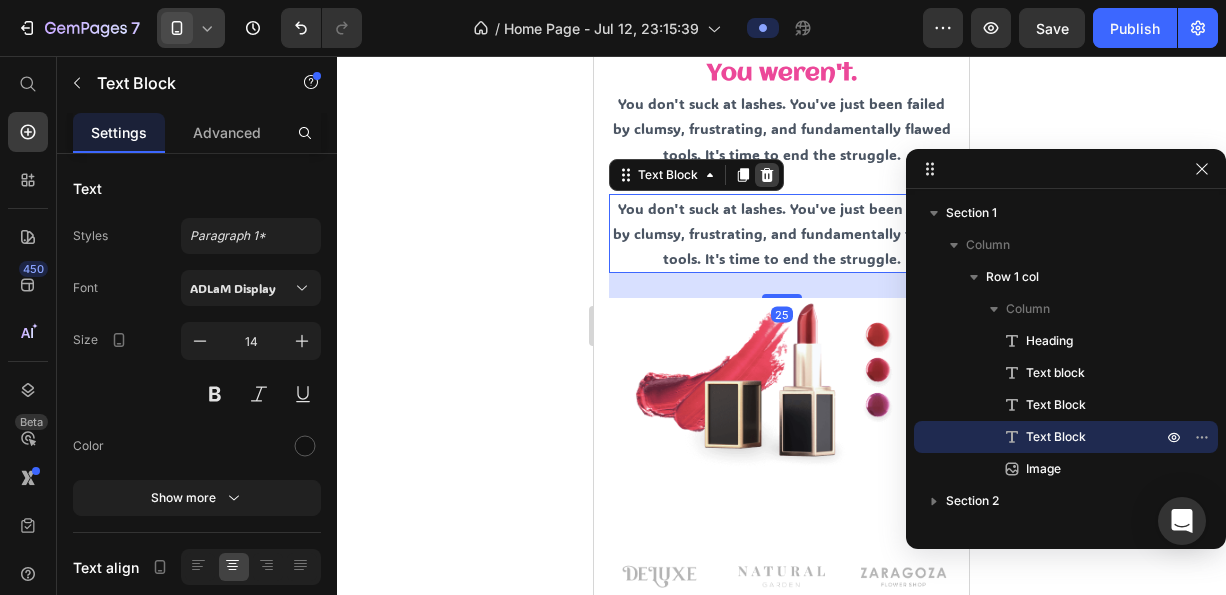click 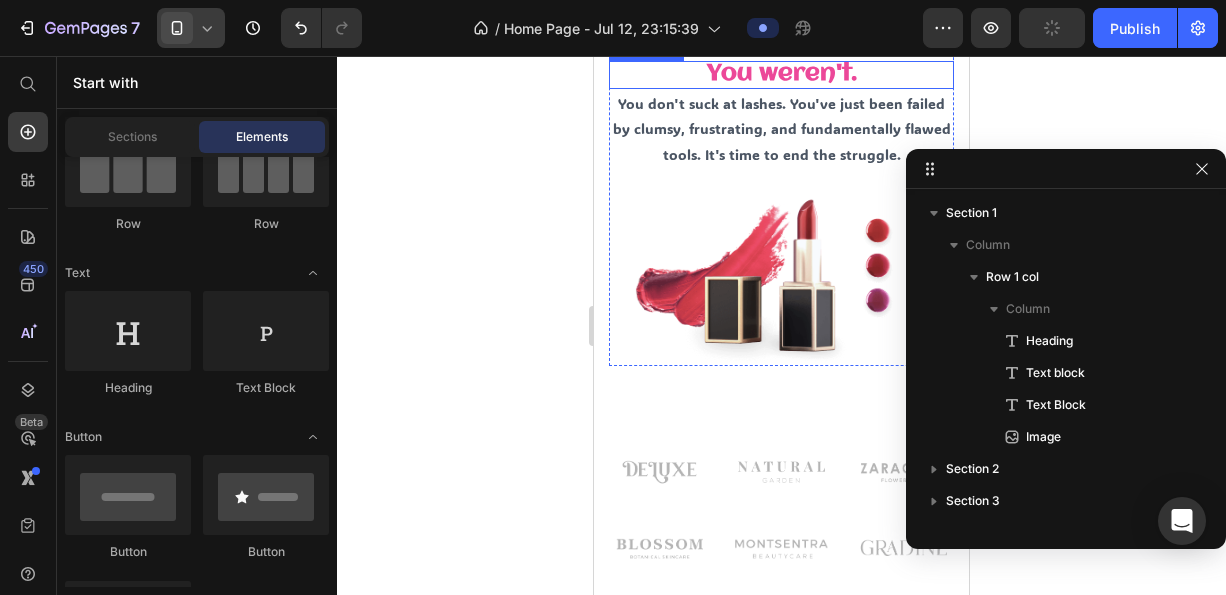scroll, scrollTop: 100, scrollLeft: 0, axis: vertical 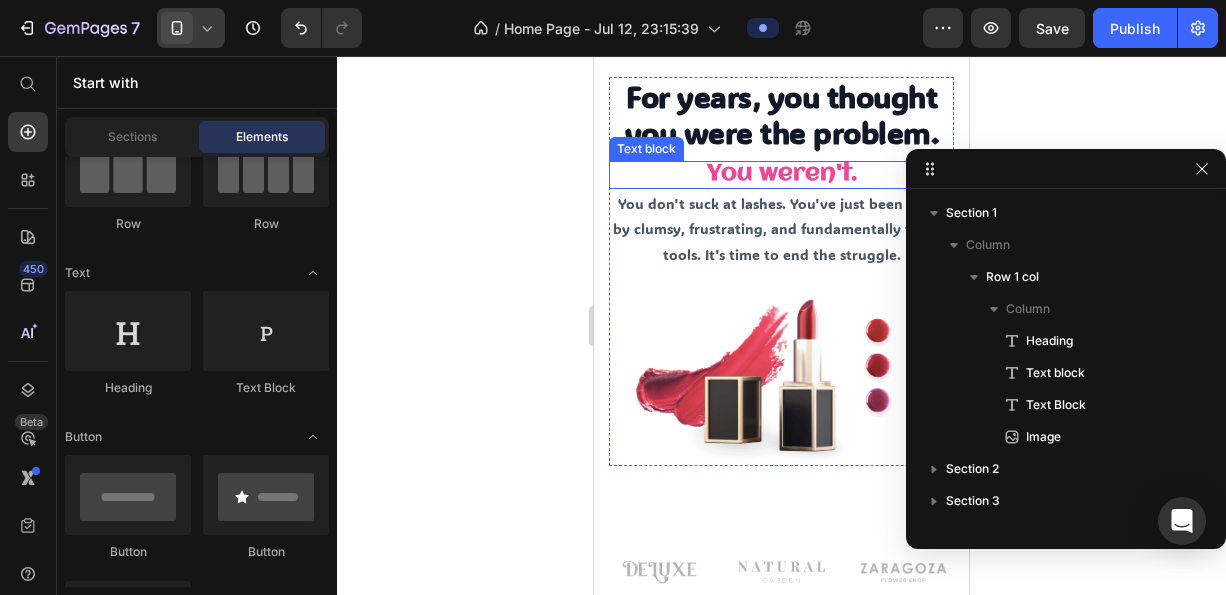 click on "You weren't." at bounding box center [782, 173] 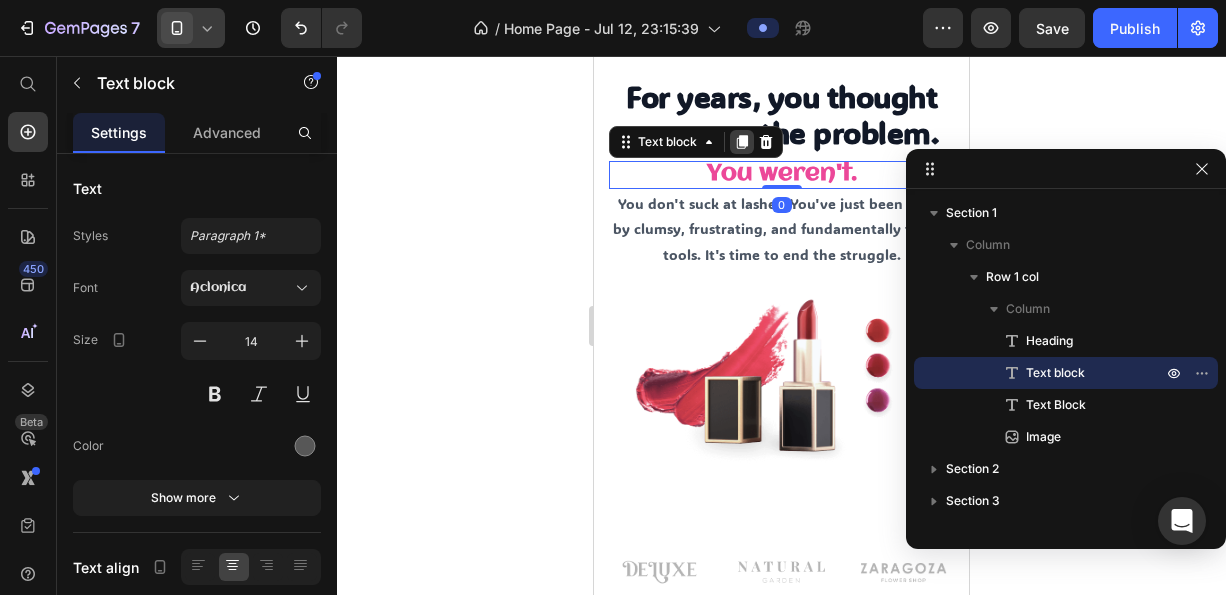 click 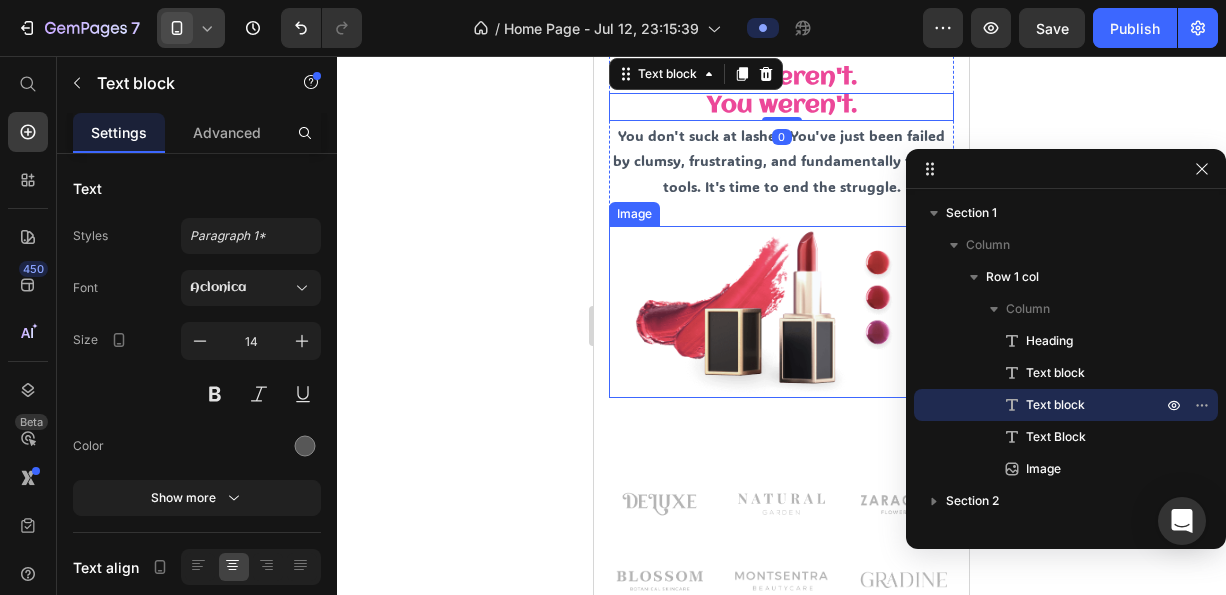 scroll, scrollTop: 200, scrollLeft: 0, axis: vertical 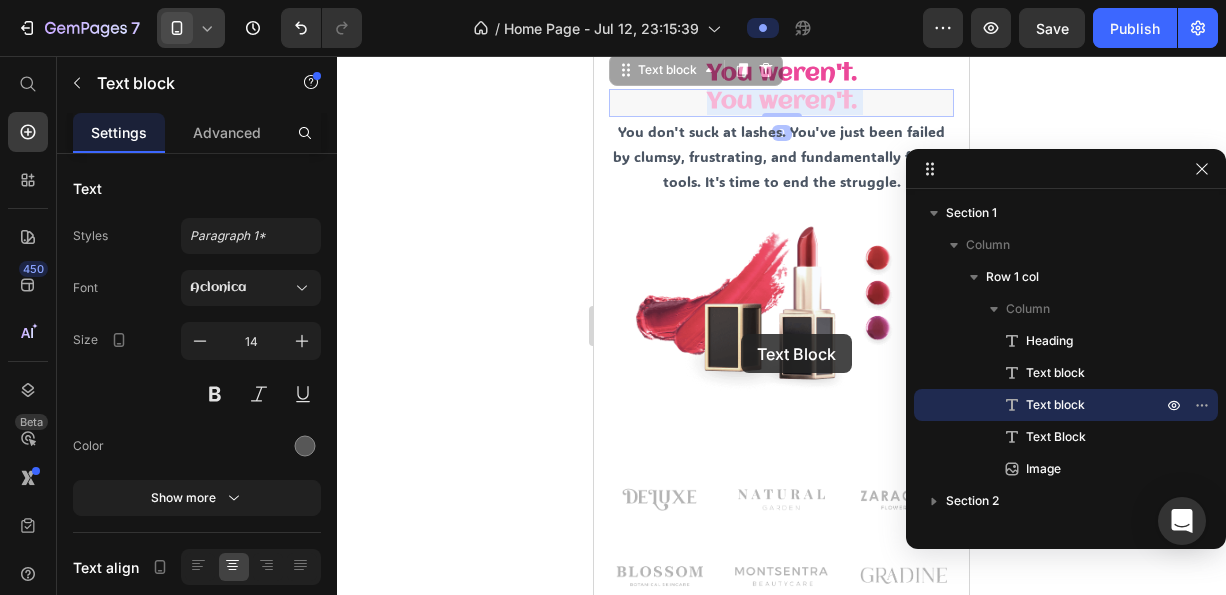 drag, startPoint x: 765, startPoint y: 106, endPoint x: 747, endPoint y: 310, distance: 204.79257 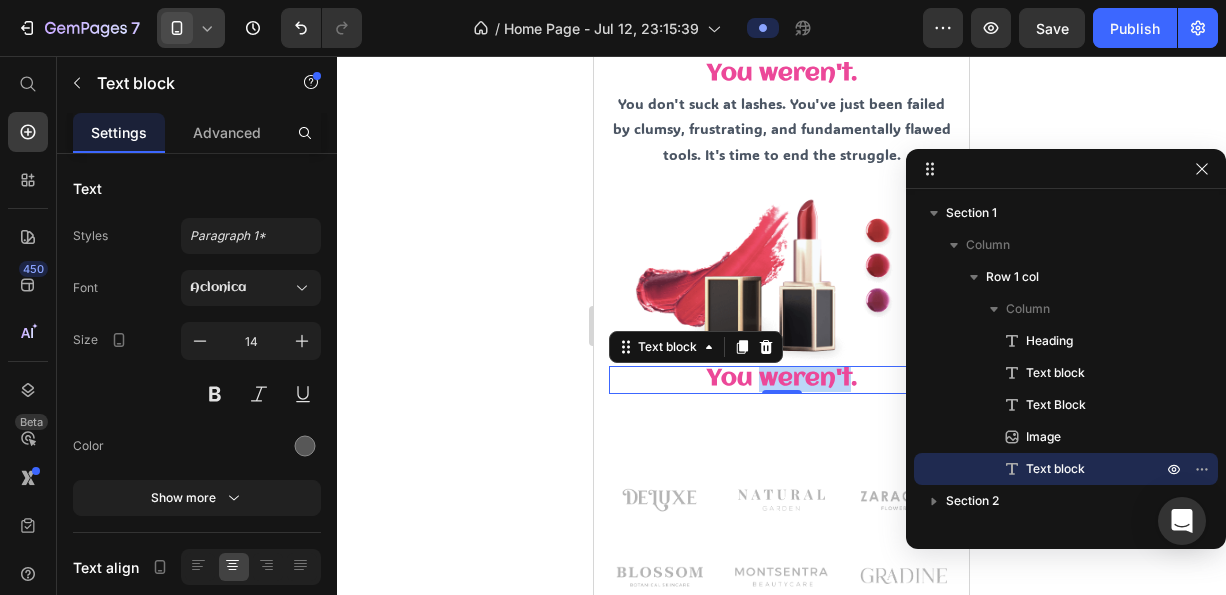 click on "You weren't." at bounding box center [782, 378] 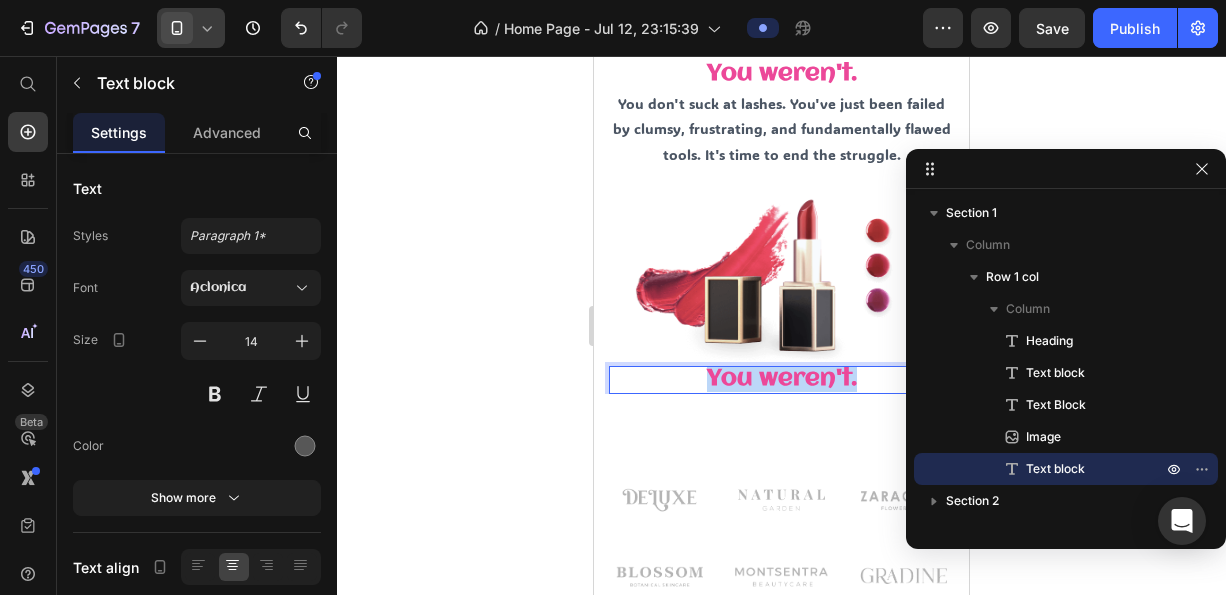 click on "You weren't." at bounding box center (782, 378) 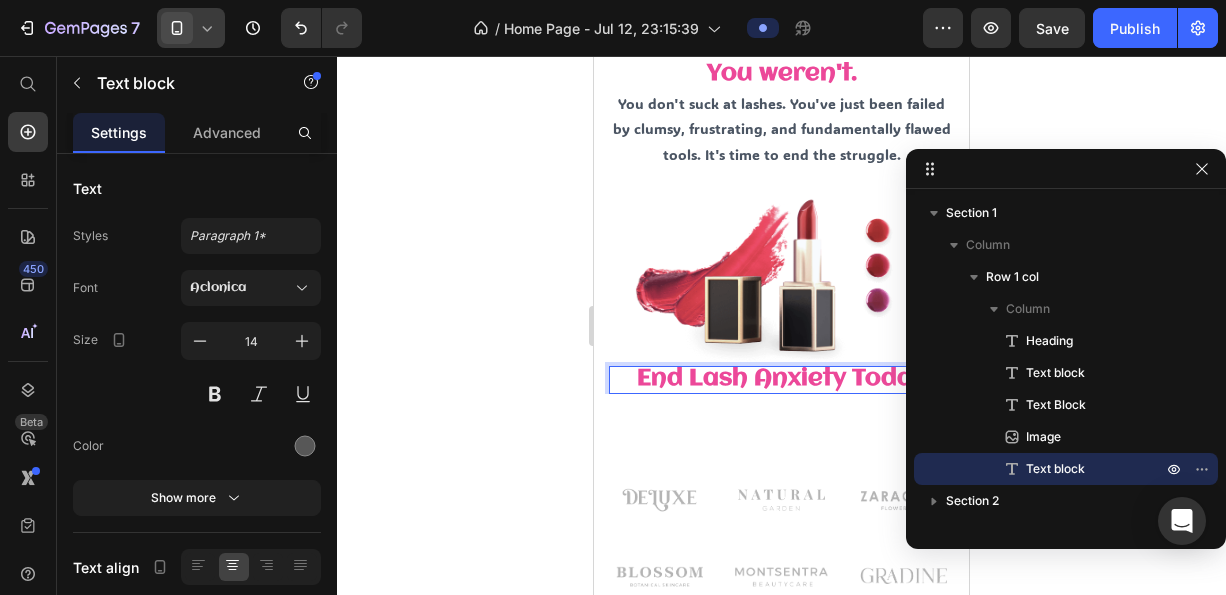 click on "Image Image Image Row Image Image Image Row Row Section 2" at bounding box center [781, 542] 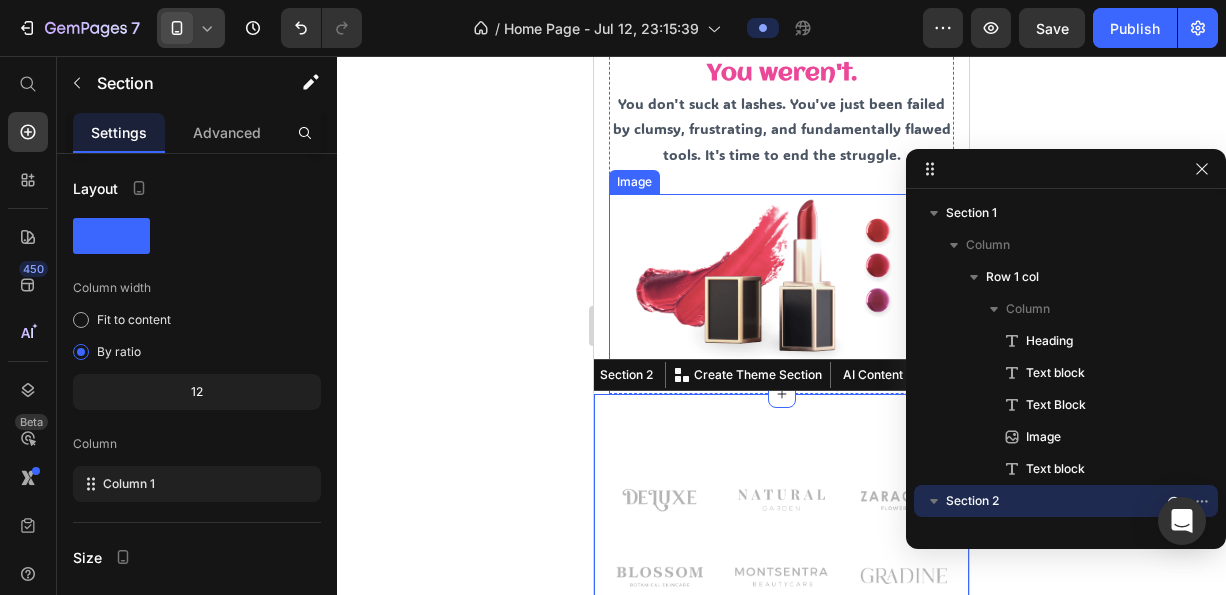 click at bounding box center [781, 280] 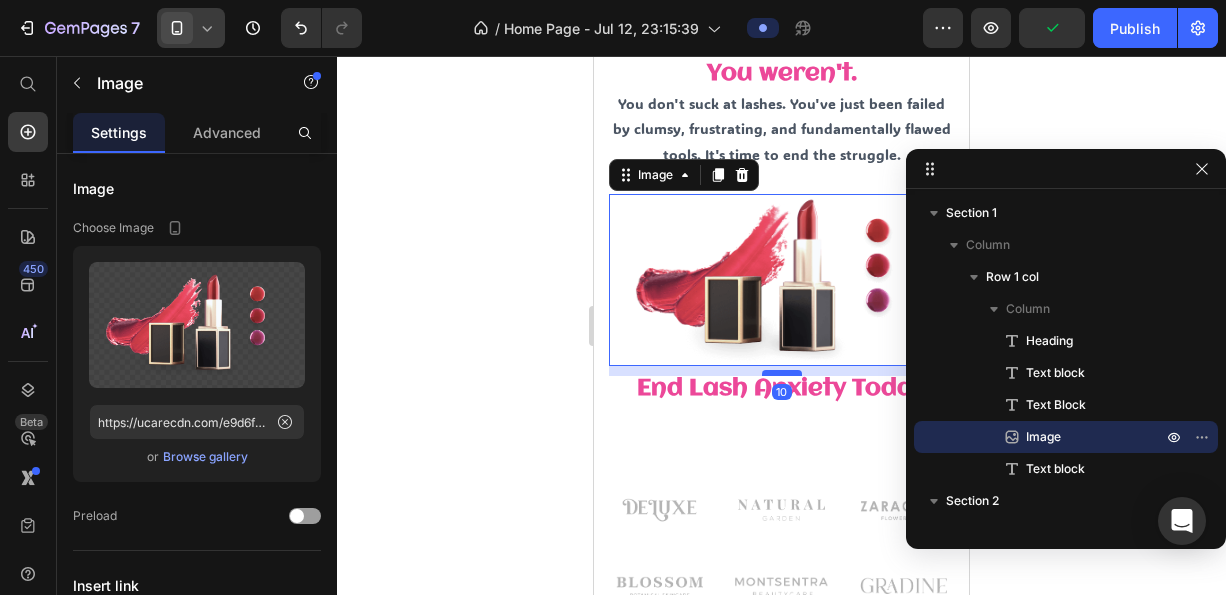 drag, startPoint x: 771, startPoint y: 356, endPoint x: 769, endPoint y: 366, distance: 10.198039 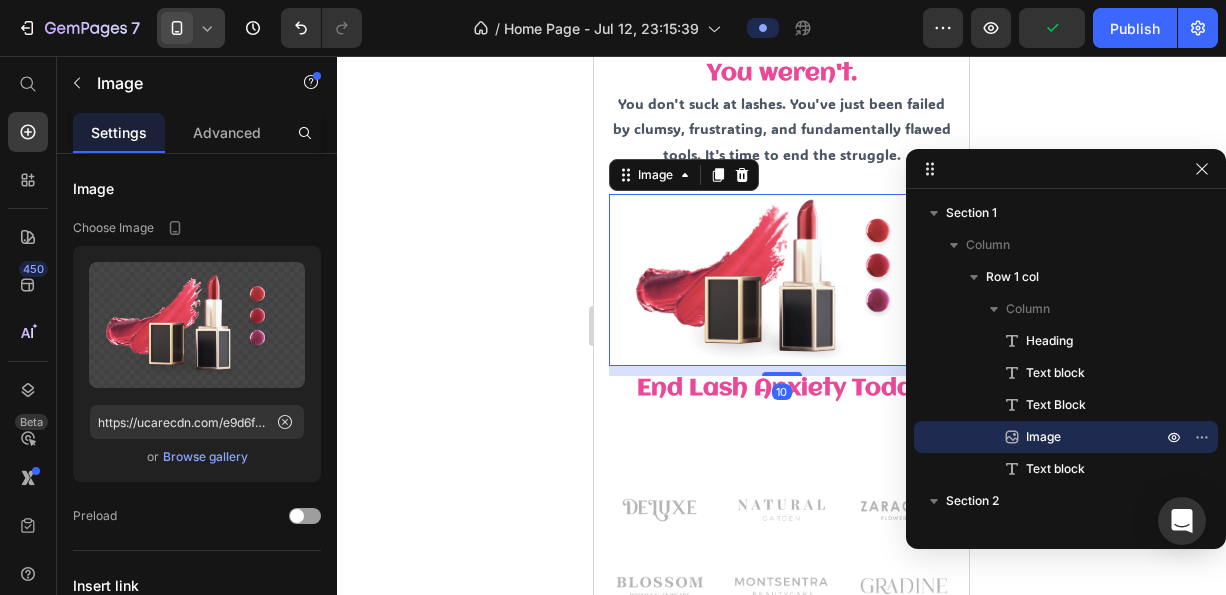 click on "Image Image Image Row Image Image Image Row Row Section 2" at bounding box center (781, 552) 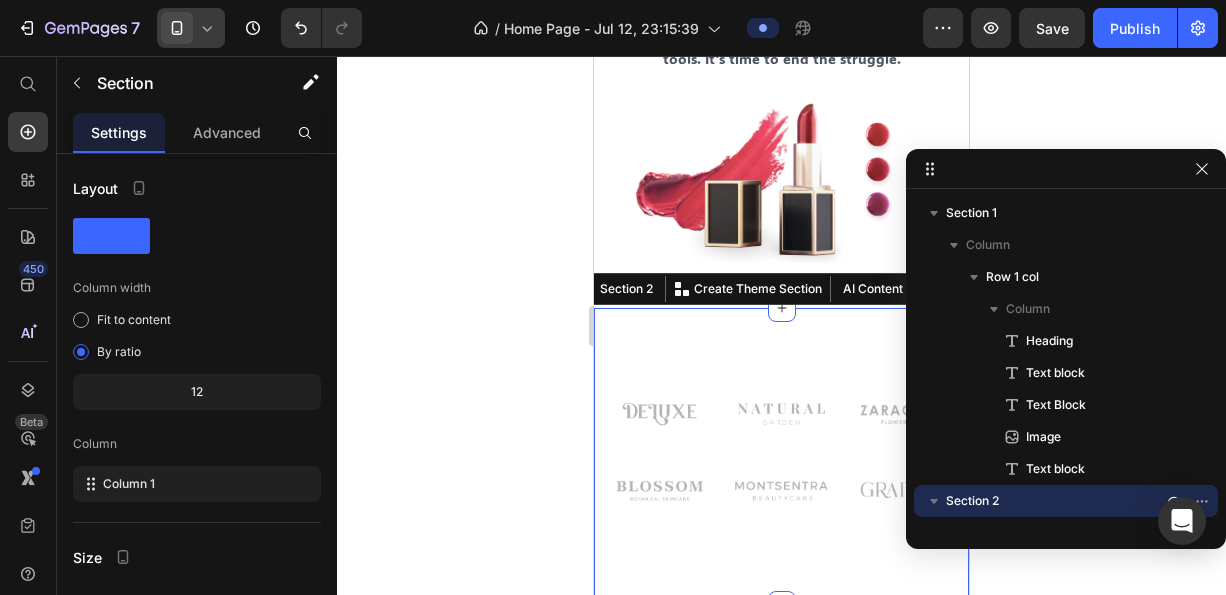 scroll, scrollTop: 300, scrollLeft: 0, axis: vertical 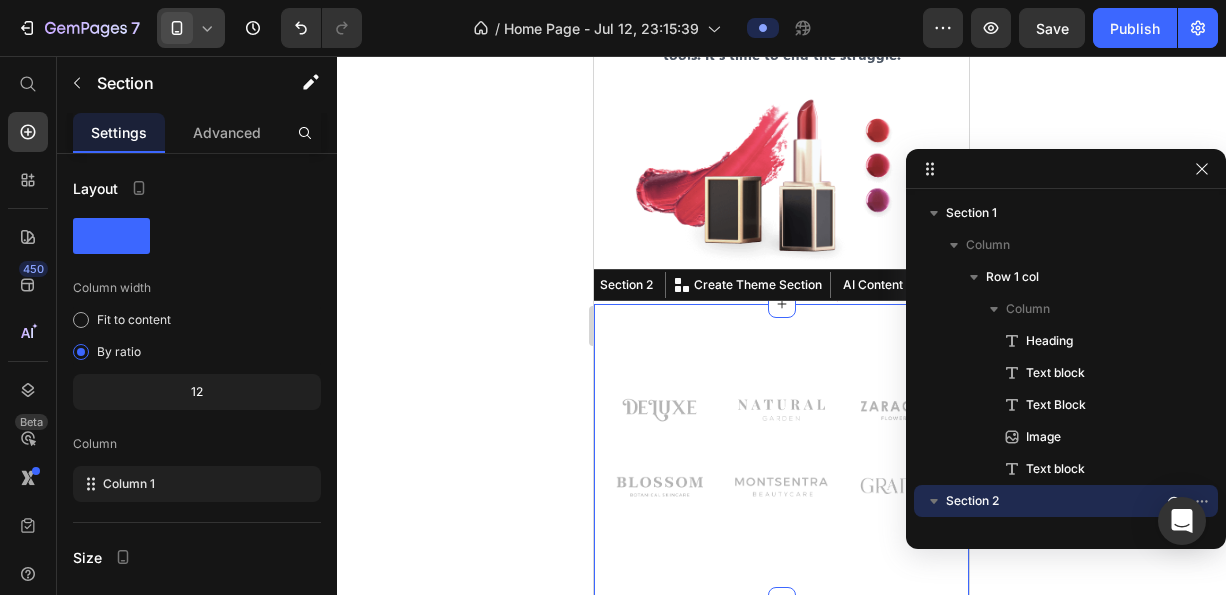 click at bounding box center [781, 180] 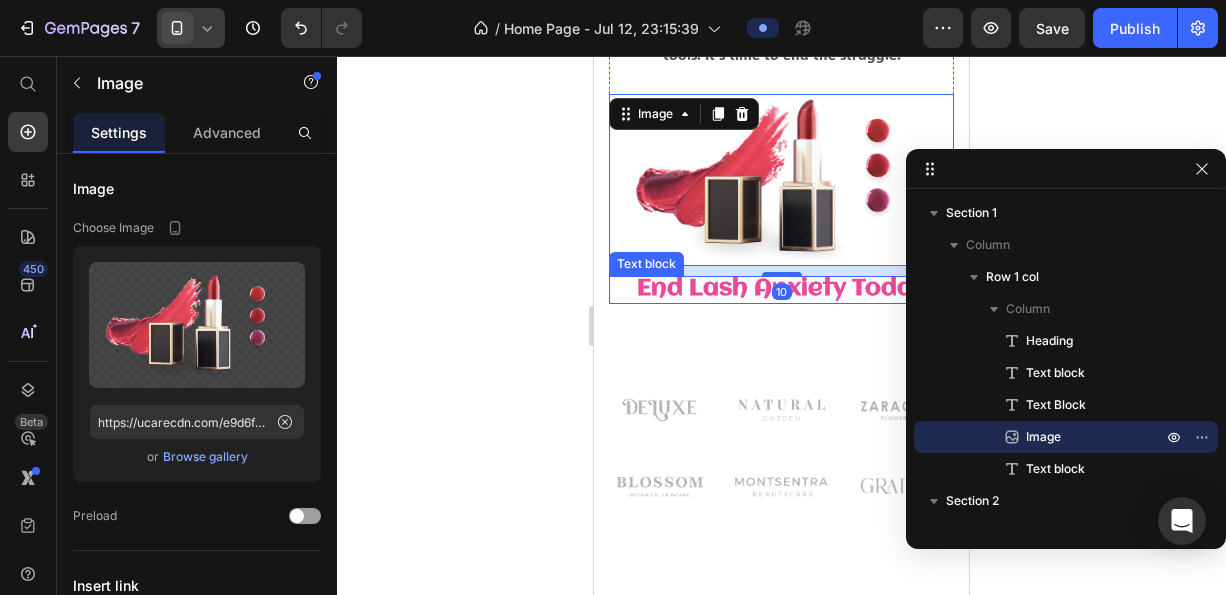 click on "End Lash Anxiety Today" at bounding box center [781, 288] 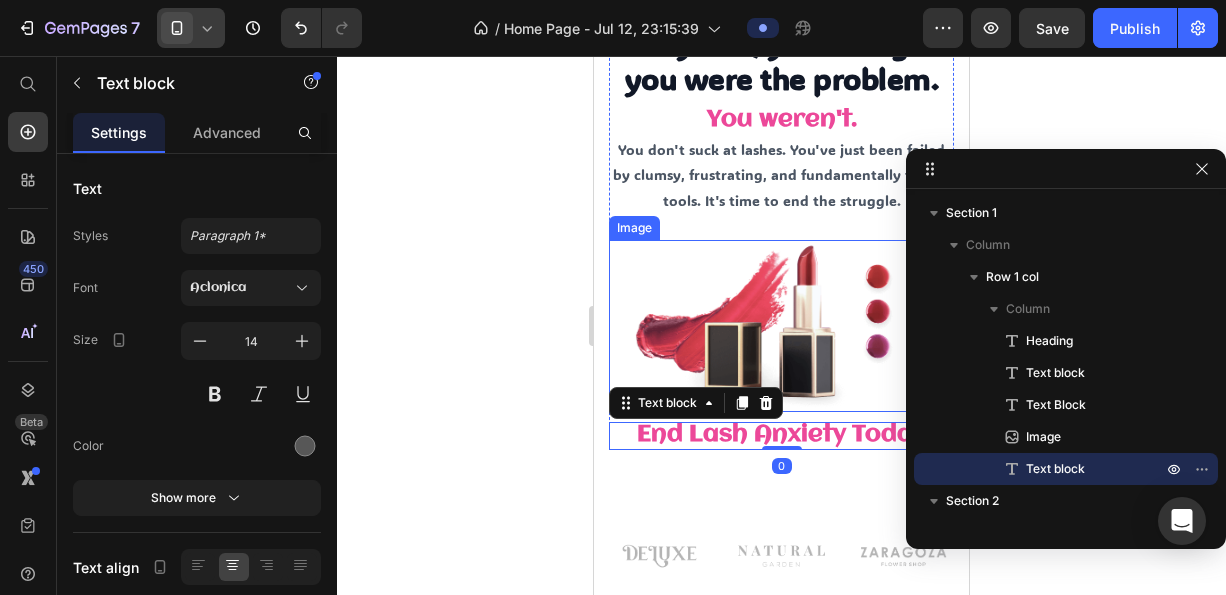 scroll, scrollTop: 200, scrollLeft: 0, axis: vertical 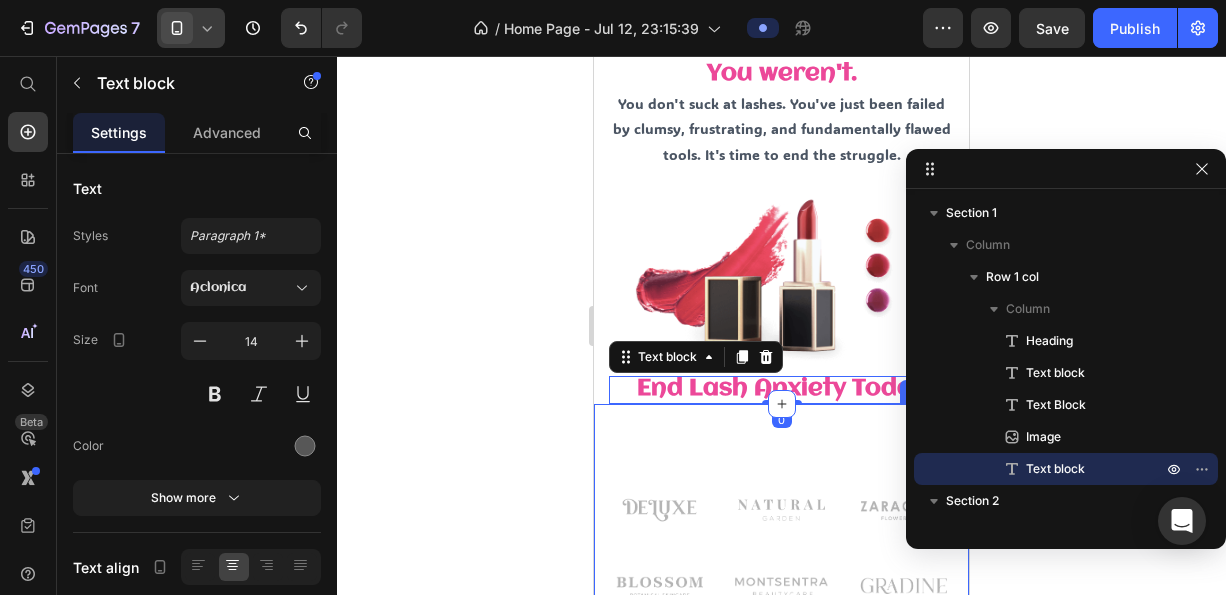 click on "Image Image Image Row Image Image Image Row Row Section 2" at bounding box center (781, 552) 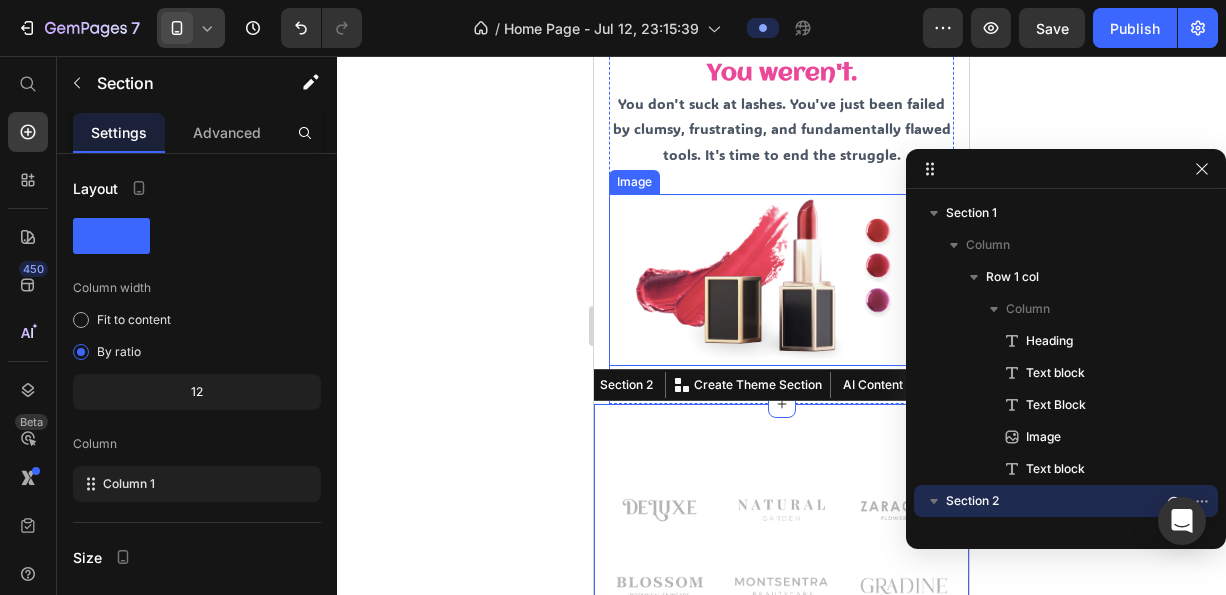 click at bounding box center [781, 280] 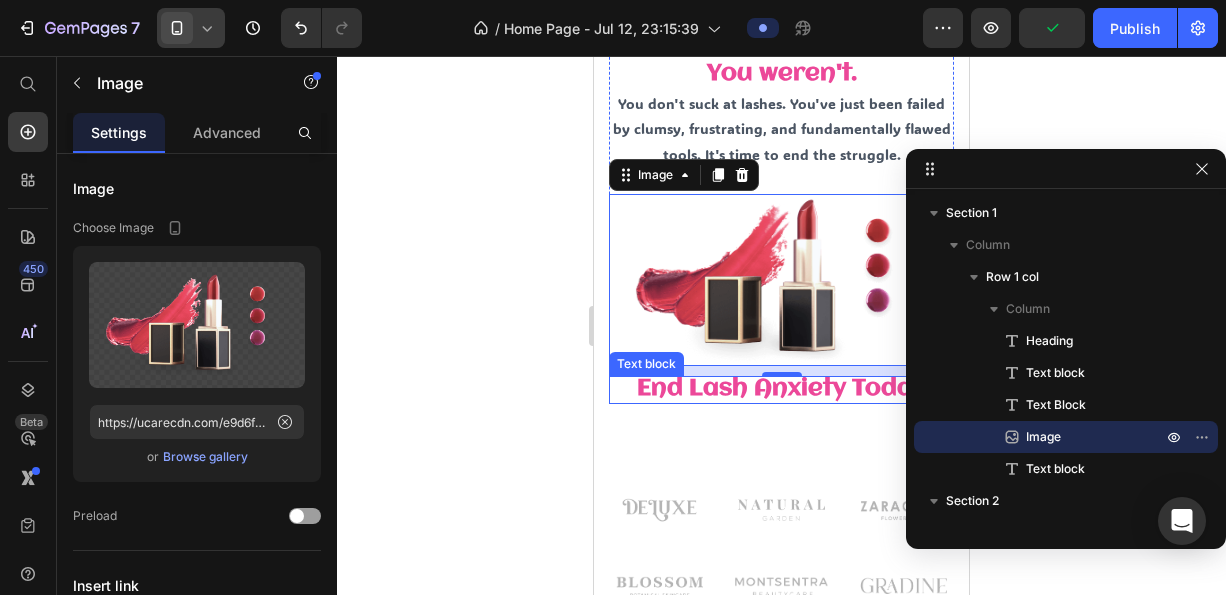 click on "End Lash Anxiety Today" at bounding box center (781, 388) 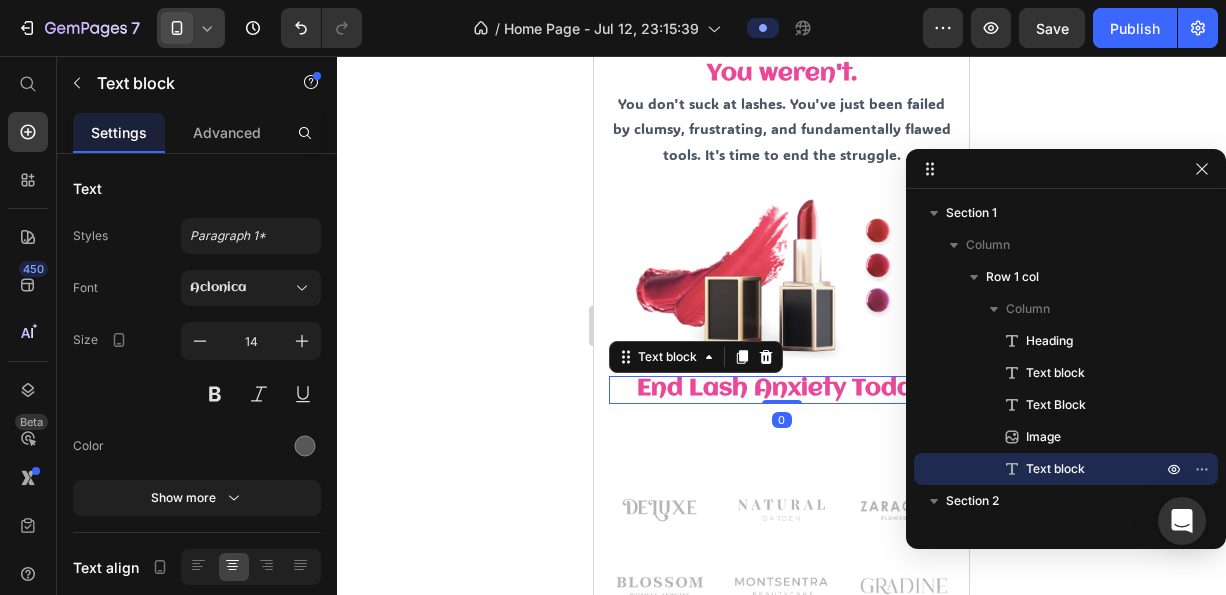 drag, startPoint x: 764, startPoint y: 346, endPoint x: 735, endPoint y: 351, distance: 29.427877 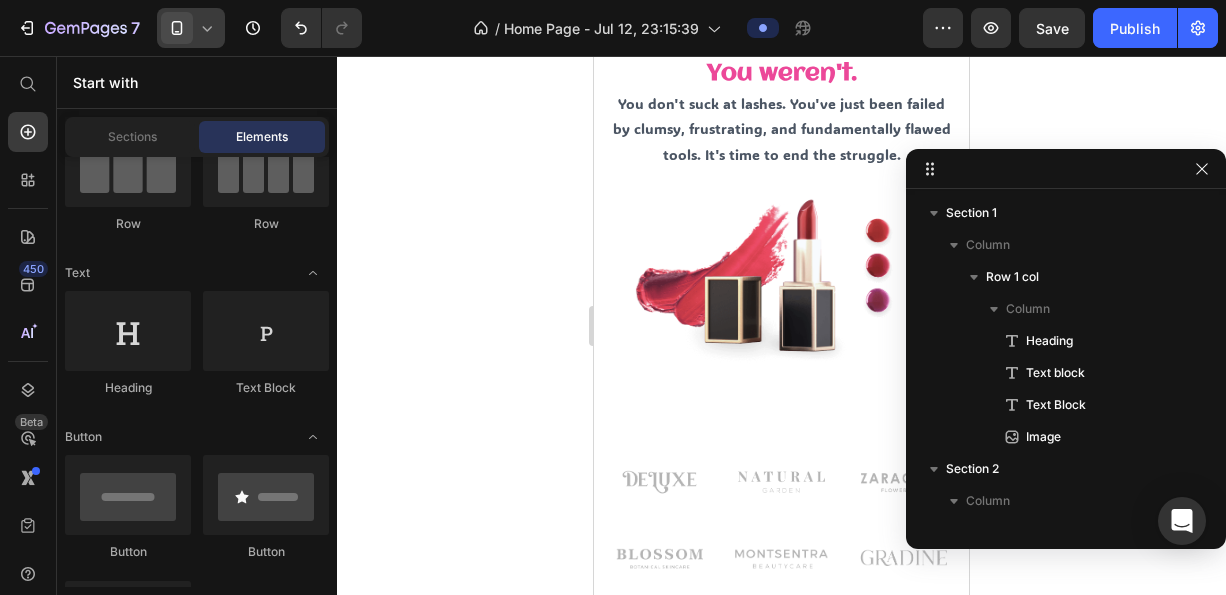 scroll, scrollTop: 300, scrollLeft: 0, axis: vertical 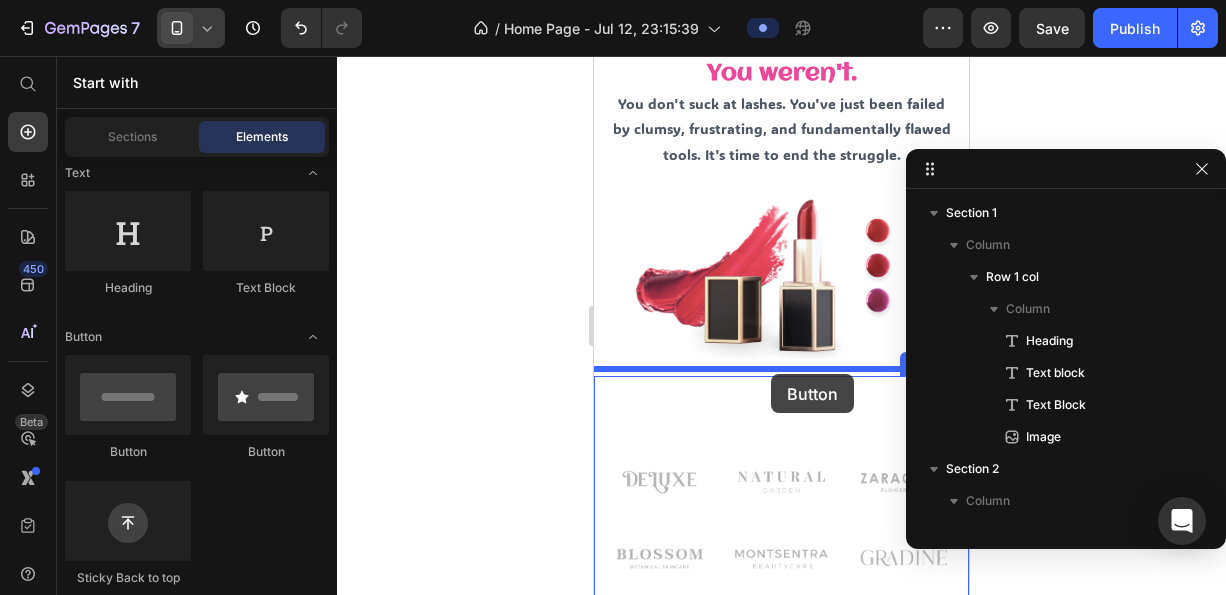 drag, startPoint x: 837, startPoint y: 446, endPoint x: 768, endPoint y: 374, distance: 99.724625 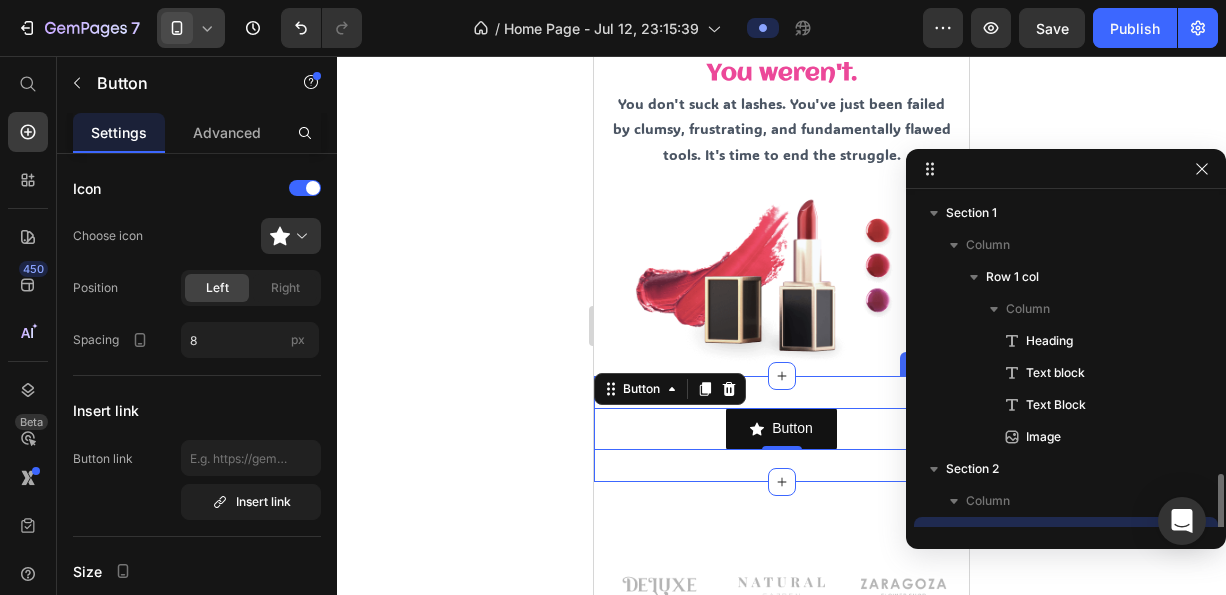 scroll, scrollTop: 186, scrollLeft: 0, axis: vertical 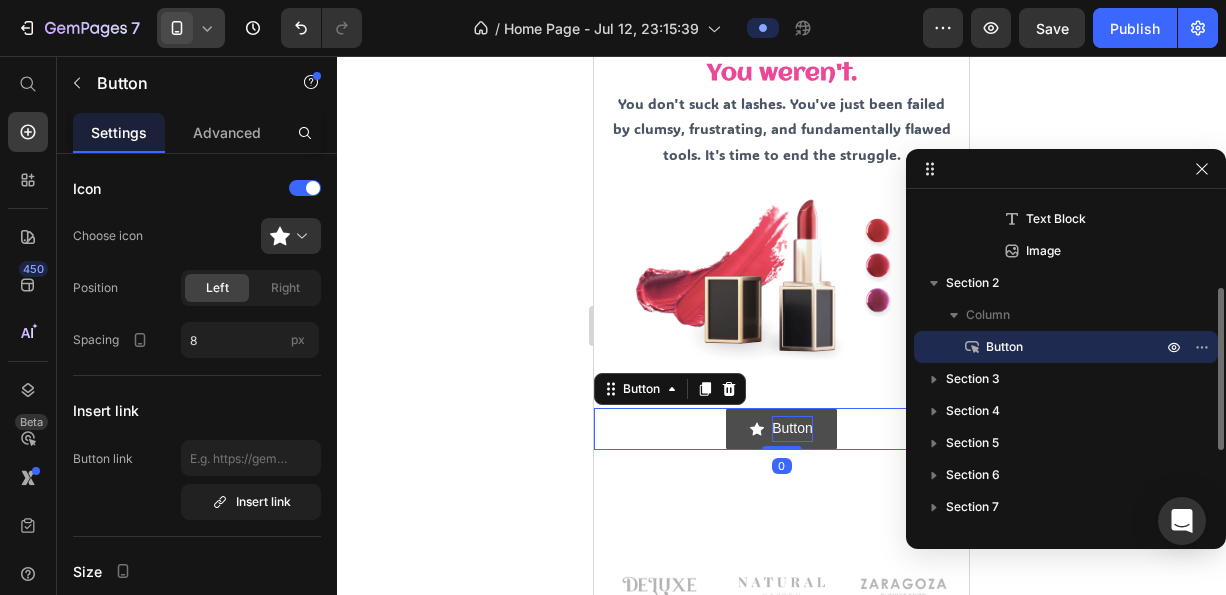click on "Button" at bounding box center [792, 428] 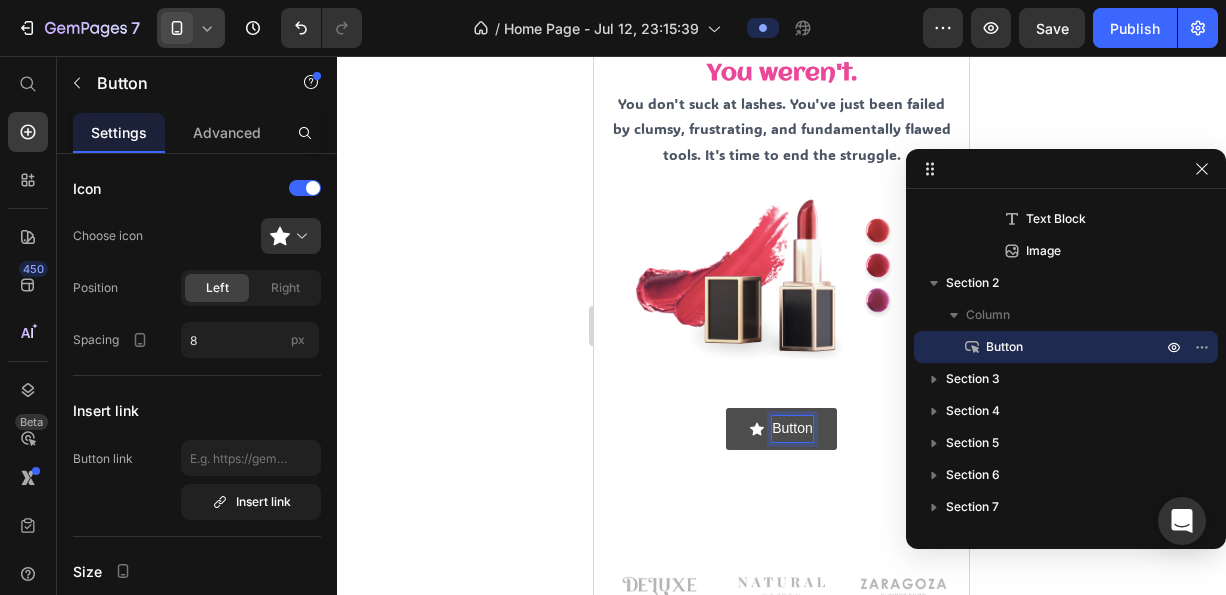 click on "Button" at bounding box center (792, 428) 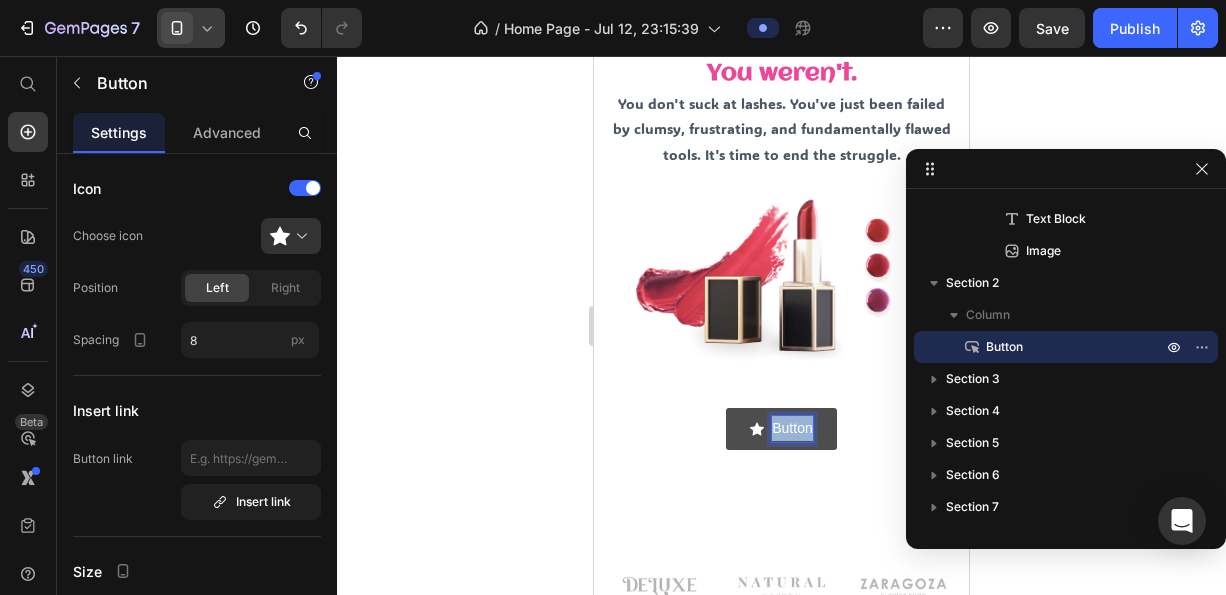 click on "Button" at bounding box center (792, 428) 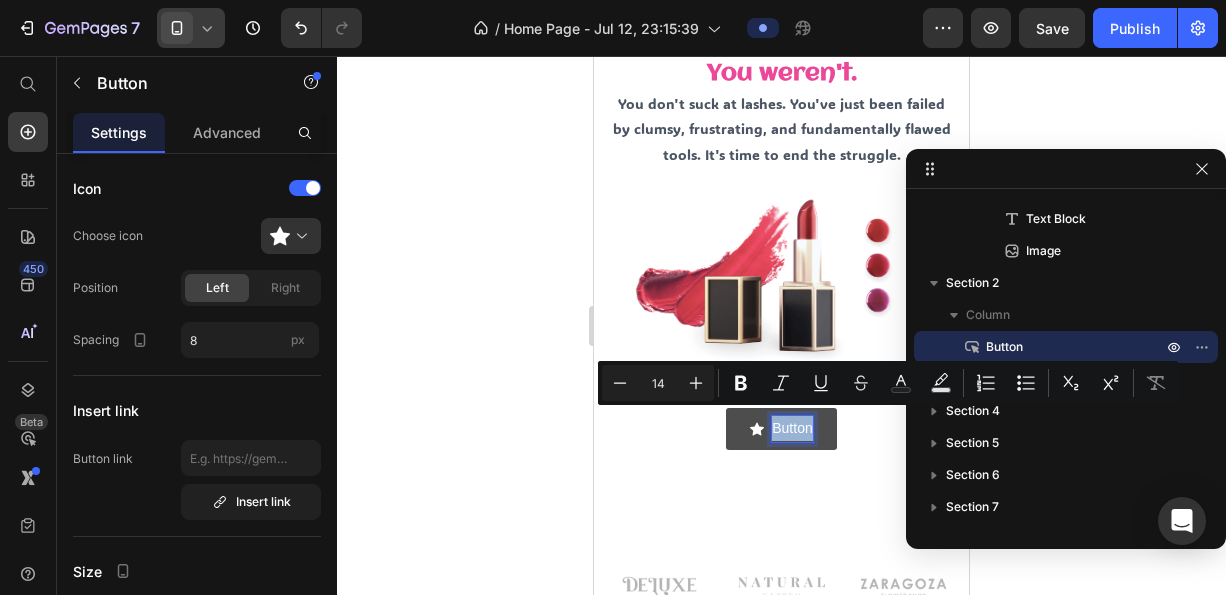 type on "11" 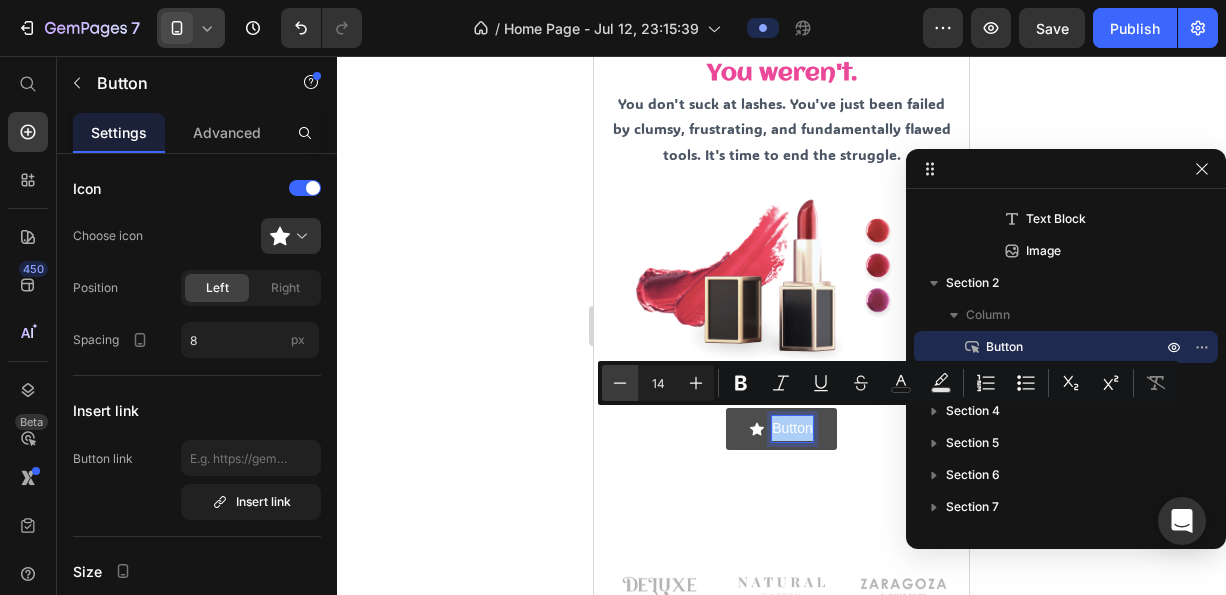 click on "Minus" at bounding box center [620, 383] 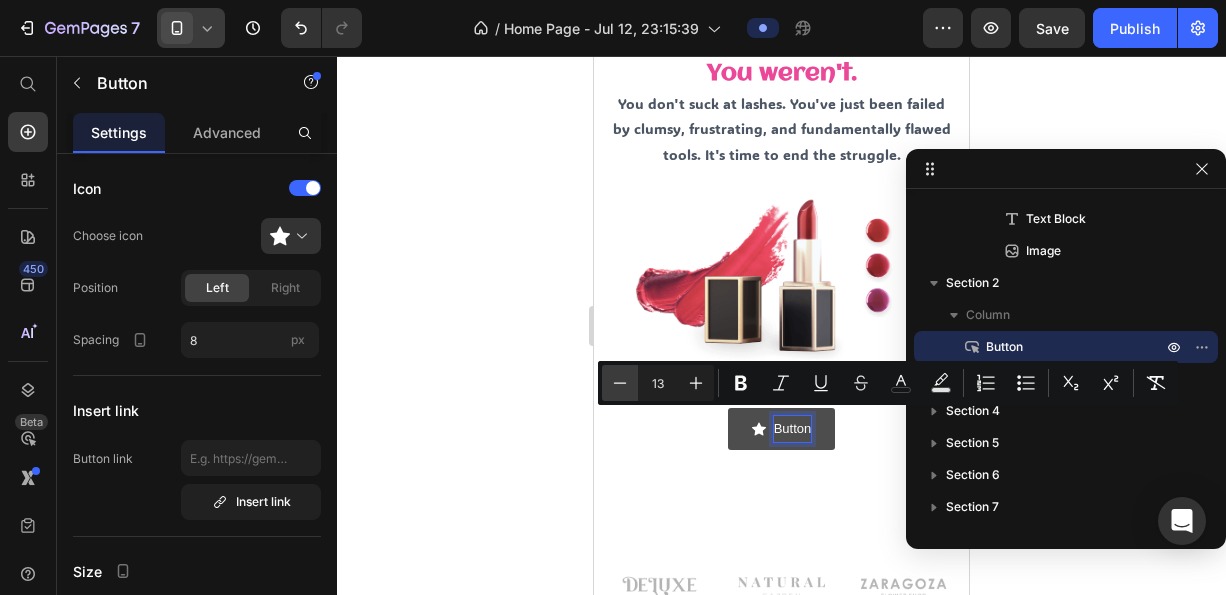 click on "Minus" at bounding box center (620, 383) 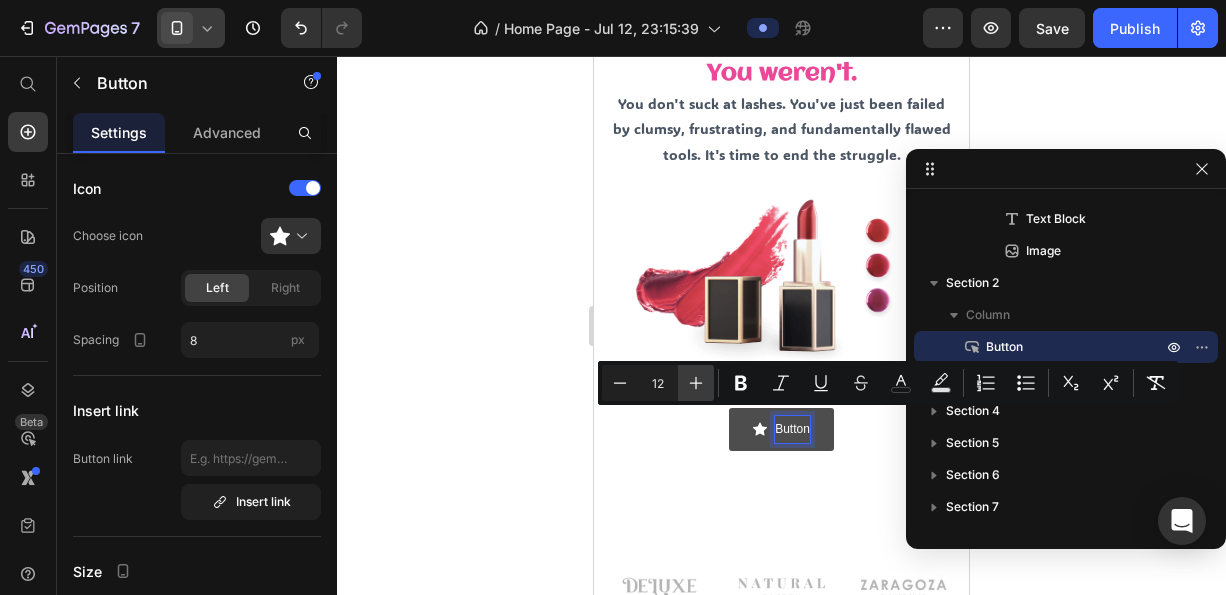 click 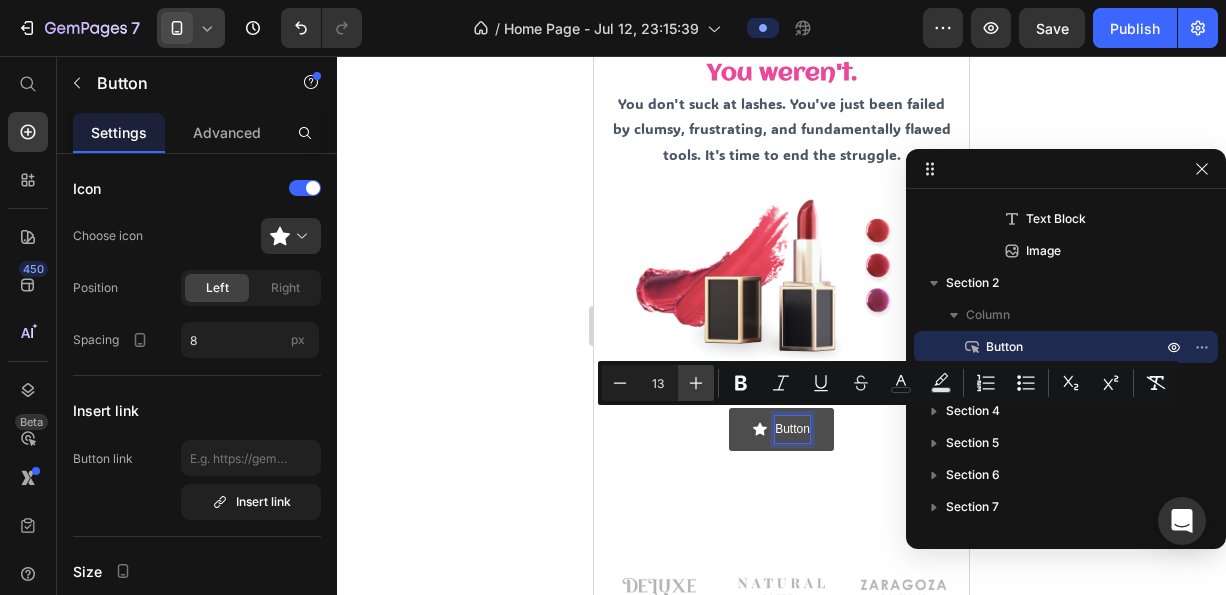 click 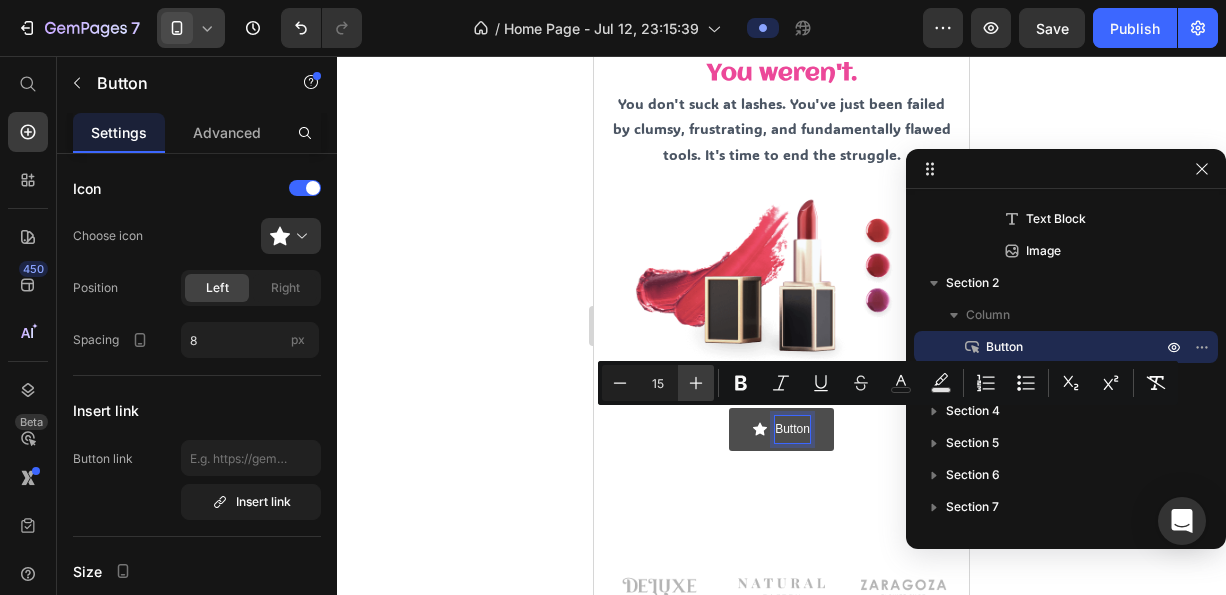 click 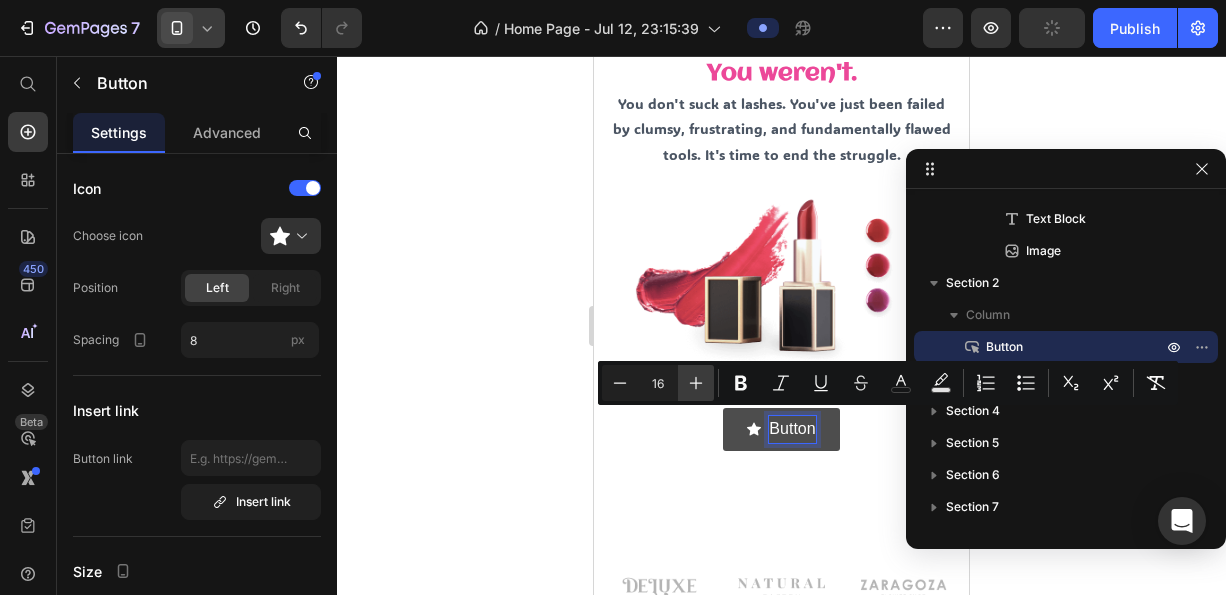 drag, startPoint x: 701, startPoint y: 385, endPoint x: 227, endPoint y: 404, distance: 474.38065 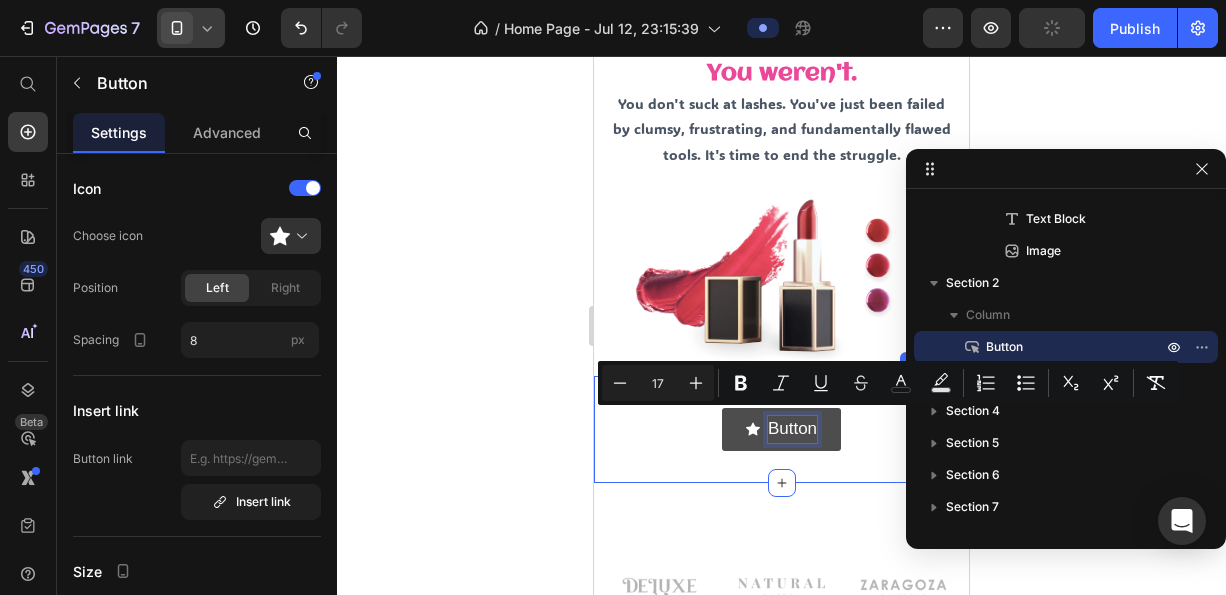click on "Button Button   0 Section 2" at bounding box center (781, 429) 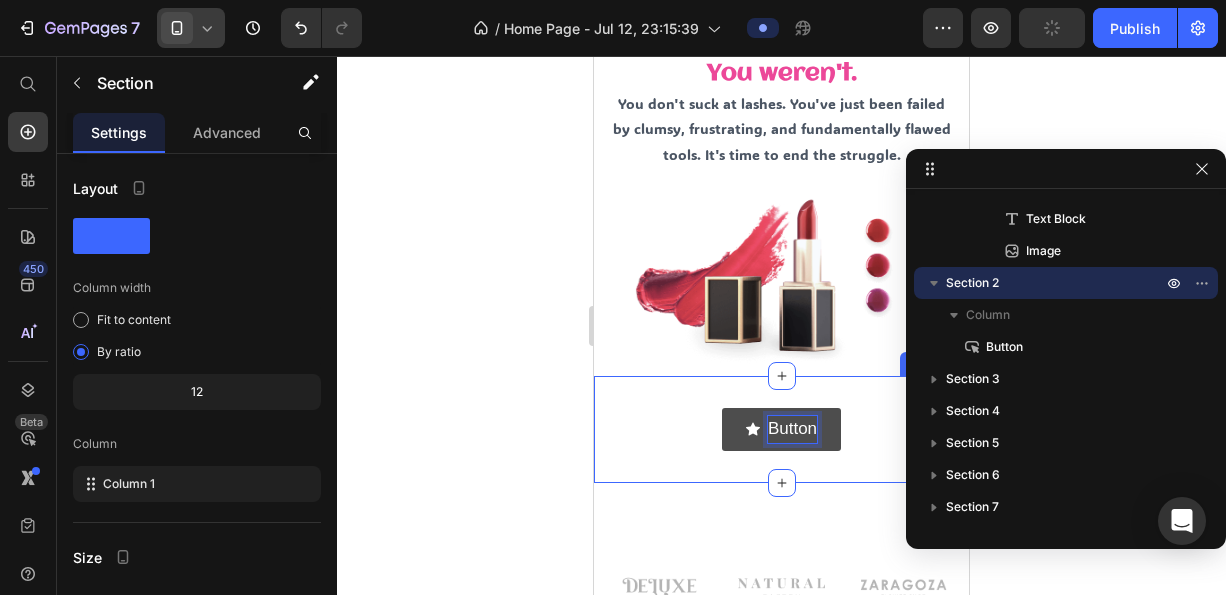 click on "Button" at bounding box center (792, 428) 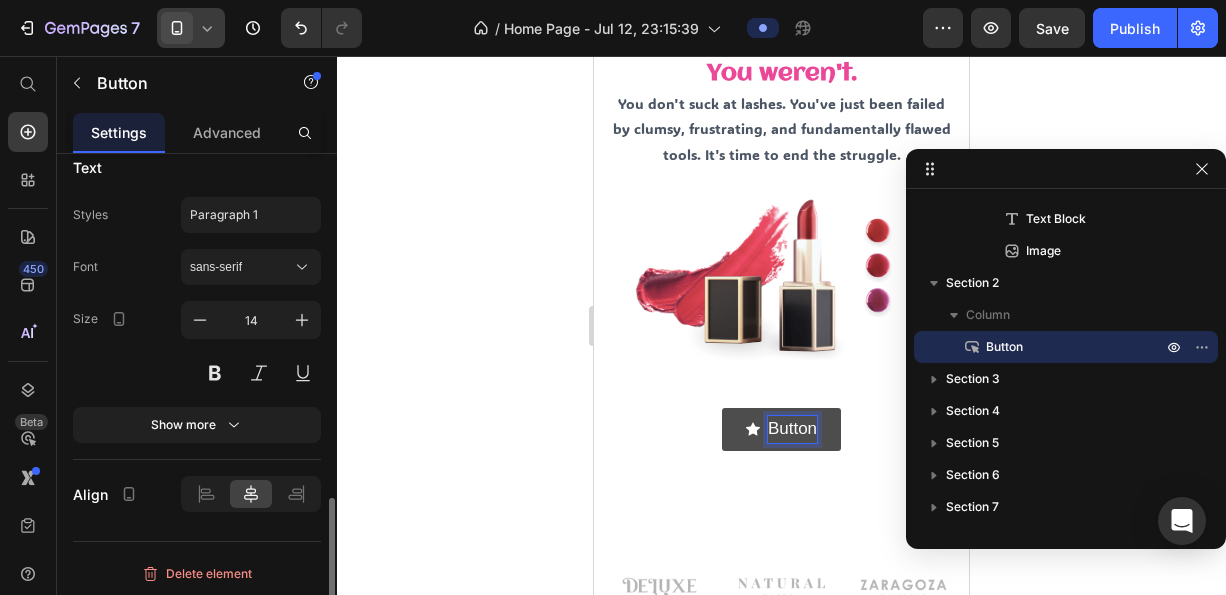 scroll, scrollTop: 600, scrollLeft: 0, axis: vertical 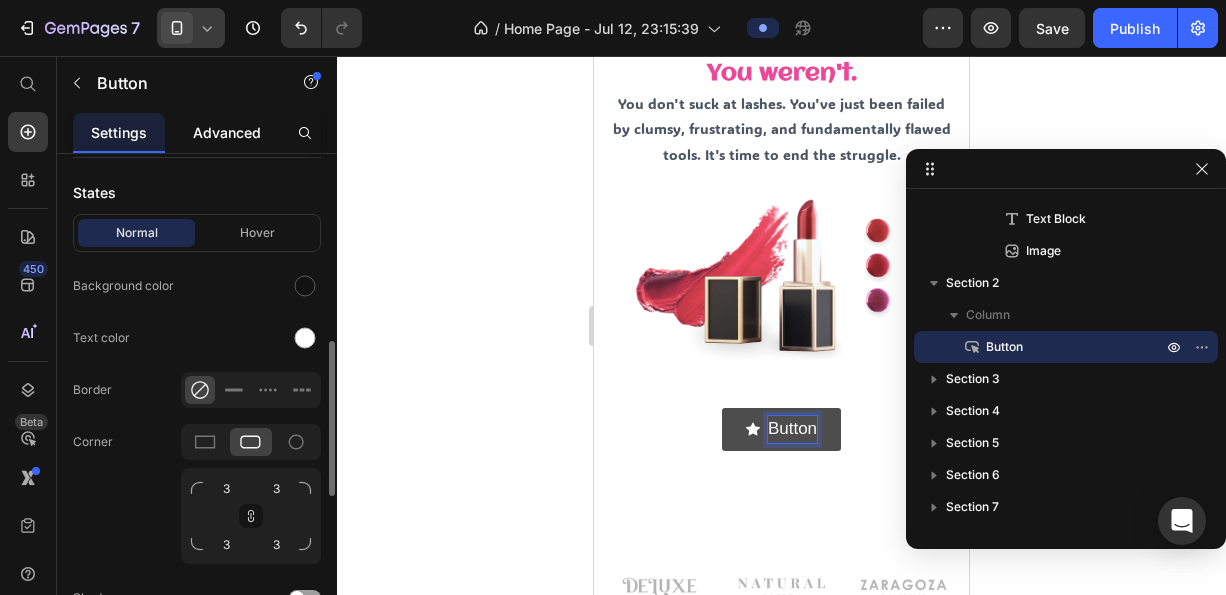 click on "Advanced" at bounding box center (227, 132) 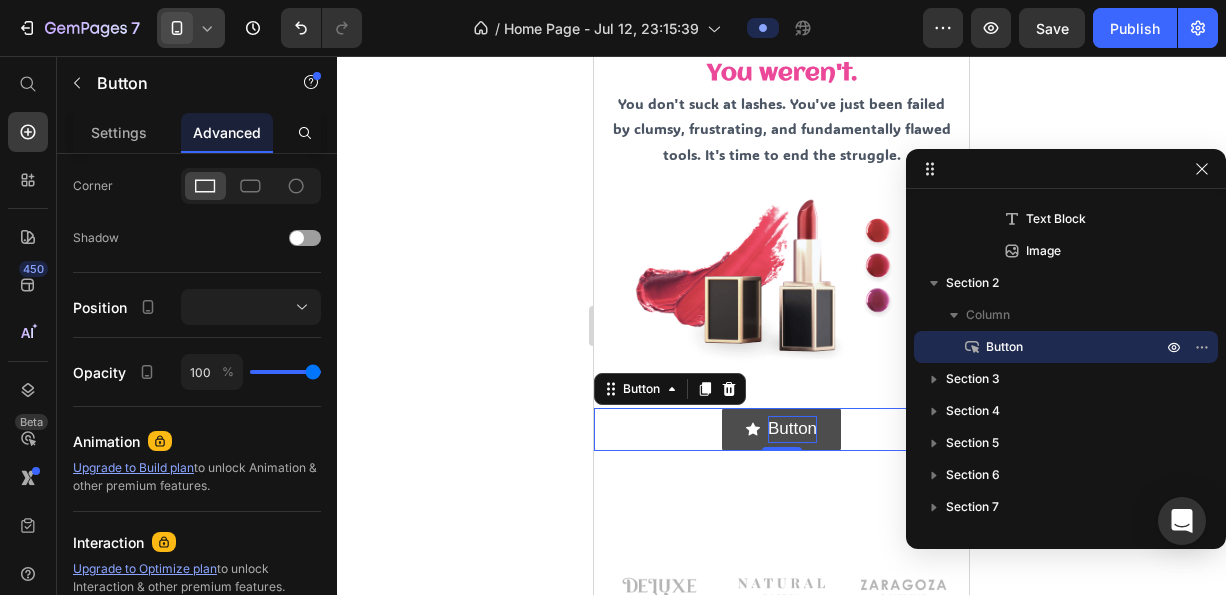 scroll, scrollTop: 0, scrollLeft: 0, axis: both 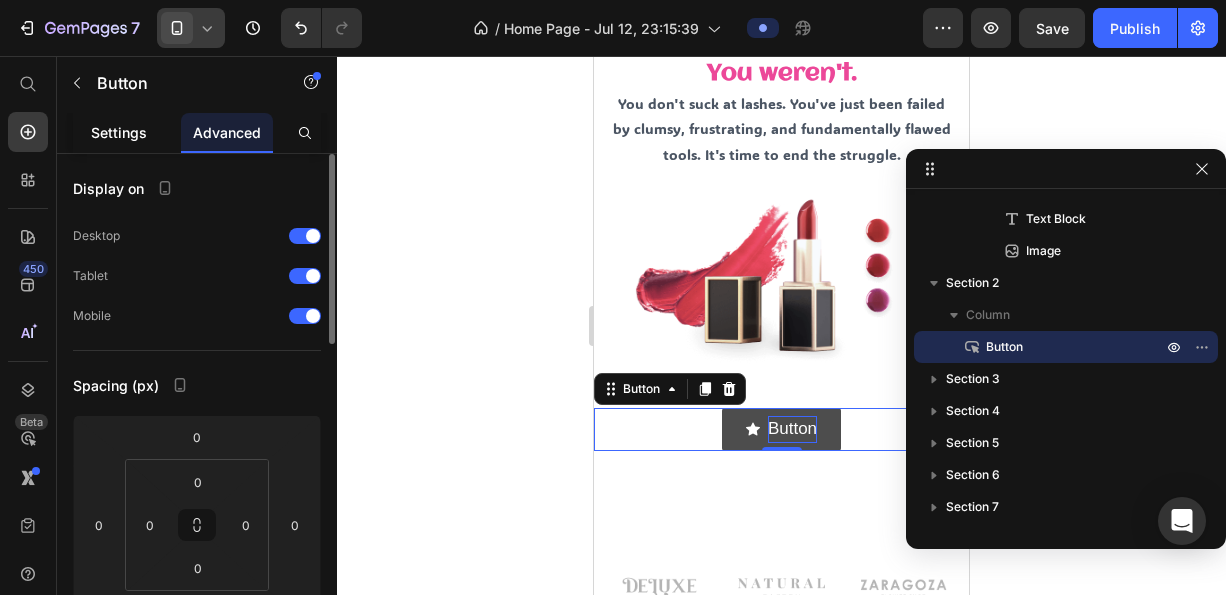 click on "Settings" at bounding box center (119, 132) 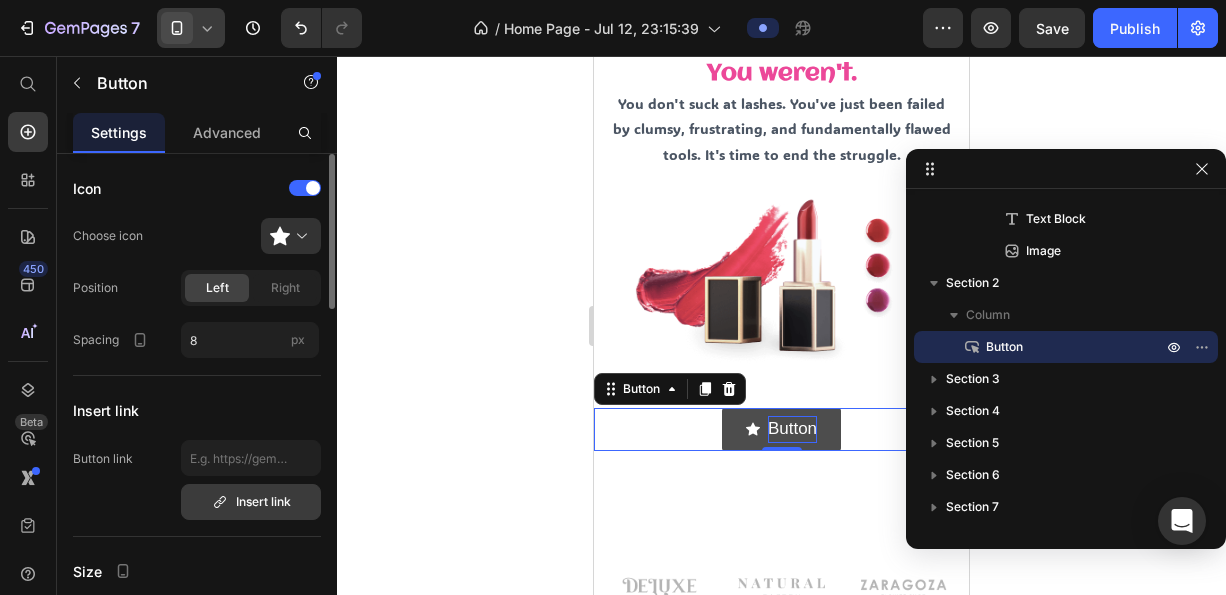 click on "Insert link" at bounding box center (251, 480) 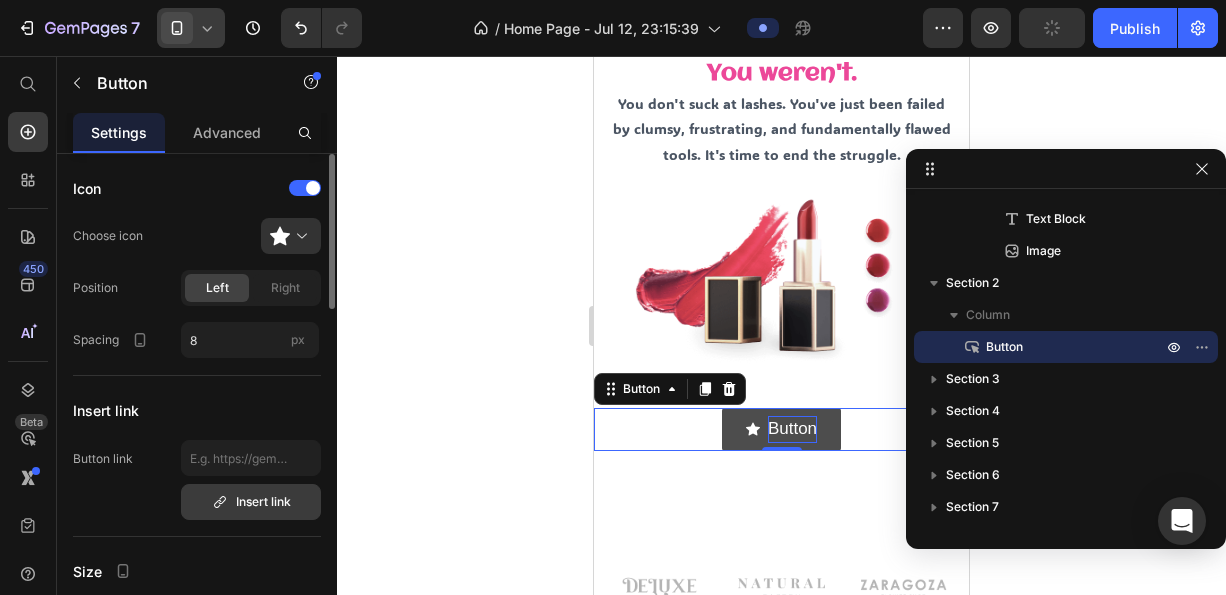 click on "Insert link" at bounding box center [251, 502] 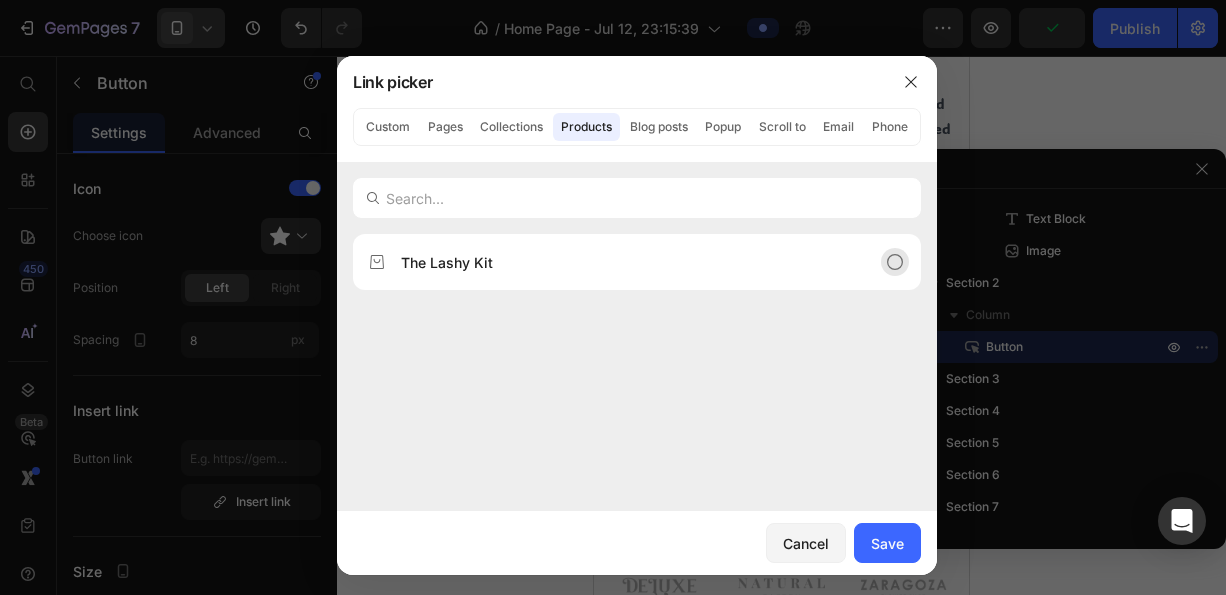click on "The Lashy Kit" at bounding box center [621, 262] 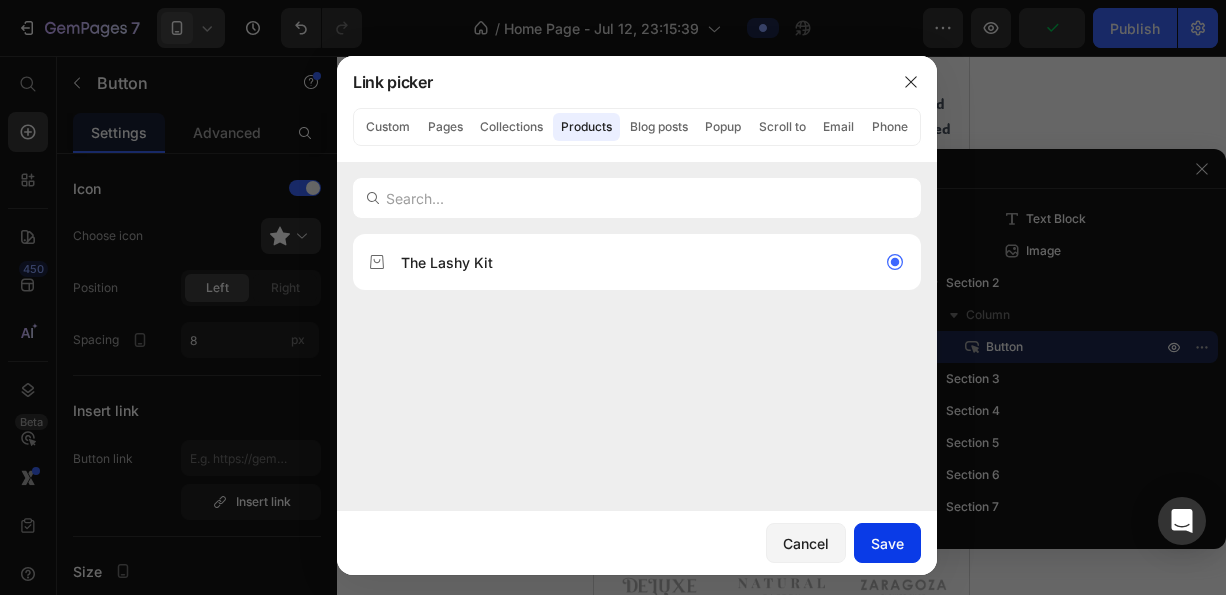 click on "Save" 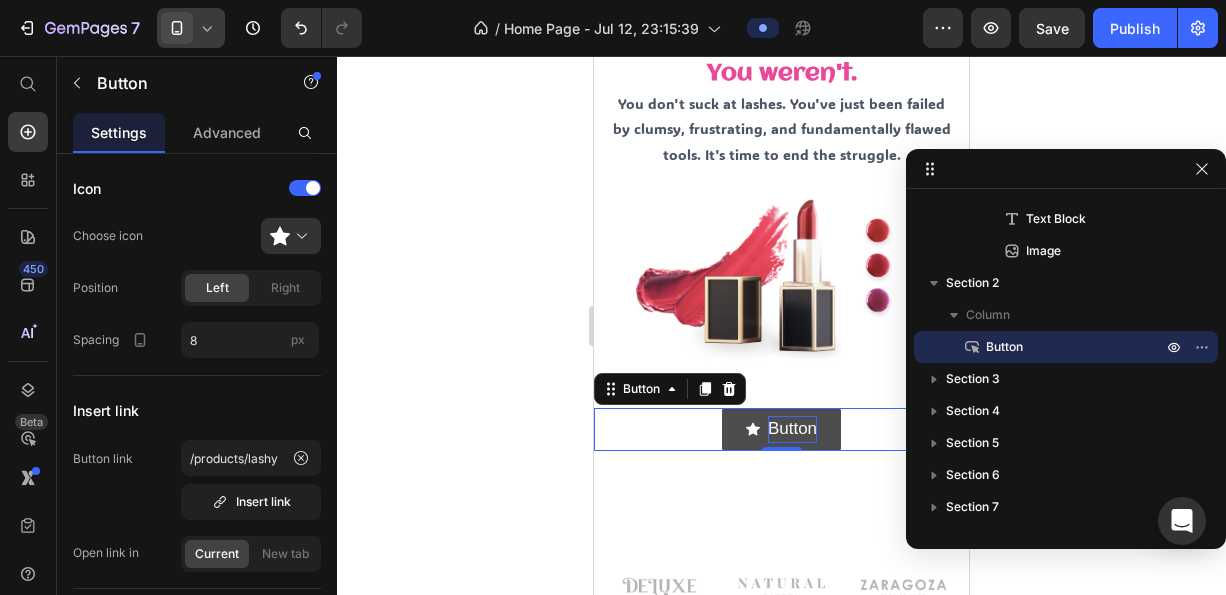 click on "Button" at bounding box center [792, 428] 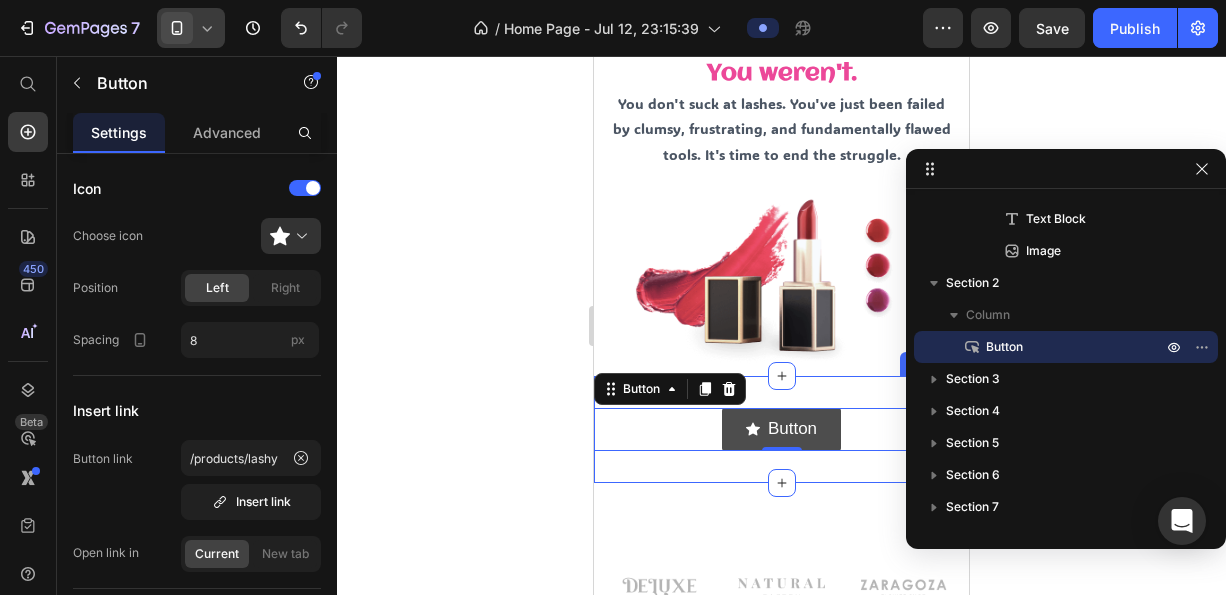 click on "Button" at bounding box center (781, 429) 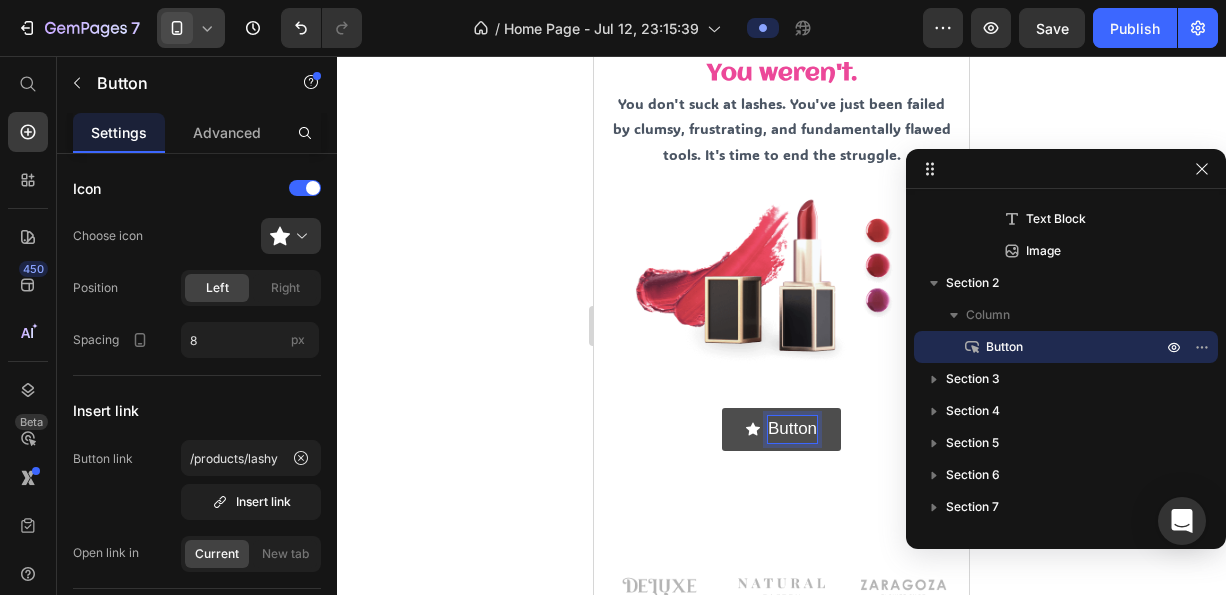 click on "Button" at bounding box center (792, 428) 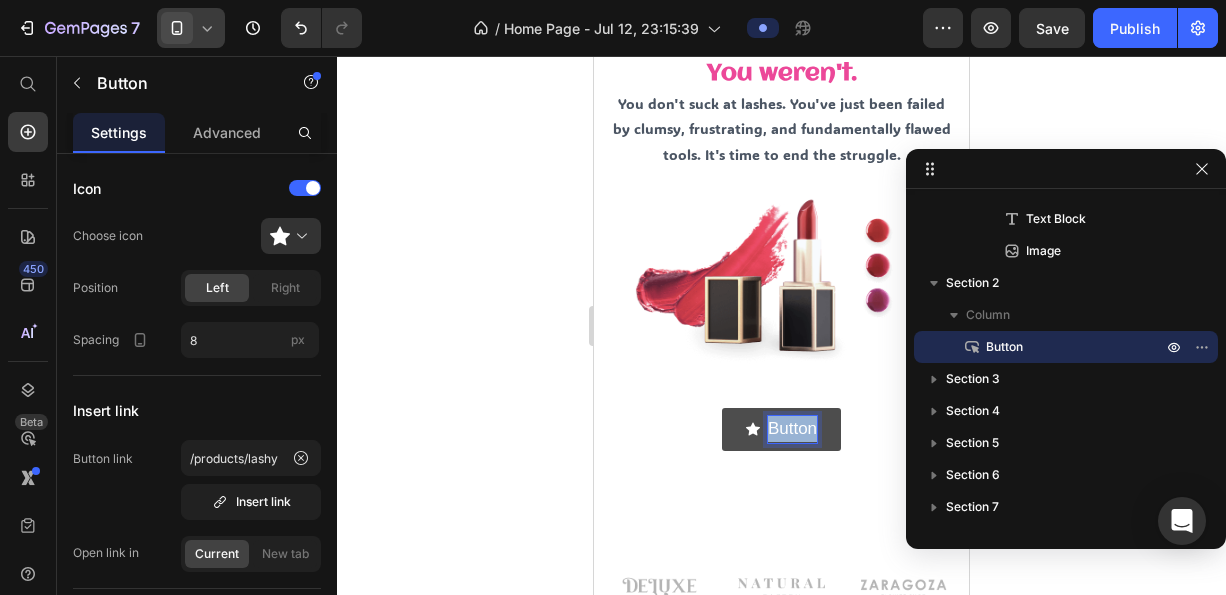 click on "Button" at bounding box center [792, 428] 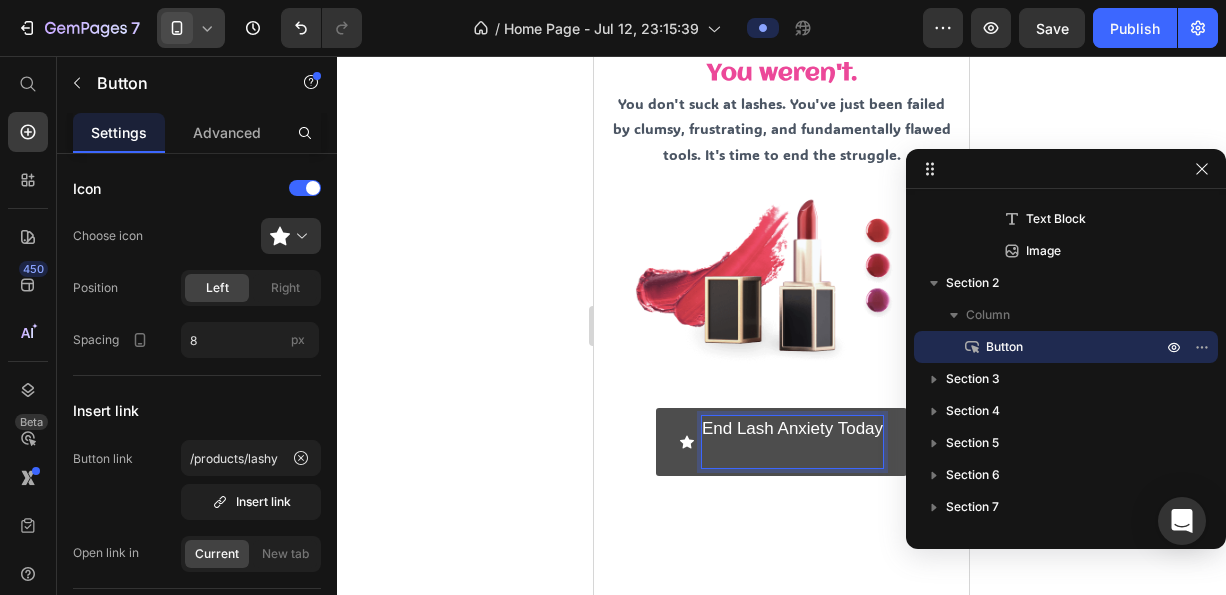 click on "End Lash Anxiety Today" at bounding box center (792, 441) 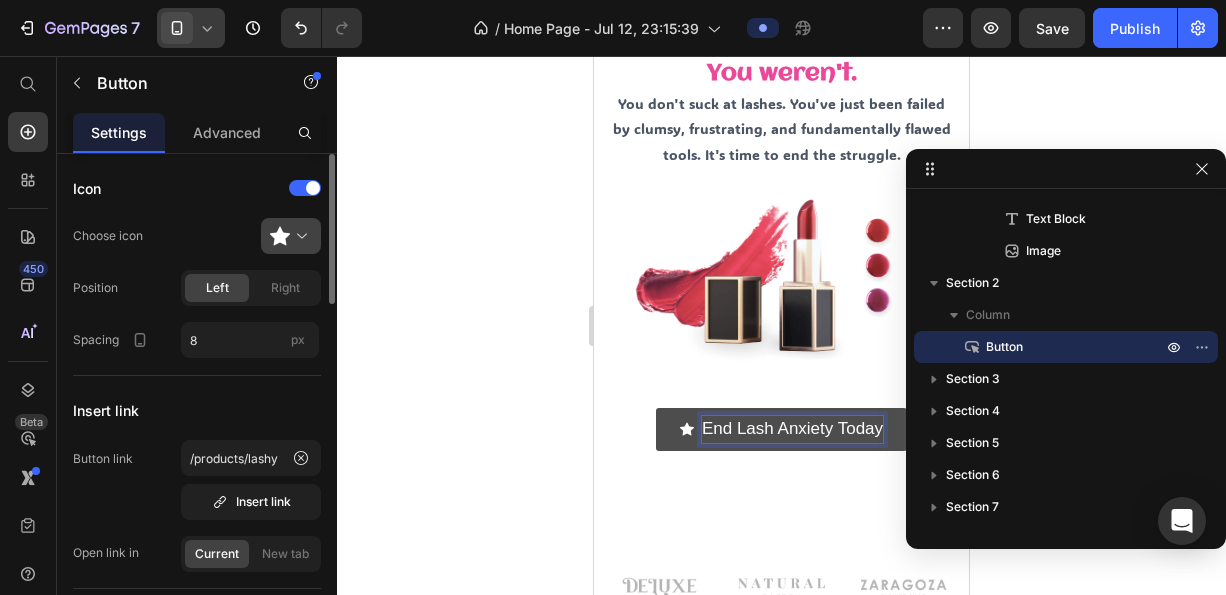 click at bounding box center [299, 236] 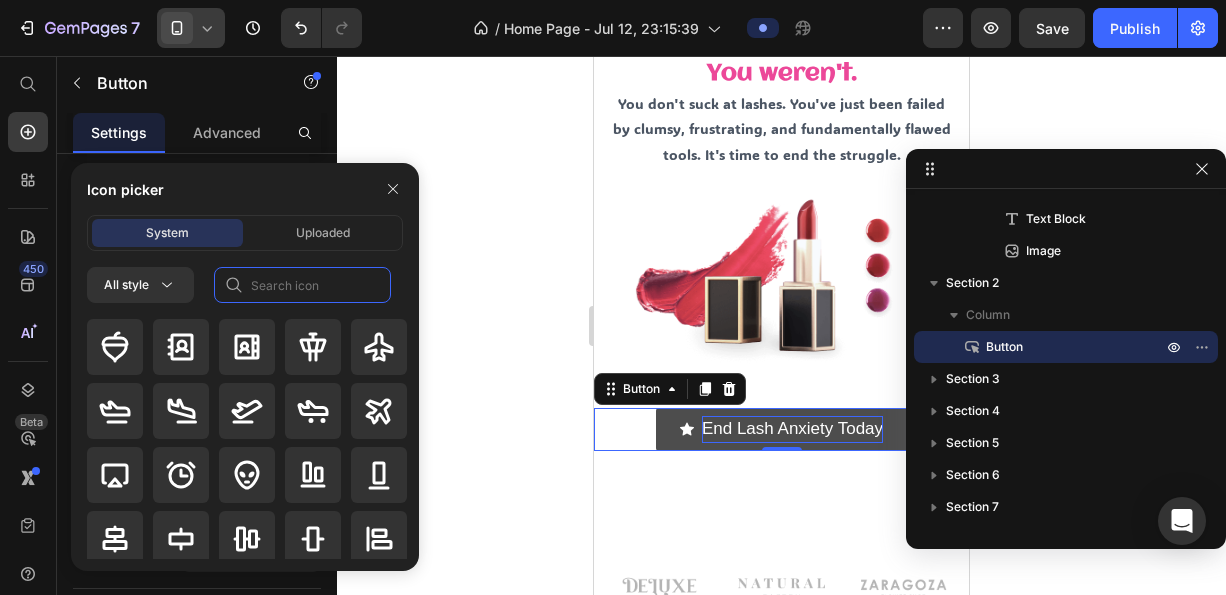 click 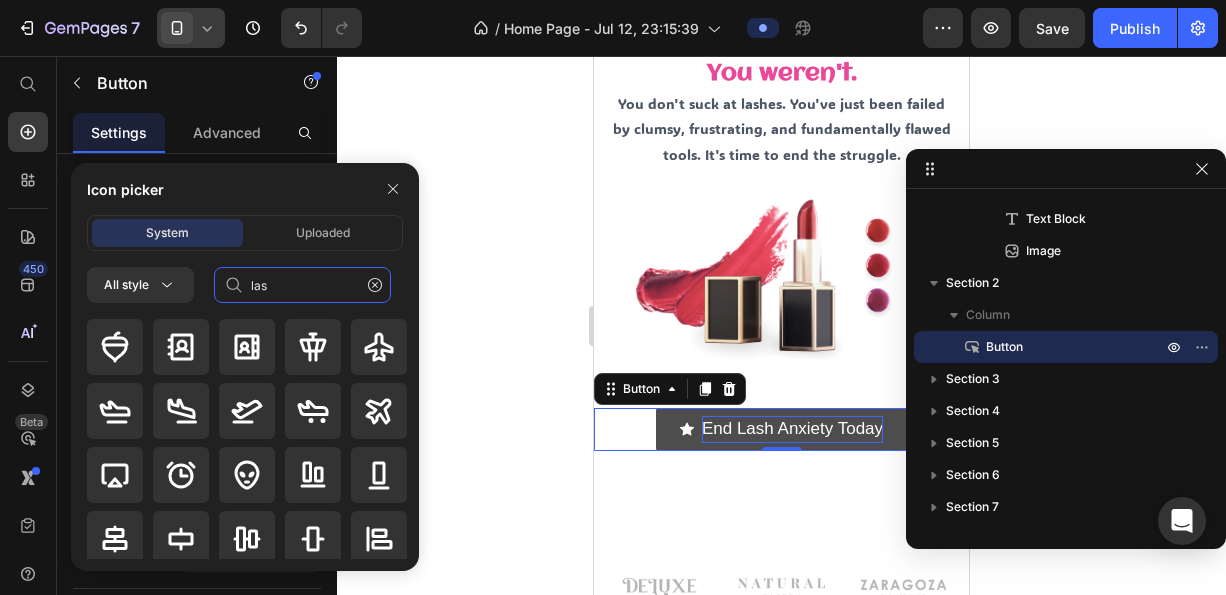 type on "lash" 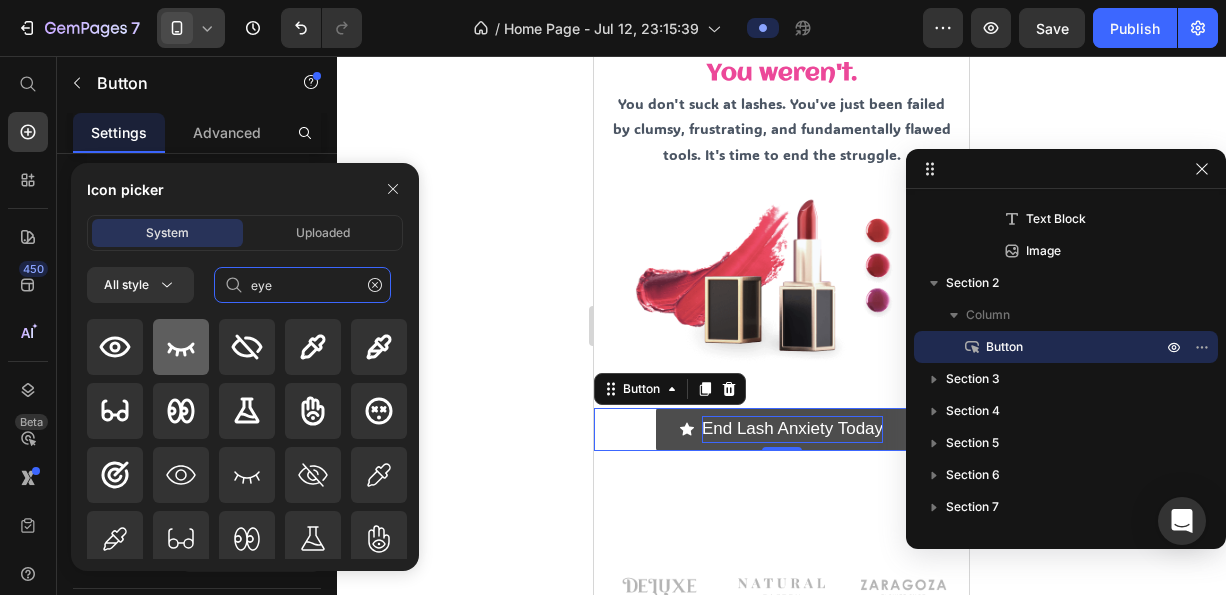 type on "eye" 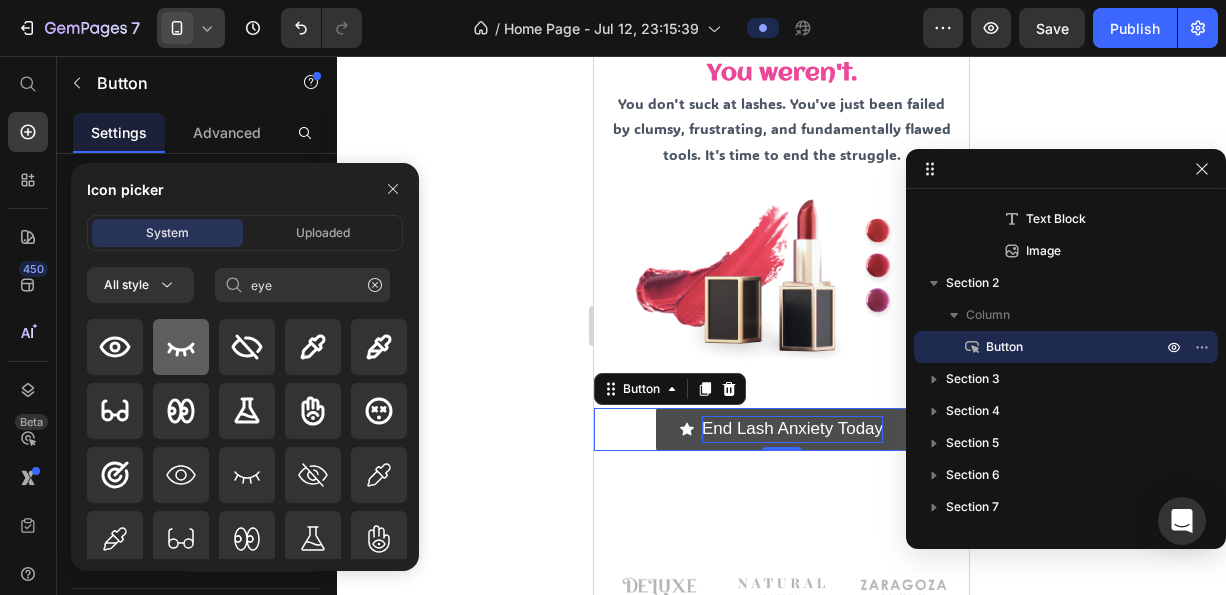 click 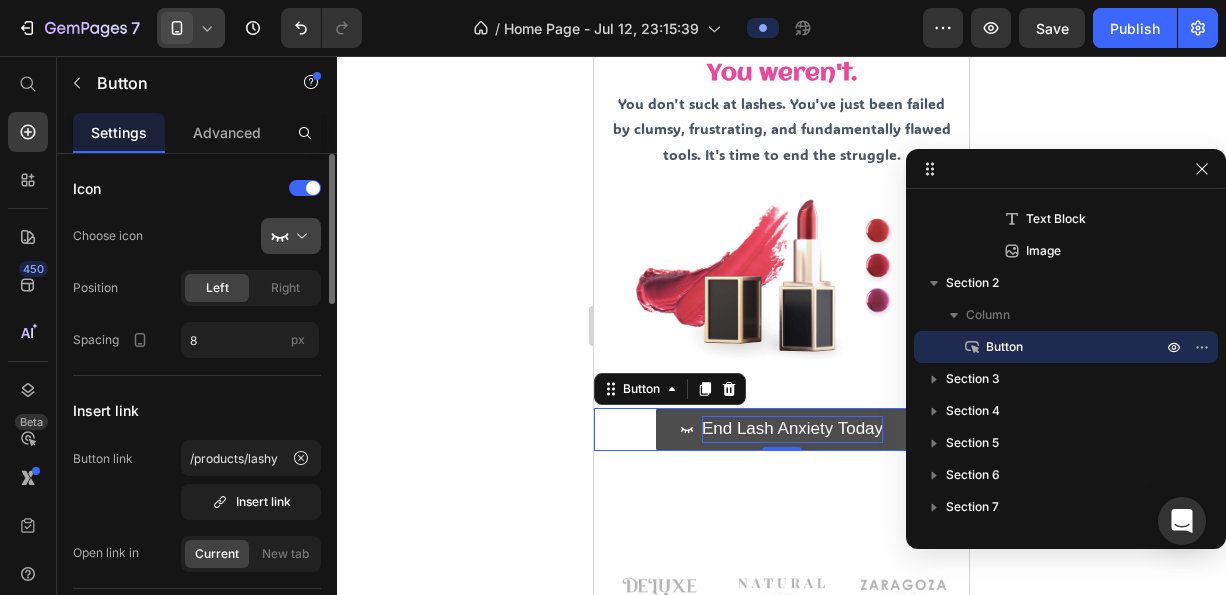 click at bounding box center [299, 236] 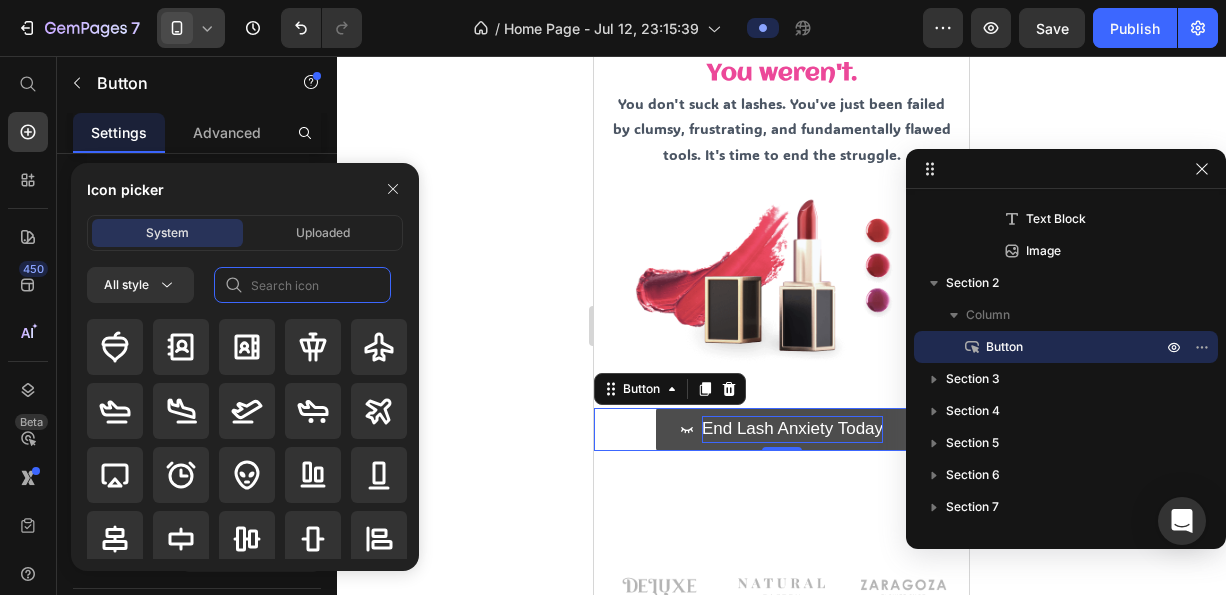 click 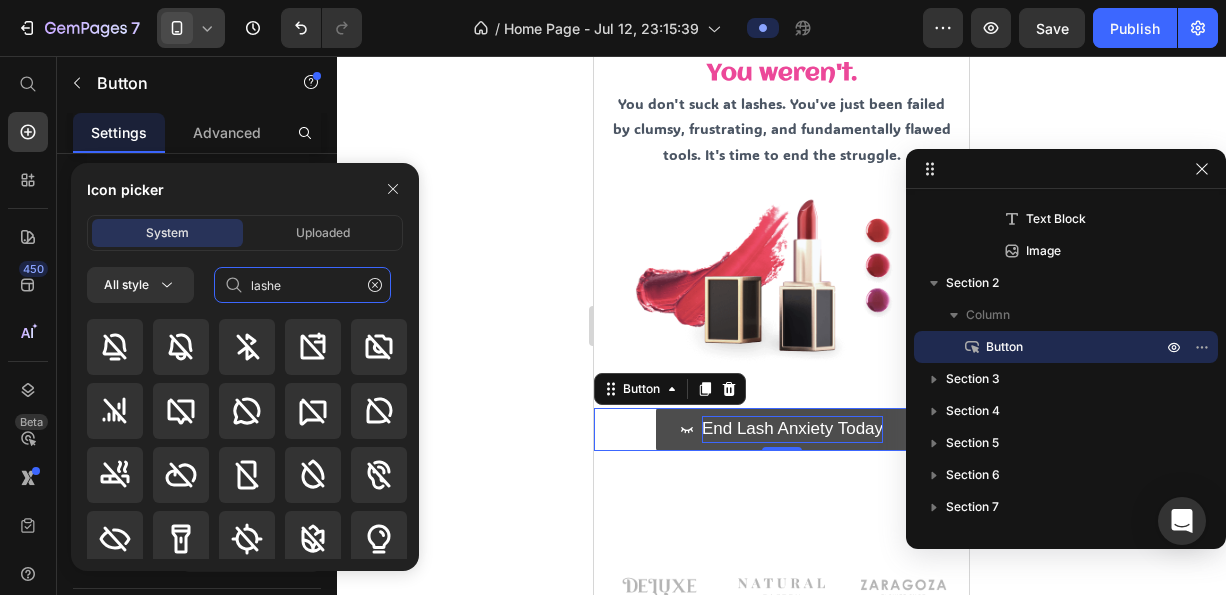 type on "lashes" 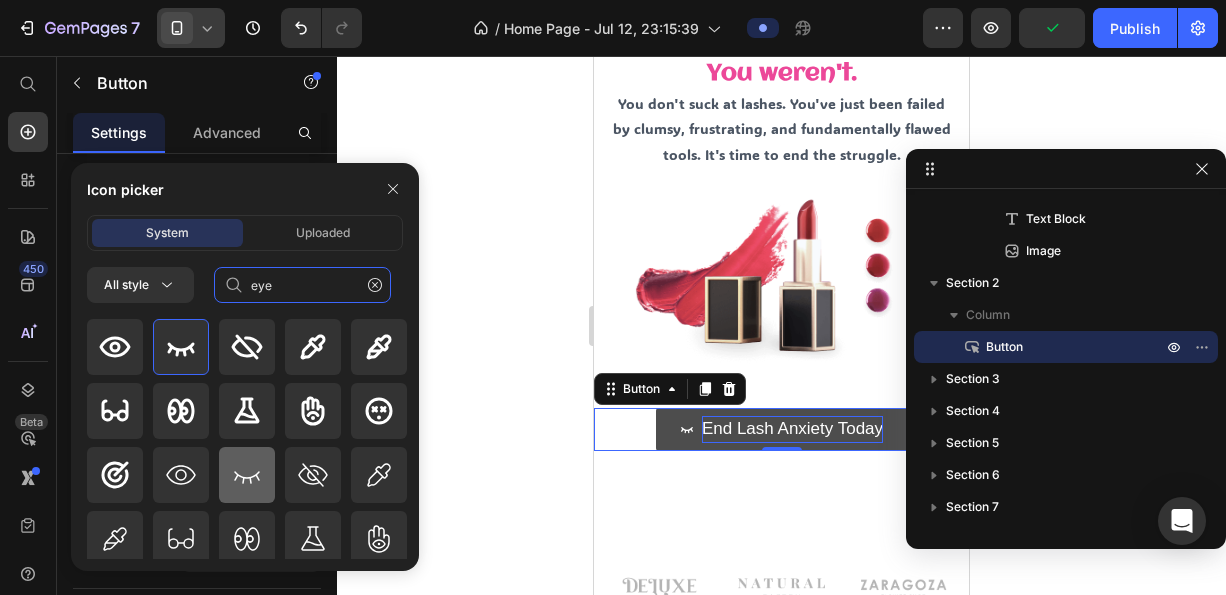 type on "eye" 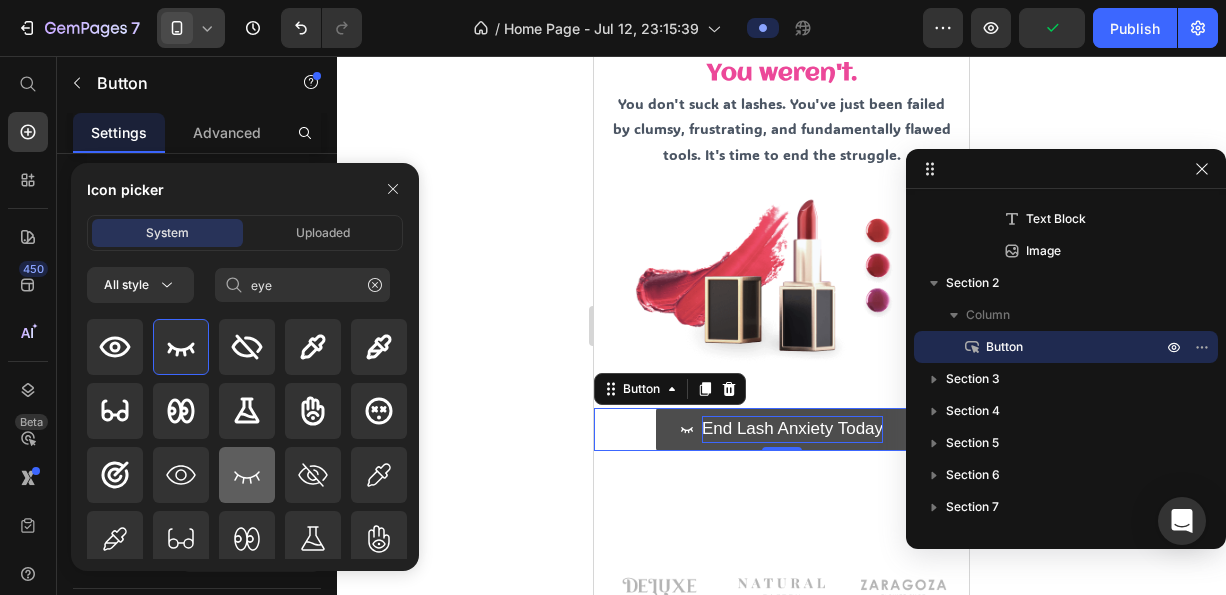 click 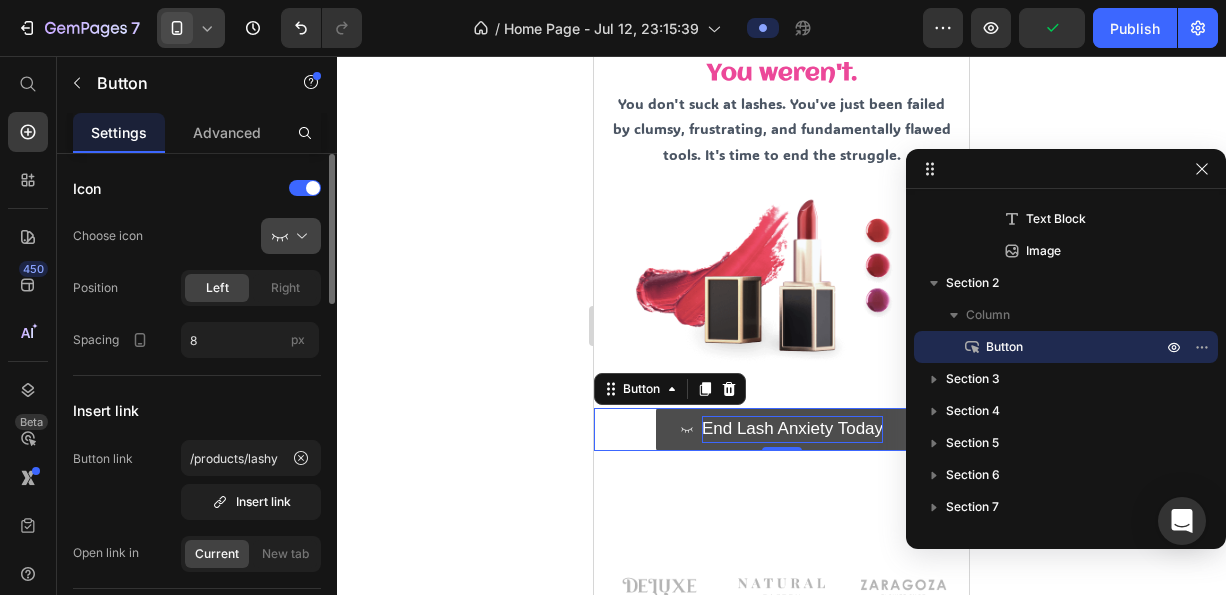 click at bounding box center [299, 236] 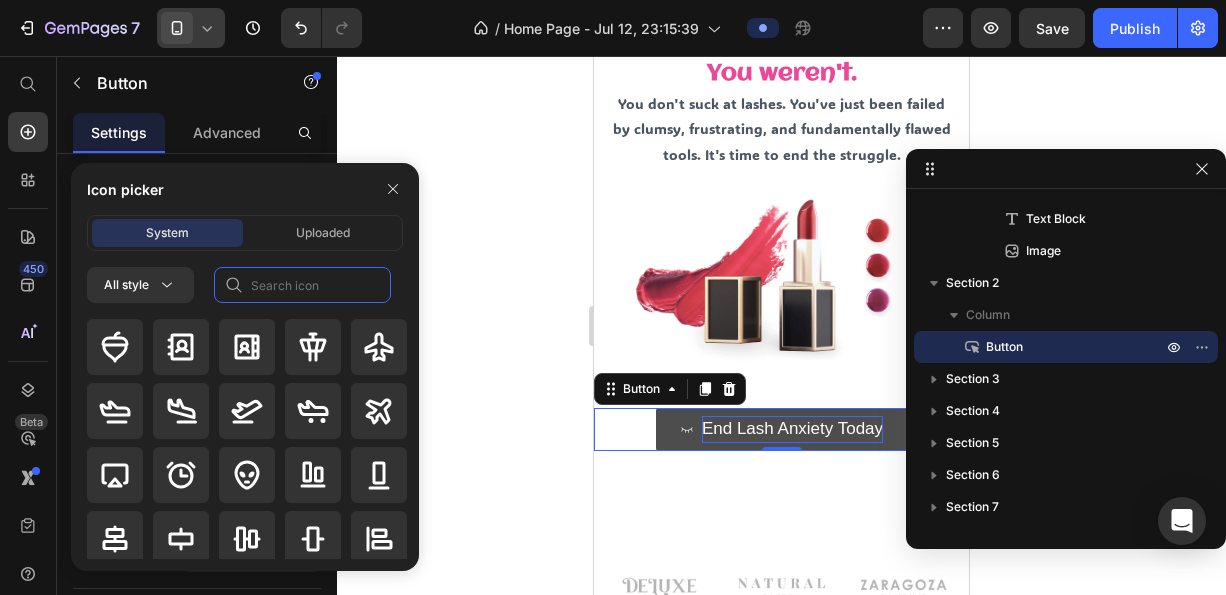 click 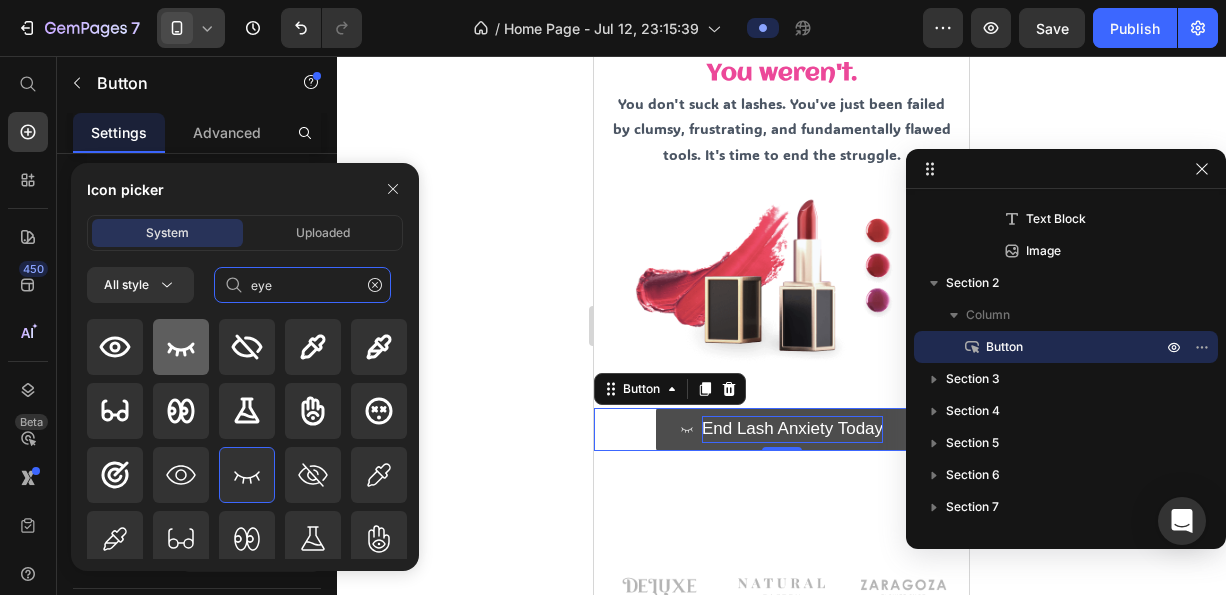 type on "eye" 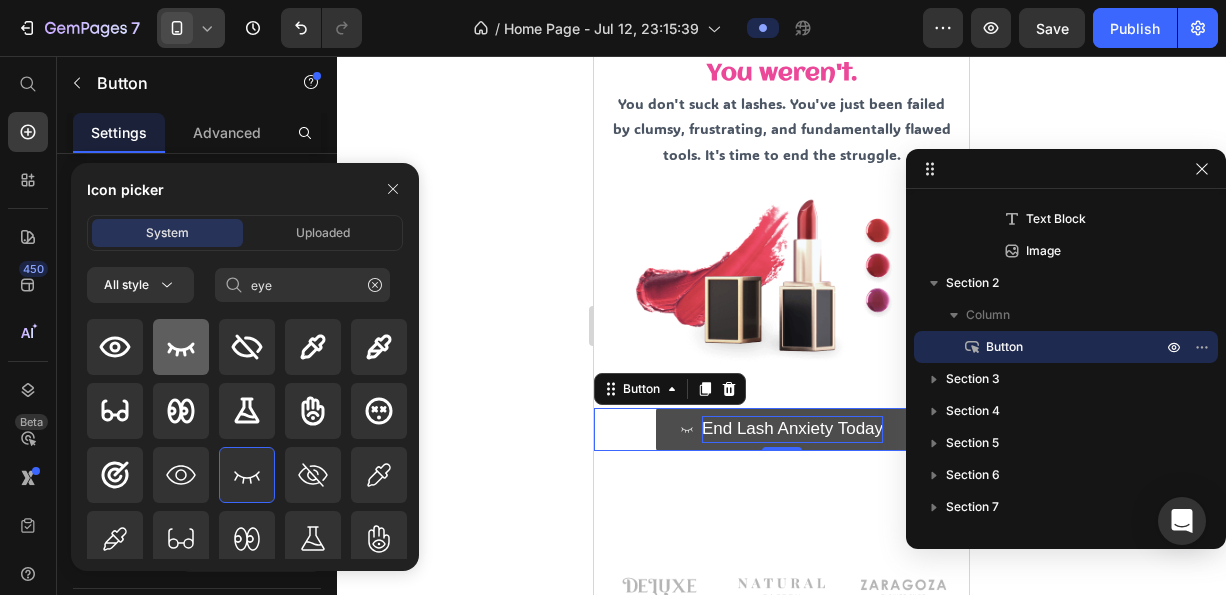 click 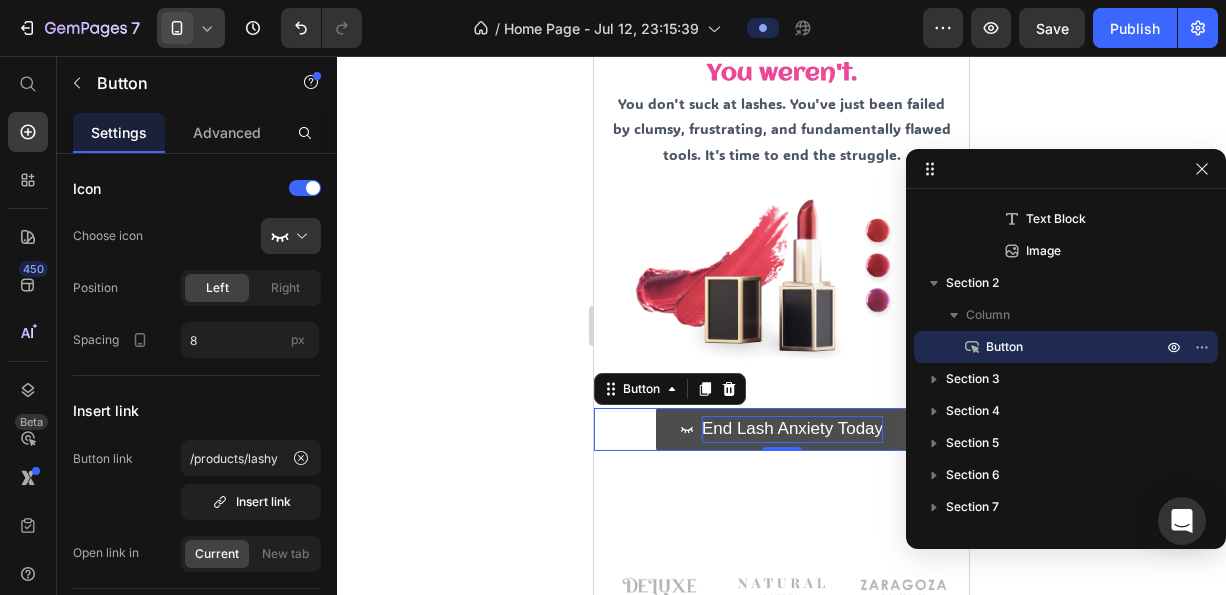 scroll, scrollTop: 300, scrollLeft: 0, axis: vertical 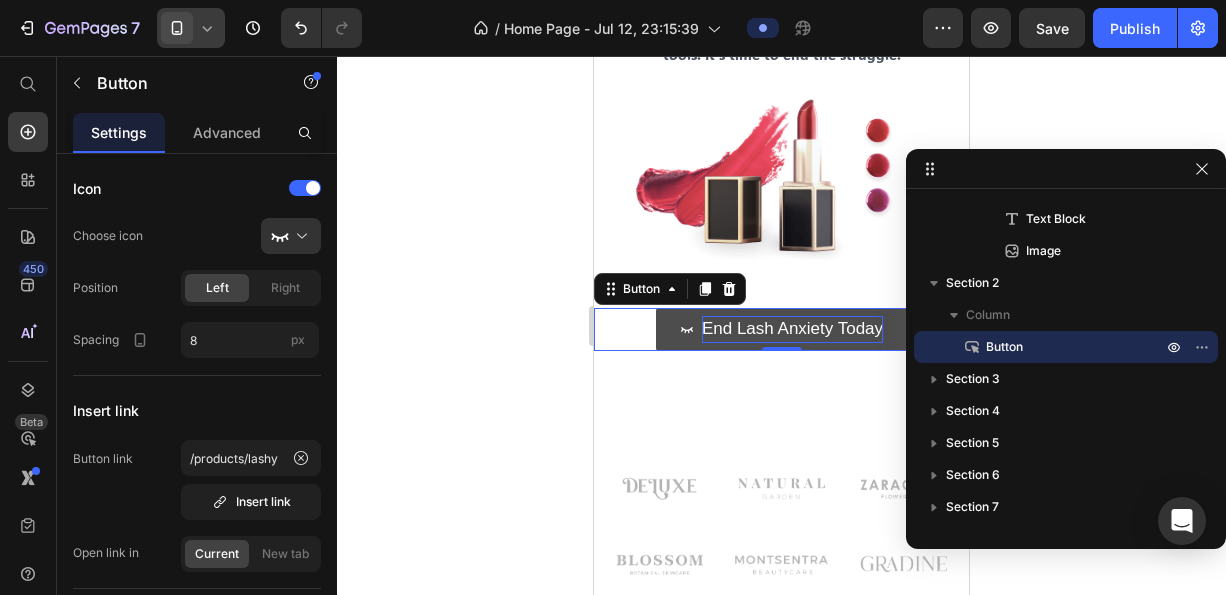 click 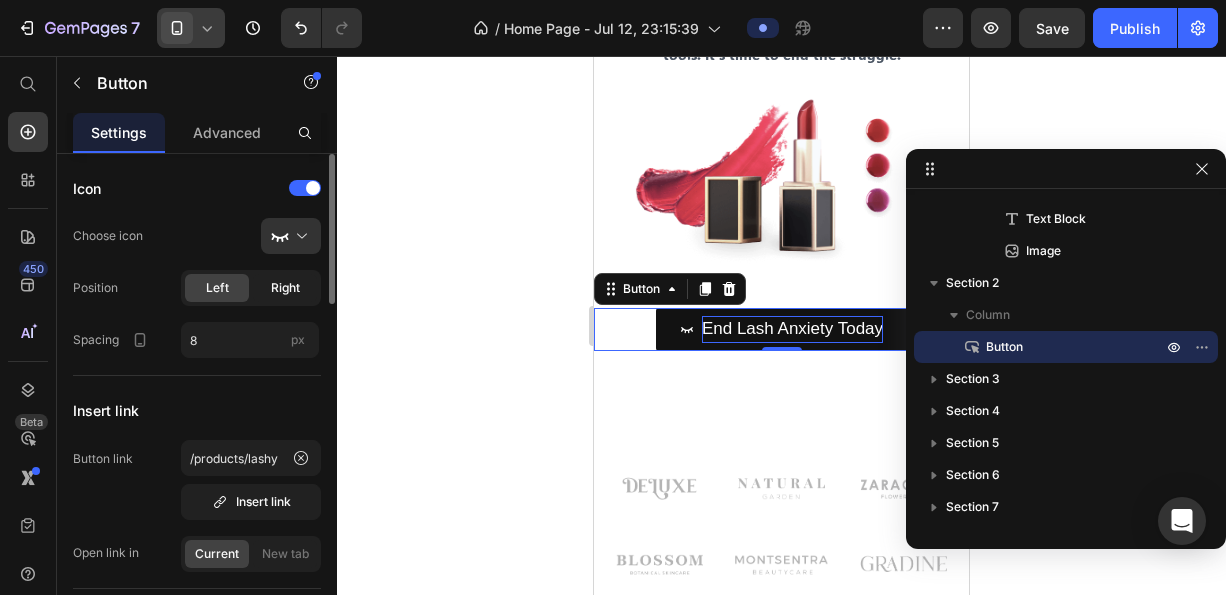 click on "Right" 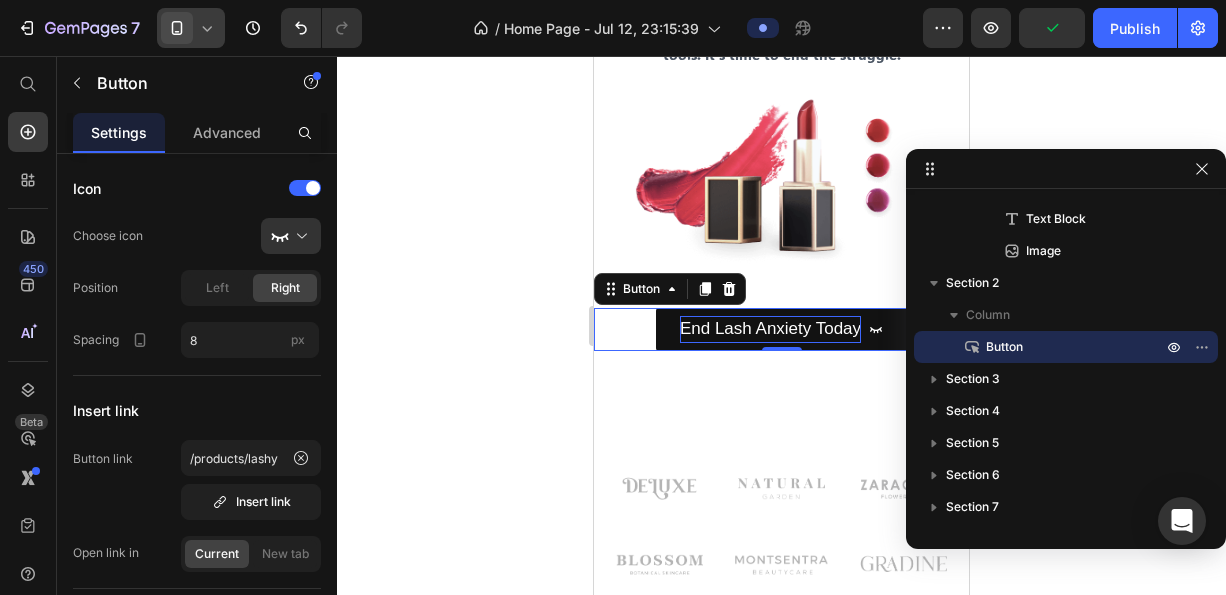 scroll, scrollTop: 500, scrollLeft: 0, axis: vertical 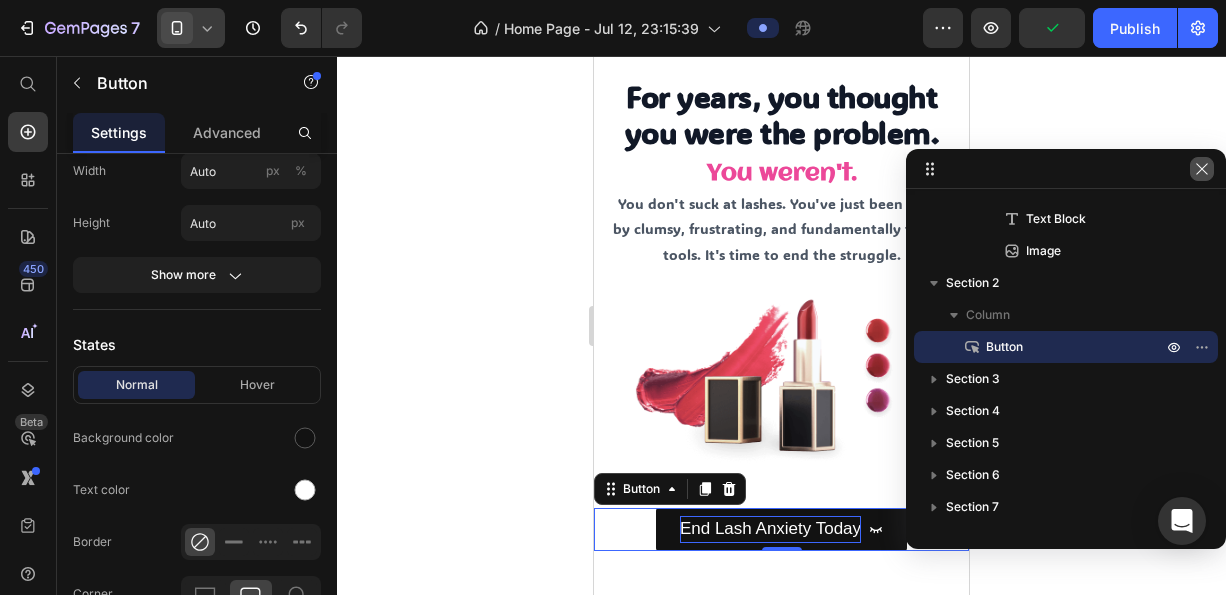 click at bounding box center [1202, 169] 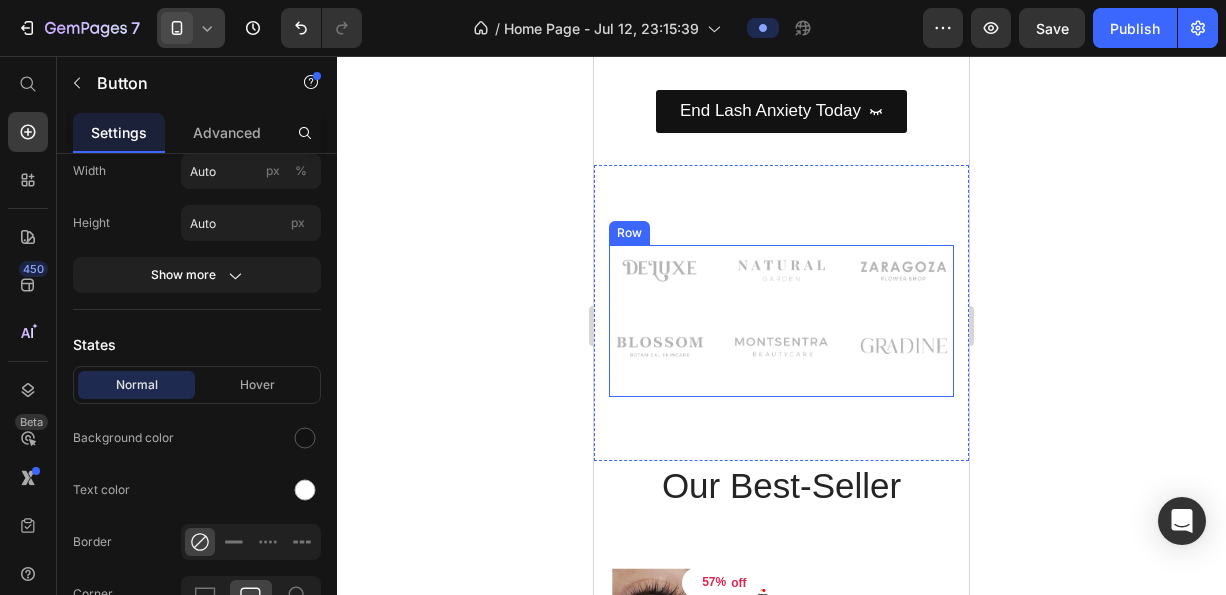 scroll, scrollTop: 500, scrollLeft: 0, axis: vertical 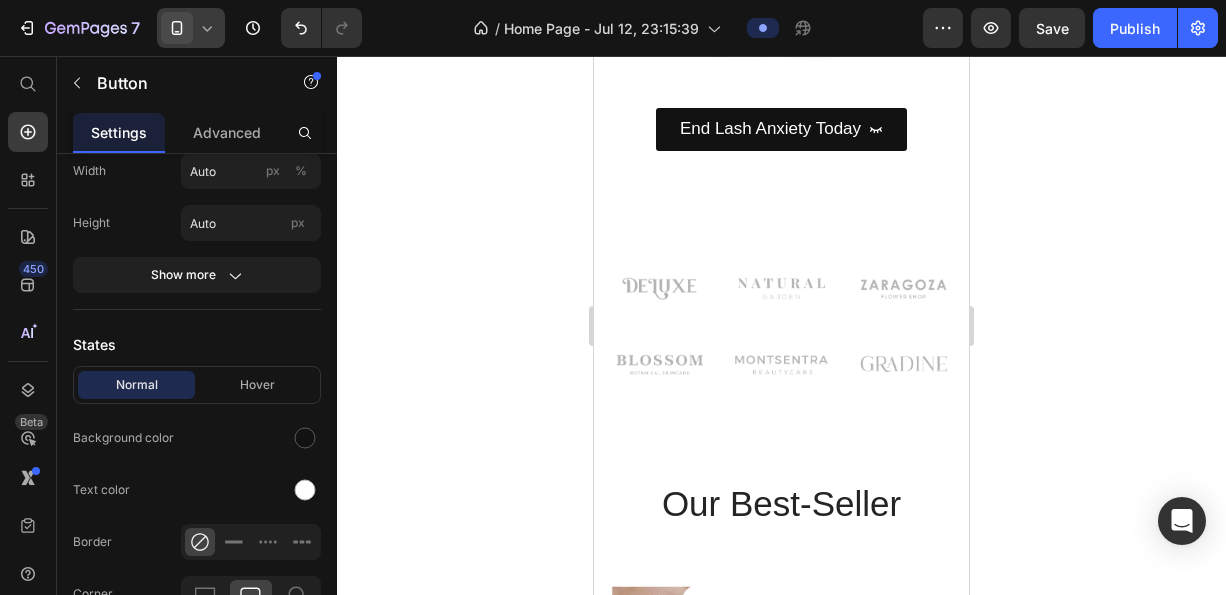 click 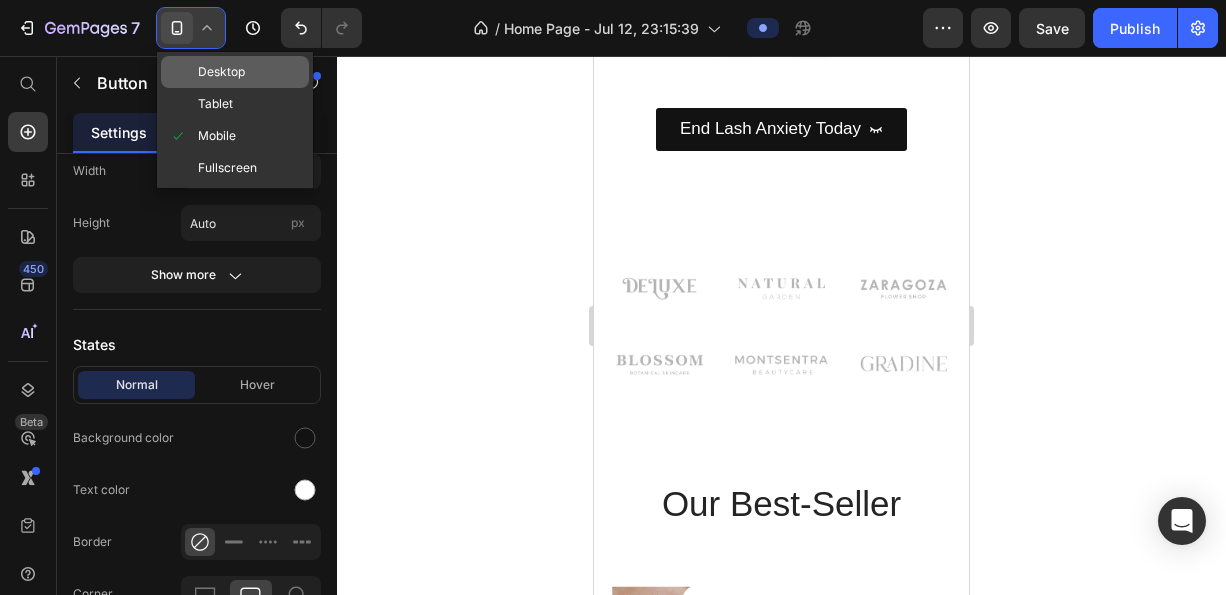 click on "Desktop" at bounding box center (221, 72) 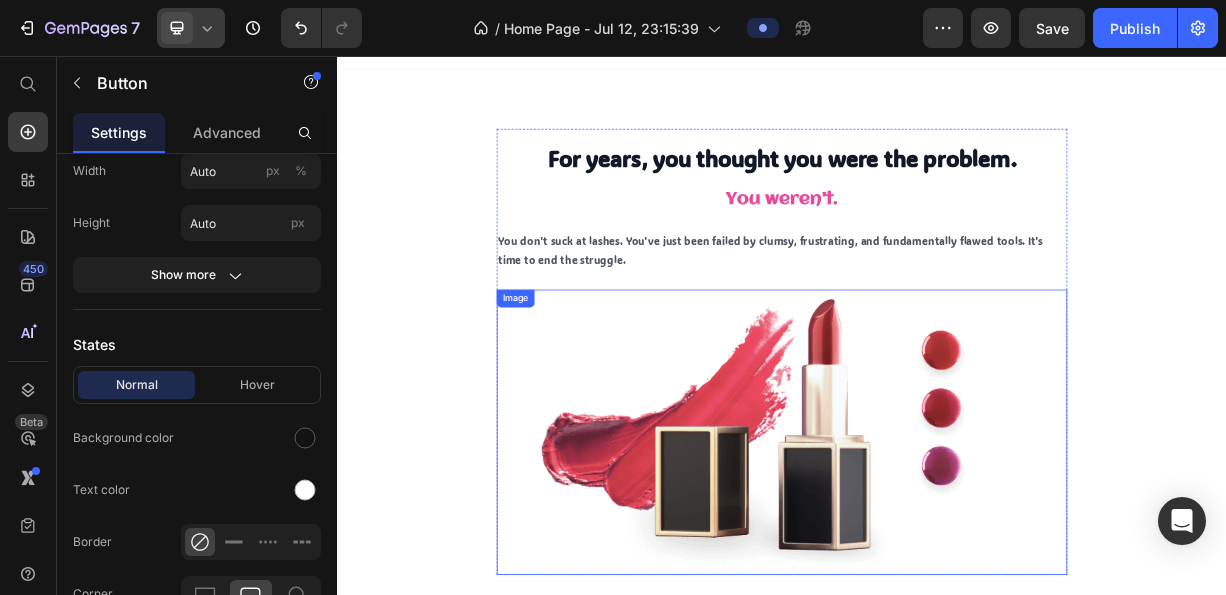 scroll, scrollTop: 0, scrollLeft: 0, axis: both 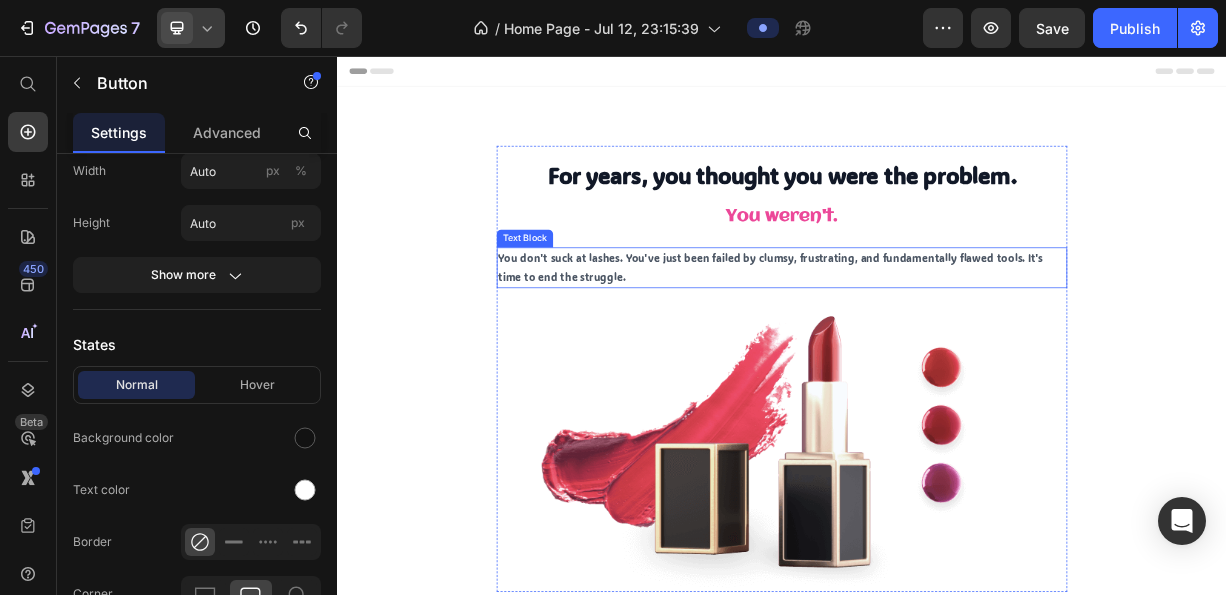 click on "You don't suck at lashes. You've just been failed by clumsy, frustrating, and fundamentally flawed tools. It's time to end the struggle." at bounding box center [921, 341] 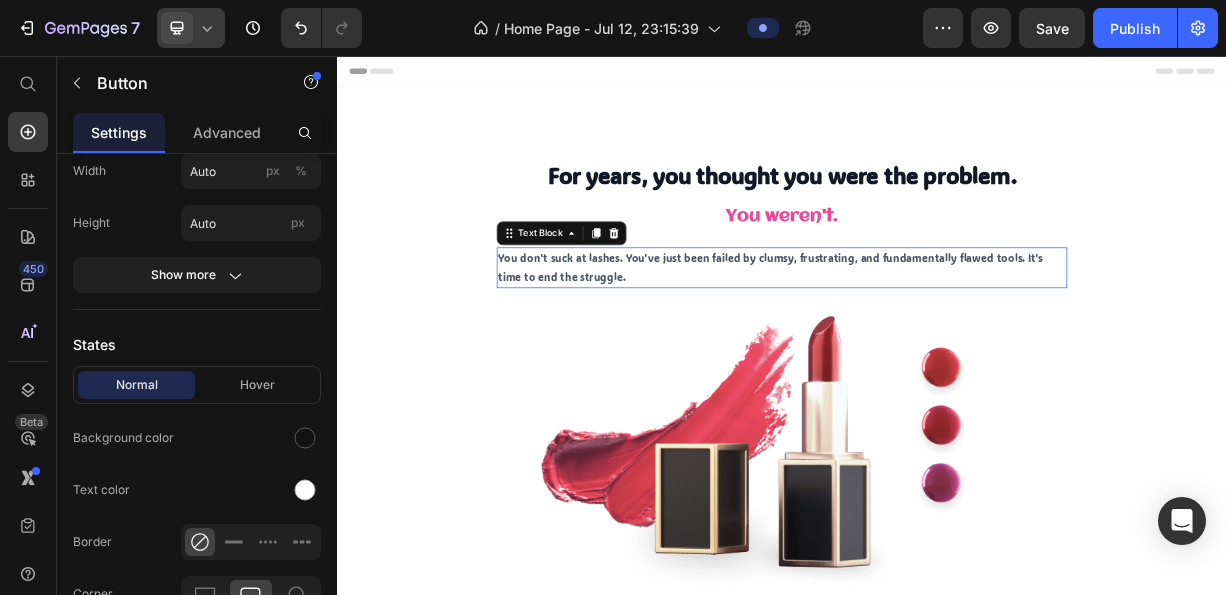 click on "You don't suck at lashes. You've just been failed by clumsy, frustrating, and fundamentally flawed tools. It's time to end the struggle." at bounding box center (921, 341) 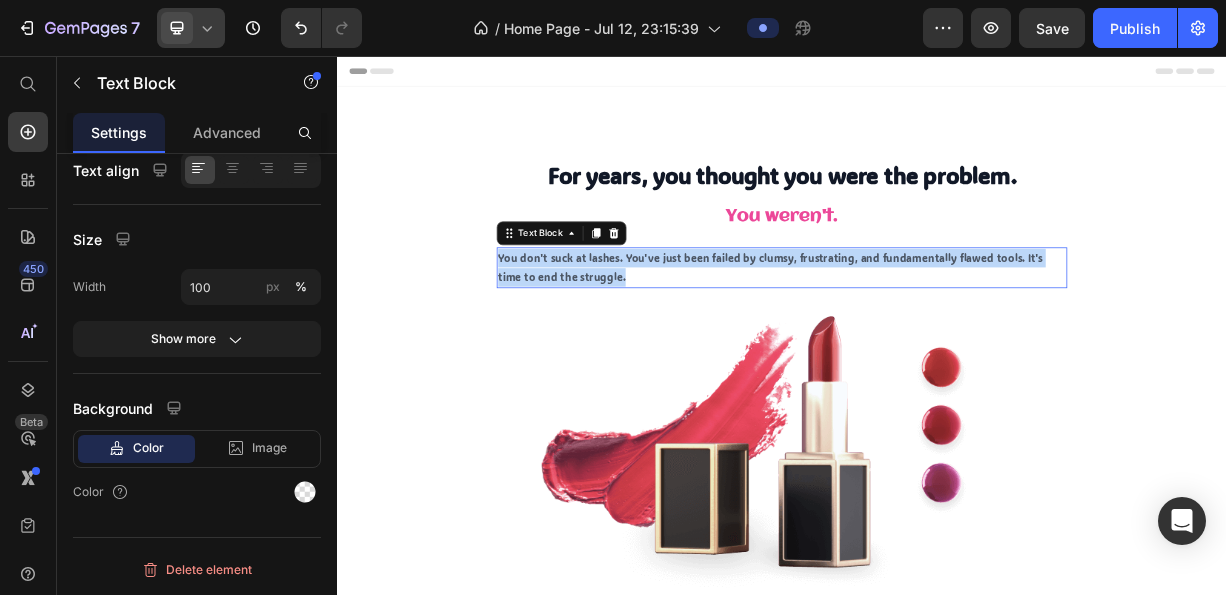 scroll, scrollTop: 0, scrollLeft: 0, axis: both 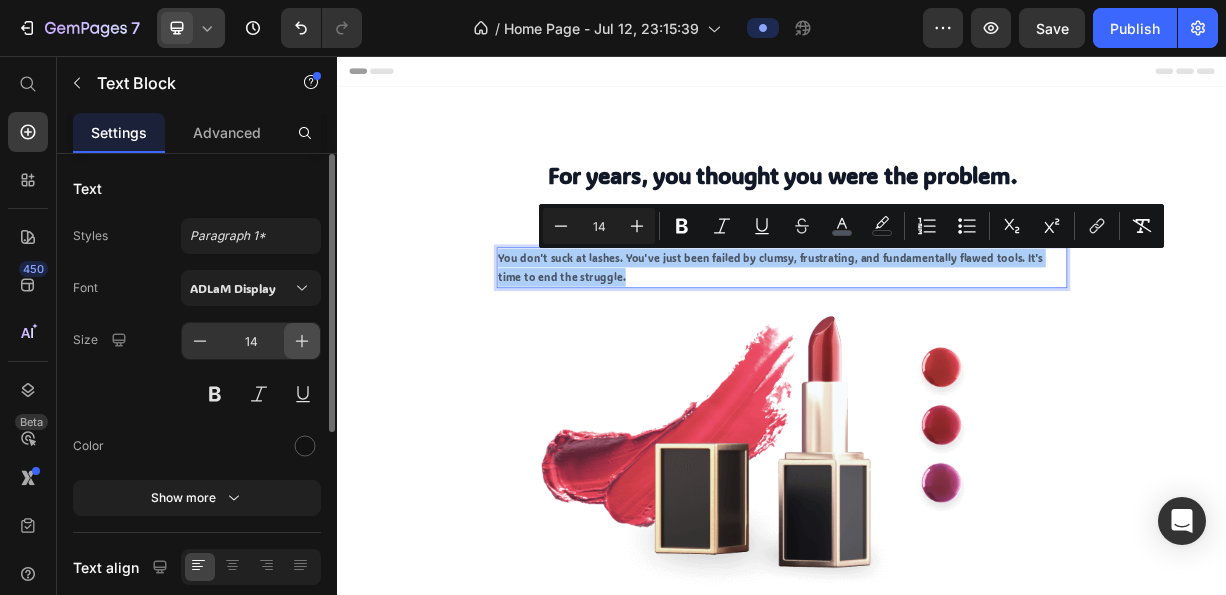 click at bounding box center [302, 341] 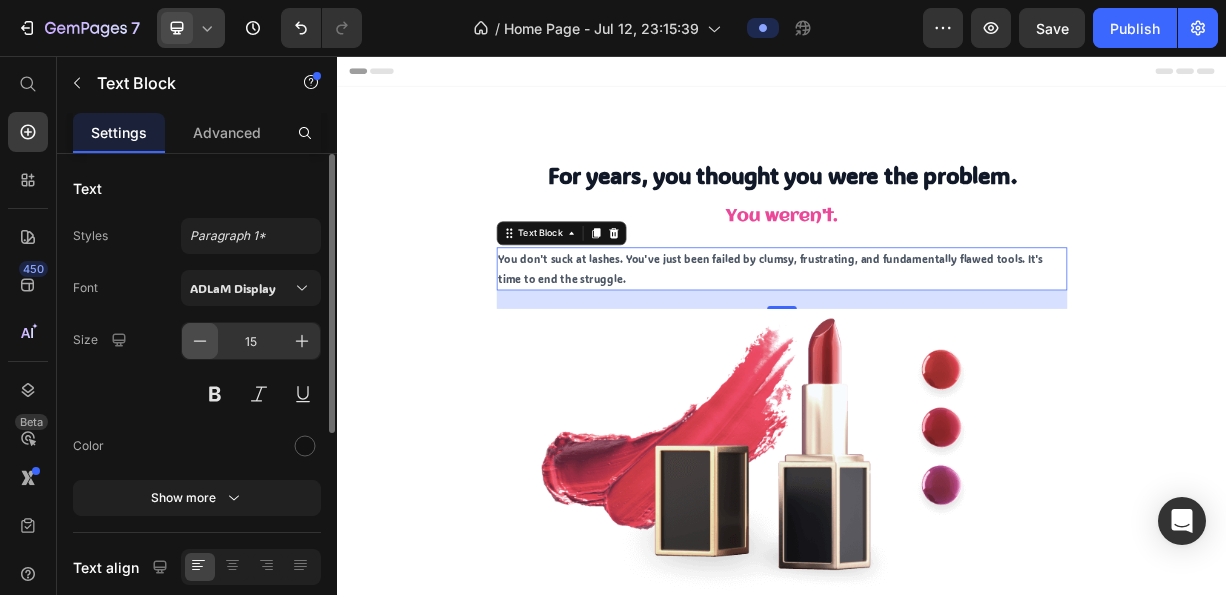 click at bounding box center [200, 341] 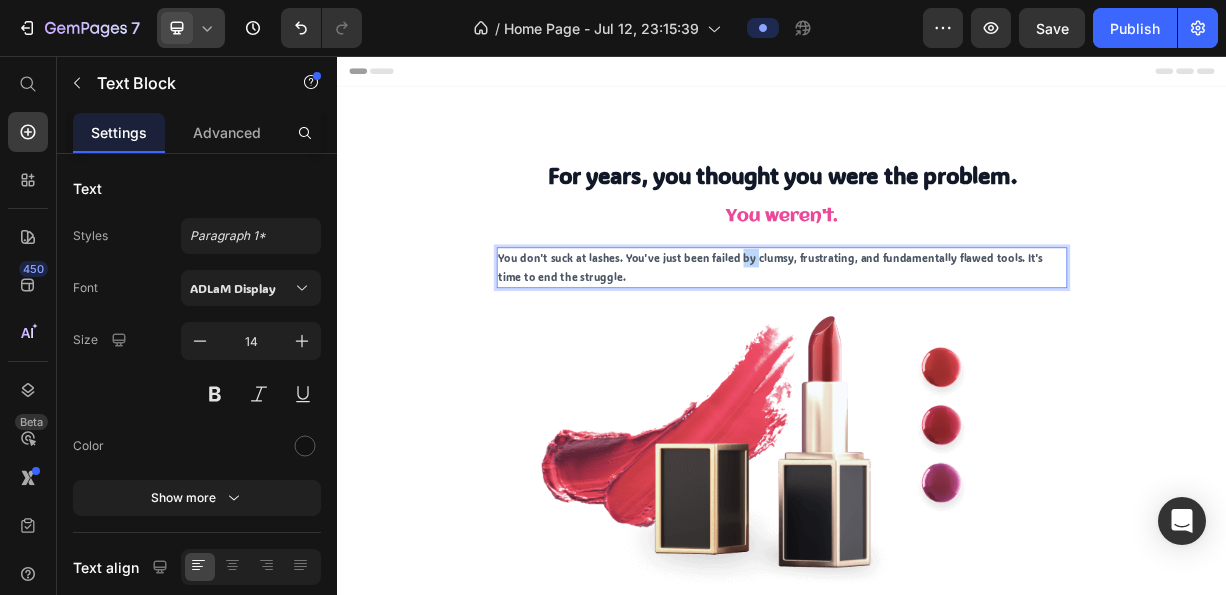 click on "You don't suck at lashes. You've just been failed by clumsy, frustrating, and fundamentally flawed tools. It's time to end the struggle." at bounding box center [921, 341] 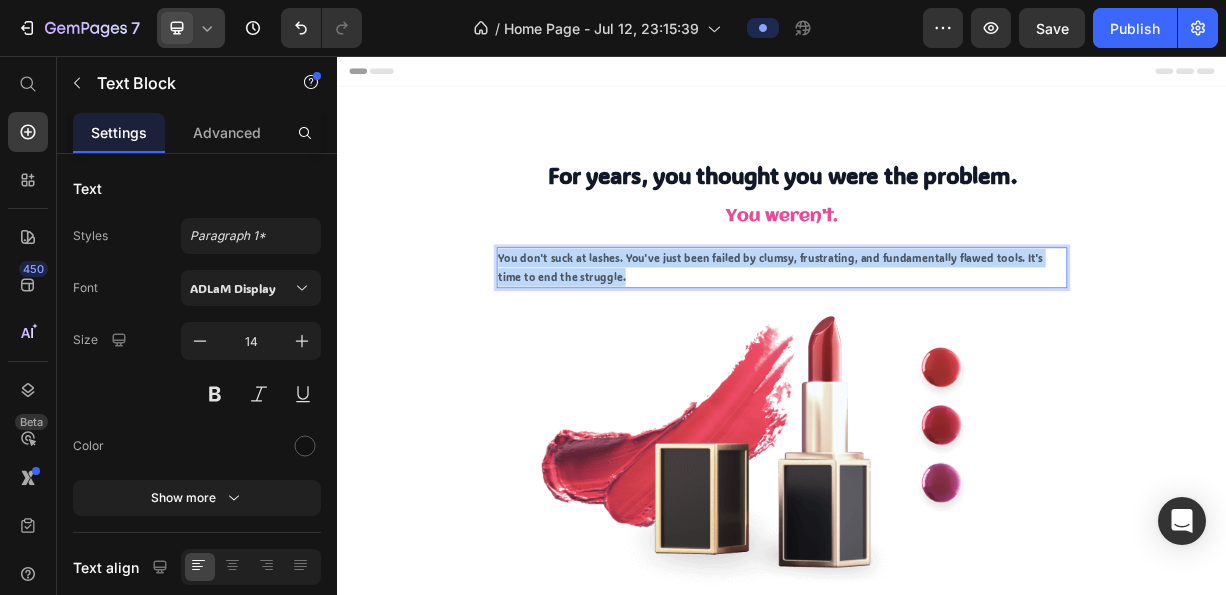 click on "You don't suck at lashes. You've just been failed by clumsy, frustrating, and fundamentally flawed tools. It's time to end the struggle." at bounding box center [921, 341] 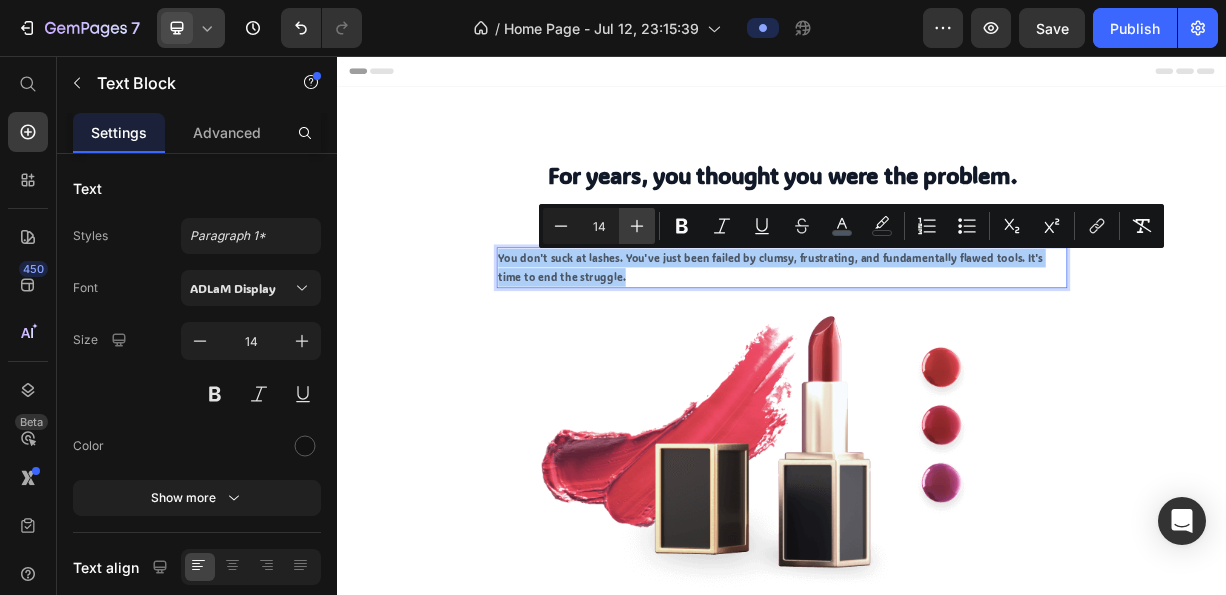 click 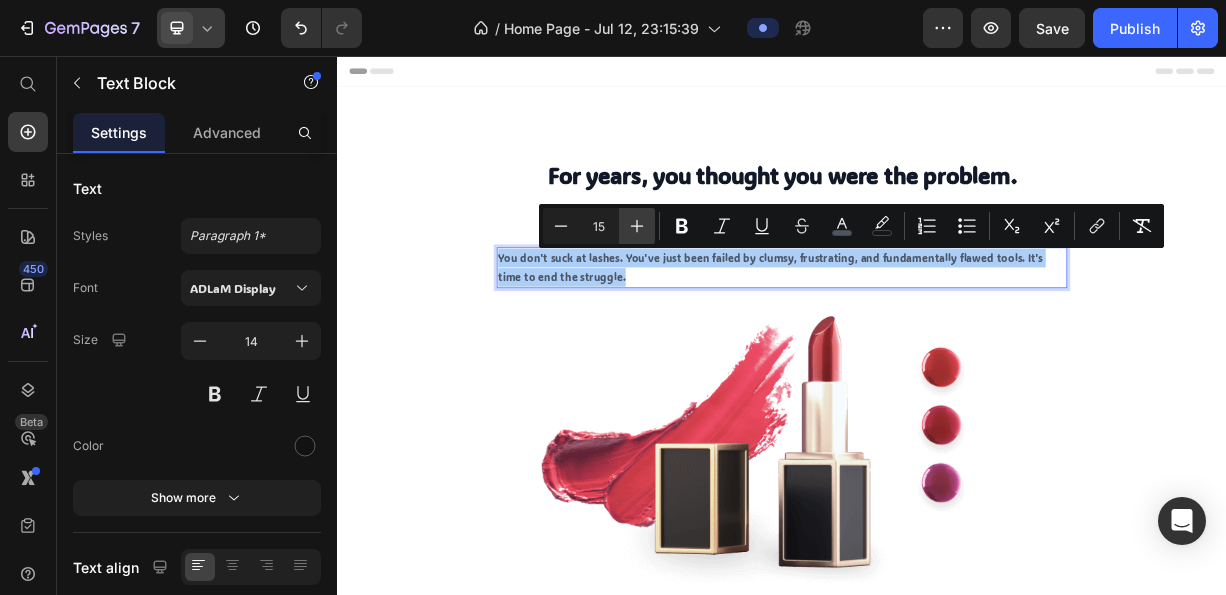 click 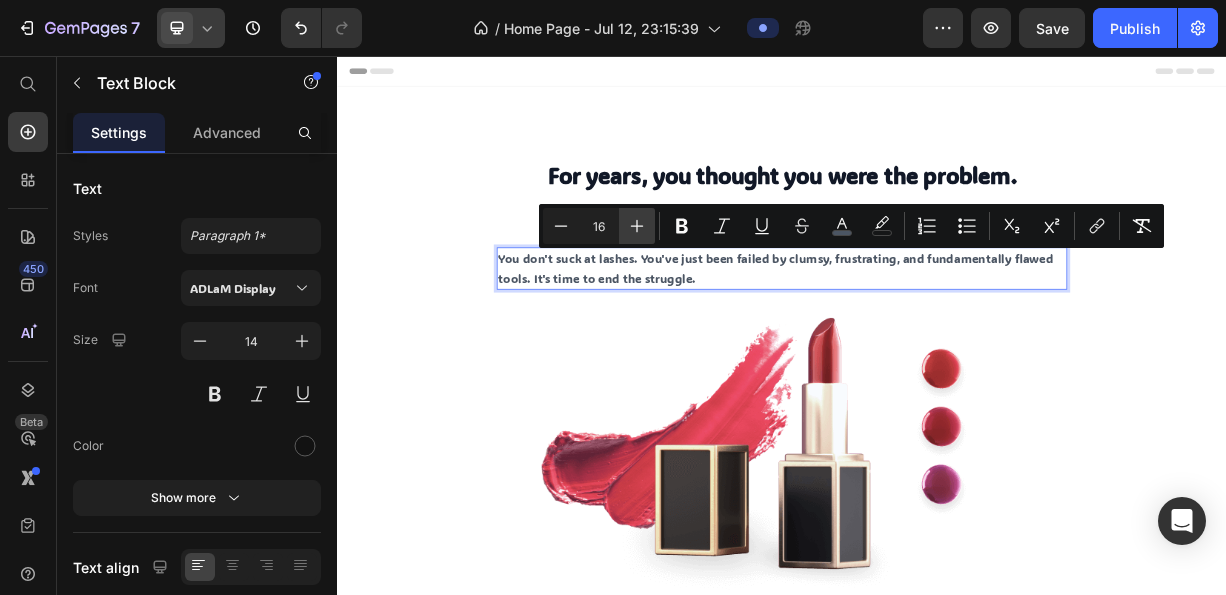 click 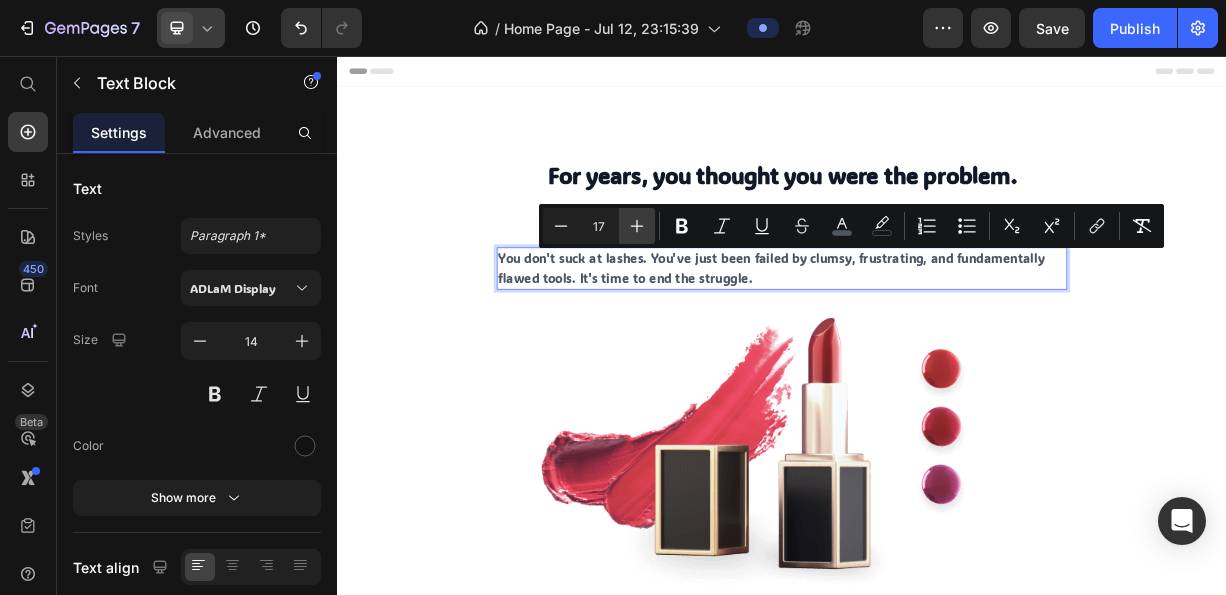 click 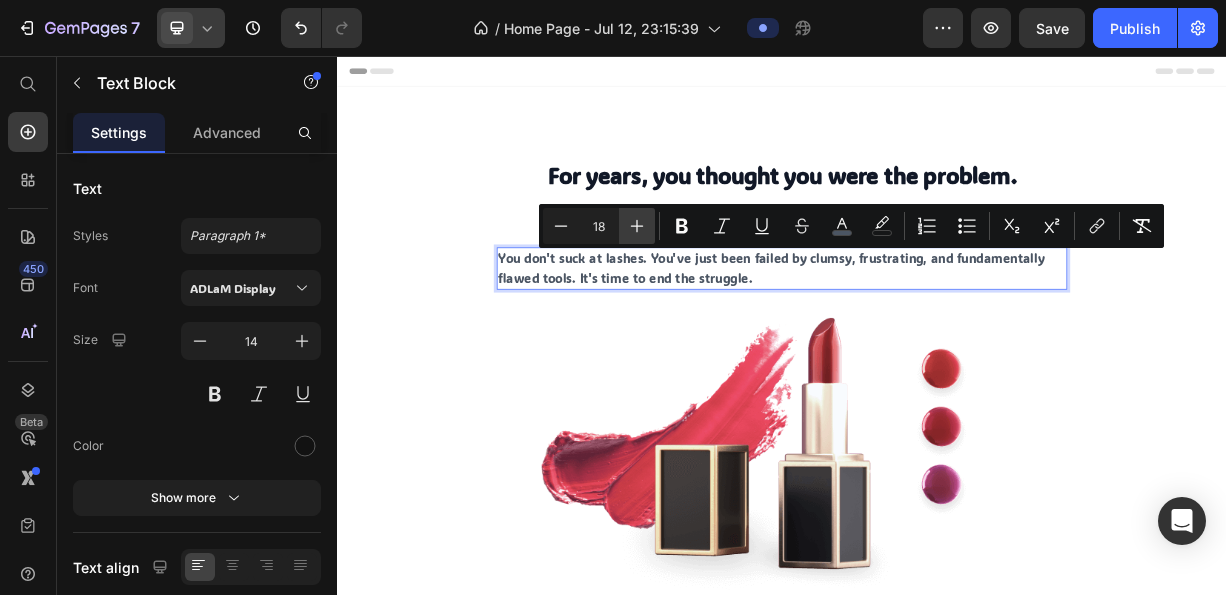click 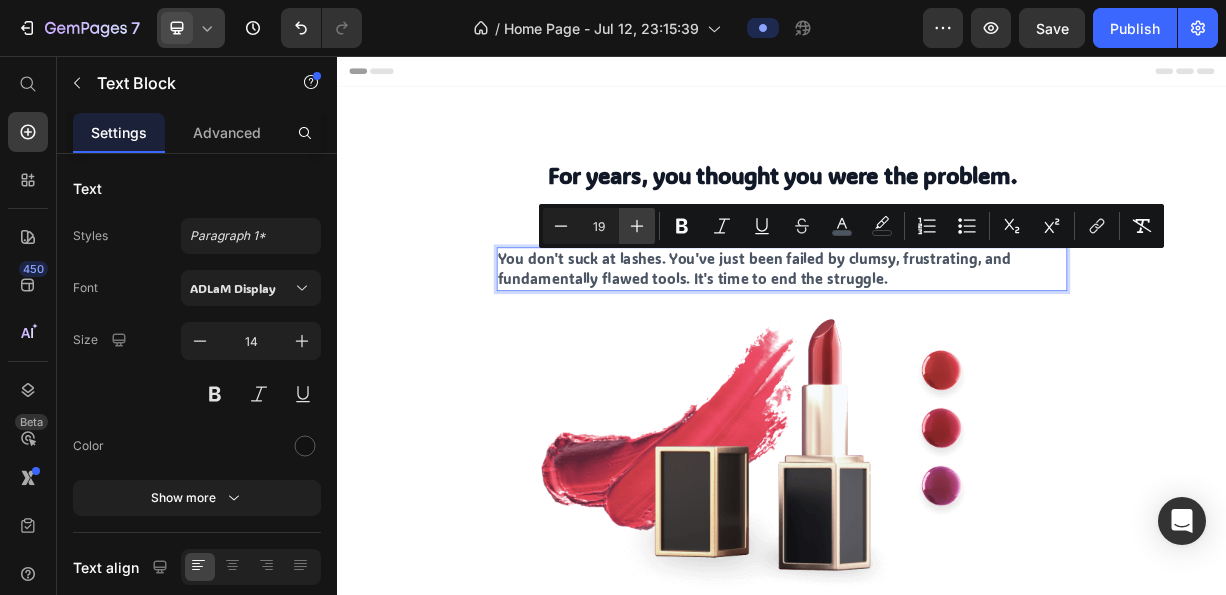 click 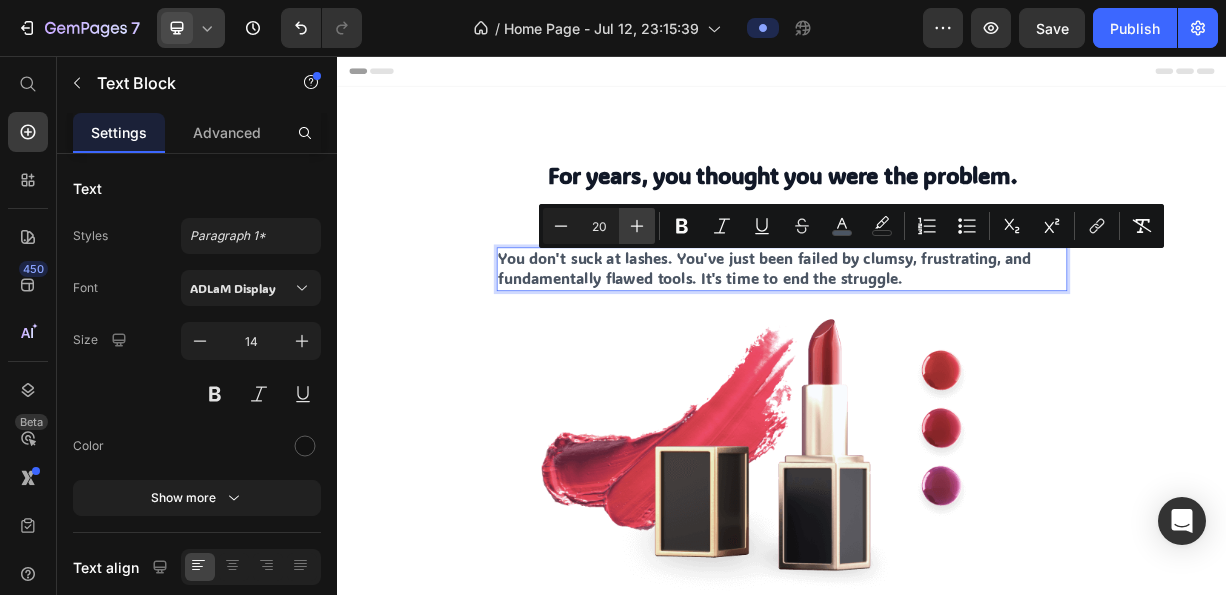 click 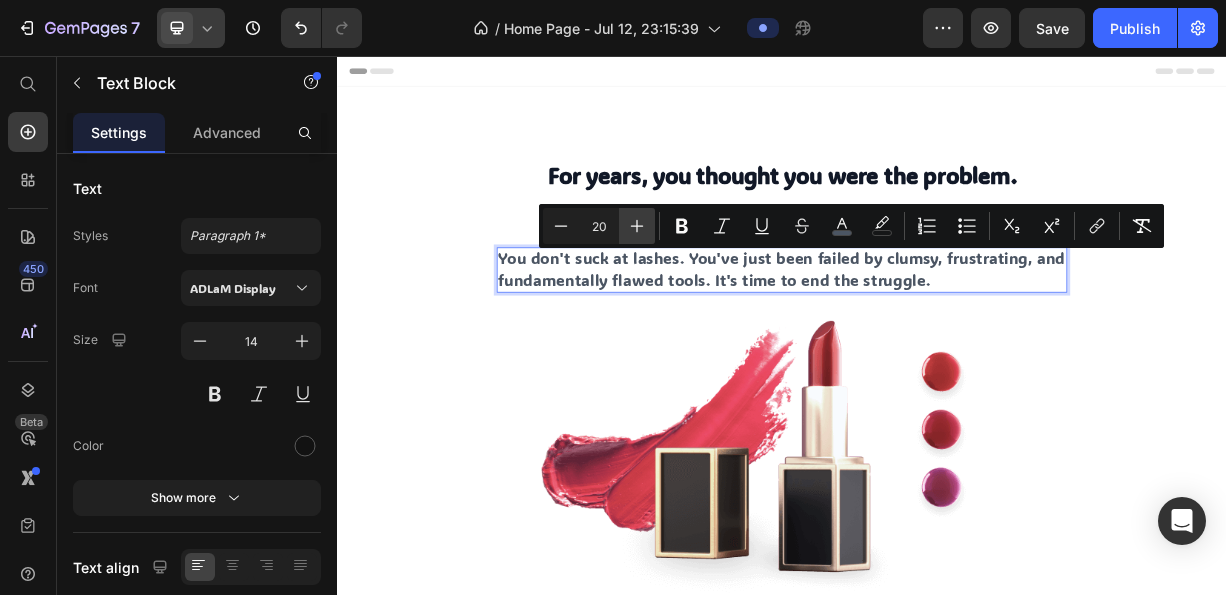 type on "21" 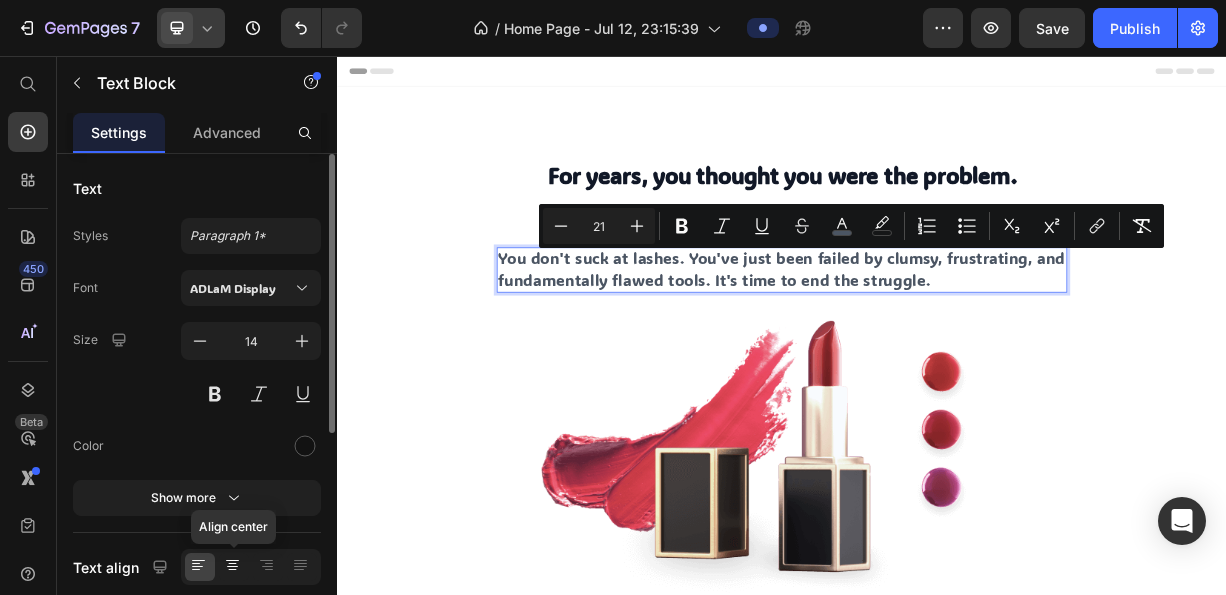 click 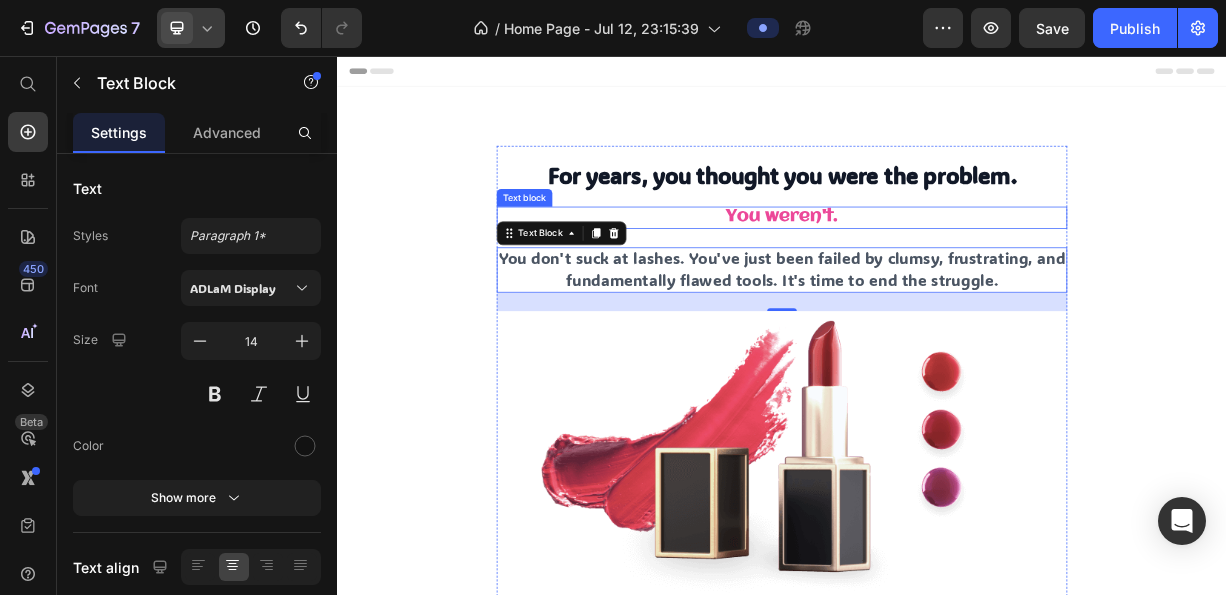 click on "You weren't." at bounding box center [937, 272] 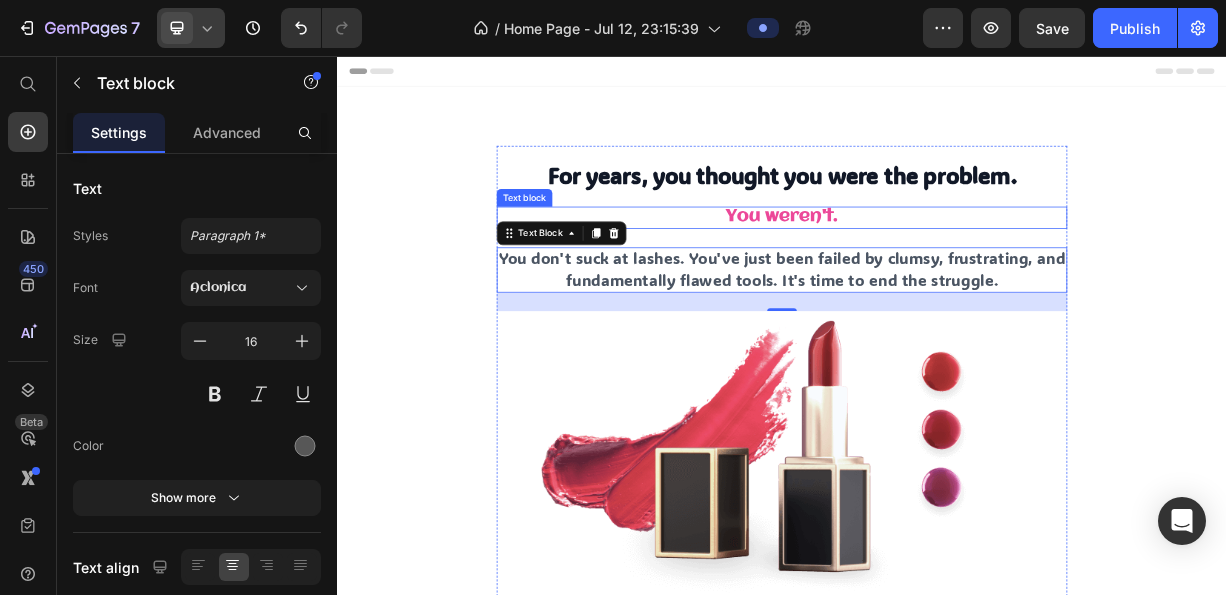 click on "You weren't." at bounding box center [937, 272] 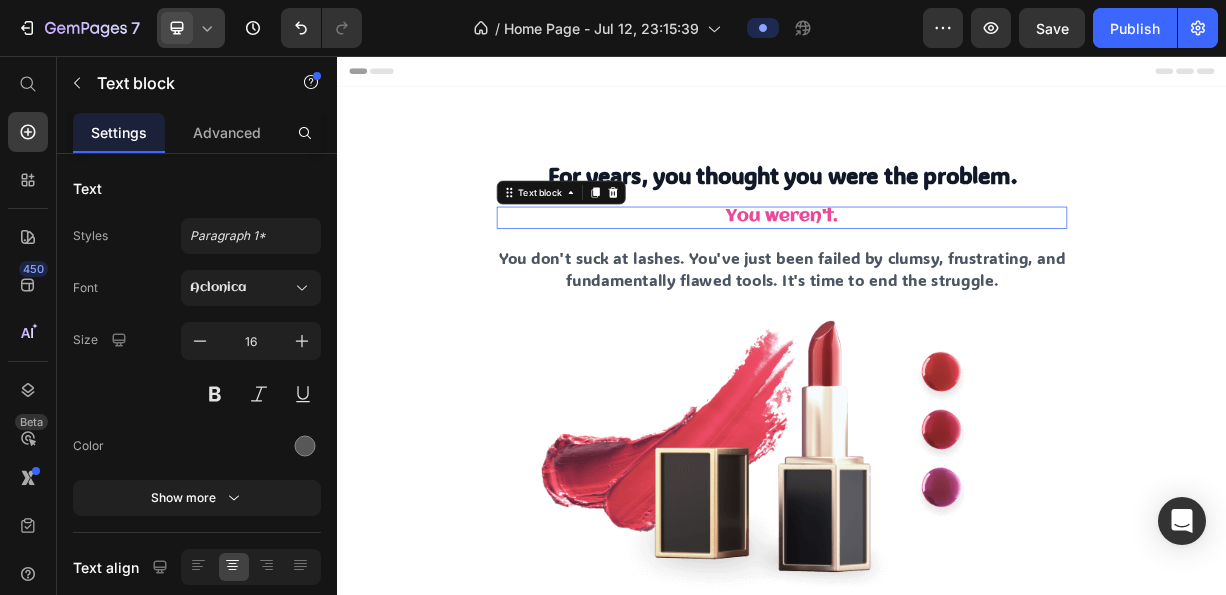 click on "You weren't." at bounding box center (937, 272) 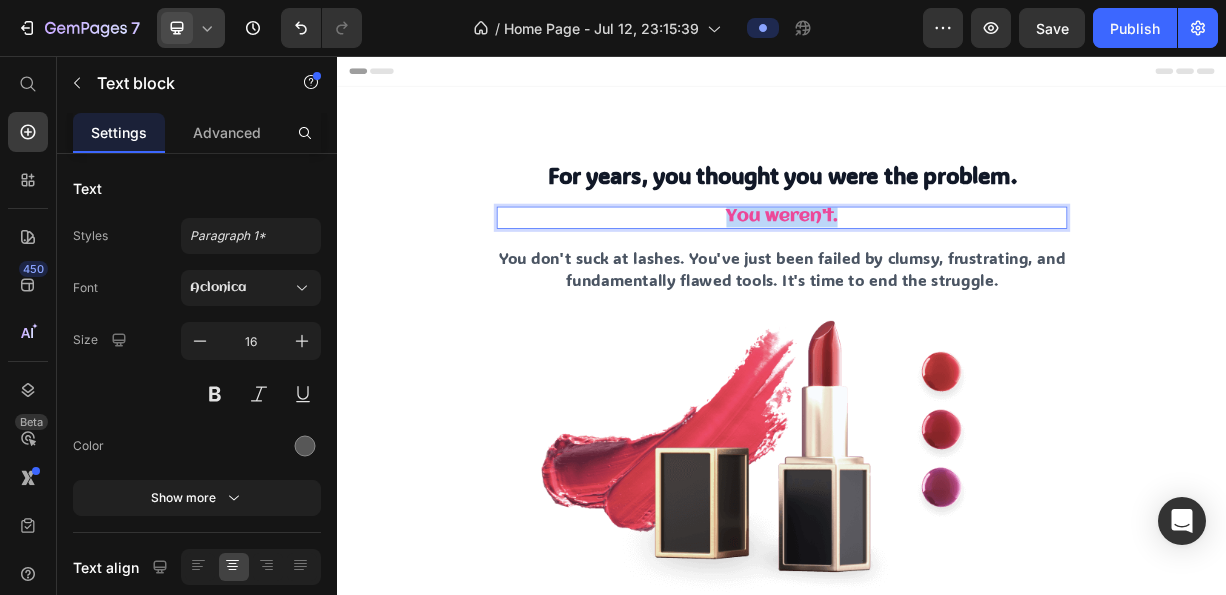 click on "You weren't." at bounding box center [937, 272] 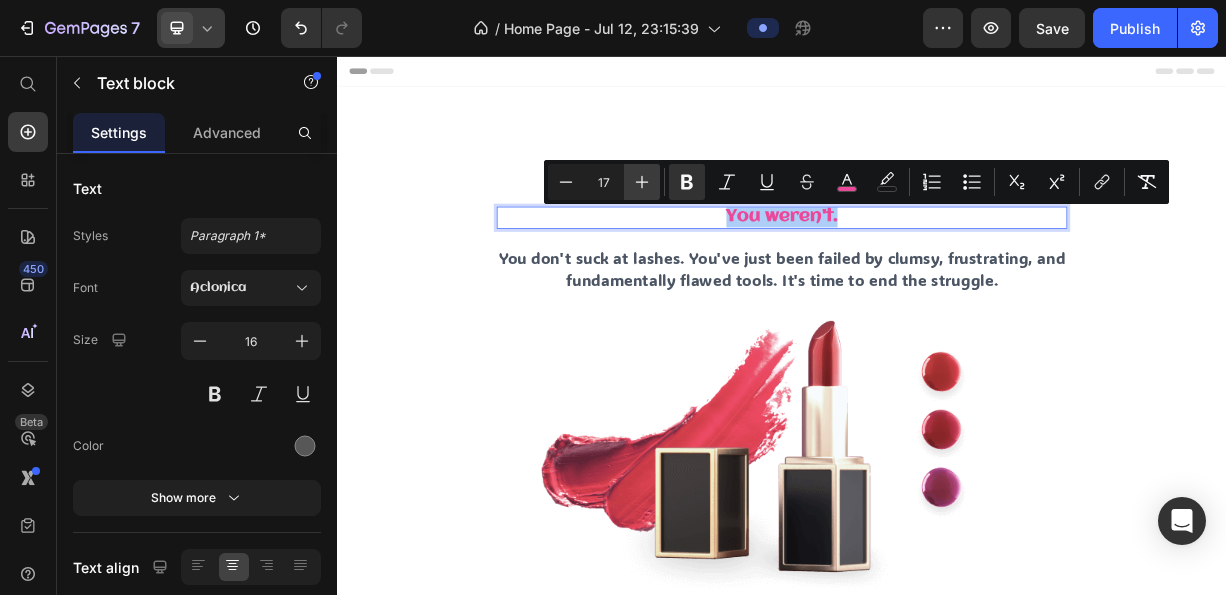 click on "Plus" at bounding box center [642, 182] 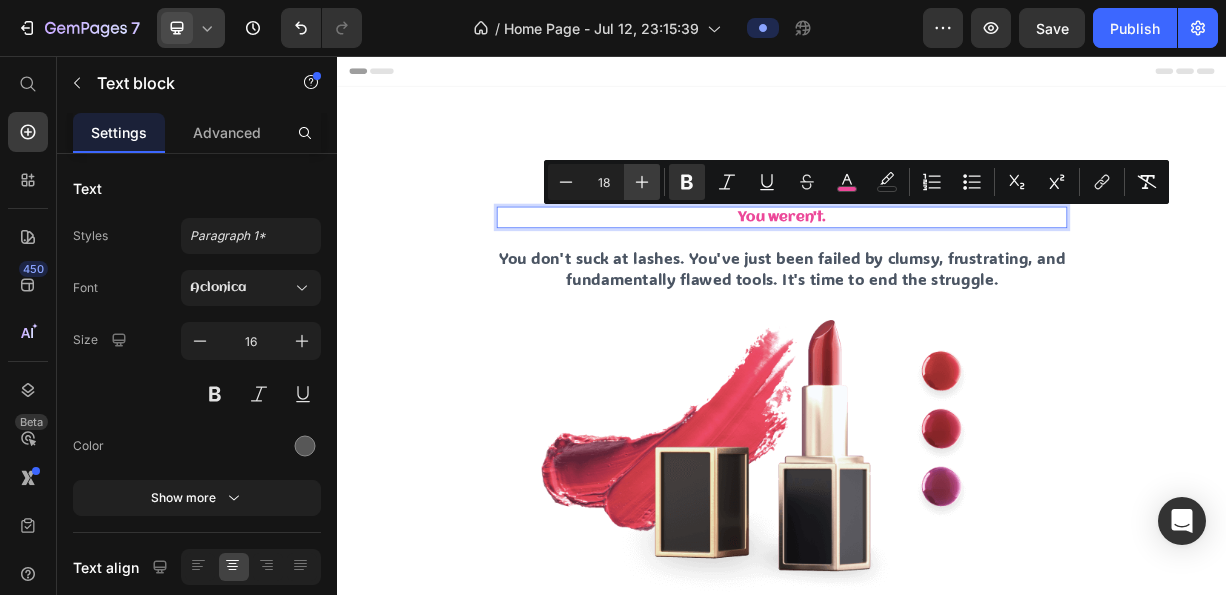 click 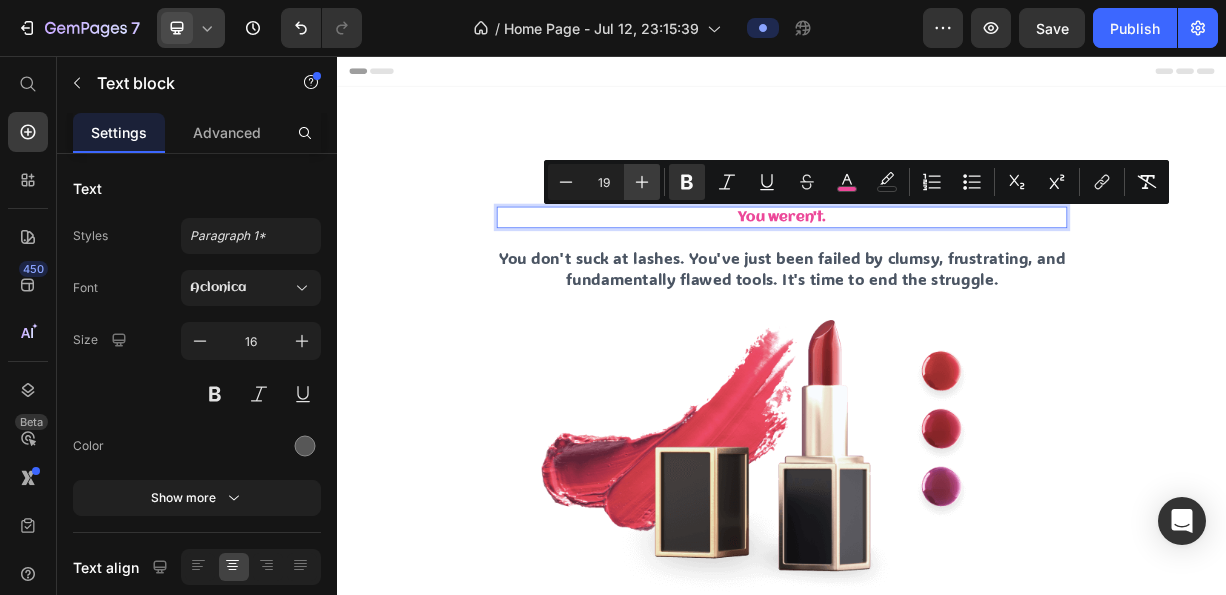 click 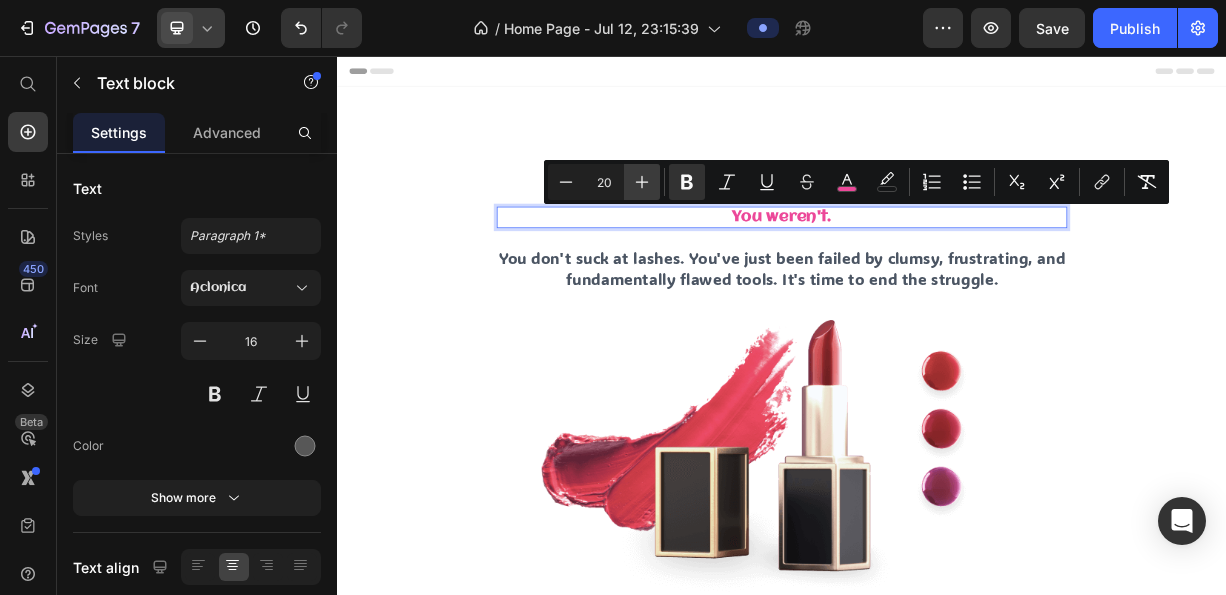click 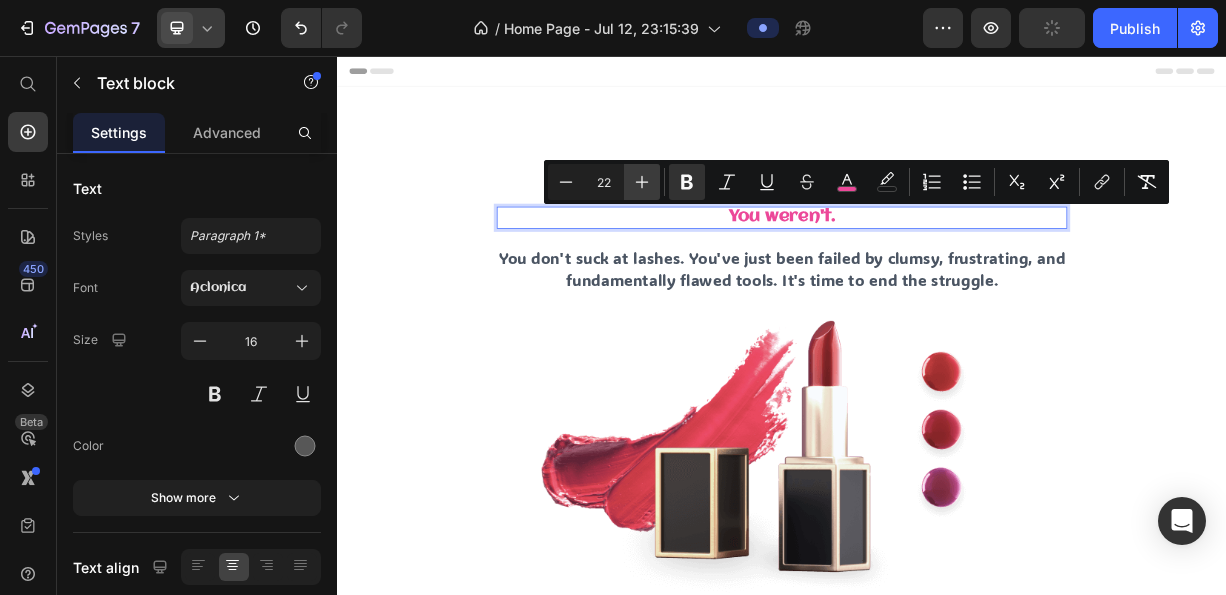 click 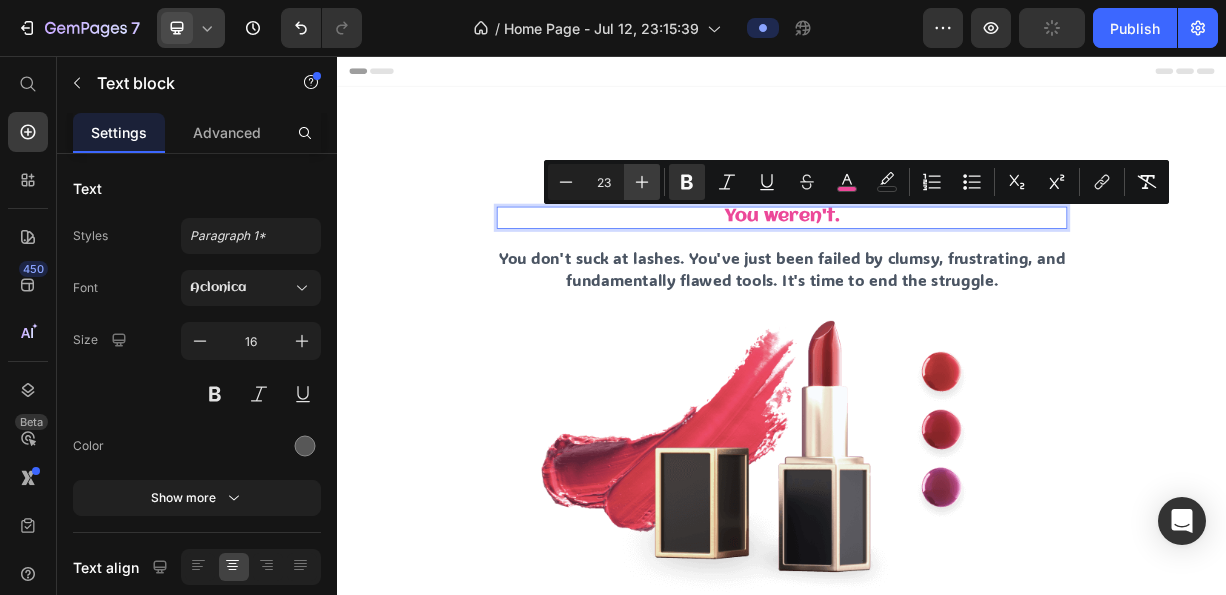 click 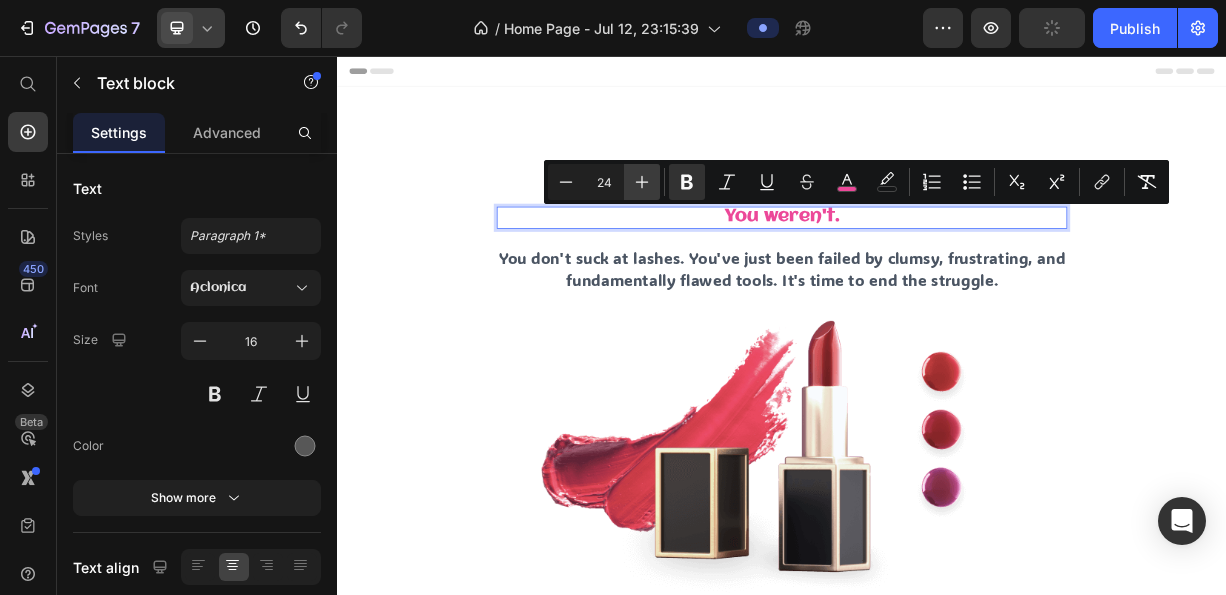 click 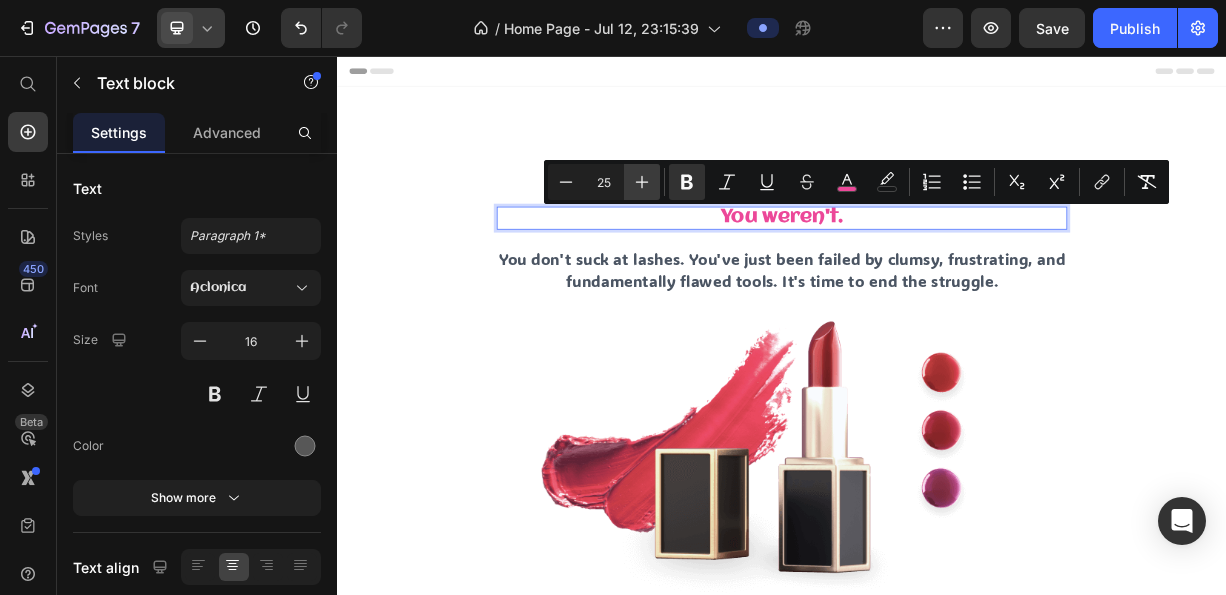 click 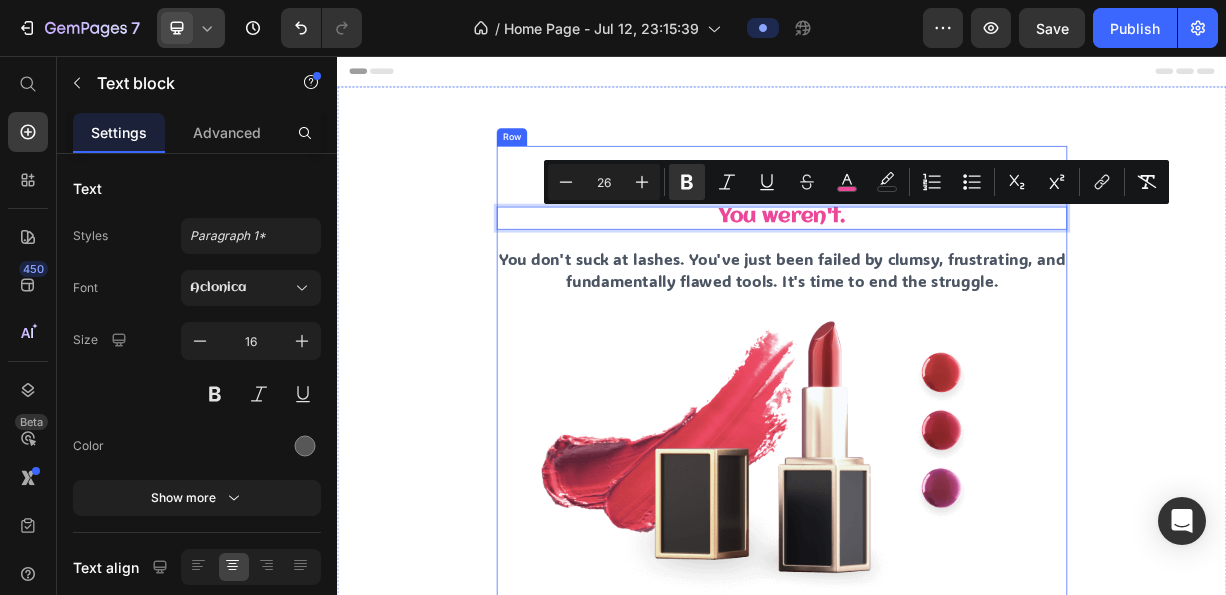 click on "For years, you thought you were the problem. Heading You weren't. Text block   25 You don't suck at lashes. You've just been failed by clumsy, frustrating, and fundamentally flawed tools. It's time to end the struggle. Text Block Image" at bounding box center [937, 481] 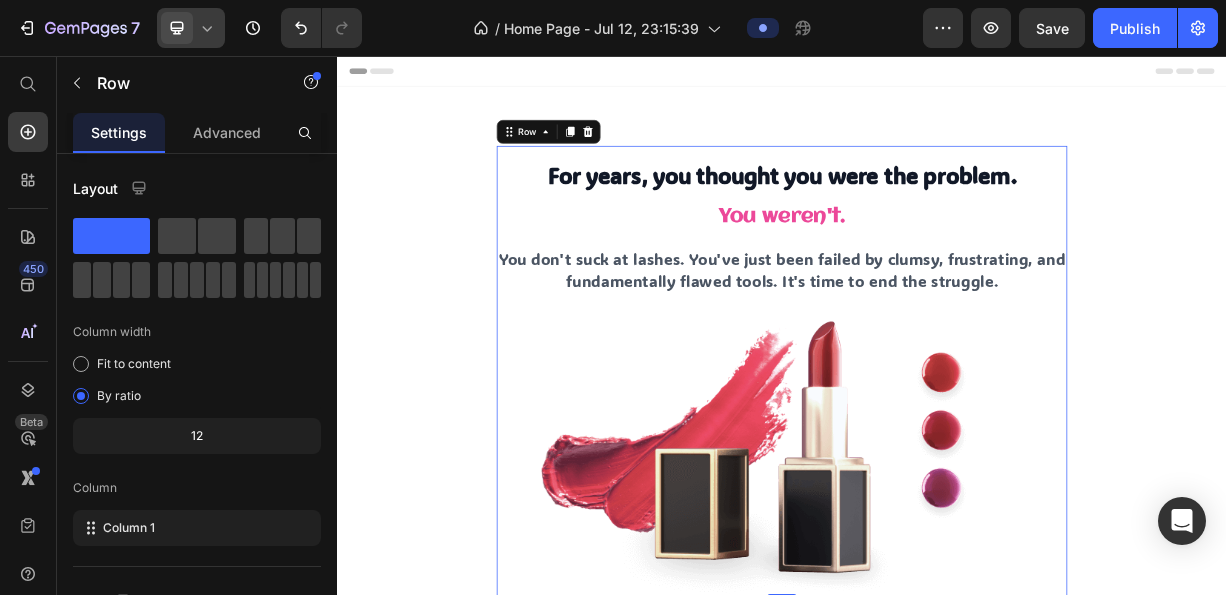 click 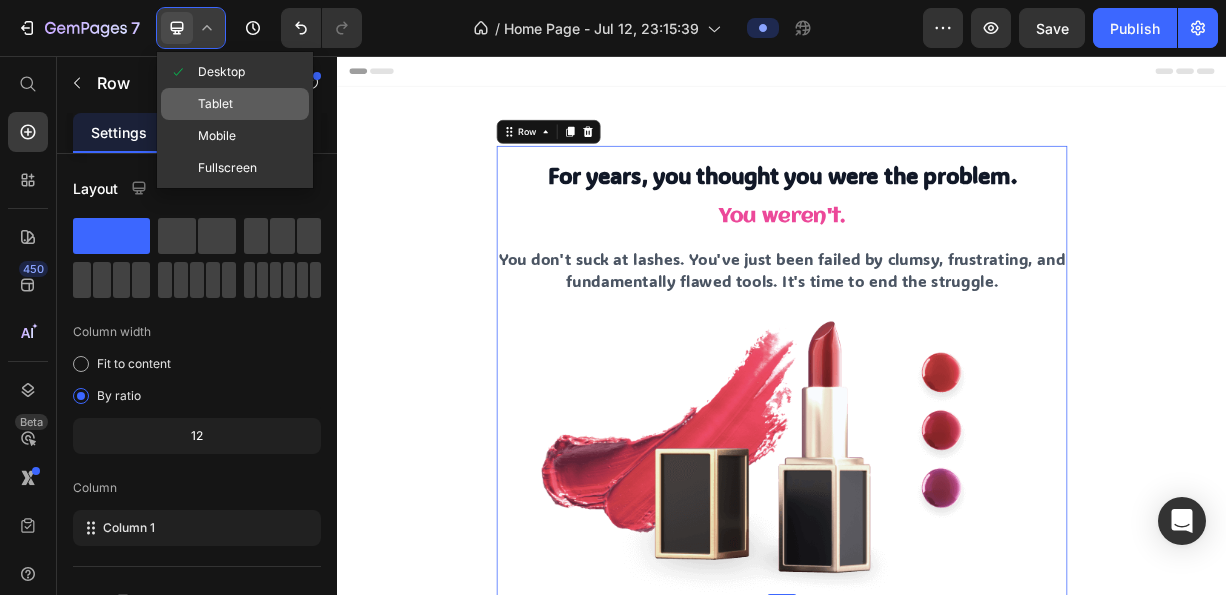 click on "Tablet" at bounding box center [215, 104] 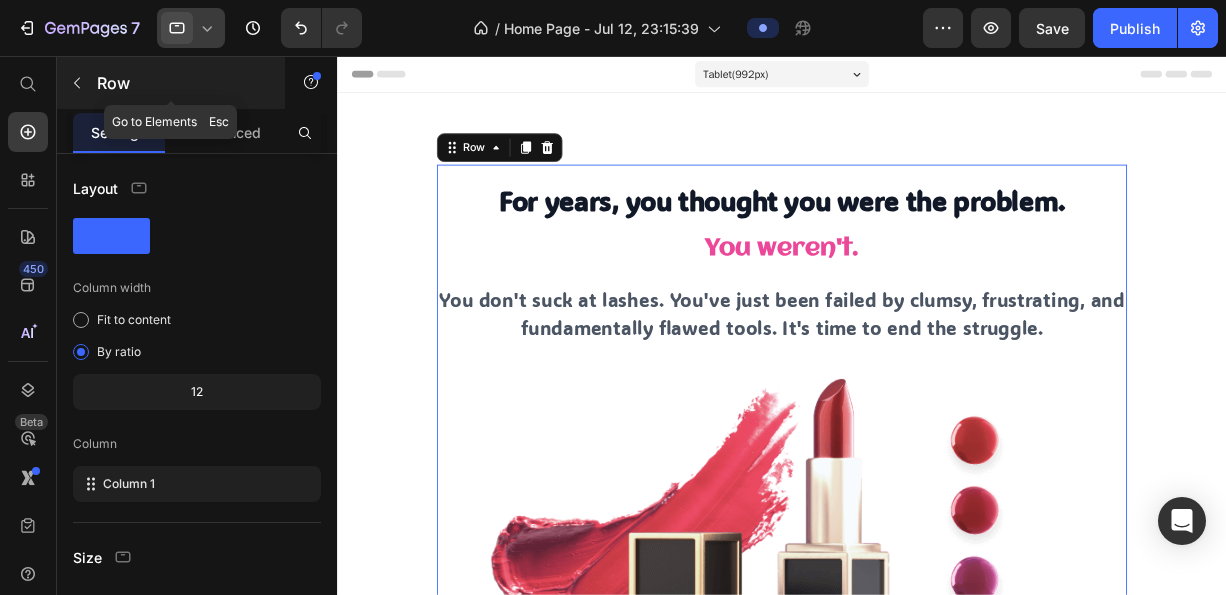 scroll, scrollTop: 50, scrollLeft: 0, axis: vertical 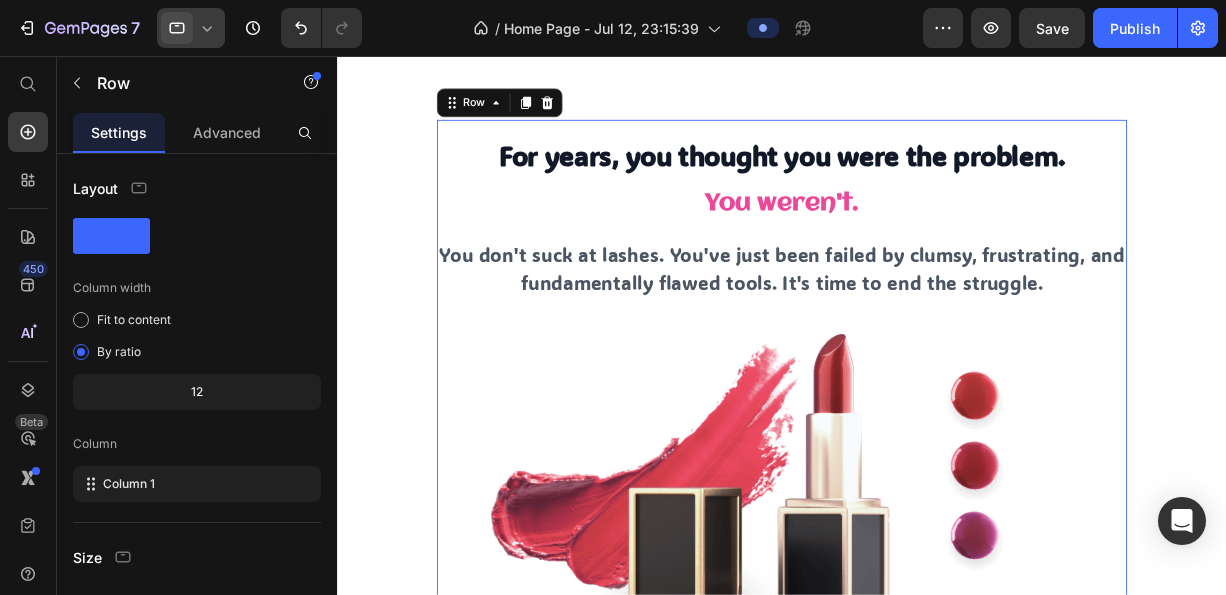 click 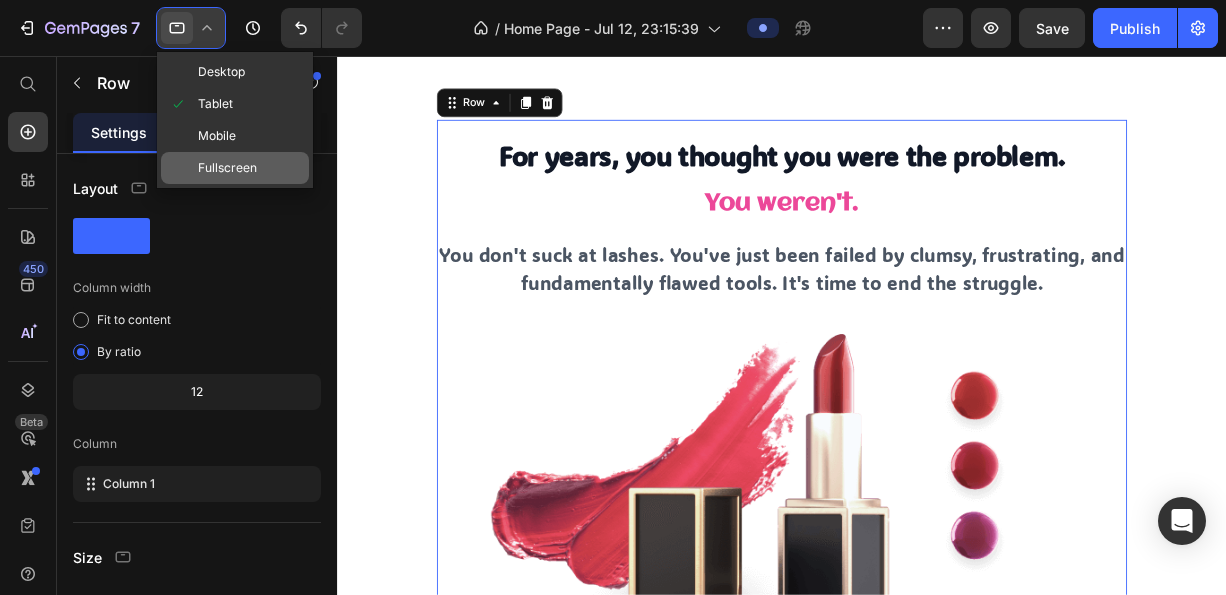 click on "Fullscreen" at bounding box center [227, 168] 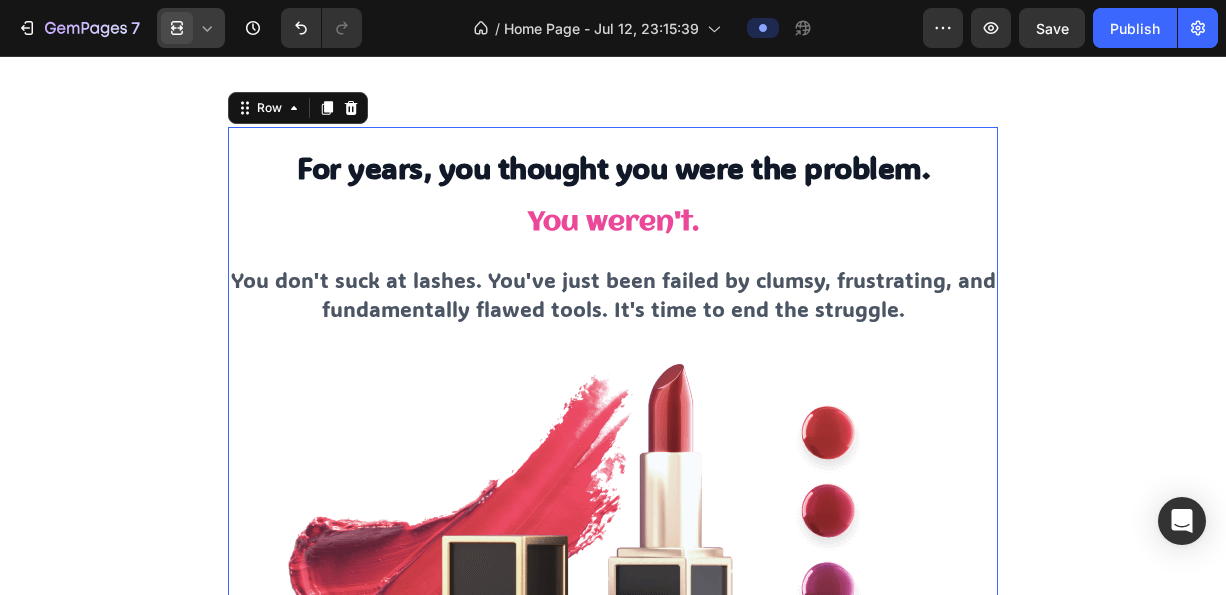 click 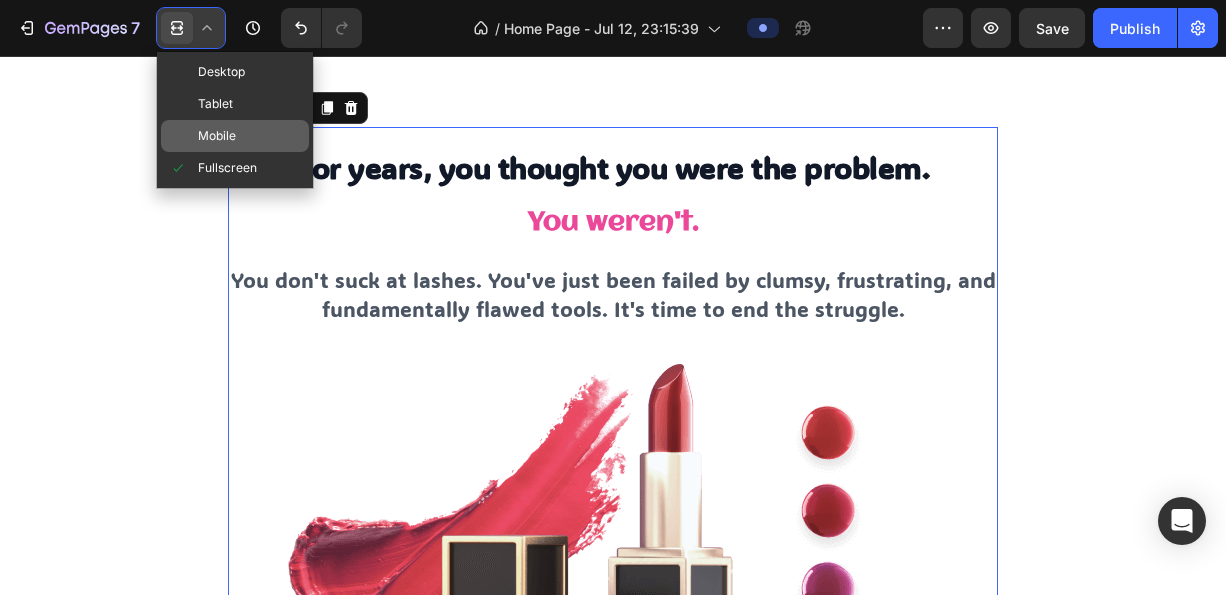 click on "Mobile" 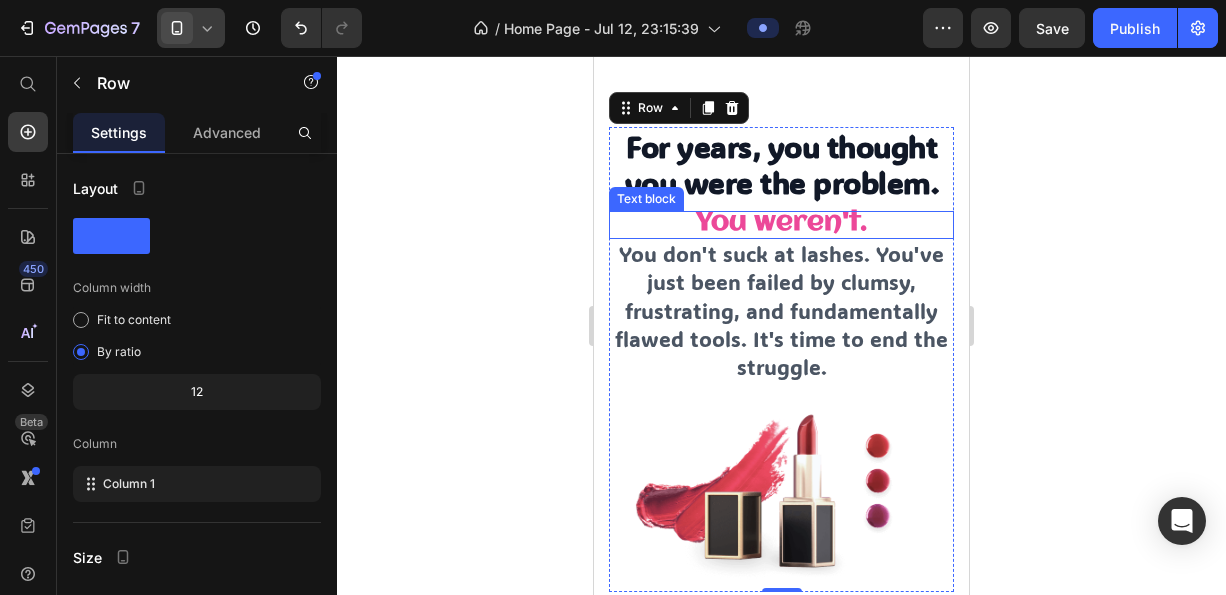 click on "You don't suck at lashes. You've just been failed by clumsy, frustrating, and fundamentally flawed tools. It's time to end the struggle." at bounding box center (781, 310) 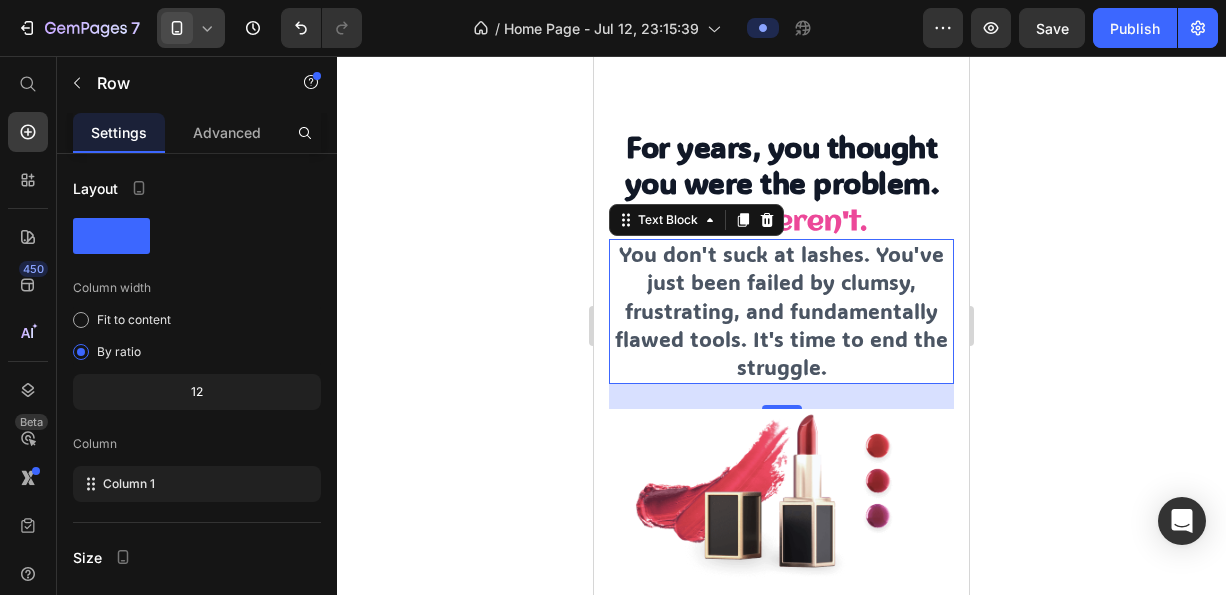 click on "You don't suck at lashes. You've just been failed by clumsy, frustrating, and fundamentally flawed tools. It's time to end the struggle." at bounding box center [781, 310] 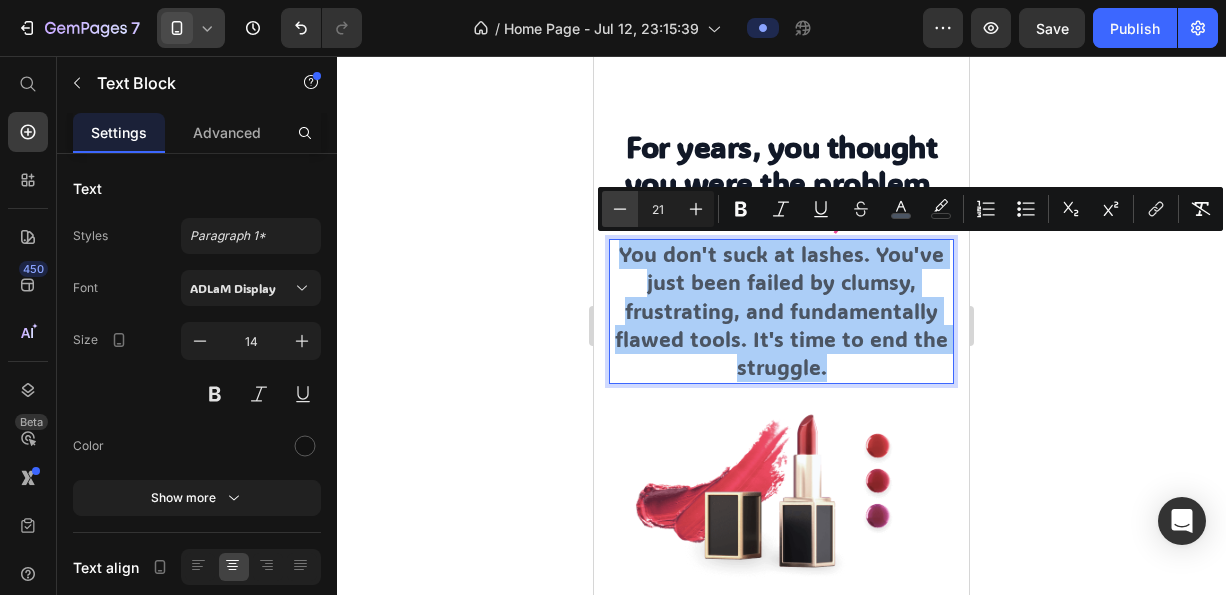 click 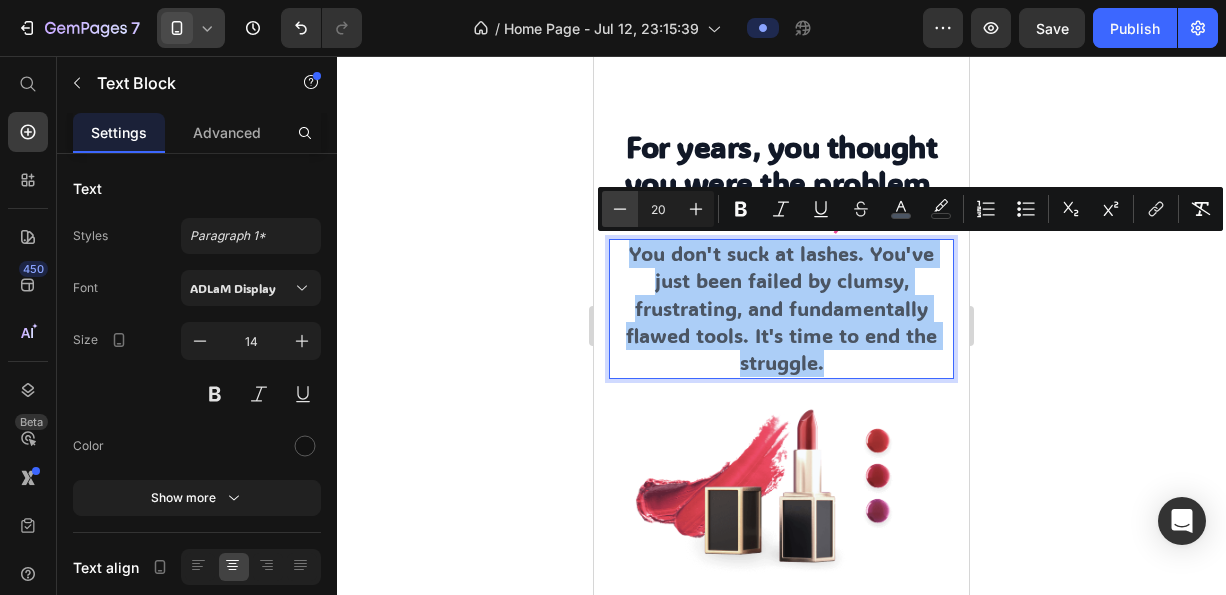 click 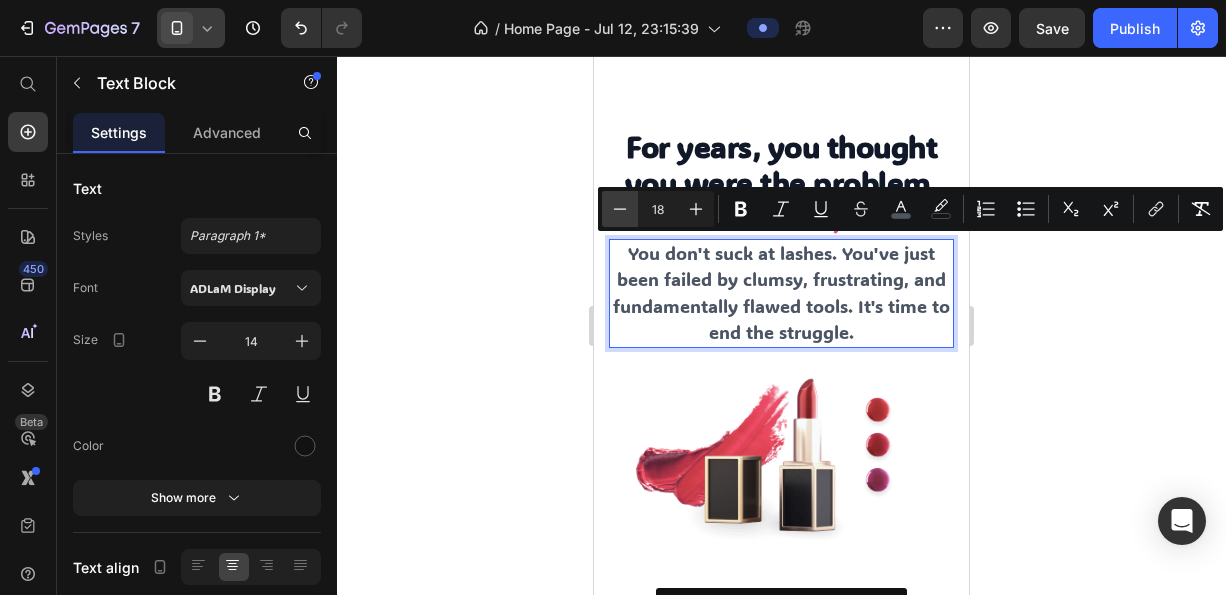 click 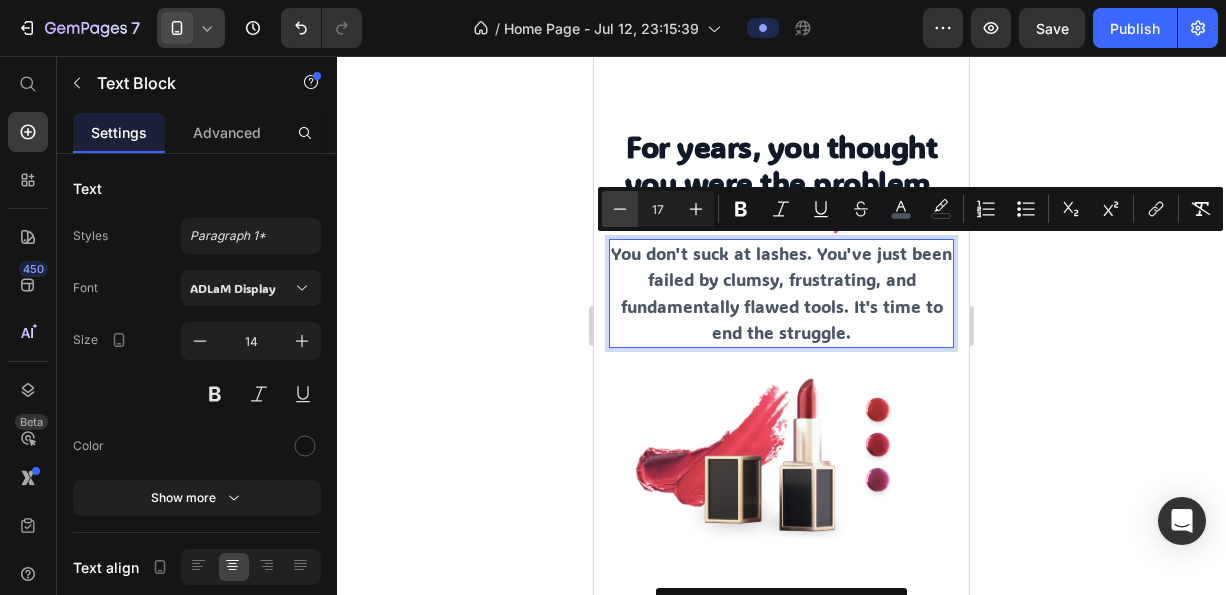 click 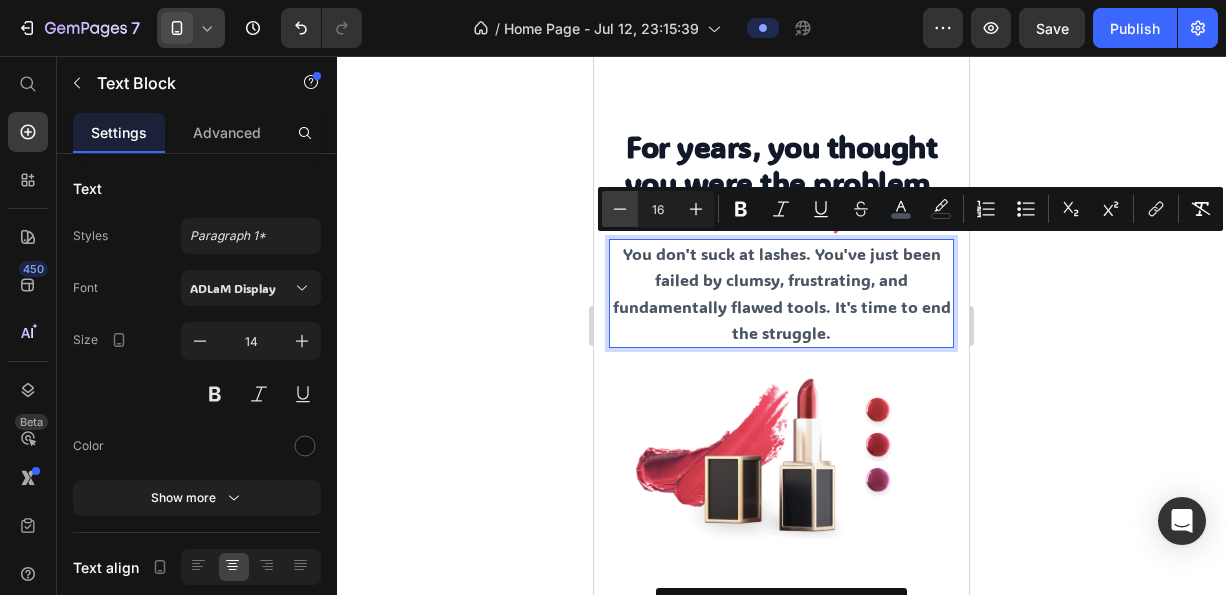 click 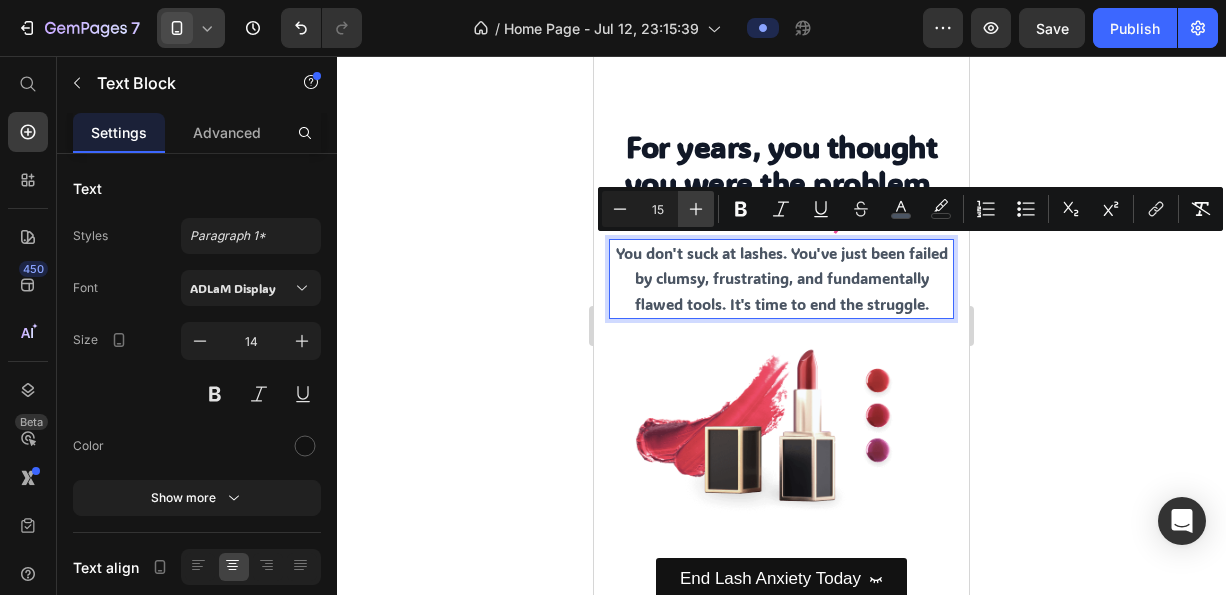 click on "15" at bounding box center (658, 209) 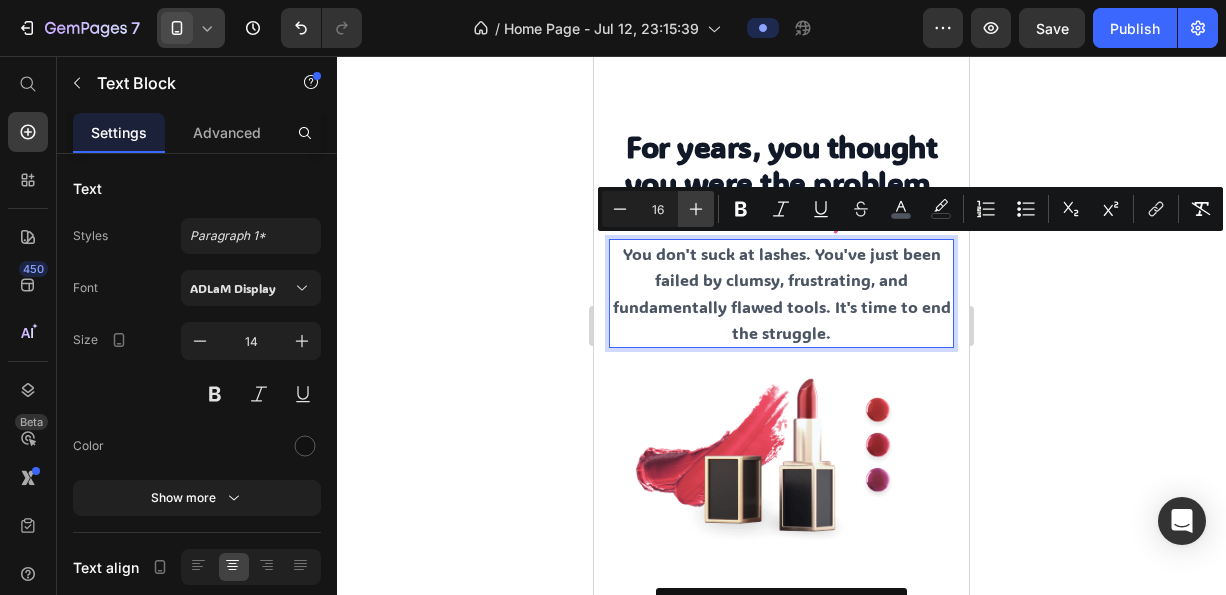 click 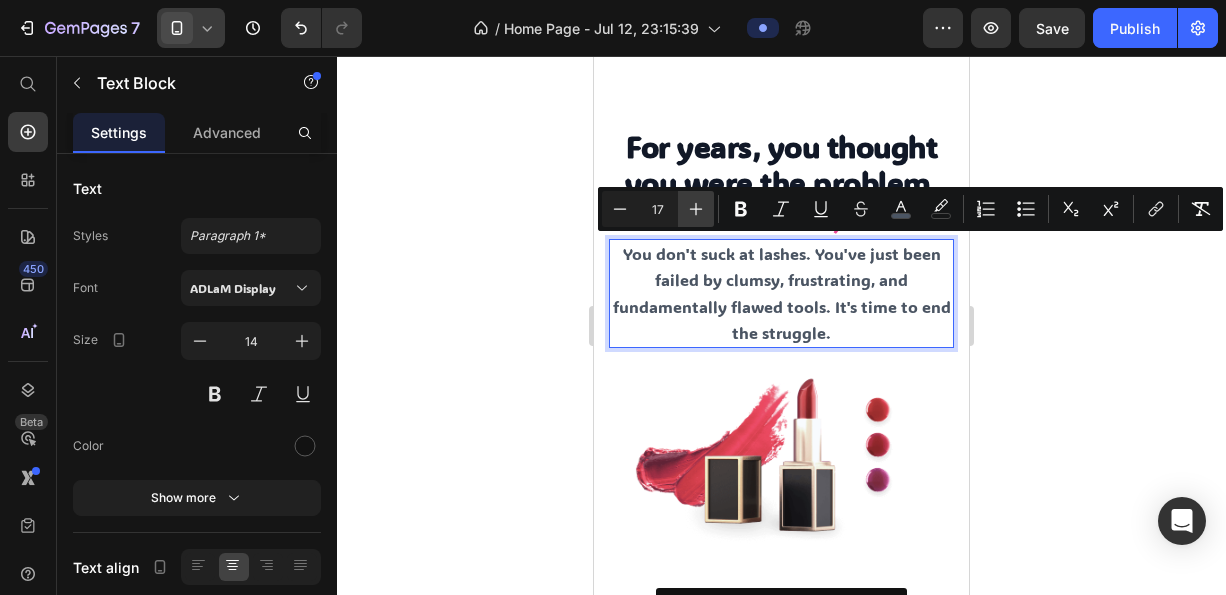 click 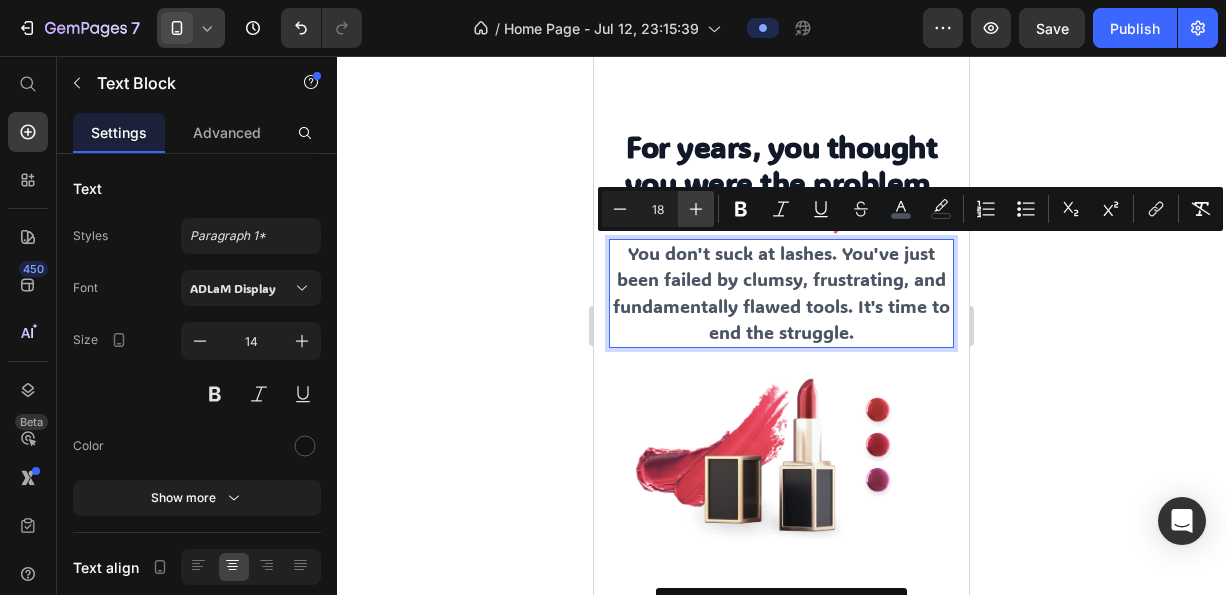 click 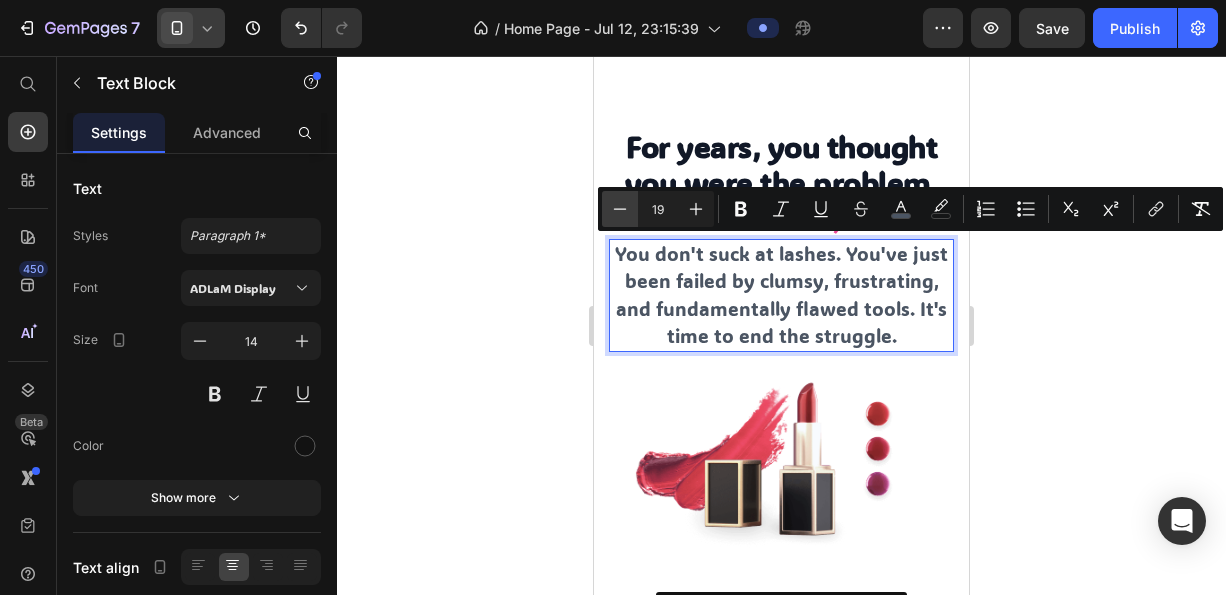 click 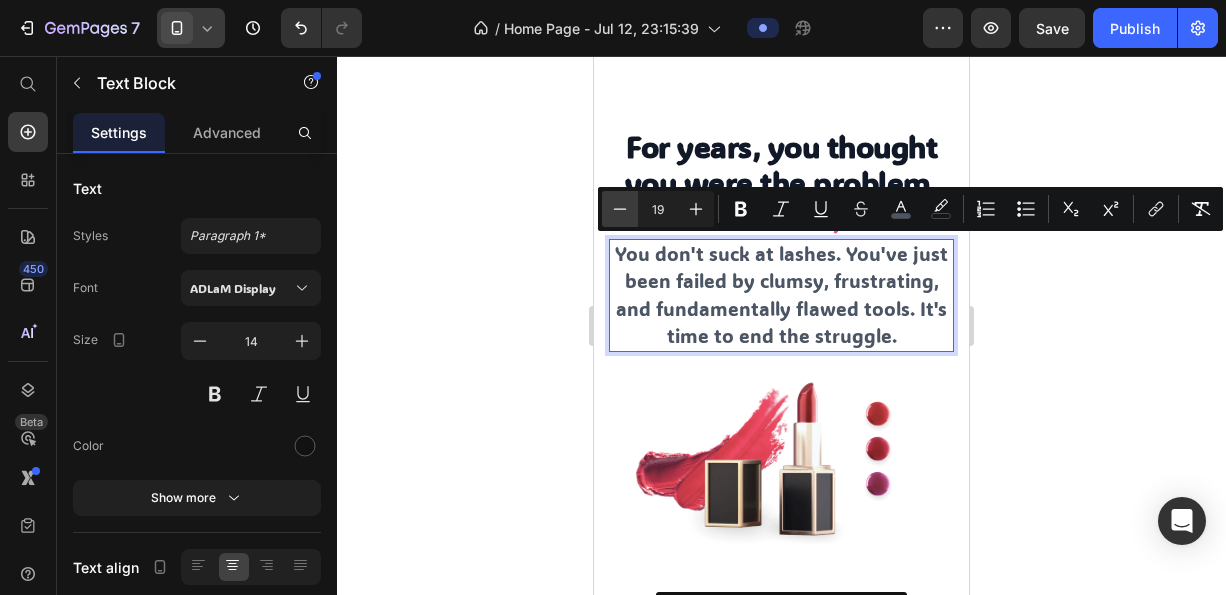type on "18" 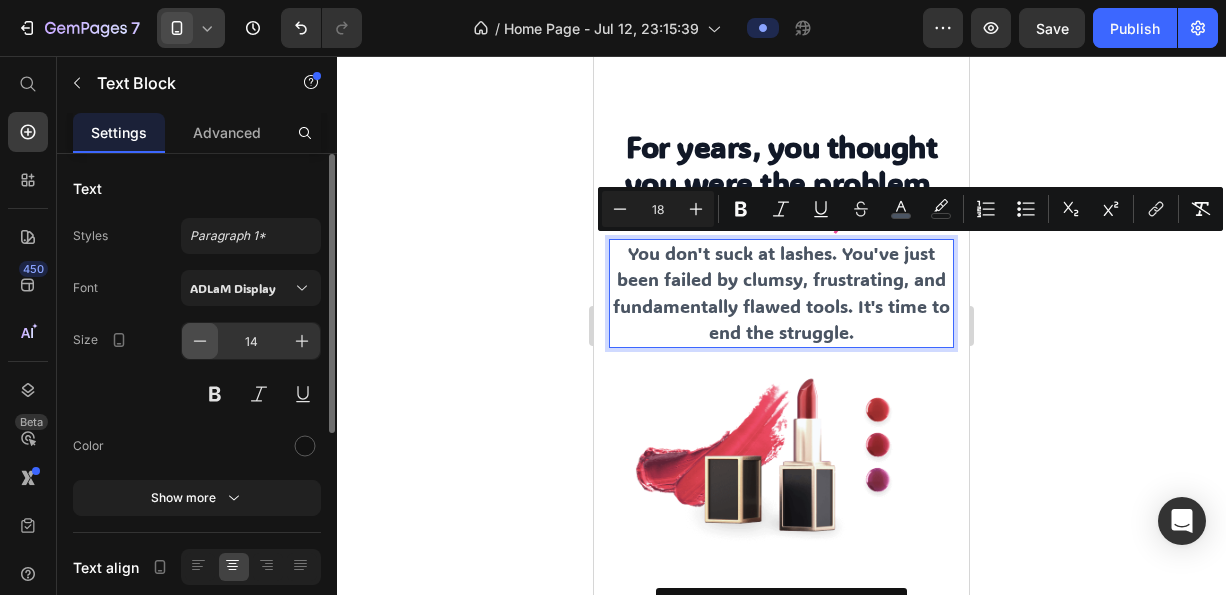 click 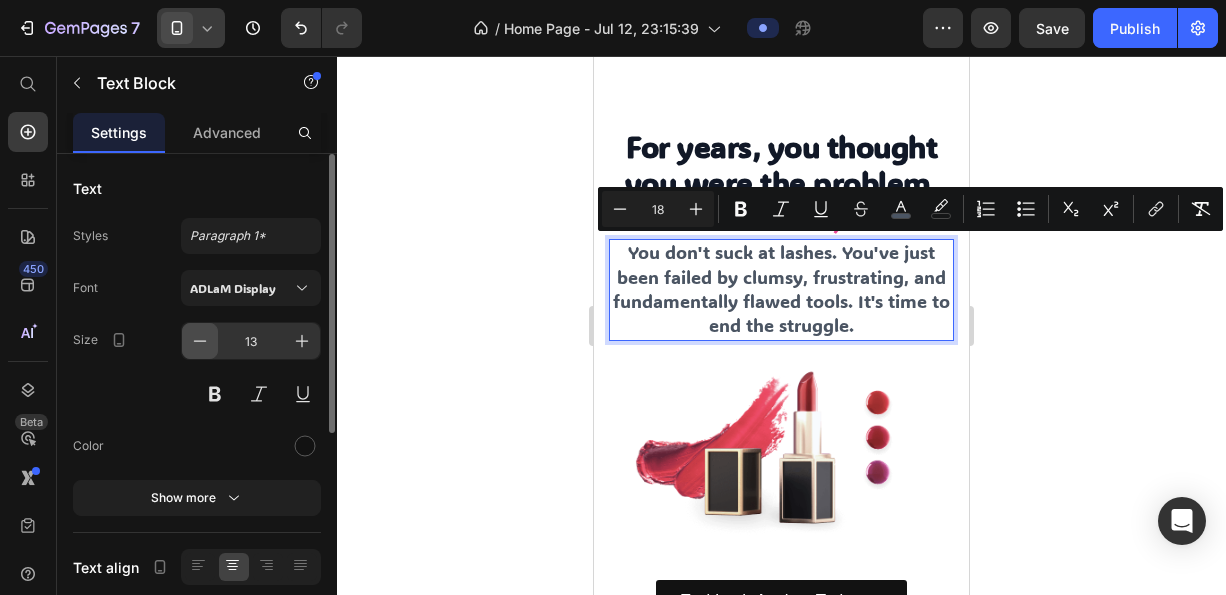 click 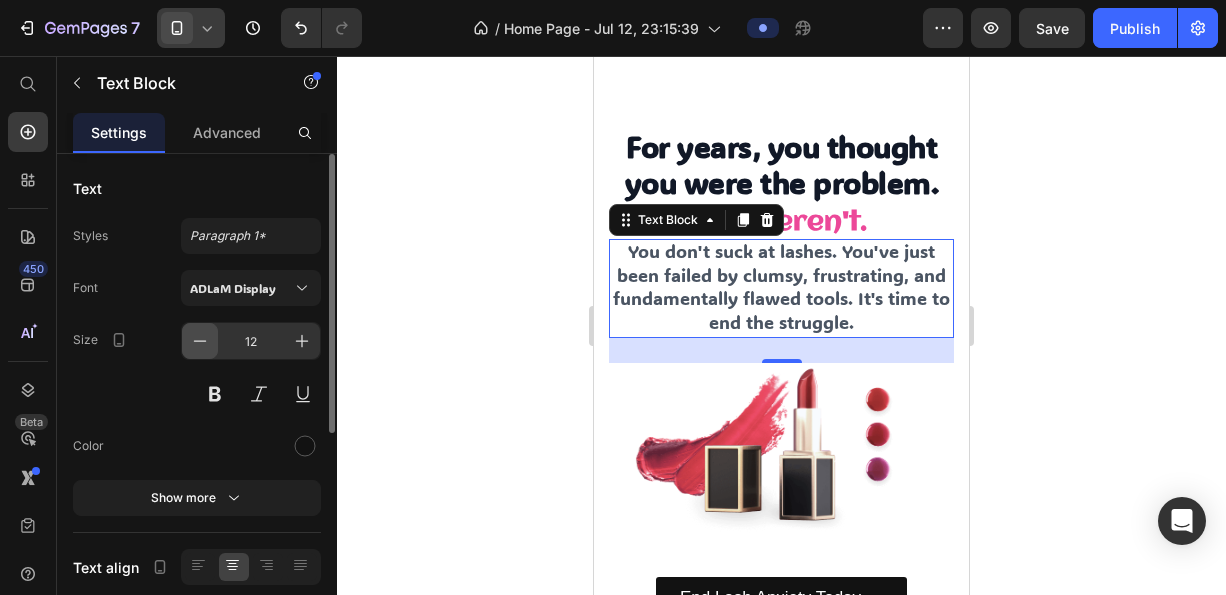 click 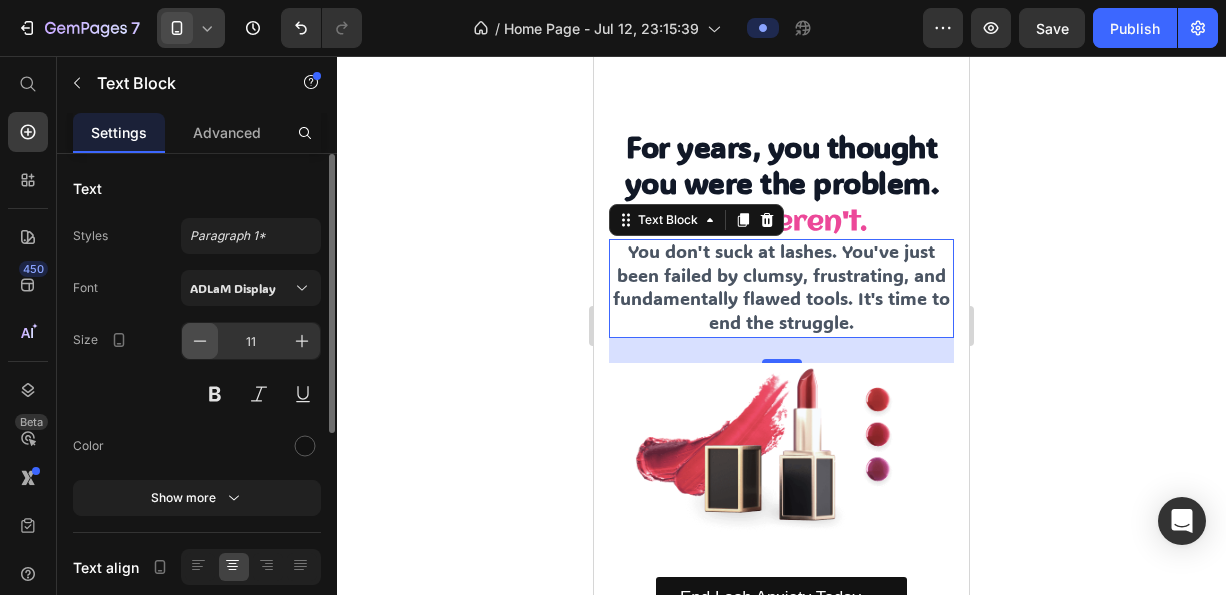 click 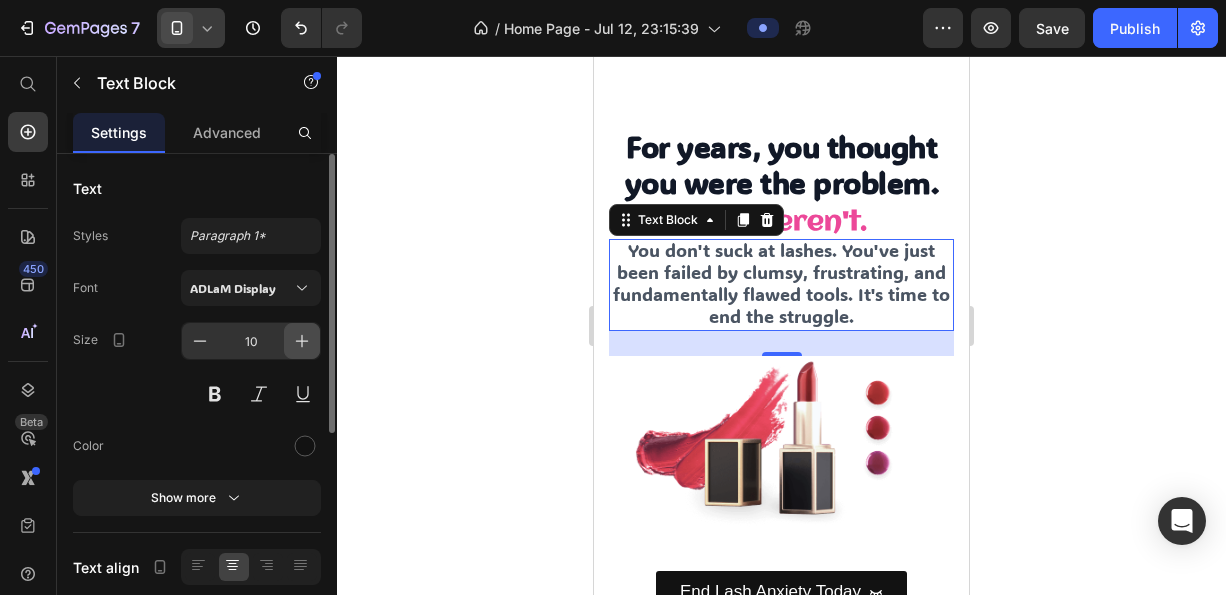 click 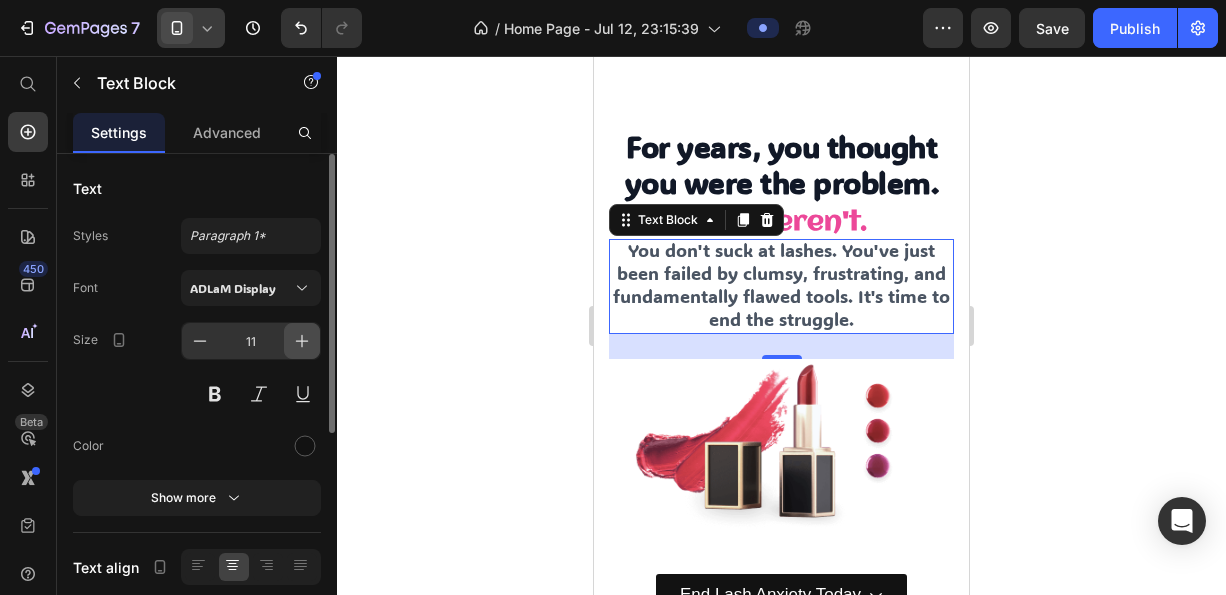 click 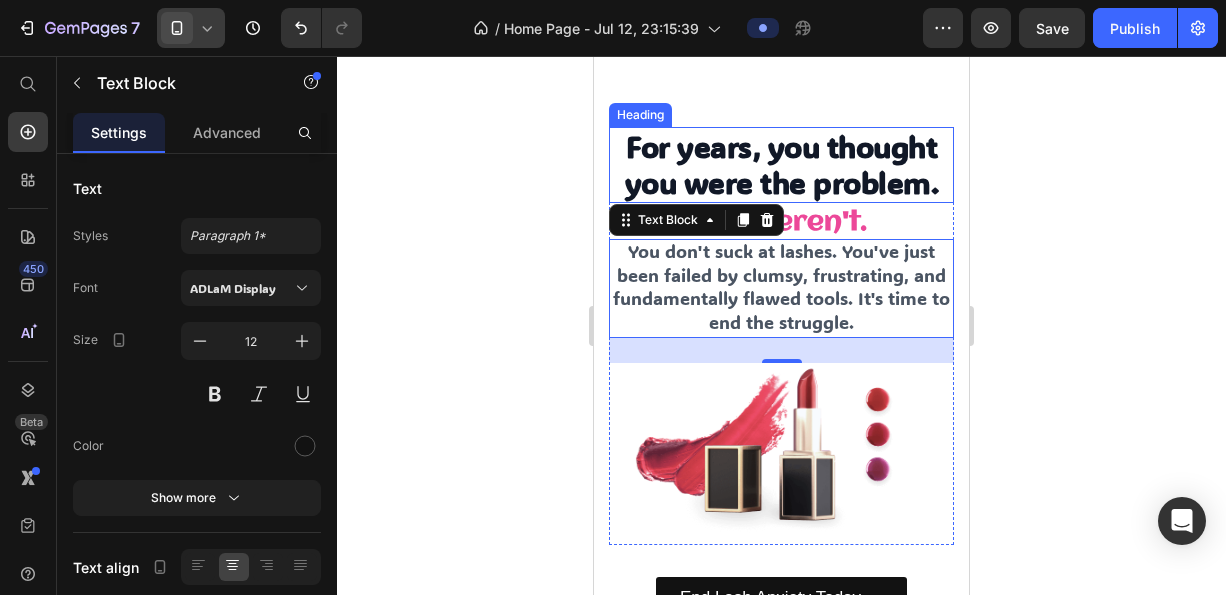 click on "For years, you thought you were the problem." at bounding box center [782, 164] 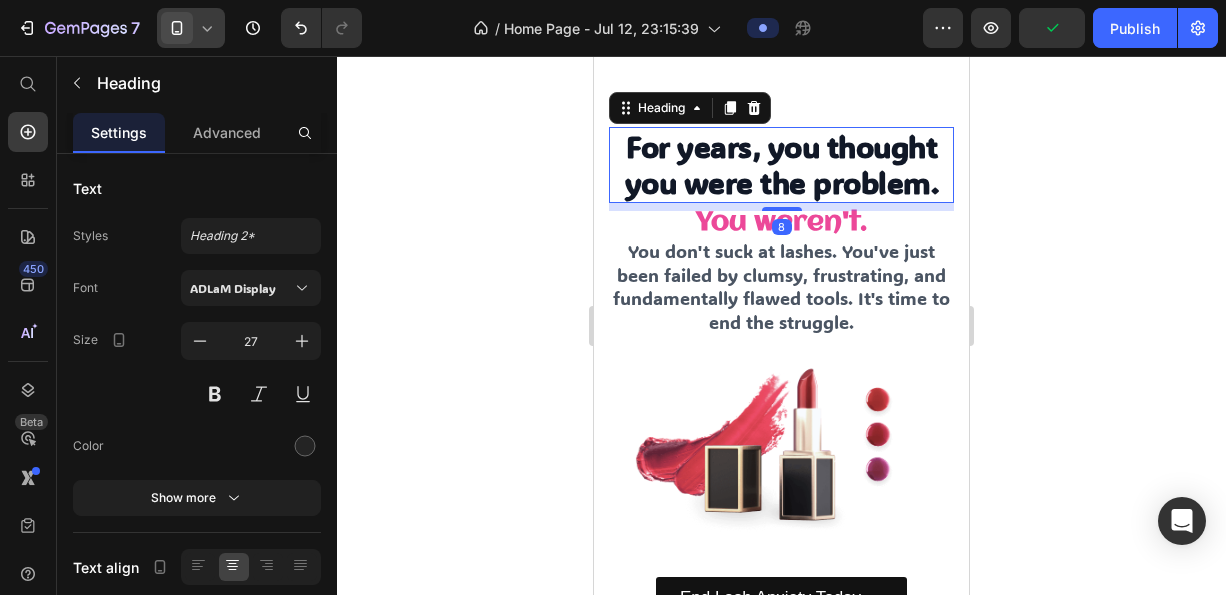 click 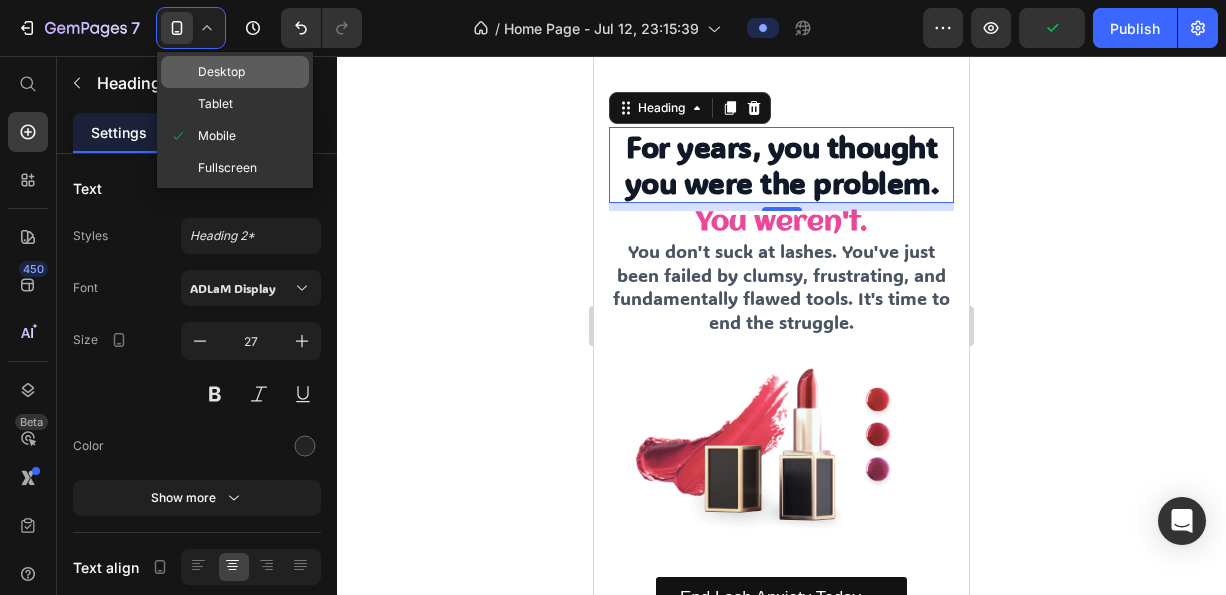 click on "Desktop" at bounding box center (221, 72) 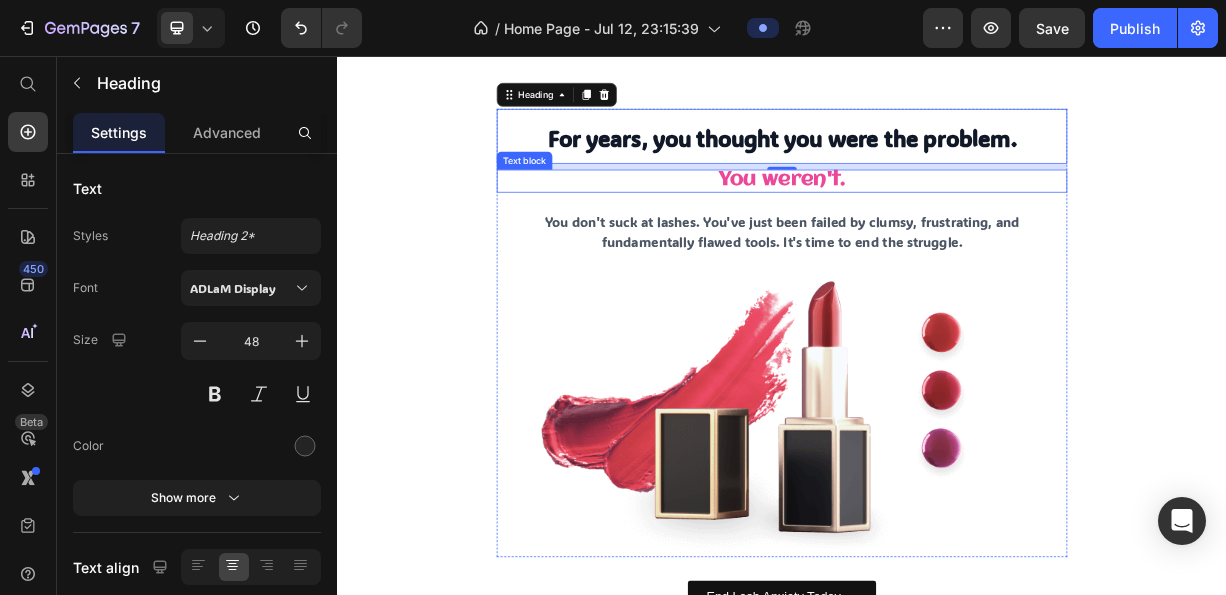 click on "You weren't." at bounding box center (937, 224) 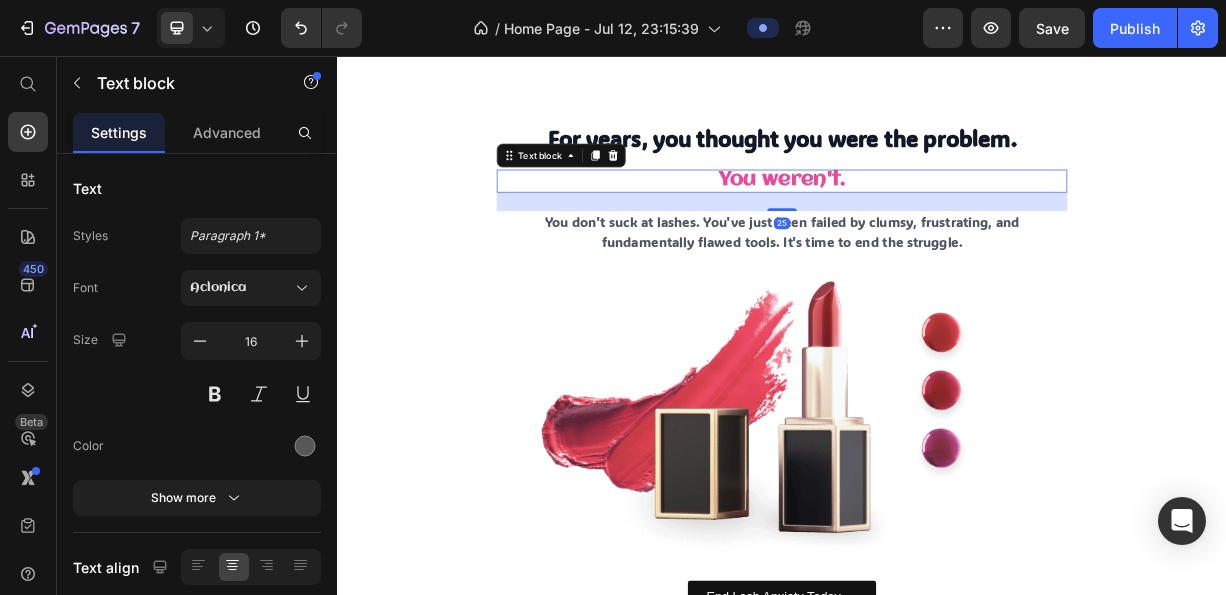 click on "25" at bounding box center [937, 252] 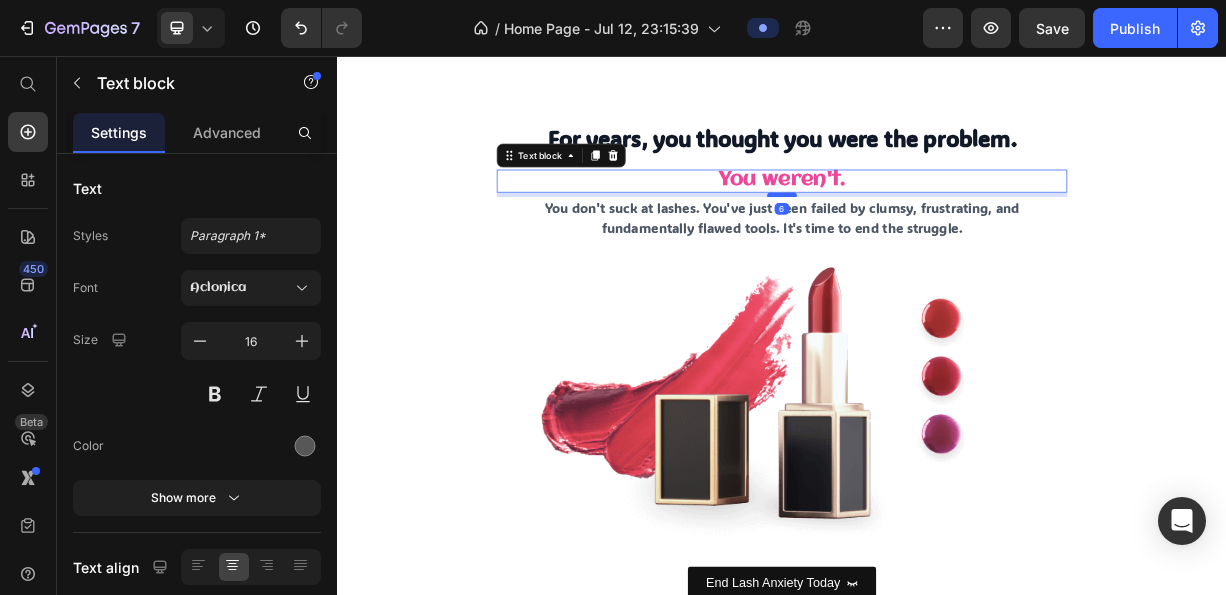 drag, startPoint x: 939, startPoint y: 260, endPoint x: 941, endPoint y: 241, distance: 19.104973 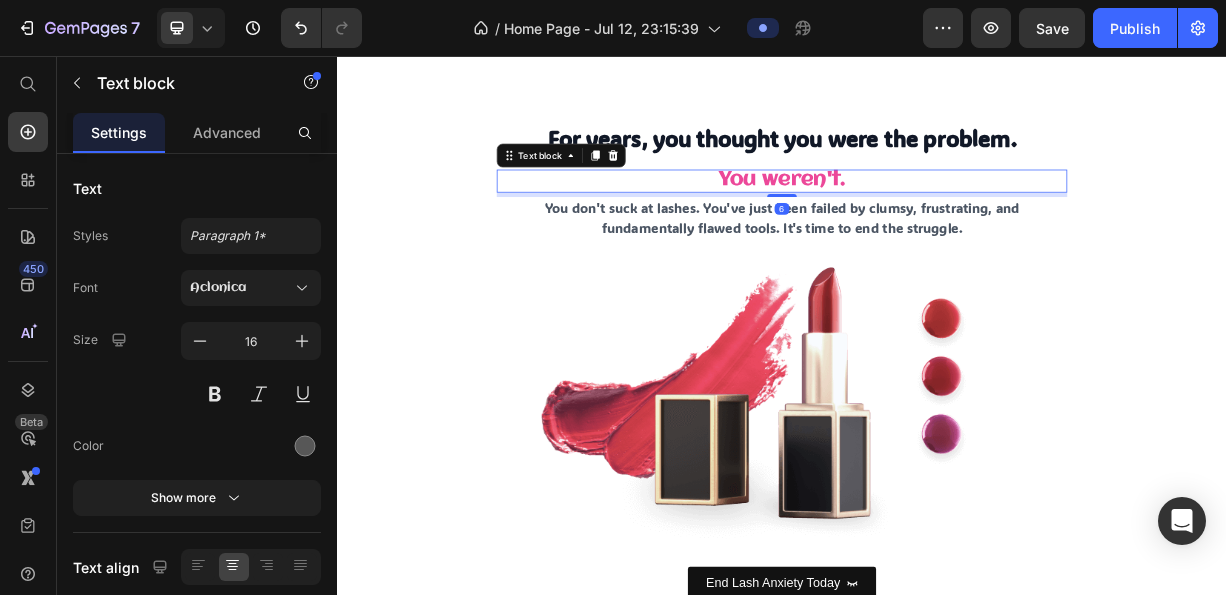 click on "For years, you thought you were the problem." at bounding box center [937, 164] 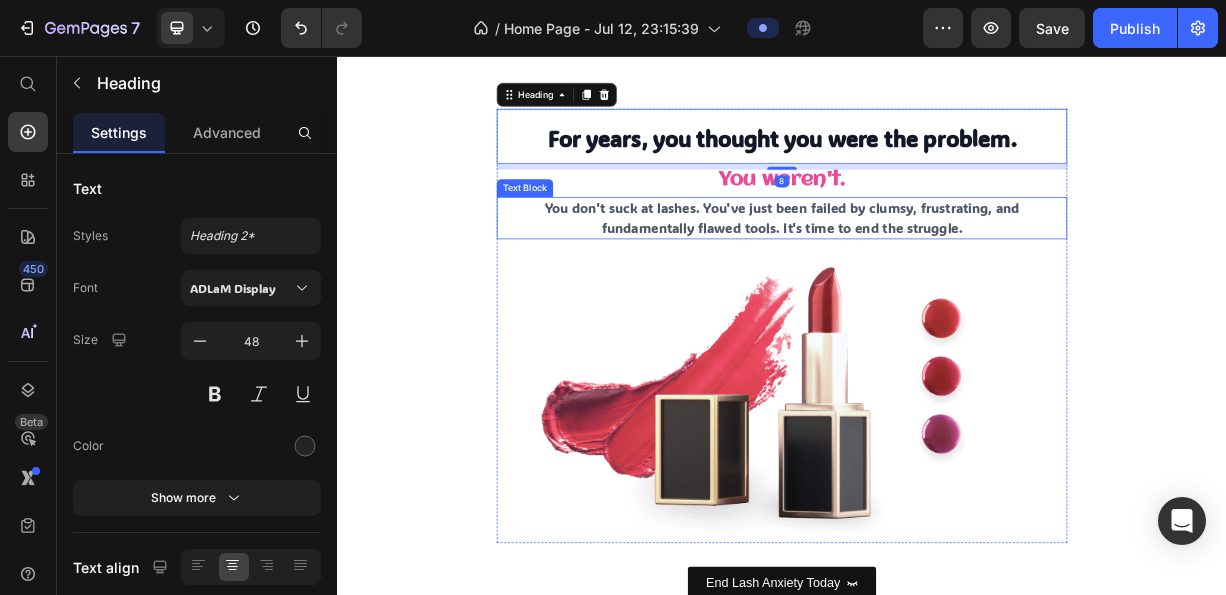 click on "For years, you thought you were the problem. Heading   8 You weren't. Text block You don't suck at lashes. You've just been failed by clumsy, frustrating, and fundamentally flawed tools. It's time to end the struggle. Text Block Image Row" at bounding box center (937, 420) 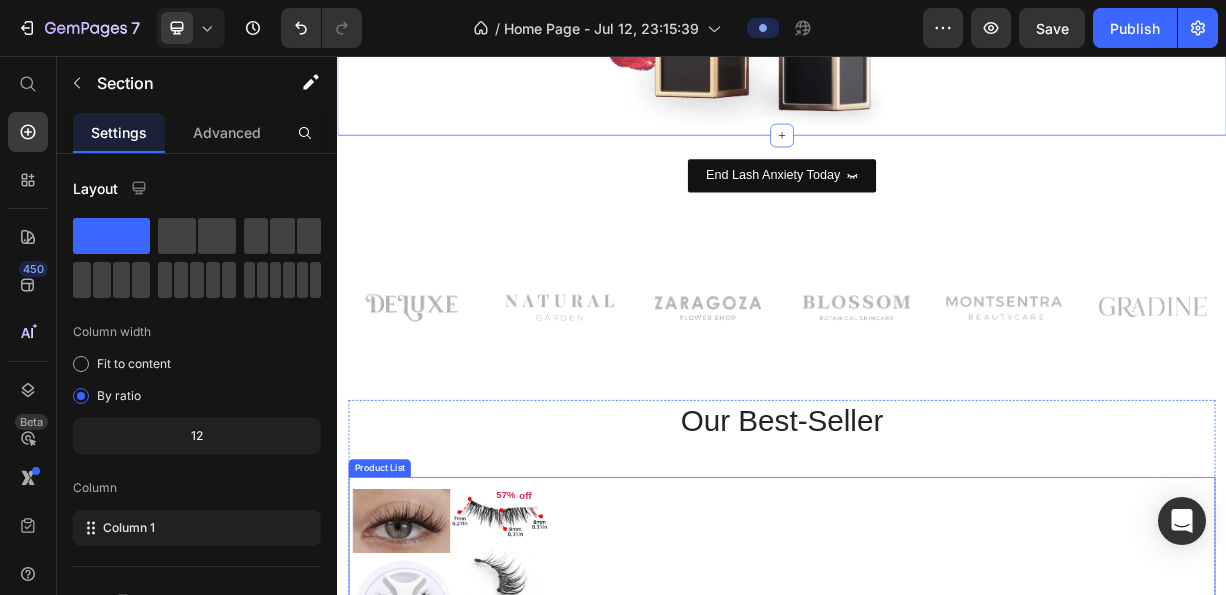 scroll, scrollTop: 800, scrollLeft: 0, axis: vertical 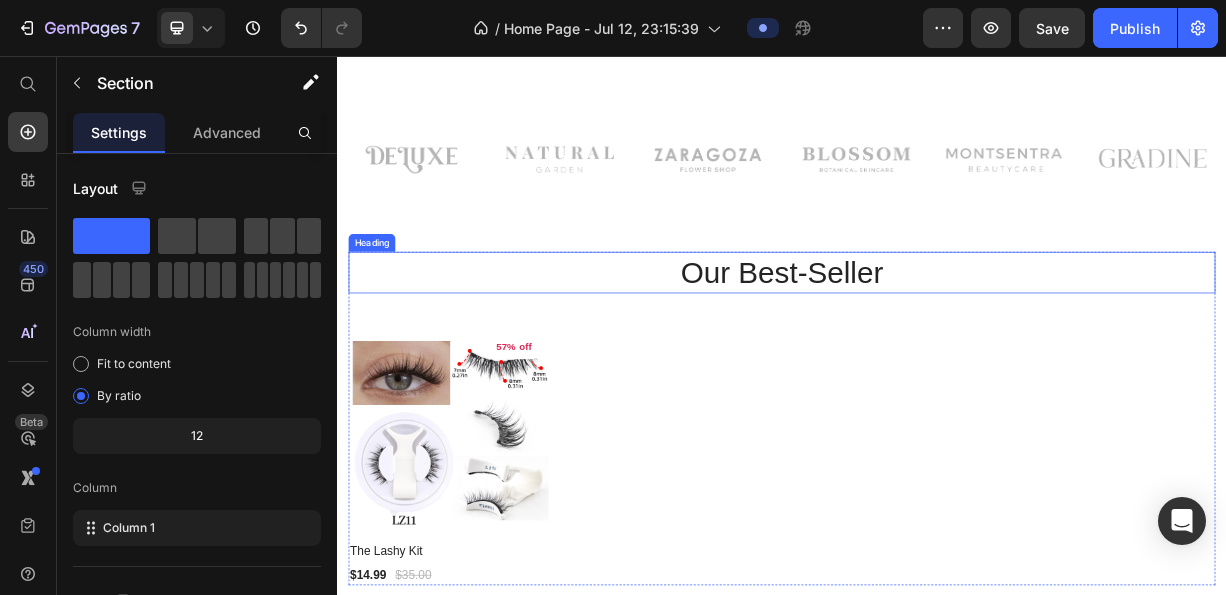click on "Our Best-Seller" at bounding box center (937, 348) 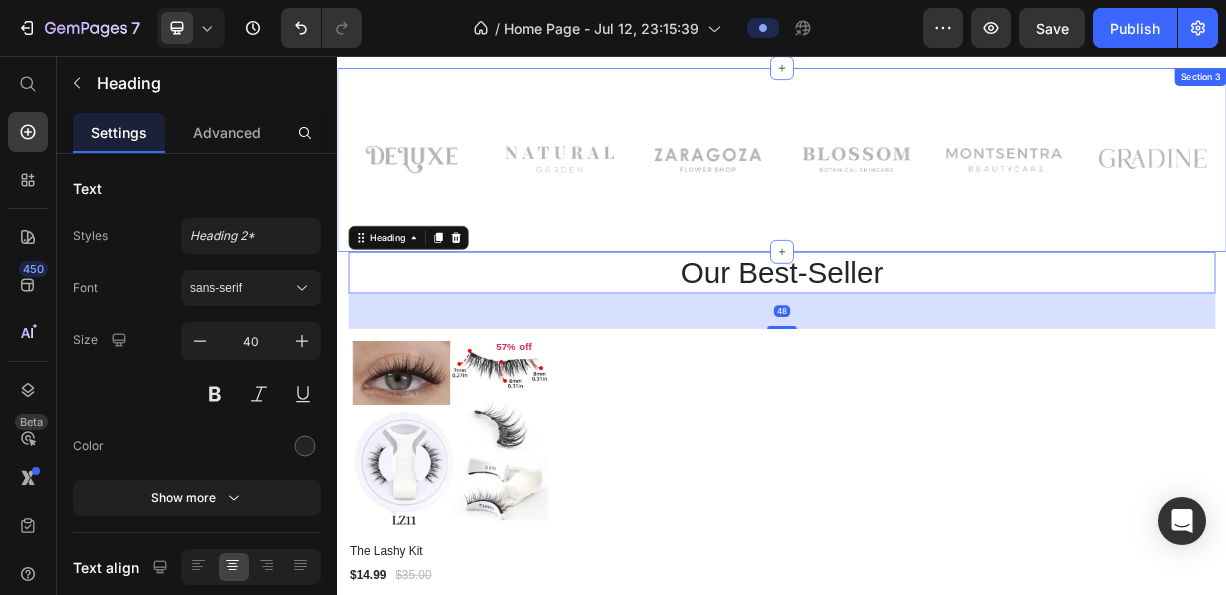 click on "Image Image Image Row Image Image Image Row Row Section 3" at bounding box center (937, 196) 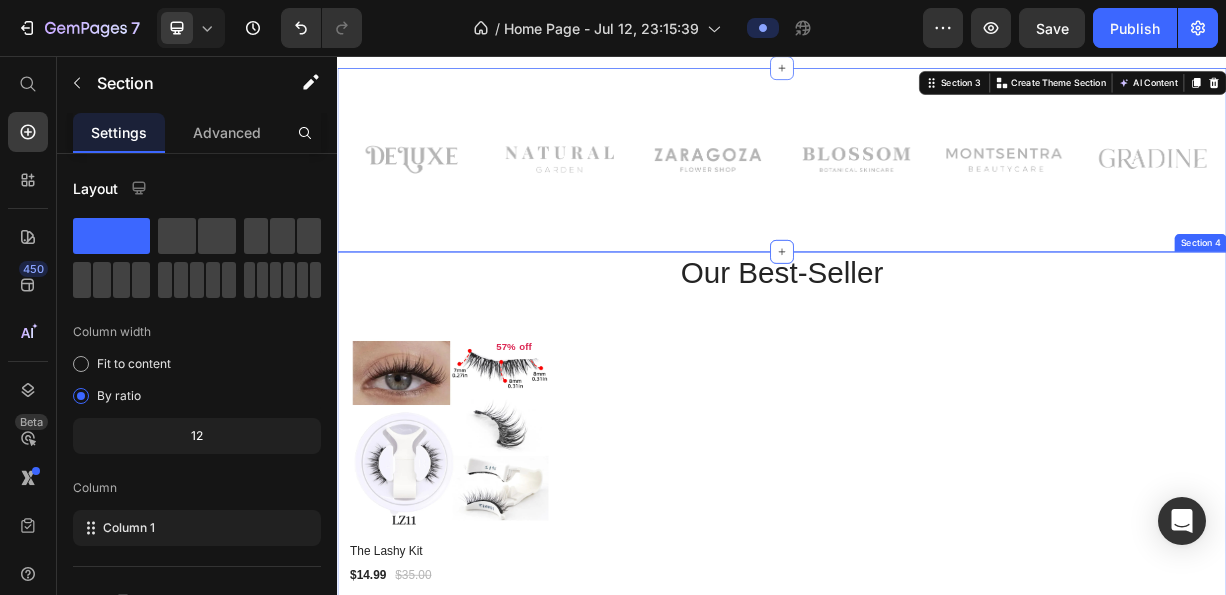 click on "Our Best-Seller Heading 57% off Product Tag Product Images Row The Lashy Kit Product Title $14.99 Product Price $35.00 Product Price Row Row Product List Row Section 4" at bounding box center [937, 585] 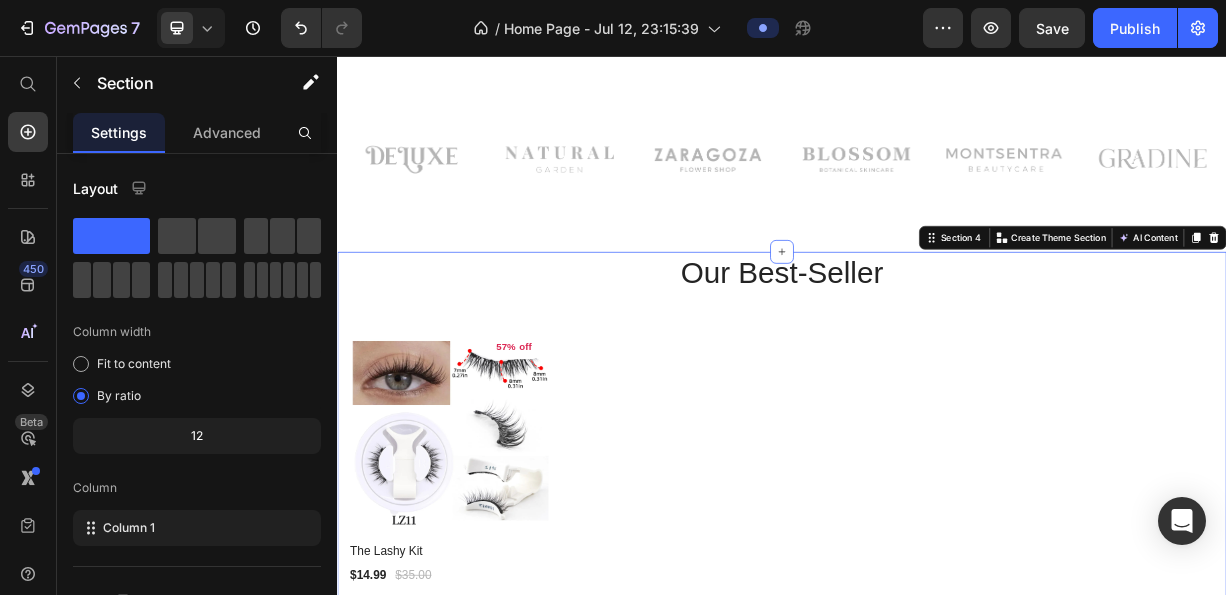 drag, startPoint x: 1510, startPoint y: 295, endPoint x: 1346, endPoint y: 321, distance: 166.04819 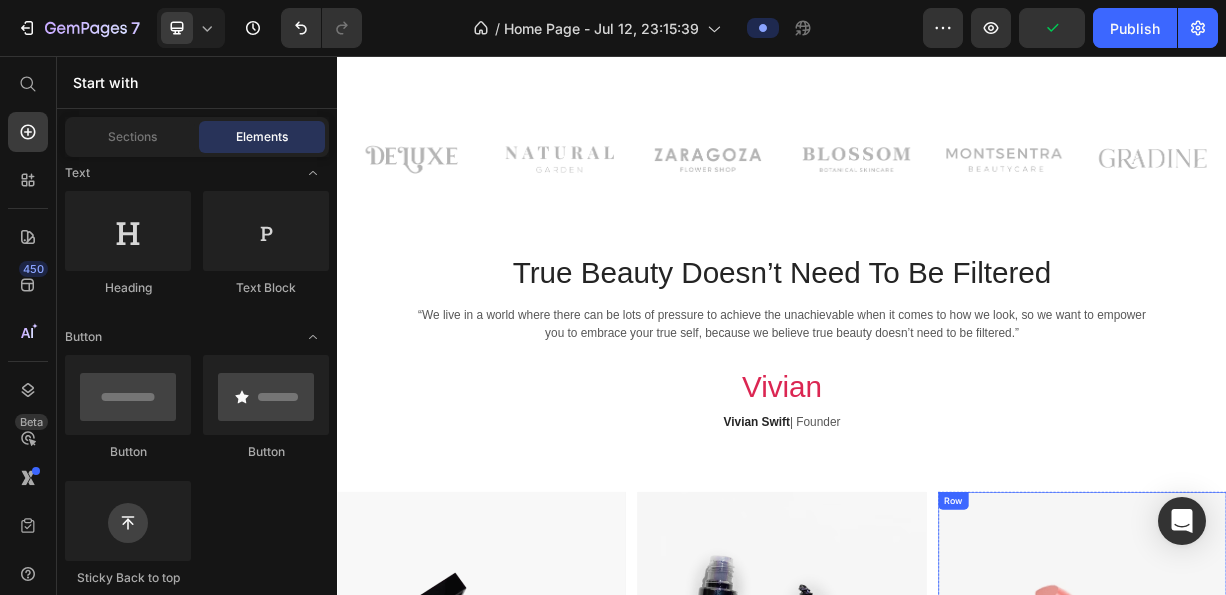 scroll, scrollTop: 1000, scrollLeft: 0, axis: vertical 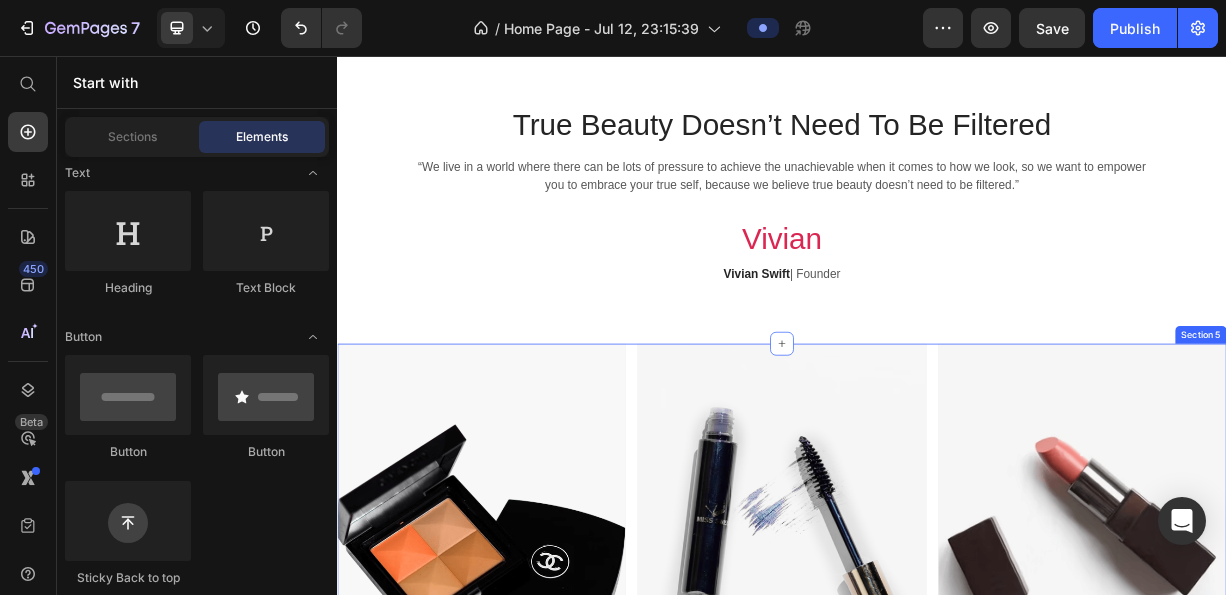 click on "FACE Text block SHOP NOW Text block Row Row Hero Banner EYES & BROWS Text block SHOP NOW Text block Row Row Hero Banner LIPS Text block SHOP NOW Text block Row Row Hero Banner Section 5" at bounding box center [937, 741] 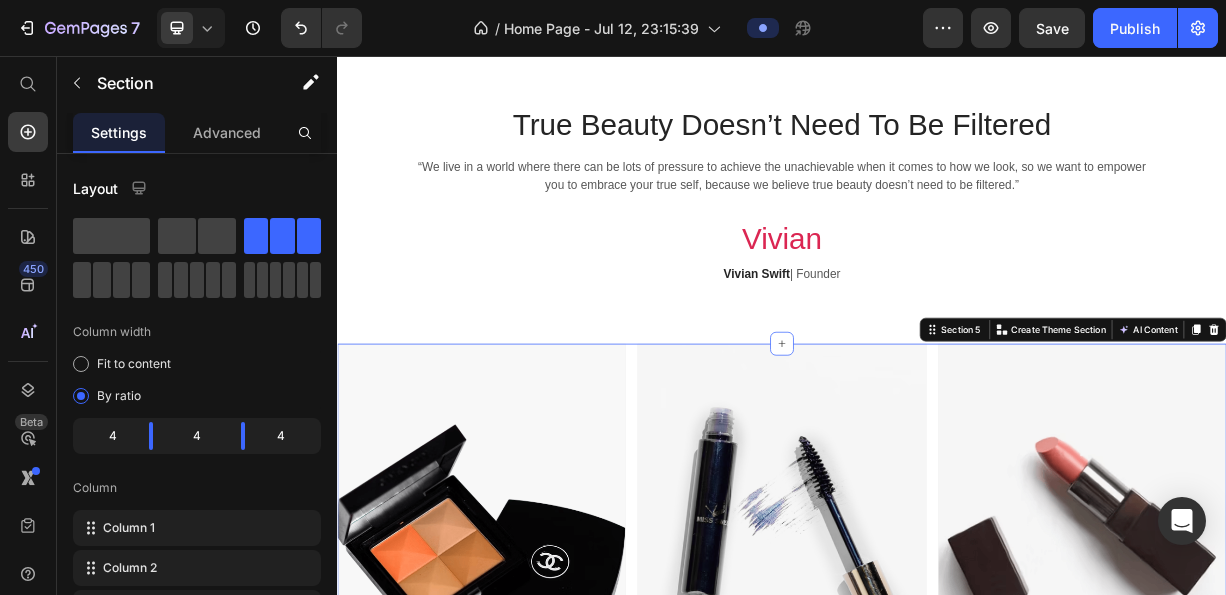 click 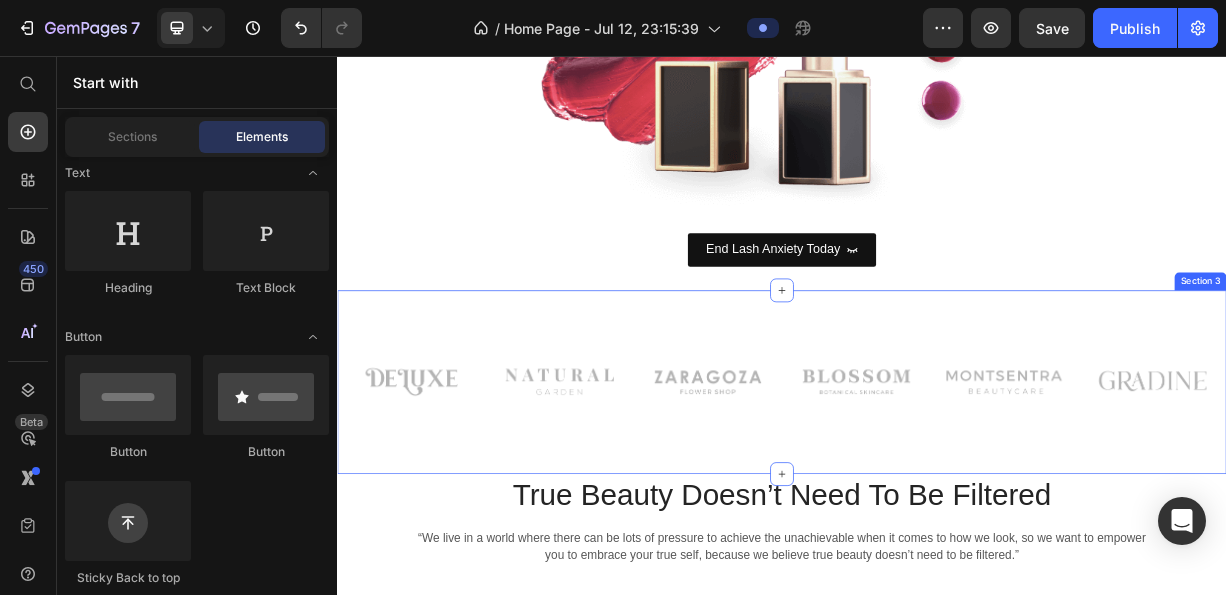 scroll, scrollTop: 700, scrollLeft: 0, axis: vertical 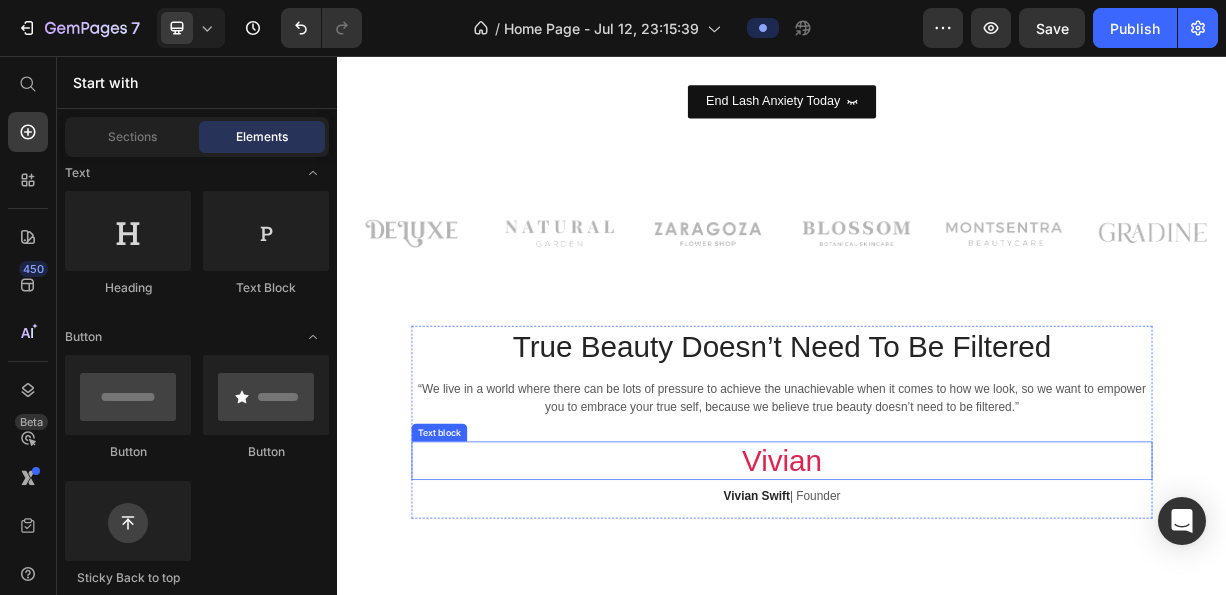 click on "Vivian" at bounding box center [937, 602] 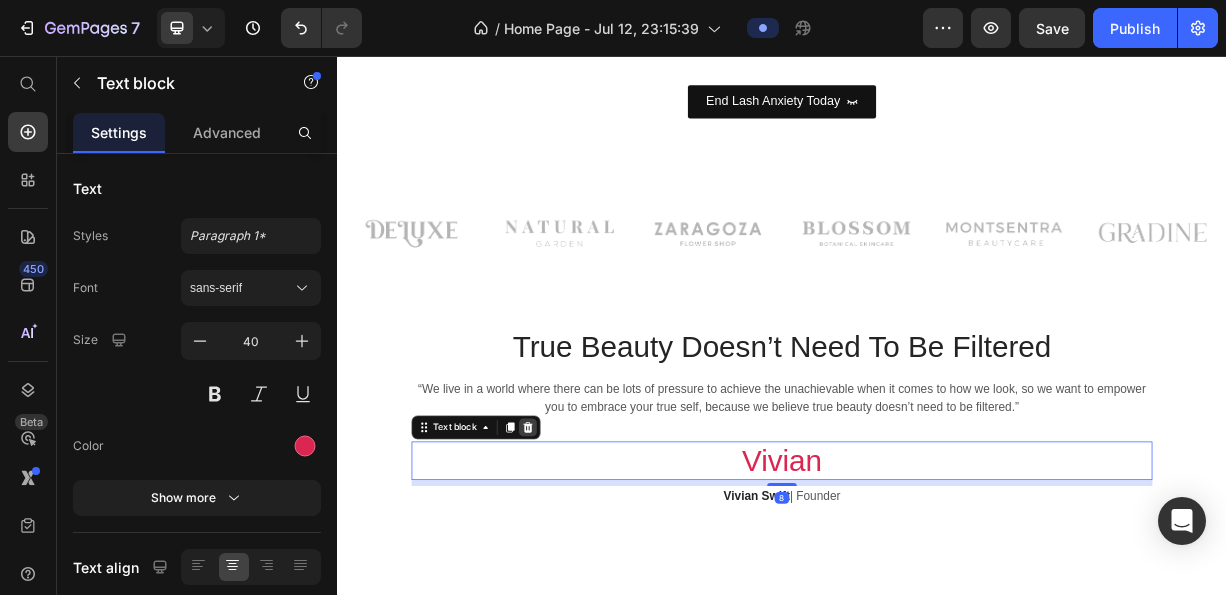 click 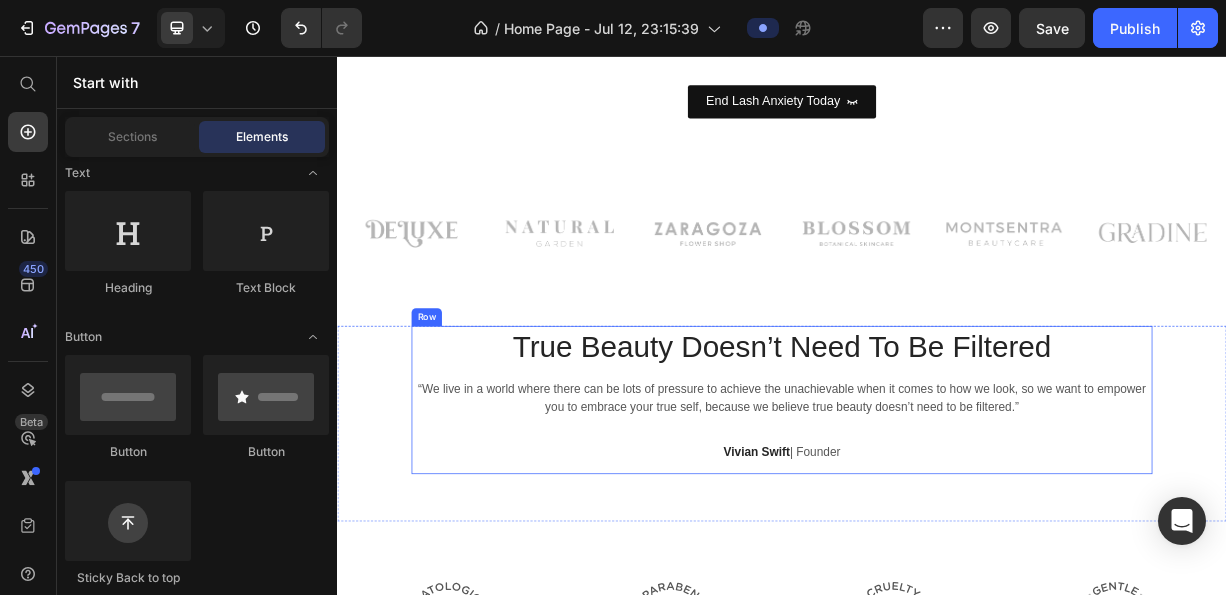 click on "True Beauty Doesn’t Need To Be Filtered Heading “We live in a world where there can be lots of pressure to achieve the unachievable when it comes to how we look, so we want to empower you to embrace your true self, because we believe true beauty doesn’t need to be filtered.” Text block [FIRST] [LAST] | Founder Text block" at bounding box center (937, 520) 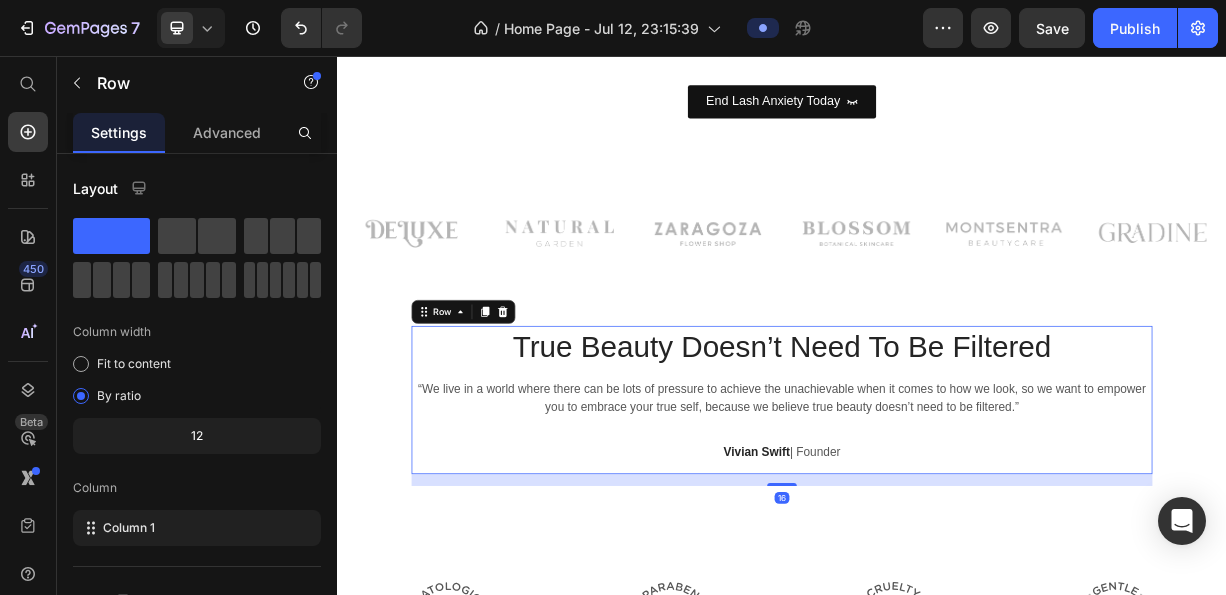 click on "[FIRST] [LAST] | Founder" at bounding box center [937, 590] 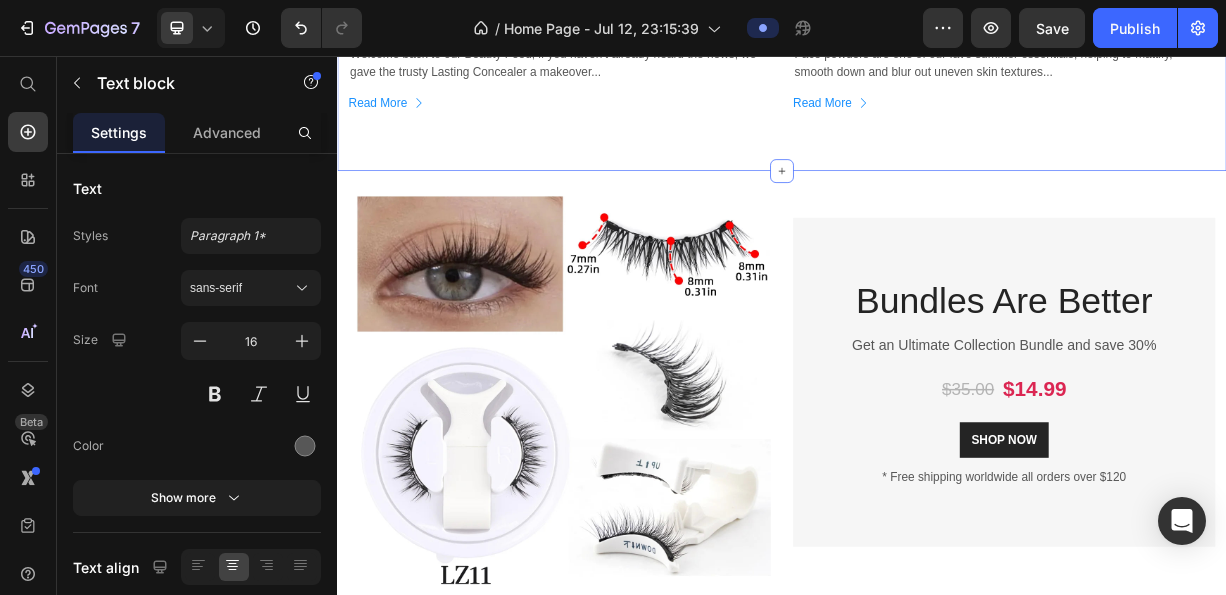 scroll, scrollTop: 2500, scrollLeft: 0, axis: vertical 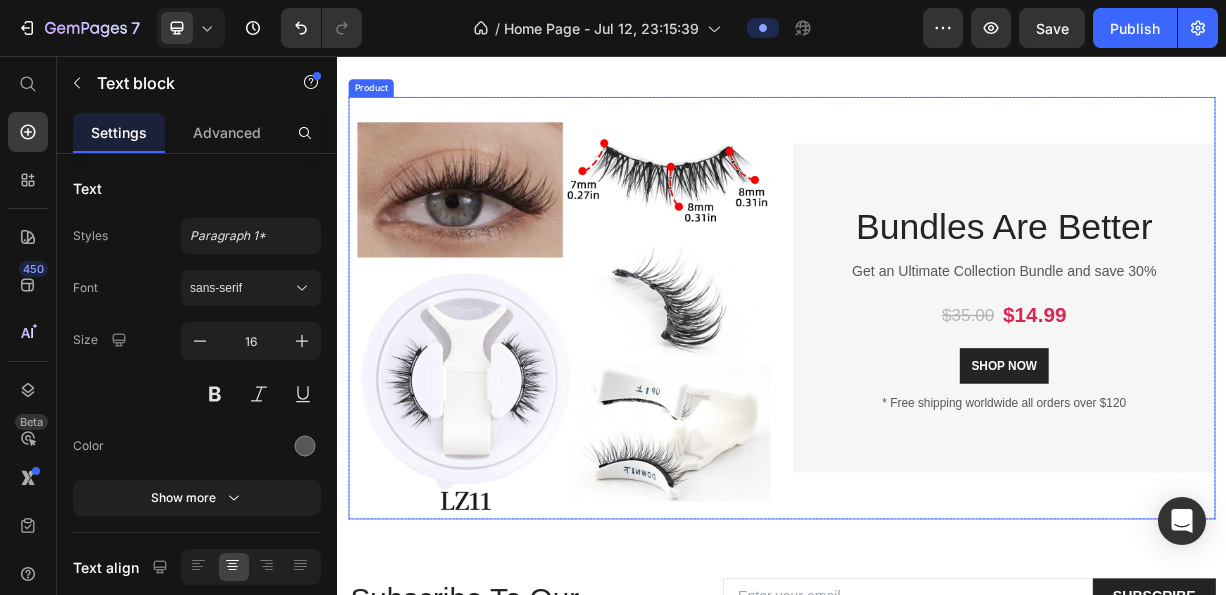 click on "Bundles Are Better Heading Get an Ultimate Collection Bundle and save 30% Text block $35.00 Product Price $14.99 Product Price Row SHOP NOW Product Cart Button * Free shipping worldwide all orders over $120 Text block Row" at bounding box center [1237, 396] 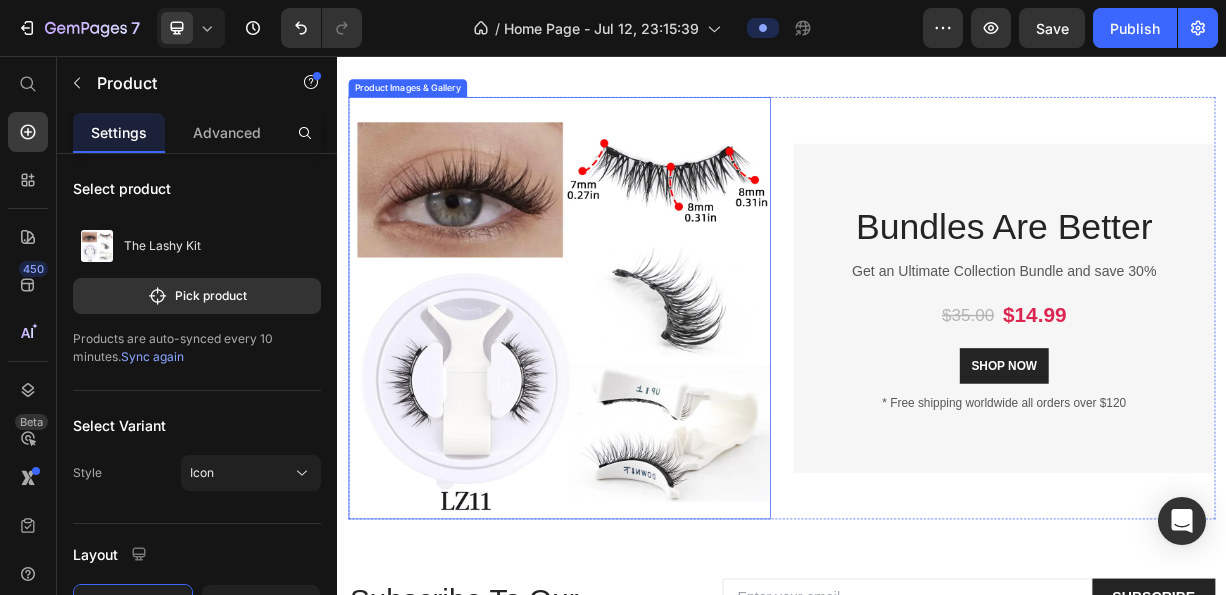 scroll, scrollTop: 2600, scrollLeft: 0, axis: vertical 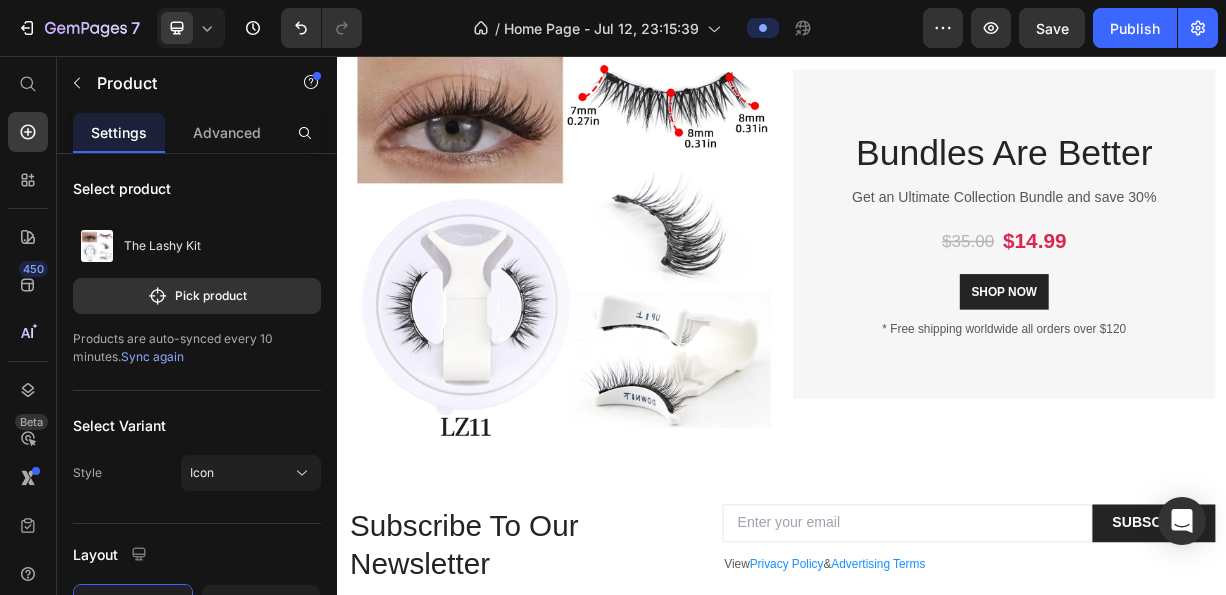 click on "Bundles Are Better Heading Get an Ultimate Collection Bundle and save 30% Text block $35.00 Product Price $14.99 Product Price Row SHOP NOW Product Cart Button * Free shipping worldwide all orders over $120 Text block Row" at bounding box center [1237, 296] 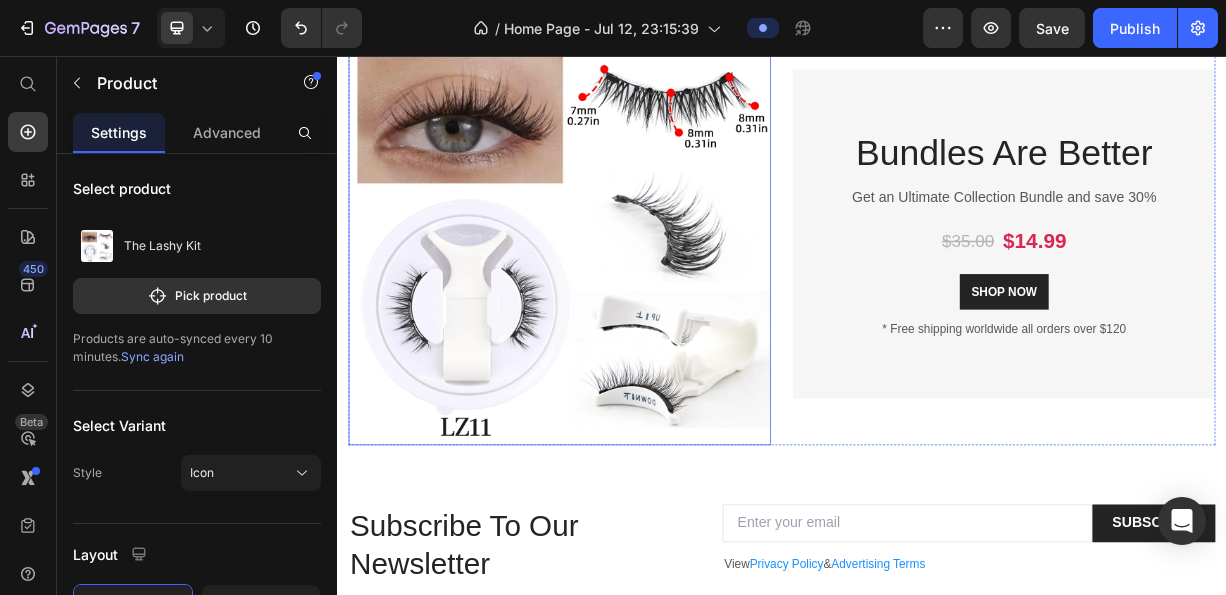 scroll, scrollTop: 2800, scrollLeft: 0, axis: vertical 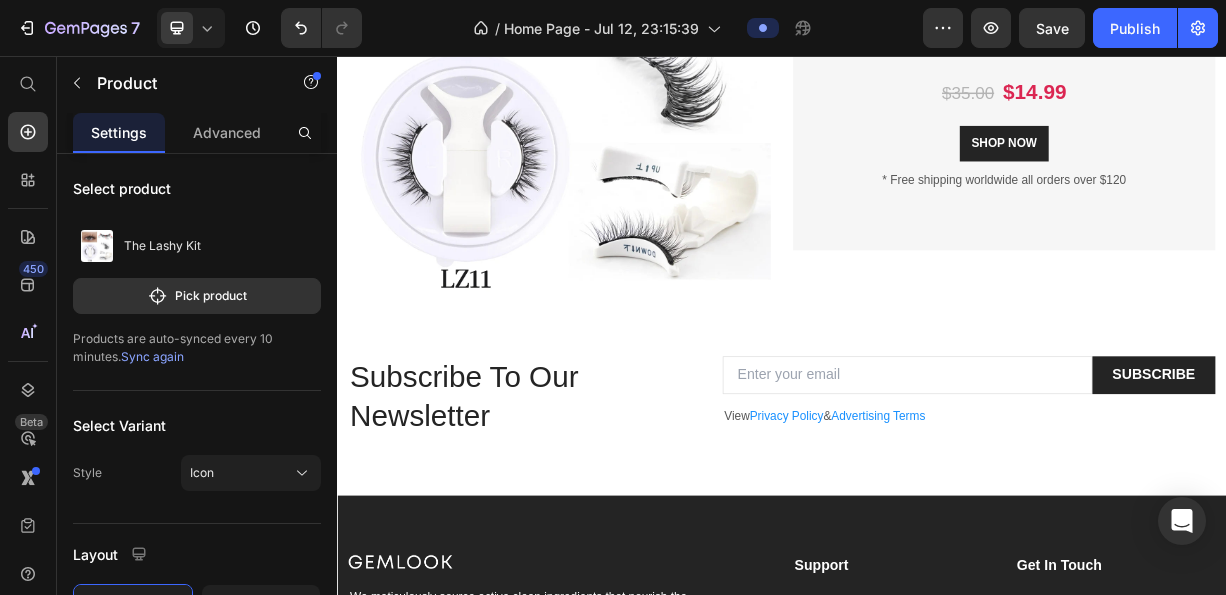 click on "Bundles Are Better Heading Get an Ultimate Collection Bundle and save 30% Text block $35.00 Product Price $14.99 Product Price Row SHOP NOW Product Cart Button * Free shipping worldwide all orders over $120 Text block Row" at bounding box center (1237, 96) 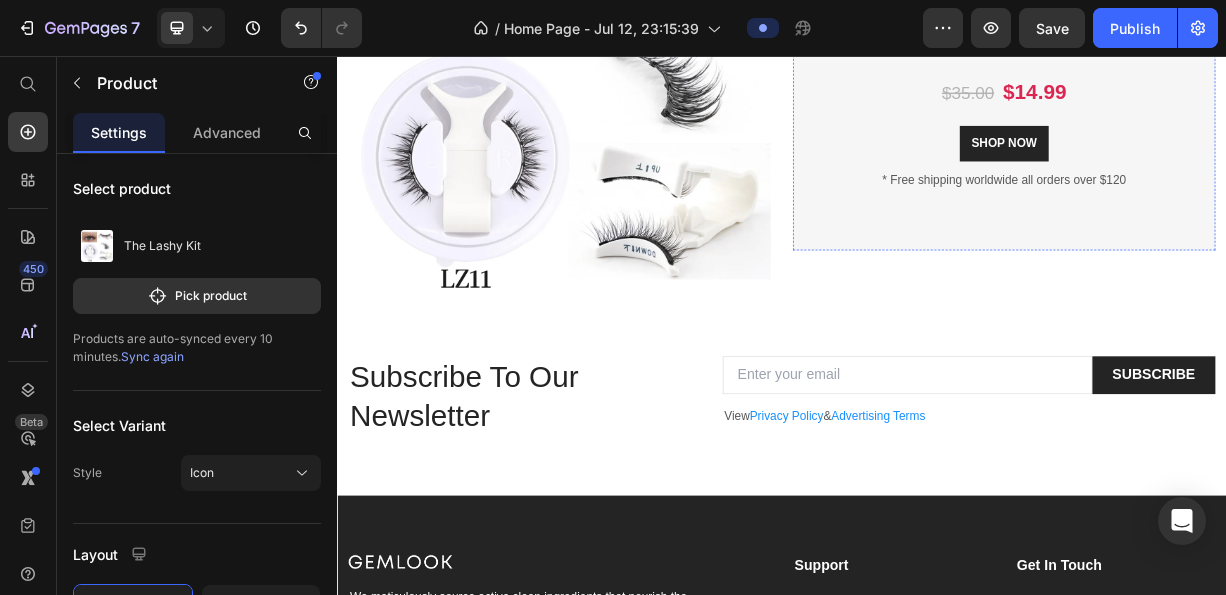 scroll, scrollTop: 3100, scrollLeft: 0, axis: vertical 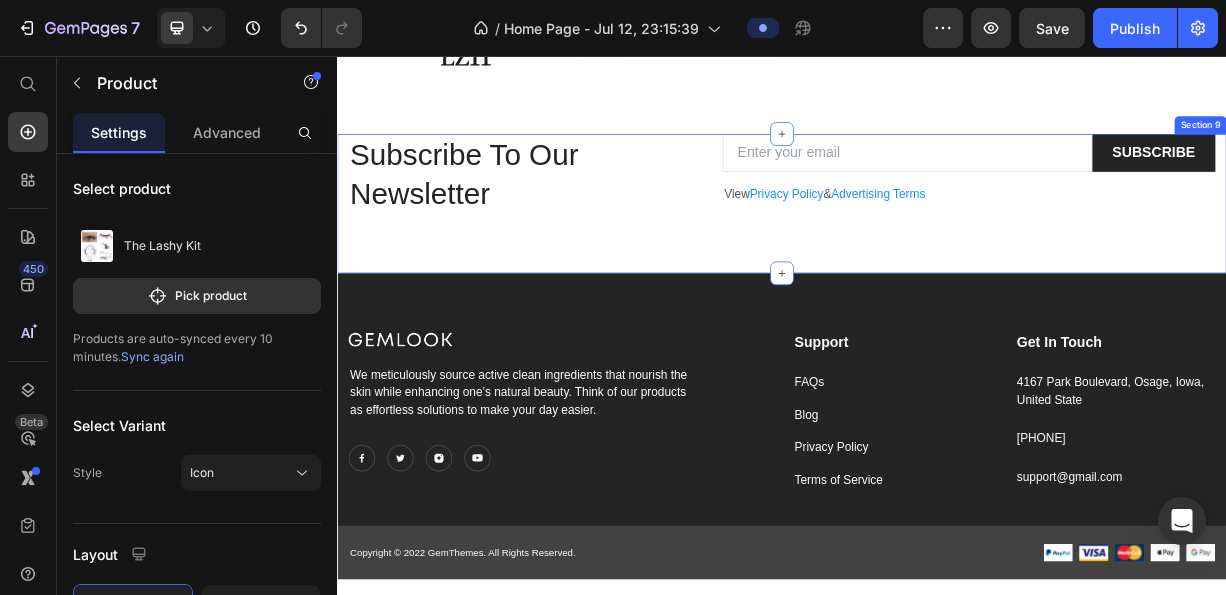 click on "Subscribe To Our Newsletter Heading Email Field SUBSCRIBE Submit Button Row View  Privacy Policy  &  Advertising Terms Text block Newsletter Row" at bounding box center (937, 231) 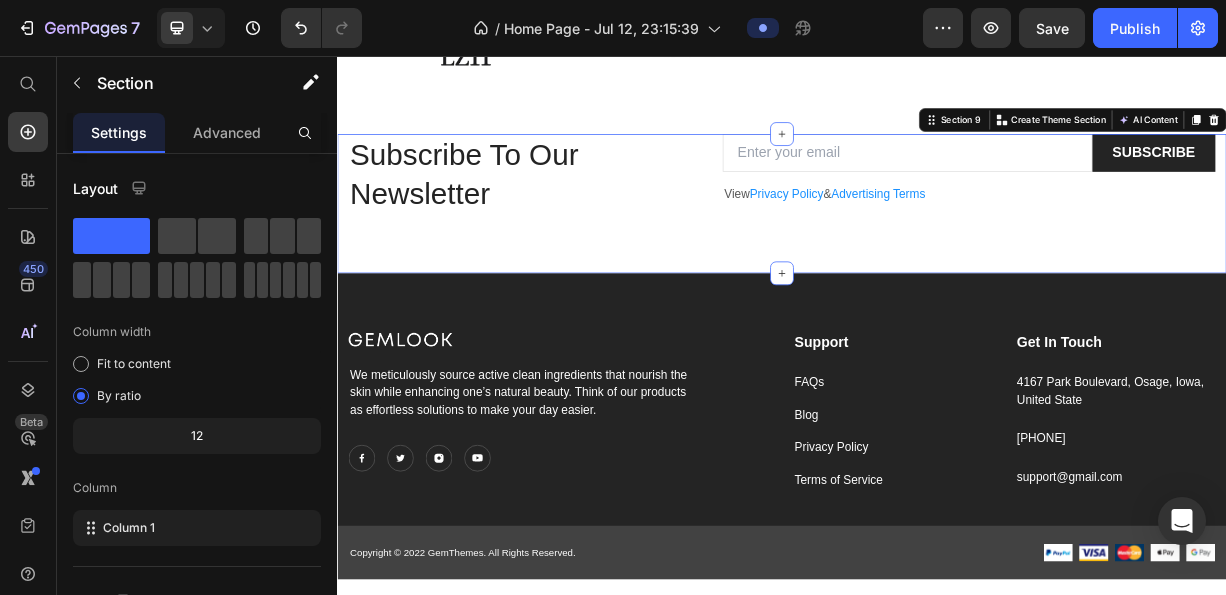 click 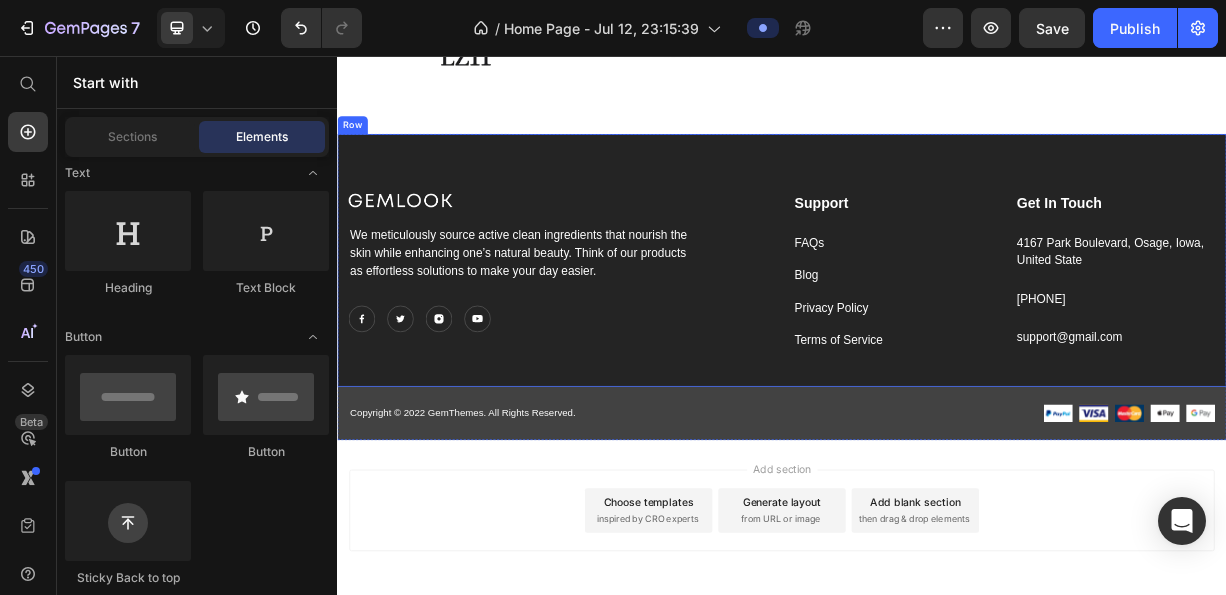 click on "Product Images & Gallery Bundles Are Better Heading Get an Ultimate Collection Bundle and save 30% Text block $35.00 Product Price $14.99 Product Price Row SHOP NOW Product Cart Button * Free shipping worldwide all orders over $120 Text block Row Product Row Section 8" at bounding box center [937, -164] 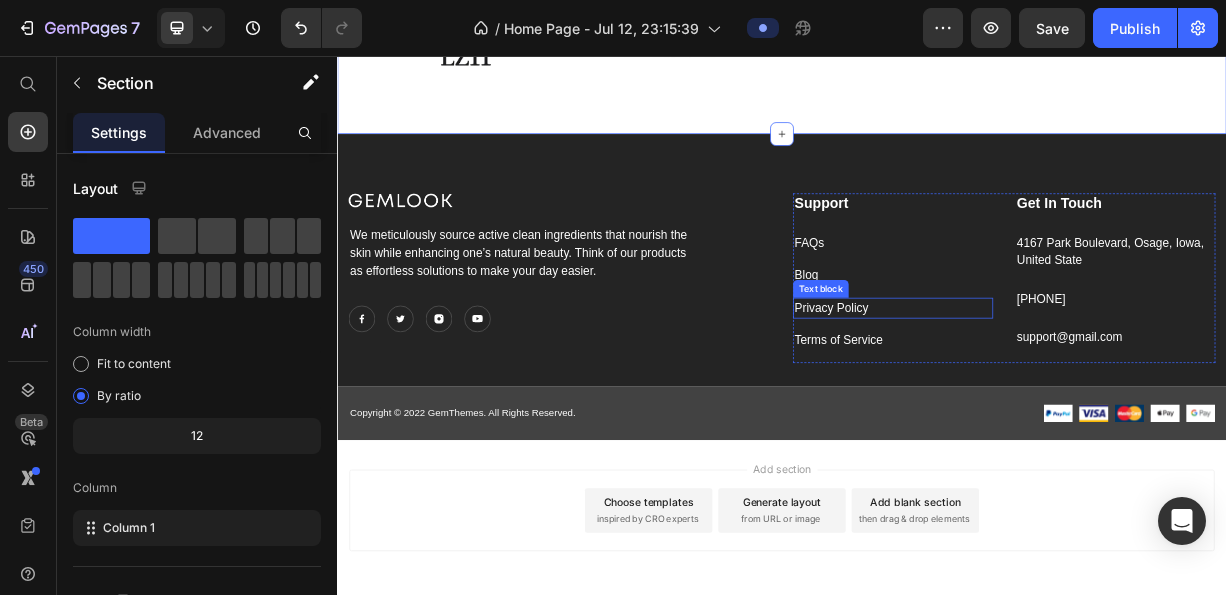 scroll, scrollTop: 3300, scrollLeft: 0, axis: vertical 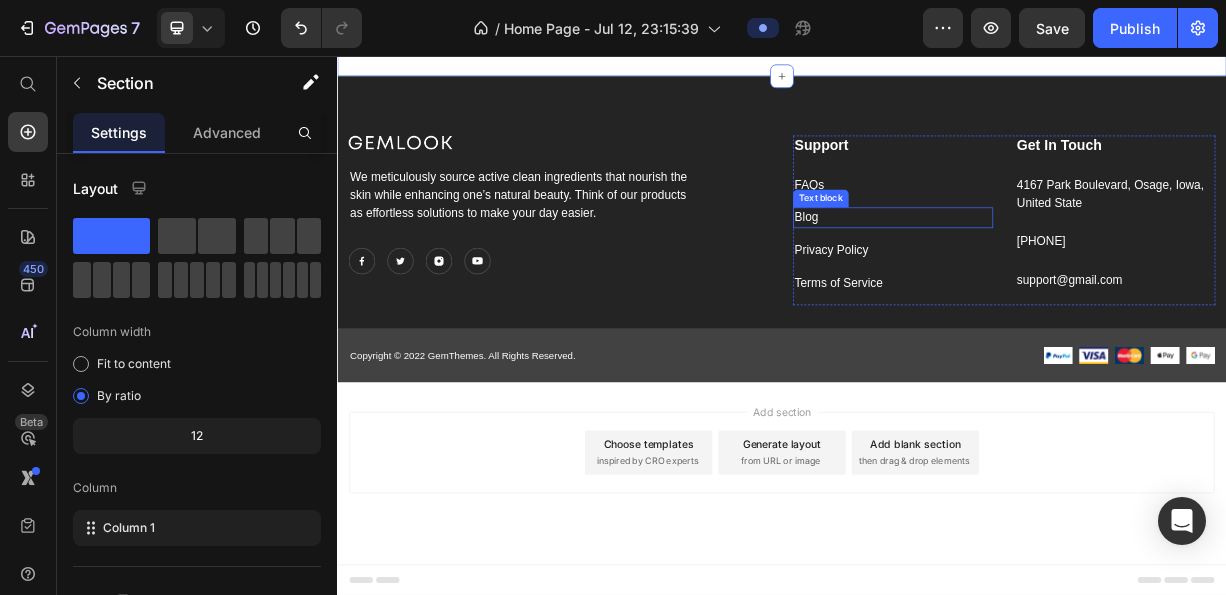 click on "support@example.com" at bounding box center [937, 253] 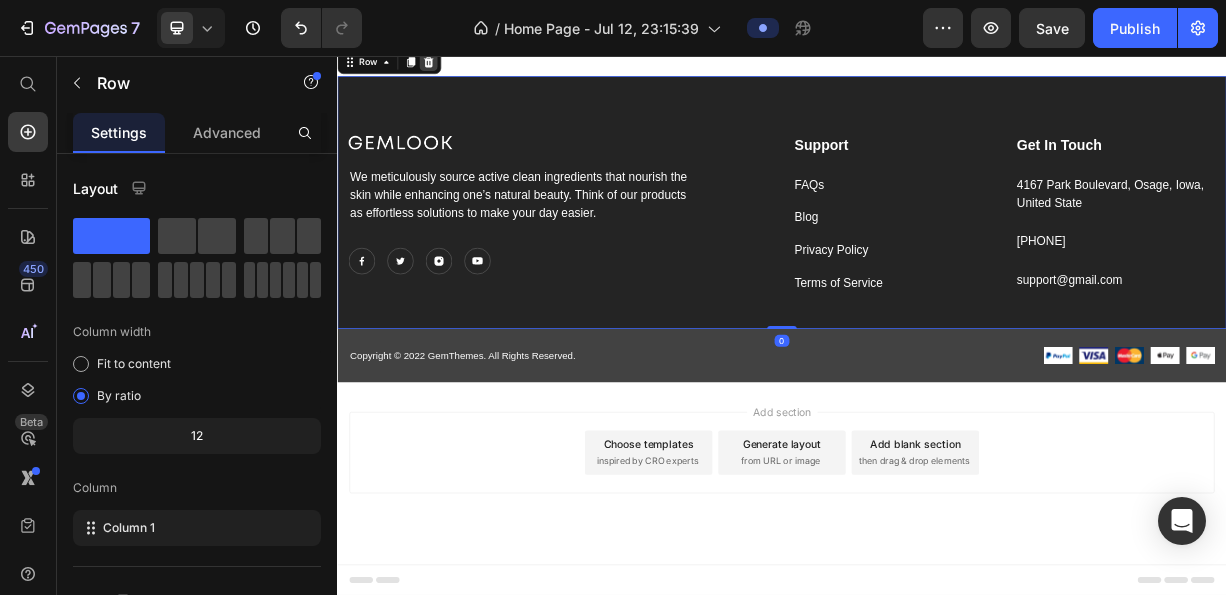 click at bounding box center [460, 64] 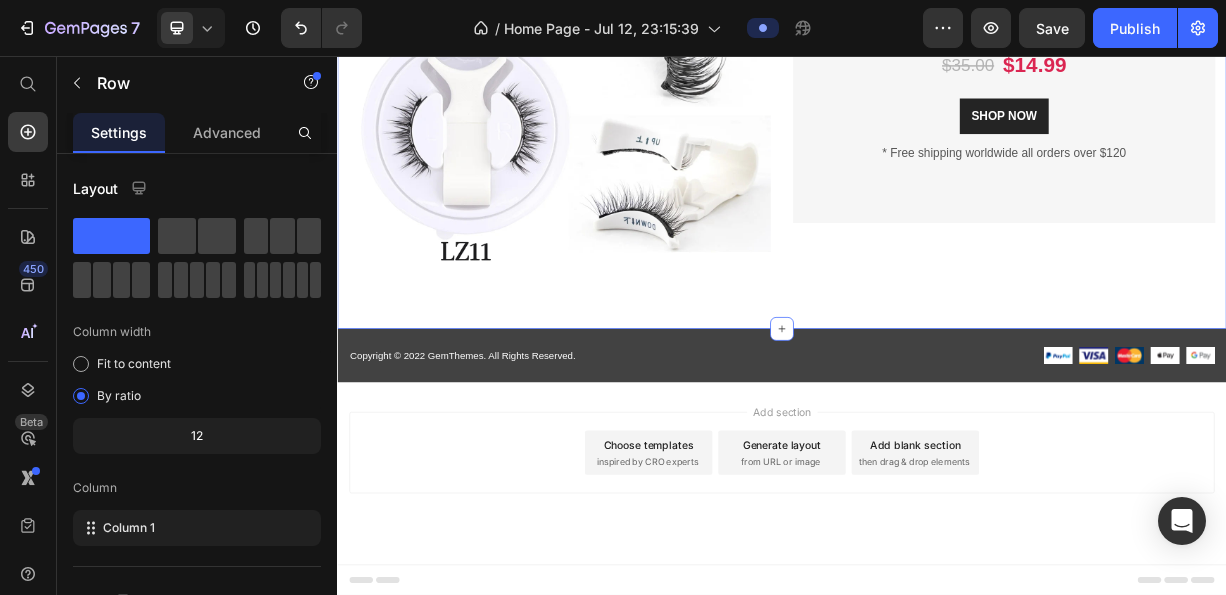 scroll, scrollTop: 3202, scrollLeft: 0, axis: vertical 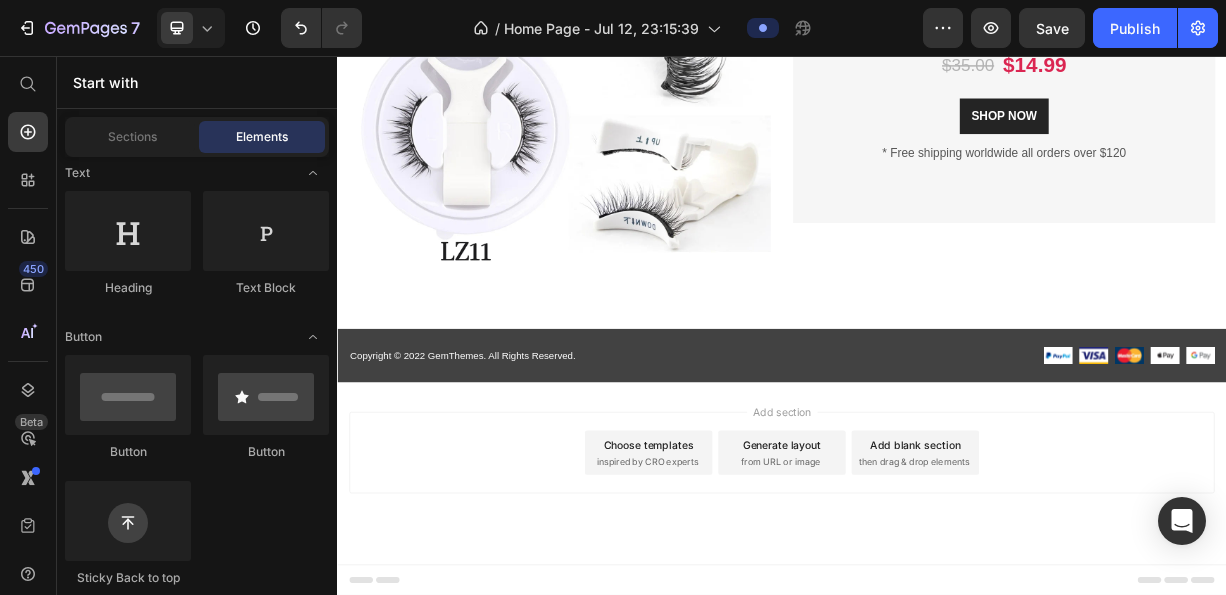 click on "Copyright © 2022 GemThemes. All Rights Reserved." at bounding box center [636, 460] 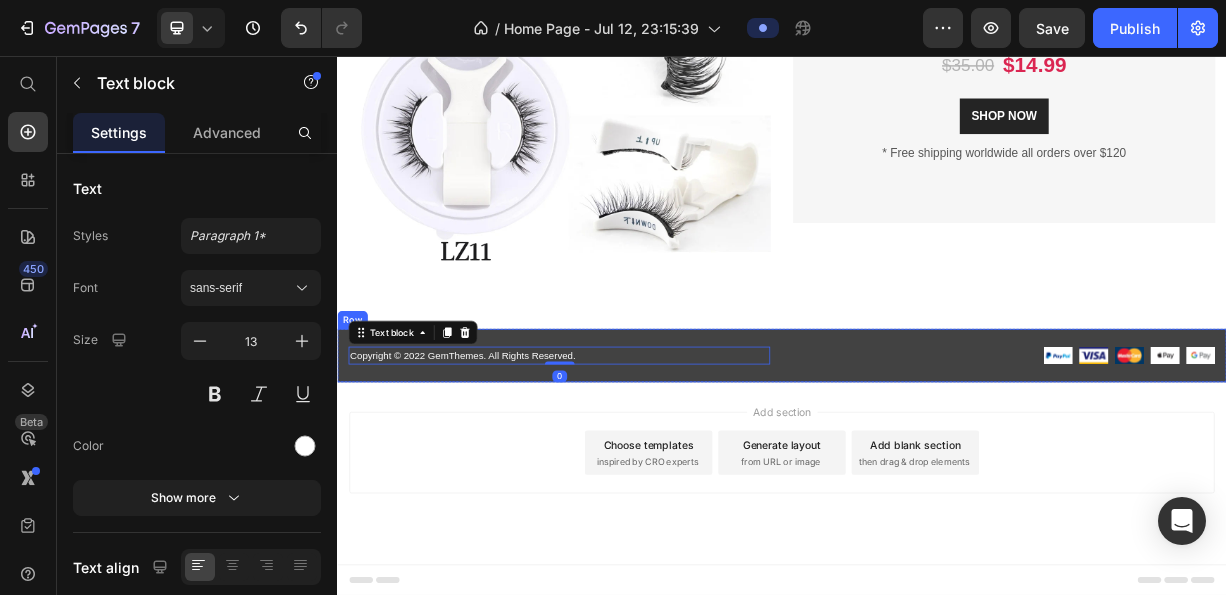click on "Copyright © 2022 GemThemes. All Rights Reserved. Text block 0 Image Image Image Image Image Icon List Hoz Row Row" at bounding box center (937, 460) 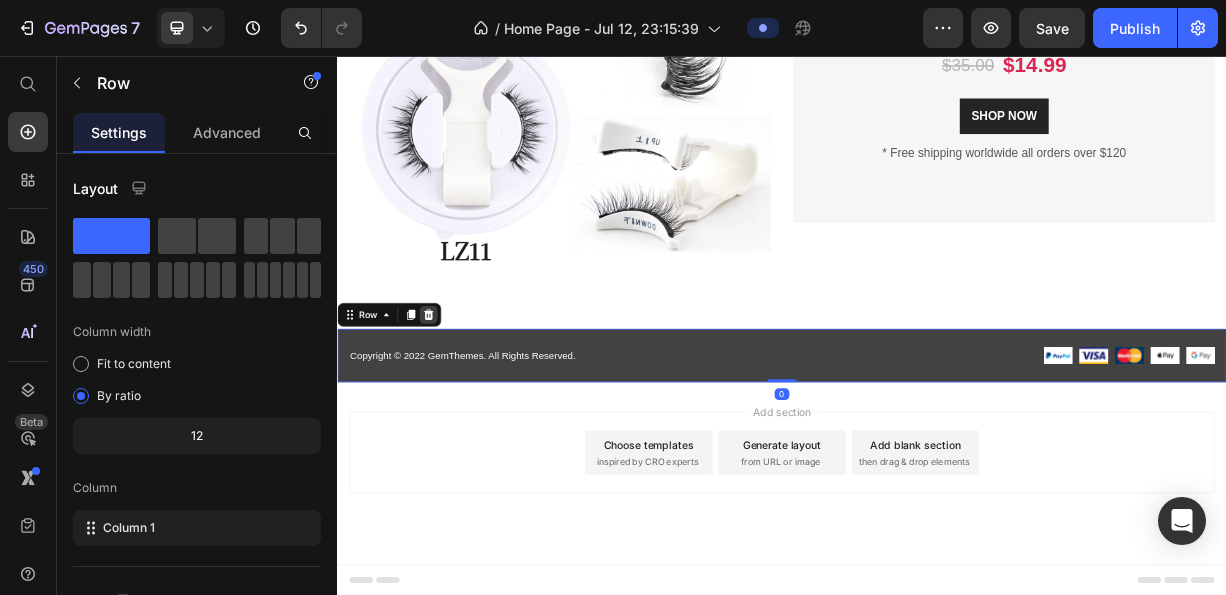 click 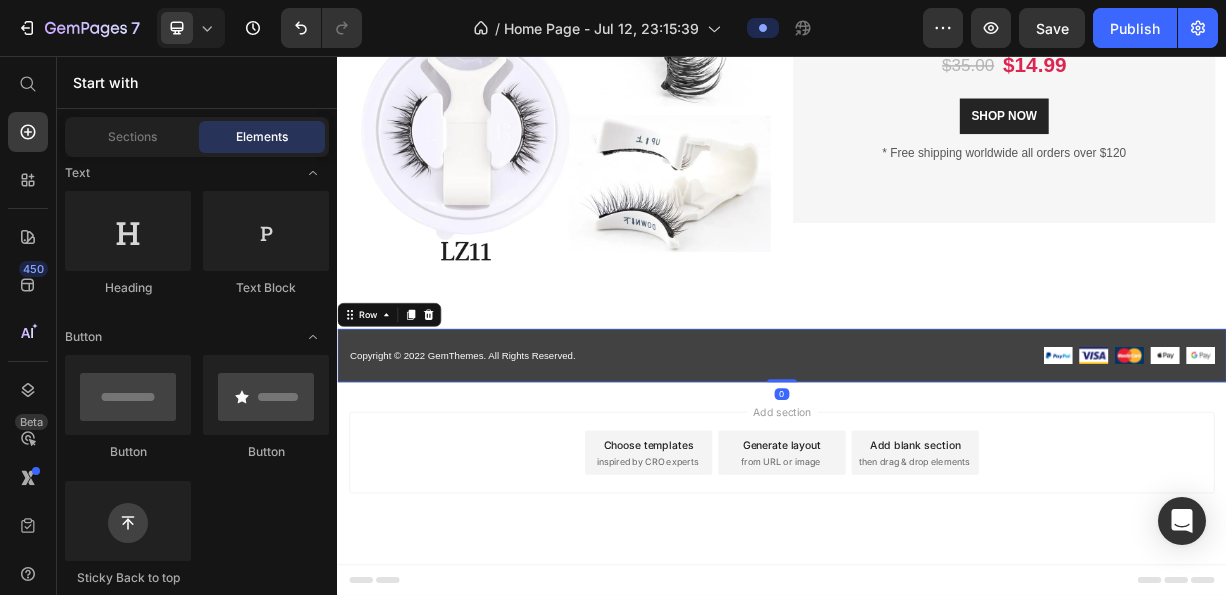 scroll, scrollTop: 3190, scrollLeft: 0, axis: vertical 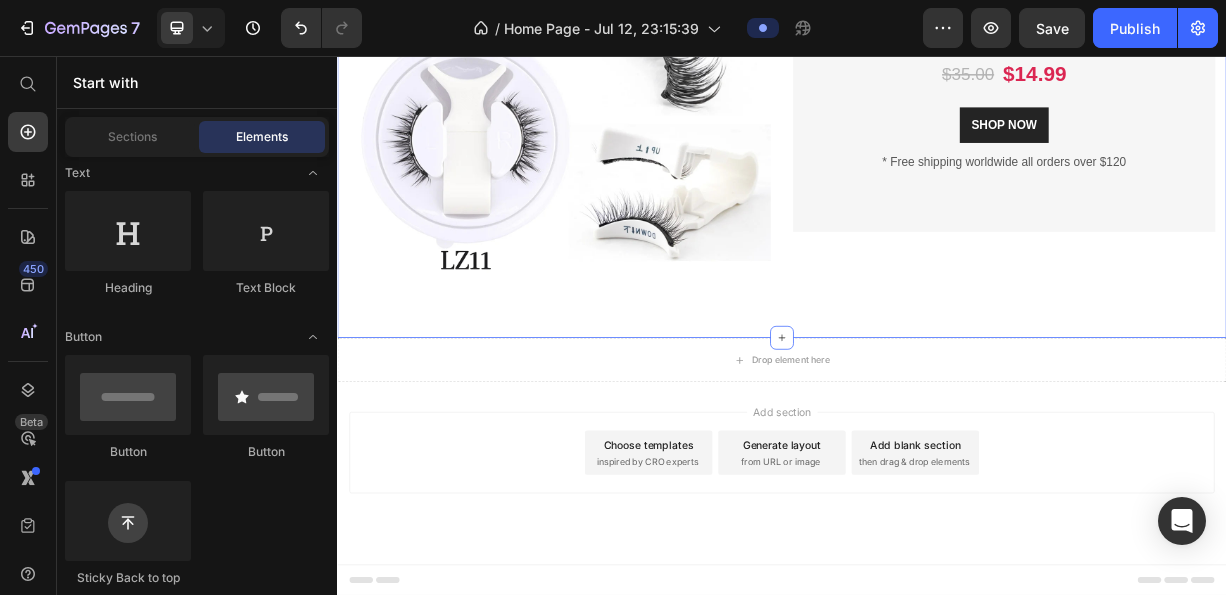 click on "Product Images & Gallery Bundles Are Better Heading Get an Ultimate Collection Bundle and save 30% Text block $35.00 Product Price $14.99 Product Price Row SHOP NOW Product Cart Button * Free shipping worldwide all orders over $120 Text block Row Product Row Section 8" at bounding box center (937, 111) 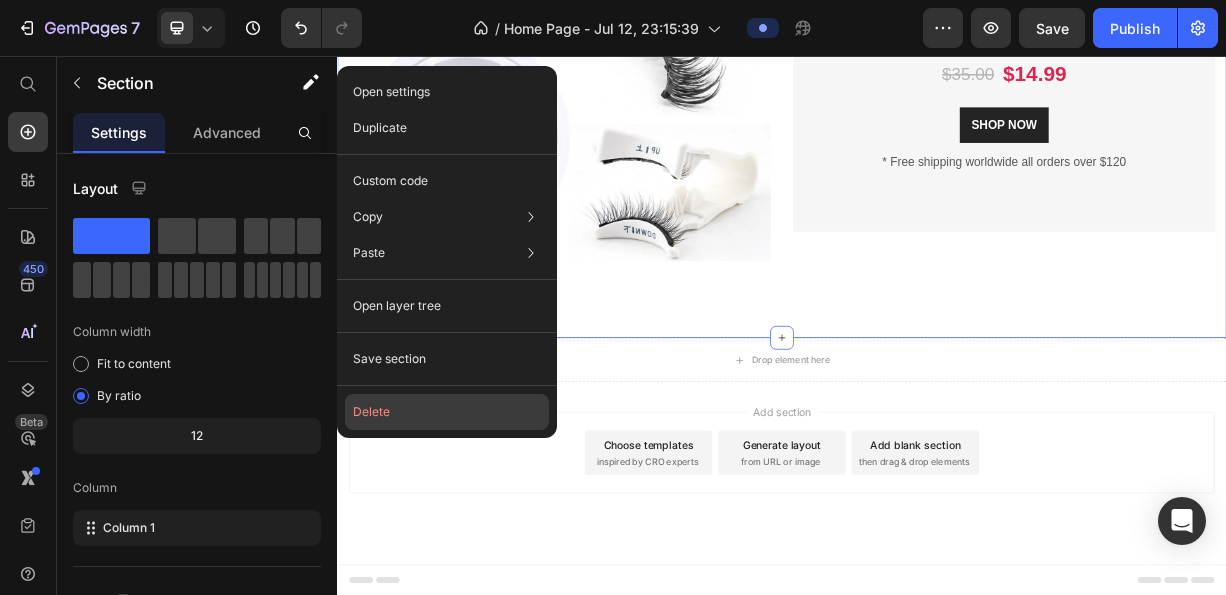 drag, startPoint x: 461, startPoint y: 416, endPoint x: 174, endPoint y: 474, distance: 292.80197 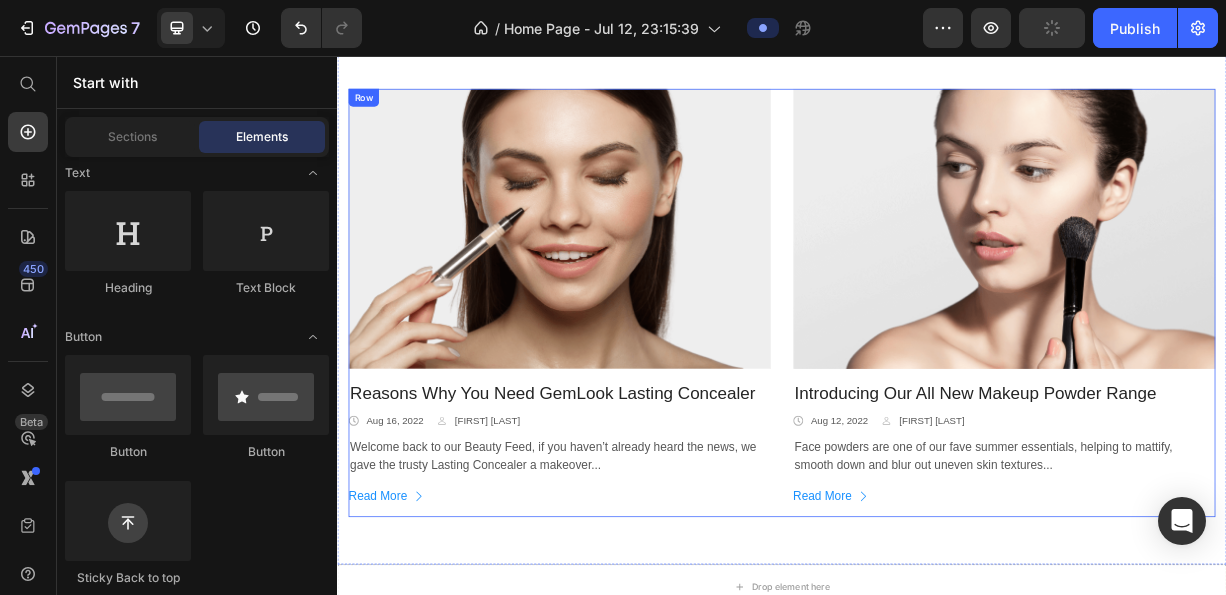 scroll, scrollTop: 2348, scrollLeft: 0, axis: vertical 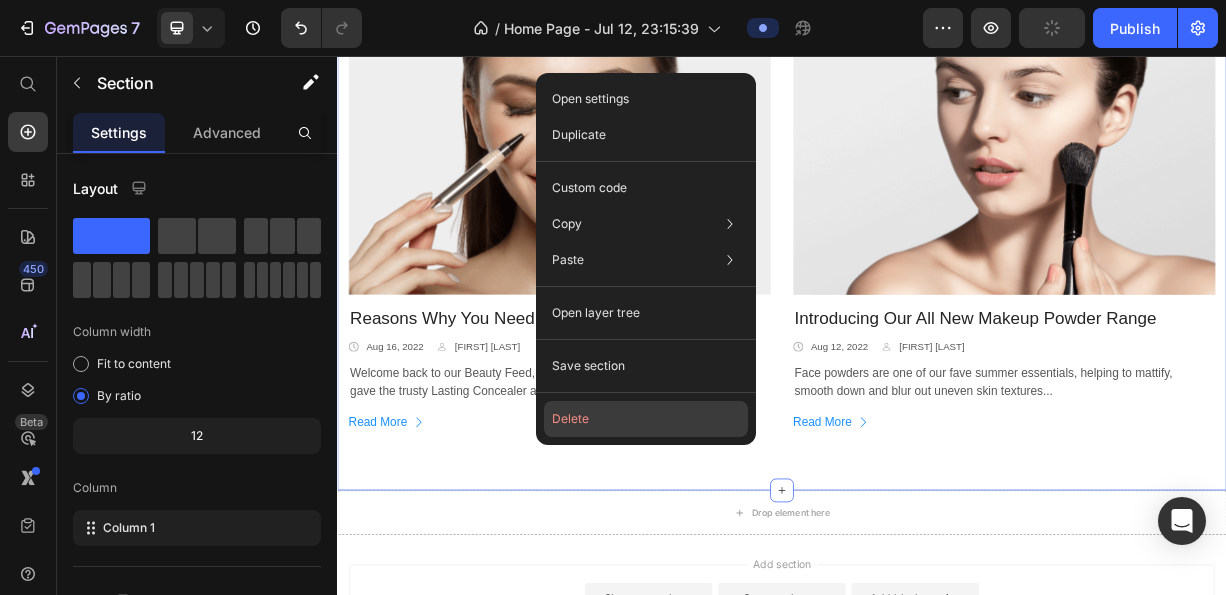 click on "Delete" 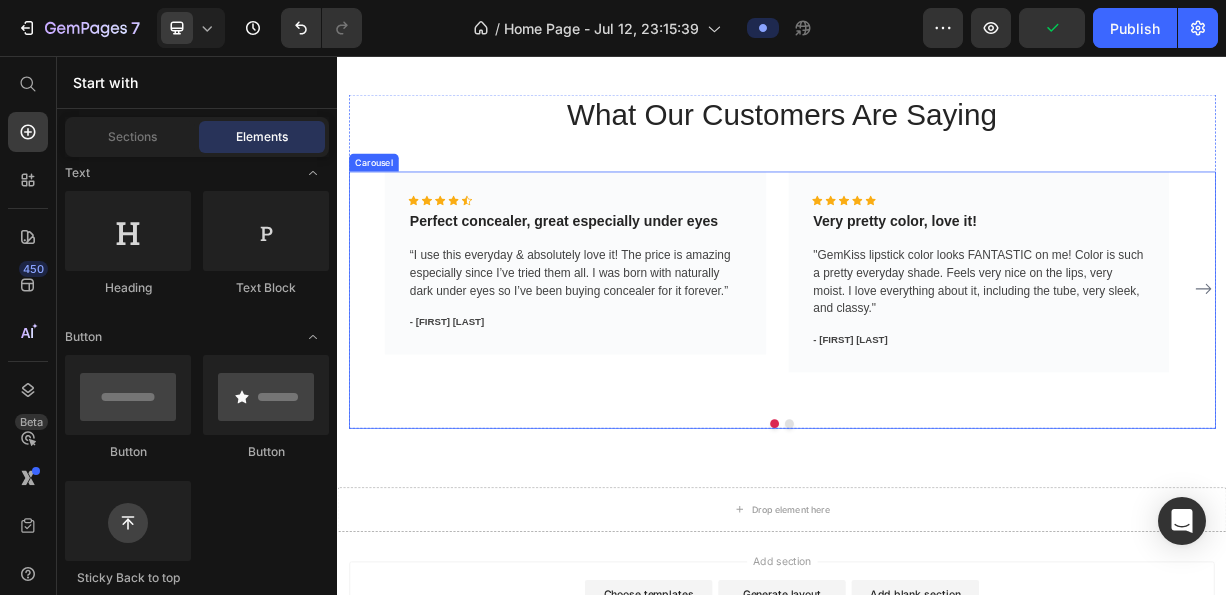 scroll, scrollTop: 1406, scrollLeft: 0, axis: vertical 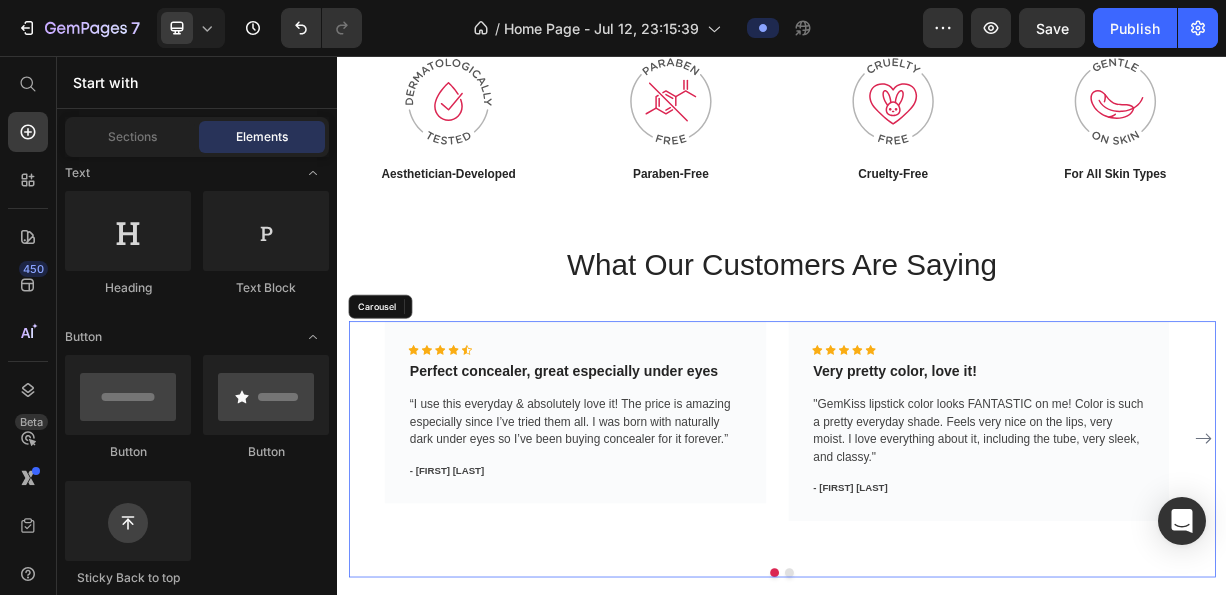 click at bounding box center [1506, 572] 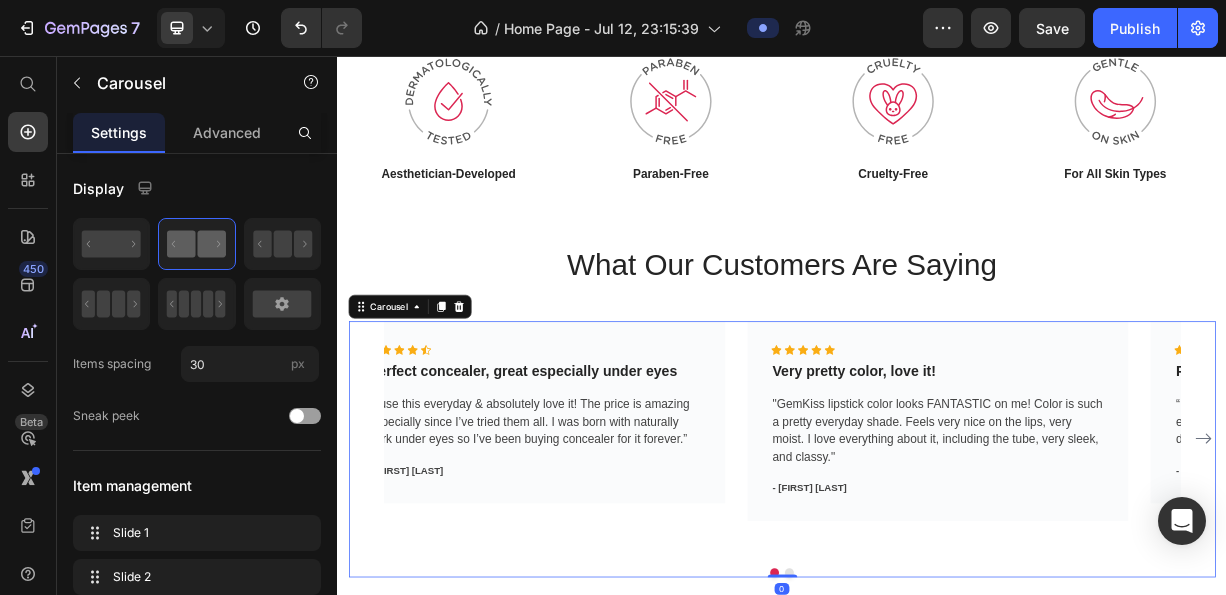 click 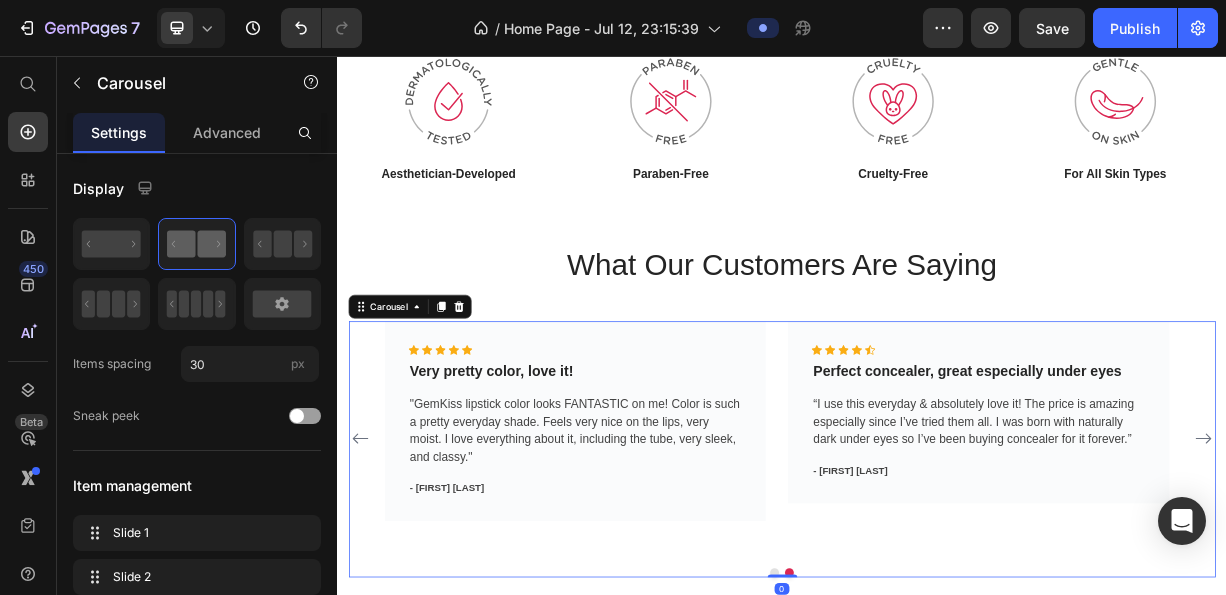 click 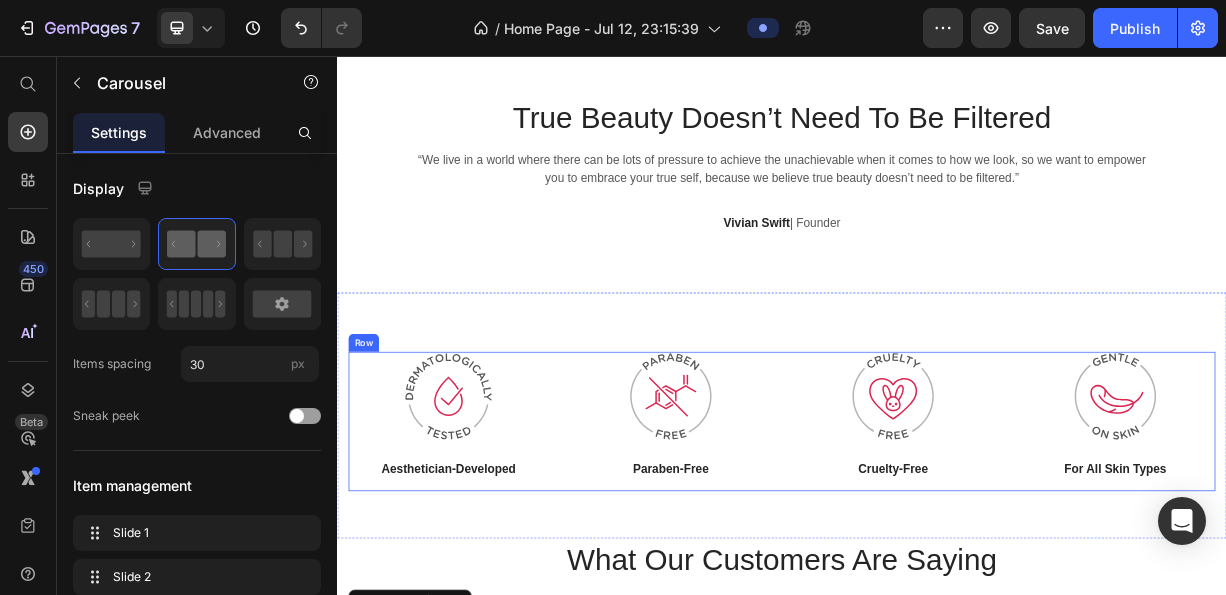 scroll, scrollTop: 1006, scrollLeft: 0, axis: vertical 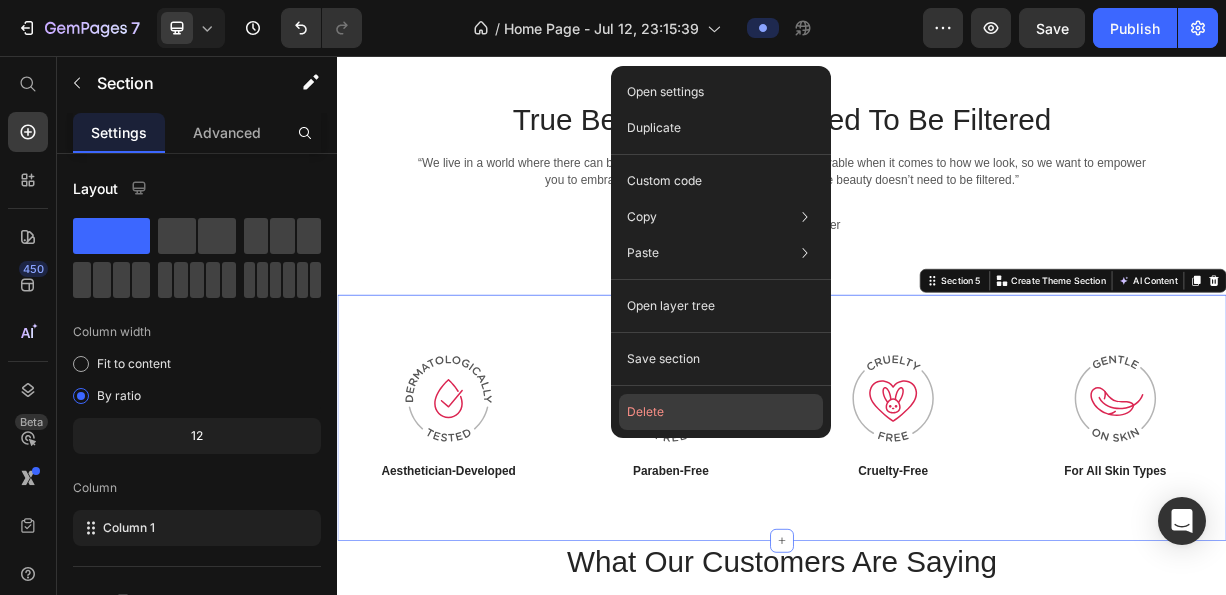 click on "Delete" 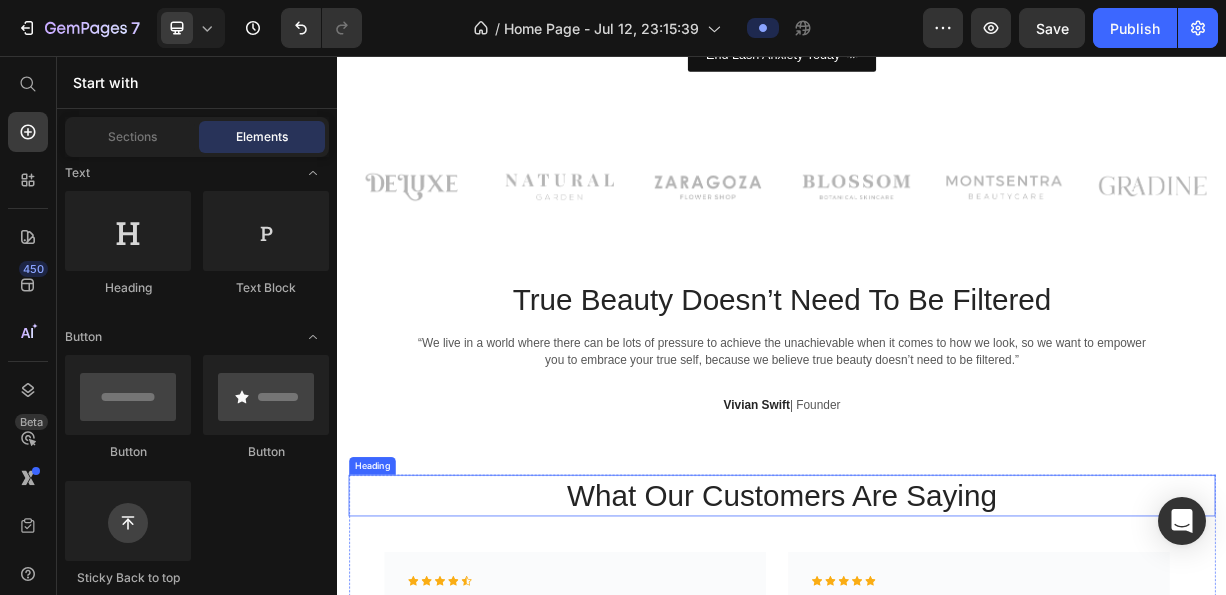 scroll, scrollTop: 506, scrollLeft: 0, axis: vertical 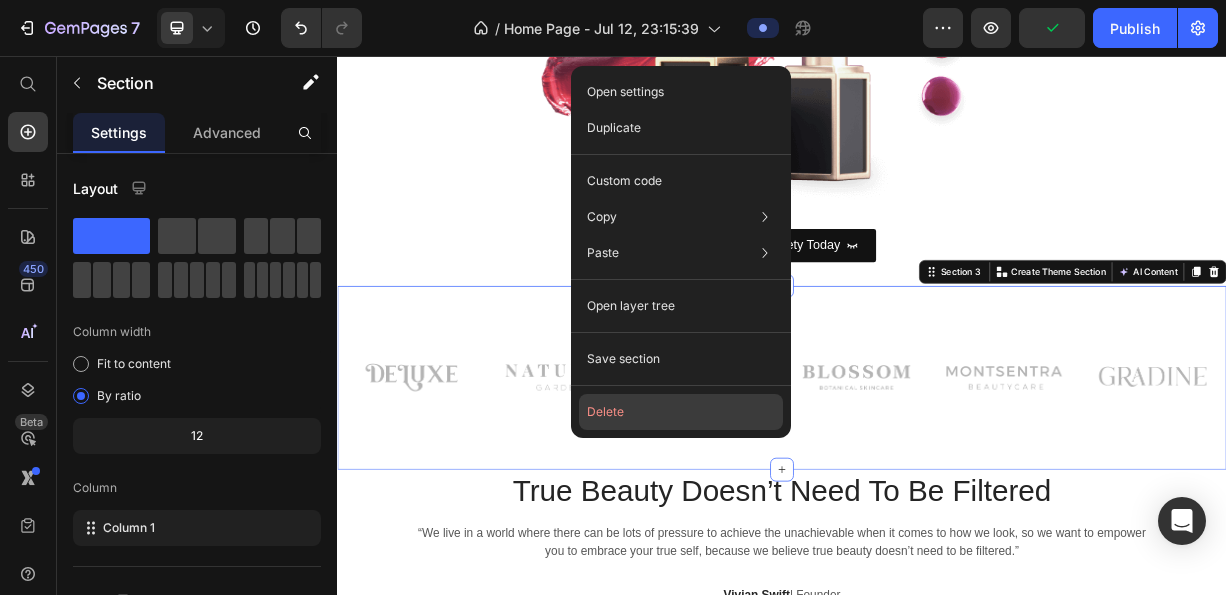click on "Delete" 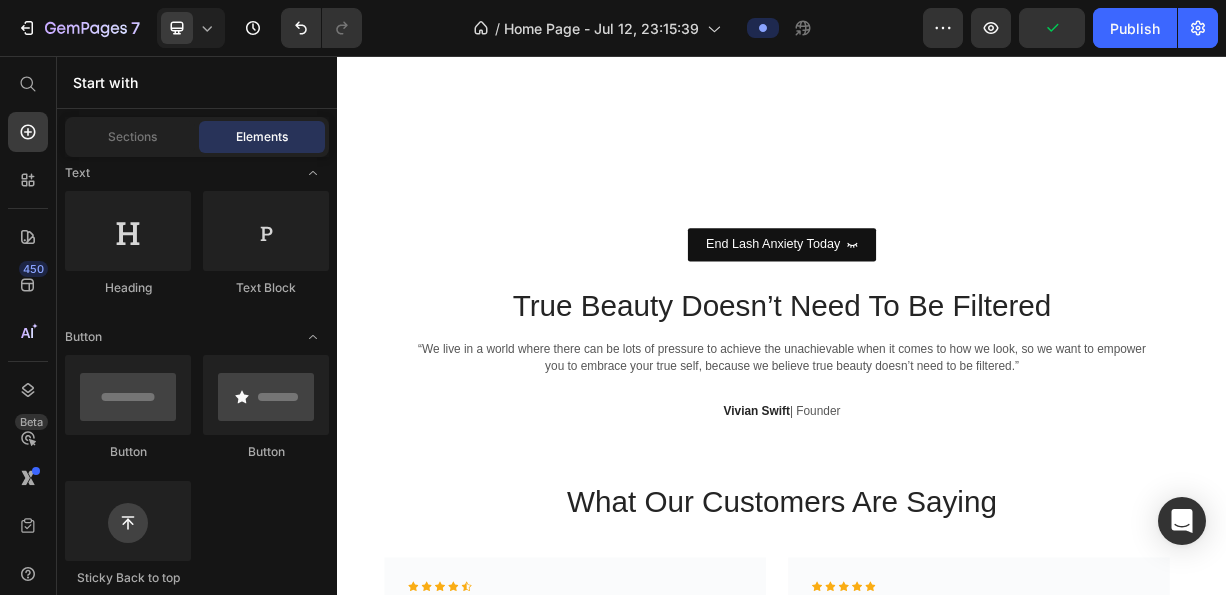 scroll, scrollTop: 1228, scrollLeft: 0, axis: vertical 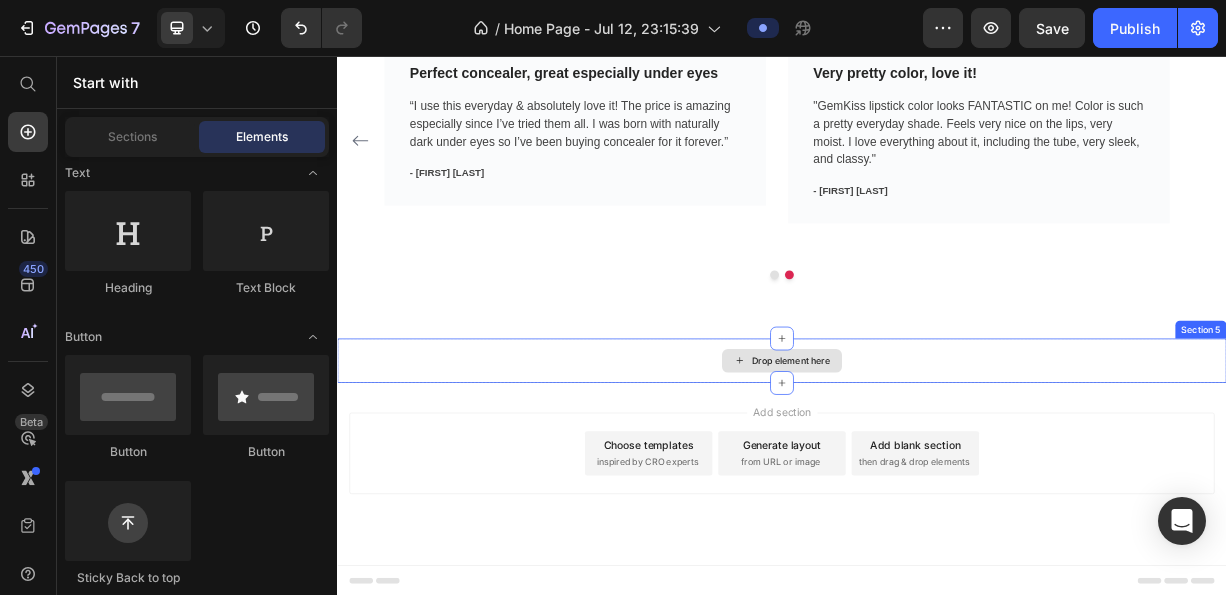 click on "Drop element here" at bounding box center (949, 467) 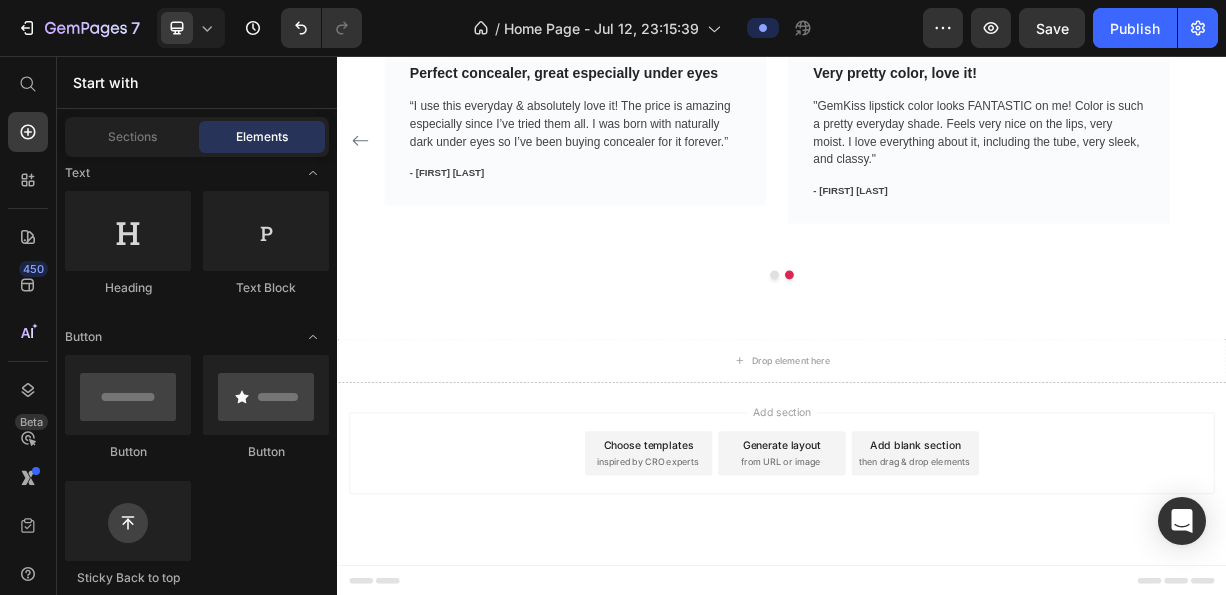 click on "inspired by CRO experts" at bounding box center [755, 604] 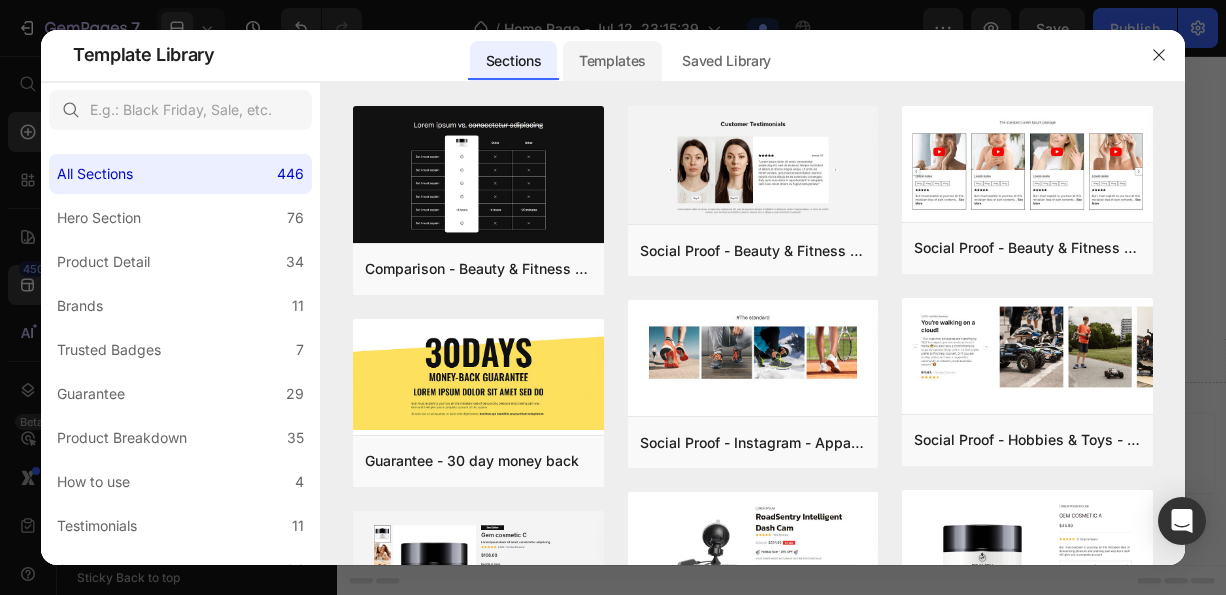 click on "Templates" 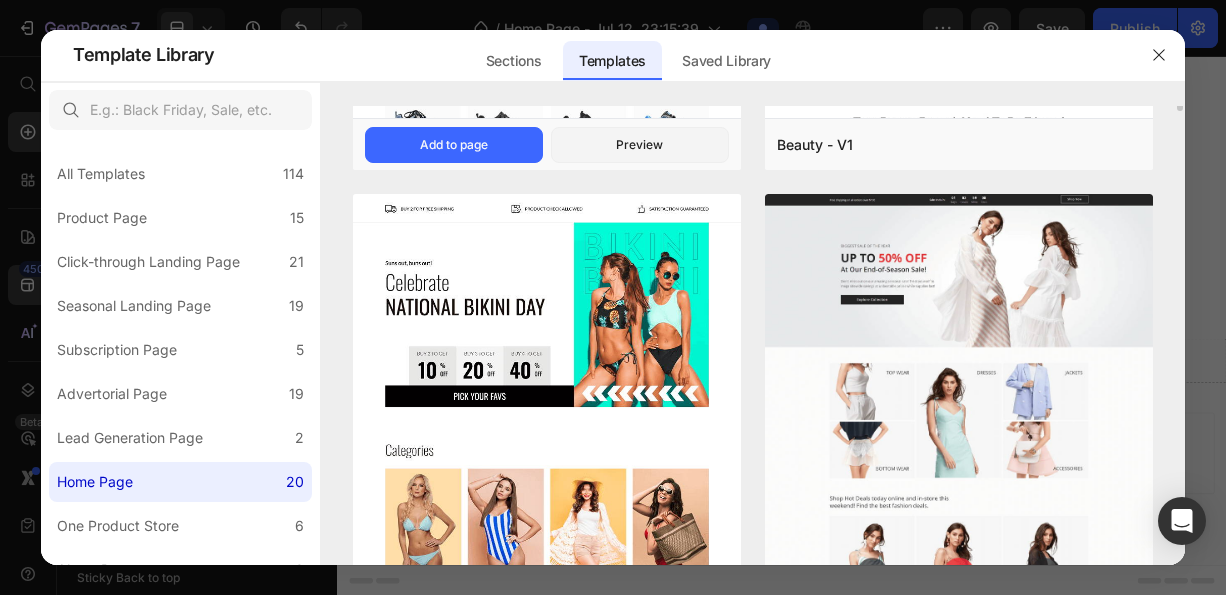 scroll, scrollTop: 806, scrollLeft: 0, axis: vertical 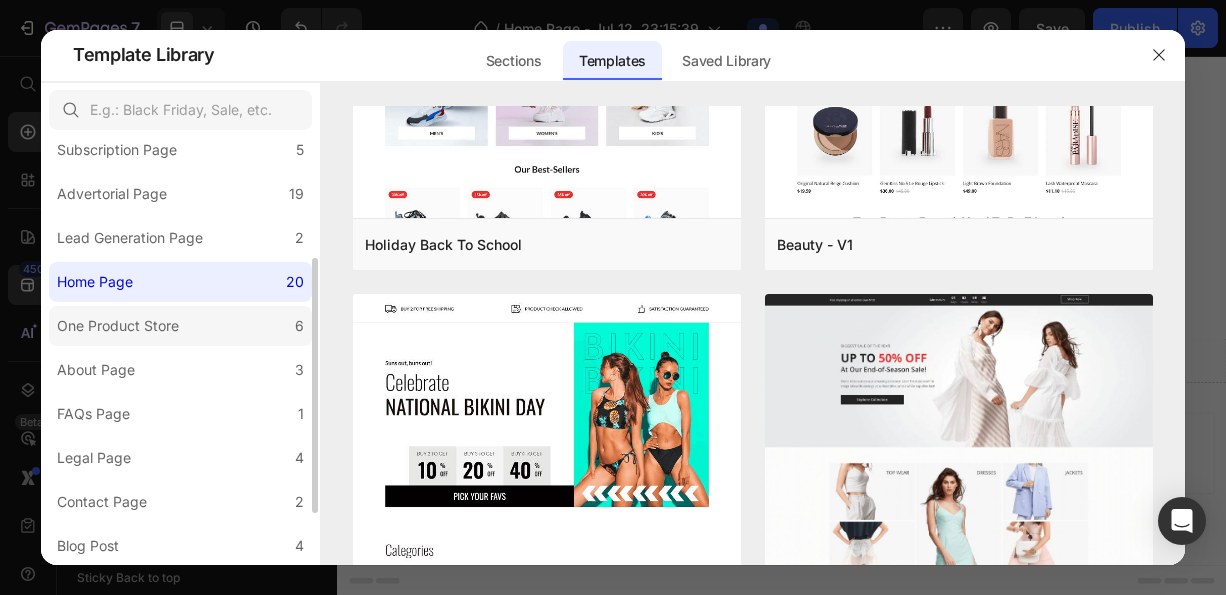 click on "One Product Store 6" 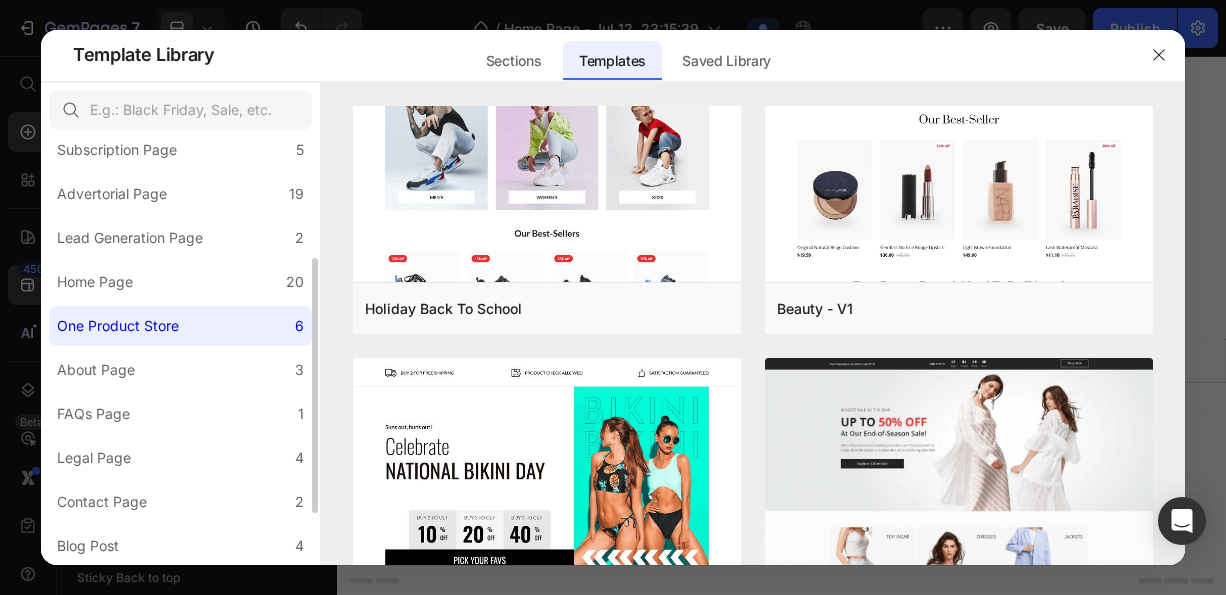 scroll, scrollTop: 0, scrollLeft: 0, axis: both 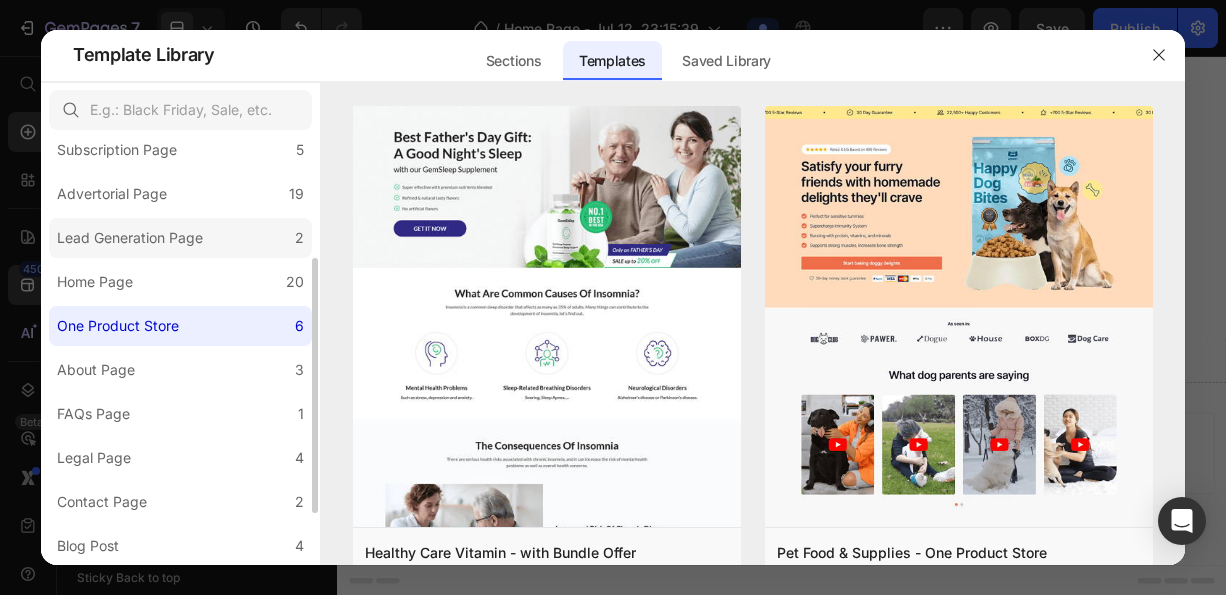 click on "Lead Generation Page 2" 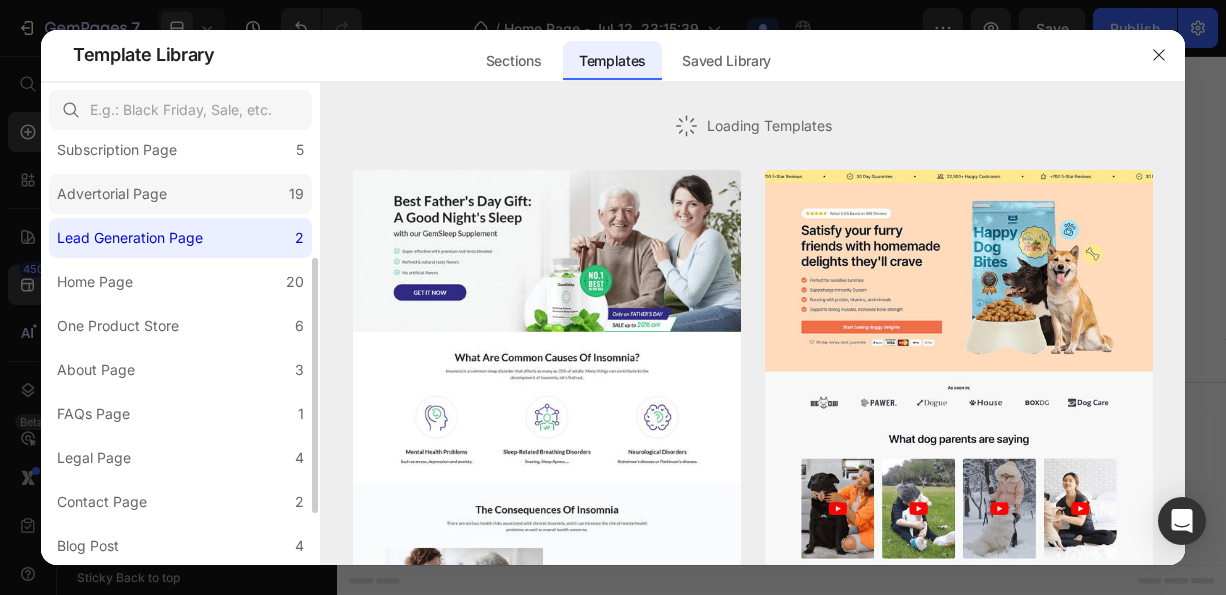 click on "Advertorial Page 19" 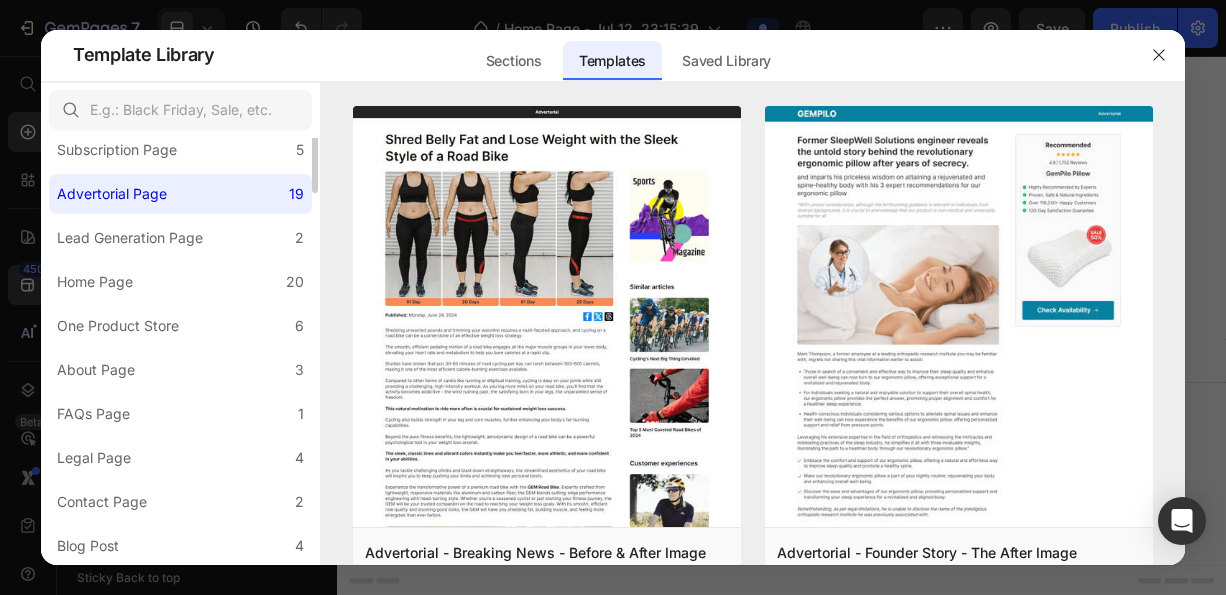 scroll, scrollTop: 0, scrollLeft: 0, axis: both 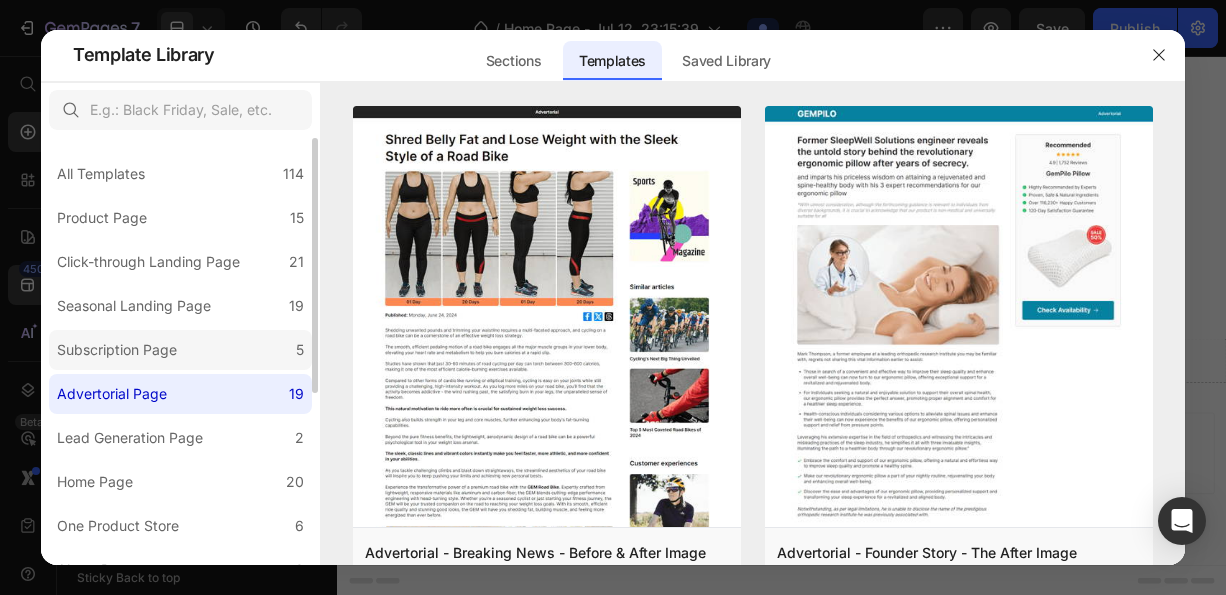 click on "Subscription Page 5" 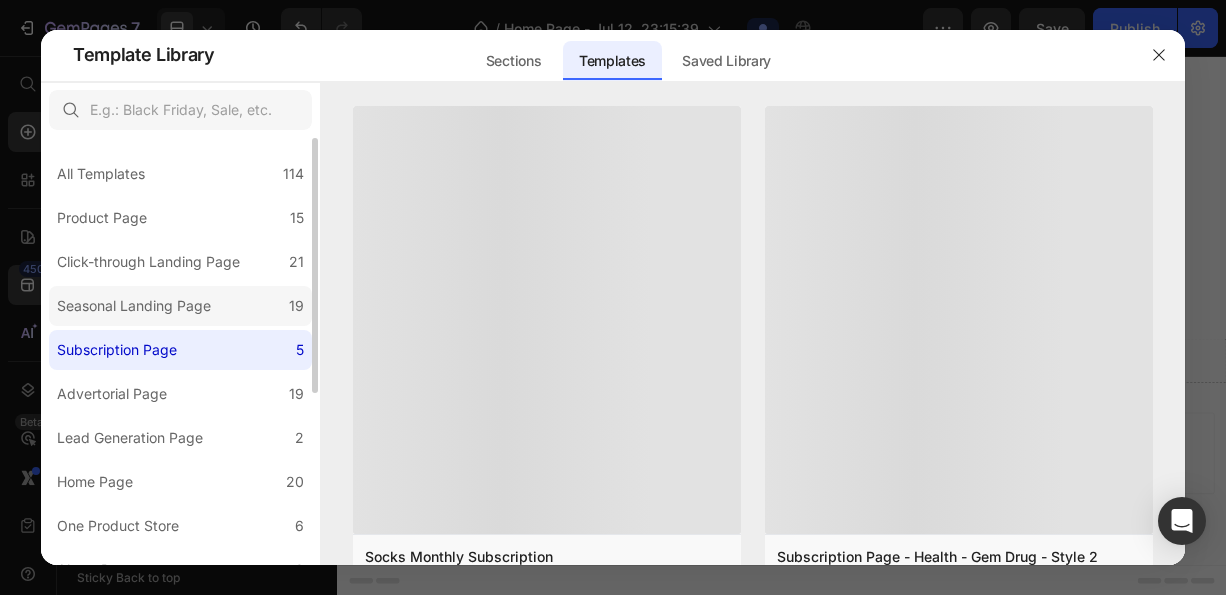 click on "Seasonal Landing Page" at bounding box center (138, 306) 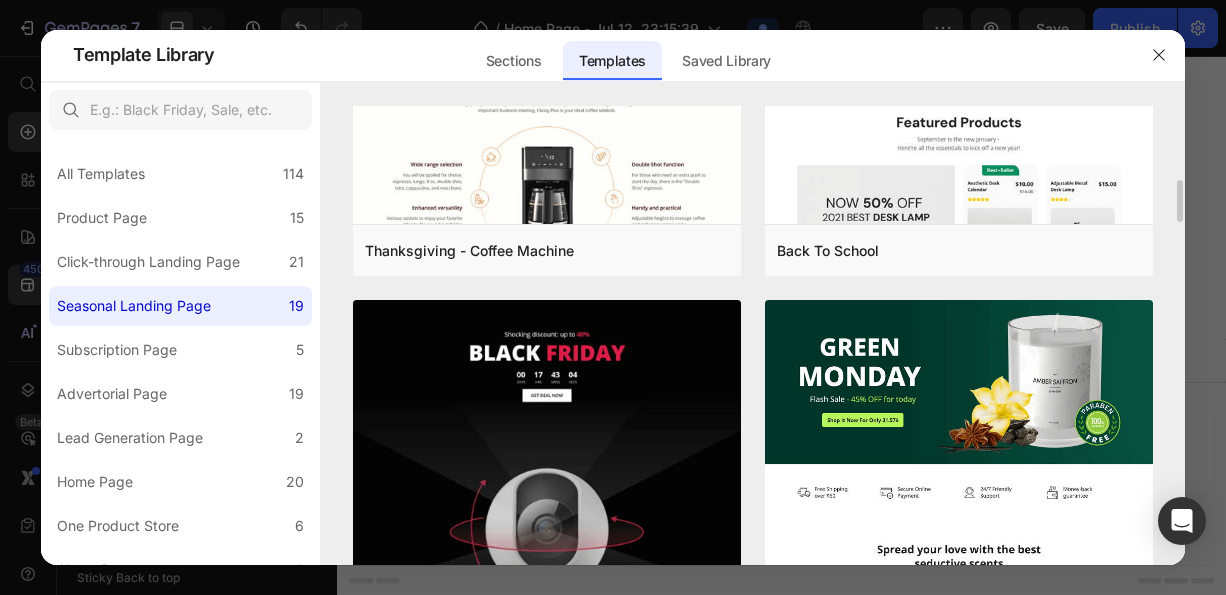 scroll, scrollTop: 600, scrollLeft: 0, axis: vertical 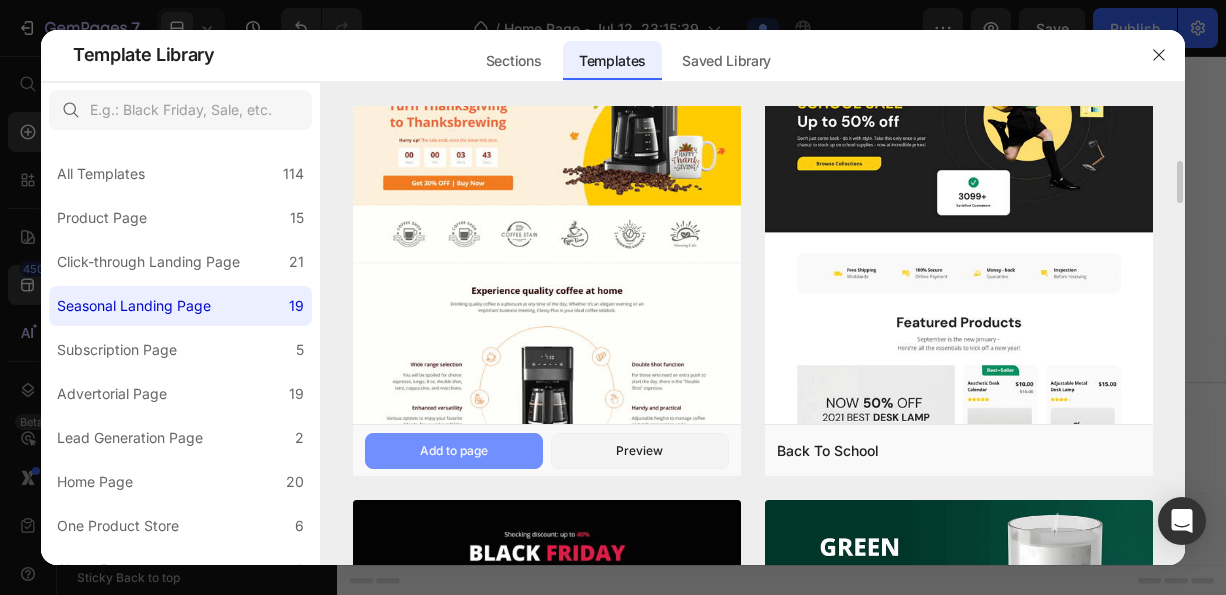 click on "Add to page" at bounding box center (454, 451) 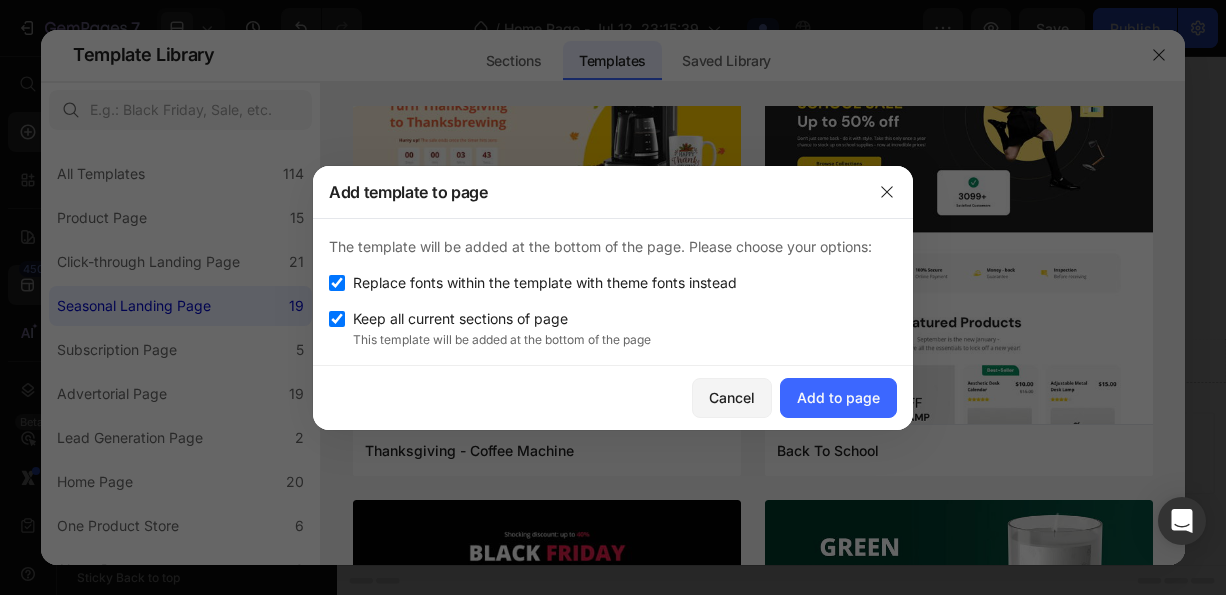 click on "The template will be added at the bottom of the page. Please choose your options:  Replace fonts within the template with theme fonts instead Keep all current sections of page This template will be added at the bottom of the page" at bounding box center [613, 292] 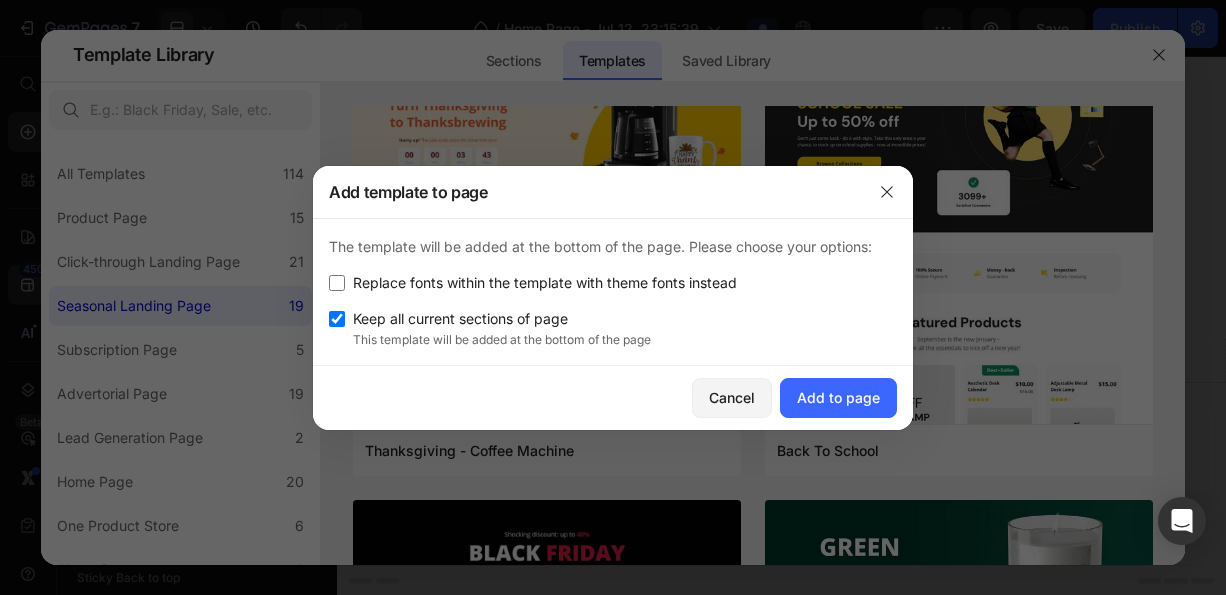 checkbox on "false" 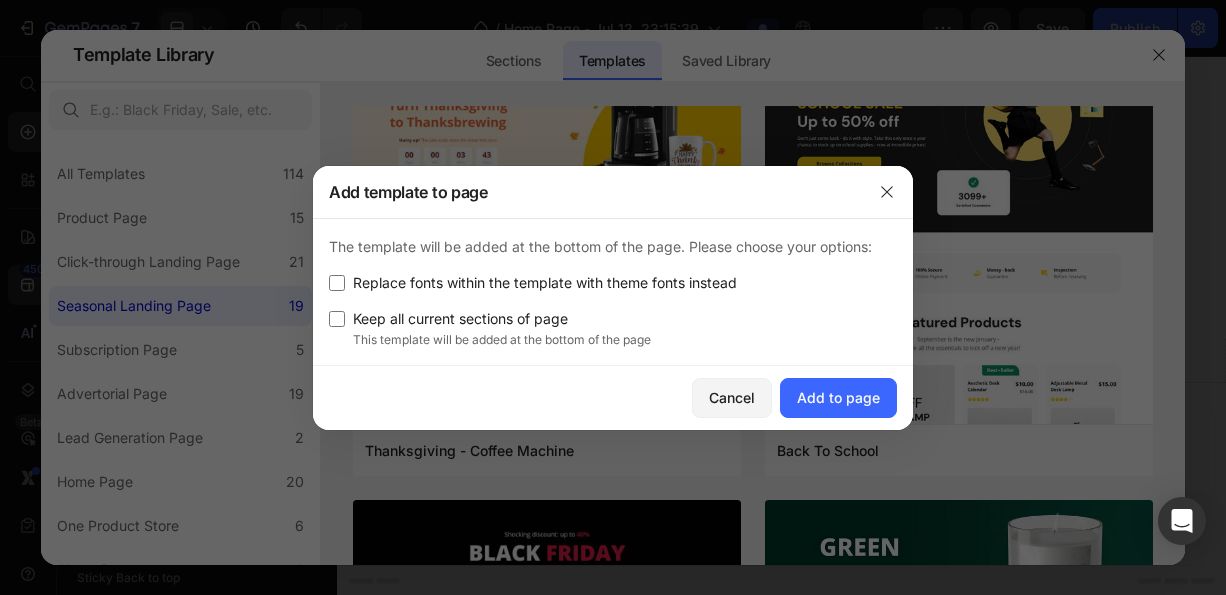 checkbox on "false" 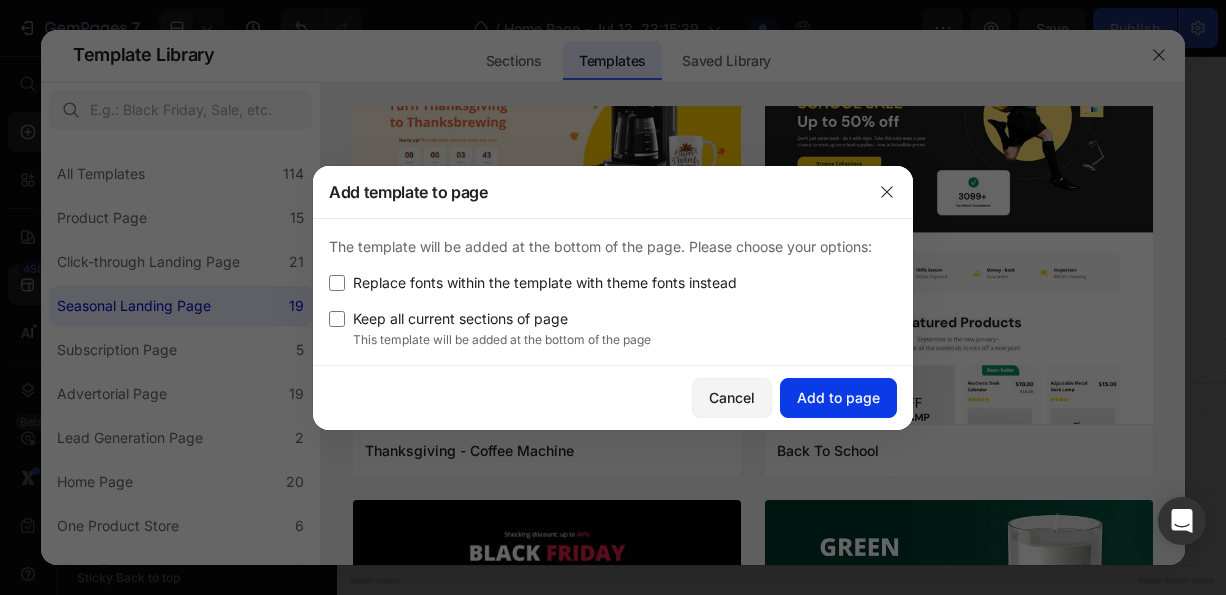 click on "Add to page" at bounding box center (838, 397) 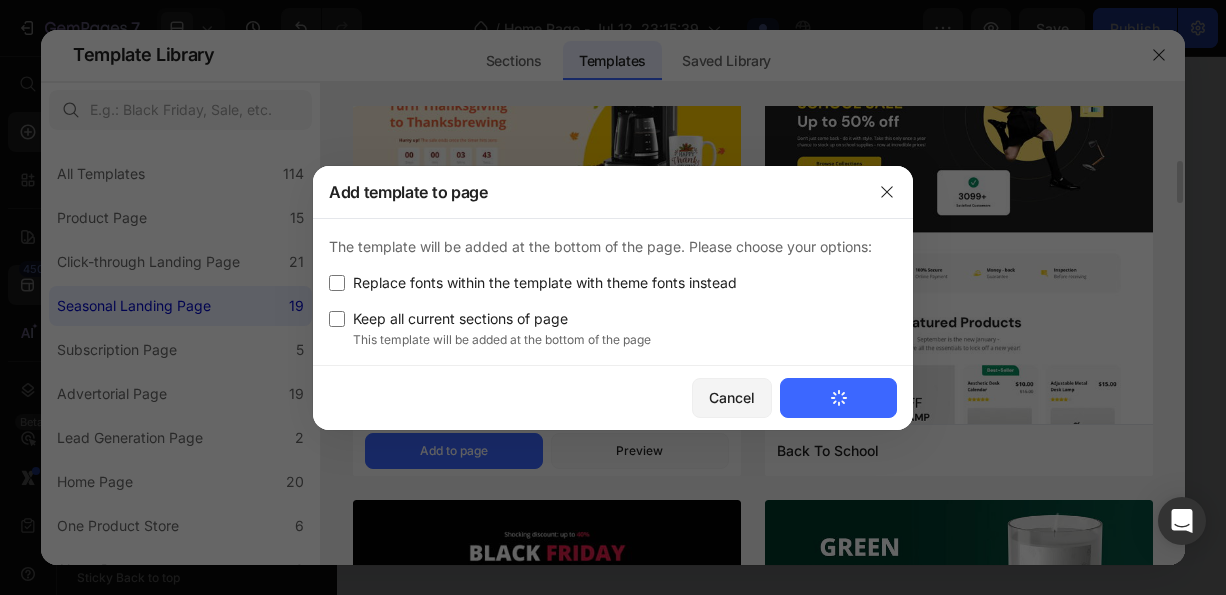click at bounding box center [547, 1099] 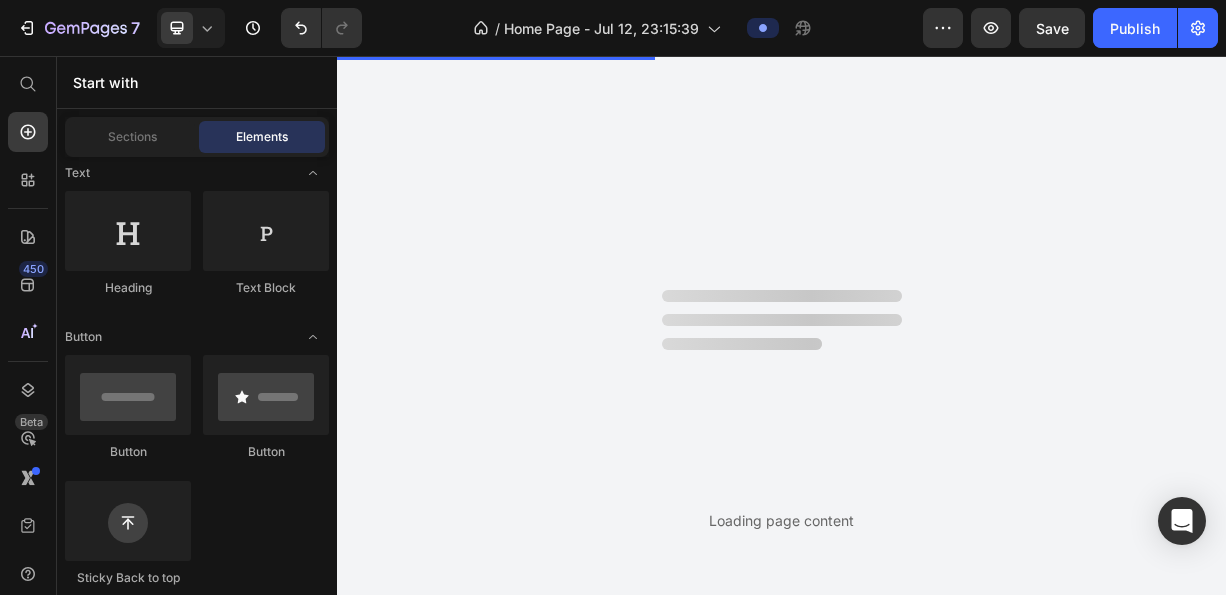 click on "Loading page content" at bounding box center [781, 325] 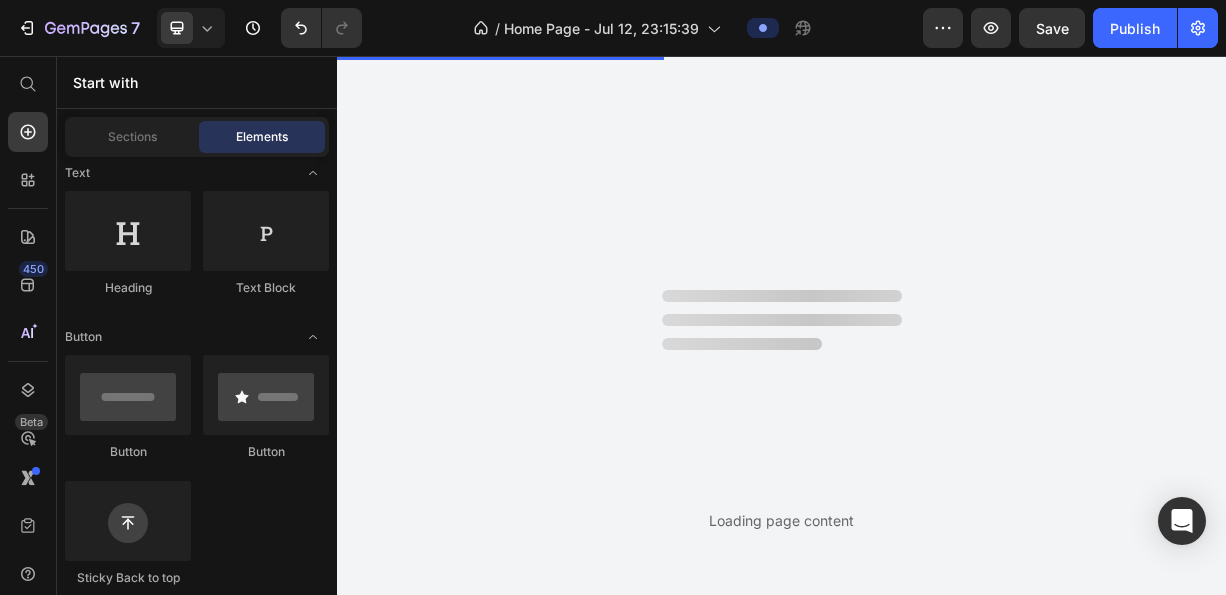 click 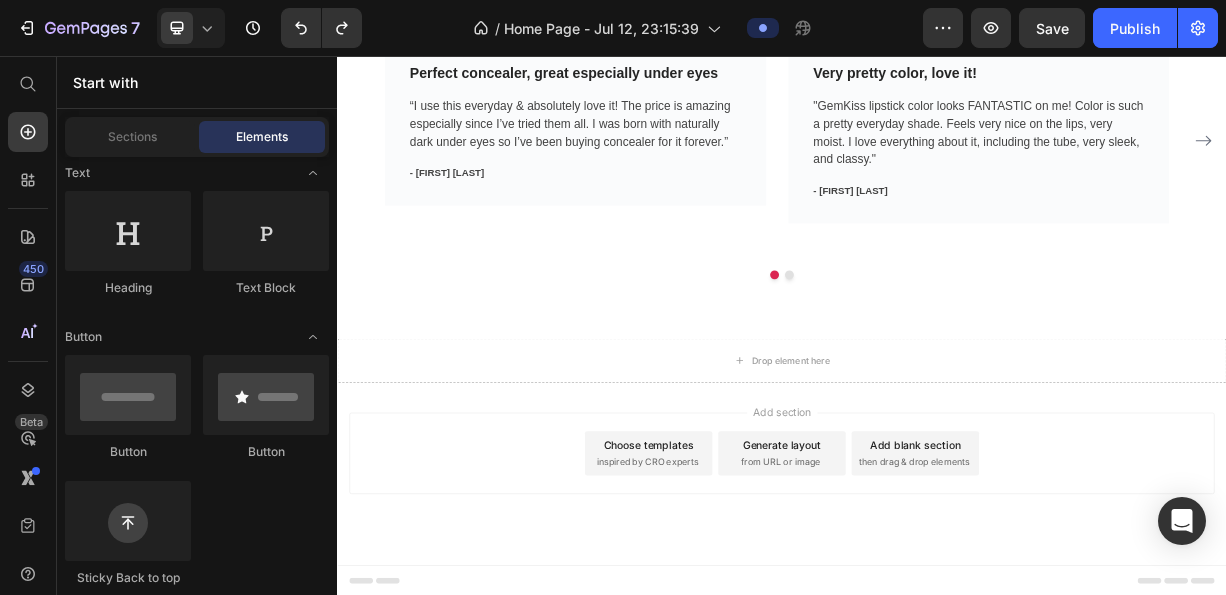 click on "inspired by CRO experts" at bounding box center [757, 604] 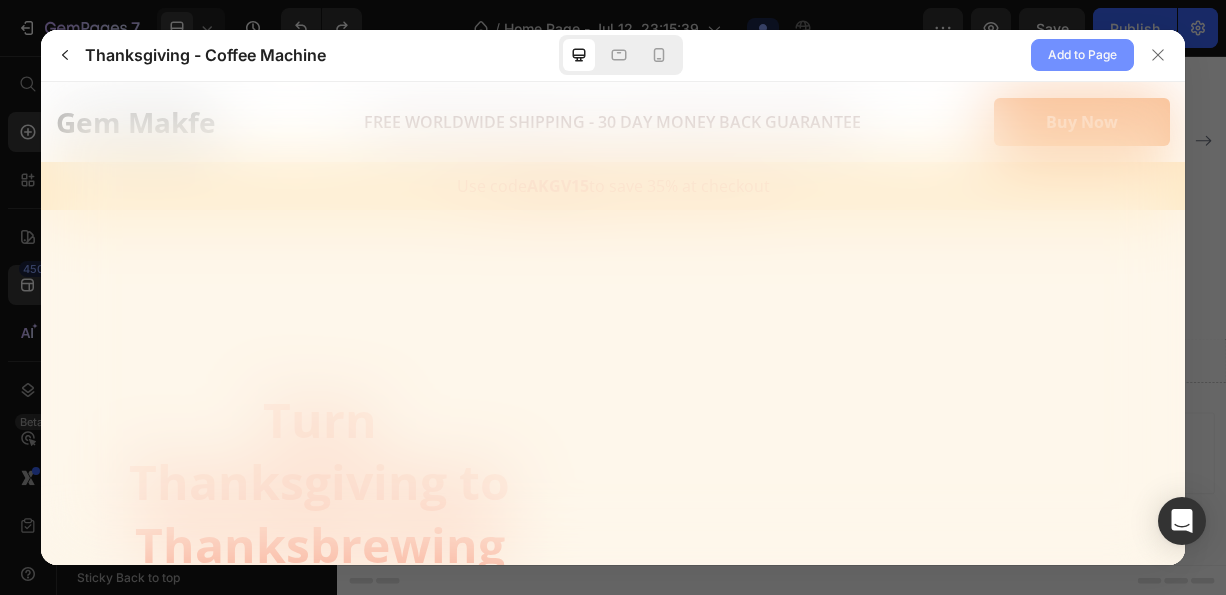 click on "Add to Page" 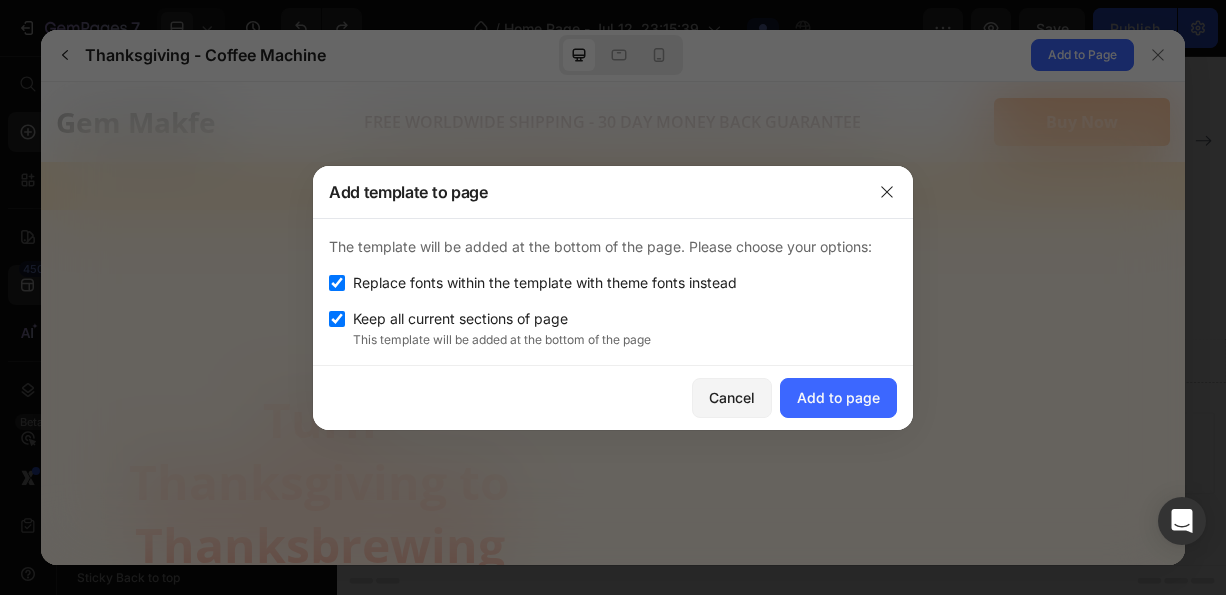 click on "Replace fonts within the template with theme fonts instead" at bounding box center [545, 283] 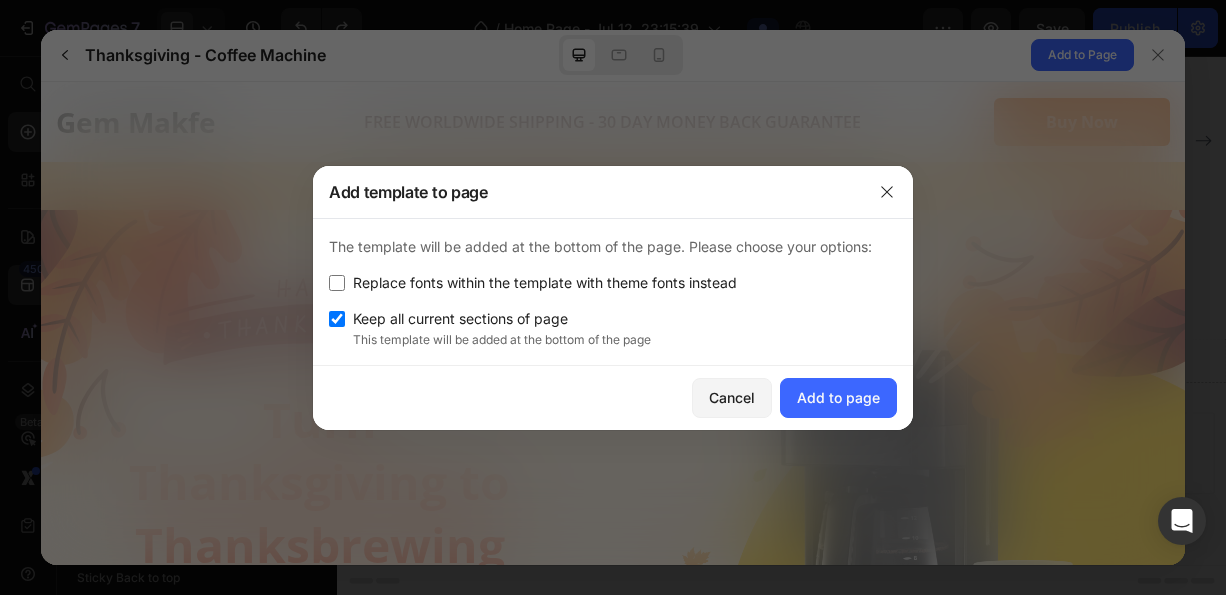 checkbox on "false" 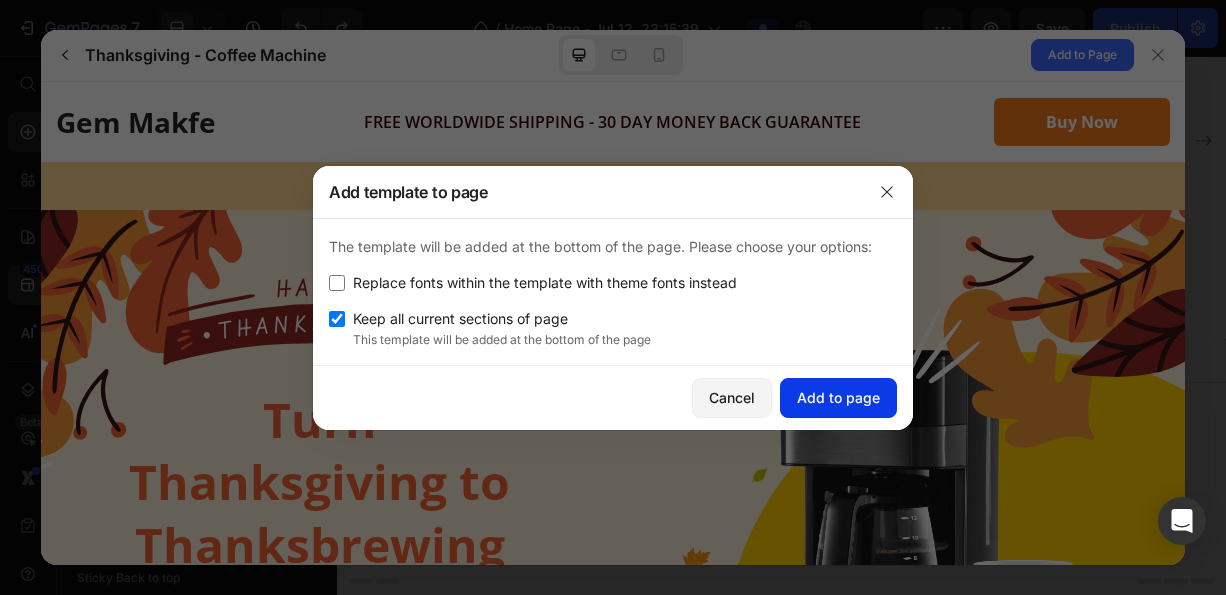 click on "Add to page" at bounding box center (838, 397) 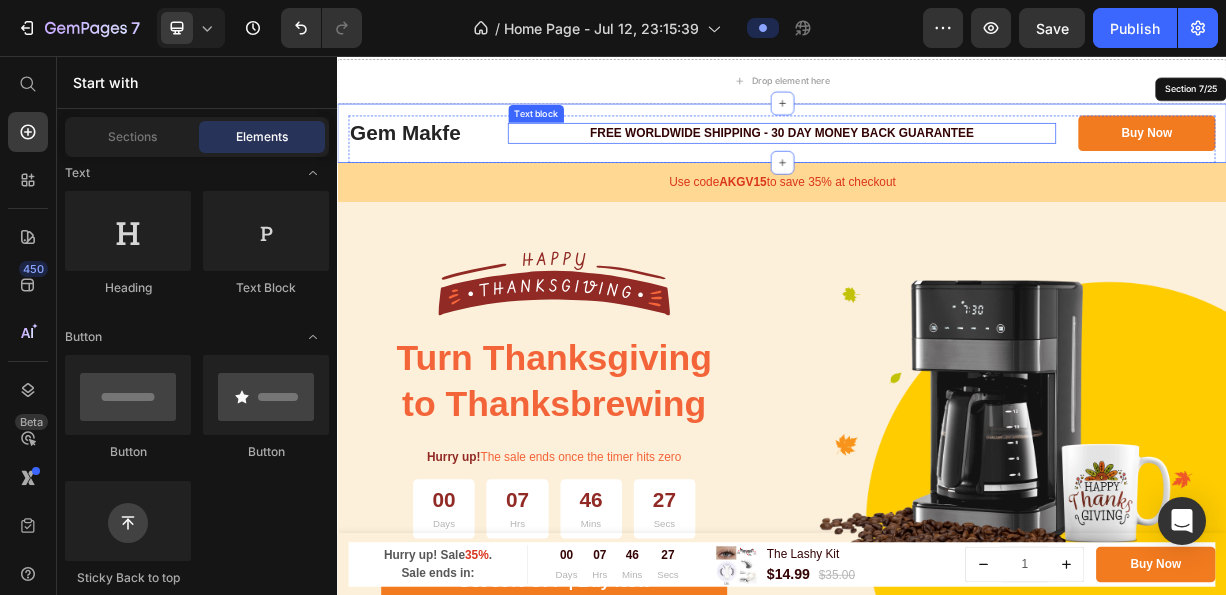 scroll, scrollTop: 1568, scrollLeft: 0, axis: vertical 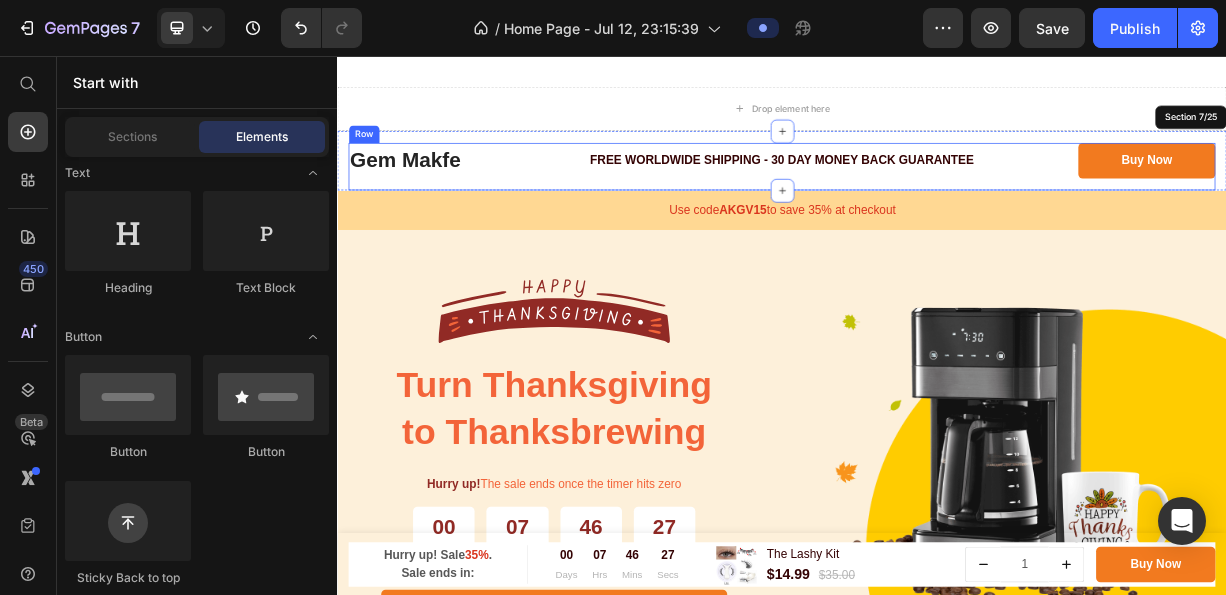 click on "FREE WORLDWIDE SHIPPING - 30 DAY MONEY BACK GUARANTEE Text block" at bounding box center (937, 205) 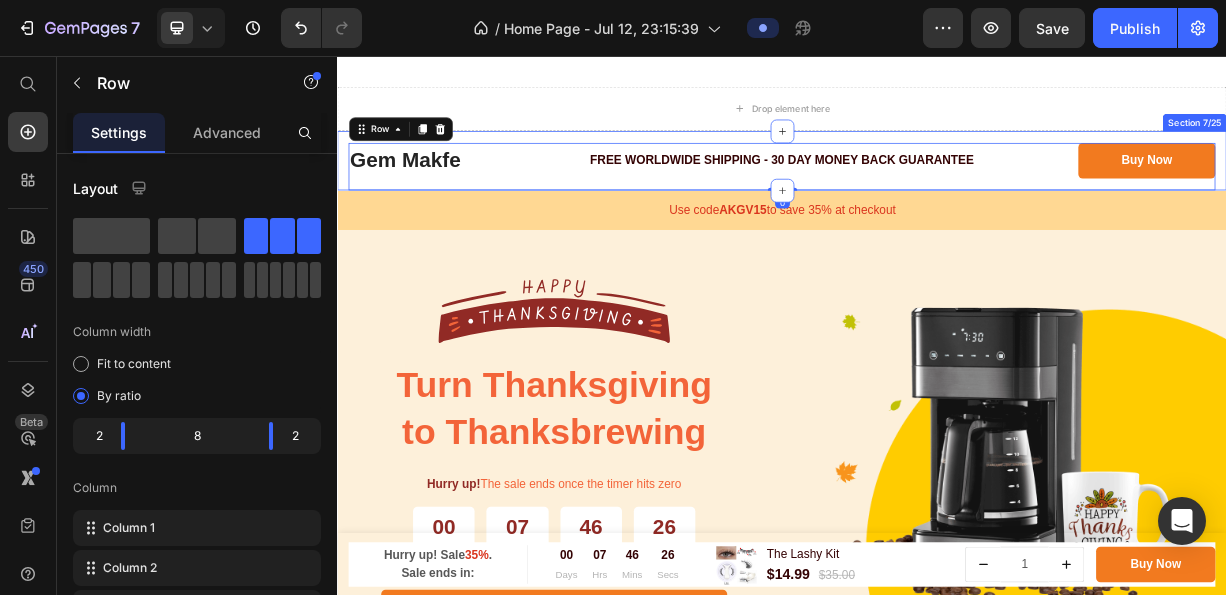 click on "Gem Makfe Heading FREE WORLDWIDE SHIPPING - 30 DAY MONEY BACK GUARANTEE Text block Buy Now Button Row   0 Section 7/25" at bounding box center [937, 197] 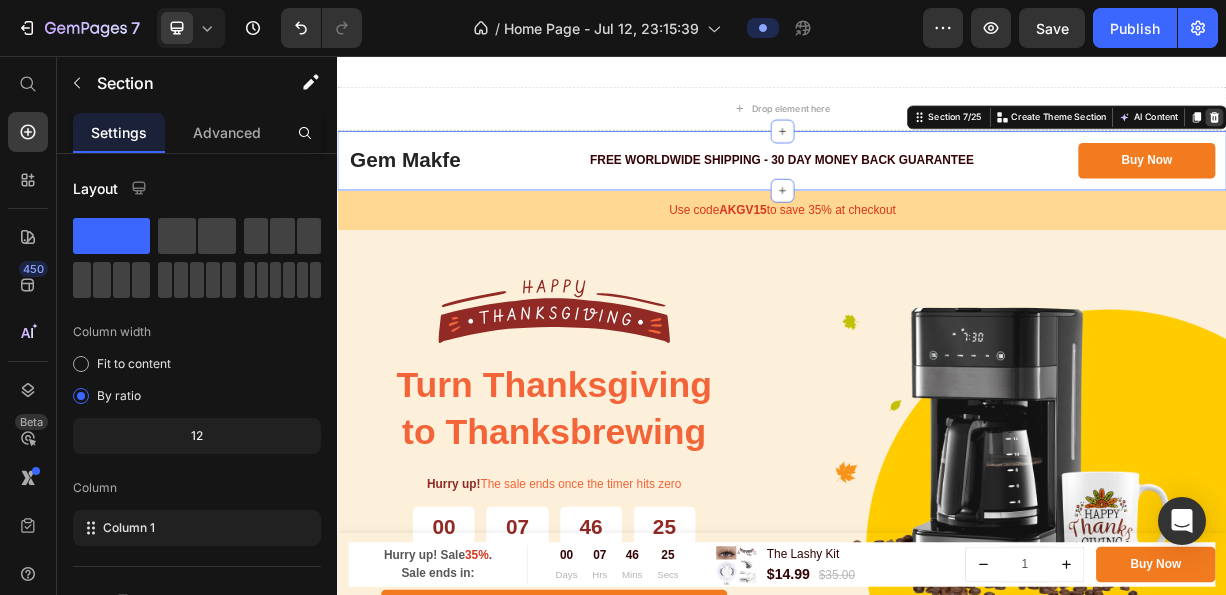 click 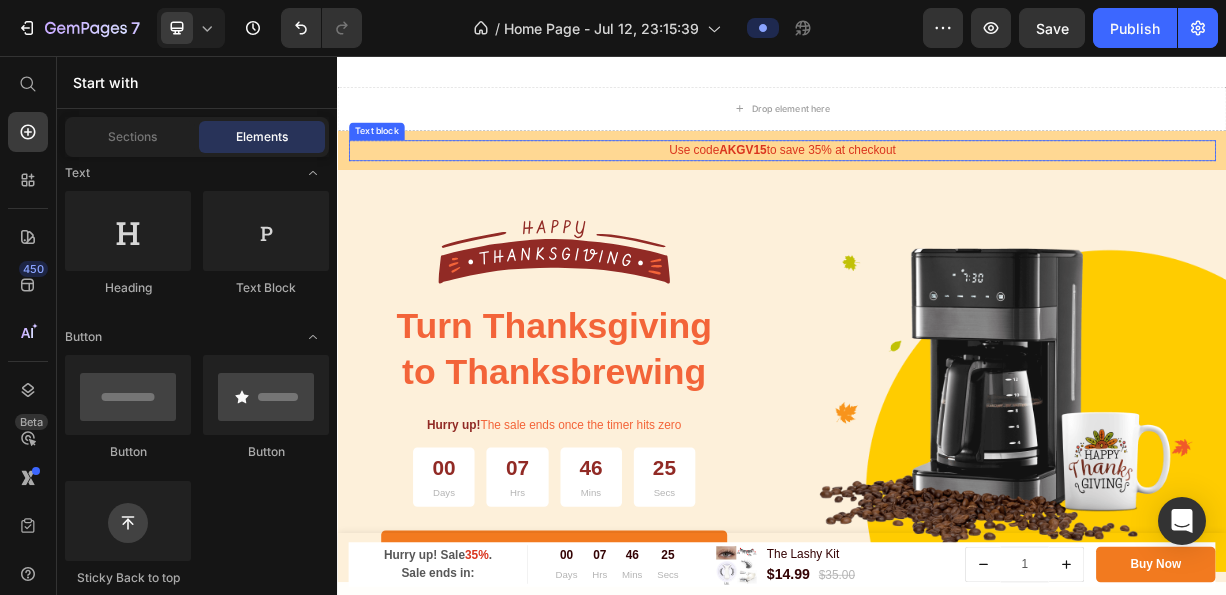 click on "Use code  AKGV15  to save 35% at checkout Text block Row Section 7" at bounding box center [937, 183] 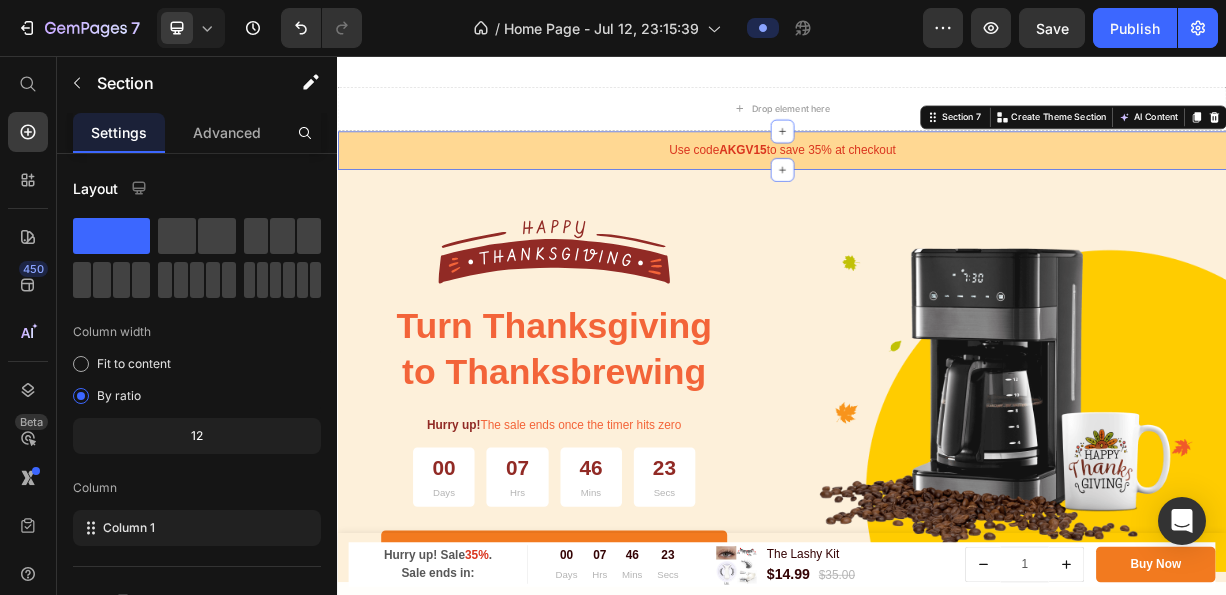 click 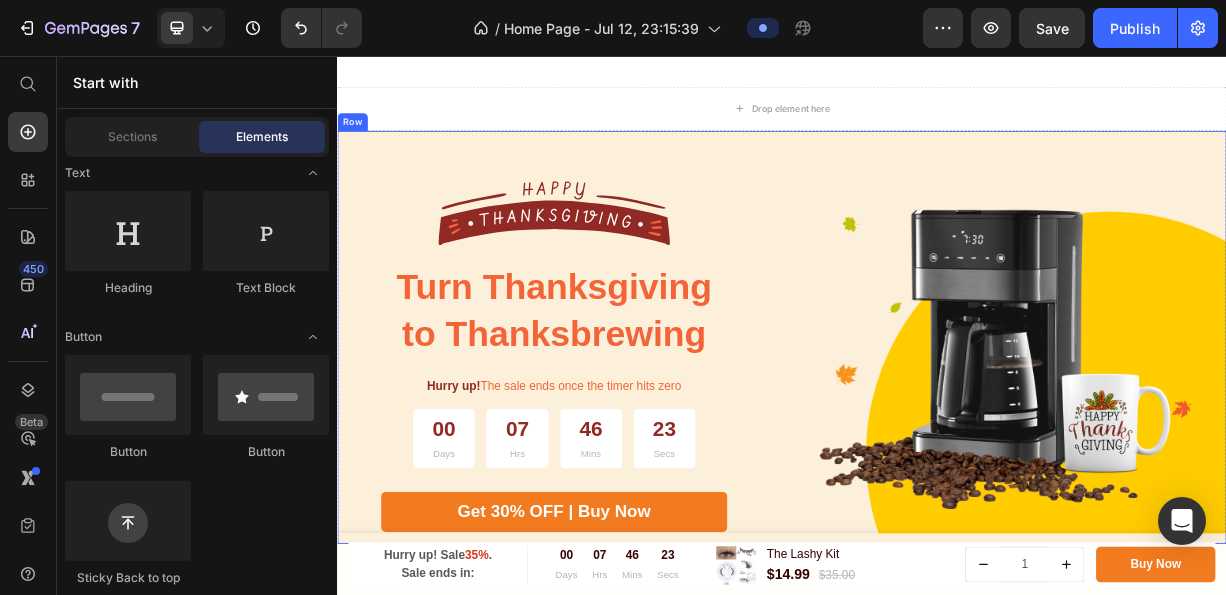 click on "Image" at bounding box center [1244, 466] 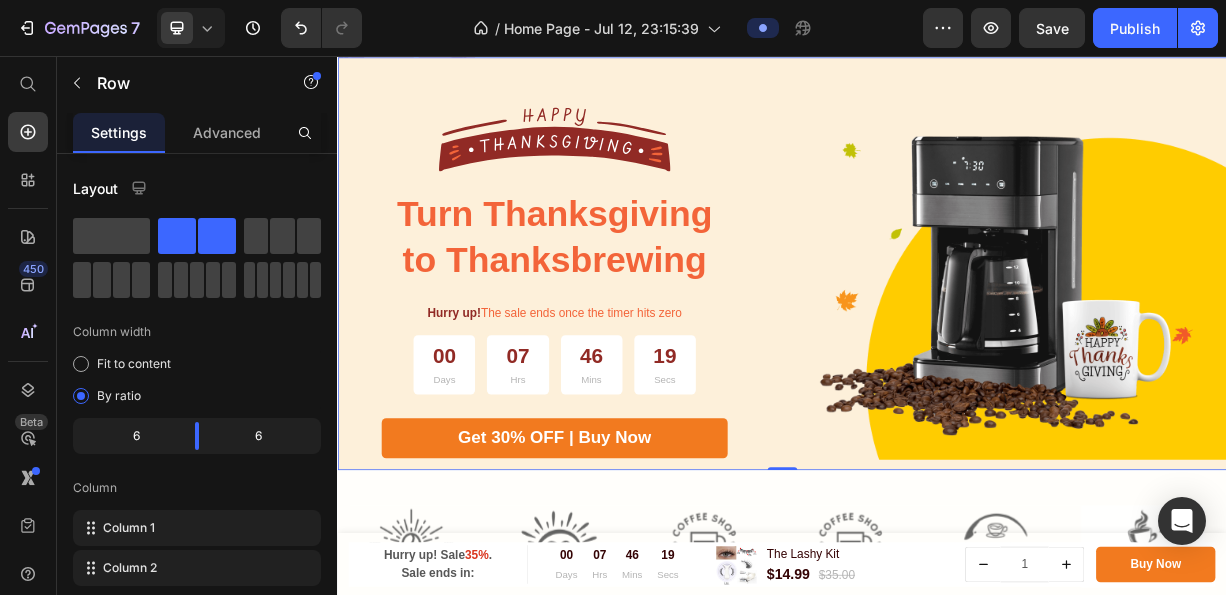 scroll, scrollTop: 1468, scrollLeft: 0, axis: vertical 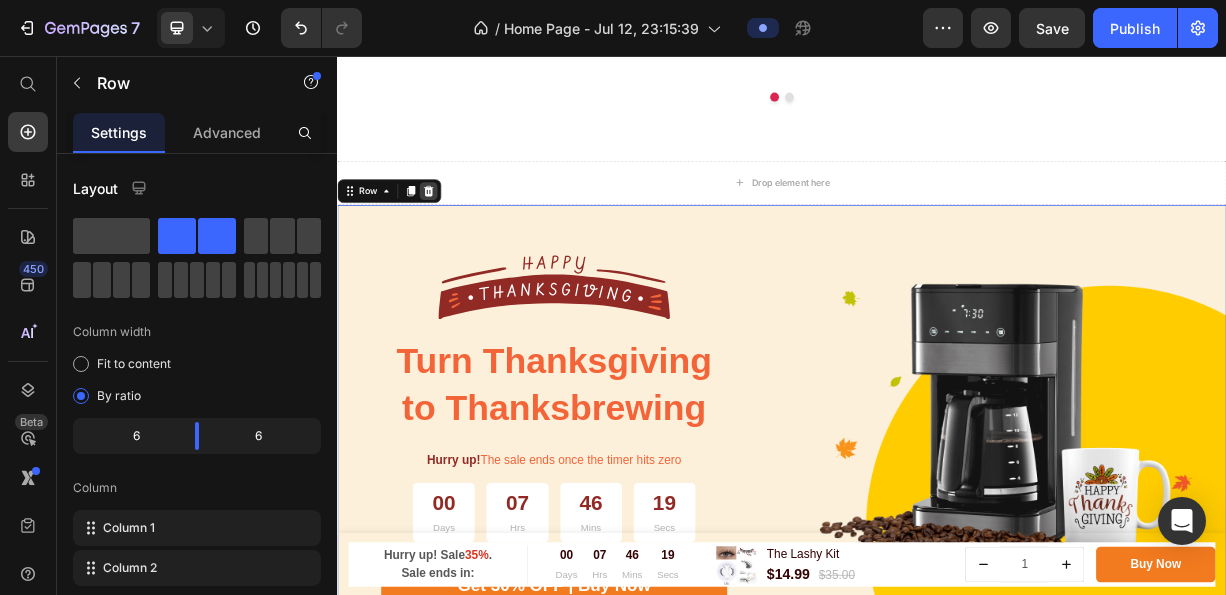 click 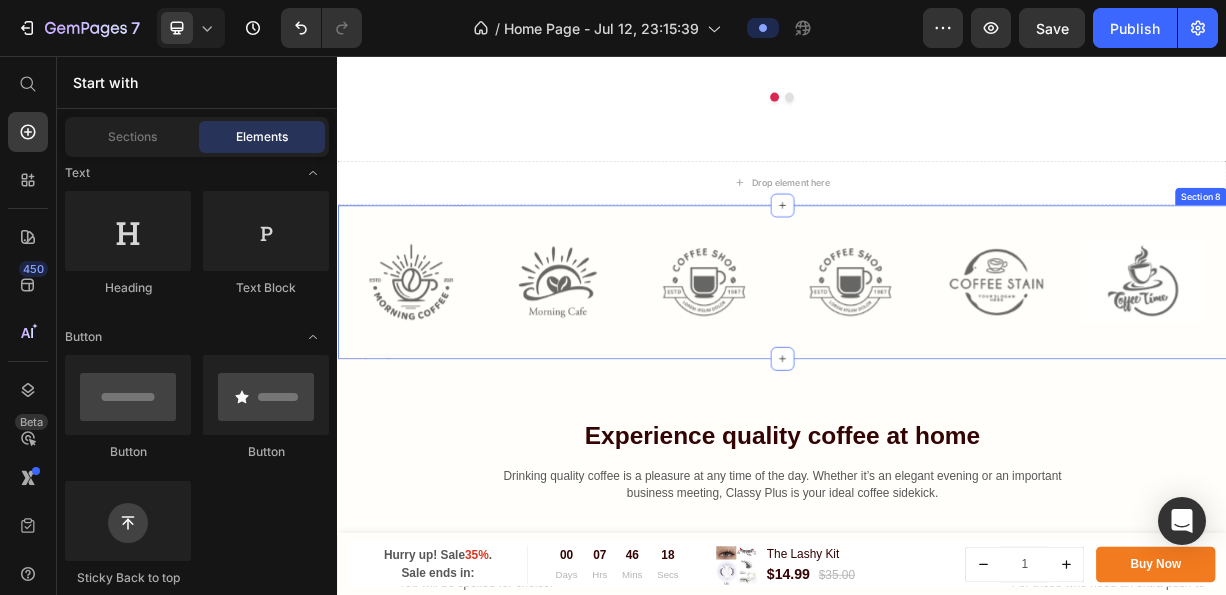 click on "Image Image Image Image Image Image Carousel Row Section 8" at bounding box center [937, 360] 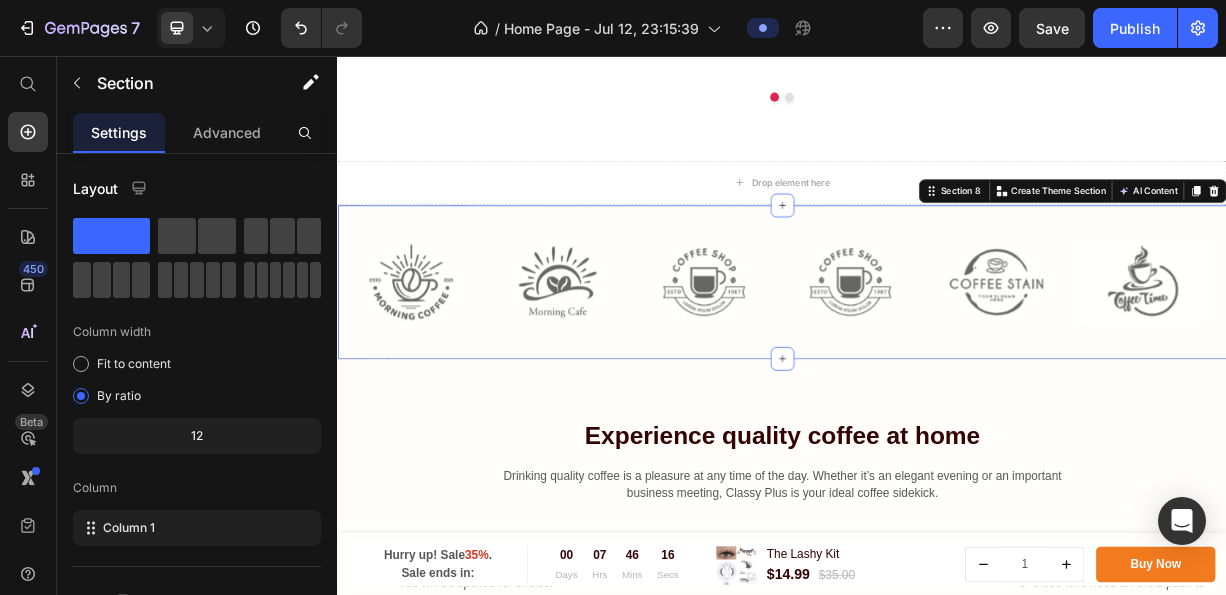 drag, startPoint x: 1500, startPoint y: 233, endPoint x: 1471, endPoint y: 244, distance: 31.016125 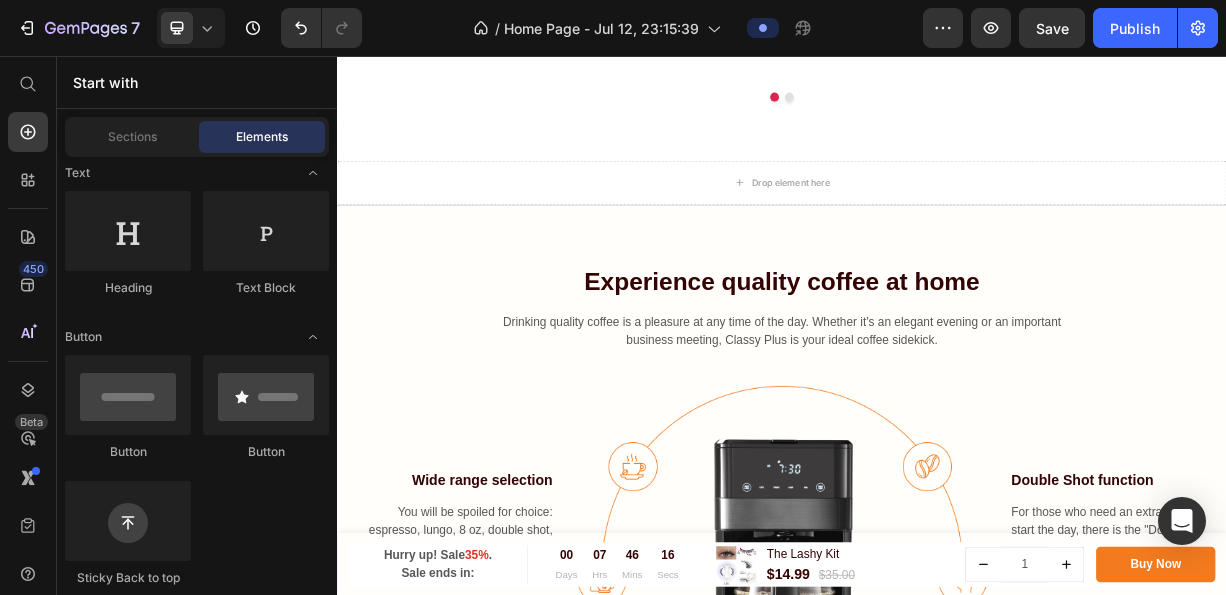 click at bounding box center (1537, 257) 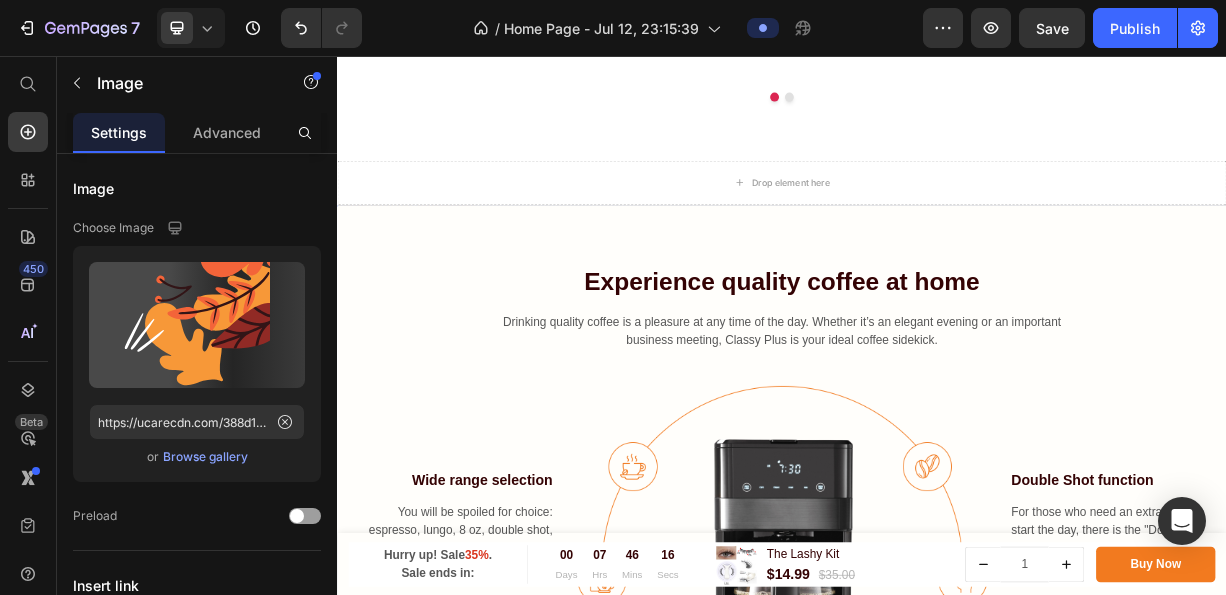 click at bounding box center (1537, 257) 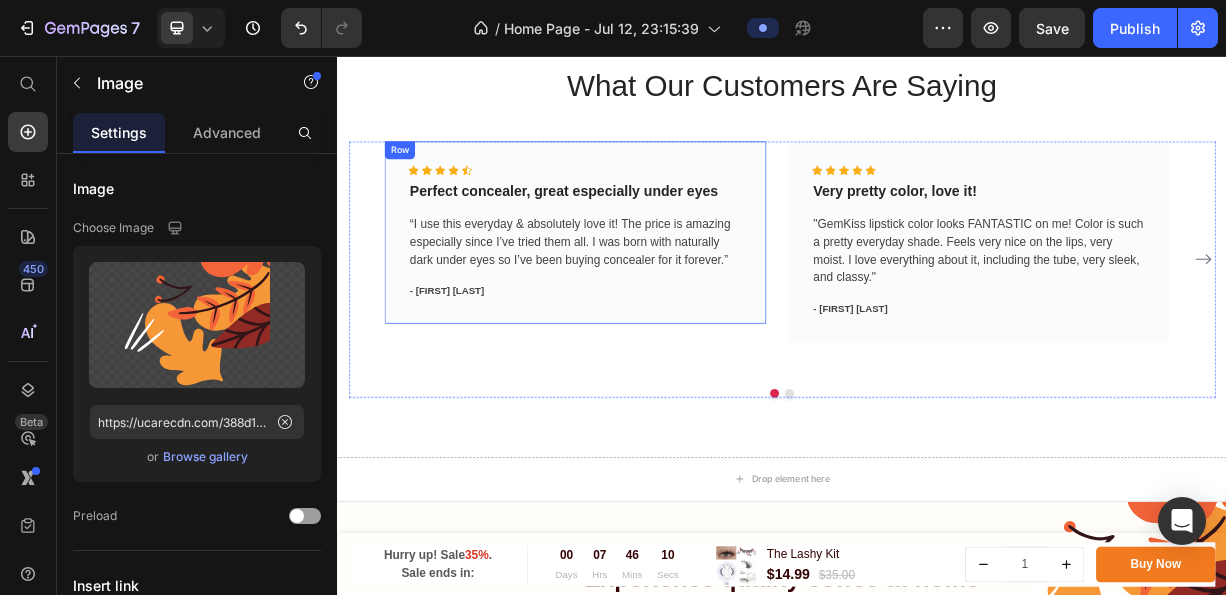 scroll, scrollTop: 1463, scrollLeft: 0, axis: vertical 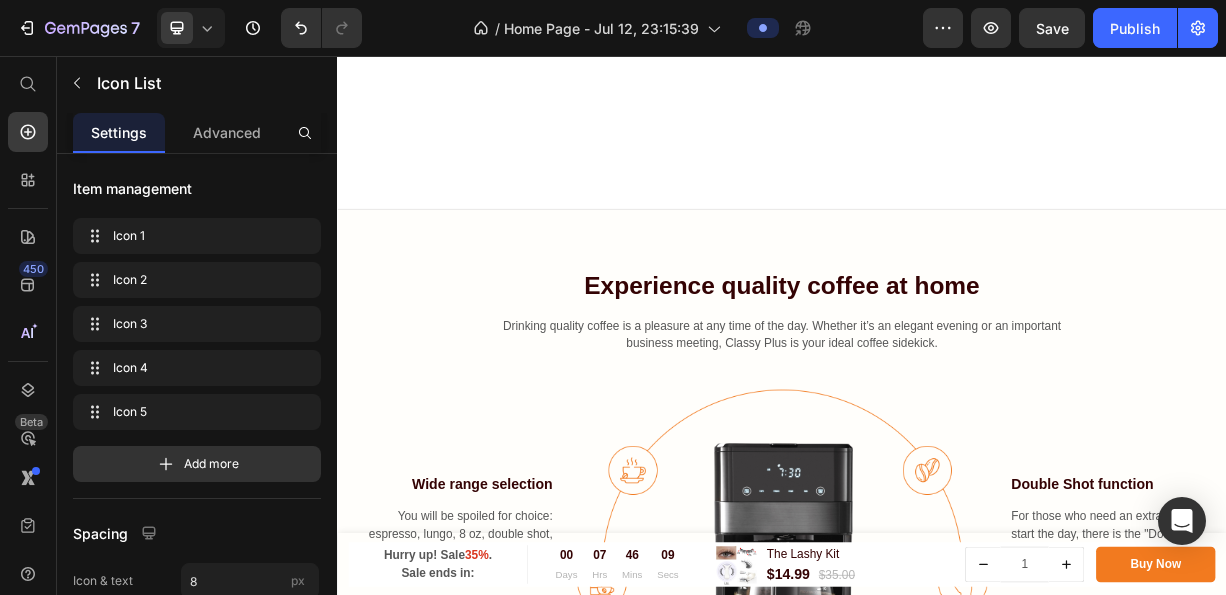 click on "Hurry up! Sale  35% . Sale ends in: Text block 00 Days 07 Hrs 46 Mins 09 Secs Countdown Timer Row Product Images & Gallery The Lashy Kit Product Title $14.99 Product Price $35.00 Product Price Row Row 1 Product Quantity Buy Now Product Cart Button Row Product Sticky Experience quality coffee at home Heading Drinking quality coffee is a pleasure at any time of the day. Whether it’s an elegant evening or an important business meeting, Classy Plus is your ideal coffee sidekick. Text block Row Wide range selection Text block You will be spoiled for choice: espresso, lungo, 8 oz, double shot, latte, cappuccino, and macchiato. Text block Enhanced versatility Text block Various options to enjoy your favorite blends. Do you take milk? No problem, there's Classy Plus. Text block Image Double Shot function Text block For those who need an extra push to start the day, there is the "Double Shot" espresso. Text block Handy and practical Text block Text block Row Section 8 Image Free Delivery Text block from $250 Image -" at bounding box center [937, 2466] 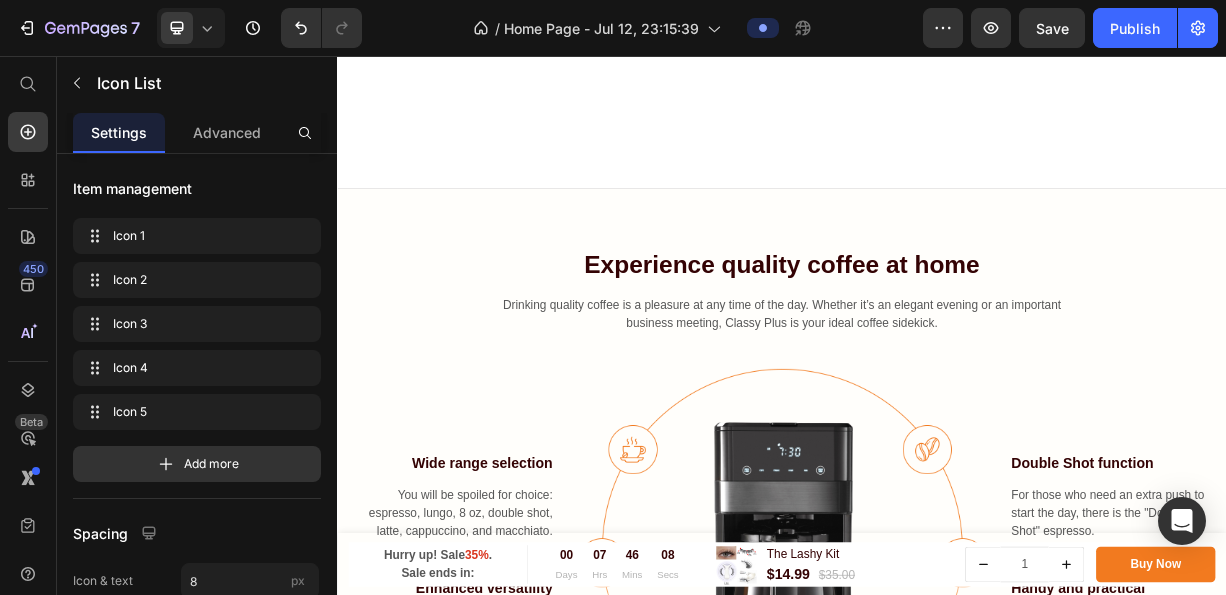 scroll, scrollTop: 2440, scrollLeft: 0, axis: vertical 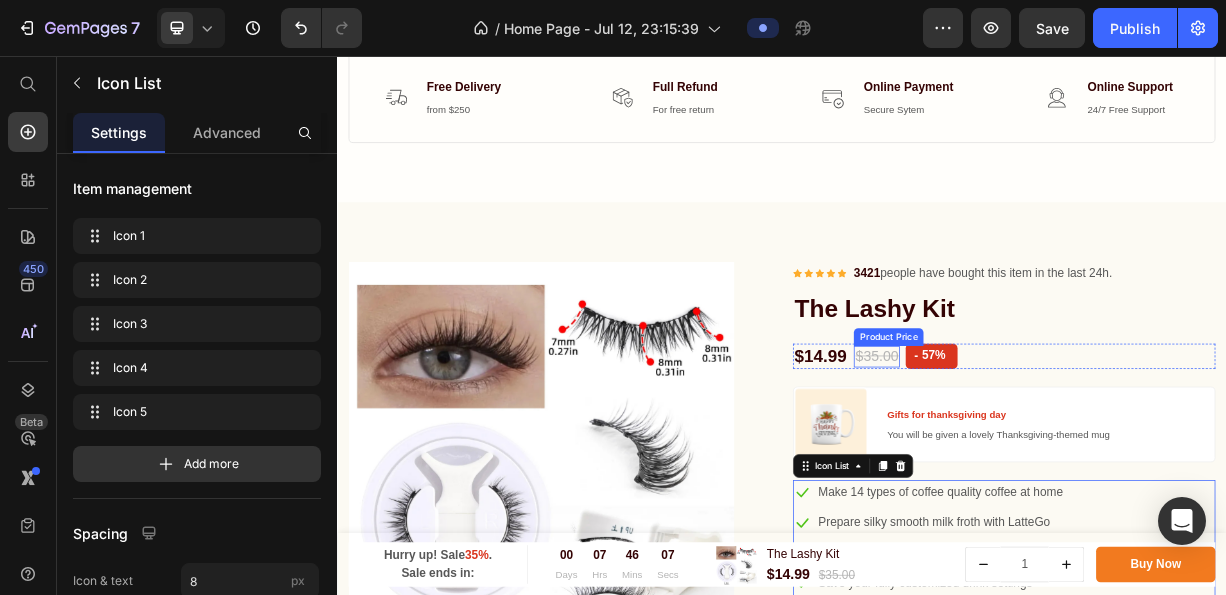 click on "Image Free Delivery Text block from $250 Text block Icon List Image Full Refund Text block For free return Text block Icon List Row Image Online Payment Text block Secure Sytem Text block Icon List Image Online Support Text block 24/7 Free Support Text block Icon List Row Row" at bounding box center [937, 112] 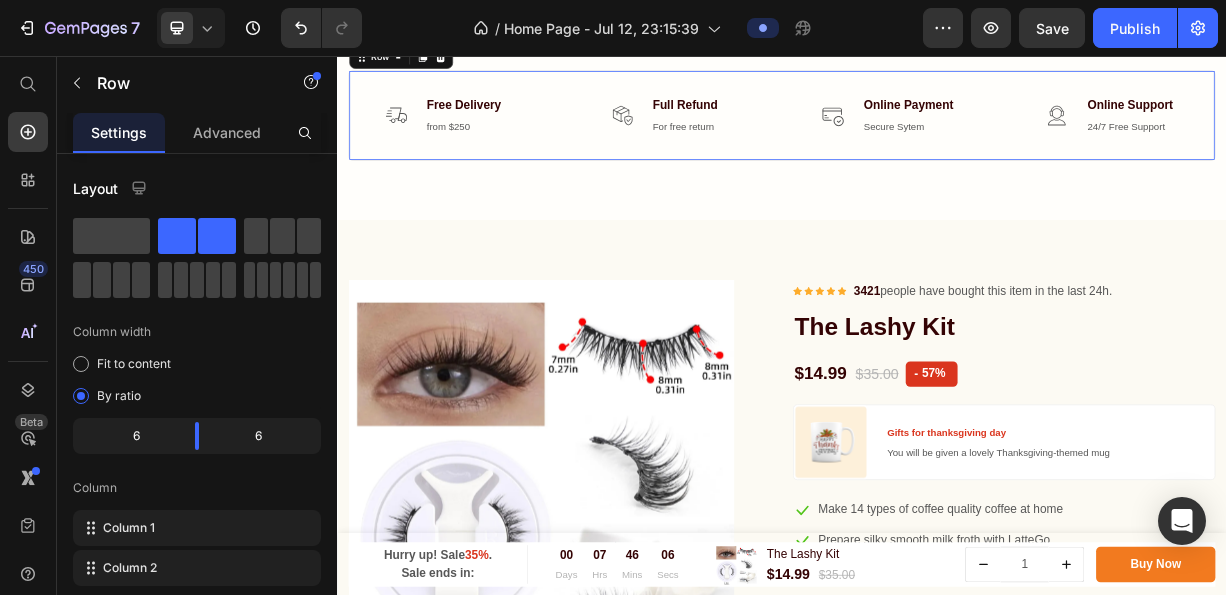 scroll, scrollTop: 2068, scrollLeft: 0, axis: vertical 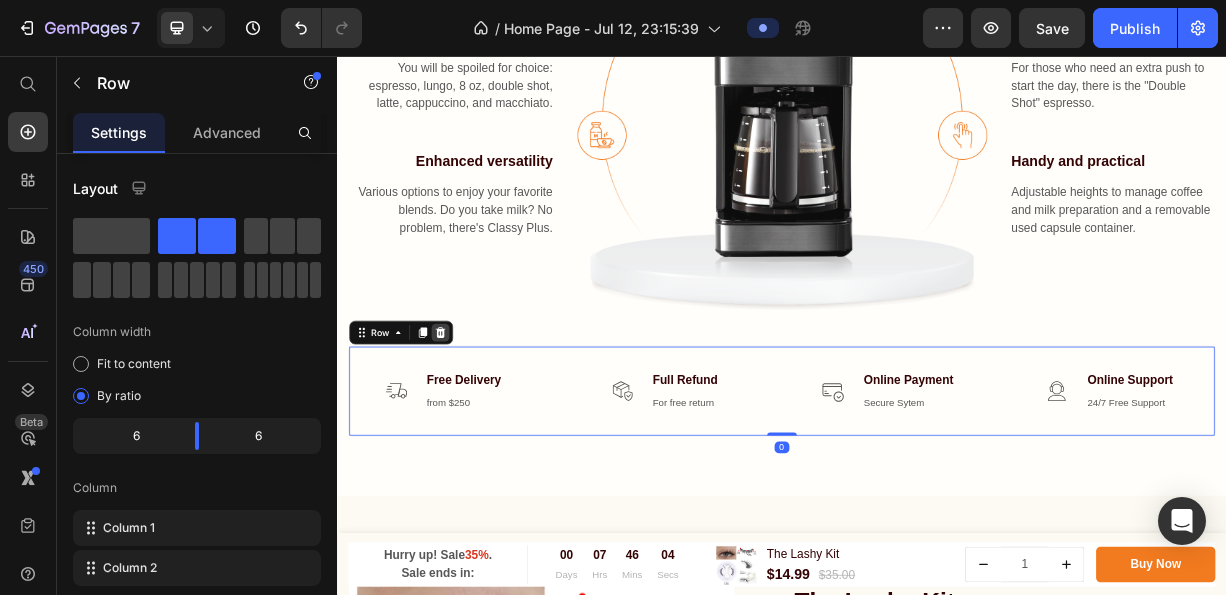 click at bounding box center (476, 429) 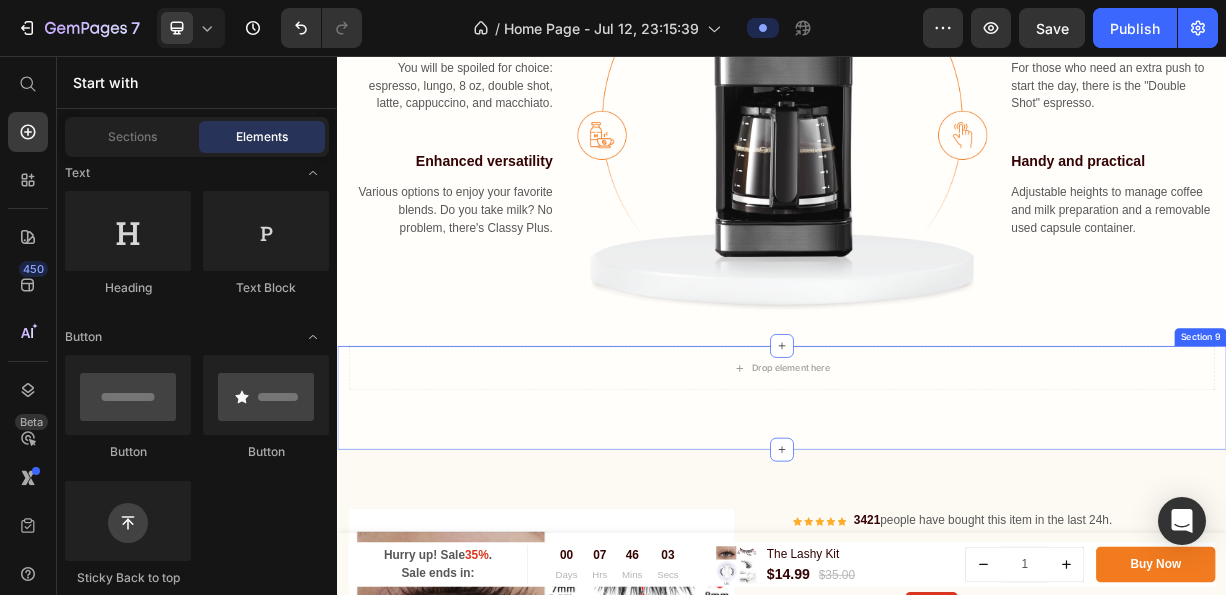click on "Drop element here Section 9" at bounding box center (937, 517) 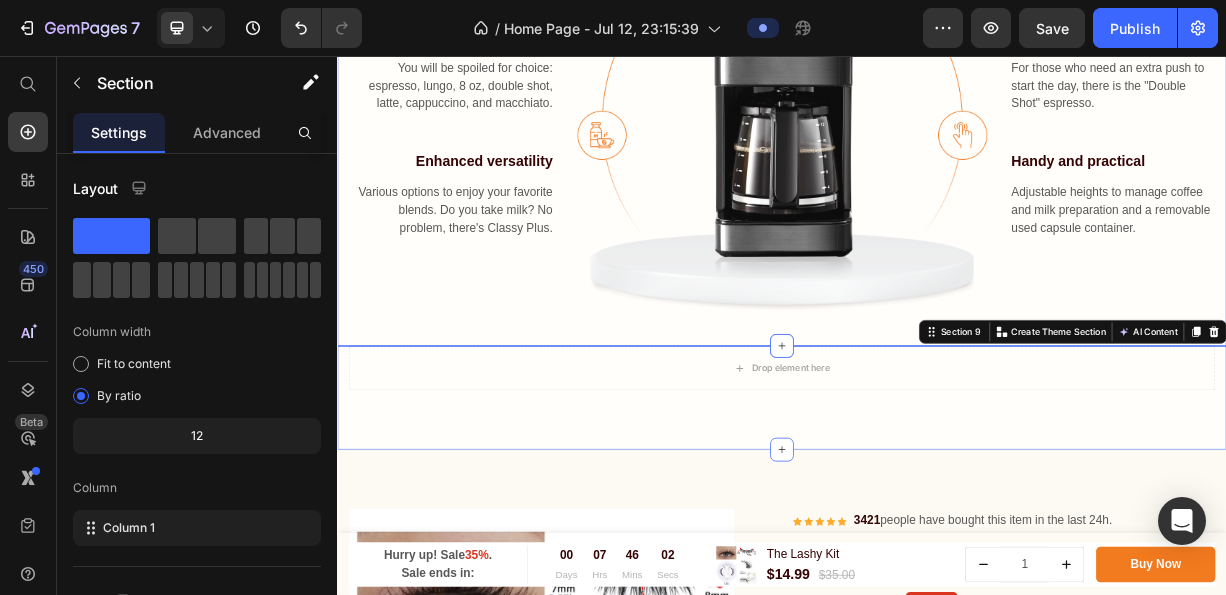 click on "Section 9   You can create reusable sections Create Theme Section AI Content Write with GemAI What would you like to describe here? Tone and Voice Persuasive Product The Lashy Kit Show more Generate" at bounding box center (1329, 428) 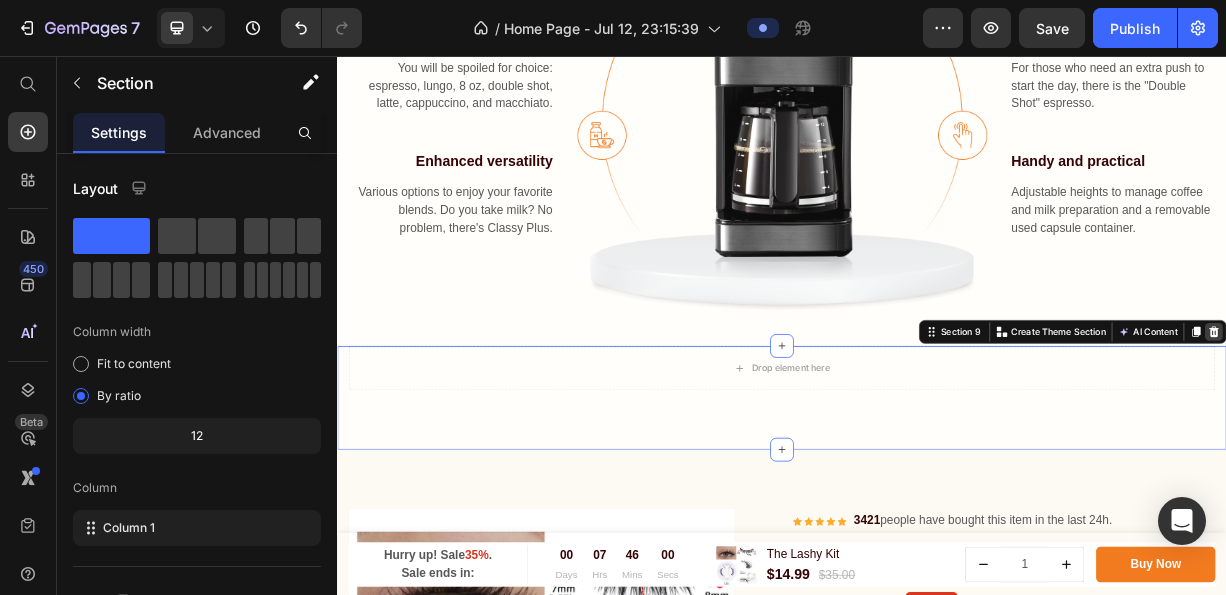 click at bounding box center (1520, 428) 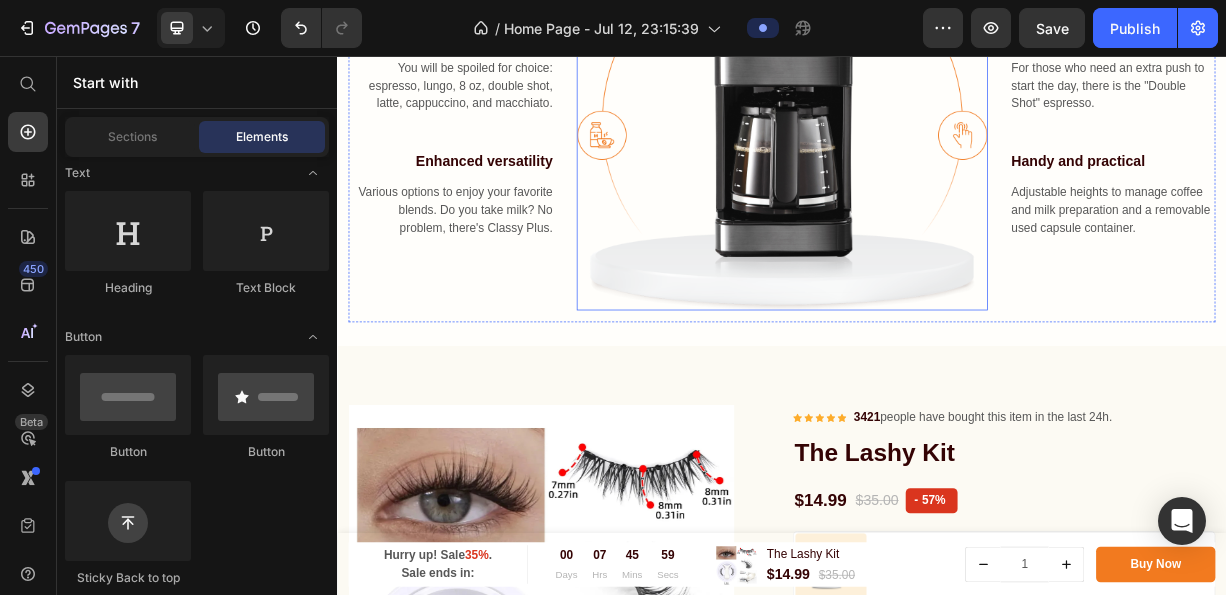 scroll, scrollTop: 1968, scrollLeft: 0, axis: vertical 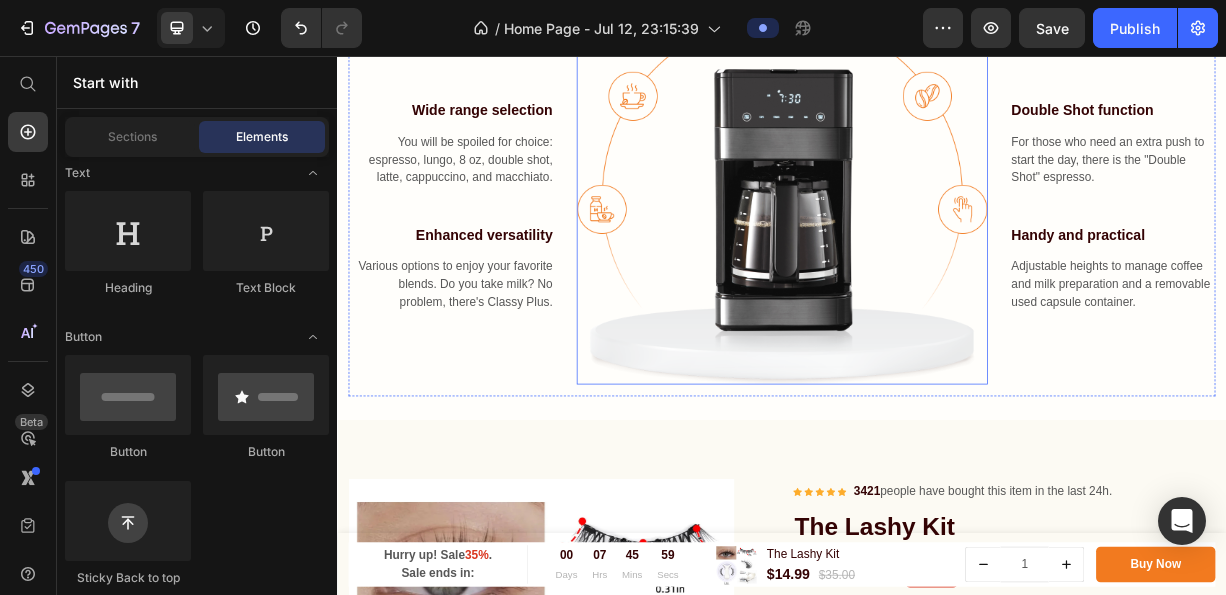 click at bounding box center [937, 250] 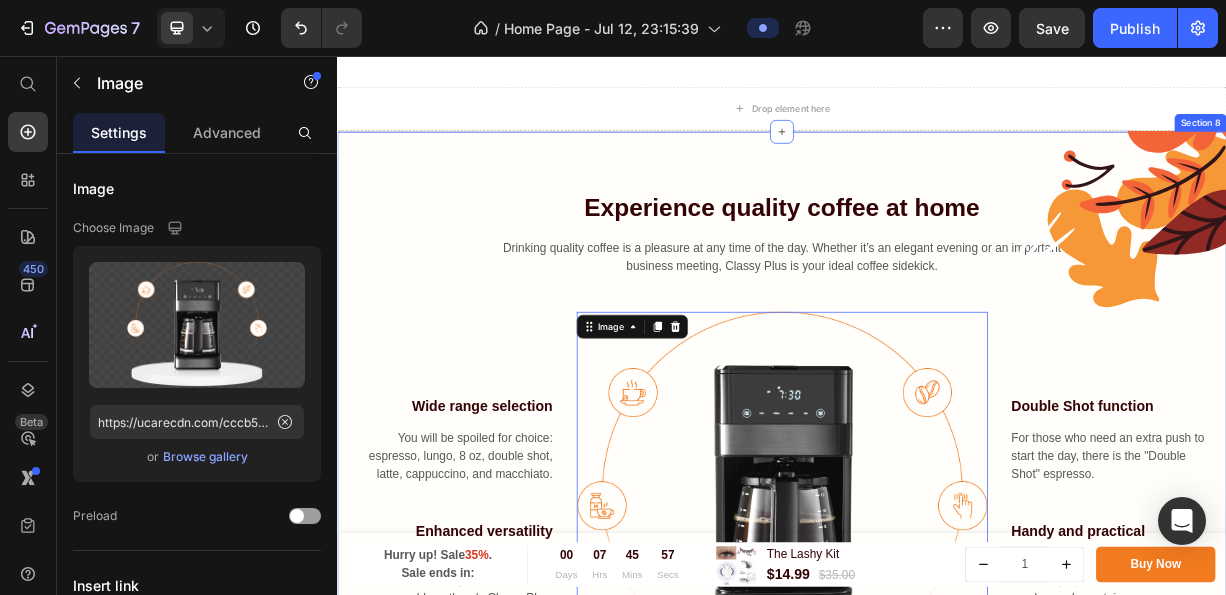 scroll, scrollTop: 1368, scrollLeft: 0, axis: vertical 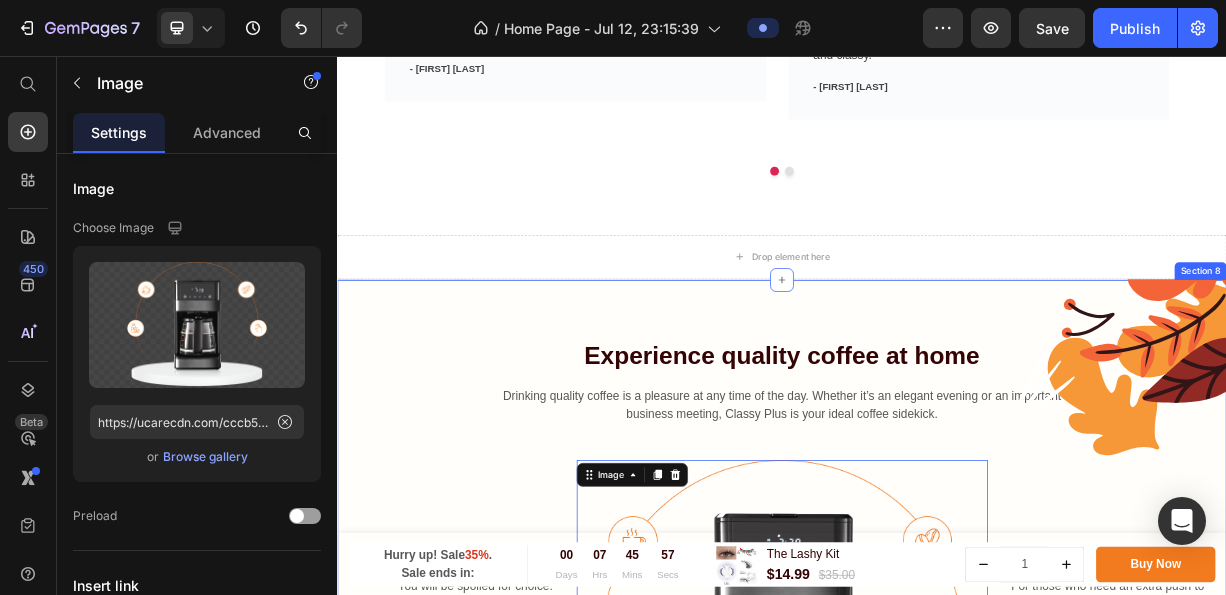 click on "Experience quality coffee at home Heading Drinking quality coffee is a pleasure at any time of the day. Whether it’s an elegant evening or an important business meeting, Classy Plus is your ideal coffee sidekick. Text block Row Wide range selection Text block You will be spoiled for choice: espresso, lungo, 8 oz, double shot, latte, cappuccino, and macchiato. Text block Enhanced versatility Text block Various options to enjoy your favorite blends. Do you take milk? No problem, there's Classy Plus. Text block Image   16 Double Shot function Text block For those who need an extra push to start the day, there is the "Double Shot" espresso. Text block Handy and practical Text block Adjustable heights to manage coffee and milk preparation and a removable used capsule container. Text block Row Section 8" at bounding box center [937, 752] 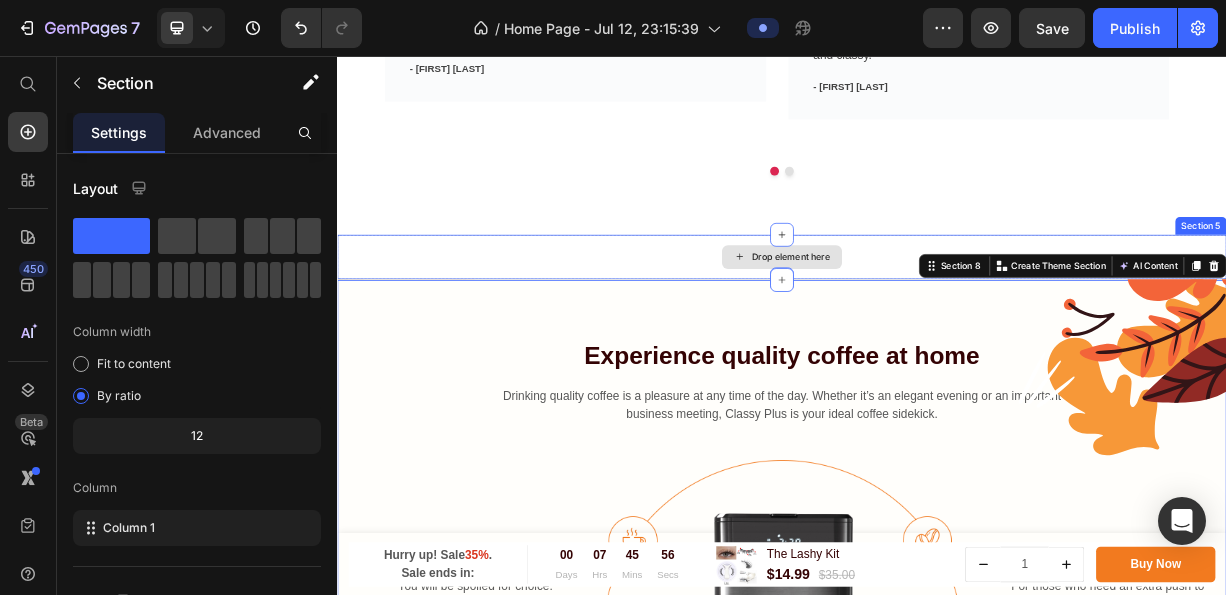drag, startPoint x: 427, startPoint y: 393, endPoint x: 446, endPoint y: 174, distance: 219.82266 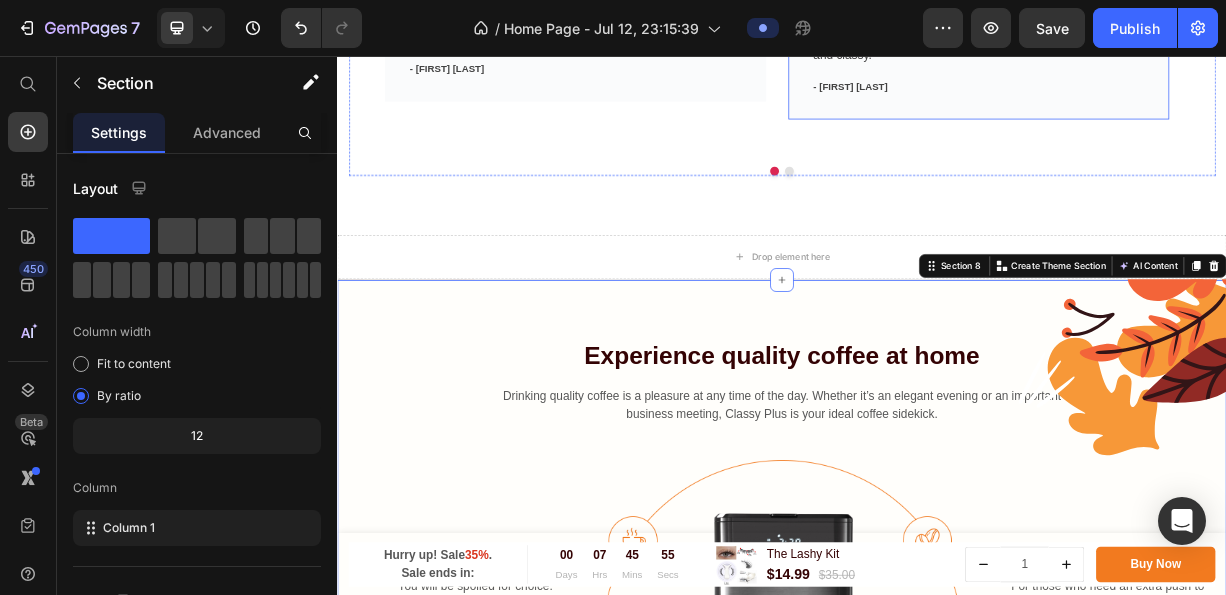 drag, startPoint x: 1178, startPoint y: 340, endPoint x: 1092, endPoint y: 298, distance: 95.707886 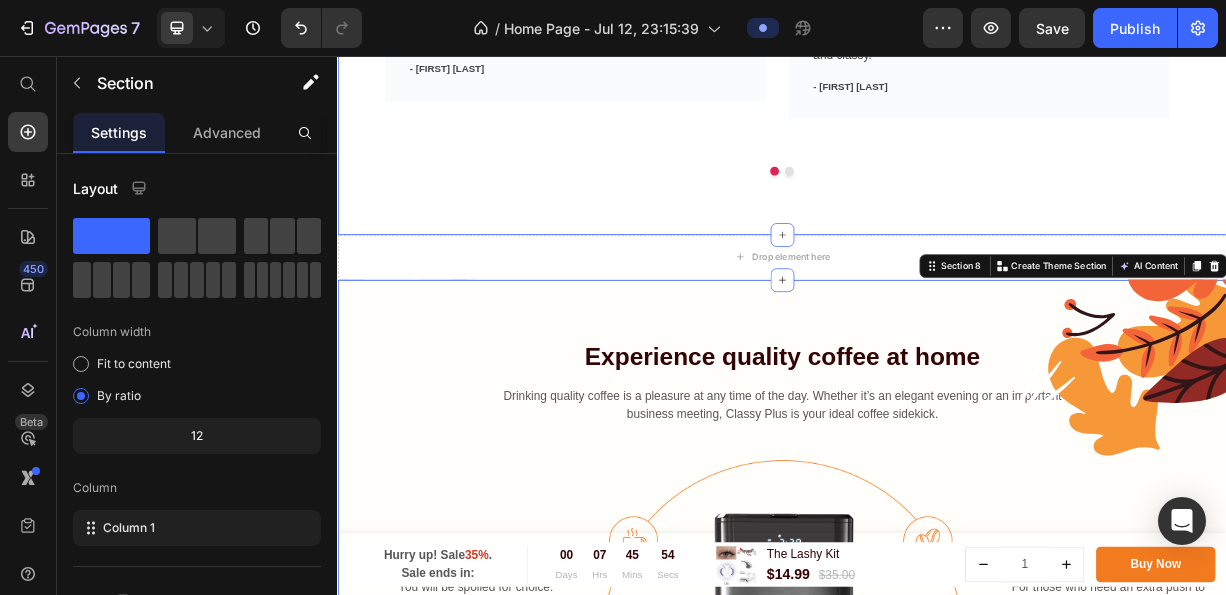 drag, startPoint x: 1103, startPoint y: 309, endPoint x: 1110, endPoint y: 233, distance: 76.321686 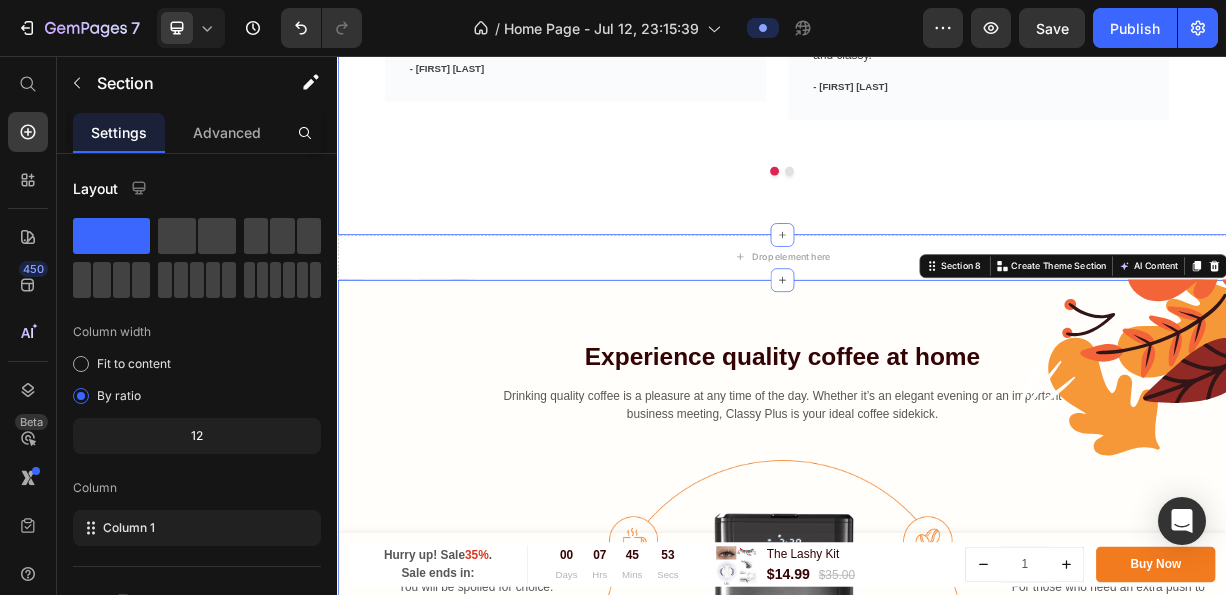drag, startPoint x: 1114, startPoint y: 246, endPoint x: 1102, endPoint y: 226, distance: 23.323807 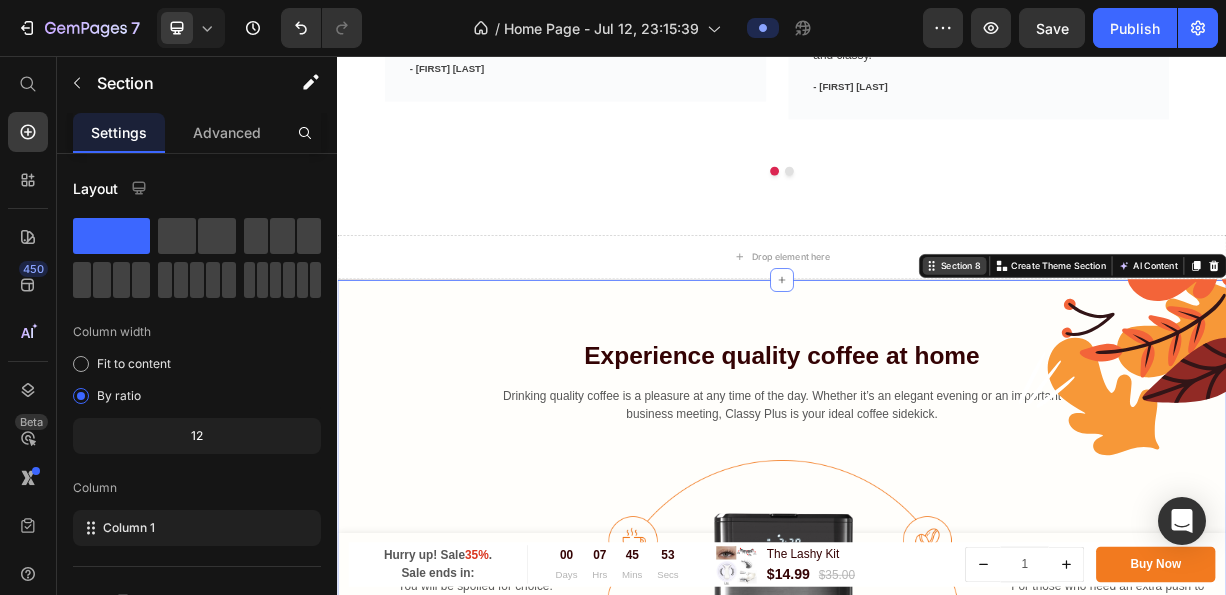 click 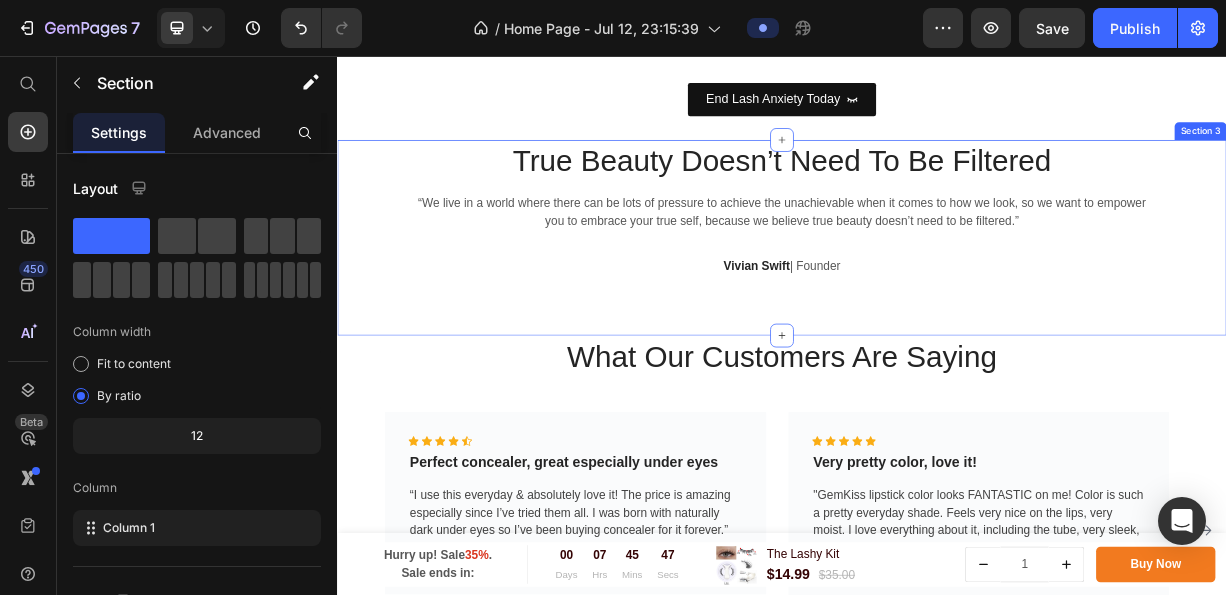 scroll, scrollTop: 1550, scrollLeft: 0, axis: vertical 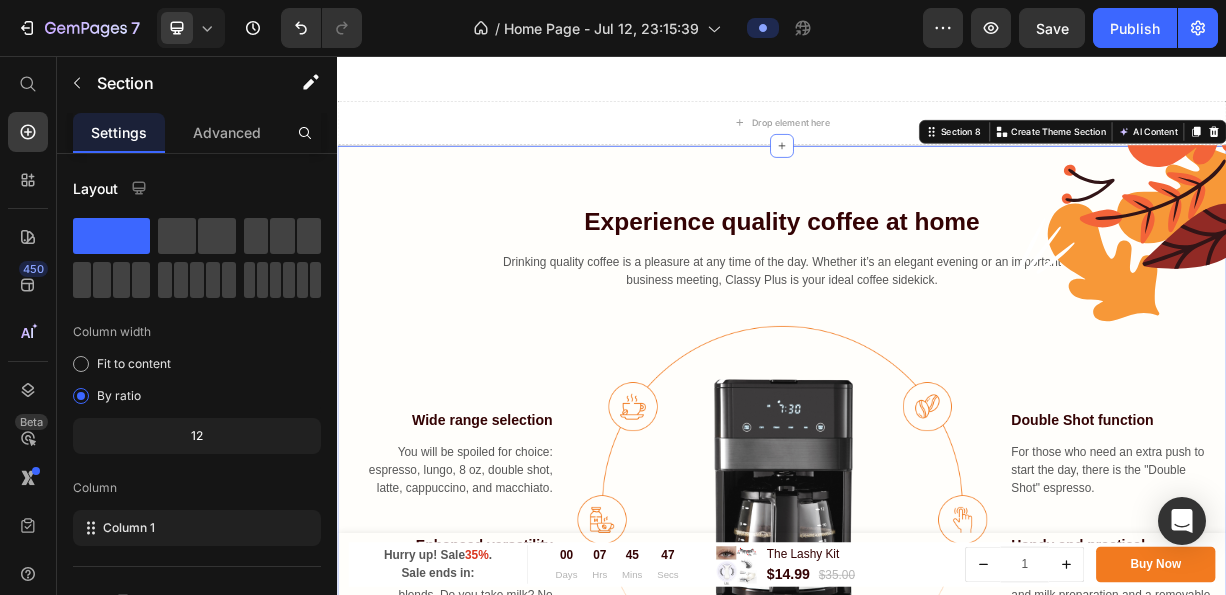 click at bounding box center (937, 669) 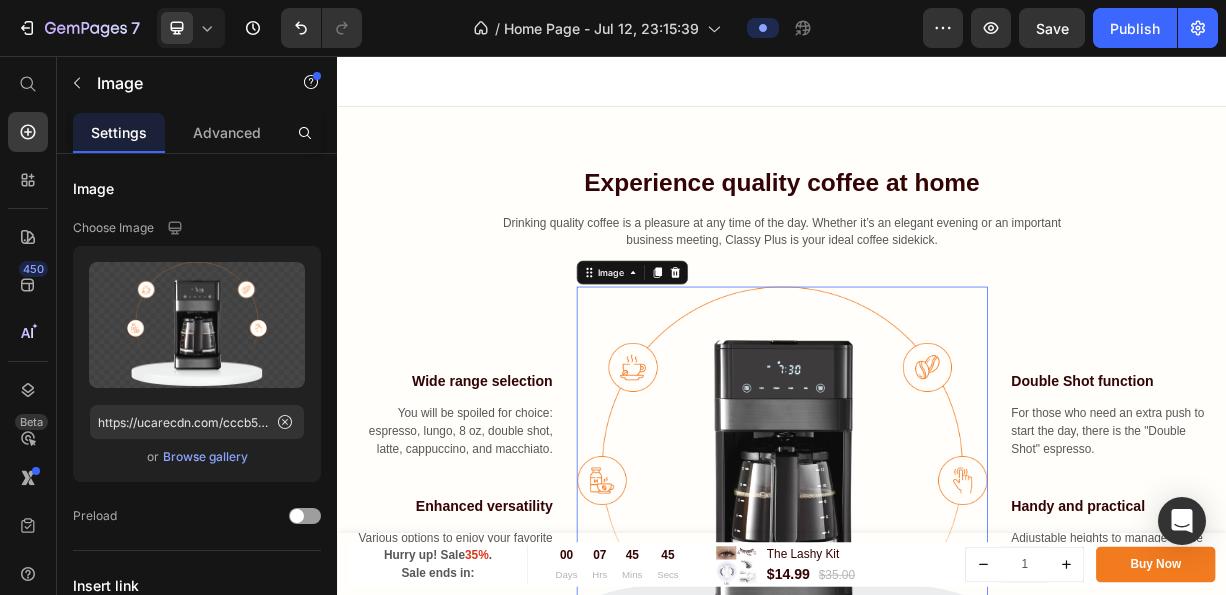 click on "Hurry up! Sale  35% . Sale ends in: Text block 00 Days 07 Hrs 45 Mins 45 Secs Countdown Timer Row Product Images & Gallery The Lashy Kit Product Title $14.99 Product Price $35.00 Product Price Row Row 1 Product Quantity Buy Now Product Cart Button Row Product Sticky Experience quality coffee at home Heading Drinking quality coffee is a pleasure at any time of the day. Whether it’s an elegant evening or an important business meeting, Classy Plus is your ideal coffee sidekick. Text block Row Wide range selection Text block You will be spoiled for choice: espresso, lungo, 8 oz, double shot, latte, cappuccino, and macchiato. Text block Enhanced versatility Text block Various options to enjoy your favorite blends. Do you take milk? No problem, there's Classy Plus. Text block Image   16 Double Shot function Text block For those who need an extra push to start the day, there is the "Double Shot" espresso. Text block Handy and practical Text block Text block Row Section 8
Icon Icon -" at bounding box center [937, 2271] 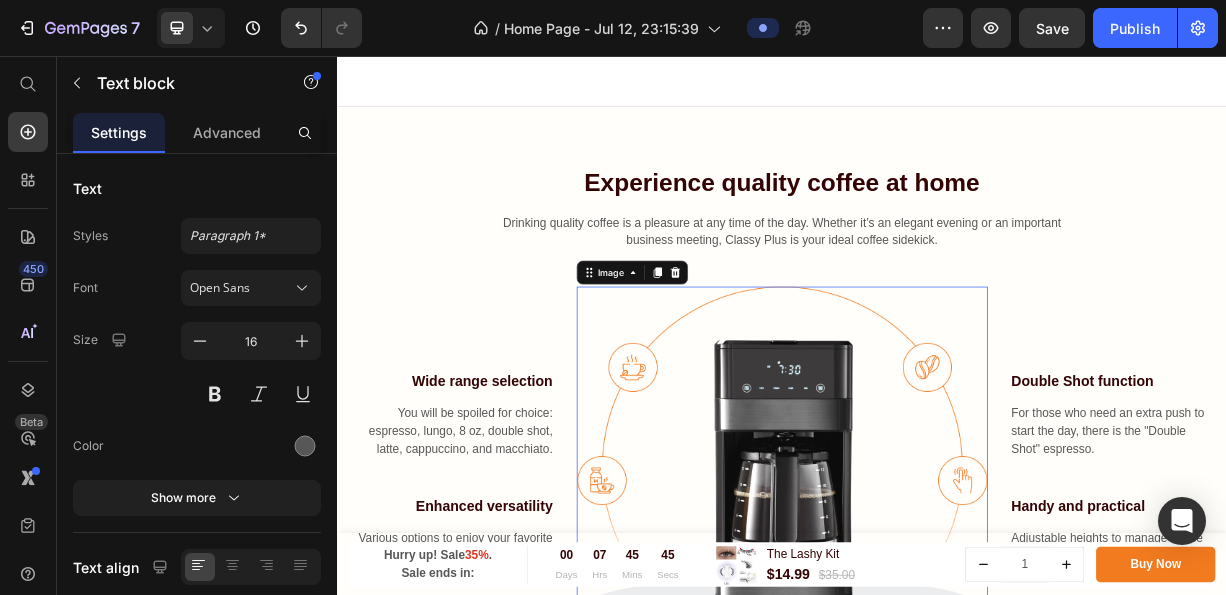 scroll, scrollTop: 2340, scrollLeft: 0, axis: vertical 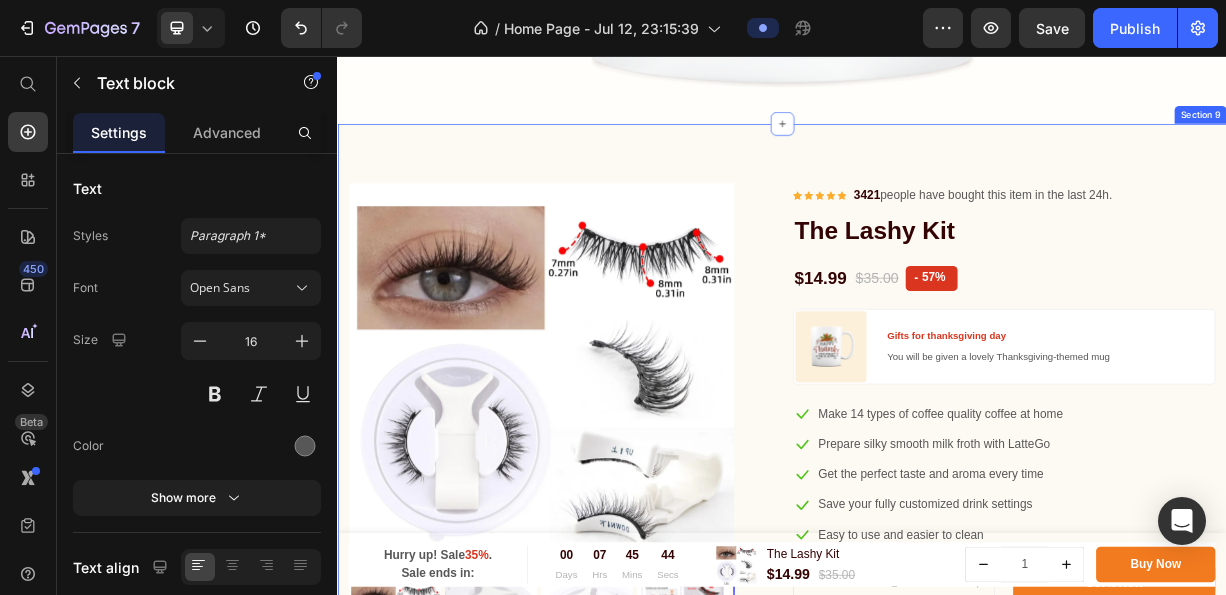click on "Icon Icon Icon Icon Icon Icon List Hoz 3421 people have bought this item in the last 24h. Text block Row The Lashy Kit Product Title $14.99 Product Price $35.00 Product Price - 57% Product Tag Row Image Gifts for thanksgiving day Text block You will be given a lovely Thanksgiving-themed mug Text block Row Icon Make 14 types of coffee quality coffee at home Text block Icon Prepare silky smooth milk froth with LatteGo Text block Icon Get the perfect taste and aroma every time Text block Icon Save your fully customized drink settings Text block Icon Easy to use and easier to clean Text block Icon List 1 Product Quantity Get It Now Product Cart Button Row Description This product does not have a description Product Description" at bounding box center [937, 617] 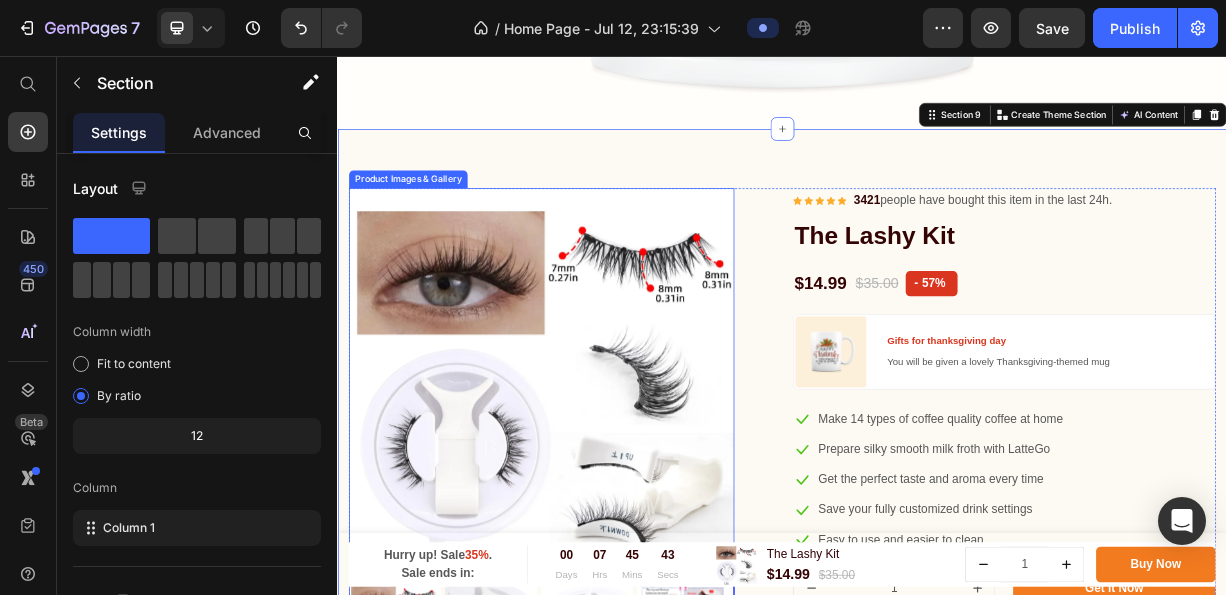scroll, scrollTop: 2240, scrollLeft: 0, axis: vertical 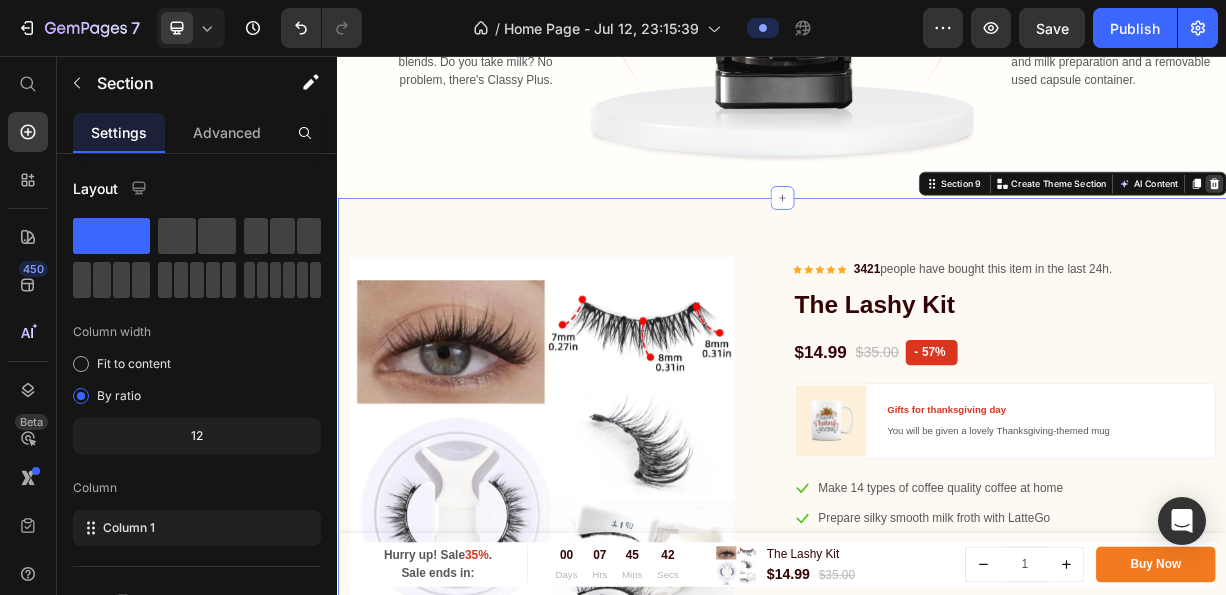 click 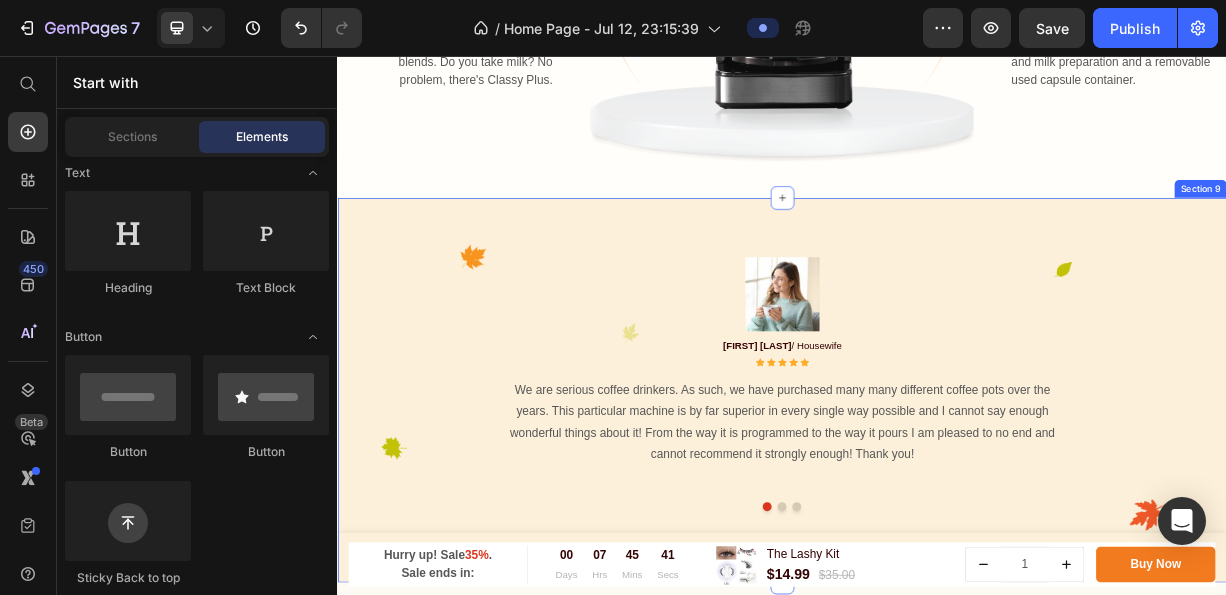 click on "Image Row DANIELLE S. / Housewife Text block Icon Icon Icon Icon Icon Icon List Hoz We are serious coffee drinkers. As such, we have purchased many many different coffee pots over the years. This particular machine is by far superior in every single way possible and I cannot say enough wonderful things about it! From the way it is programmed to the way it pours I am pleased to no end and cannot recommend it strongly enough! Thank you! Text block Image Row FRED G. / Designer Text block Icon Icon Icon Icon Icon Icon List Hoz "I really like this little coffeemaker. I'm the only person in the house that drinks coffee, so it's perfect for me. When inserting the coffee filter, I've found that especially when you get near the end of a pack of filters it gets difficult to insert the filter without it wrinkling and risking folding over during operation, causing grounds to enter the pot." Text block Image Row ILIANA C. / Innkeeper Text block Icon Icon Icon Icon Icon Icon List Hoz Text block Carousel Row Section 9" at bounding box center [937, 506] 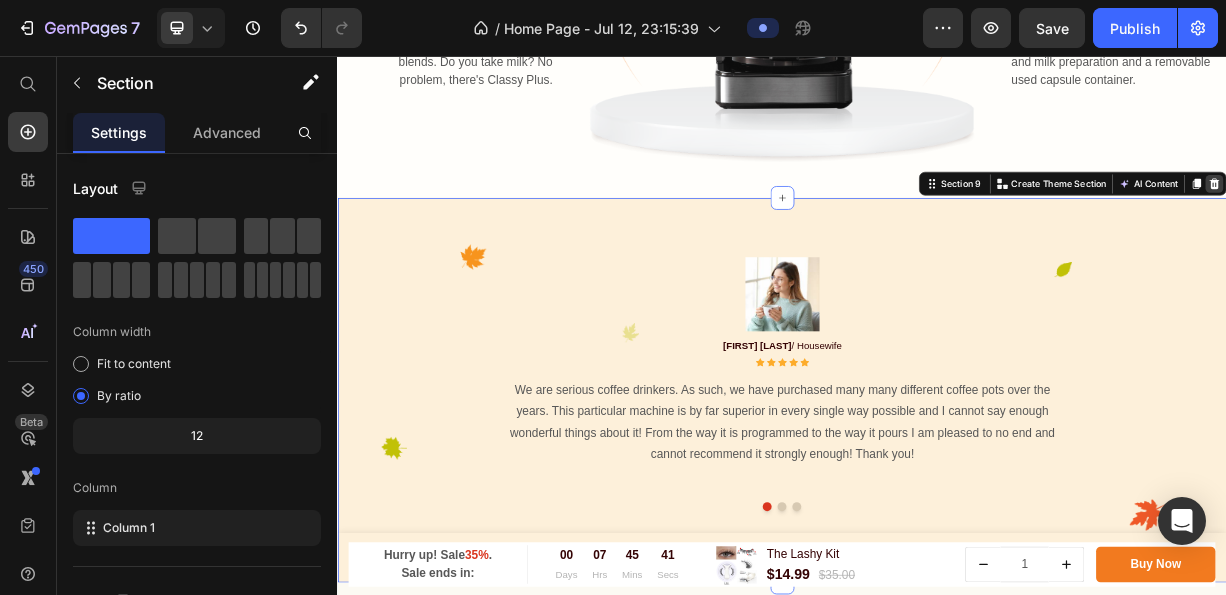 click at bounding box center [1520, 228] 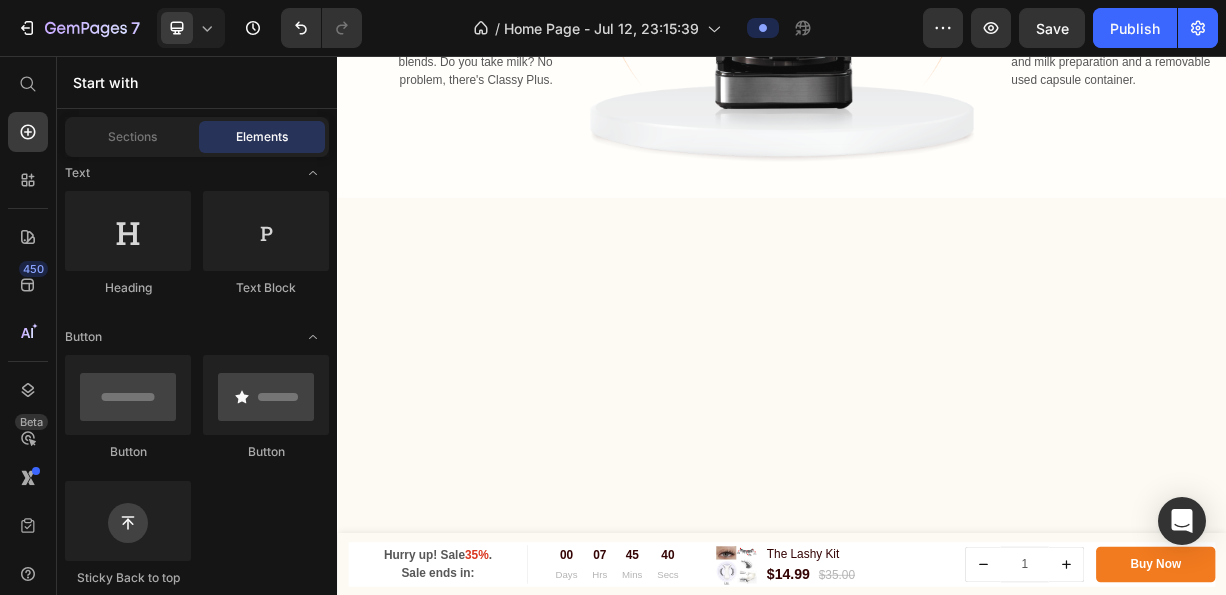 click at bounding box center [937, 560] 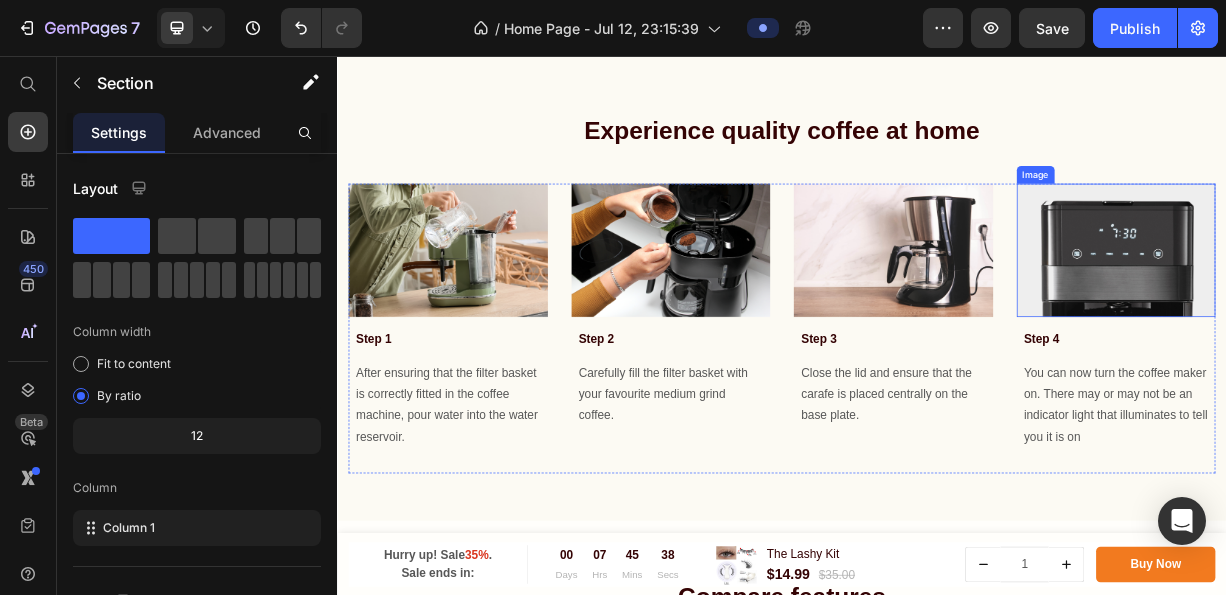 scroll, scrollTop: 2234, scrollLeft: 0, axis: vertical 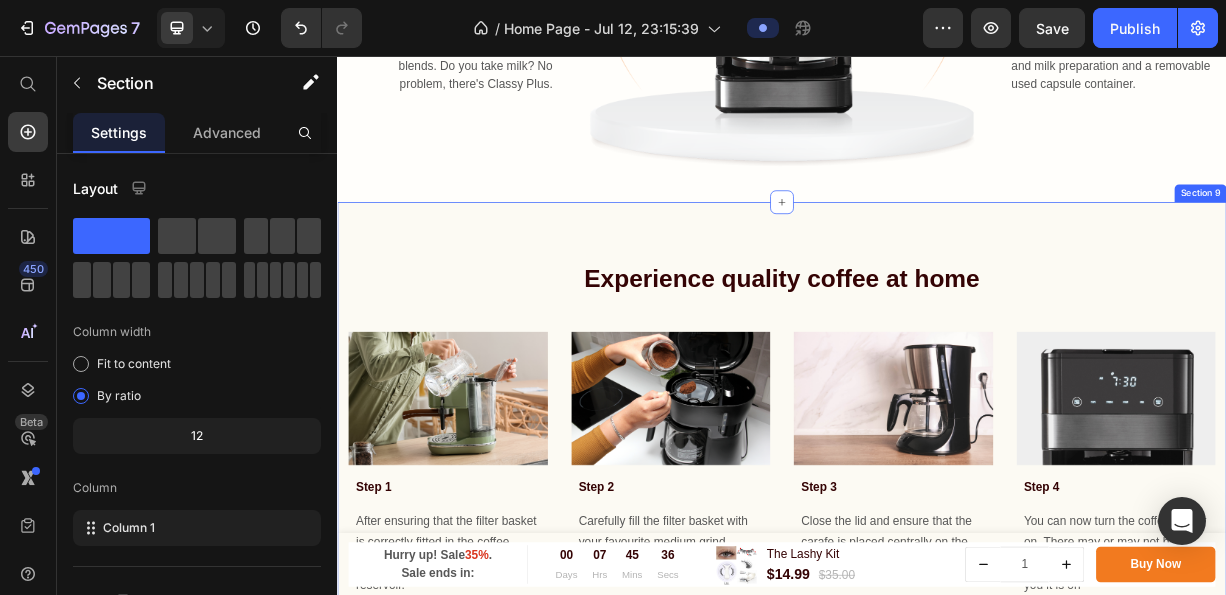 click on "Experience quality coffee at home Heading Row Image Step 1 Text block After ensuring that the filter basket is correctly fitted in the coffee machine, pour water into the water reservoir. Text block Row Image Step 2 Text block Carefully fill the filter basket with your favourite medium grind coffee. Text block Row Image Step 3 Text block Close the lid and ensure that the carafe is placed centrally on the base plate. Text block Row Image Step 4 Text block You can now turn the coffee maker on. There may or may not be an indicator light that illuminates to tell you it is on Text block Row Row Section 9" at bounding box center (937, 568) 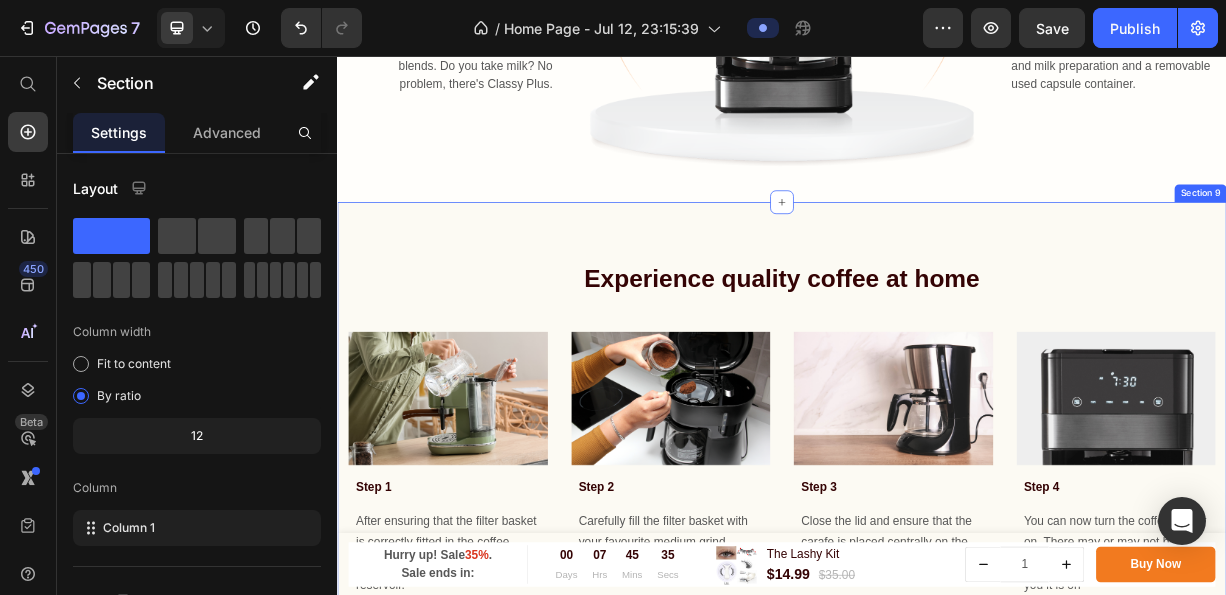 click on "Experience quality coffee at home Heading Row Image Step 1 Text block After ensuring that the filter basket is correctly fitted in the coffee machine, pour water into the water reservoir. Text block Row Image Step 2 Text block Carefully fill the filter basket with your favourite medium grind coffee. Text block Row Image Step 3 Text block Close the lid and ensure that the carafe is placed centrally on the base plate. Text block Row Image Step 4 Text block You can now turn the coffee maker on. There may or may not be an indicator light that illuminates to tell you it is on Text block Row Row Section 9" at bounding box center [937, 568] 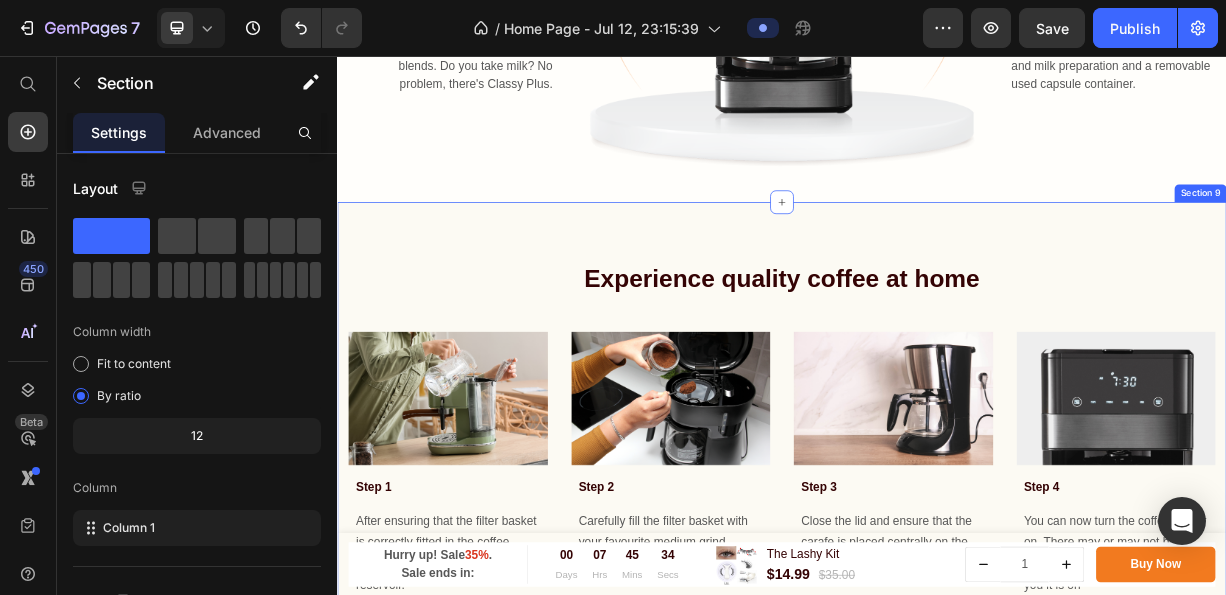 click on "Experience quality coffee at home Heading Row Image Step 1 Text block After ensuring that the filter basket is correctly fitted in the coffee machine, pour water into the water reservoir. Text block Row Image Step 2 Text block Carefully fill the filter basket with your favourite medium grind coffee. Text block Row Image Step 3 Text block Close the lid and ensure that the carafe is placed centrally on the base plate. Text block Row Image Step 4 Text block You can now turn the coffee maker on. There may or may not be an indicator light that illuminates to tell you it is on Text block Row Row Section 9" at bounding box center (937, 568) 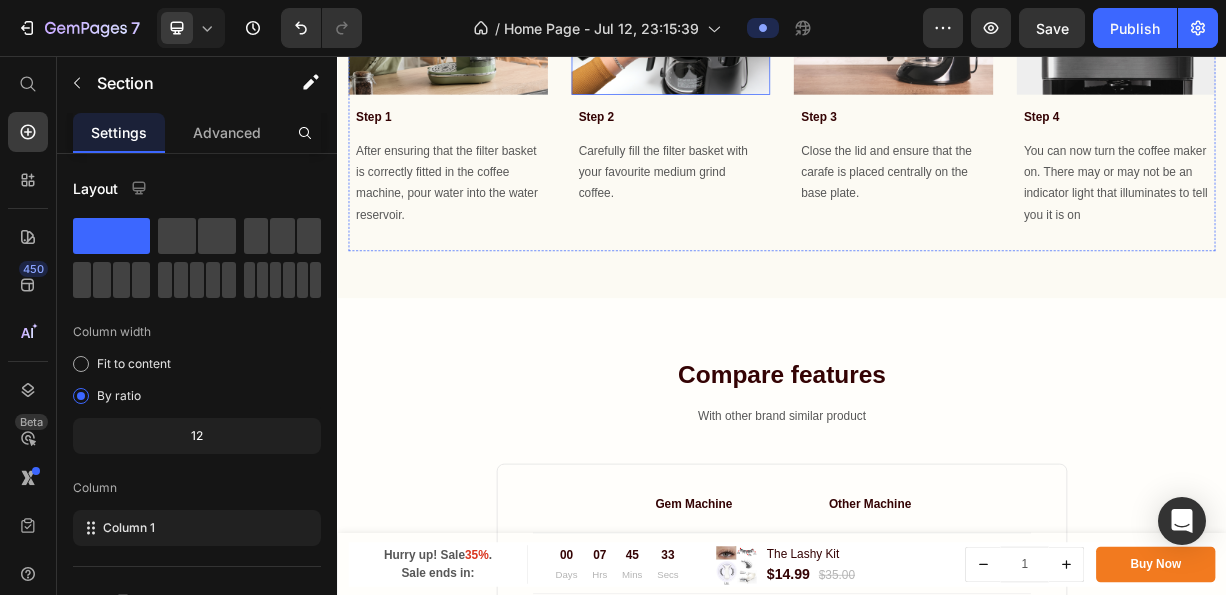 scroll, scrollTop: 2816, scrollLeft: 0, axis: vertical 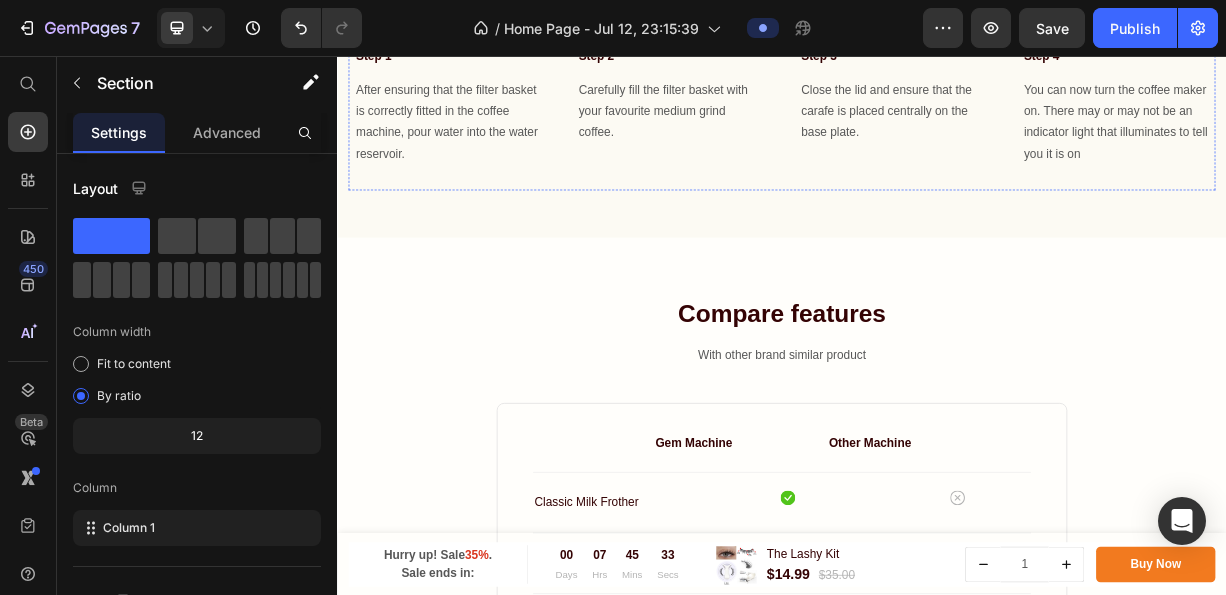 click on "Compare features Heading With other brand similar product Text block Gem Machine Text block Other Machine Text block Row Row Classic Milk Frother Text block
Icon
Icon Row Row Latte Go Text block
Icon
Icon Row Row Temperature Setting Text block
Icon
Icon Row Row Ground Coffee Option Text block
Icon
Icon Row Row Adjustable Milk Length Text block
Icon
Icon Row Row Adjustable Coffee Length Text block
Icon
Icon Row Row Row Buy Now Button Row Section 10" at bounding box center [937, 793] 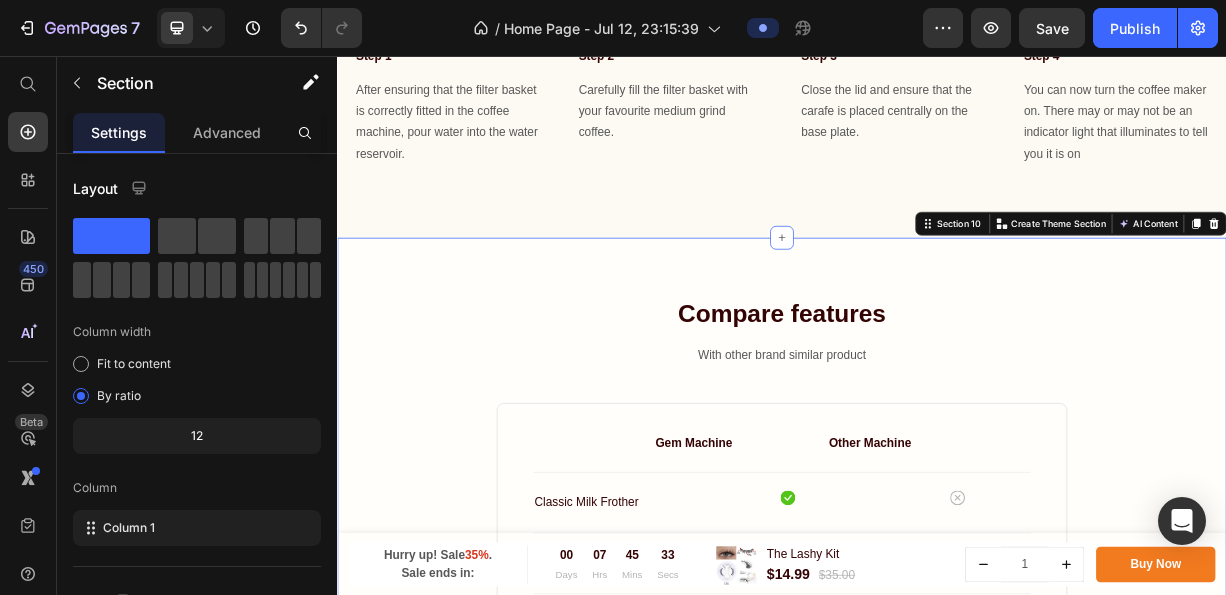 scroll, scrollTop: 2934, scrollLeft: 0, axis: vertical 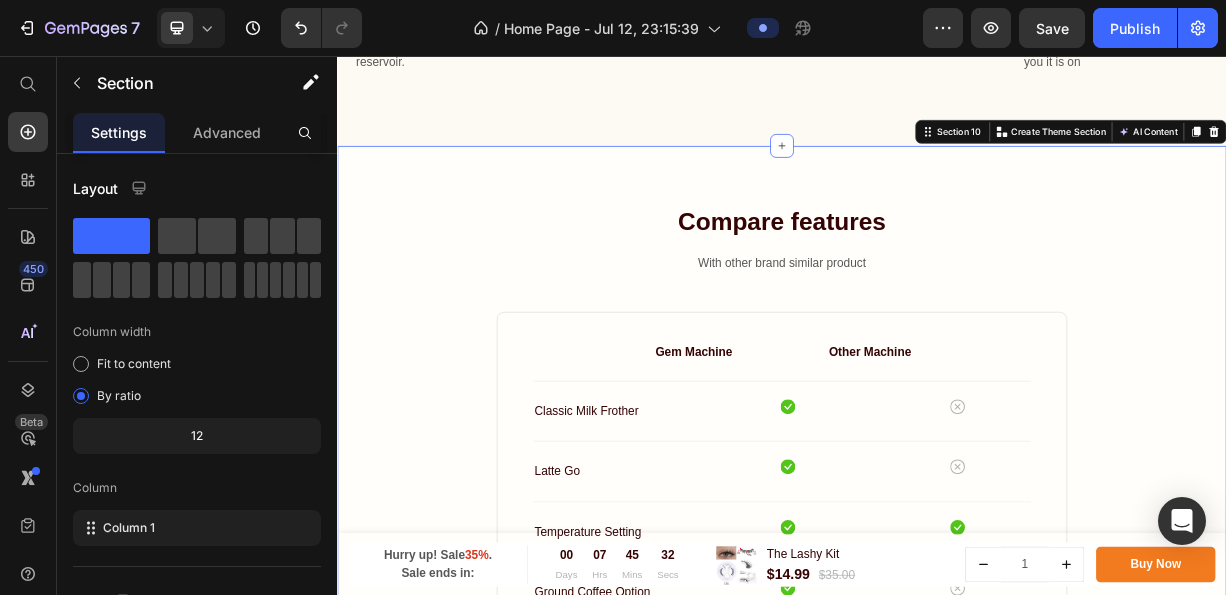 click on "Compare features Heading With other brand similar product Text block Gem Machine Text block Other Machine Text block Row Row Classic Milk Frother Text block Icon Icon Row Row Latte Go Text block Icon Icon Row Row Temperature Setting Text block Icon Icon Row Row Ground Coffee Option Text block Icon Icon Row Row Adjustable Milk Length Text block Icon Icon Row Row Adjustable Coffee Length Text block Icon Icon Row Row Row Buy Now Button Row Section 10 You can create reusable sections Create Theme Section AI Content Write with GemAI What would you like to describe here? Tone and Voice Persuasive Product The Lashy Kit Show more Generate" at bounding box center (937, 669) 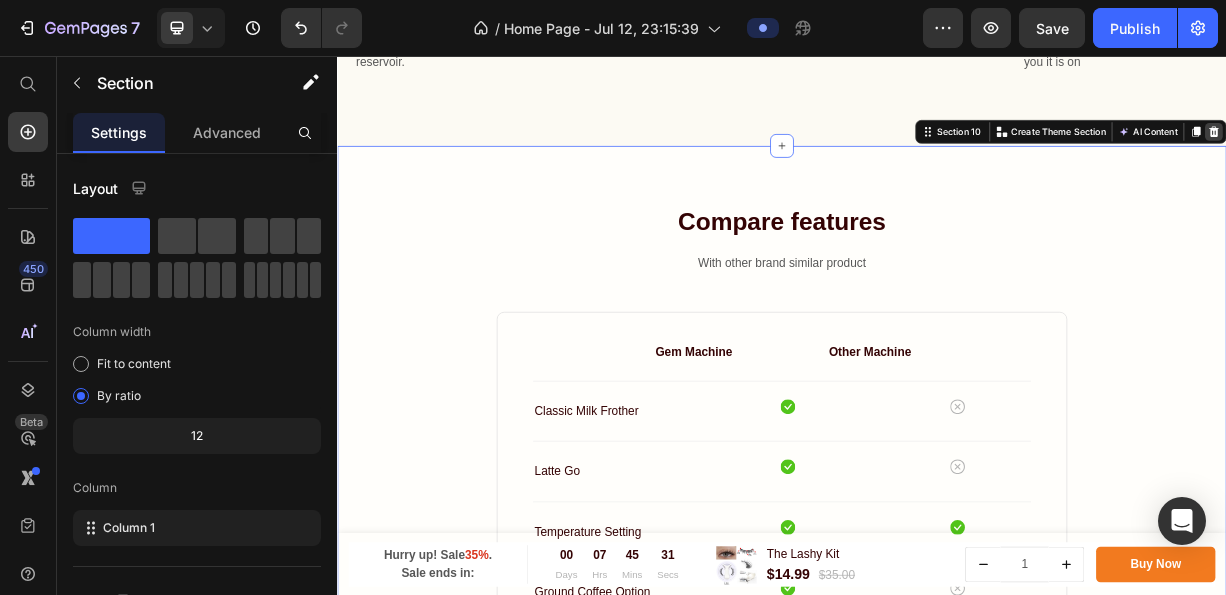 click 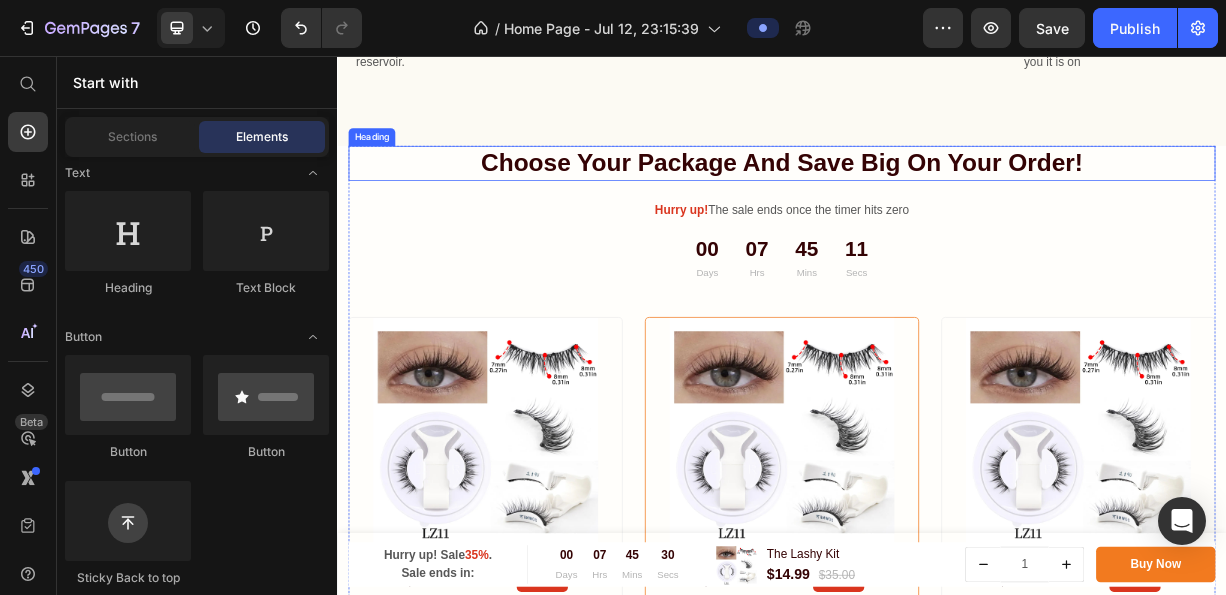 click on "Hurry up!  The sale ends once the timer hits zero" at bounding box center (937, 264) 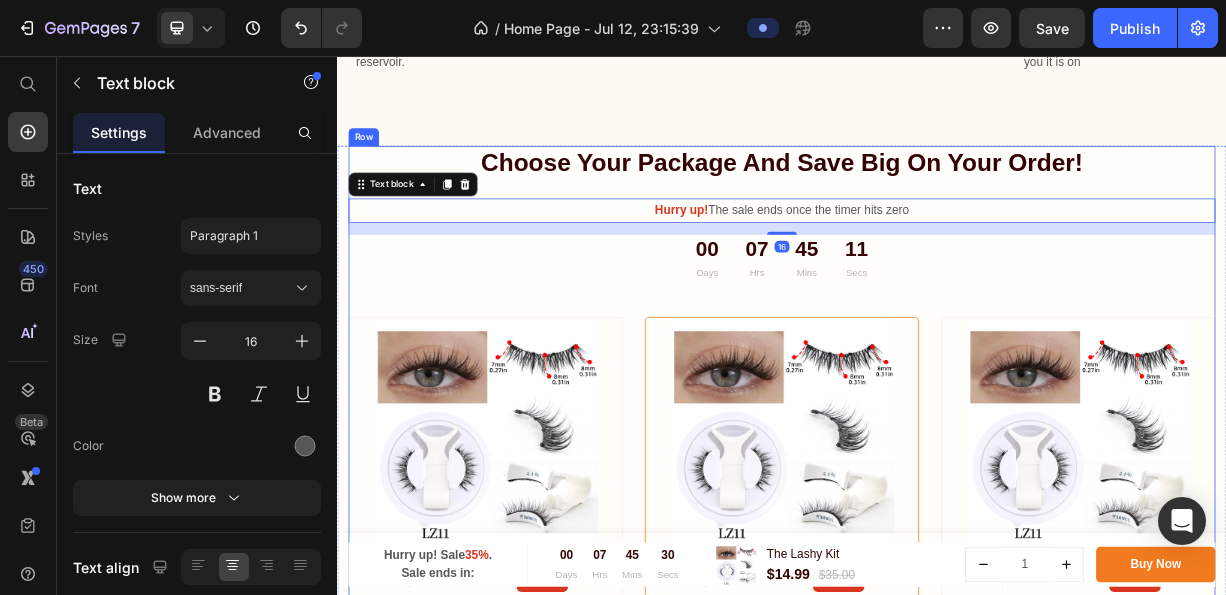 click on "Choose Your Package And Save Big On Your Order! Heading Hurry up!  The sale ends once the timer hits zero Text block   16 00 Days 07 Hrs 45 Mins 11 Secs Countdown Timer Product Images & Gallery $14.99 Price $35.00 Price - 57% Product Tag Row                Icon Fast & Free shipping worldwide Text block                Icon 3-year warranty when you purchase Text block
Icon 10 Capsules coffee box Text block Icon List Buy Now Product Cart Button Image Image Image Image Image Icon List Hoz Product Product Images & Gallery $14.99 Price $35.00 Price - 57% Product Tag Row                Icon Fast & Free shipping worldwide Text block                Icon 5-year warranty when you purchase Text block                Icon 10 Capsules coffee box Text block Icon List Add to cart Product Cart Button Image Image Image Image Image Icon List Hoz Product Product Images & Gallery $14.99 Price $35.00 Price - 57% Product Tag Row                Icon Fast & Free shipping worldwide Text block                Icon Icon" at bounding box center [937, 624] 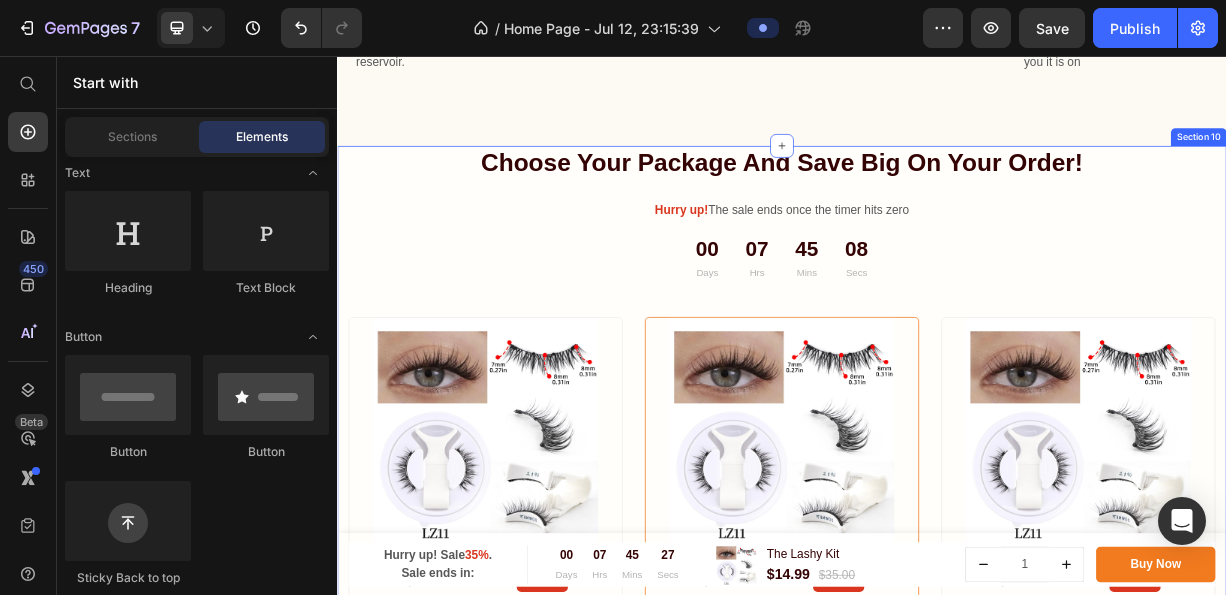 click on "Choose Your Package And Save Big On Your Order! Heading Hurry up! The sale ends once the timer hits zero Text block 00 Days 07 Hrs 45 Mins 08 Secs Countdown Timer Product Images & Gallery $14.99 Price $35.00 Price - 57% Product Tag Row Icon Fast & Free shipping worldwide Text block Icon 3-year warranty when you purchase Text block Icon 10 Capsules coffee box Text block Icon List Buy Now Product Cart Button Image Image Image Image Image Icon List Hoz Product Product Images & Gallery $14.99 Price $35.00 Price - 57% Product Tag Row Icon Fast & Free shipping worldwide Text block Icon 5-year warranty when you purchase Text block Icon 10 Capsules coffee box Text block Icon List Add to cart Product Cart Button Image Image Image Image Image Icon List Hoz Product Product Images & Gallery $14.99 Price $35.00 Price - 57% Product Tag Row Icon Fast & Free shipping worldwide Text block Icon Text block" at bounding box center (937, 656) 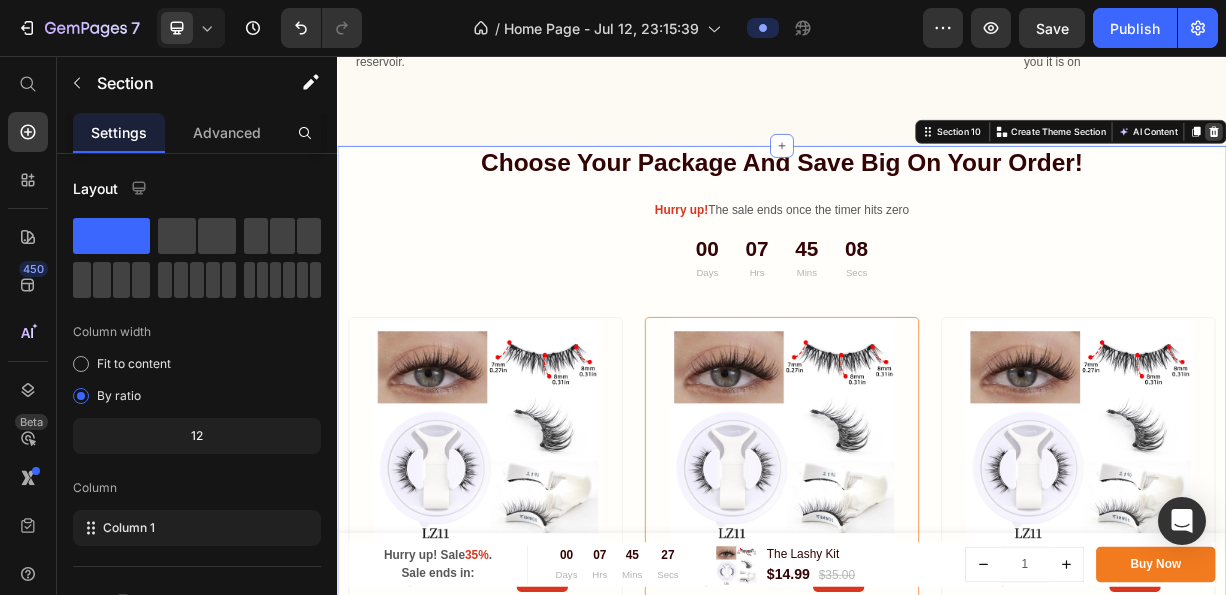 click 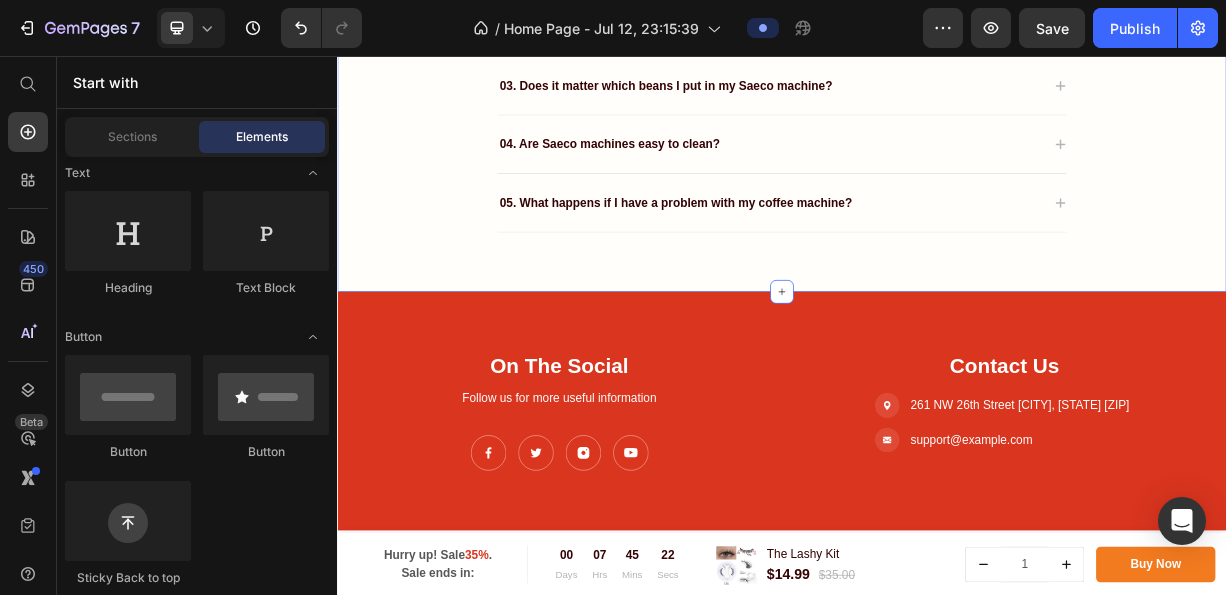scroll, scrollTop: 3720, scrollLeft: 0, axis: vertical 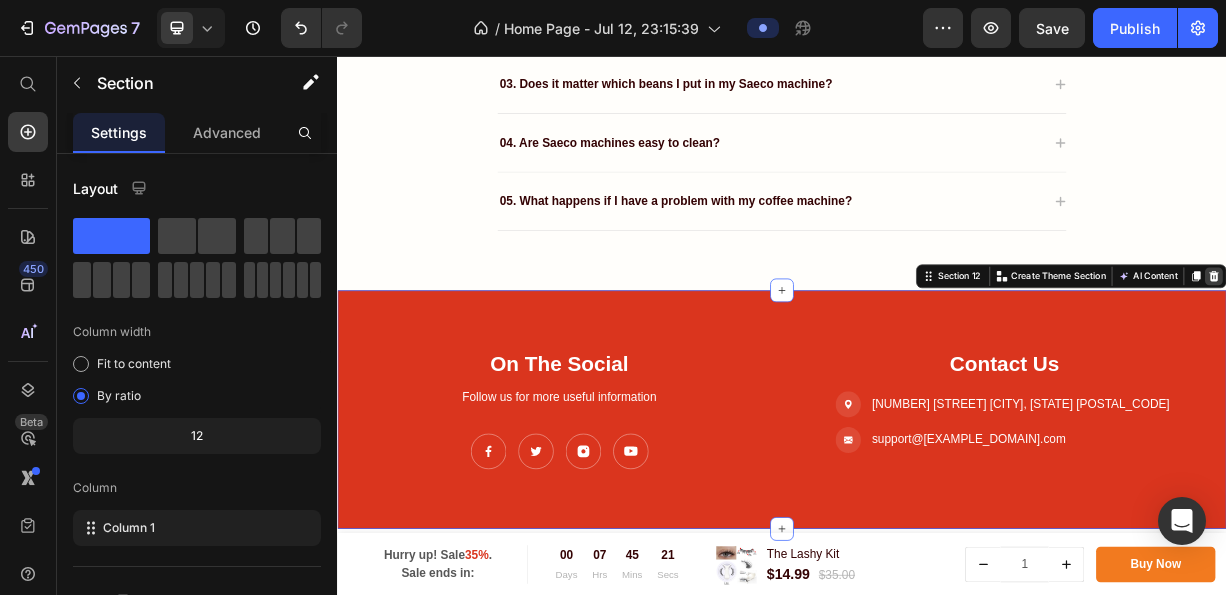 click 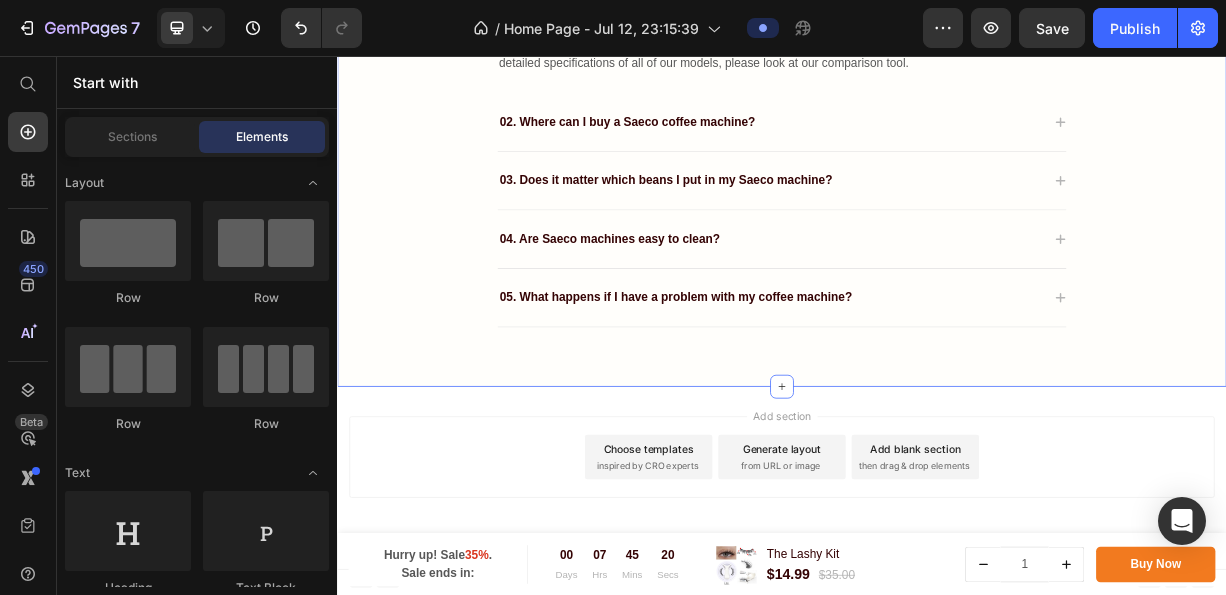 click on "Frequently asked questions Heading Have questions? We’re hereto help Text block 01. I can’t decide between the various machines - what is the difference between them? All our machines deliver a variety of delicious coffee drinks, customized to your individual tastes. For detailed specifications of all of our models, please look at our comparison tool. Text block 02. Where can I buy a Saeco coffee machine? 03. Does it matter which beans I put in my Saeco machine? 04. Are Saeco machines easy to clean? 05. What happens if I have a problem with my coffee machine? Accordion Row" at bounding box center [937, 137] 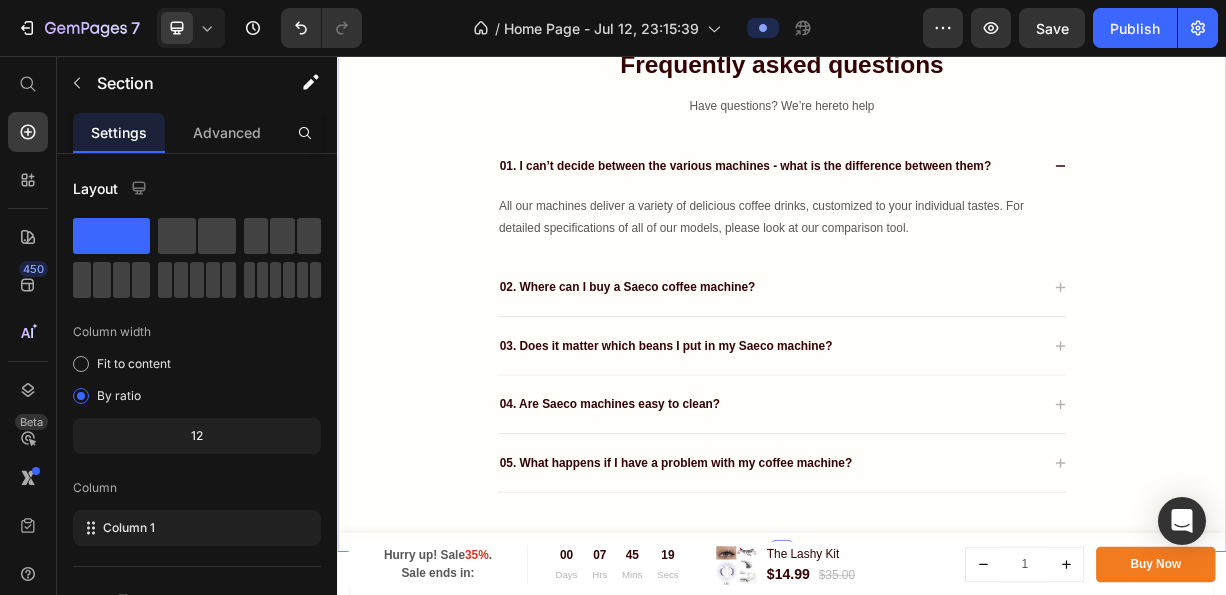 click 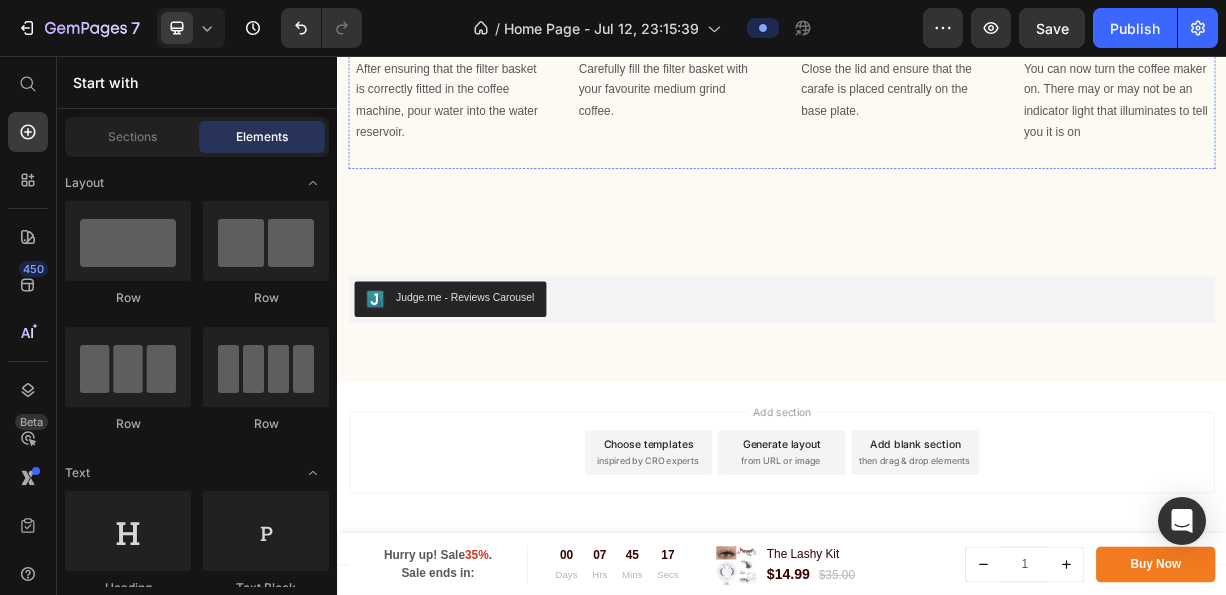 scroll, scrollTop: 2834, scrollLeft: 0, axis: vertical 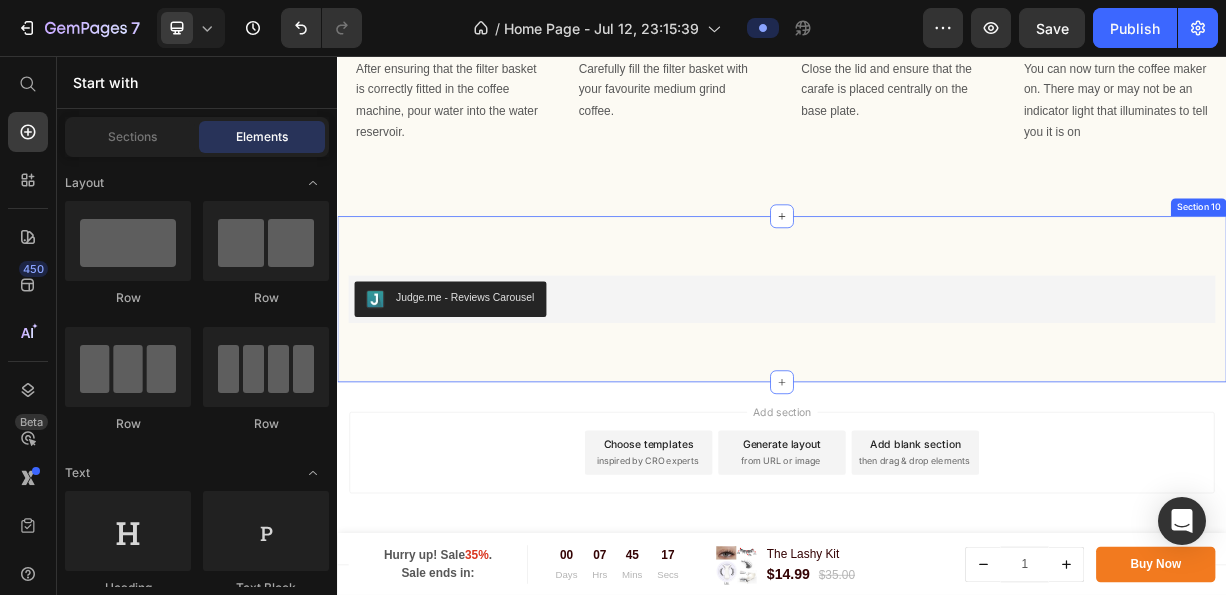 click on "Judge.me - Reviews Carousel Judge.me Product Section 10" at bounding box center [937, 384] 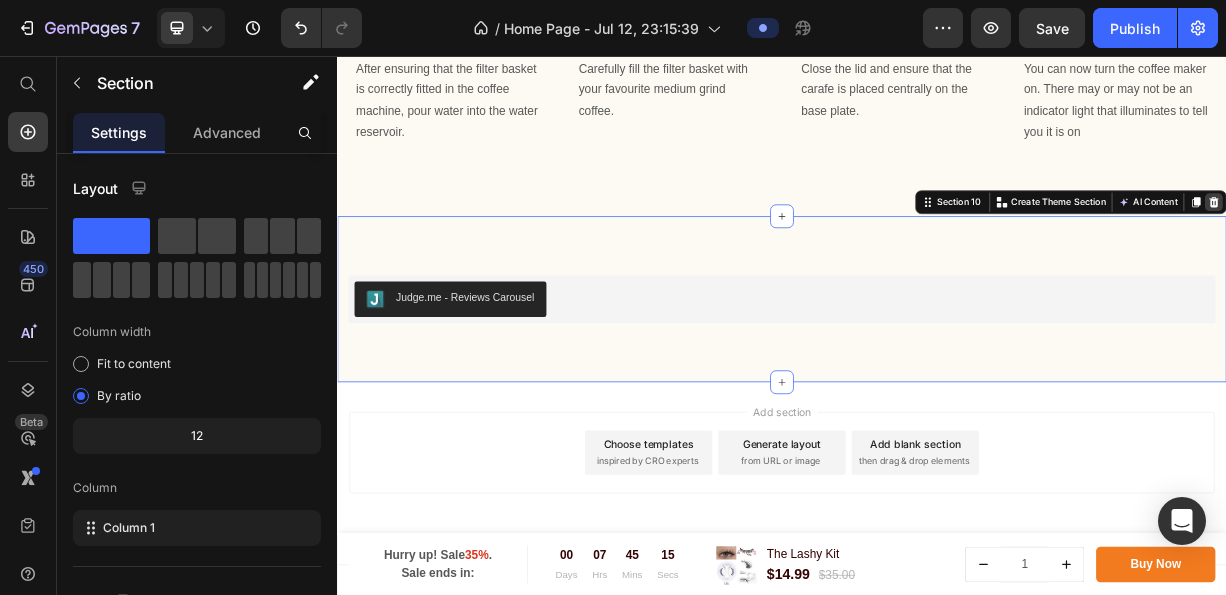 click at bounding box center (1520, 253) 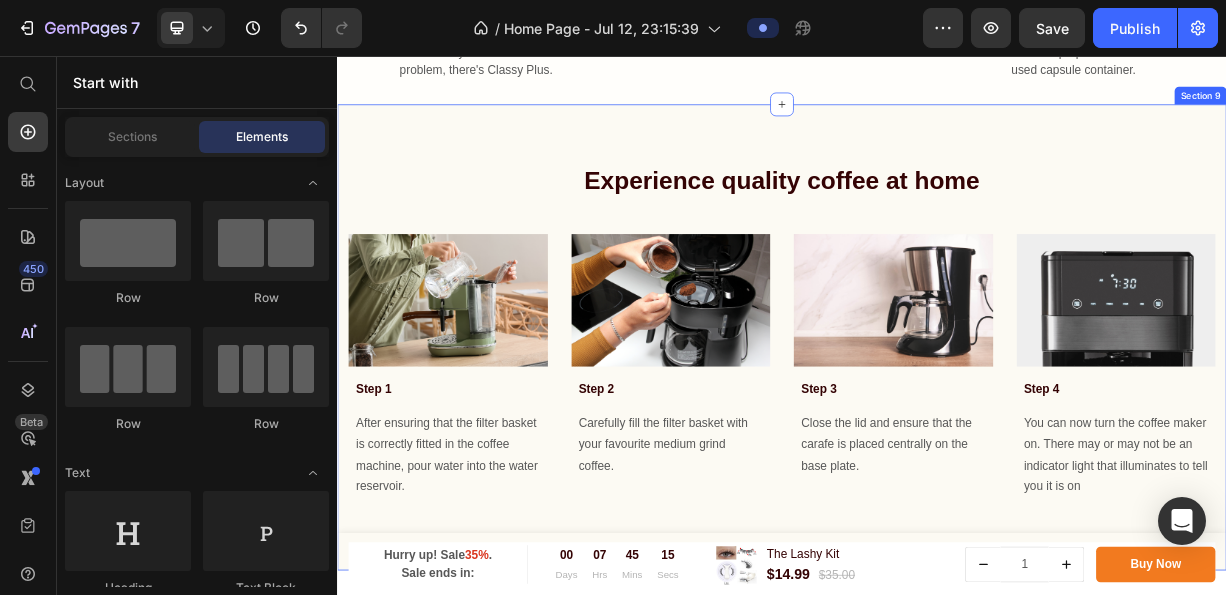 scroll, scrollTop: 2110, scrollLeft: 0, axis: vertical 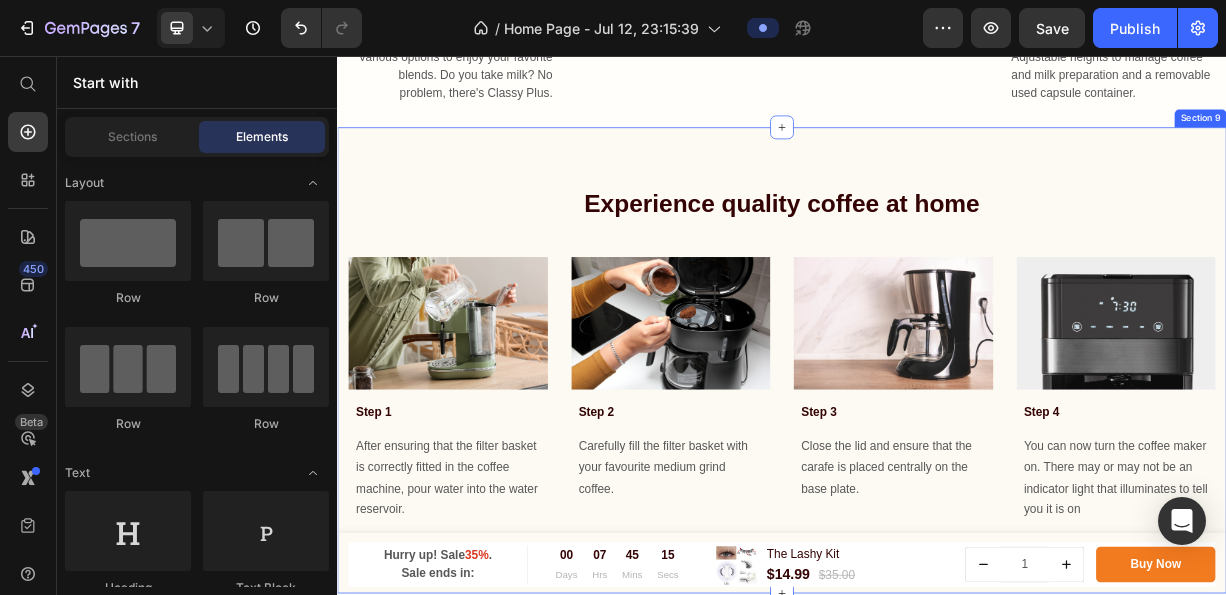 click on "Experience quality coffee at home" at bounding box center [937, 255] 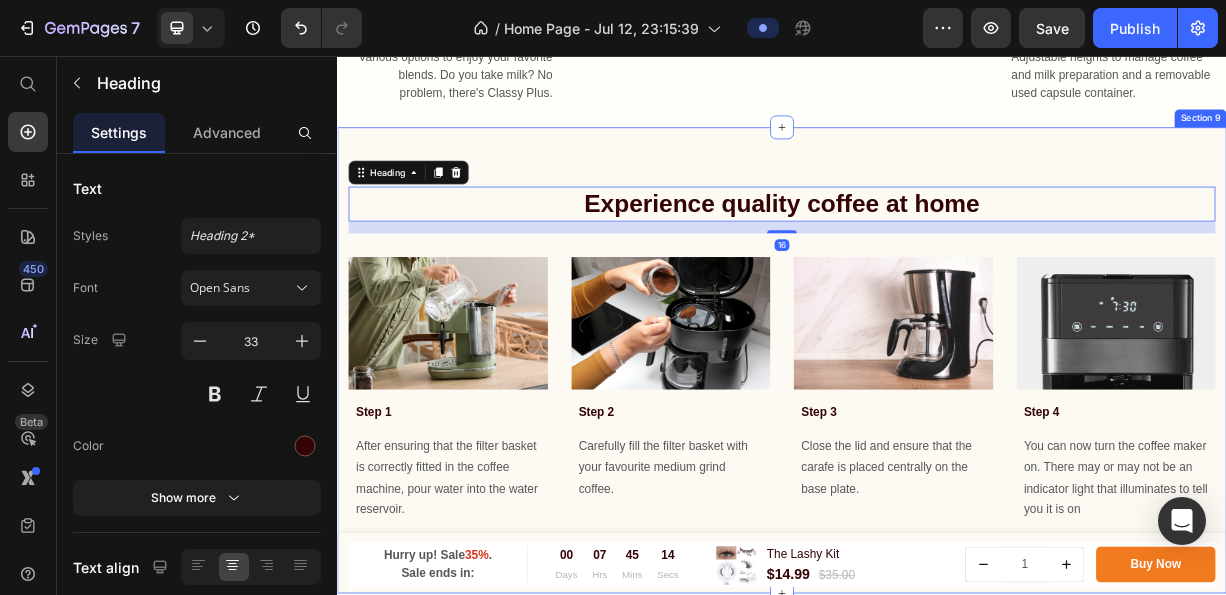 click on "Experience quality coffee at home Heading   16 Row Image Step 1 Text block After ensuring that the filter basket is correctly fitted in the coffee machine, pour water into the water reservoir. Text block Row Image Step 2 Text block Carefully fill the filter basket with your favourite medium grind coffee. Text block Row Image Step 3 Text block Close the lid and ensure that the carafe is placed centrally on the base plate. Text block Row Image Step 4 Text block You can now turn the coffee maker on. There may or may not be an indicator light that illuminates to tell you it is on Text block Row Row Section 9" at bounding box center (937, 467) 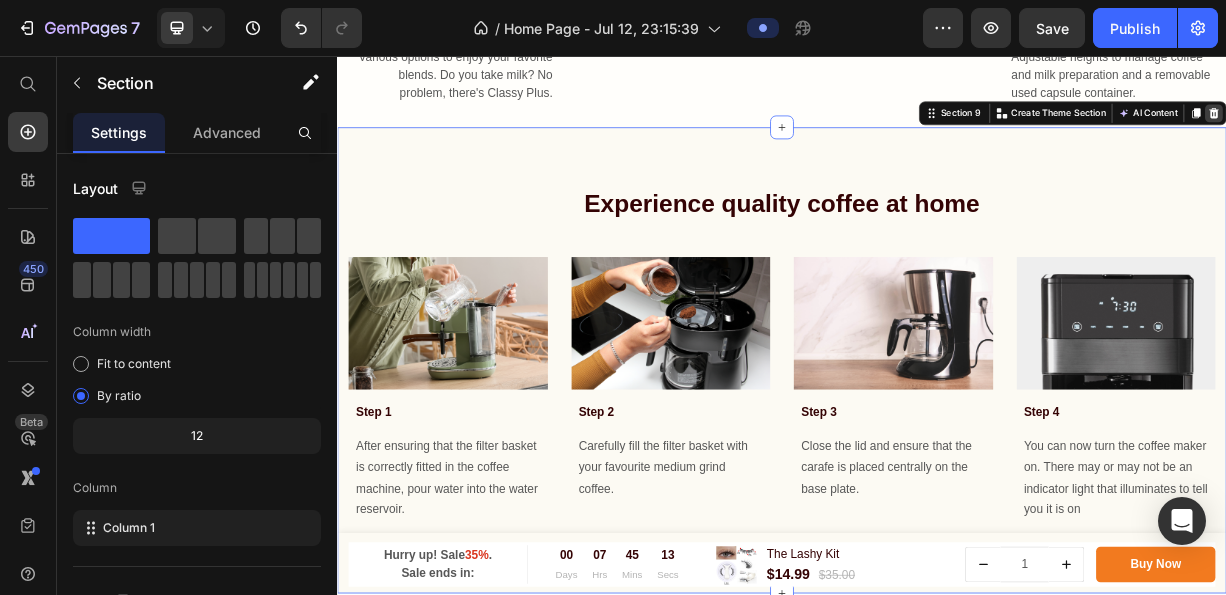 click 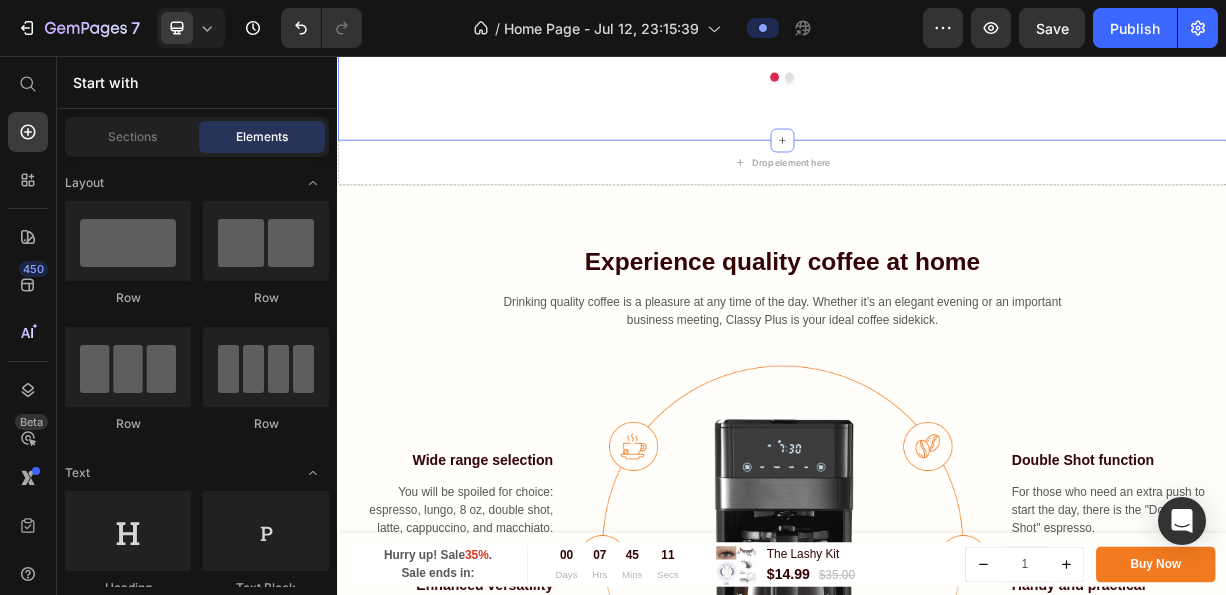 scroll, scrollTop: 1311, scrollLeft: 0, axis: vertical 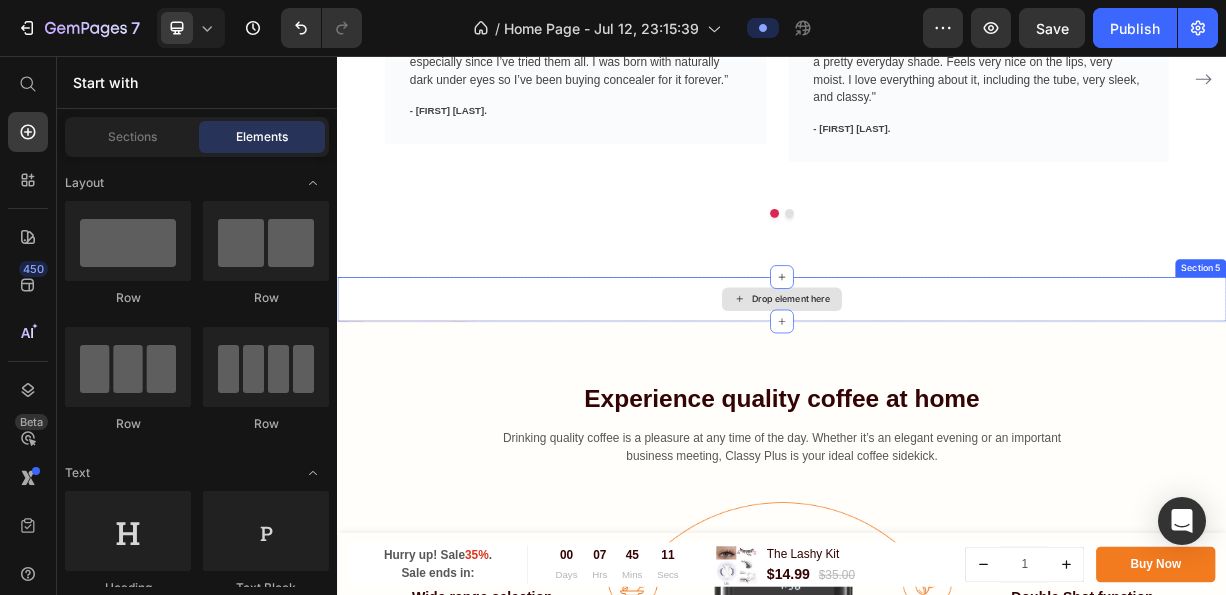 click on "Drop element here" at bounding box center [937, 384] 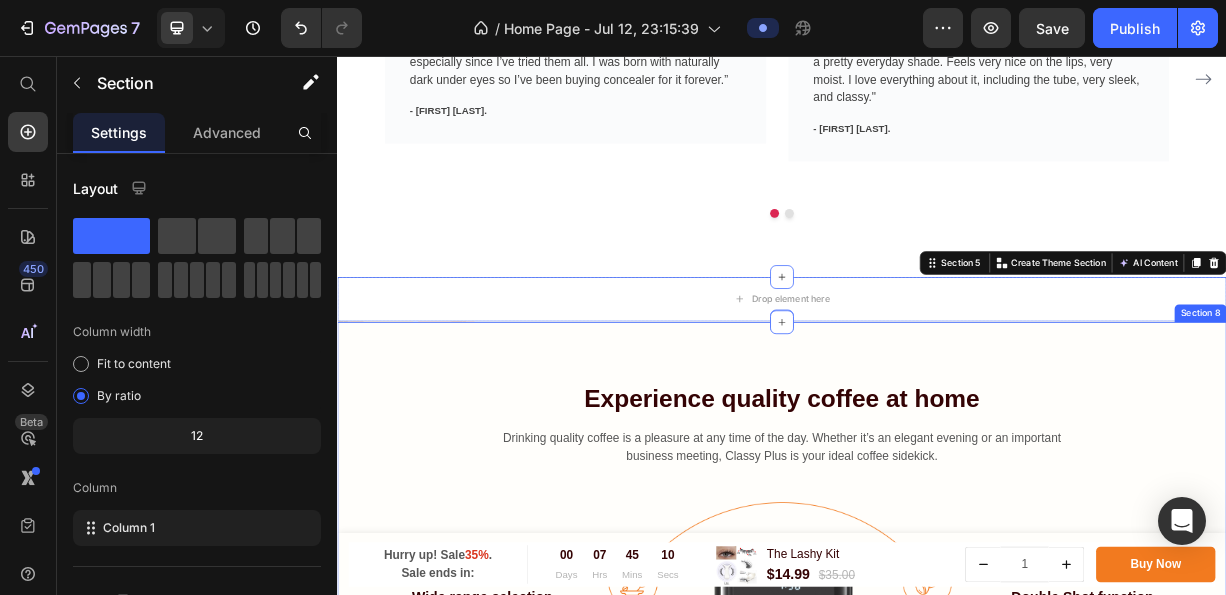 click on "Experience quality coffee at home Heading Drinking quality coffee is a pleasure at any time of the day. Whether it’s an elegant evening or an important business meeting, Classy Plus is your ideal coffee sidekick. Text block Row Wide range selection Text block You will be spoiled for choice: espresso, lungo, 8 oz, double shot, latte, cappuccino, and macchiato. Text block Enhanced versatility Text block Various options to enjoy your favorite blends. Do you take milk? No problem, there's Classy Plus. Text block Image Double Shot function Text block For those who need an extra push to start the day, there is the "Double Shot" espresso. Text block Handy and practical Text block Adjustable heights to manage coffee and milk preparation and a removable used capsule container. Text block Row Section 8" at bounding box center (937, 809) 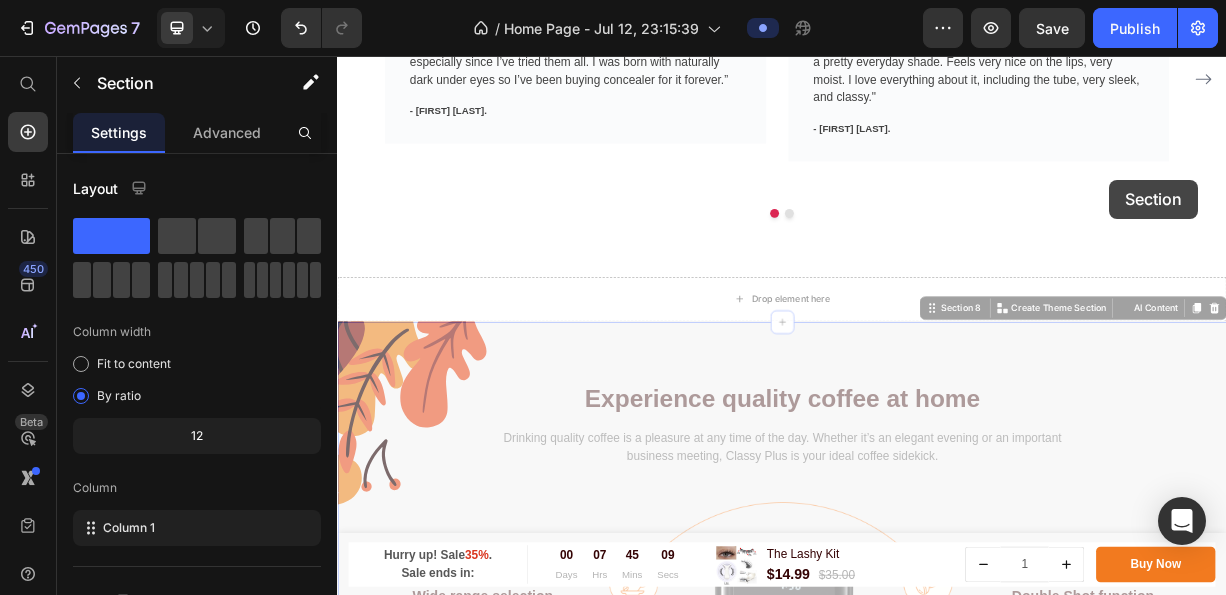 drag, startPoint x: 1147, startPoint y: 396, endPoint x: 1379, endPoint y: 223, distance: 289.4011 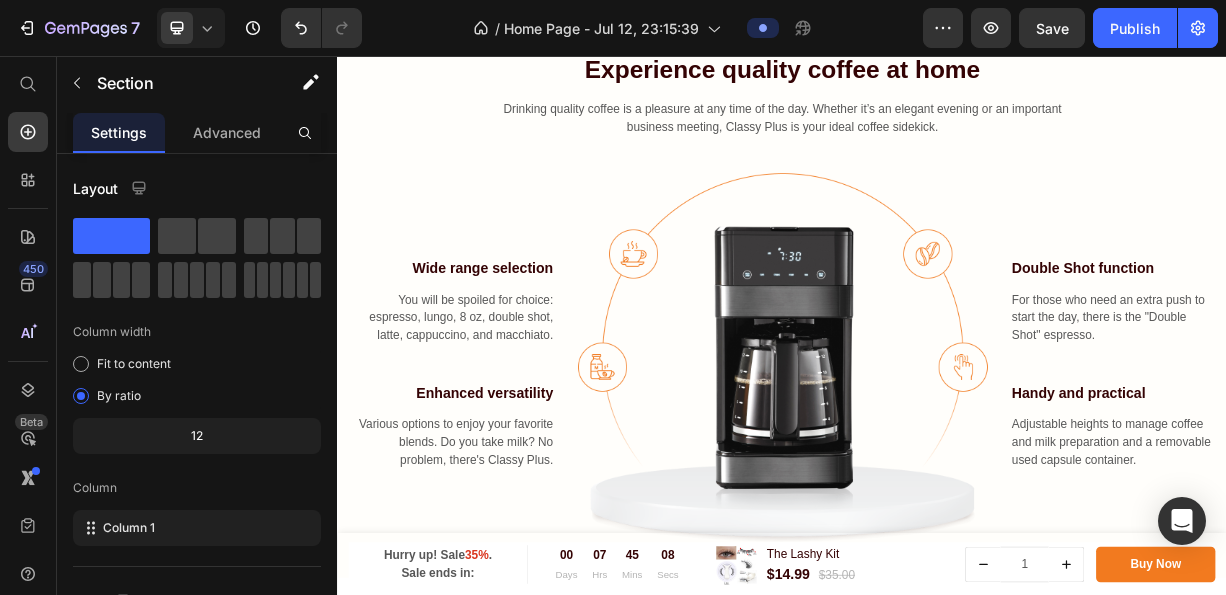 scroll, scrollTop: 1111, scrollLeft: 0, axis: vertical 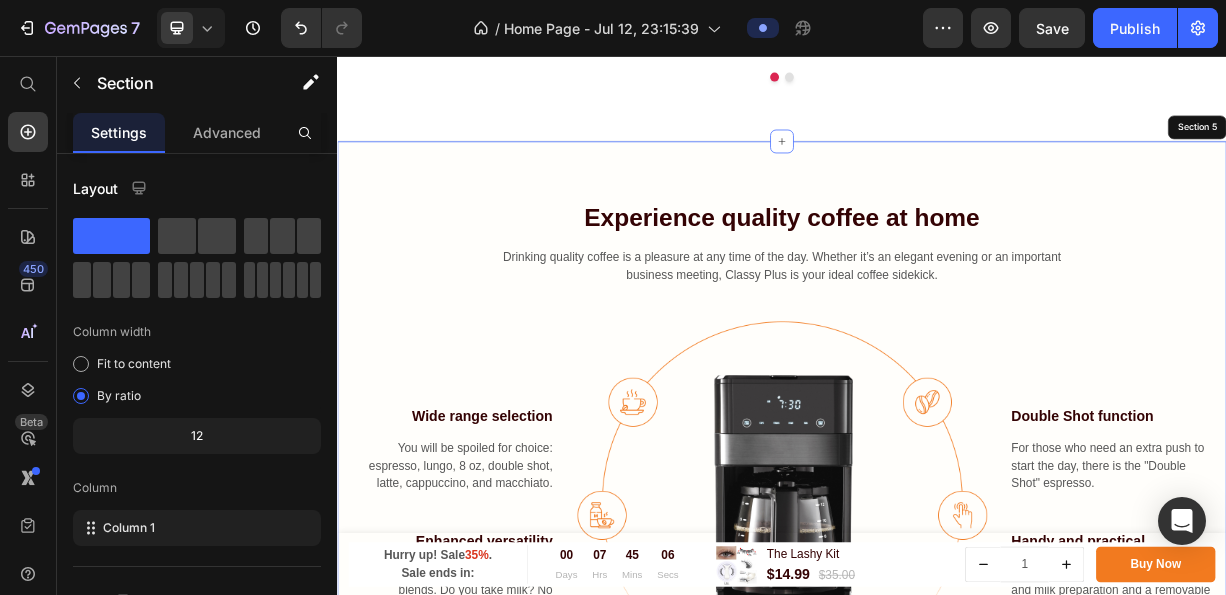 click on "Experience quality coffee at home Heading Drinking quality coffee is a pleasure at any time of the day. Whether it’s an elegant evening or an important business meeting, Classy Plus is your ideal coffee sidekick. Text block Row Wide range selection Text block You will be spoiled for choice: espresso, lungo, 8 oz, double shot, latte, cappuccino, and macchiato. Text block Enhanced versatility Text block Various options to enjoy your favorite blends. Do you take milk? No problem, there's Classy Plus. Text block Image Double Shot function Text block For those who need an extra push to start the day, there is the "Double Shot" espresso. Text block Handy and practical Text block Adjustable heights to manage coffee and milk preparation and a removable used capsule container. Text block Row Section 5" at bounding box center (937, 565) 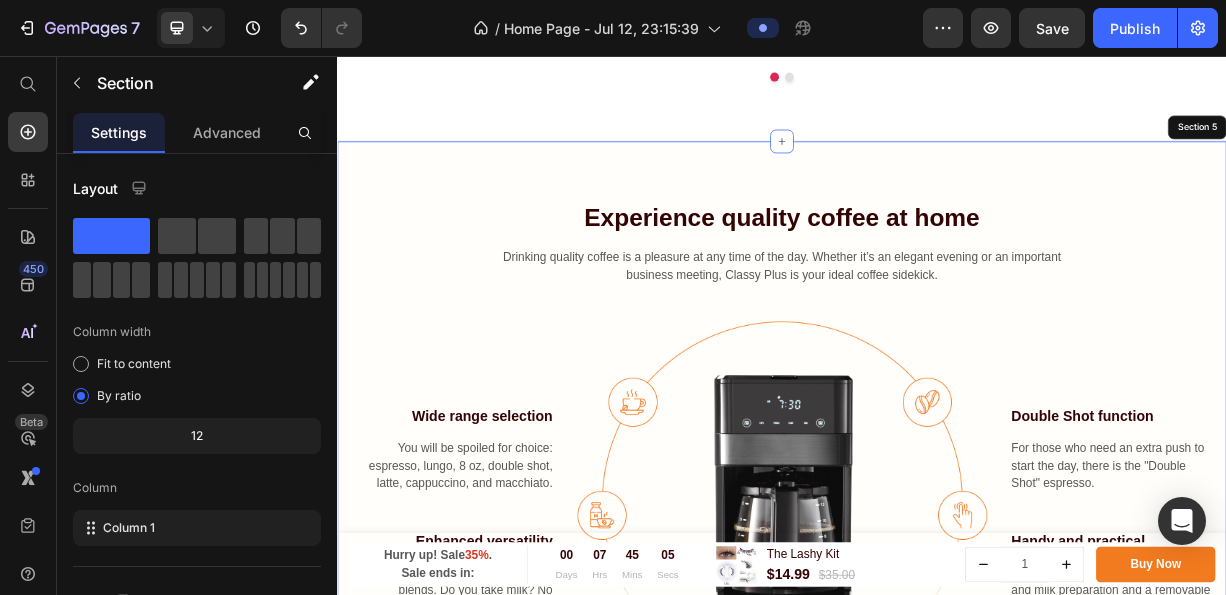 click on "Experience quality coffee at home Heading Drinking quality coffee is a pleasure at any time of the day. Whether it’s an elegant evening or an important business meeting, Classy Plus is your ideal coffee sidekick. Text block Row Wide range selection Text block You will be spoiled for choice: espresso, lungo, 8 oz, double shot, latte, cappuccino, and macchiato. Text block Enhanced versatility Text block Various options to enjoy your favorite blends. Do you take milk? No problem, there's Classy Plus. Text block Image Double Shot function Text block For those who need an extra push to start the day, there is the "Double Shot" espresso. Text block Handy and practical Text block Adjustable heights to manage coffee and milk preparation and a removable used capsule container. Text block Row Section 5" at bounding box center (937, 565) 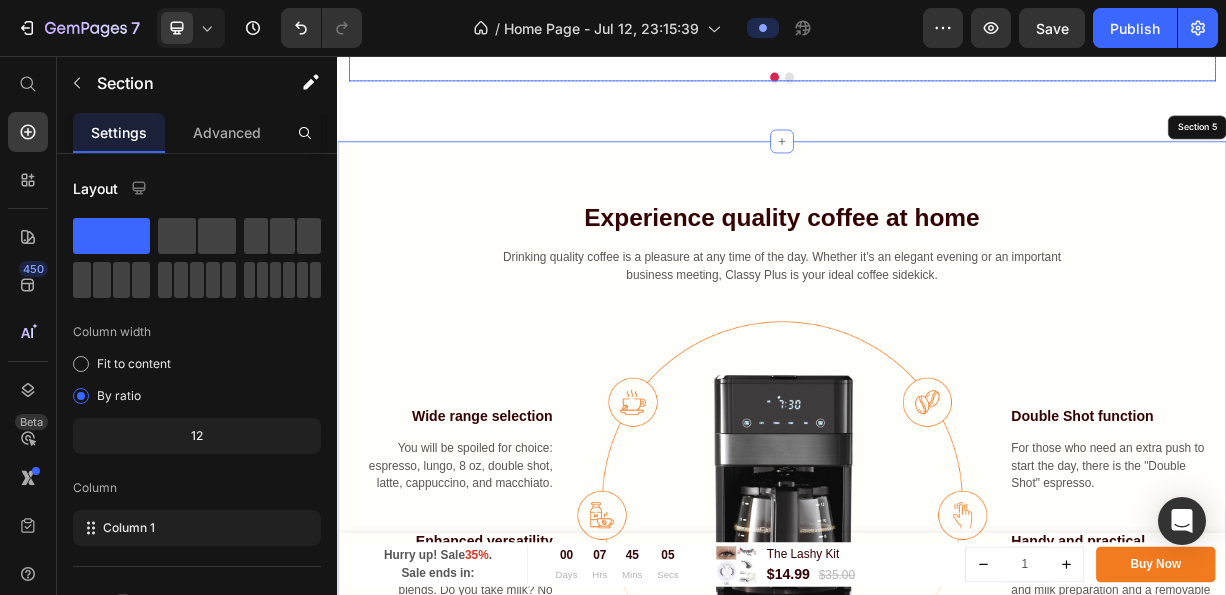 click on "What Our Customers Are Saying Heading
Icon                Icon                Icon                Icon
Icon Icon List Hoz Perfect concealer, great especially under eyes Text block “I use this everyday & absolutely love it! The price is amazing especially since I’ve tried them all. I was born with naturally dark under eyes so I’ve been buying concealer for it forever.” Text block - Giselle M. Text block Row                Icon                Icon                Icon                Icon
Icon Icon List Hoz Very pretty color, love it! Text block "GemKiss lipstick color looks FANTASTIC on me! Color is such a pretty everyday shade. Feels very nice on the lips, very moist. I love everything about it, including the tube, very sleek, and classy." Text block - Kristen S. Text block Row                Icon                Icon                Icon                Icon
Icon Icon List Hoz Perfect concealer, great especially under eyes Row" at bounding box center (937, -95) 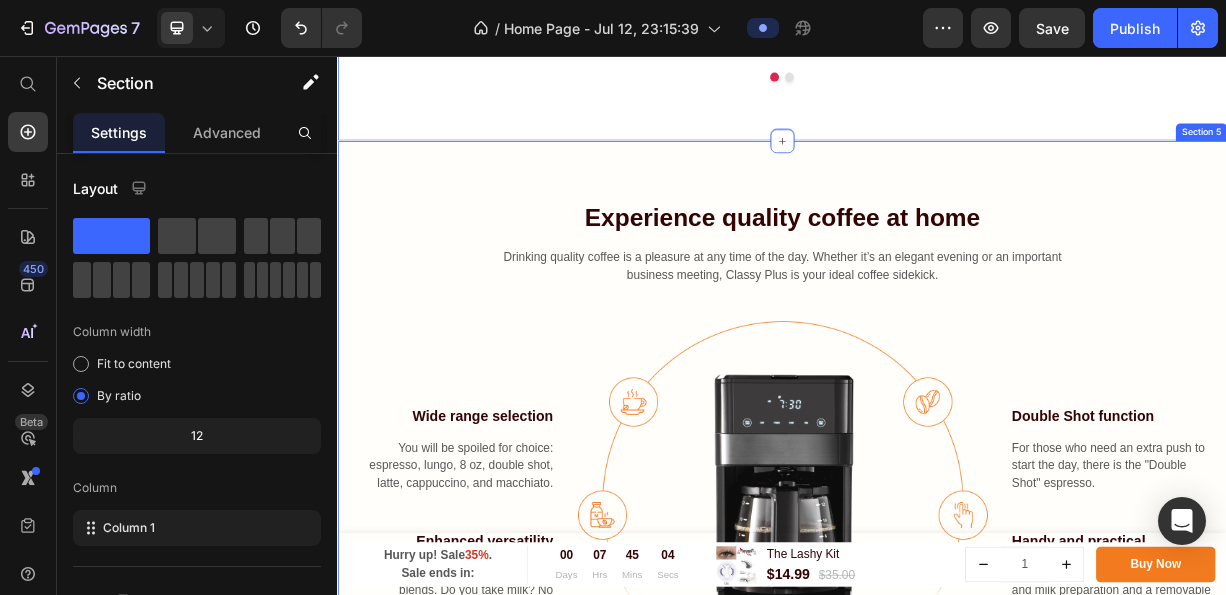 click on "Experience quality coffee at home Heading Drinking quality coffee is a pleasure at any time of the day. Whether it’s an elegant evening or an important business meeting, Classy Plus is your ideal coffee sidekick. Text block Row Wide range selection Text block You will be spoiled for choice: espresso, lungo, 8 oz, double shot, latte, cappuccino, and macchiato. Text block Enhanced versatility Text block Various options to enjoy your favorite blends. Do you take milk? No problem, there's Classy Plus. Text block Image Double Shot function Text block For those who need an extra push to start the day, there is the "Double Shot" espresso. Text block Handy and practical Text block Adjustable heights to manage coffee and milk preparation and a removable used capsule container. Text block Row Section 5" at bounding box center (937, 565) 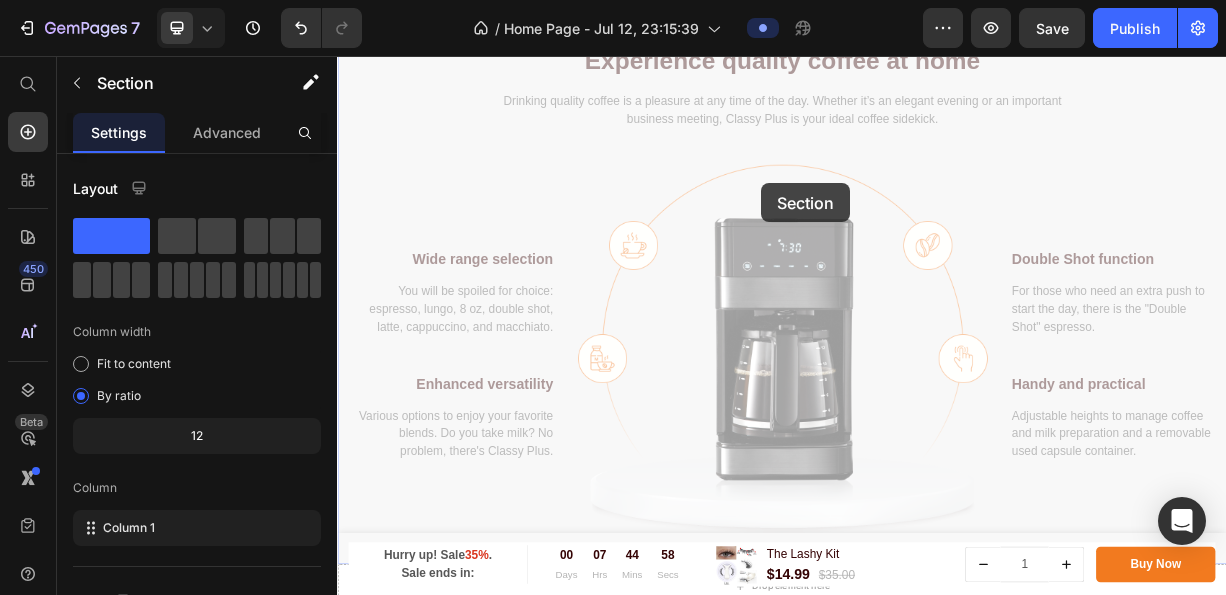 scroll, scrollTop: 2011, scrollLeft: 0, axis: vertical 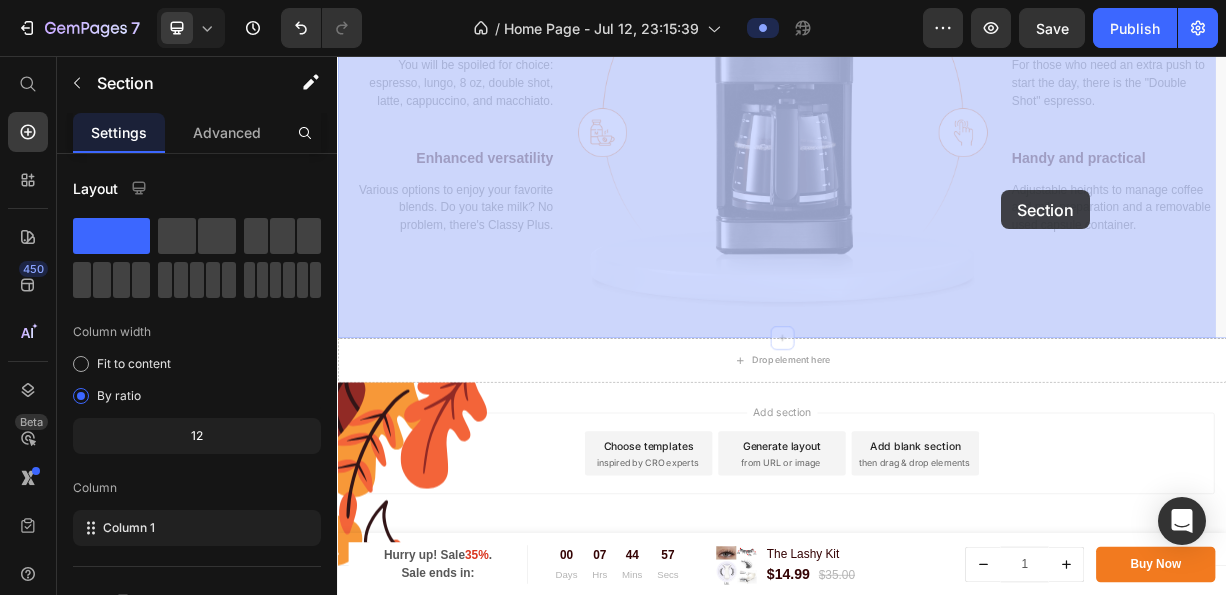 drag, startPoint x: 1164, startPoint y: 533, endPoint x: 1213, endPoint y: 302, distance: 236.13979 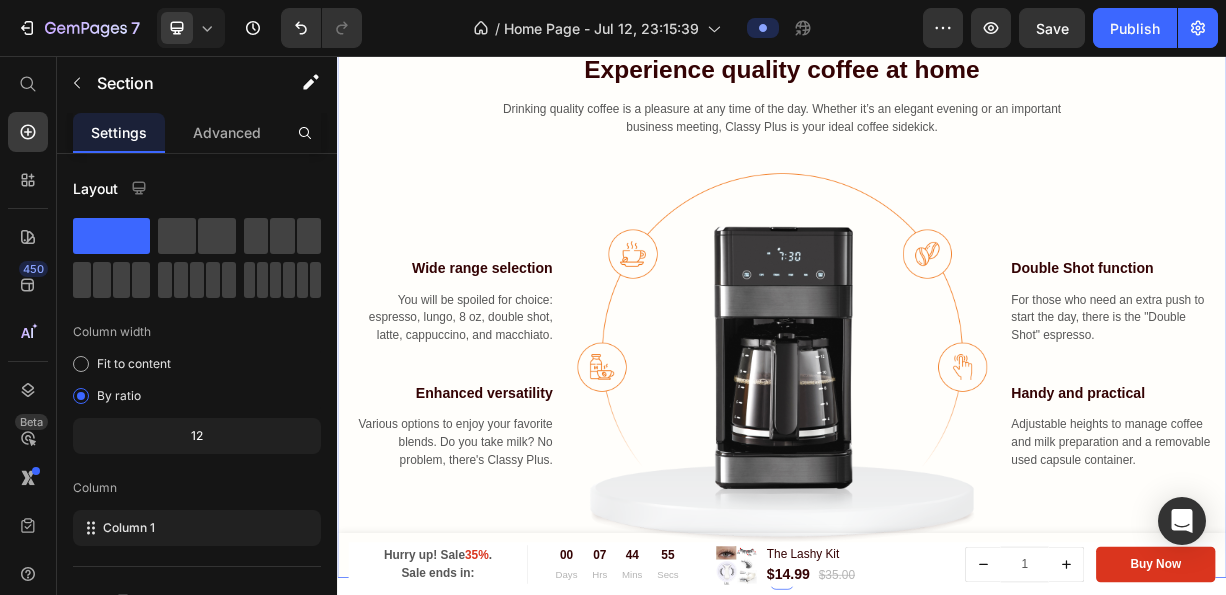 scroll, scrollTop: 1011, scrollLeft: 0, axis: vertical 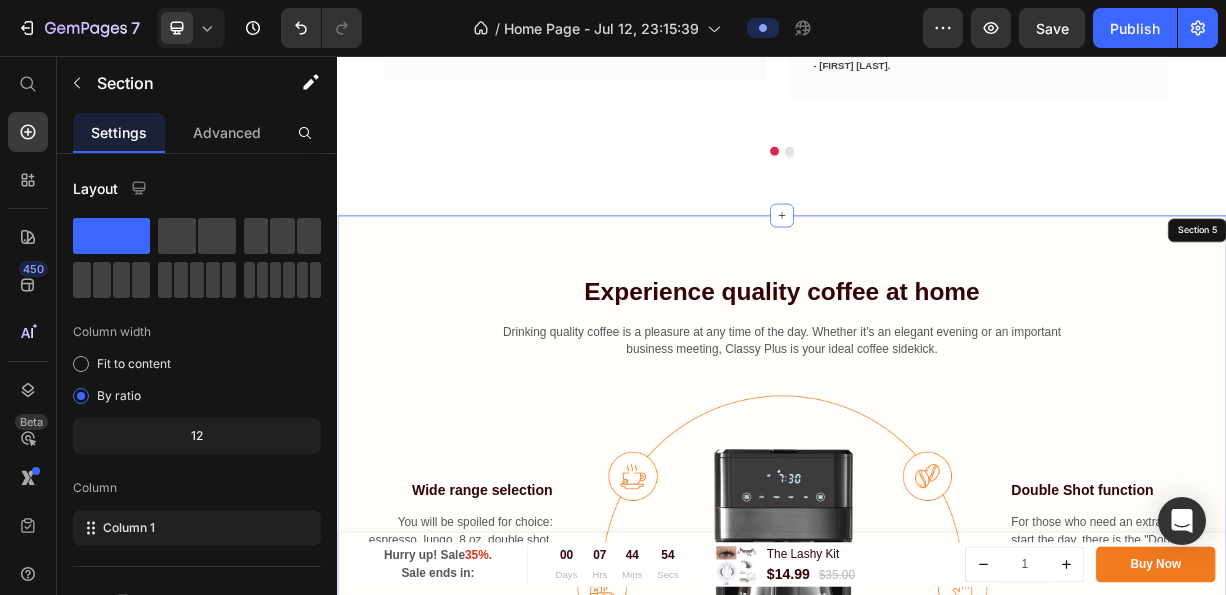 click on "Experience quality coffee at home Heading Drinking quality coffee is a pleasure at any time of the day. Whether it’s an elegant evening or an important business meeting, Classy Plus is your ideal coffee sidekick. Text block Row Wide range selection Text block You will be spoiled for choice: espresso, lungo, 8 oz, double shot, latte, cappuccino, and macchiato. Text block Enhanced versatility Text block Various options to enjoy your favorite blends. Do you take milk? No problem, there's Classy Plus. Text block Image Double Shot function Text block For those who need an extra push to start the day, there is the "Double Shot" espresso. Text block Handy and practical Text block Adjustable heights to manage coffee and milk preparation and a removable used capsule container. Text block Row Section 5" at bounding box center (937, 665) 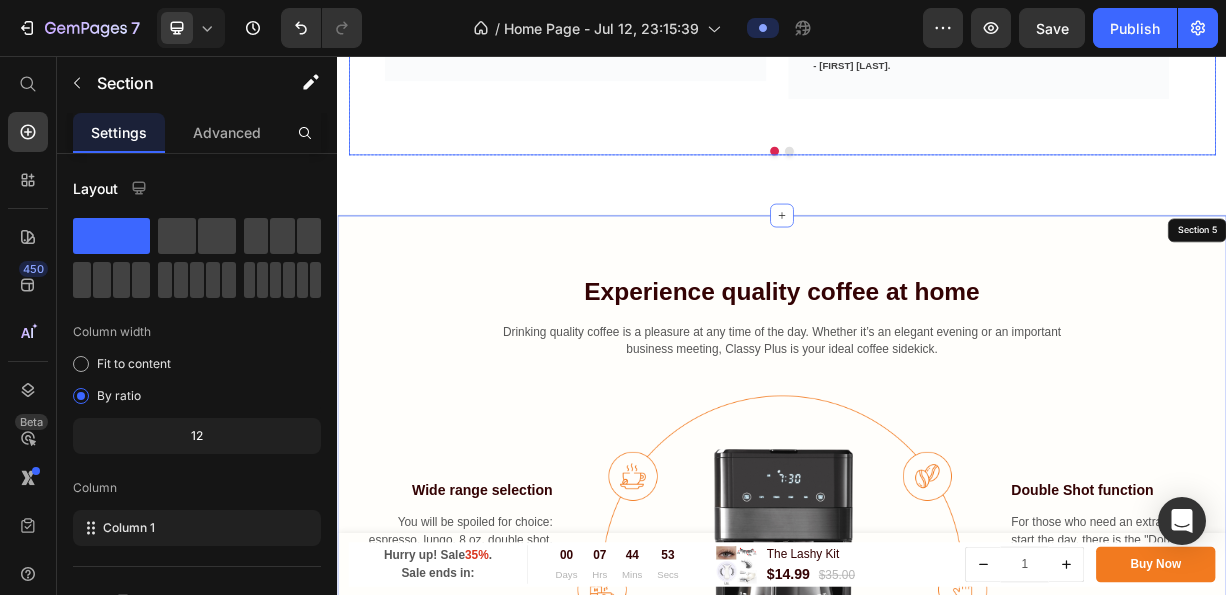scroll, scrollTop: 1111, scrollLeft: 0, axis: vertical 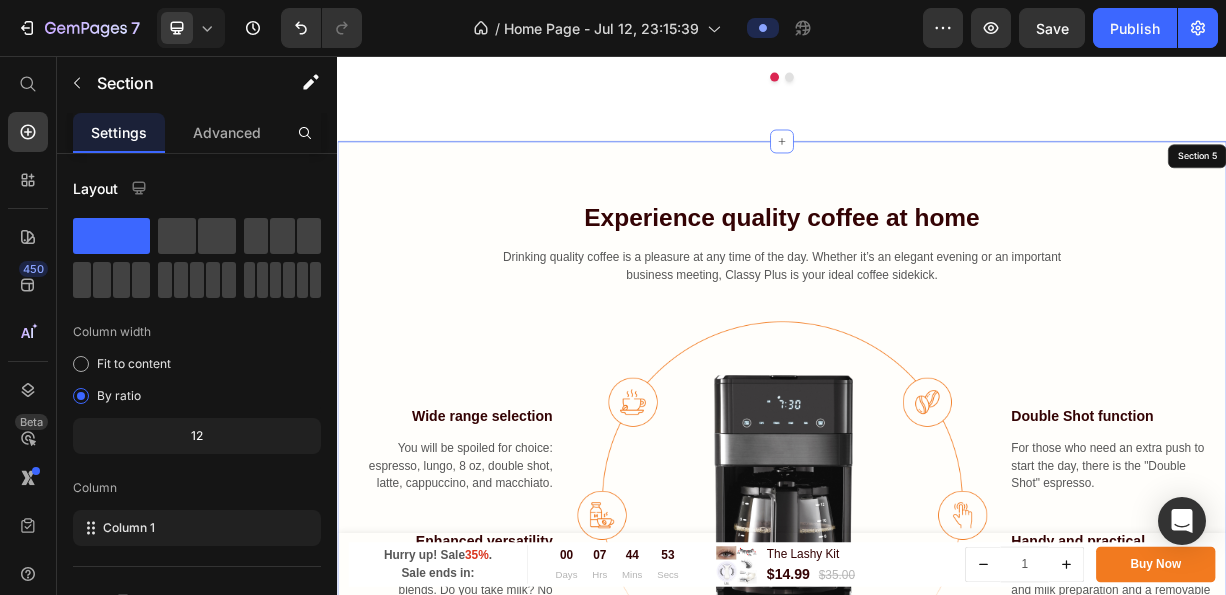 click on "What Our Customers Are Saying Heading
Icon                Icon                Icon                Icon
Icon Icon List Hoz Perfect concealer, great especially under eyes Text block “I use this everyday & absolutely love it! The price is amazing especially since I’ve tried them all. I was born with naturally dark under eyes so I’ve been buying concealer for it forever.” Text block - Giselle M. Text block Row                Icon                Icon                Icon                Icon
Icon Icon List Hoz Very pretty color, love it! Text block "GemKiss lipstick color looks FANTASTIC on me! Color is such a pretty everyday shade. Feels very nice on the lips, very moist. I love everything about it, including the tube, very sleek, and classy." Text block - Kristen S. Text block Row                Icon                Icon                Icon                Icon
Icon Icon List Hoz Perfect concealer, great especially under eyes Row" at bounding box center [937, -95] 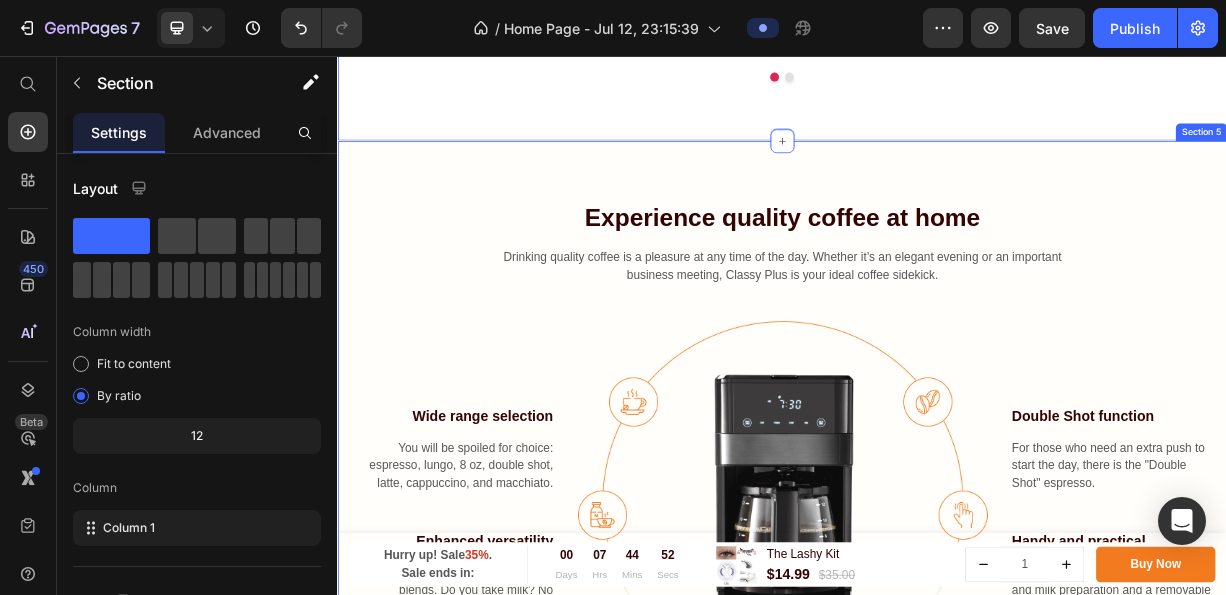click on "Experience quality coffee at home Heading Drinking quality coffee is a pleasure at any time of the day. Whether it’s an elegant evening or an important business meeting, Classy Plus is your ideal coffee sidekick. Text block Row Wide range selection Text block You will be spoiled for choice: espresso, lungo, 8 oz, double shot, latte, cappuccino, and macchiato. Text block Enhanced versatility Text block Various options to enjoy your favorite blends. Do you take milk? No problem, there's Classy Plus. Text block Image Double Shot function Text block For those who need an extra push to start the day, there is the "Double Shot" espresso. Text block Handy and practical Text block Adjustable heights to manage coffee and milk preparation and a removable used capsule container. Text block Row Section 5" at bounding box center [937, 565] 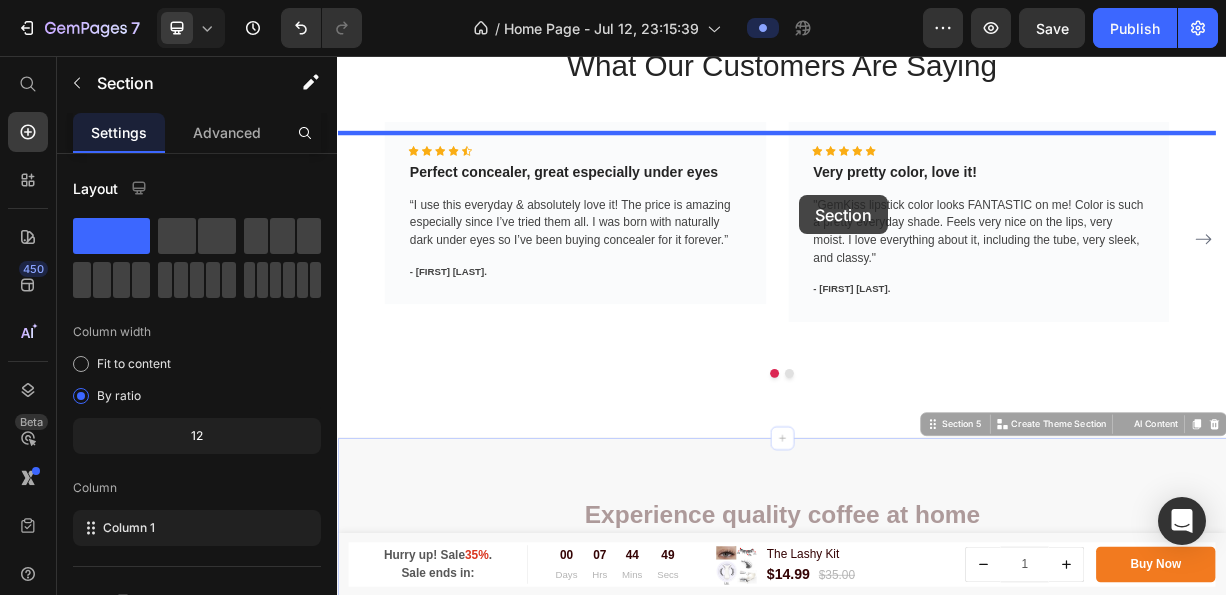 scroll, scrollTop: 411, scrollLeft: 0, axis: vertical 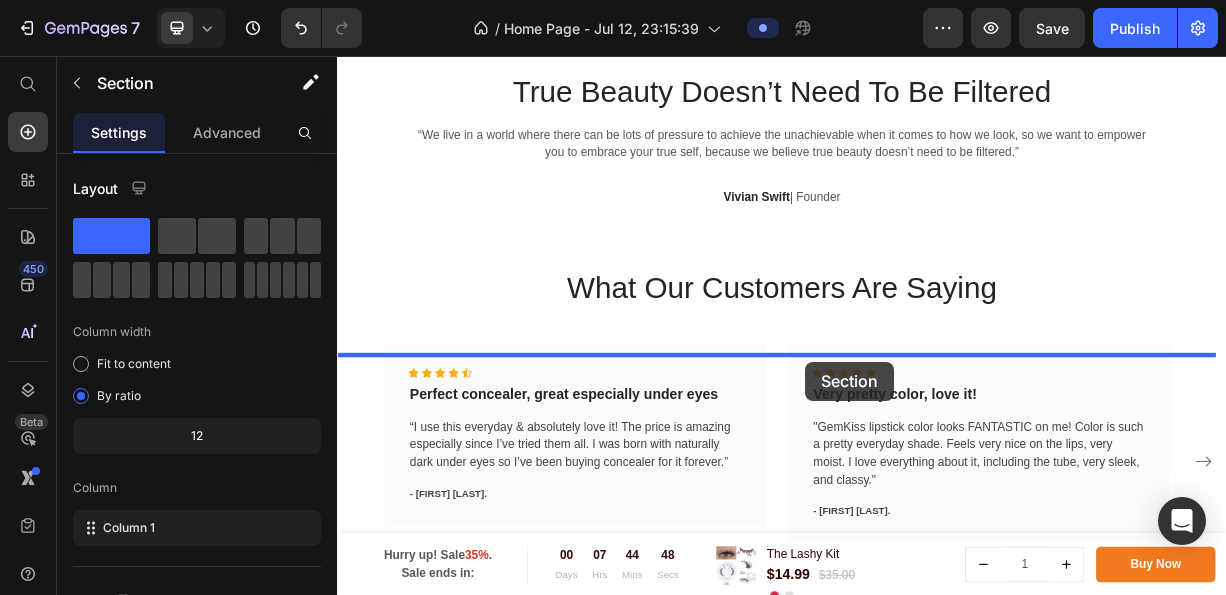 drag, startPoint x: 1147, startPoint y: 527, endPoint x: 969, endPoint y: 469, distance: 187.2111 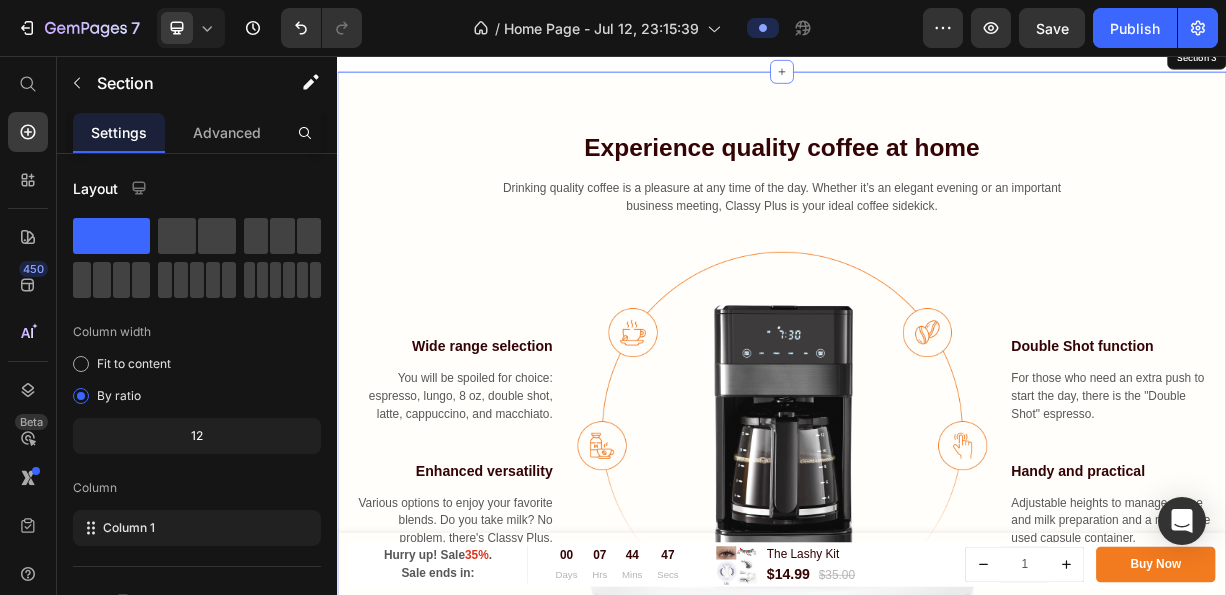 scroll, scrollTop: 511, scrollLeft: 0, axis: vertical 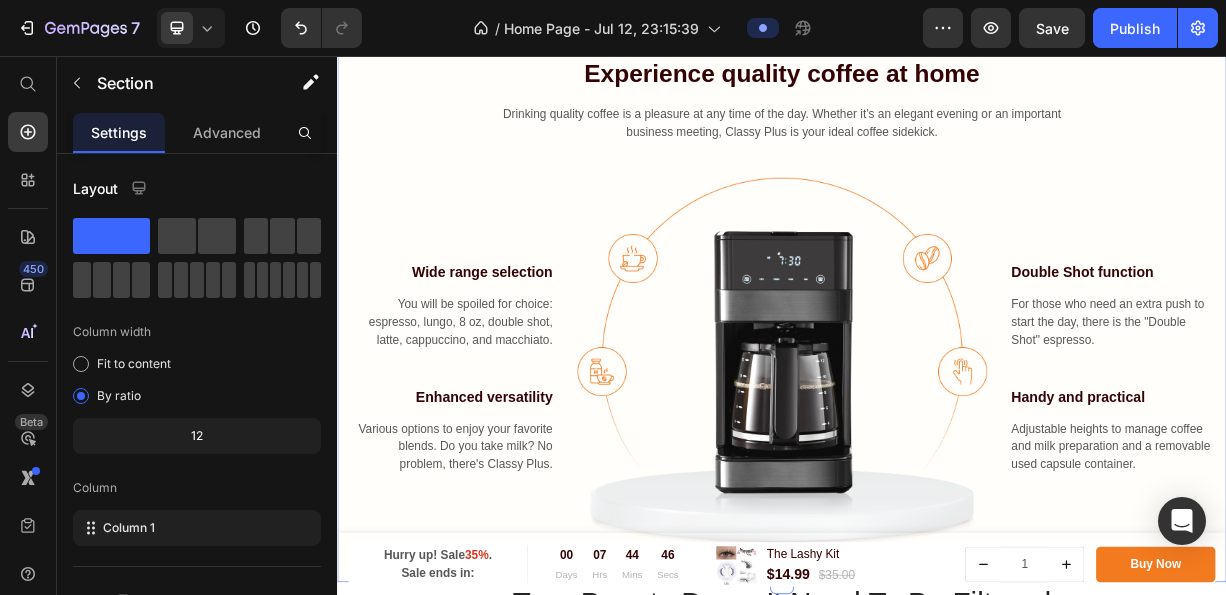 click on "Experience quality coffee at home Heading Drinking quality coffee is a pleasure at any time of the day. Whether it’s an elegant evening or an important business meeting, Classy Plus is your ideal coffee sidekick. Text block Row Wide range selection Text block You will be spoiled for choice: espresso, lungo, 8 oz, double shot, latte, cappuccino, and macchiato. Text block Enhanced versatility Text block Various options to enjoy your favorite blends. Do you take milk? No problem, there's Classy Plus. Text block Image Double Shot function Text block For those who need an extra push to start the day, there is the "Double Shot" espresso. Text block Handy and practical Text block Adjustable heights to manage coffee and milk preparation and a removable used capsule container. Text block Row Section 3" at bounding box center [937, 371] 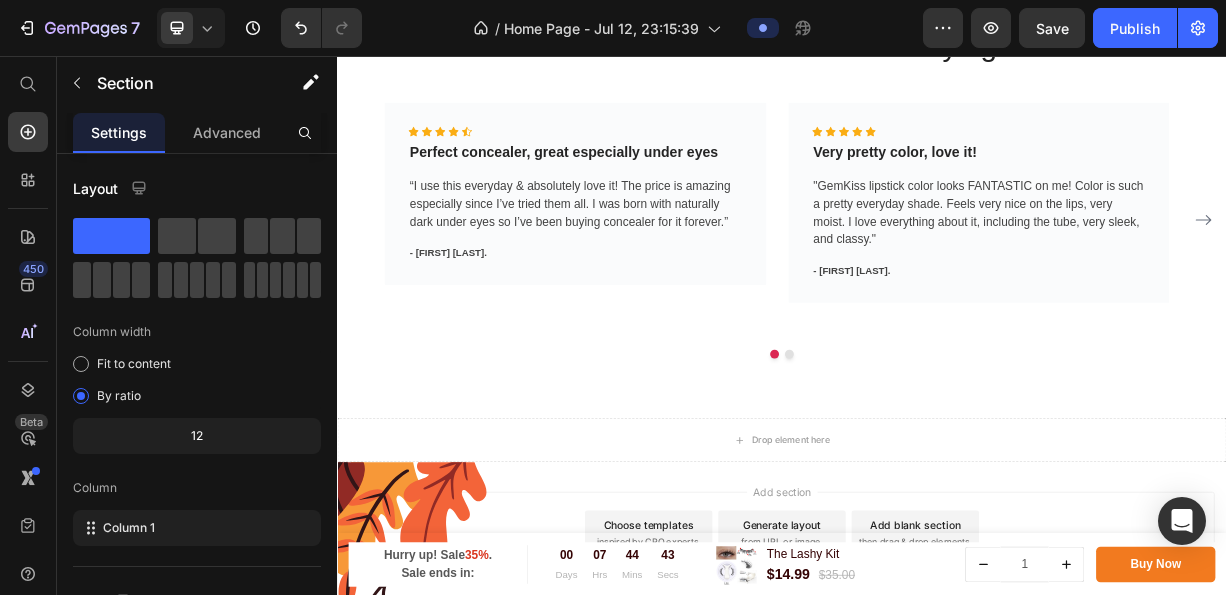 scroll, scrollTop: 2011, scrollLeft: 0, axis: vertical 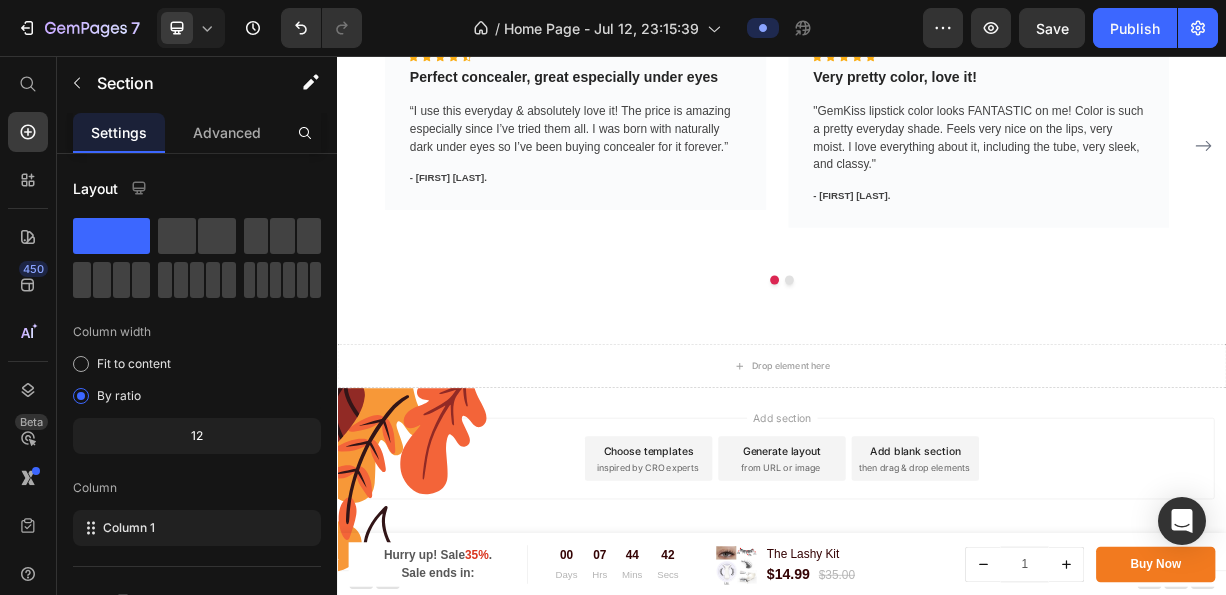 click on "Add section Choose templates inspired by CRO experts Generate layout from URL or image Add blank section then drag & drop elements" at bounding box center (937, 599) 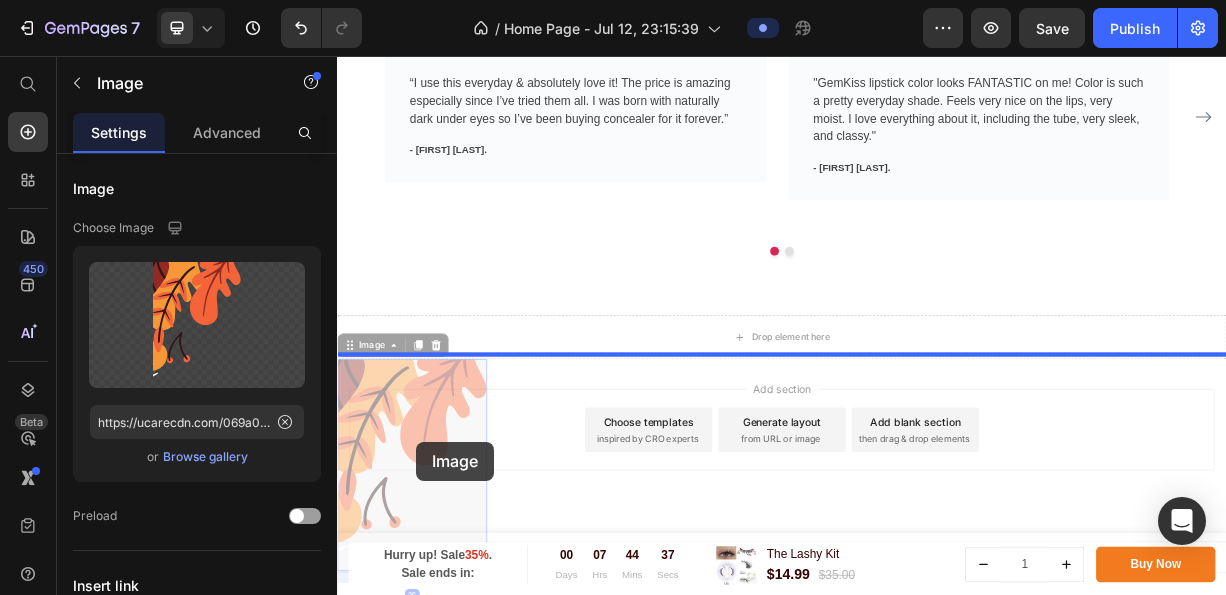 drag, startPoint x: 426, startPoint y: 310, endPoint x: 444, endPoint y: 577, distance: 267.60605 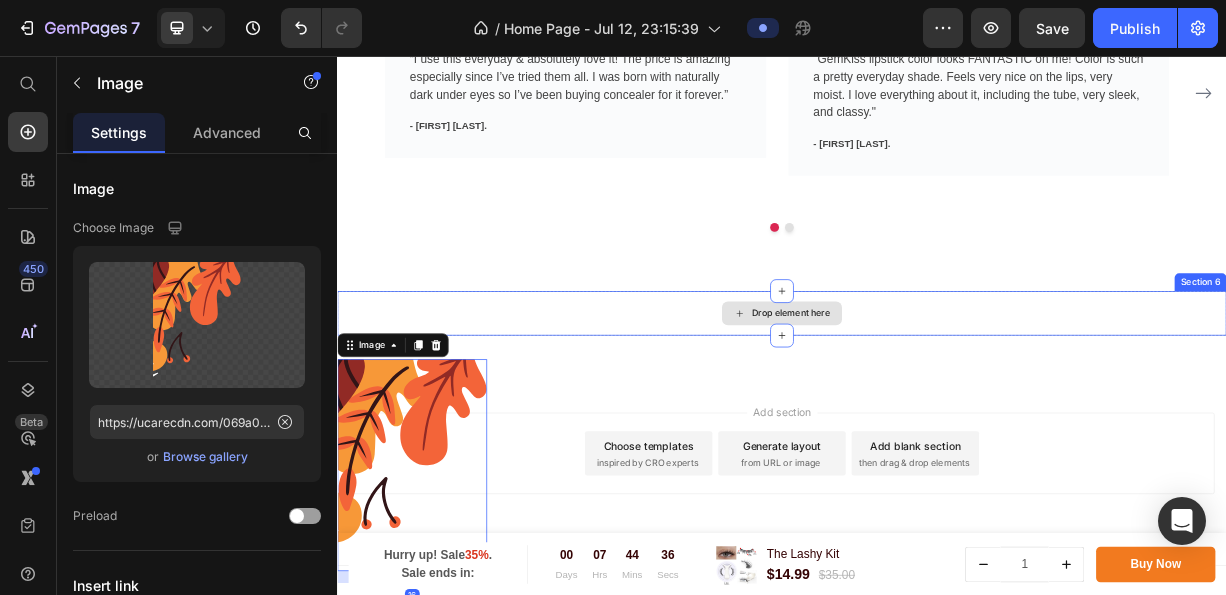click on "Drop element here" at bounding box center (937, 403) 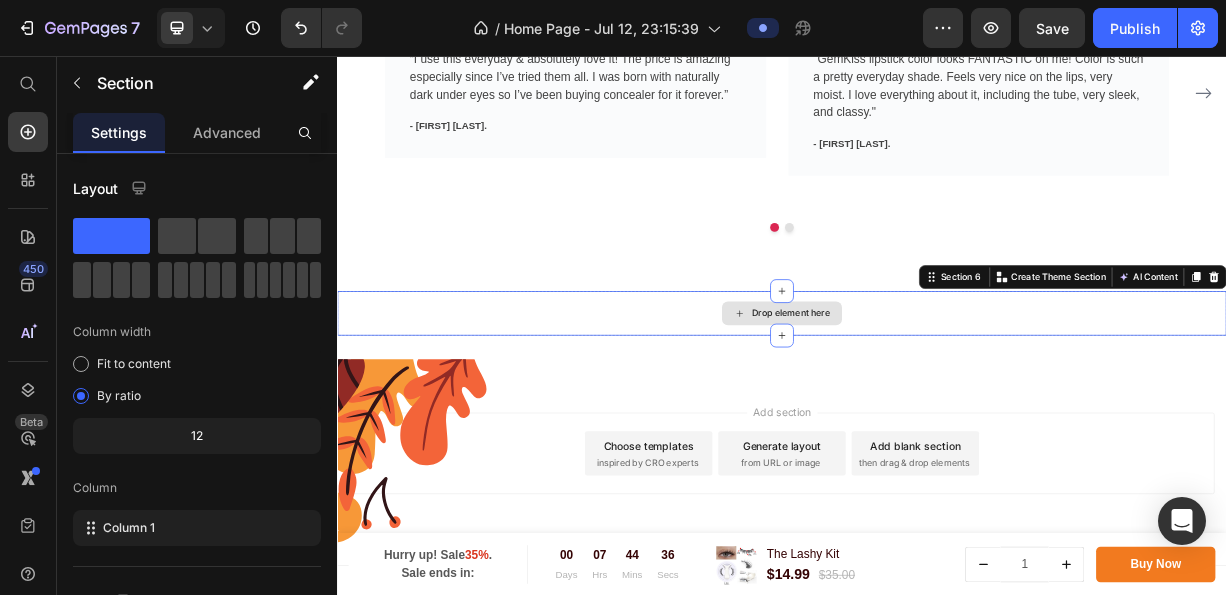 scroll, scrollTop: 2075, scrollLeft: 0, axis: vertical 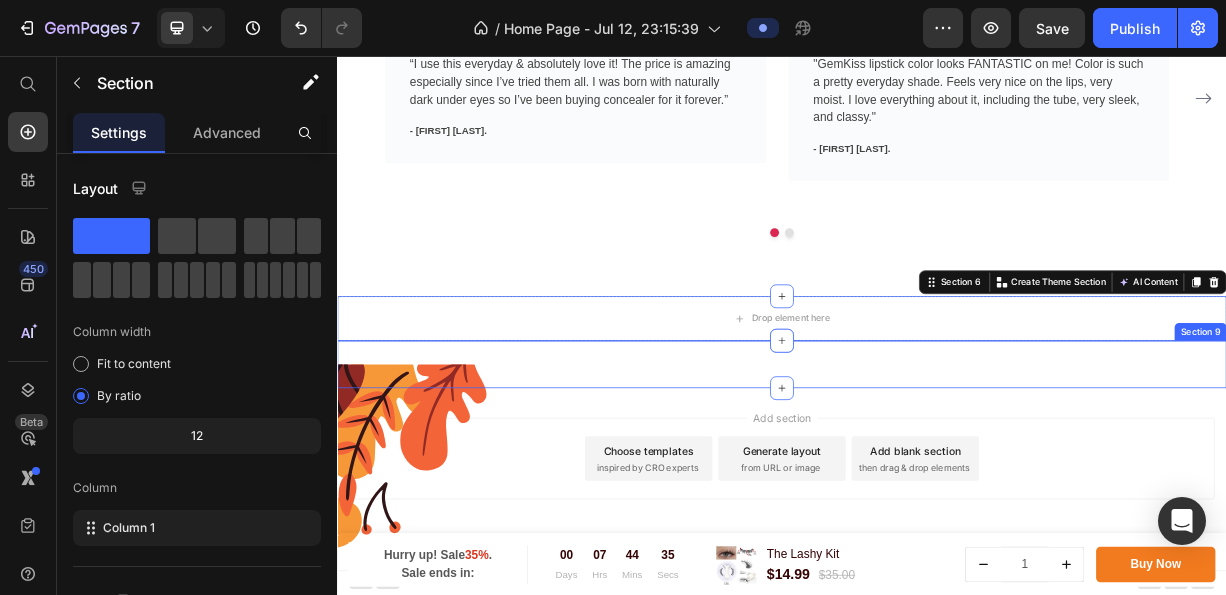 click on "Image Section 9" at bounding box center (937, 472) 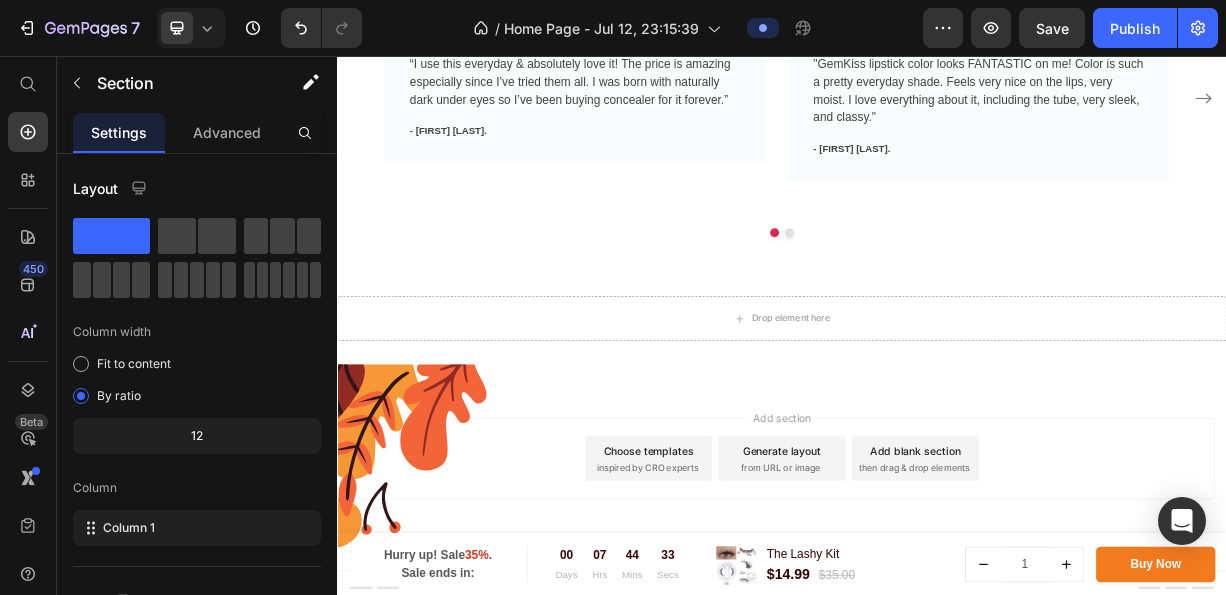 click on "Add section Choose templates inspired by CRO experts Generate layout from URL or image Add blank section then drag & drop elements" at bounding box center (937, 627) 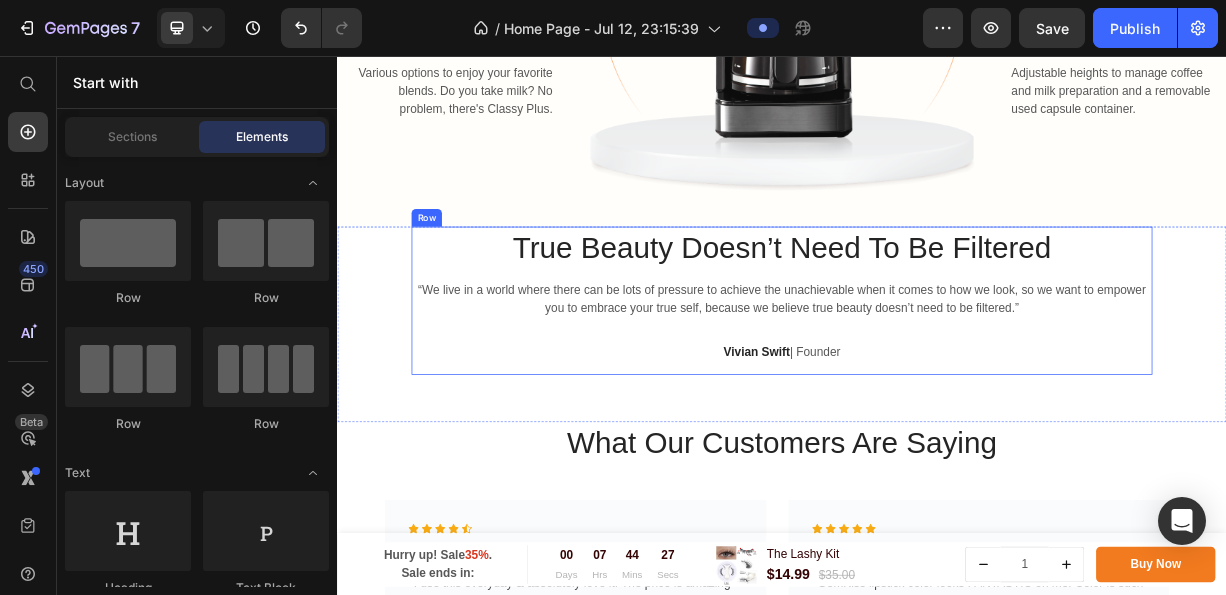 scroll, scrollTop: 2075, scrollLeft: 0, axis: vertical 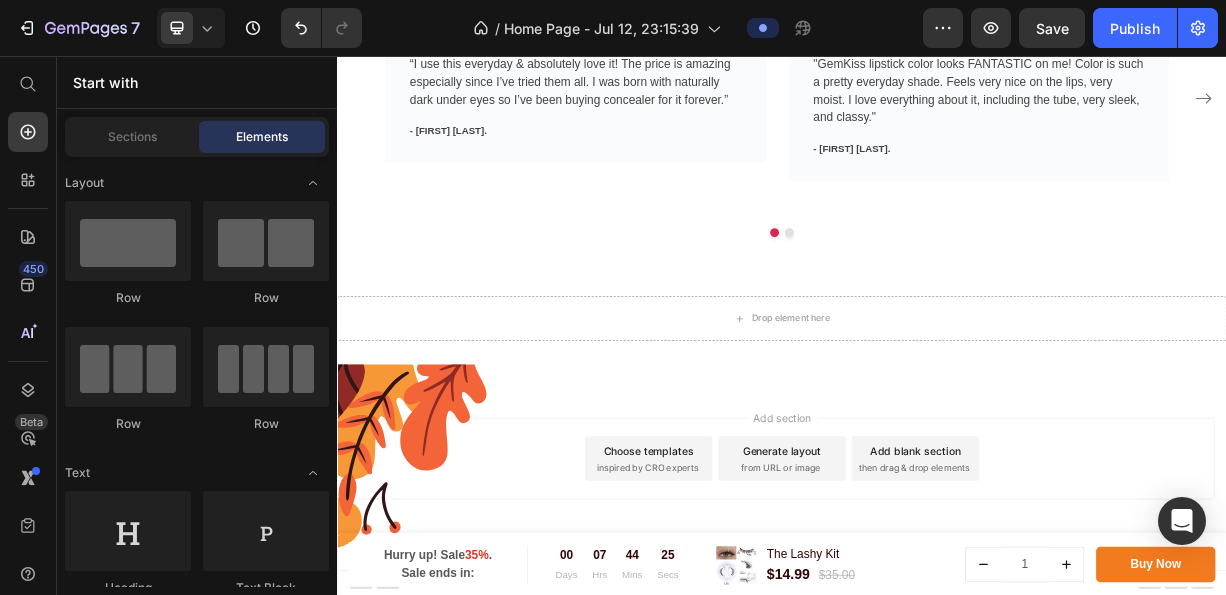 click on "Image Section 9" at bounding box center (937, 472) 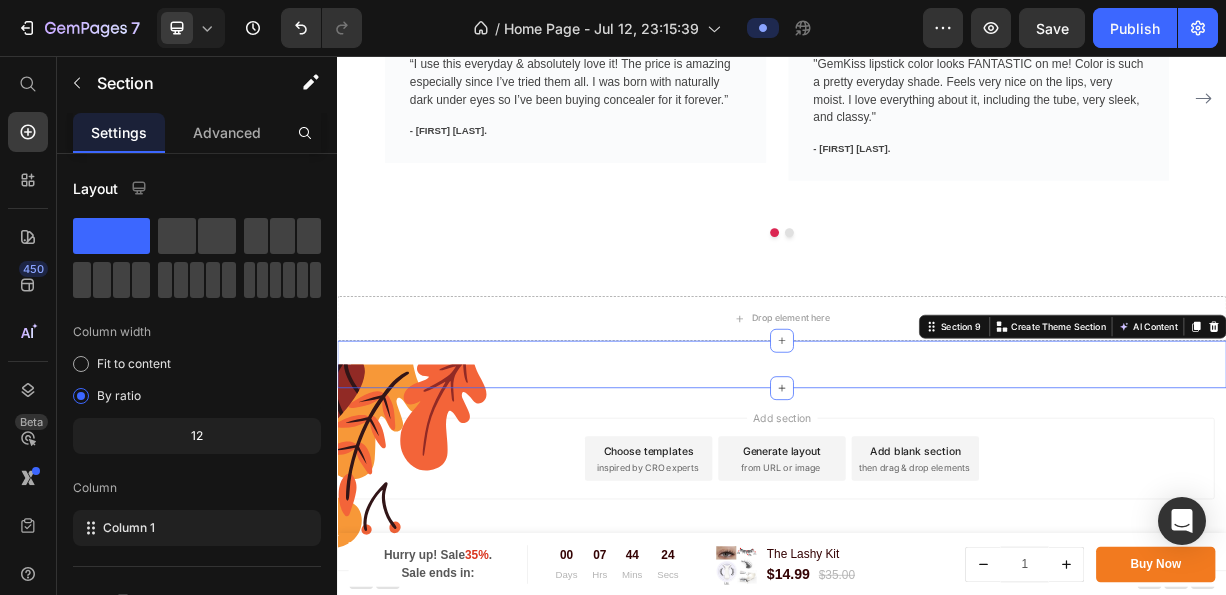 click 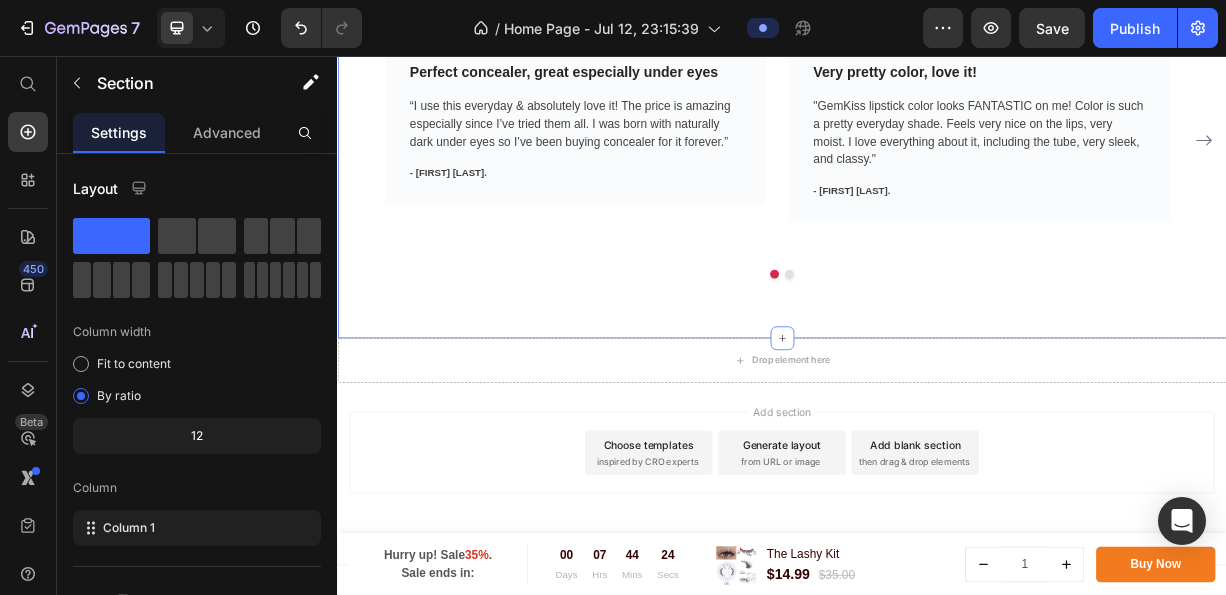 scroll, scrollTop: 2011, scrollLeft: 0, axis: vertical 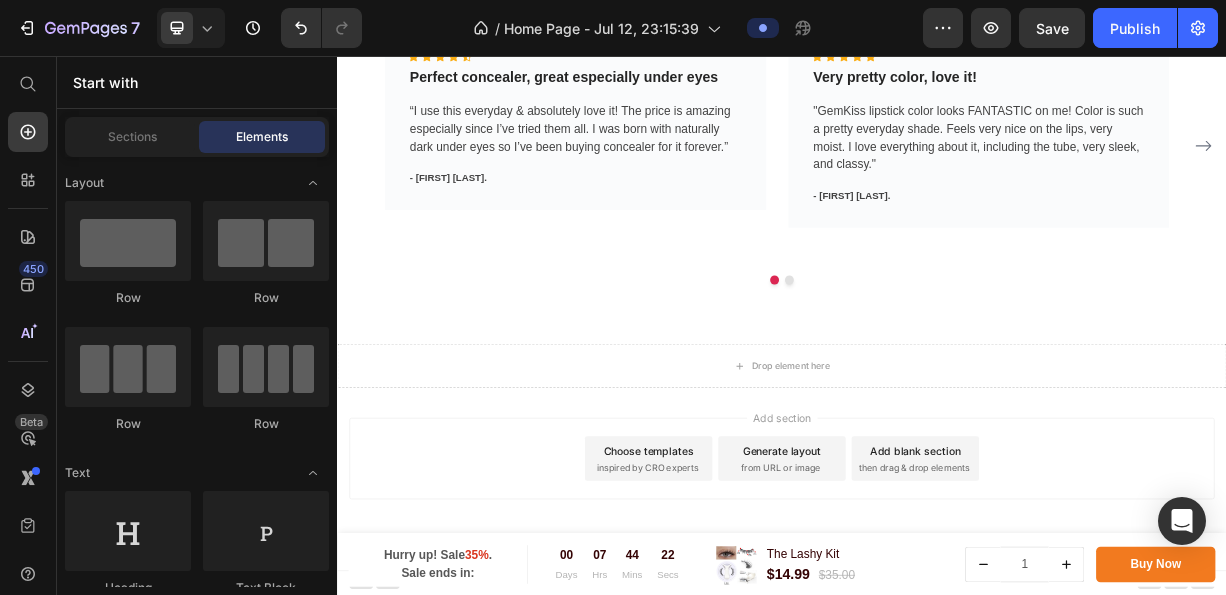 click on "Add section Choose templates inspired by CRO experts Generate layout from URL or image Add blank section then drag & drop elements" at bounding box center (937, 627) 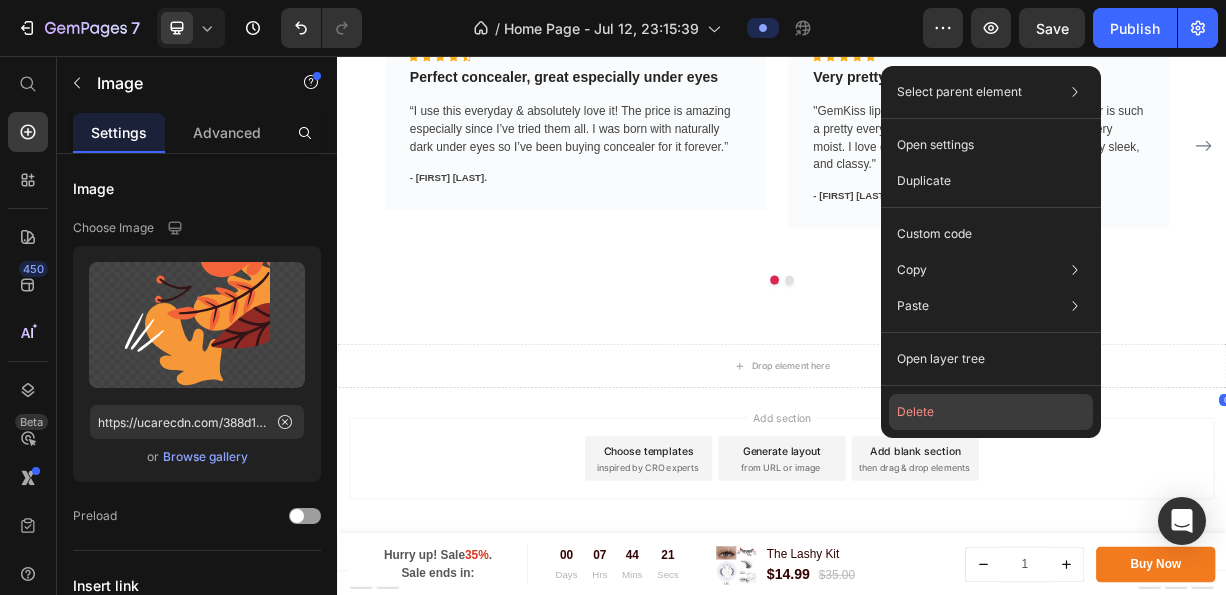 click on "Delete" 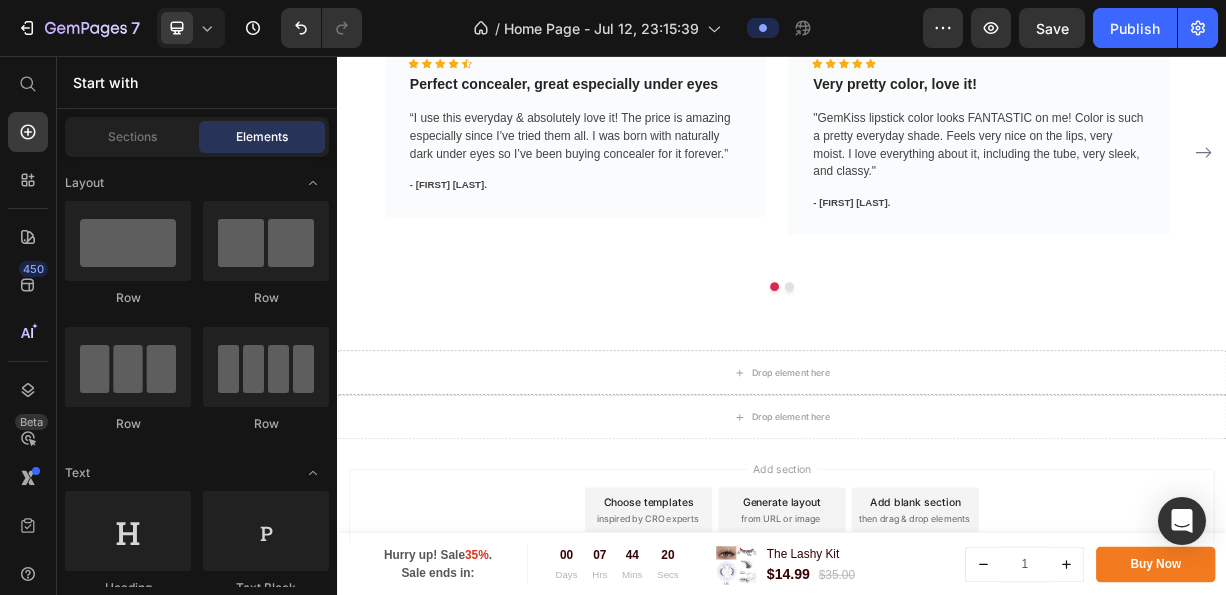 scroll, scrollTop: 1971, scrollLeft: 0, axis: vertical 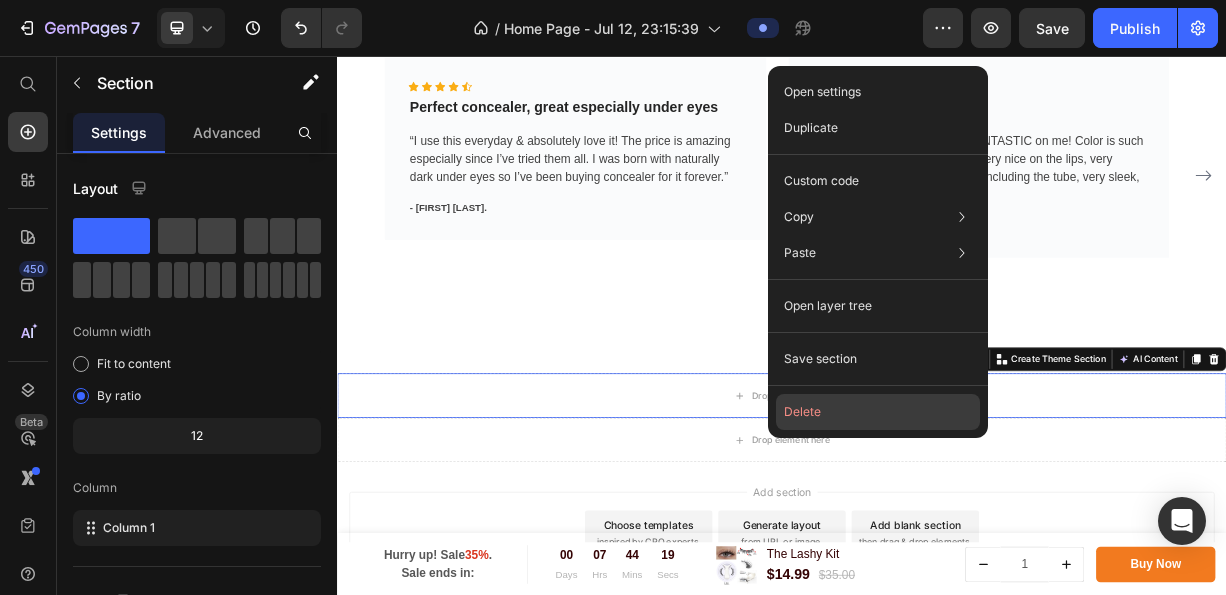 click on "Delete" 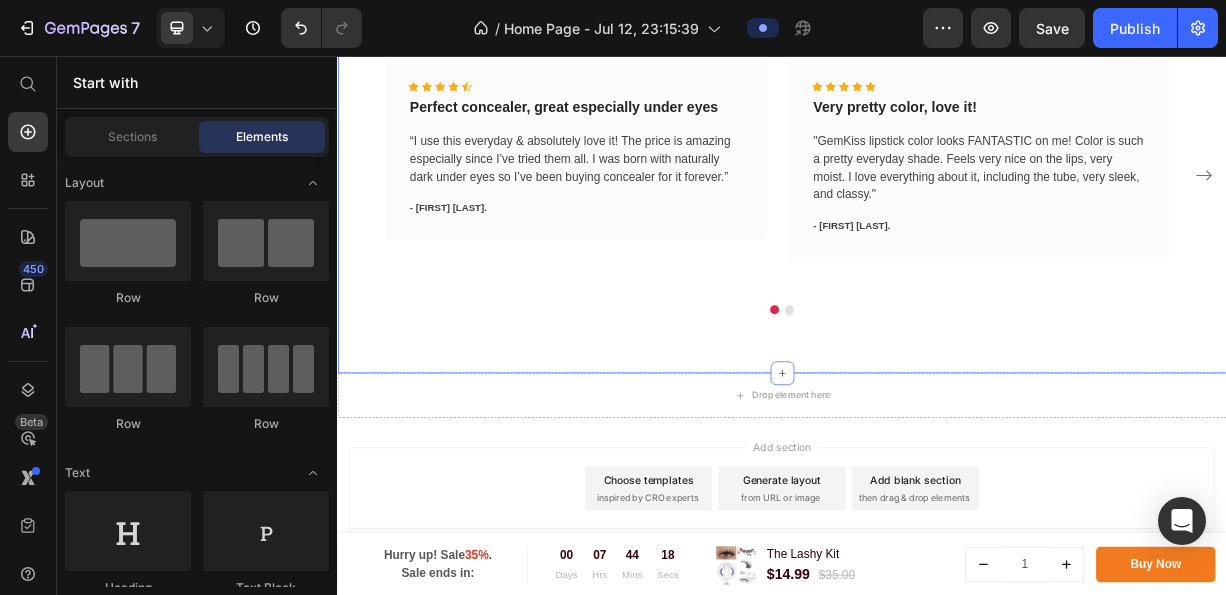 scroll, scrollTop: 1871, scrollLeft: 0, axis: vertical 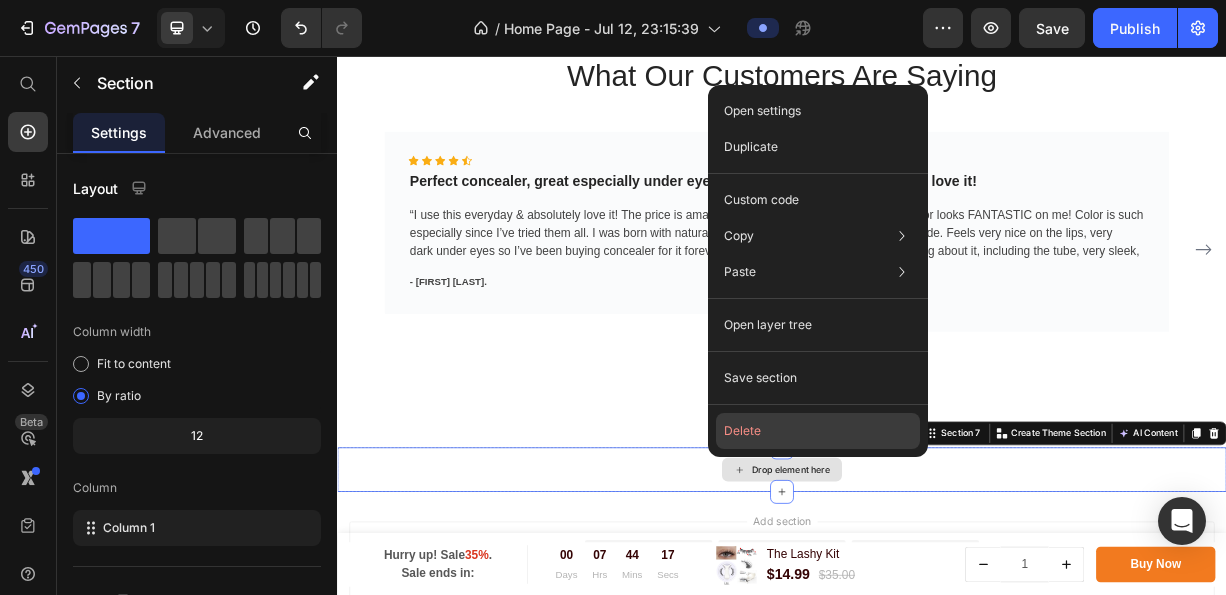 click on "Delete" 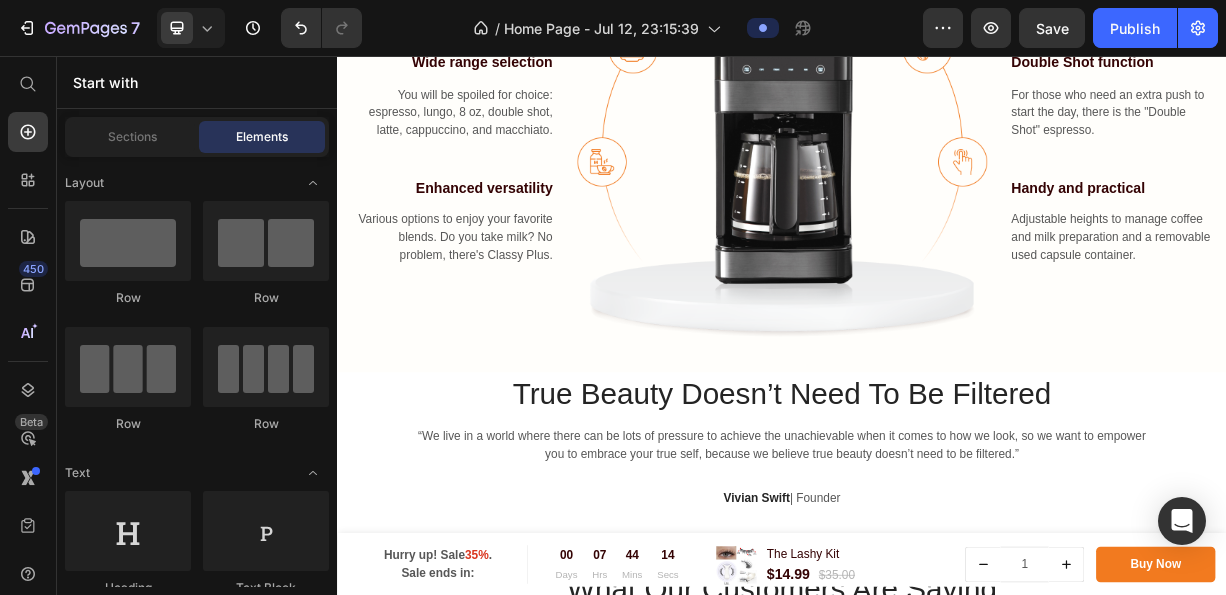 scroll, scrollTop: 651, scrollLeft: 0, axis: vertical 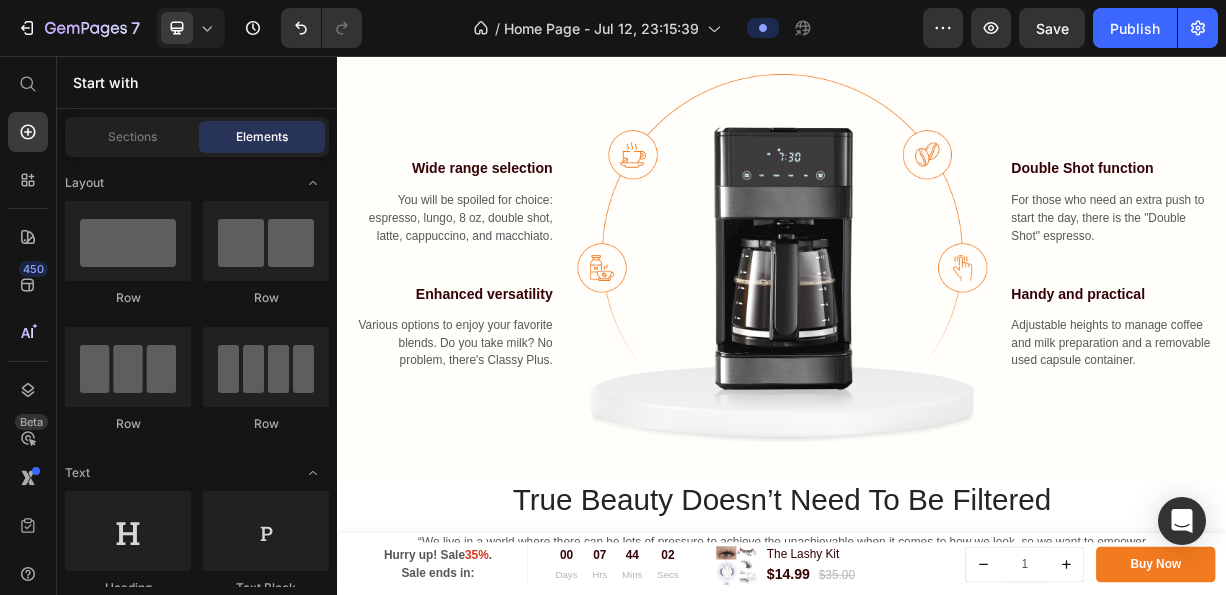 click on "Experience quality coffee at home Heading Drinking quality coffee is a pleasure at any time of the day. Whether it’s an elegant evening or an important business meeting, Classy Plus is your ideal coffee sidekick. Text block" at bounding box center (937, -18) 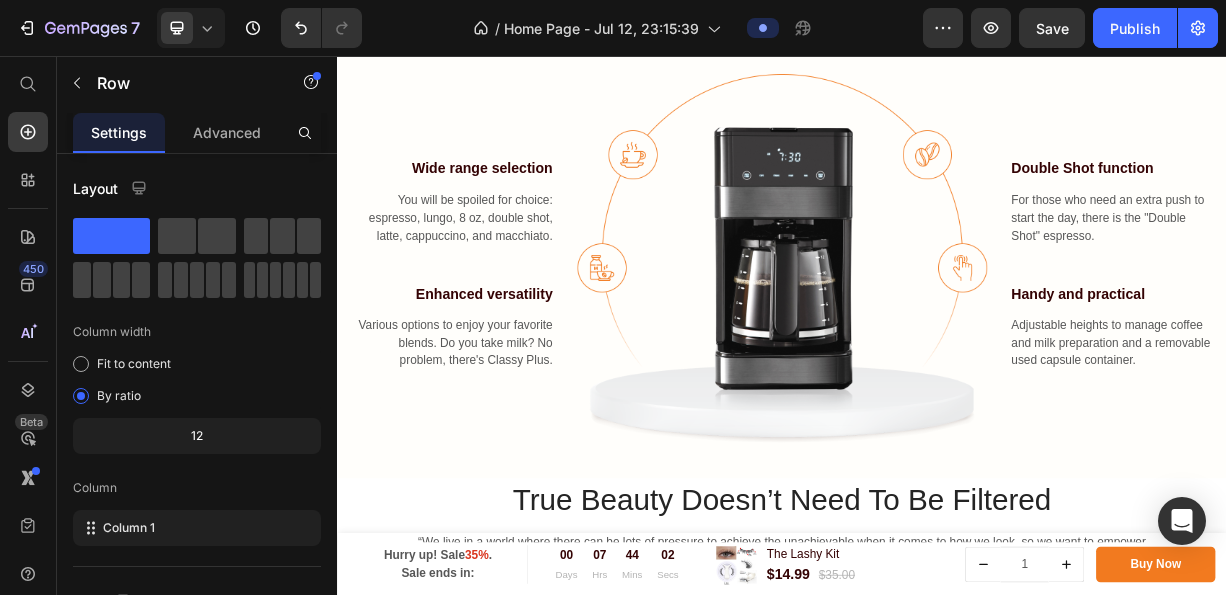 click on "Experience quality coffee at home" at bounding box center [937, -60] 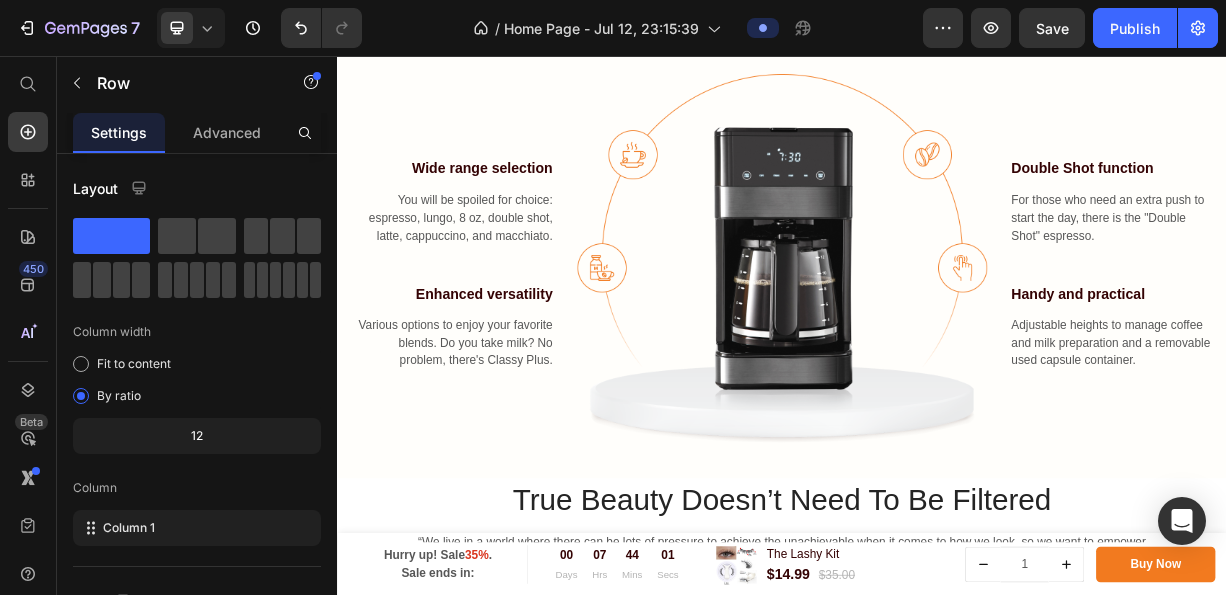 click on "Experience quality coffee at home" at bounding box center [937, -60] 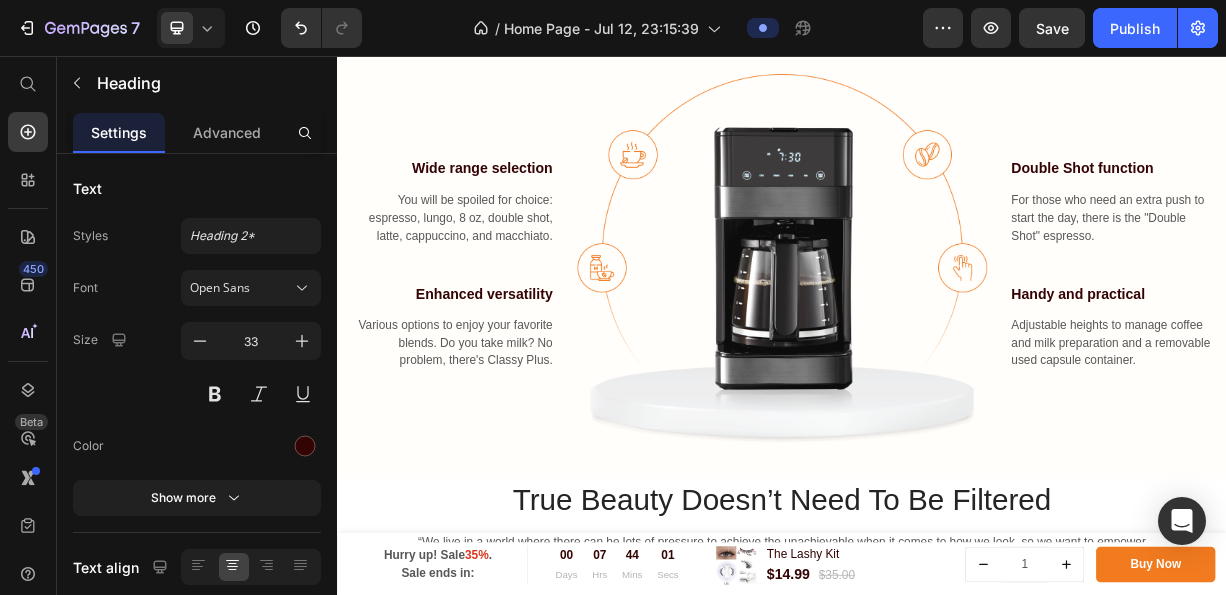 click on "Experience quality coffee at home" at bounding box center [937, -60] 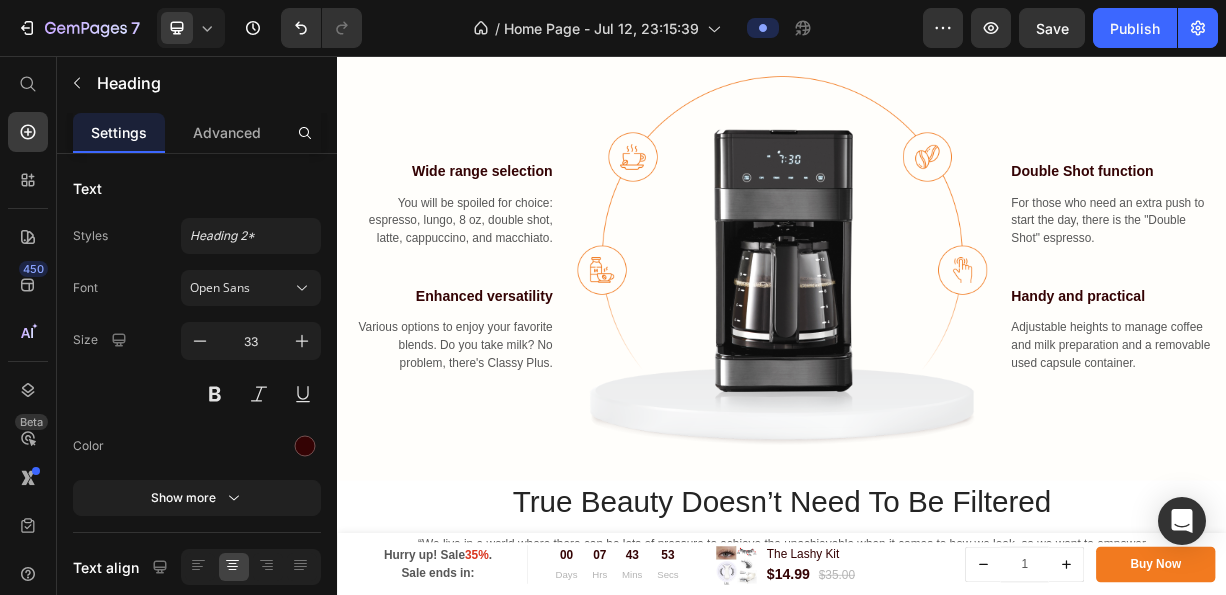click on "Drinking quality coffee is a pleasure at any time of the day. Whether it’s an elegant evening or an important business meeting, Classy Plus is your ideal coffee sidekick." at bounding box center [937, 9] 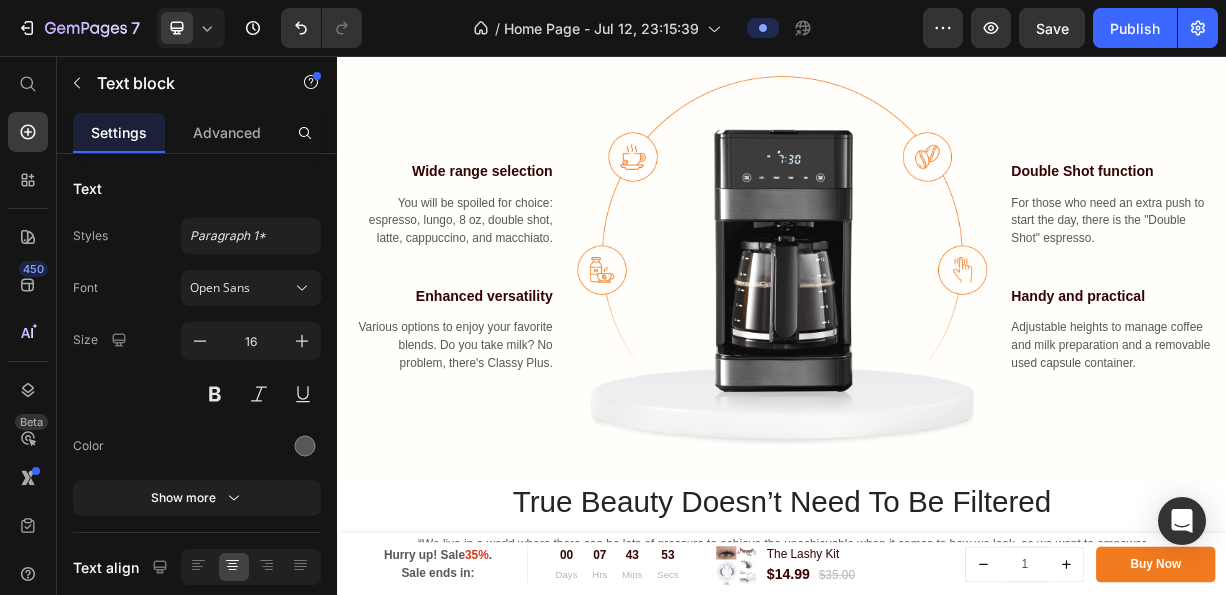 click on "Drinking quality coffee is a pleasure at any time of the day. Whether it’s an elegant evening or an important business meeting, Classy Plus is your ideal coffee sidekick." at bounding box center [937, 9] 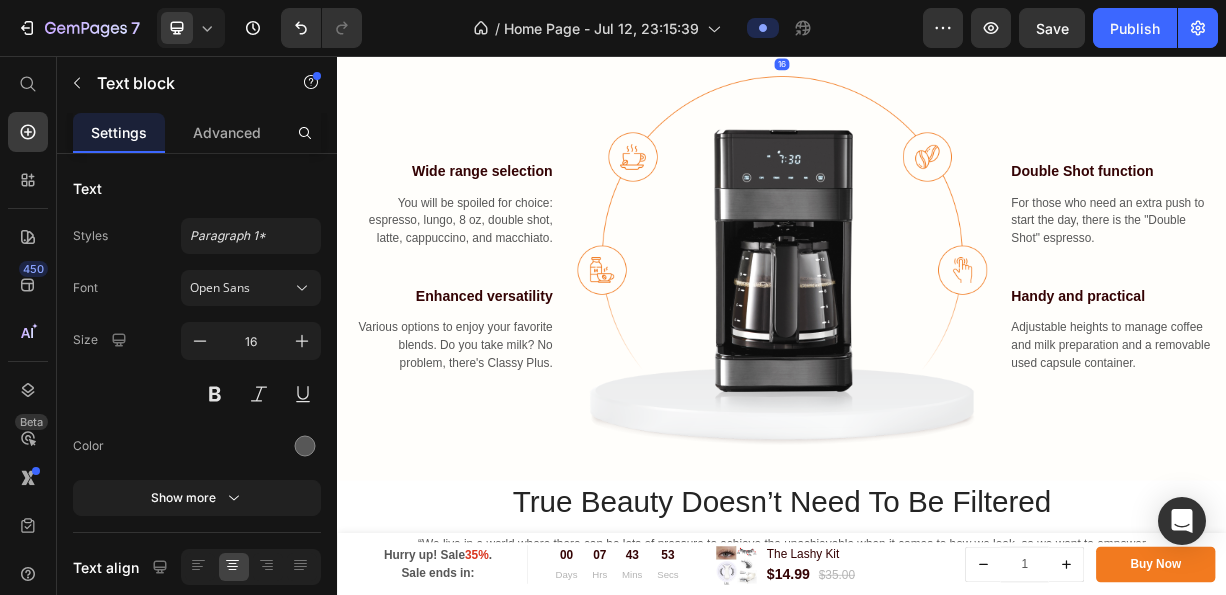 click on "Drinking quality coffee is a pleasure at any time of the day. Whether it’s an elegant evening or an important business meeting, Classy Plus is your ideal coffee sidekick." at bounding box center (937, 9) 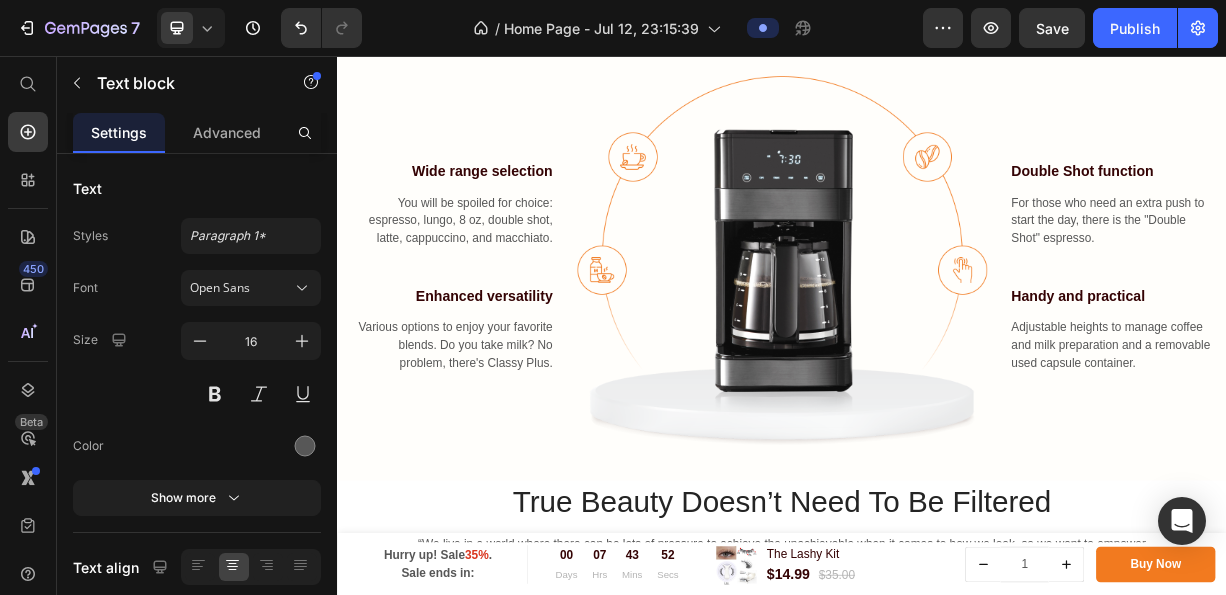 click on "⁠⁠⁠⁠⁠⁠⁠ If You've Ever Cried Over a Tube of Lash Glue... This Is For You. Heading Remember the feeling? The "tale of frustration and failure" that plays out in front of your mirror. The shaky hands. The boiling blood. The cat leaving the house because it knows what's coming. Text block   16 Row Wide range selection Text block You will be spoiled for choice: espresso, lungo, 8 oz, double shot, latte, cappuccino, and macchiato. Text block Enhanced versatility Text block Various options to enjoy your favorite blends. Do you take milk? No problem, there's Classy Plus. Text block Image Double Shot function Text block For those who need an extra push to start the day, there is the "Double Shot" espresso. Text block Handy and practical Text block Adjustable heights to manage coffee and milk preparation and a removable used capsule container. Text block Row" at bounding box center (937, 265) 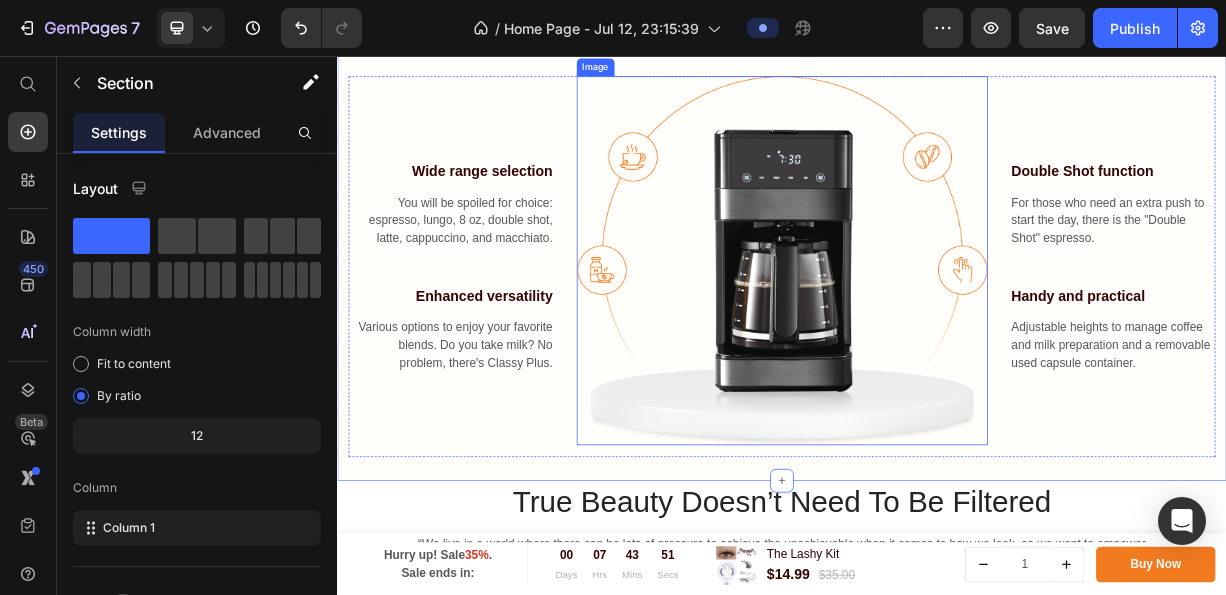 scroll, scrollTop: 751, scrollLeft: 0, axis: vertical 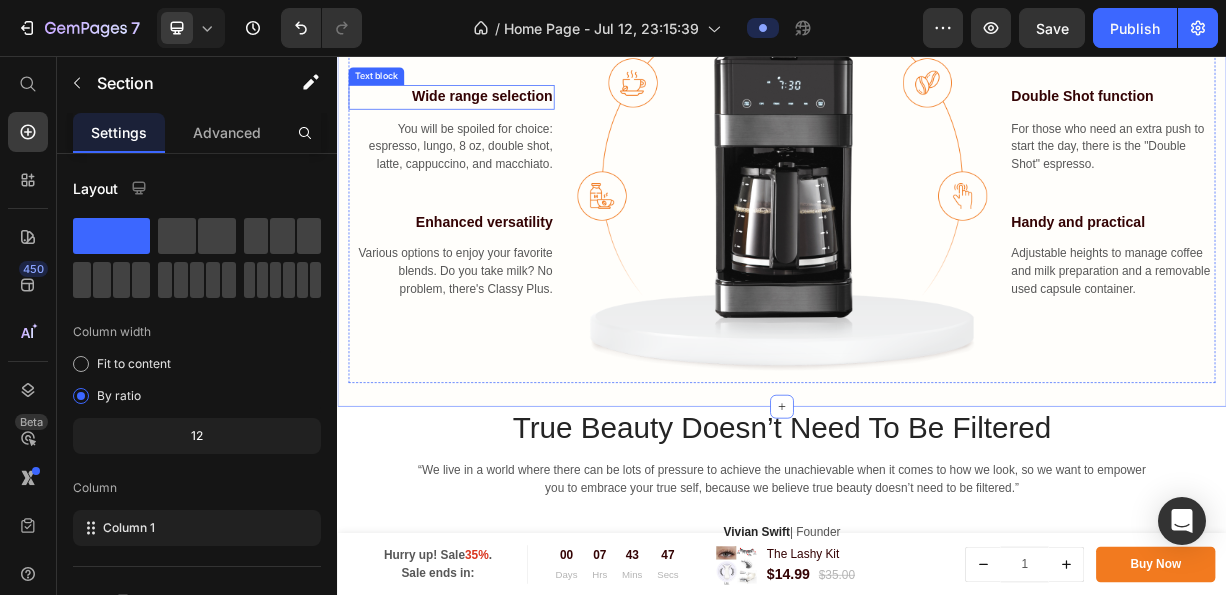 click on "Wide range selection" at bounding box center (491, 111) 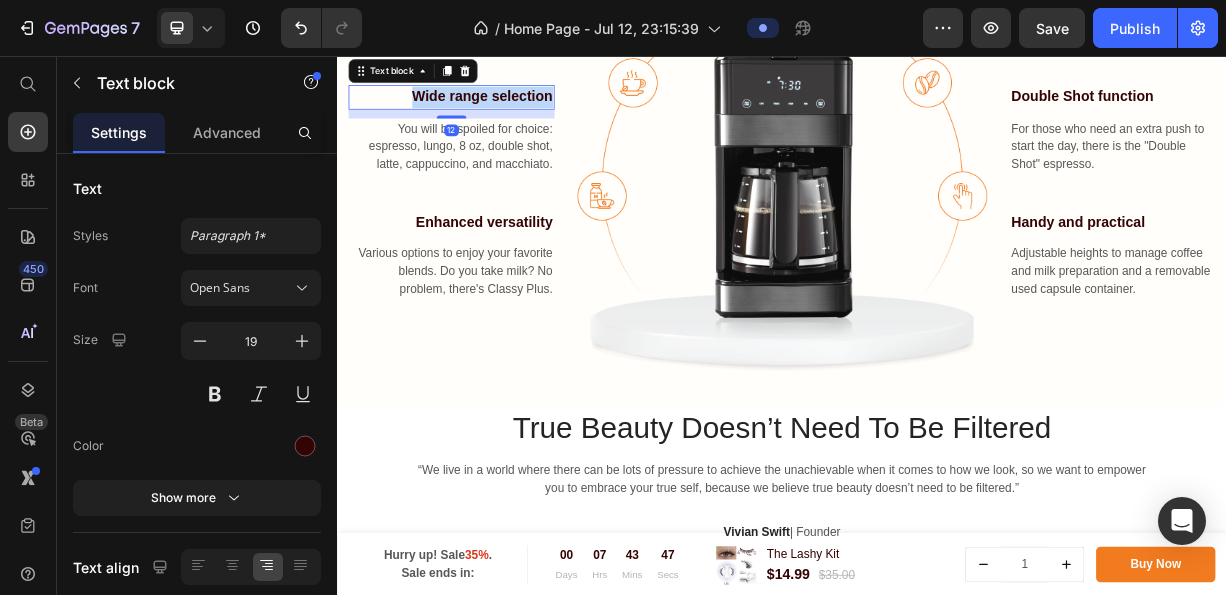 scroll, scrollTop: 750, scrollLeft: 0, axis: vertical 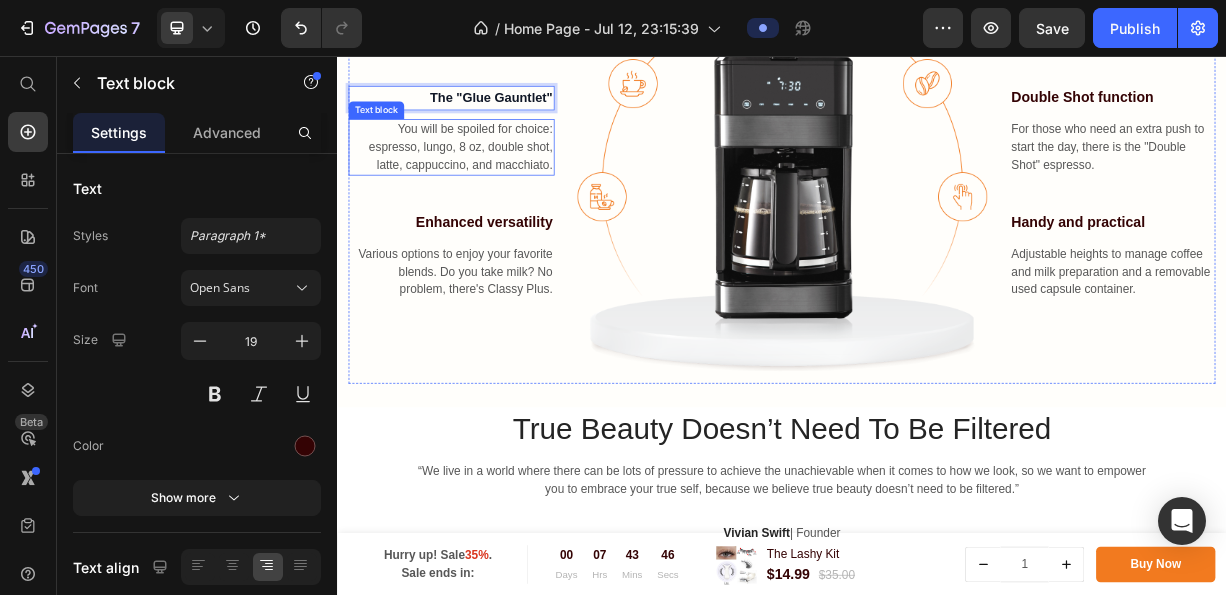 click on "You will be spoiled for choice: espresso, lungo, 8 oz, double shot, latte, cappuccino, and macchiato." at bounding box center [491, 179] 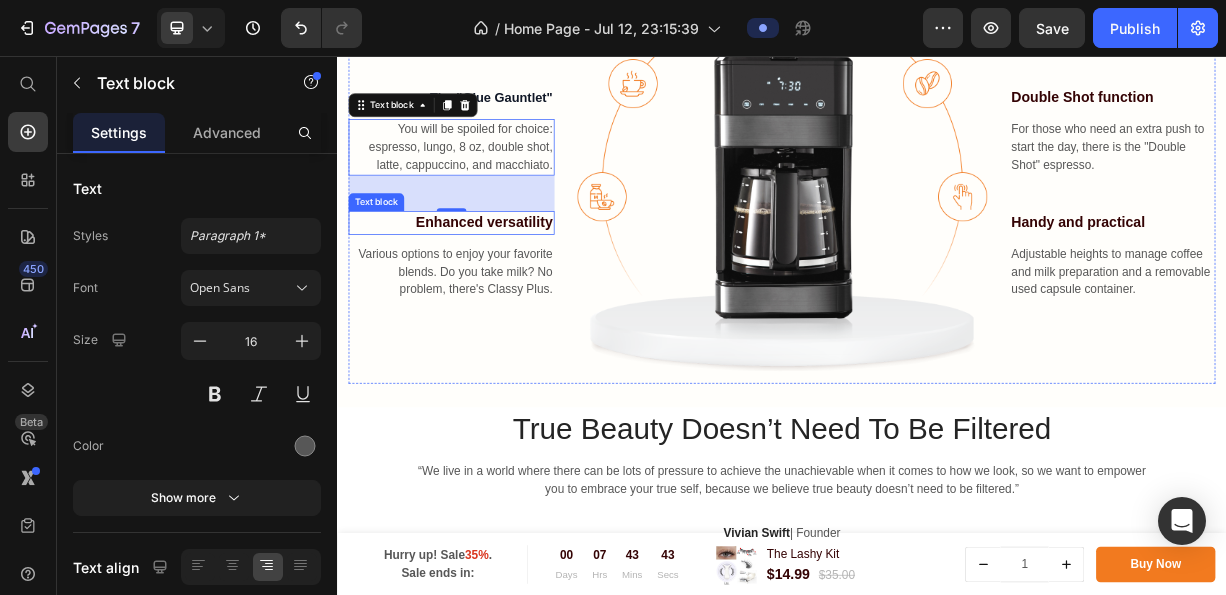 scroll, scrollTop: 950, scrollLeft: 0, axis: vertical 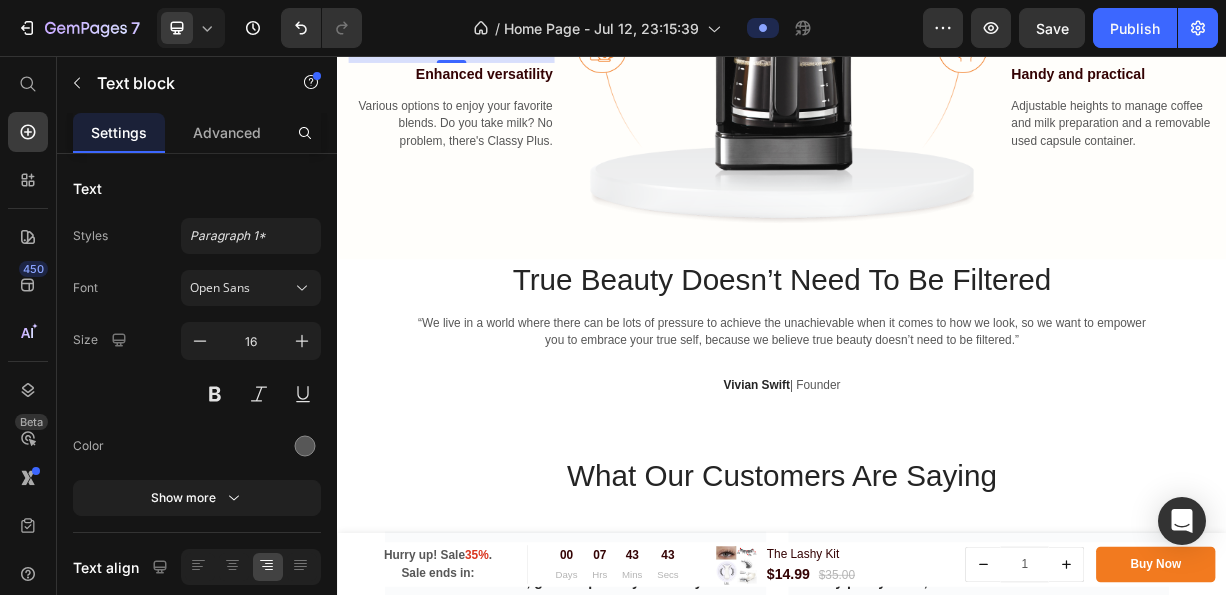 click on "You will be spoiled for choice: espresso, lungo, 8 oz, double shot, latte, cappuccino, and macchiato." at bounding box center [491, -21] 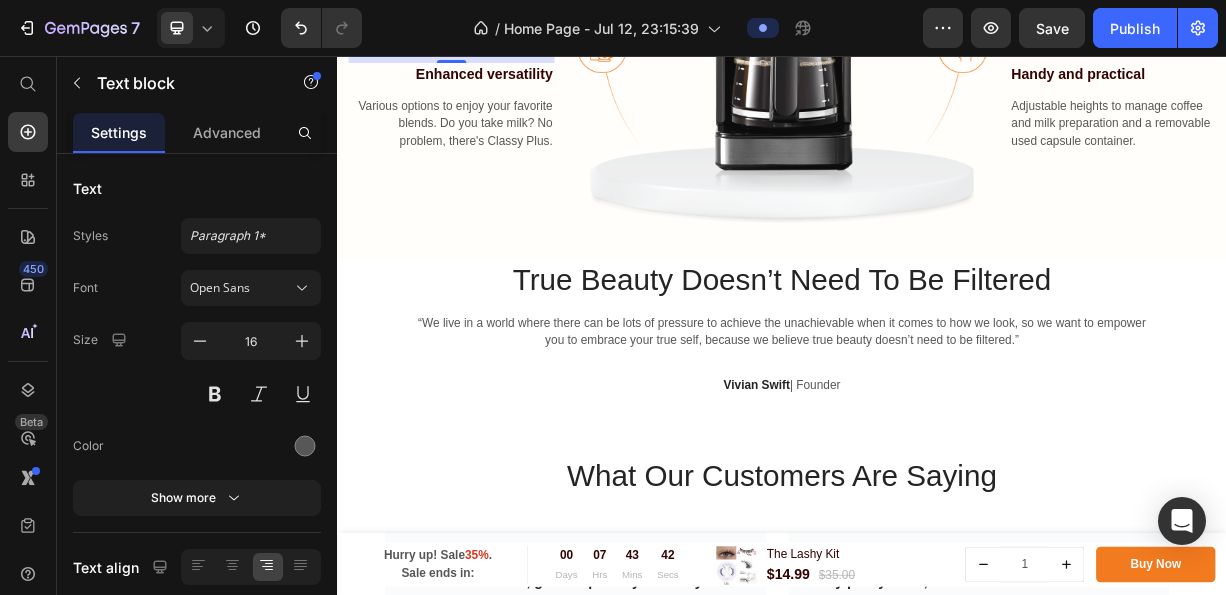 click on "You will be spoiled for choice: espresso, lungo, 8 oz, double shot, latte, cappuccino, and macchiato." at bounding box center (491, -21) 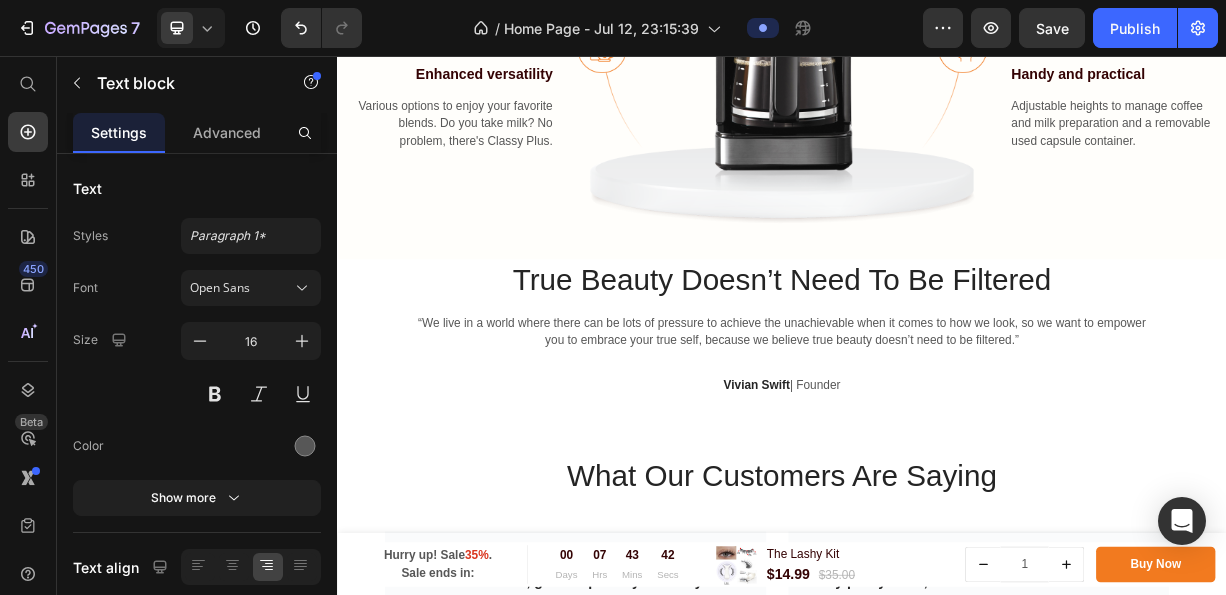 click on "You will be spoiled for choice: espresso, lungo, 8 oz, double shot, latte, cappuccino, and macchiato." at bounding box center (491, -21) 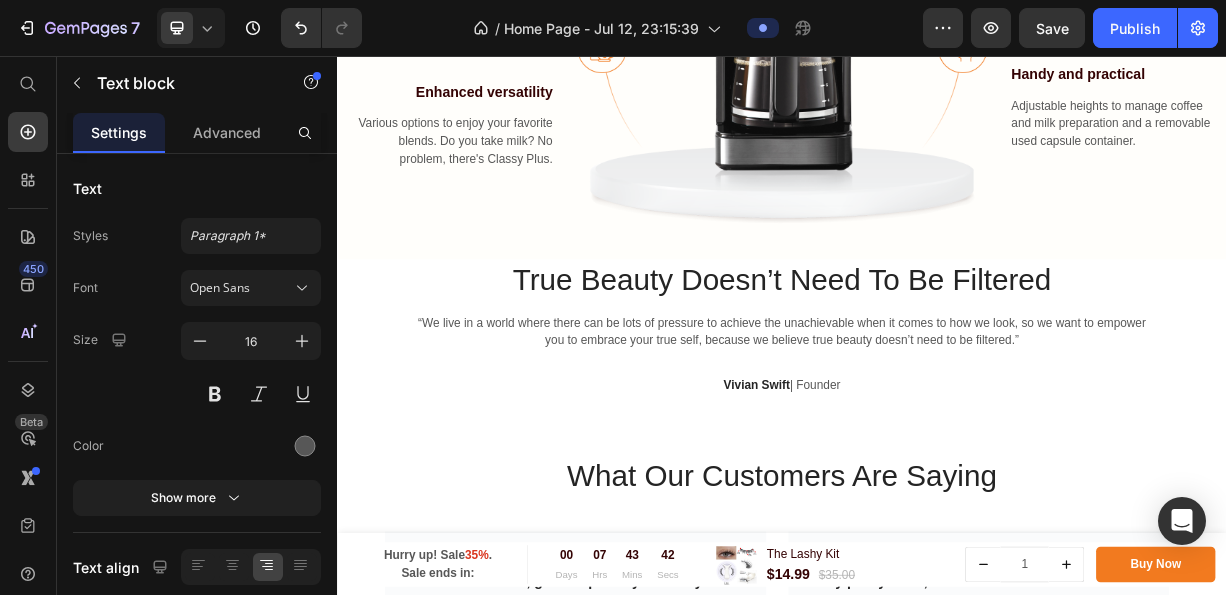 scroll, scrollTop: 914, scrollLeft: 0, axis: vertical 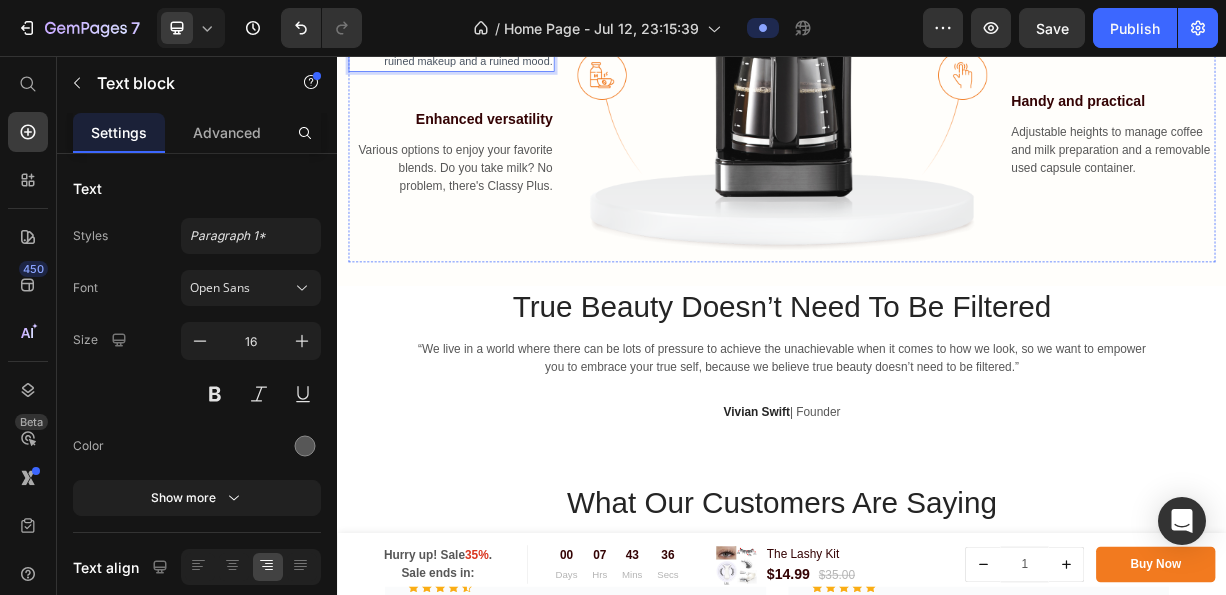 click on "Double Shot function" at bounding box center (1384, -52) 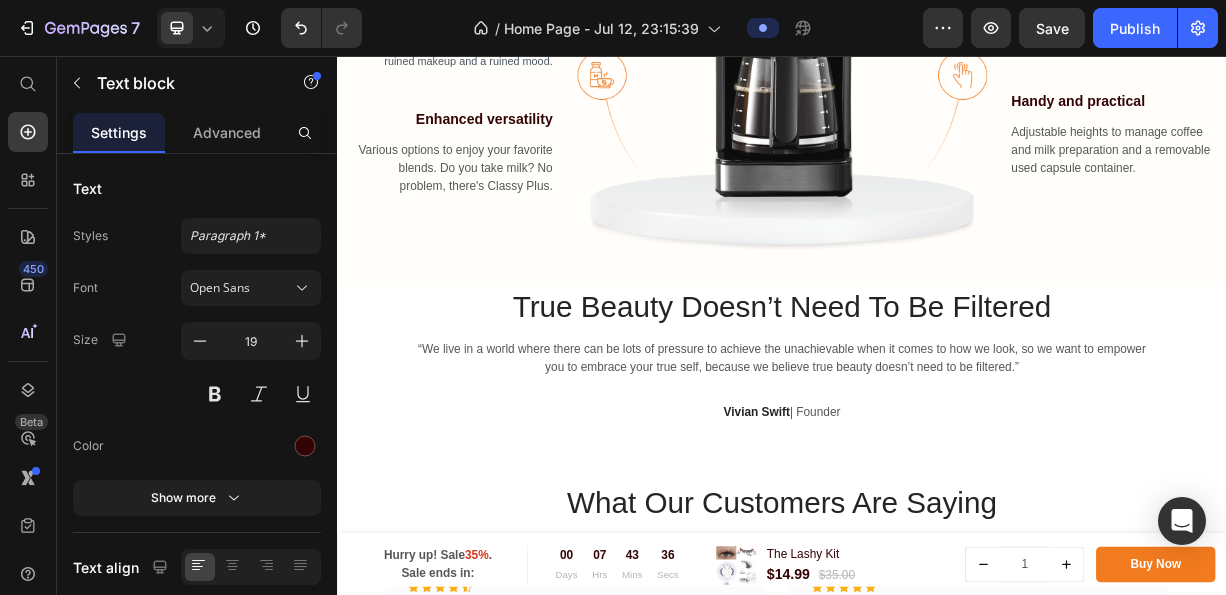 scroll, scrollTop: 914, scrollLeft: 0, axis: vertical 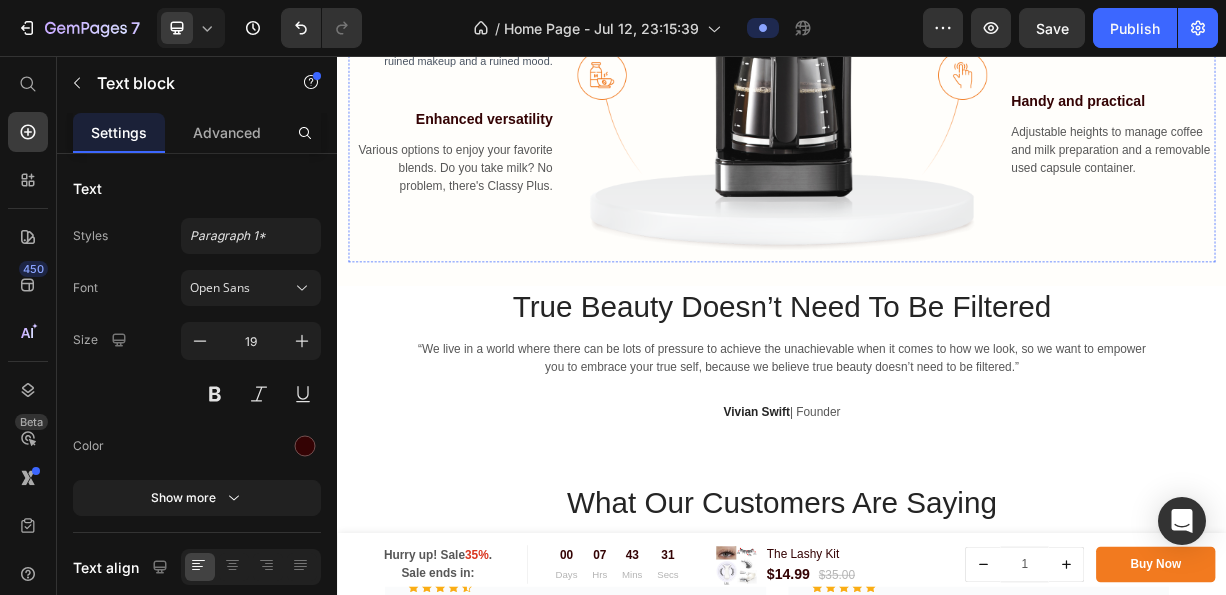 click on "For those who need an extra push to start the day, there is the "Double Shot" espresso." at bounding box center (1384, 15) 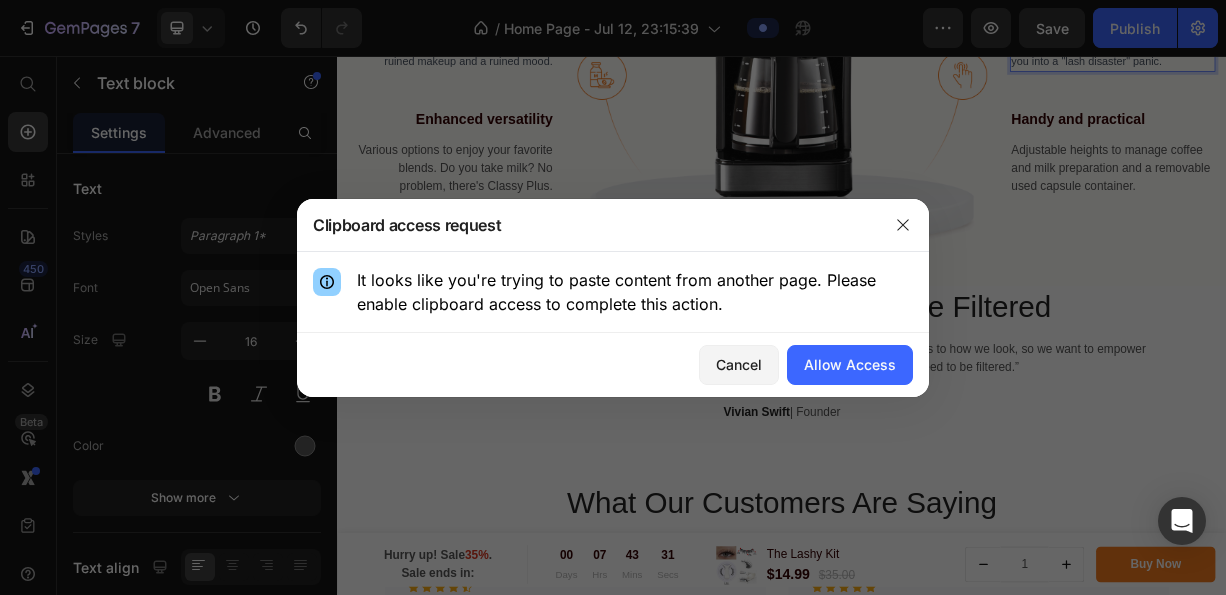 scroll, scrollTop: 878, scrollLeft: 0, axis: vertical 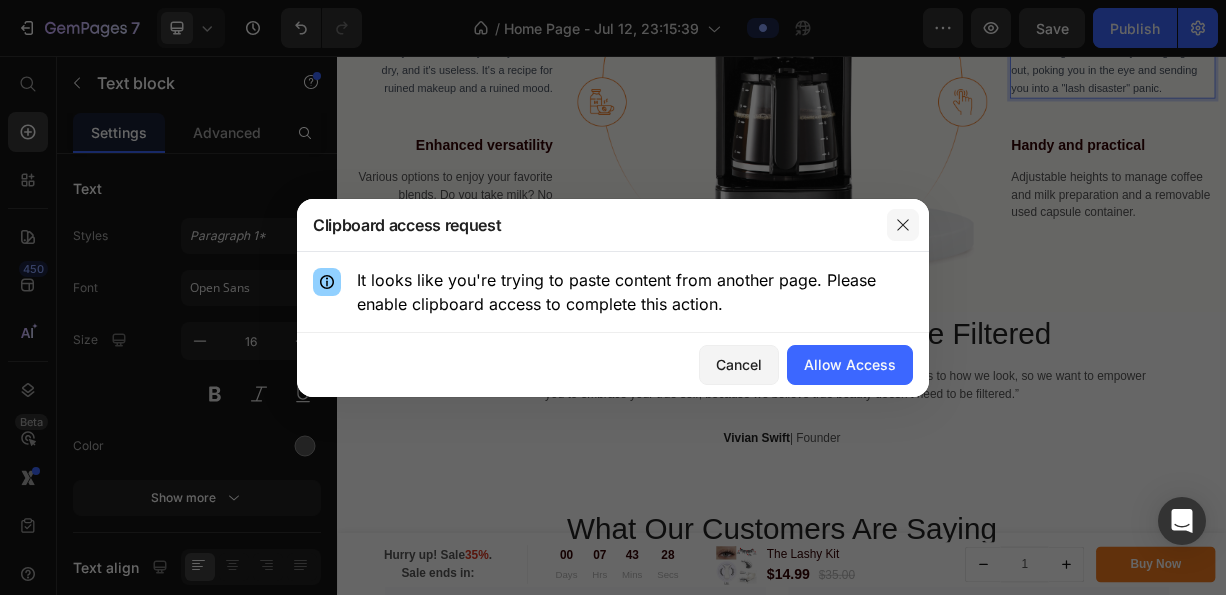 click 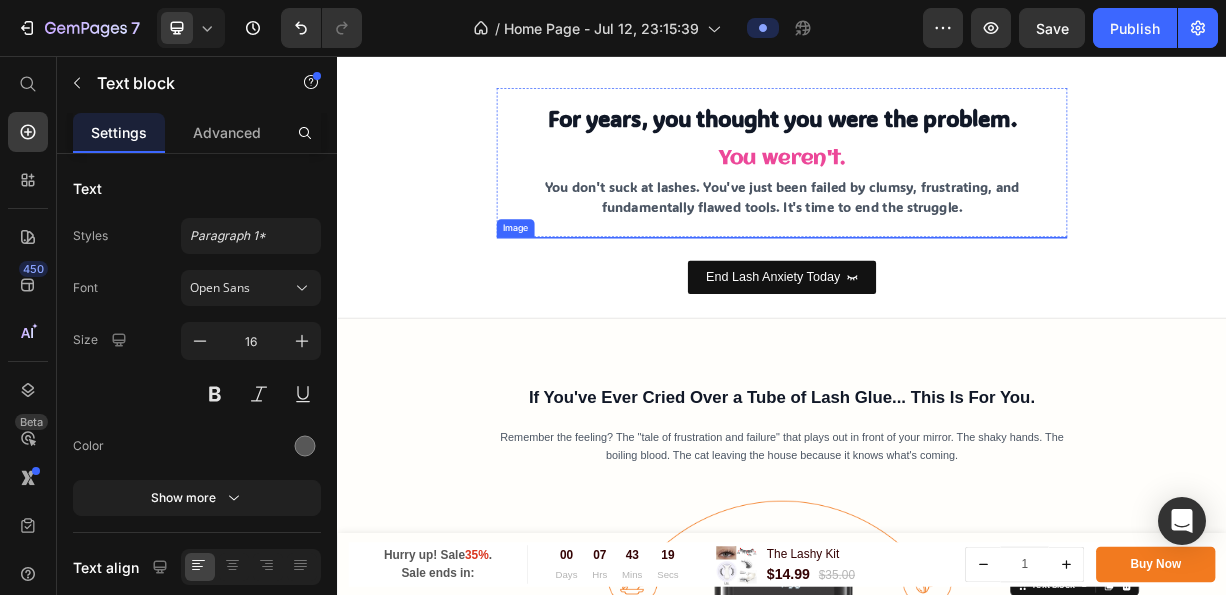 scroll, scrollTop: 467, scrollLeft: 0, axis: vertical 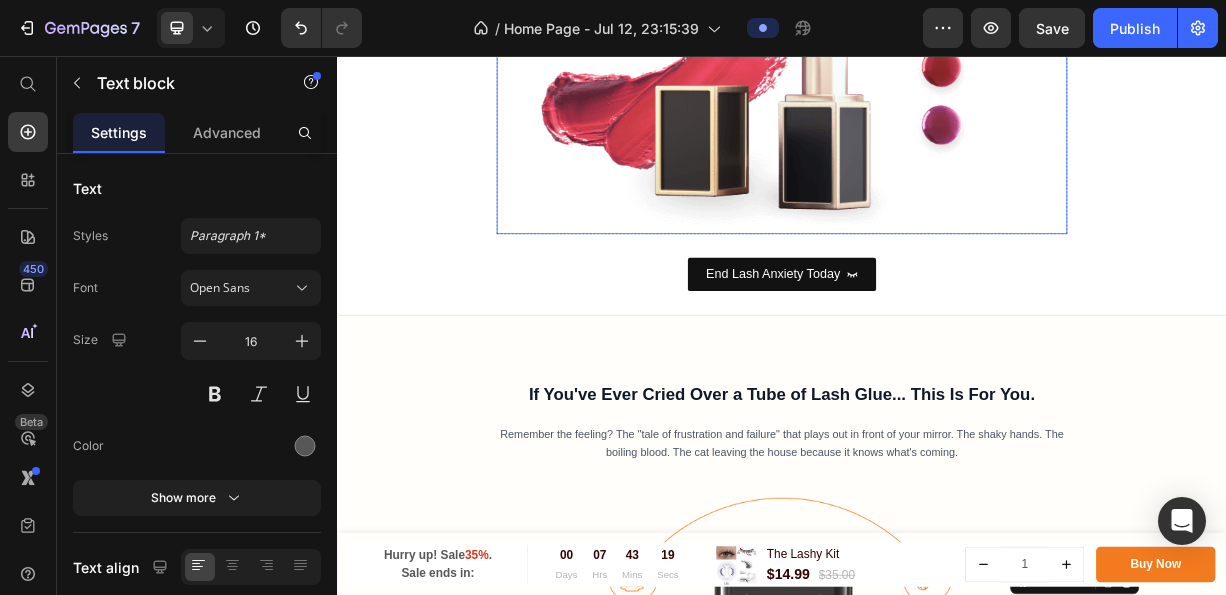 click at bounding box center [937, 901] 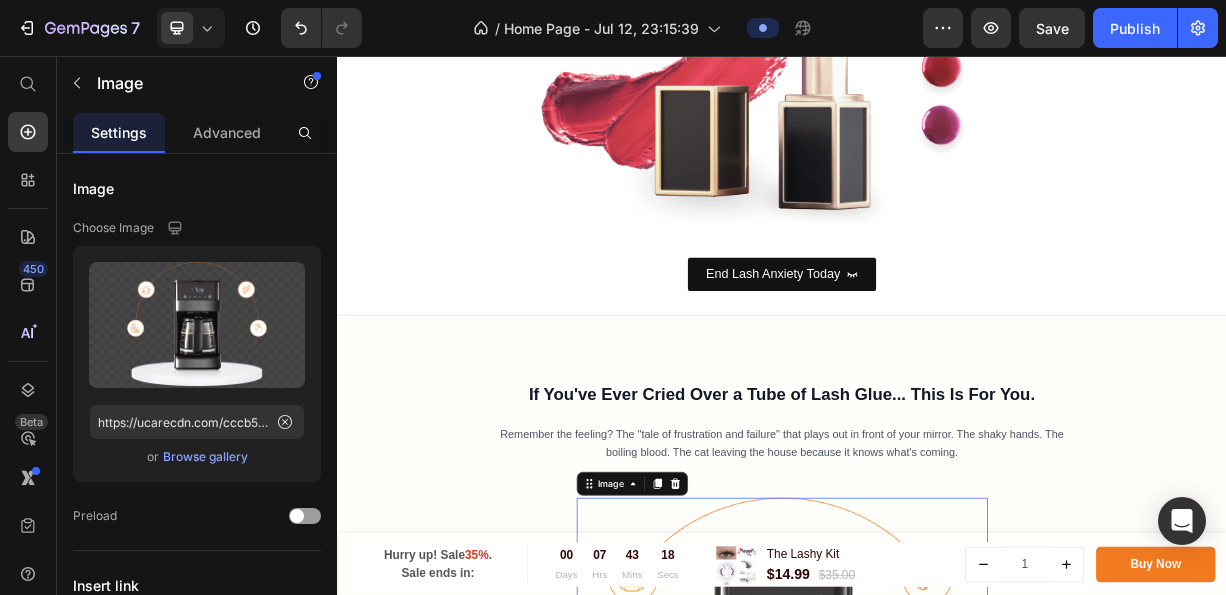 scroll, scrollTop: 978, scrollLeft: 0, axis: vertical 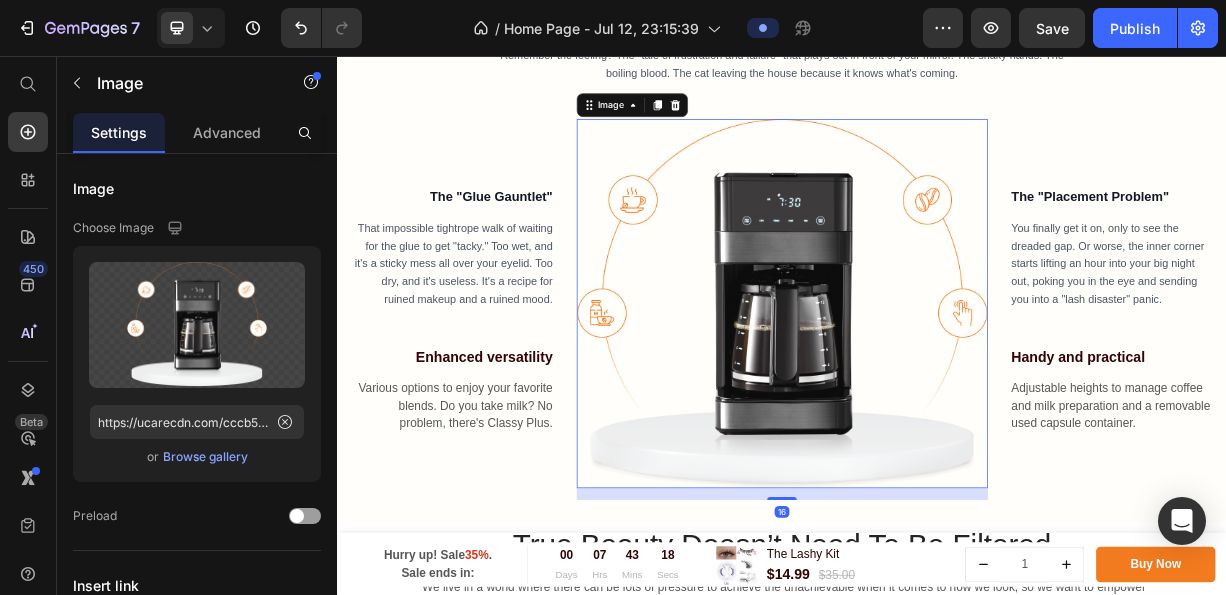 click at bounding box center (937, 390) 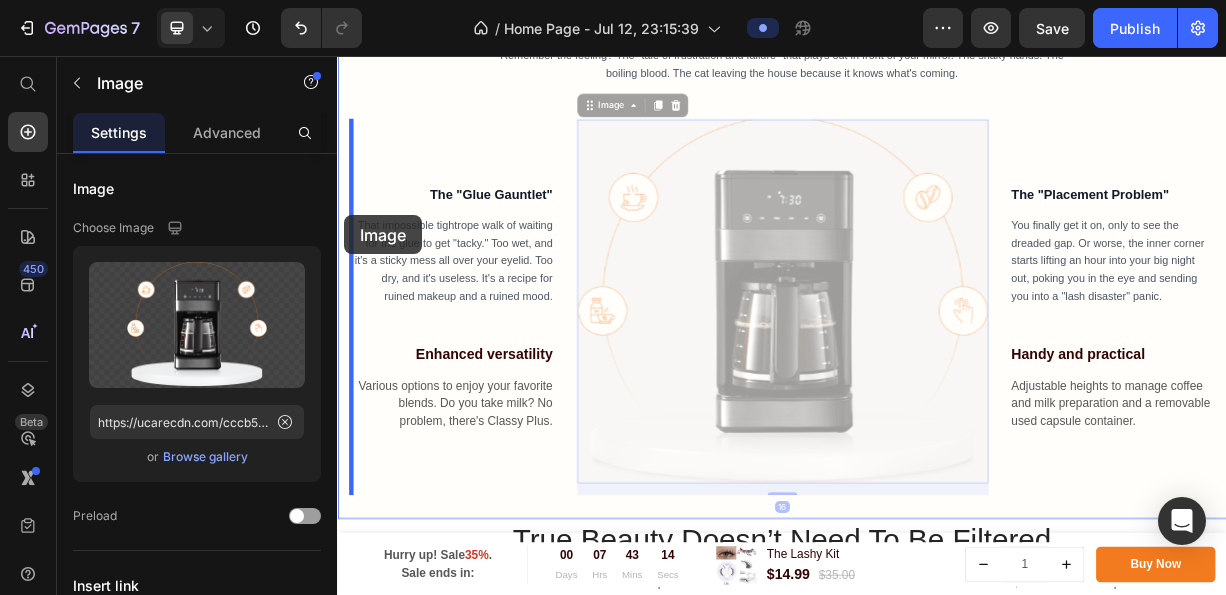 drag, startPoint x: 876, startPoint y: 206, endPoint x: 347, endPoint y: 271, distance: 532.9784 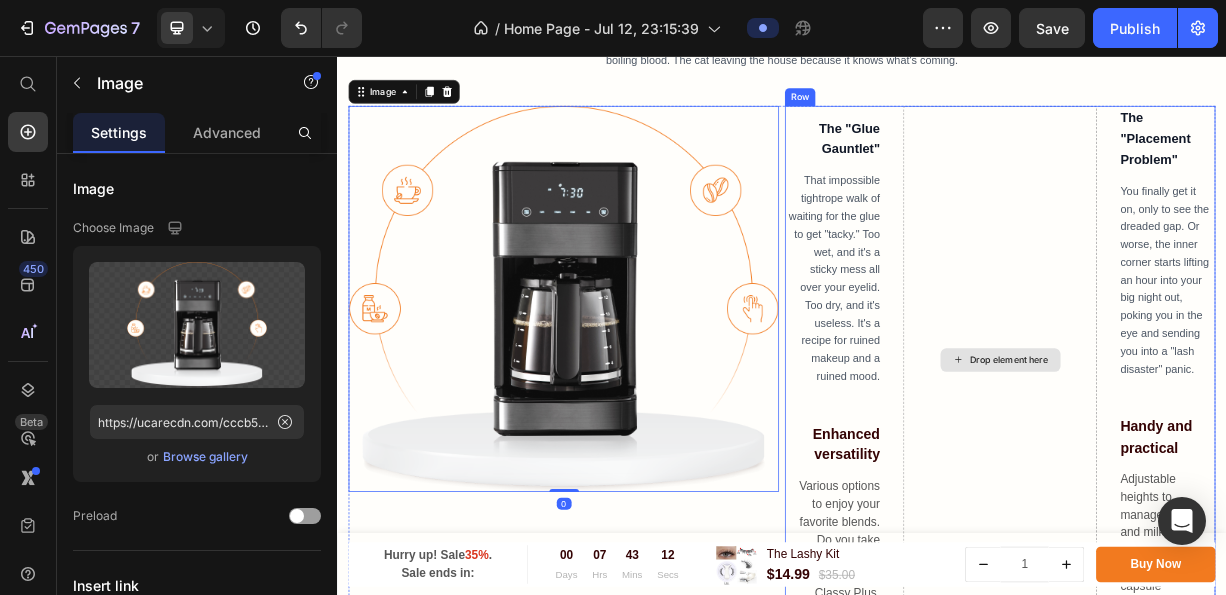 scroll, scrollTop: 978, scrollLeft: 0, axis: vertical 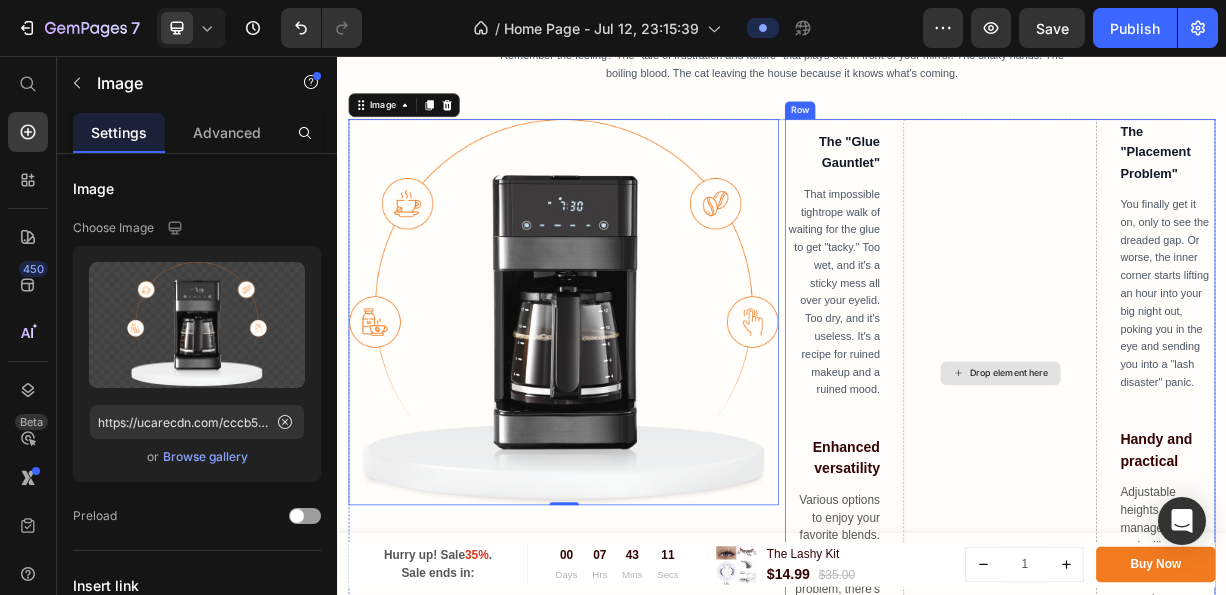 click on "Drop element here" at bounding box center (1231, 484) 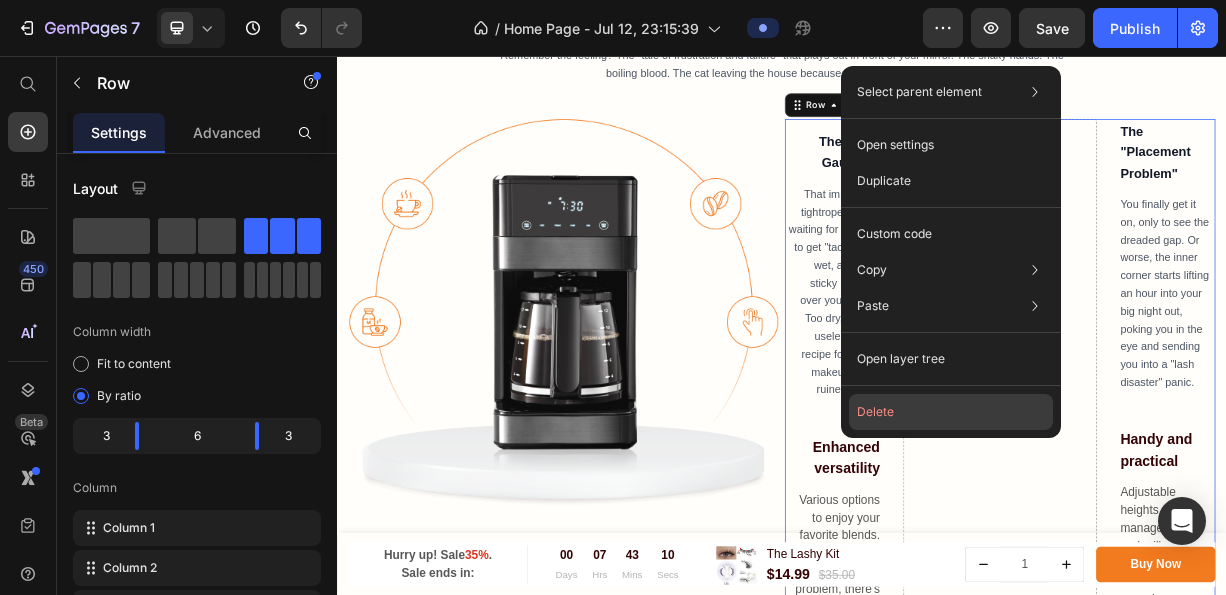 click on "Delete" 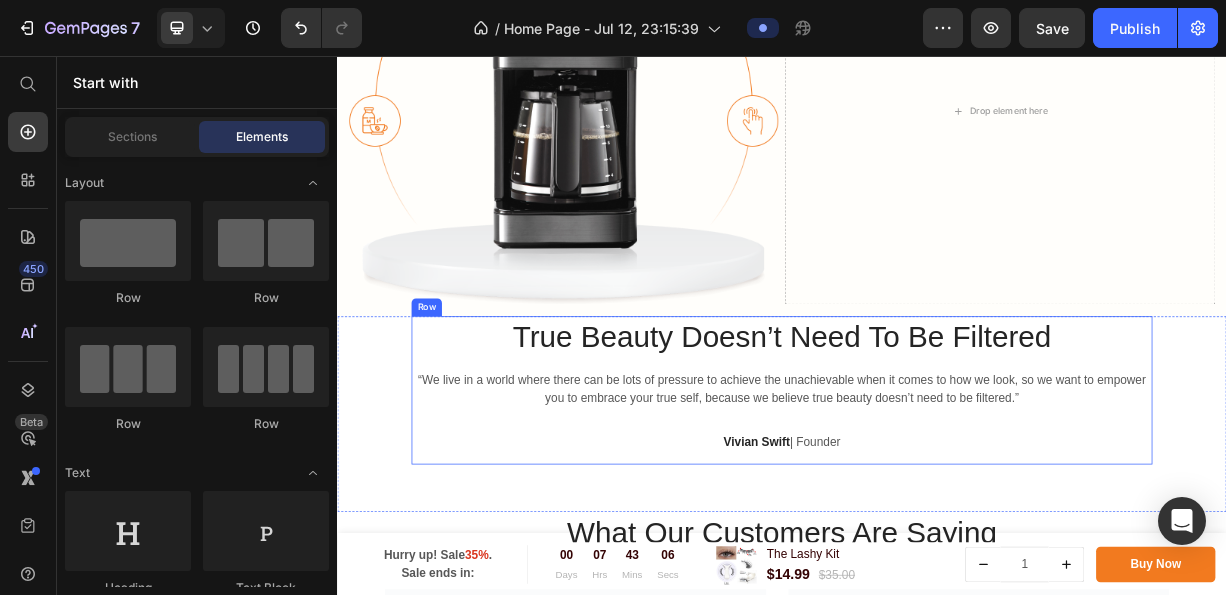 scroll, scrollTop: 1378, scrollLeft: 0, axis: vertical 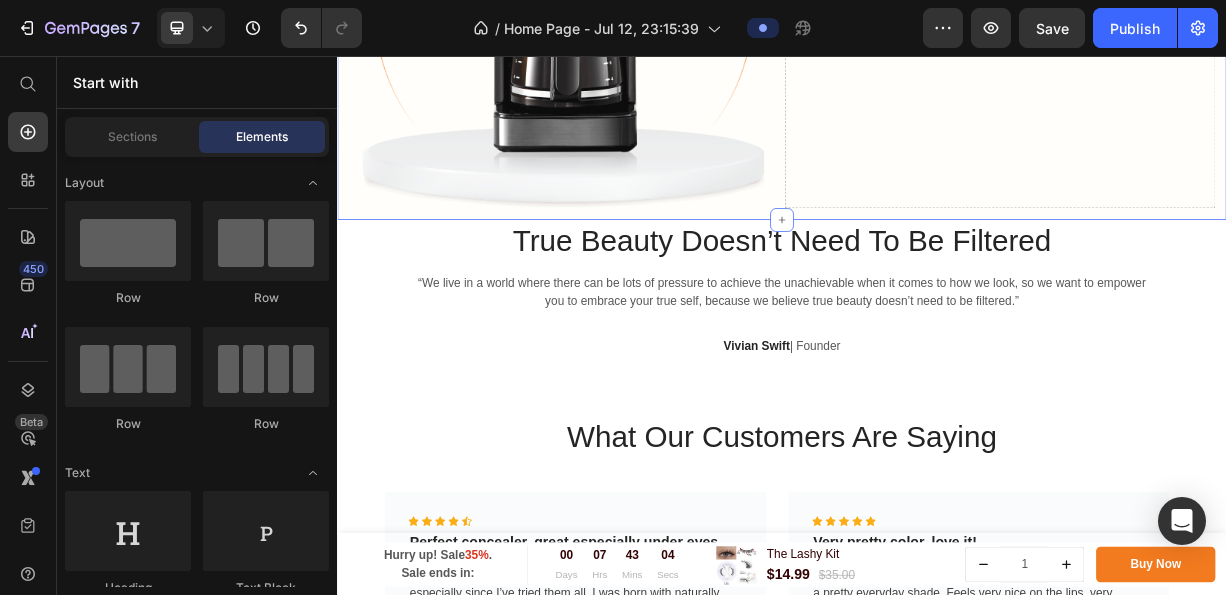 click on "⁠⁠⁠⁠⁠⁠⁠ If You've Ever Cried Over a Tube of Lash Glue... This Is For You. Heading Remember the feeling? The "tale of frustration and failure" that plays out in front of your mirror. The shaky hands. The boiling blood. The cat leaving the house because it knows what's coming. Text block Row Image
Drop element here Row Section 3" at bounding box center (937, -115) 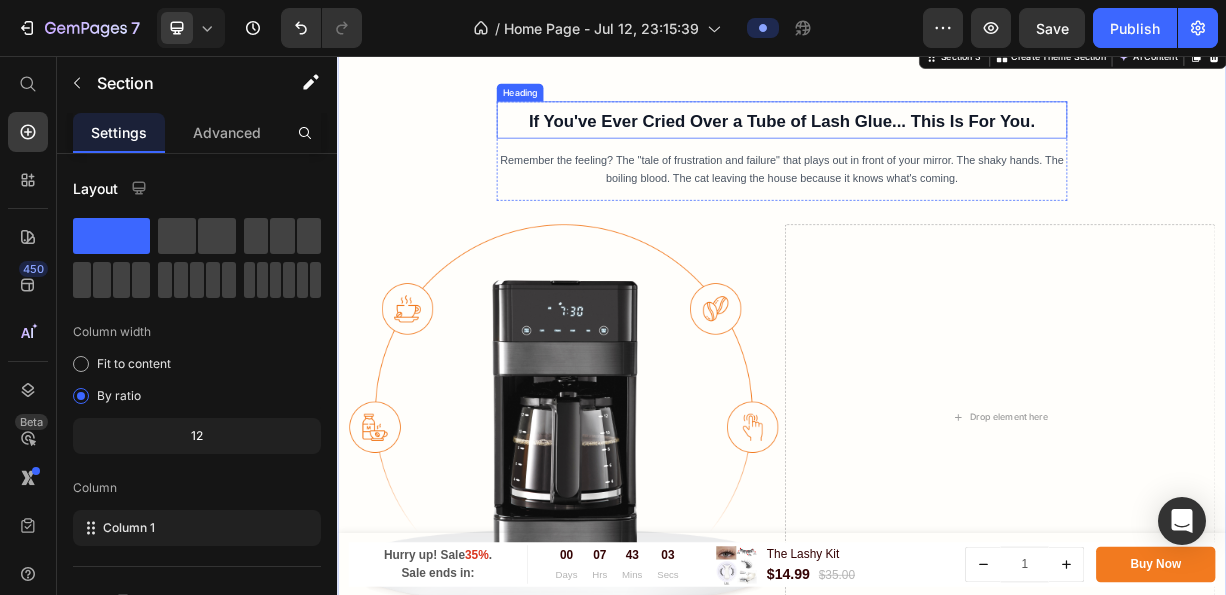 scroll, scrollTop: 678, scrollLeft: 0, axis: vertical 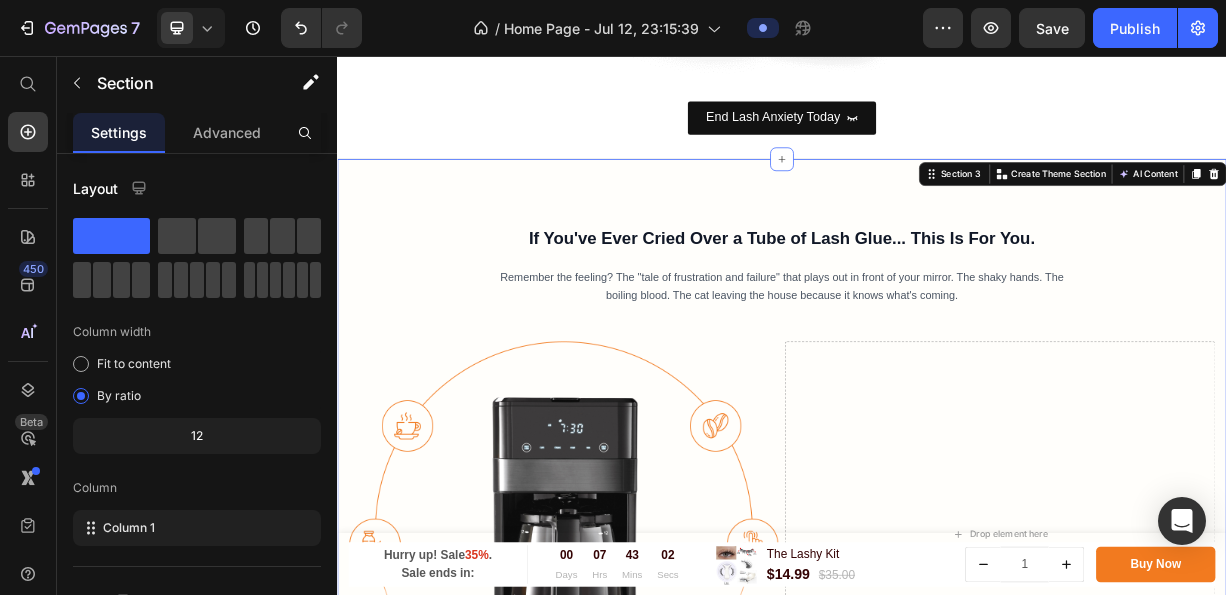 click on "⁠⁠⁠⁠⁠⁠⁠ If You've Ever Cried Over a Tube of Lash Glue... This Is For You. Heading Remember the feeling? The "tale of frustration and failure" that plays out in front of your mirror. The shaky hands. The boiling blood. The cat leaving the house because it knows what's coming. Text block Row Image
Drop element here Row" at bounding box center [937, 619] 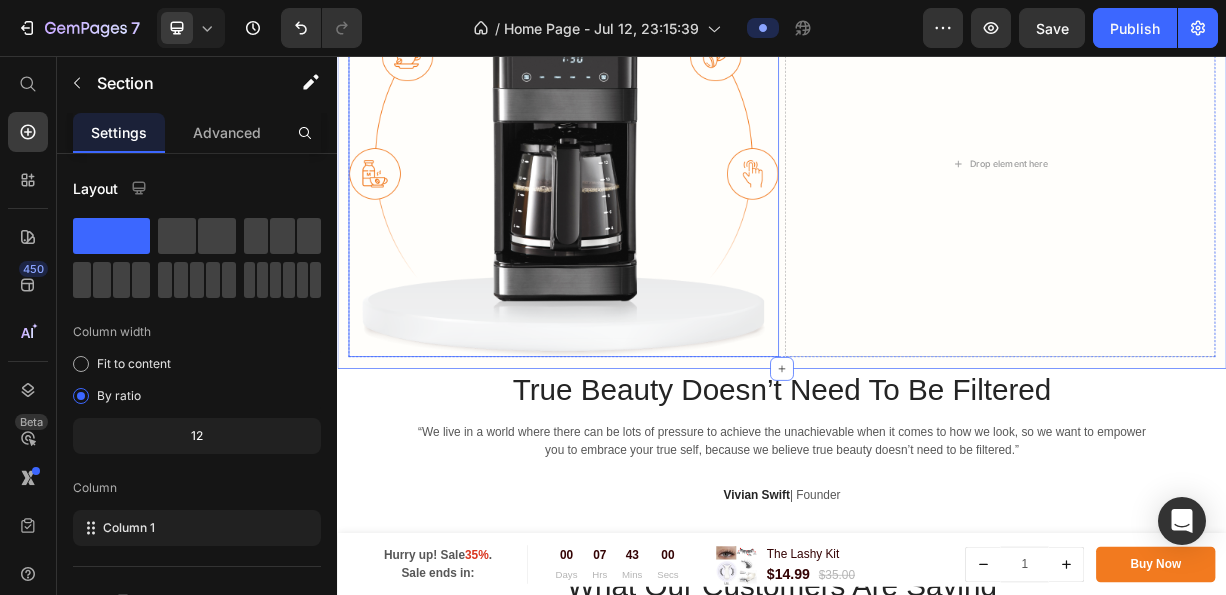 scroll, scrollTop: 978, scrollLeft: 0, axis: vertical 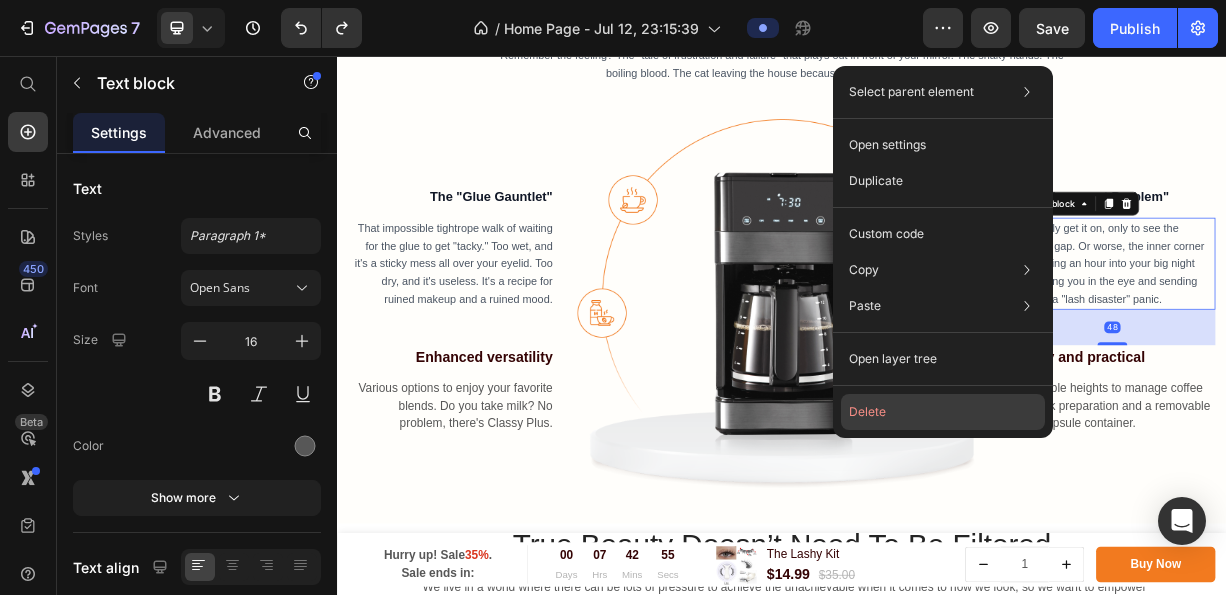 click on "Delete" 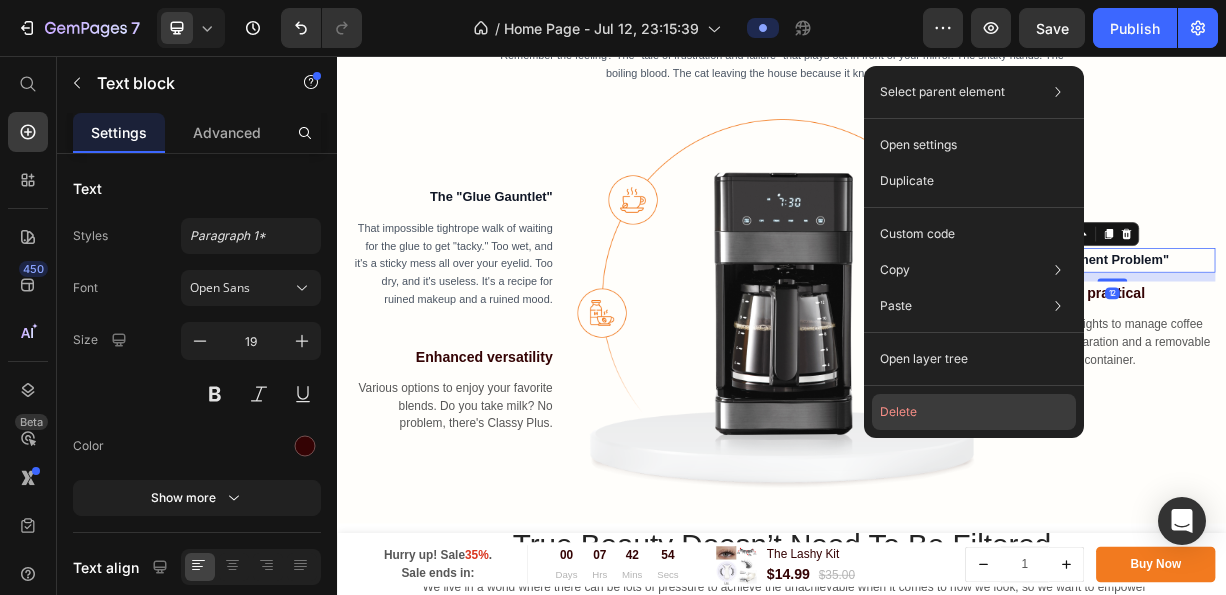 click on "Delete" 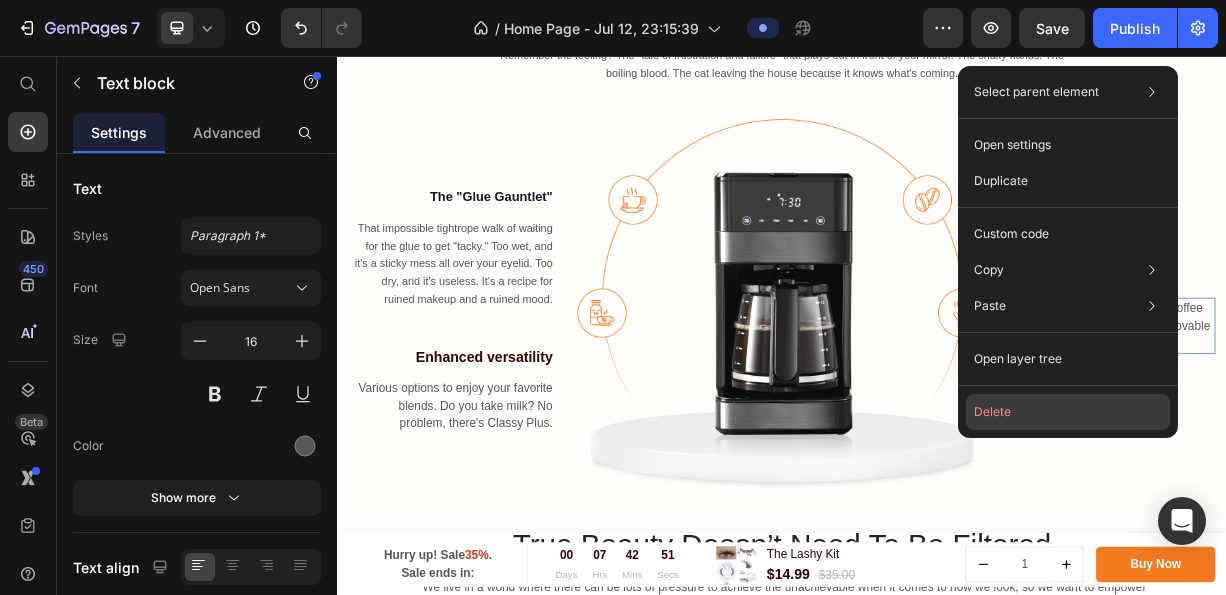 drag, startPoint x: 1059, startPoint y: 401, endPoint x: 981, endPoint y: 453, distance: 93.74433 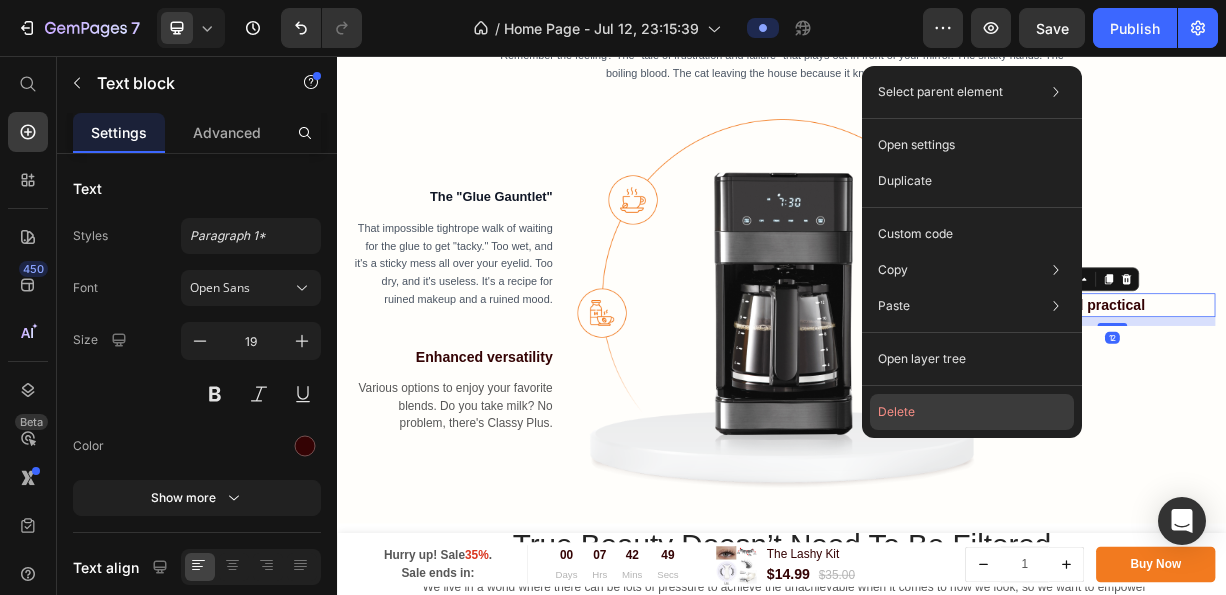 click on "Delete" 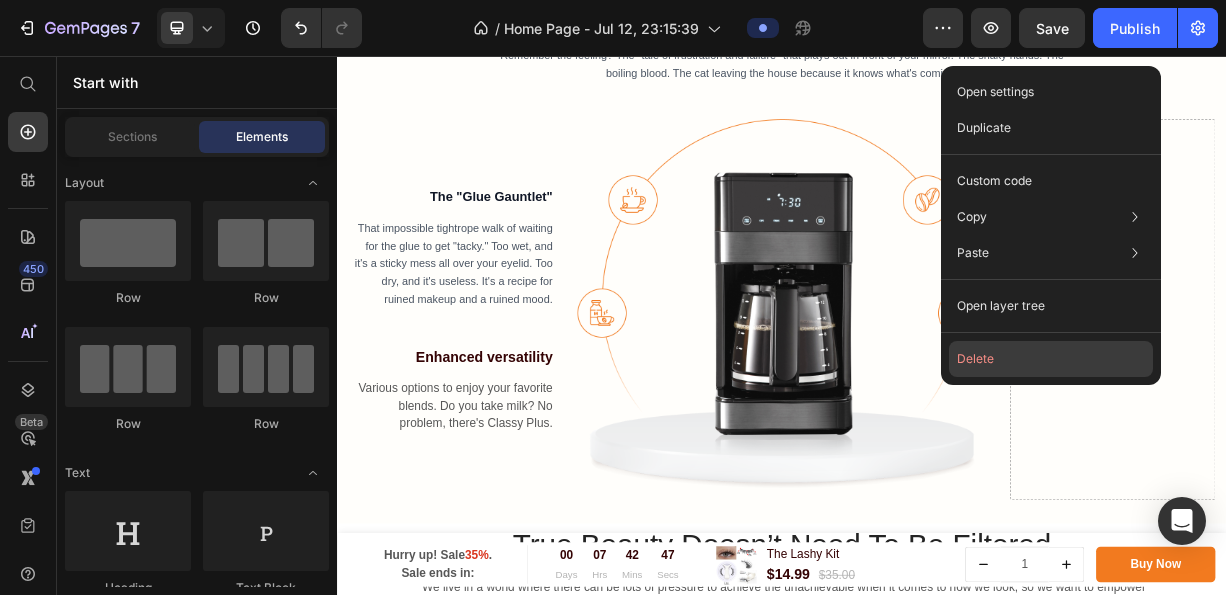 drag, startPoint x: 1026, startPoint y: 374, endPoint x: 936, endPoint y: 420, distance: 101.07423 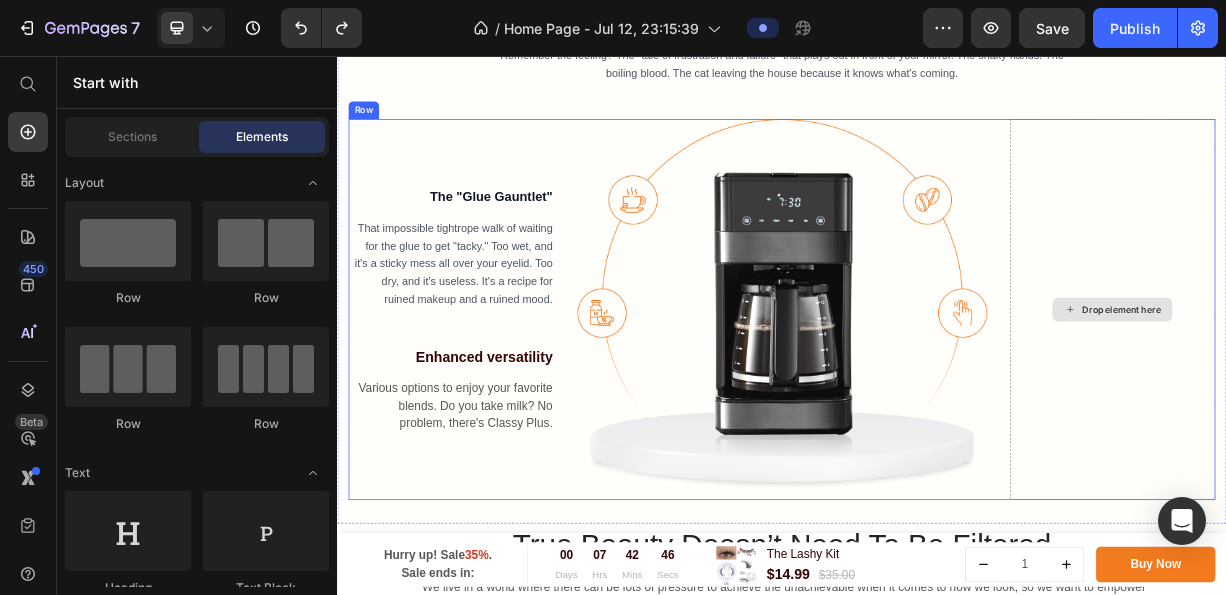 click on "Drop element here" at bounding box center [1384, 398] 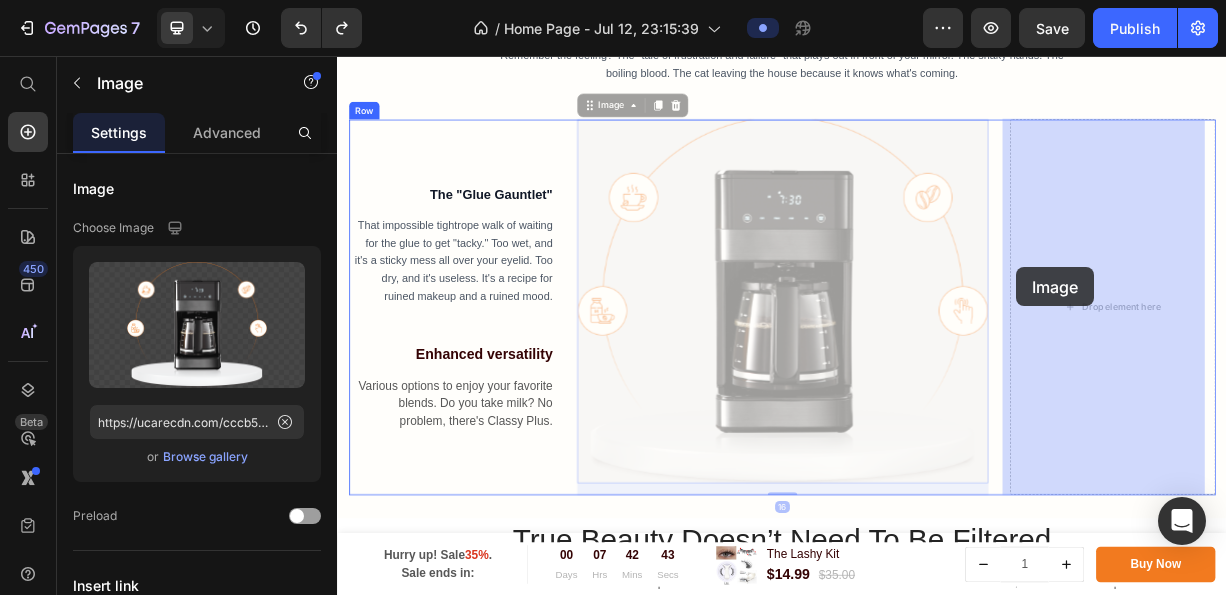 drag, startPoint x: 830, startPoint y: 320, endPoint x: 1253, endPoint y: 341, distance: 423.52097 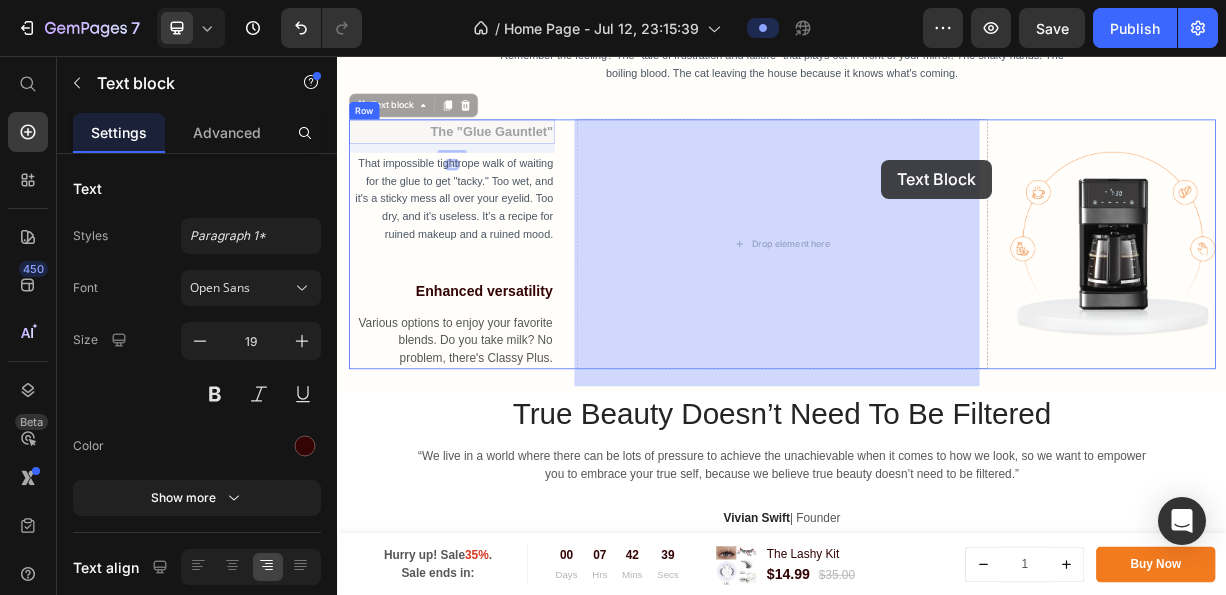 drag, startPoint x: 588, startPoint y: 153, endPoint x: 1071, endPoint y: 196, distance: 484.9103 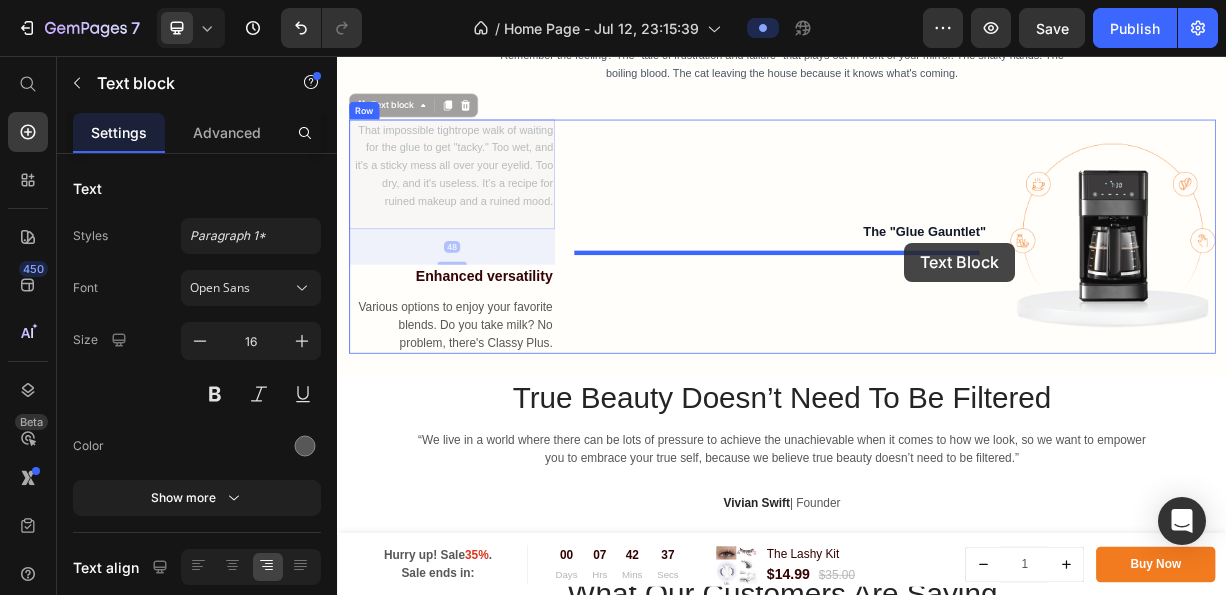 drag, startPoint x: 543, startPoint y: 191, endPoint x: 1102, endPoint y: 309, distance: 571.31866 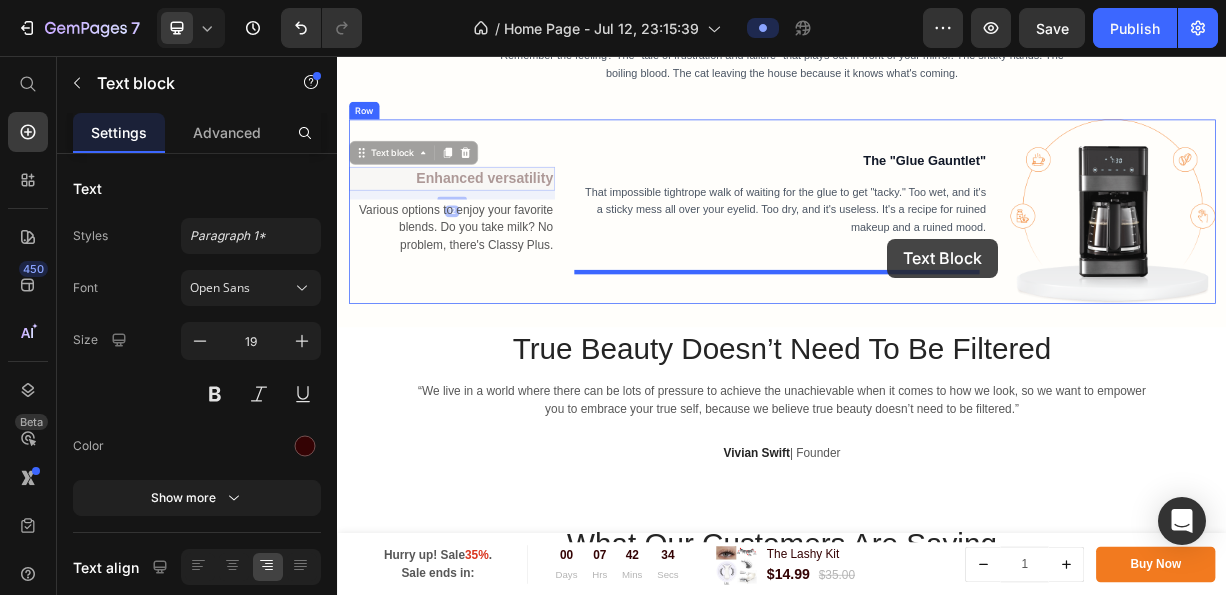drag, startPoint x: 968, startPoint y: 286, endPoint x: 1079, endPoint y: 303, distance: 112.29426 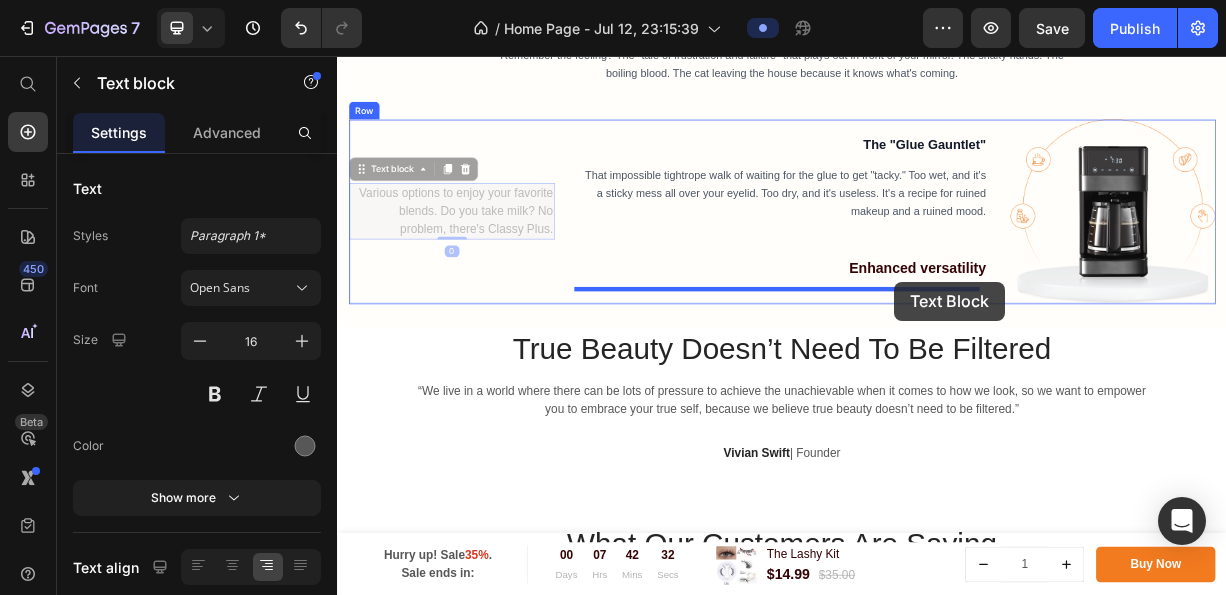 drag, startPoint x: 1072, startPoint y: 346, endPoint x: 1089, endPoint y: 361, distance: 22.671568 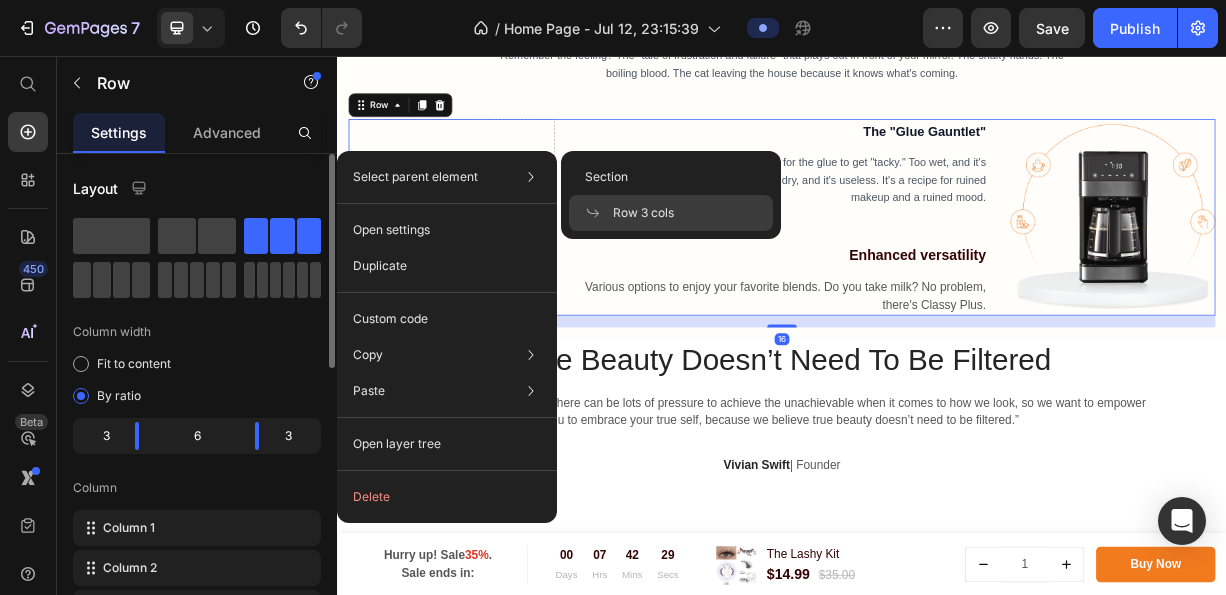 click on "Layout Column width Fit to content By ratio 3 6 3 Column Column 1 Column 2 Column 3" 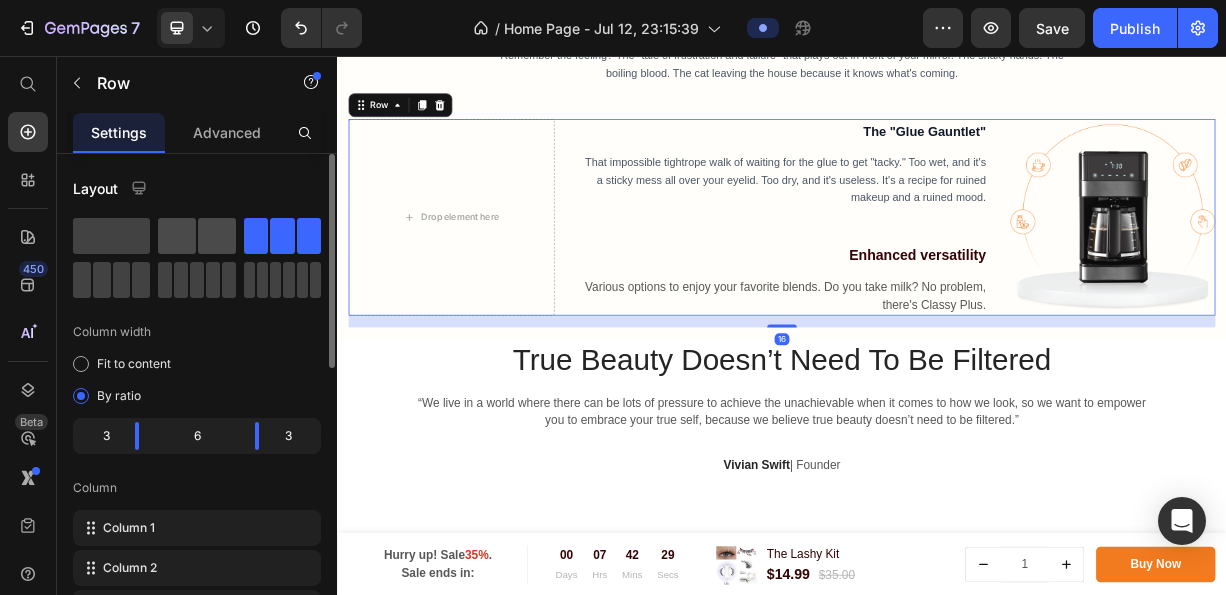 click 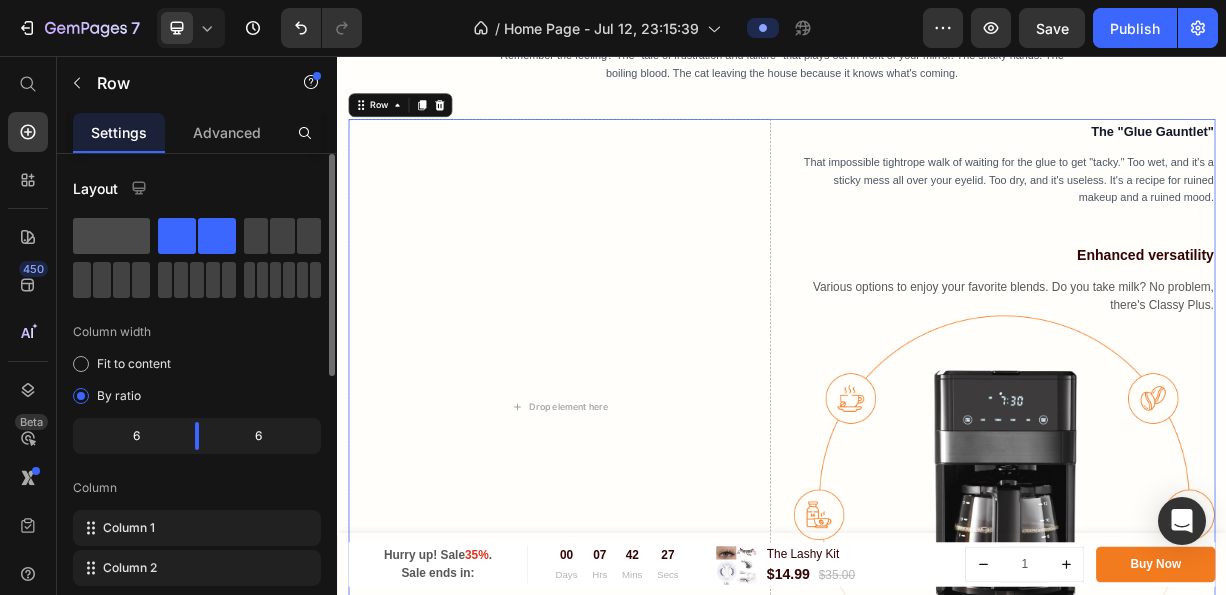 click 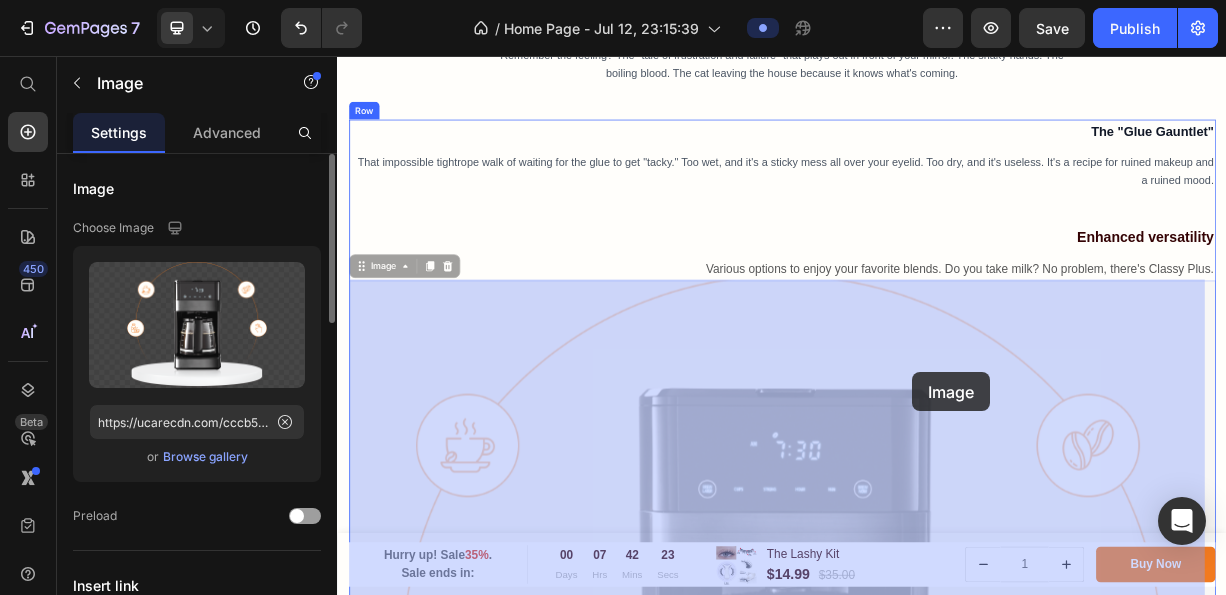 drag, startPoint x: 1537, startPoint y: 290, endPoint x: 1113, endPoint y: 483, distance: 465.85944 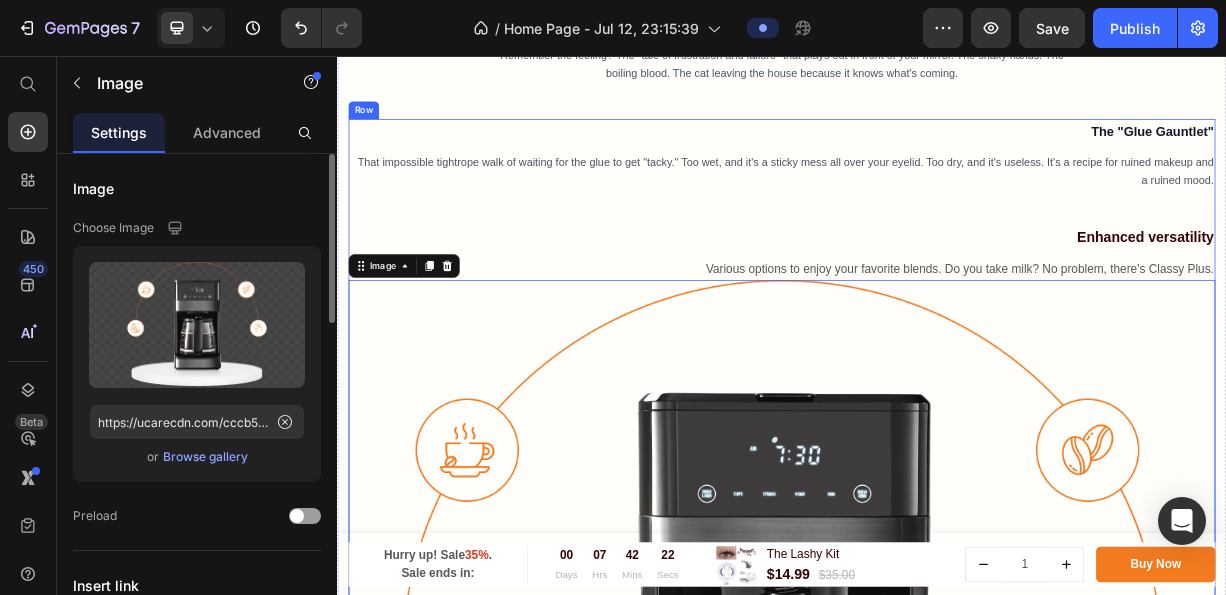 click on "The "Glue Gauntlet"" at bounding box center [937, 157] 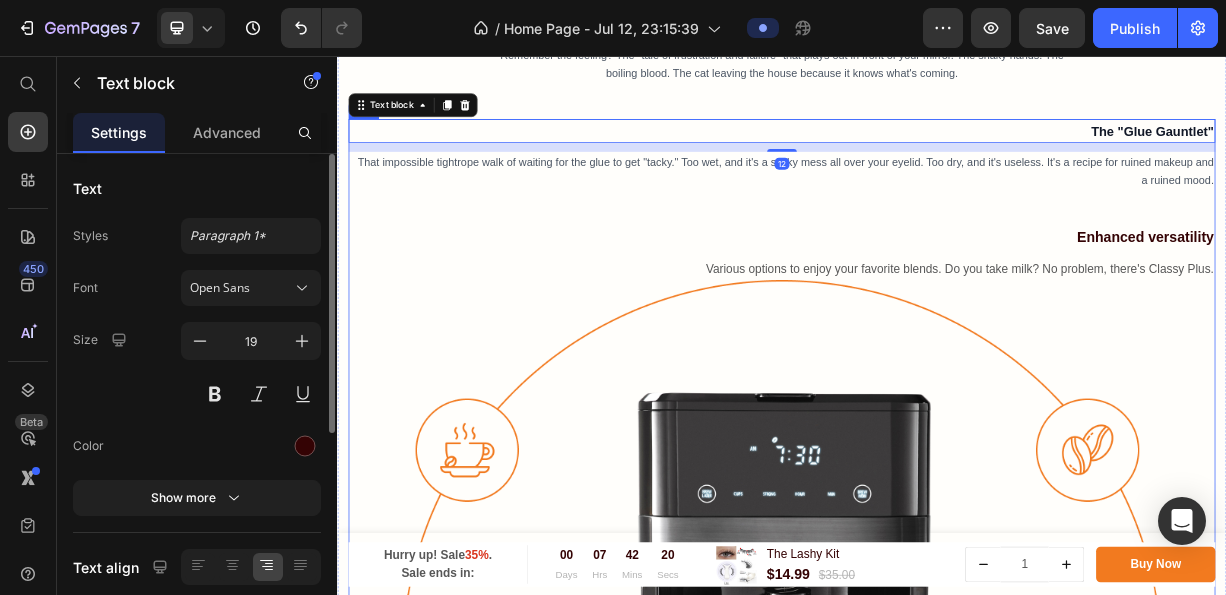click on "The "Glue Gauntlet" Text block   12 That impossible tightrope walk of waiting for the glue to get "tacky." Too wet, and it's a sticky mess all over your eyelid. Too dry, and it's useless. It's a recipe for ruined makeup and a ruined mood. Text block Enhanced versatility Text block Various options to enjoy your favorite blends. Do you take milk? No problem, there's Classy Plus. Text block Image" at bounding box center (937, 775) 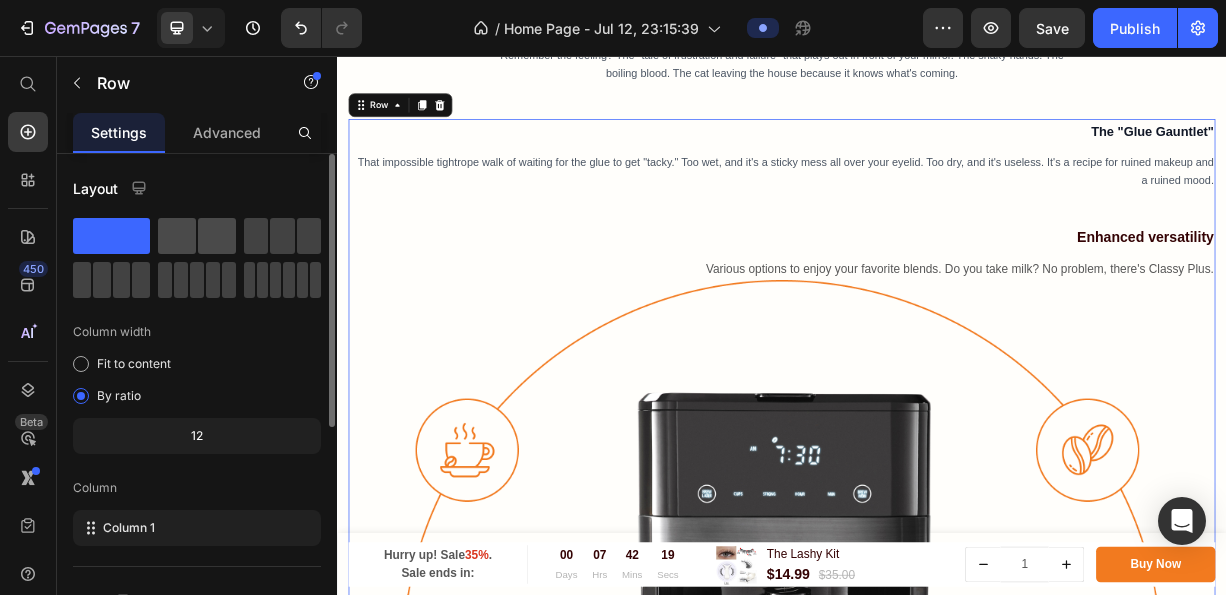 click 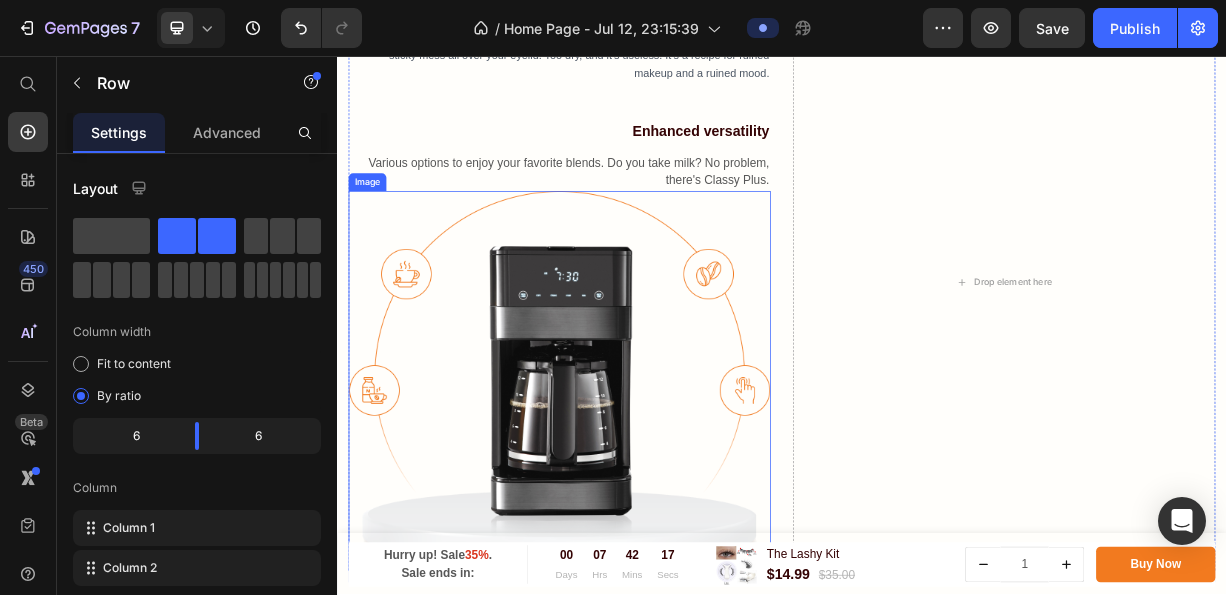 scroll, scrollTop: 1178, scrollLeft: 0, axis: vertical 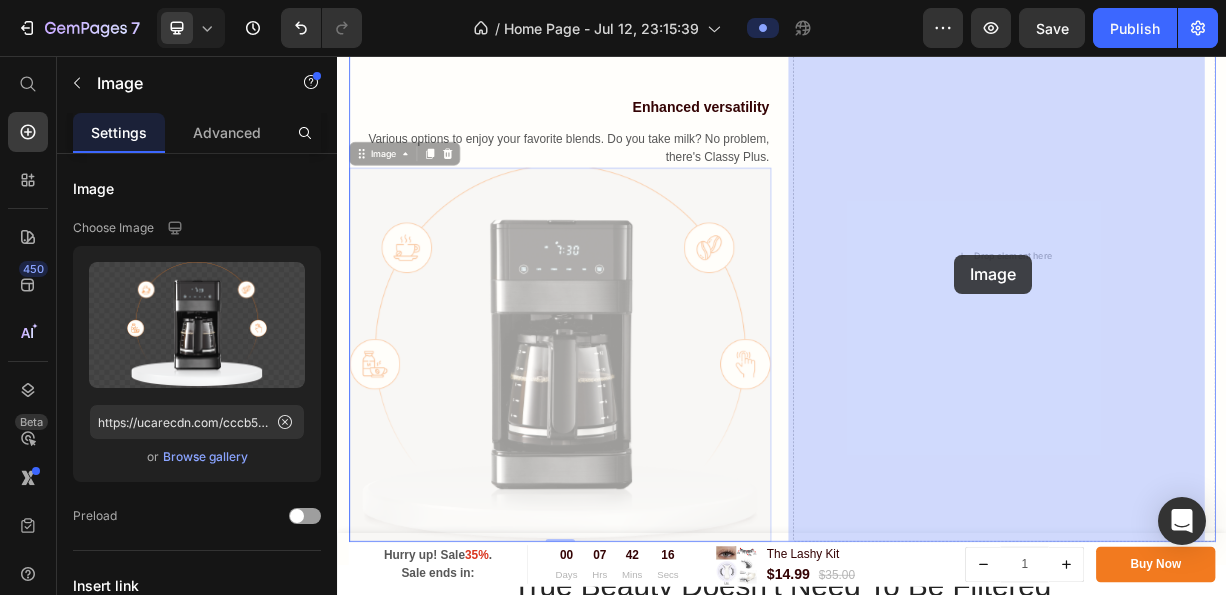 drag, startPoint x: 665, startPoint y: 400, endPoint x: 1170, endPoint y: 324, distance: 510.6868 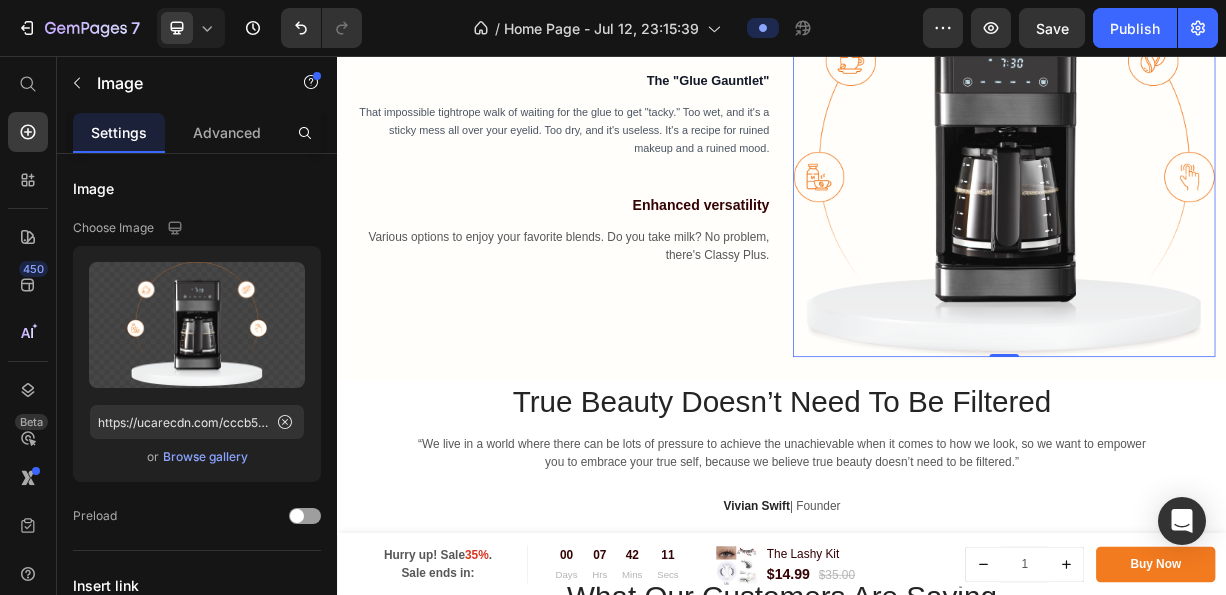 scroll, scrollTop: 1198, scrollLeft: 0, axis: vertical 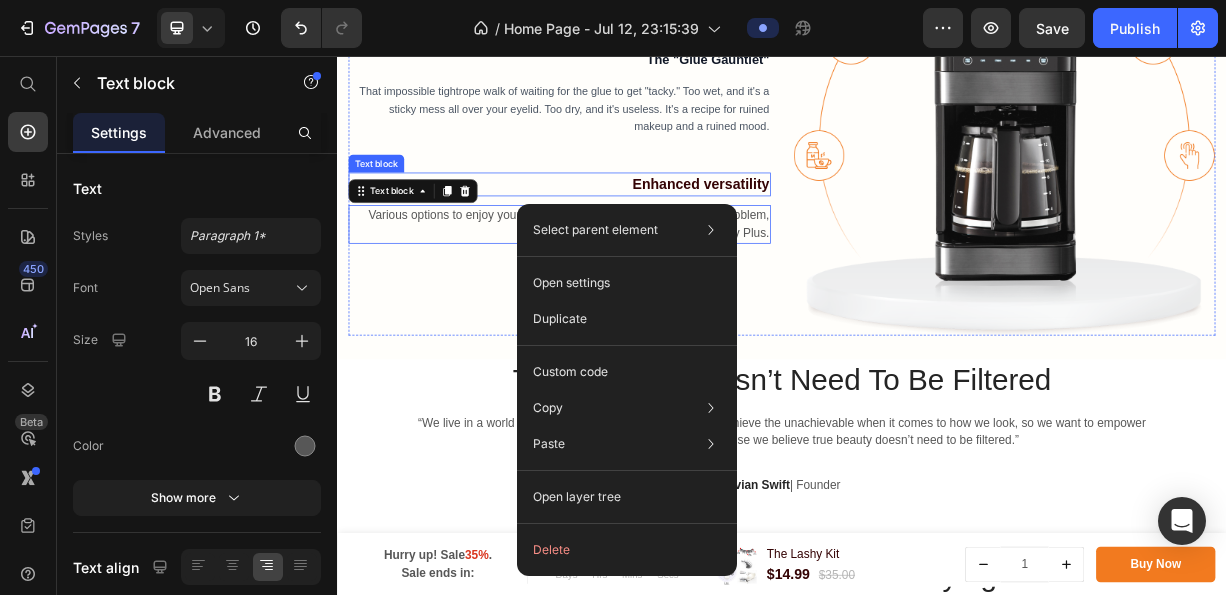click on "Enhanced versatility" at bounding box center (637, 229) 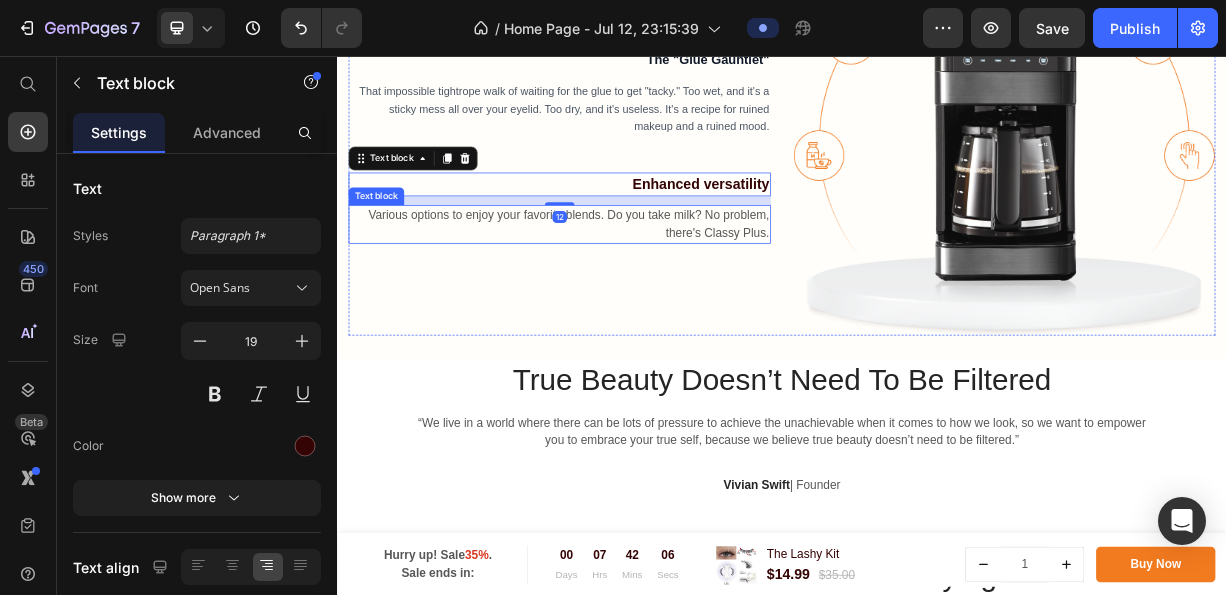 scroll, scrollTop: 1098, scrollLeft: 0, axis: vertical 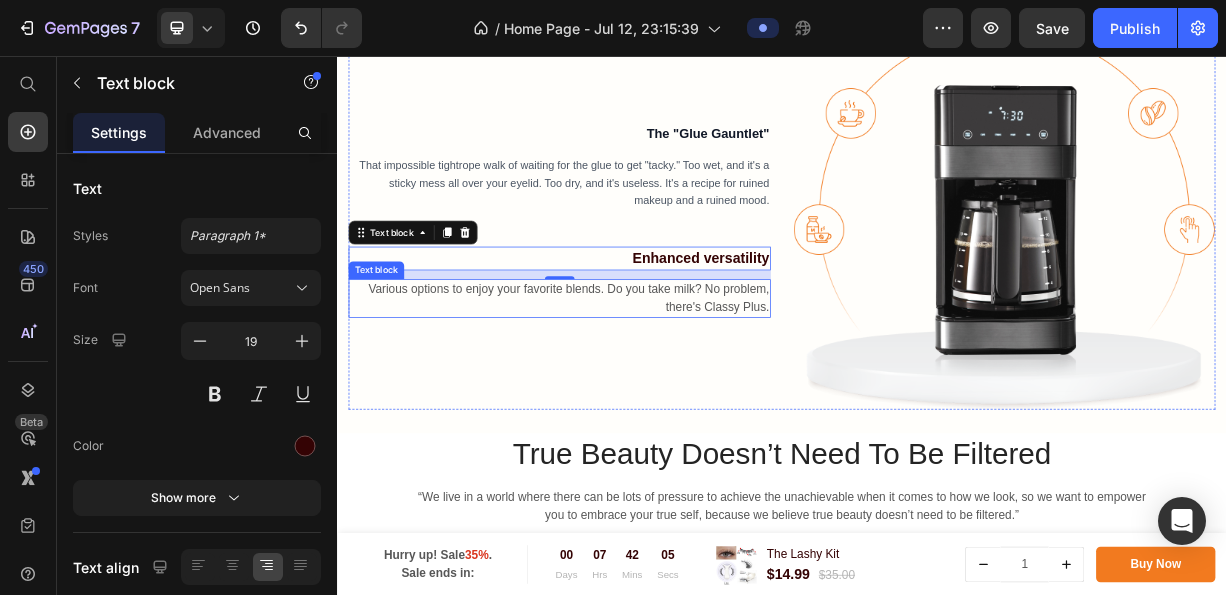 click on "The "Glue Gauntlet" Text block That impossible tightrope walk of waiting for the glue to get "tacky." Too wet, and it's a sticky mess all over your eyelid. Too dry, and it's useless. It's a recipe for ruined makeup and a ruined mood. Text block Enhanced versatility Text block   12 Various options to enjoy your favorite blends. Do you take milk? No problem, there's Classy Plus. Text block" at bounding box center (637, 277) 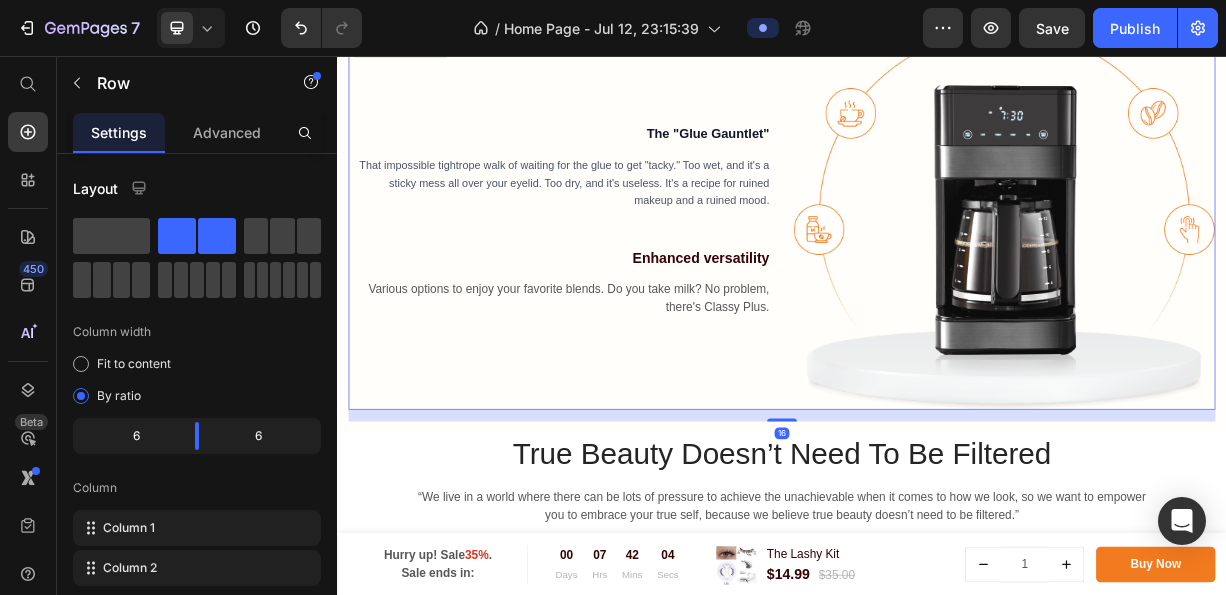 click on "Various options to enjoy your favorite blends. Do you take milk? No problem, there's Classy Plus." at bounding box center (637, 383) 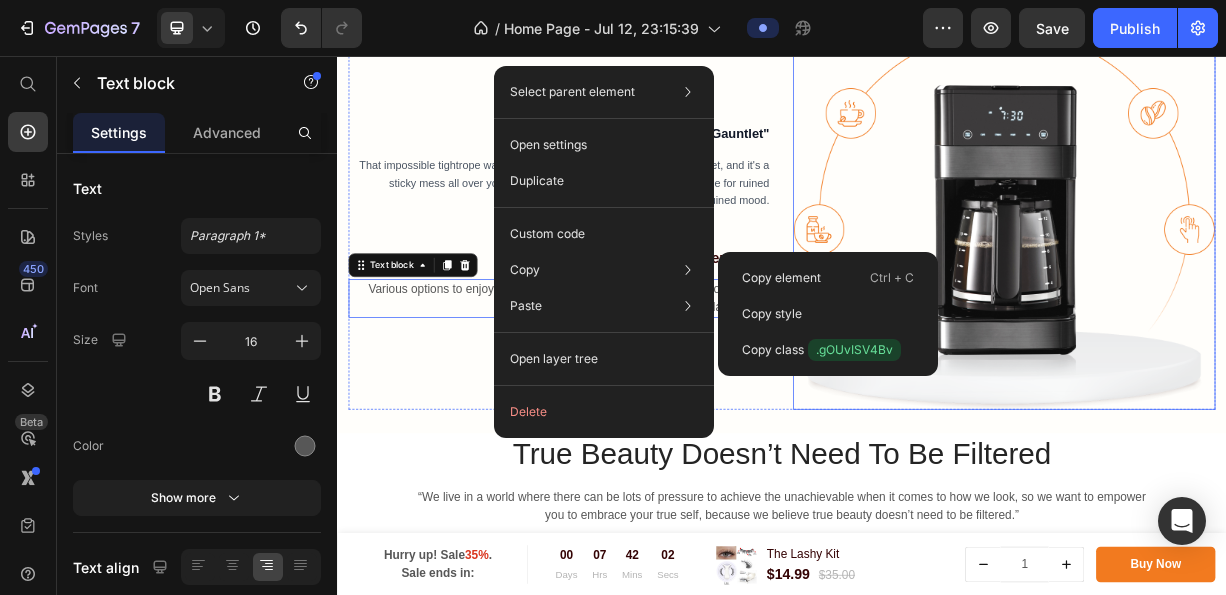 click at bounding box center [1237, 277] 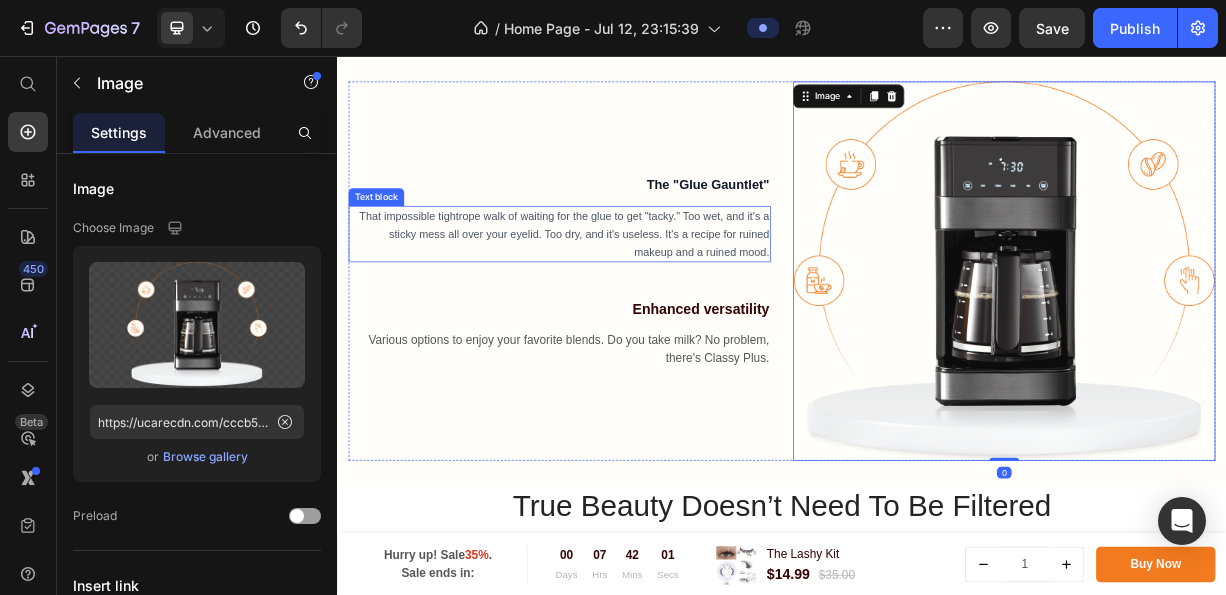 scroll, scrollTop: 998, scrollLeft: 0, axis: vertical 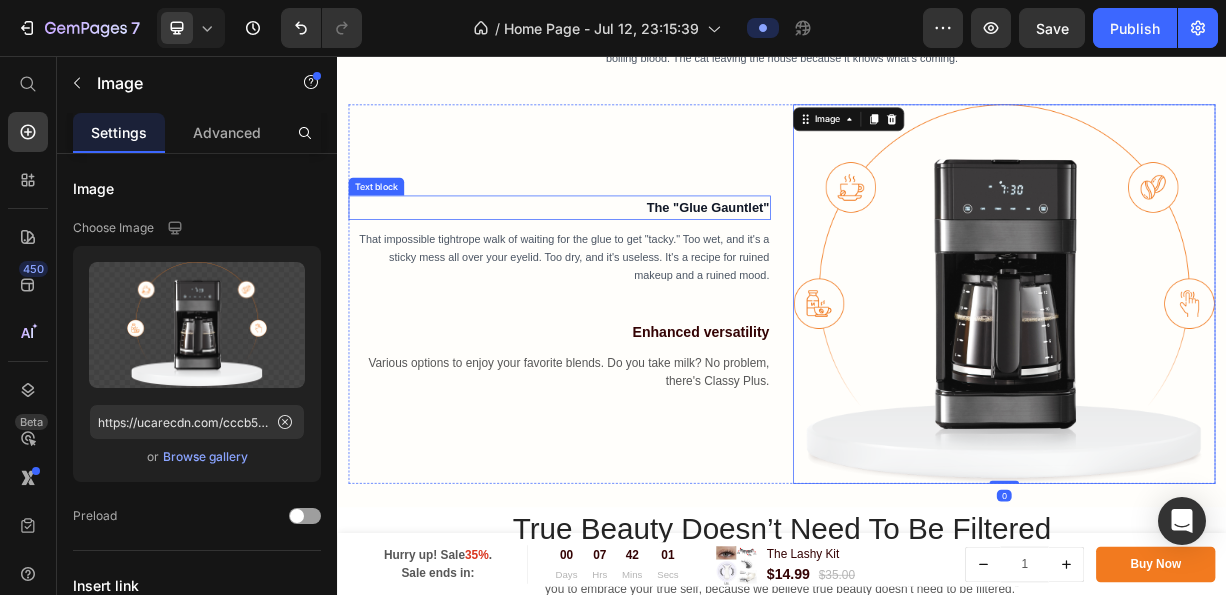 click on "The "Glue Gauntlet"" at bounding box center [837, 260] 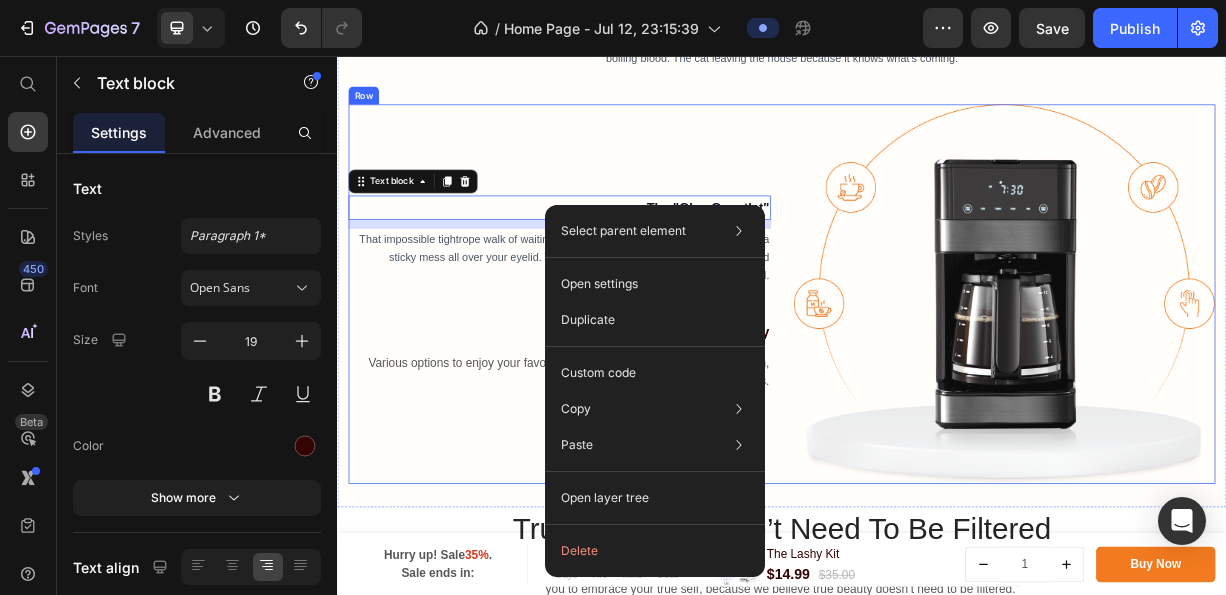 click on "The "Glue Gauntlet" Text block   12 That impossible tightrope walk of waiting for the glue to get "tacky." Too wet, and it's a sticky mess all over your eyelid. Too dry, and it's useless. It's a recipe for ruined makeup and a ruined mood. Text block Enhanced versatility Text block Various options to enjoy your favorite blends. Do you take milk? No problem, there's Classy Plus. Text block" at bounding box center (637, 377) 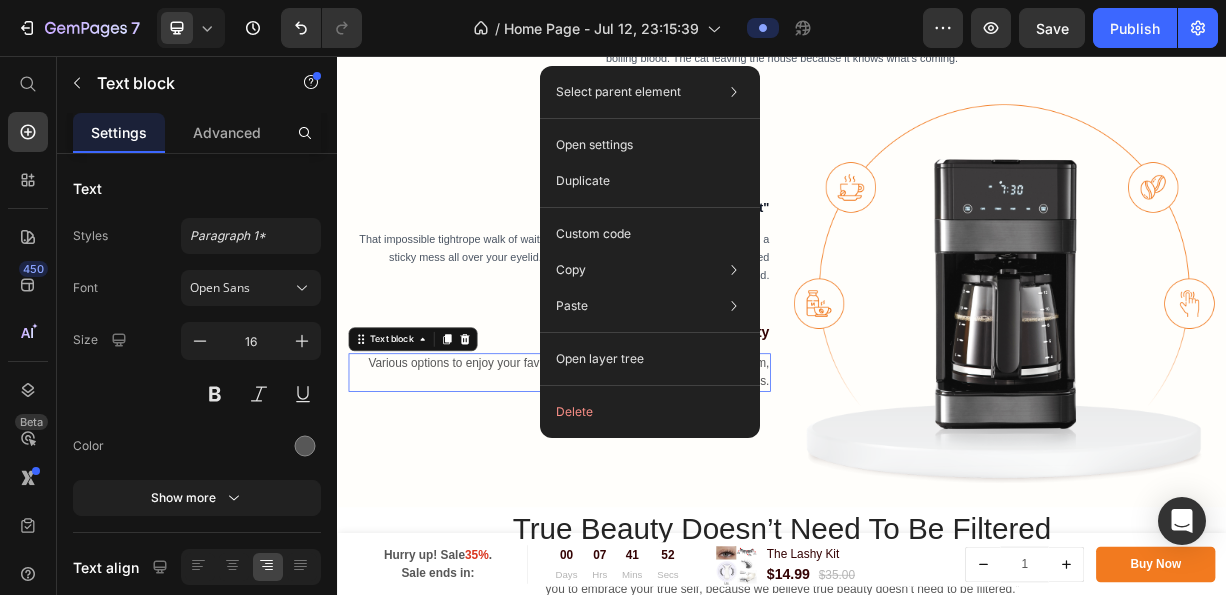 click on "Text block" at bounding box center [390, 401] 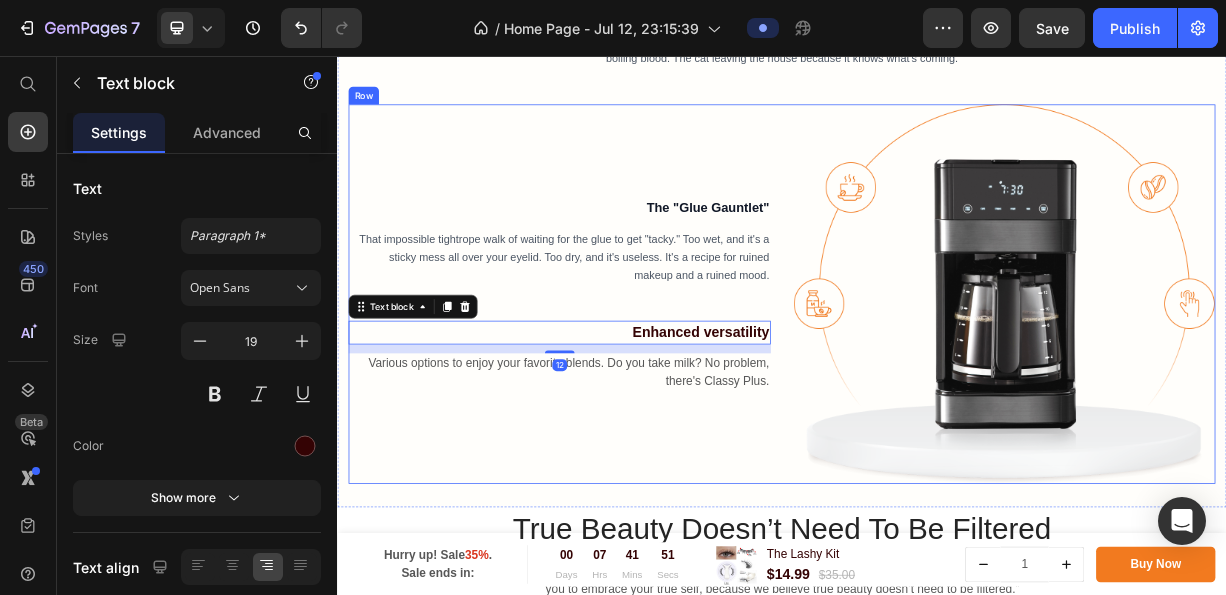 click on "The "Glue Gauntlet" Text block That impossible tightrope walk of waiting for the glue to get "tacky." Too wet, and it's a sticky mess all over your eyelid. Too dry, and it's useless. It's a recipe for ruined makeup and a ruined mood. Text block Enhanced versatility Text block   12 Various options to enjoy your favorite blends. Do you take milk? No problem, there's Classy Plus. Text block" at bounding box center (637, 377) 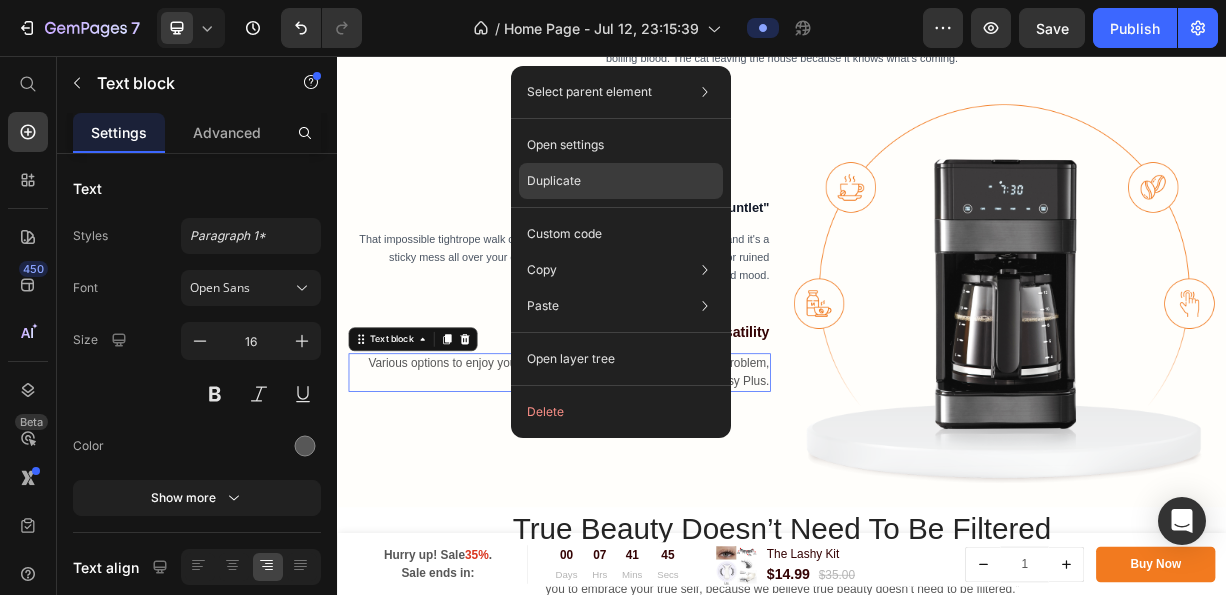 click on "Duplicate" 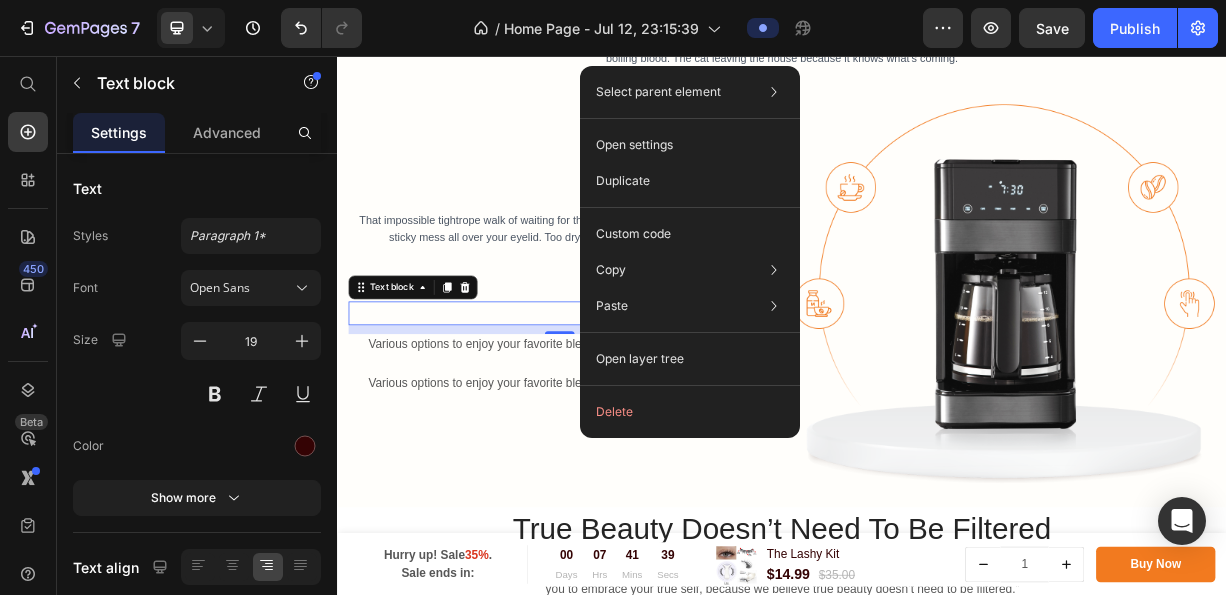 click on "Enhanced versatility" at bounding box center (637, 403) 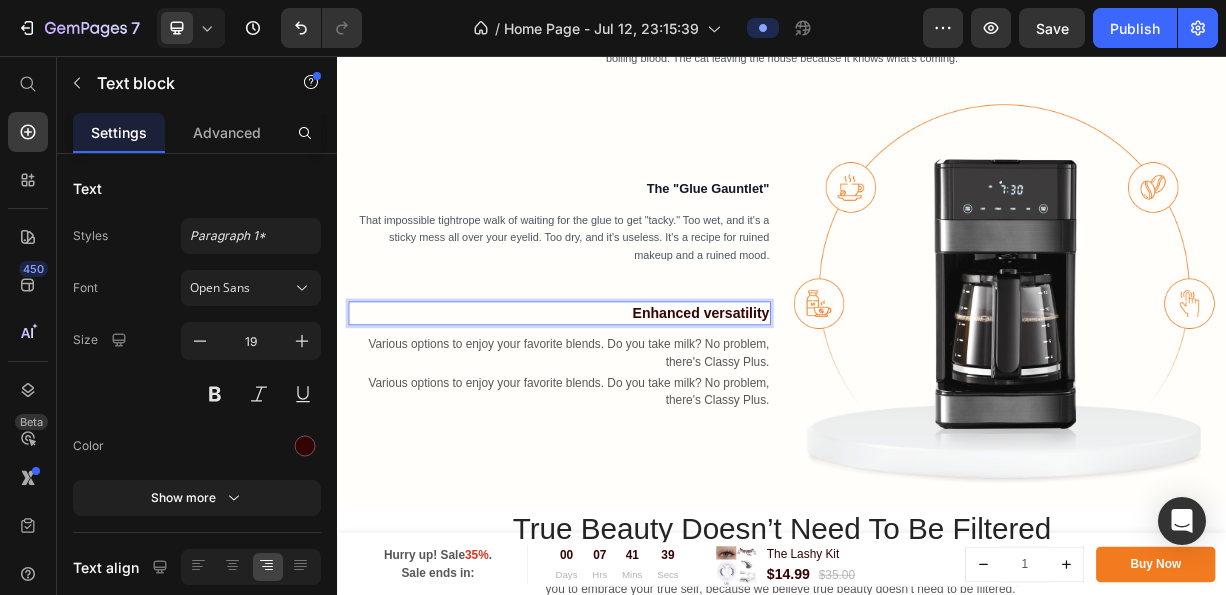 click on "Enhanced versatility" at bounding box center [637, 403] 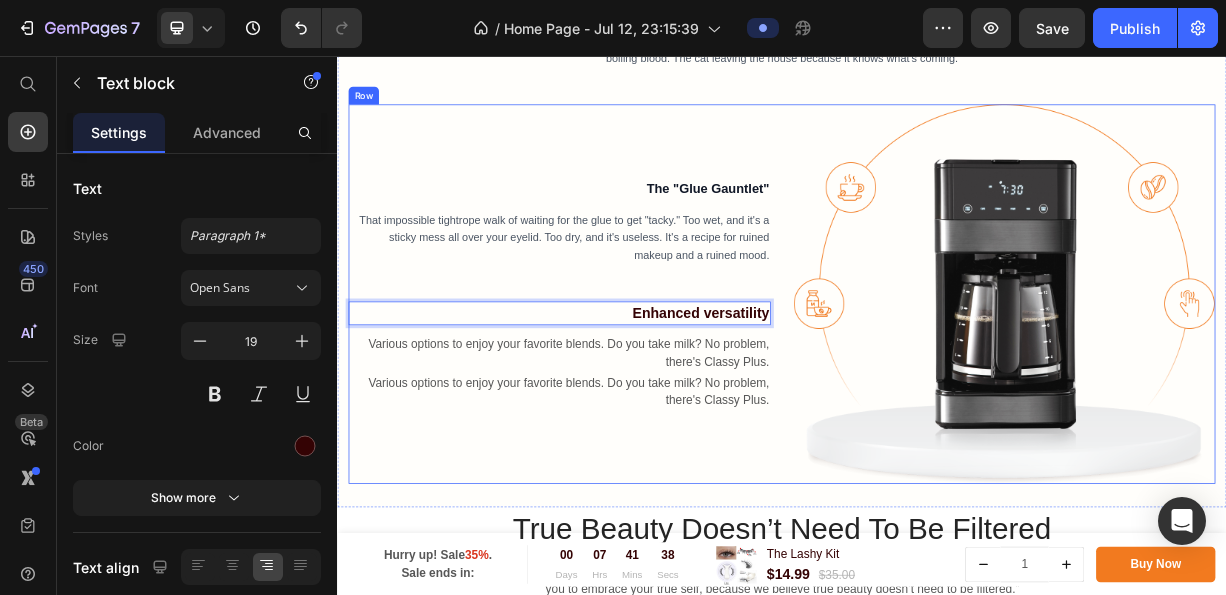 click on "The "Glue Gauntlet" Text block That impossible tightrope walk of waiting for the glue to get "tacky." Too wet, and it's a sticky mess all over your eyelid. Too dry, and it's useless. It's a recipe for ruined makeup and a ruined mood. Text block Enhanced versatility Text block   12 Various options to enjoy your favorite blends. Do you take milk? No problem, there's Classy Plus. Text block Various options to enjoy your favorite blends. Do you take milk? No problem, there's Classy Plus. Text block" at bounding box center [637, 377] 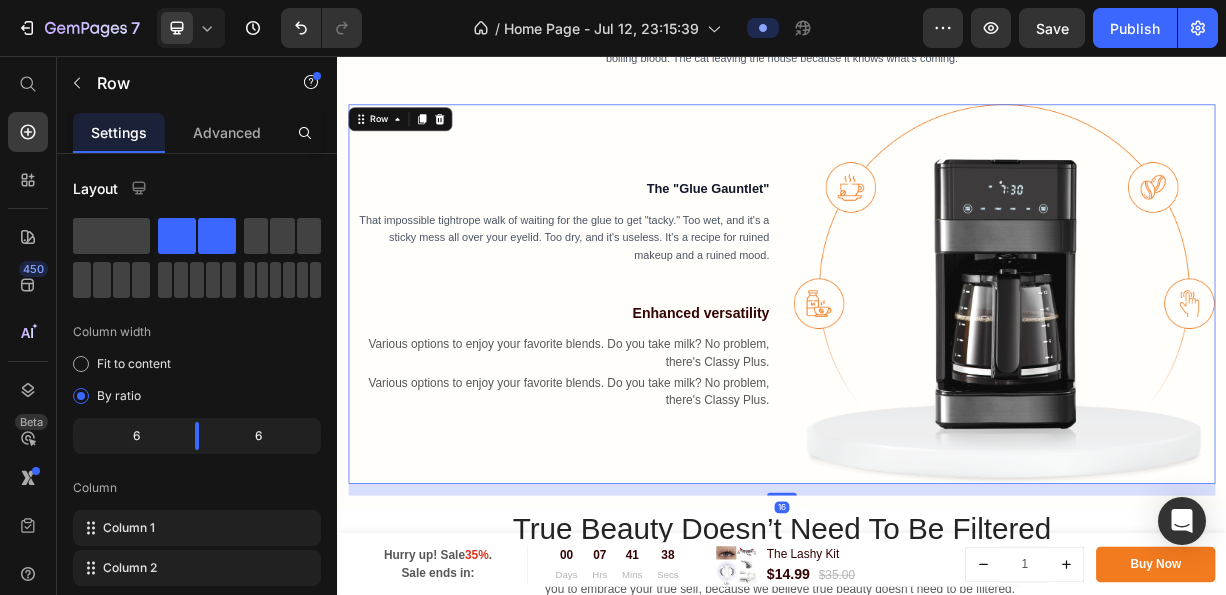 click on "Enhanced versatility" at bounding box center (637, 403) 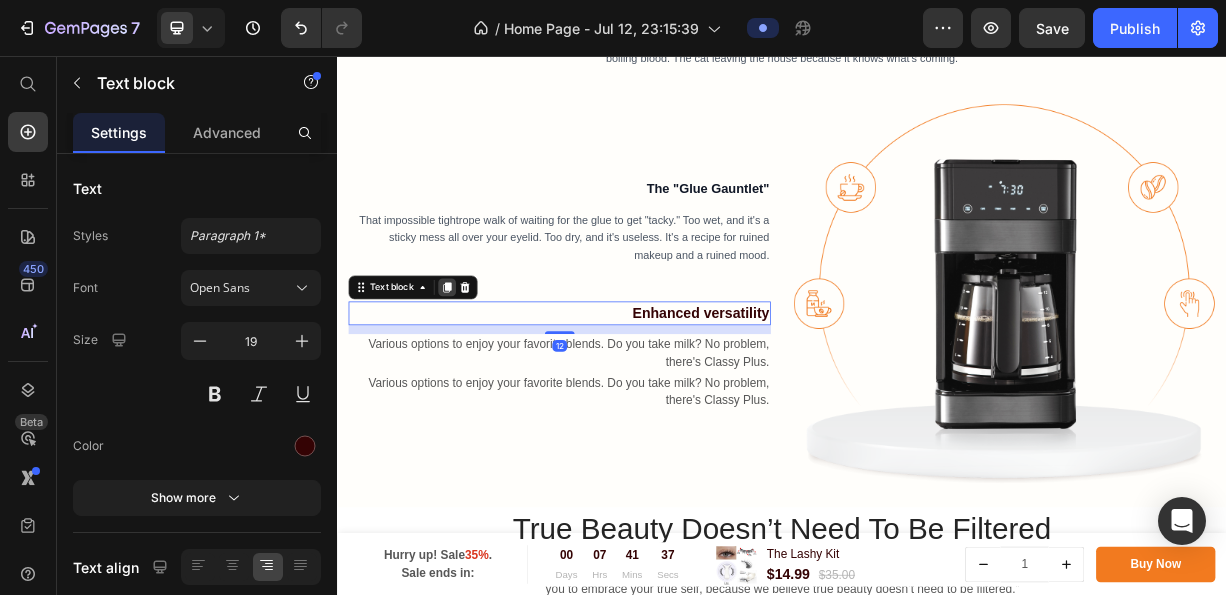 click 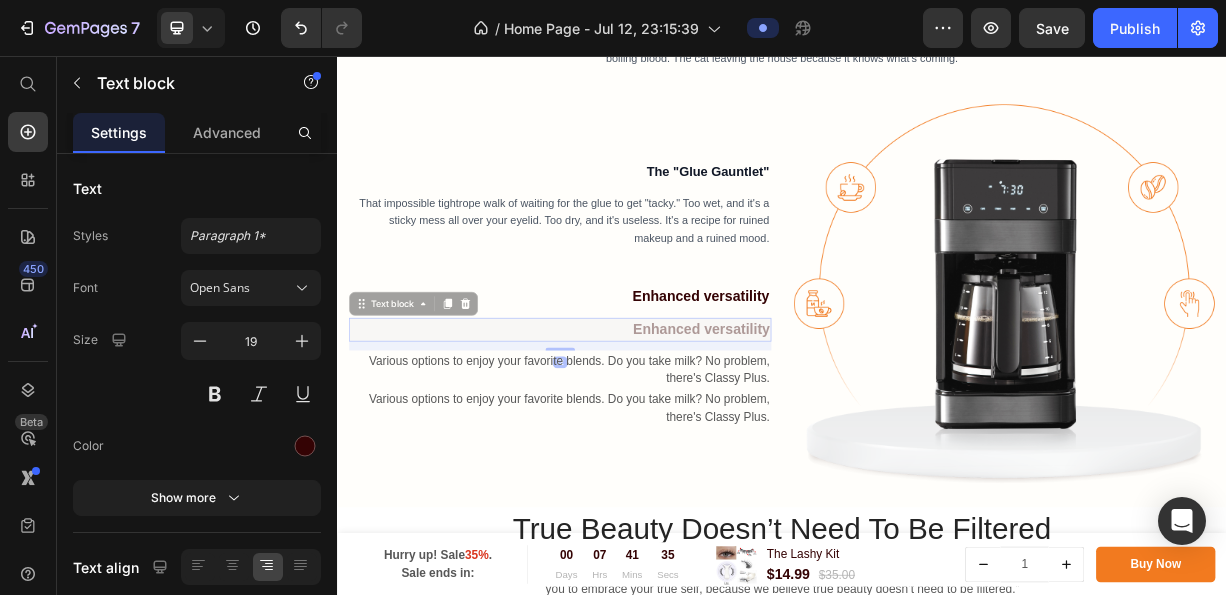 scroll, scrollTop: 975, scrollLeft: 0, axis: vertical 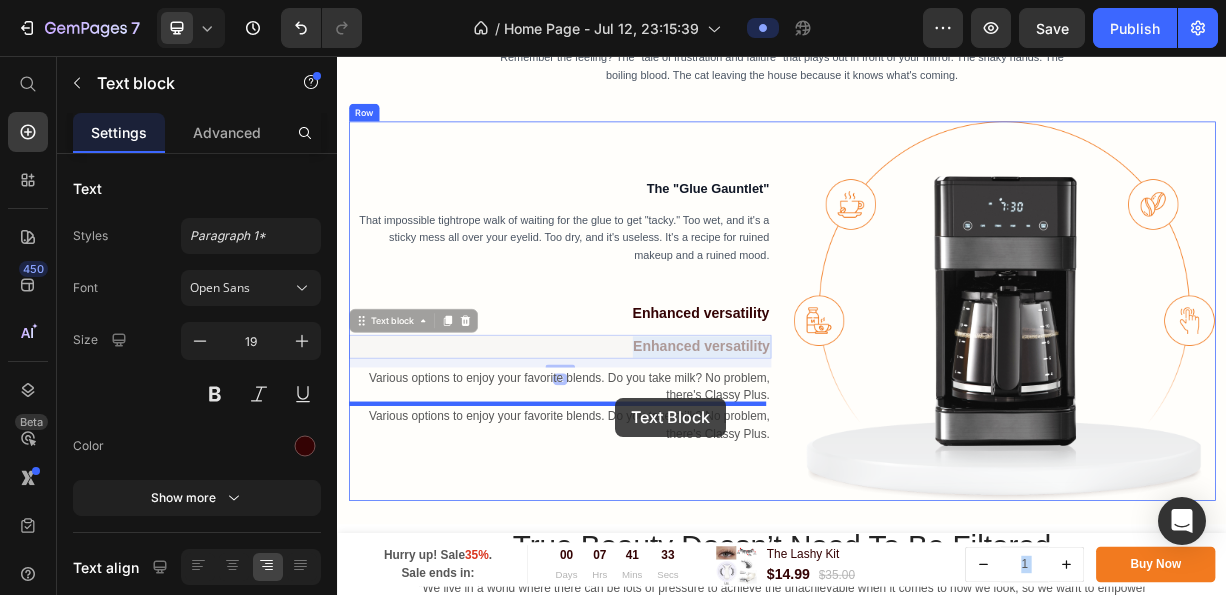 drag, startPoint x: 508, startPoint y: 412, endPoint x: 712, endPoint y: 517, distance: 229.43626 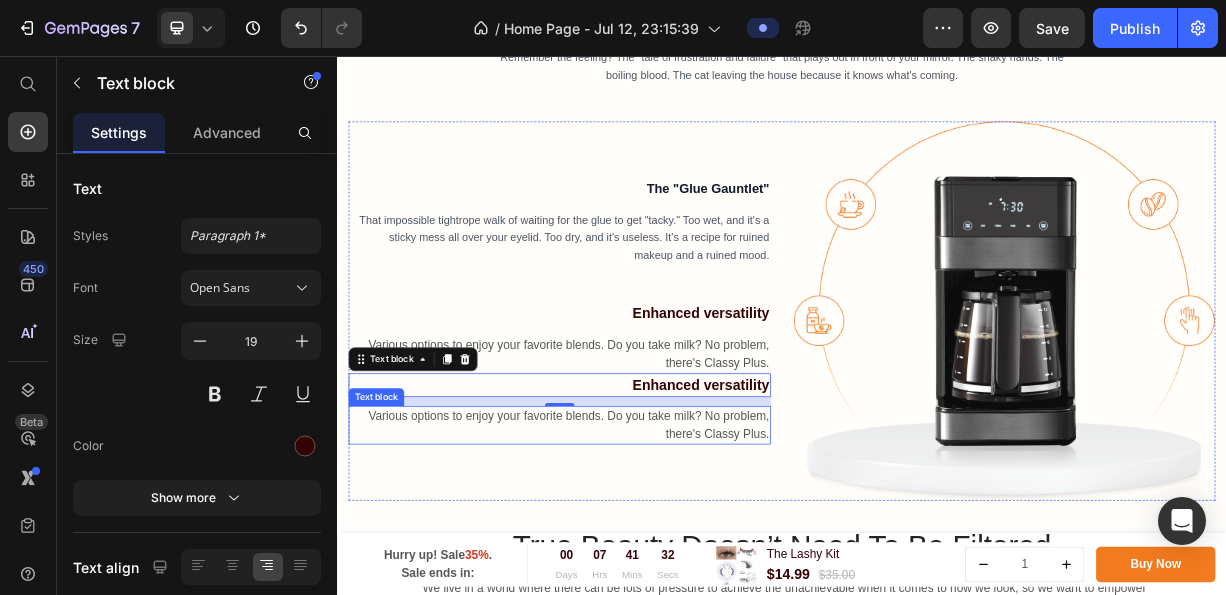 drag, startPoint x: 755, startPoint y: 571, endPoint x: 757, endPoint y: 558, distance: 13.152946 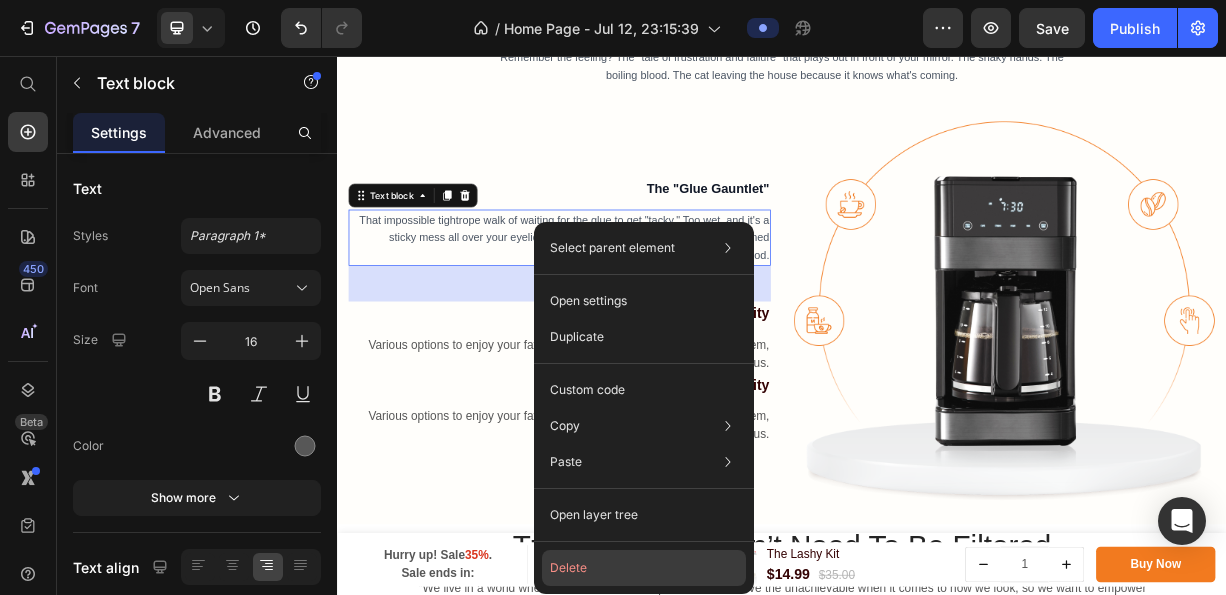 click on "Delete" 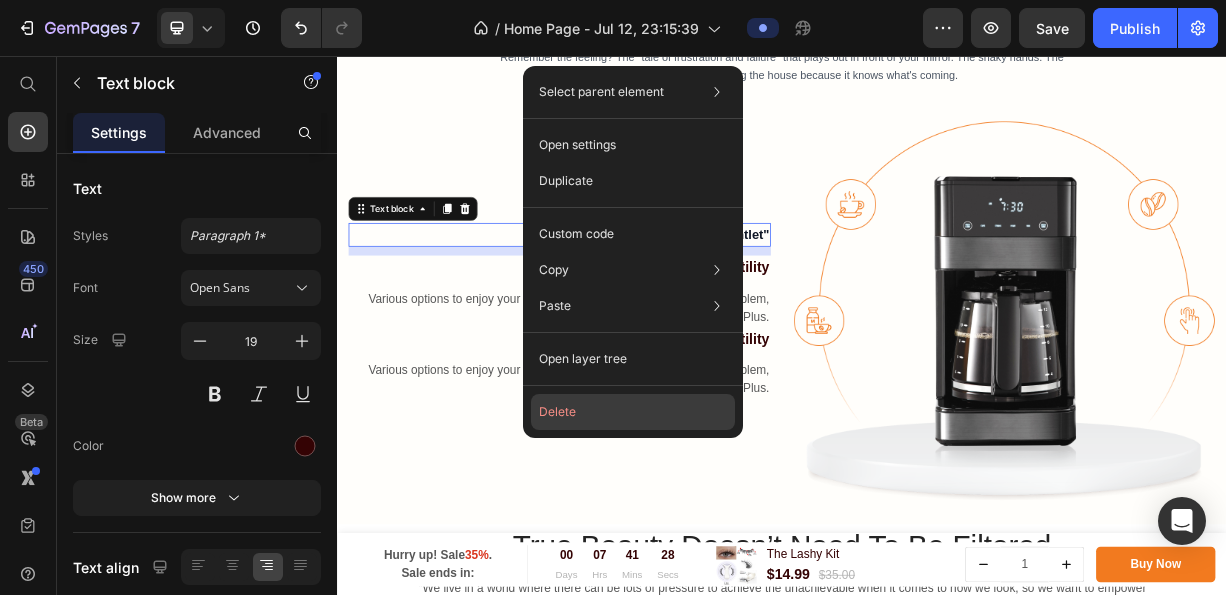 drag, startPoint x: 663, startPoint y: 402, endPoint x: 440, endPoint y: 467, distance: 232.28 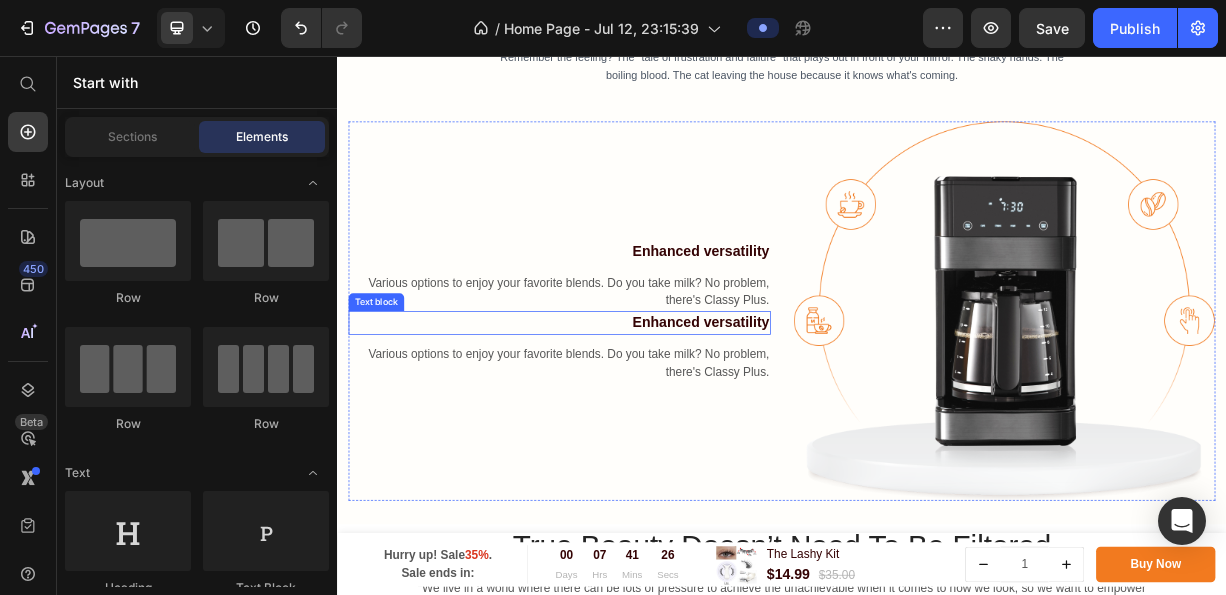 click on "Enhanced versatility" at bounding box center [637, 416] 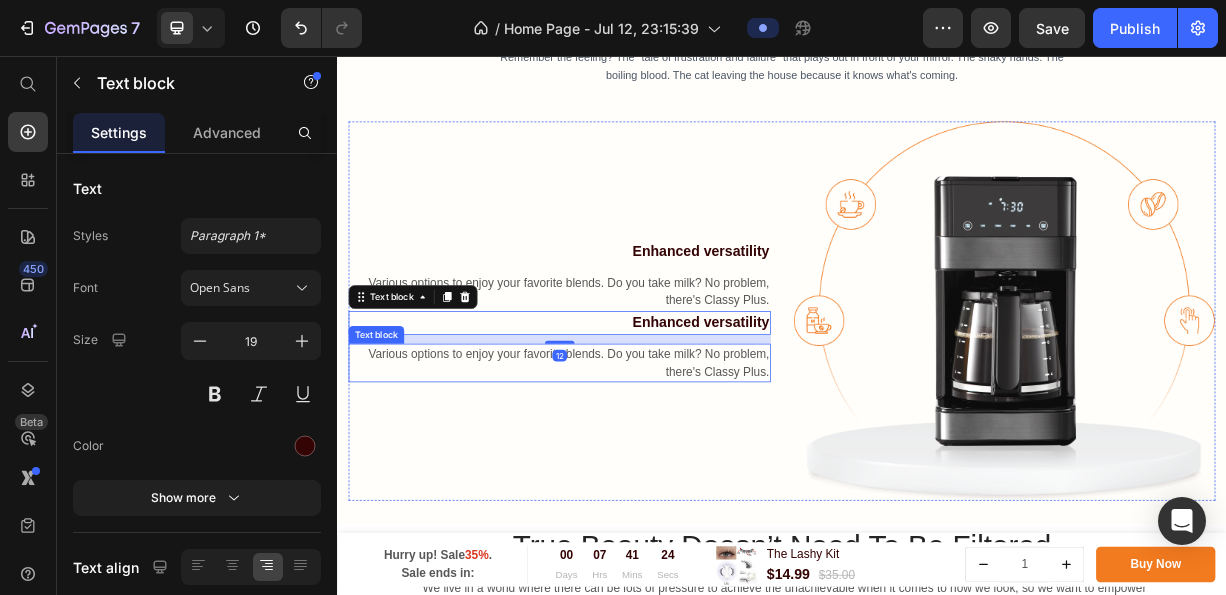 click on "Various options to enjoy your favorite blends. Do you take milk? No problem, there's Classy Plus." at bounding box center [637, 470] 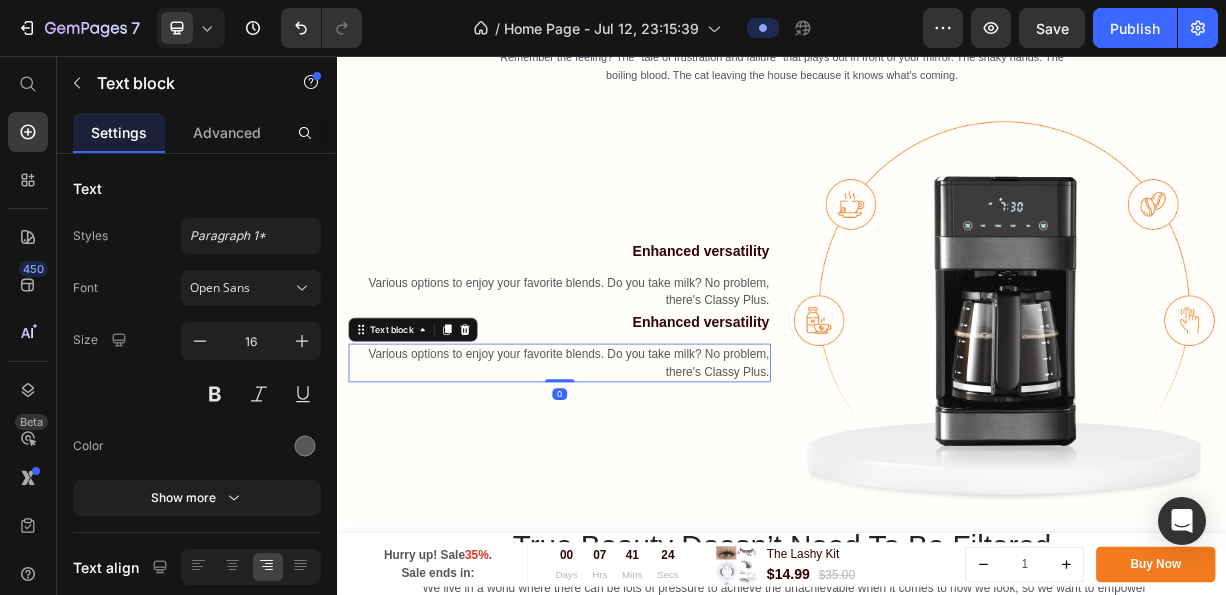 click on "Enhanced versatility Text block Various options to enjoy your favorite blends. Do you take milk? No problem, there's Classy Plus. Text block Enhanced versatility Text block Various options to enjoy your favorite blends. Do you take milk? No problem, there's Classy Plus. Text block   0" at bounding box center [637, 400] 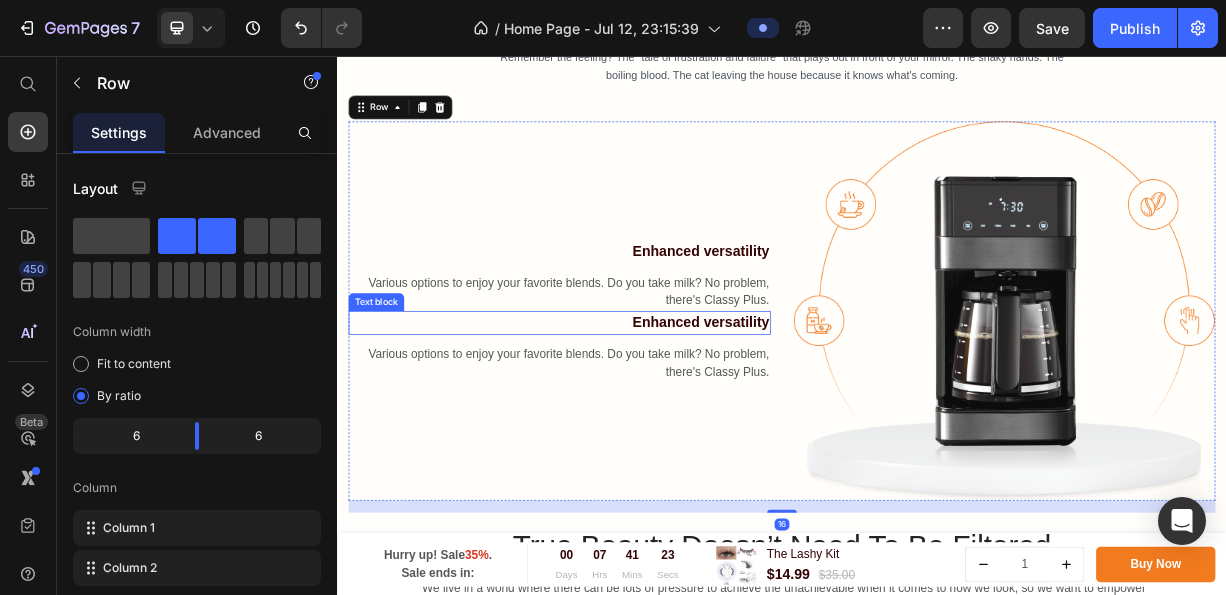 click on "Enhanced versatility" at bounding box center (637, 416) 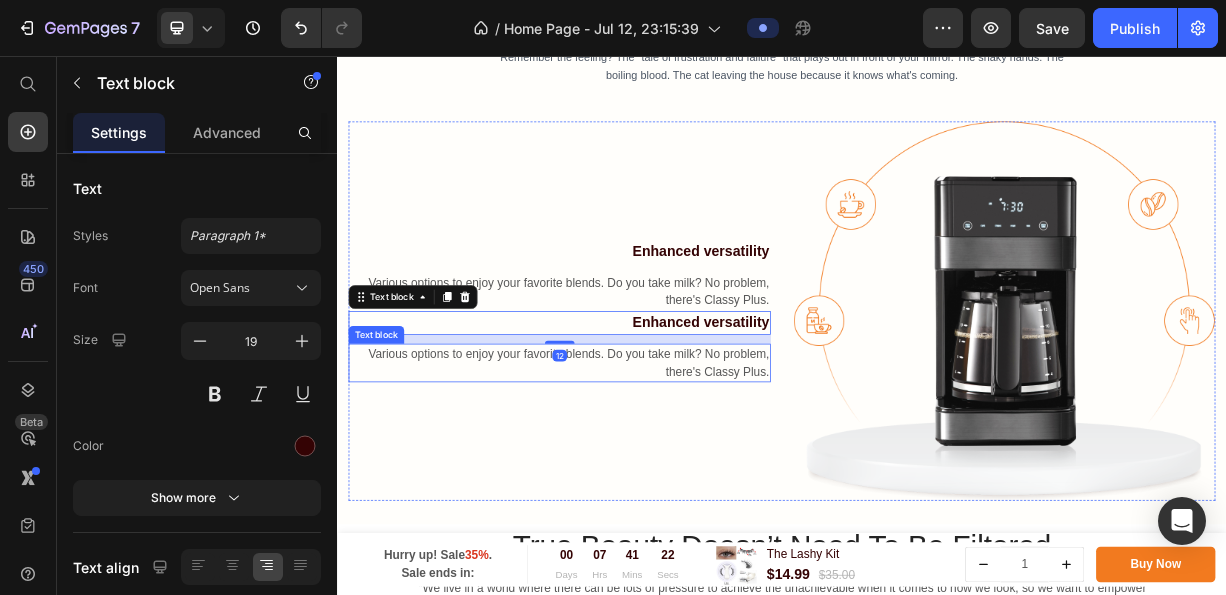 click on "Various options to enjoy your favorite blends. Do you take milk? No problem, there's Classy Plus." at bounding box center [637, 470] 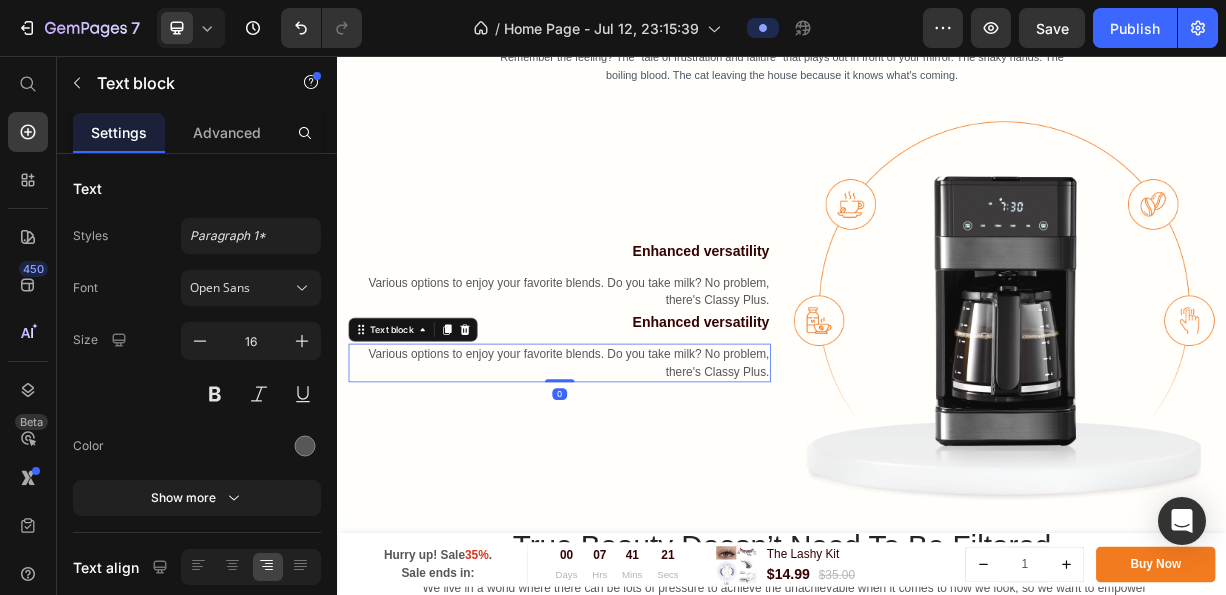 click on "Enhanced versatility" at bounding box center (637, 416) 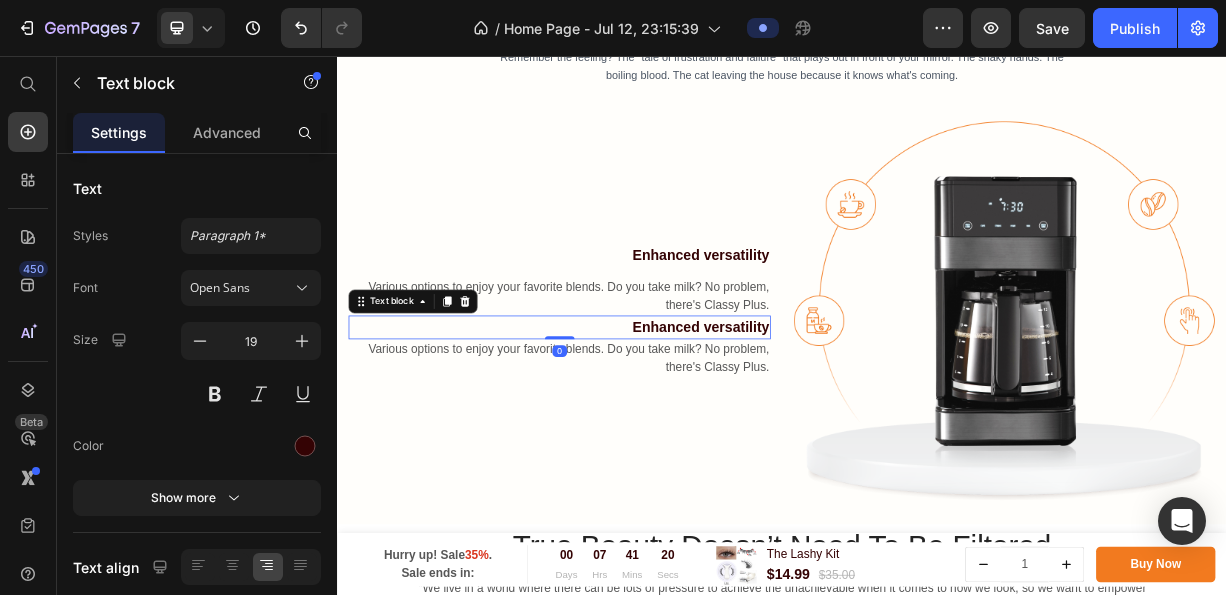 drag, startPoint x: 646, startPoint y: 436, endPoint x: 652, endPoint y: 406, distance: 30.594116 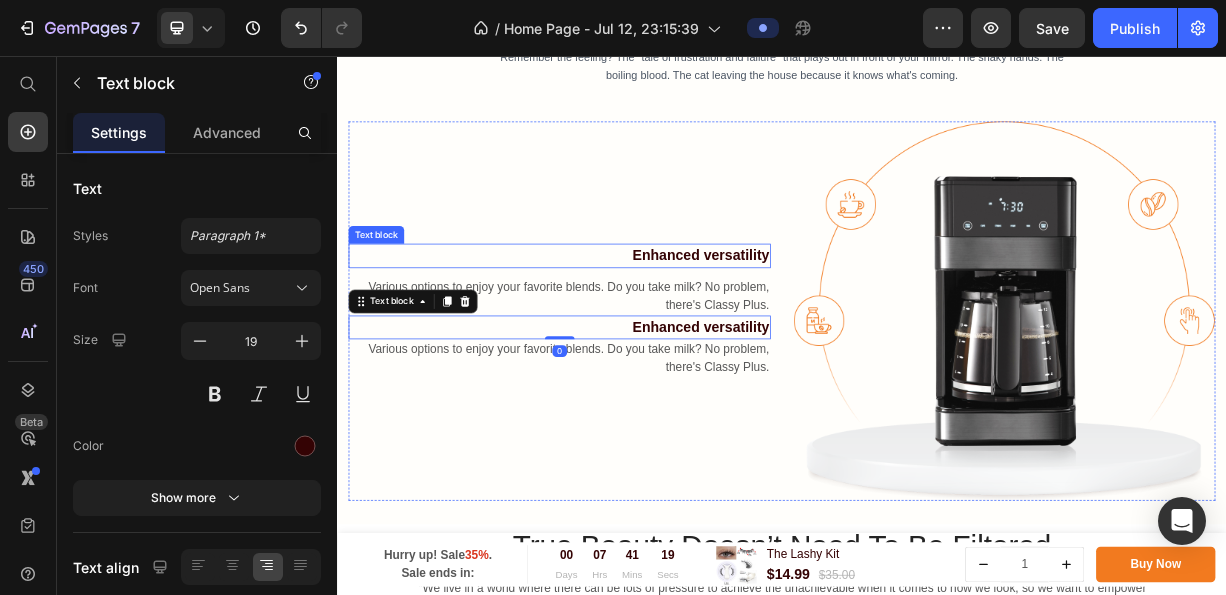 click on "Enhanced versatility" at bounding box center [637, 325] 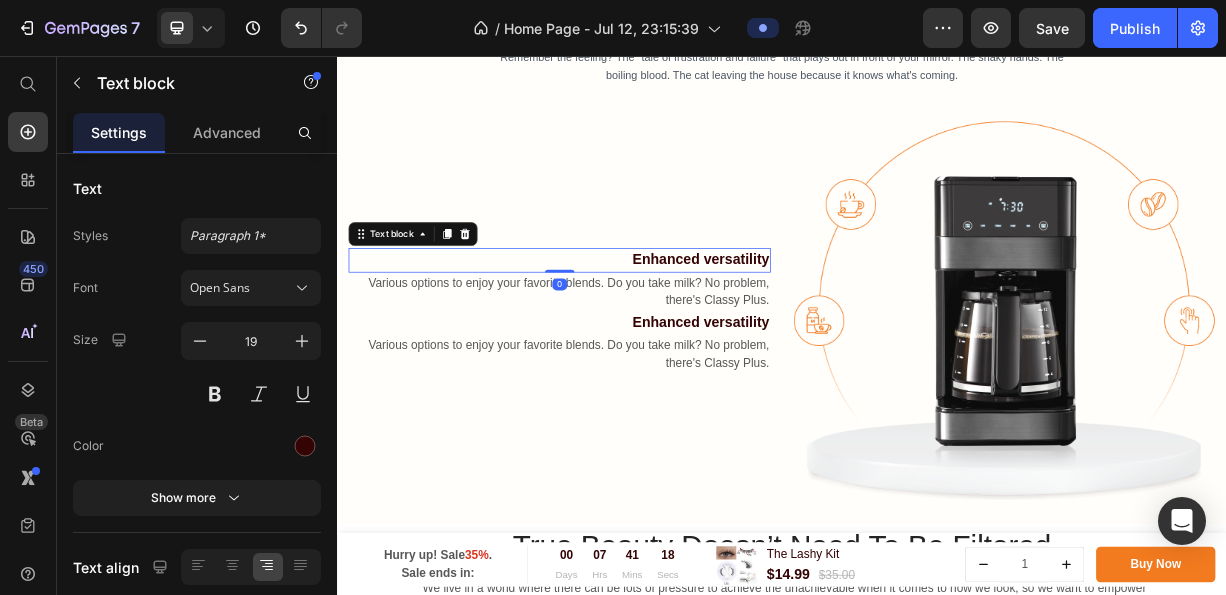 drag, startPoint x: 626, startPoint y: 346, endPoint x: 629, endPoint y: 316, distance: 30.149628 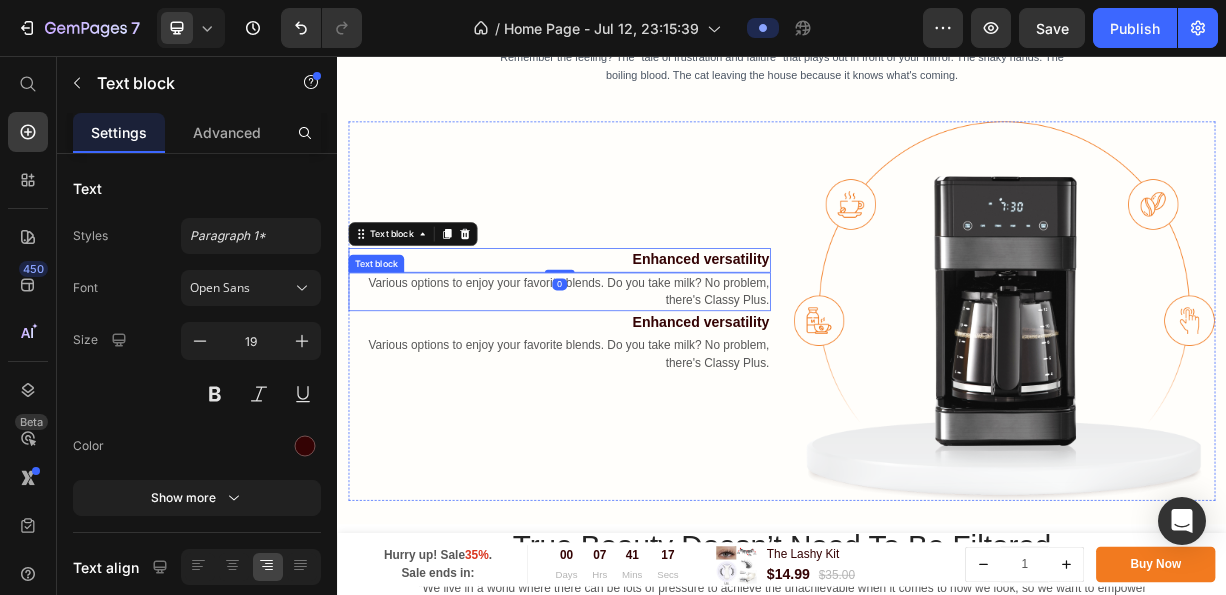 click on "Various options to enjoy your favorite blends. Do you take milk? No problem, there's Classy Plus." at bounding box center (637, 374) 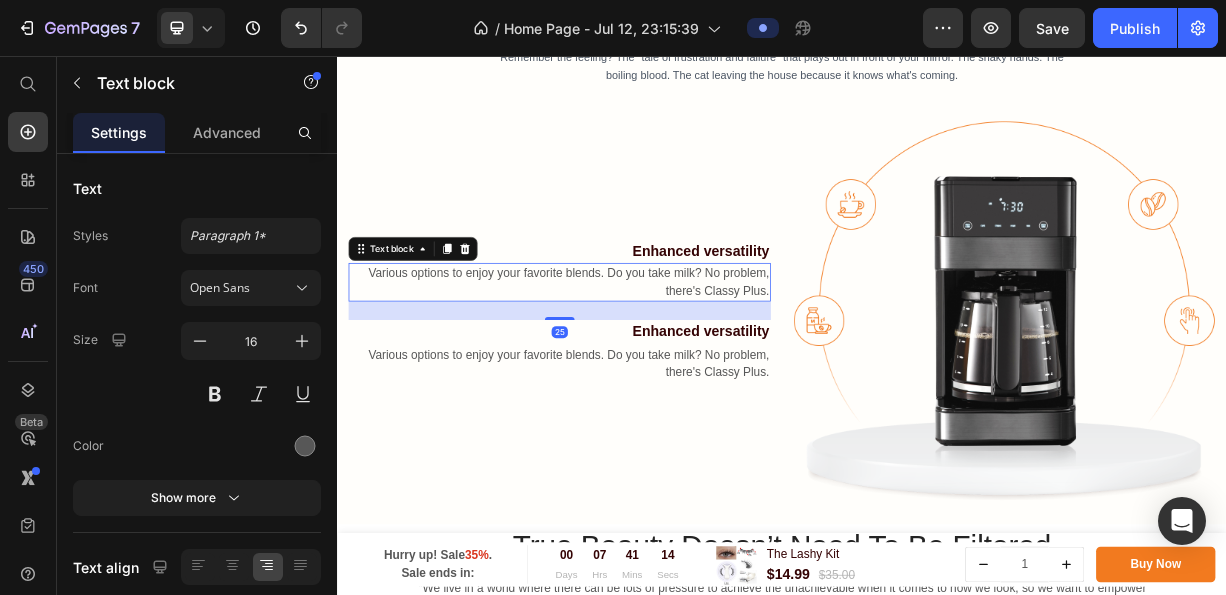 drag, startPoint x: 639, startPoint y: 389, endPoint x: 640, endPoint y: 414, distance: 25.019993 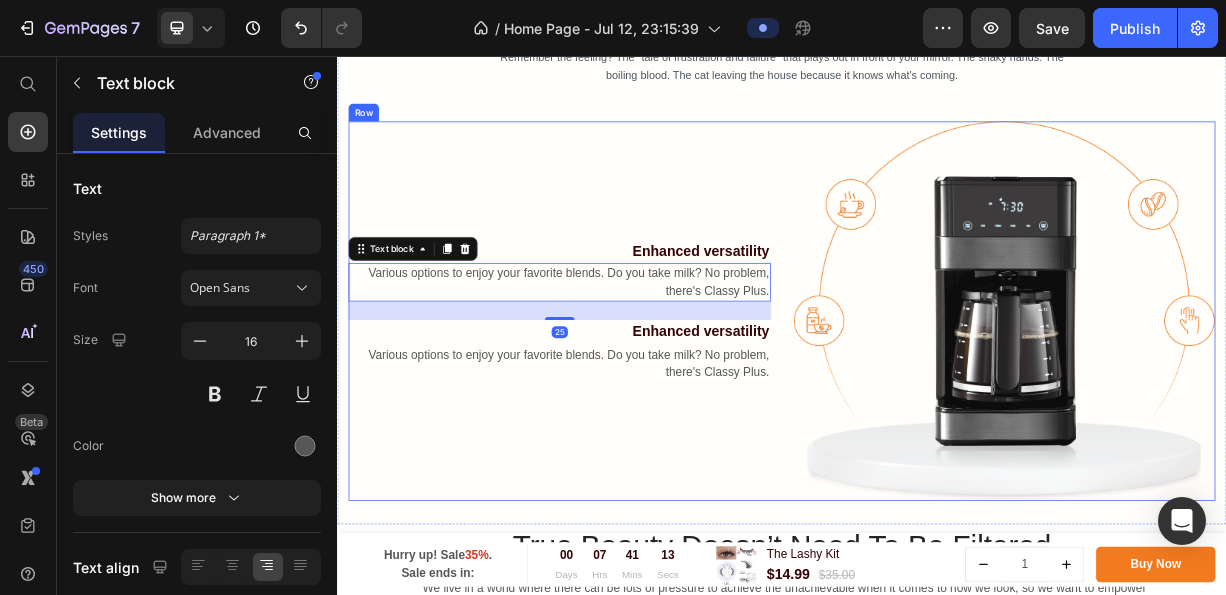 click on "Enhanced versatility Text block Various options to enjoy your favorite blends. Do you take milk? No problem, there's Classy Plus. Text block   25 Enhanced versatility Text block Various options to enjoy your favorite blends. Do you take milk? No problem, there's Classy Plus. Text block" at bounding box center (637, 400) 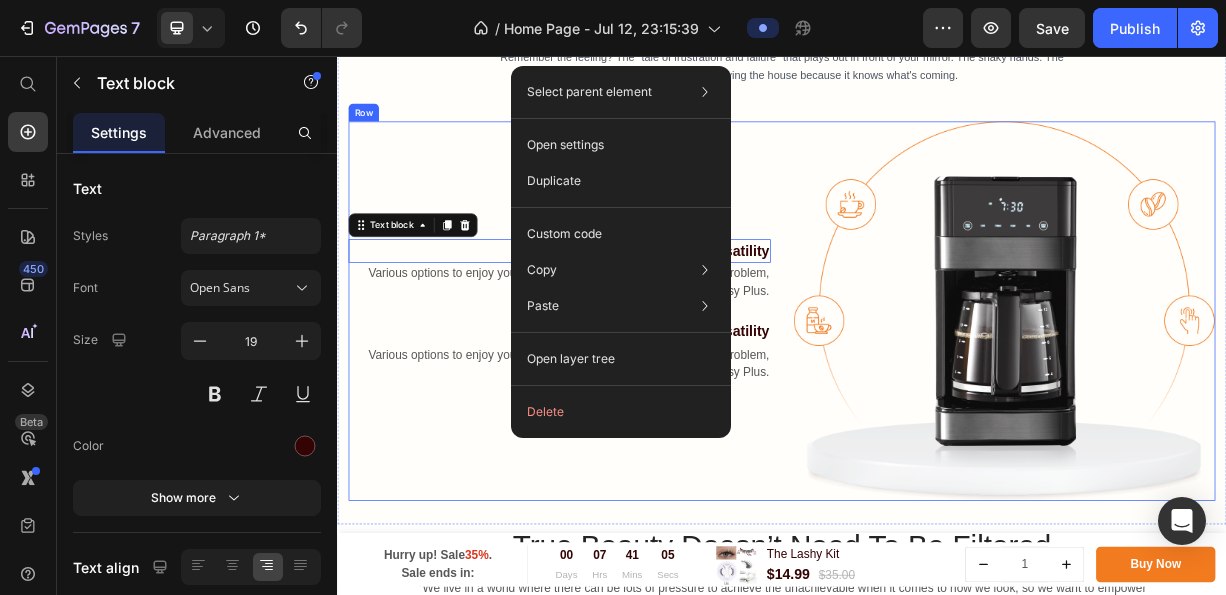 click on "Various options to enjoy your favorite blends. Do you take milk? No problem, there's Classy Plus." at bounding box center [637, 471] 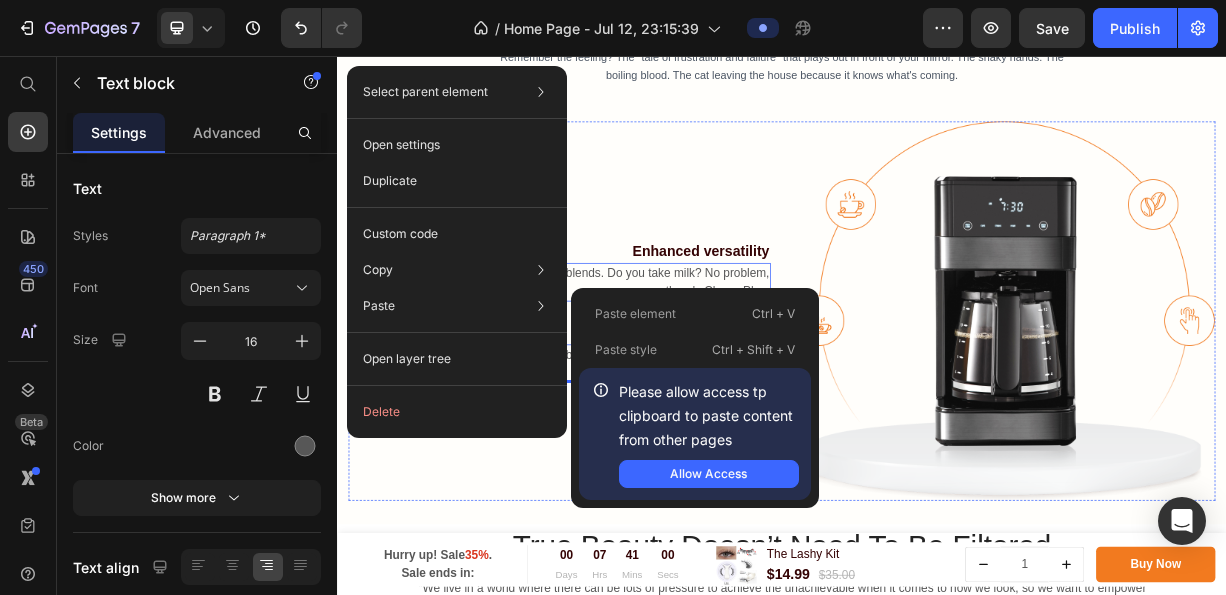 click on "Enhanced versatility Text block Various options to enjoy your favorite blends. Do you take milk? No problem, there's Classy Plus. Text block Enhanced versatility Text block Various options to enjoy your favorite blends. Do you take milk? No problem, there's Classy Plus. Text block   0" at bounding box center (637, 400) 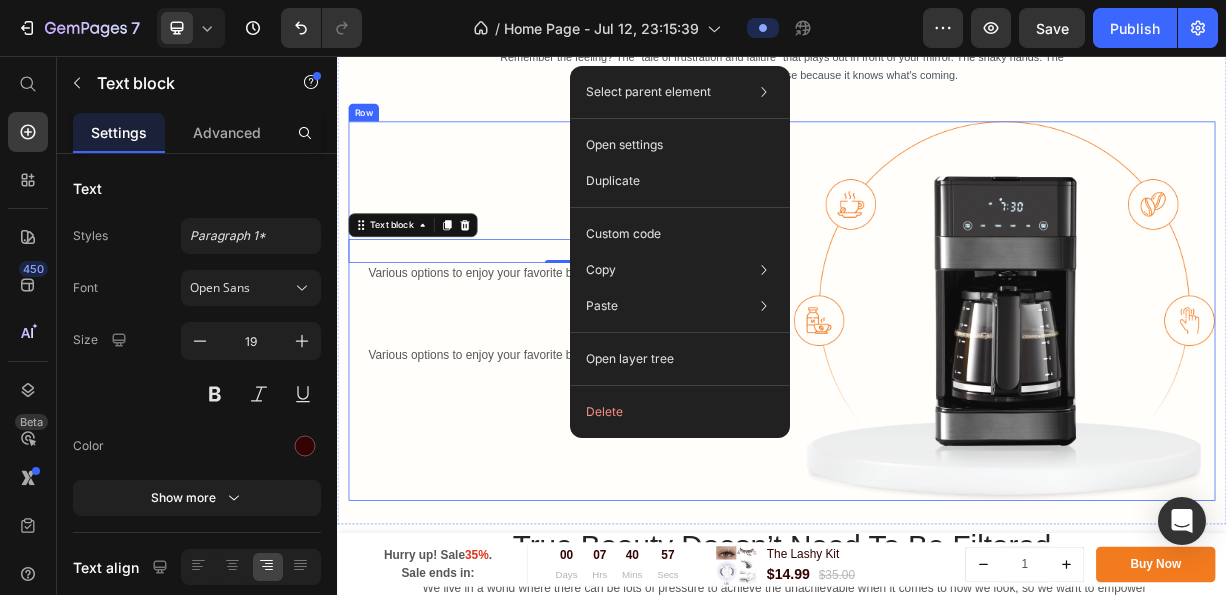 click on "Enhanced versatility Text block   0 Various options to enjoy your favorite blends. Do you take milk? No problem, there's Classy Plus. Text block Enhanced versatility Text block Various options to enjoy your favorite blends. Do you take milk? No problem, there's Classy Plus. Text block" at bounding box center (637, 400) 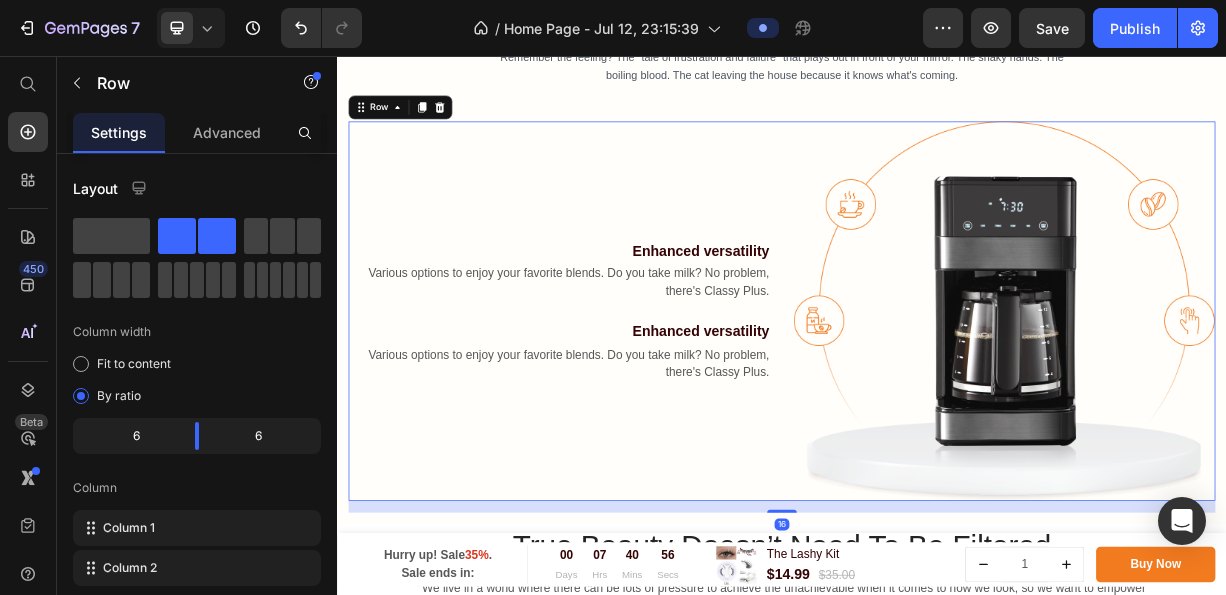 click on "Enhanced versatility" at bounding box center (637, 319) 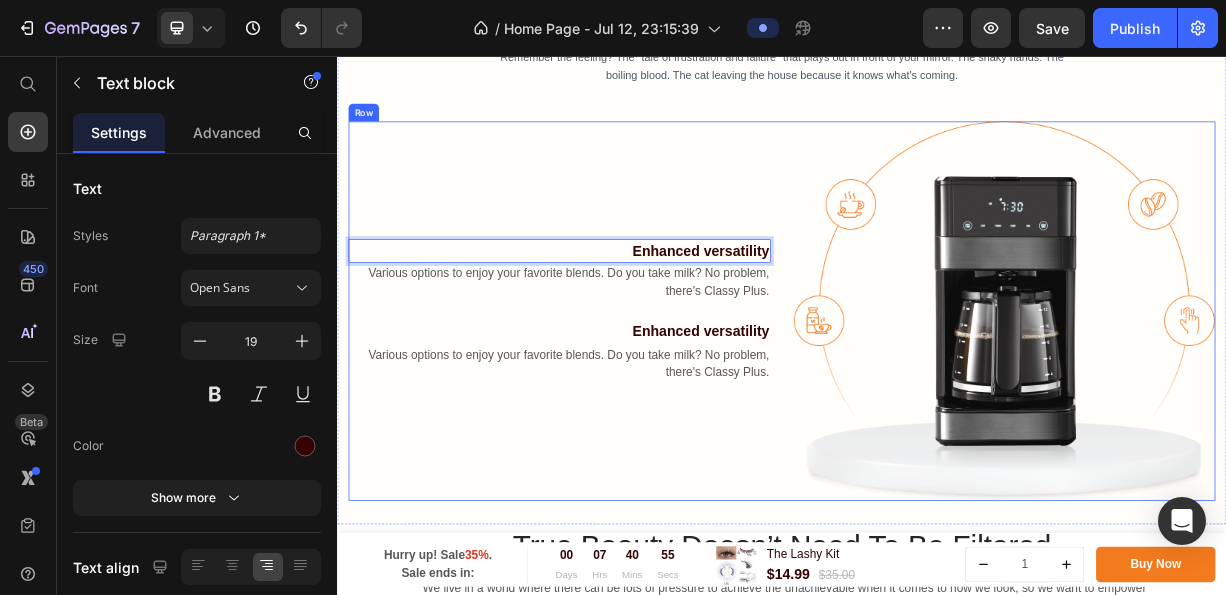 click on "Enhanced versatility Text block   0 Various options to enjoy your favorite blends. Do you take milk? No problem, there's Classy Plus. Text block Enhanced versatility Text block Various options to enjoy your favorite blends. Do you take milk? No problem, there's Classy Plus. Text block" at bounding box center (637, 400) 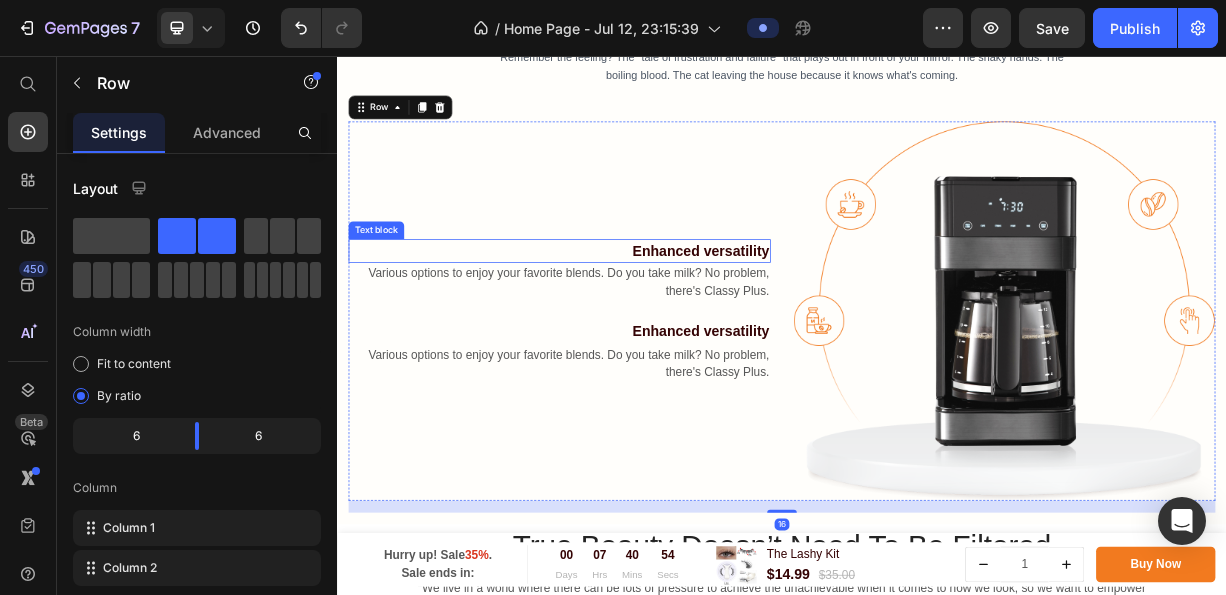 click on "Enhanced versatility" at bounding box center [637, 319] 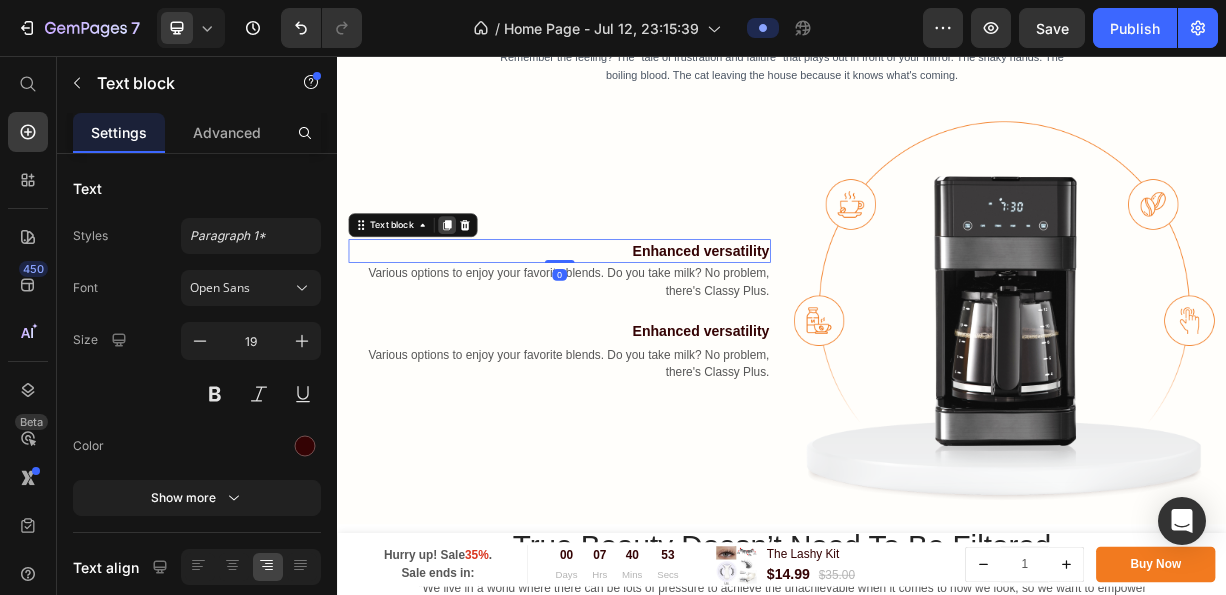 click 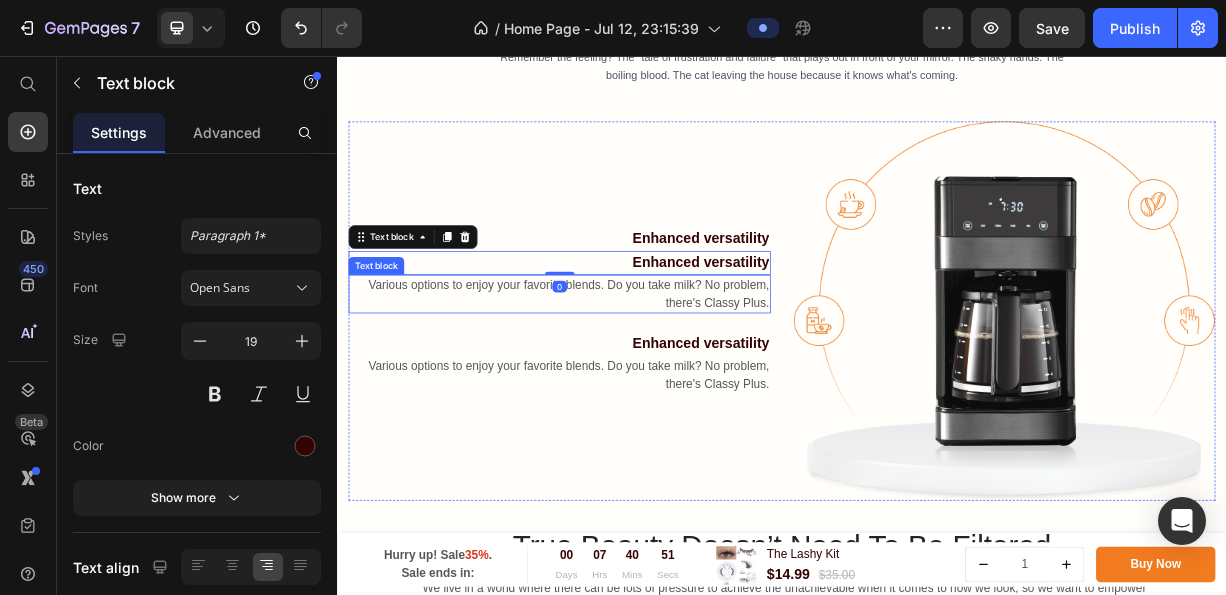 click on "Various options to enjoy your favorite blends. Do you take milk? No problem, there's Classy Plus." at bounding box center [637, 377] 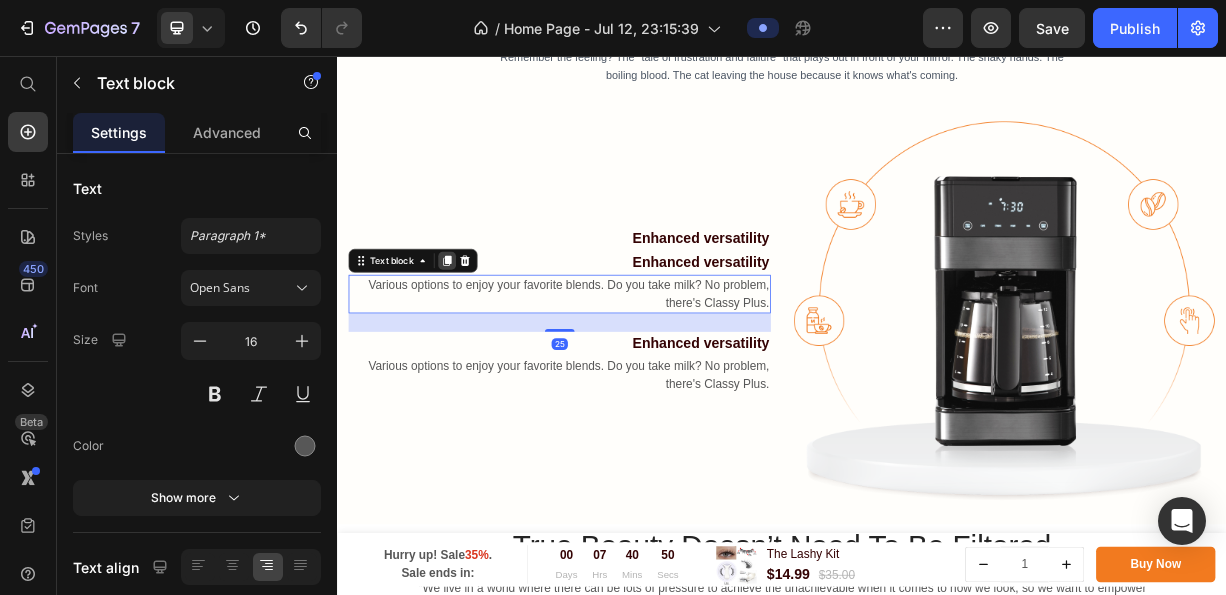 click 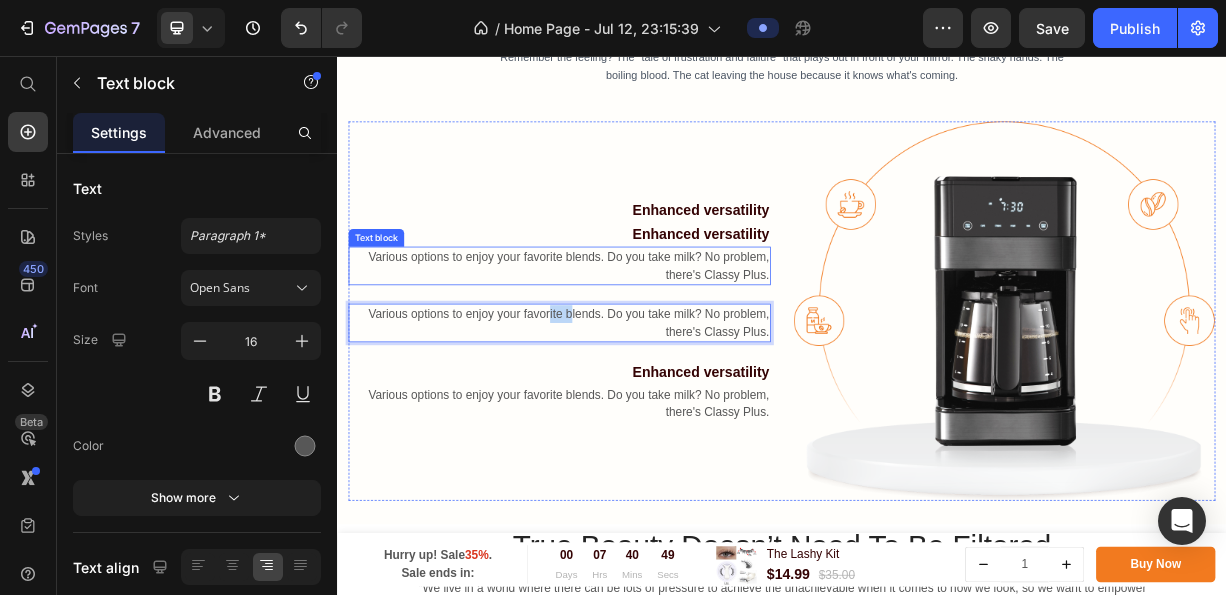 scroll, scrollTop: 936, scrollLeft: 0, axis: vertical 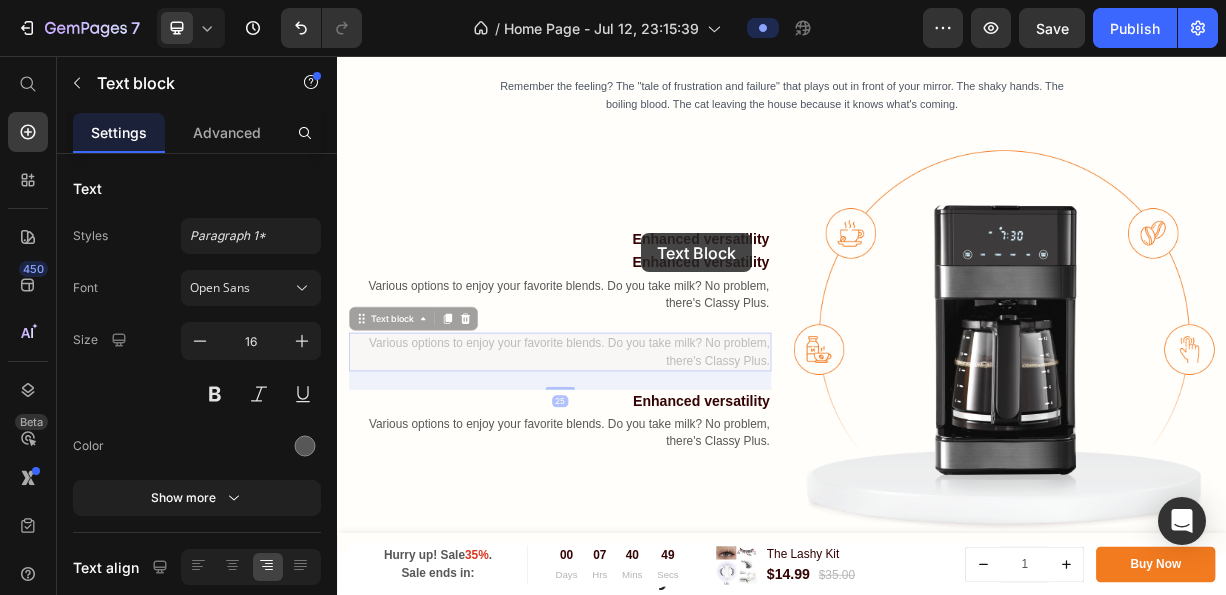 drag, startPoint x: 708, startPoint y: 405, endPoint x: 745, endPoint y: 303, distance: 108.503456 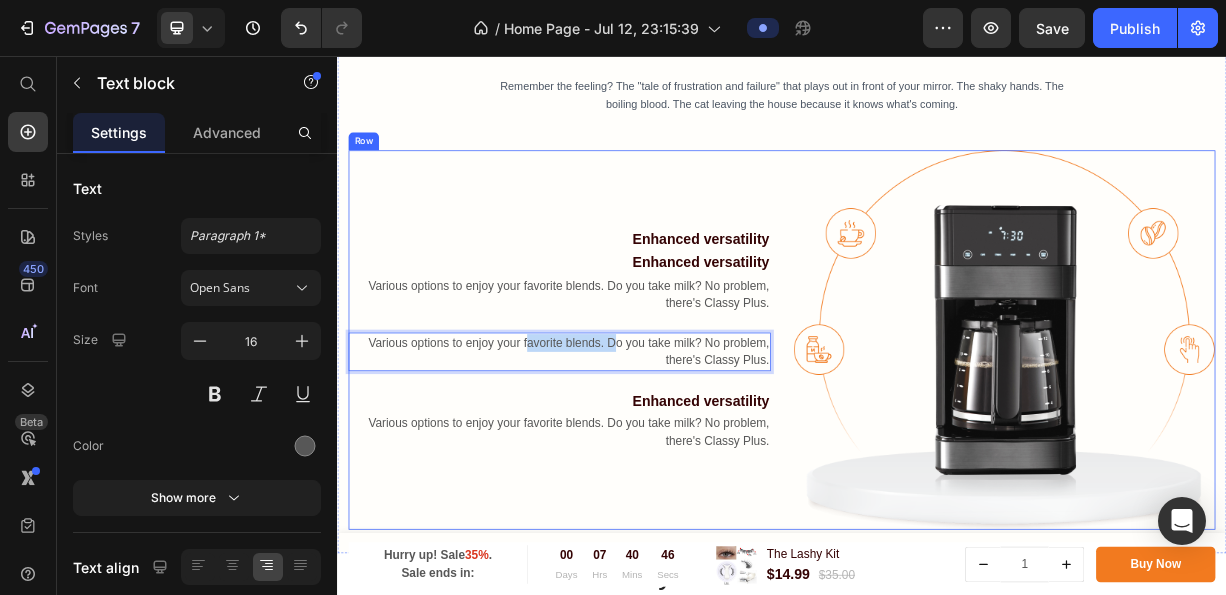 drag, startPoint x: 747, startPoint y: 442, endPoint x: 642, endPoint y: 413, distance: 108.93117 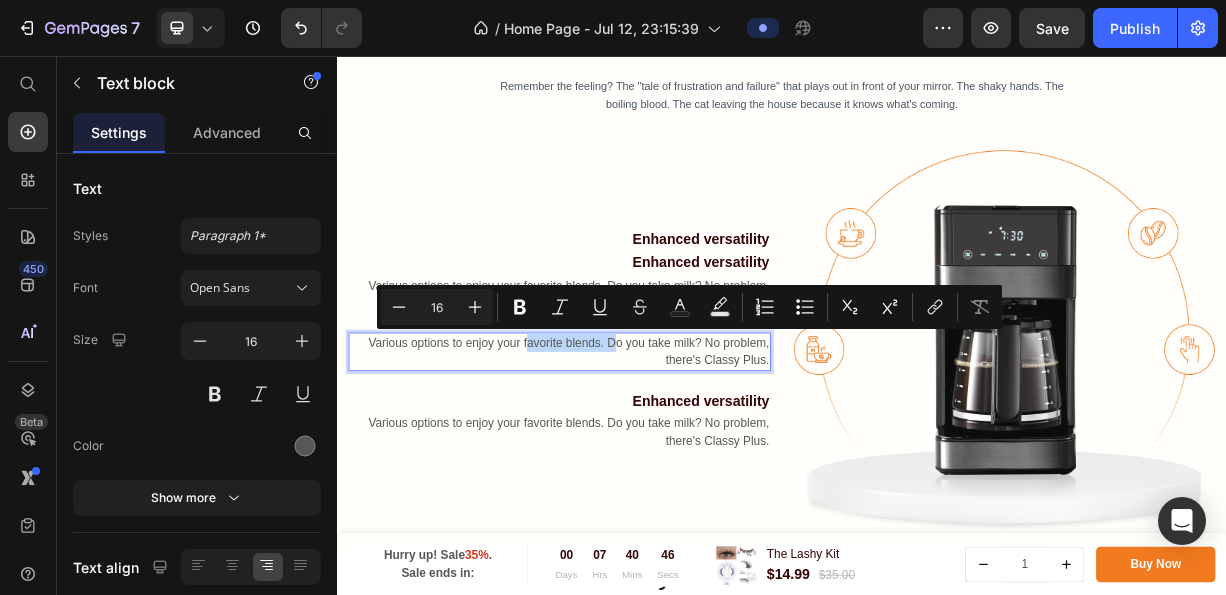 click on "Enhanced versatility" at bounding box center (637, 303) 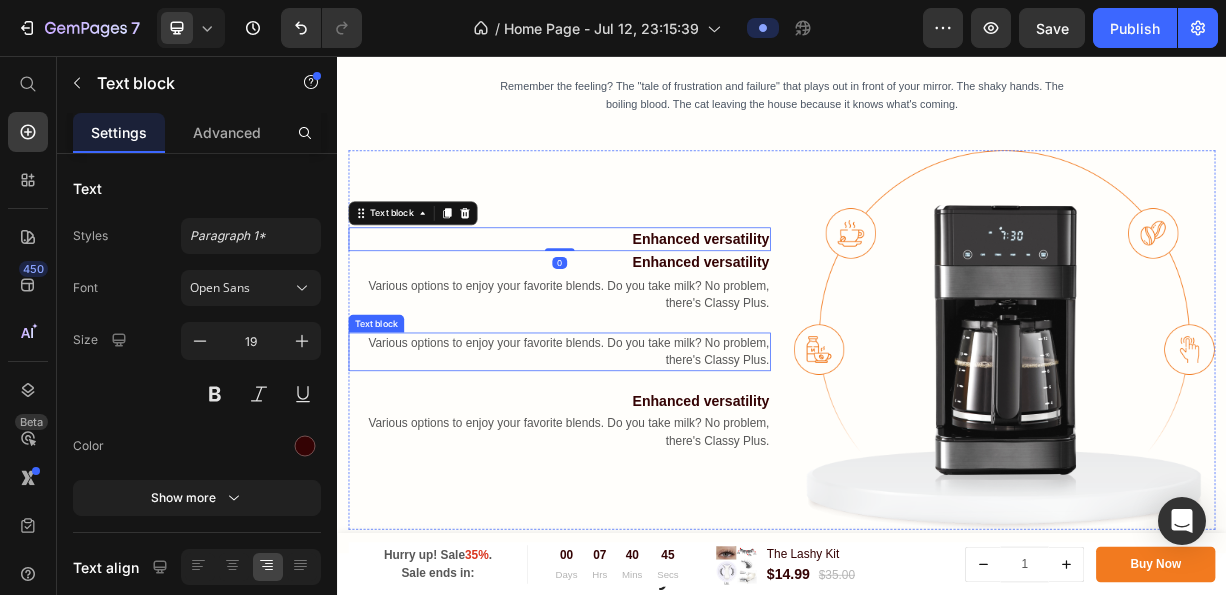 click on "Various options to enjoy your favorite blends. Do you take milk? No problem, there's Classy Plus." at bounding box center [637, 455] 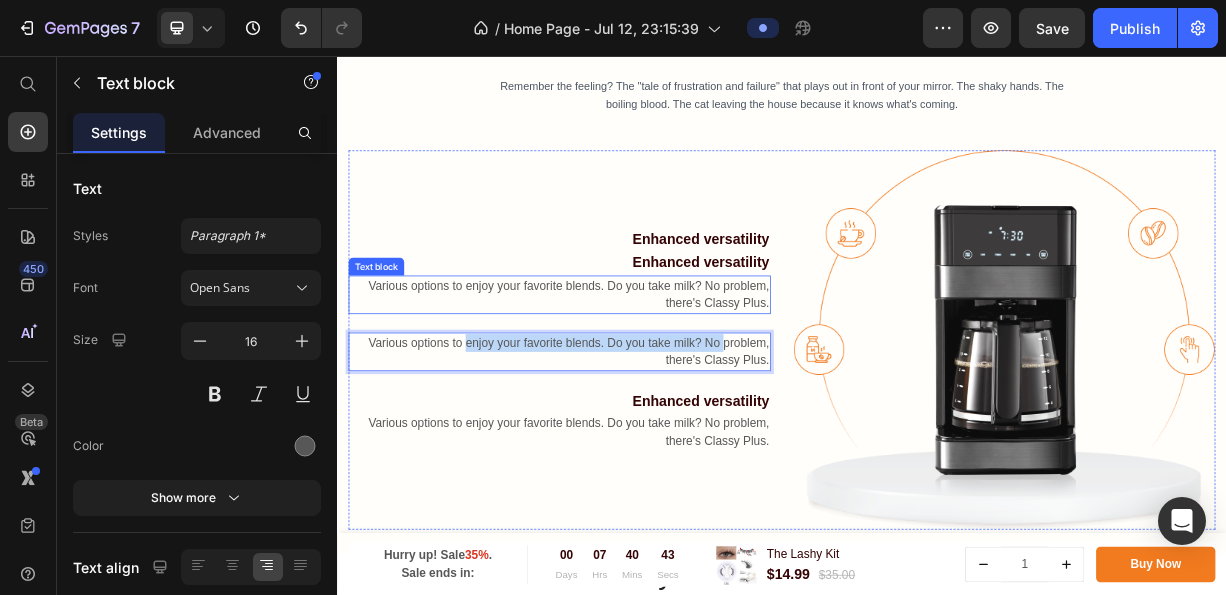 drag, startPoint x: 402, startPoint y: 457, endPoint x: 530, endPoint y: 400, distance: 140.11781 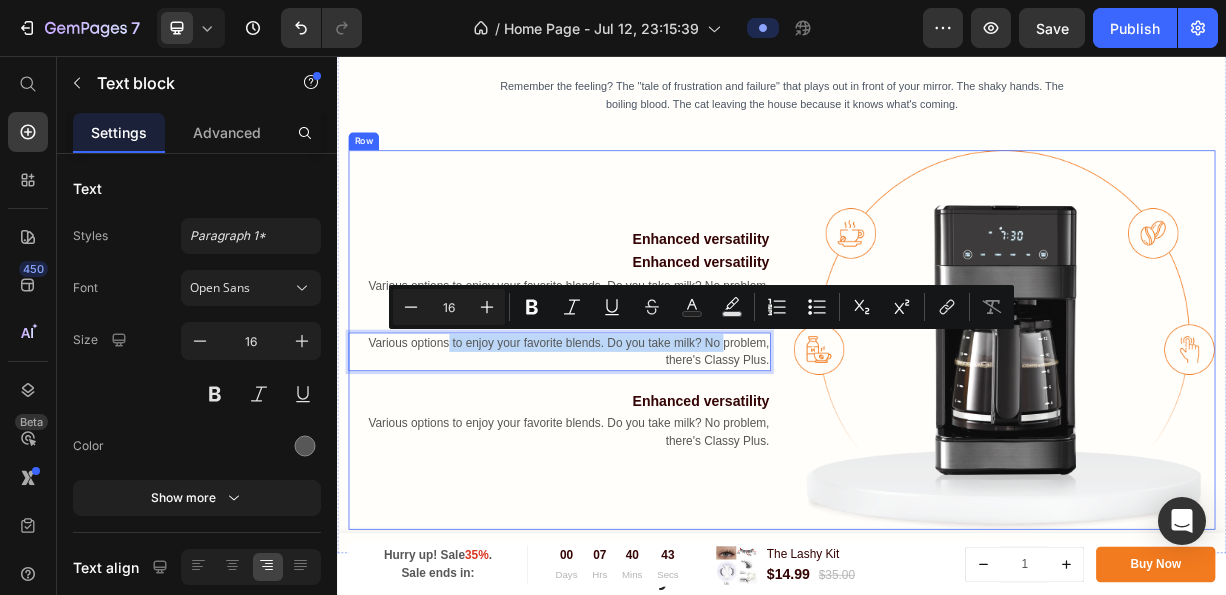 click on "Enhanced versatility Text block Enhanced versatility Text block Various options to enjoy your favorite blends. Do you take milk? No problem, there's Classy Plus. Text block Various options to enjoy your favorite blends. Do you take milk? No problem, there's Classy Plus. Text block   25 Enhanced versatility Text block Various options to enjoy your favorite blends. Do you take milk? No problem, there's Classy Plus. Text block" at bounding box center (637, 439) 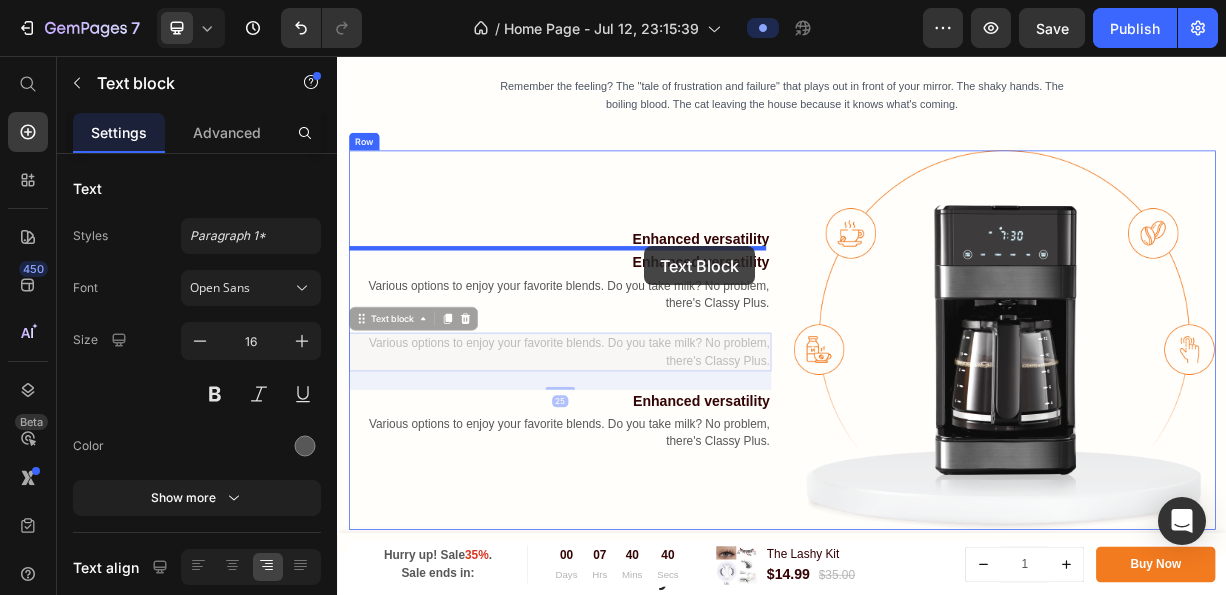 drag, startPoint x: 378, startPoint y: 398, endPoint x: 758, endPoint y: 322, distance: 387.52548 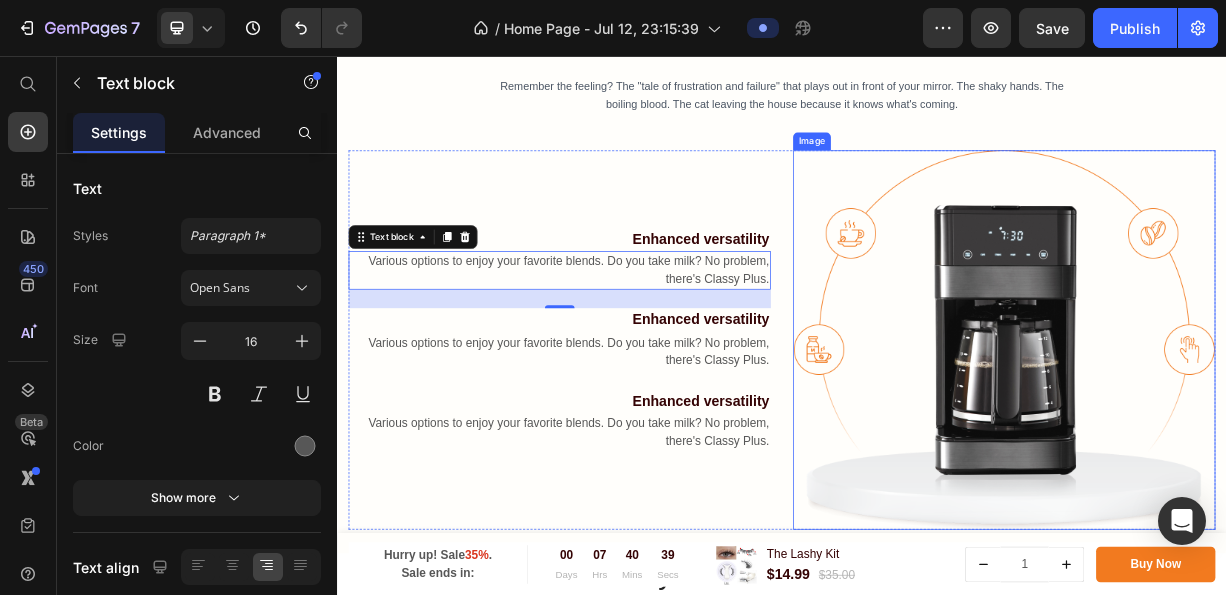 click at bounding box center (1237, 439) 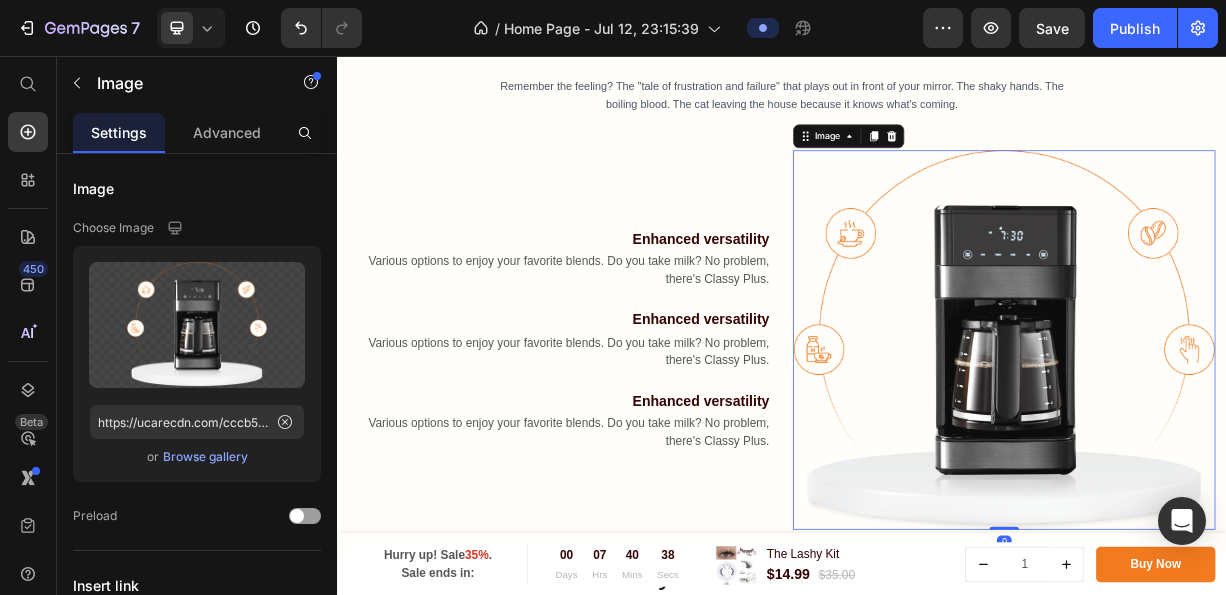 click on "Enhanced versatility Text block Various options to enjoy your favorite blends. Do you take milk? No problem, there's Classy Plus. Text block Enhanced versatility Text block Various options to enjoy your favorite blends. Do you take milk? No problem, there's Classy Plus. Text block Enhanced versatility Text block Various options to enjoy your favorite blends. Do you take milk? No problem, there's Classy Plus. Text block" at bounding box center (637, 439) 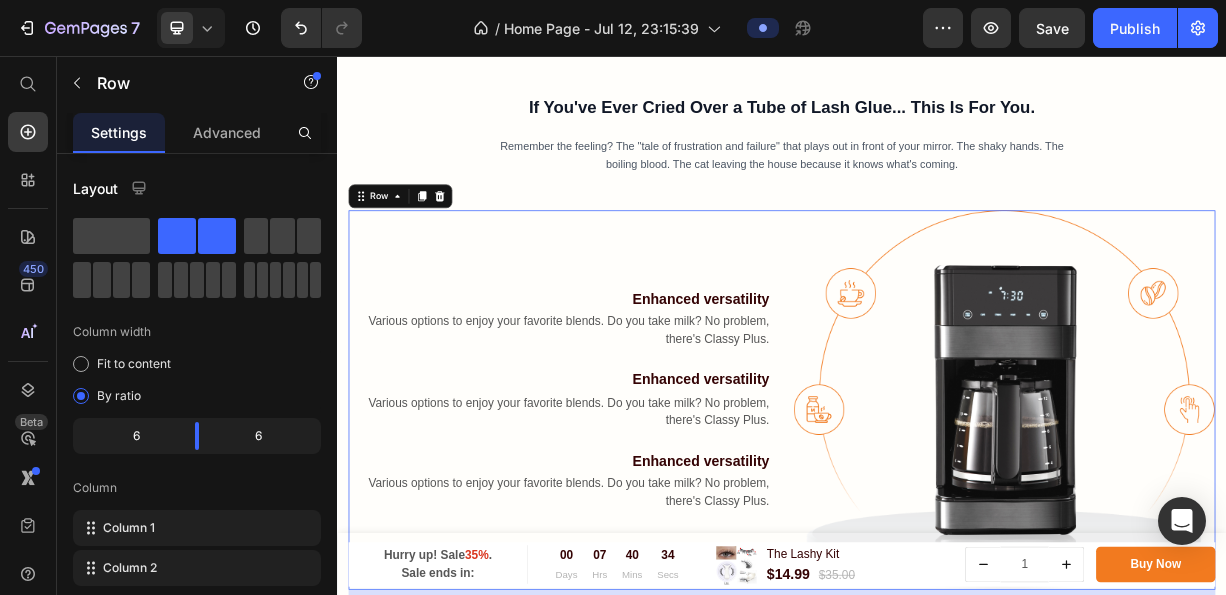 scroll, scrollTop: 836, scrollLeft: 0, axis: vertical 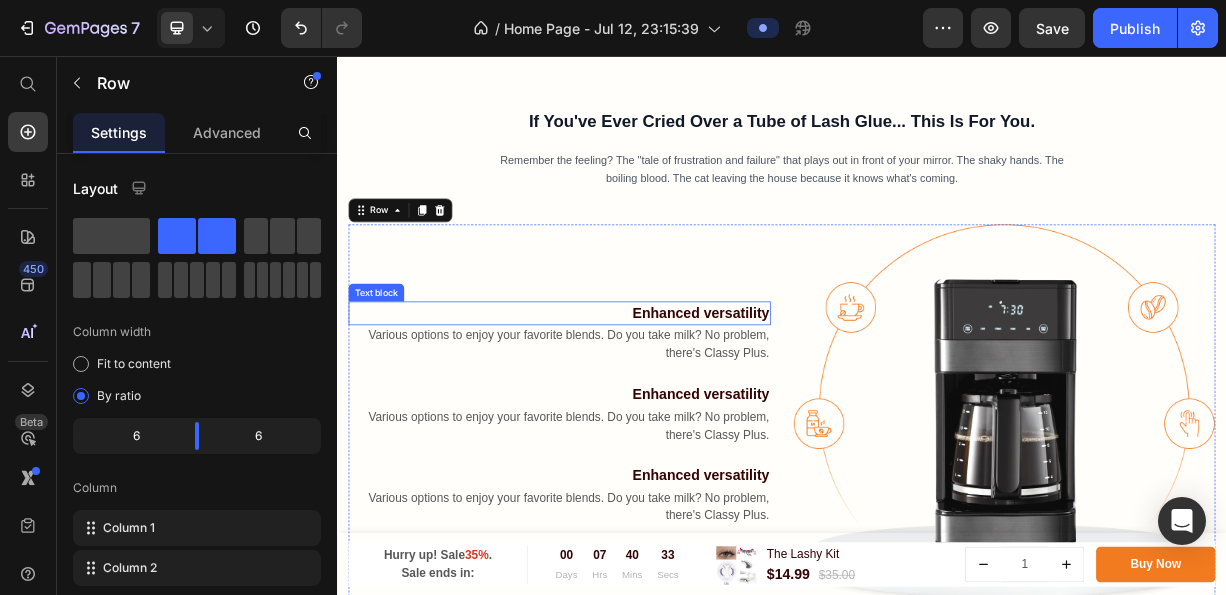 click on "Enhanced versatility" at bounding box center (637, 403) 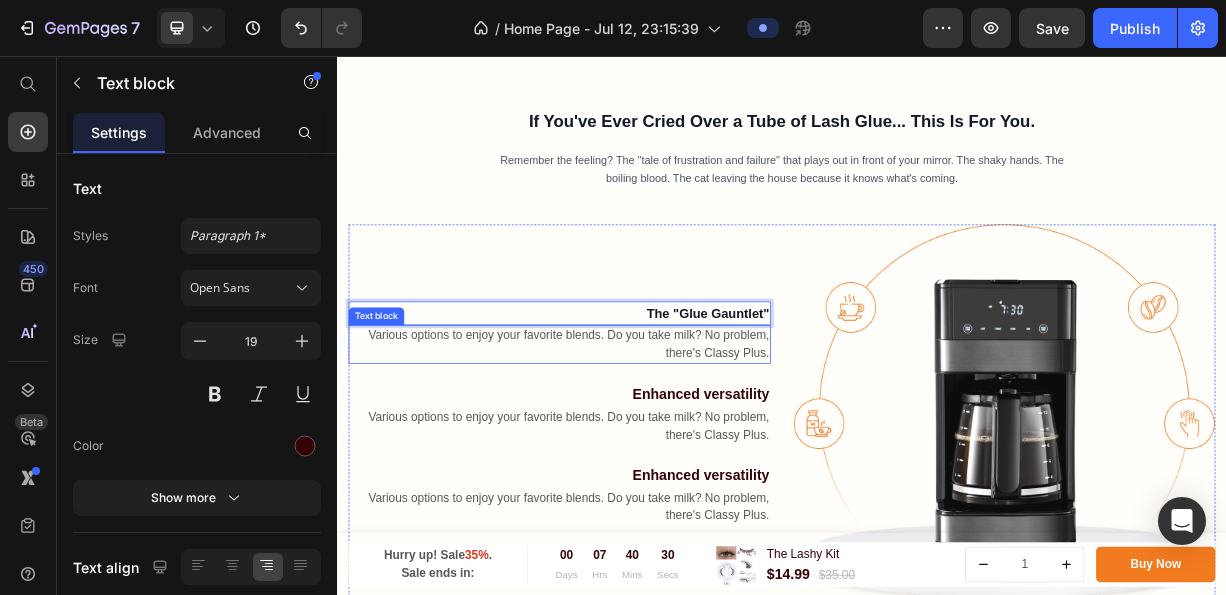 click on "Various options to enjoy your favorite blends. Do you take milk? No problem, there's Classy Plus." at bounding box center [637, 445] 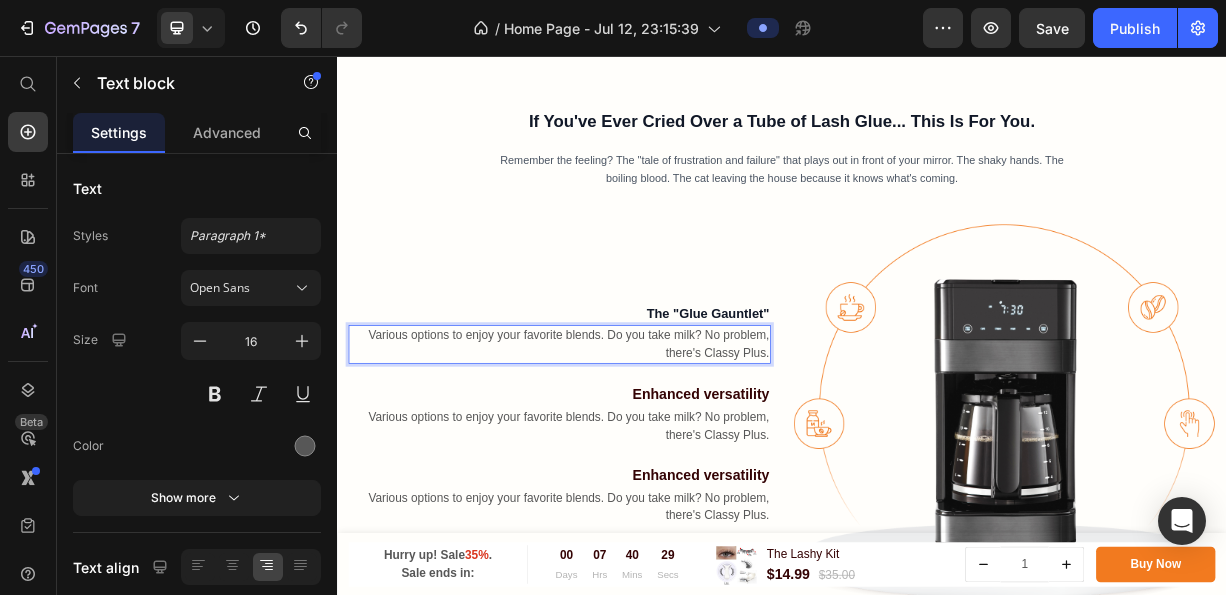 scroll, scrollTop: 824, scrollLeft: 0, axis: vertical 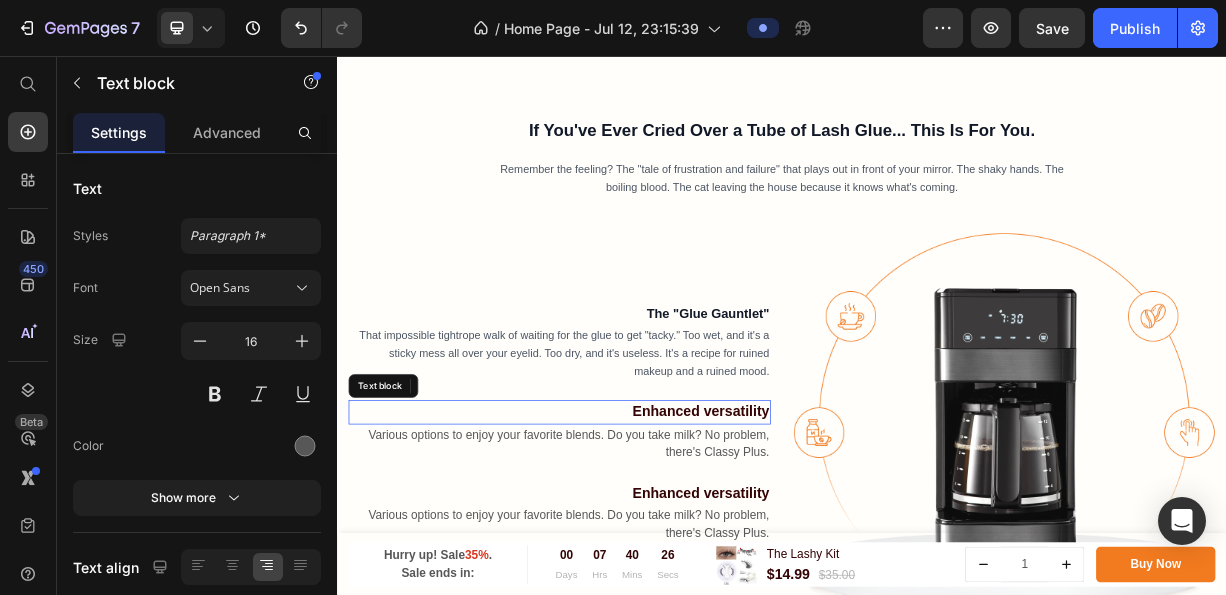 click on "Enhanced versatility" at bounding box center (637, 536) 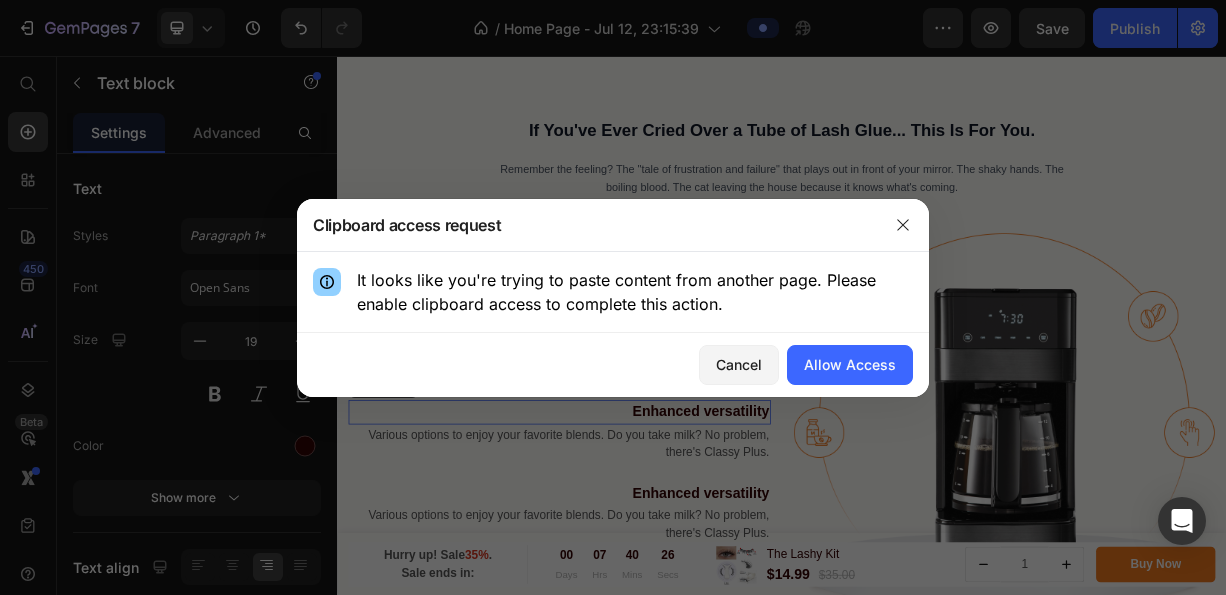 click at bounding box center [613, 297] 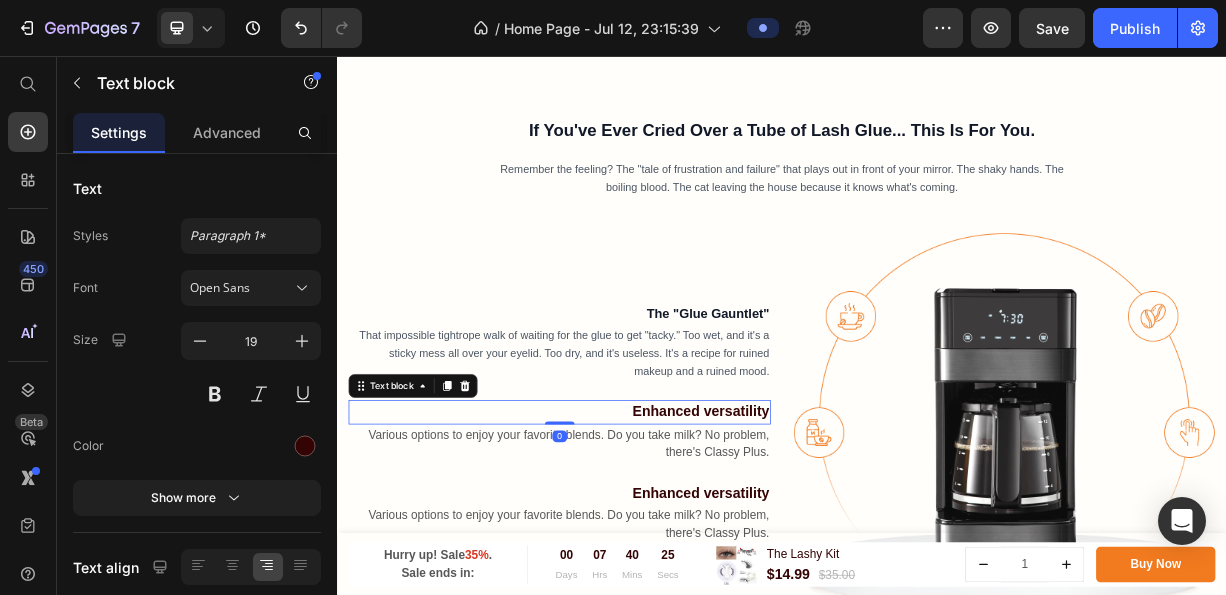 click on "Enhanced versatility" at bounding box center (637, 536) 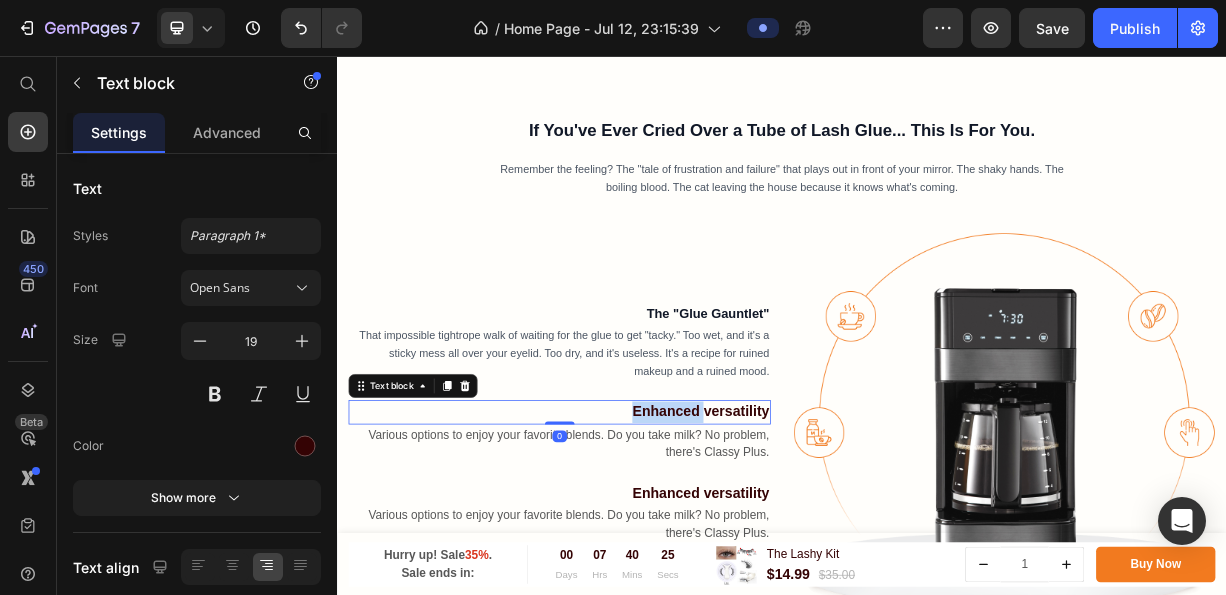 click on "Enhanced versatility" at bounding box center (637, 536) 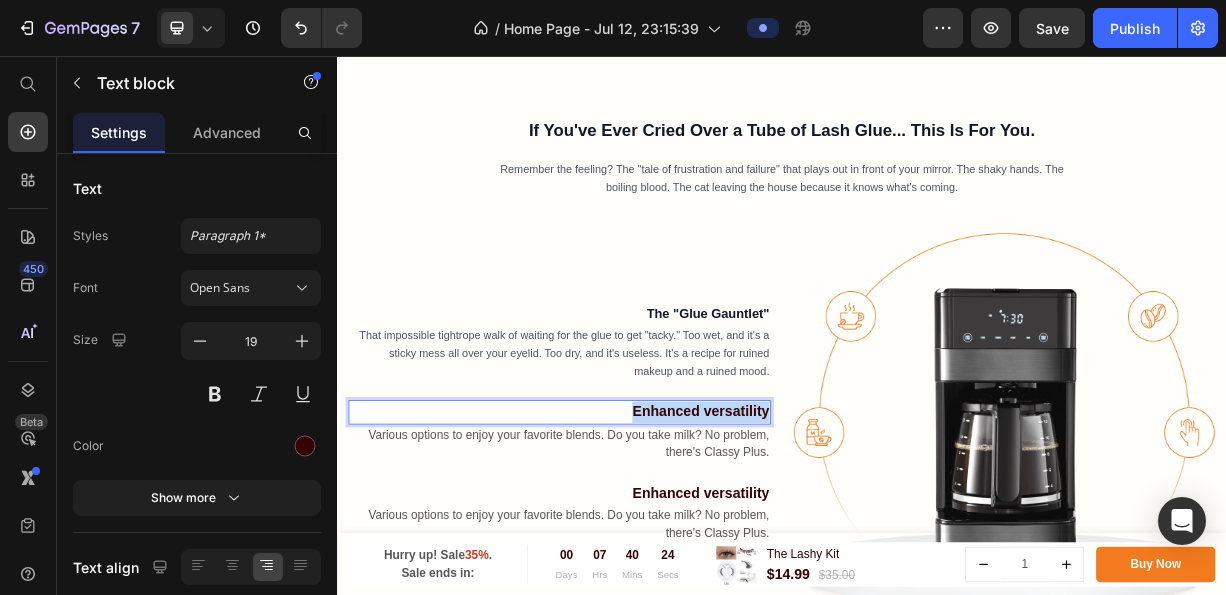 click on "Enhanced versatility" at bounding box center (637, 536) 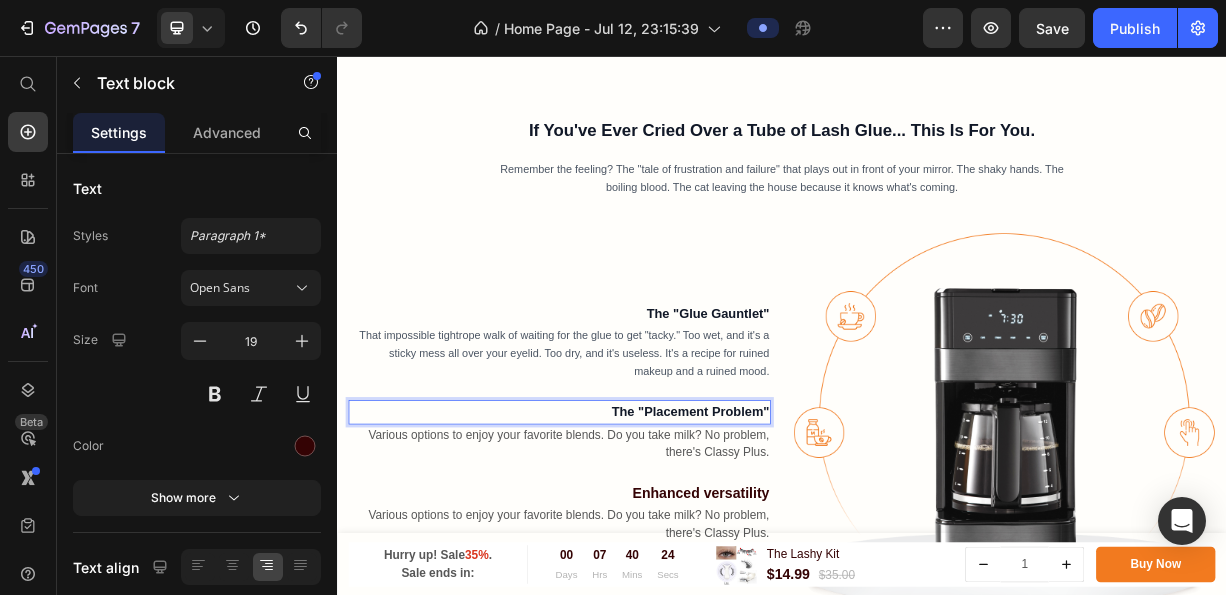 scroll, scrollTop: 824, scrollLeft: 0, axis: vertical 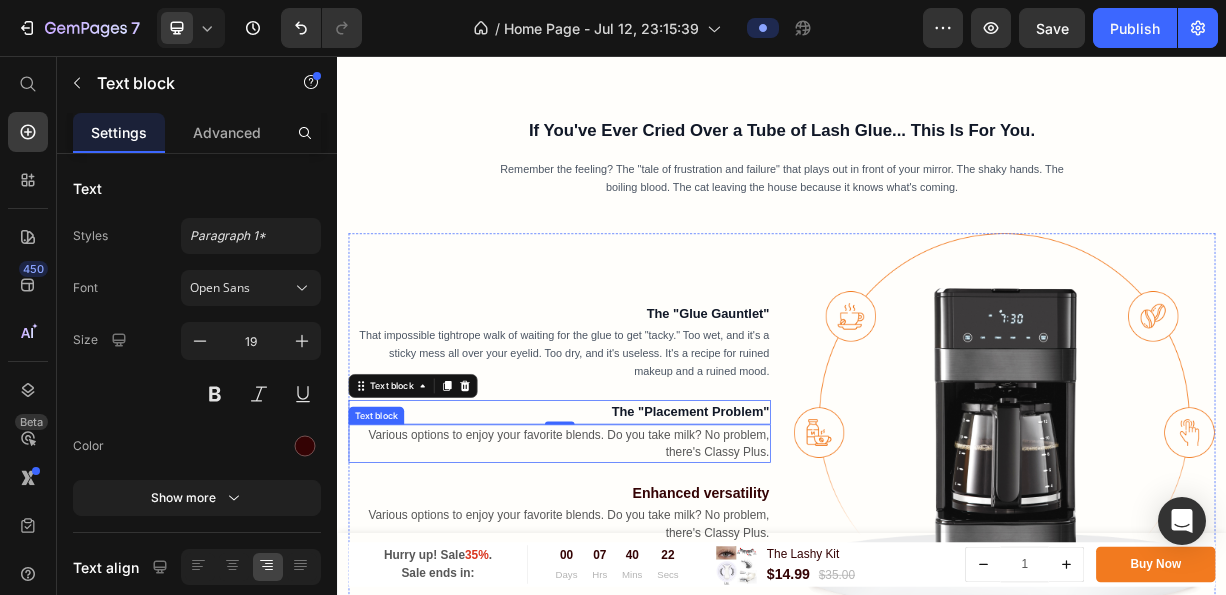 click on "Various options to enjoy your favorite blends. Do you take milk? No problem, there's Classy Plus." at bounding box center (637, 579) 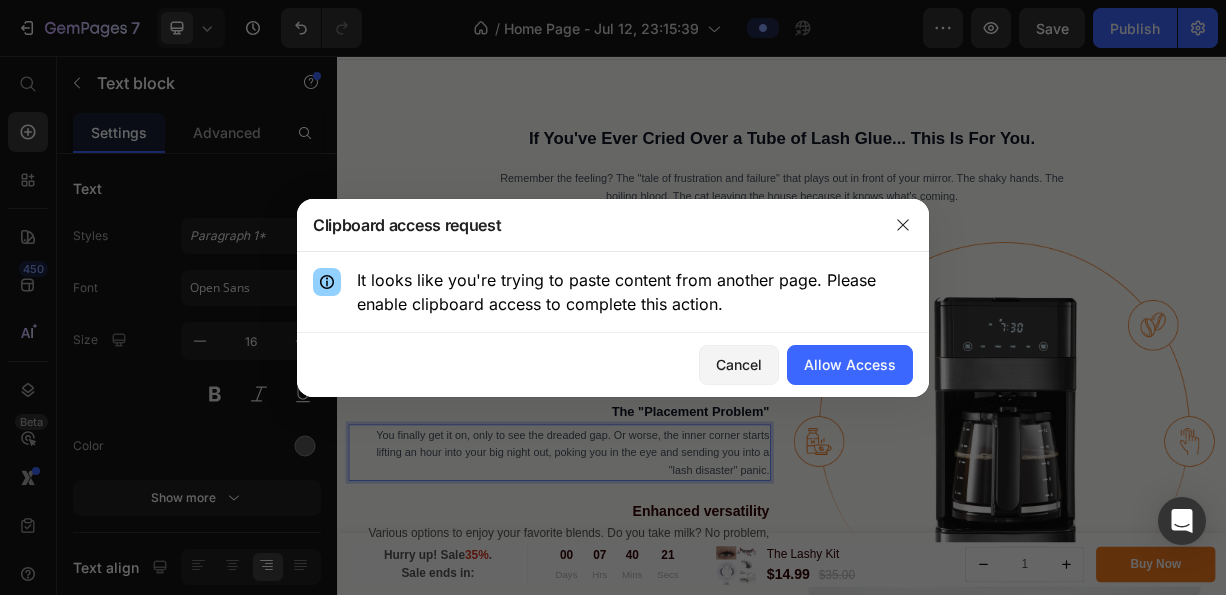scroll, scrollTop: 46, scrollLeft: 0, axis: vertical 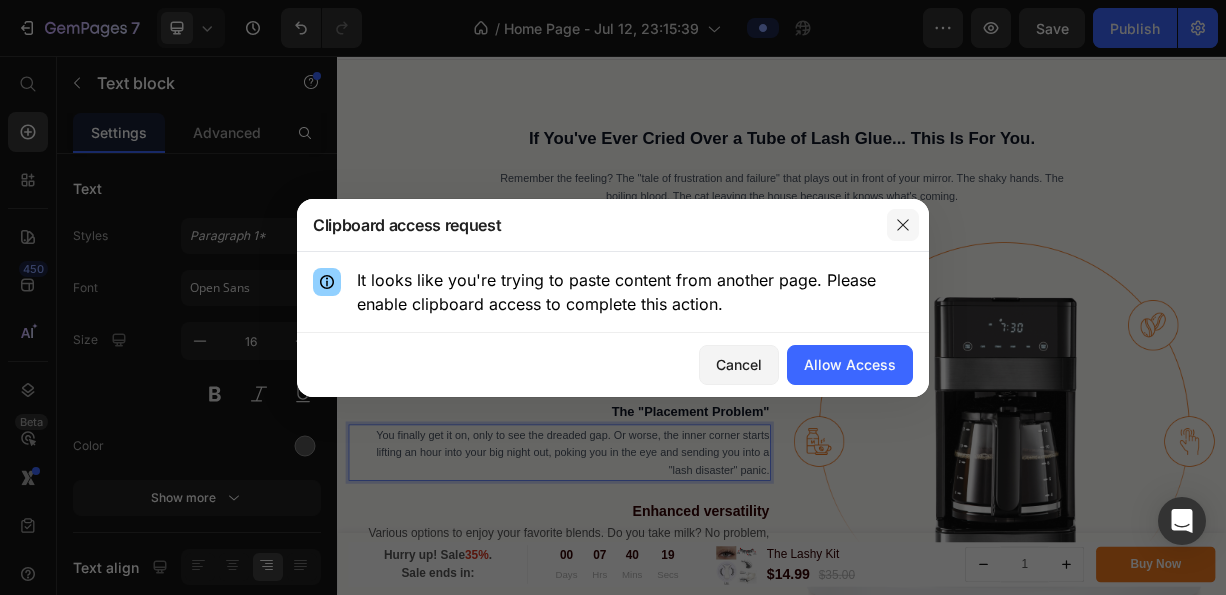 click 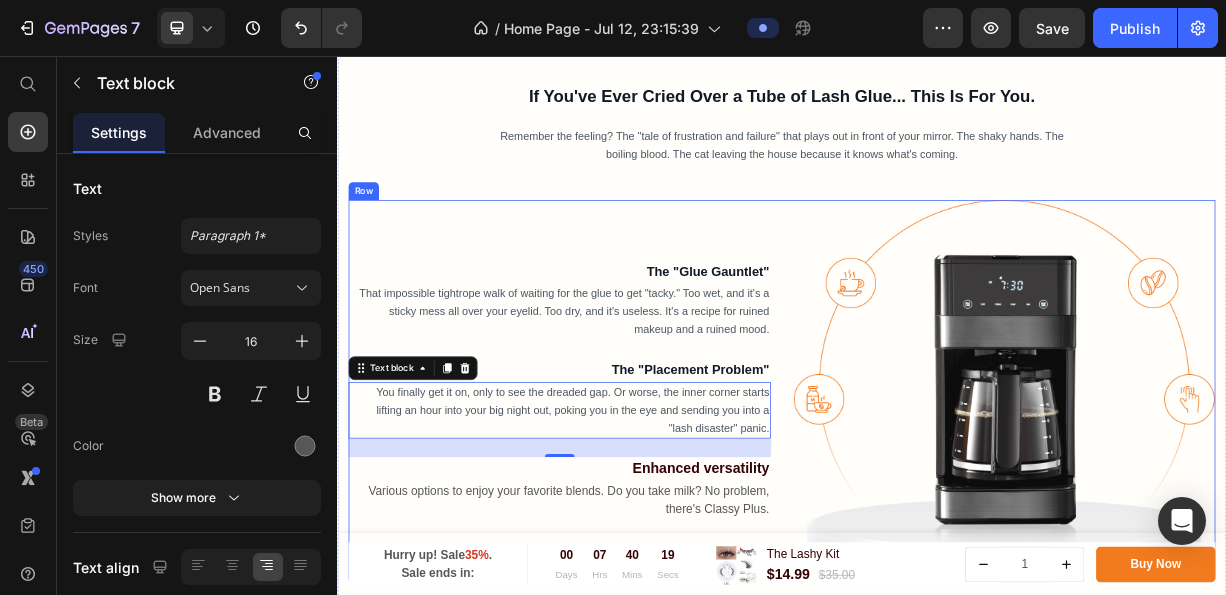 scroll, scrollTop: 912, scrollLeft: 0, axis: vertical 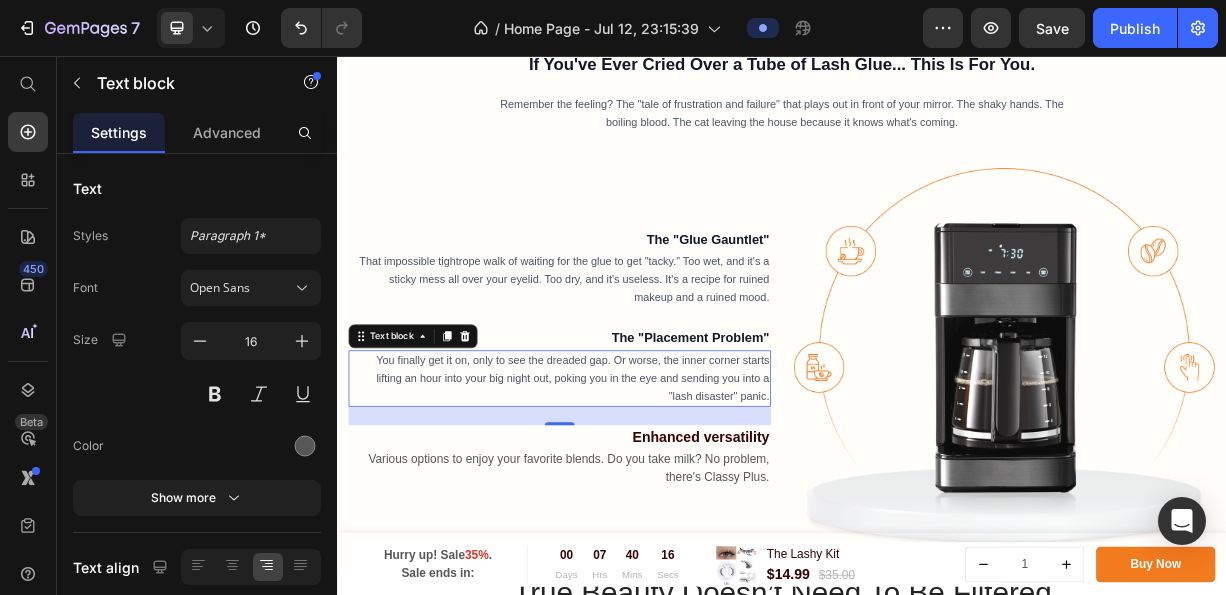 click on "Enhanced versatility" at bounding box center [637, 570] 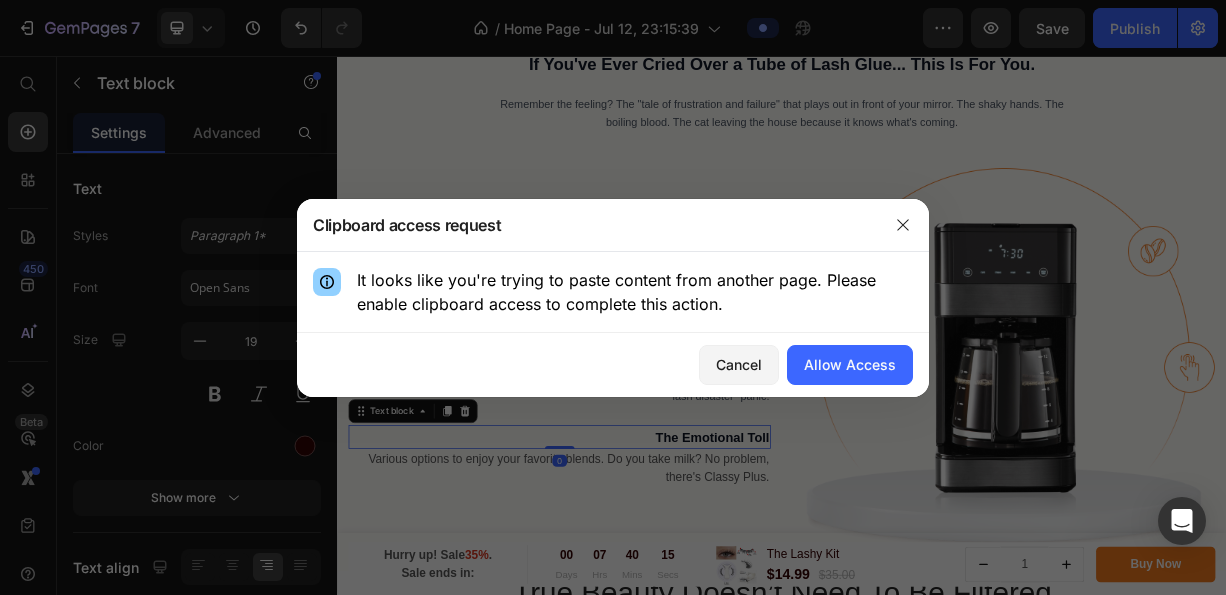 scroll, scrollTop: 911, scrollLeft: 0, axis: vertical 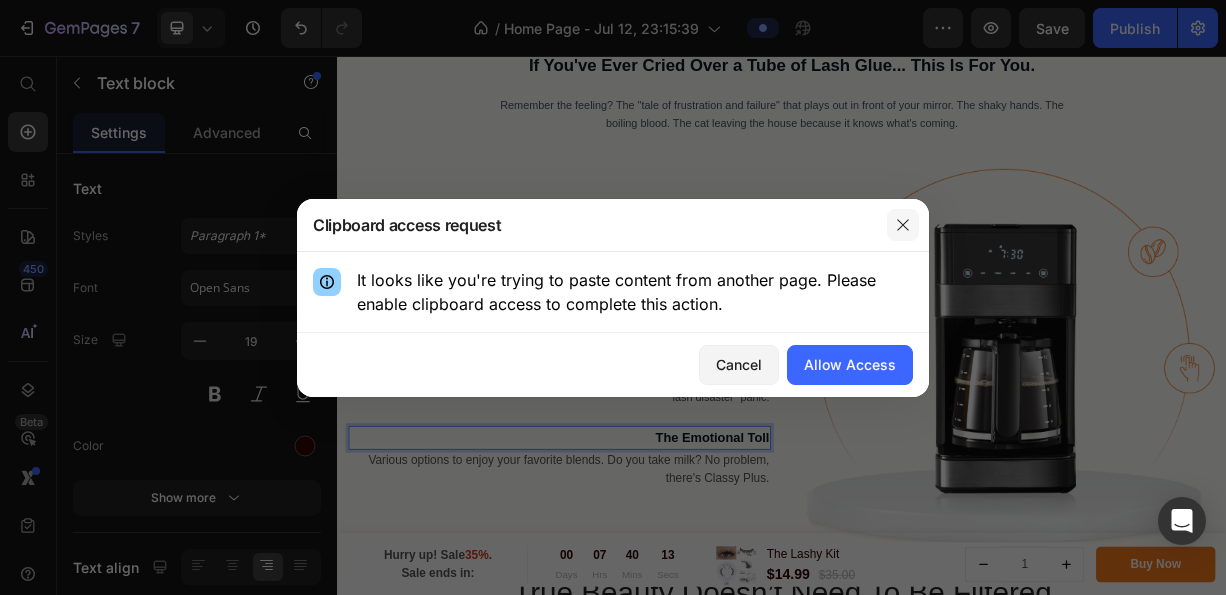 click 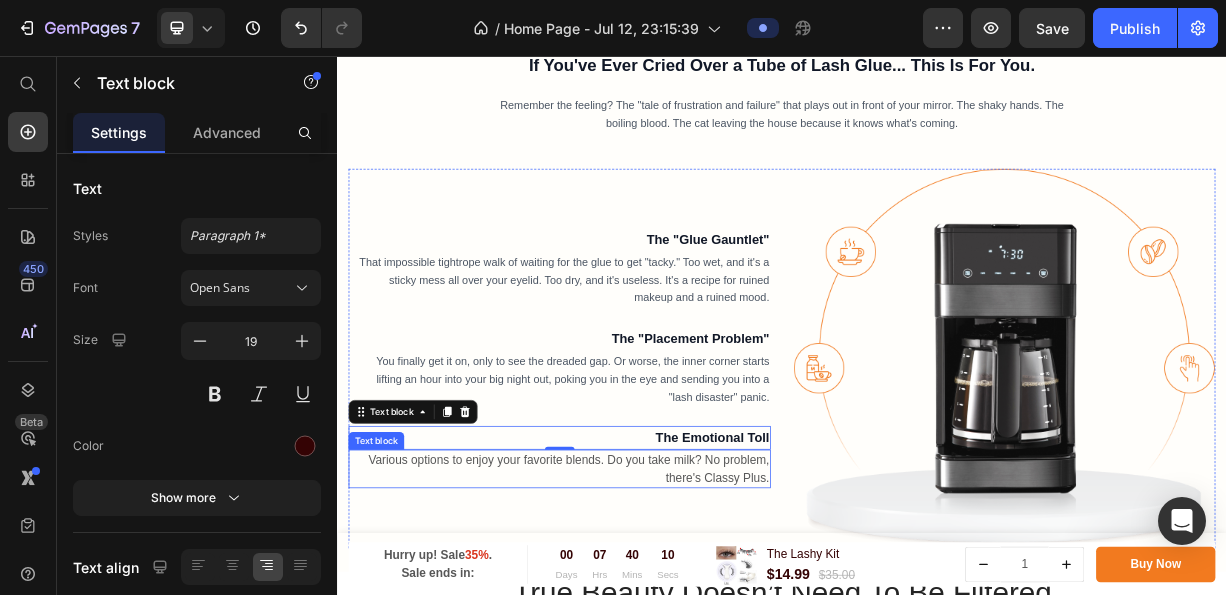click on "Various options to enjoy your favorite blends. Do you take milk? No problem, there's Classy Plus." at bounding box center (637, 613) 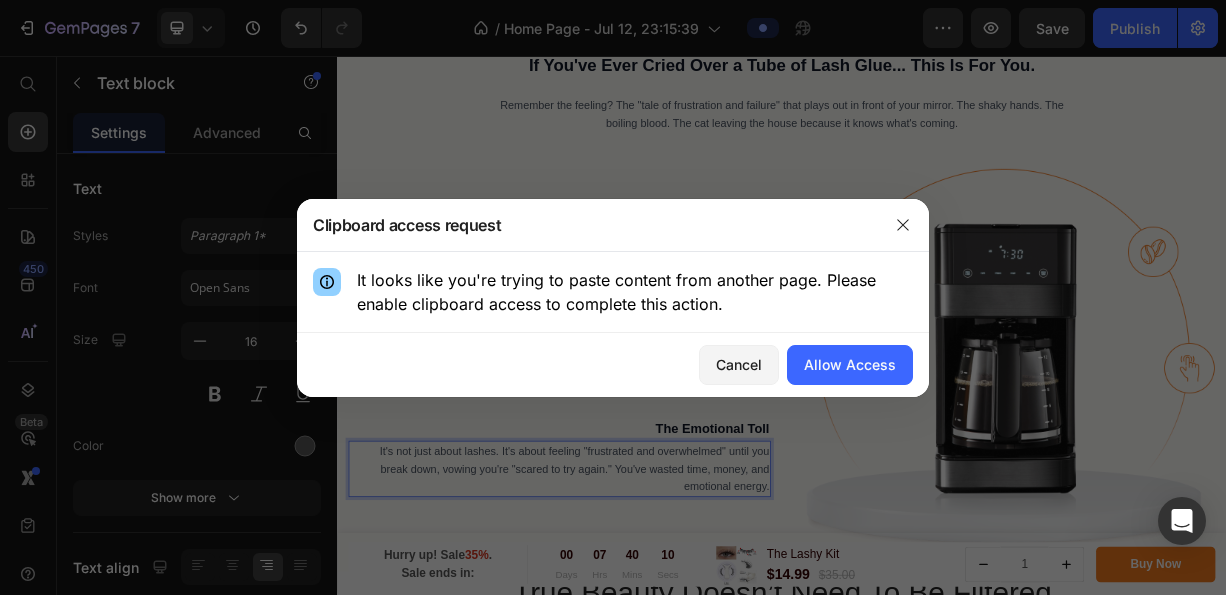 scroll, scrollTop: 899, scrollLeft: 0, axis: vertical 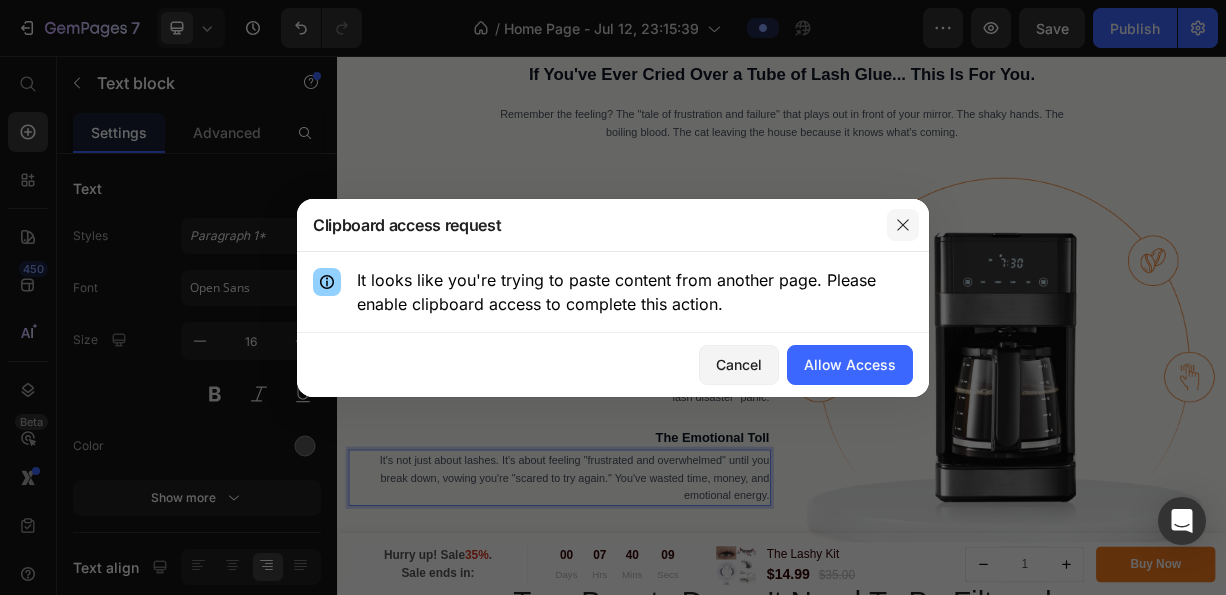 click at bounding box center [903, 225] 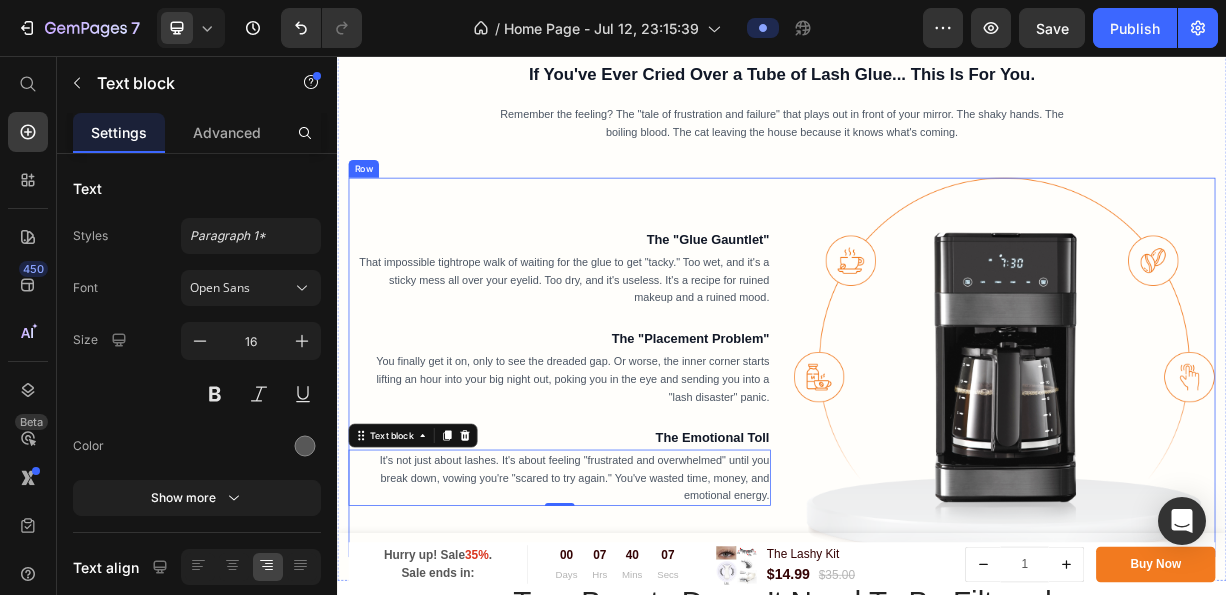 click on "The "Glue Gauntlet" Text block That impossible tightrope walk of waiting for the glue to get "tacky." Too wet, and it's a sticky mess all over your eyelid. Too dry, and it's useless. It's a recipe for ruined makeup and a ruined mood. Text block The "Placement Problem" Text block You finally get it on, only to see the dreaded gap. Or worse, the inner corner starts lifting an hour into your big night out, poking you in the eye and sending you into a "lash disaster" panic. Text block The Emotional Toll Text block It's not just about lashes. It's about feeling "frustrated and overwhelmed" until you break down, vowing you're "scared to try again." You've wasted time, money, and emotional energy. Text block   0" at bounding box center [637, 476] 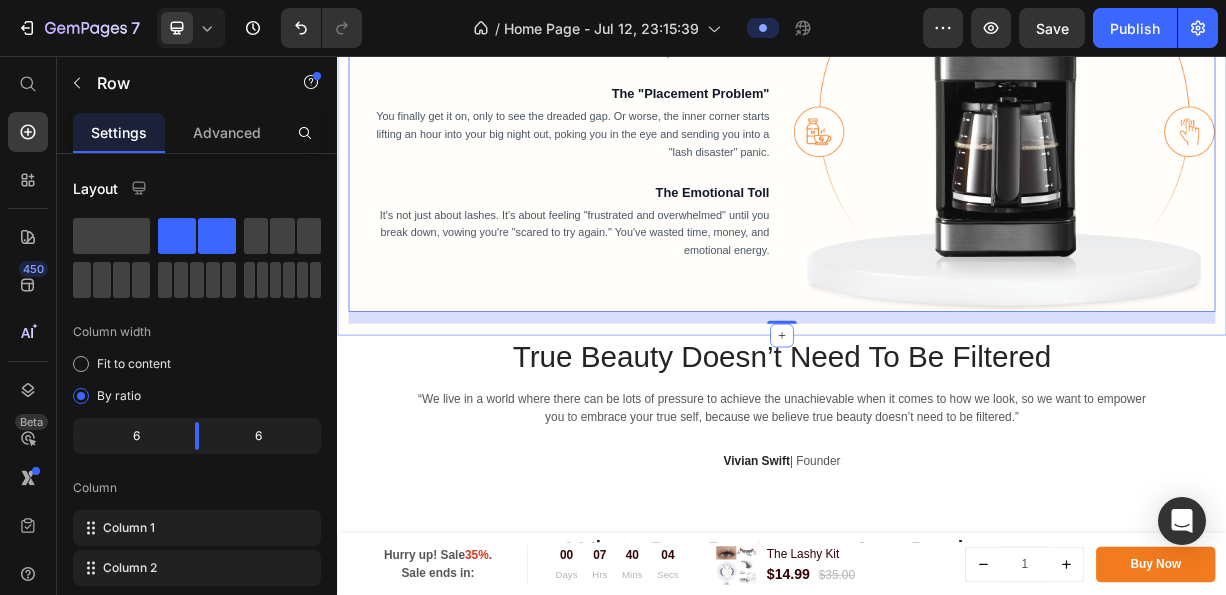 scroll, scrollTop: 1199, scrollLeft: 0, axis: vertical 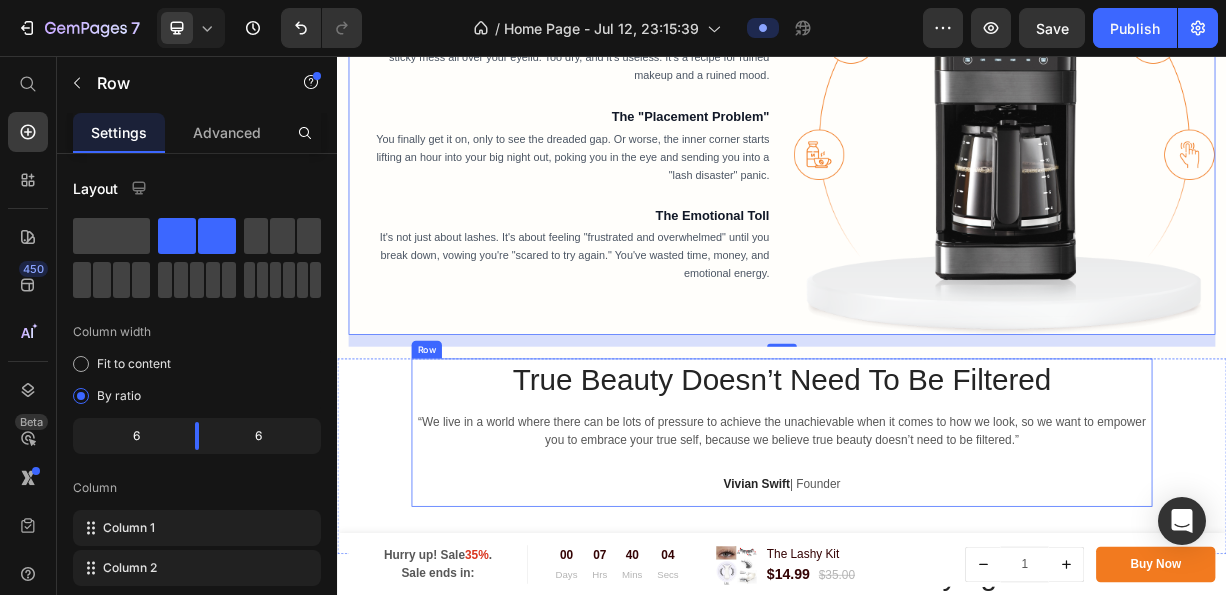 click on "[FIRST] [LAST] | Founder" at bounding box center [937, 634] 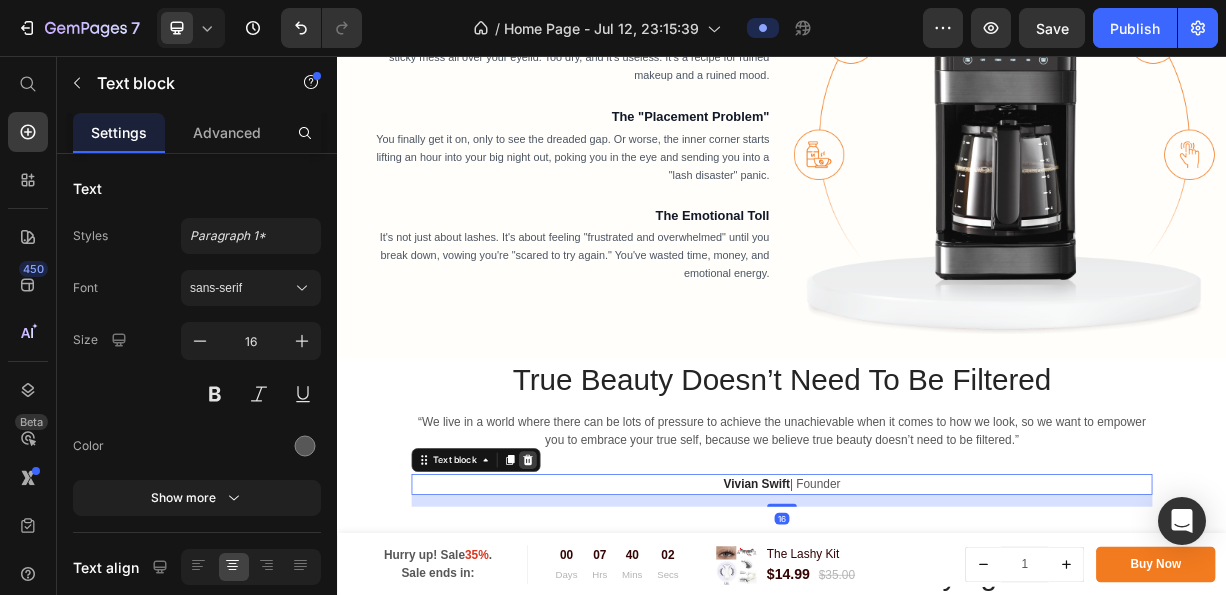 click 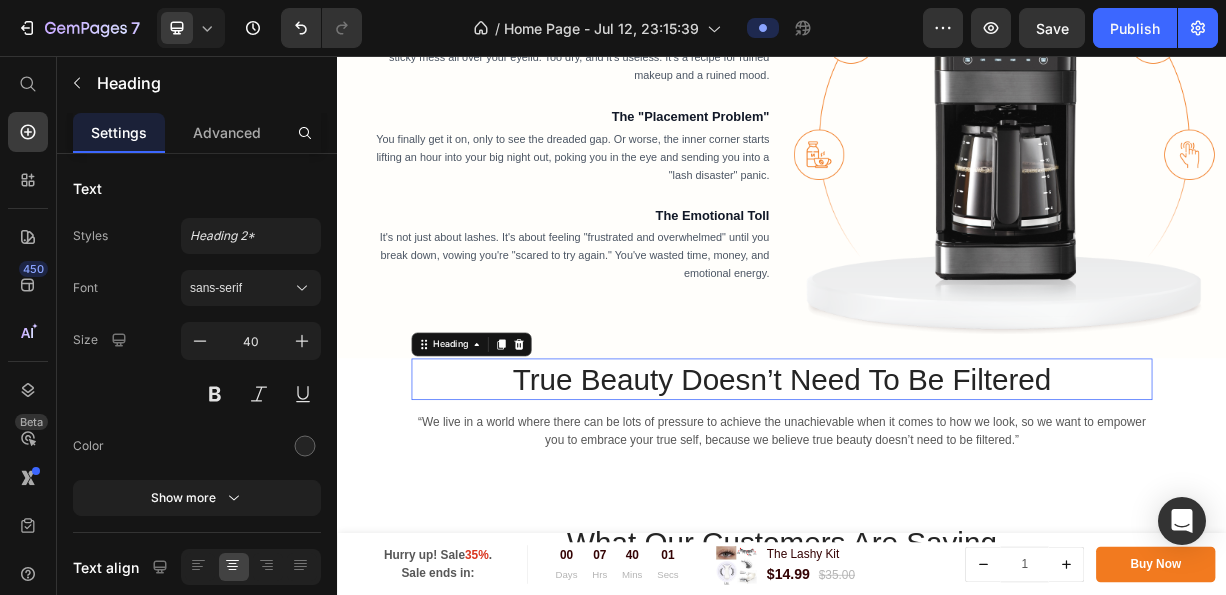 click on "True Beauty Doesn’t Need To Be Filtered" at bounding box center [937, 492] 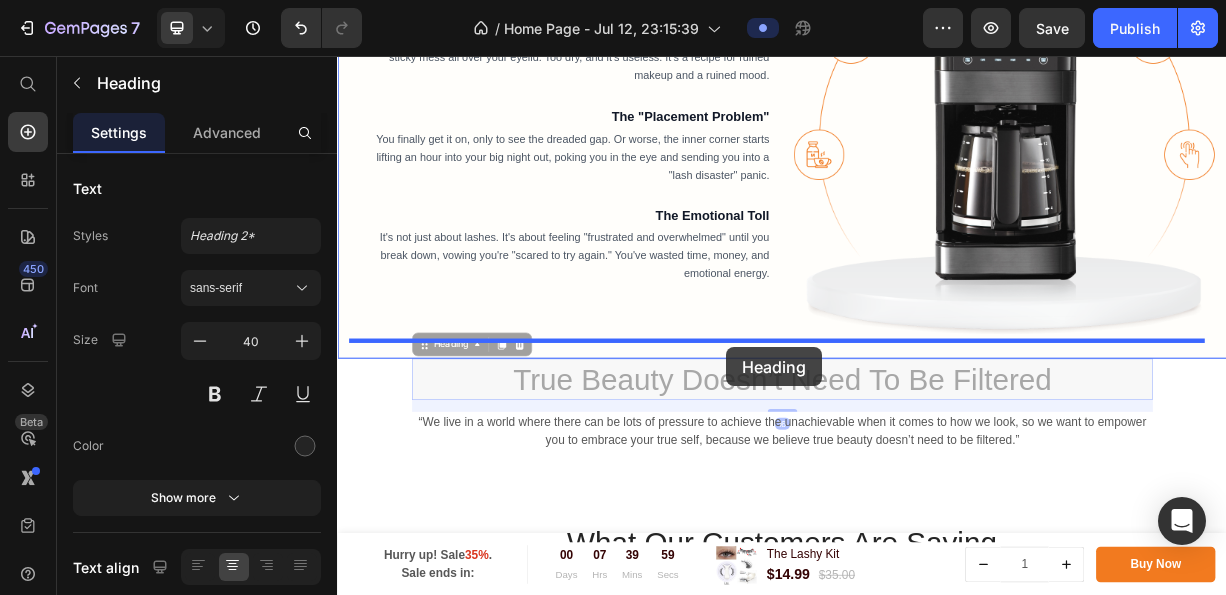 drag, startPoint x: 463, startPoint y: 445, endPoint x: 862, endPoint y: 449, distance: 399.02005 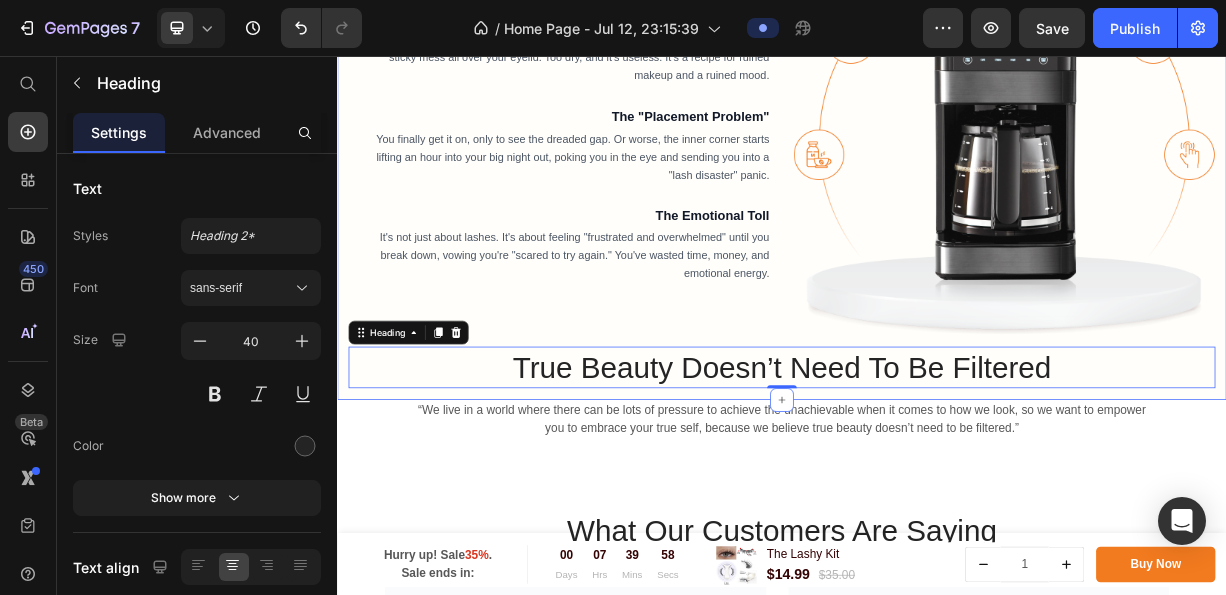 click on "“We live in a world where there can be lots of pressure to achieve the unachievable when it comes to how we look, so we want to empower you to embrace your true self, because we believe true beauty doesn’t need to be filtered.”" at bounding box center [937, 546] 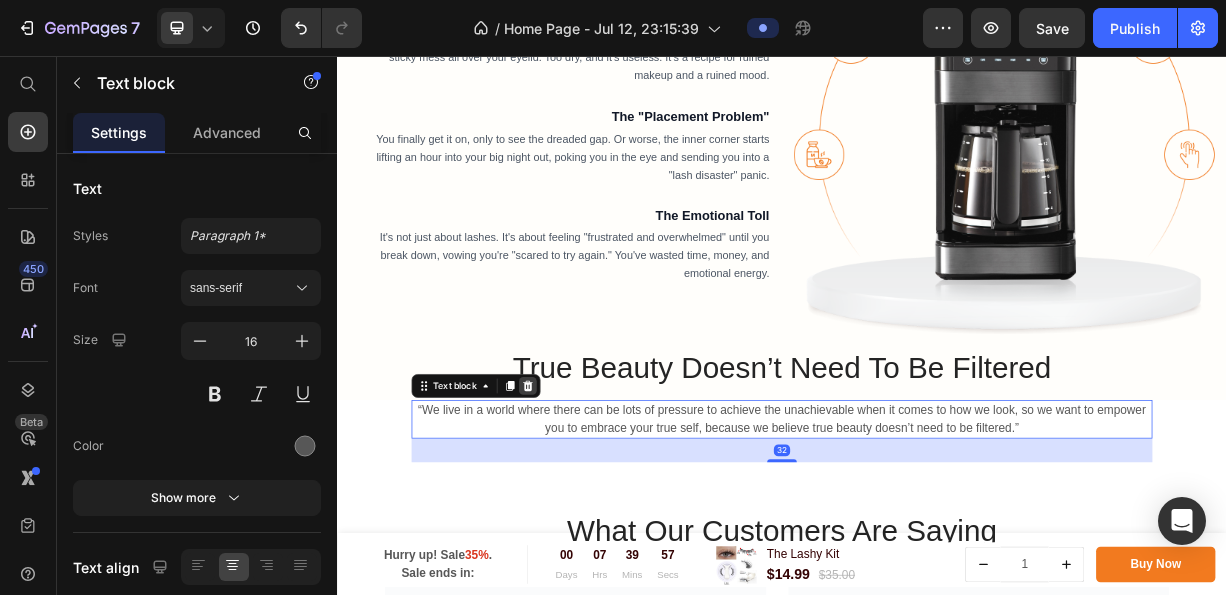 click 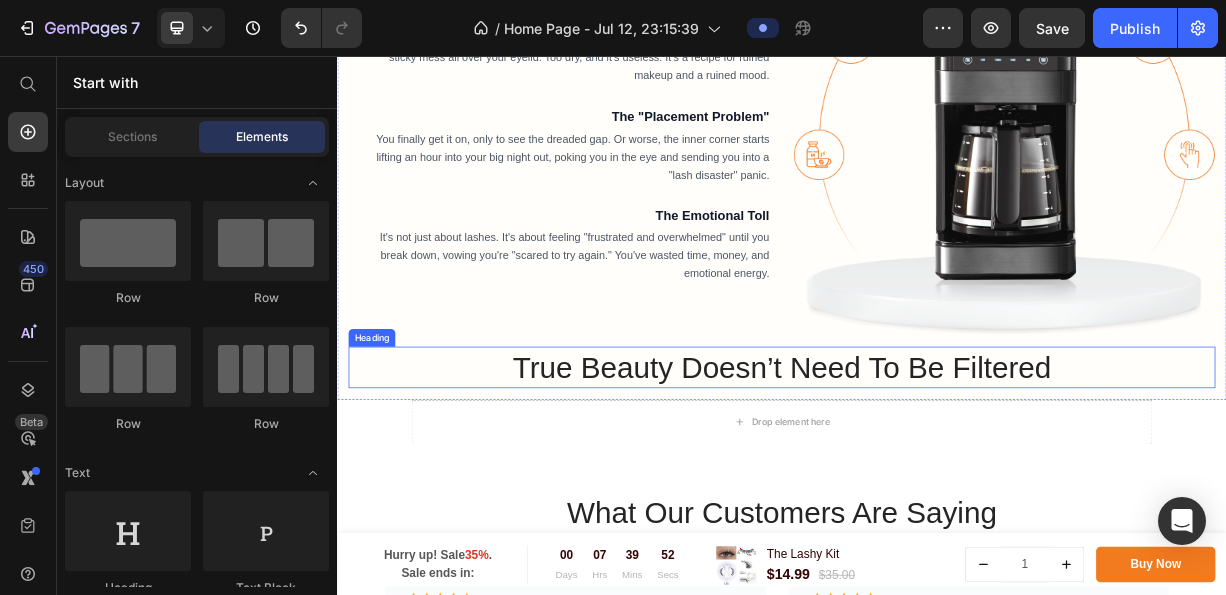 click on "True Beauty Doesn’t Need To Be Filtered" at bounding box center (937, 476) 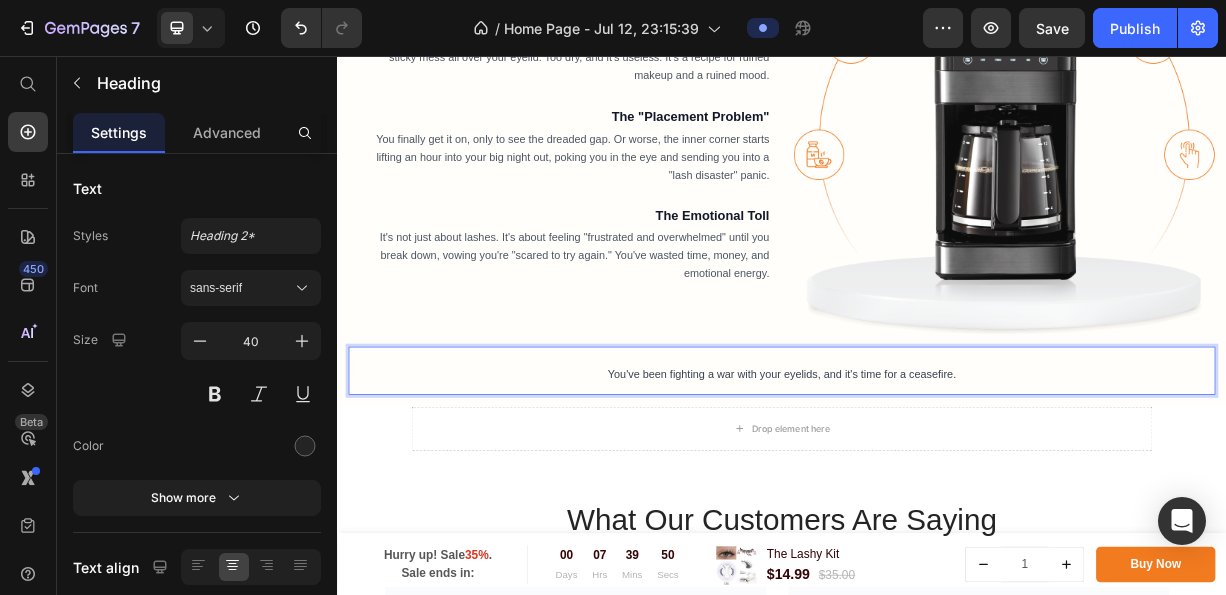 click on "You've been fighting a war with your eyelids, and it's time for a ceasefire." at bounding box center (937, 485) 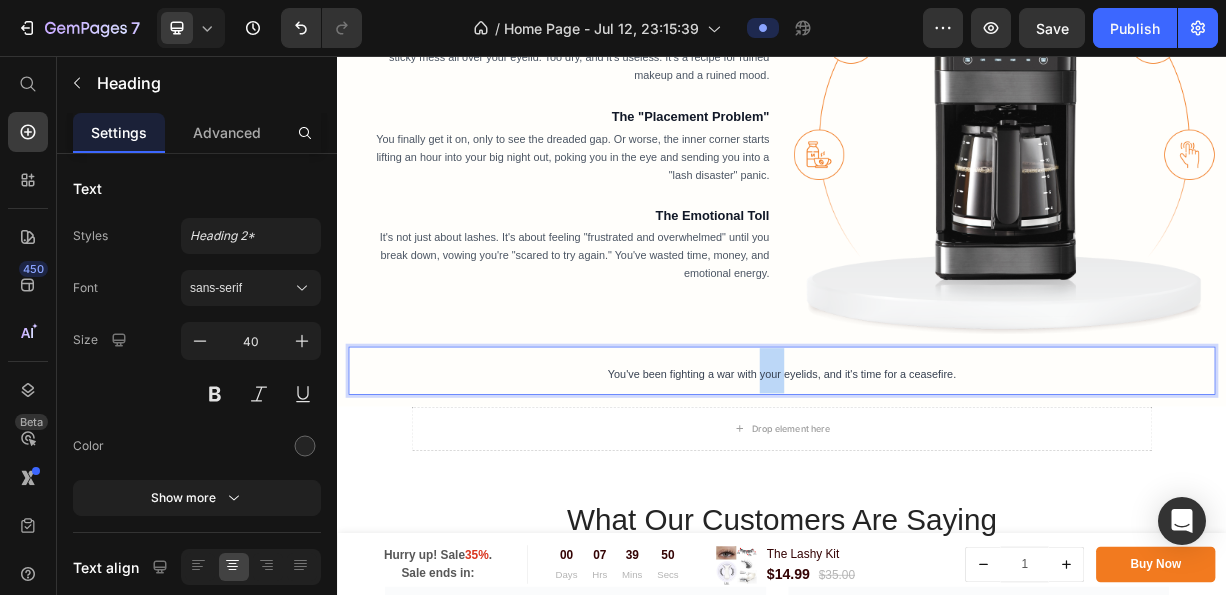 click on "You've been fighting a war with your eyelids, and it's time for a ceasefire." at bounding box center (937, 485) 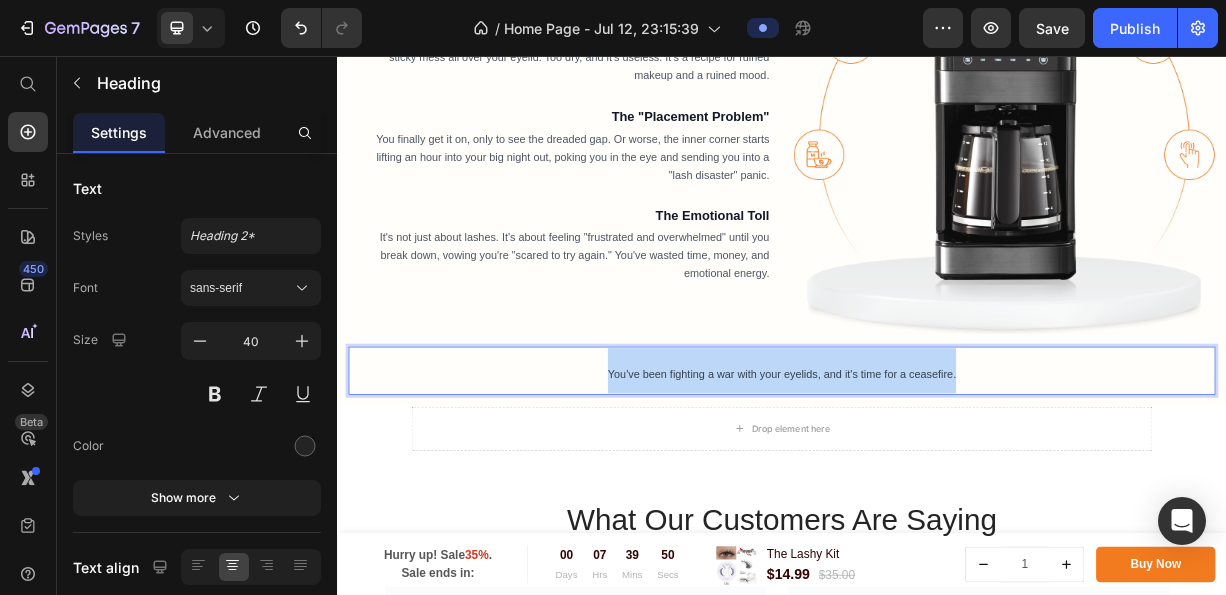 click on "You've been fighting a war with your eyelids, and it's time for a ceasefire." at bounding box center [937, 485] 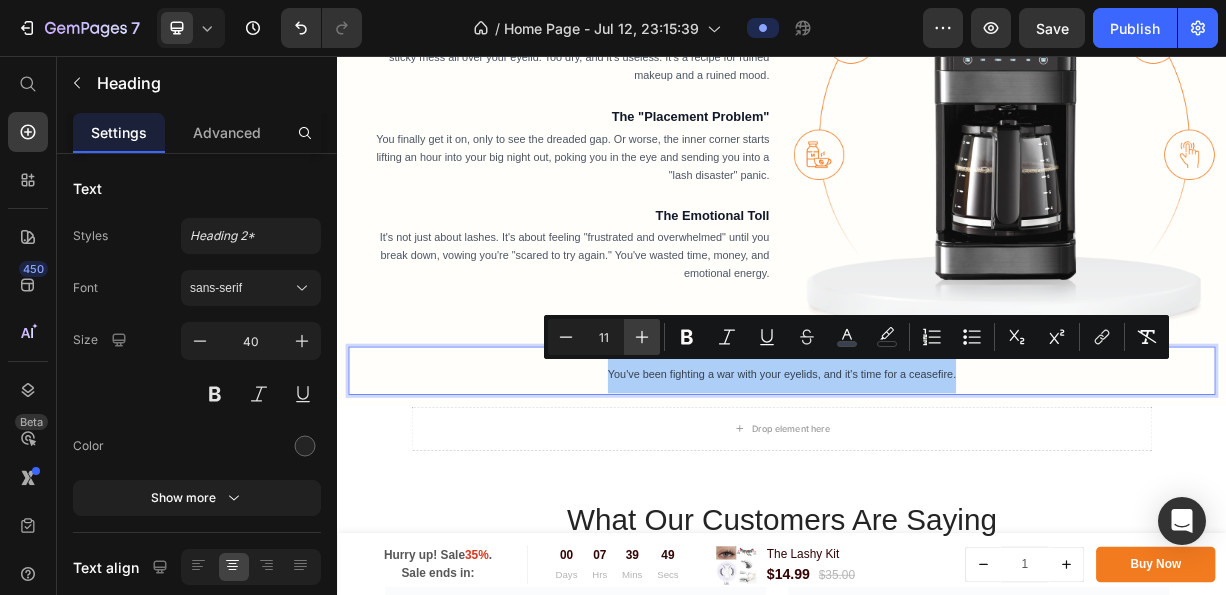 click on "Plus" at bounding box center (642, 337) 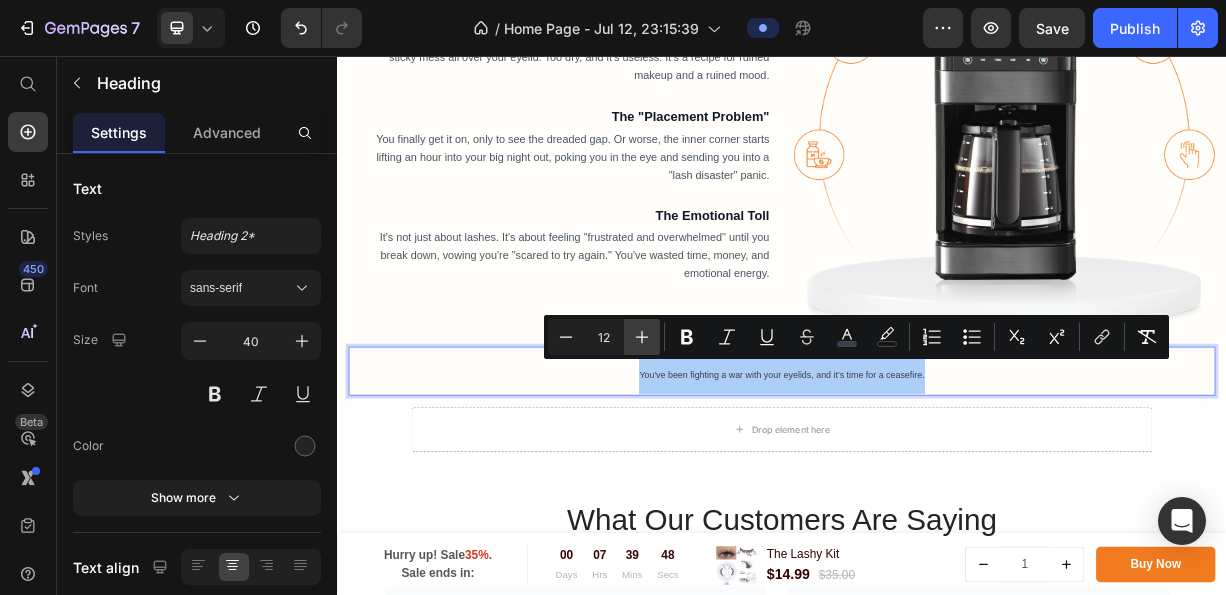 click on "Plus" at bounding box center [642, 337] 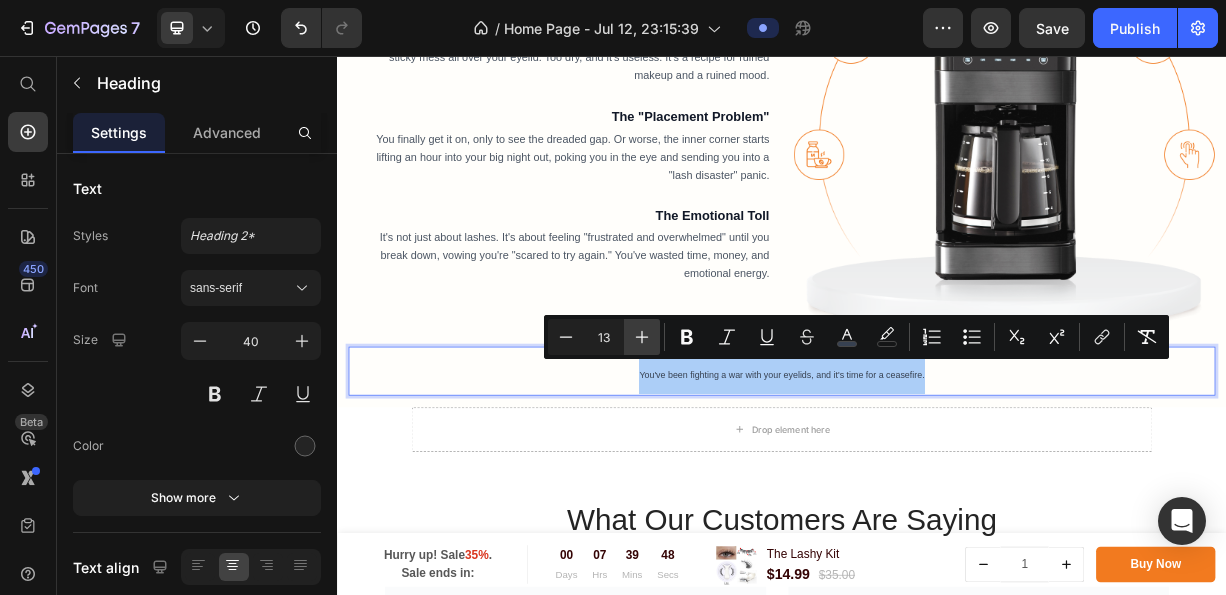 click 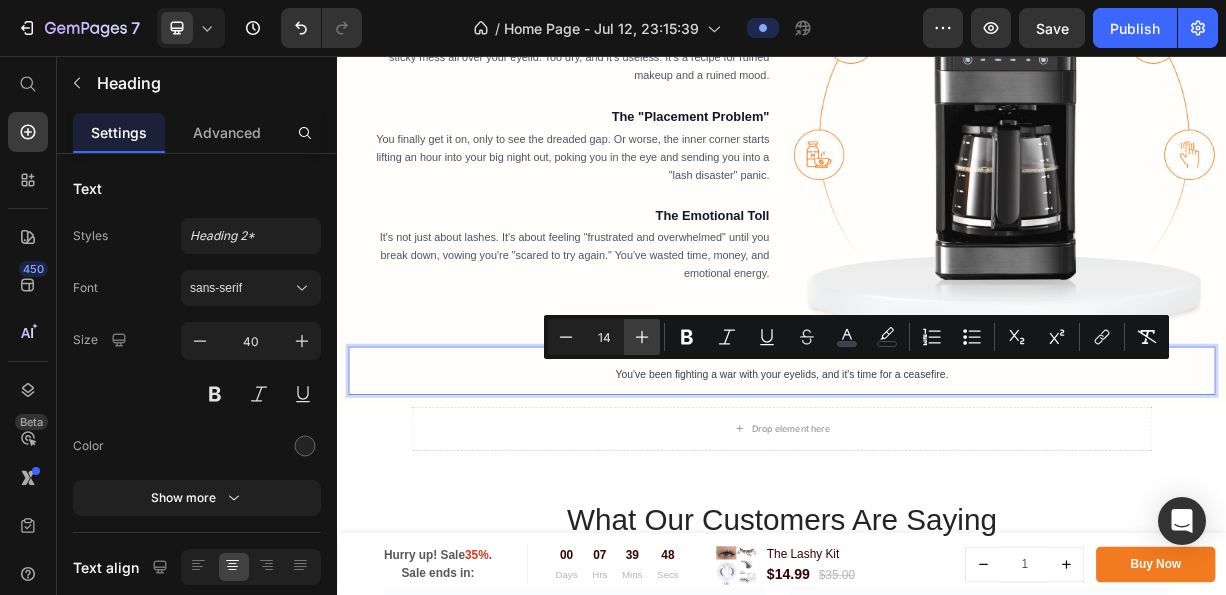 click 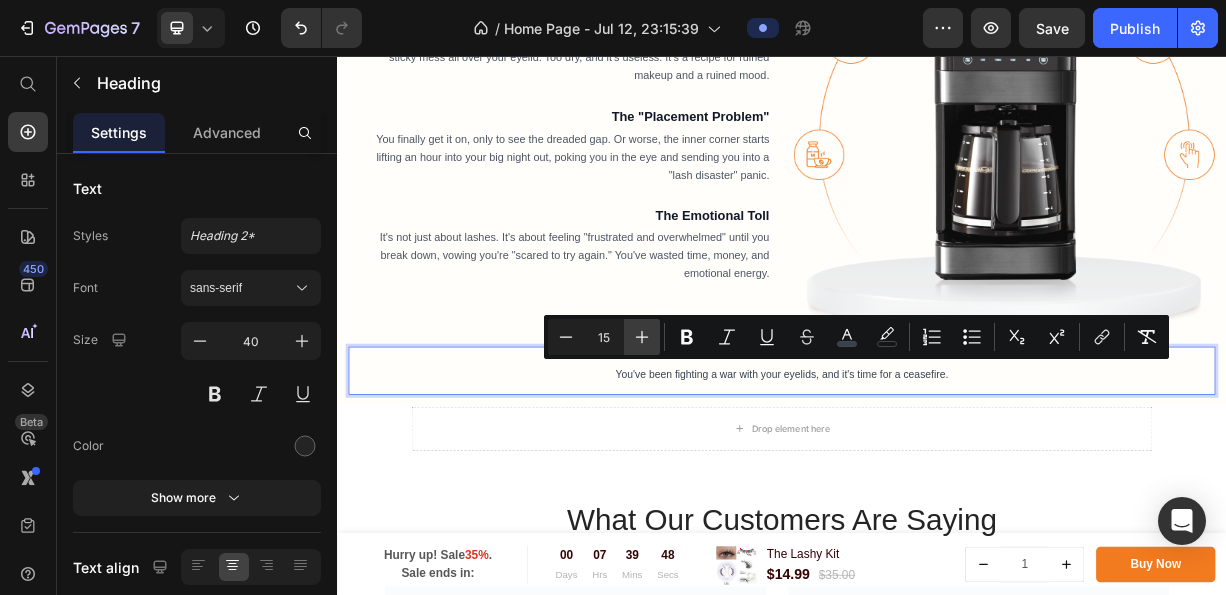 click 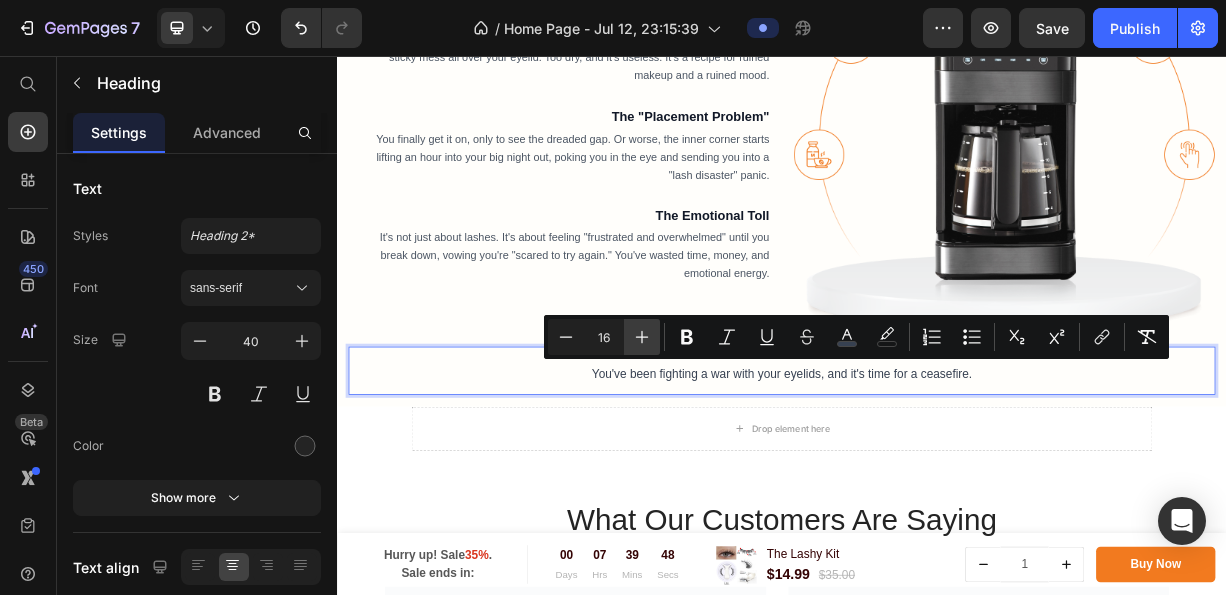click 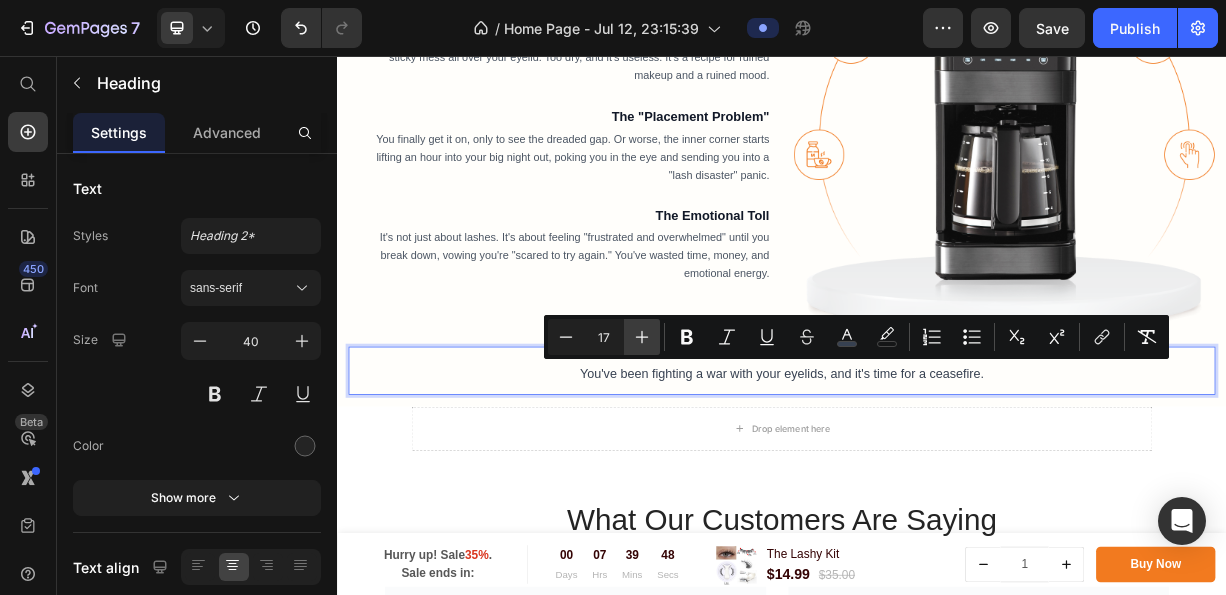 click 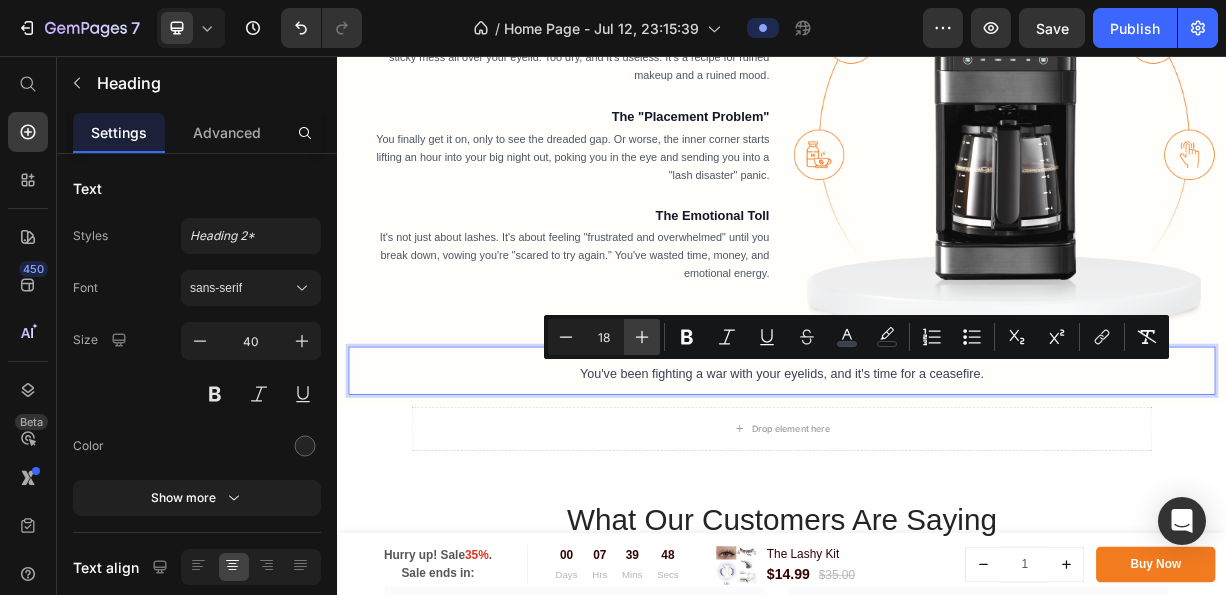 click 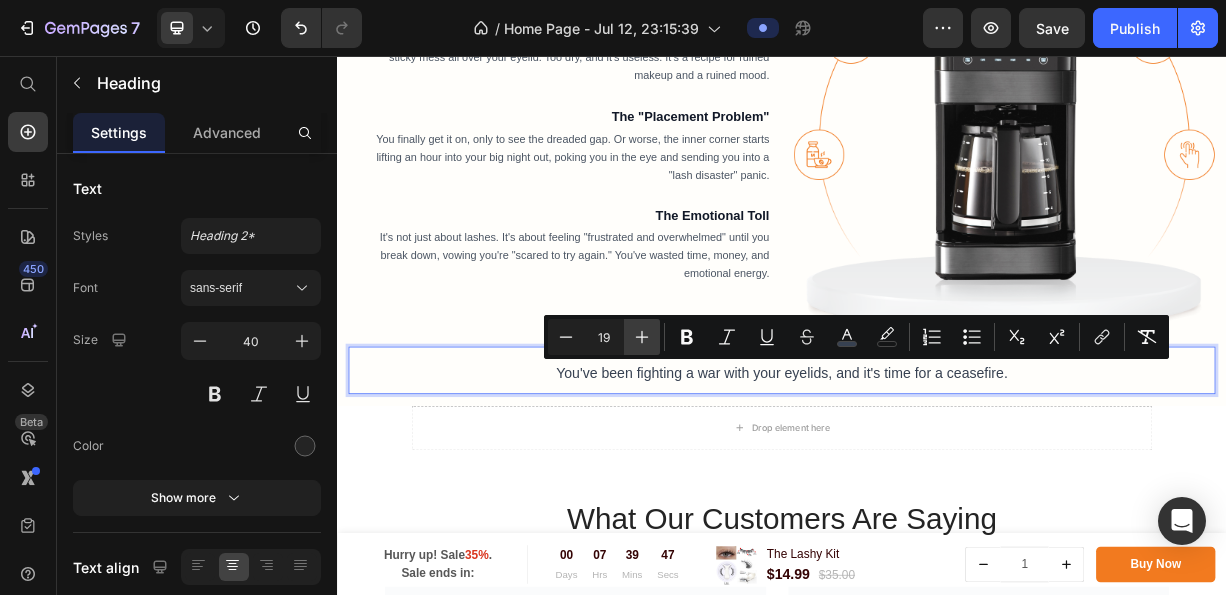 click 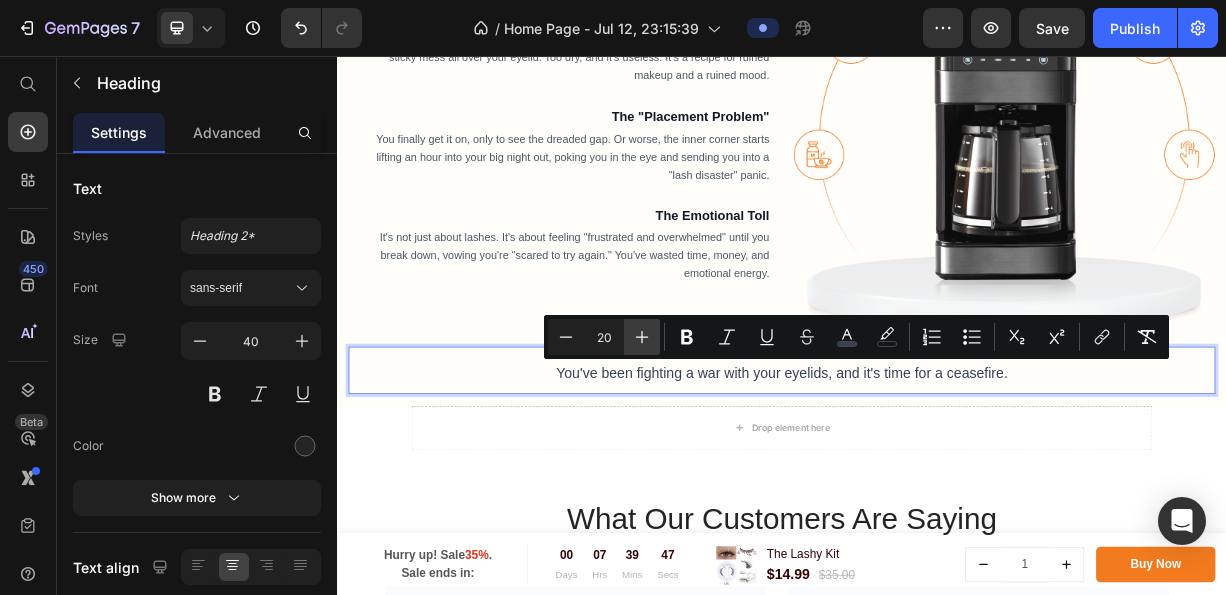 click 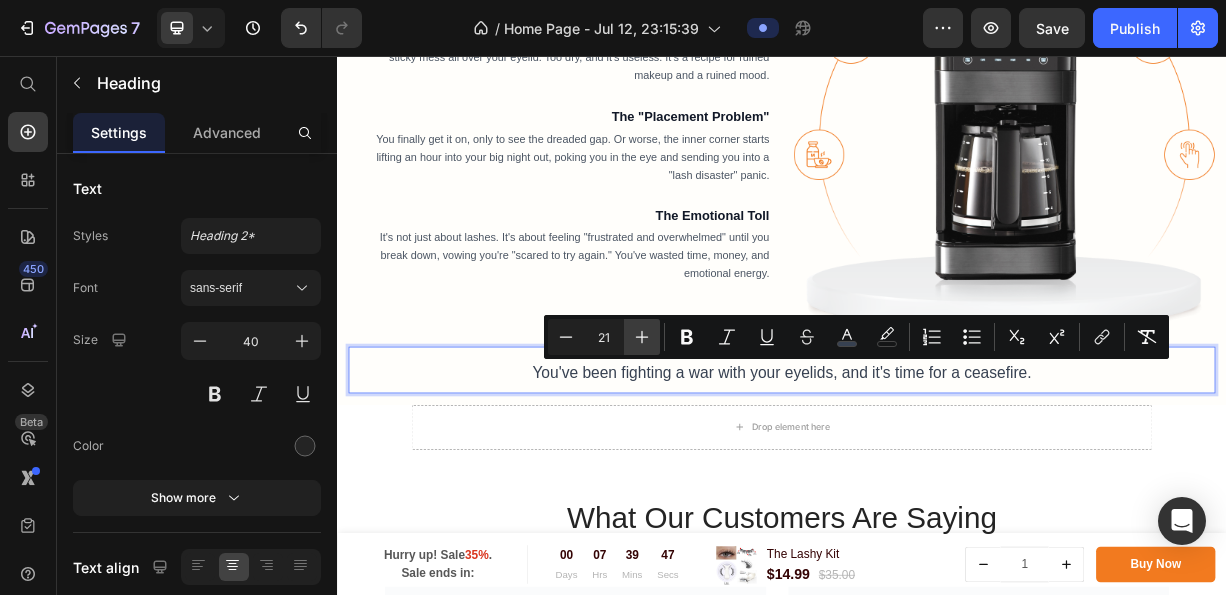 click 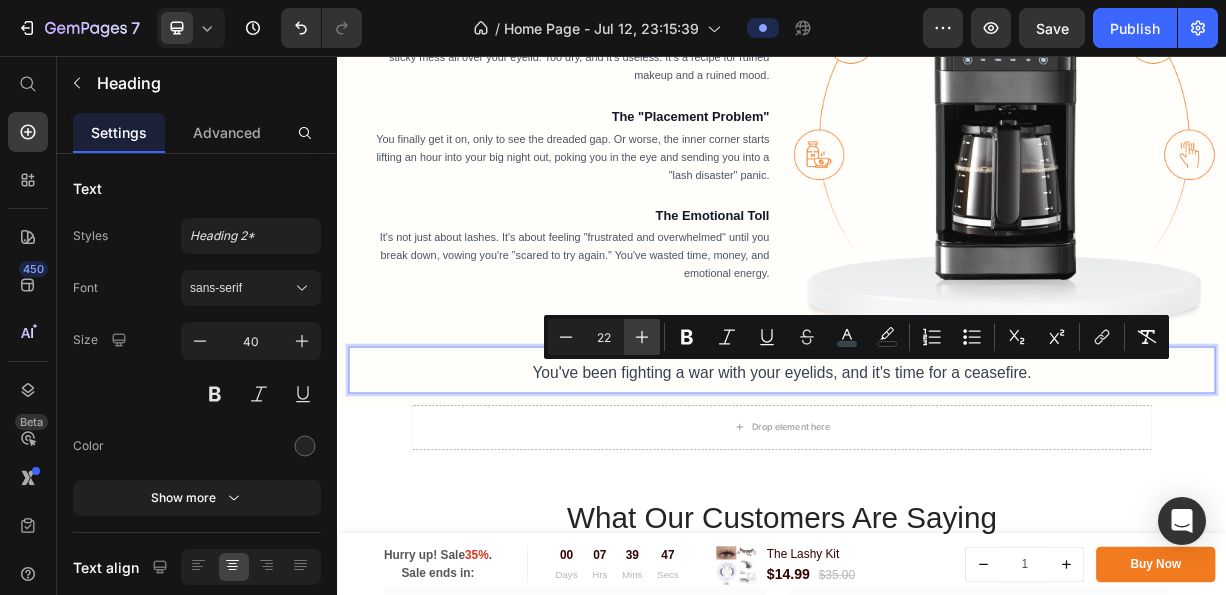 click 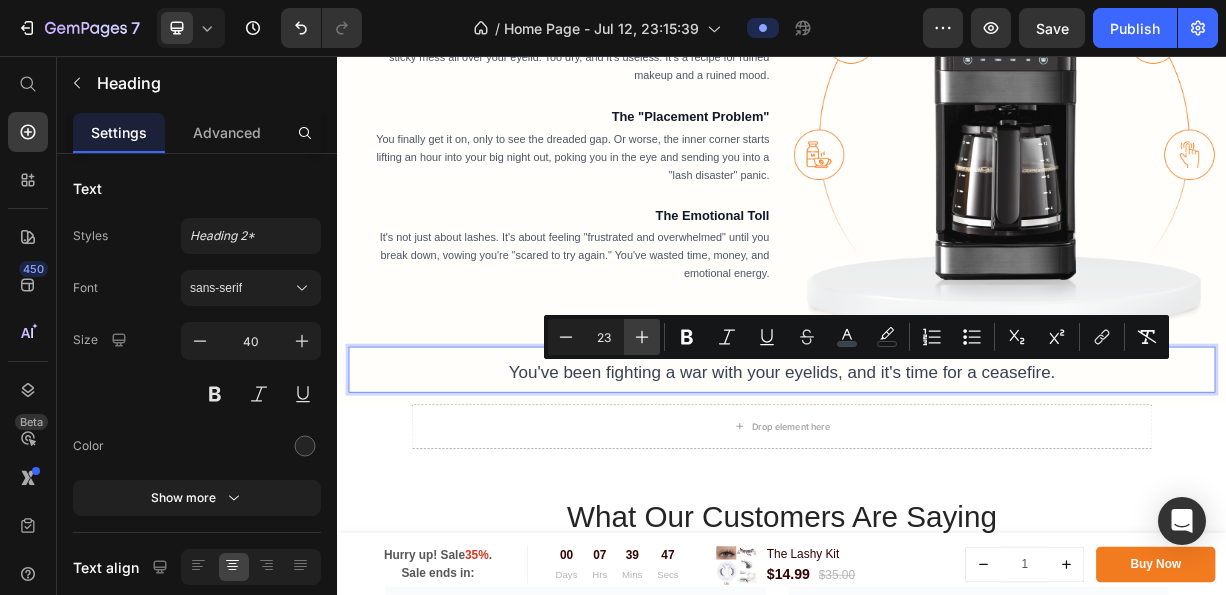 click 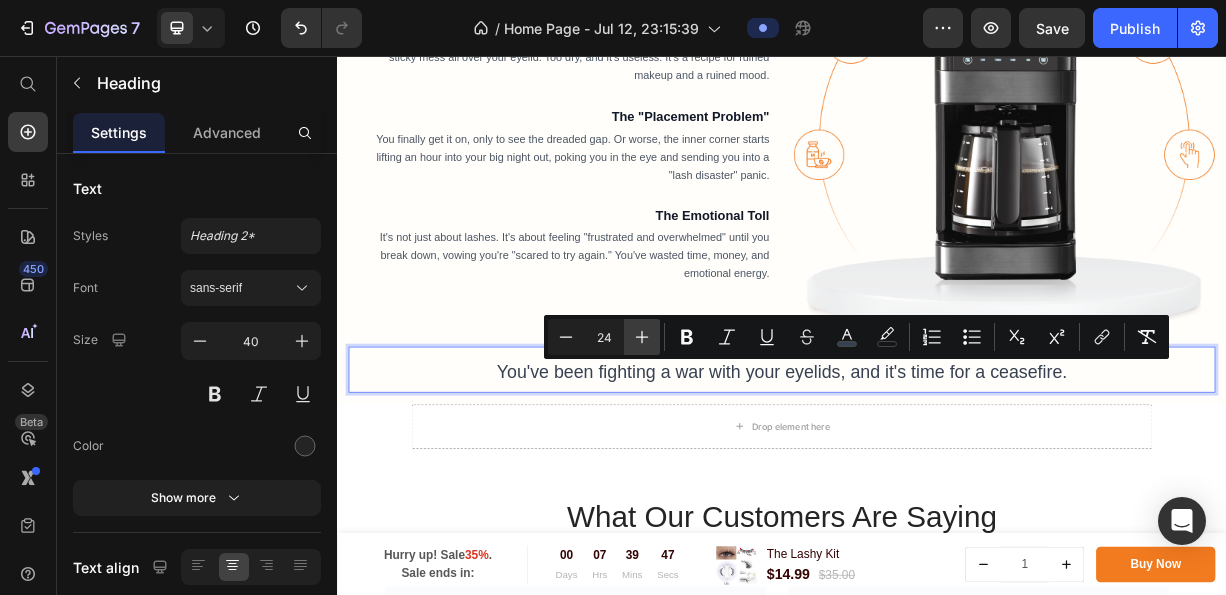 click 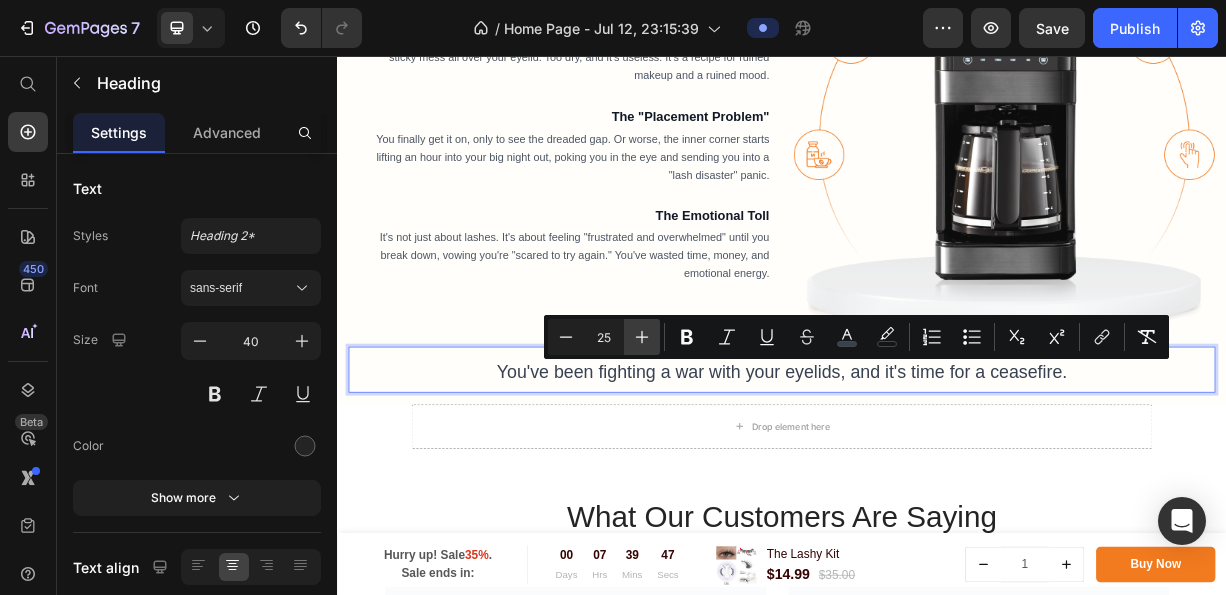 click 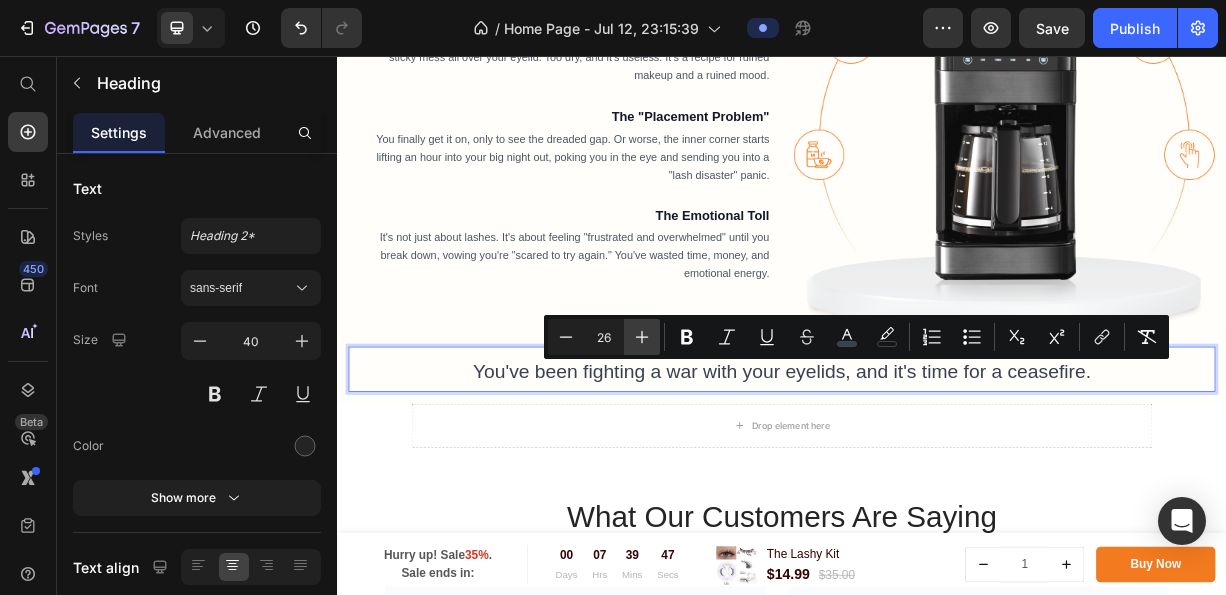 click 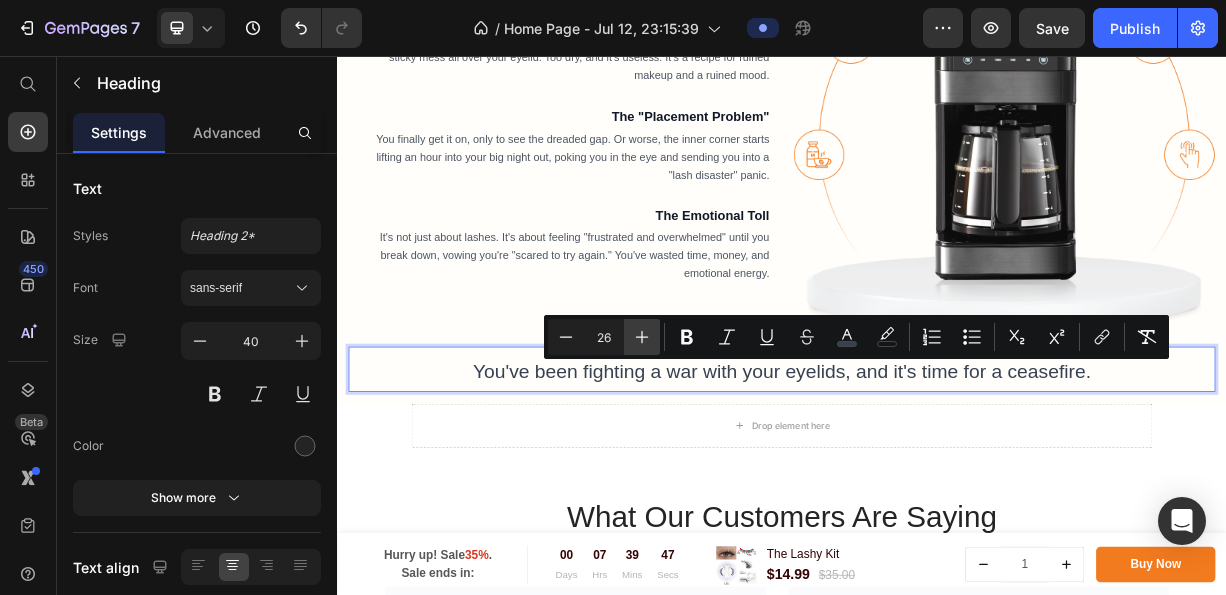 type on "27" 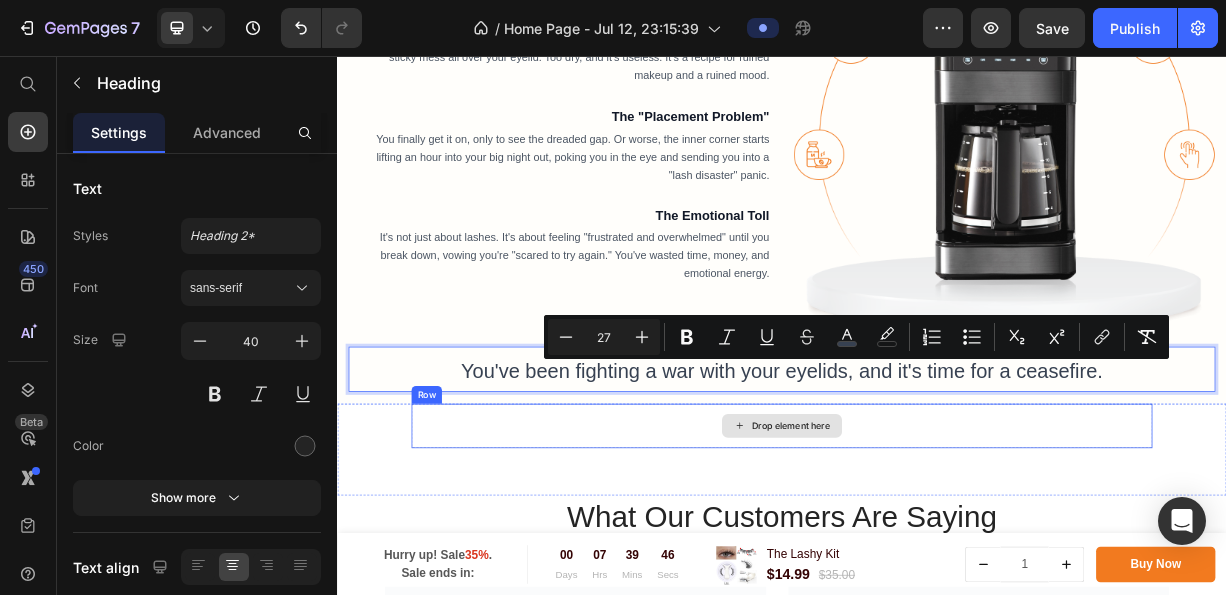 click on "Drop element here" at bounding box center [937, 555] 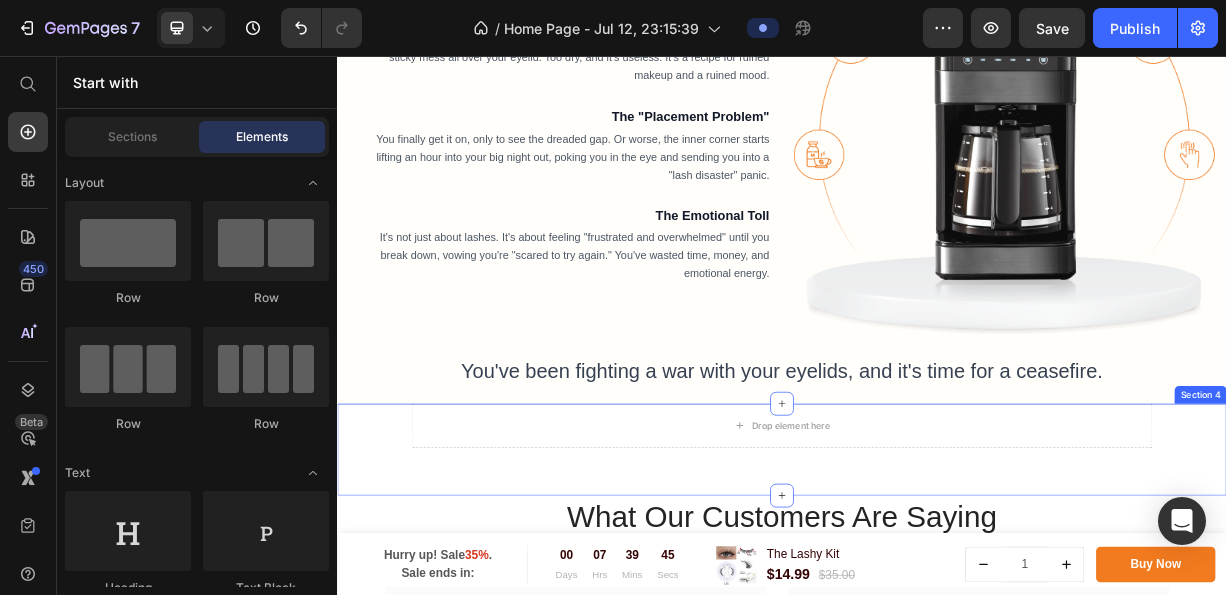click on "Drop element here Row Section 4" at bounding box center [937, 587] 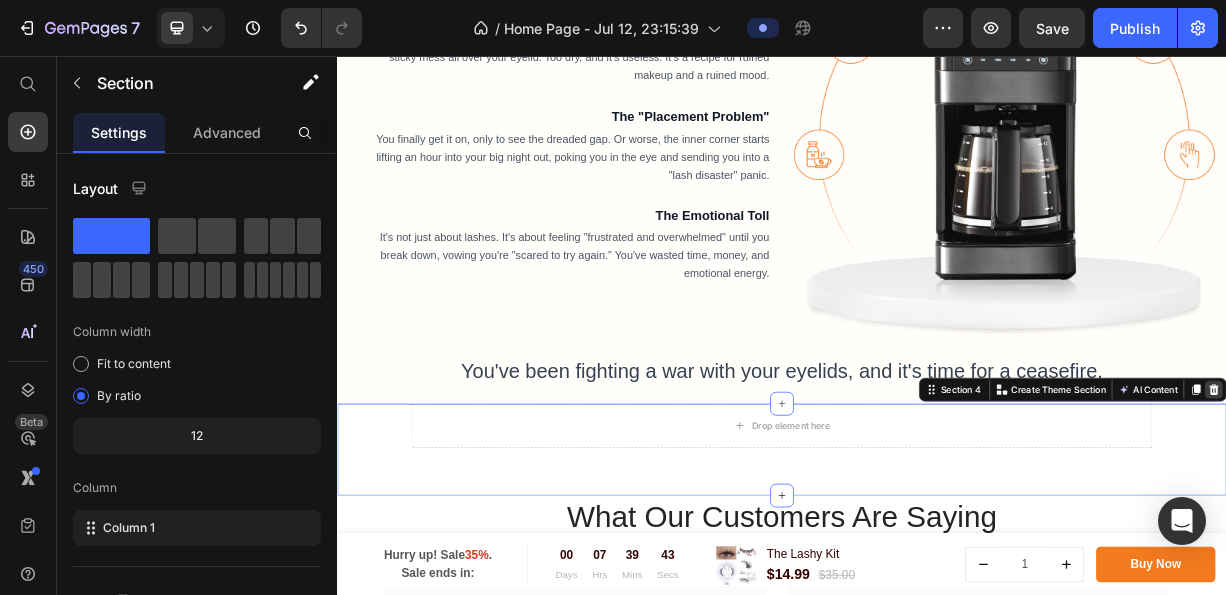 click at bounding box center [1520, 506] 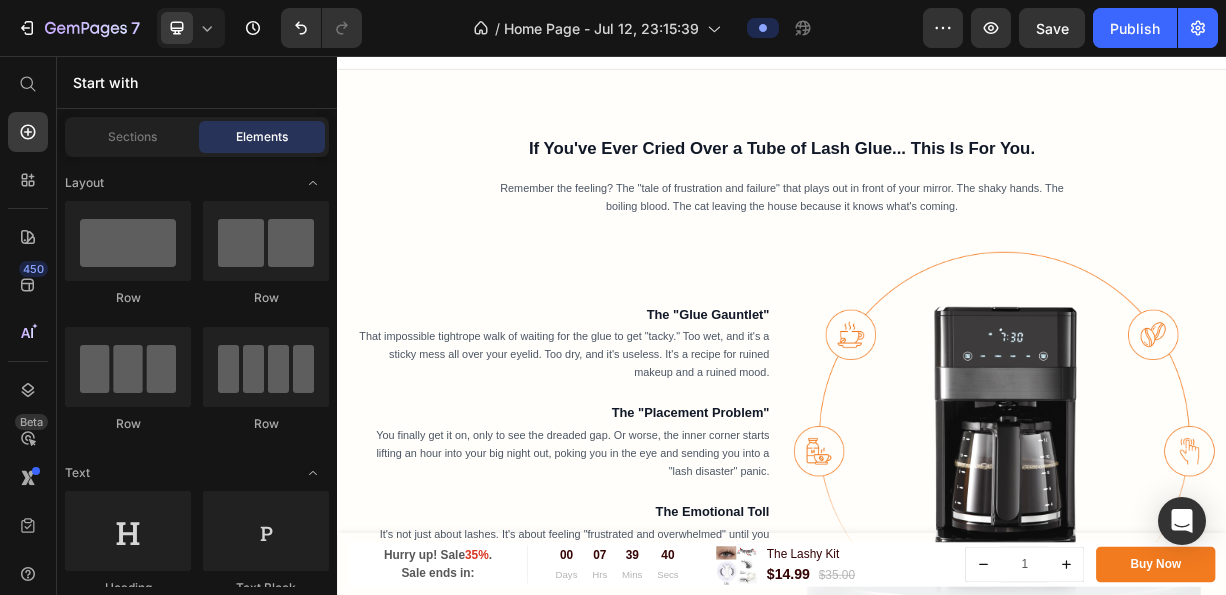 scroll, scrollTop: 699, scrollLeft: 0, axis: vertical 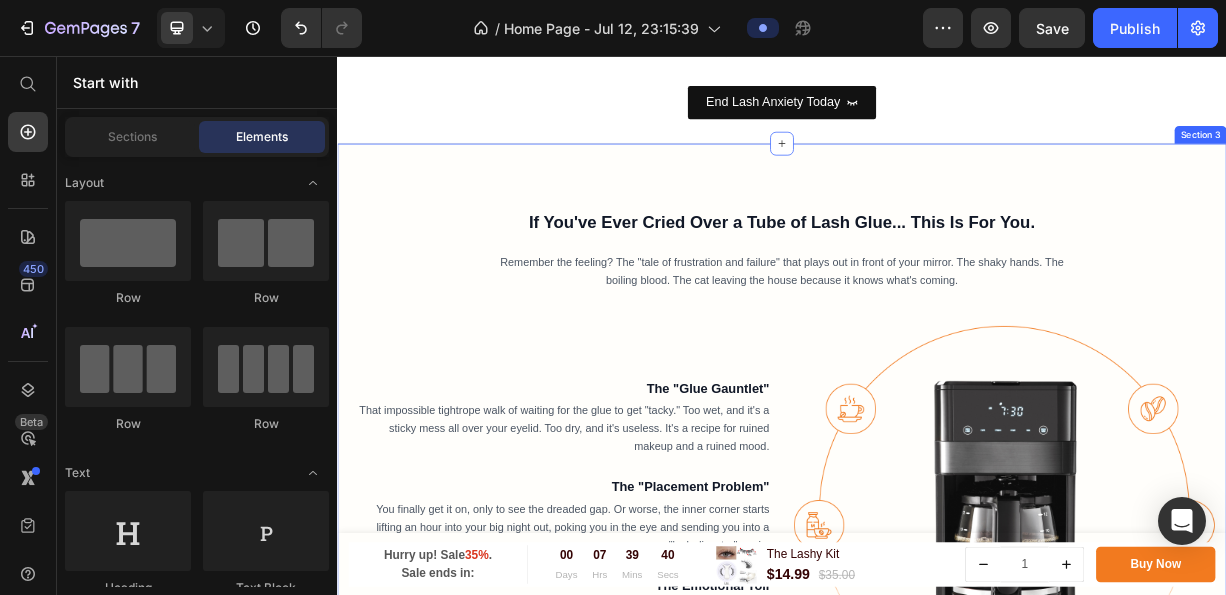 click on "⁠⁠⁠⁠⁠⁠⁠ If You've Ever Cried Over a Tube of Lash Glue... This Is For You. Heading Remember the feeling? The "tale of frustration and failure" that plays out in front of your mirror. The shaky hands. The boiling blood. The cat leaving the house because it knows what's coming. Text block Row The "Glue Gauntlet" Text block That impossible tightrope walk of waiting for the glue to get "tacky." Too wet, and it's a sticky mess all over your eyelid. Too dry, and it's useless. It's a recipe for ruined makeup and a ruined mood. Text block The "Placement Problem" Text block You finally get it on, only to see the dreaded gap. Or worse, the inner corner starts lifting an hour into your big night out, poking you in the eye and sending you into a "lash disaster" panic. Text block The Emotional Toll Text block It's not just about lashes. It's about feeling "frustrated and overwhelmed" until you break down, vowing you're "scared to try again." You've wasted time, money, and emotional energy. Text block Image" at bounding box center [937, 631] 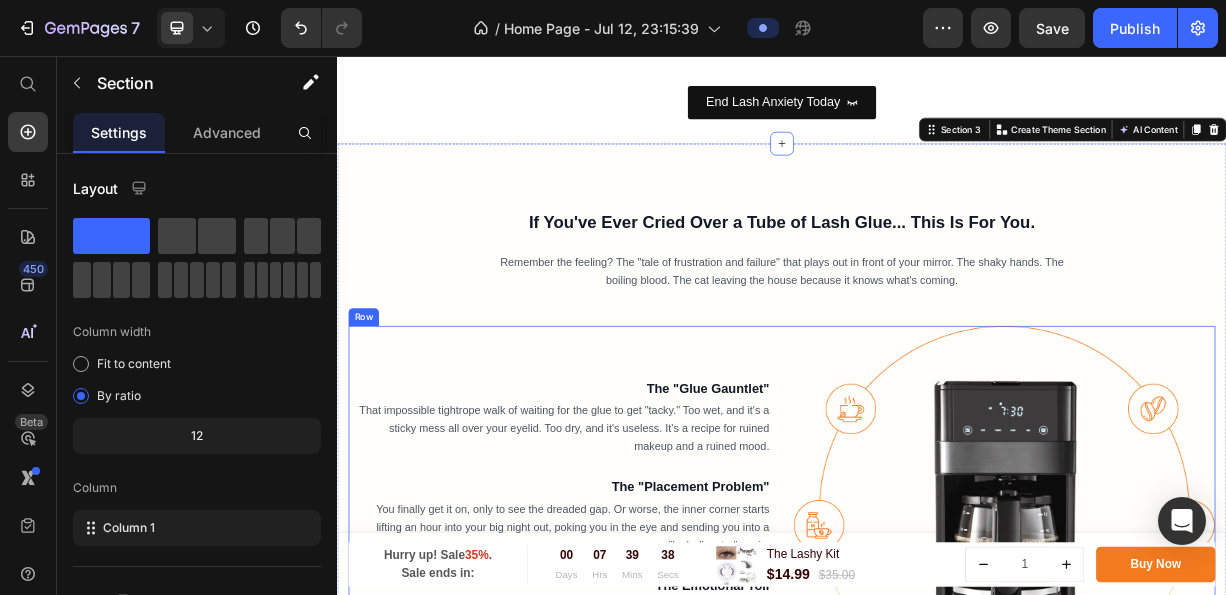 click on "The "Glue Gauntlet" Text block That impossible tightrope walk of waiting for the glue to get "tacky." Too wet, and it's a sticky mess all over your eyelid. Too dry, and it's useless. It's a recipe for ruined makeup and a ruined mood. Text block The "Placement Problem" Text block You finally get it on, only to see the dreaded gap. Or worse, the inner corner starts lifting an hour into your big night out, poking you in the eye and sending you into a "lash disaster" panic. Text block The Emotional Toll Text block It's not just about lashes. It's about feeling "frustrated and overwhelmed" until you break down, vowing you're "scared to try again." You've wasted time, money, and emotional energy. Text block" at bounding box center [637, 676] 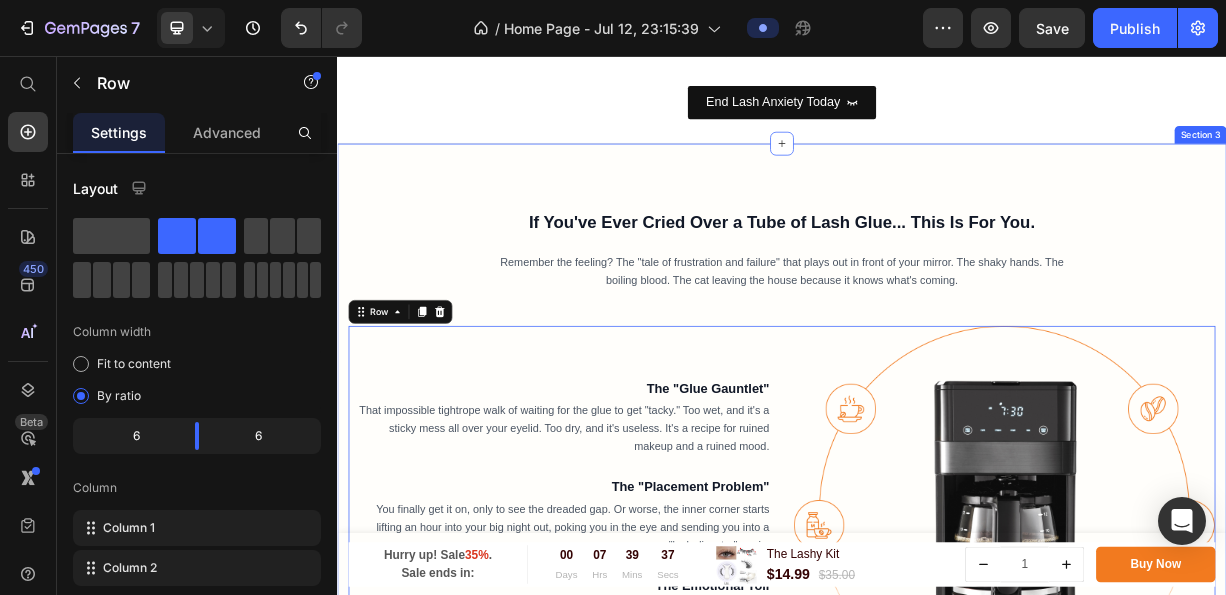 click on "⁠⁠⁠⁠⁠⁠⁠ If You've Ever Cried Over a Tube of Lash Glue... This Is For You. Heading Remember the feeling? The "tale of frustration and failure" that plays out in front of your mirror. The shaky hands. The boiling blood. The cat leaving the house because it knows what's coming. Text block" at bounding box center [937, 321] 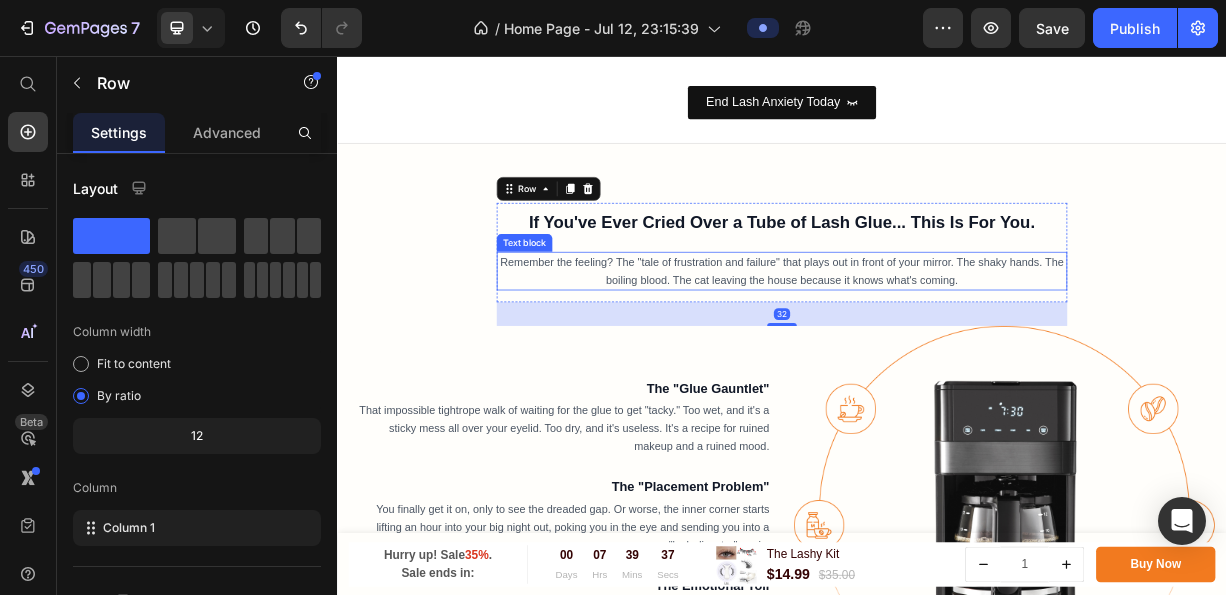click on "Remember the feeling? The "tale of frustration and failure" that plays out in front of your mirror. The shaky hands. The boiling blood. The cat leaving the house because it knows what's coming." at bounding box center [937, 346] 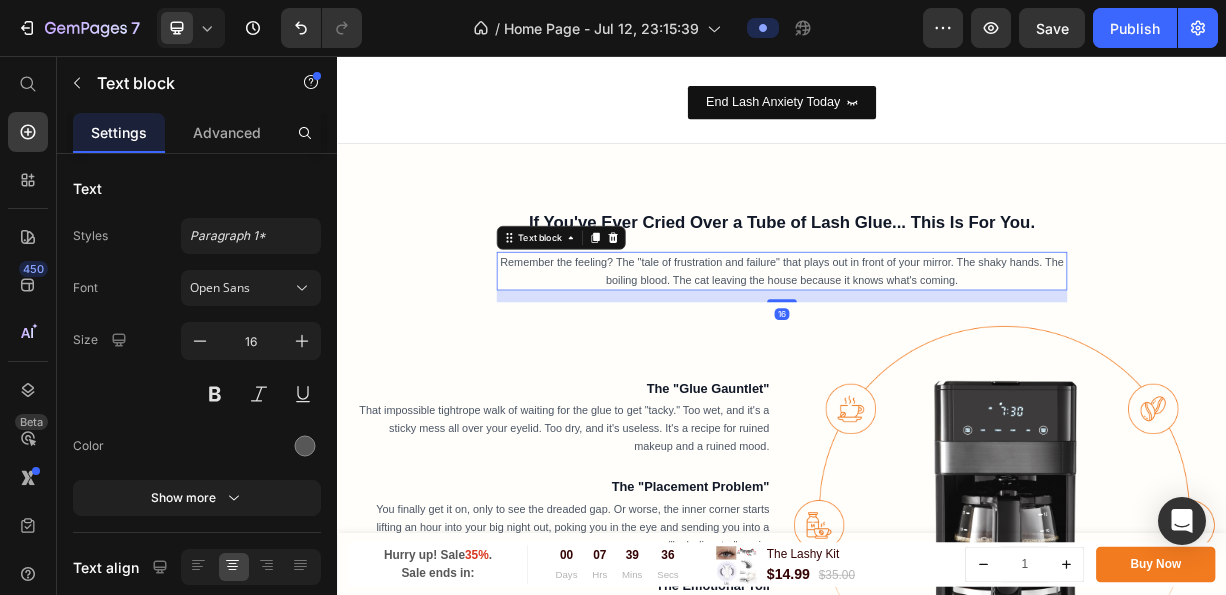click on "16" at bounding box center [937, 404] 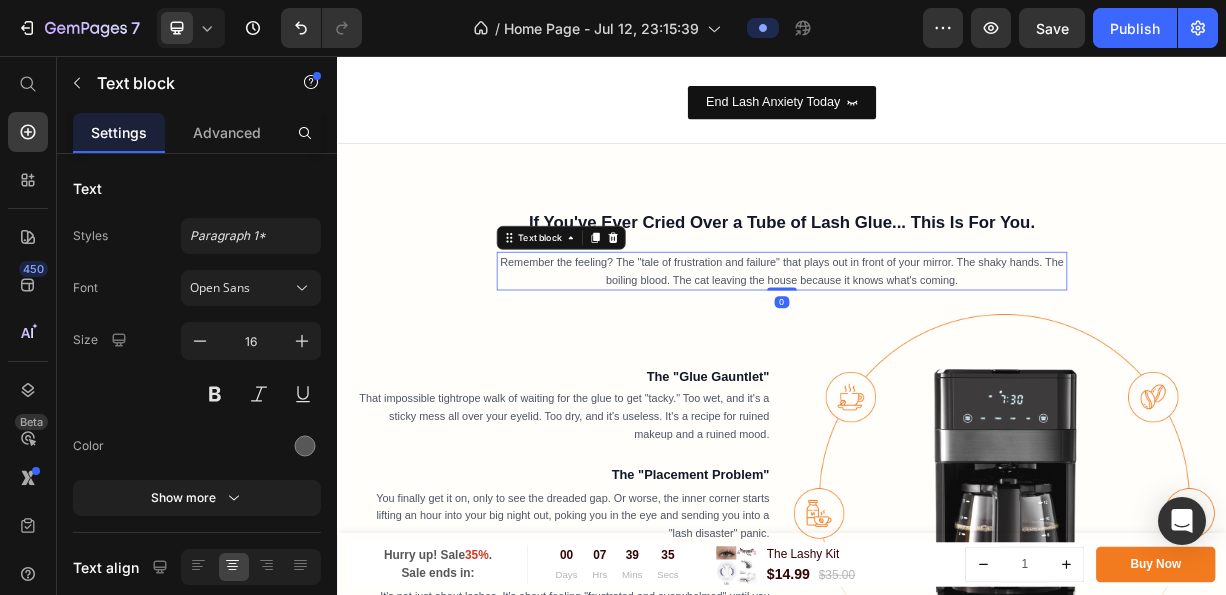 drag, startPoint x: 928, startPoint y: 384, endPoint x: 929, endPoint y: 349, distance: 35.014282 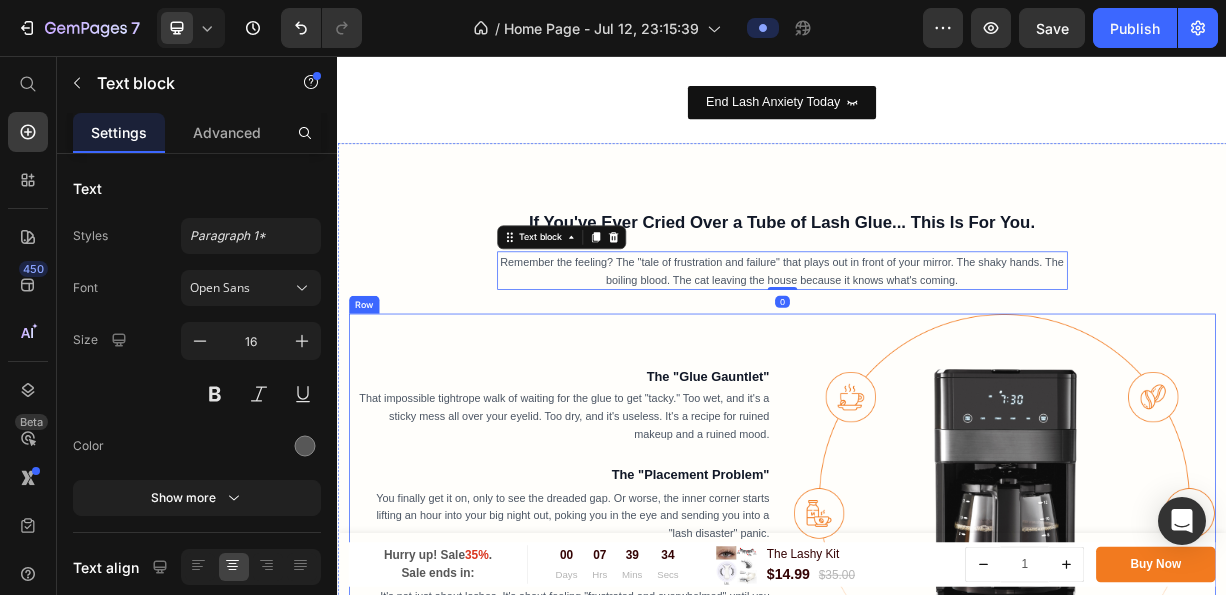 click on "The "Glue Gauntlet" Text block That impossible tightrope walk of waiting for the glue to get "tacky." Too wet, and it's a sticky mess all over your eyelid. Too dry, and it's useless. It's a recipe for ruined makeup and a ruined mood. Text block The "Placement Problem" Text block You finally get it on, only to see the dreaded gap. Or worse, the inner corner starts lifting an hour into your big night out, poking you in the eye and sending you into a "lash disaster" panic. Text block The Emotional Toll Text block It's not just about lashes. It's about feeling "frustrated and overwhelmed" until you break down, vowing you're "scared to try again." You've wasted time, money, and emotional energy. Text block" at bounding box center (637, 660) 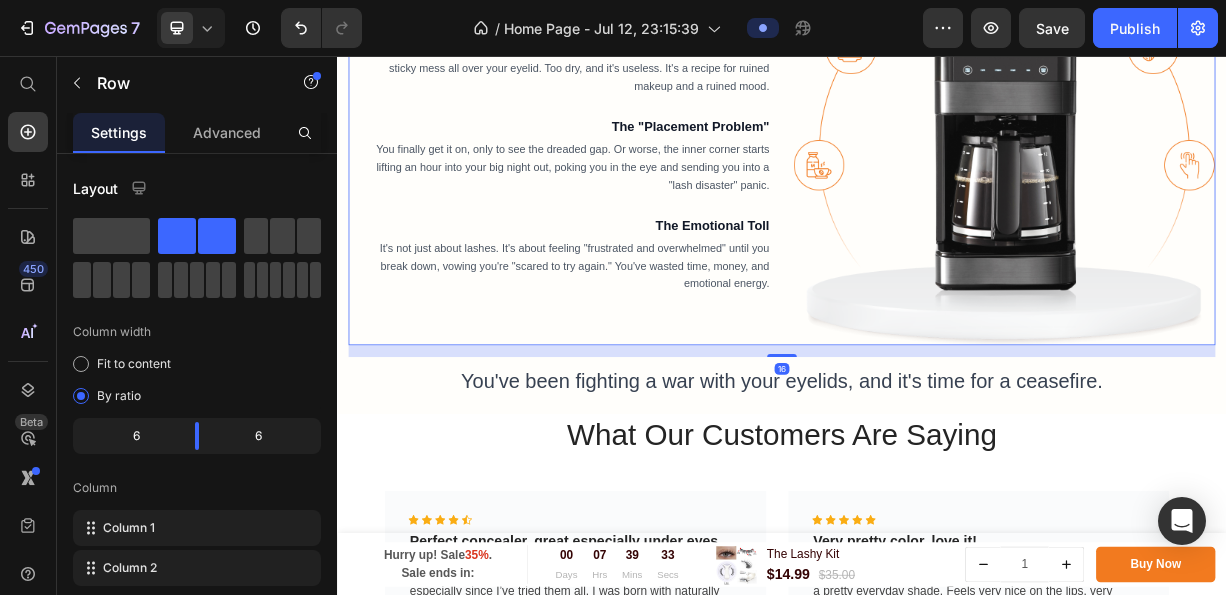 scroll, scrollTop: 1199, scrollLeft: 0, axis: vertical 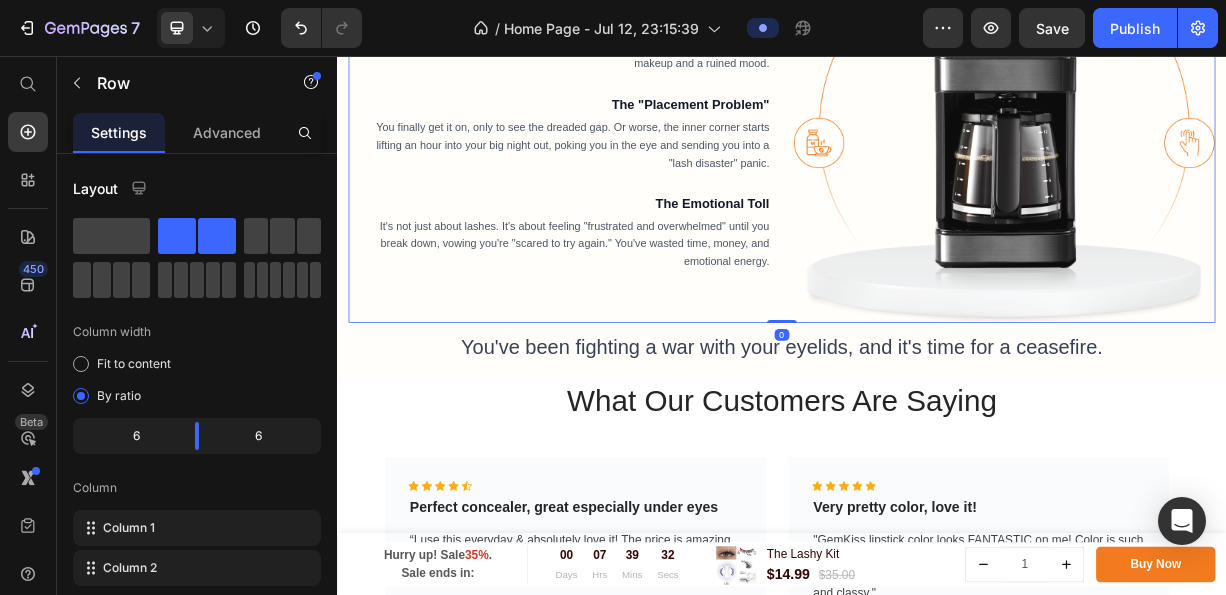 drag, startPoint x: 917, startPoint y: 418, endPoint x: 917, endPoint y: 379, distance: 39 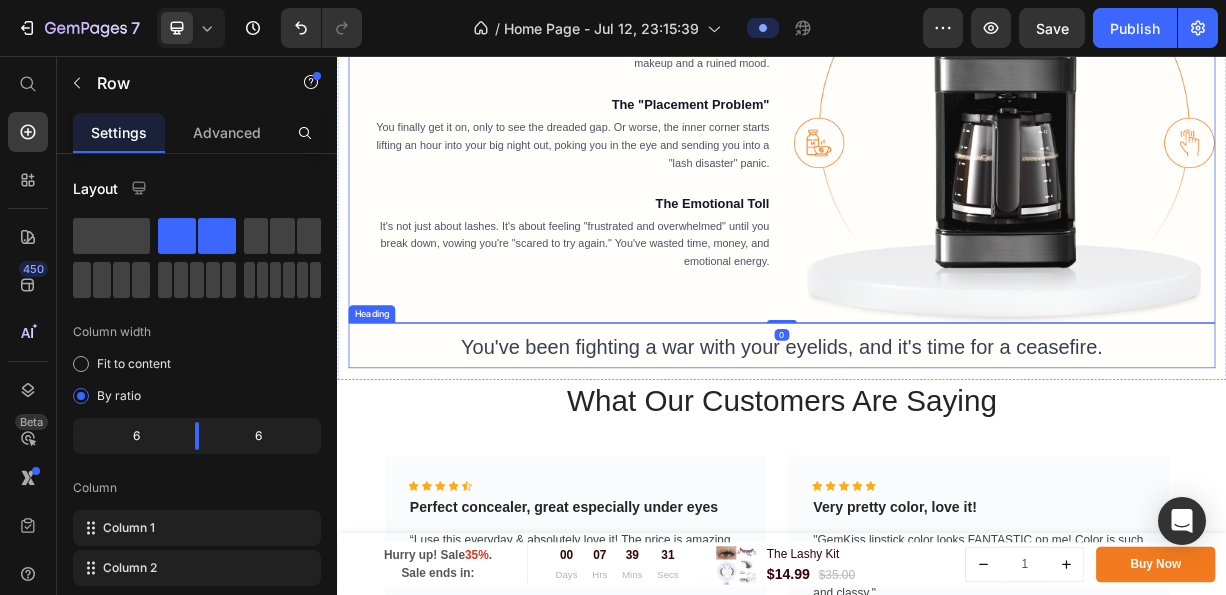 click on "You've been fighting a war with your eyelids, and it's time for a ceasefire." at bounding box center [937, 449] 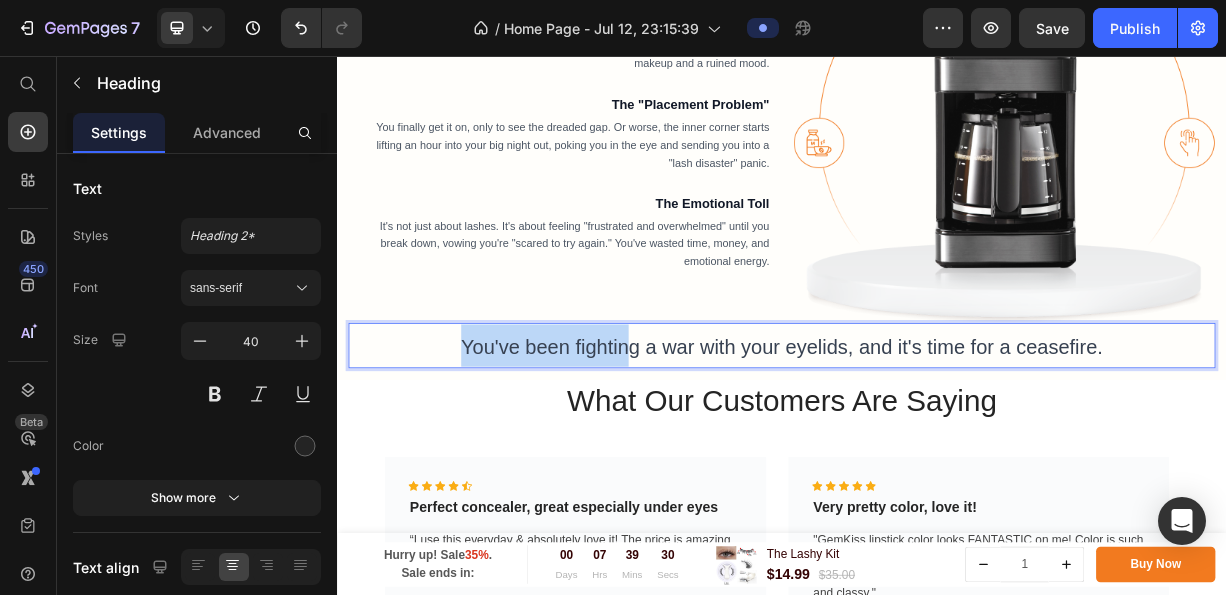 drag, startPoint x: 484, startPoint y: 425, endPoint x: 696, endPoint y: 425, distance: 212 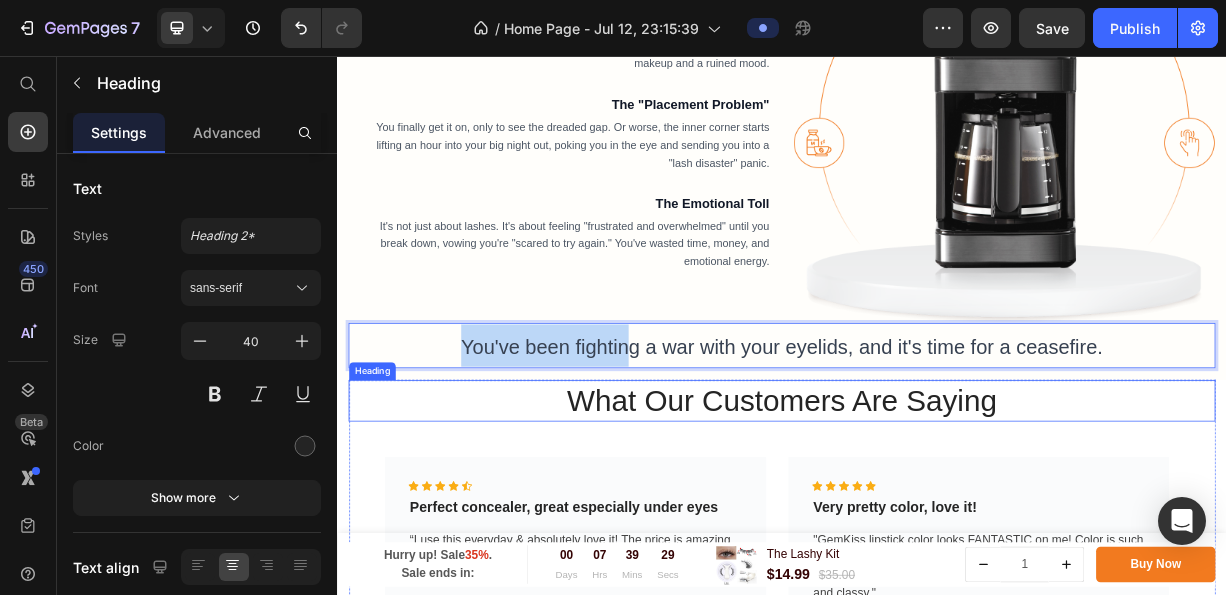 click on "What Our Customers Are Saying" at bounding box center [937, 521] 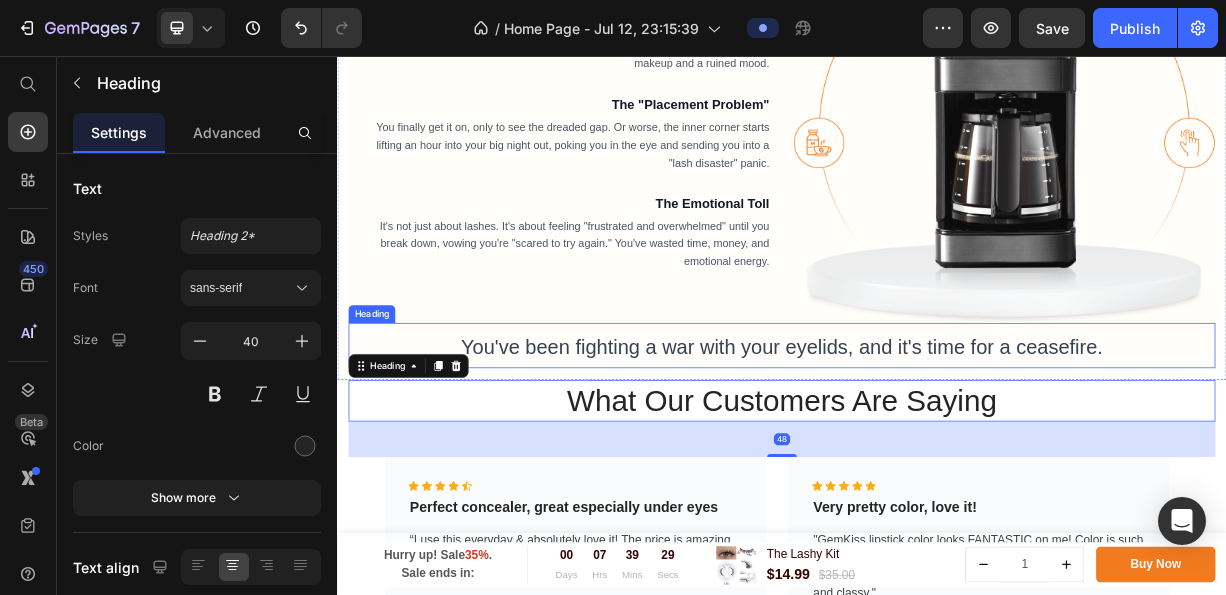 click on "You've been fighting a war with your eyelids, and it's time for a ceasefire." at bounding box center [937, 449] 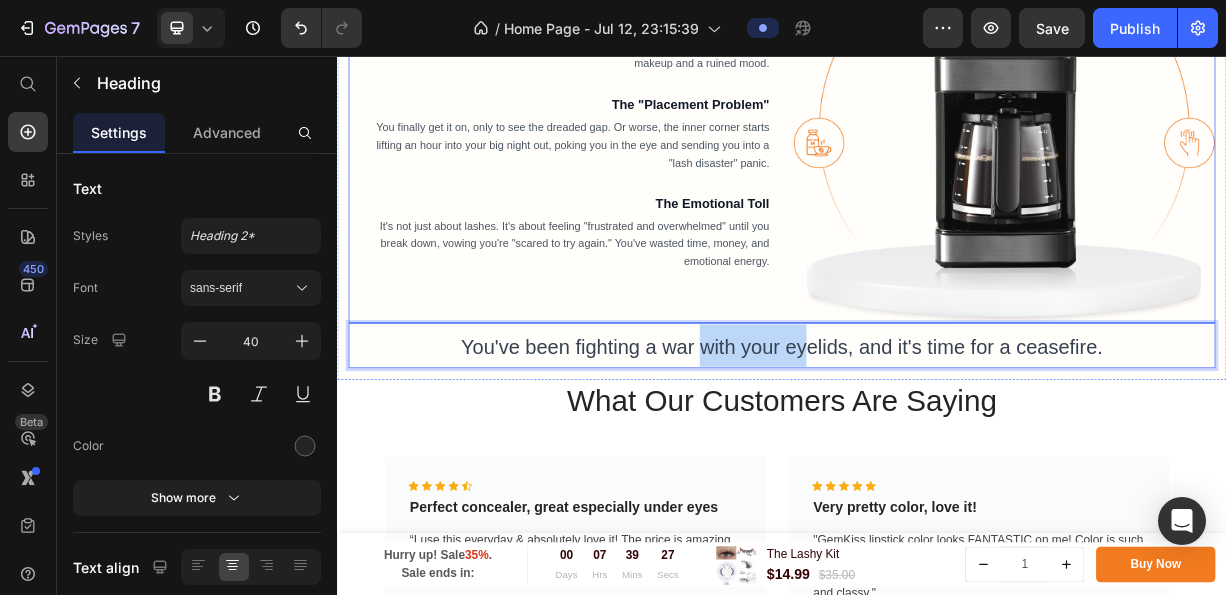 drag, startPoint x: 962, startPoint y: 435, endPoint x: 826, endPoint y: 401, distance: 140.1856 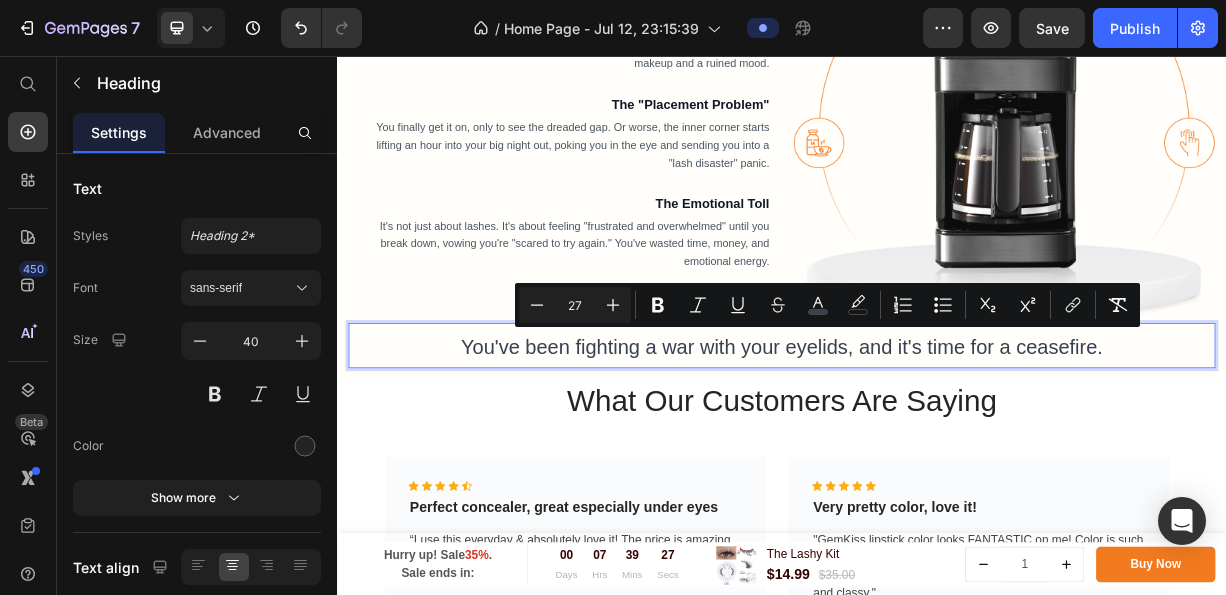 click on "You've been fighting a war with your eyelids, and it's time for a ceasefire." at bounding box center (937, 446) 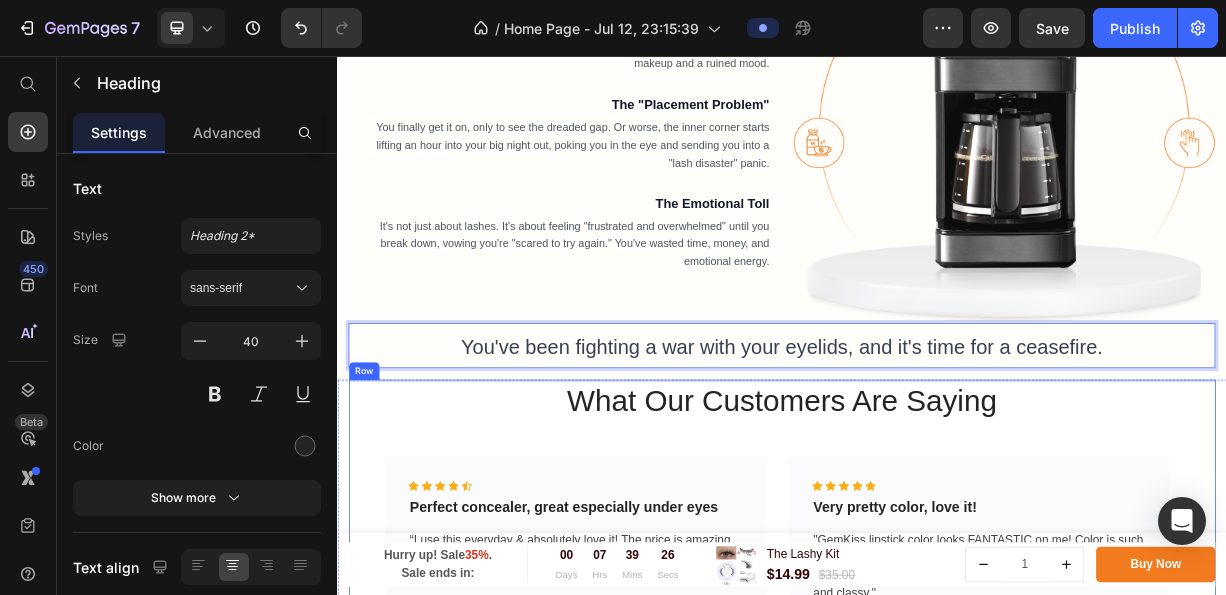 click on "What Our Customers Are Saying Heading
Icon                Icon                Icon                Icon
Icon Icon List Hoz Perfect concealer, great especially under eyes Text block “I use this everyday & absolutely love it! The price is amazing especially since I’ve tried them all. I was born with naturally dark under eyes so I’ve been buying concealer for it forever.” Text block - Giselle M. Text block Row                Icon                Icon                Icon                Icon
Icon Icon List Hoz Very pretty color, love it! Text block "GemKiss lipstick color looks FANTASTIC on me! Color is such a pretty everyday shade. Feels very nice on the lips, very moist. I love everything about it, including the tube, very sleek, and classy." Text block - Kristen S. Text block Row                Icon                Icon                Icon                Icon
Icon Icon List Hoz Perfect concealer, great especially under eyes Row" at bounding box center (937, 718) 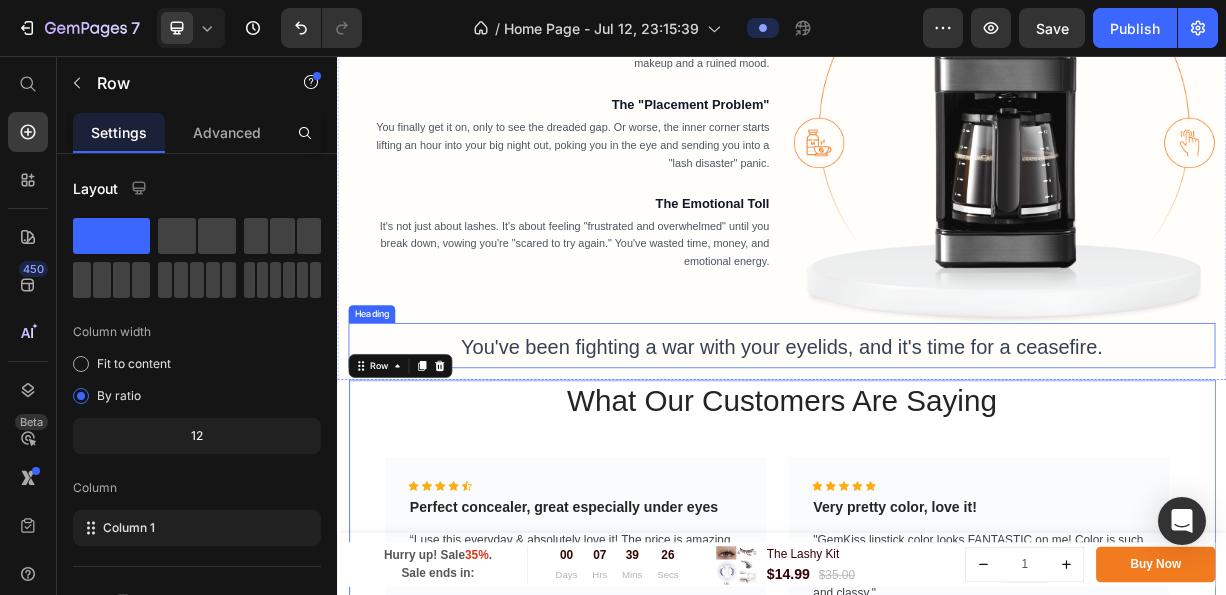 click on "You've been fighting a war with your eyelids, and it's time for a ceasefire." at bounding box center (937, 449) 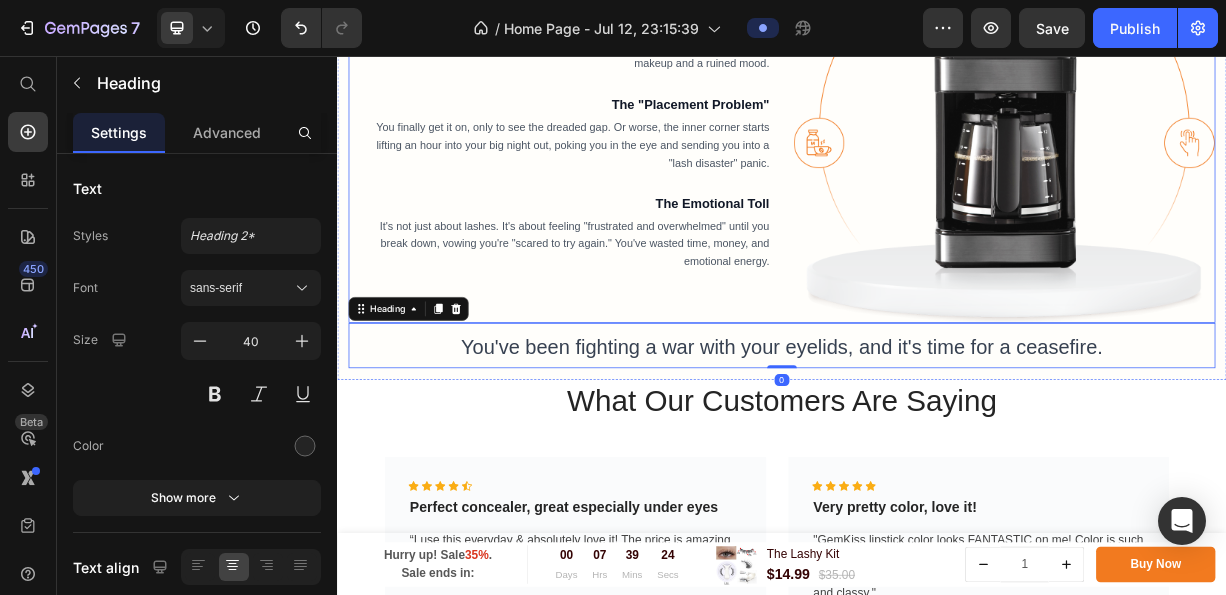 drag, startPoint x: 476, startPoint y: 390, endPoint x: 885, endPoint y: 414, distance: 409.70355 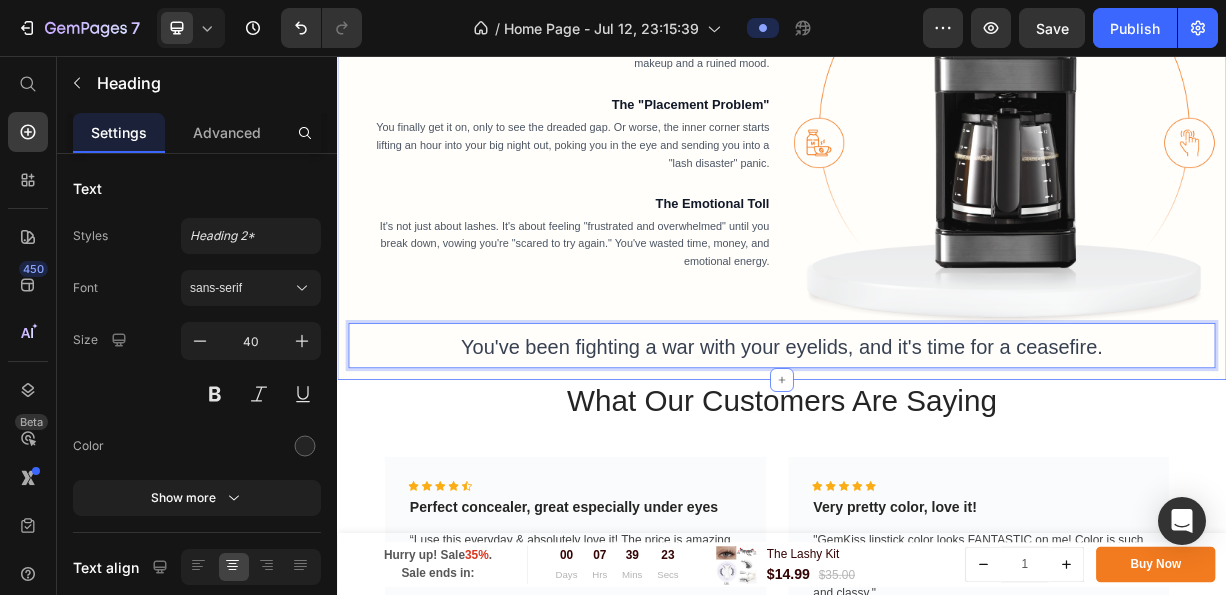 click on "⁠⁠⁠⁠⁠⁠⁠ If You've Ever Cried Over a Tube of Lash Glue... This Is For You. Heading Remember the feeling? The "tale of frustration and failure" that plays out in front of your mirror. The shaky hands. The boiling blood. The cat leaving the house because it knows what's coming. Text block Row The "Glue Gauntlet" Text block That impossible tightrope walk of waiting for the glue to get "tacky." Too wet, and it's a sticky mess all over your eyelid. Too dry, and it's useless. It's a recipe for ruined makeup and a ruined mood. Text block The "Placement Problem" Text block You finally get it on, only to see the dreaded gap. Or worse, the inner corner starts lifting an hour into your big night out, poking you in the eye and sending you into a "lash disaster" panic. Text block The Emotional Toll Text block It's not just about lashes. It's about feeling "frustrated and overwhelmed" until you break down, vowing you're "scared to try again." You've wasted time, money, and emotional energy. Text block Image" at bounding box center [937, 83] 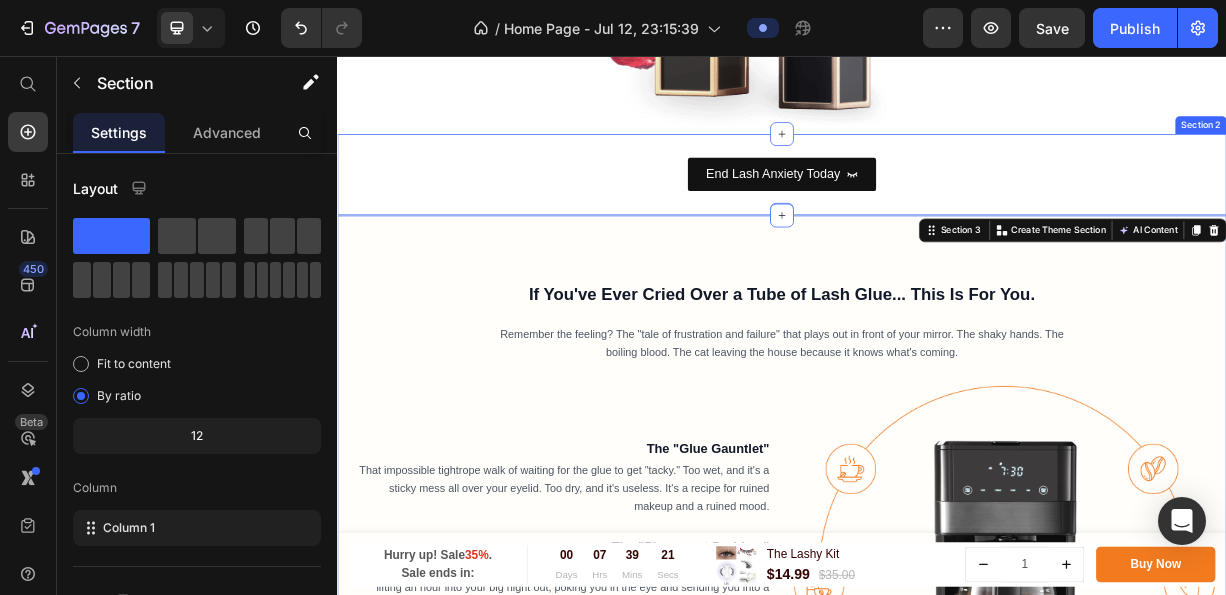 scroll, scrollTop: 499, scrollLeft: 0, axis: vertical 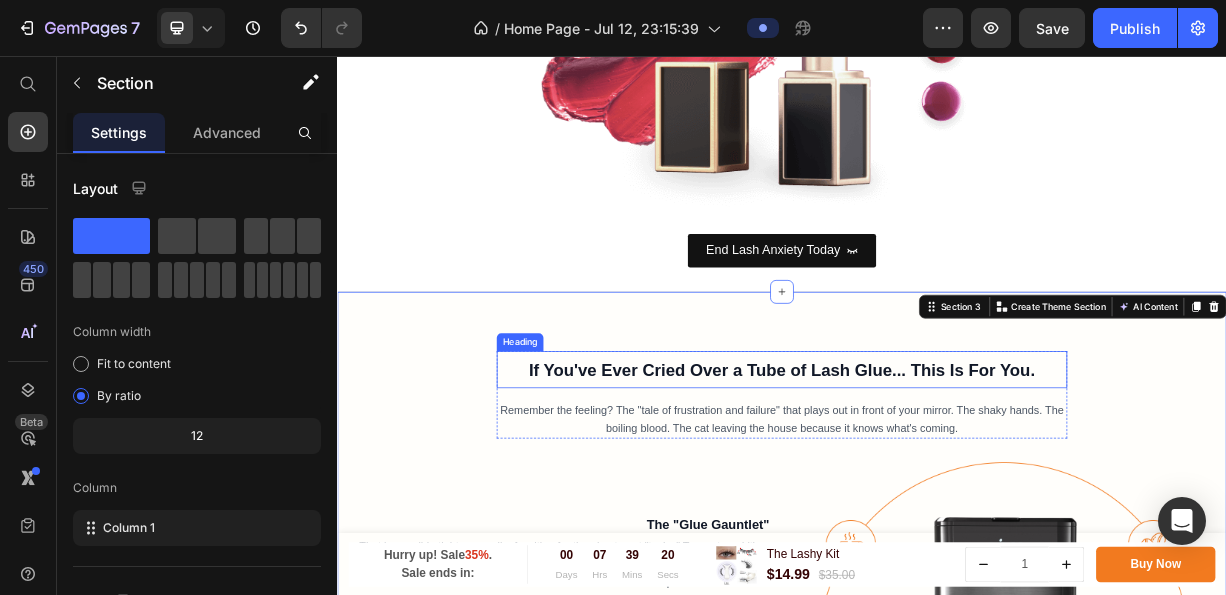 click on "If You've Ever Cried Over a Tube of Lash Glue... This Is For You." at bounding box center [936, 480] 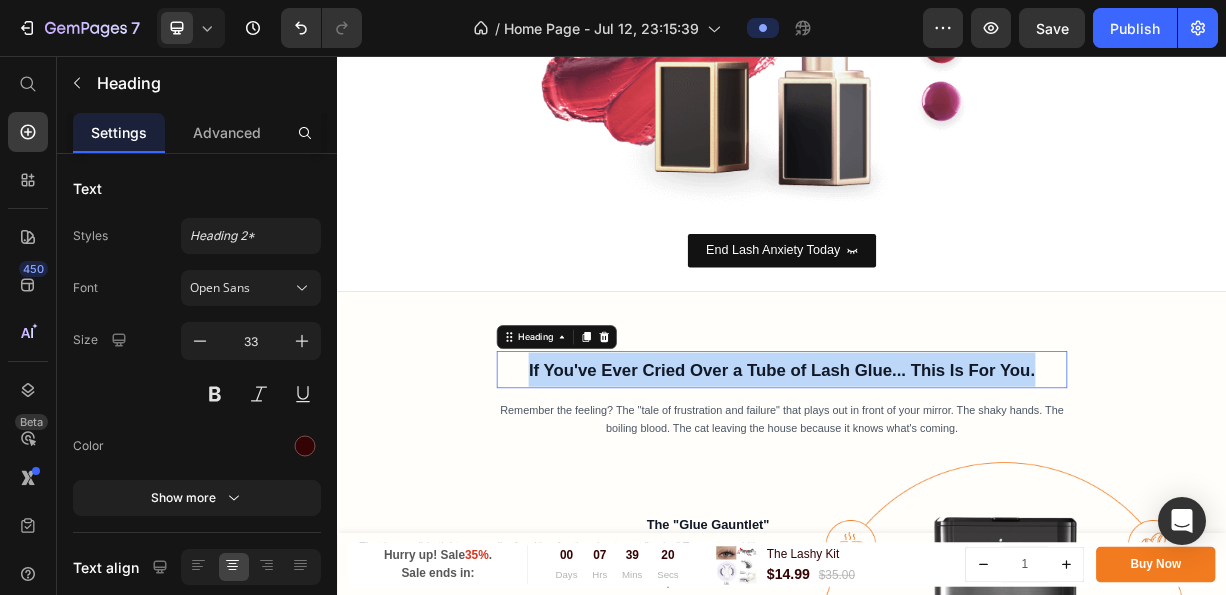 click on "If You've Ever Cried Over a Tube of Lash Glue... This Is For You." at bounding box center [936, 480] 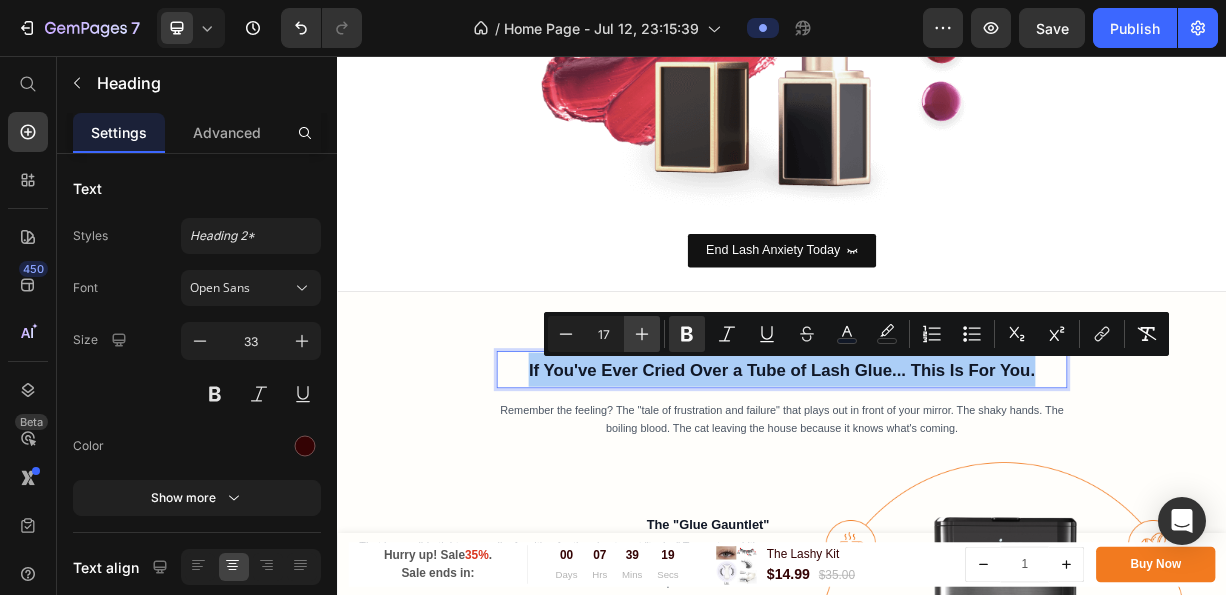click 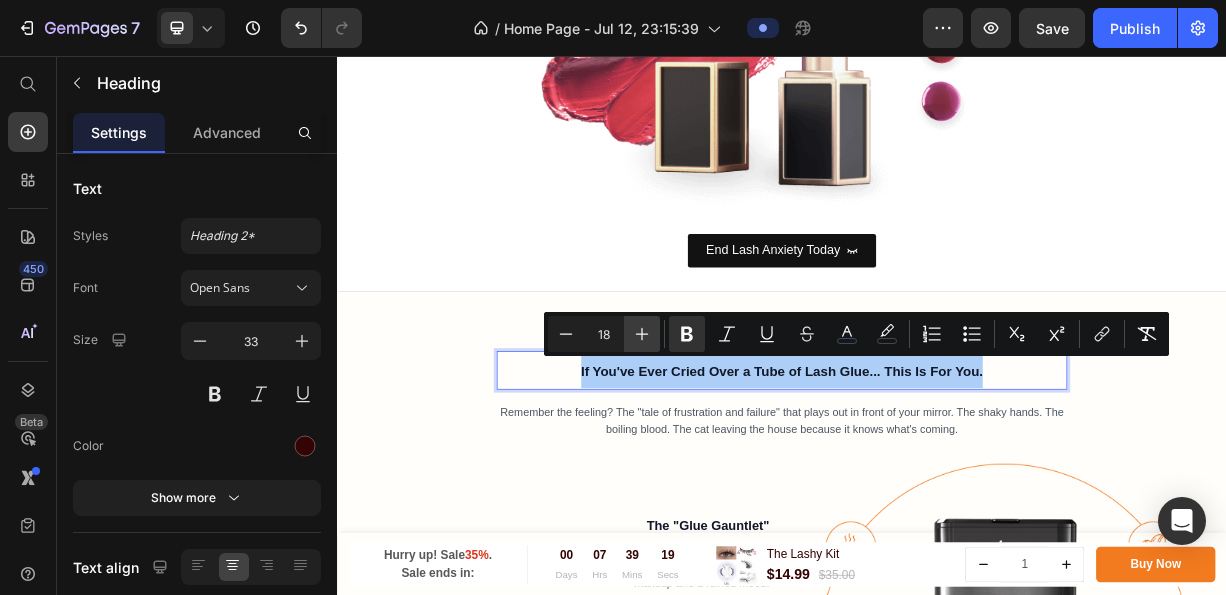 click 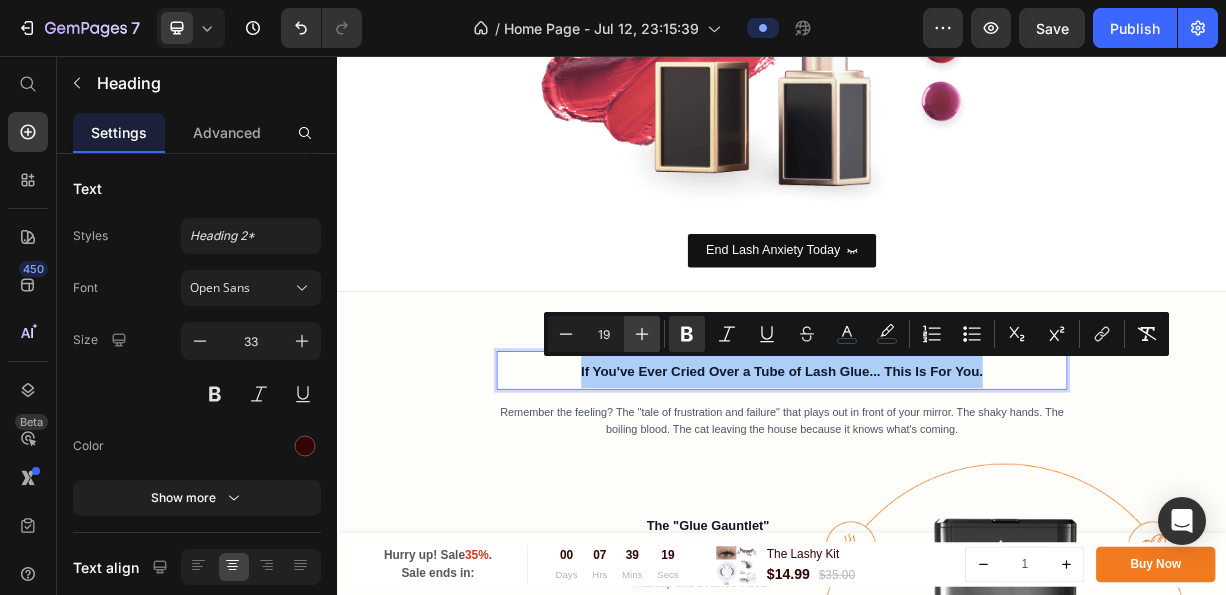 click 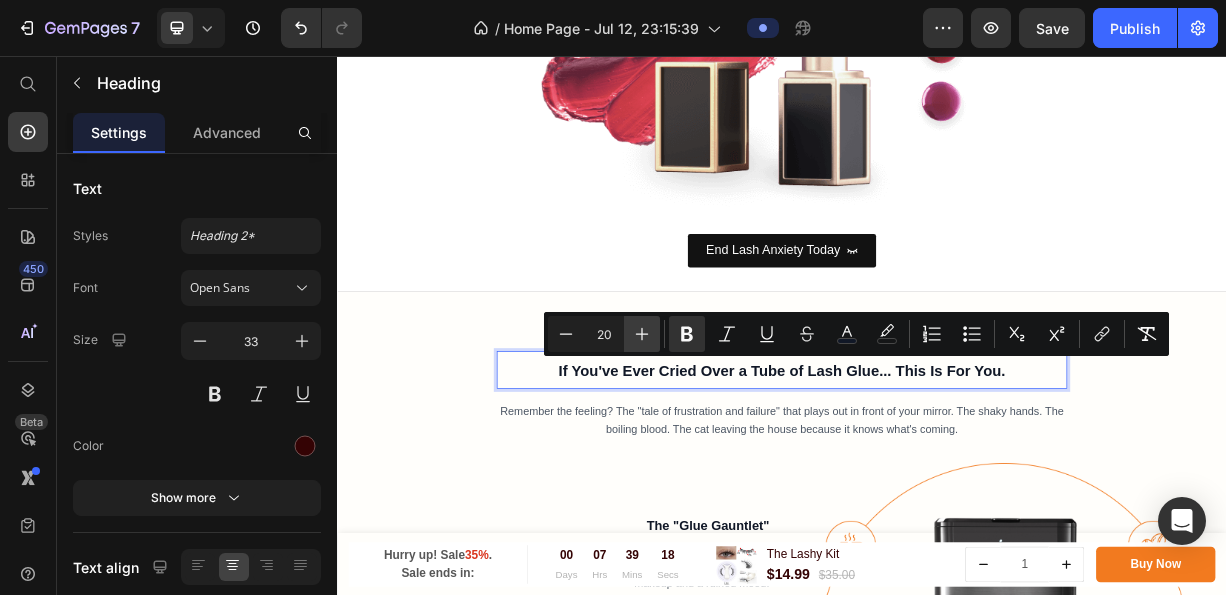 click 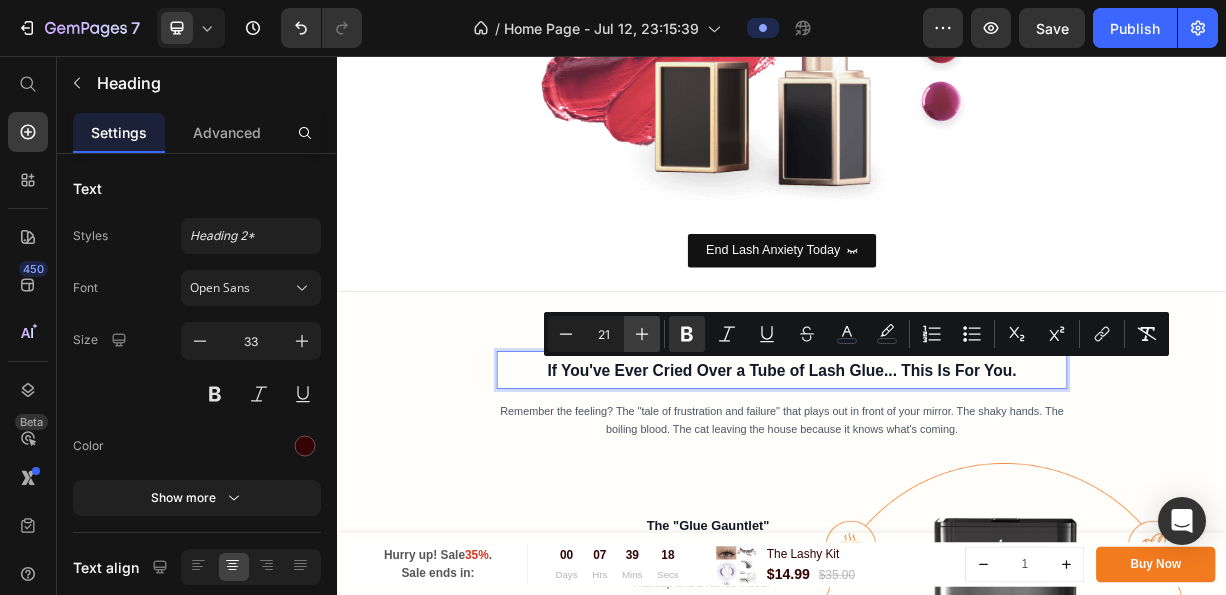 click 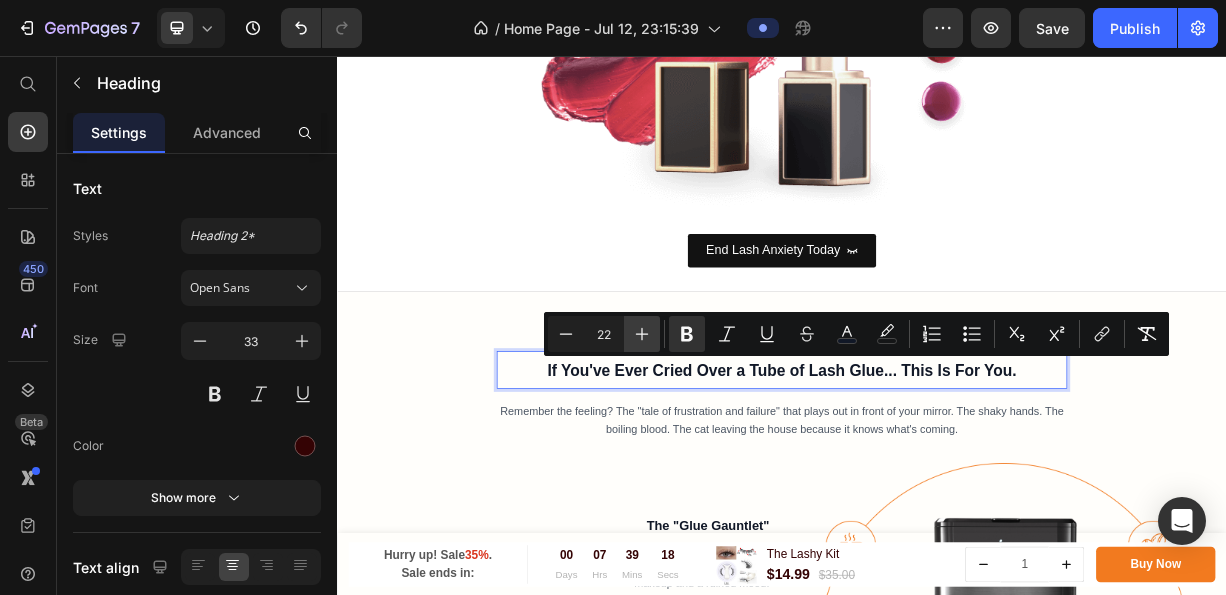 click 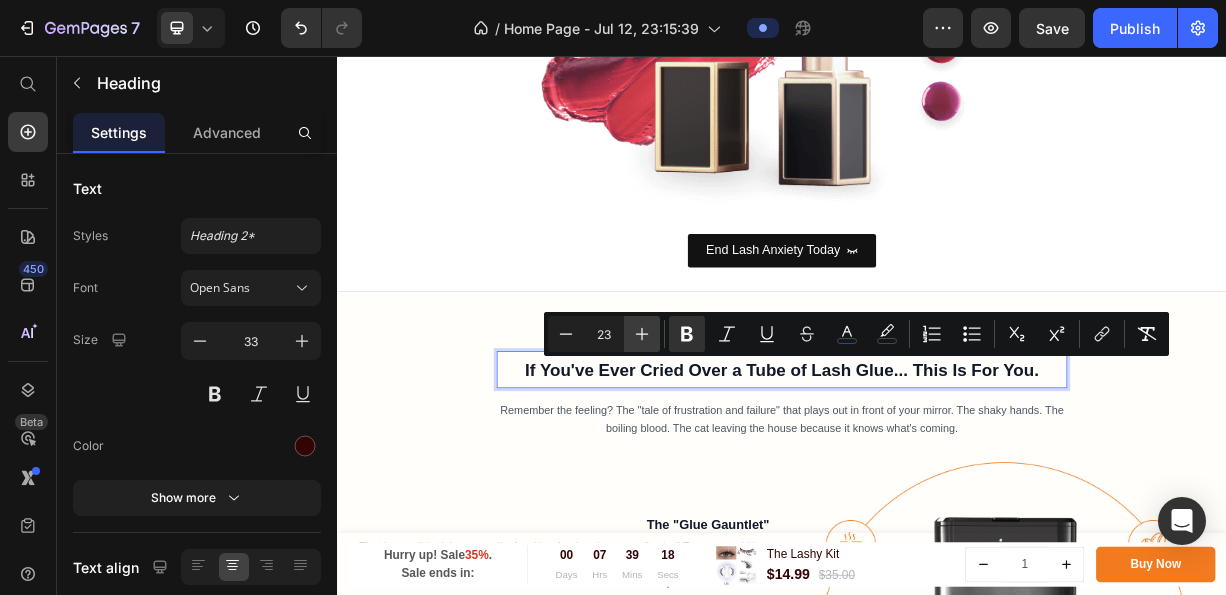 click 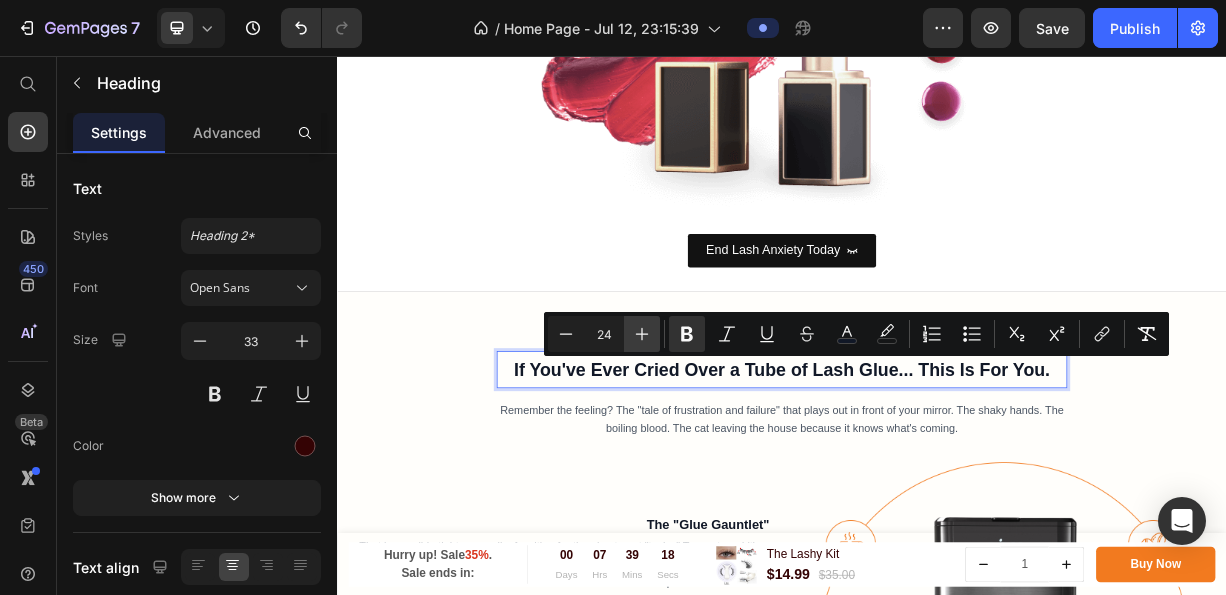 click 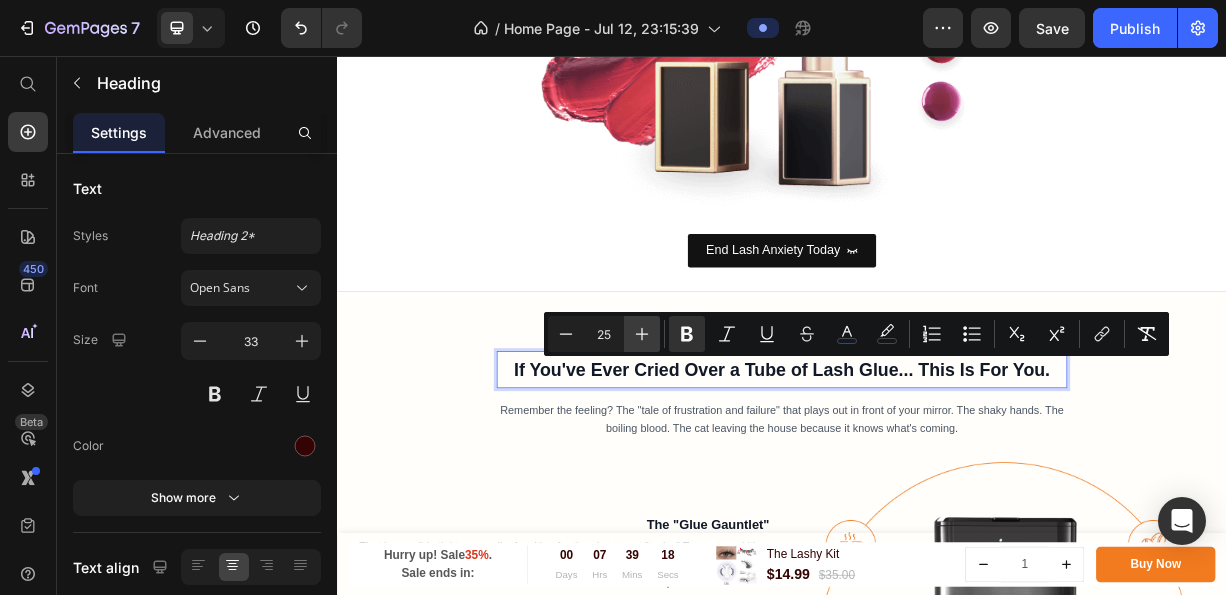 click 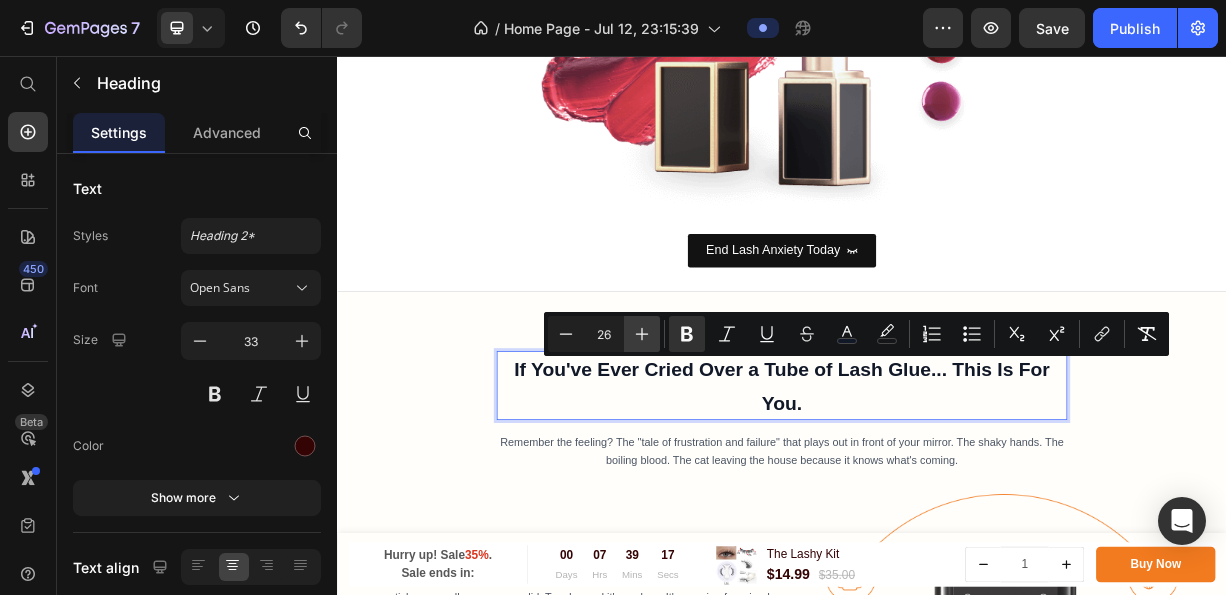 click 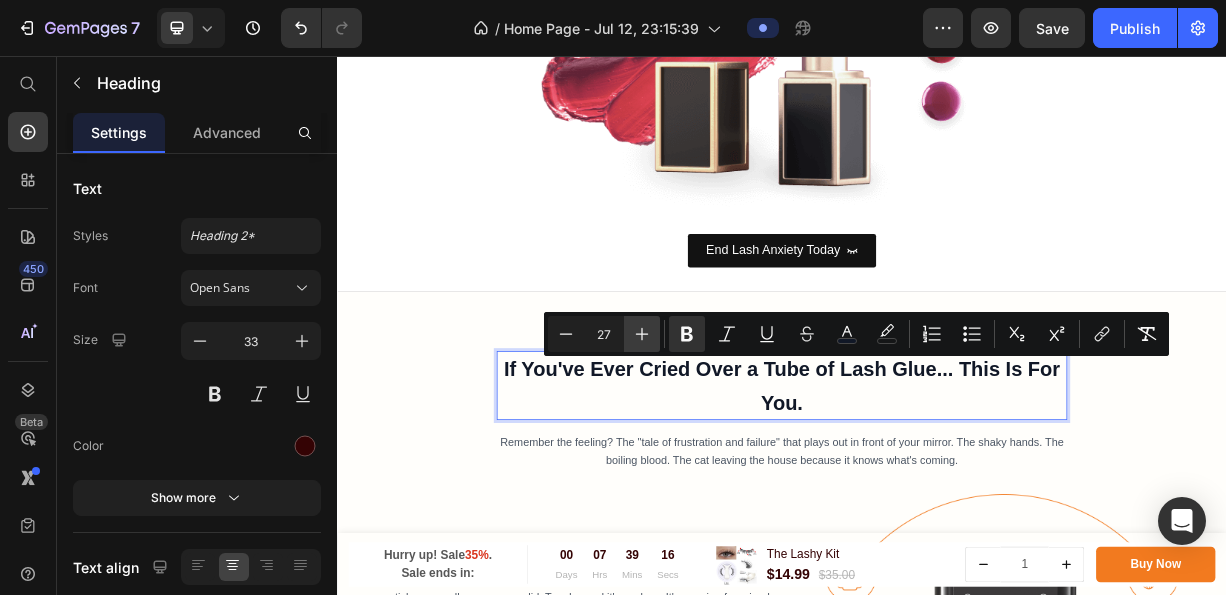click 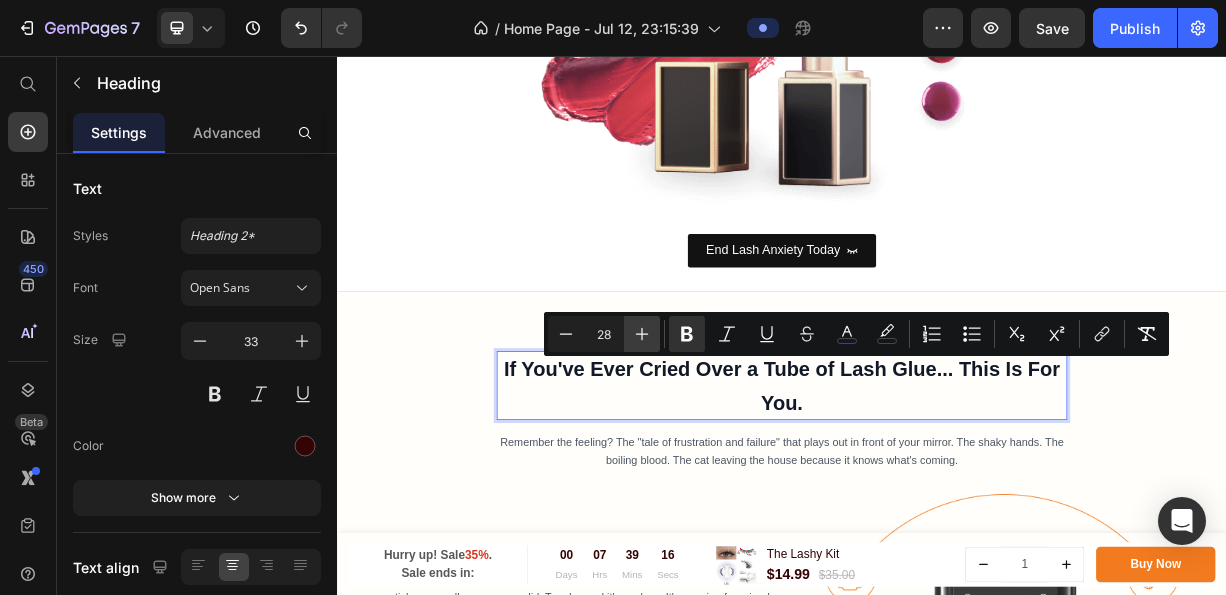 click 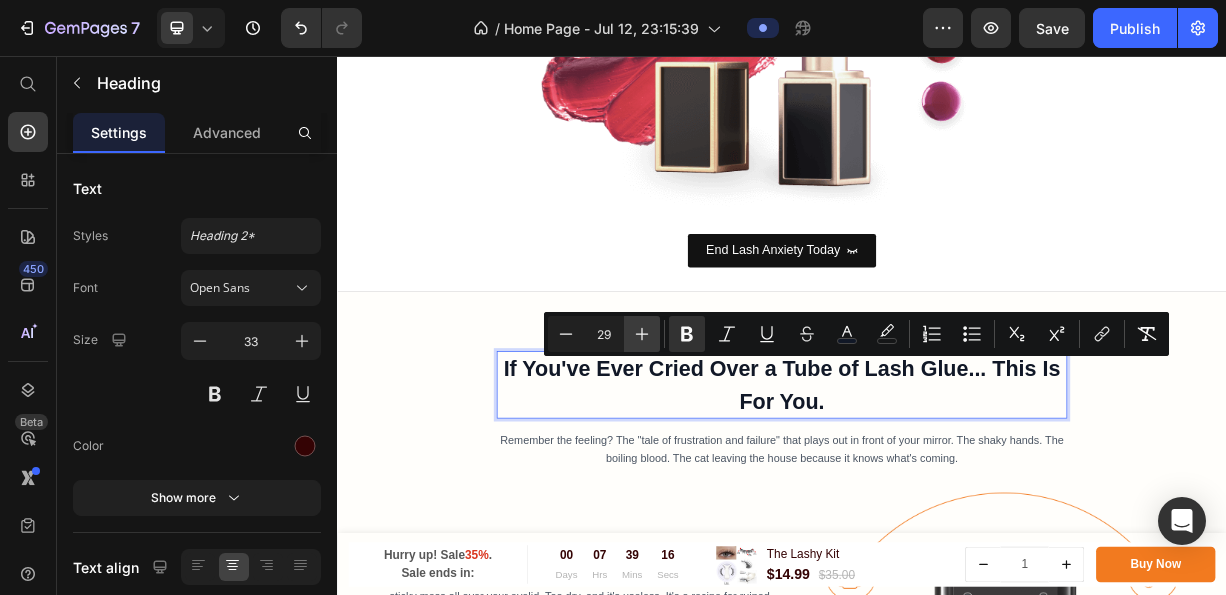 click 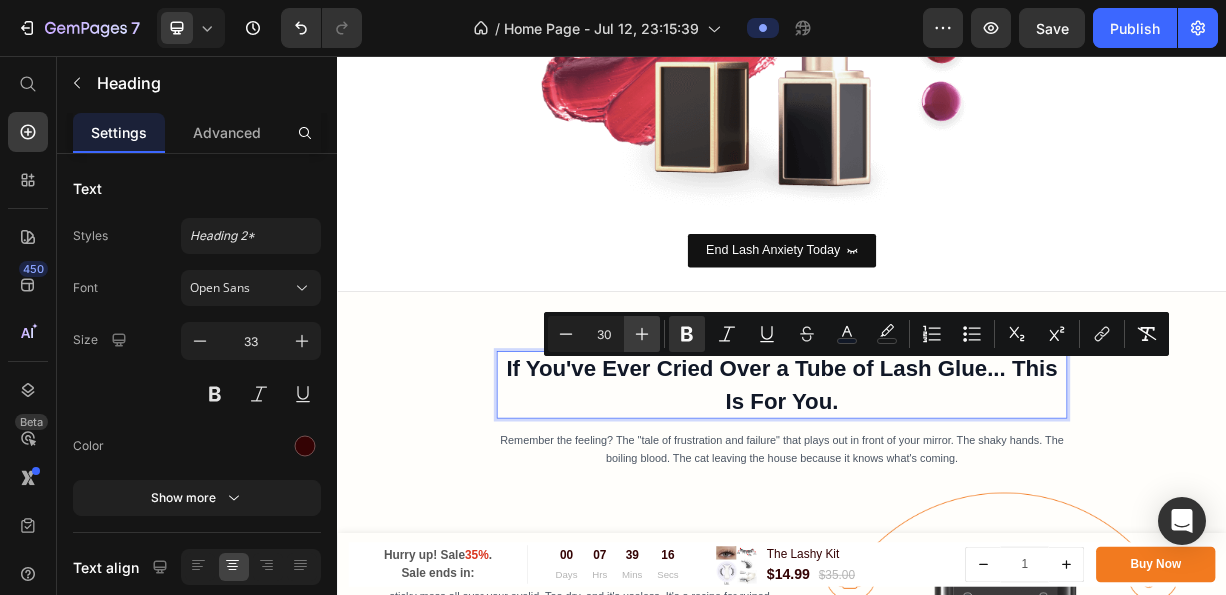 click 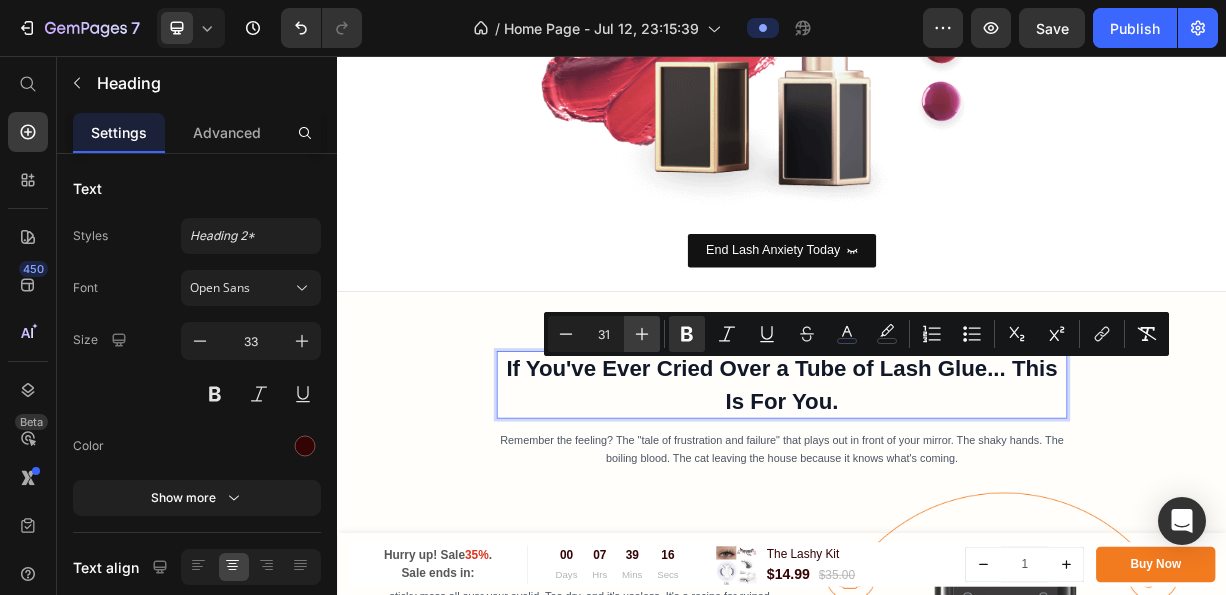 click 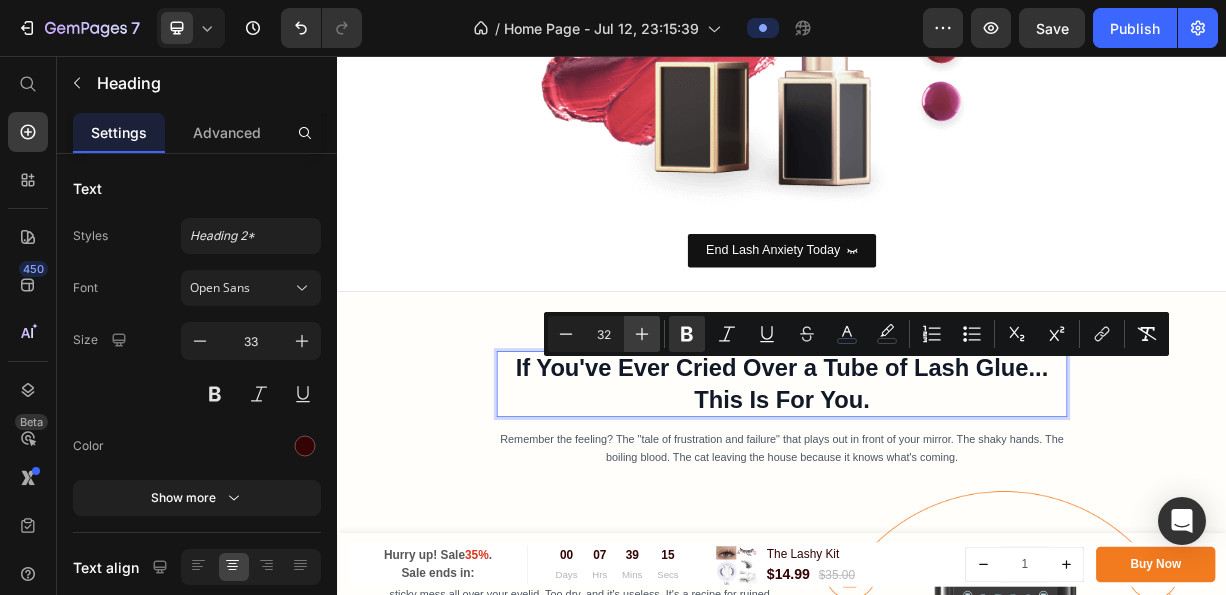click 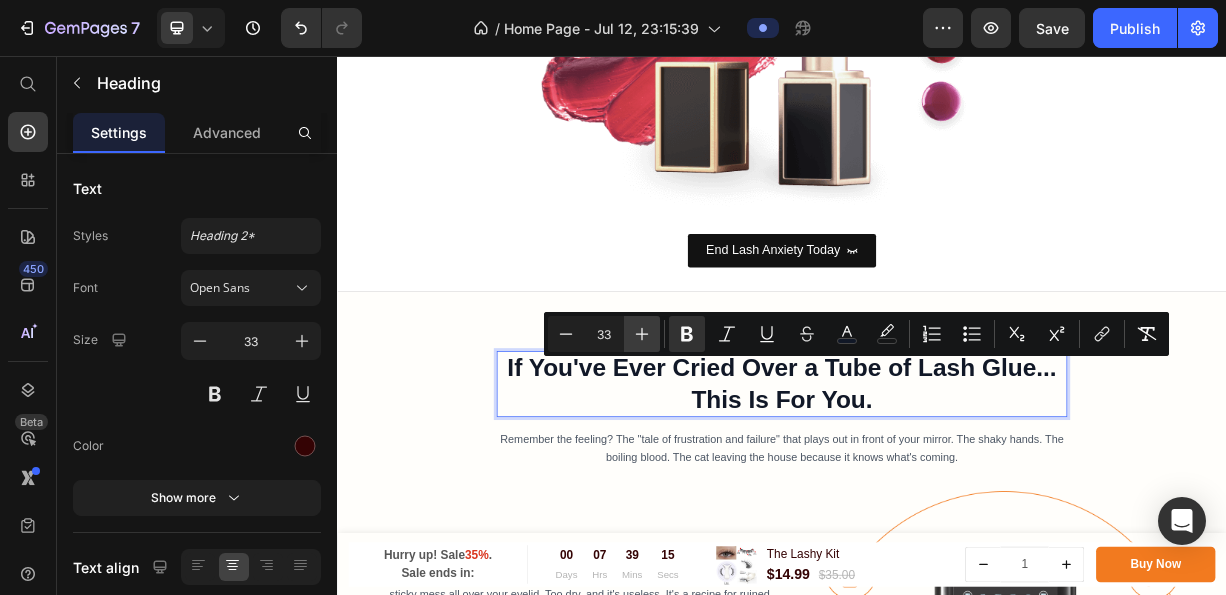 click 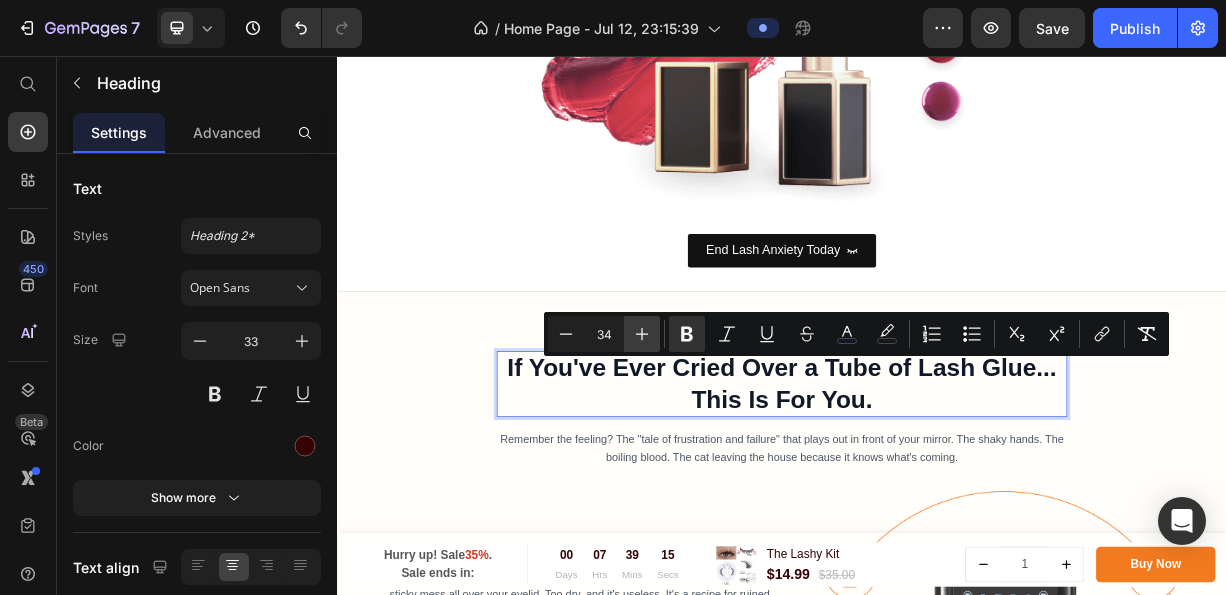 click 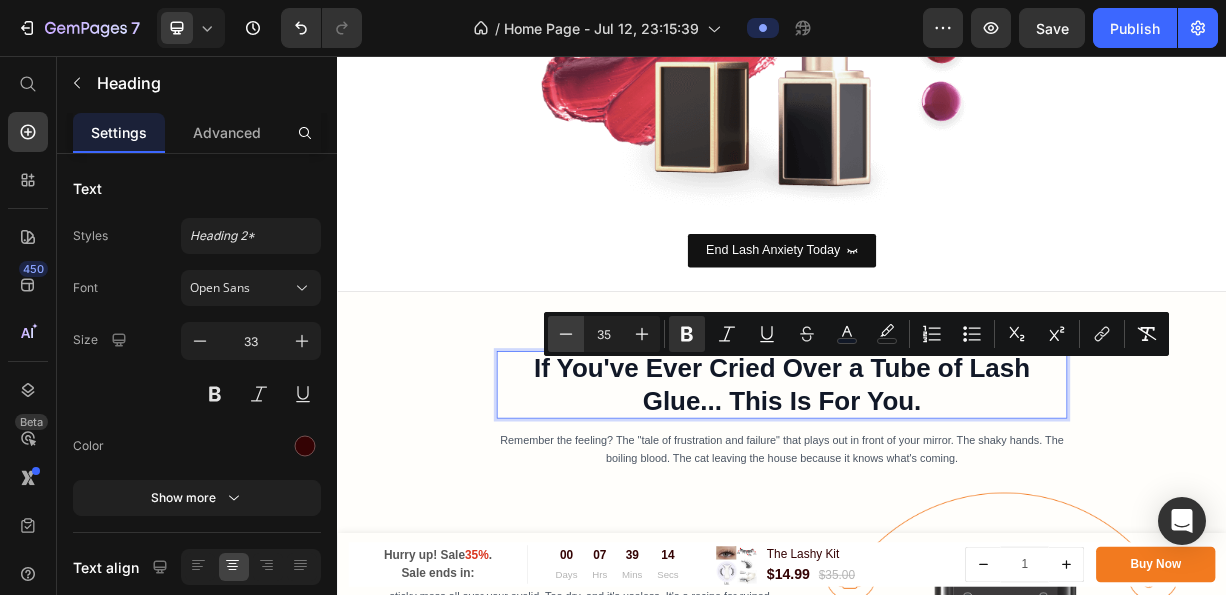 click 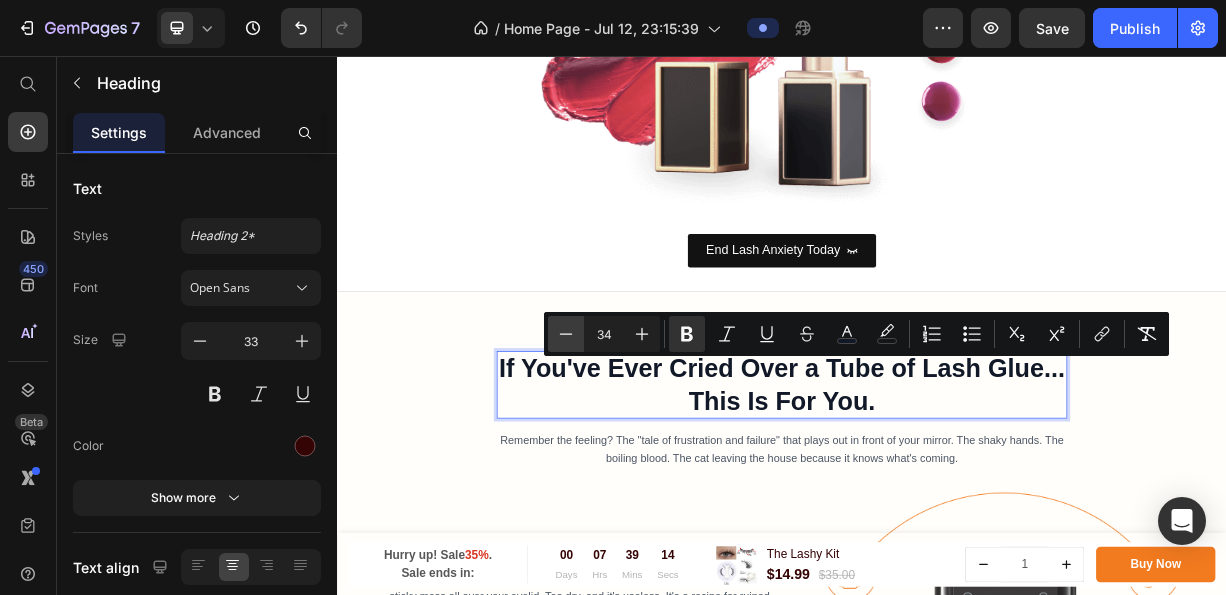 click 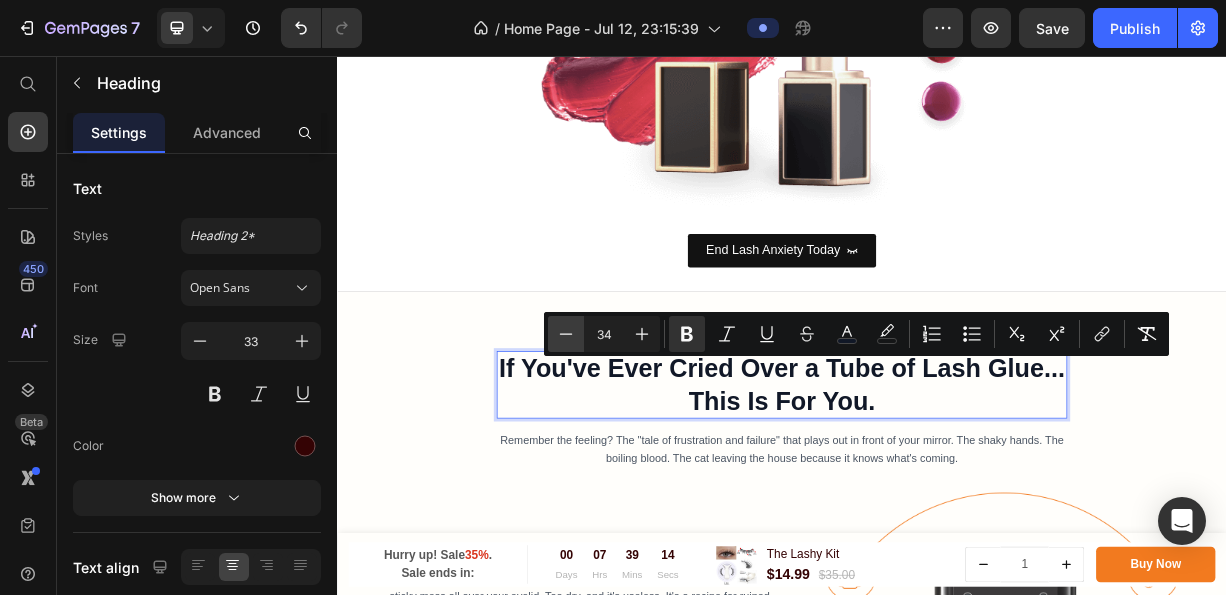 type on "33" 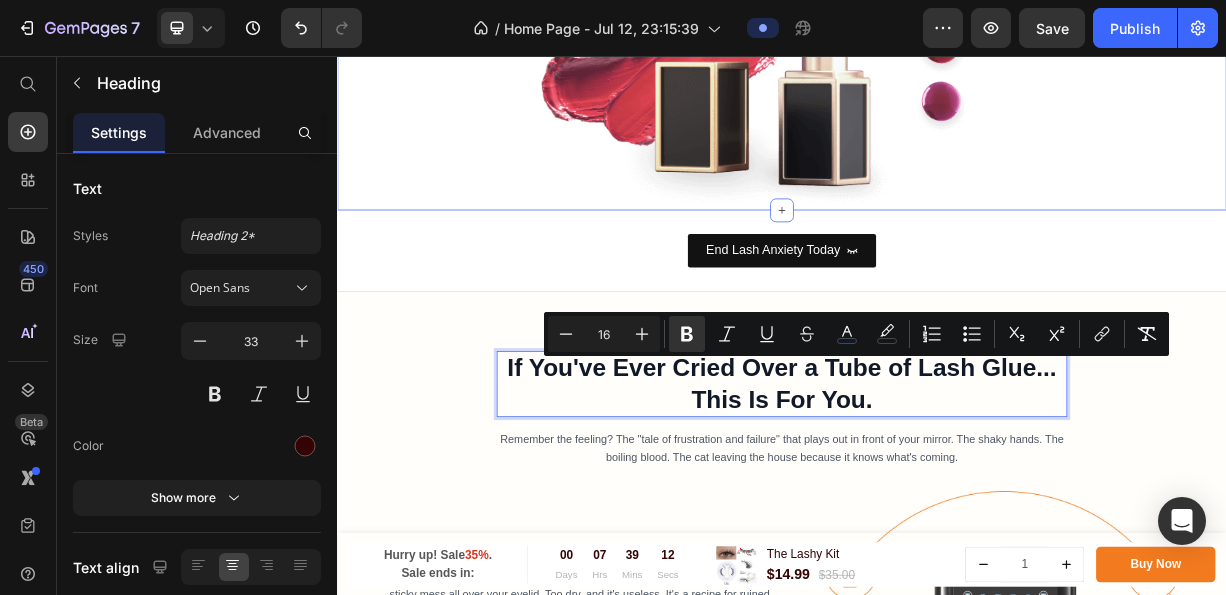 click on "If You've Ever Cried Over a Tube of Lash Glue... This Is For You. Heading   16 Remember the feeling? The "tale of frustration and failure" that plays out in front of your mirror. The shaky hands. The boiling blood. The cat leaving the house because it knows what's coming. Text block" at bounding box center (937, 533) 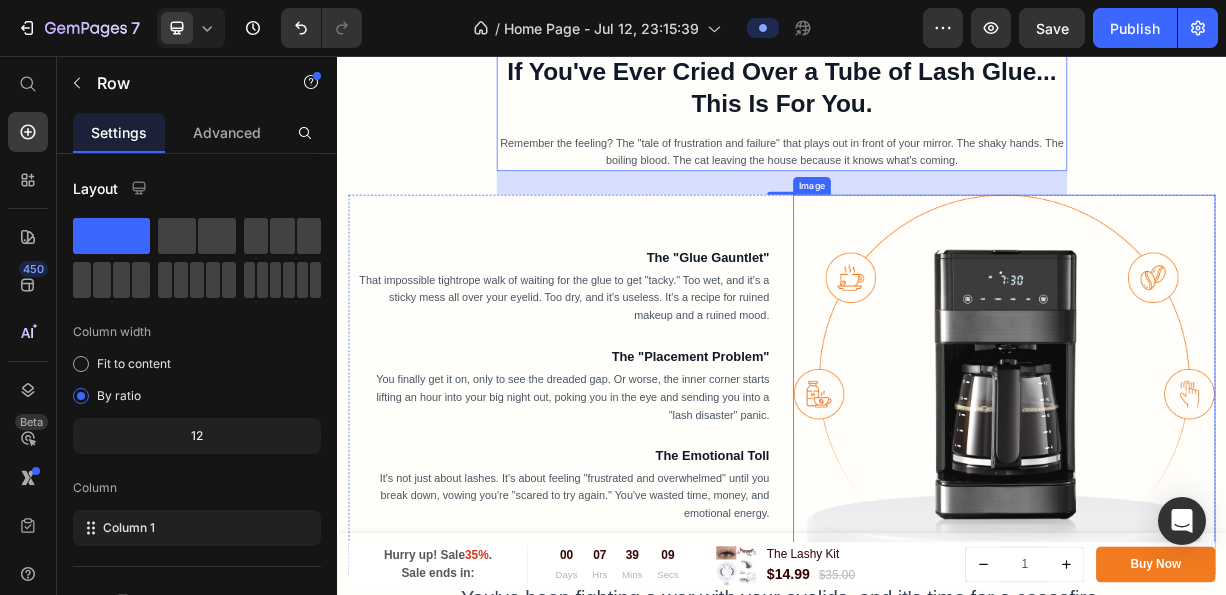 click at bounding box center (1237, 499) 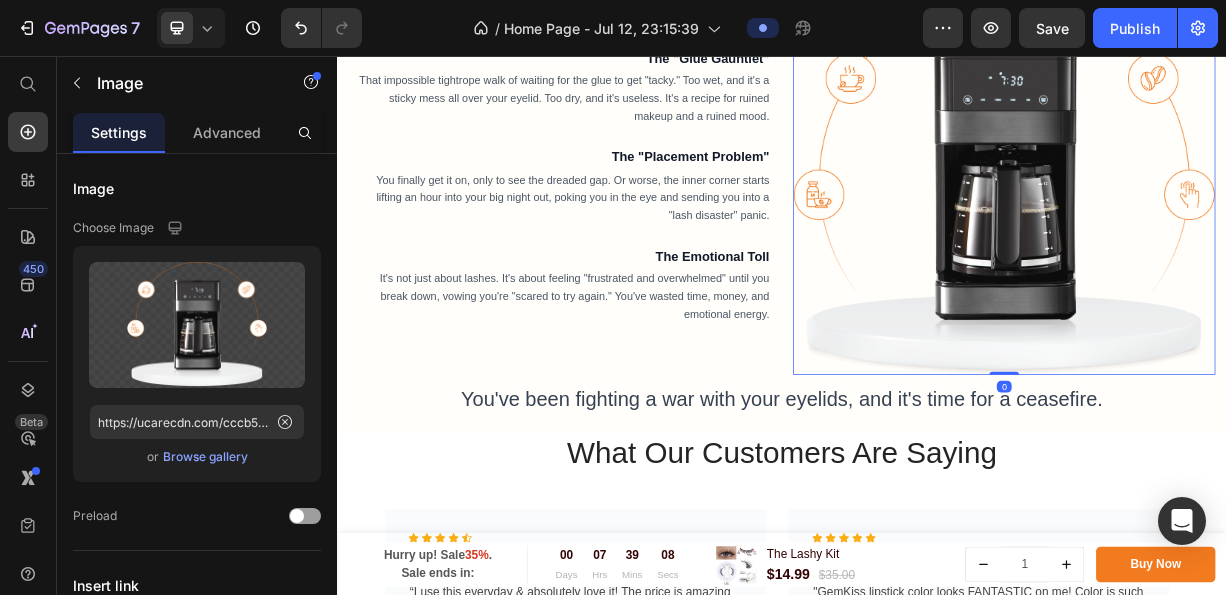 scroll, scrollTop: 1199, scrollLeft: 0, axis: vertical 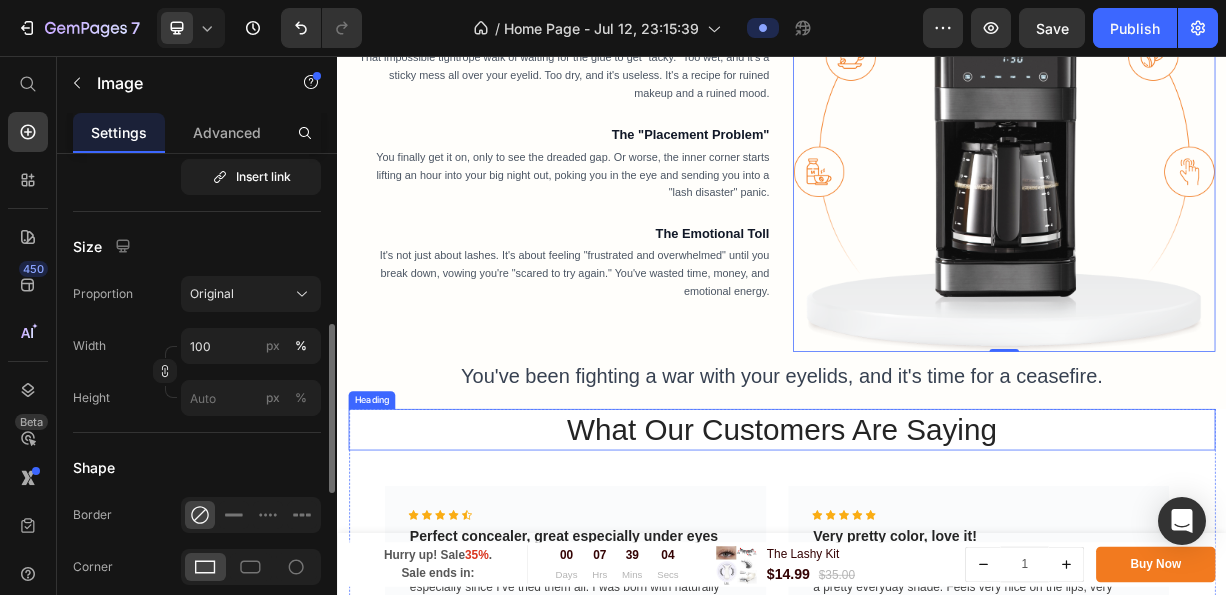 click on "What Our Customers Are Saying" at bounding box center (937, 560) 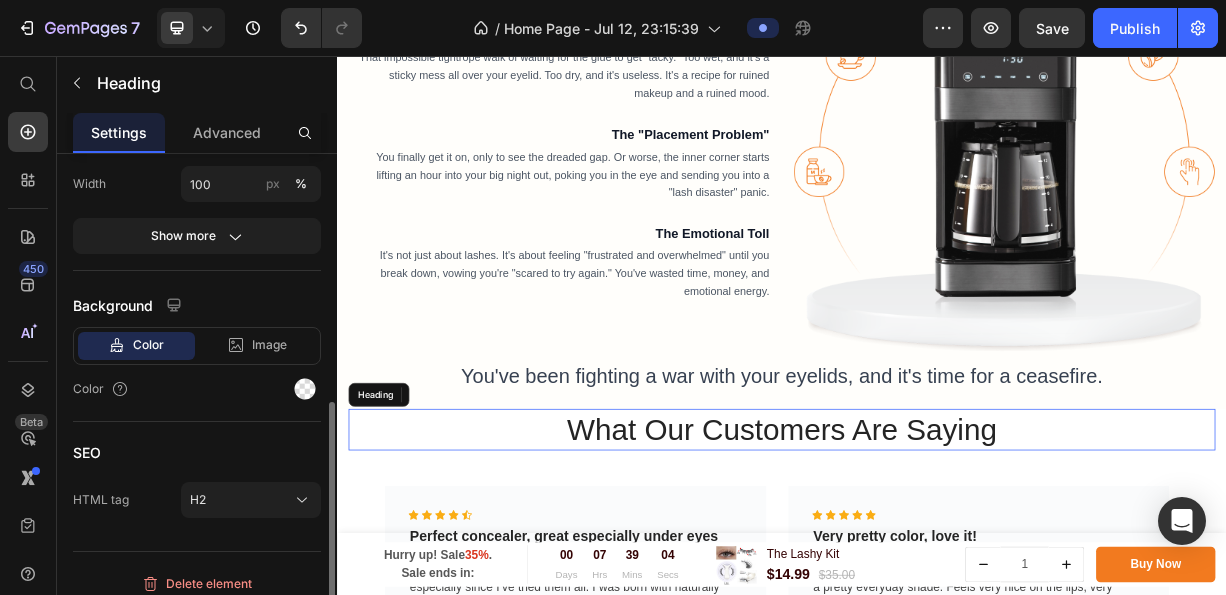 scroll, scrollTop: 1099, scrollLeft: 0, axis: vertical 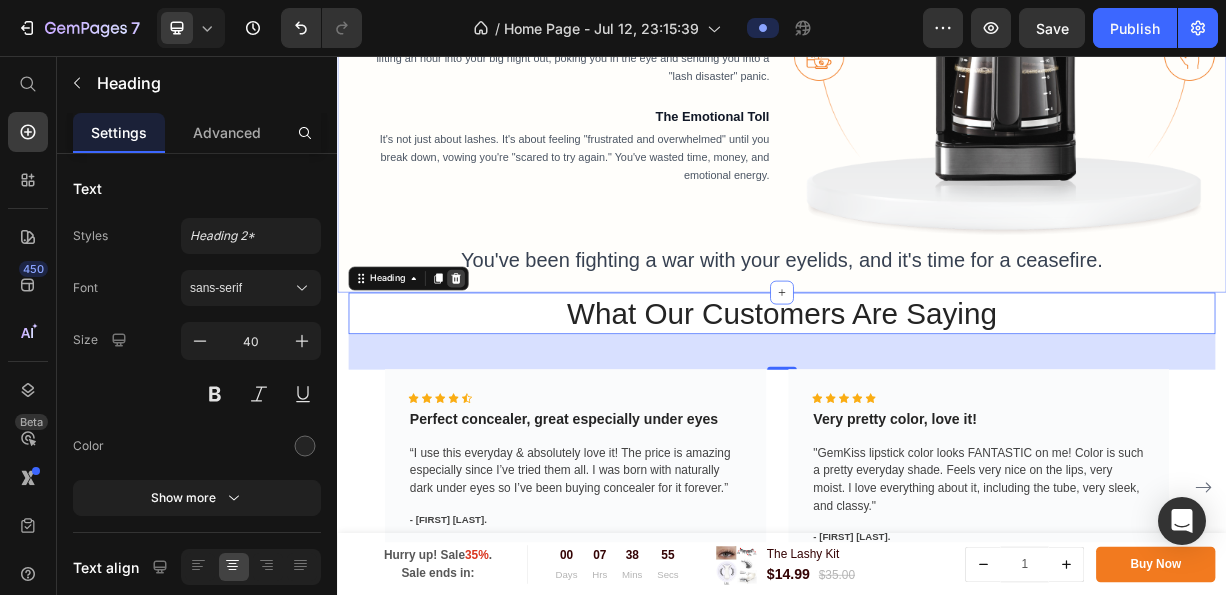 click at bounding box center (497, 356) 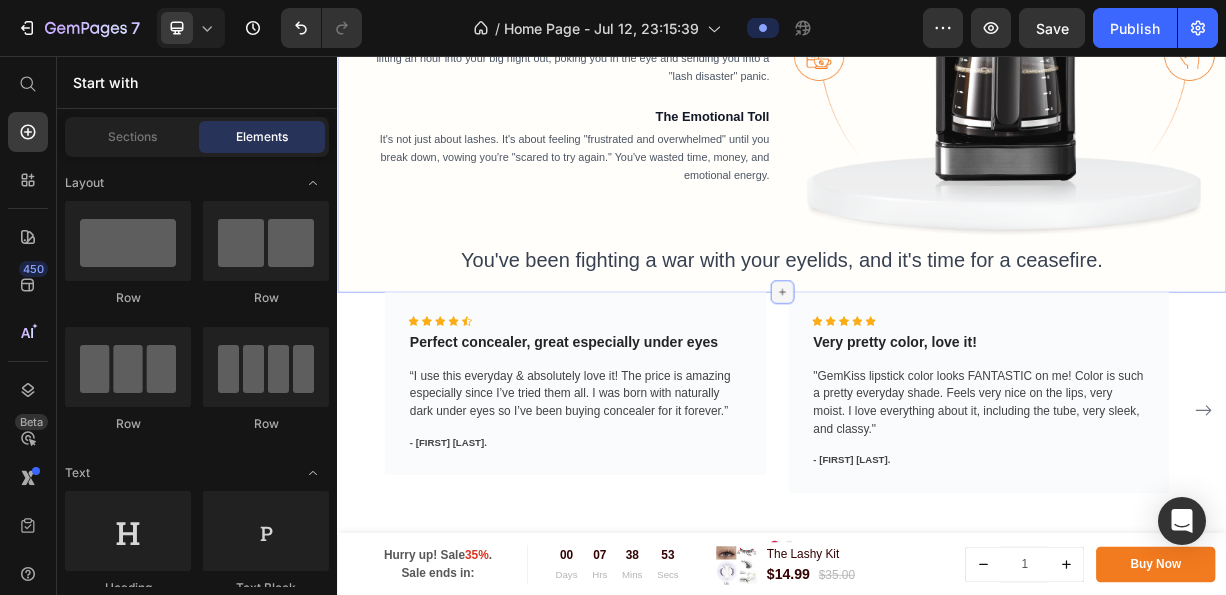 click 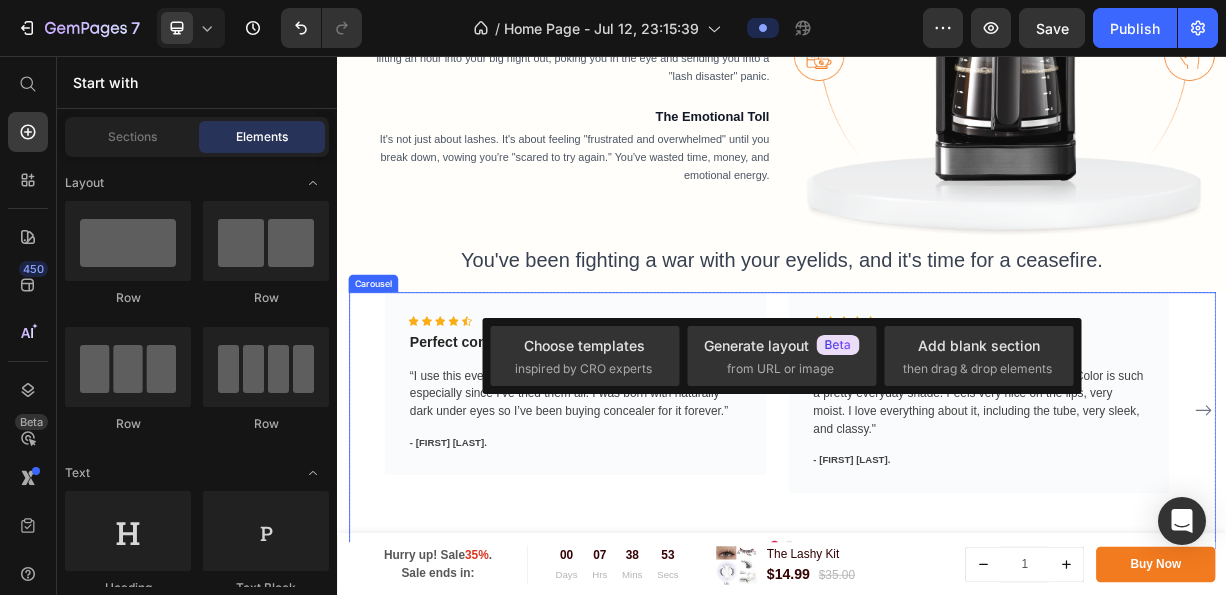 click on "Icon                Icon                Icon                Icon
Icon Icon List Hoz Perfect concealer, great especially under eyes Text block “I use this everyday & absolutely love it! The price is amazing especially since I’ve tried them all. I was born with naturally dark under eyes so I’ve been buying concealer for it forever.” Text block - Giselle M. Text block Row                Icon                Icon                Icon                Icon
Icon Icon List Hoz Very pretty color, love it! Text block "GemKiss lipstick color looks FANTASTIC on me! Color is such a pretty everyday shade. Feels very nice on the lips, very moist. I love everything about it, including the tube, very sleek, and classy." Text block - Kristen S. Text block Row                Icon                Icon                Icon                Icon
Icon Icon List Hoz Perfect concealer, great especially under eyes Text block Text block - Giselle M. Text block Row Icon Row" at bounding box center [937, 534] 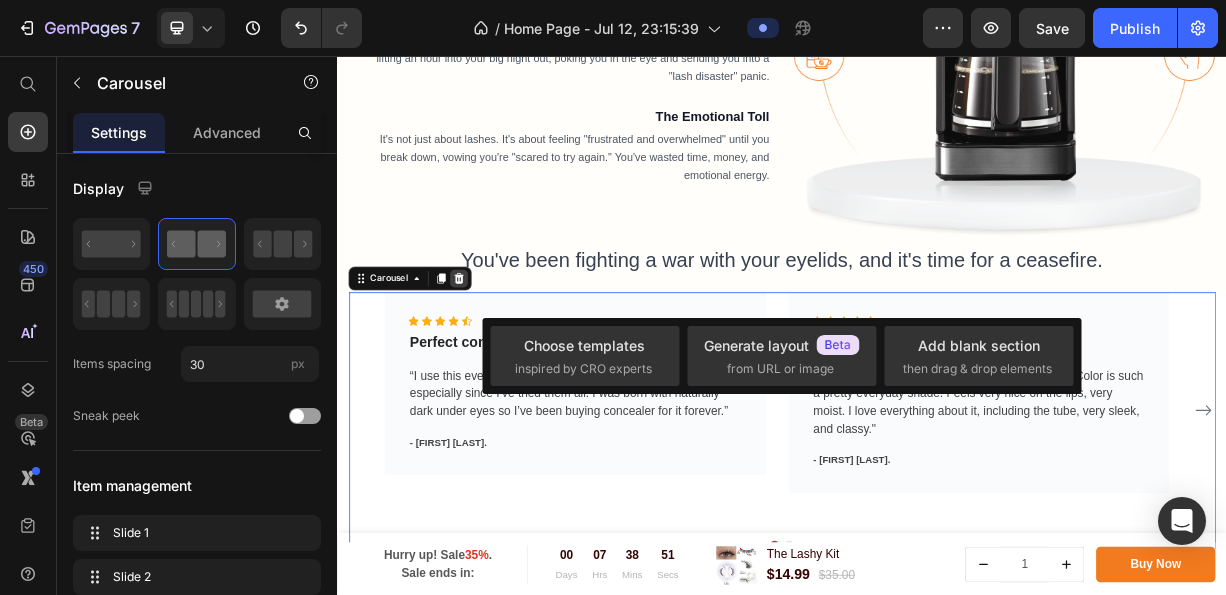 click 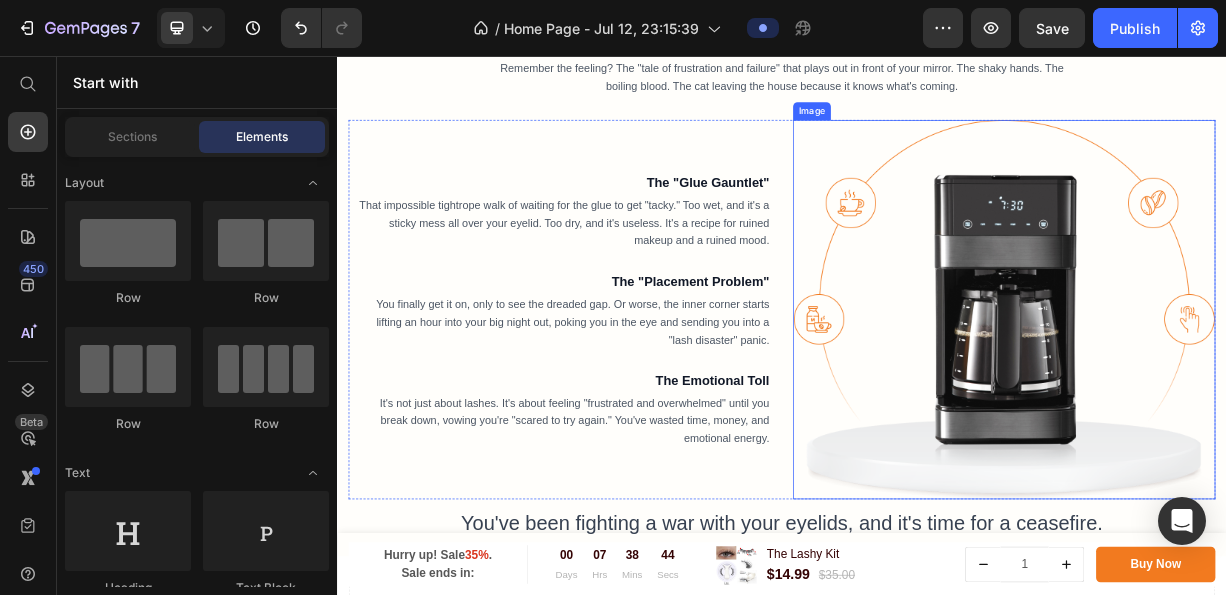 scroll, scrollTop: 800, scrollLeft: 0, axis: vertical 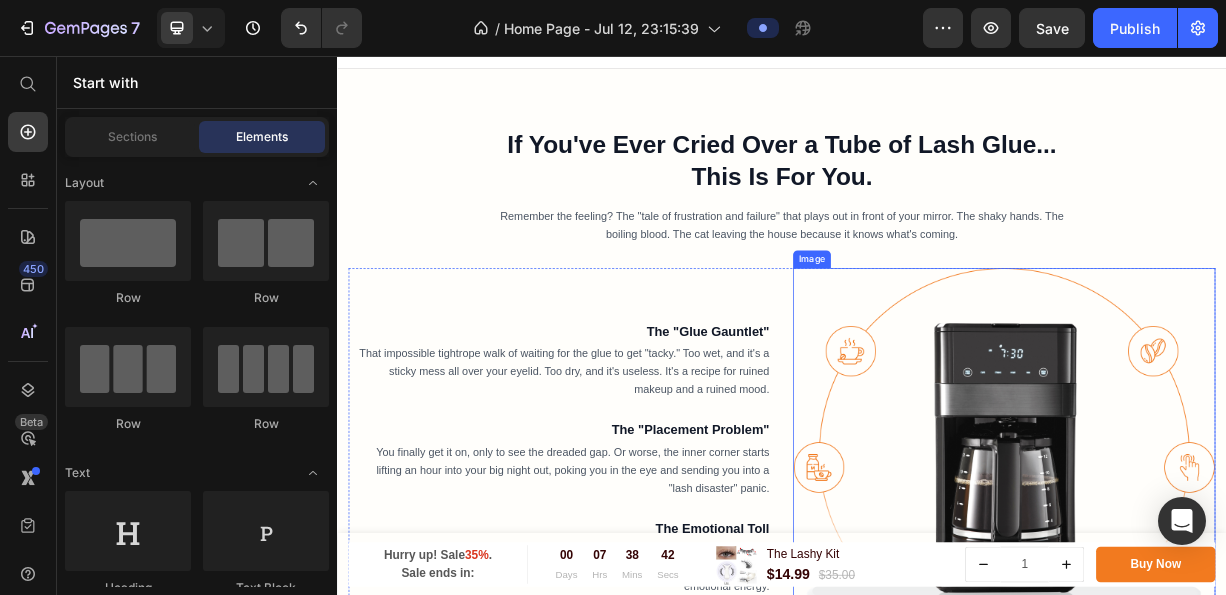 click at bounding box center [1237, 598] 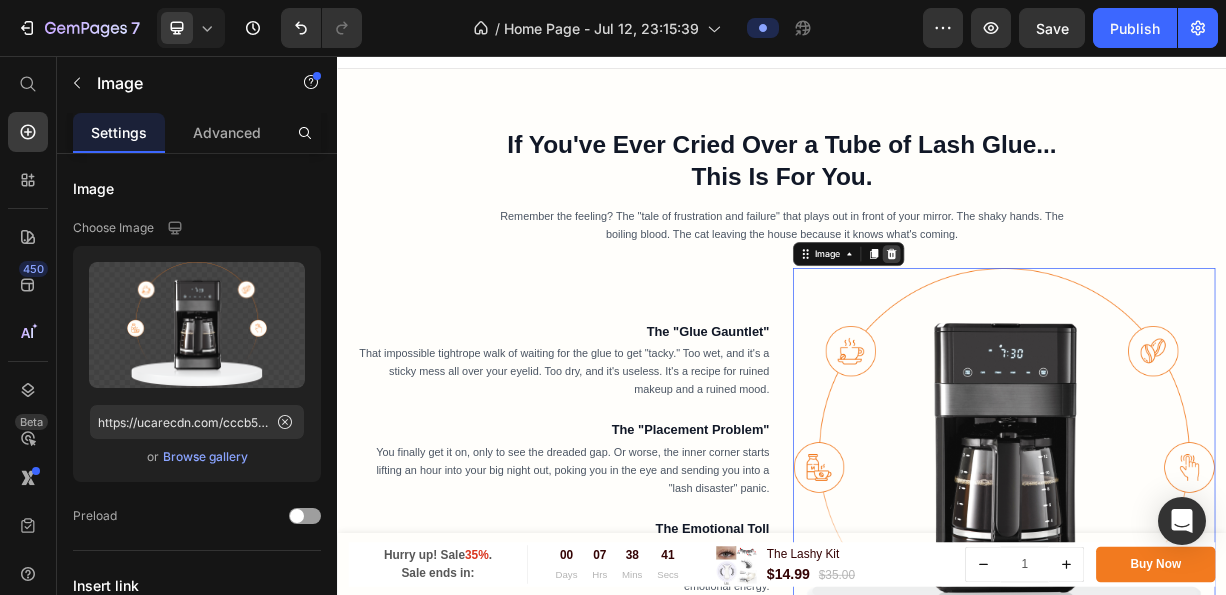 click 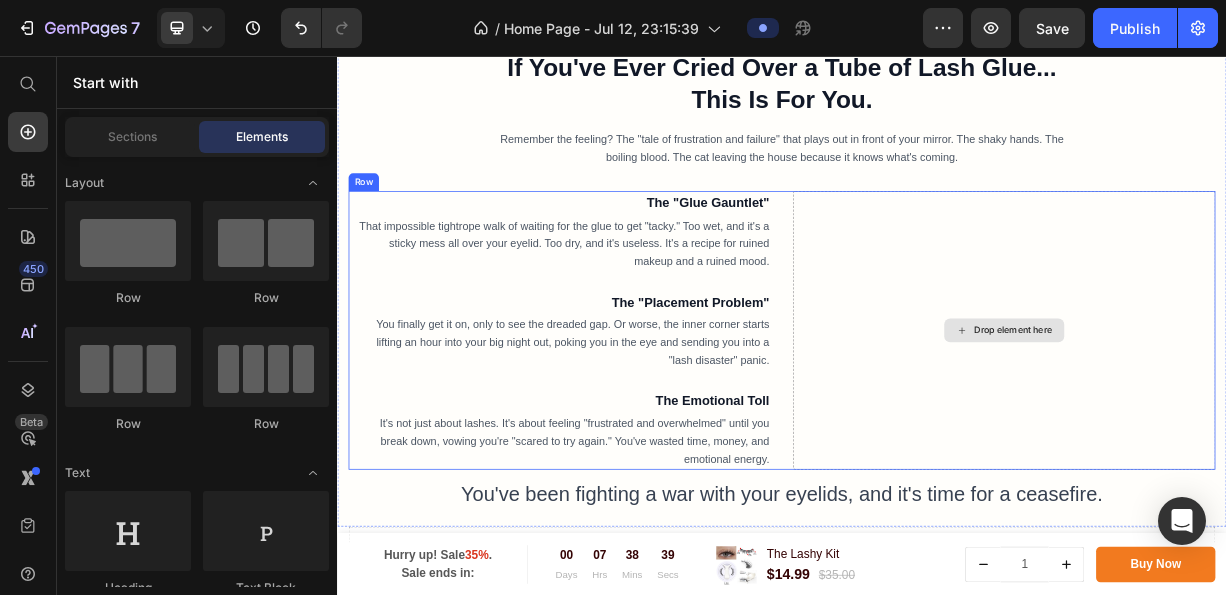 scroll, scrollTop: 900, scrollLeft: 0, axis: vertical 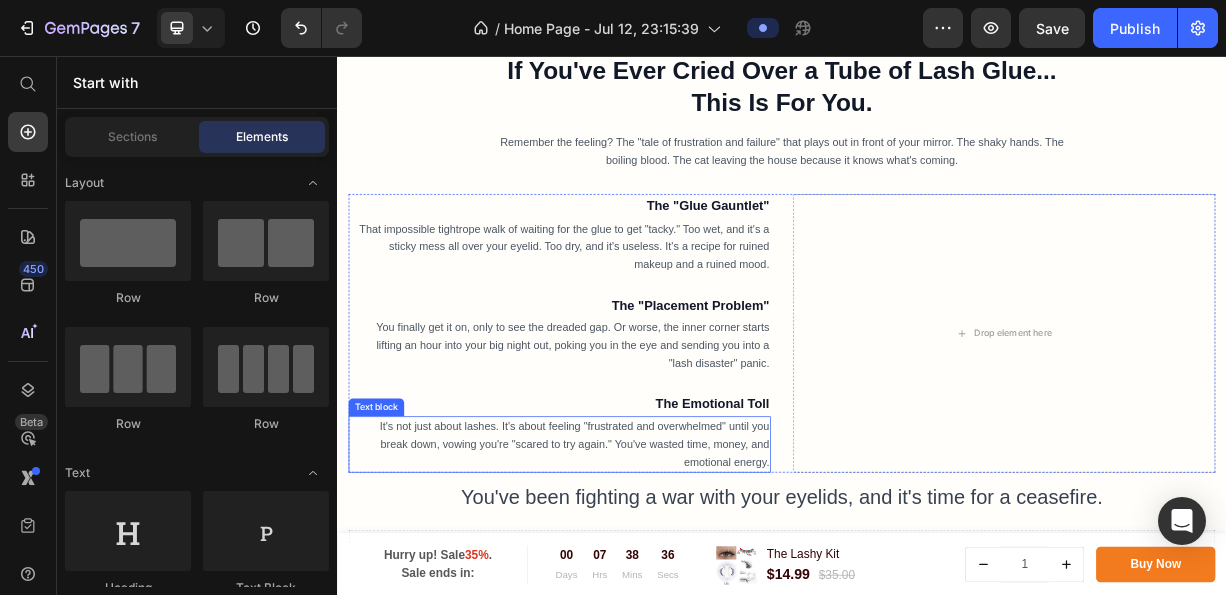 click on "It's not just about lashes. It's about feeling "frustrated and overwhelmed" until you break down, vowing you're "scared to try again." You've wasted time, money, and emotional energy." at bounding box center (657, 580) 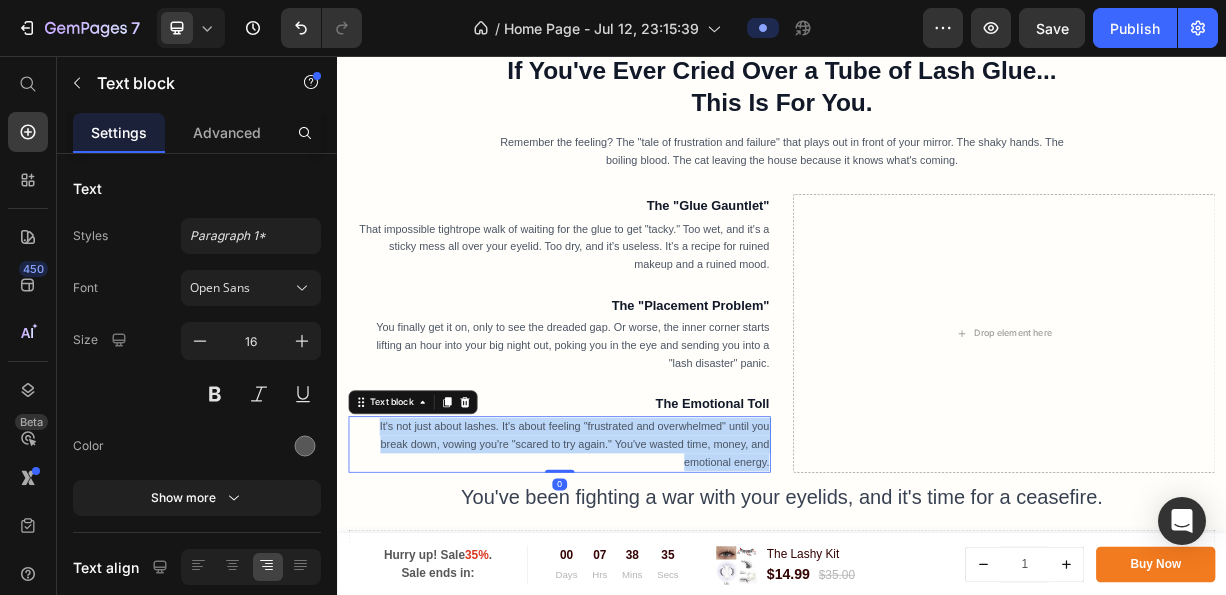 click on "It's not just about lashes. It's about feeling "frustrated and overwhelmed" until you break down, vowing you're "scared to try again." You've wasted time, money, and emotional energy." at bounding box center [657, 580] 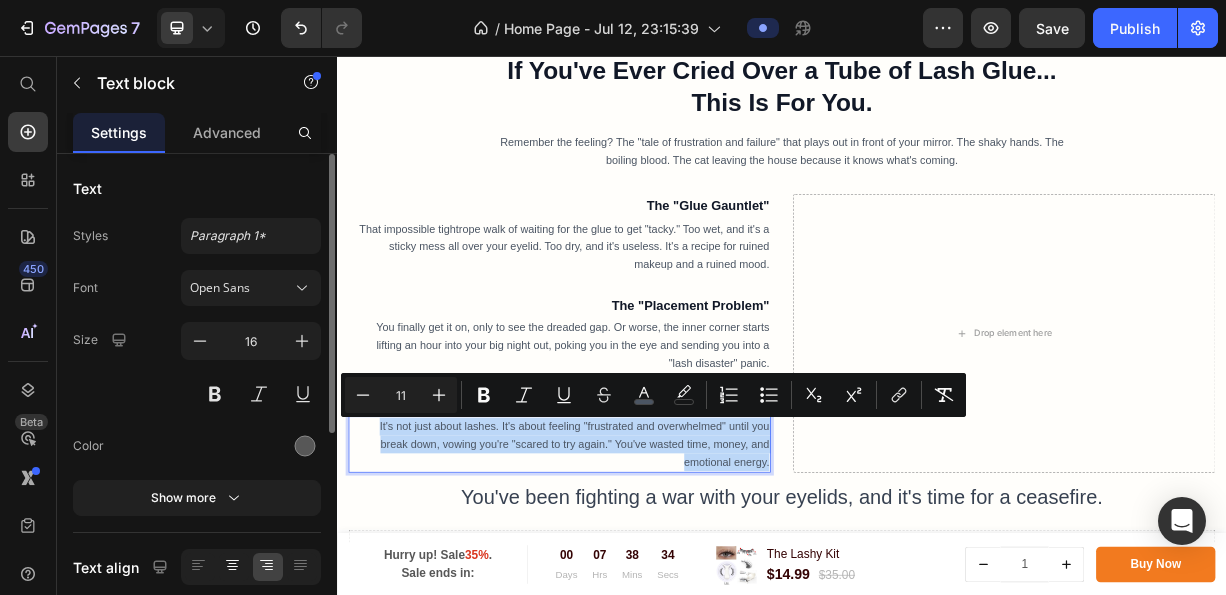 scroll, scrollTop: 100, scrollLeft: 0, axis: vertical 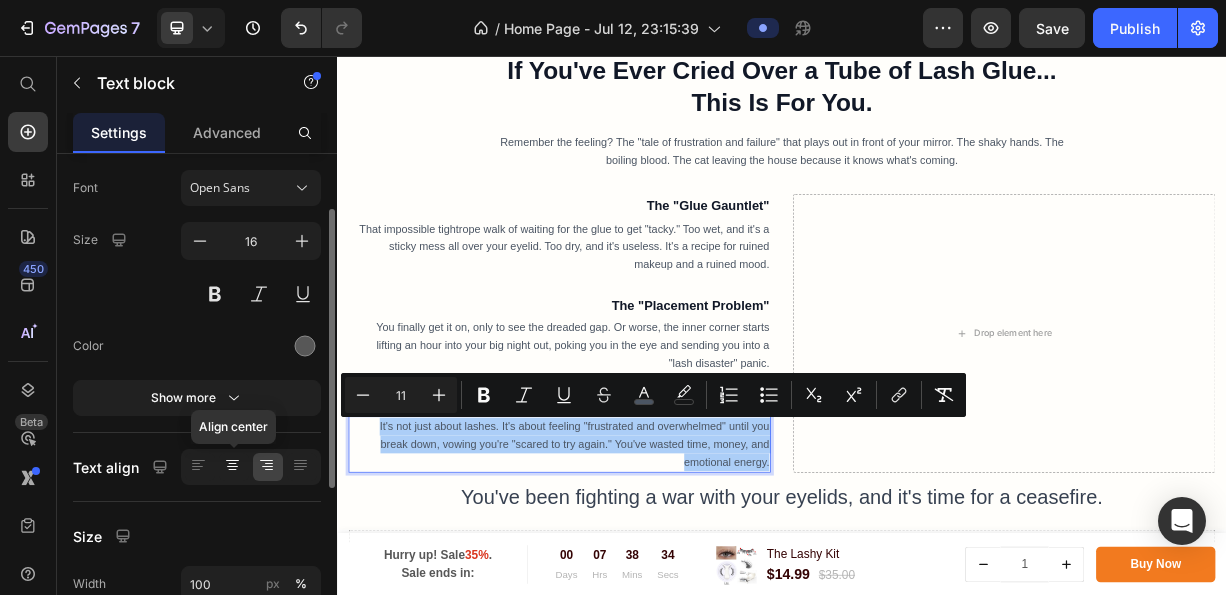 click 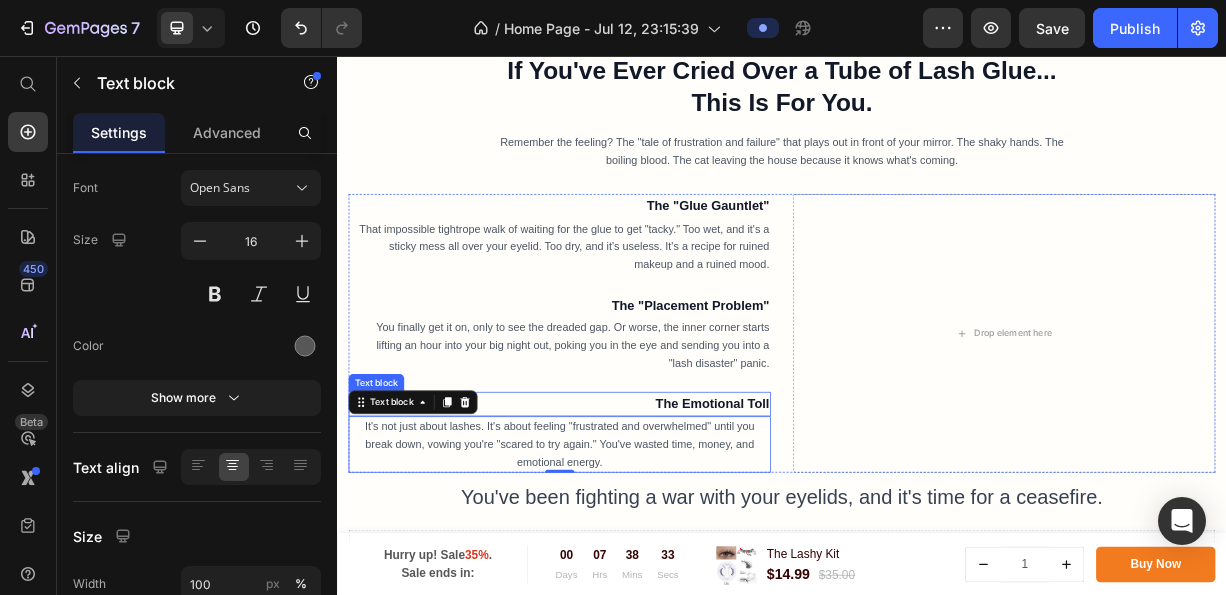click on "The Emotional Toll" at bounding box center (843, 525) 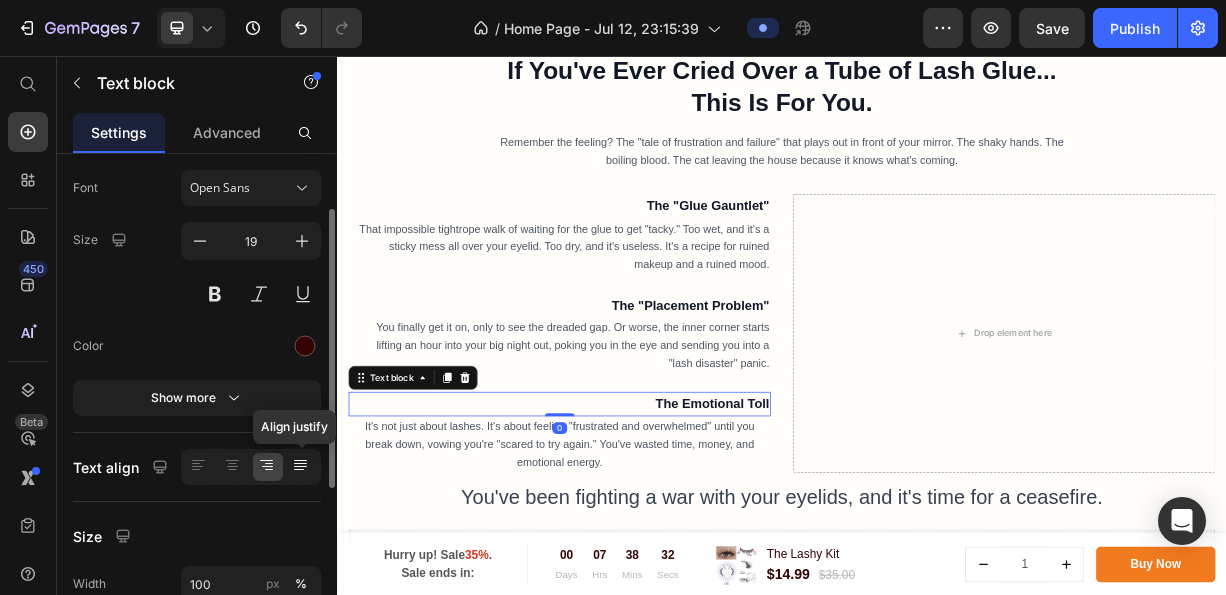 click 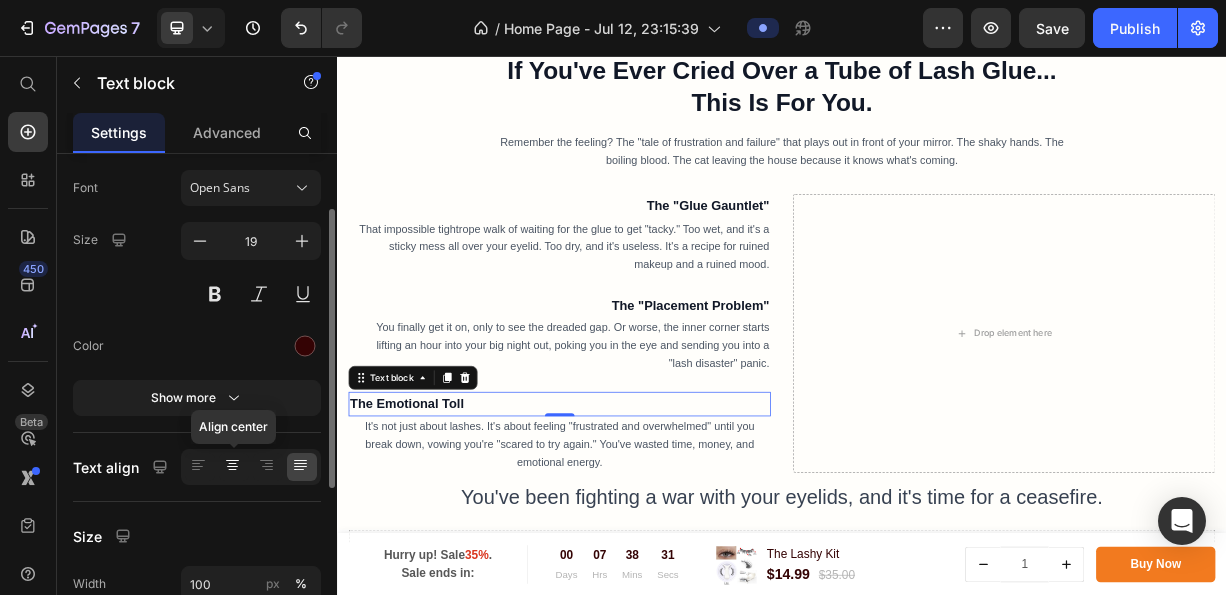 click 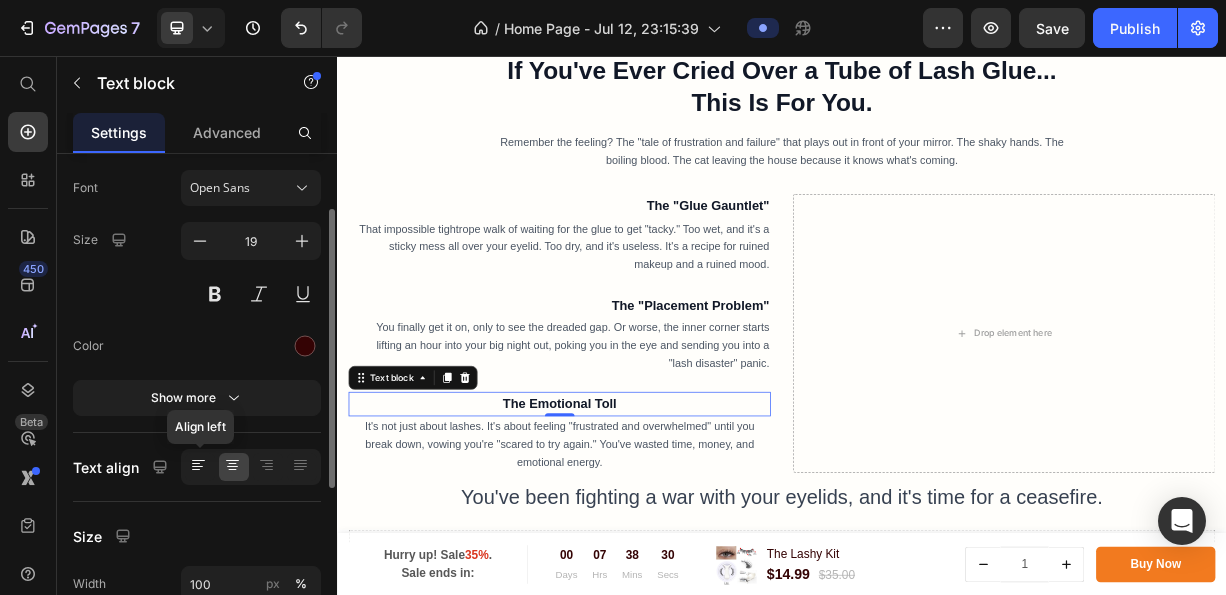 click 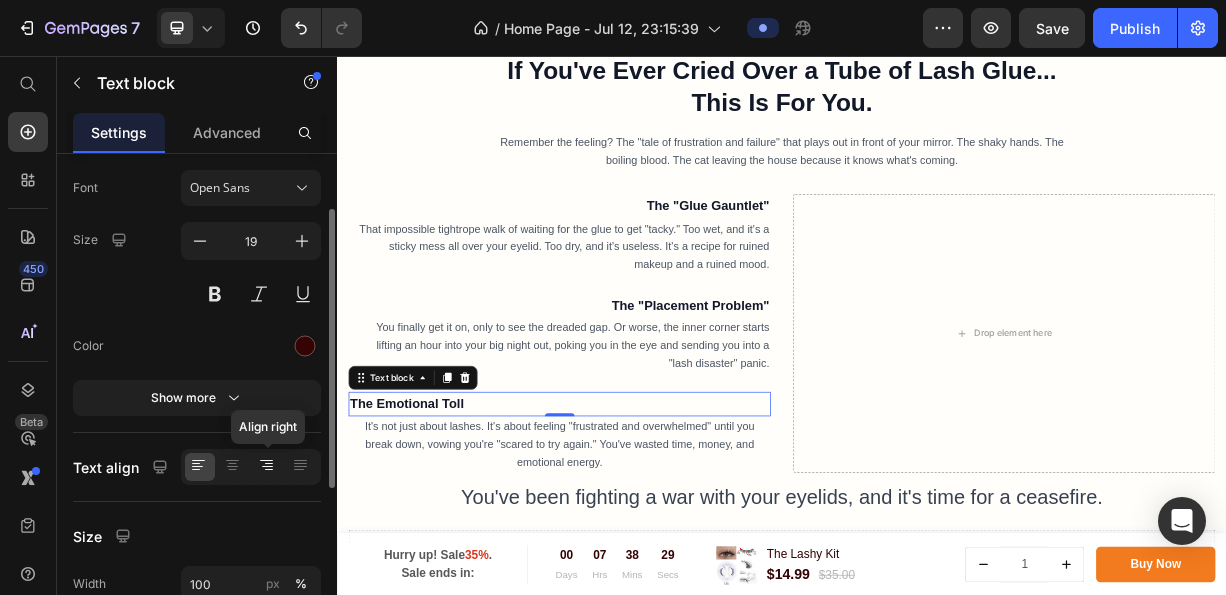 click 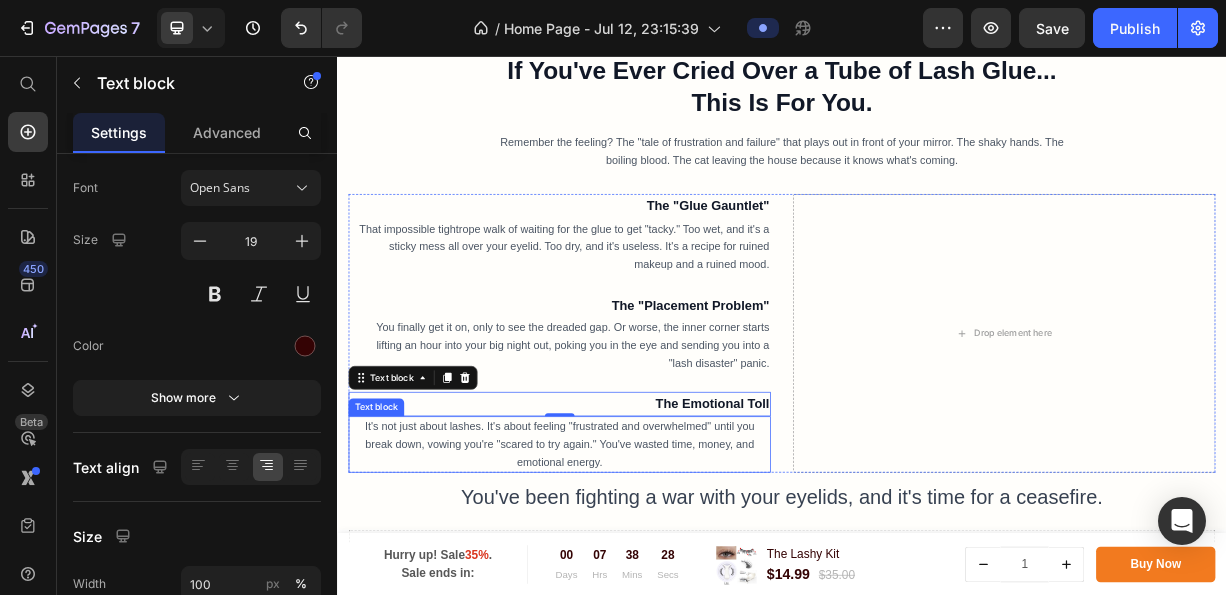 click on "It's not just about lashes. It's about feeling "frustrated and overwhelmed" until you break down, vowing you're "scared to try again." You've wasted time, money, and emotional energy." at bounding box center [637, 580] 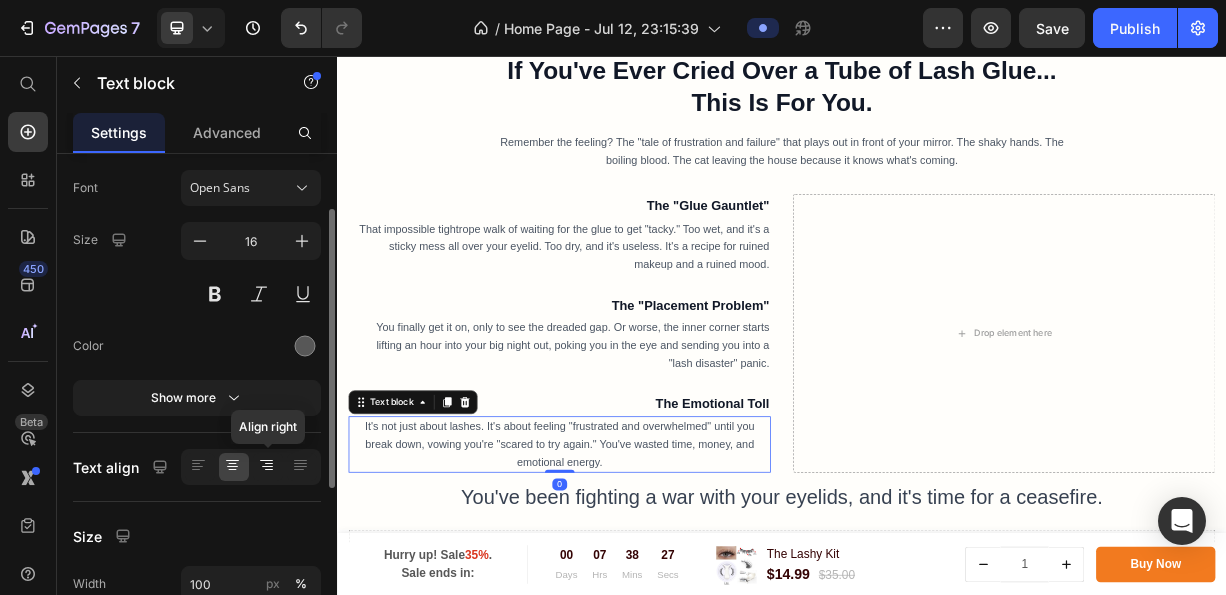 click 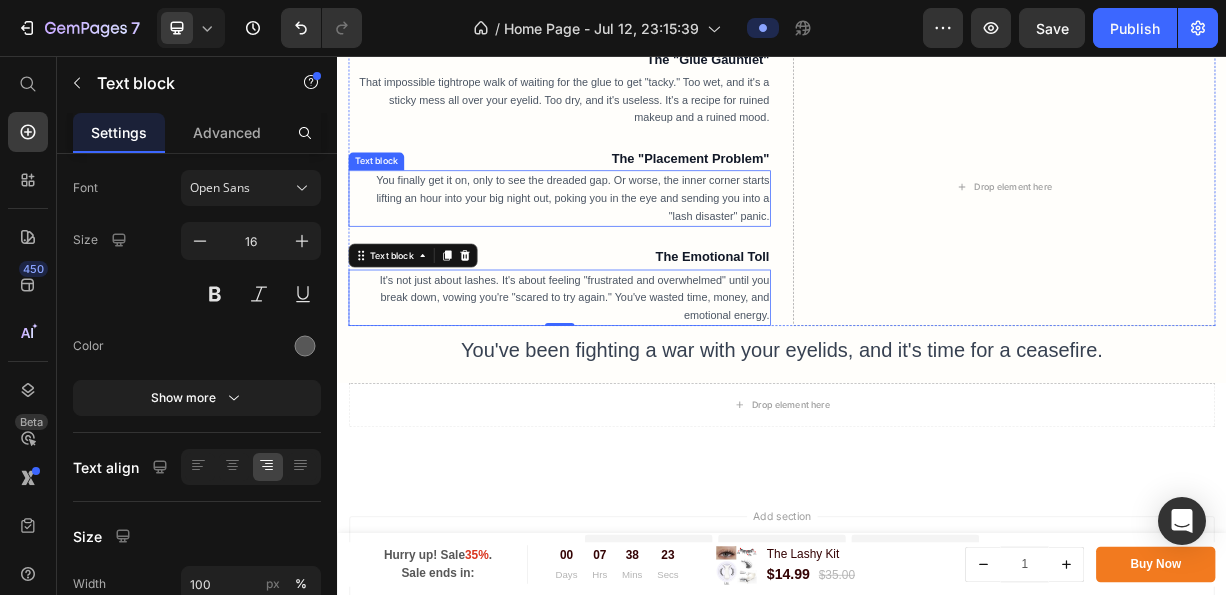 scroll, scrollTop: 1100, scrollLeft: 0, axis: vertical 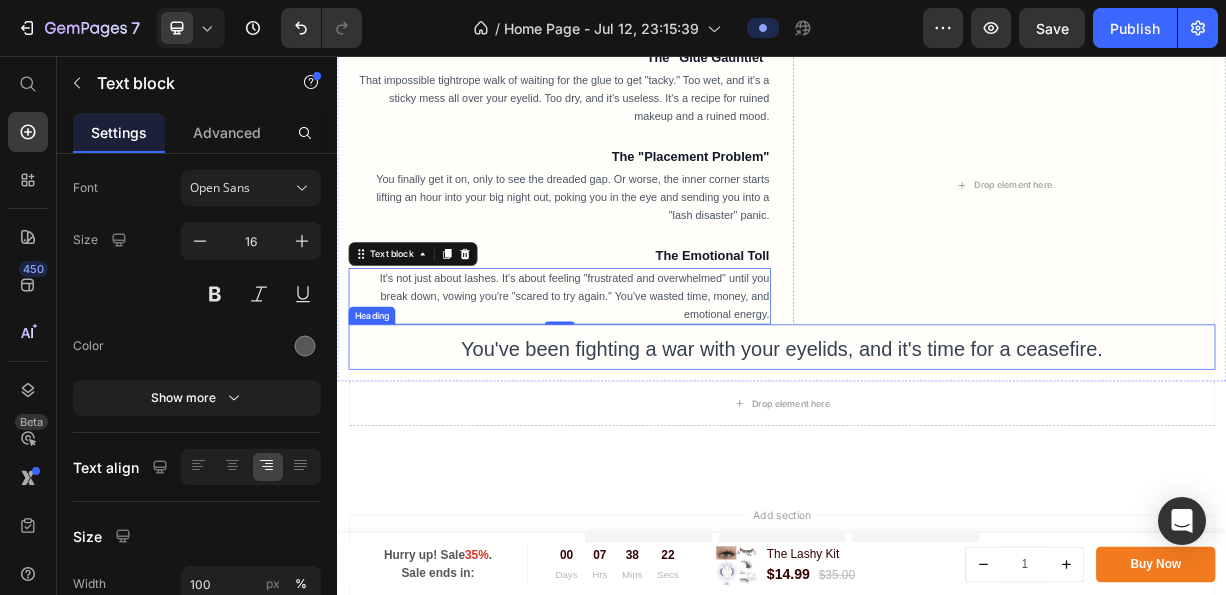 click on "You've been fighting a war with your eyelids, and it's time for a ceasefire." at bounding box center [937, 451] 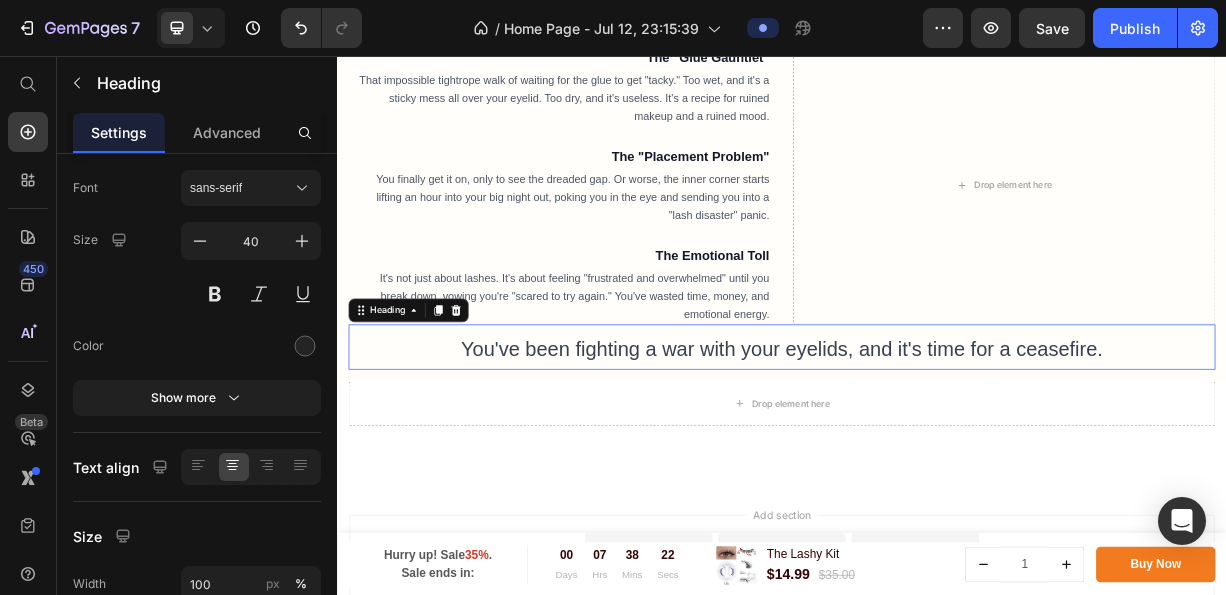 click on "You've been fighting a war with your eyelids, and it's time for a ceasefire." at bounding box center (937, 451) 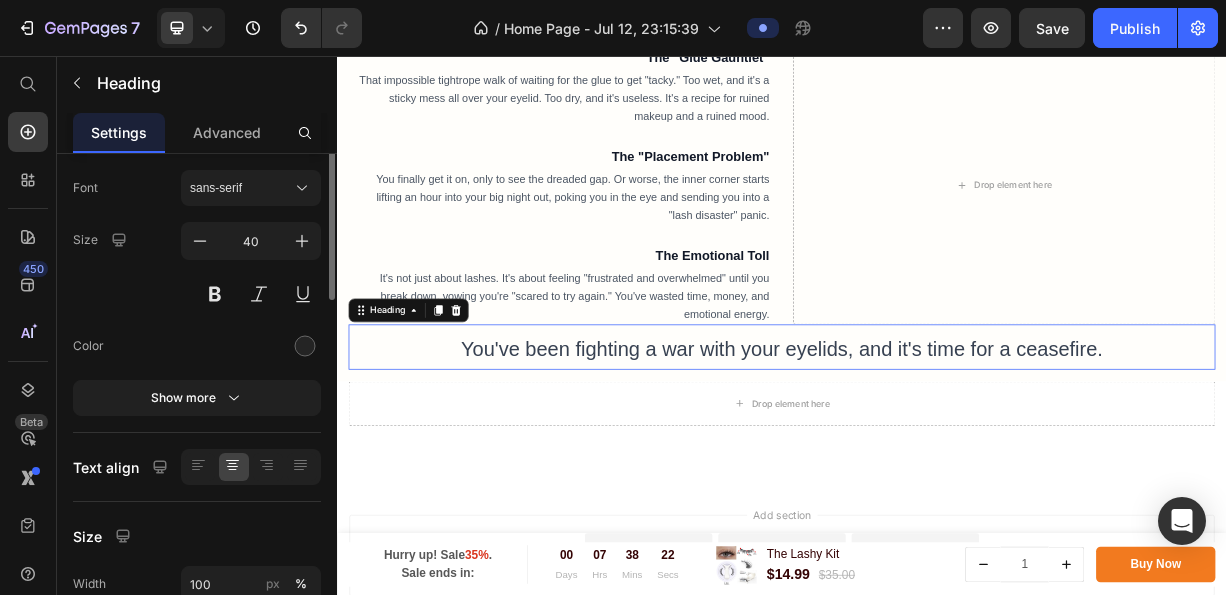 scroll, scrollTop: 0, scrollLeft: 0, axis: both 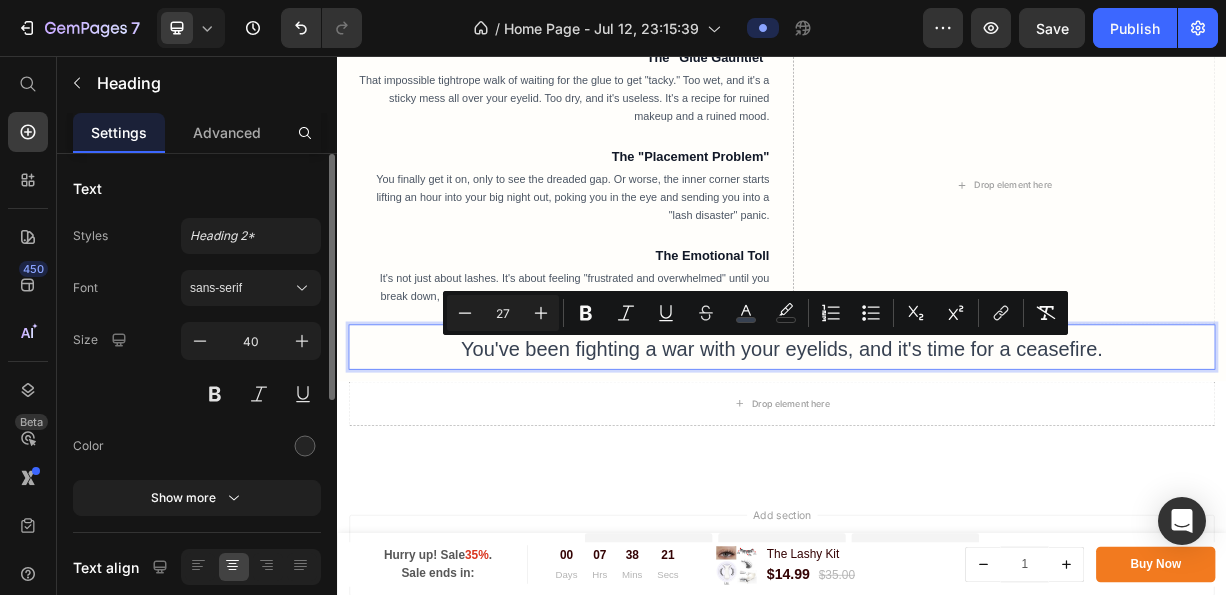 click on "You've been fighting a war with your eyelids, and it's time for a ceasefire." at bounding box center [937, 451] 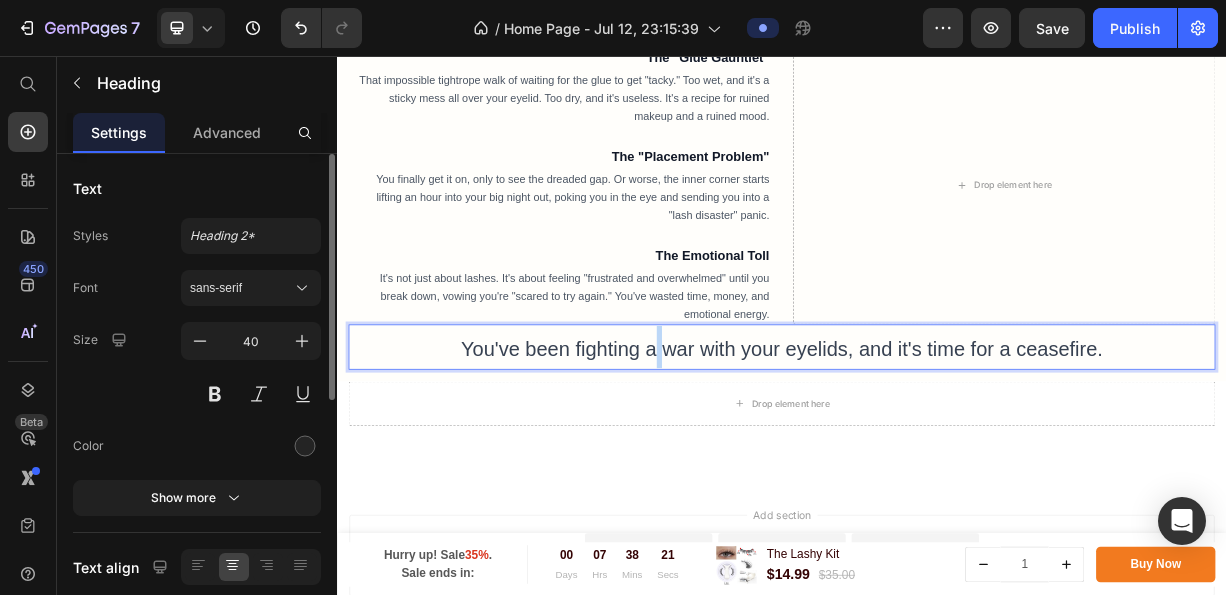 click on "You've been fighting a war with your eyelids, and it's time for a ceasefire." at bounding box center [937, 451] 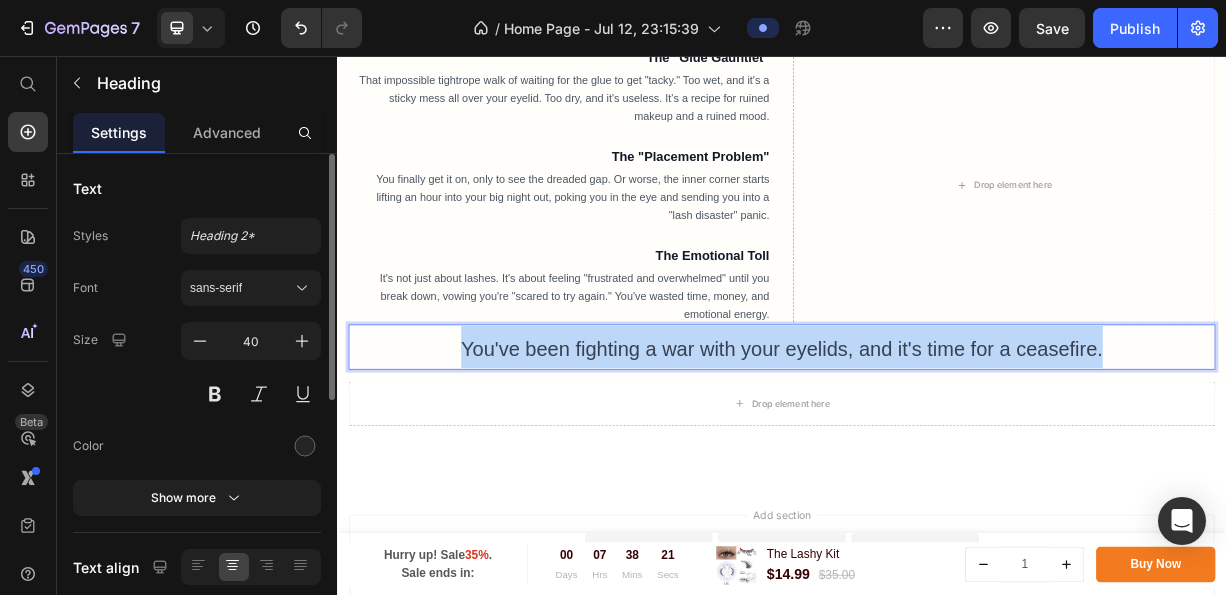 click on "You've been fighting a war with your eyelids, and it's time for a ceasefire." at bounding box center [937, 451] 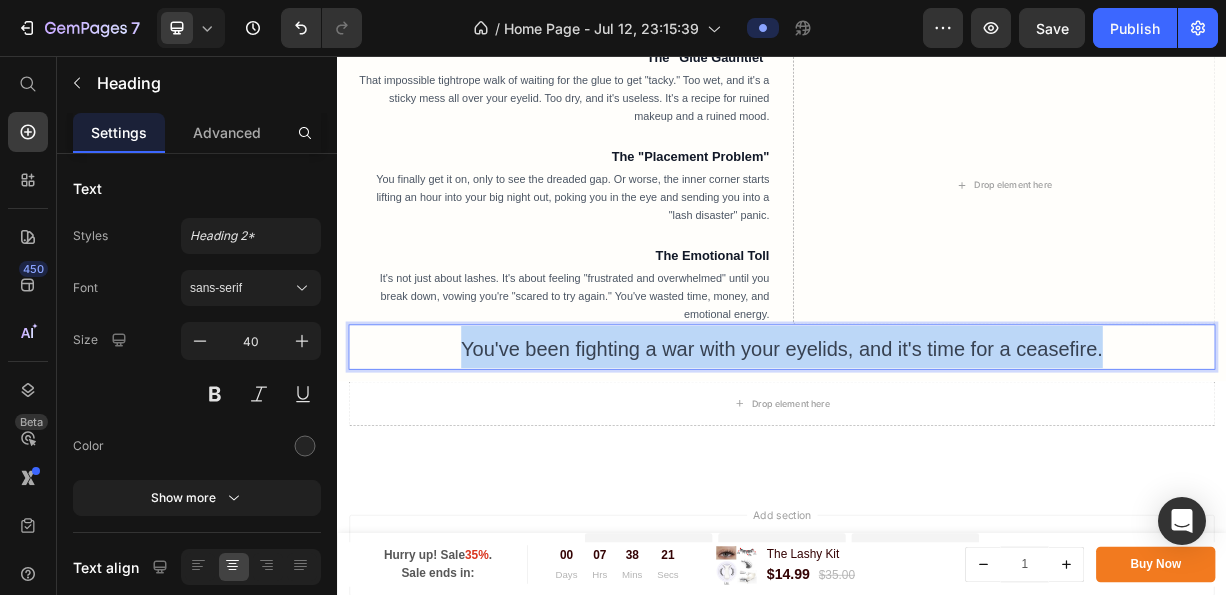 click on "You've been fighting a war with your eyelids, and it's time for a ceasefire." at bounding box center (937, 451) 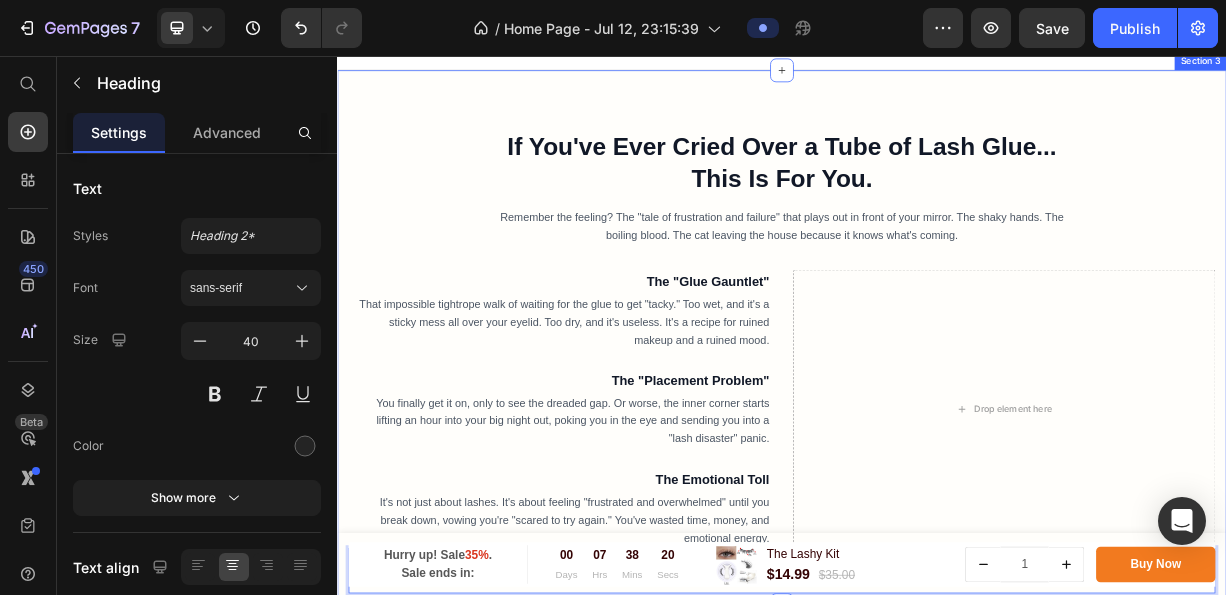 scroll, scrollTop: 600, scrollLeft: 0, axis: vertical 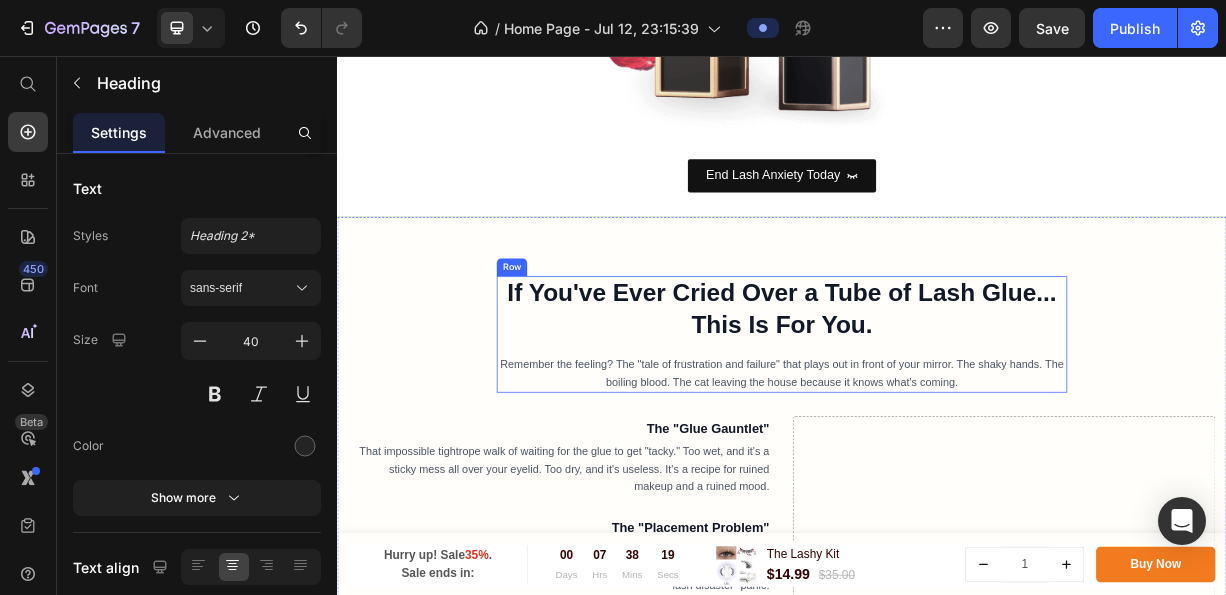click on "Remember the feeling? The "tale of frustration and failure" that plays out in front of your mirror. The shaky hands. The boiling blood. The cat leaving the house because it knows what's coming." at bounding box center (937, 484) 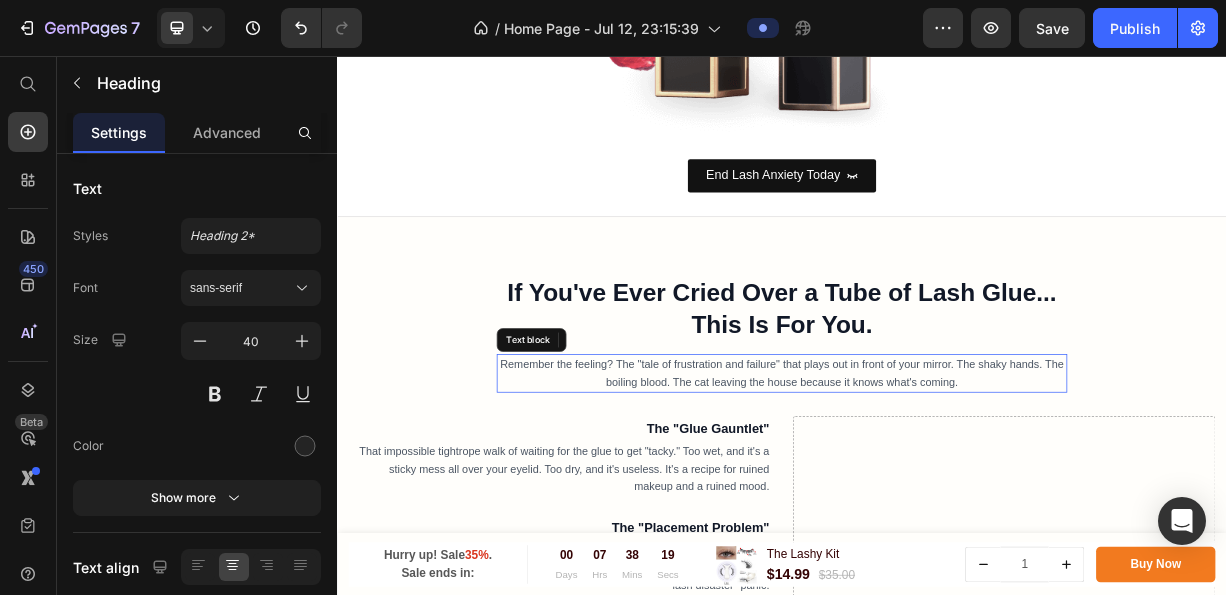 click on "Remember the feeling? The "tale of frustration and failure" that plays out in front of your mirror. The shaky hands. The boiling blood. The cat leaving the house because it knows what's coming." at bounding box center [937, 484] 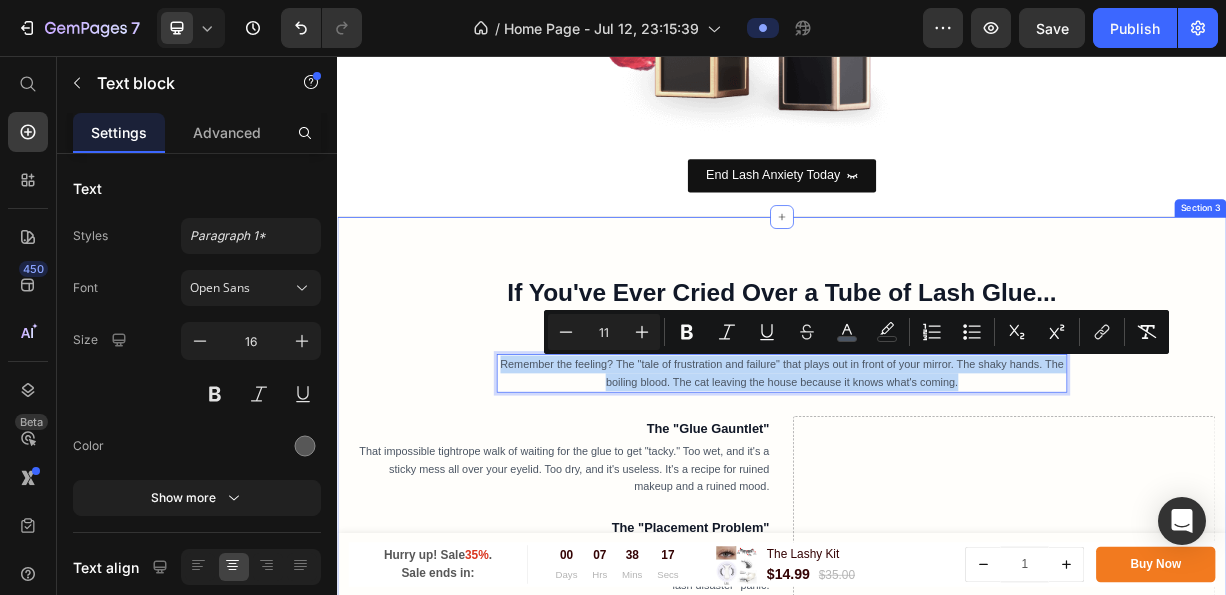 click on "If You've Ever Cried Over a Tube of Lash Glue... This Is For You." at bounding box center [936, 397] 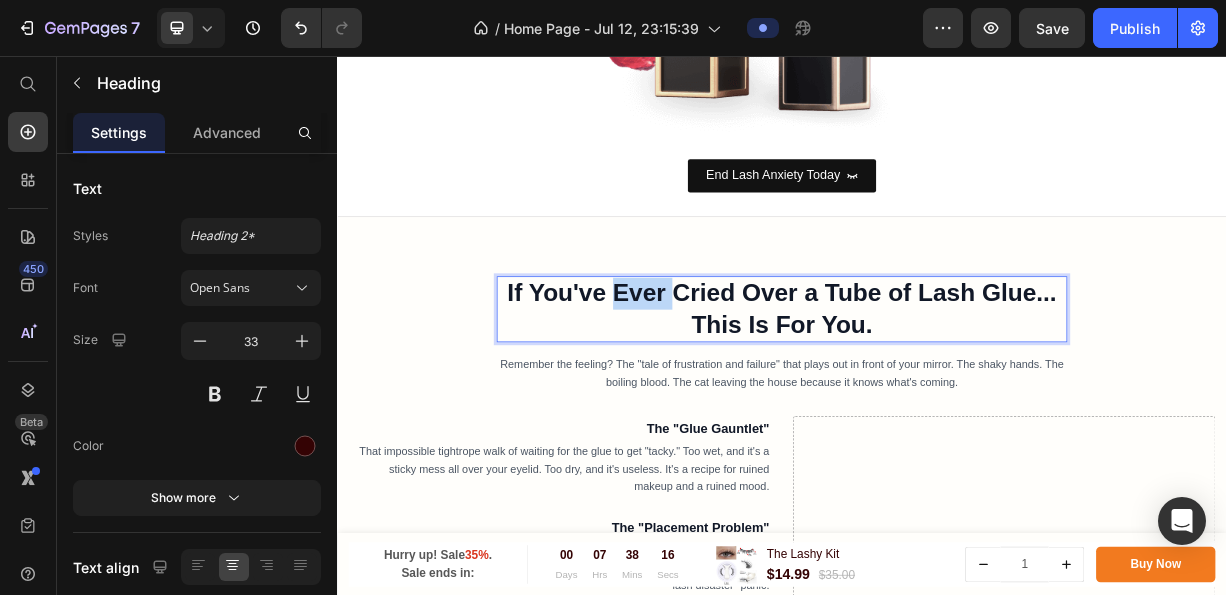 click on "If You've Ever Cried Over a Tube of Lash Glue... This Is For You." at bounding box center (936, 397) 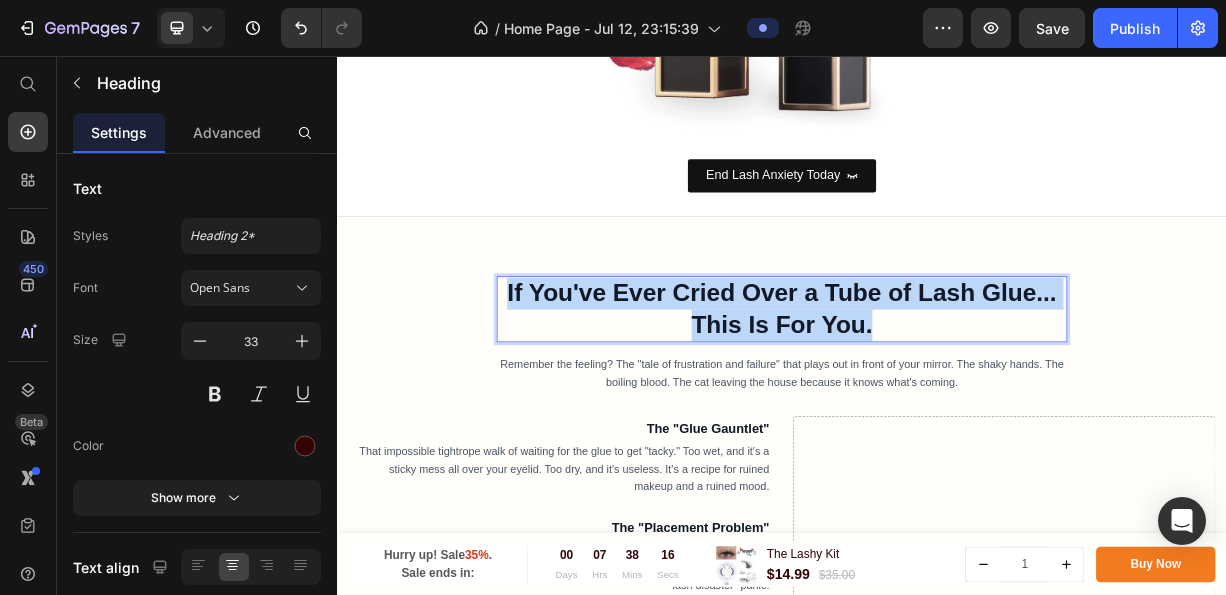 click on "If You've Ever Cried Over a Tube of Lash Glue... This Is For You." at bounding box center (936, 397) 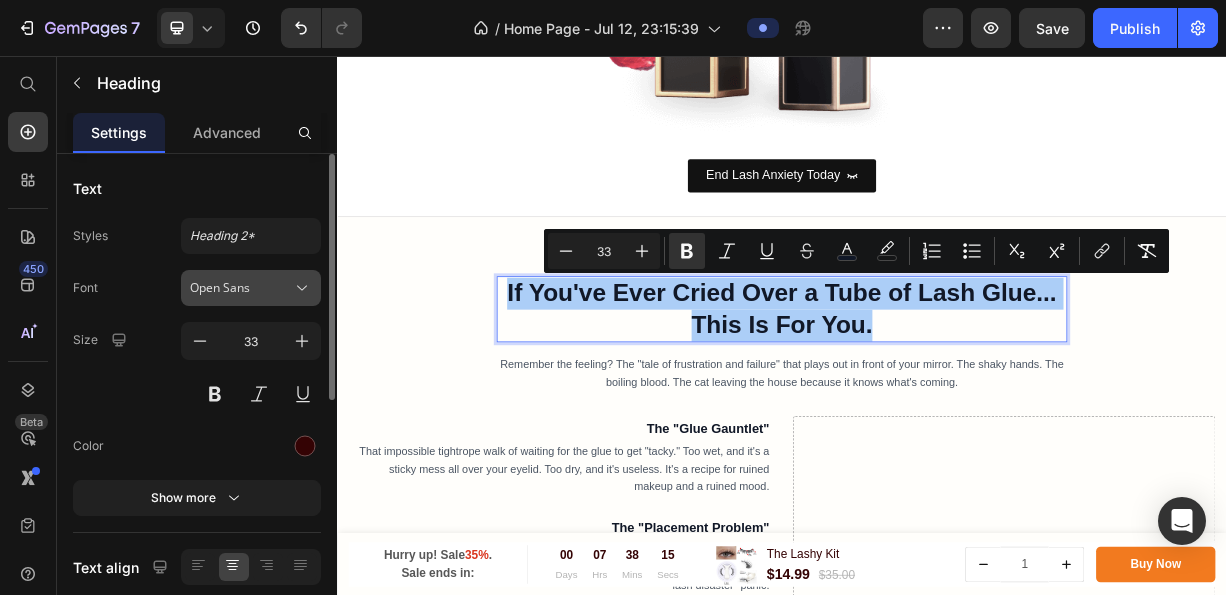 click on "Open Sans" at bounding box center (241, 288) 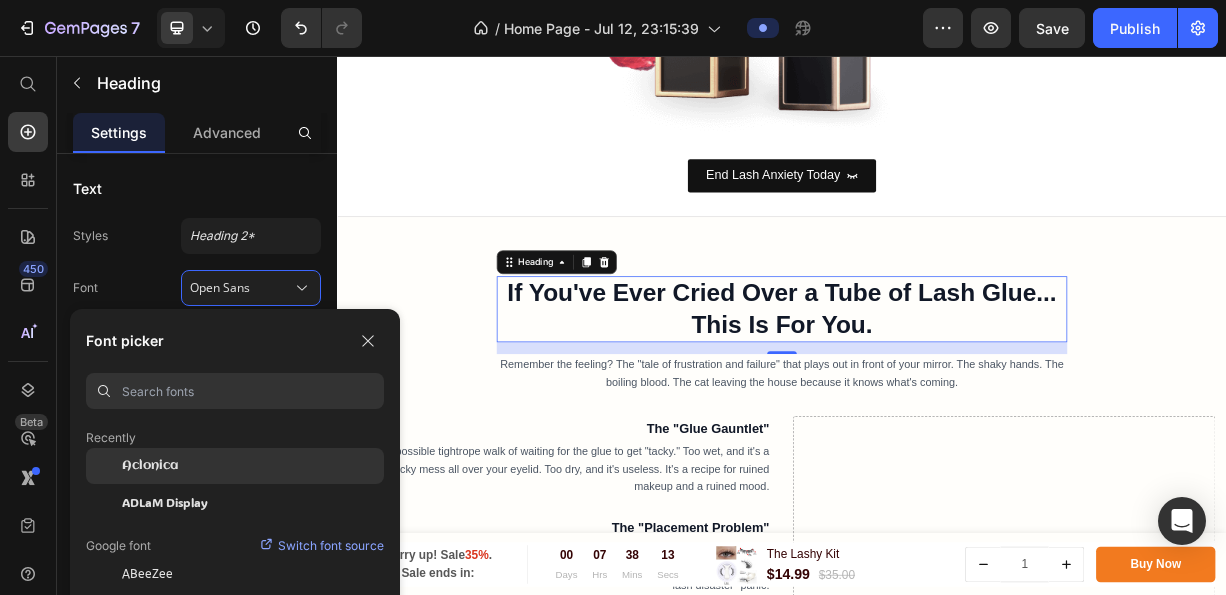 scroll, scrollTop: 0, scrollLeft: 0, axis: both 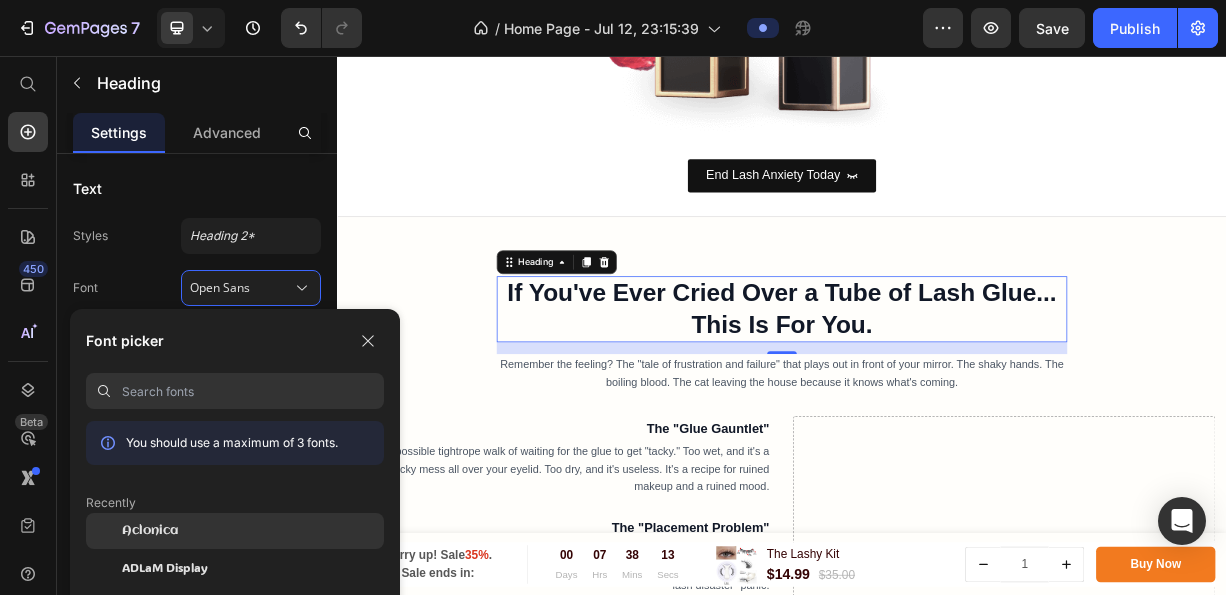 click on "Aclonica" 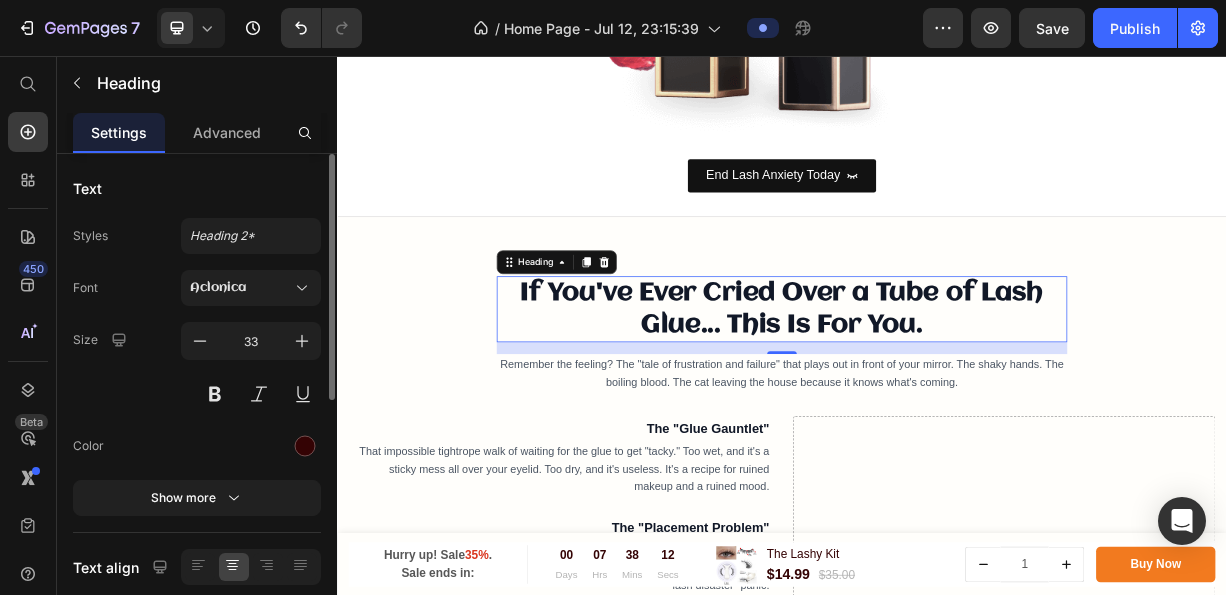 click on "Styles Heading 2* Font Aclonica Size 33 Color Show more" 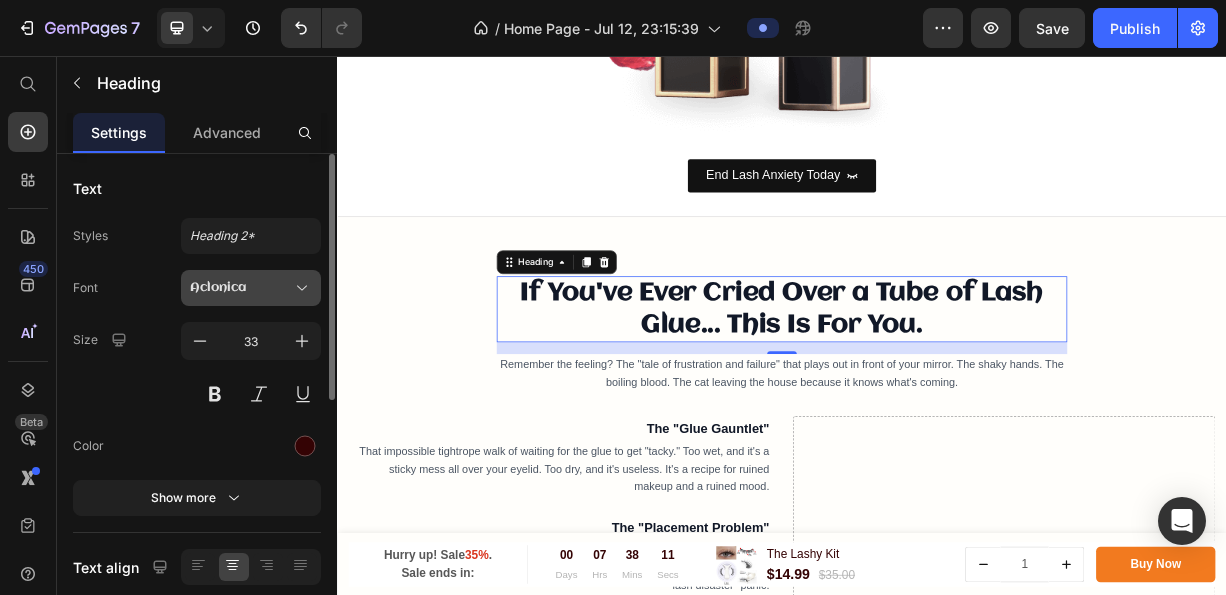 click on "Aclonica" at bounding box center (241, 288) 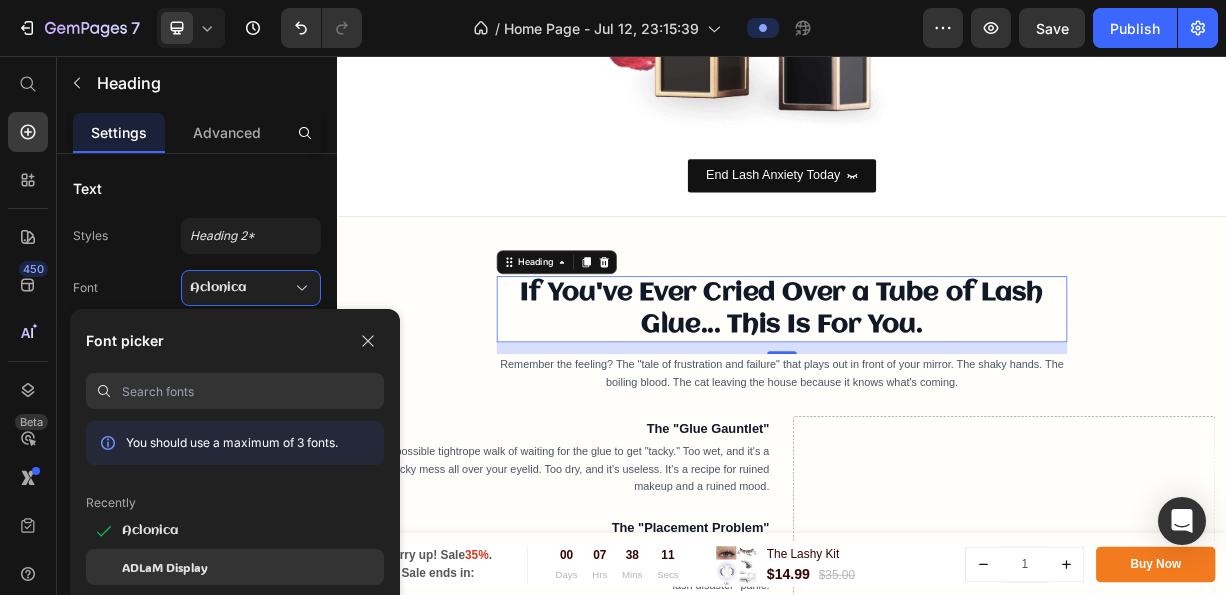 click on "ADLaM Display" 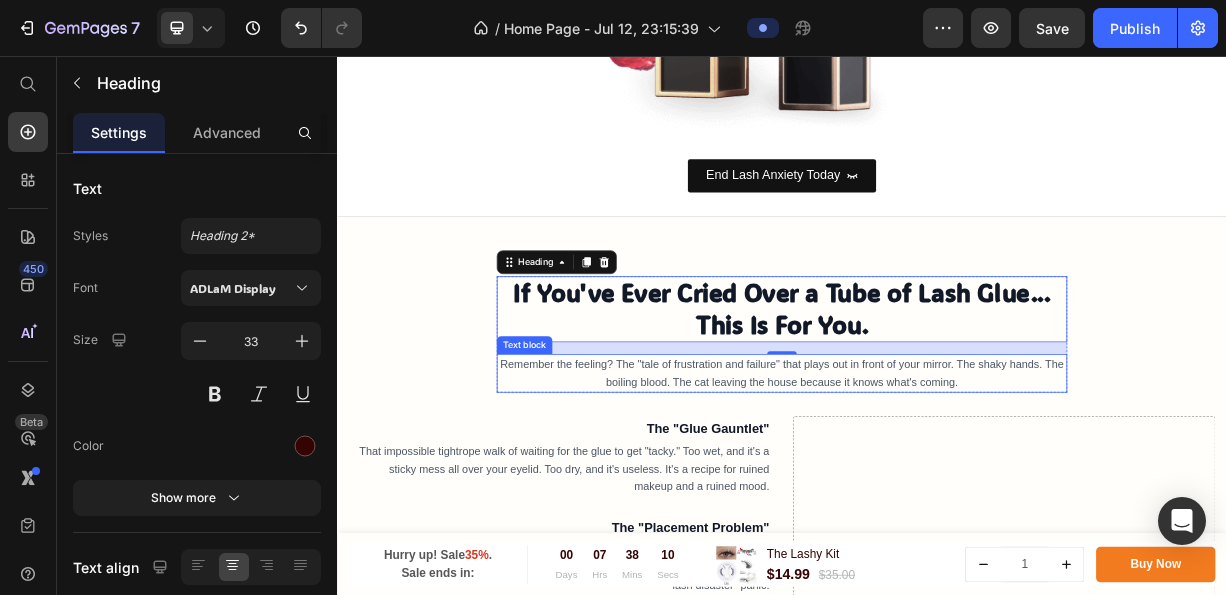 click on "Remember the feeling? The "tale of frustration and failure" that plays out in front of your mirror. The shaky hands. The boiling blood. The cat leaving the house because it knows what's coming." at bounding box center (937, 484) 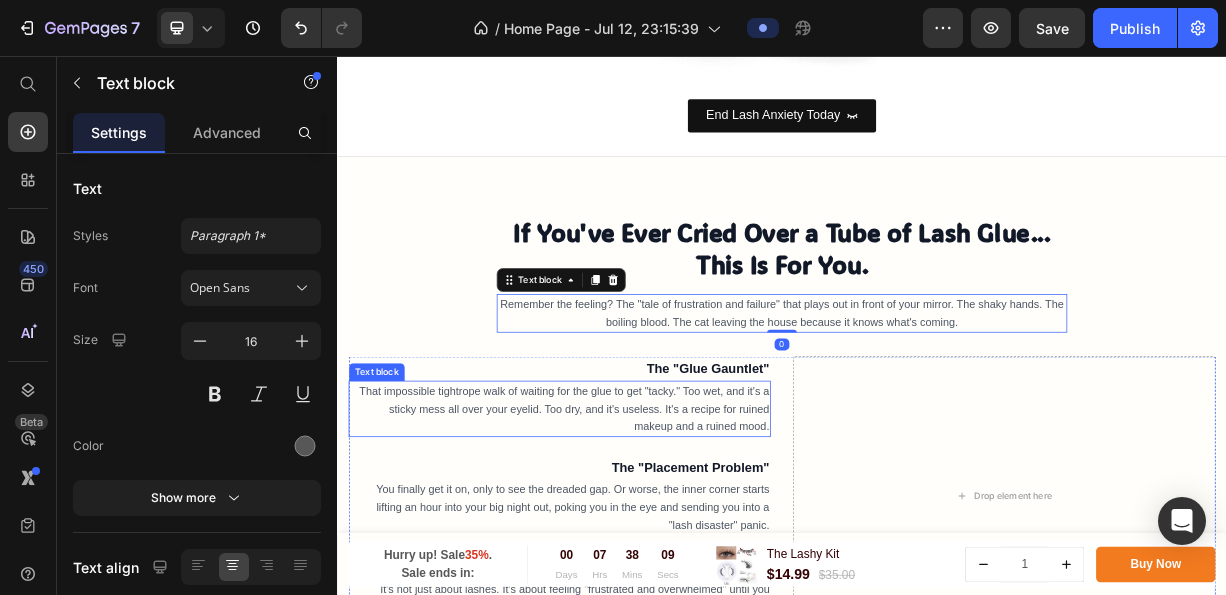 scroll, scrollTop: 700, scrollLeft: 0, axis: vertical 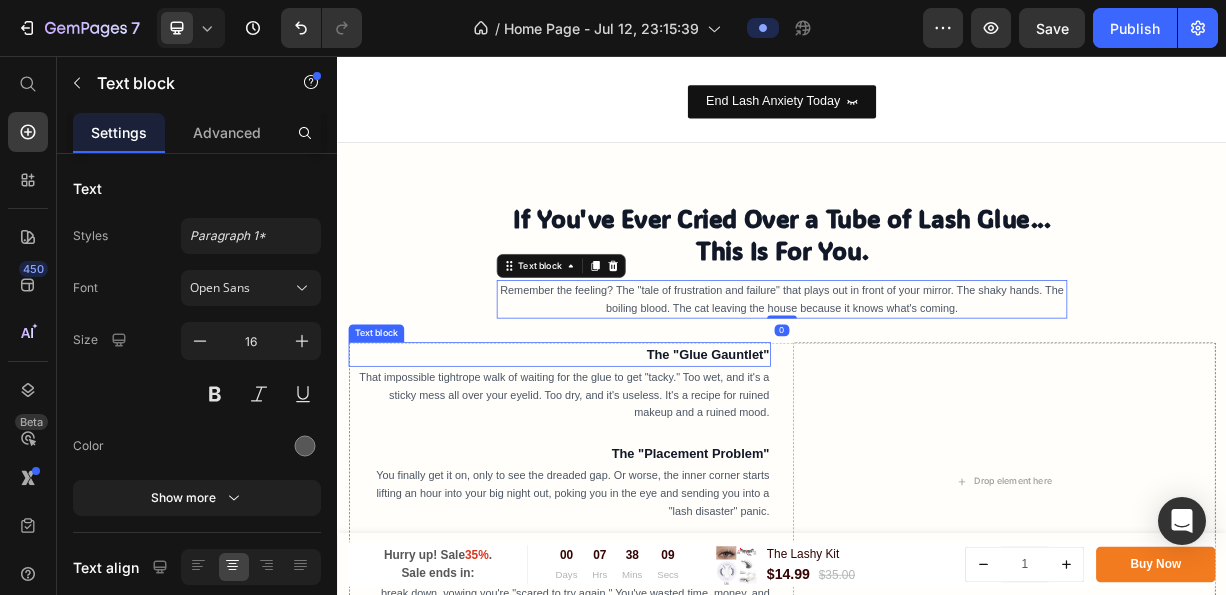 click on "The "Glue Gauntlet"" at bounding box center [837, 458] 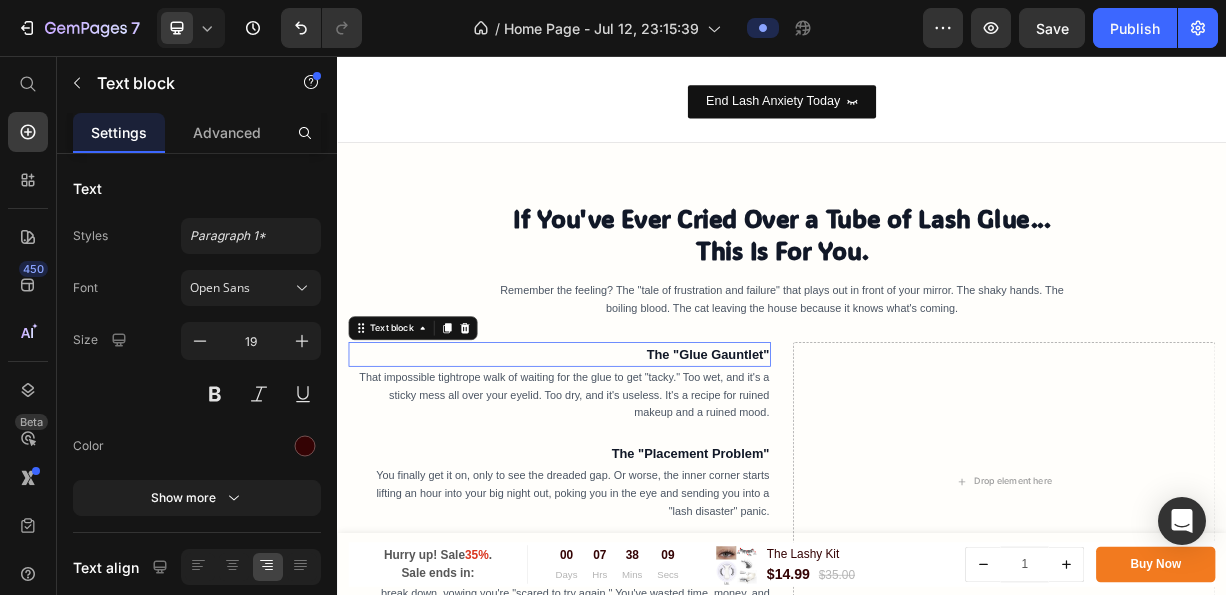 click on "The "Glue Gauntlet"" at bounding box center (837, 458) 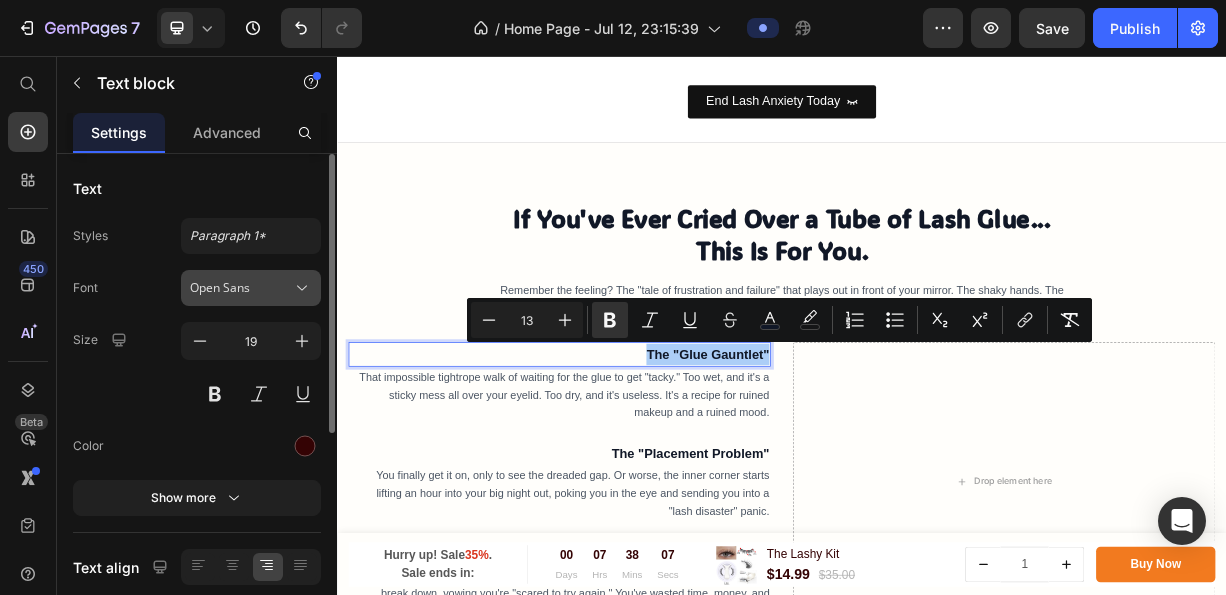 click on "Open Sans" at bounding box center [241, 288] 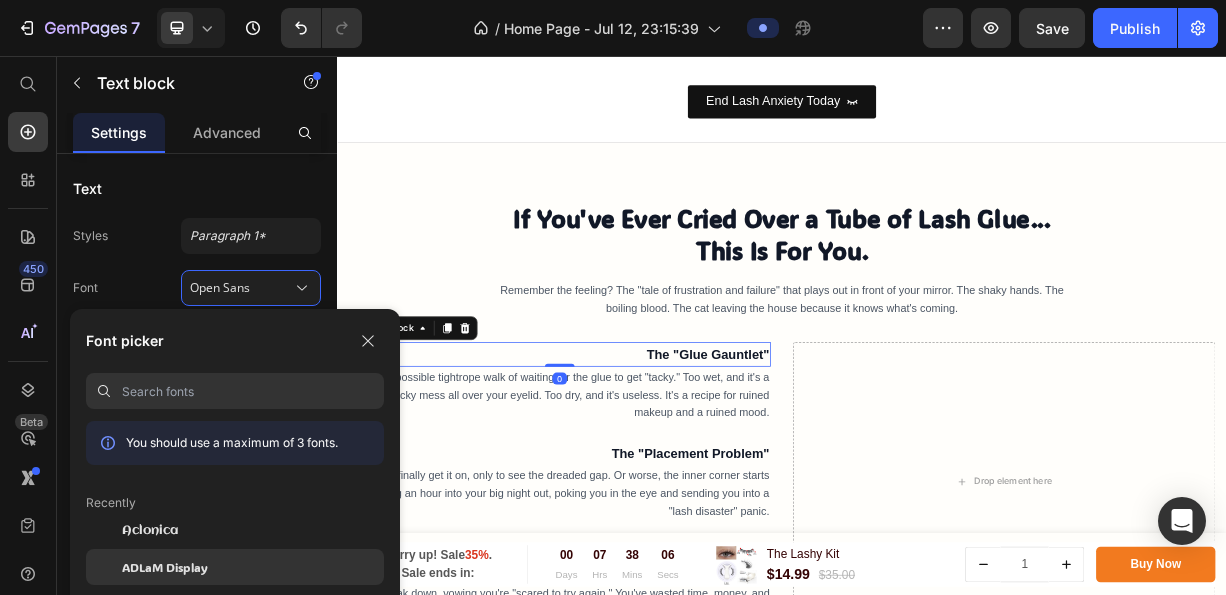 click on "ADLaM Display" 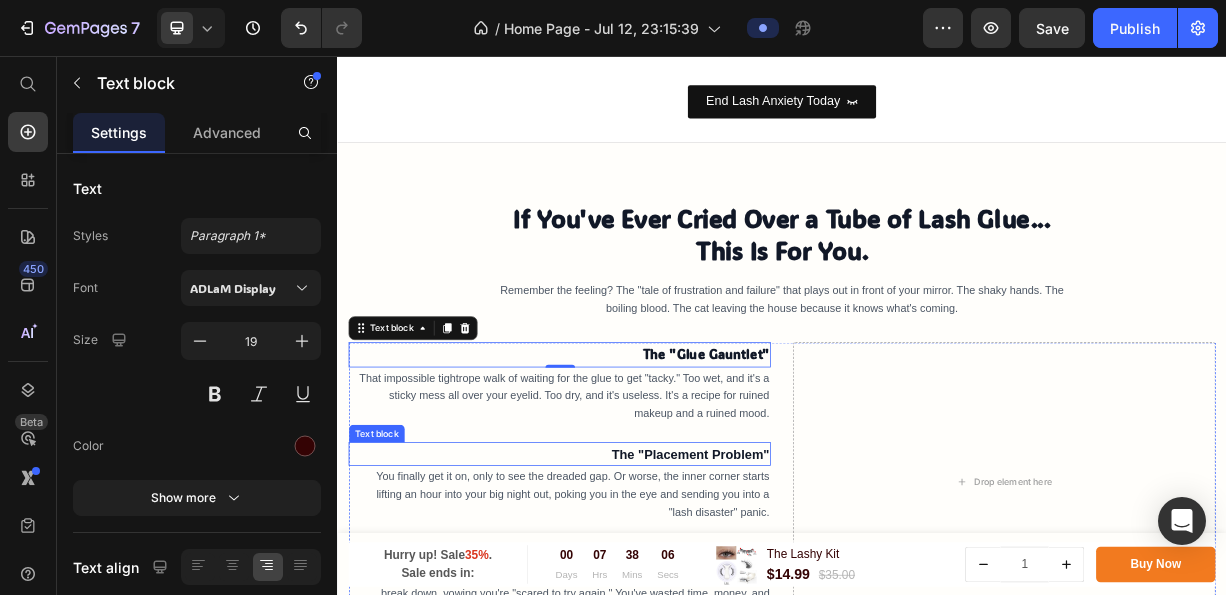 click on "The "Placement Problem"" at bounding box center [813, 593] 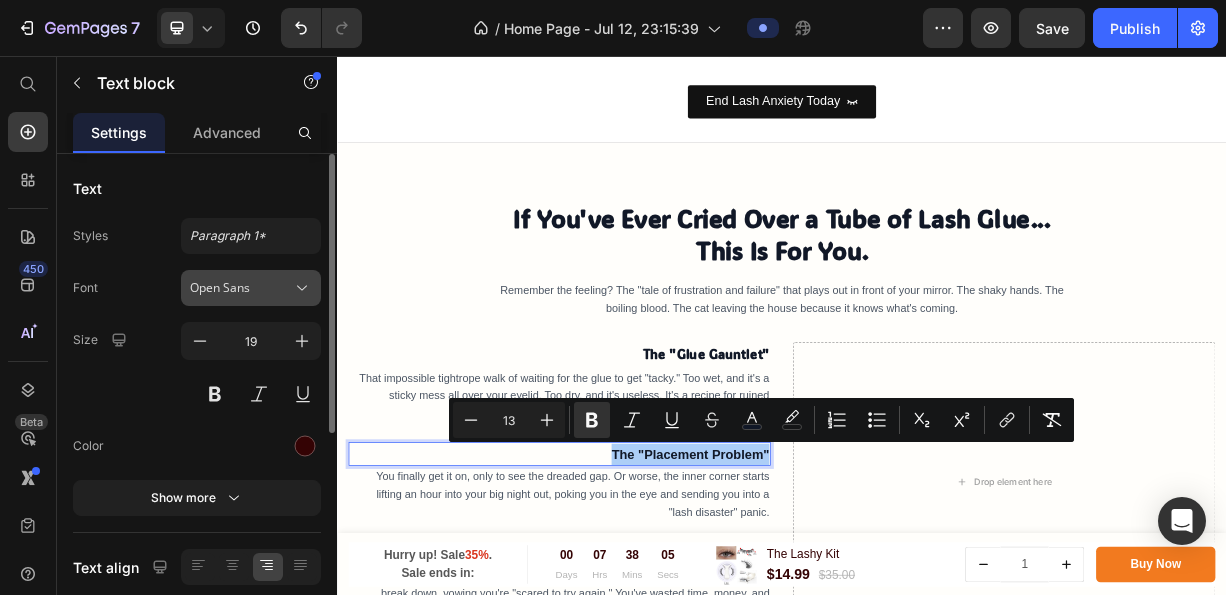 click on "Open Sans" at bounding box center [241, 288] 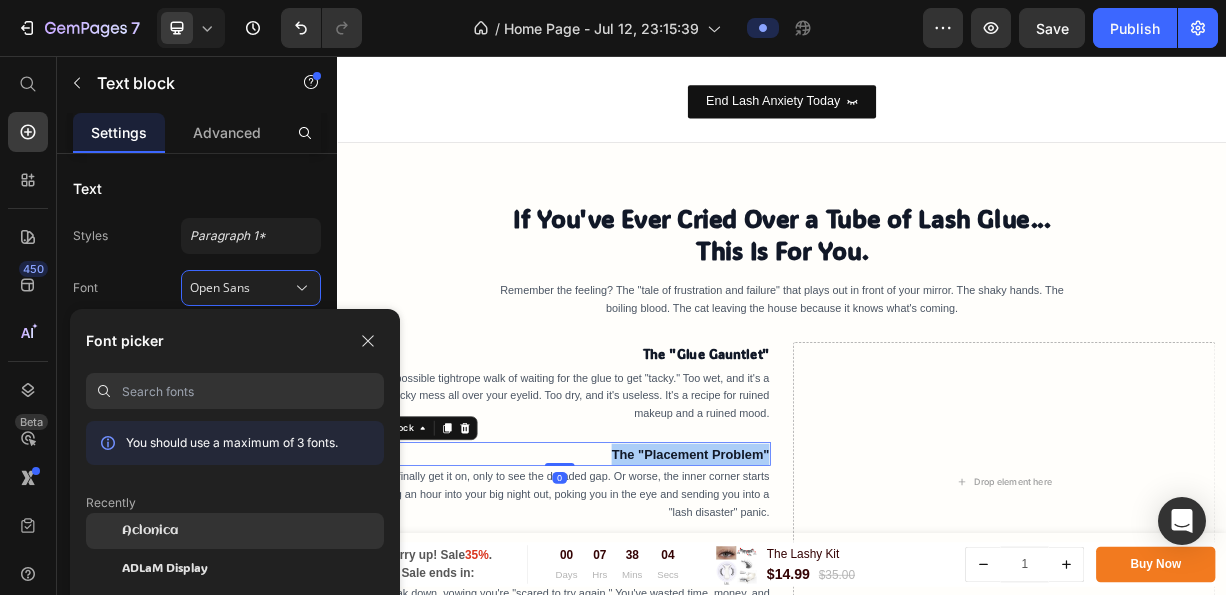 click on "ADLaM Display" 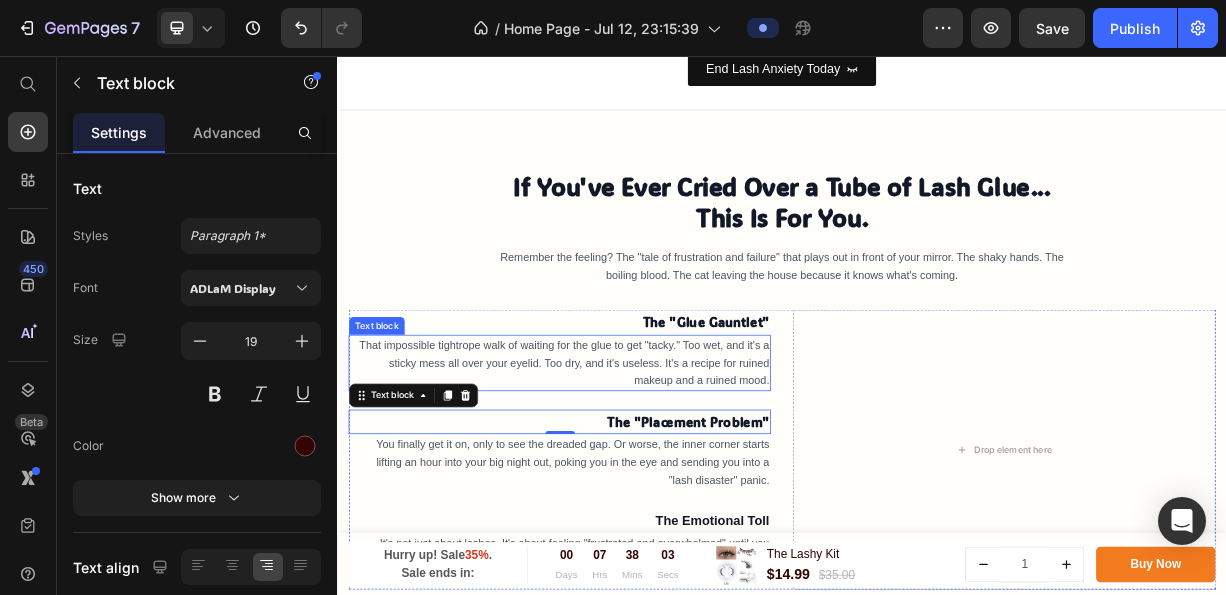 scroll, scrollTop: 900, scrollLeft: 0, axis: vertical 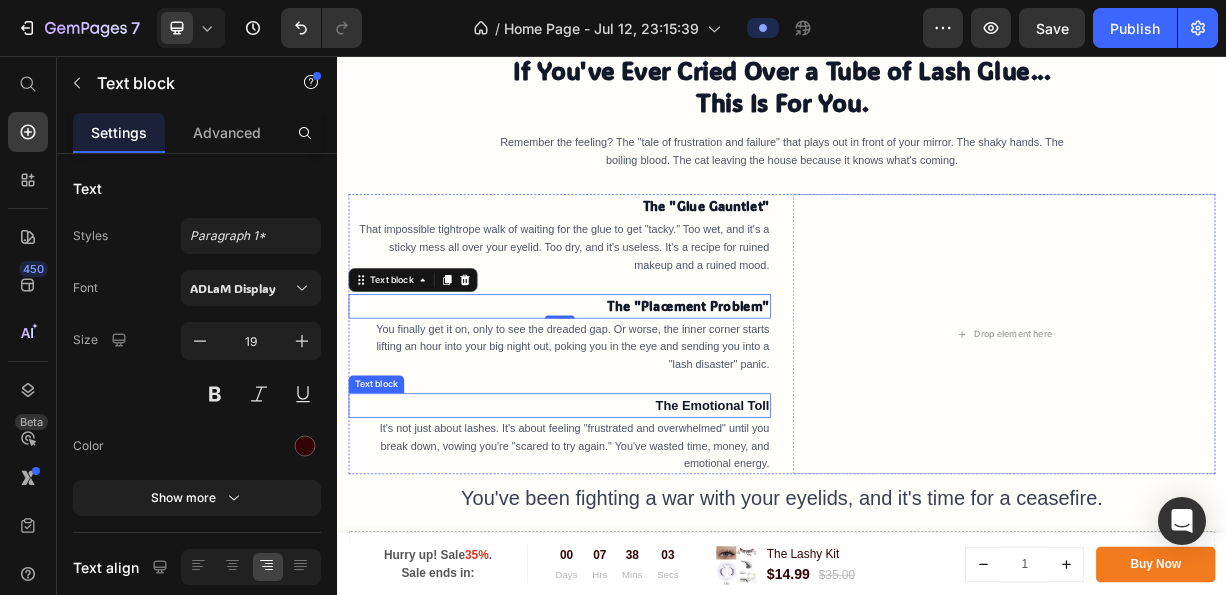 click on "The Emotional Toll" at bounding box center (637, 527) 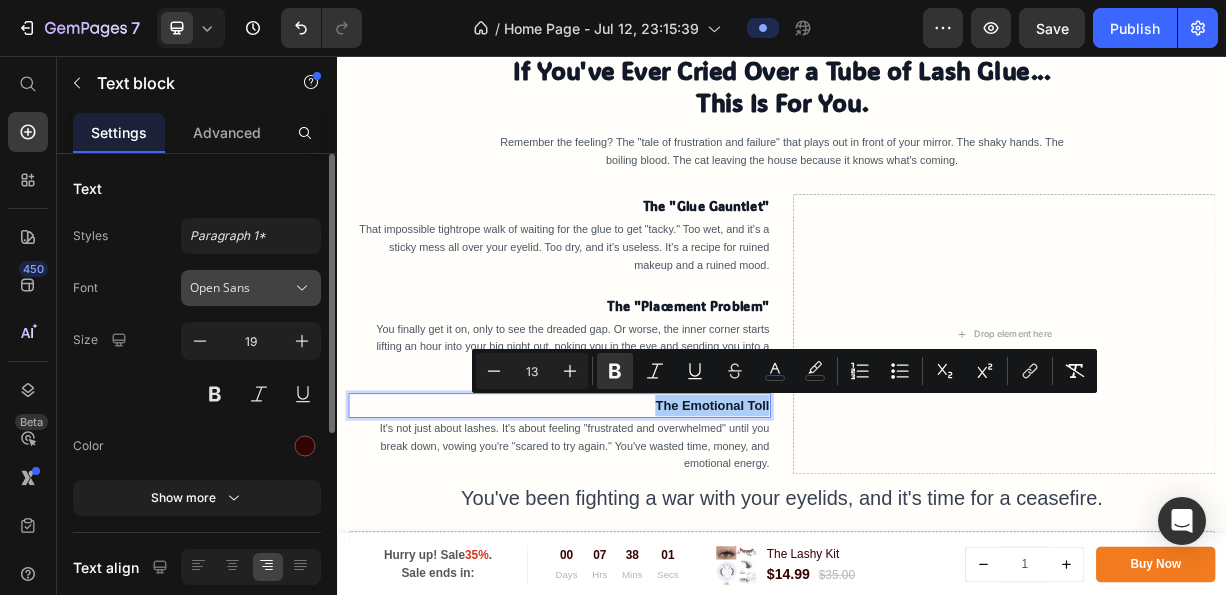 click on "Open Sans" at bounding box center (241, 288) 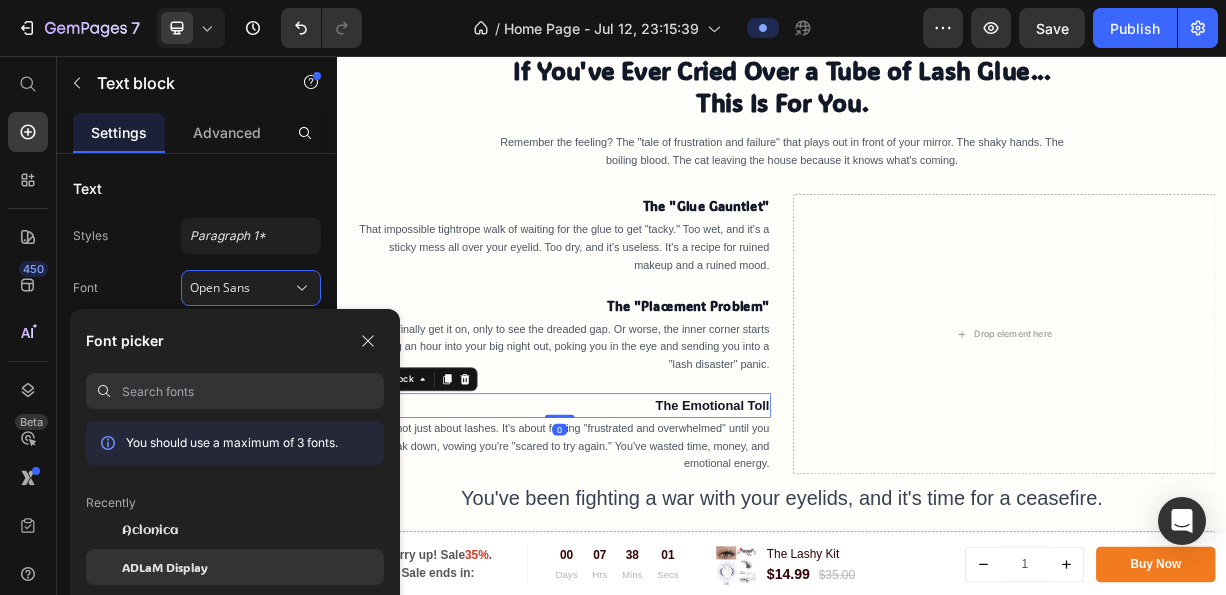click on "ADLaM Display" 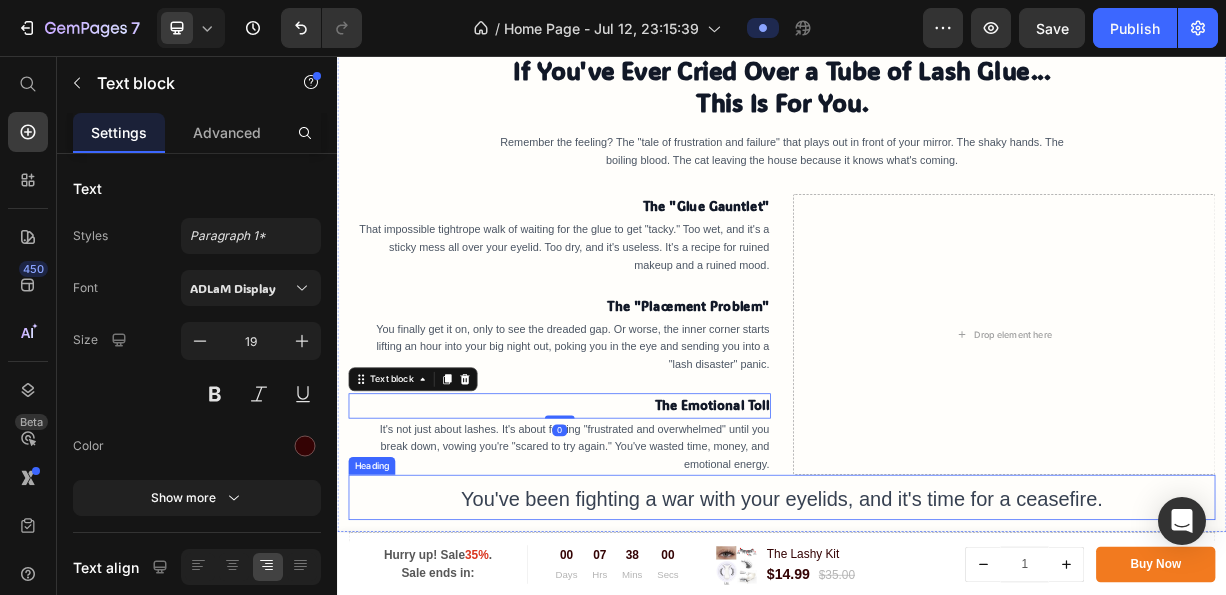 click on "You've been fighting a war with your eyelids, and it's time for a ceasefire." at bounding box center (937, 654) 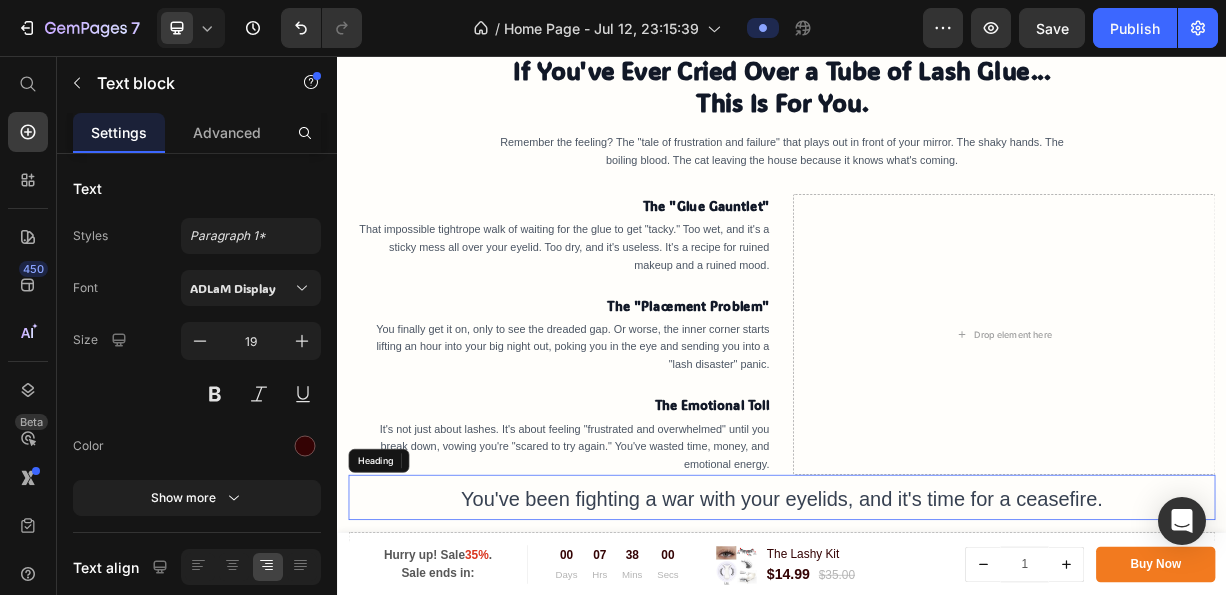 click on "You've been fighting a war with your eyelids, and it's time for a ceasefire." at bounding box center (937, 654) 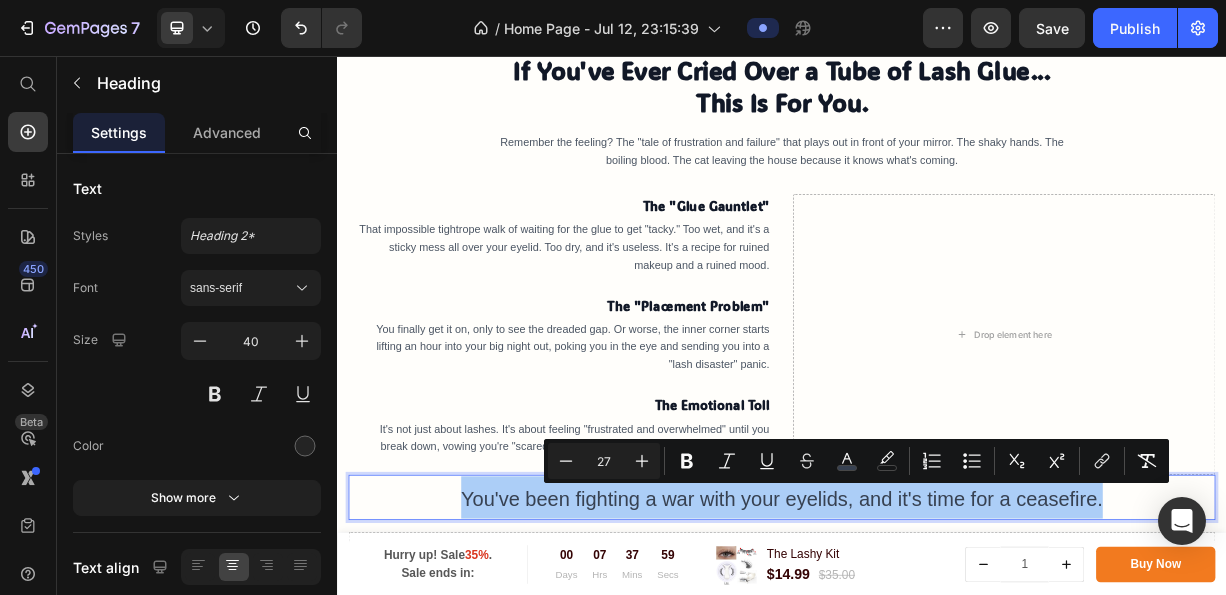 drag, startPoint x: 242, startPoint y: 286, endPoint x: 240, endPoint y: 326, distance: 40.04997 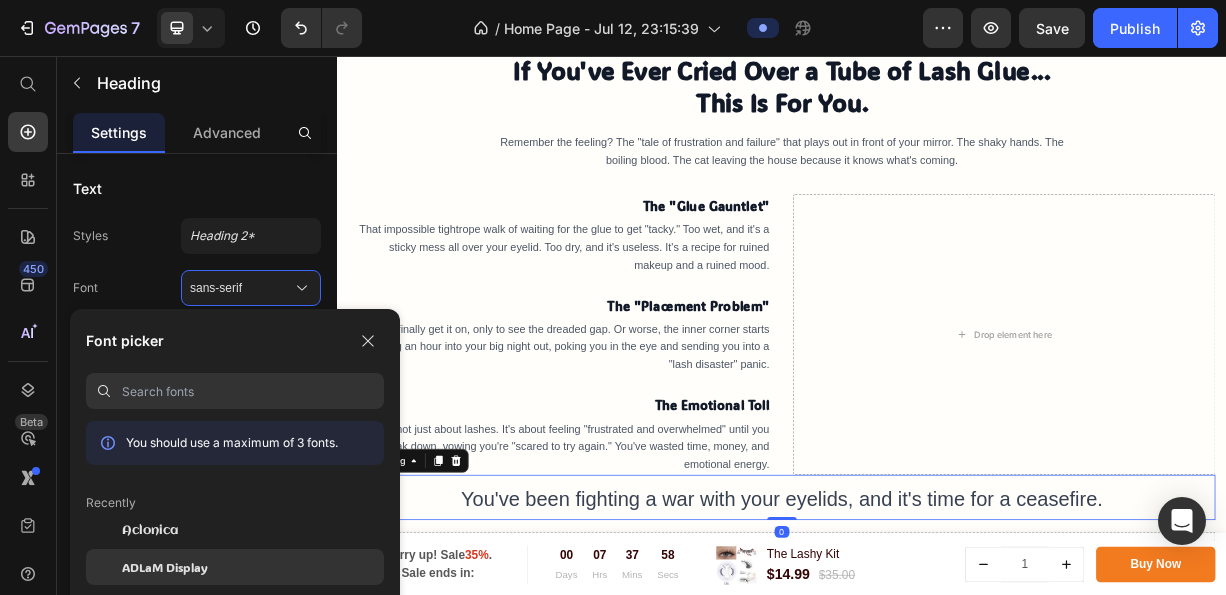 click on "ADLaM Display" 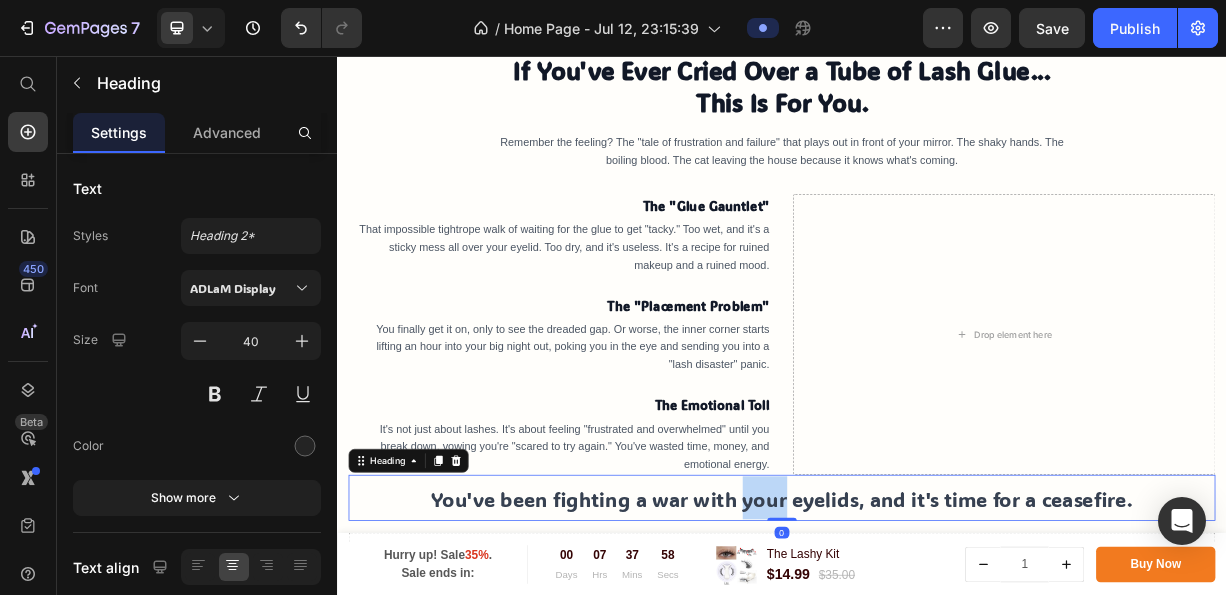 click on "You've been fighting a war with your eyelids, and it's time for a ceasefire." at bounding box center (937, 654) 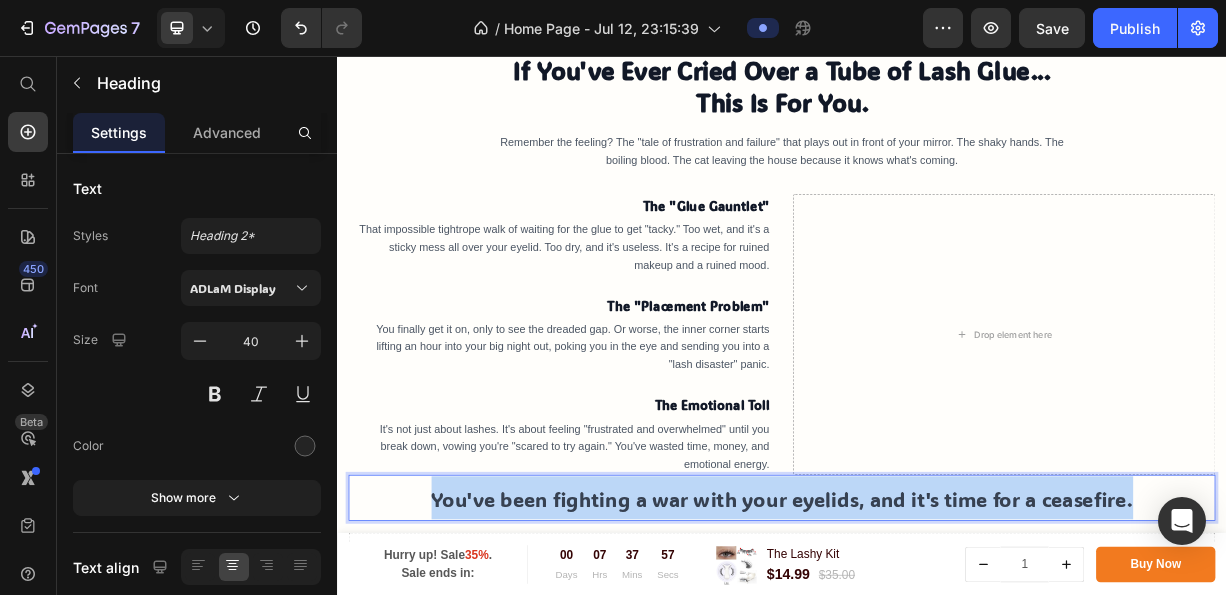click on "You've been fighting a war with your eyelids, and it's time for a ceasefire." at bounding box center [937, 654] 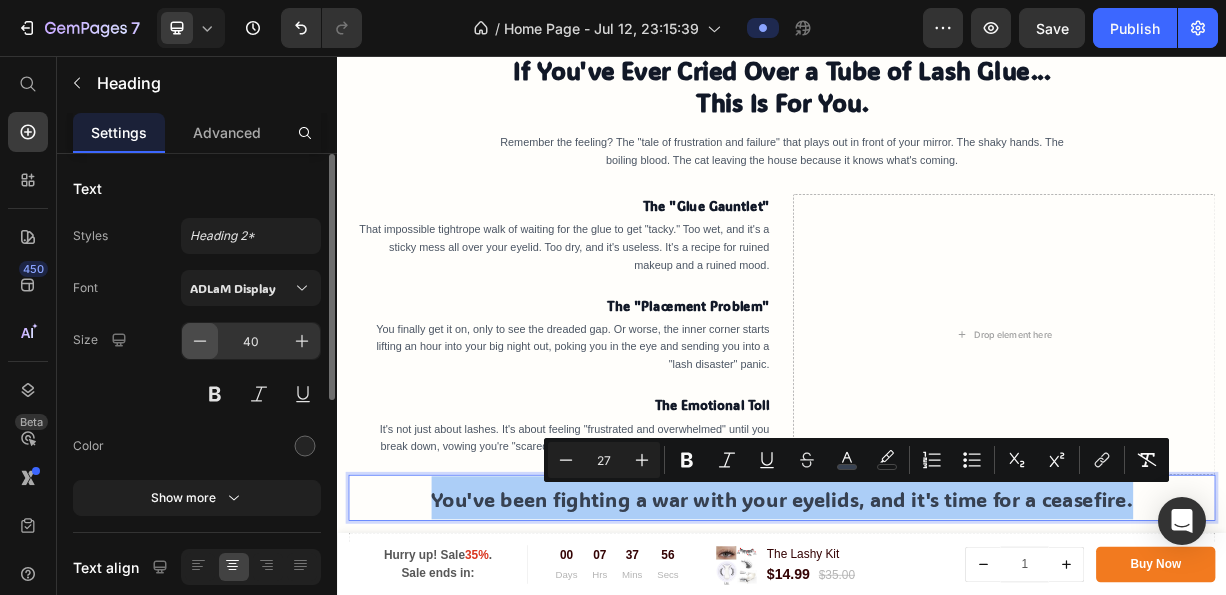 click at bounding box center [200, 341] 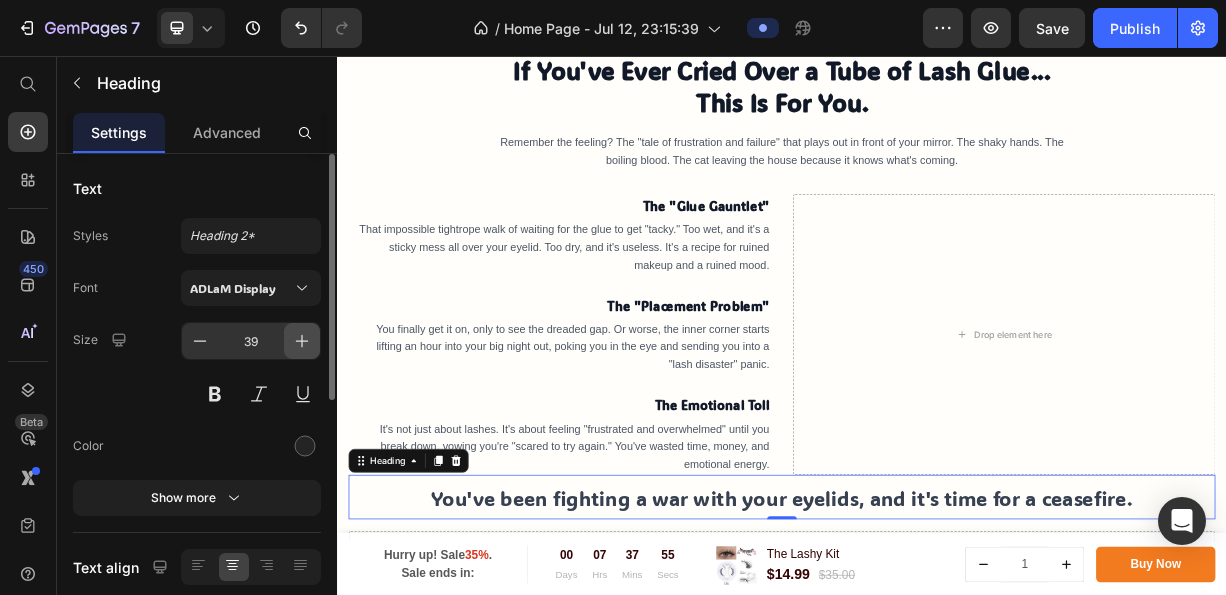 drag, startPoint x: 306, startPoint y: 345, endPoint x: 314, endPoint y: 356, distance: 13.601471 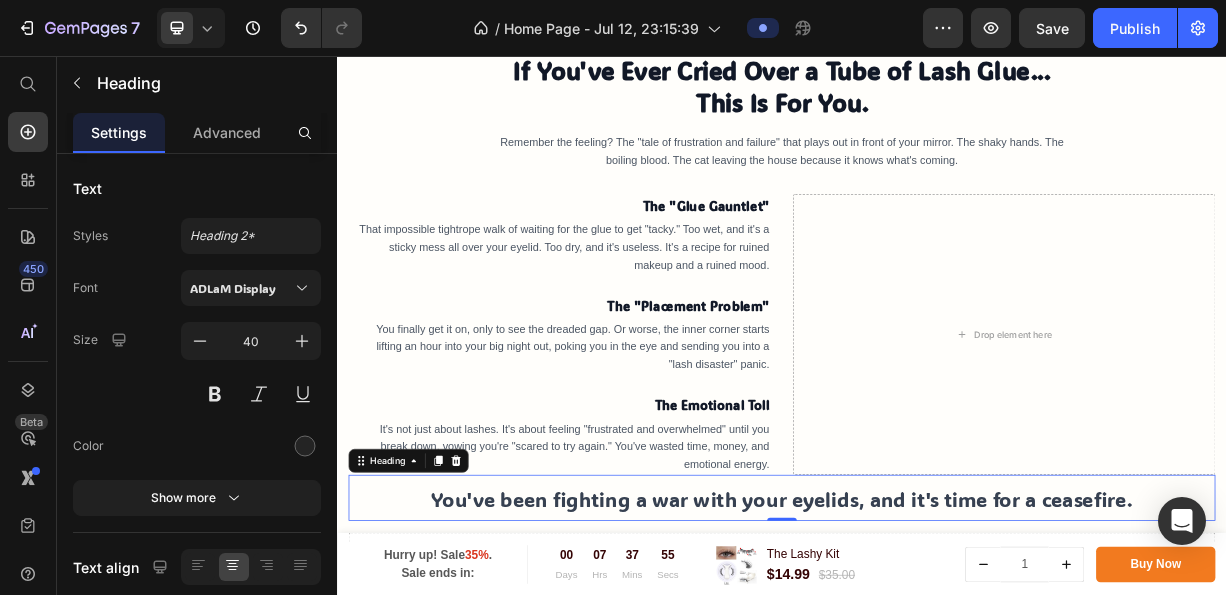 click on "You've been fighting a war with your eyelids, and it's time for a ceasefire." at bounding box center [937, 652] 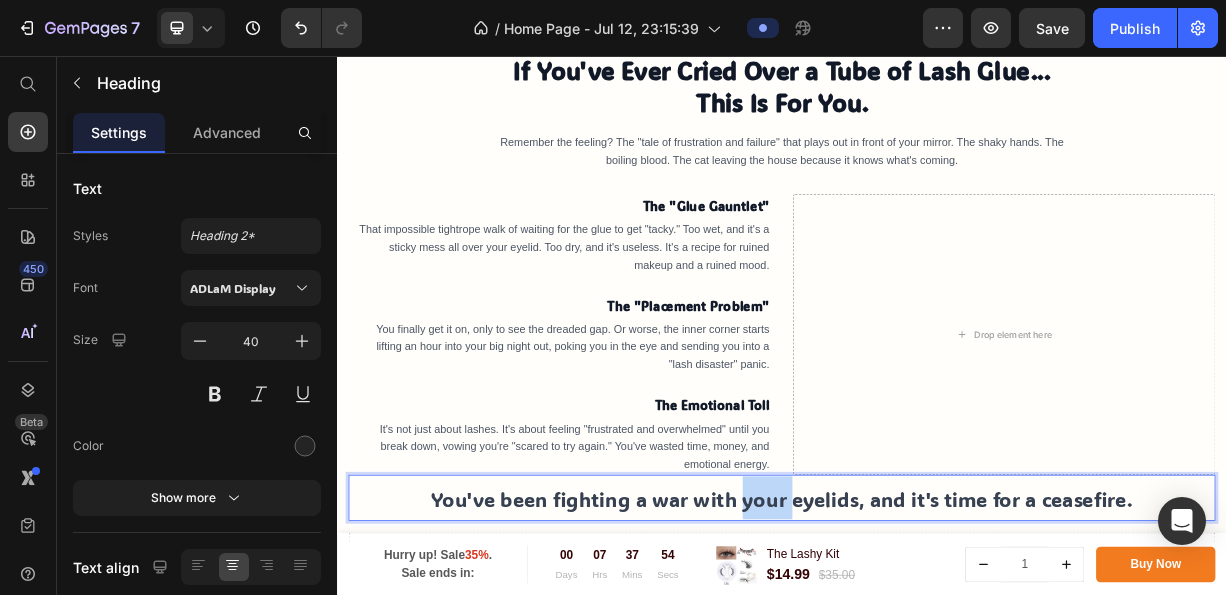 click on "You've been fighting a war with your eyelids, and it's time for a ceasefire." at bounding box center [937, 652] 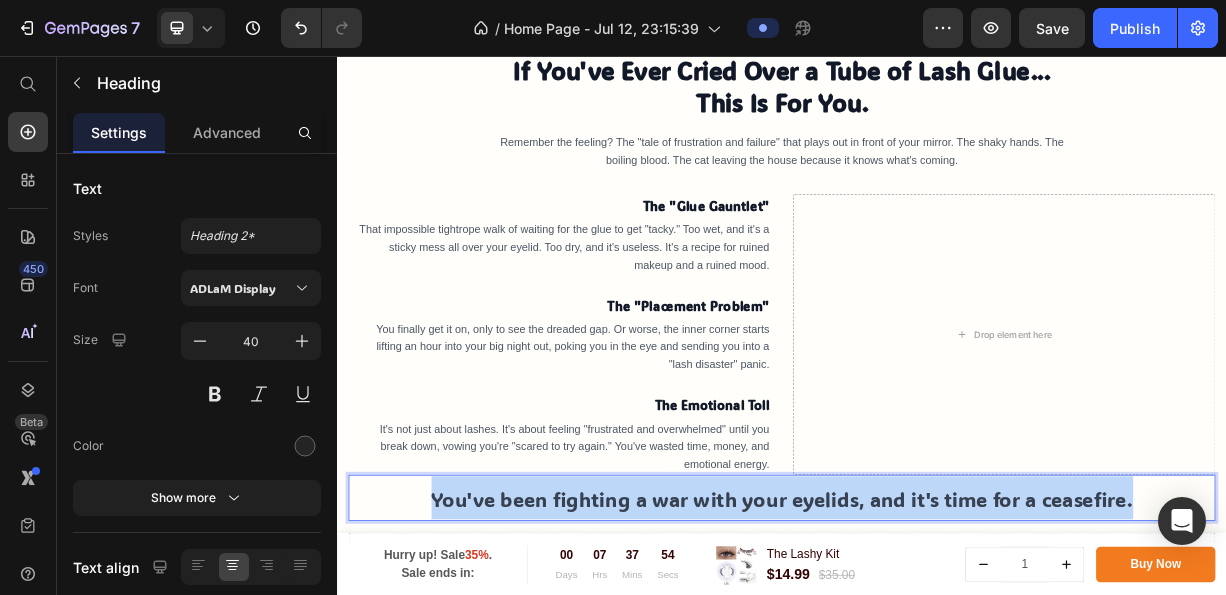 click on "You've been fighting a war with your eyelids, and it's time for a ceasefire." at bounding box center (937, 652) 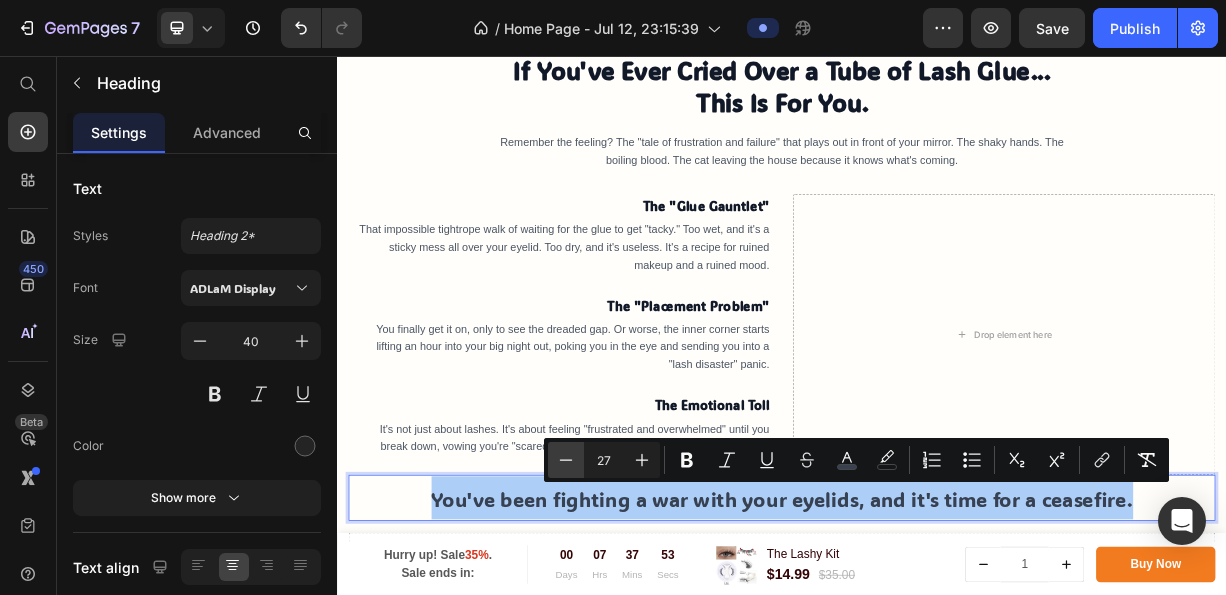 click on "Minus" at bounding box center [566, 460] 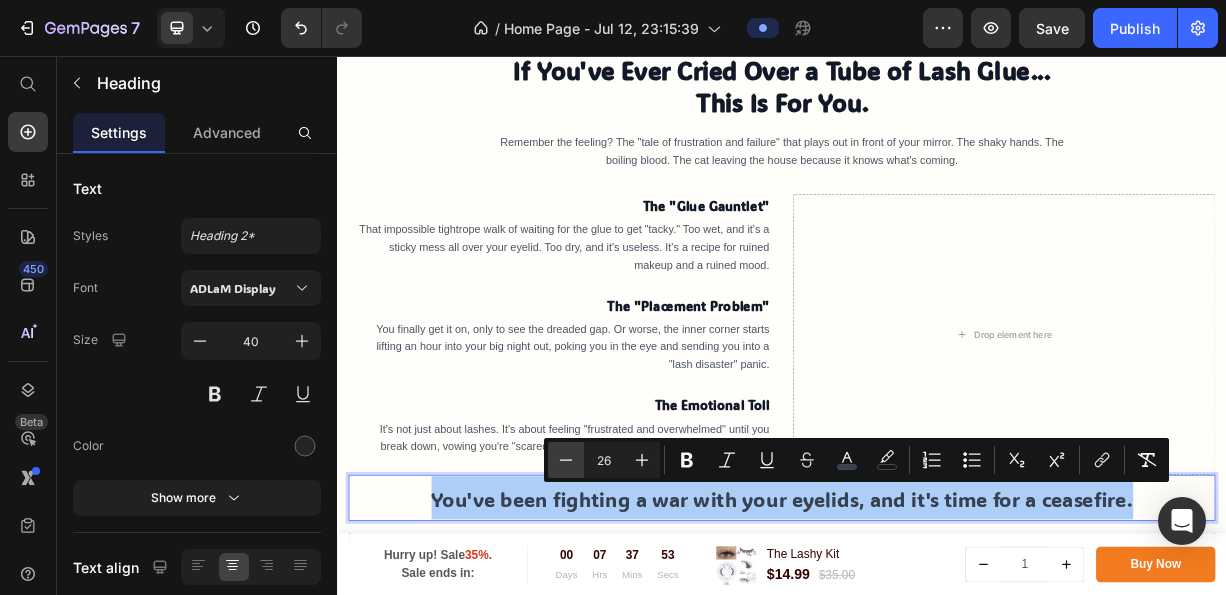 click 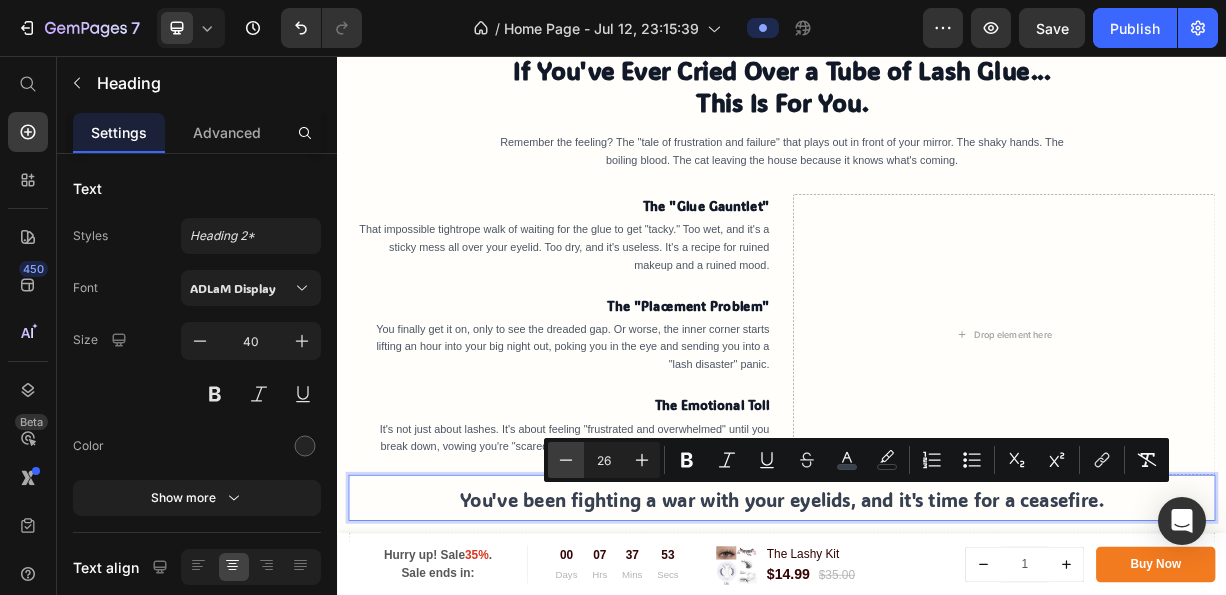 type on "25" 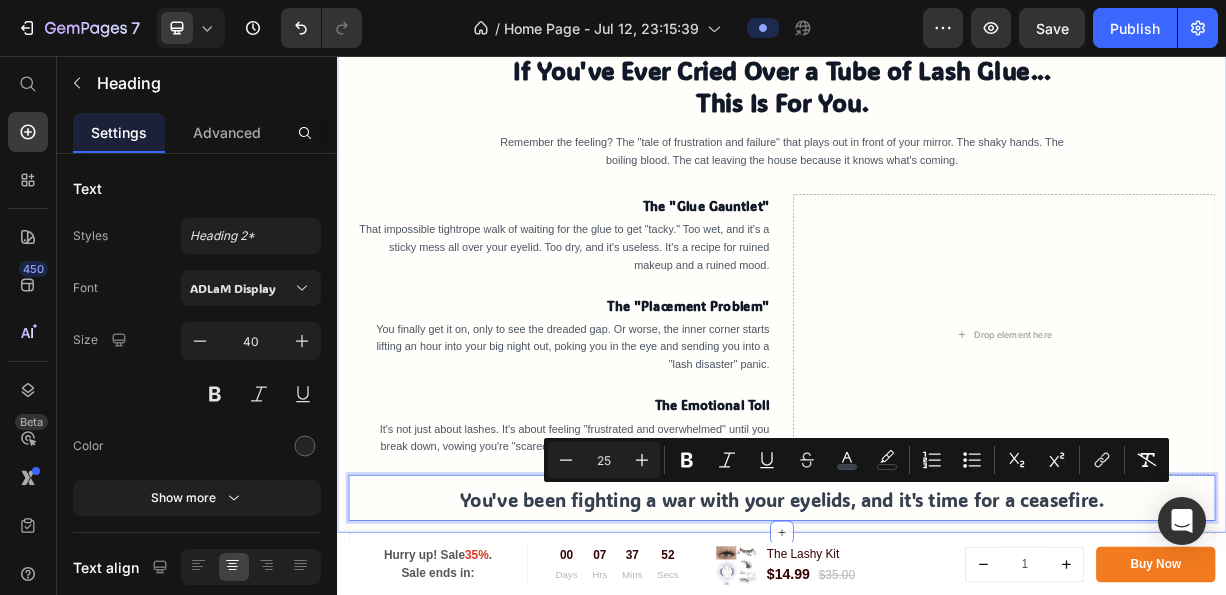 click on "⁠⁠⁠⁠⁠⁠⁠ If You've Ever Cried Over a Tube of Lash Glue... This Is For You. Heading Remember the feeling? The "tale of frustration and failure" that plays out in front of your mirror. The shaky hands. The boiling blood. The cat leaving the house because it knows what's coming. Text block Row The "Glue Gauntlet" Text block That impossible tightrope walk of waiting for the glue to get "tacky." Too wet, and it's a sticky mess all over your eyelid. Too dry, and it's useless. It's a recipe for ruined makeup and a ruined mood. Text block The "Placement Problem" Text block You finally get it on, only to see the dreaded gap. Or worse, the inner corner starts lifting an hour into your big night out, poking you in the eye and sending you into a "lash disaster" panic. Text block The Emotional Toll Text block It's not just about lashes. It's about feeling "frustrated and overwhelmed" until you break down, vowing you're "scared to try again." You've wasted time, money, and emotional energy. Text block" at bounding box center [937, 368] 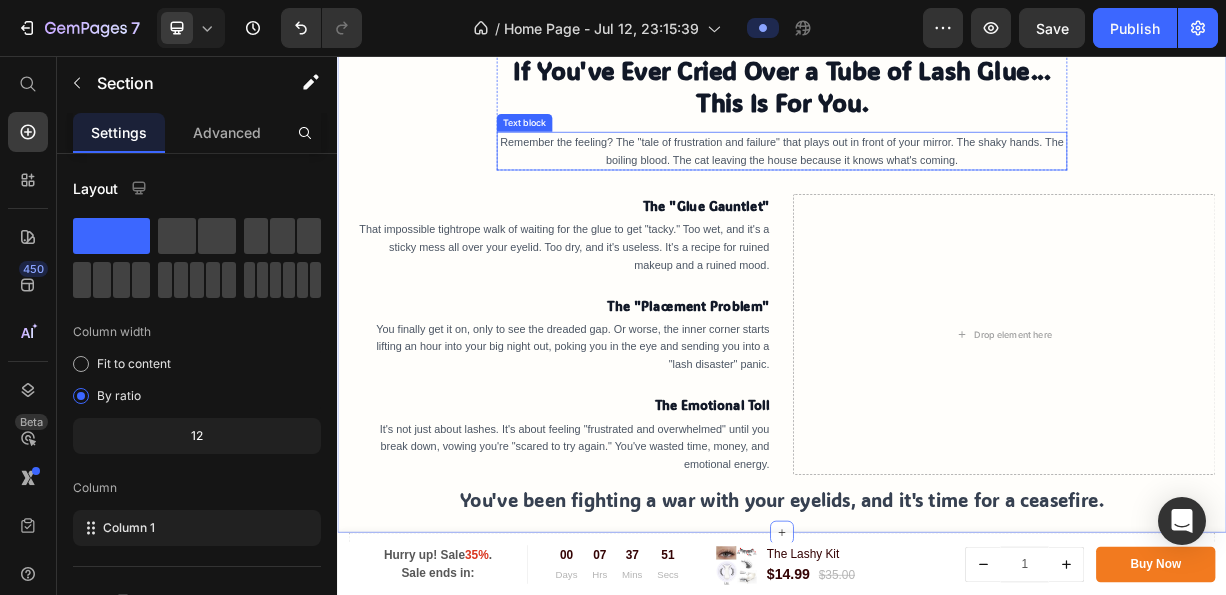 click on "Remember the feeling? The "tale of frustration and failure" that plays out in front of your mirror. The shaky hands. The boiling blood. The cat leaving the house because it knows what's coming." at bounding box center (937, 184) 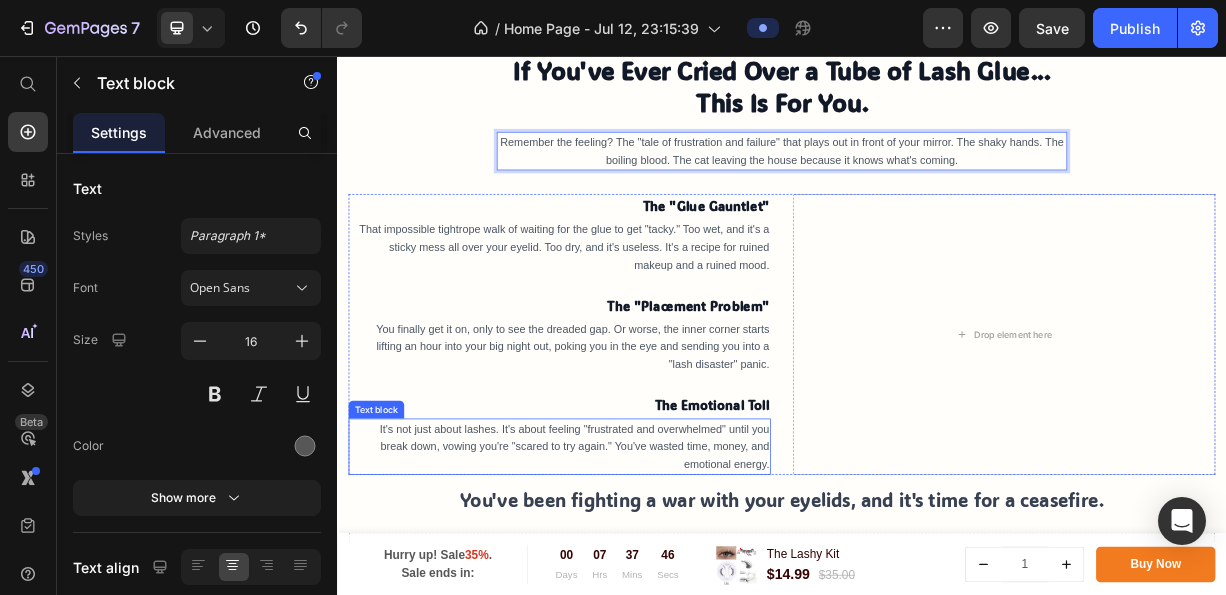 scroll, scrollTop: 1100, scrollLeft: 0, axis: vertical 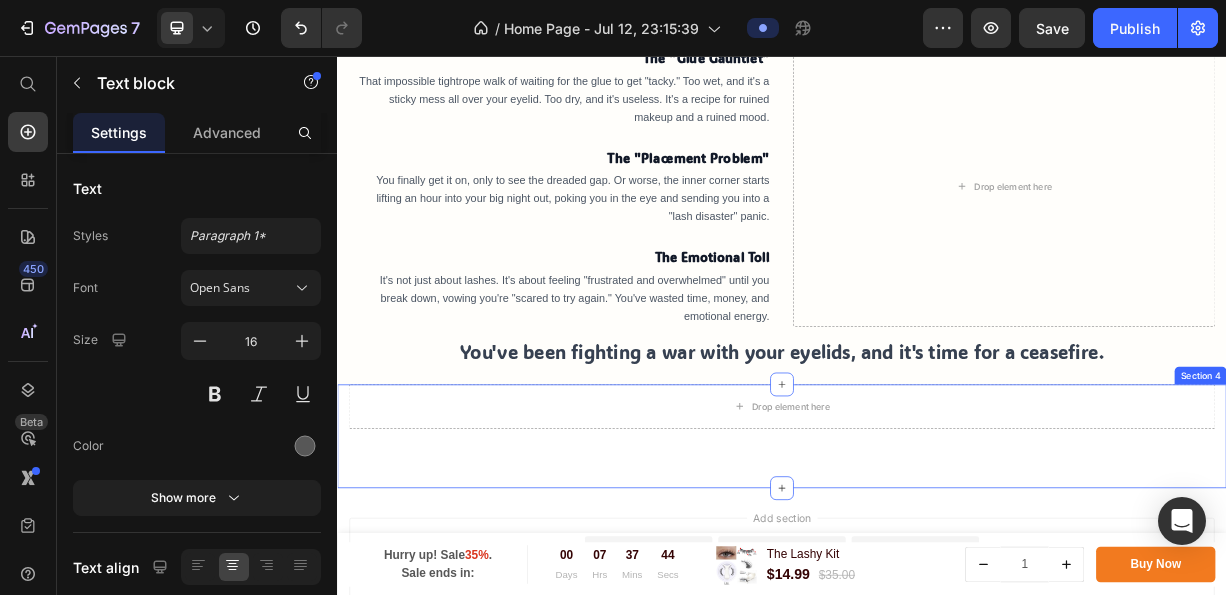 click on "Drop element here Row Section 4" at bounding box center (937, 569) 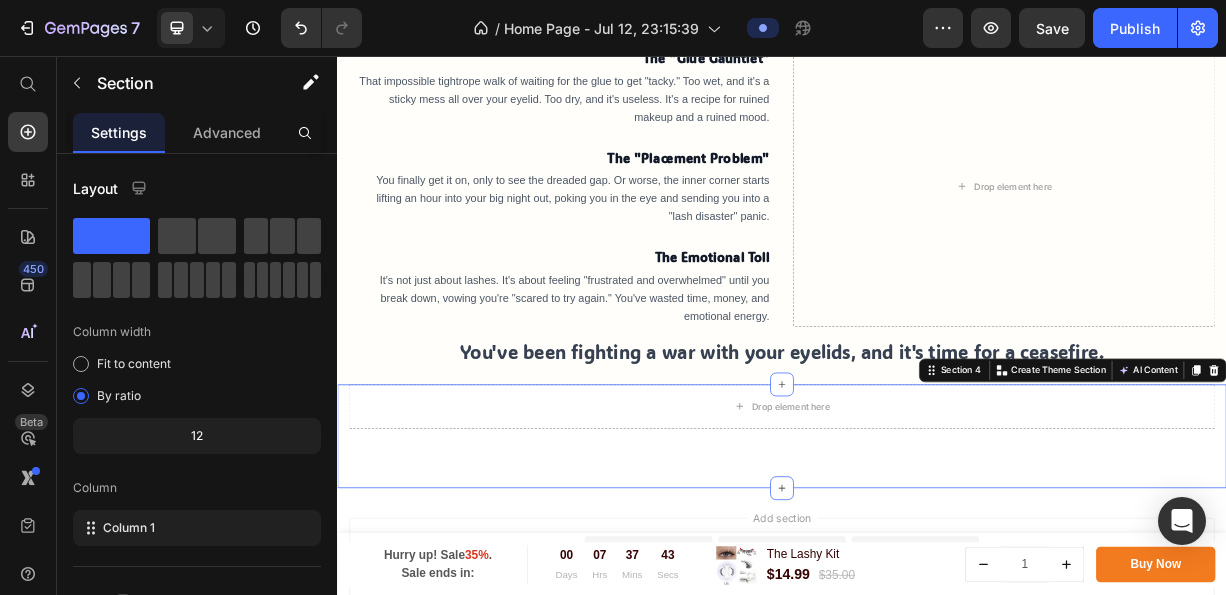 click 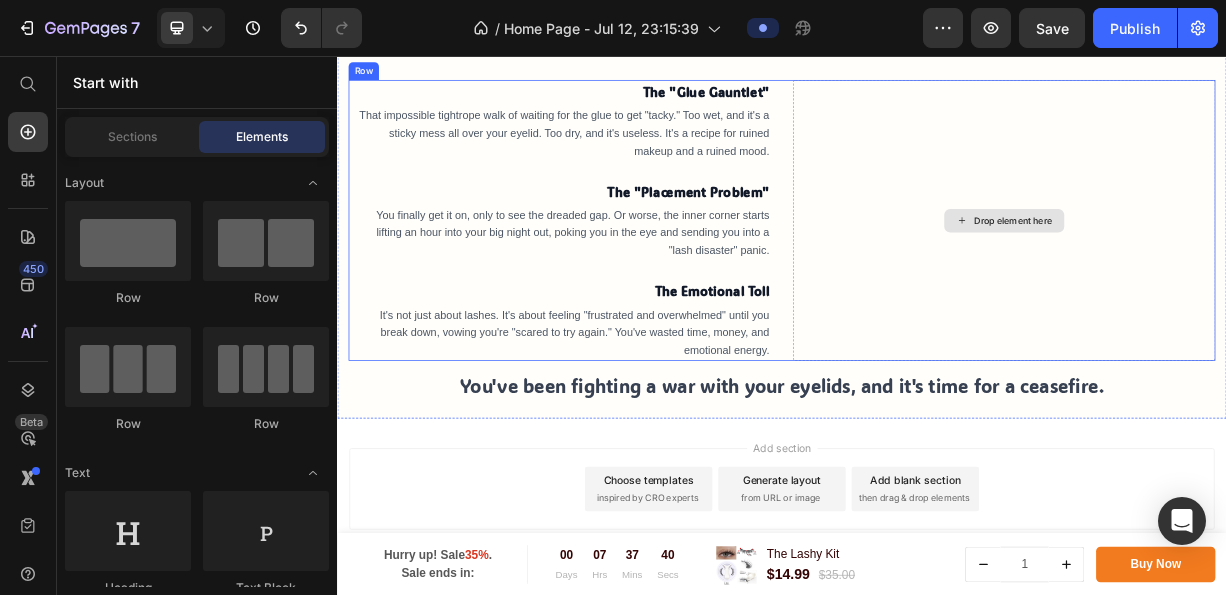 scroll, scrollTop: 1099, scrollLeft: 0, axis: vertical 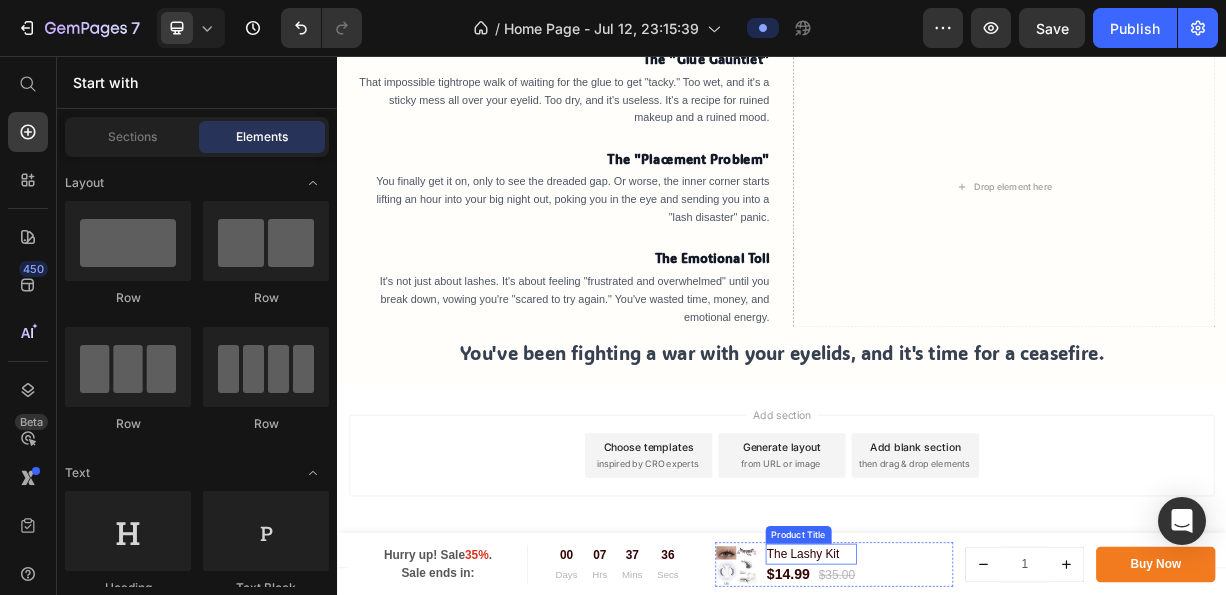 click on "Product Images & Gallery The Lashy Kit Product Title $14.99 Product Price $35.00 Product Price Row Row" at bounding box center [1008, 742] 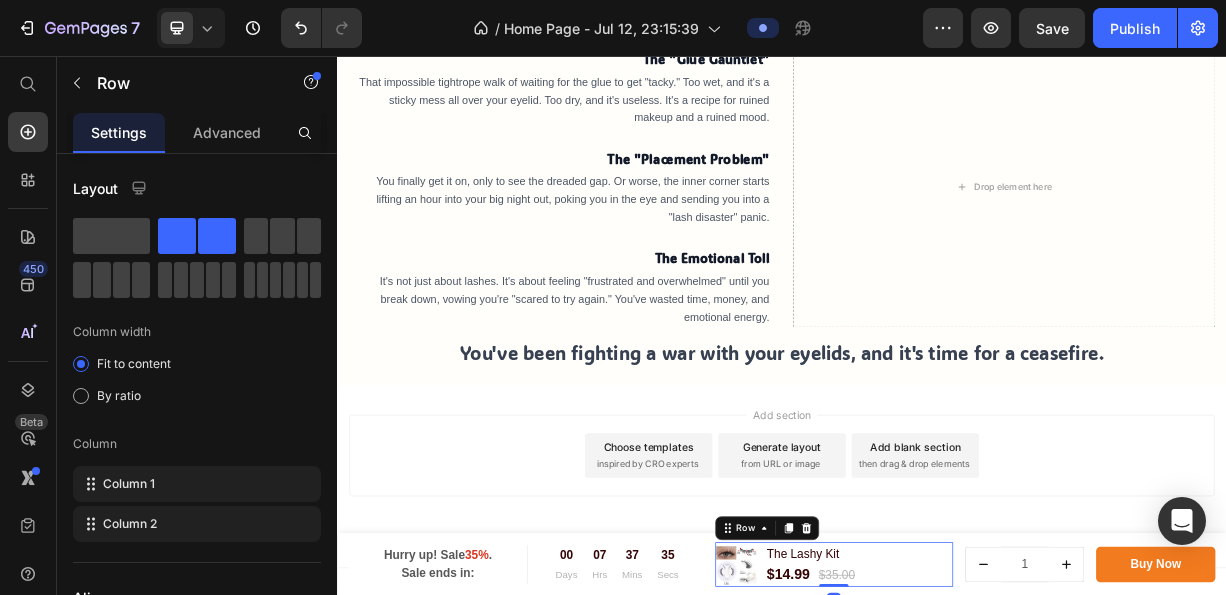 click on "Add section Choose templates inspired by CRO experts Generate layout from URL or image Add blank section then drag & drop elements" at bounding box center [937, 623] 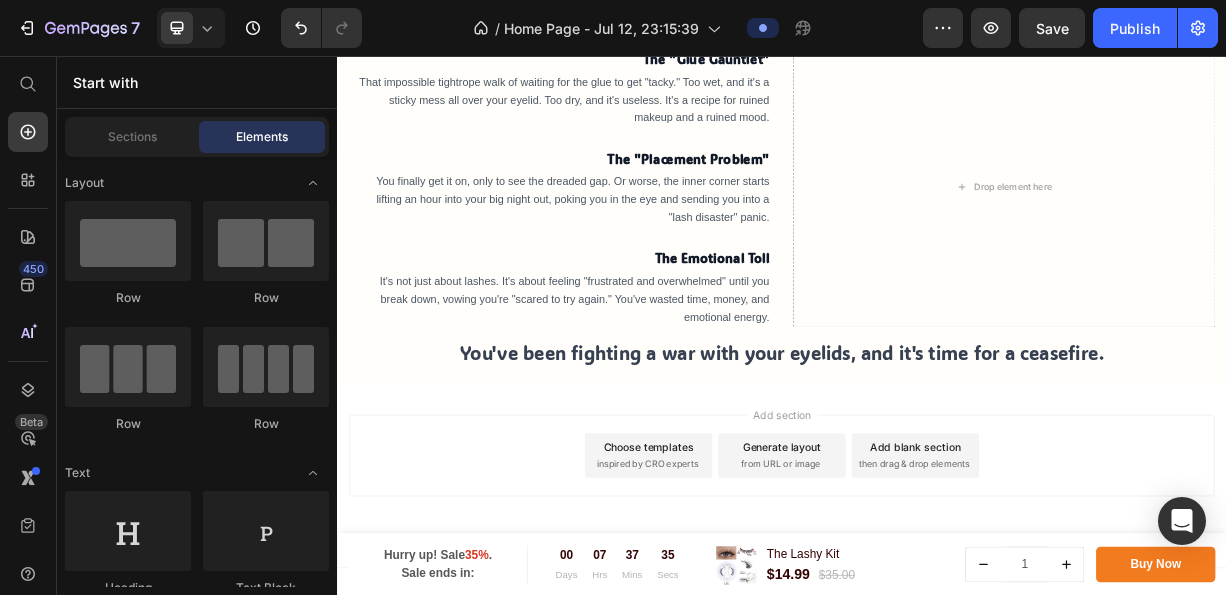 click on "Hurry up! Sale  35% . Sale ends in: Text block 00 Days 07 Hrs 37 Mins 35 Secs Countdown Timer Row Product Images & Gallery The Lashy Kit Product Title $14.99 Product Price $35.00 Product Price Row Row 1 Product Quantity Buy Now Product Cart Button Row Product Sticky" at bounding box center [937, 742] 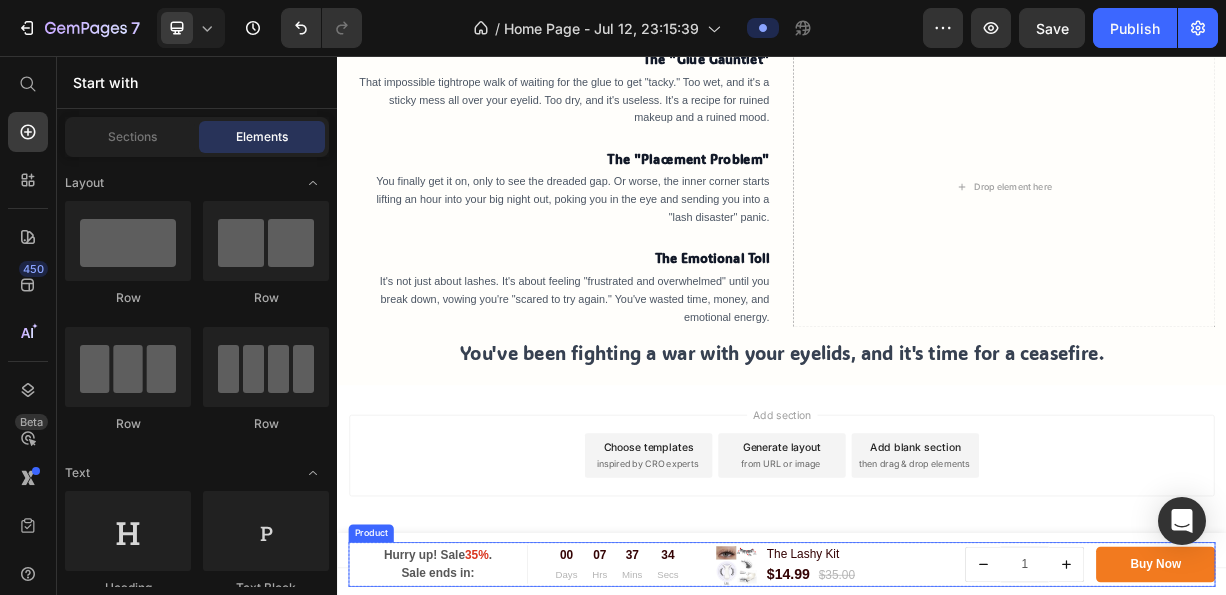 click on "Hurry up! Sale  35% . Sale ends in: Text block 00 Days 07 Hrs 37 Mins 34 Secs Countdown Timer Row" at bounding box center [593, 742] 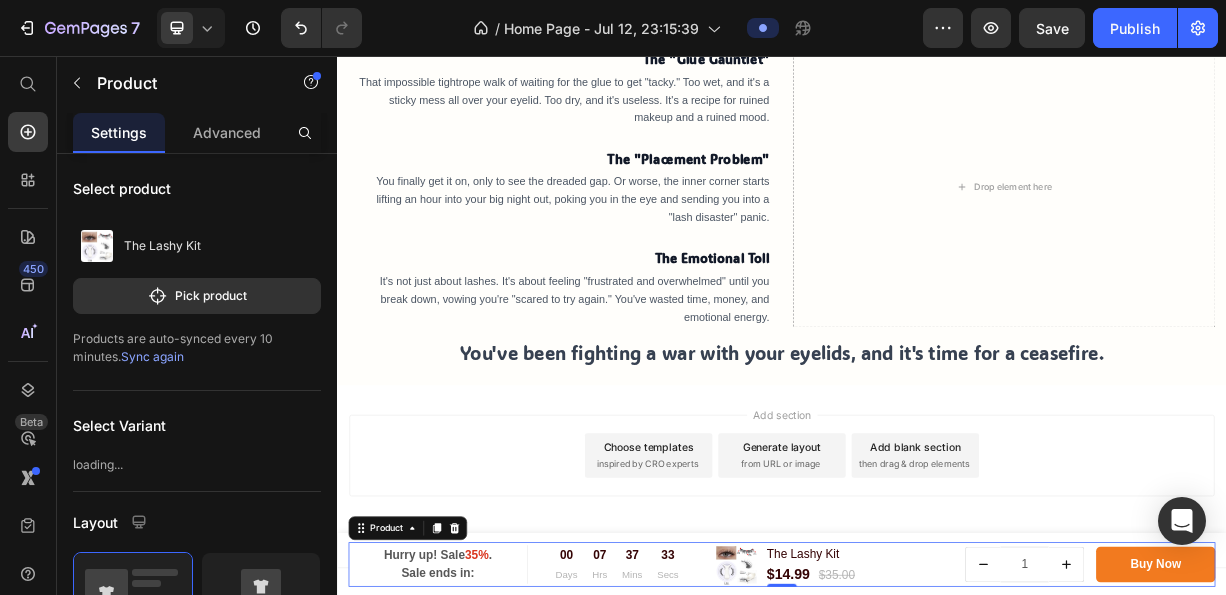 click on "Hurry up! Sale  35% . Sale ends in: Text block 00 Days 07 Hrs 37 Mins 33 Secs Countdown Timer Row Product Images & Gallery The Lashy Kit Product Title $14.99 Product Price $35.00 Product Price Row Row 1 Product Quantity Buy Now Product Cart Button Row Product   0 Sticky" at bounding box center [937, 742] 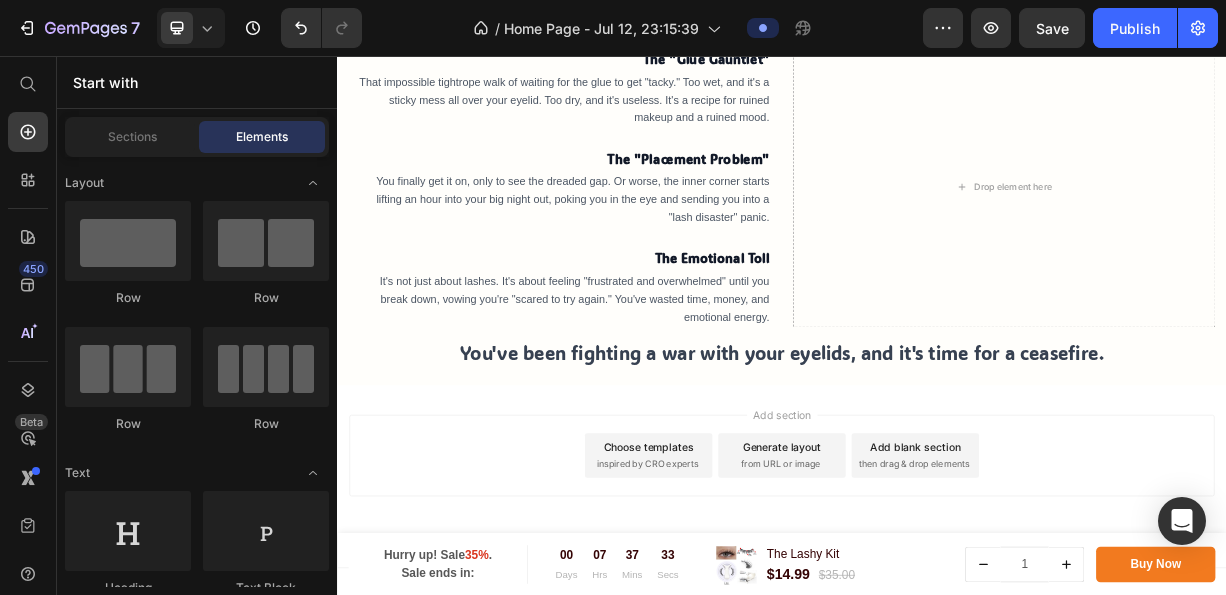 click on "Hurry up! Sale  35% . Sale ends in: Text block 00 Days 07 Hrs 37 Mins 33 Secs Countdown Timer Row Product Images & Gallery The Lashy Kit Product Title $14.99 Product Price $35.00 Product Price Row Row 1 Product Quantity Buy Now Product Cart Button Row Product Sticky" at bounding box center [937, 742] 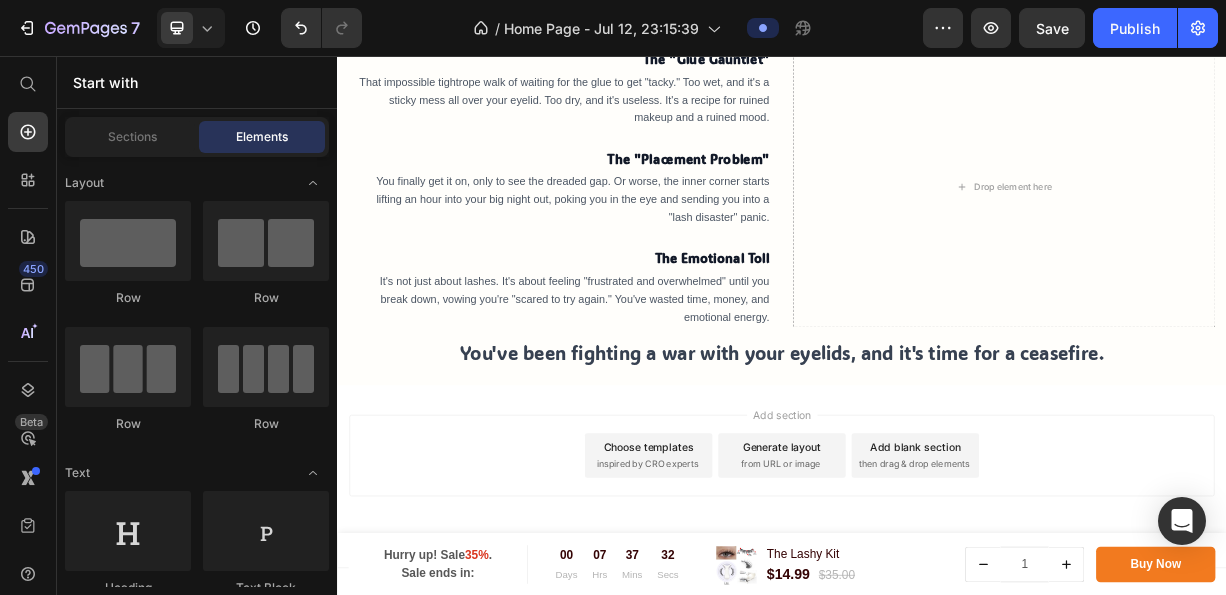 click on "Hurry up! Sale  35% . Sale ends in: Text block 00 Days 07 Hrs 37 Mins 32 Secs Countdown Timer Row Product Images & Gallery The Lashy Kit Product Title $14.99 Product Price $35.00 Product Price Row Row 1 Product Quantity Buy Now Product Cart Button Row Product Sticky" at bounding box center [937, 742] 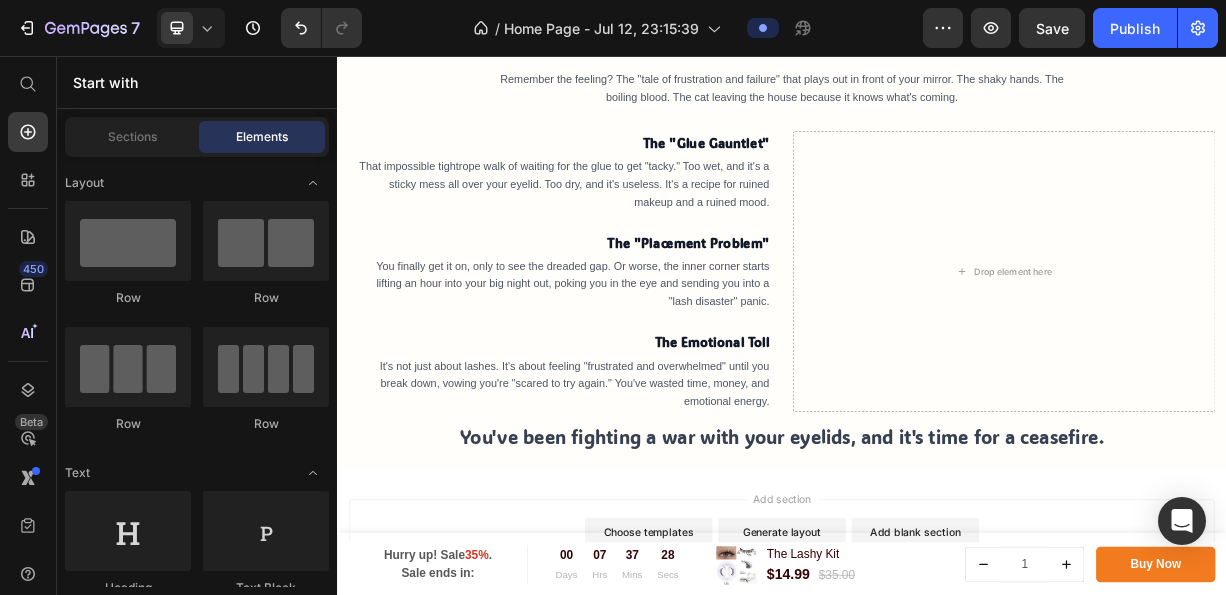 scroll, scrollTop: 1099, scrollLeft: 0, axis: vertical 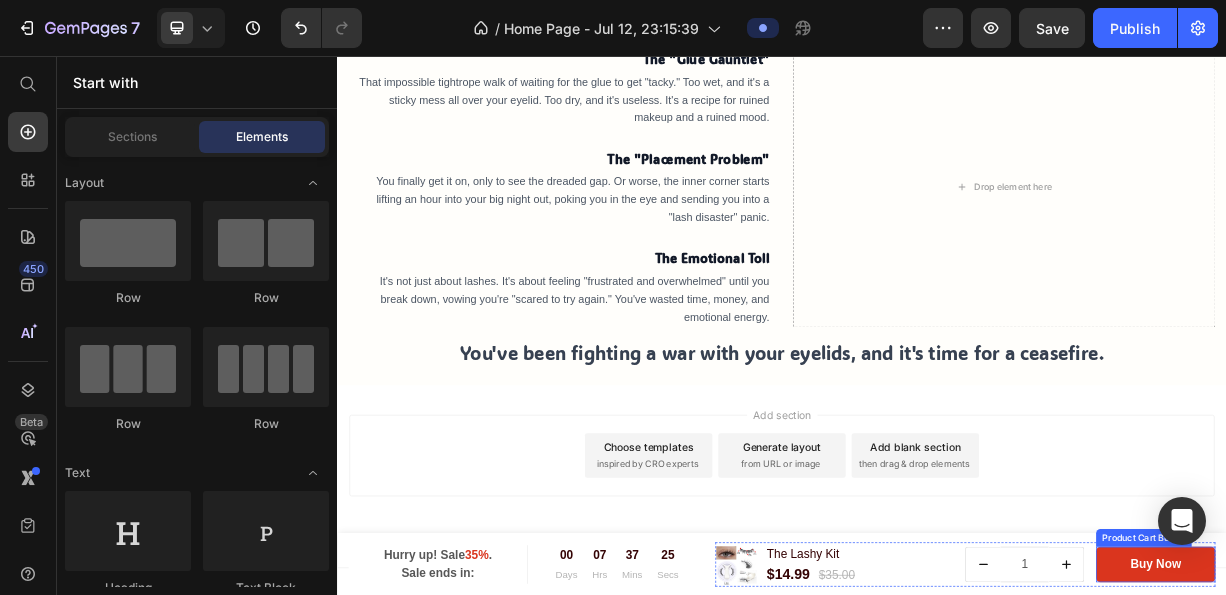 click on "Buy Now" at bounding box center [1441, 742] 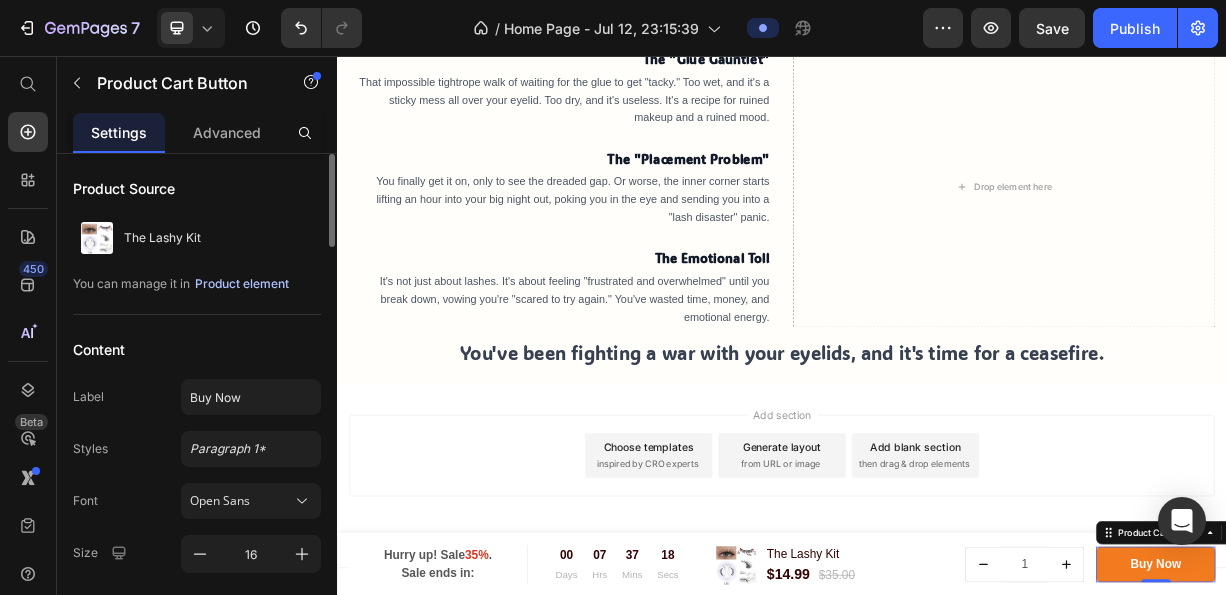 click on "Product element" at bounding box center [242, 284] 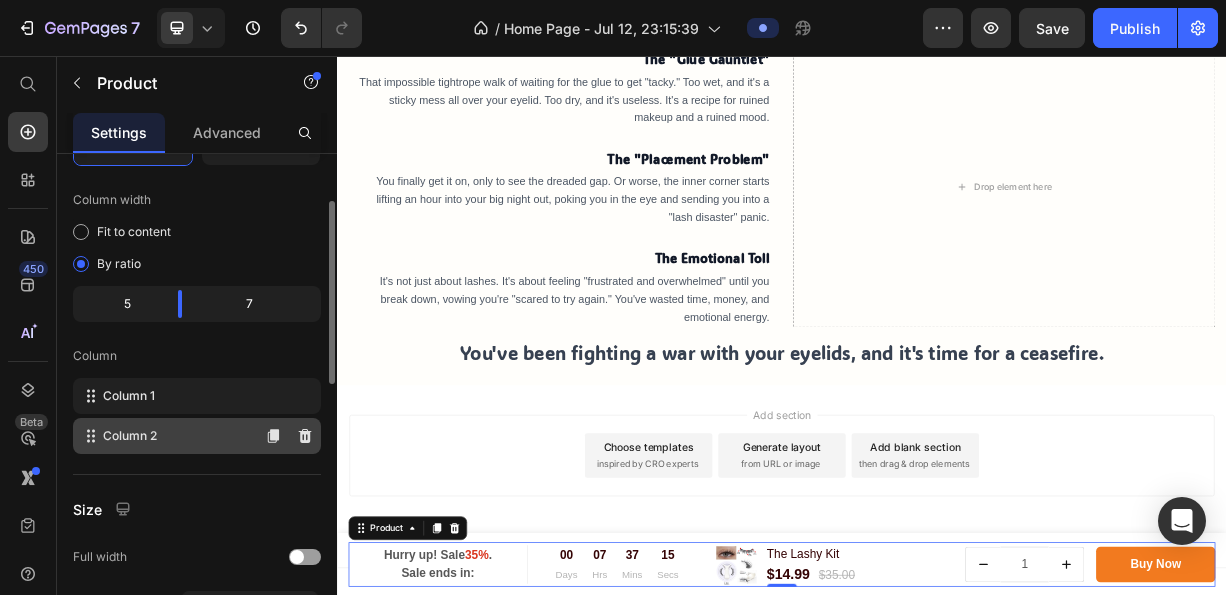 scroll, scrollTop: 400, scrollLeft: 0, axis: vertical 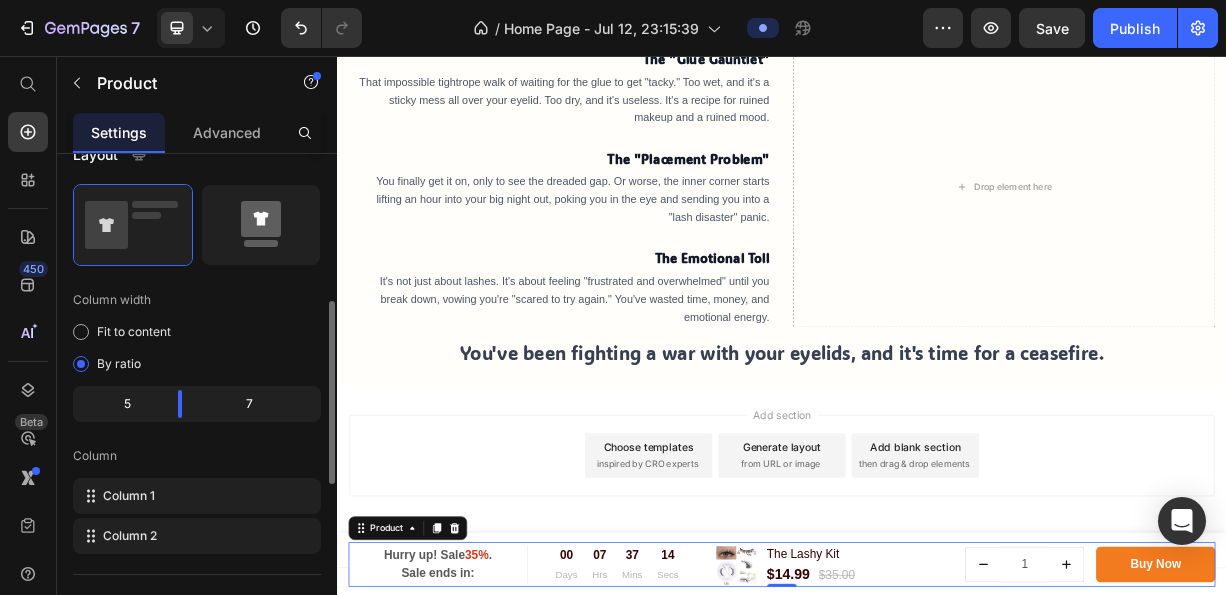 click 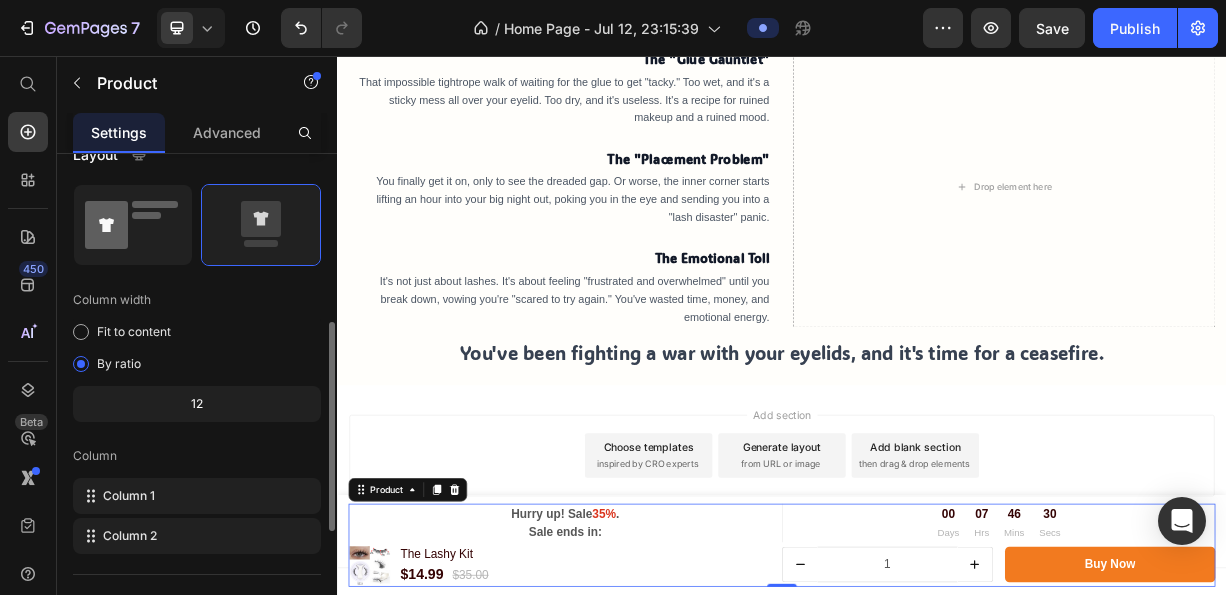 click 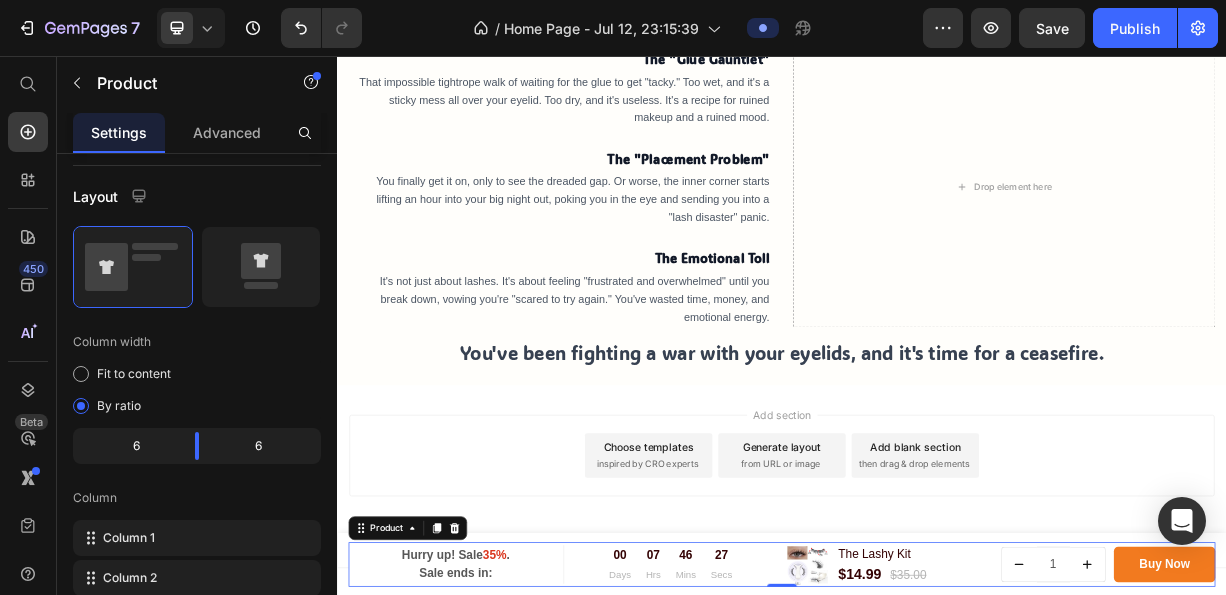 scroll, scrollTop: 0, scrollLeft: 0, axis: both 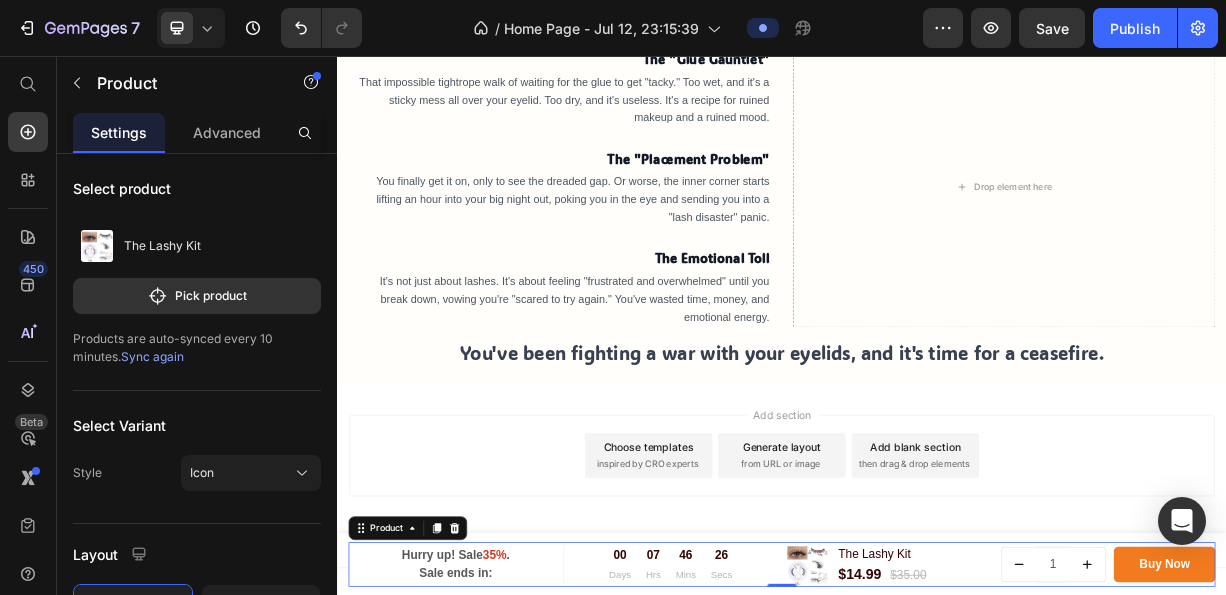 click on "Add section Choose templates inspired by CRO experts Generate layout from URL or image Add blank section then drag & drop elements" at bounding box center (937, 623) 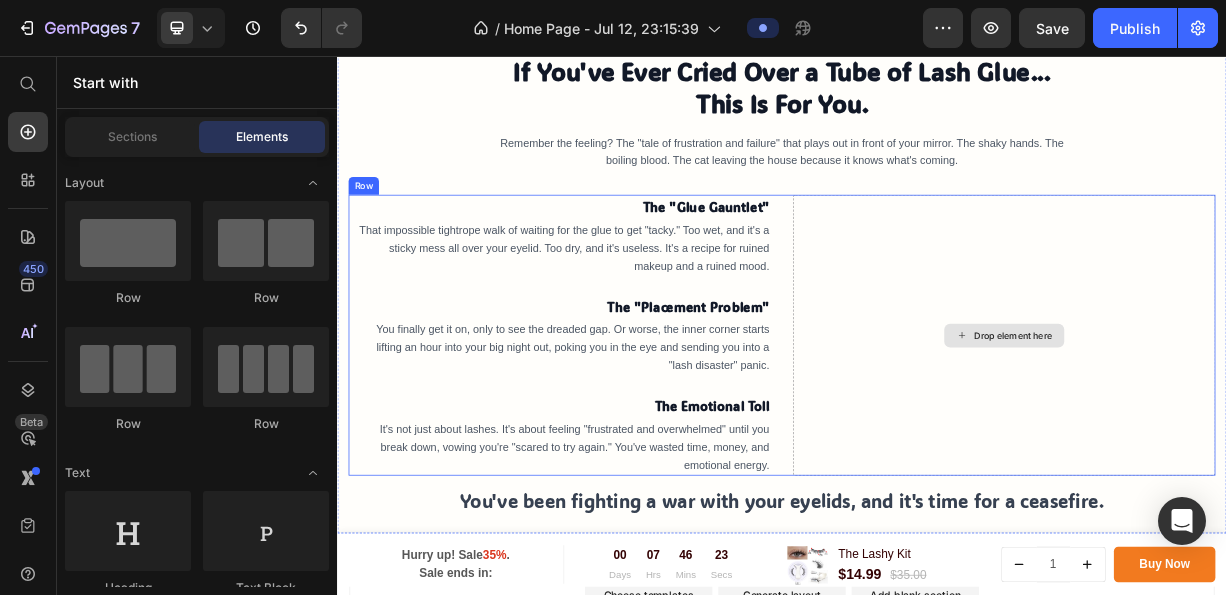 scroll, scrollTop: 1099, scrollLeft: 0, axis: vertical 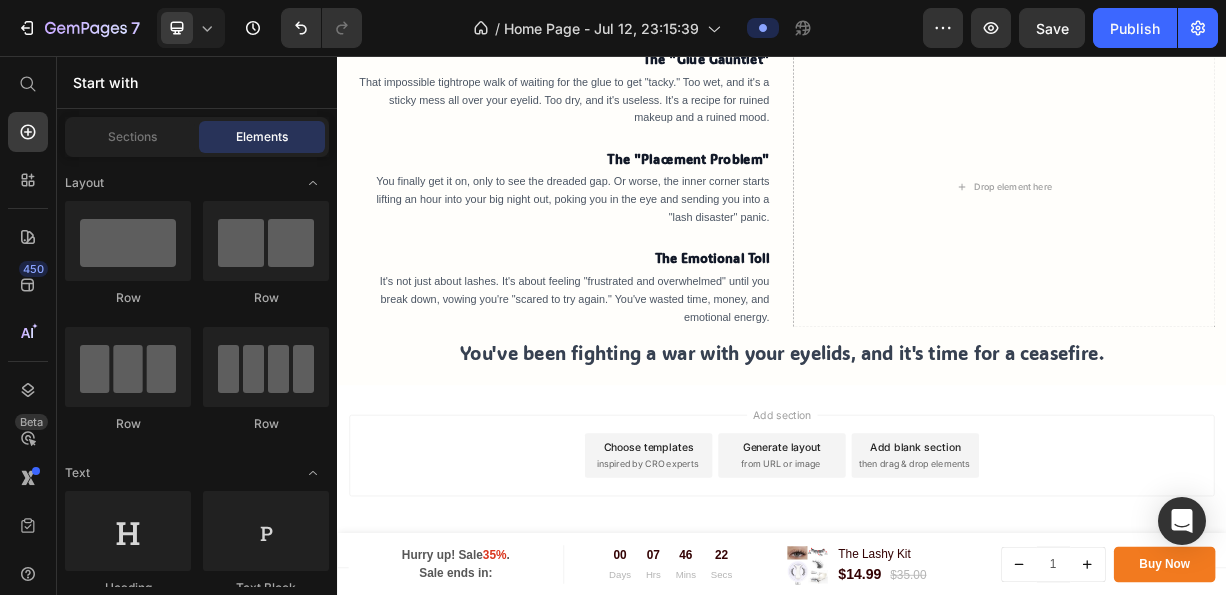 click on "Choose templates" at bounding box center [757, 583] 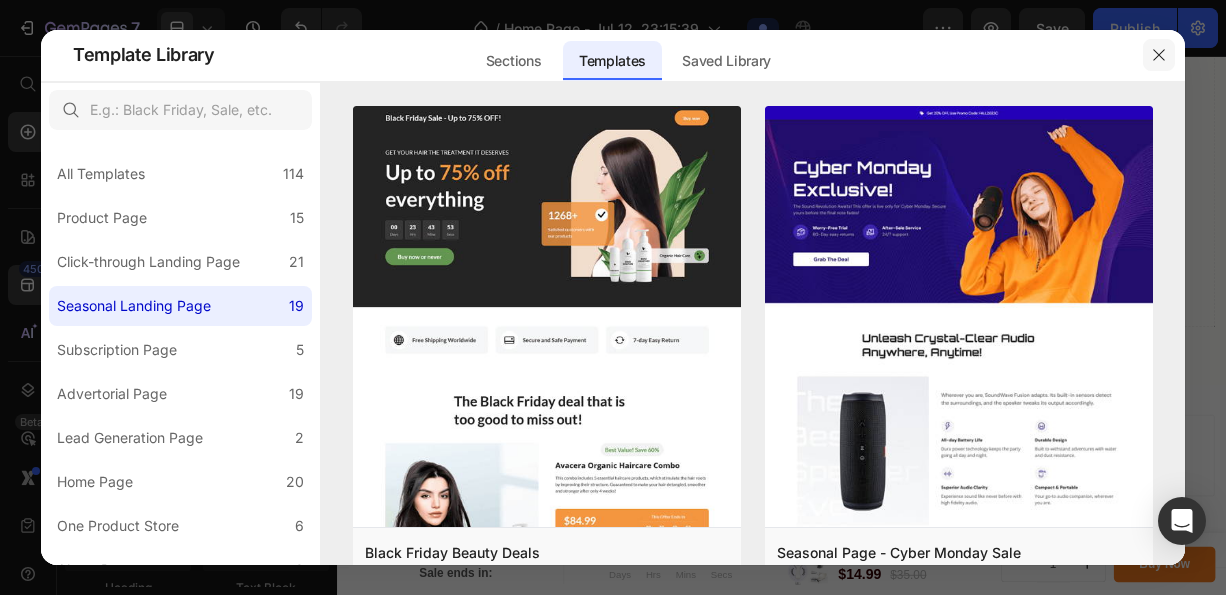 click at bounding box center (1159, 55) 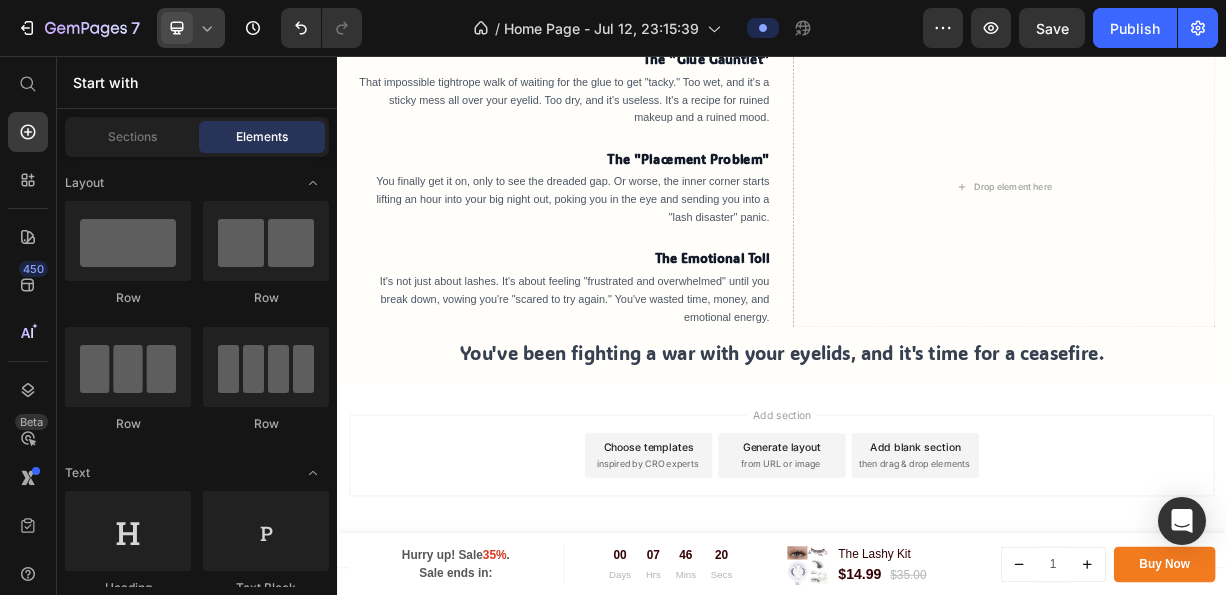 click 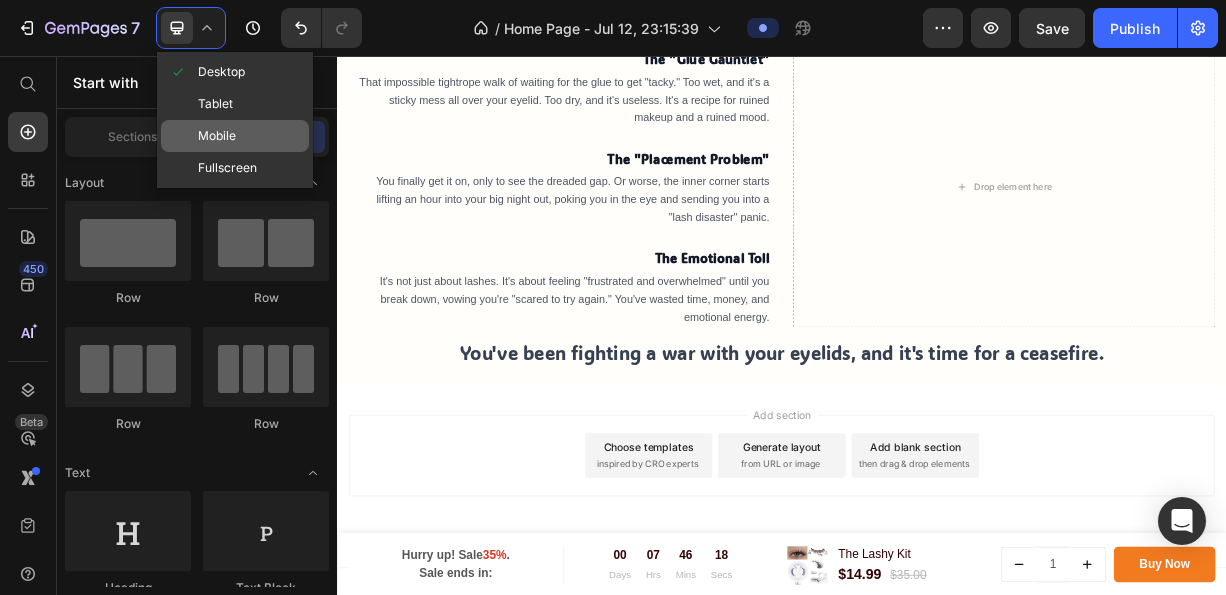 click on "Mobile" 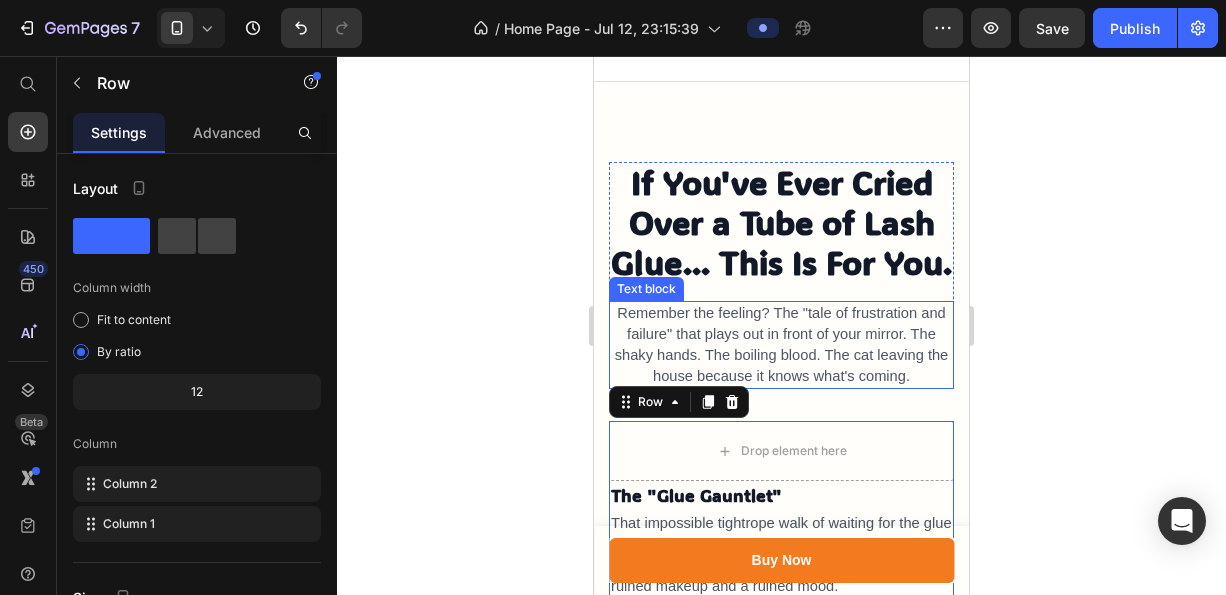scroll, scrollTop: 552, scrollLeft: 0, axis: vertical 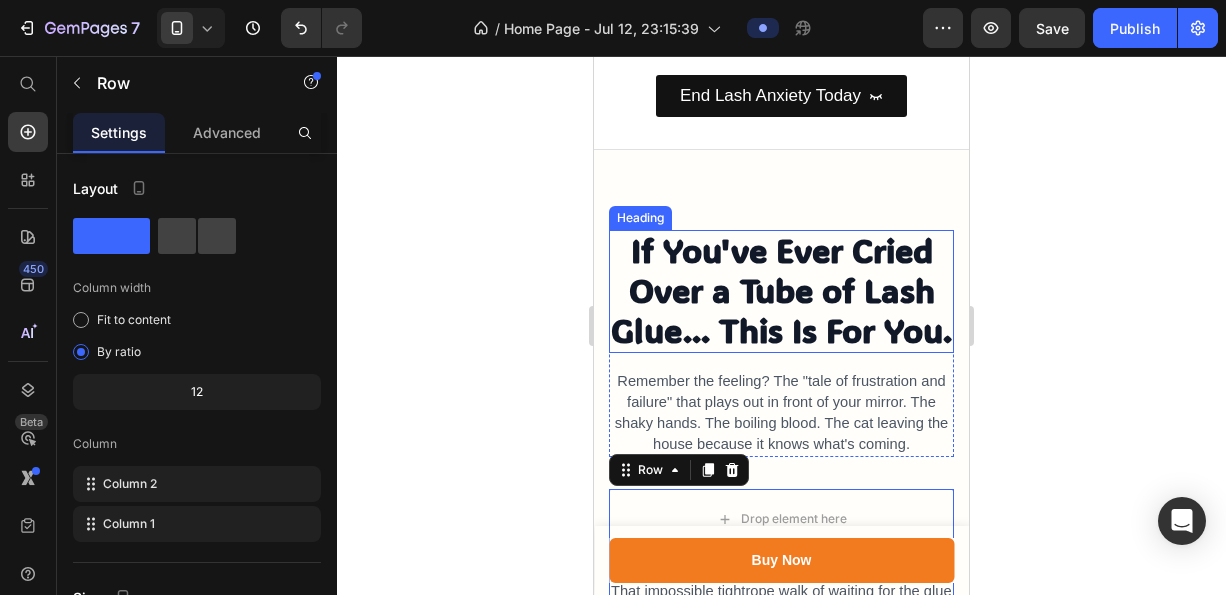 click on "If You've Ever Cried Over a Tube of Lash Glue... This Is For You." at bounding box center [781, 290] 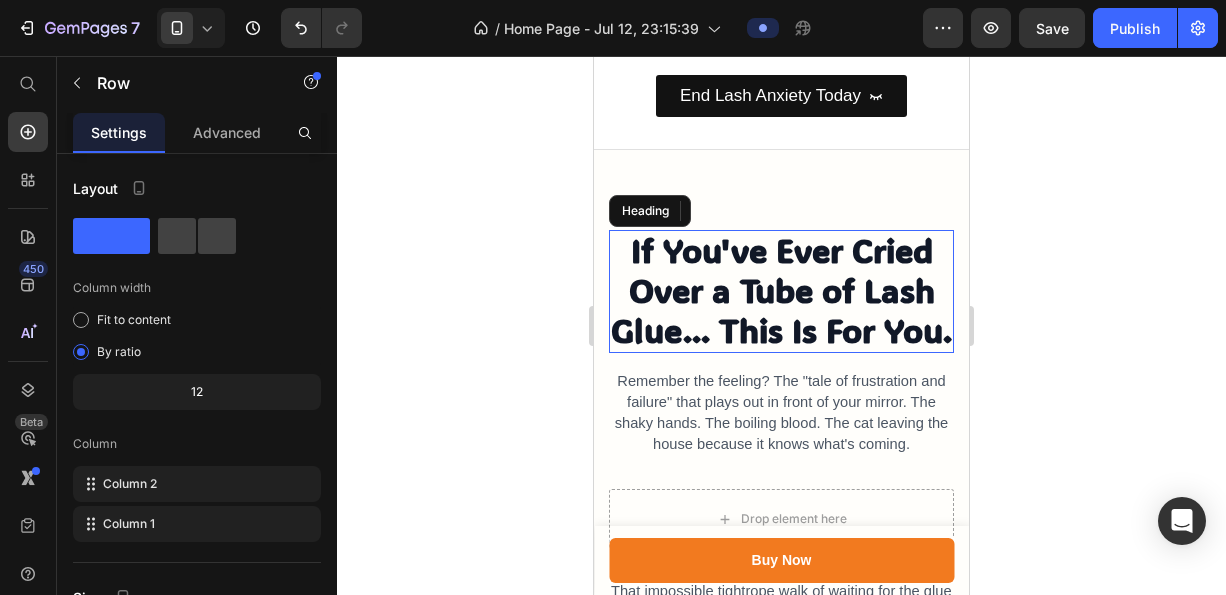 click on "If You've Ever Cried Over a Tube of Lash Glue... This Is For You." at bounding box center (781, 290) 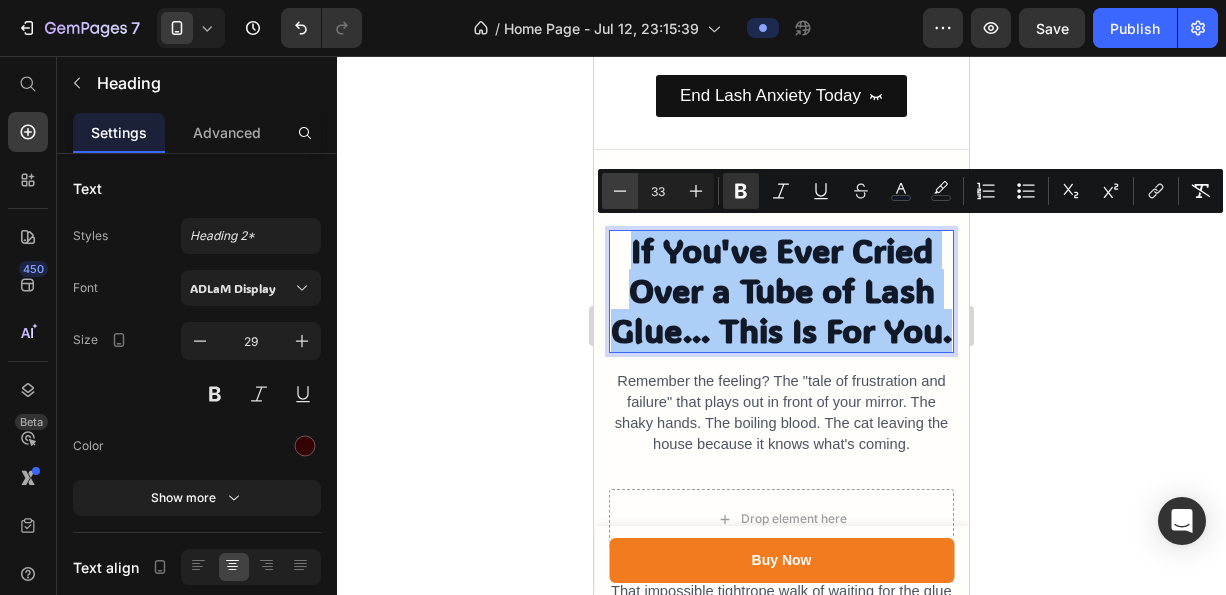 click 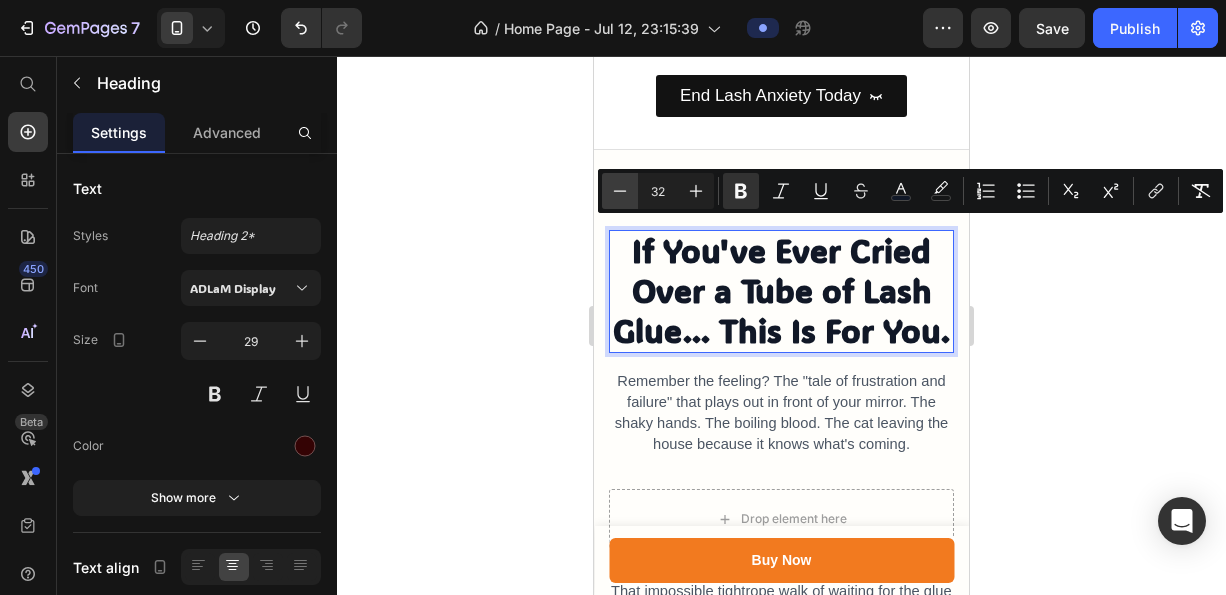 click 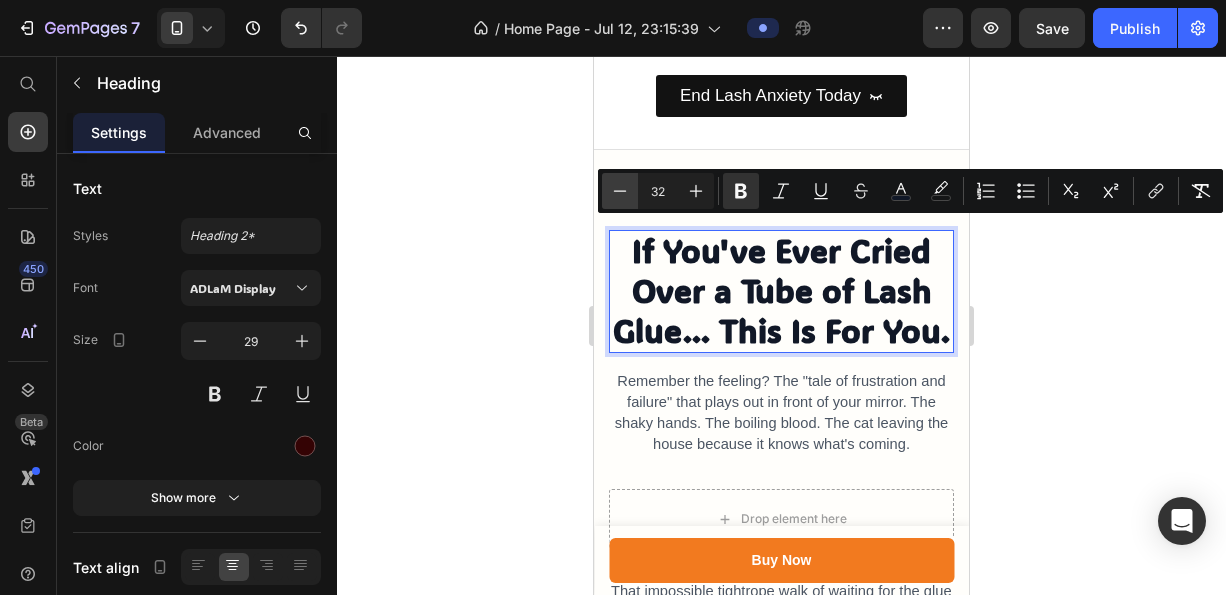 type on "31" 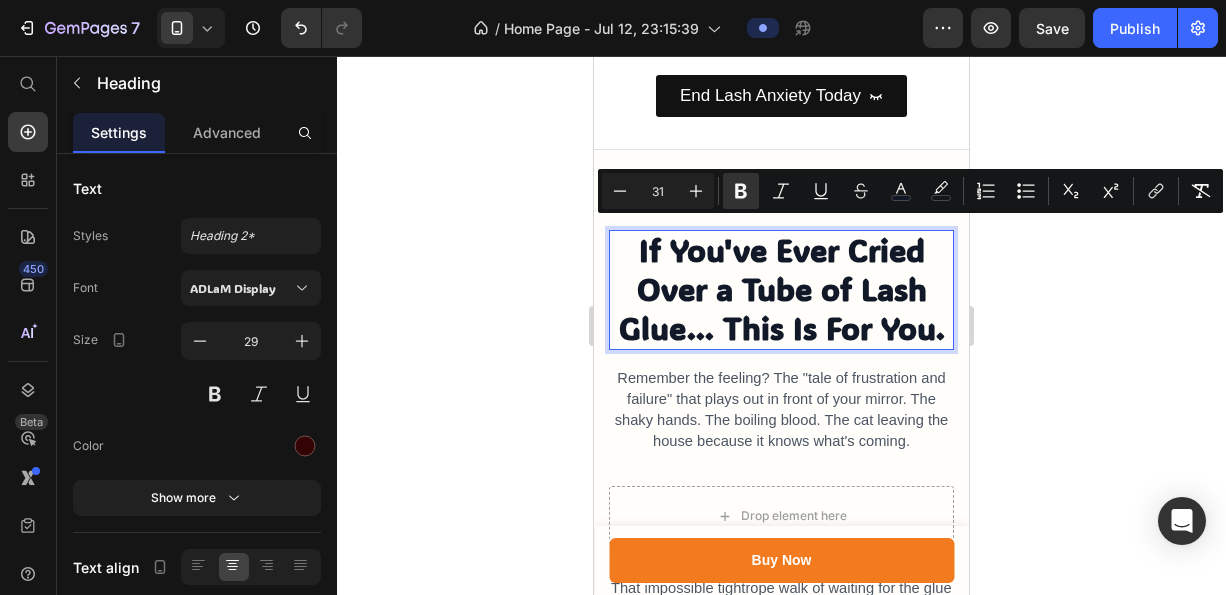 click on "If You've Ever Cried Over a Tube of Lash Glue... This Is For You." at bounding box center (782, 288) 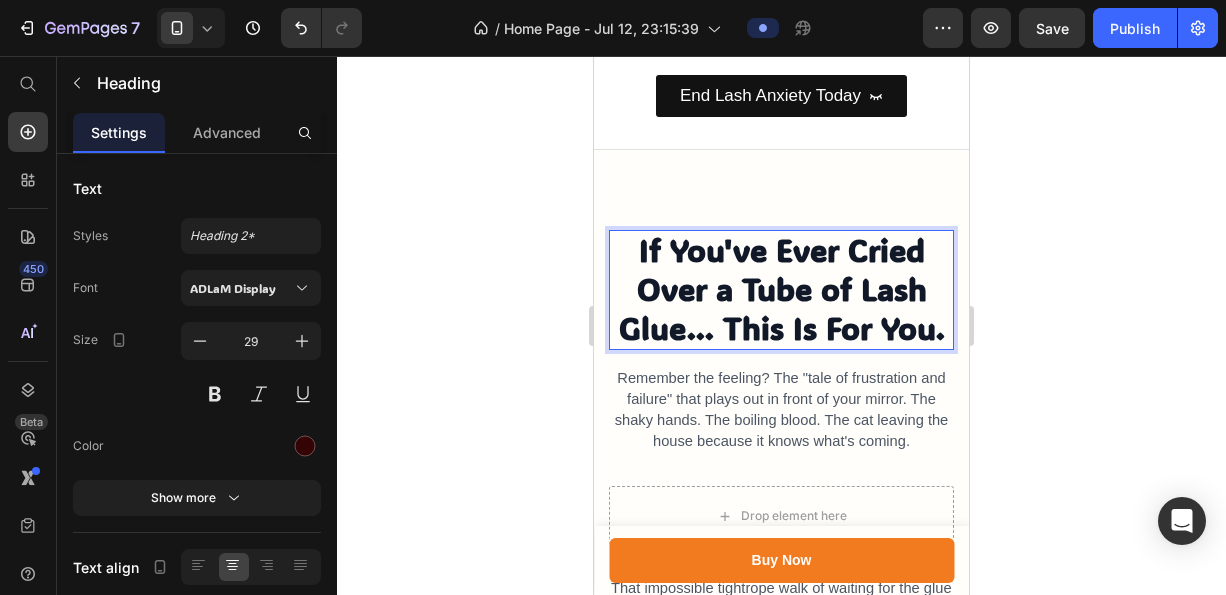 click on "If You've Ever Cried Over a Tube of Lash Glue... This Is For You." at bounding box center [782, 288] 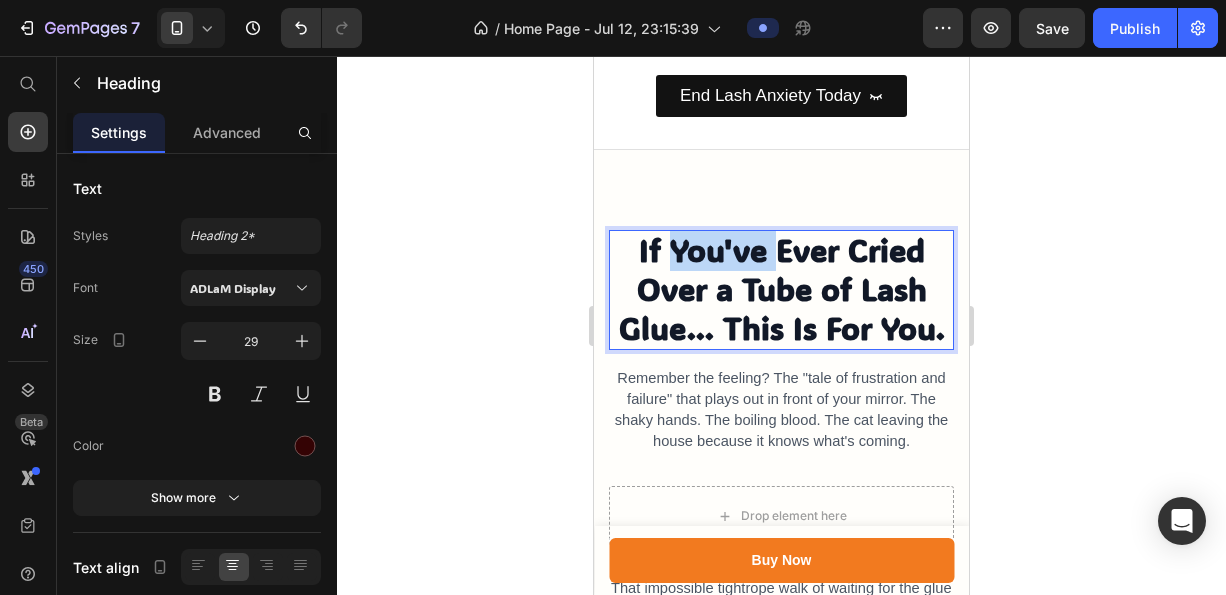 click on "If You've Ever Cried Over a Tube of Lash Glue... This Is For You." at bounding box center [782, 288] 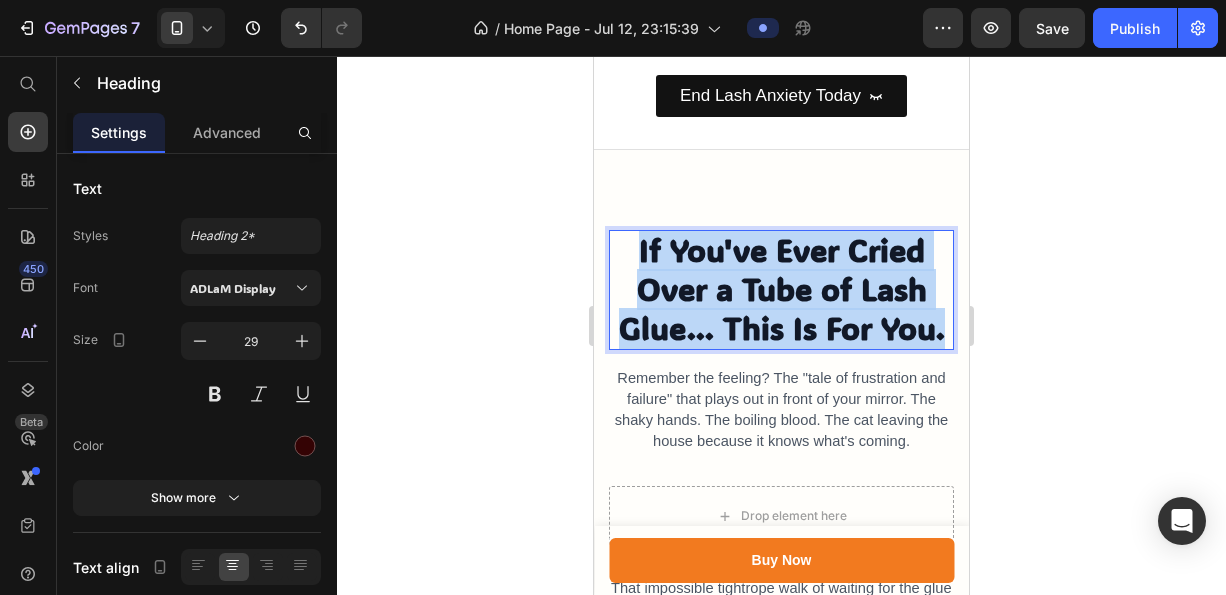 click on "If You've Ever Cried Over a Tube of Lash Glue... This Is For You." at bounding box center (782, 288) 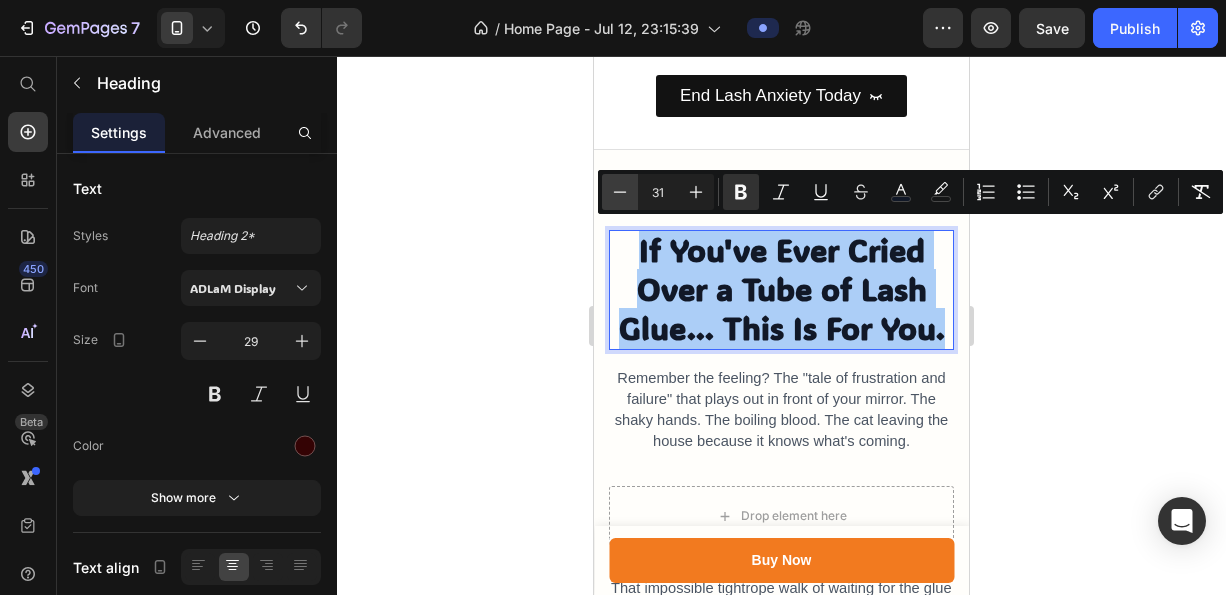 click 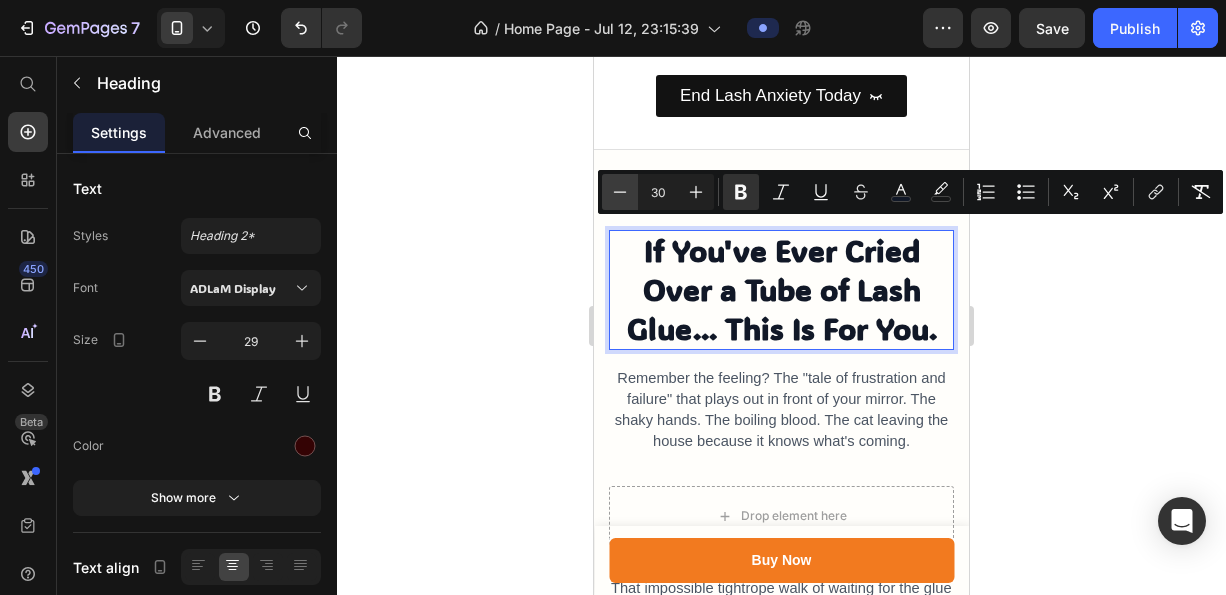 click 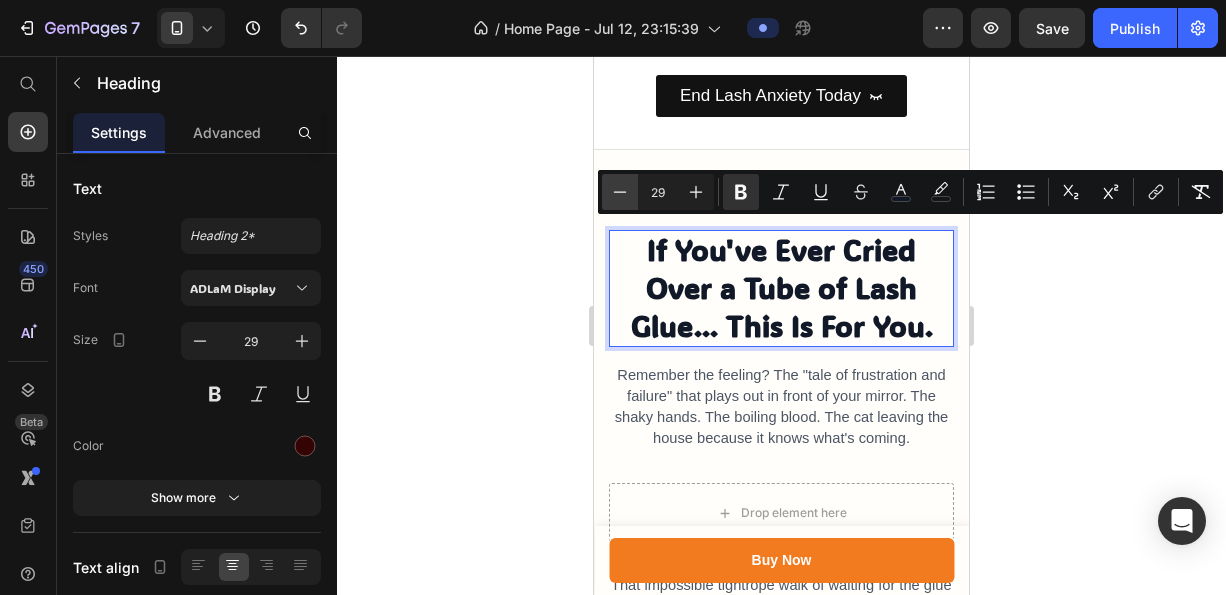 click 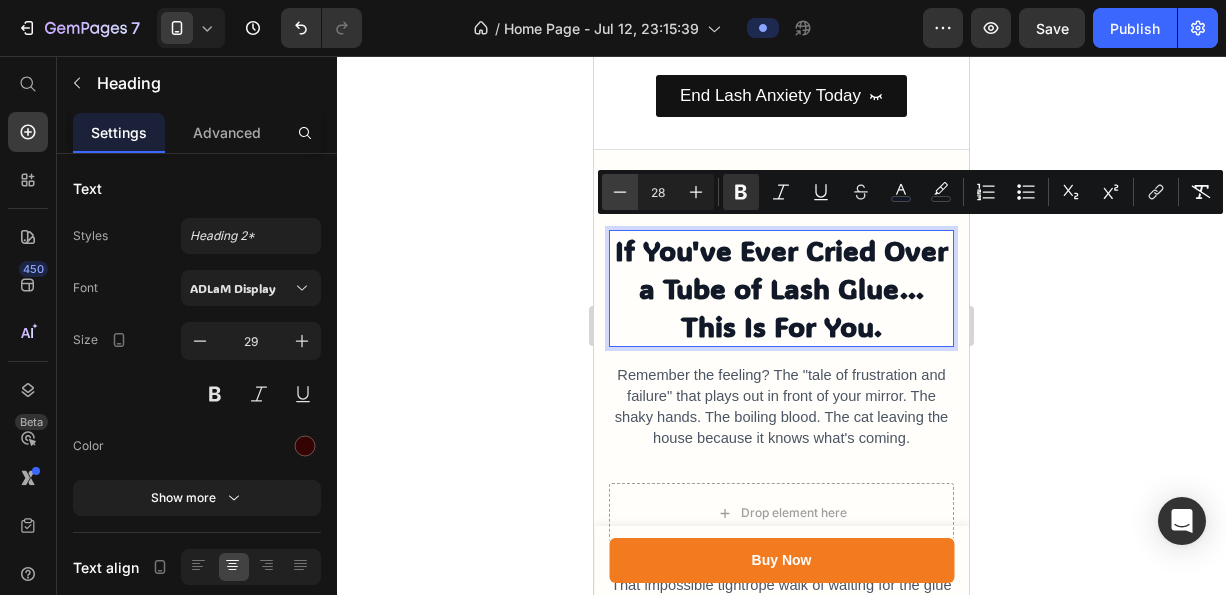 click 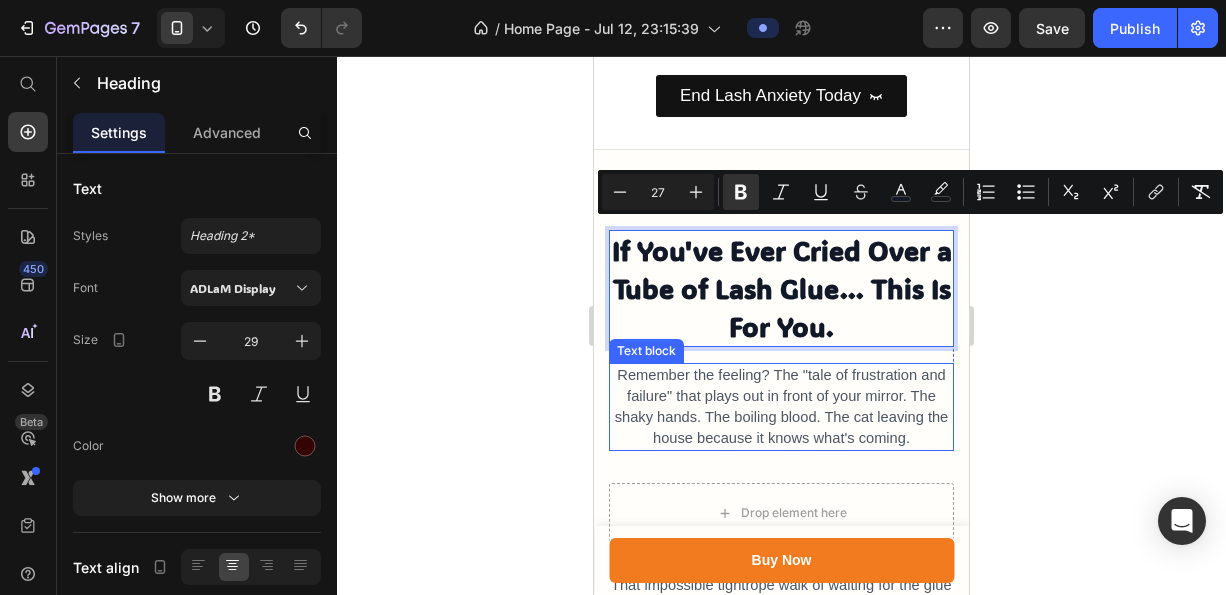 click on "Remember the feeling? The "tale of frustration and failure" that plays out in front of your mirror. The shaky hands. The boiling blood. The cat leaving the house because it knows what's coming." at bounding box center [782, 406] 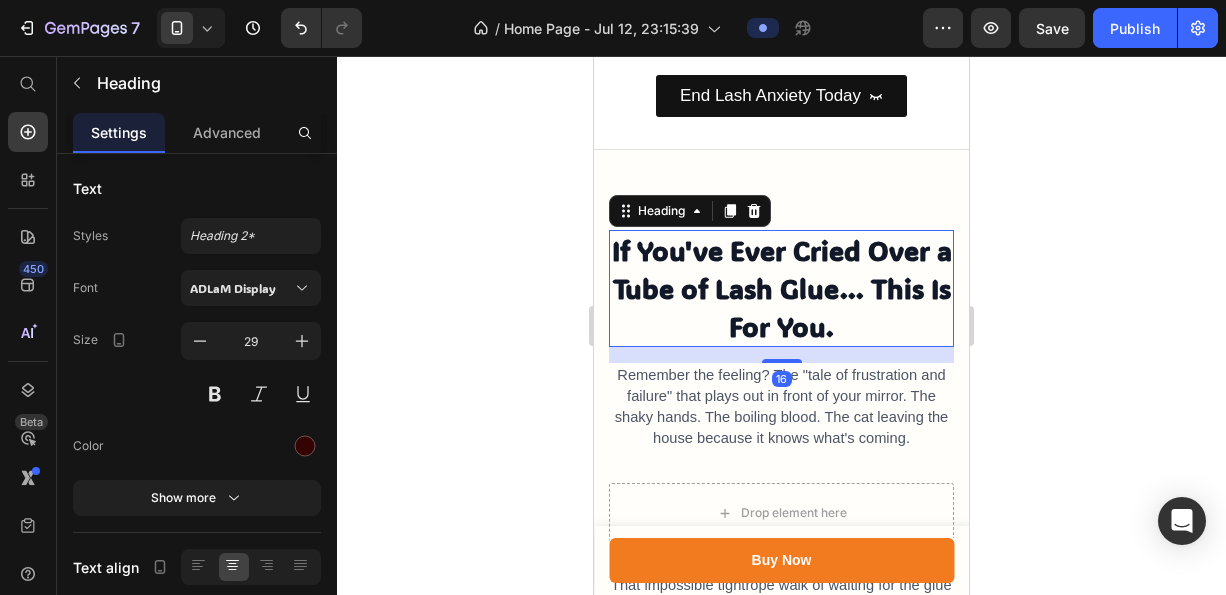 click on "If You've Ever Cried Over a Tube of Lash Glue... This Is For You." at bounding box center (782, 288) 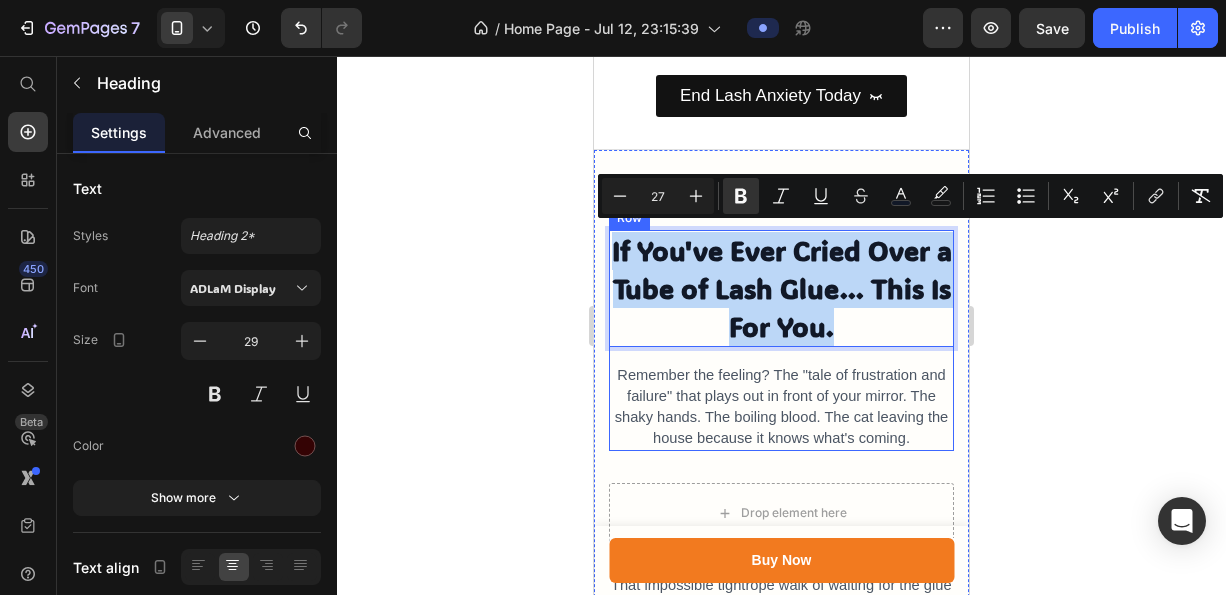 click on "If You've Ever Cried Over a Tube of Lash Glue... This Is For You. Heading   16 Remember the feeling? The "tale of frustration and failure" that plays out in front of your mirror. The shaky hands. The boiling blood. The cat leaving the house because it knows what's coming. Text block" at bounding box center (781, 340) 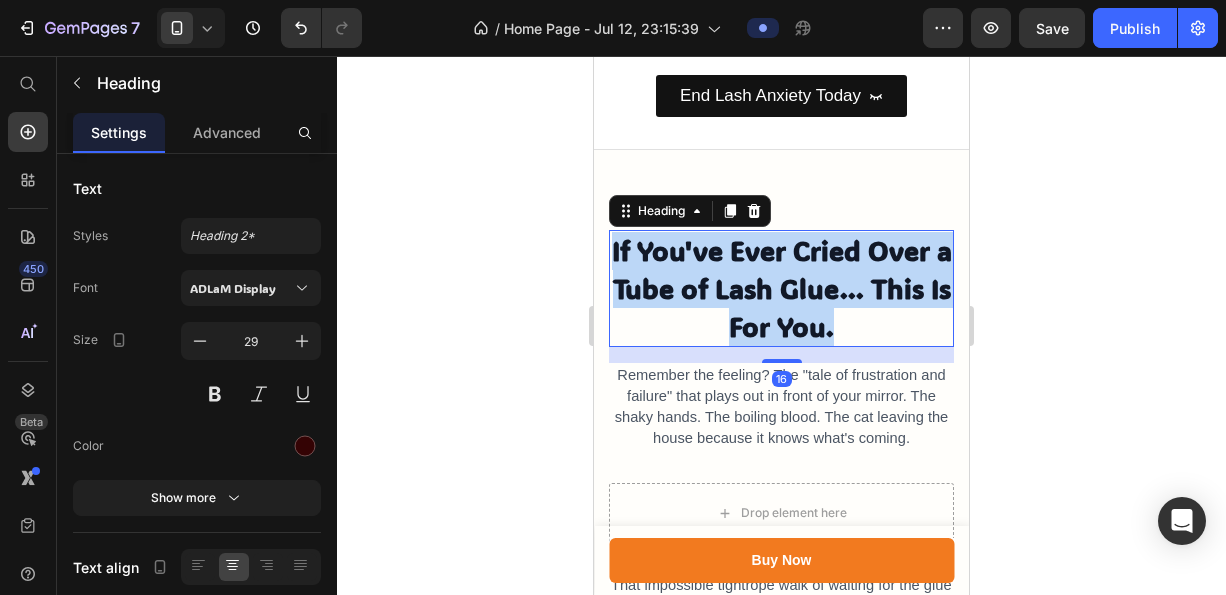 click on "If You've Ever Cried Over a Tube of Lash Glue... This Is For You." at bounding box center (781, 288) 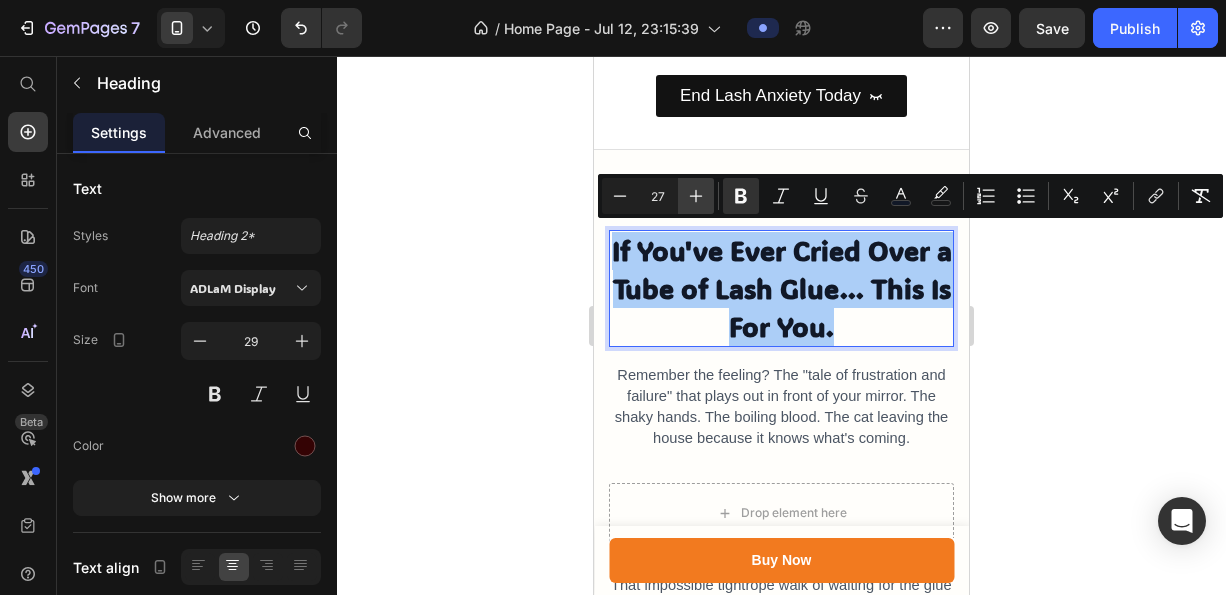 click on "Plus" at bounding box center [696, 196] 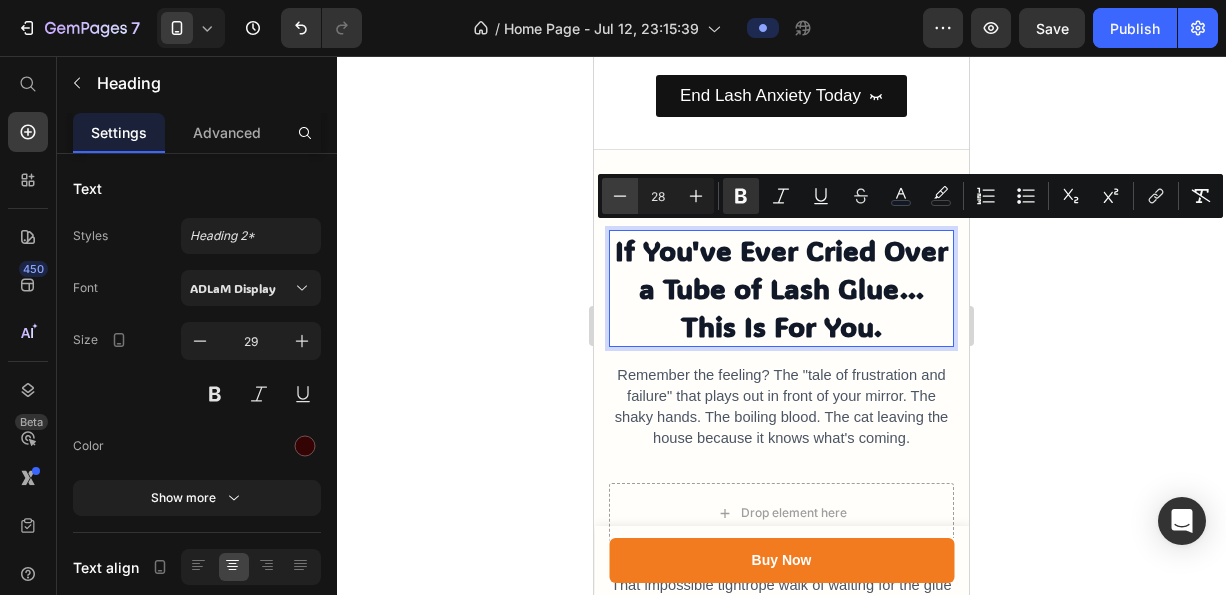 click on "Minus" at bounding box center [620, 196] 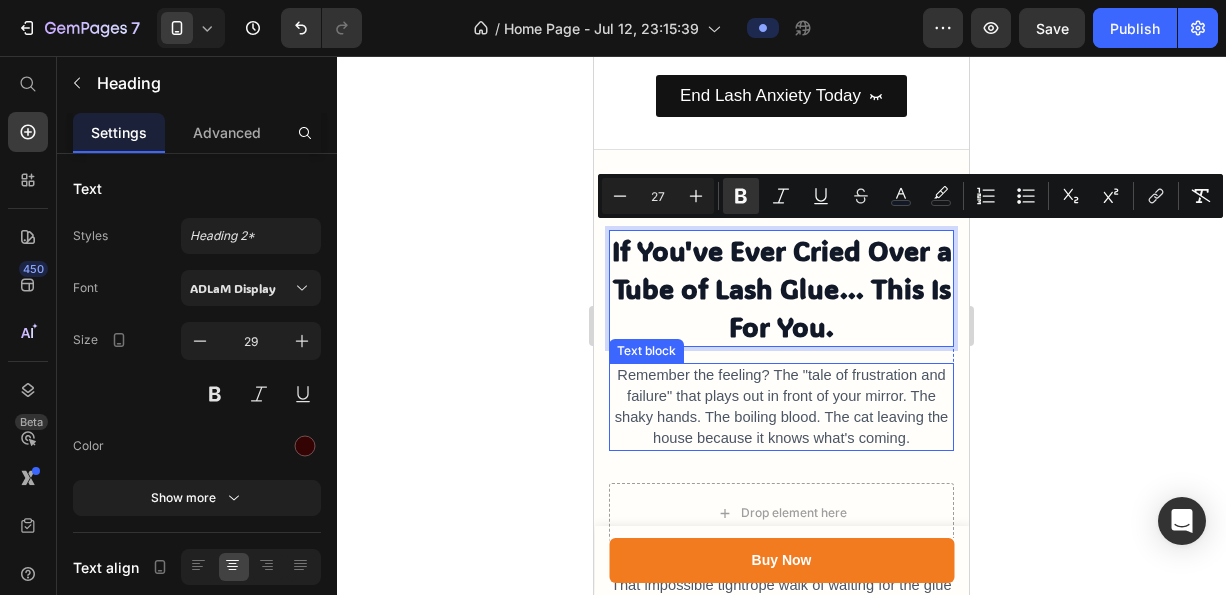 click on "Remember the feeling? The "tale of frustration and failure" that plays out in front of your mirror. The shaky hands. The boiling blood. The cat leaving the house because it knows what's coming." at bounding box center (782, 406) 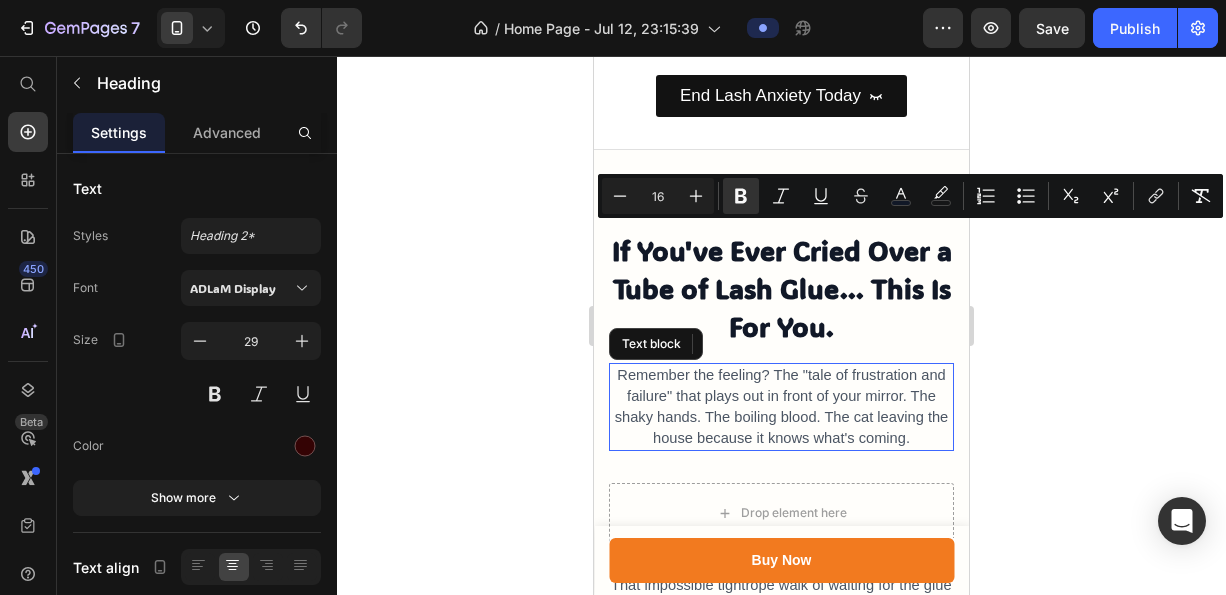 click on "Remember the feeling? The "tale of frustration and failure" that plays out in front of your mirror. The shaky hands. The boiling blood. The cat leaving the house because it knows what's coming." at bounding box center (782, 406) 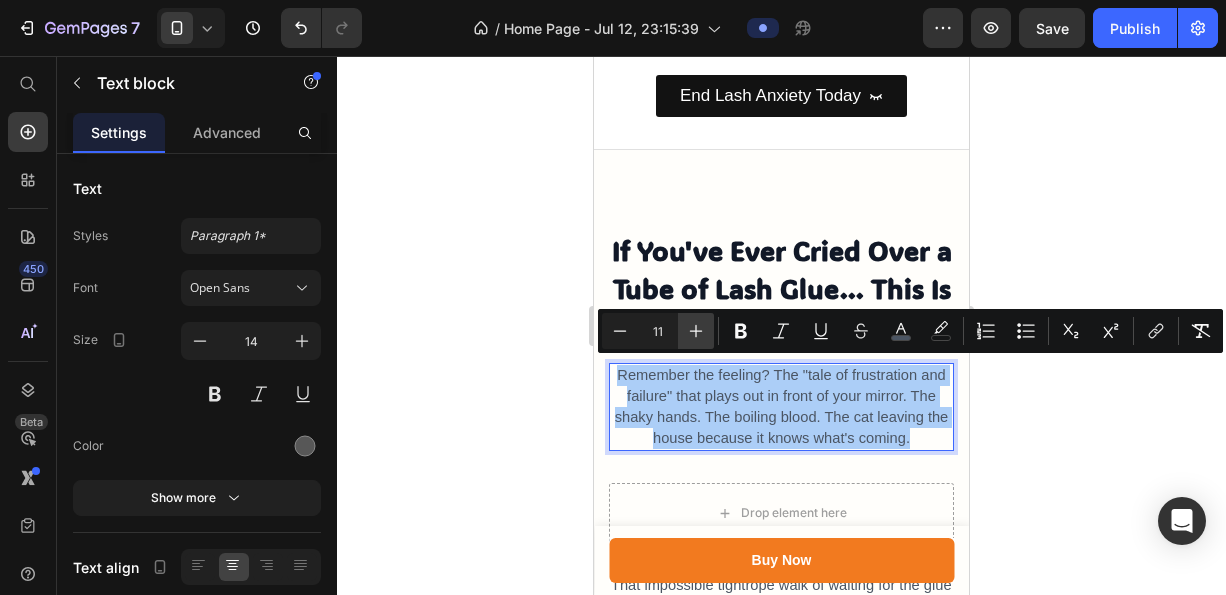 click 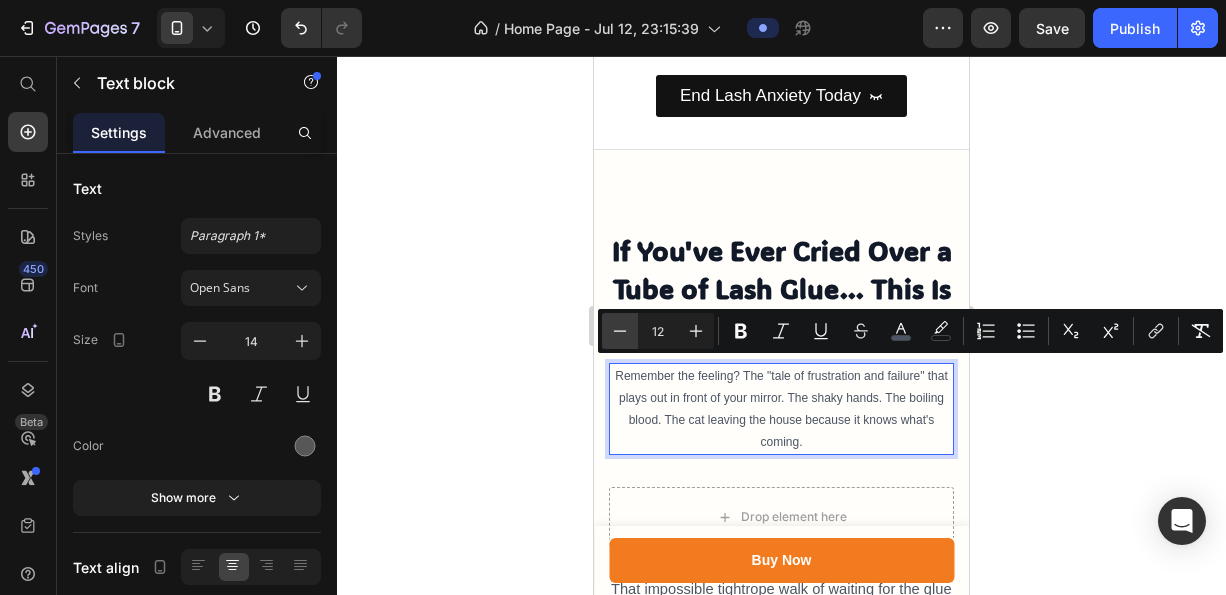 click on "Minus" at bounding box center (620, 331) 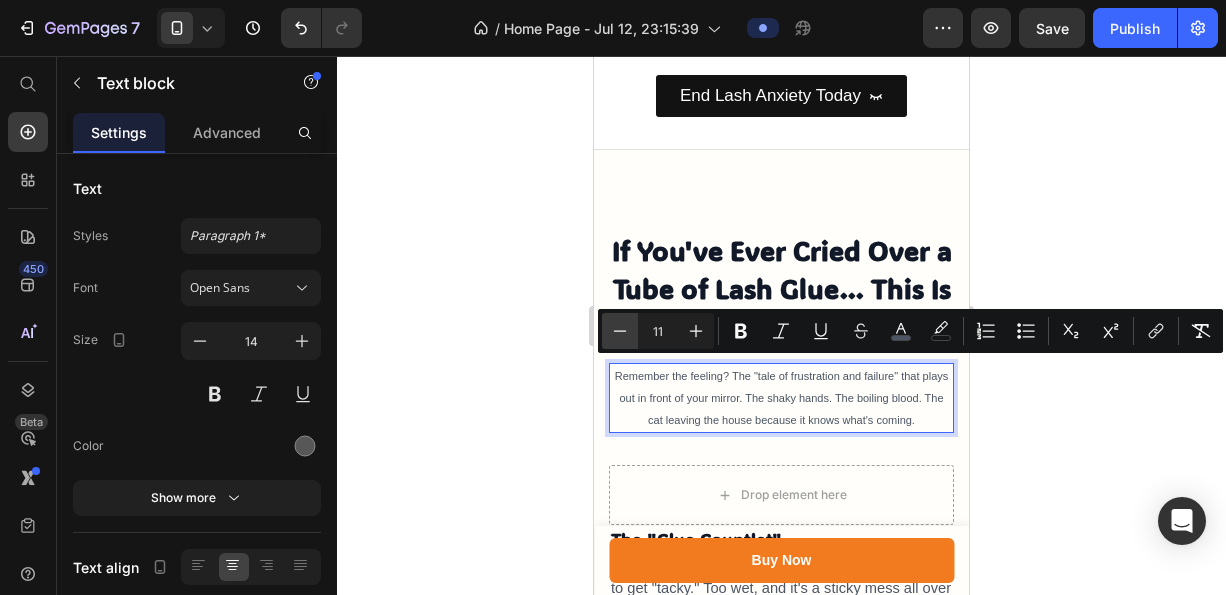 click on "Minus" at bounding box center [620, 331] 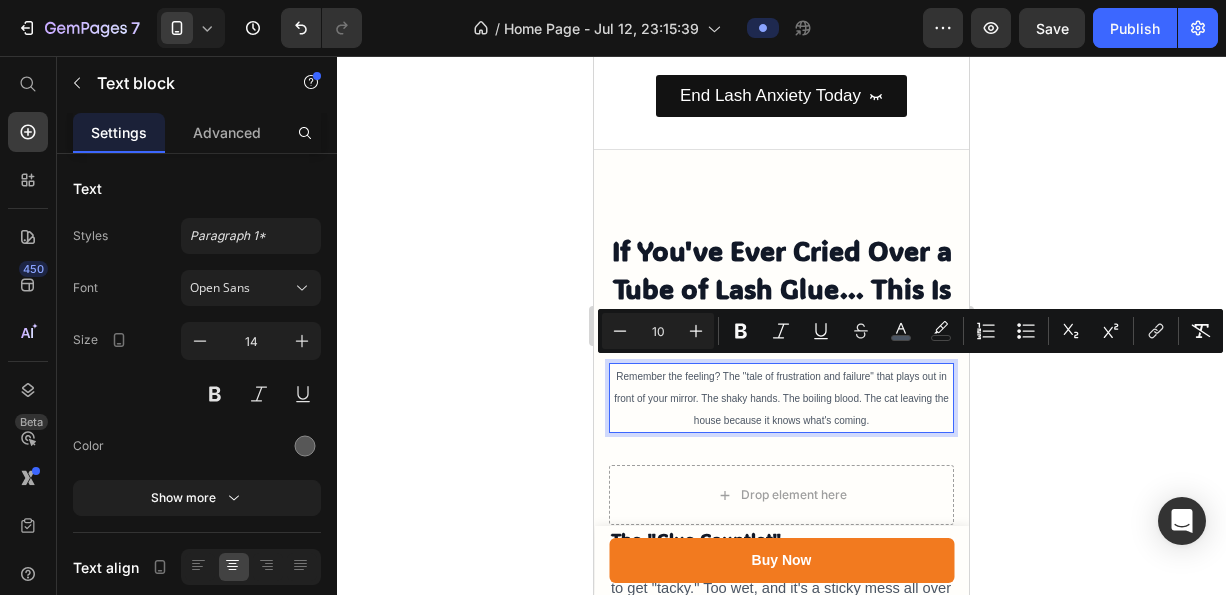 click on "10" at bounding box center [658, 331] 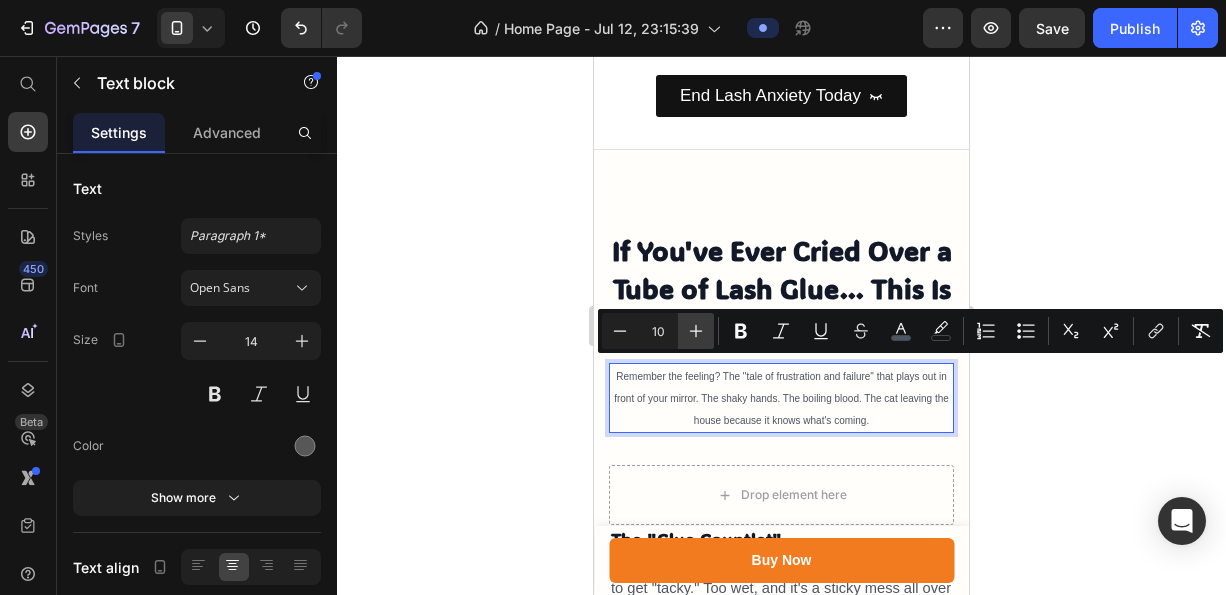 click 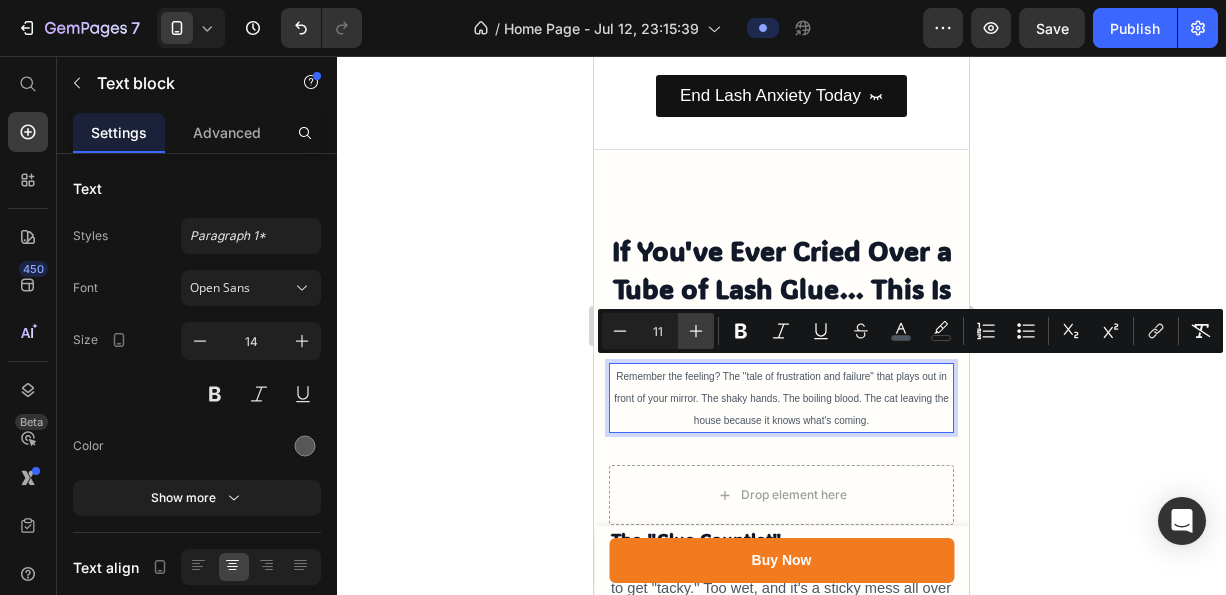 click 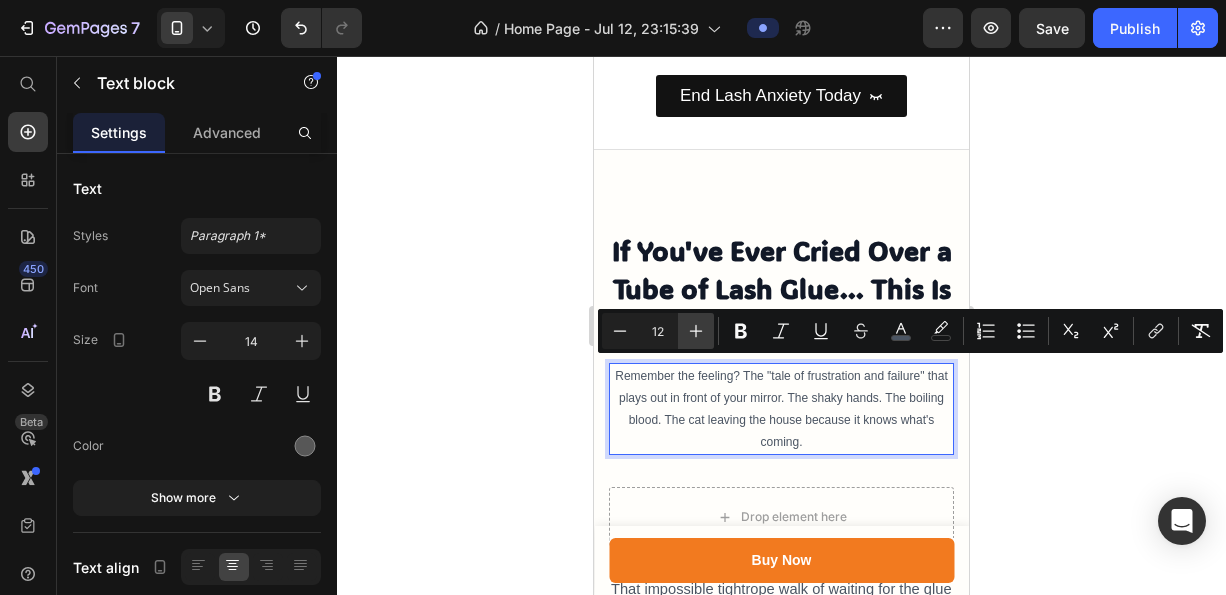 click 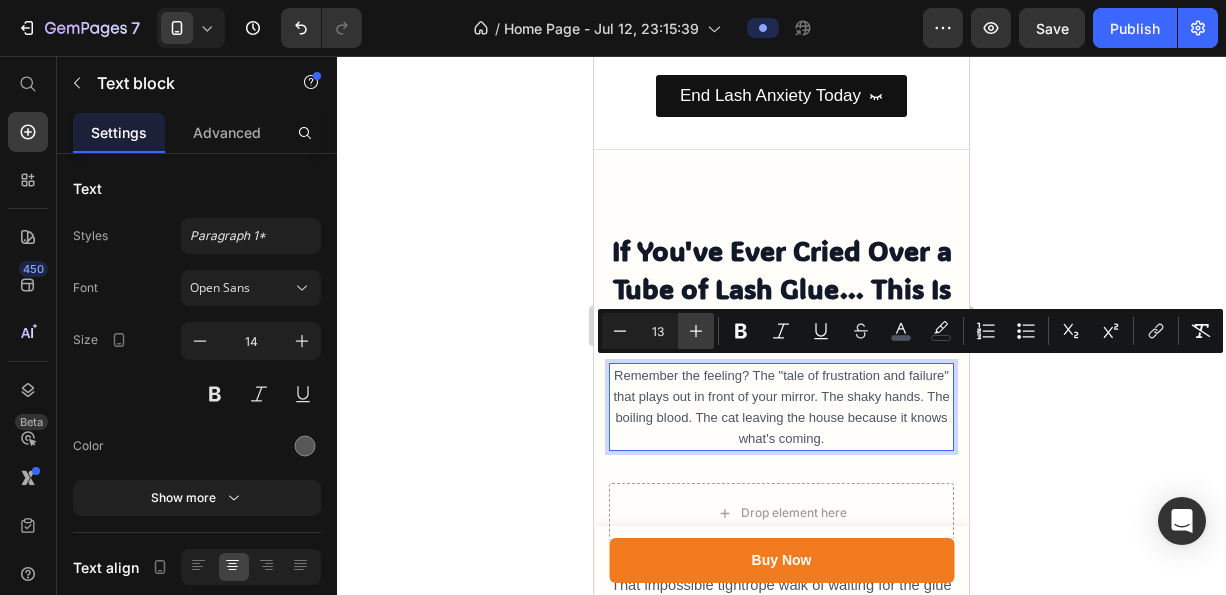 click 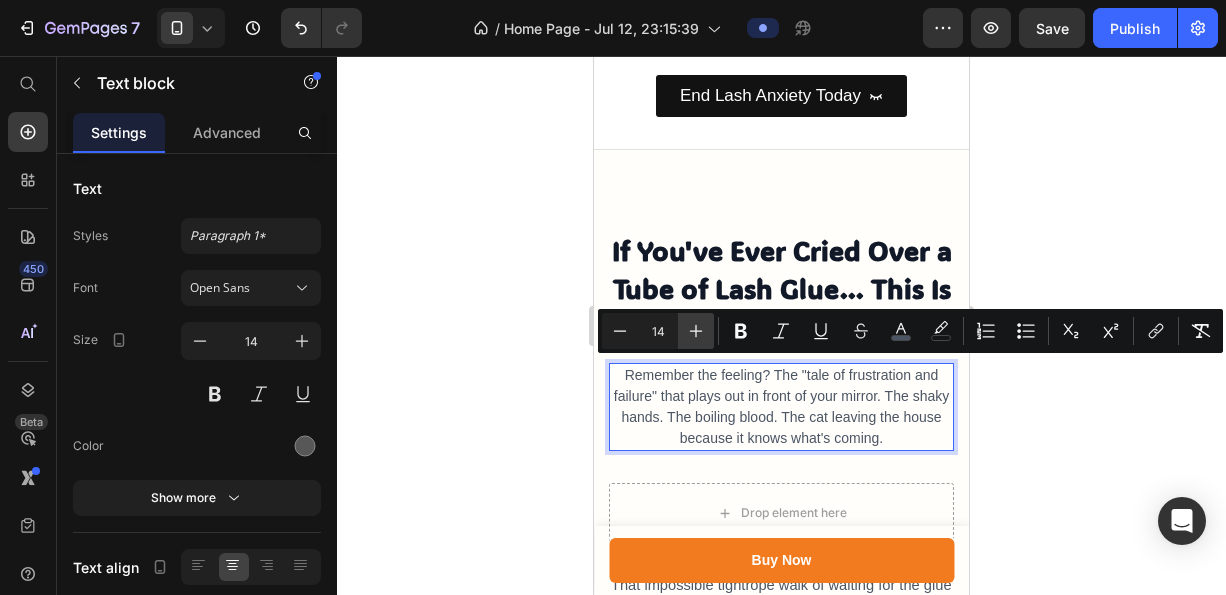 click 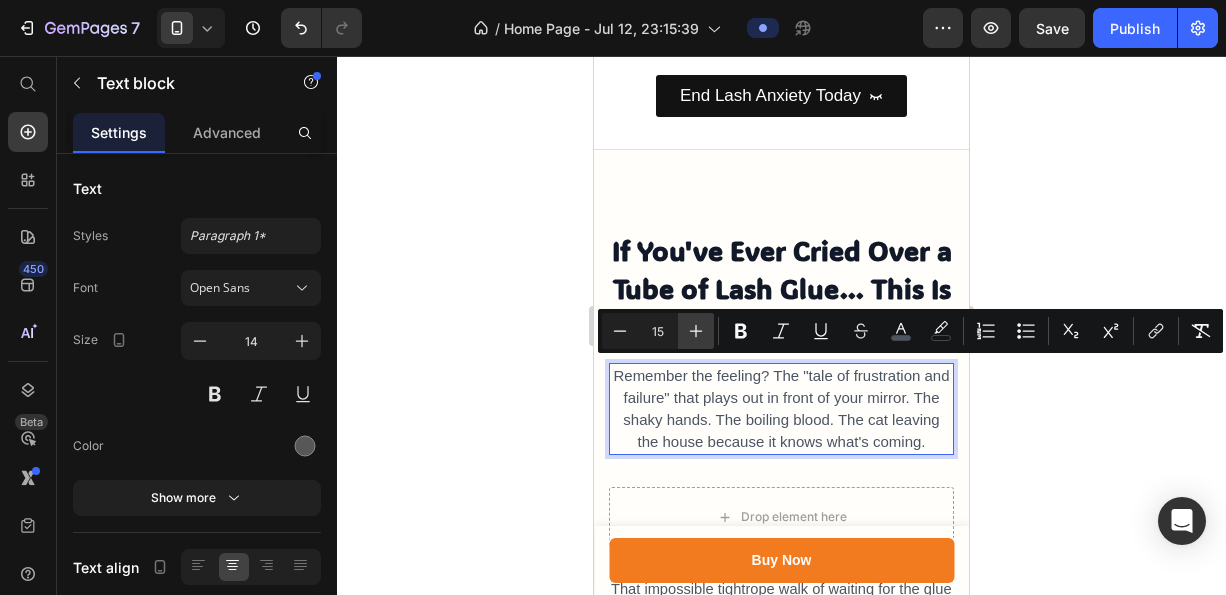 click 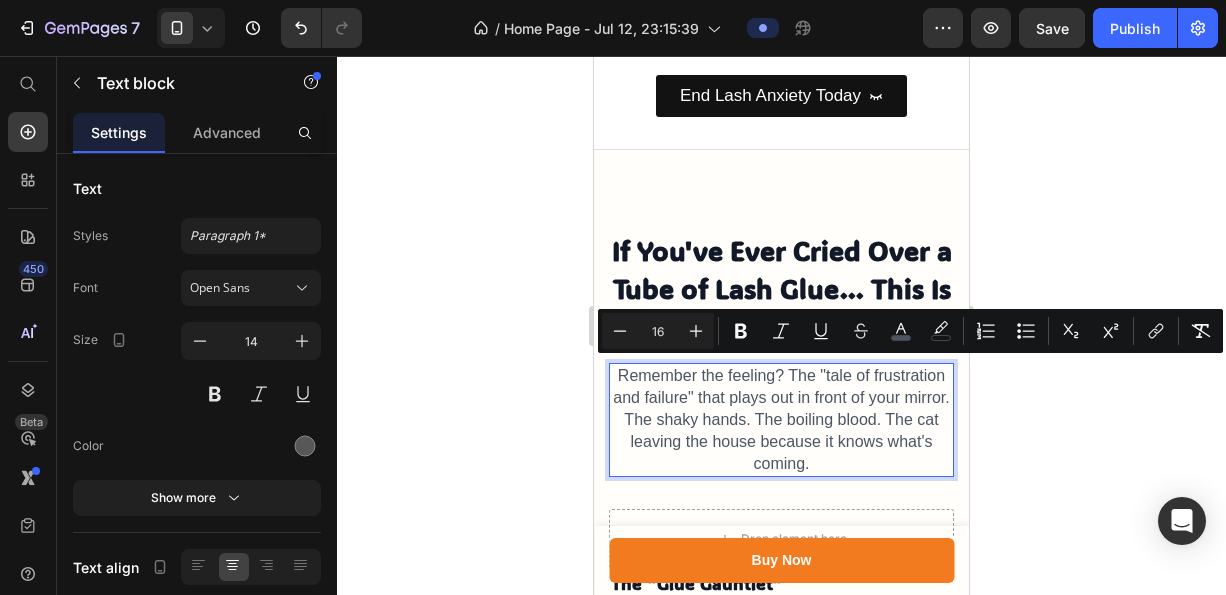 click on "Remember the feeling? The "tale of frustration and failure" that plays out in front of your mirror. The shaky hands. The boiling blood. The cat leaving the house because it knows what's coming." at bounding box center (781, 419) 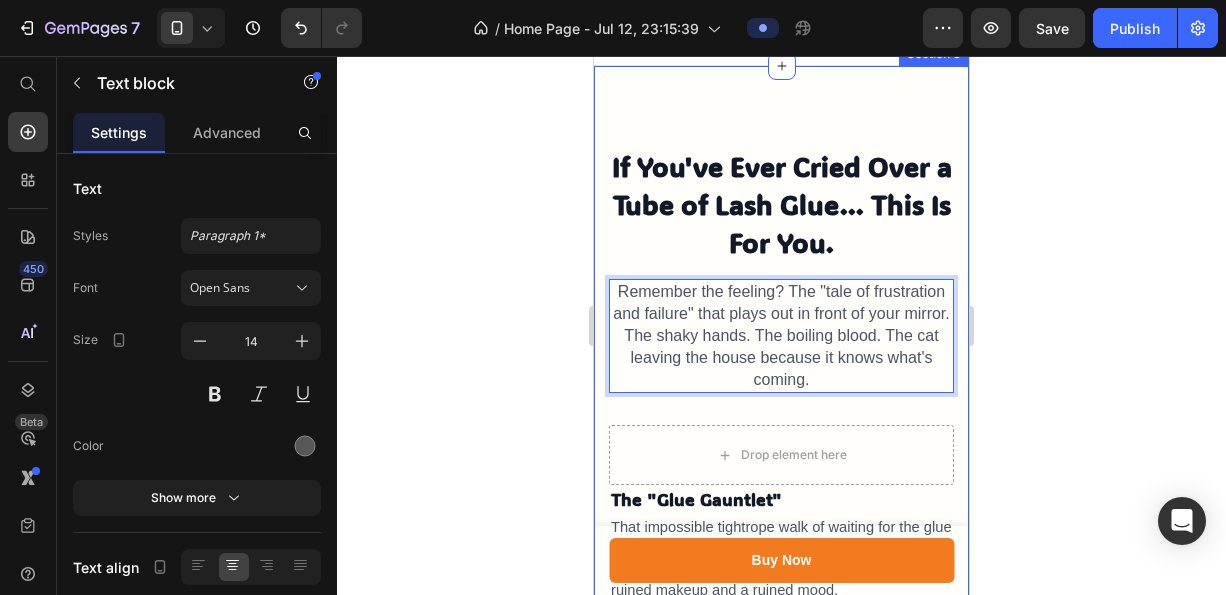 scroll, scrollTop: 852, scrollLeft: 0, axis: vertical 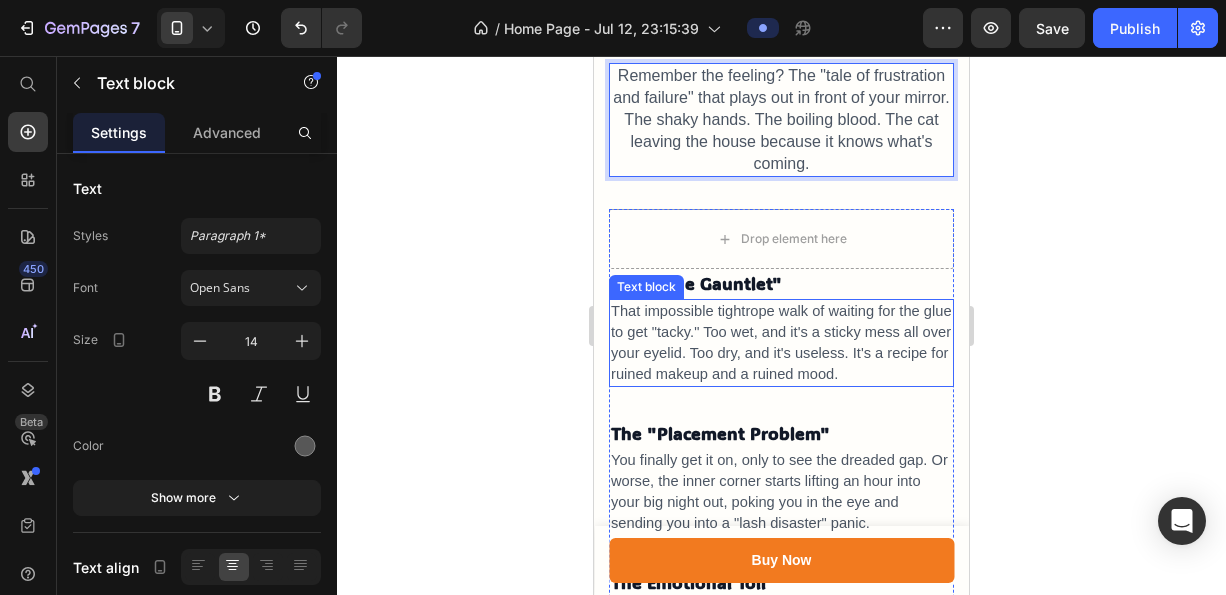 click on "That impossible tightrope walk of waiting for the glue to get "tacky." Too wet, and it's a sticky mess all over your eyelid. Too dry, and it's useless. It's a recipe for ruined makeup and a ruined mood." at bounding box center [781, 343] 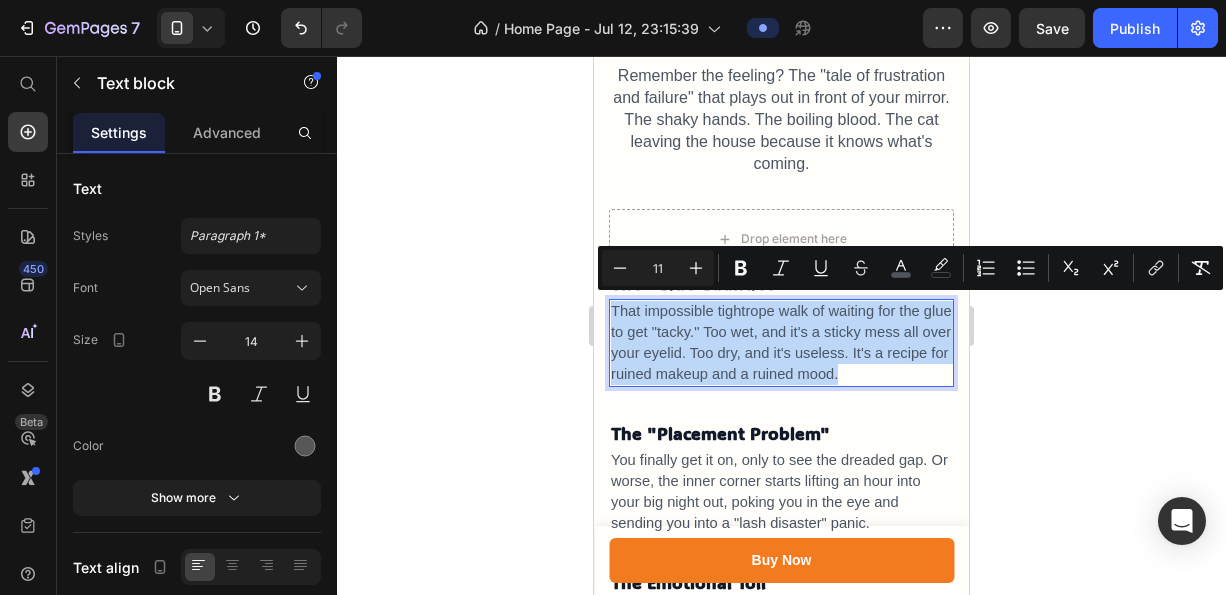click on "That impossible tightrope walk of waiting for the glue to get "tacky." Too wet, and it's a sticky mess all over your eyelid. Too dry, and it's useless. It's a recipe for ruined makeup and a ruined mood." at bounding box center [781, 342] 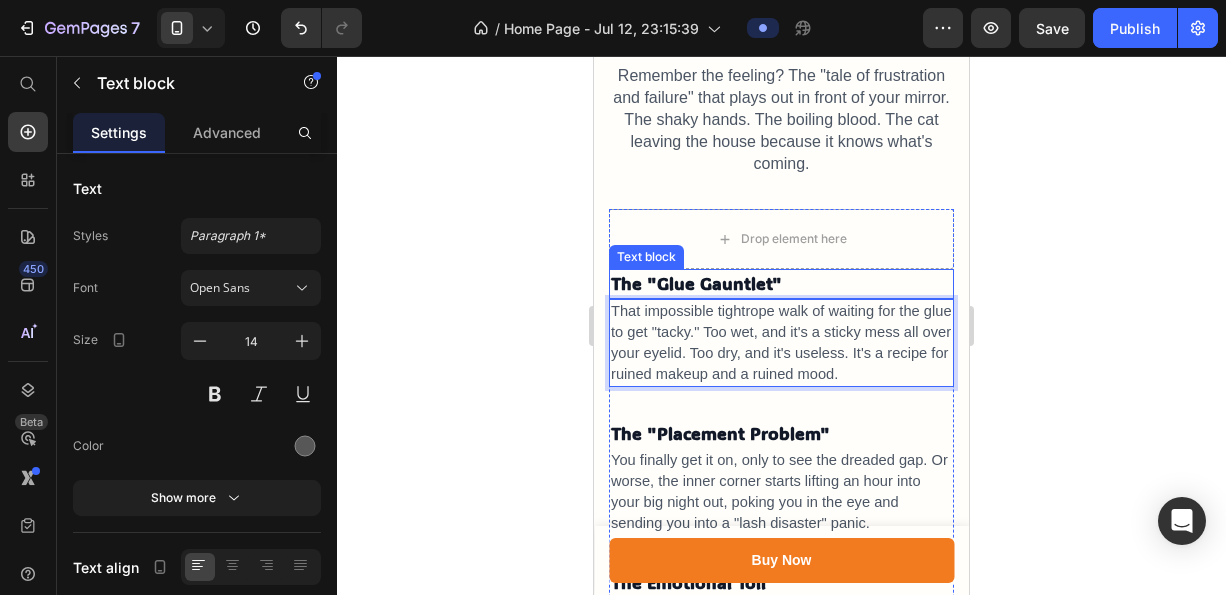 click on "The "Glue Gauntlet"" at bounding box center (696, 283) 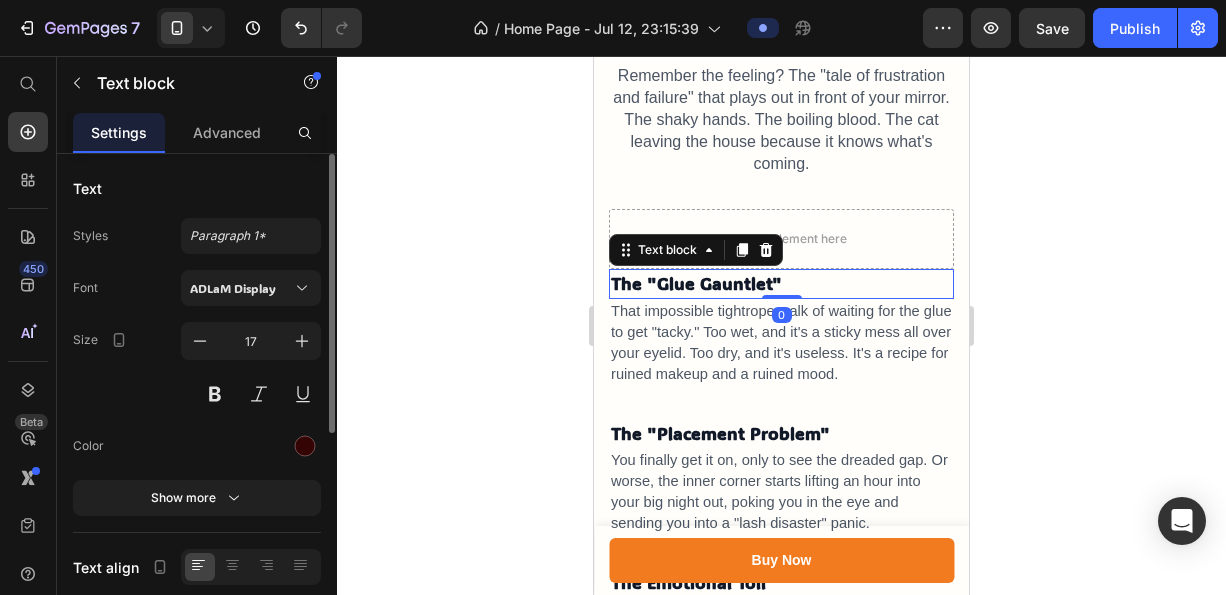 scroll, scrollTop: 200, scrollLeft: 0, axis: vertical 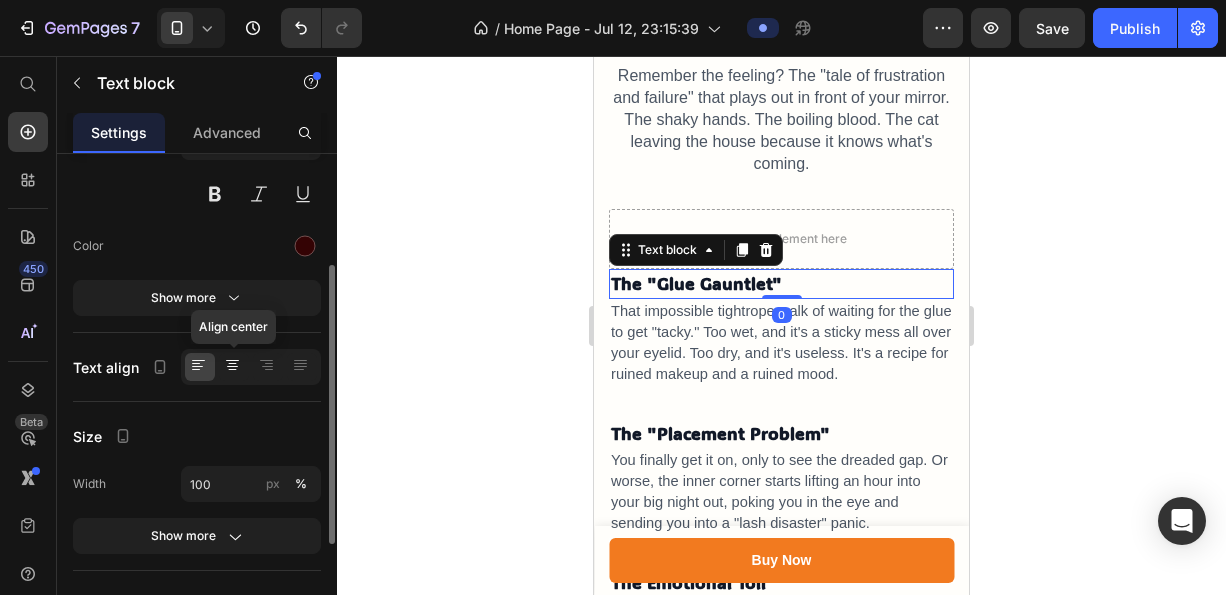 click 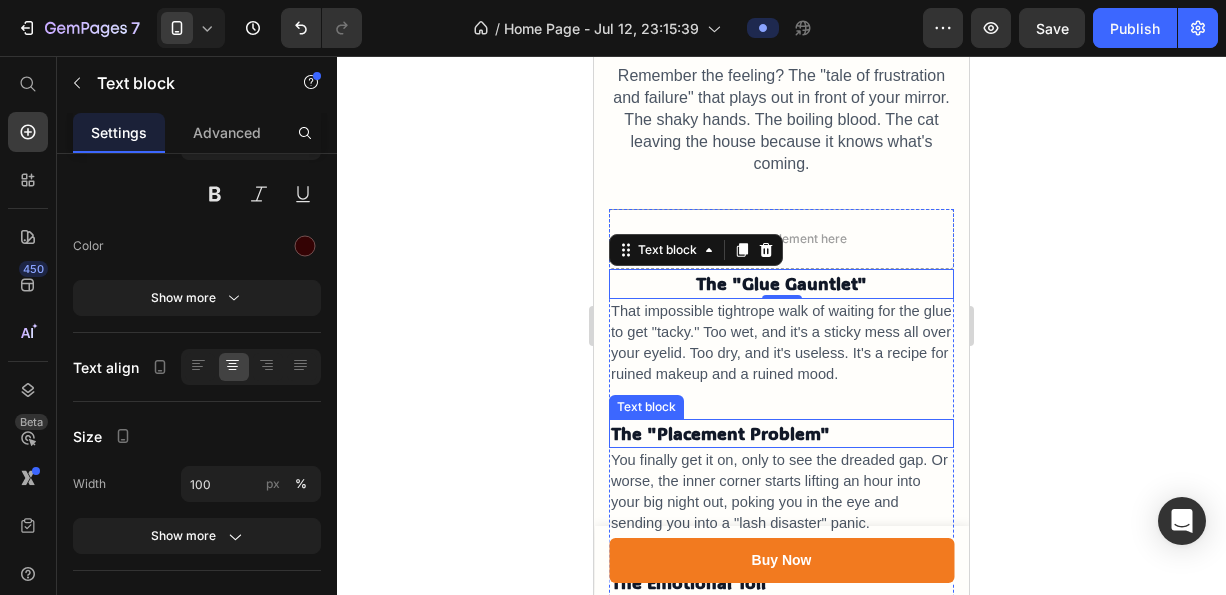 click on "The "Placement Problem"" at bounding box center [720, 433] 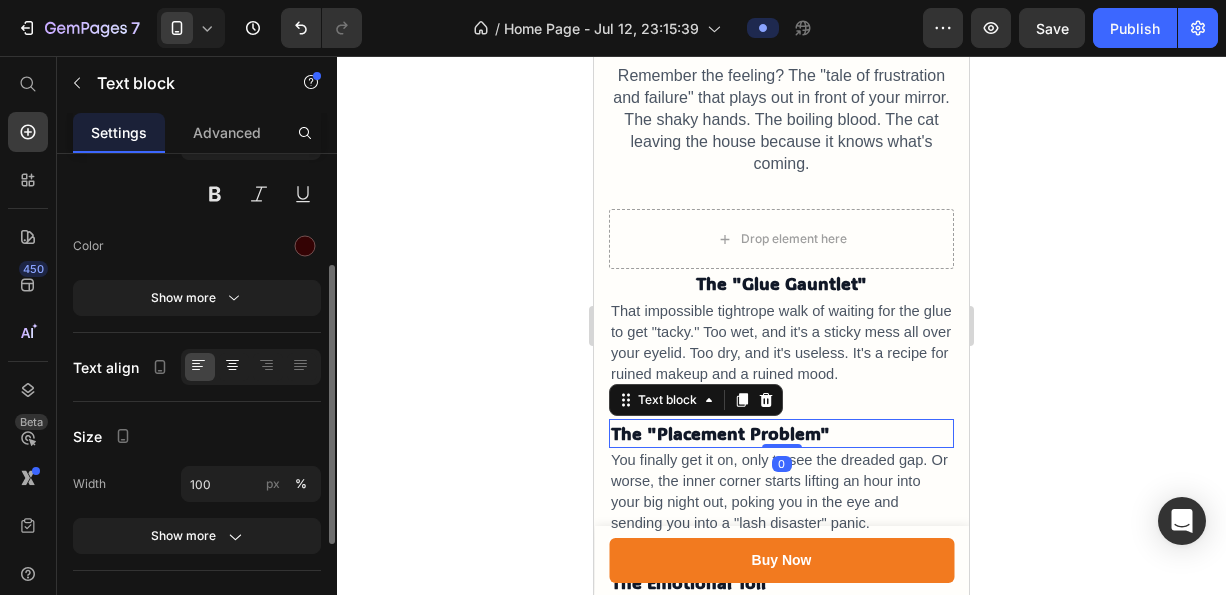 click 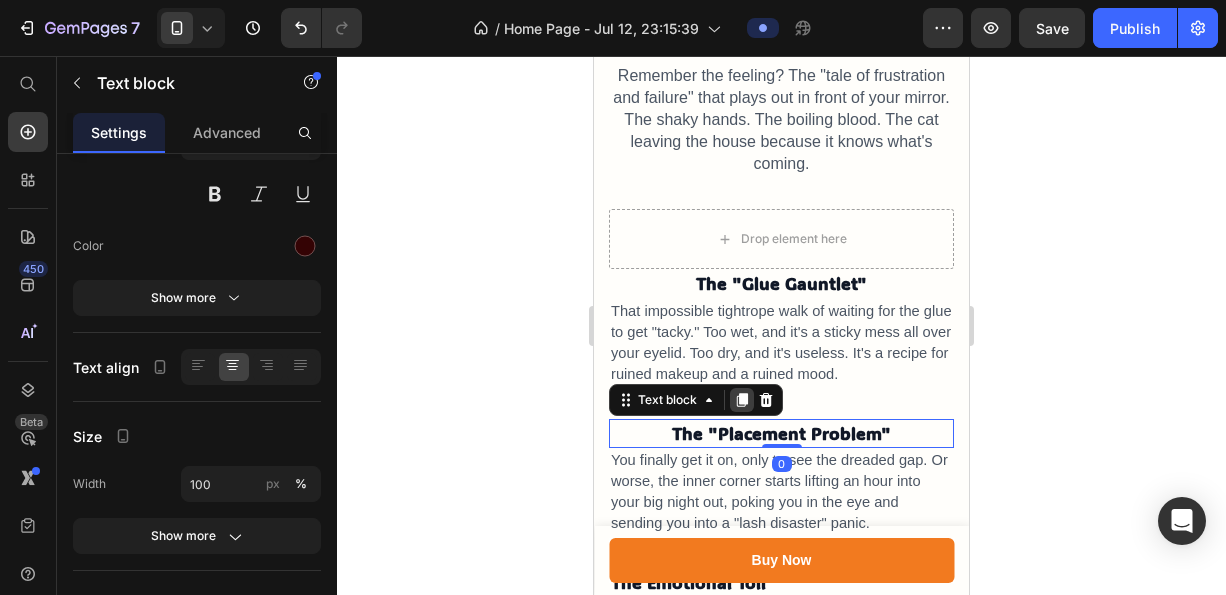 scroll, scrollTop: 1052, scrollLeft: 0, axis: vertical 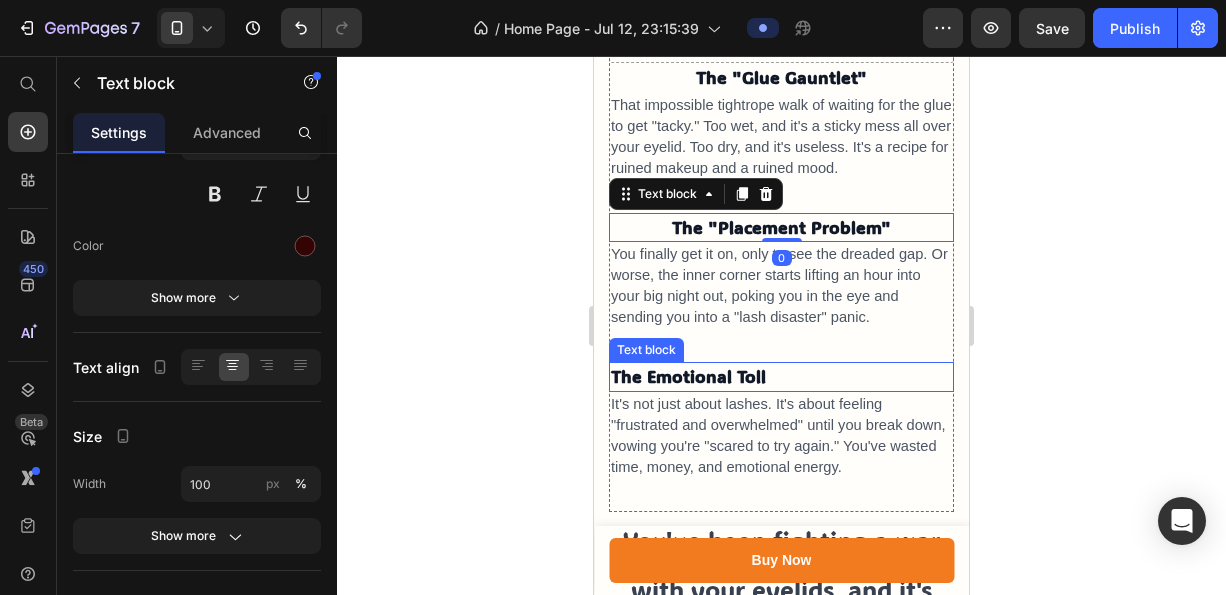 click on "The Emotional Toll" at bounding box center (688, 376) 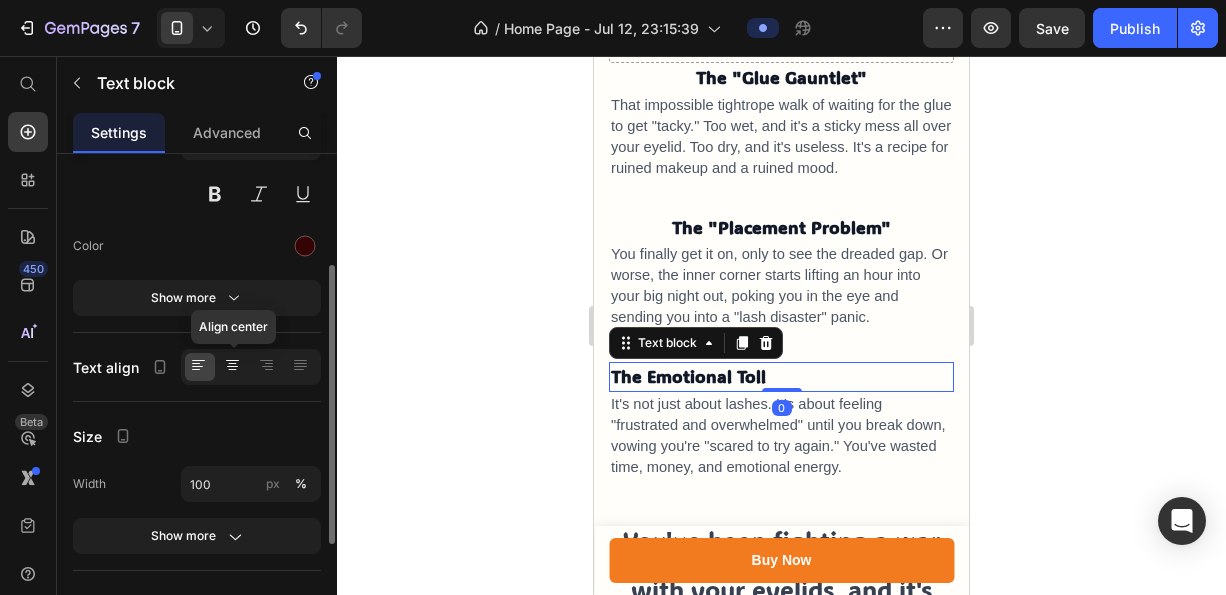 click 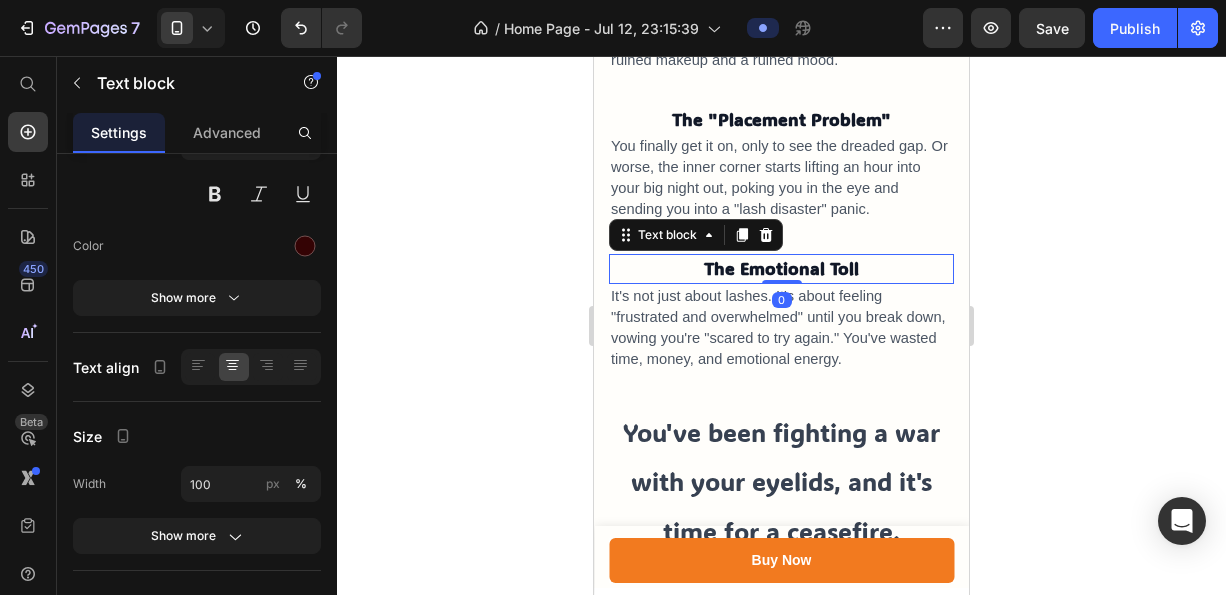 scroll, scrollTop: 1352, scrollLeft: 0, axis: vertical 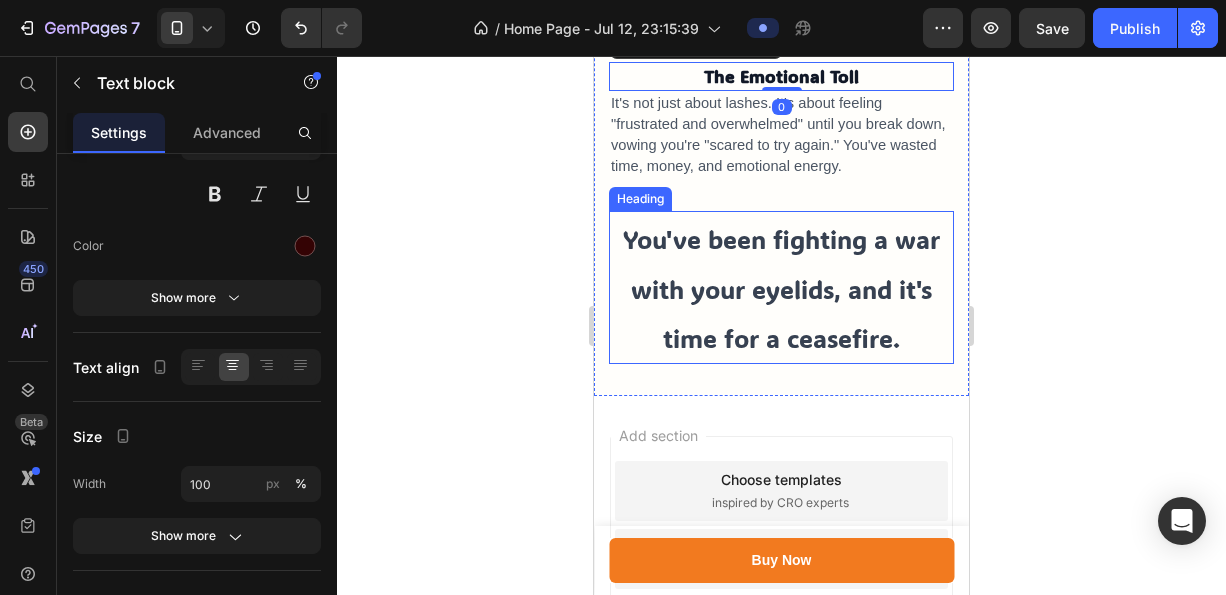 click on "You've been fighting a war with your eyelids, and it's time for a ceasefire." at bounding box center [781, 288] 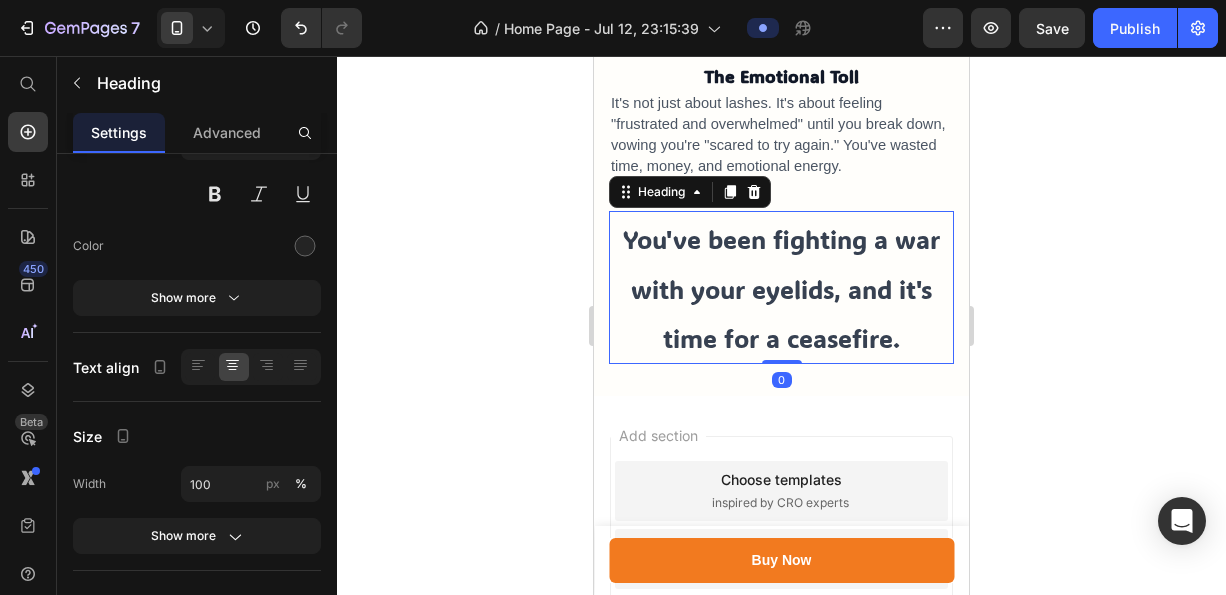 scroll, scrollTop: 0, scrollLeft: 0, axis: both 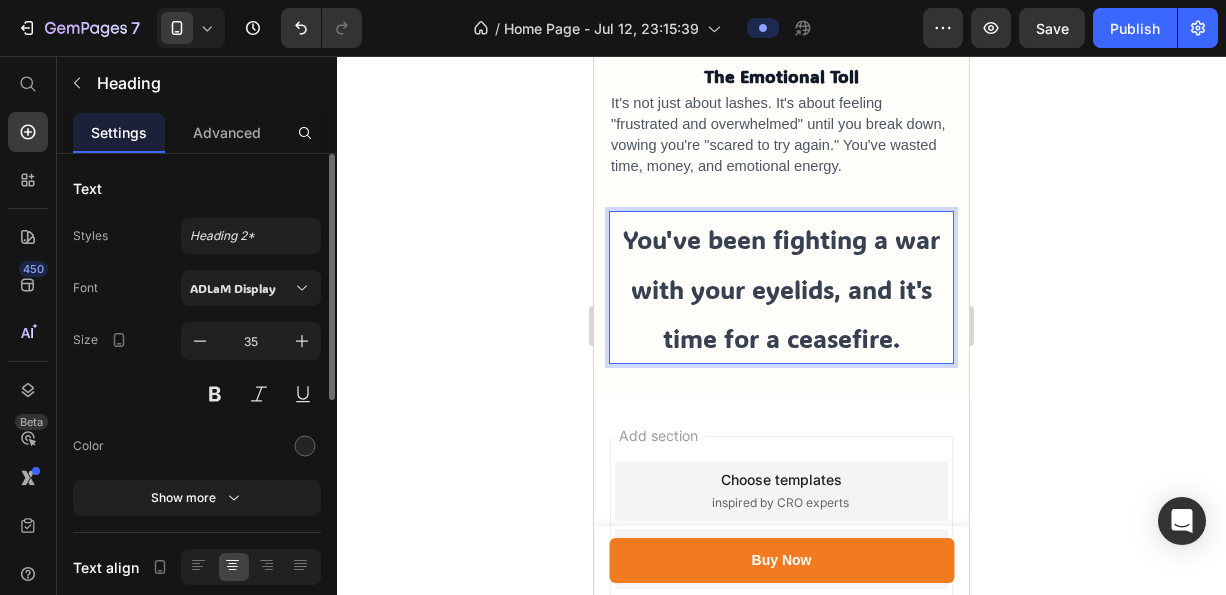 click on "You've been fighting a war with your eyelids, and it's time for a ceasefire." at bounding box center (781, 287) 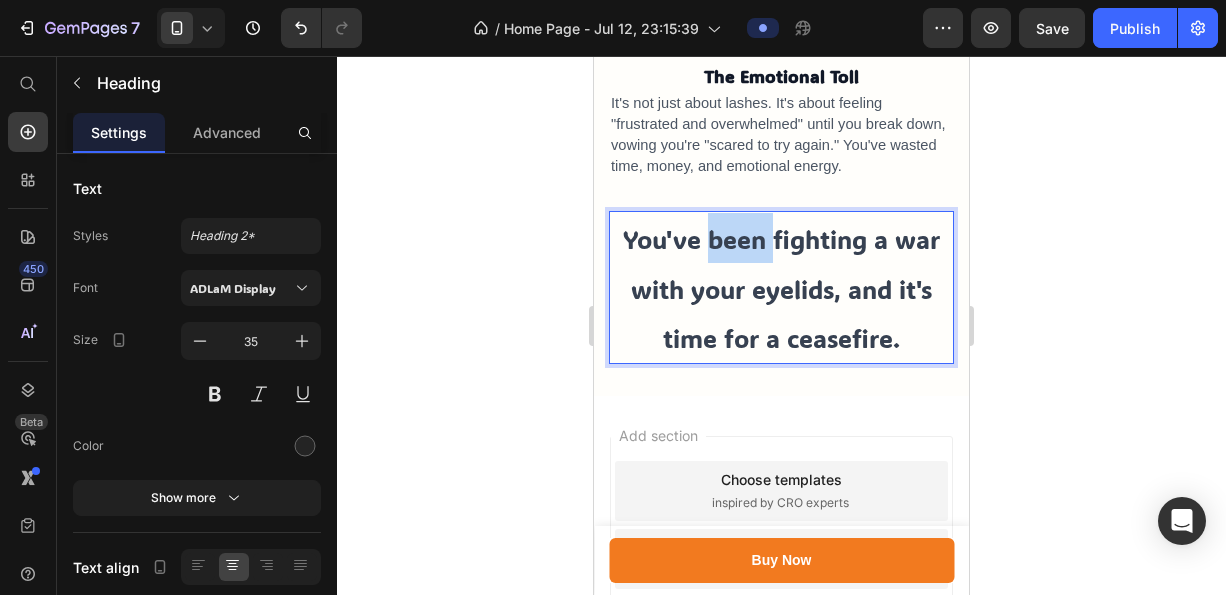 click on "You've been fighting a war with your eyelids, and it's time for a ceasefire." at bounding box center (781, 287) 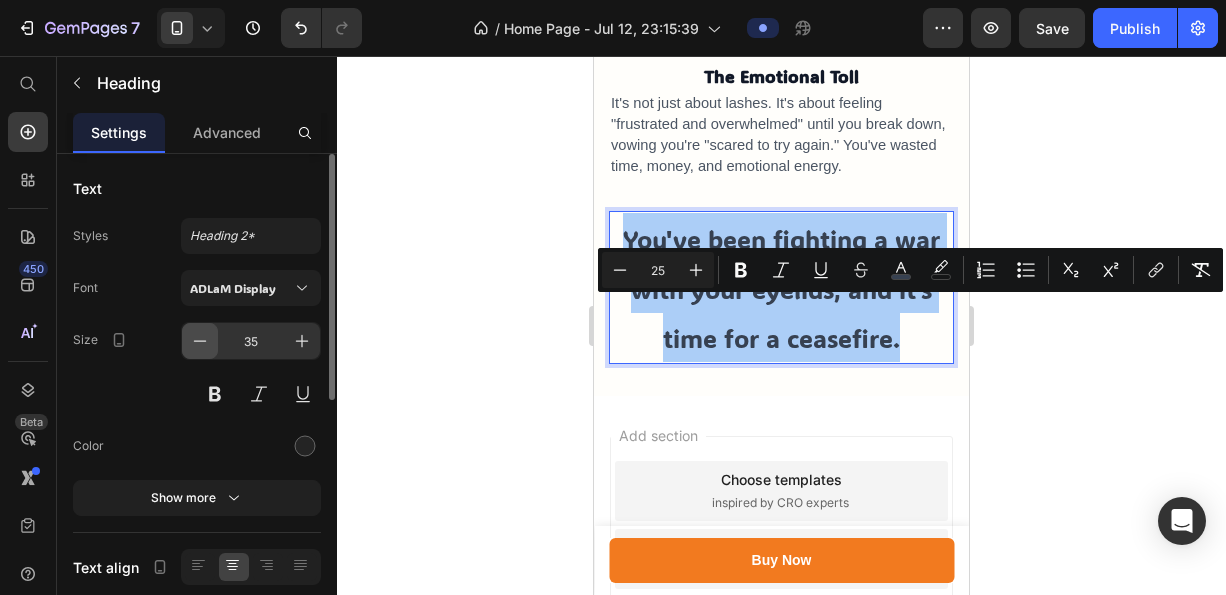 click at bounding box center [200, 341] 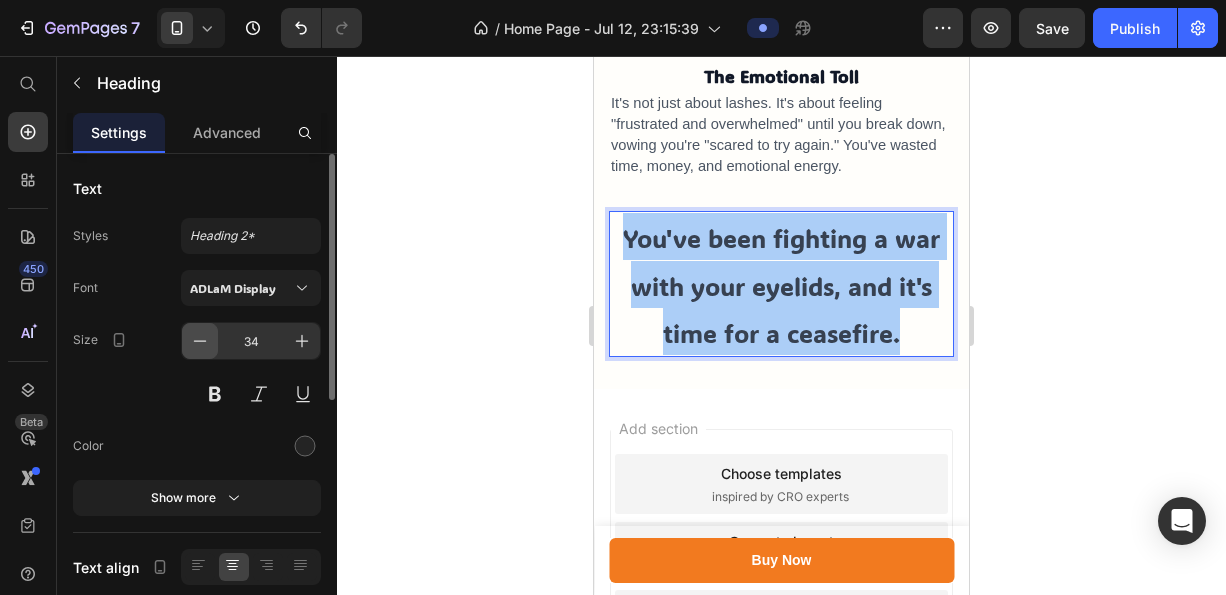 click at bounding box center (200, 341) 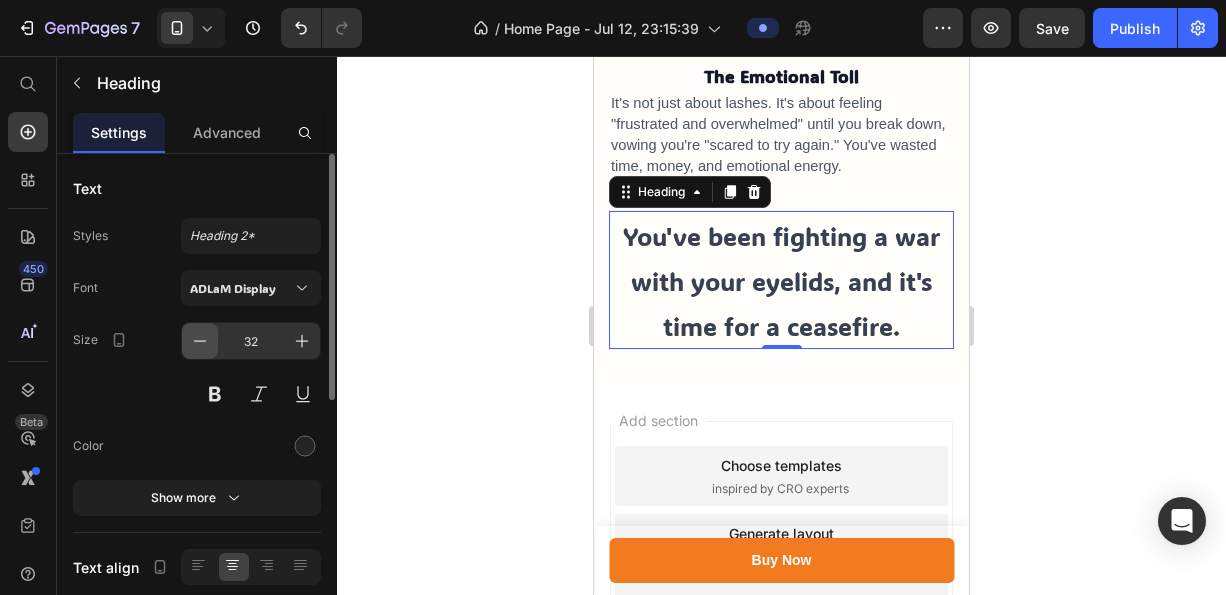 click at bounding box center (200, 341) 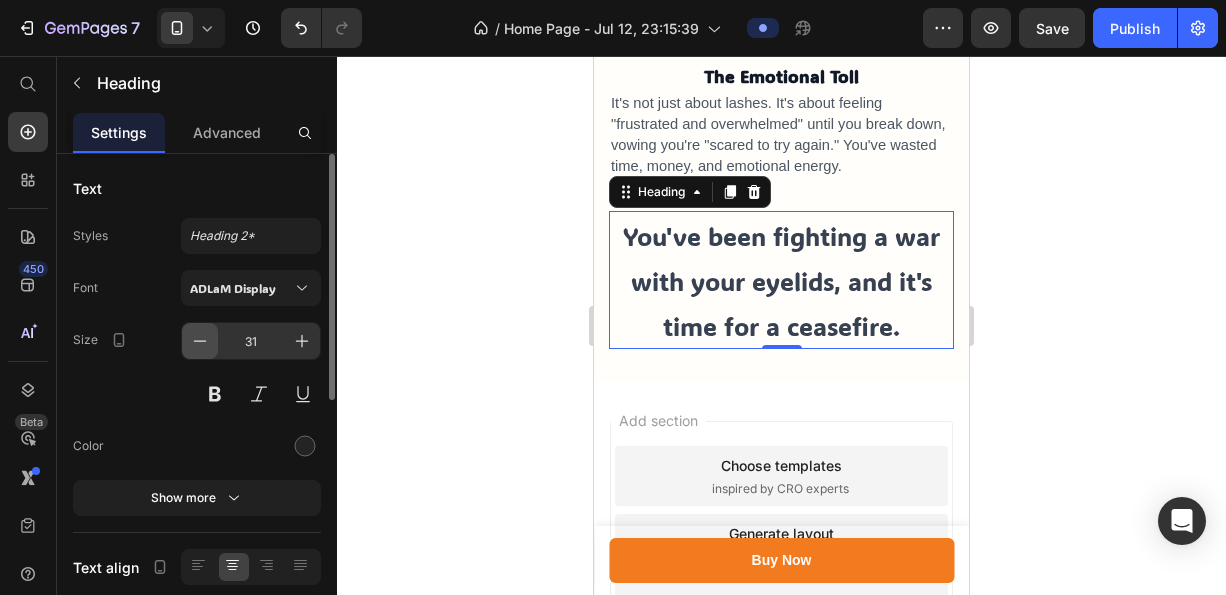 click at bounding box center (200, 341) 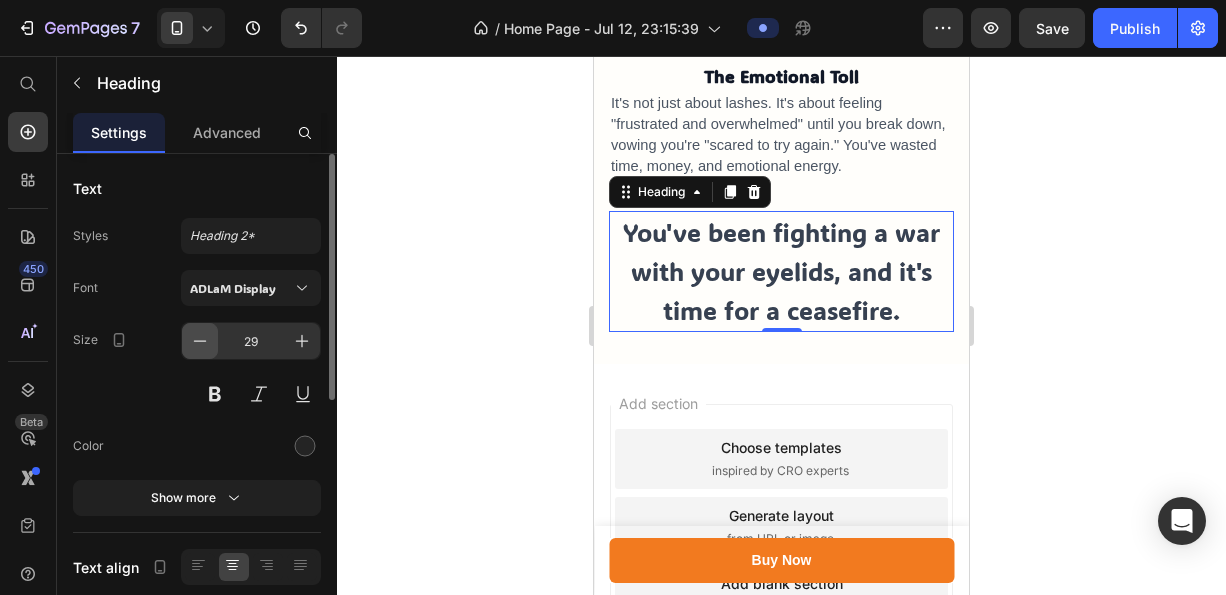 click at bounding box center (200, 341) 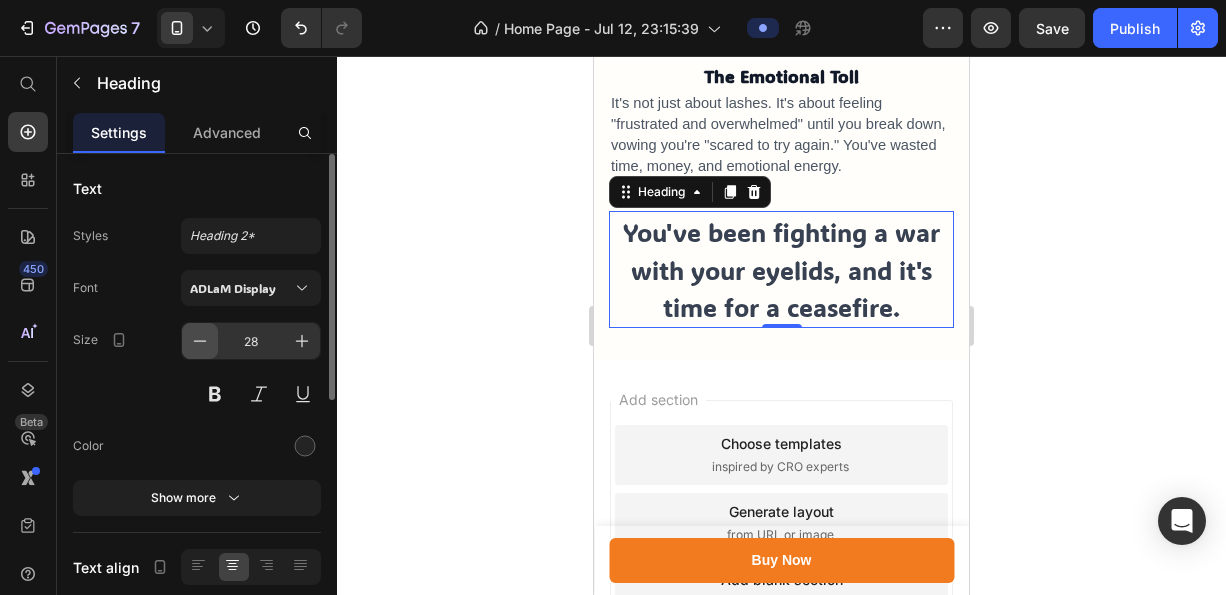 click at bounding box center [200, 341] 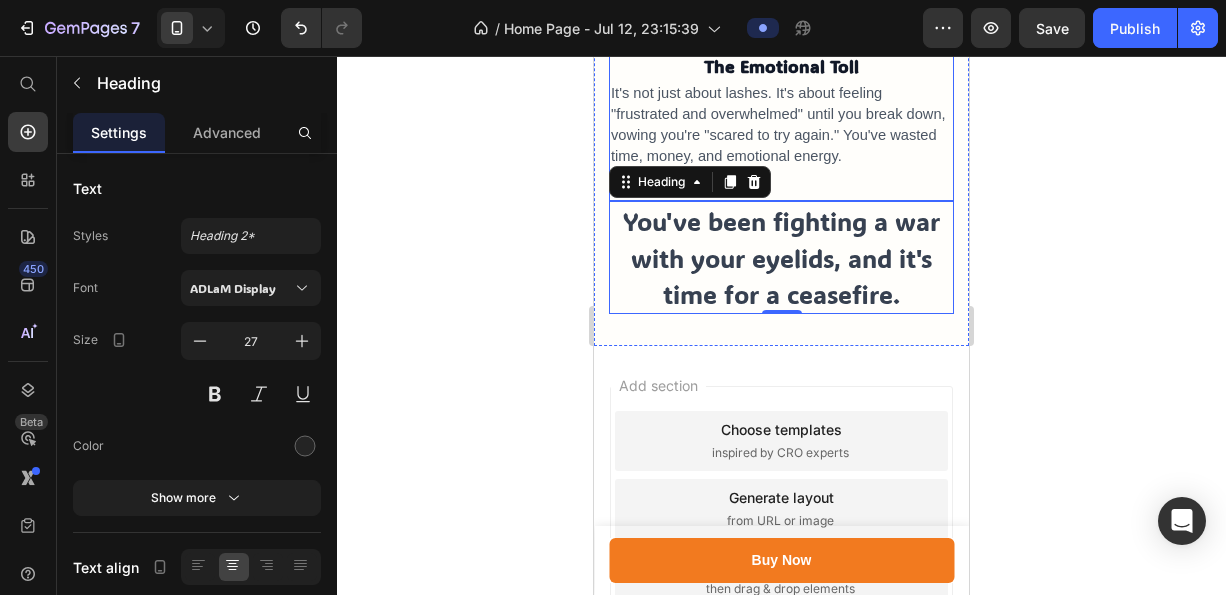 scroll, scrollTop: 1452, scrollLeft: 0, axis: vertical 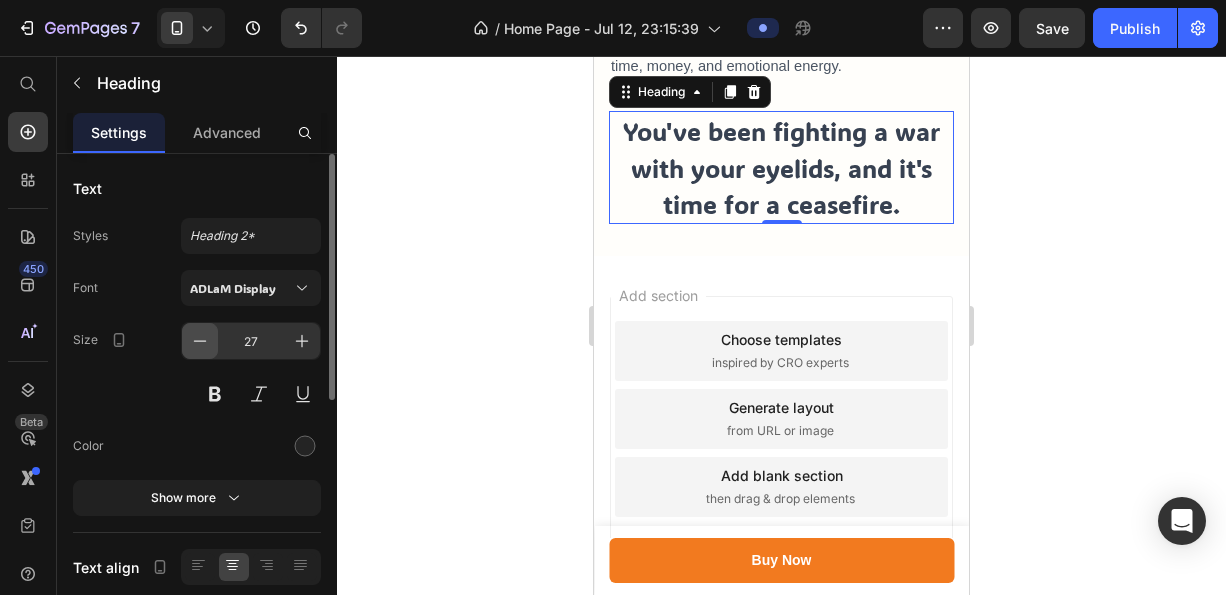 click 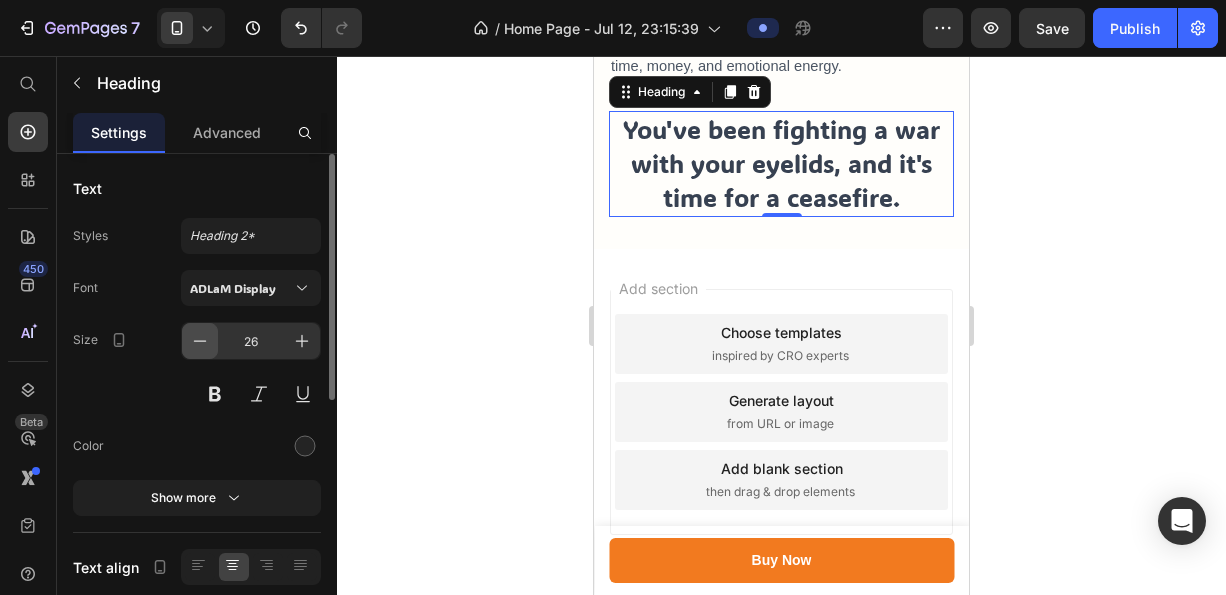click 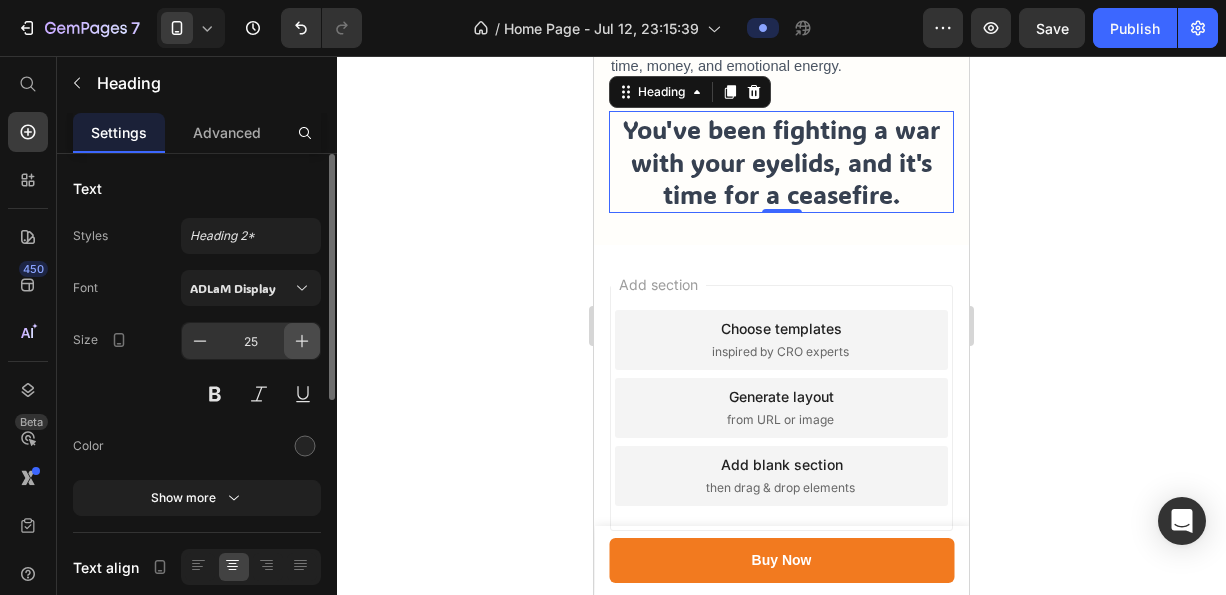 click 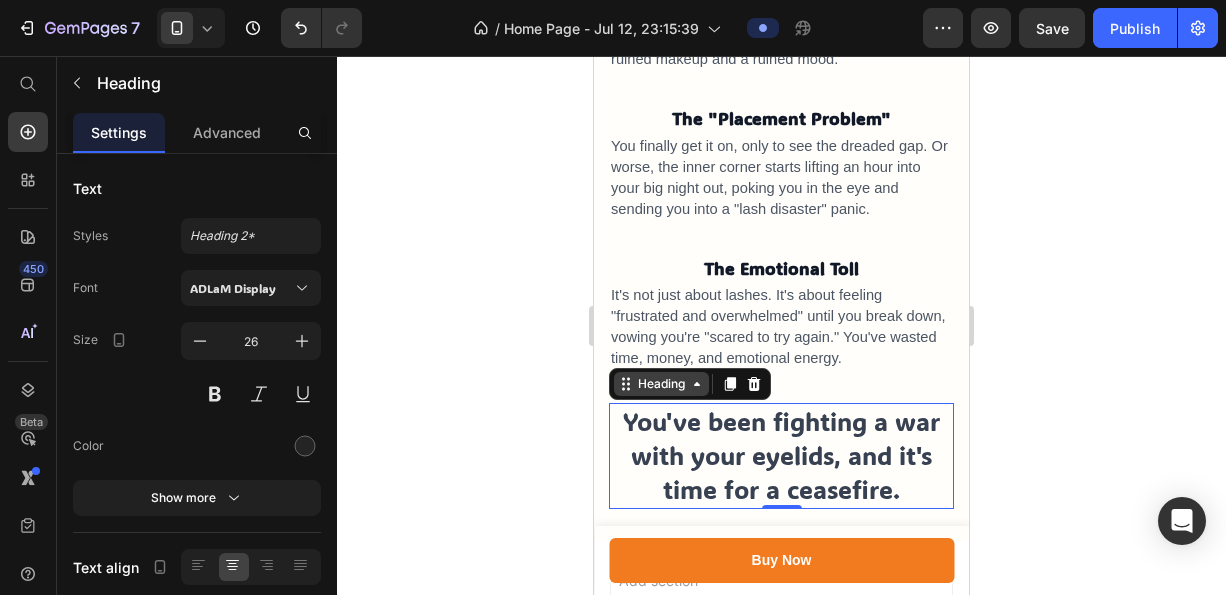 scroll, scrollTop: 1152, scrollLeft: 0, axis: vertical 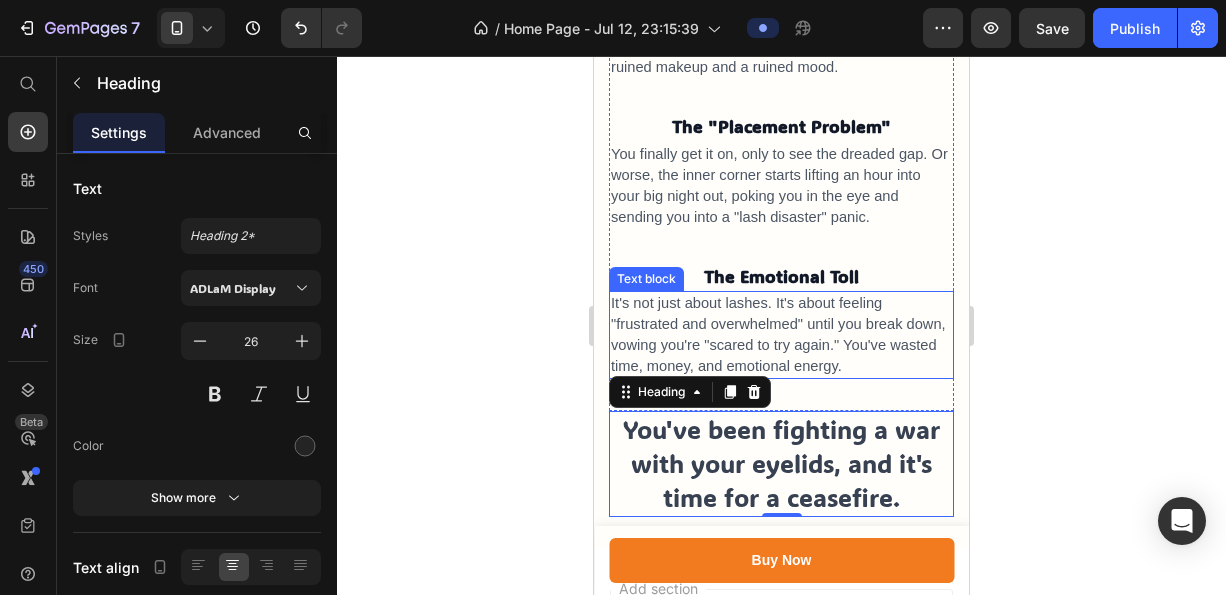 click on "It's not just about lashes. It's about feeling "frustrated and overwhelmed" until you break down, vowing you're "scared to try again." You've wasted time, money, and emotional energy." at bounding box center [778, 334] 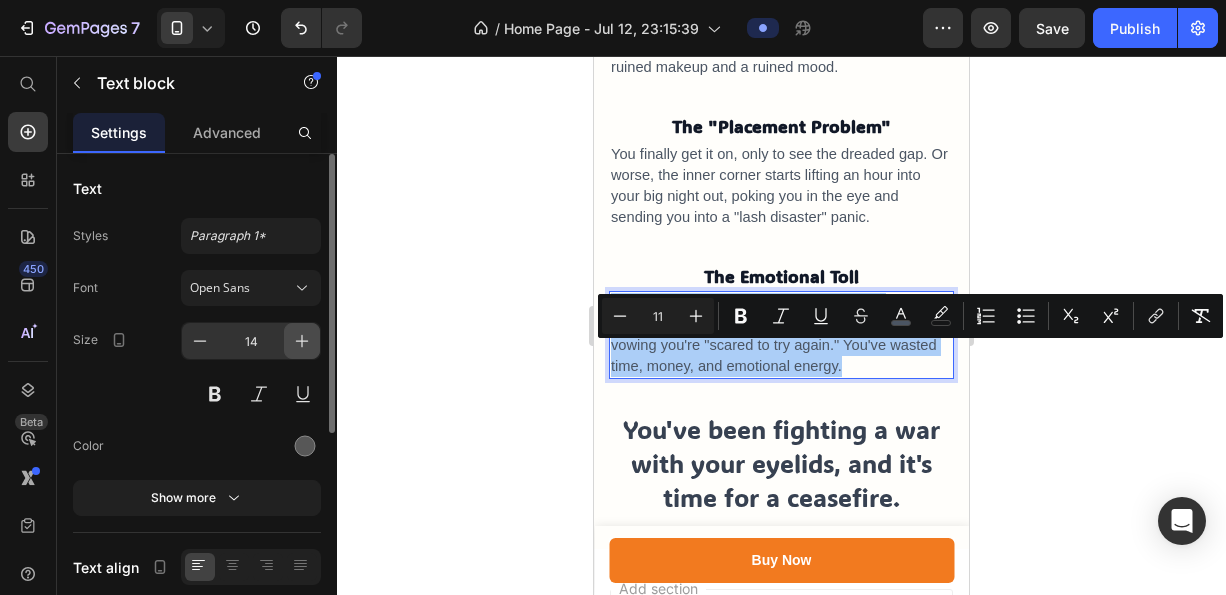 click at bounding box center [302, 341] 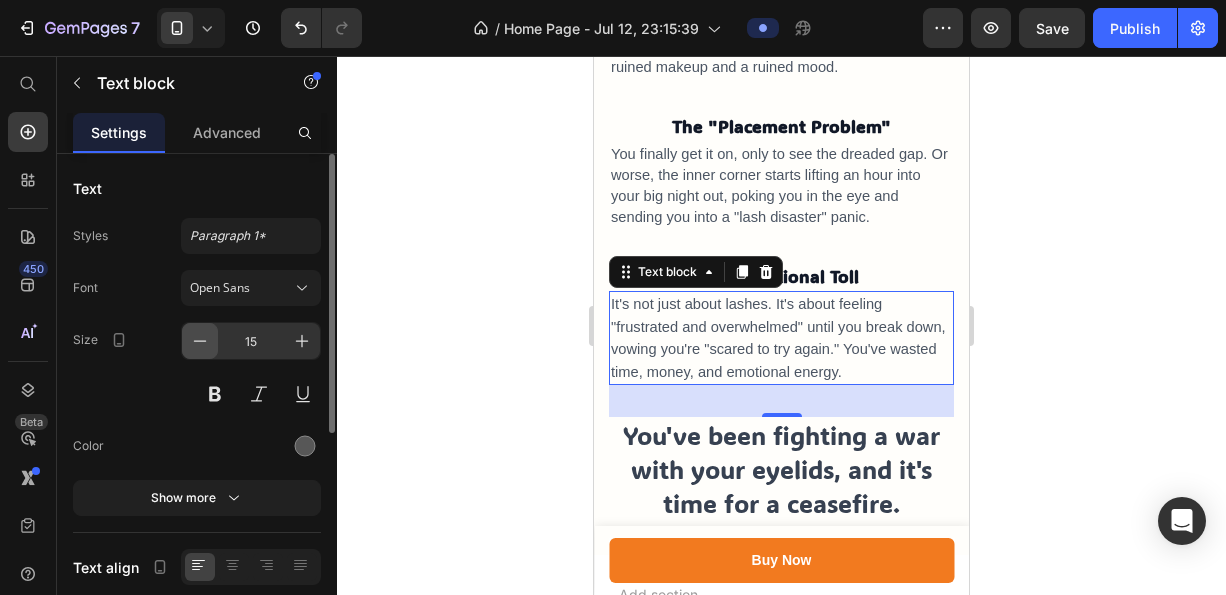 click at bounding box center [200, 341] 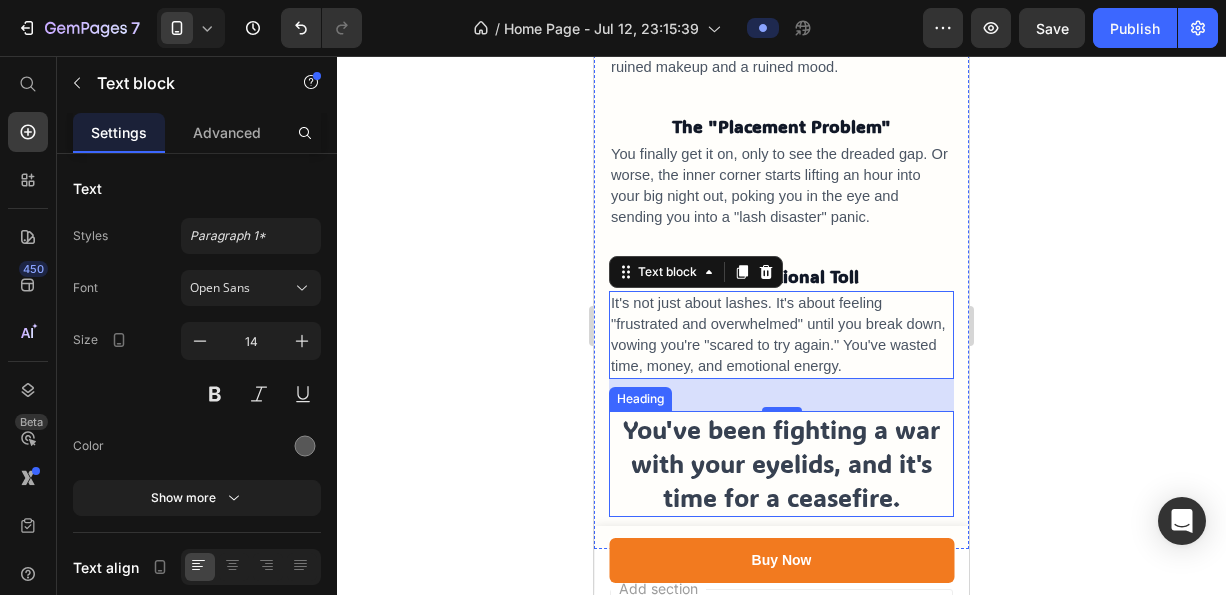 click on "It's not just about lashes. It's about feeling "frustrated and overwhelmed" until you break down, vowing you're "scared to try again." You've wasted time, money, and emotional energy." at bounding box center (778, 334) 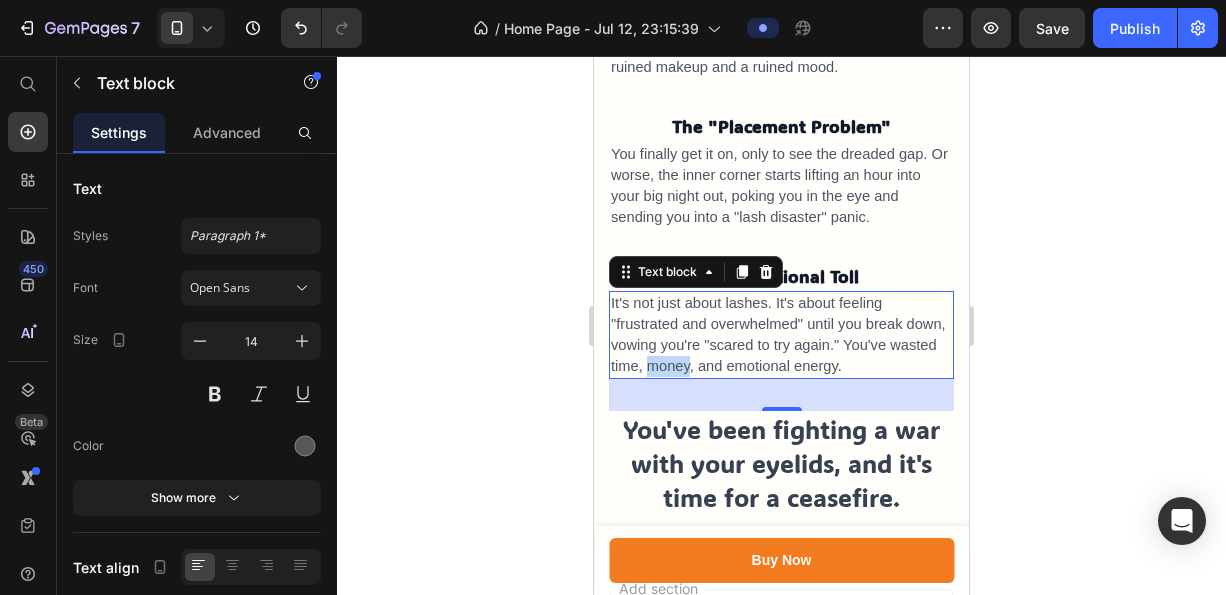 click on "It's not just about lashes. It's about feeling "frustrated and overwhelmed" until you break down, vowing you're "scared to try again." You've wasted time, money, and emotional energy." at bounding box center [778, 334] 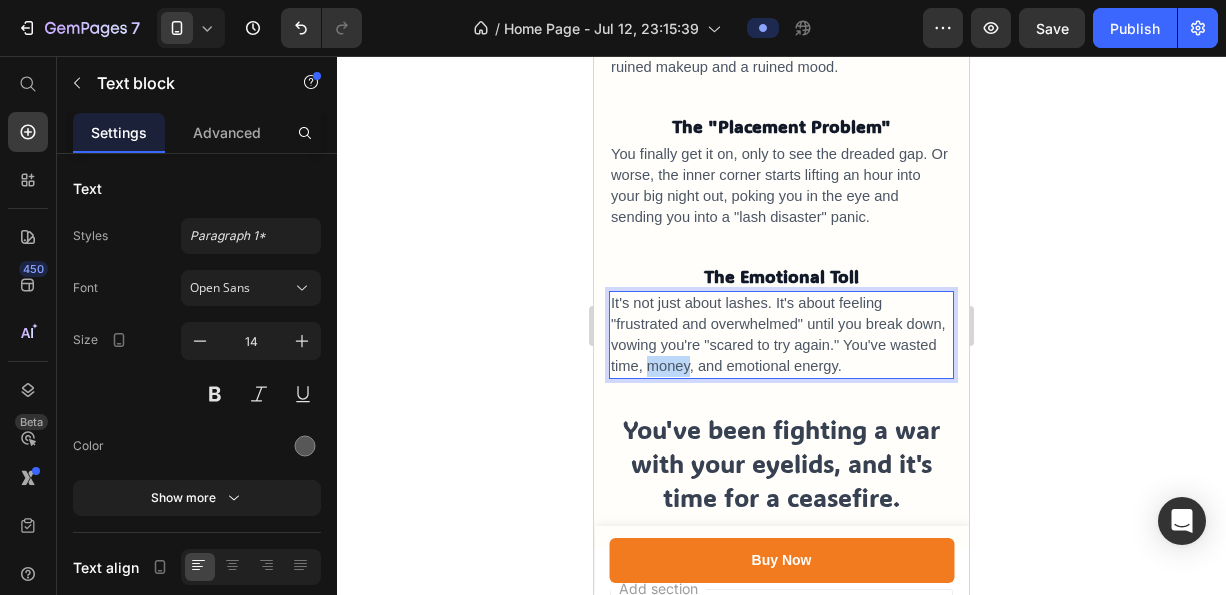 click on "It's not just about lashes. It's about feeling "frustrated and overwhelmed" until you break down, vowing you're "scared to try again." You've wasted time, money, and emotional energy." at bounding box center (778, 334) 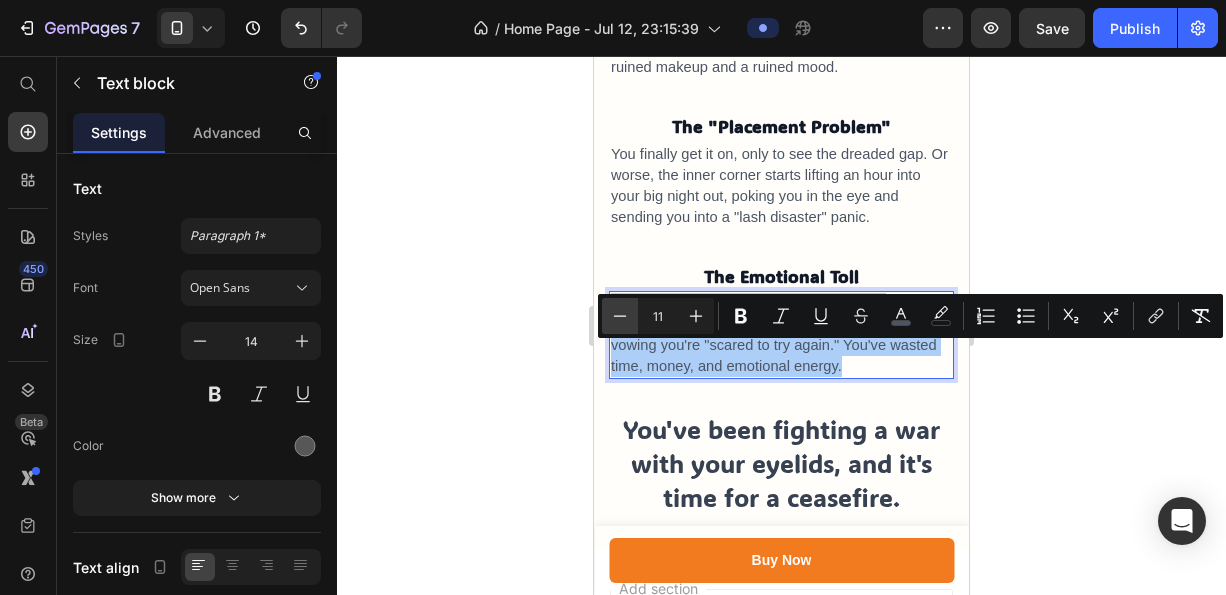 click 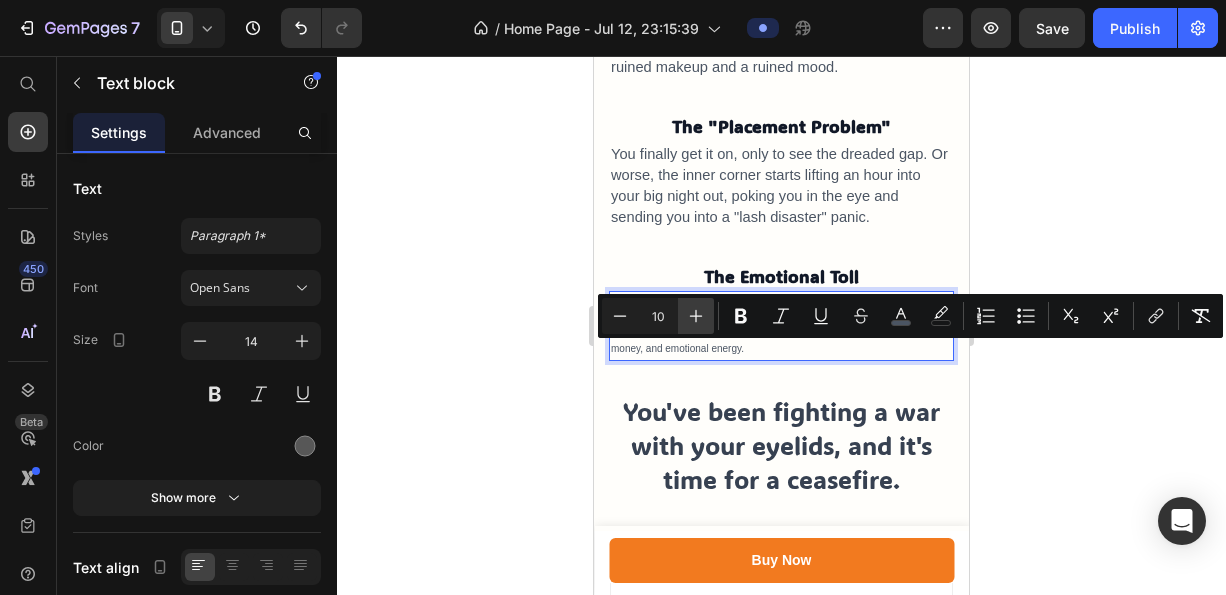 click on "Plus" at bounding box center [696, 316] 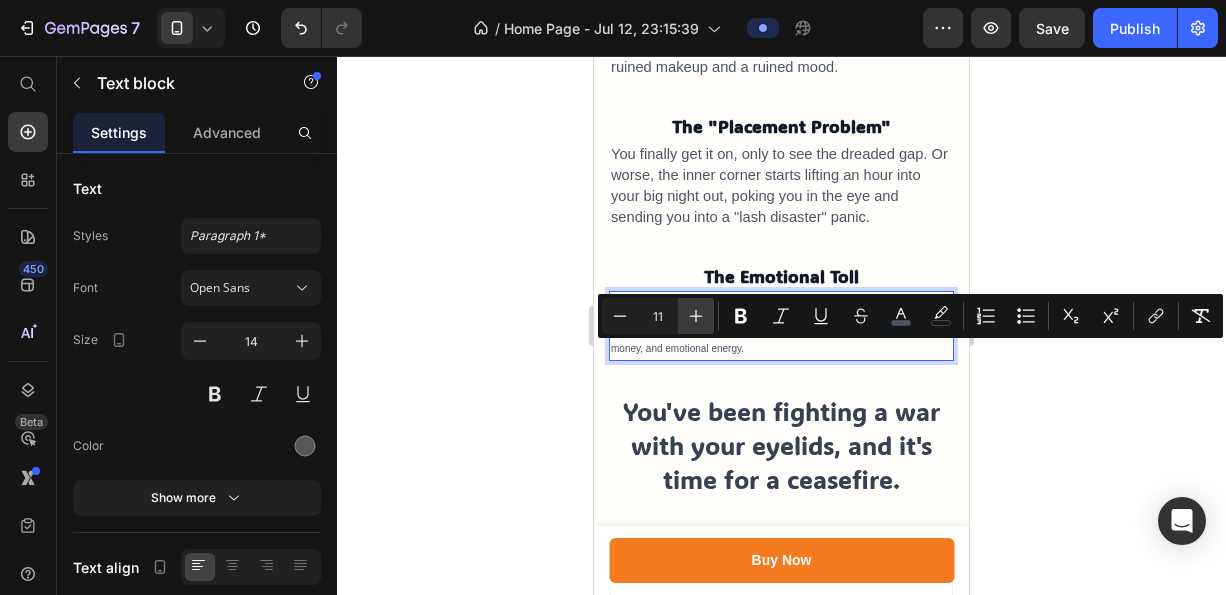 click on "Plus" at bounding box center [696, 316] 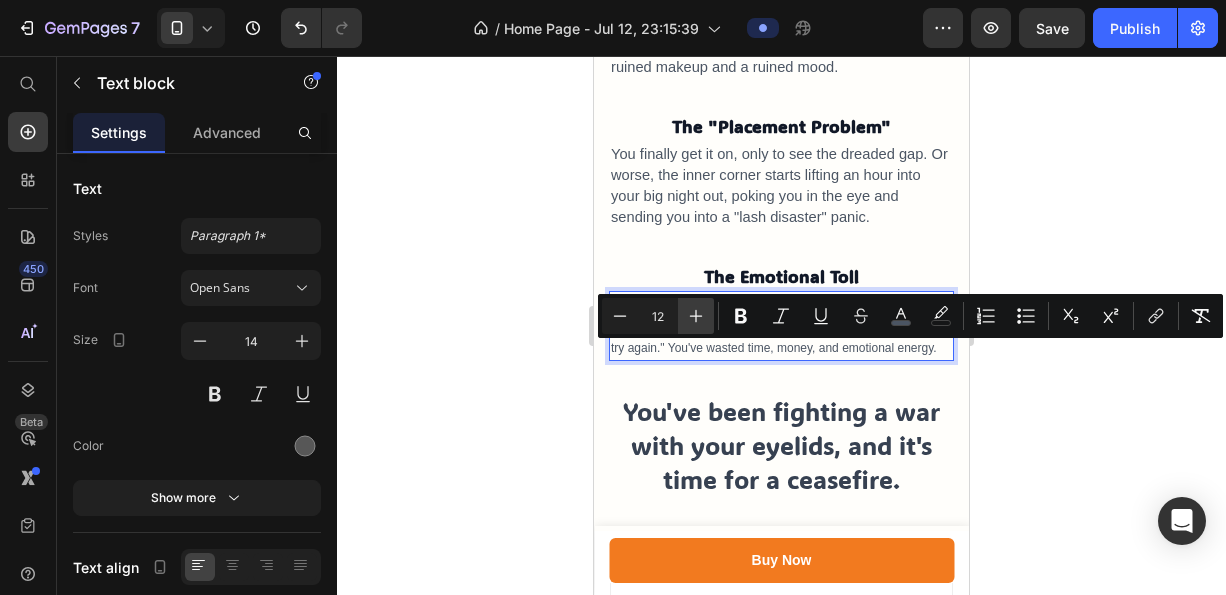 click 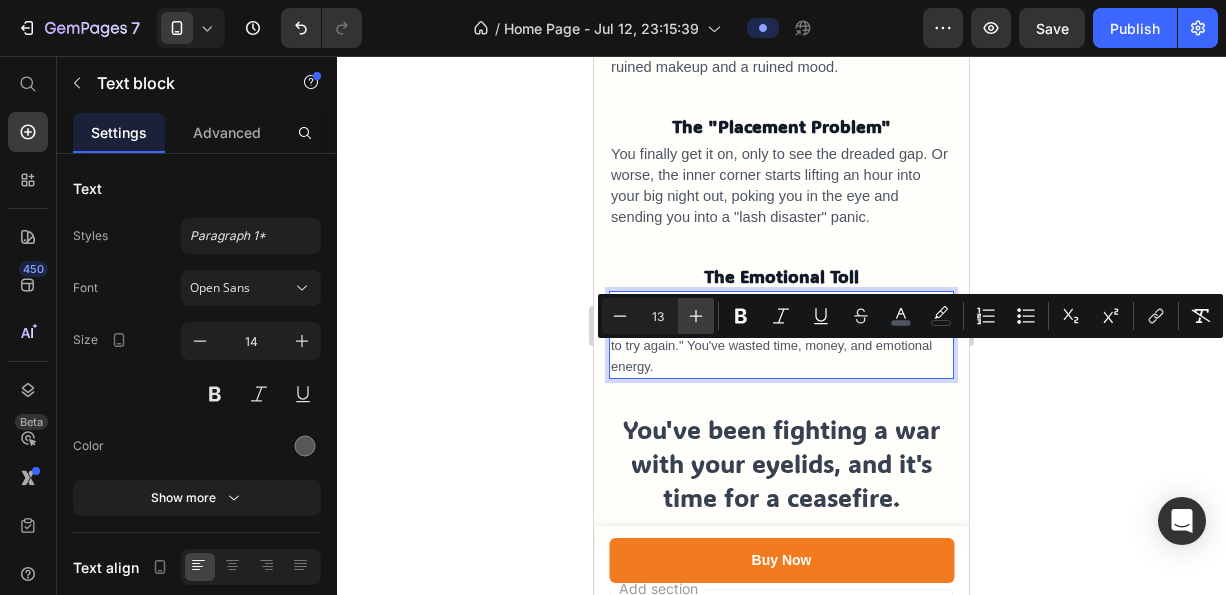 click 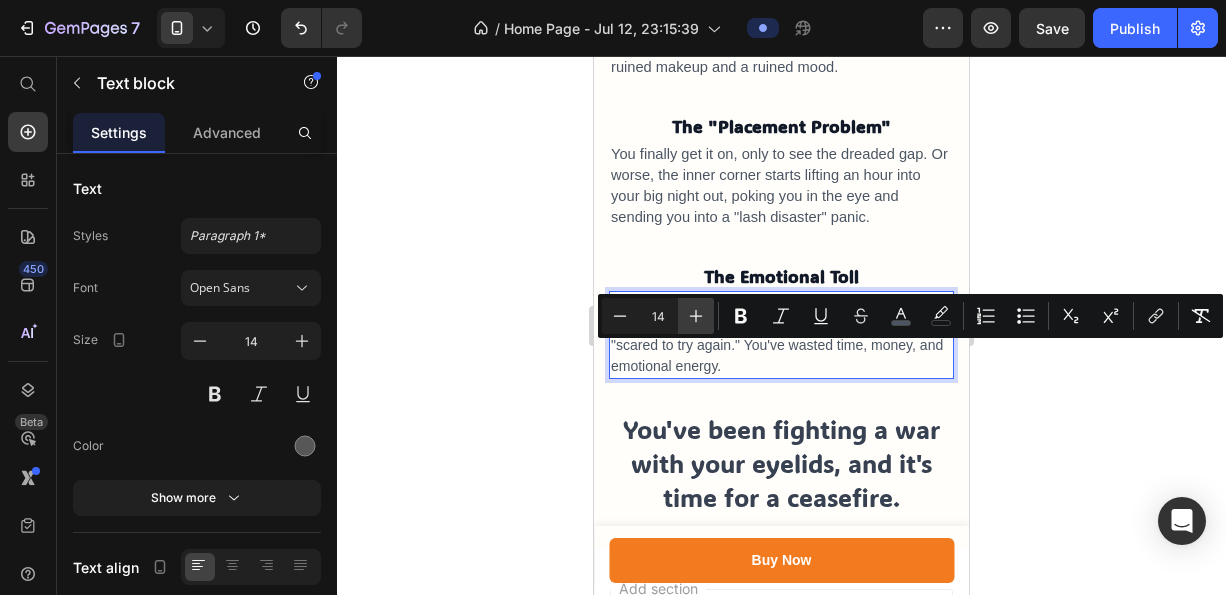 click 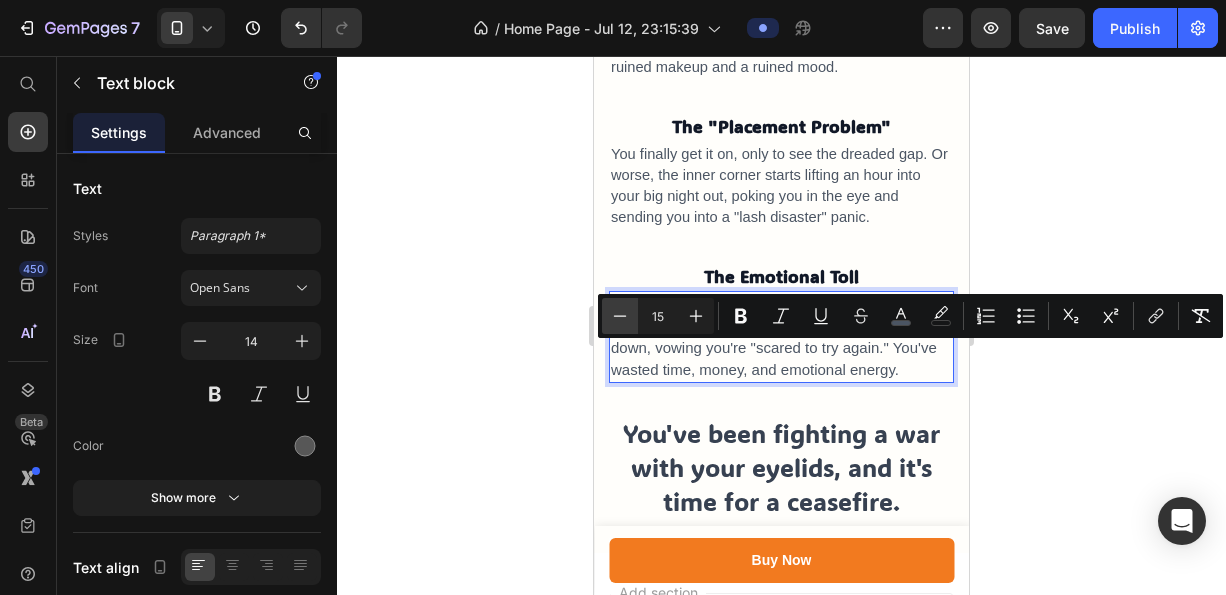 click on "Minus" at bounding box center [620, 316] 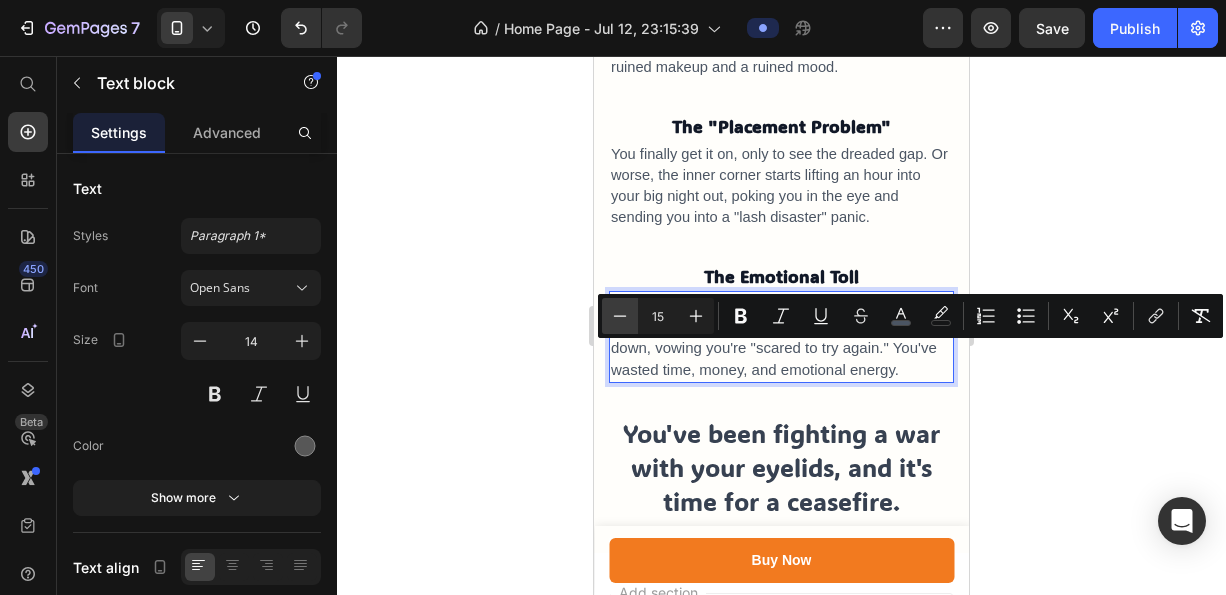 type on "14" 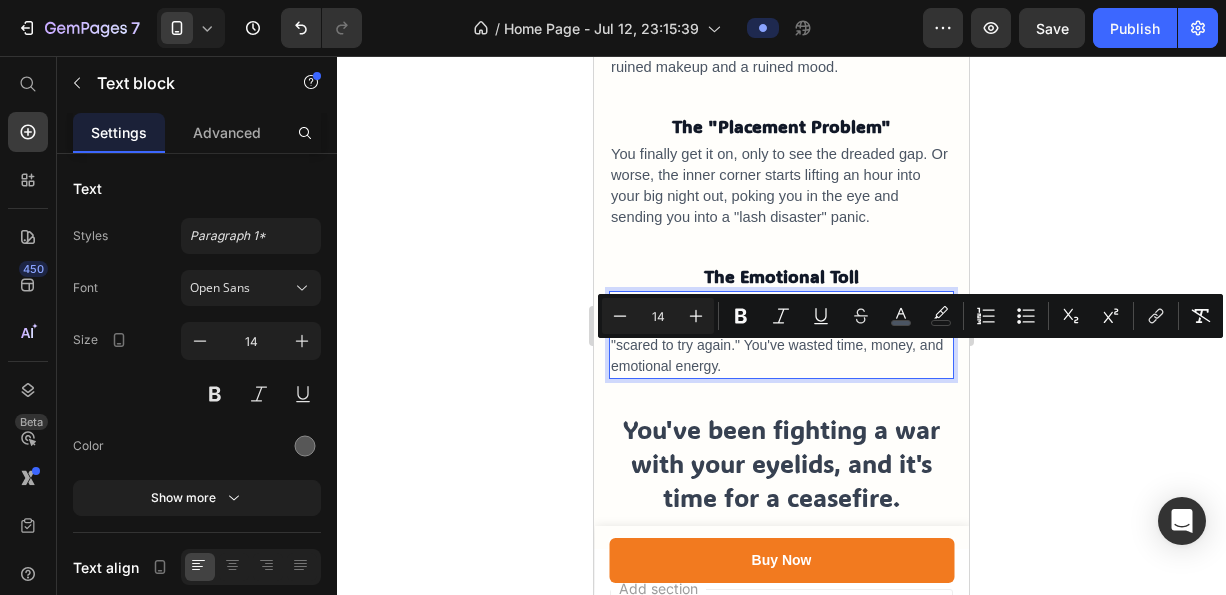 click on "You finally get it on, only to see the dreaded gap. Or worse, the inner corner starts lifting an hour into your big night out, poking you in the eye and sending you into a "lash disaster" panic." at bounding box center (779, 185) 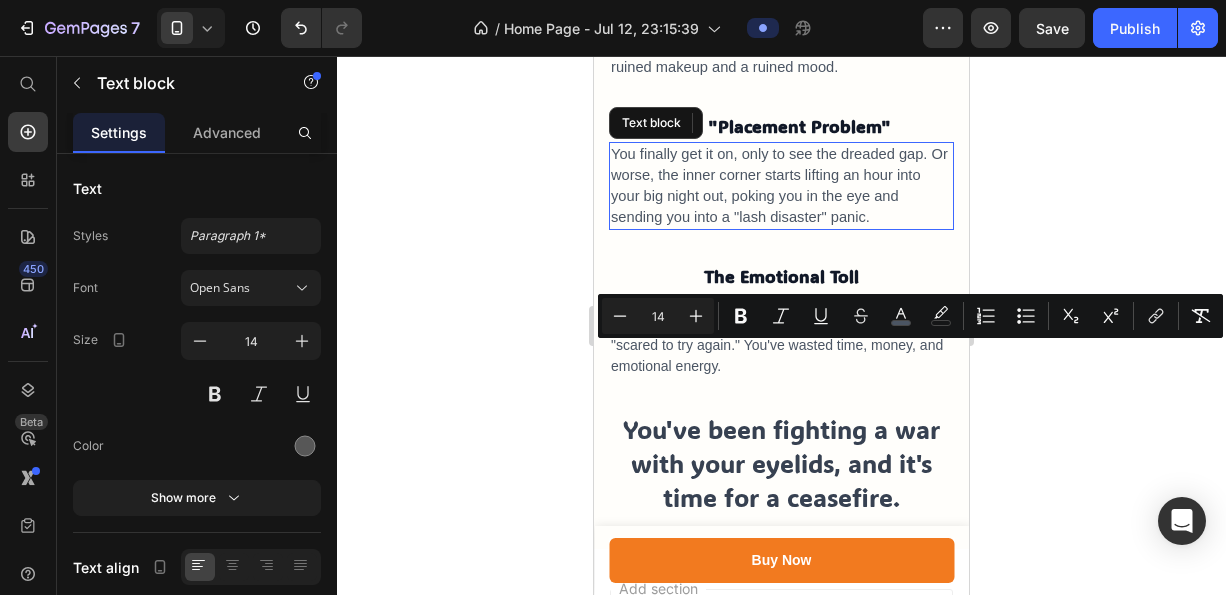 drag, startPoint x: 709, startPoint y: 210, endPoint x: 1263, endPoint y: 389, distance: 582.20013 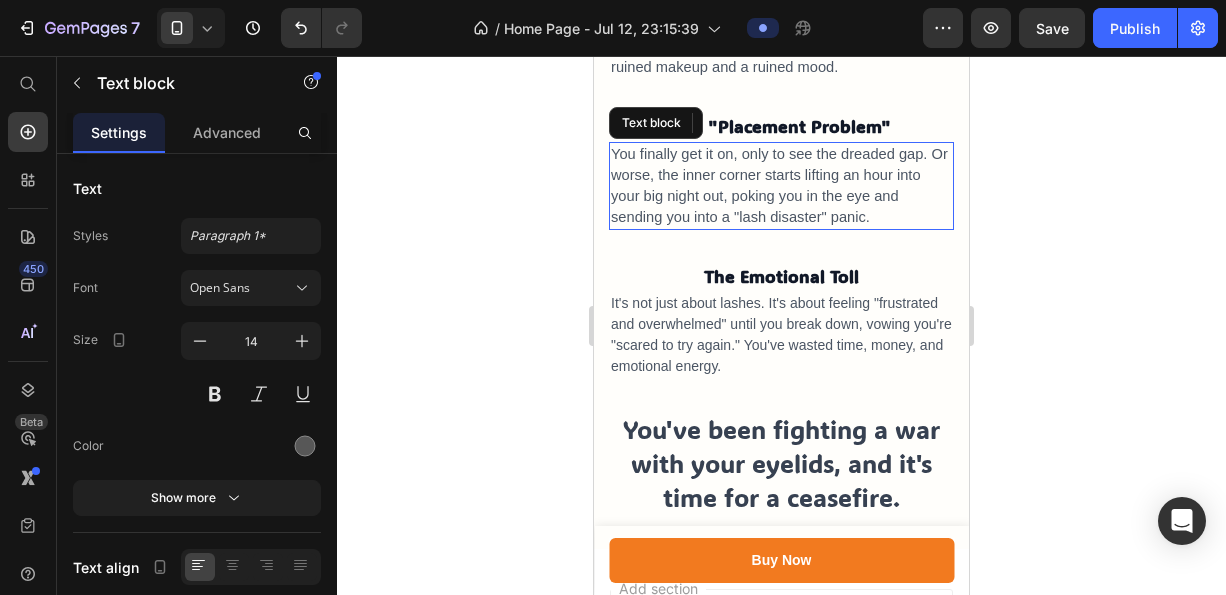 click on "You finally get it on, only to see the dreaded gap. Or worse, the inner corner starts lifting an hour into your big night out, poking you in the eye and sending you into a "lash disaster" panic." at bounding box center [779, 185] 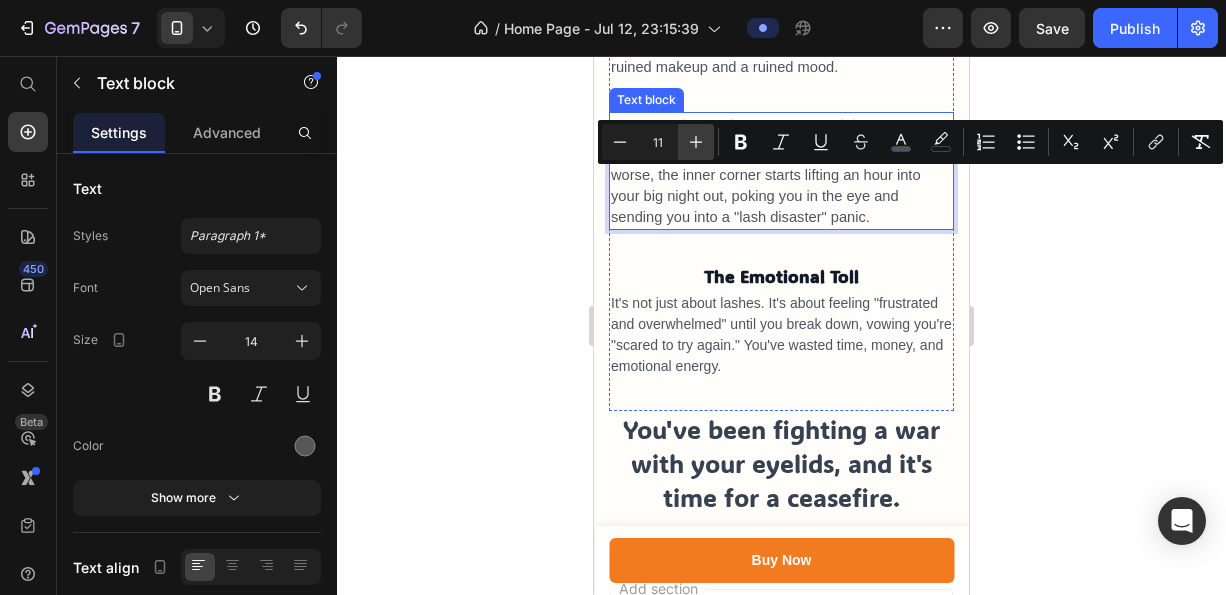 click 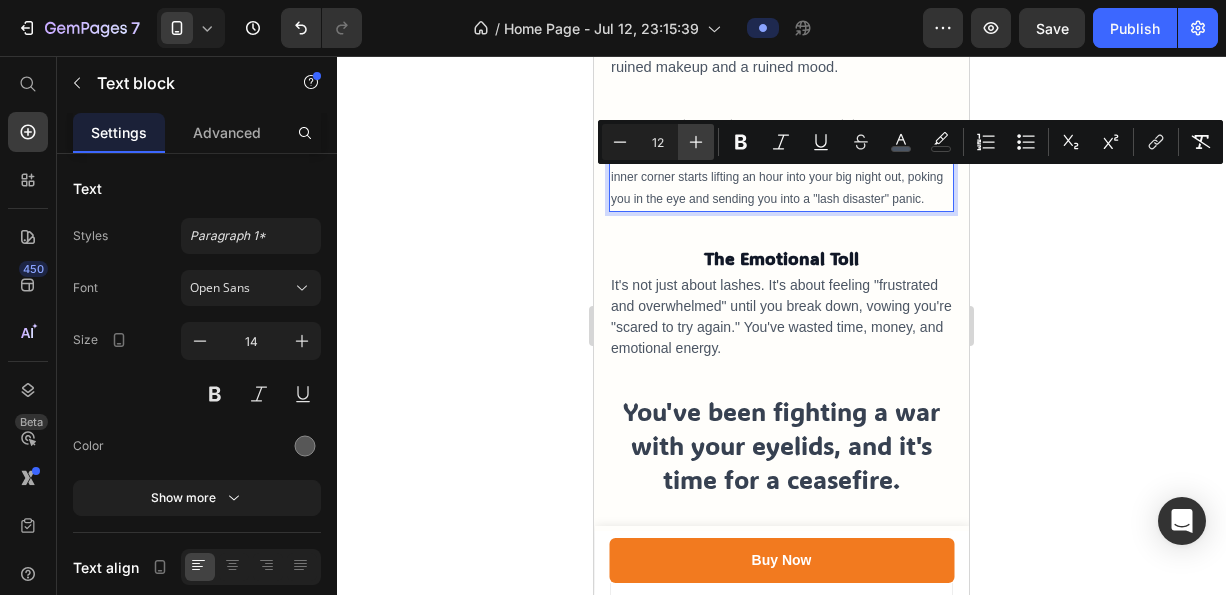 click 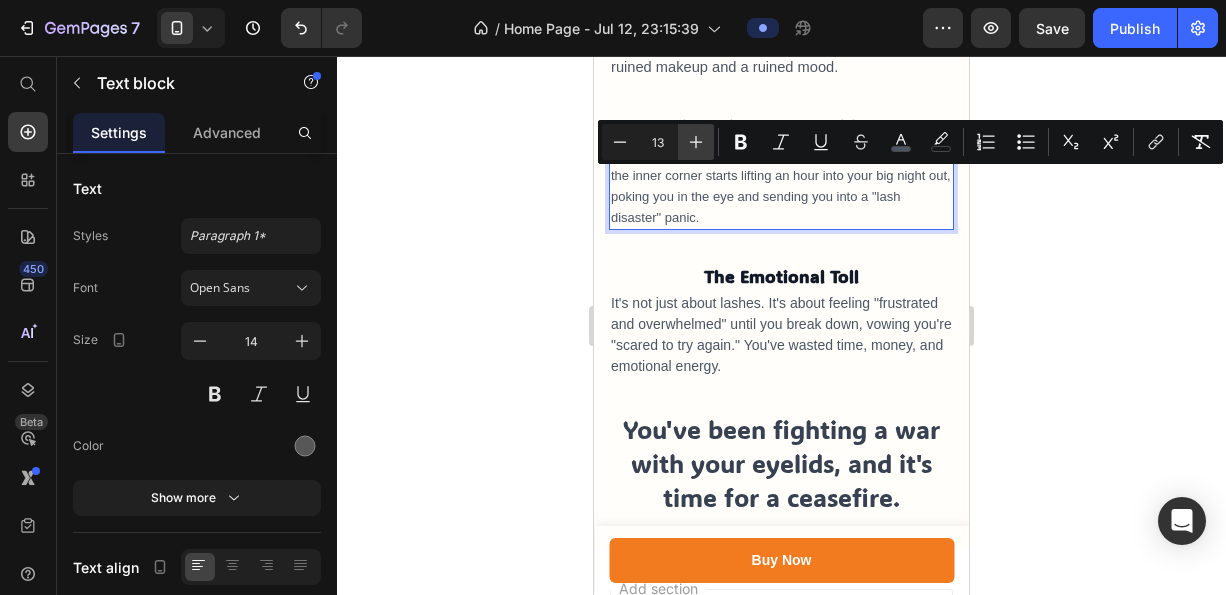 click 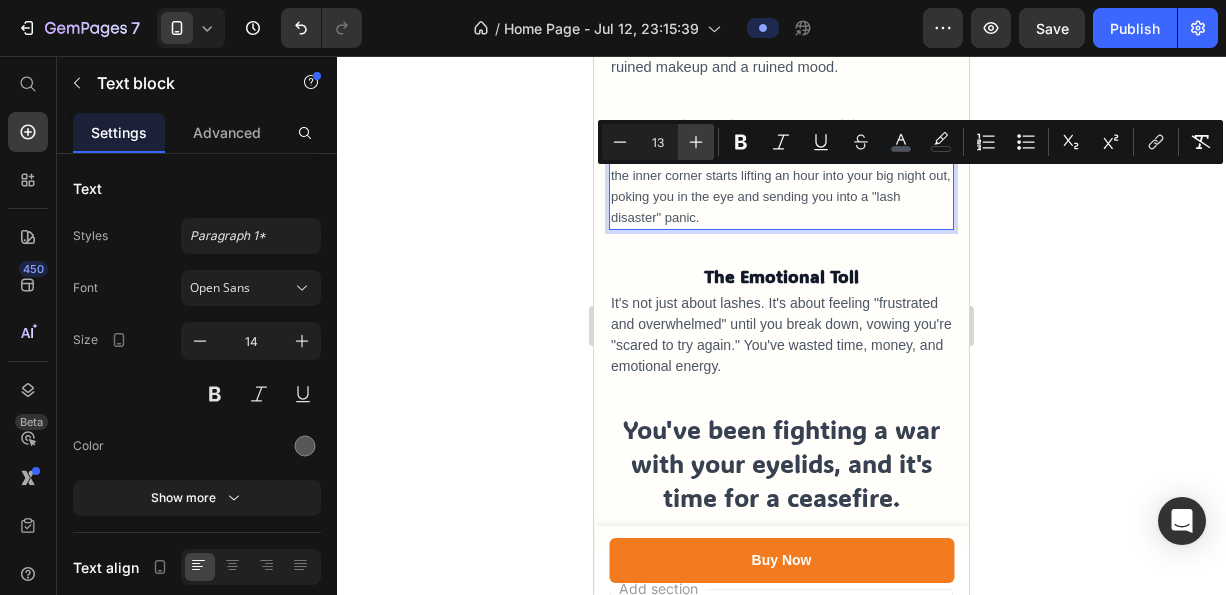 type on "14" 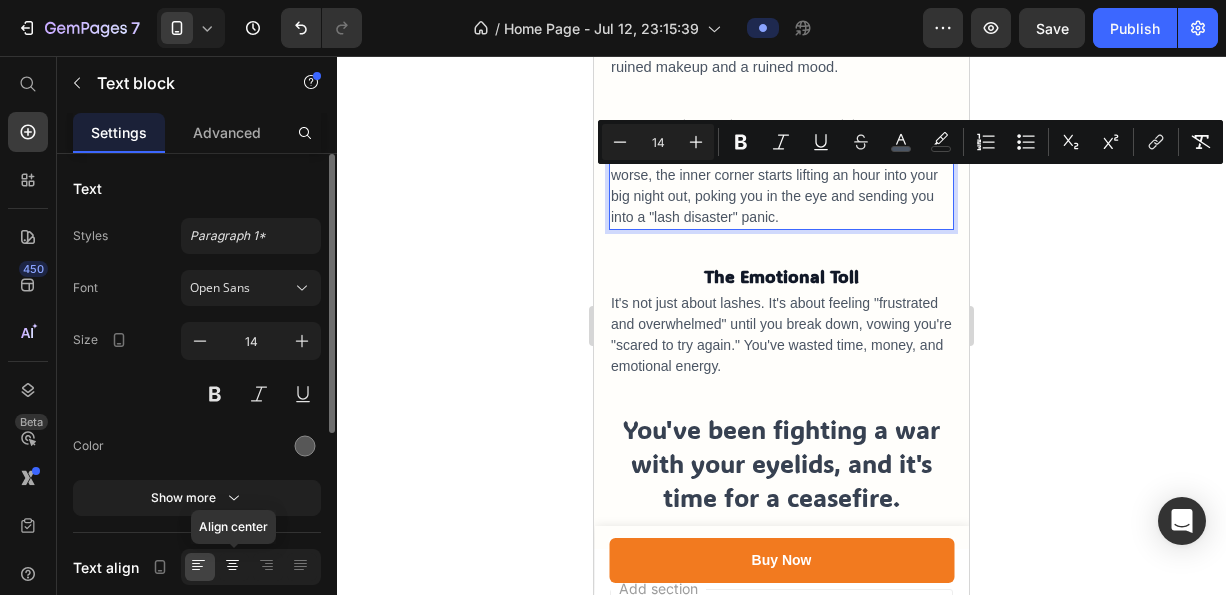 click 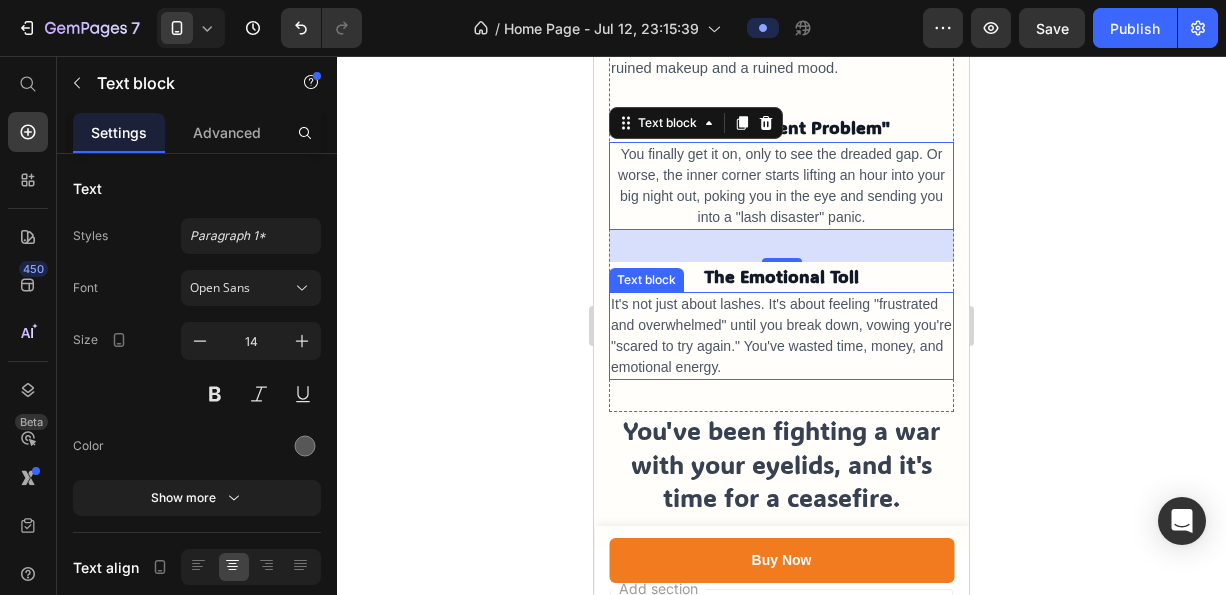 scroll, scrollTop: 1052, scrollLeft: 0, axis: vertical 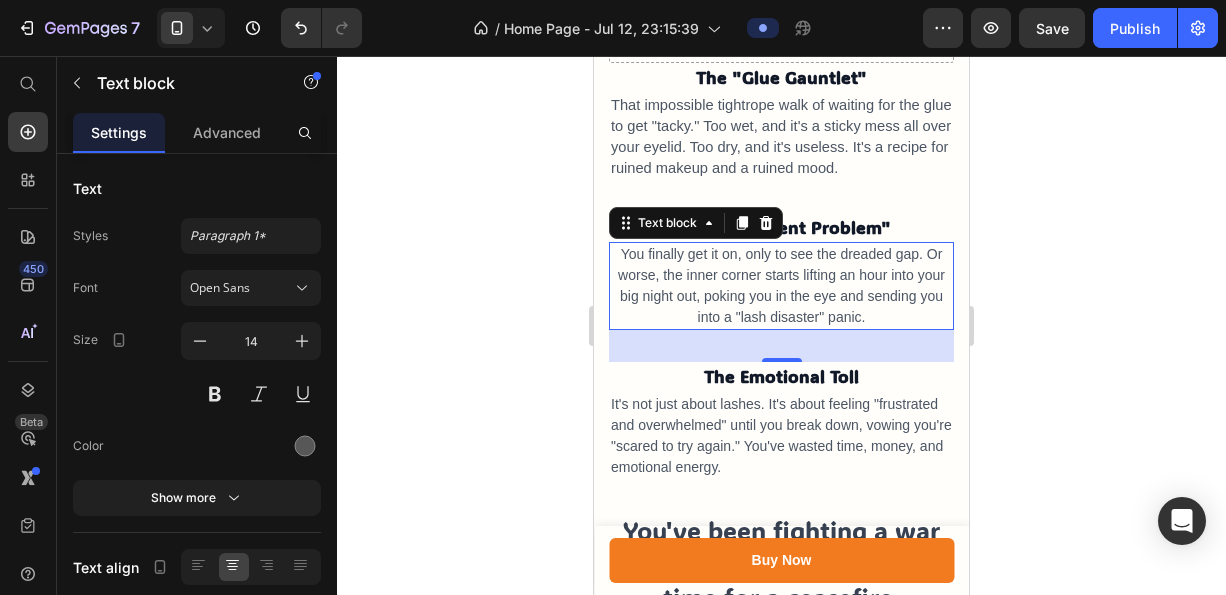click on "It's not just about lashes. It's about feeling "frustrated and overwhelmed" until you break down, vowing you're "scared to try again." You've wasted time, money, and emotional energy." at bounding box center (781, 435) 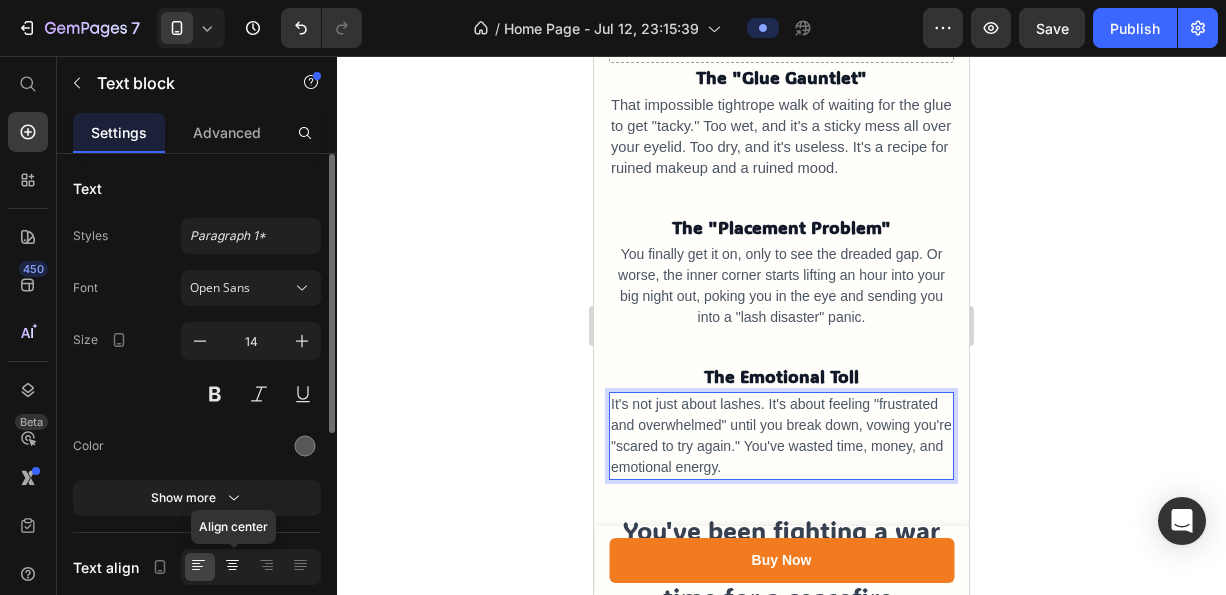 click 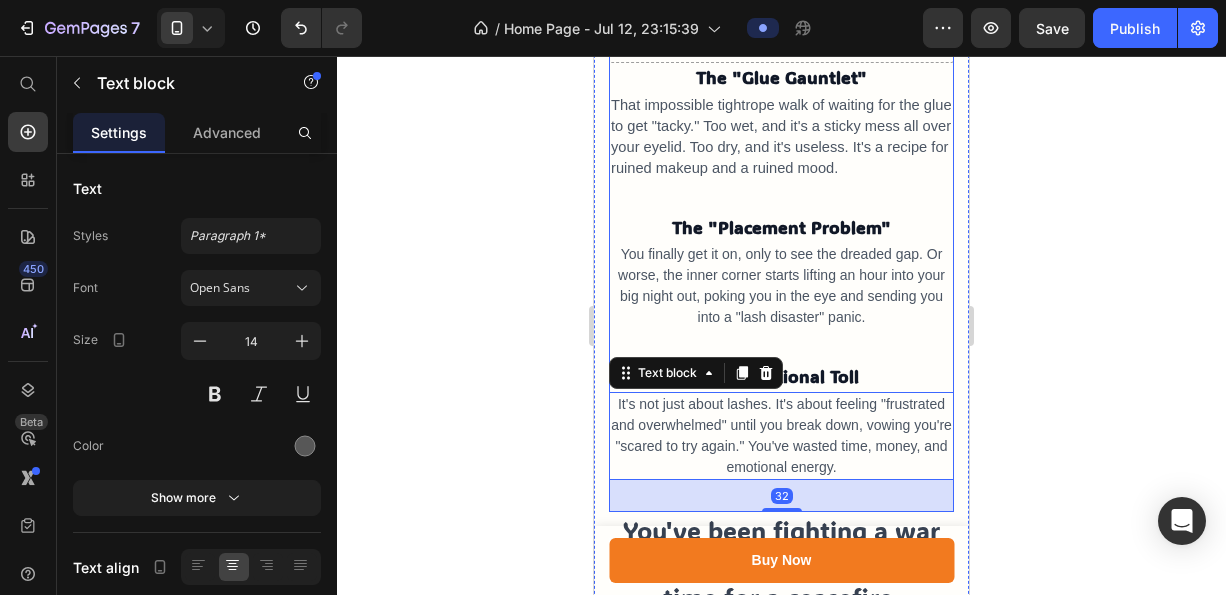 click on "That impossible tightrope walk of waiting for the glue to get "tacky." Too wet, and it's a sticky mess all over your eyelid. Too dry, and it's useless. It's a recipe for ruined makeup and a ruined mood." at bounding box center (781, 136) 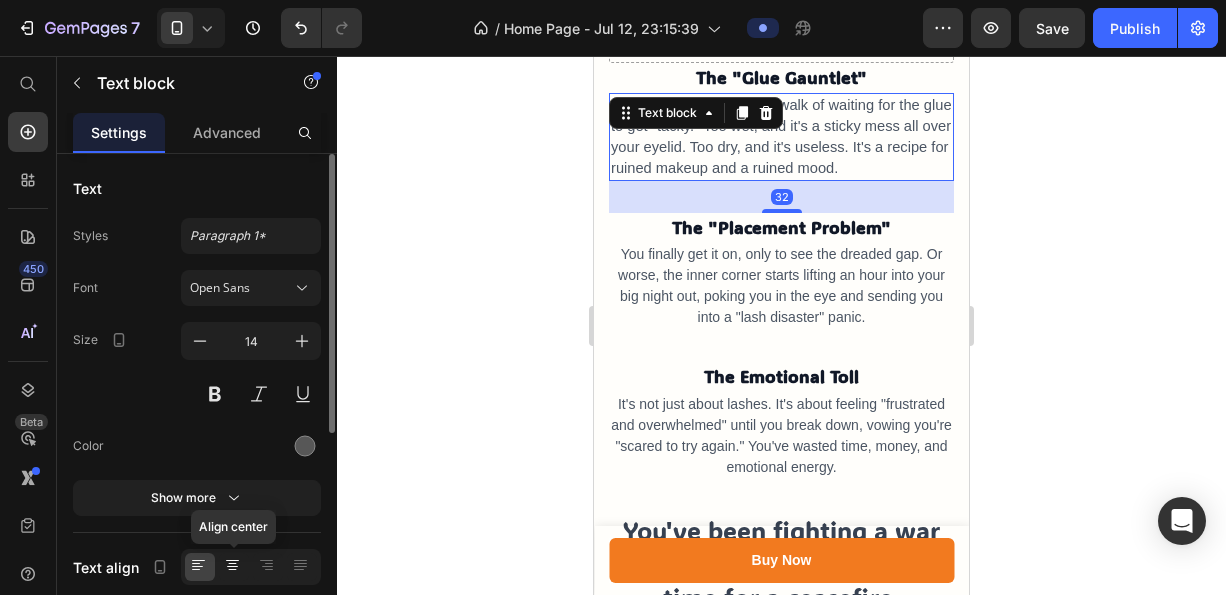 click 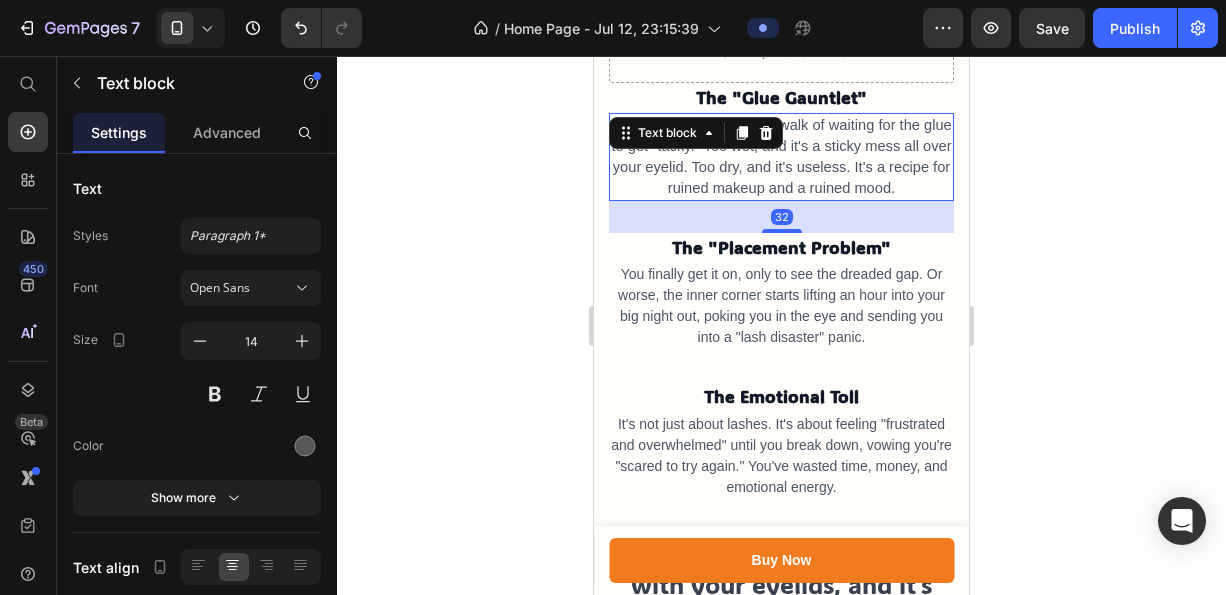 scroll, scrollTop: 852, scrollLeft: 0, axis: vertical 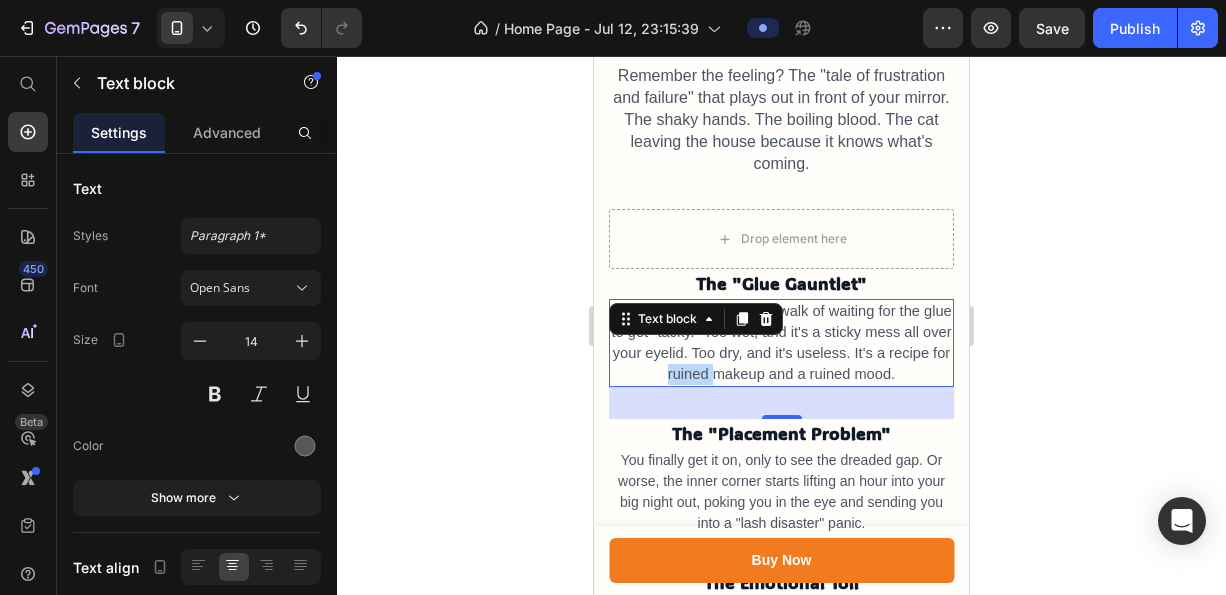 click on "That impossible tightrope walk of waiting for the glue to get "tacky." Too wet, and it's a sticky mess all over your eyelid. Too dry, and it's useless. It's a recipe for ruined makeup and a ruined mood." at bounding box center [781, 342] 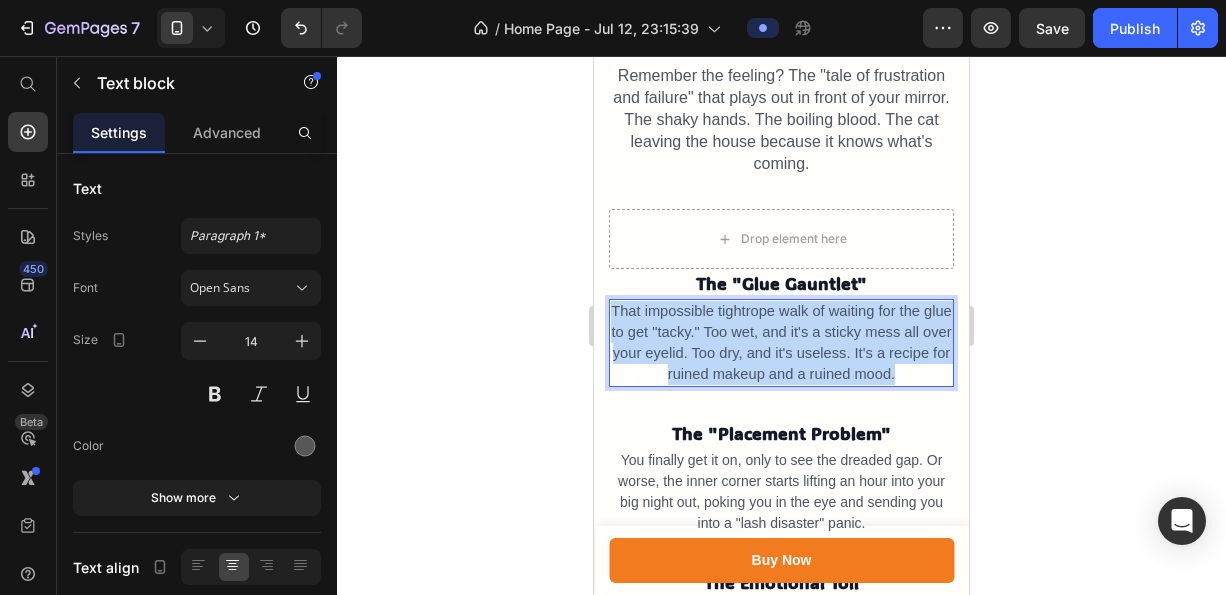 click on "That impossible tightrope walk of waiting for the glue to get "tacky." Too wet, and it's a sticky mess all over your eyelid. Too dry, and it's useless. It's a recipe for ruined makeup and a ruined mood." at bounding box center (781, 342) 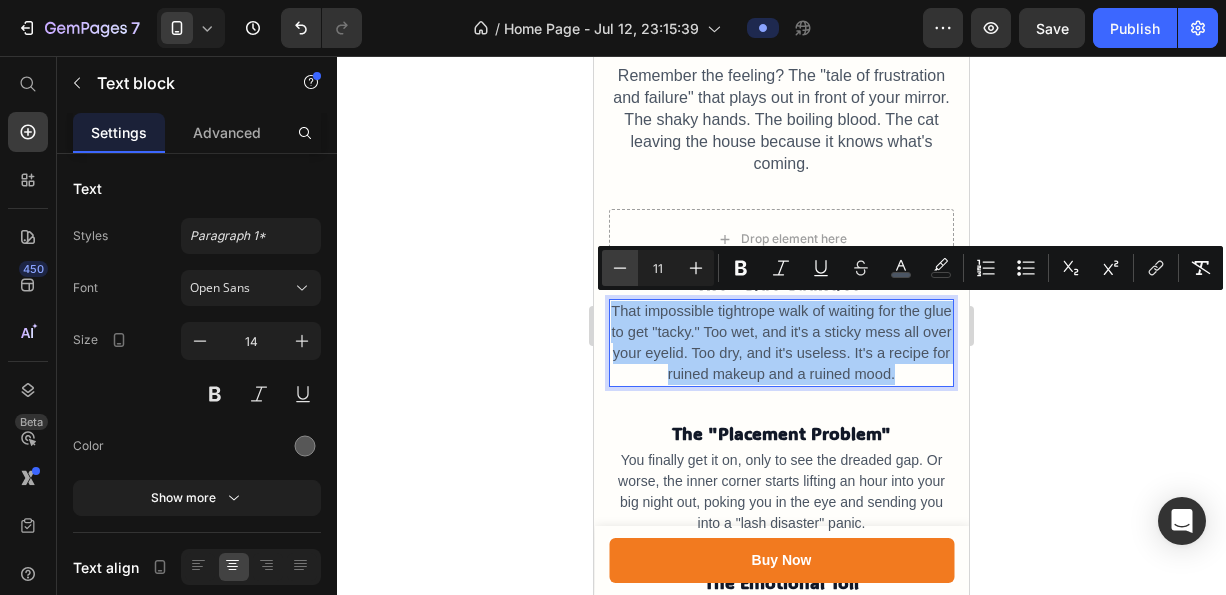 click 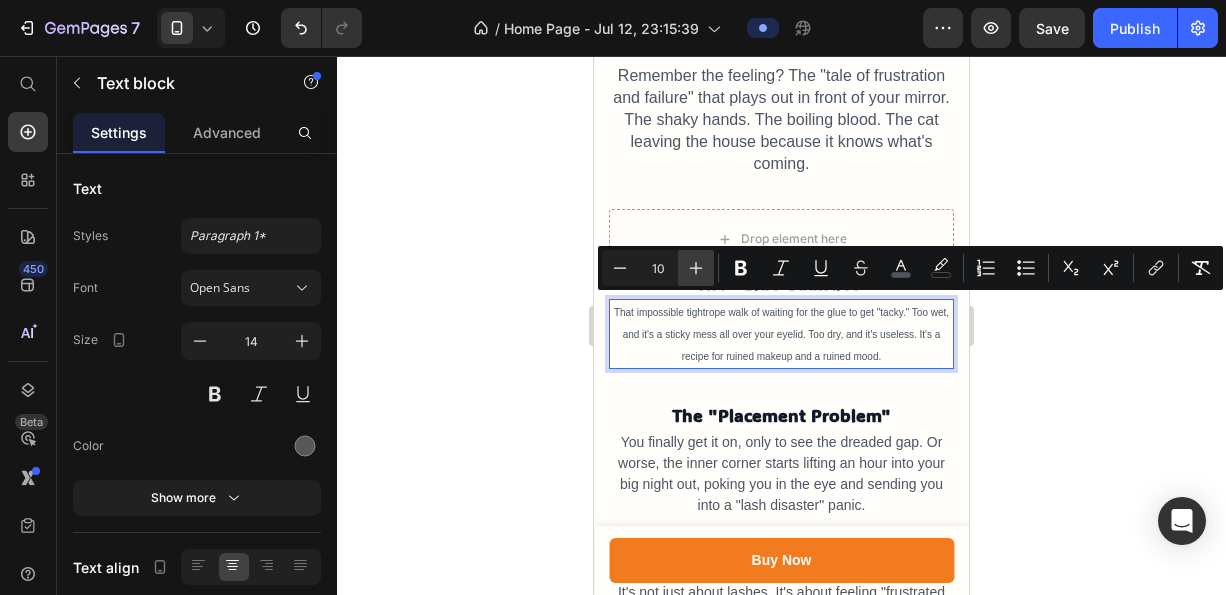 click 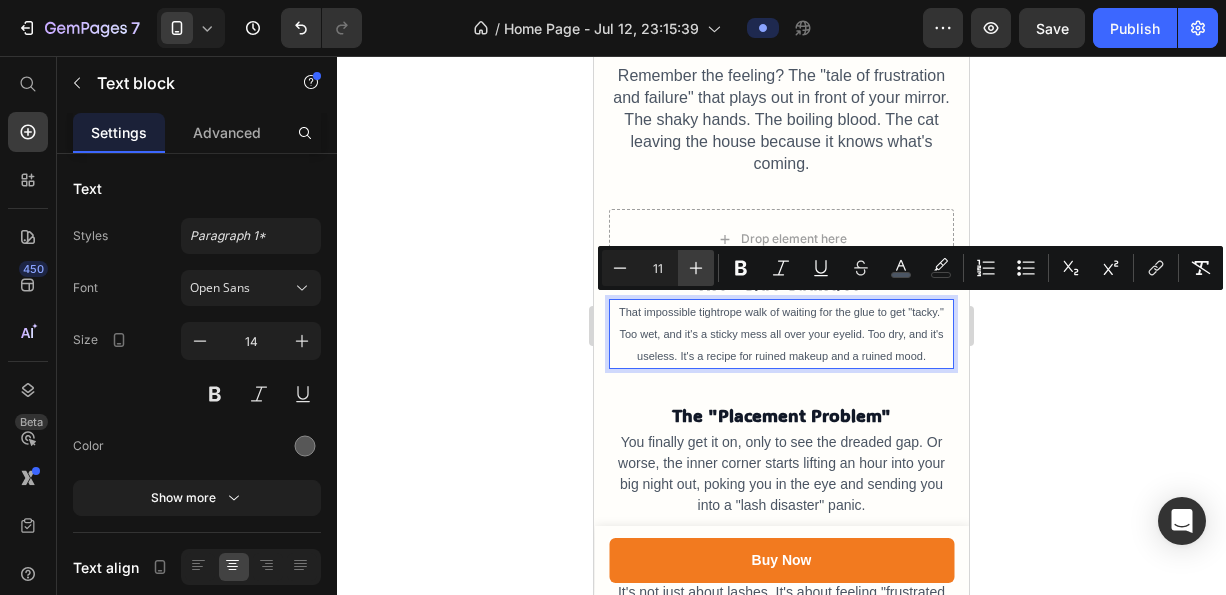 click 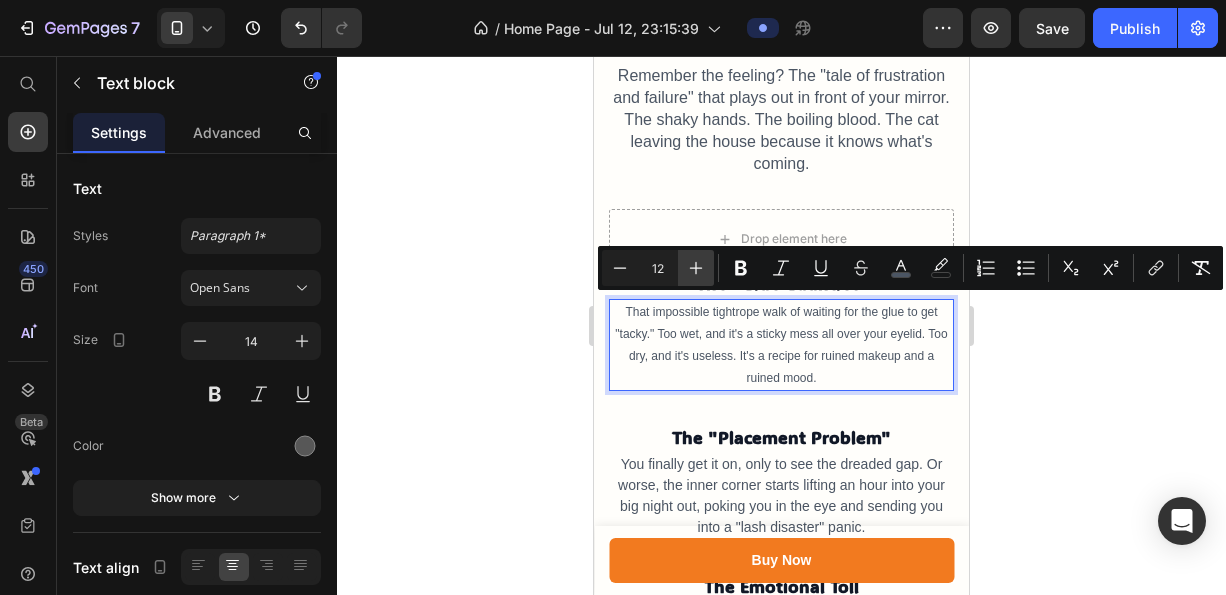 click 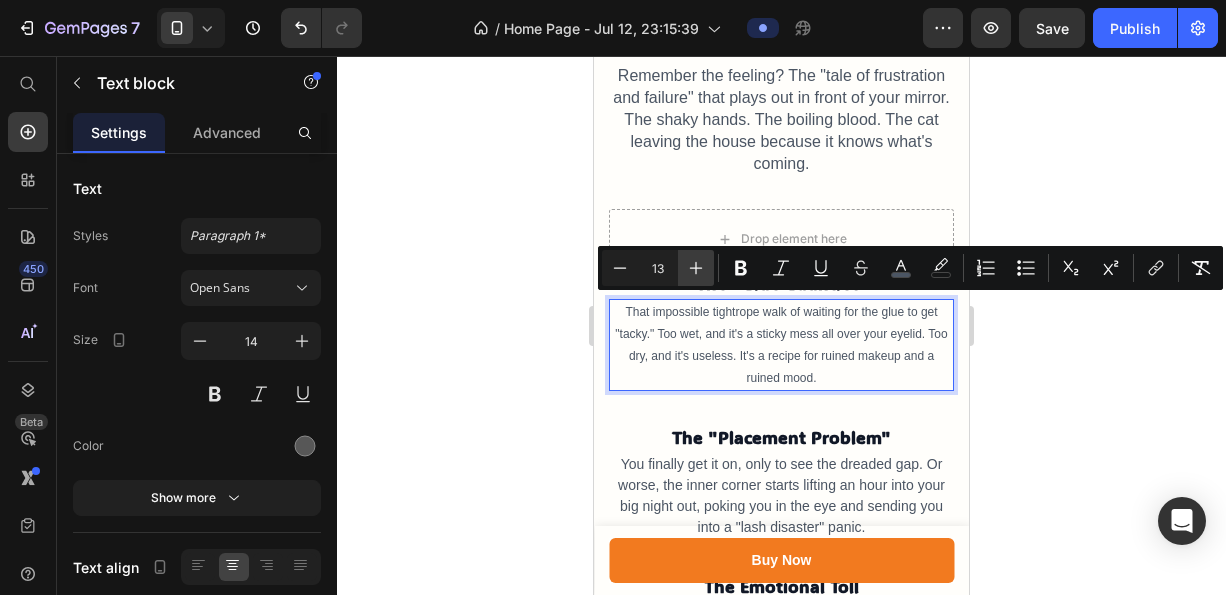 click 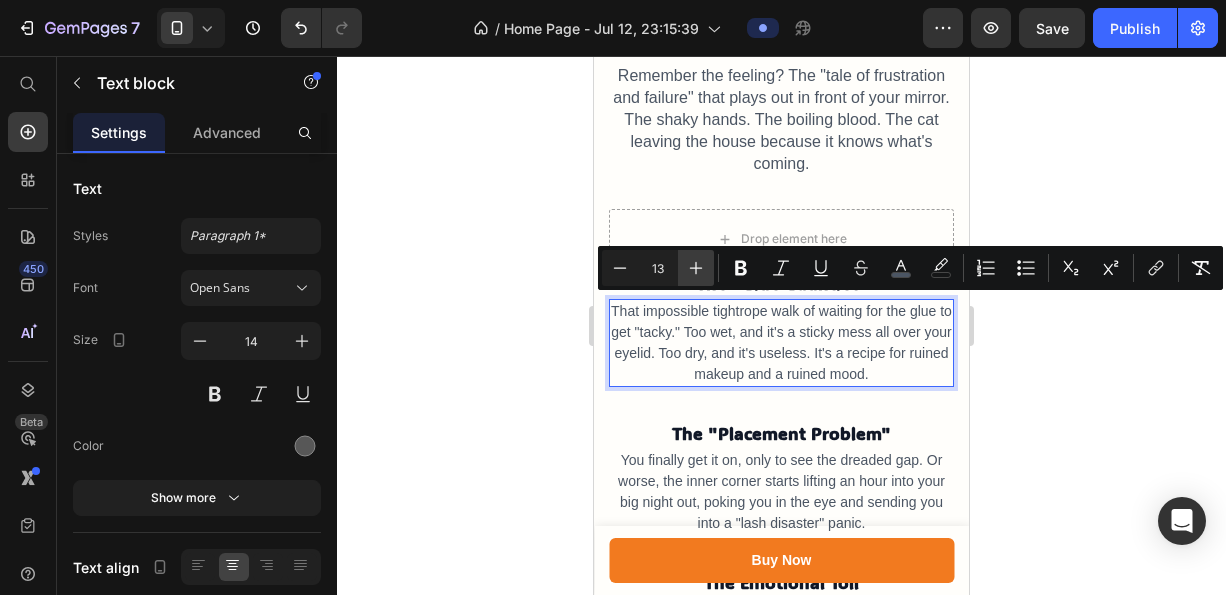 type on "14" 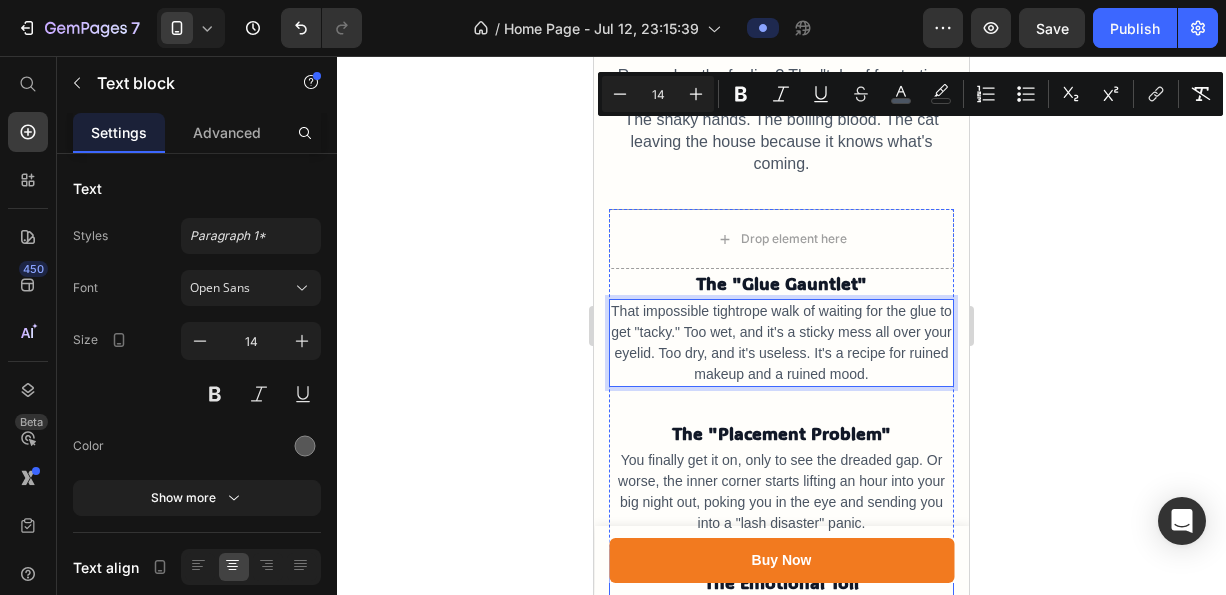 scroll, scrollTop: 1052, scrollLeft: 0, axis: vertical 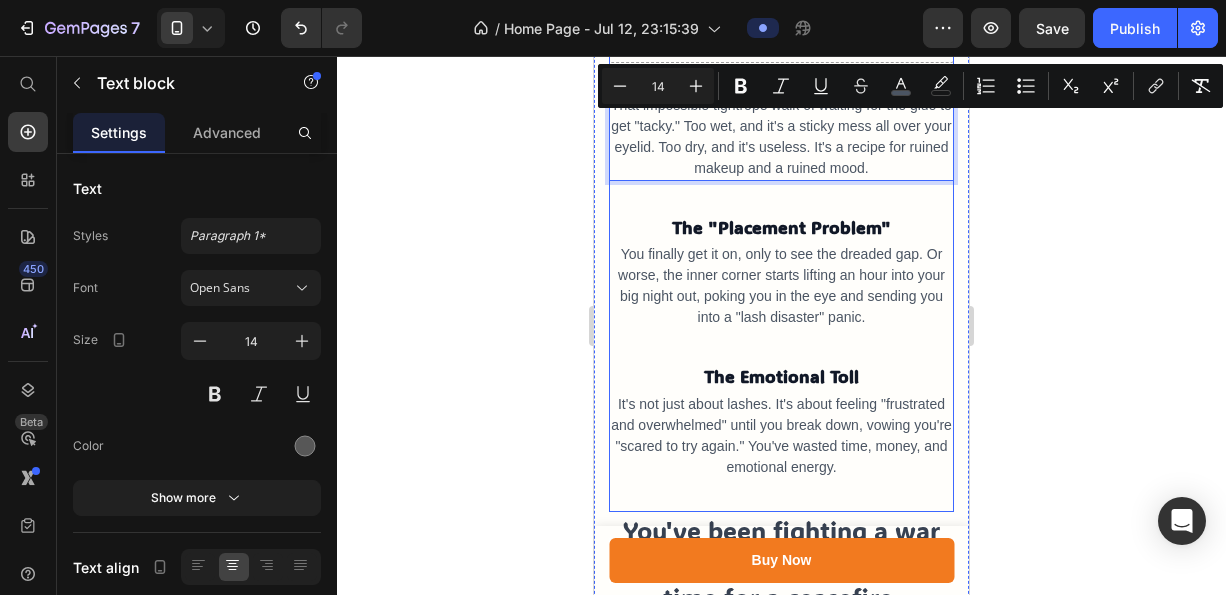 click on "The "Glue Gauntlet" Text block That impossible tightrope walk of waiting for the glue to get "tacky." Too wet, and it's a sticky mess all over your eyelid. Too dry, and it's useless. It's a recipe for ruined makeup and a ruined mood. Text block   32 The "Placement Problem" Text block You finally get it on, only to see the dreaded gap. Or worse, the inner corner starts lifting an hour into your big night out, poking you in the eye and sending you into a "lash disaster" panic. Text block The Emotional Toll Text block It's not just about lashes. It's about feeling "frustrated and overwhelmed" until you break down, vowing you're "scared to try again." You've wasted time, money, and emotional energy. Text block" at bounding box center (781, 287) 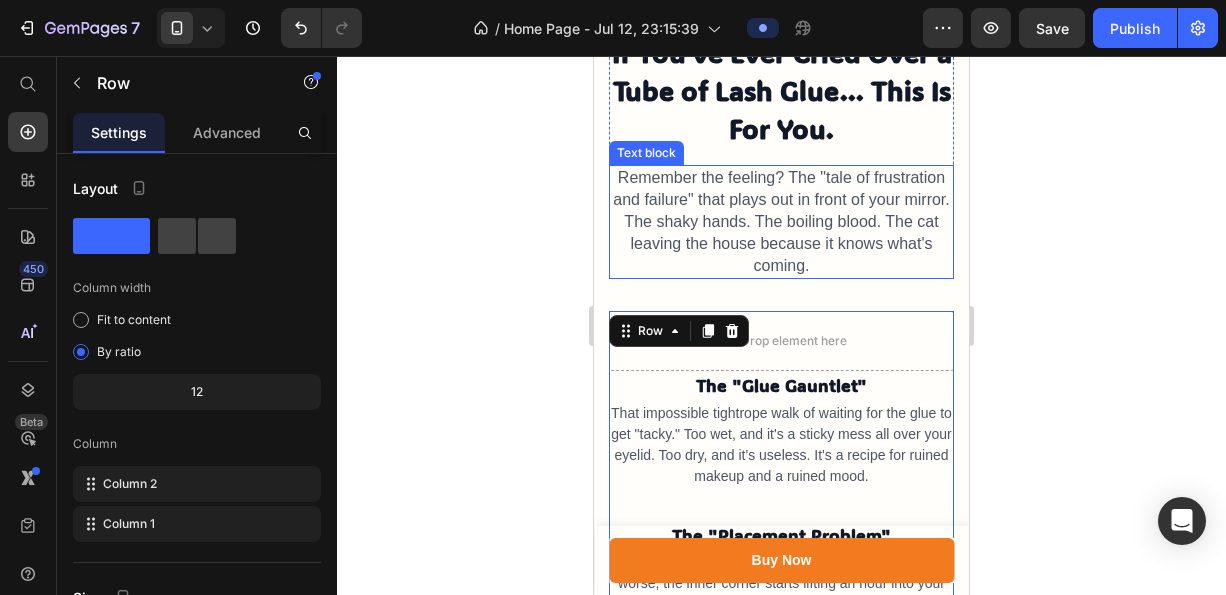 scroll, scrollTop: 752, scrollLeft: 0, axis: vertical 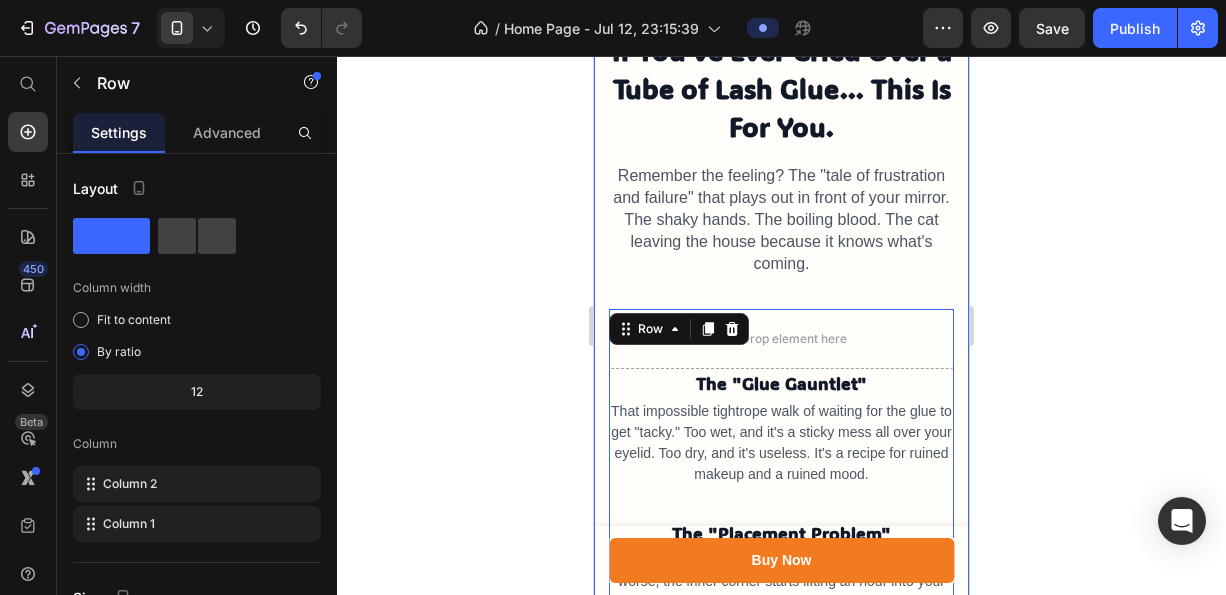 click on "⁠⁠⁠⁠⁠⁠⁠ If You've Ever Cried Over a Tube of Lash Glue... This Is For You. Heading Remember the feeling? The "tale of frustration and failure" that plays out in front of your mirror. The shaky hands. The boiling blood. The cat leaving the house because it knows what's coming. Text block Row The "Glue Gauntlet" Text block That impossible tightrope walk of waiting for the glue to get "tacky." Too wet, and it's a sticky mess all over your eyelid. Too dry, and it's useless. It's a recipe for ruined makeup and a ruined mood. Text block The "Placement Problem" Text block You finally get it on, only to see the dreaded gap. Or worse, the inner corner starts lifting an hour into your big night out, poking you in the eye and sending you into a "lash disaster" panic. Text block The Emotional Toll Text block It's not just about lashes. It's about feeling "frustrated and overwhelmed" until you break down, vowing you're "scared to try again." You've wasted time, money, and emotional energy. Text block" at bounding box center [781, 476] 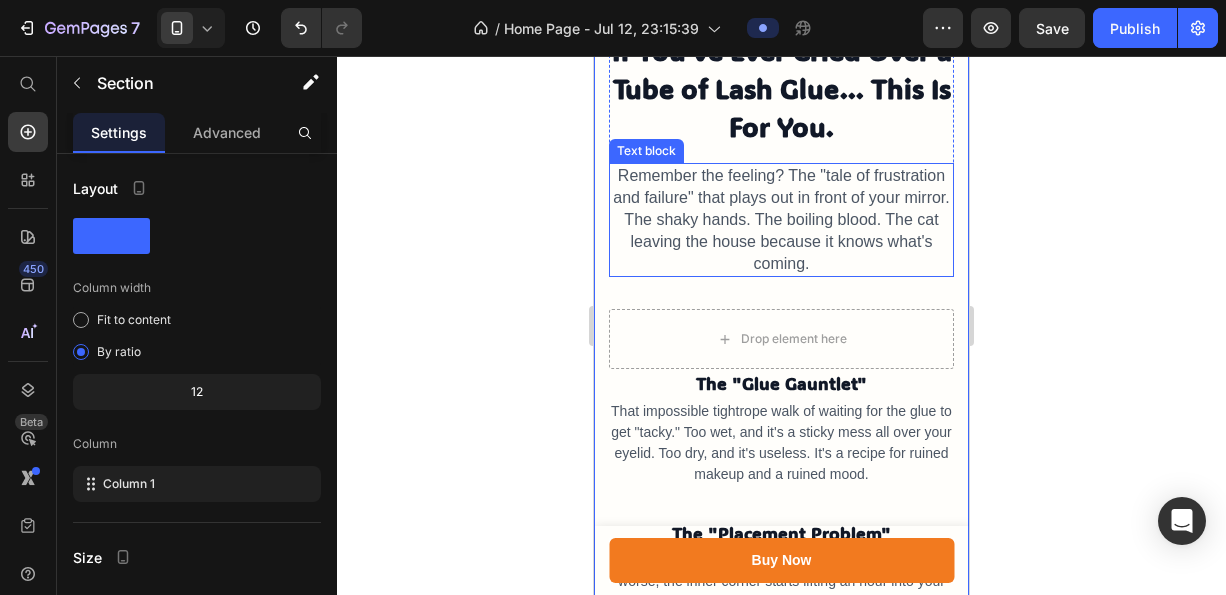 click on "Remember the feeling? The "tale of frustration and failure" that plays out in front of your mirror. The shaky hands. The boiling blood. The cat leaving the house because it knows what's coming." at bounding box center (781, 219) 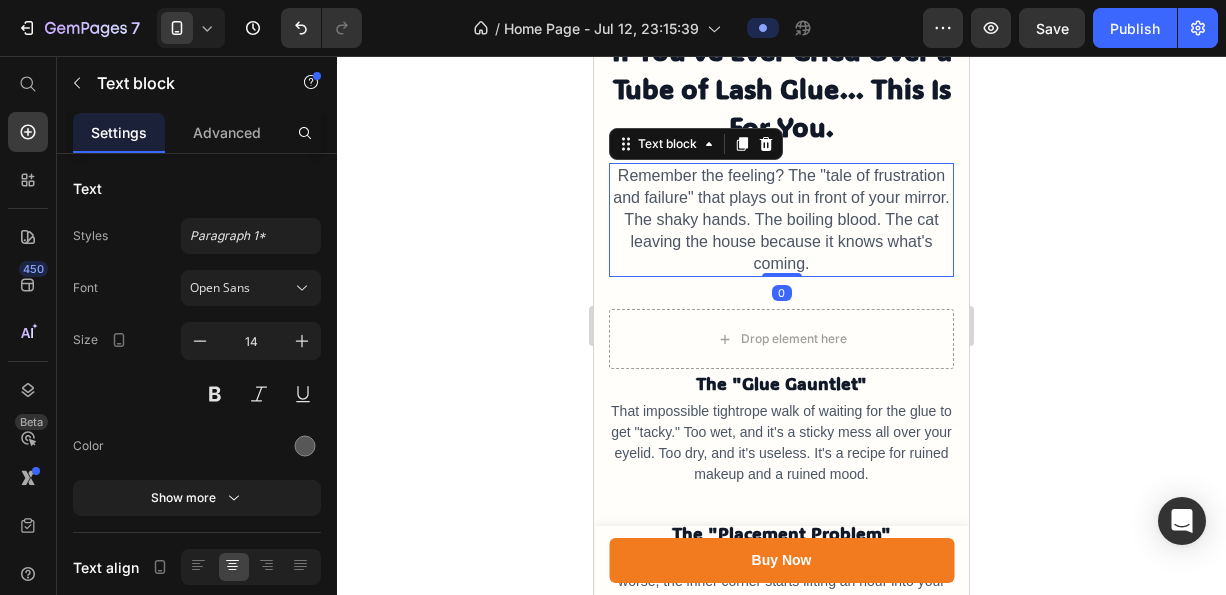 click on "Remember the feeling? The "tale of frustration and failure" that plays out in front of your mirror. The shaky hands. The boiling blood. The cat leaving the house because it knows what's coming." at bounding box center (781, 219) 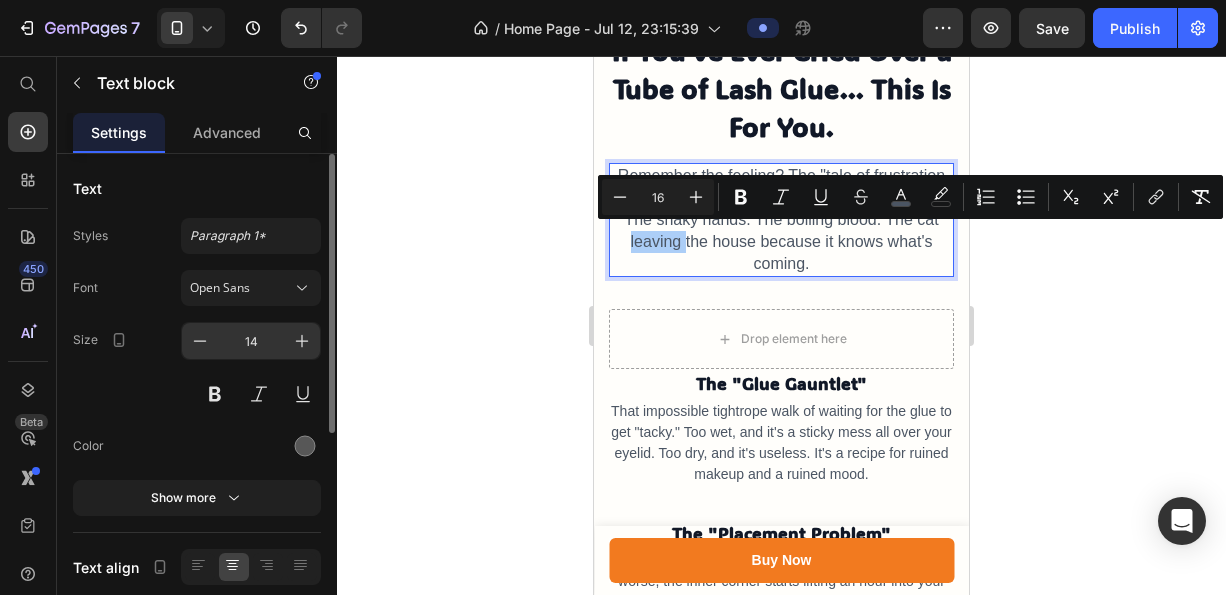drag, startPoint x: 193, startPoint y: 352, endPoint x: 221, endPoint y: 350, distance: 28.071337 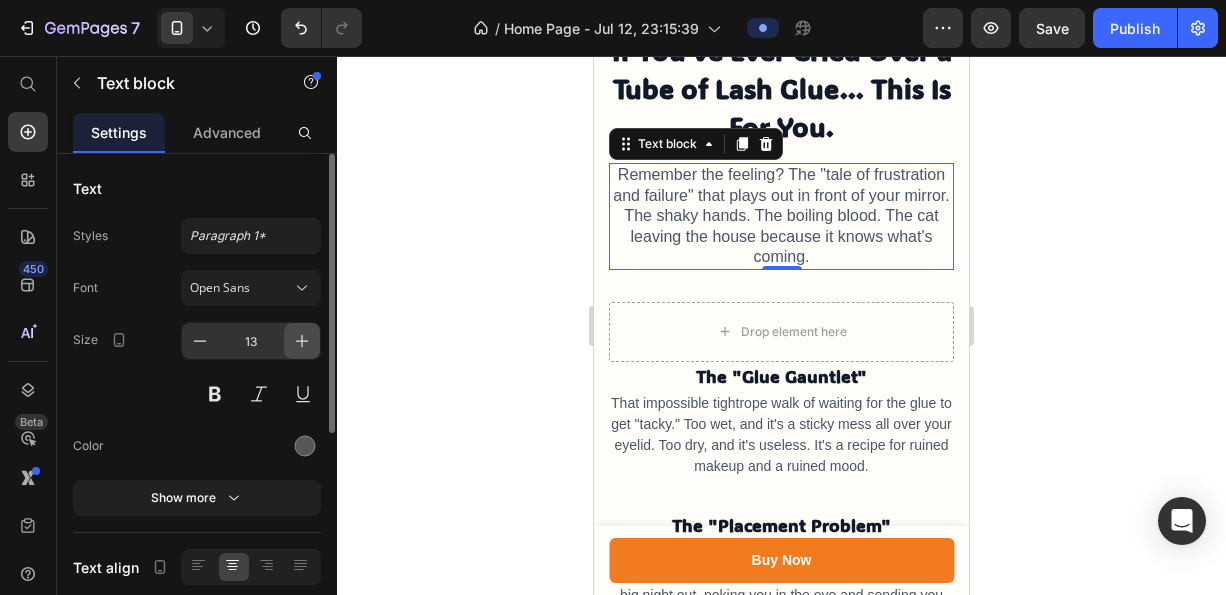click 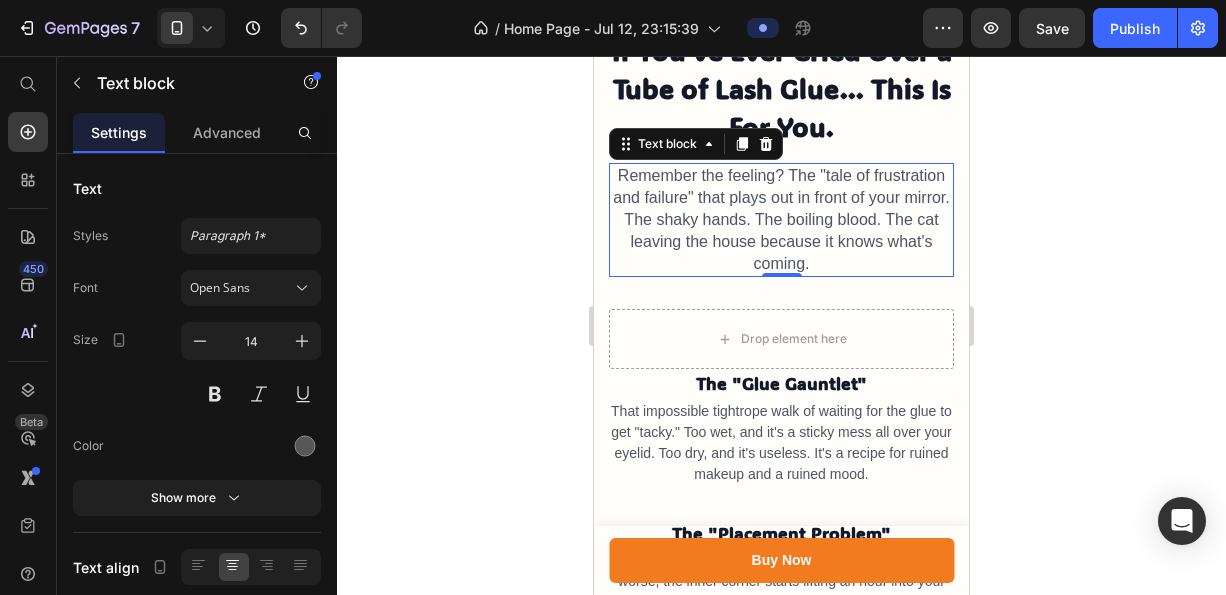 click on "Remember the feeling? The "tale of frustration and failure" that plays out in front of your mirror. The shaky hands. The boiling blood. The cat leaving the house because it knows what's coming." at bounding box center [781, 219] 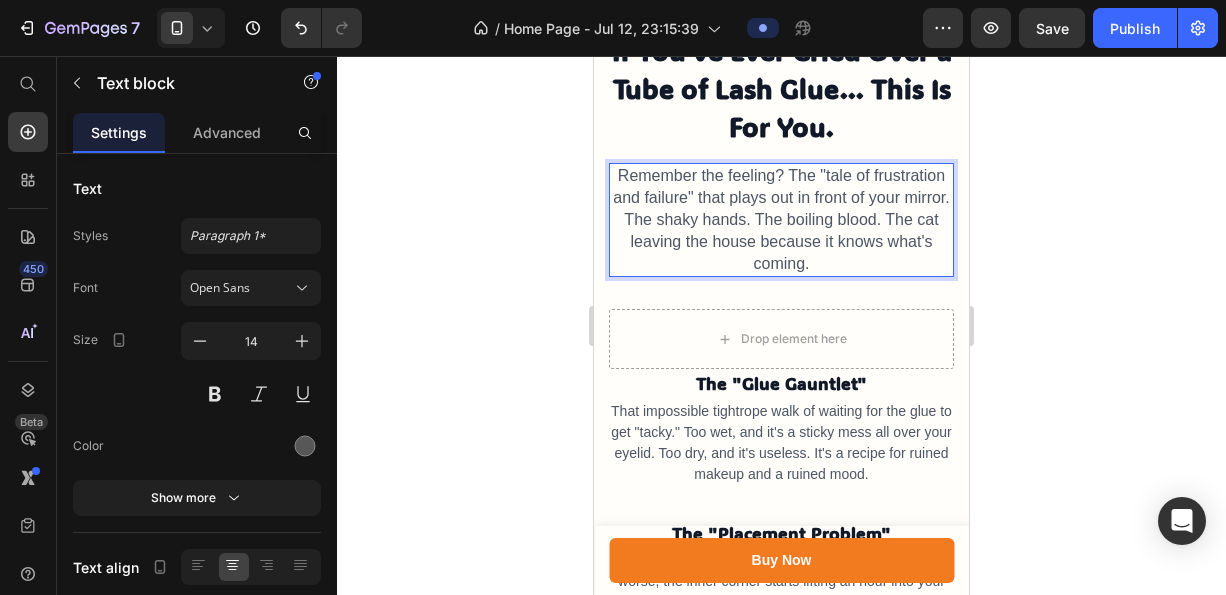 click on "Remember the feeling? The "tale of frustration and failure" that plays out in front of your mirror. The shaky hands. The boiling blood. The cat leaving the house because it knows what's coming." at bounding box center (781, 219) 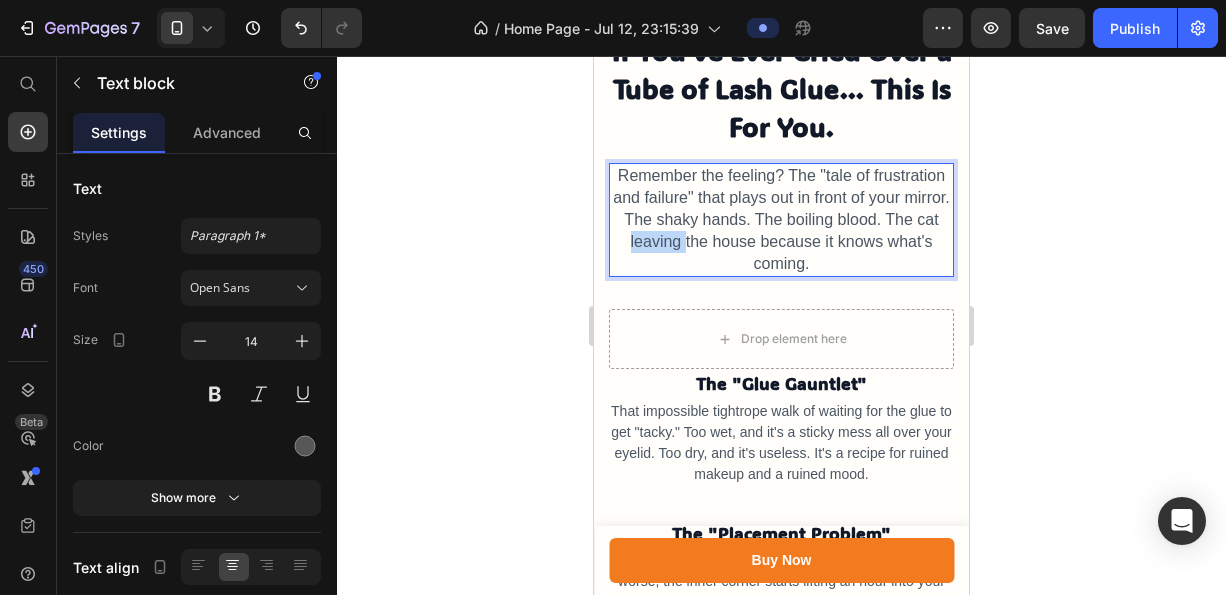 click on "Remember the feeling? The "tale of frustration and failure" that plays out in front of your mirror. The shaky hands. The boiling blood. The cat leaving the house because it knows what's coming." at bounding box center (781, 219) 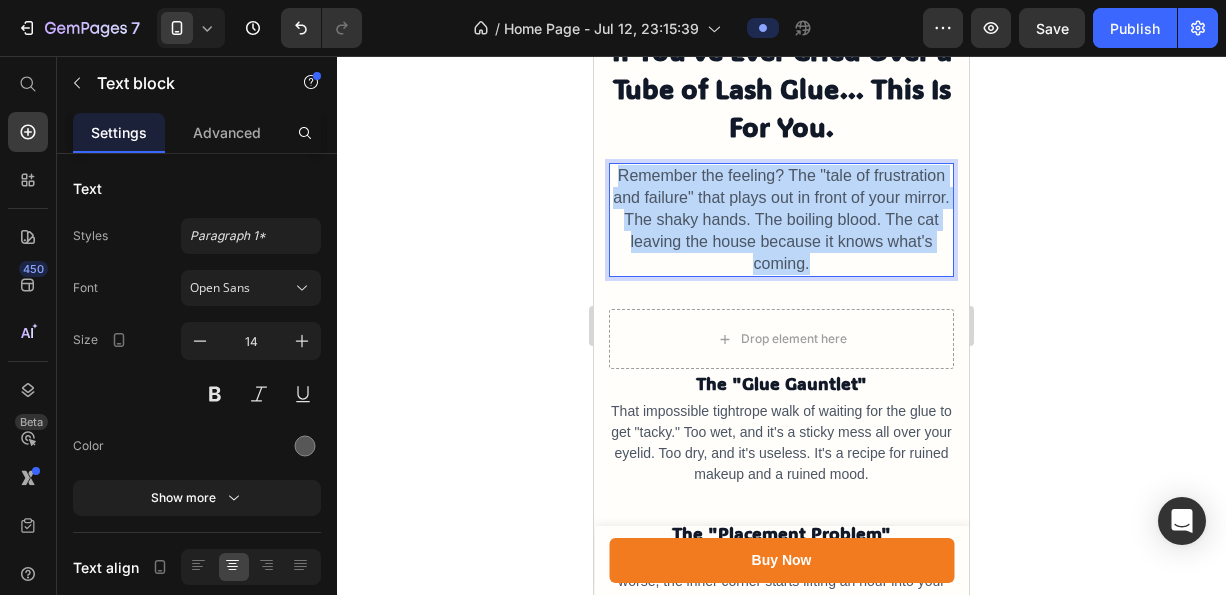 click on "Remember the feeling? The "tale of frustration and failure" that plays out in front of your mirror. The shaky hands. The boiling blood. The cat leaving the house because it knows what's coming." at bounding box center [781, 219] 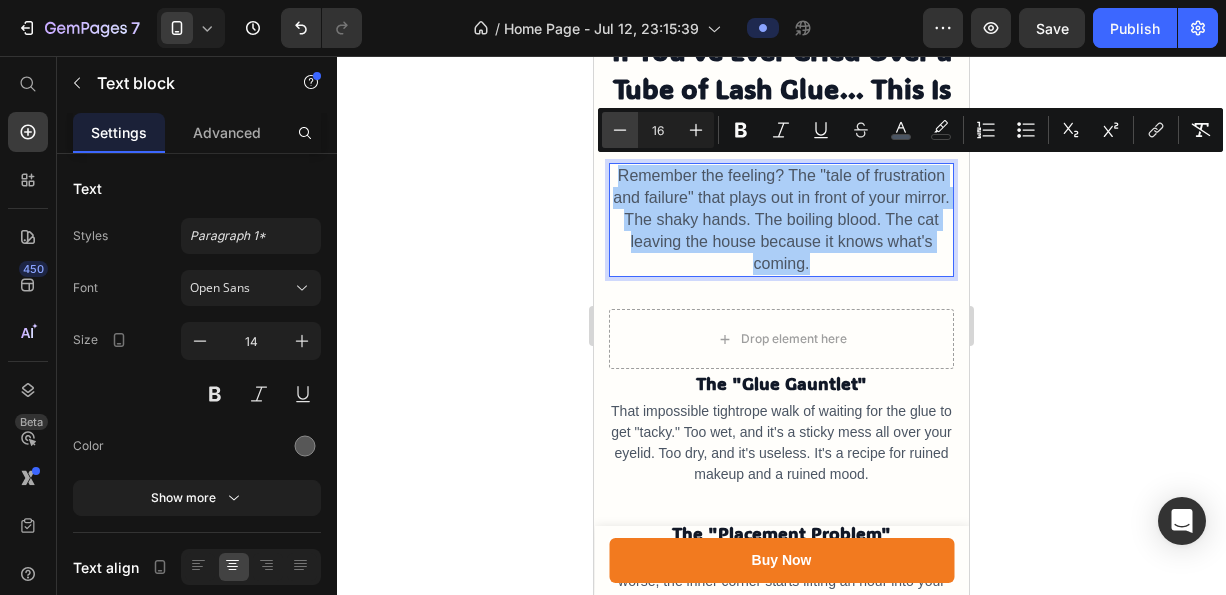 click 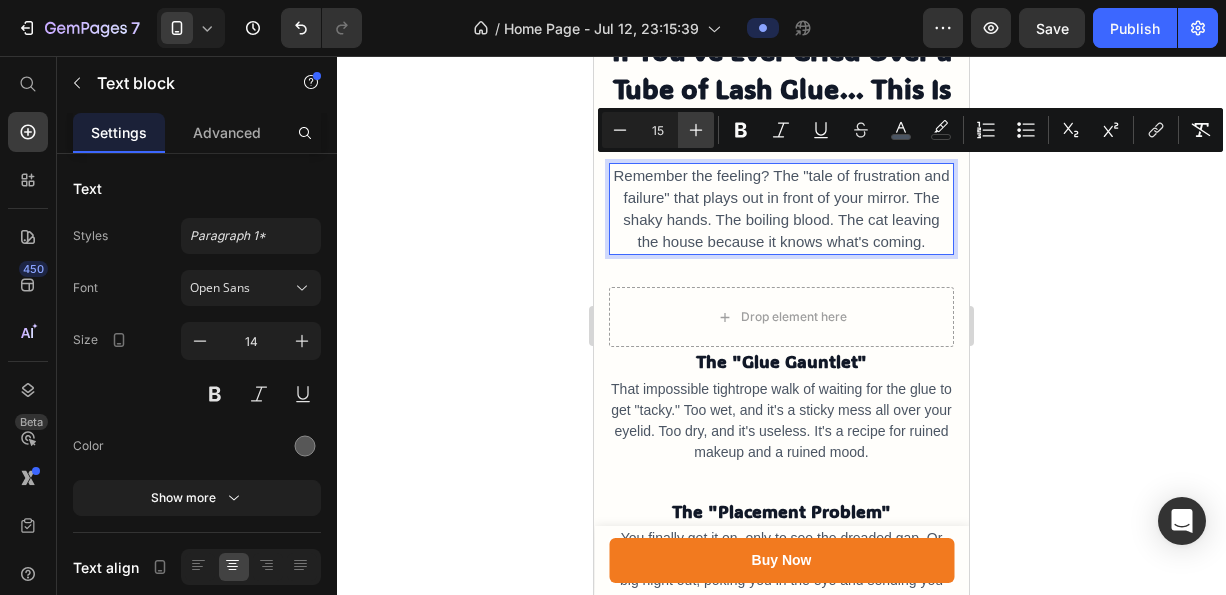 click 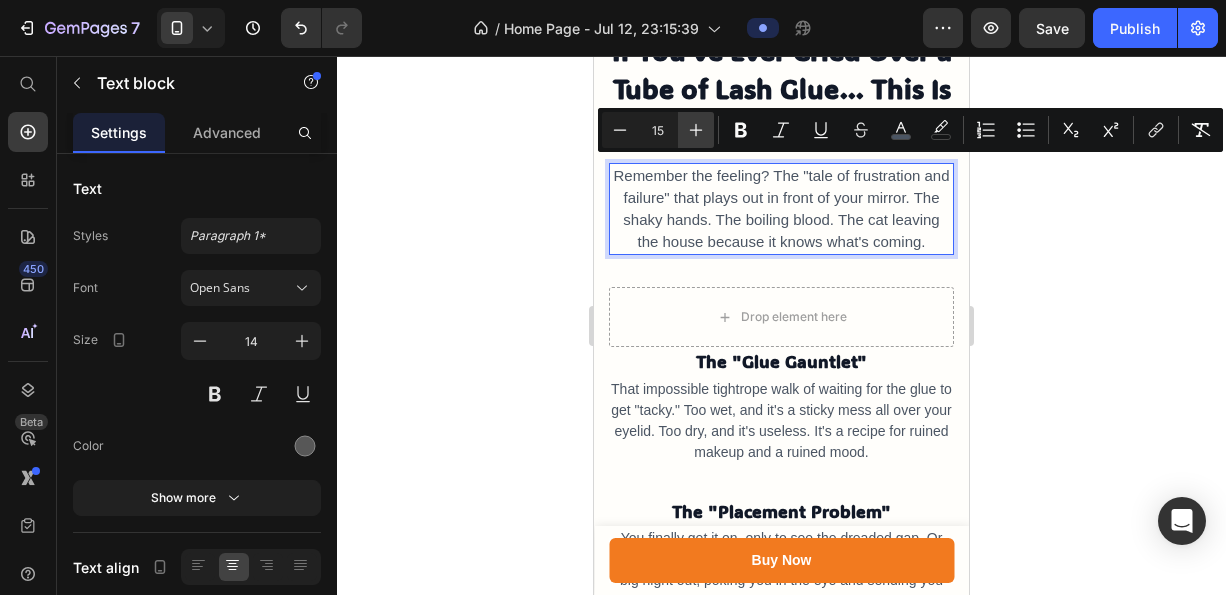 type on "16" 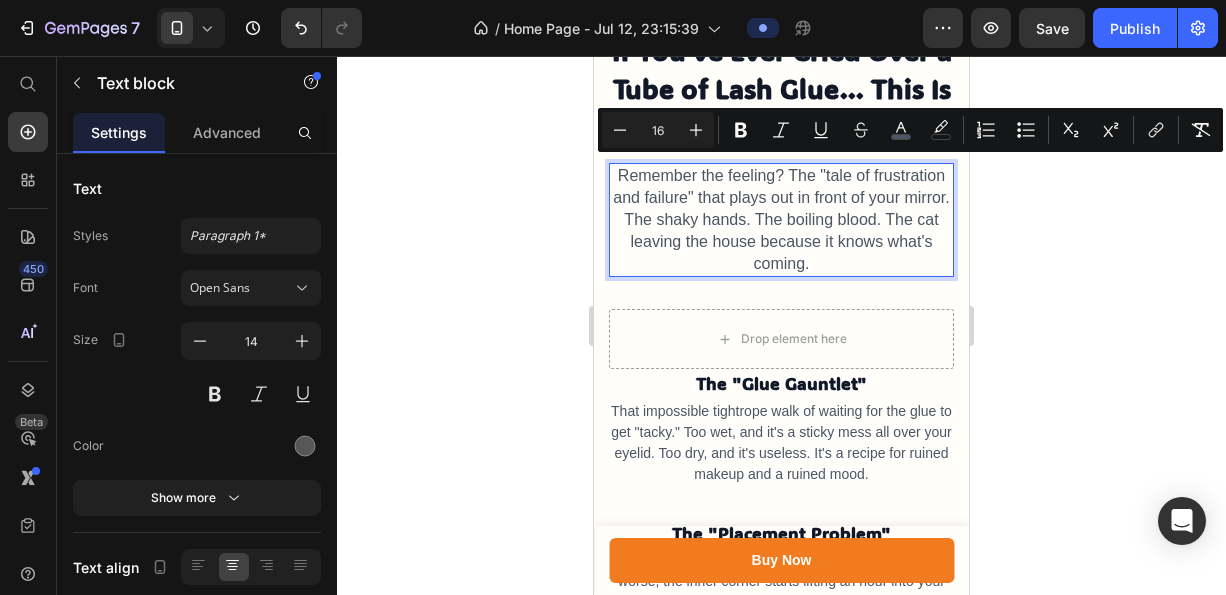 click on "Remember the feeling? The "tale of frustration and failure" that plays out in front of your mirror. The shaky hands. The boiling blood. The cat leaving the house because it knows what's coming." at bounding box center [781, 219] 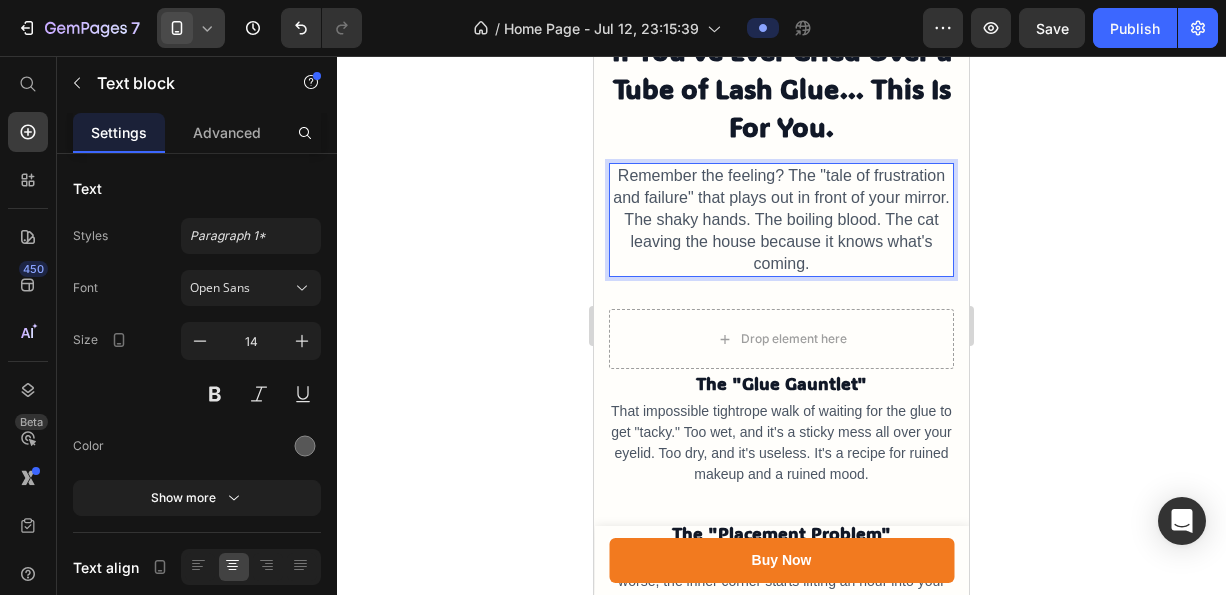 click 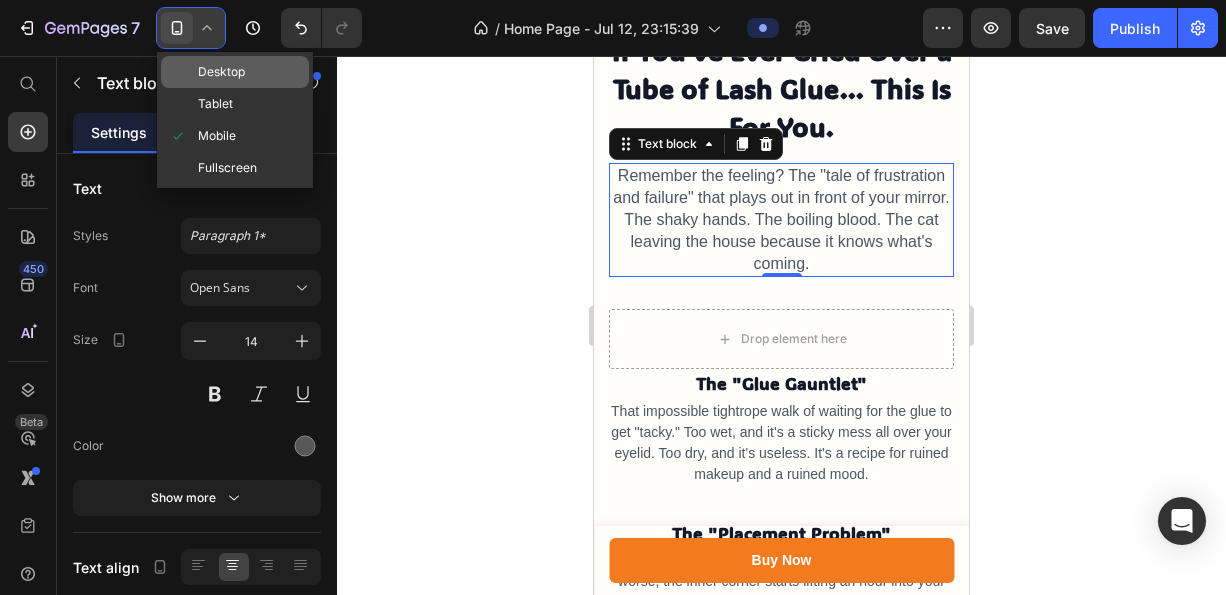 click on "Desktop" 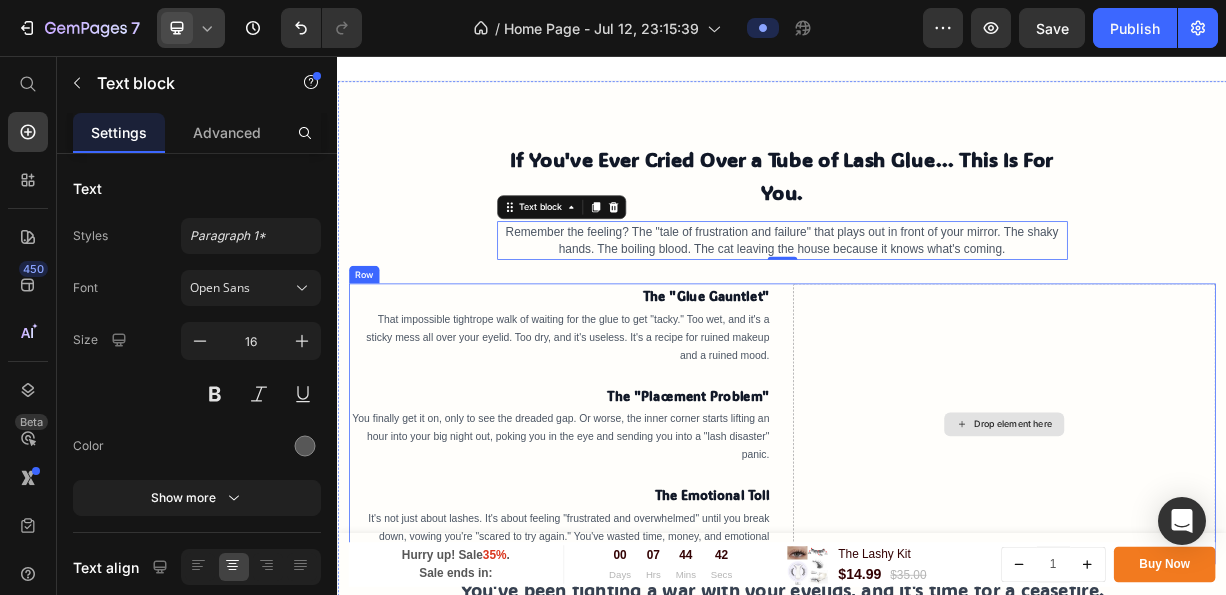 scroll, scrollTop: 936, scrollLeft: 0, axis: vertical 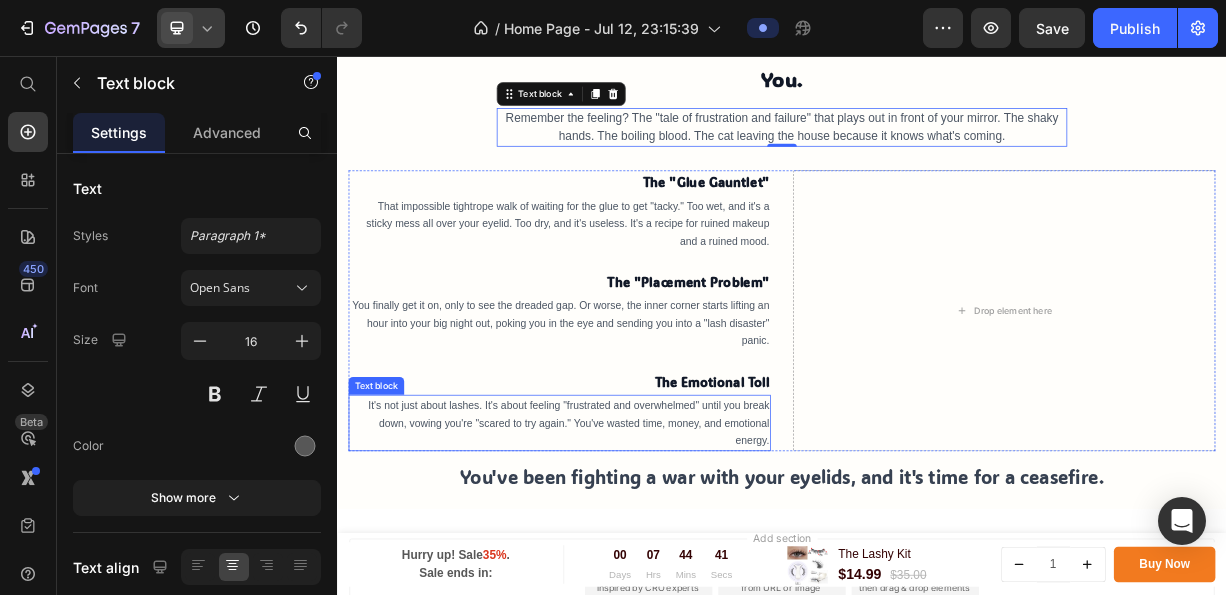 click on "It's not just about lashes. It's about feeling "frustrated and overwhelmed" until you break down, vowing you're "scared to try again." You've wasted time, money, and emotional energy." at bounding box center [649, 551] 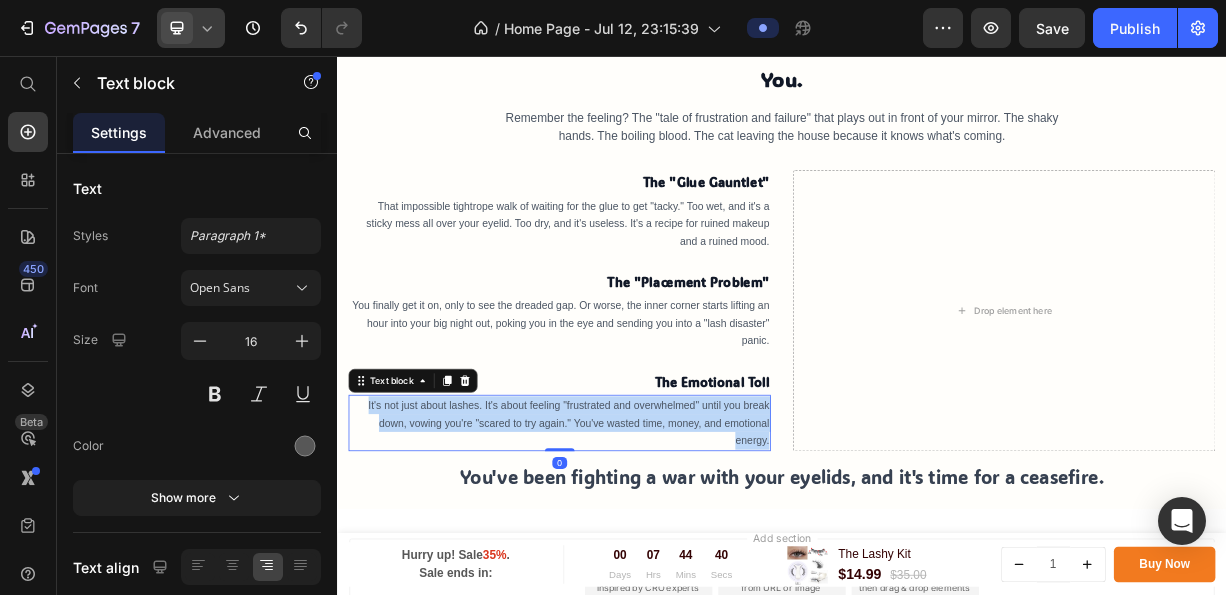 click on "It's not just about lashes. It's about feeling "frustrated and overwhelmed" until you break down, vowing you're "scared to try again." You've wasted time, money, and emotional energy." at bounding box center (649, 551) 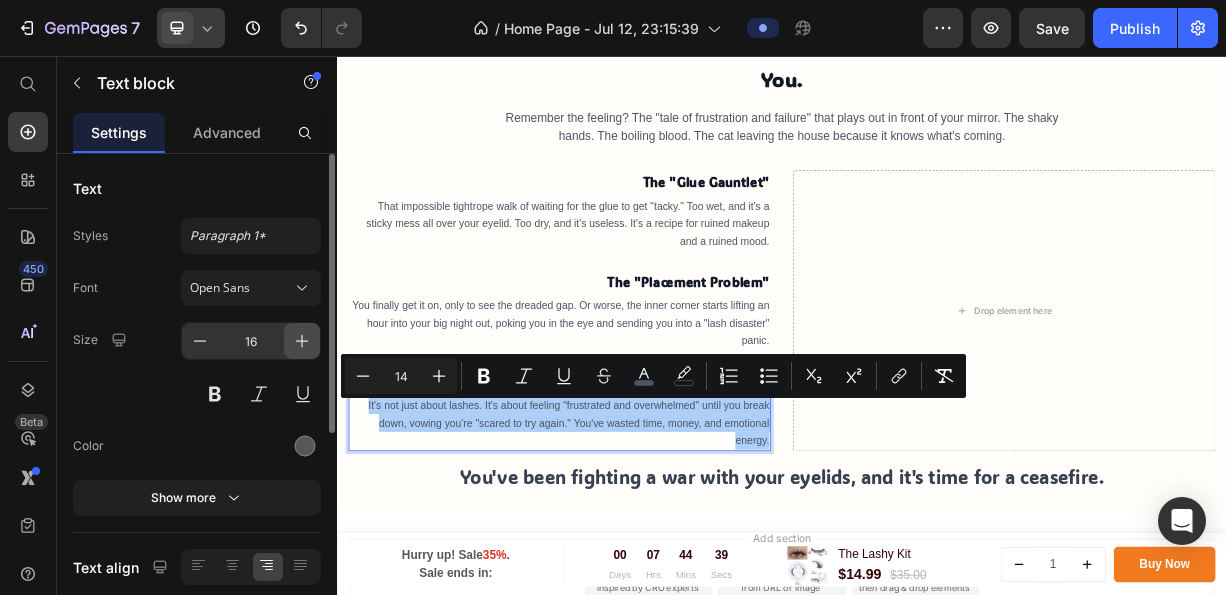 click 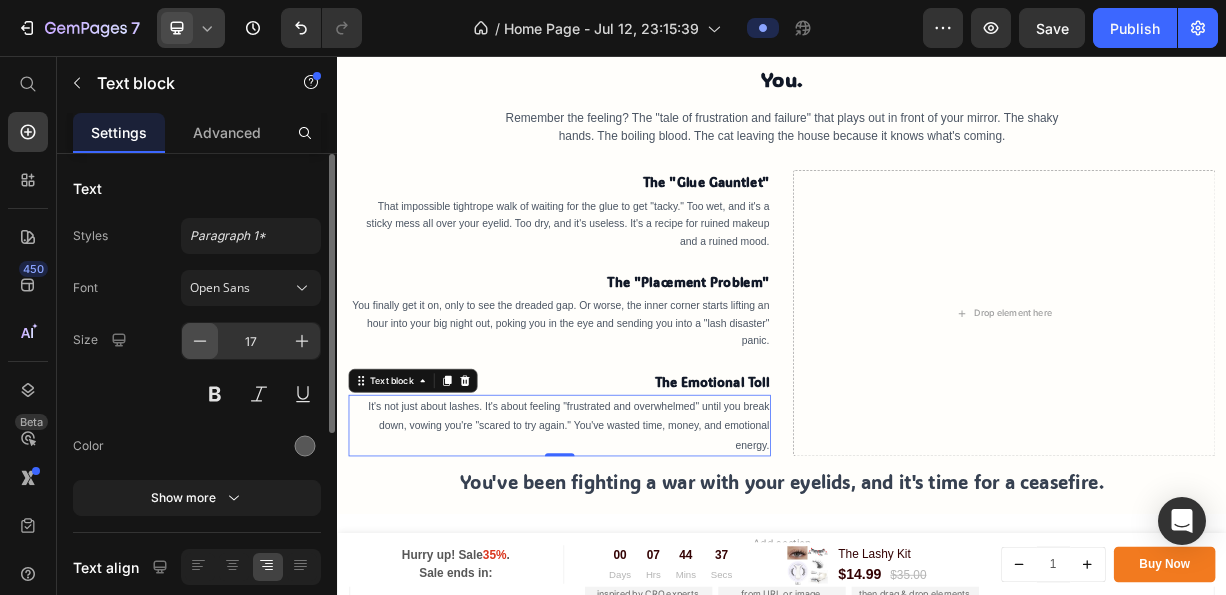 click 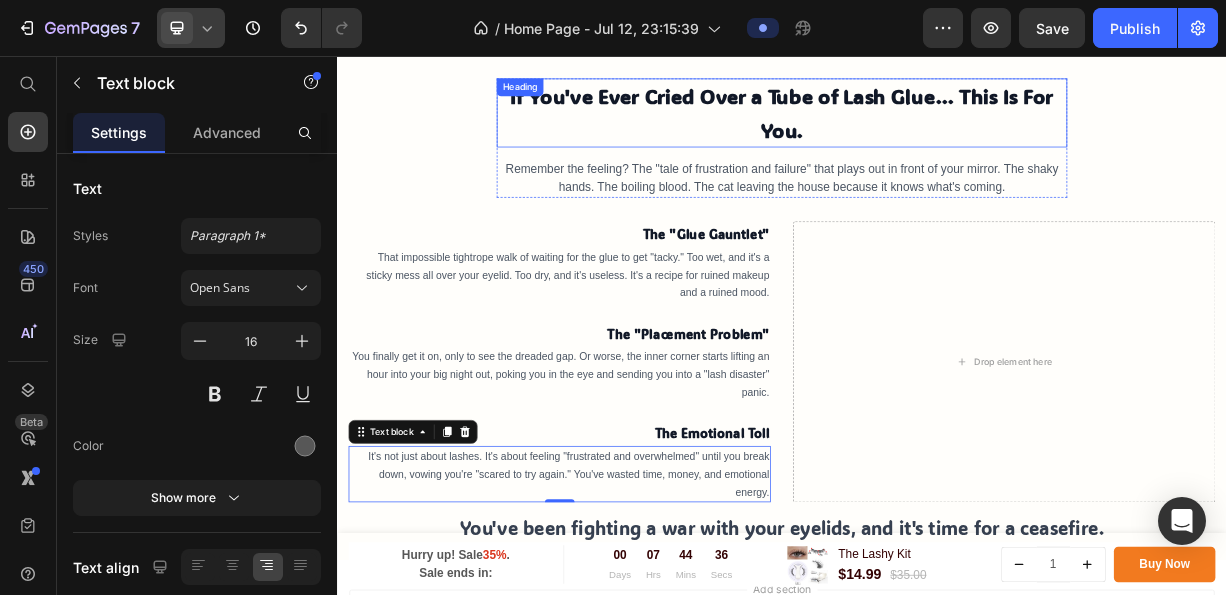 scroll, scrollTop: 836, scrollLeft: 0, axis: vertical 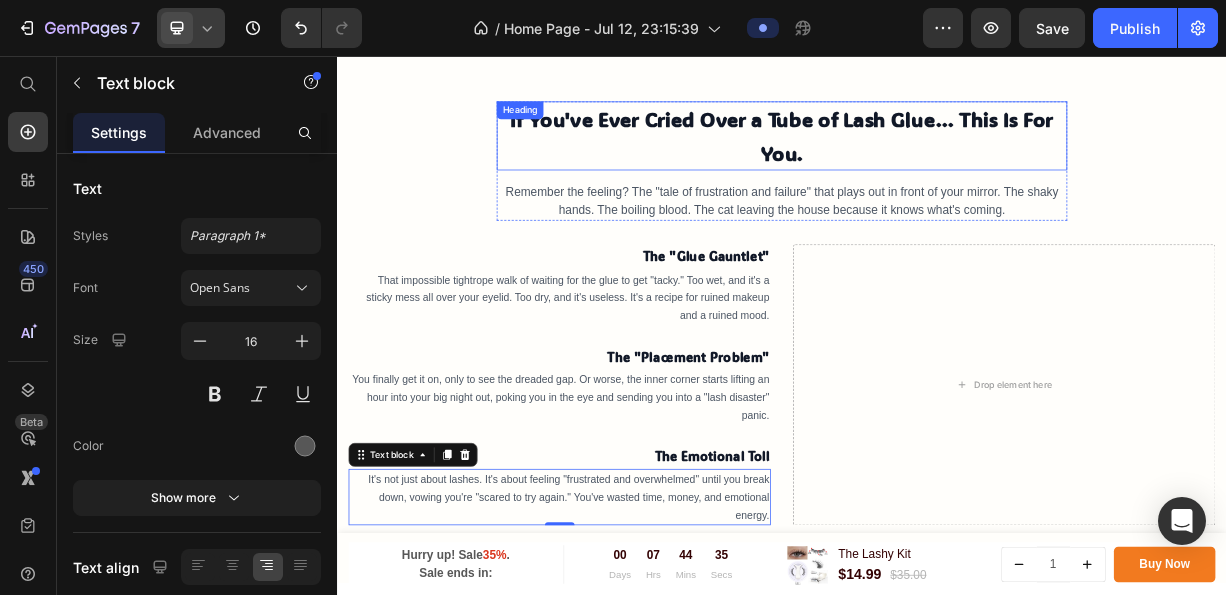 click on "If You've Ever Cried Over a Tube of Lash Glue... This Is For You." at bounding box center [937, 164] 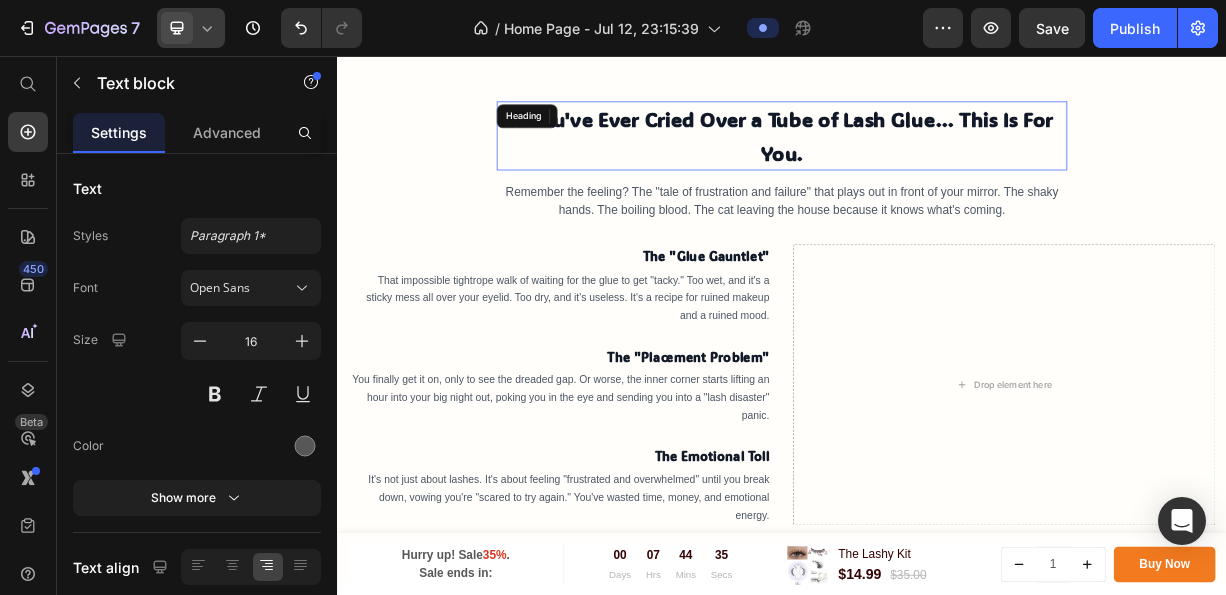 click on "If You've Ever Cried Over a Tube of Lash Glue... This Is For You." at bounding box center [937, 164] 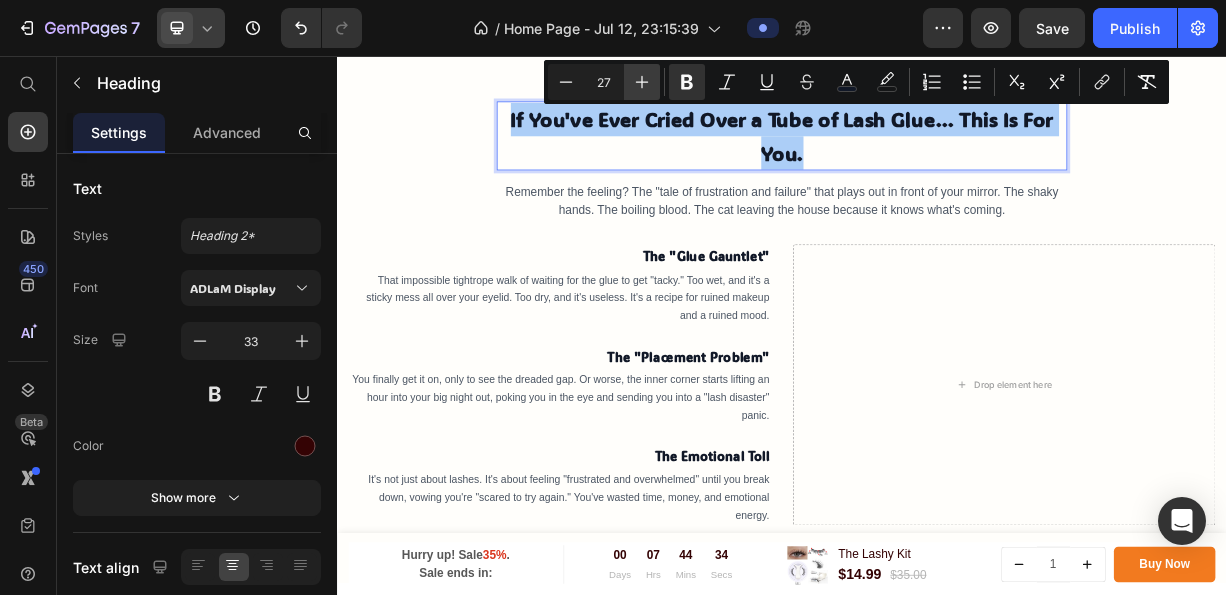 click 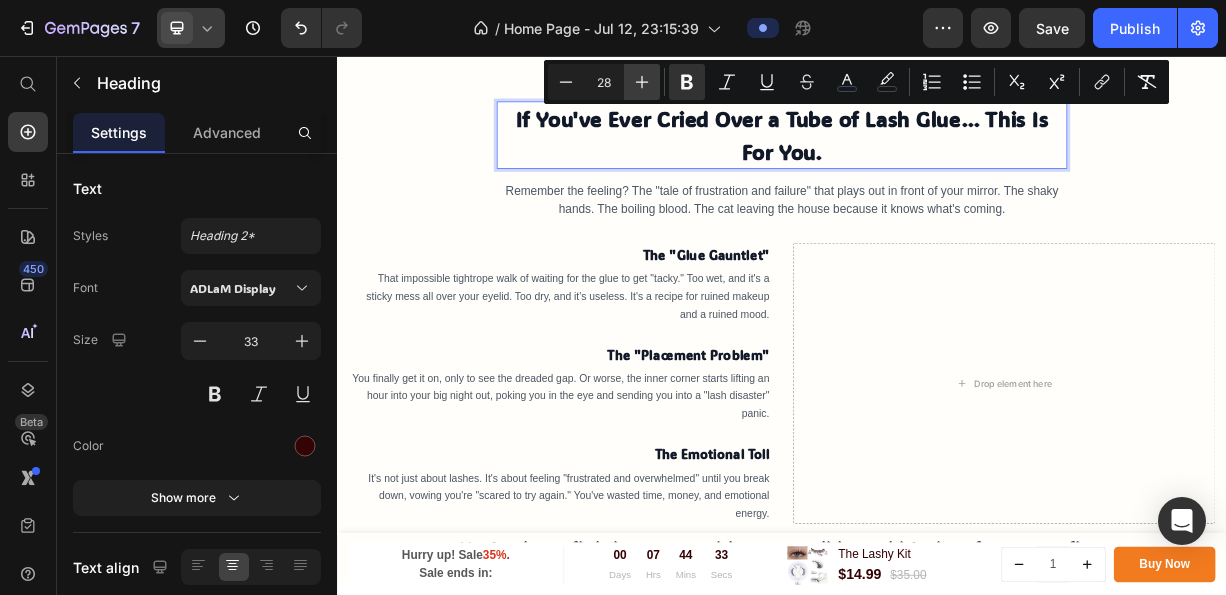 click 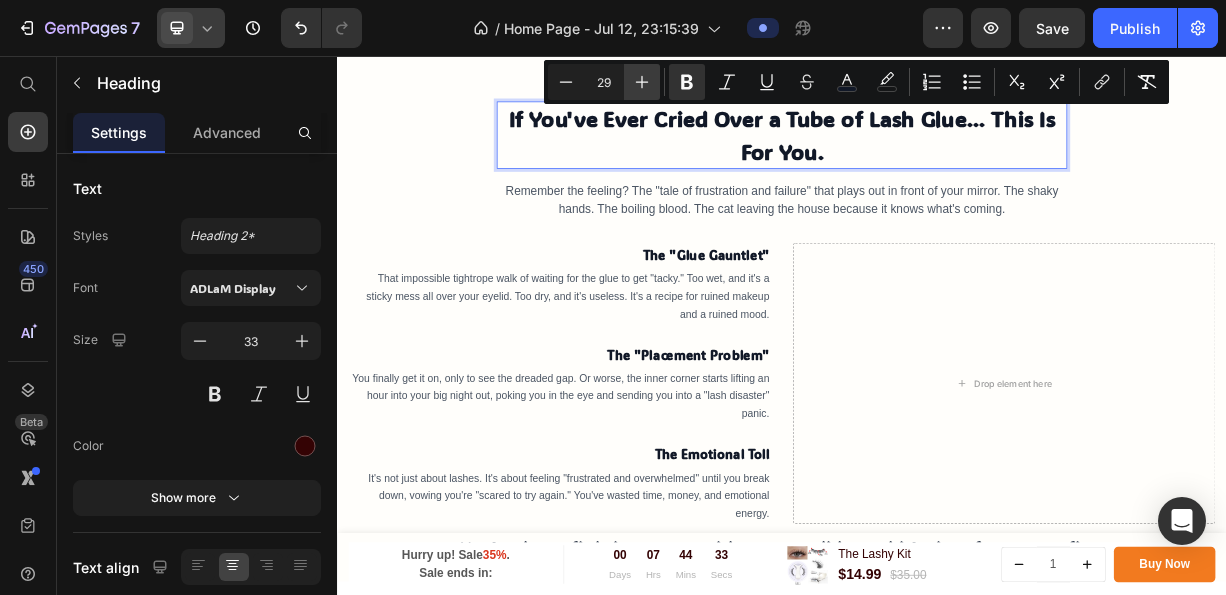 click 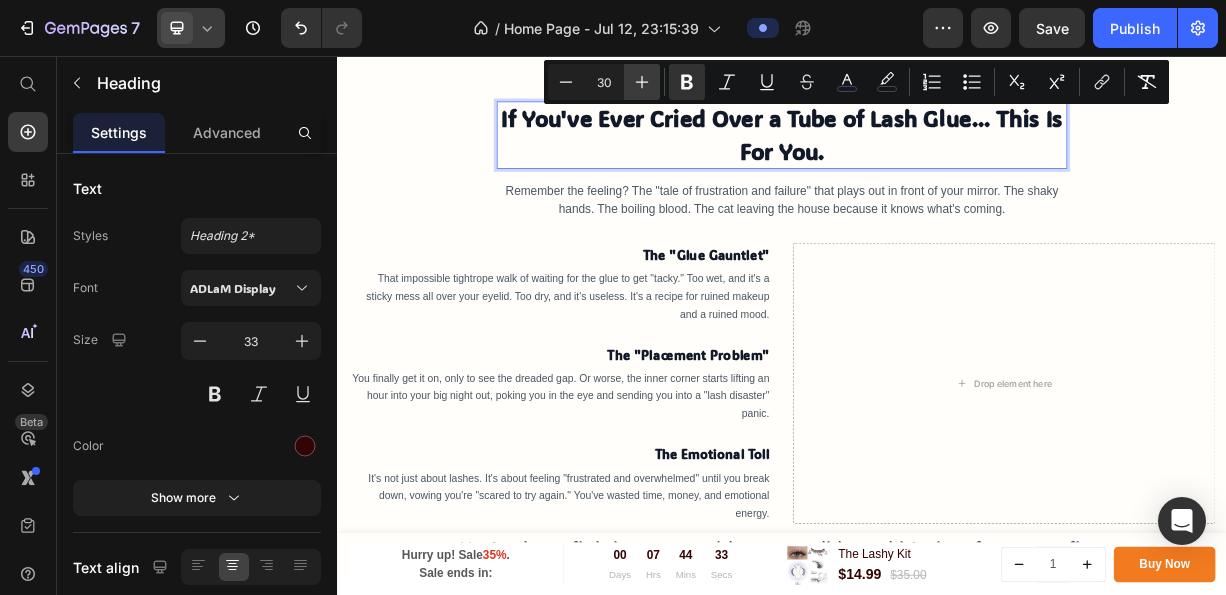 click 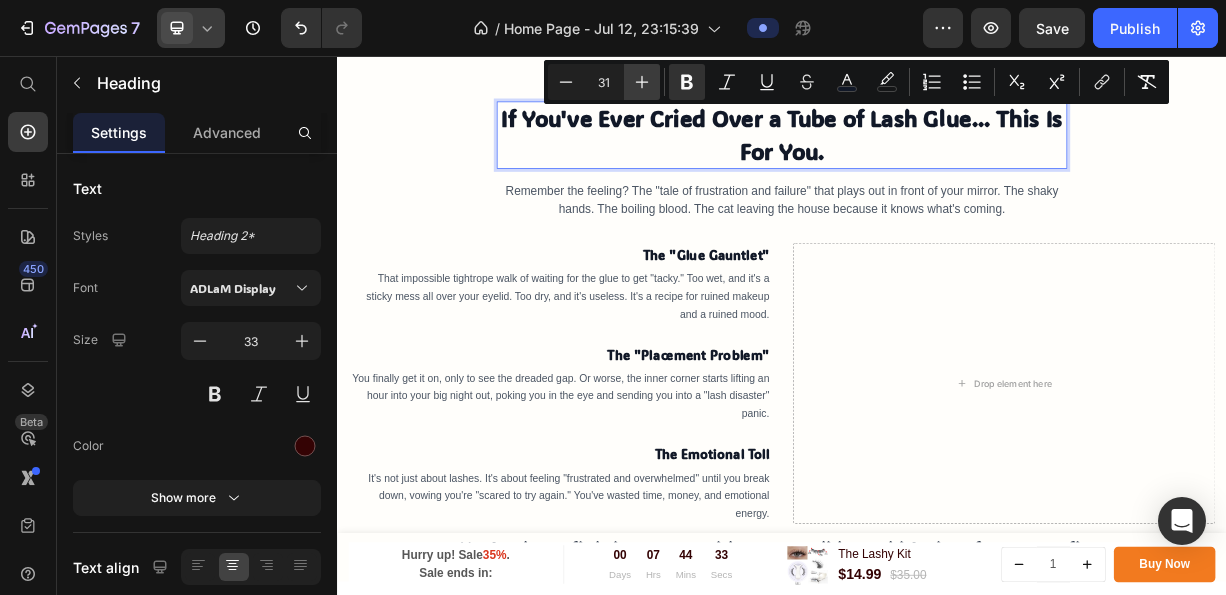 click 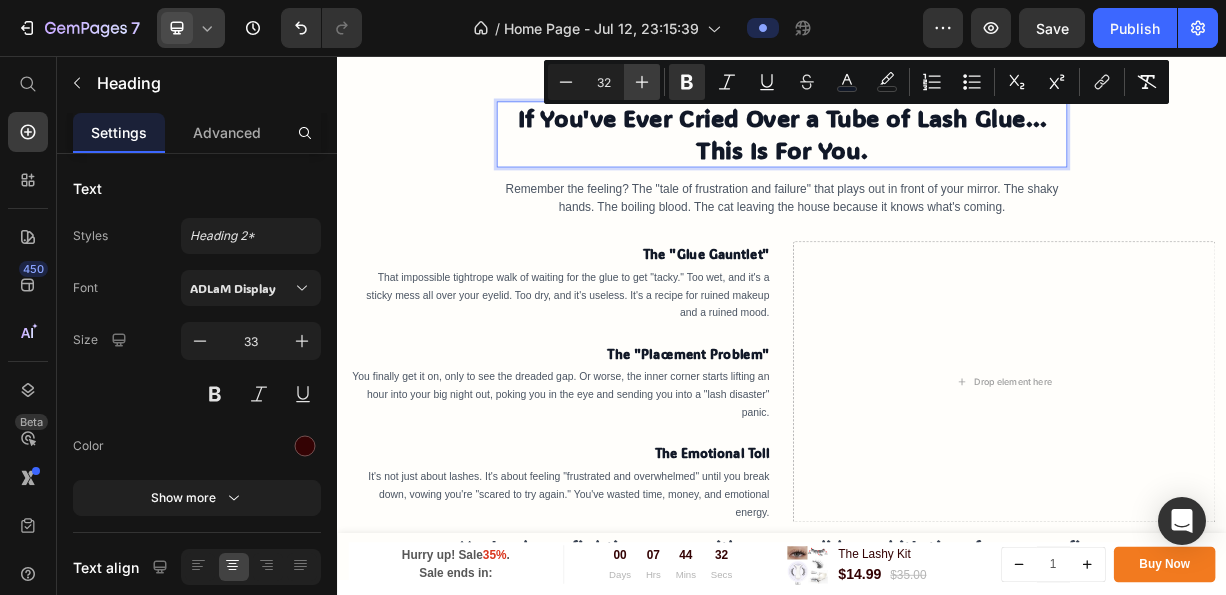 click 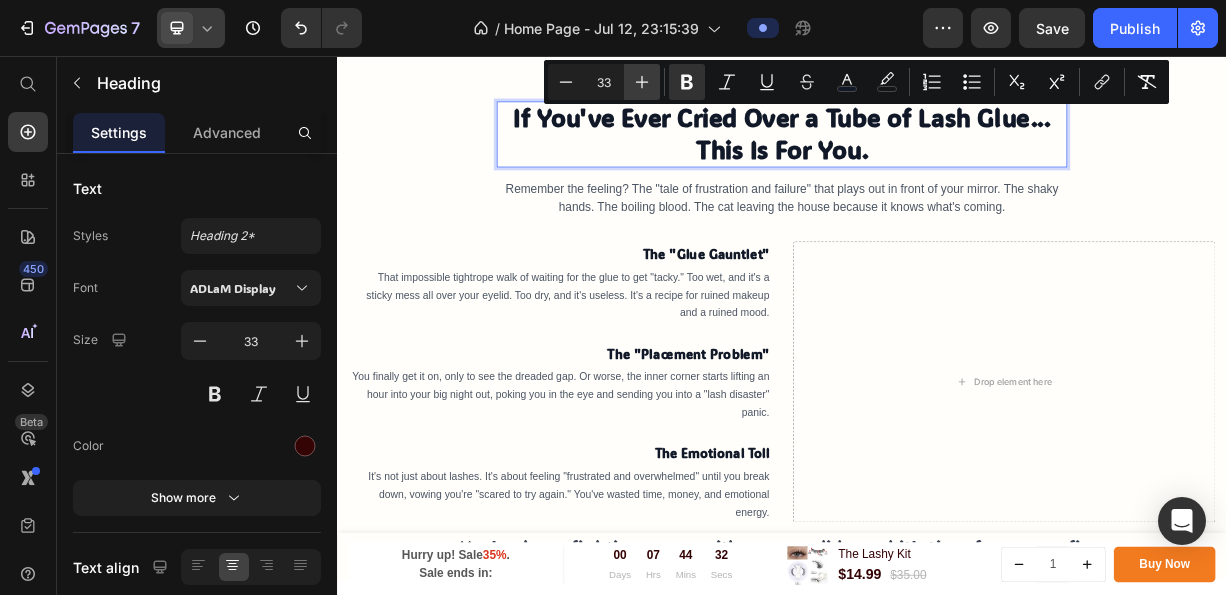 click 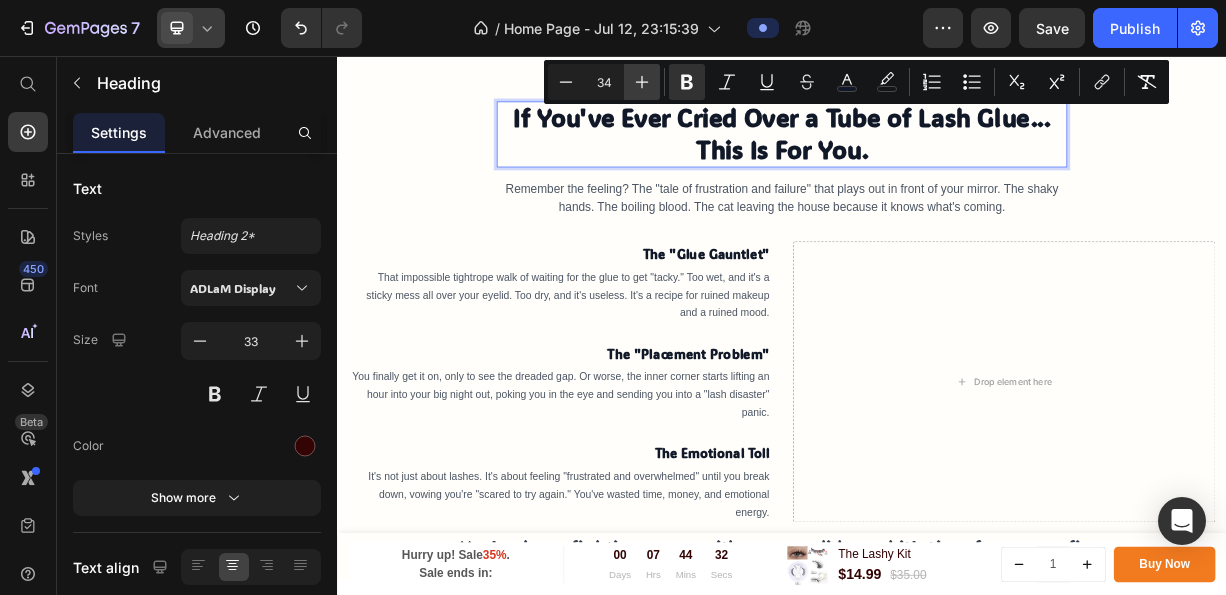 click 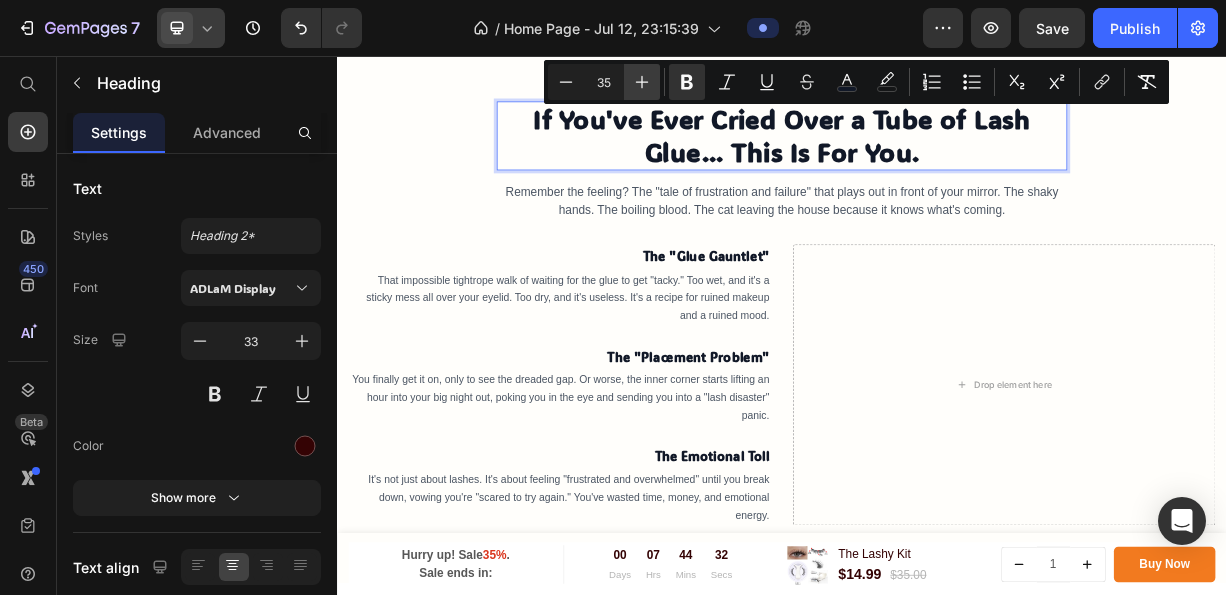 click 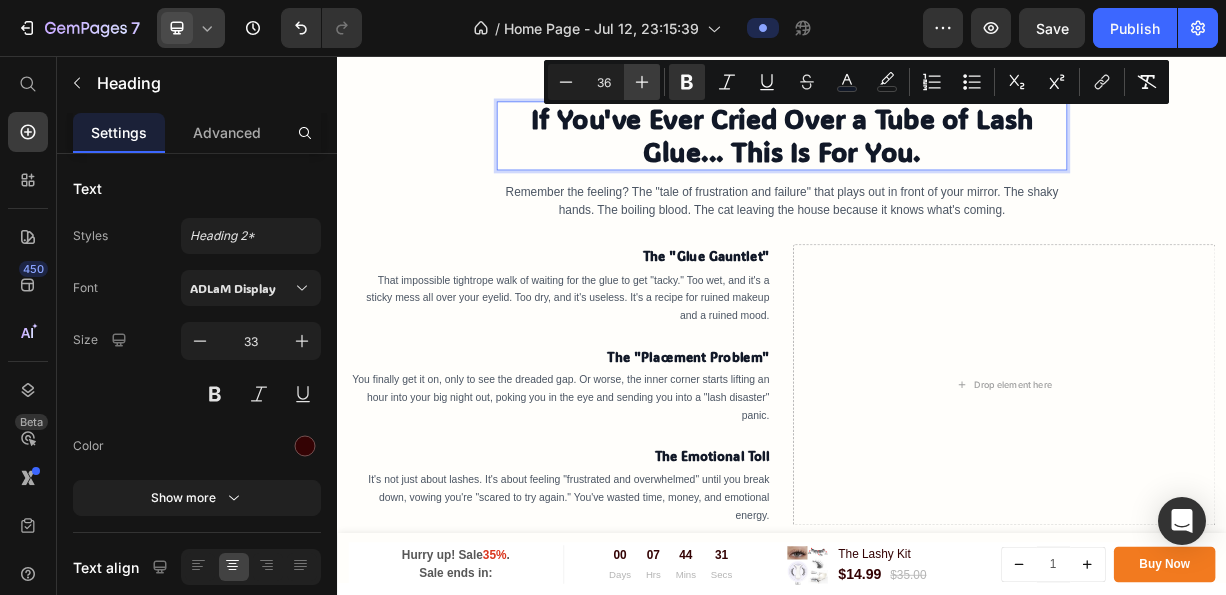 click 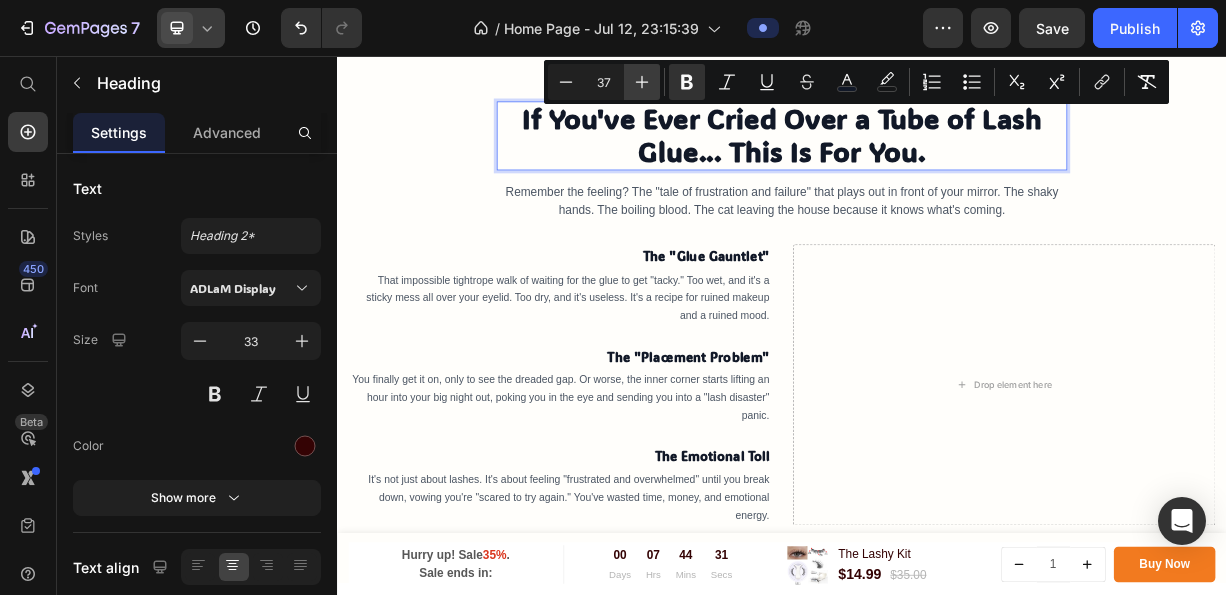 click 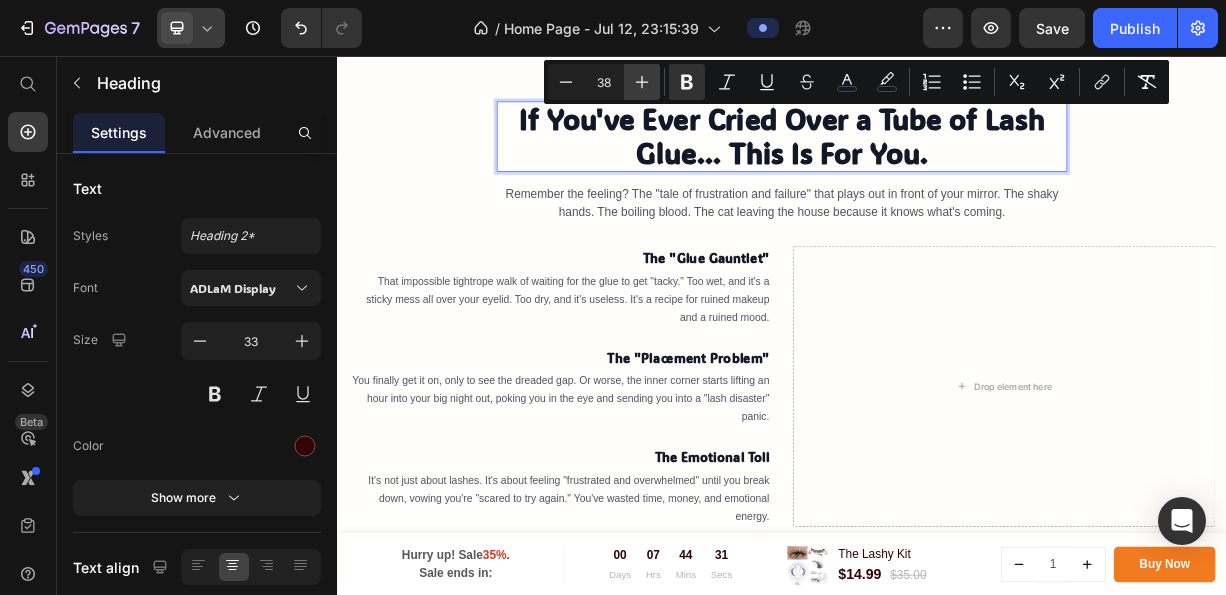 click 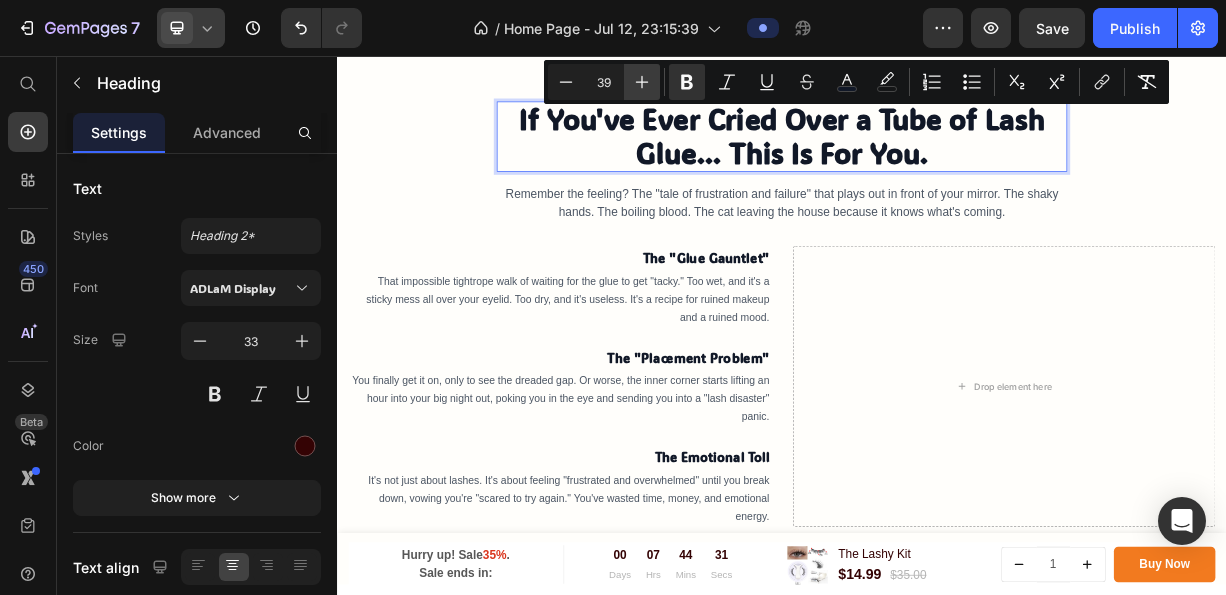click 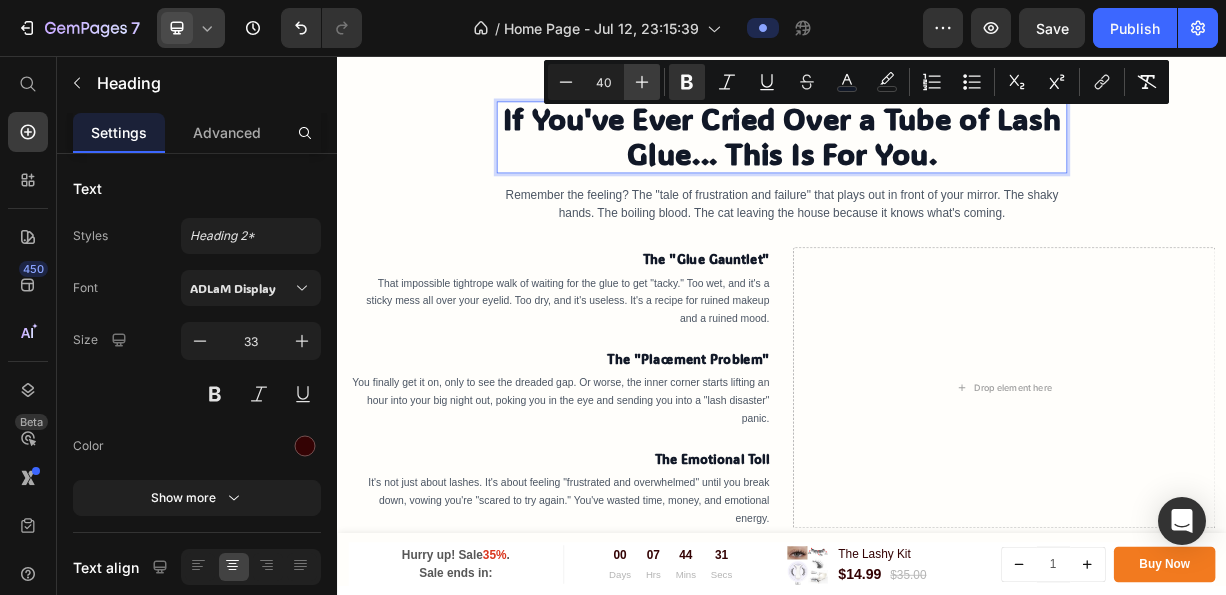 click 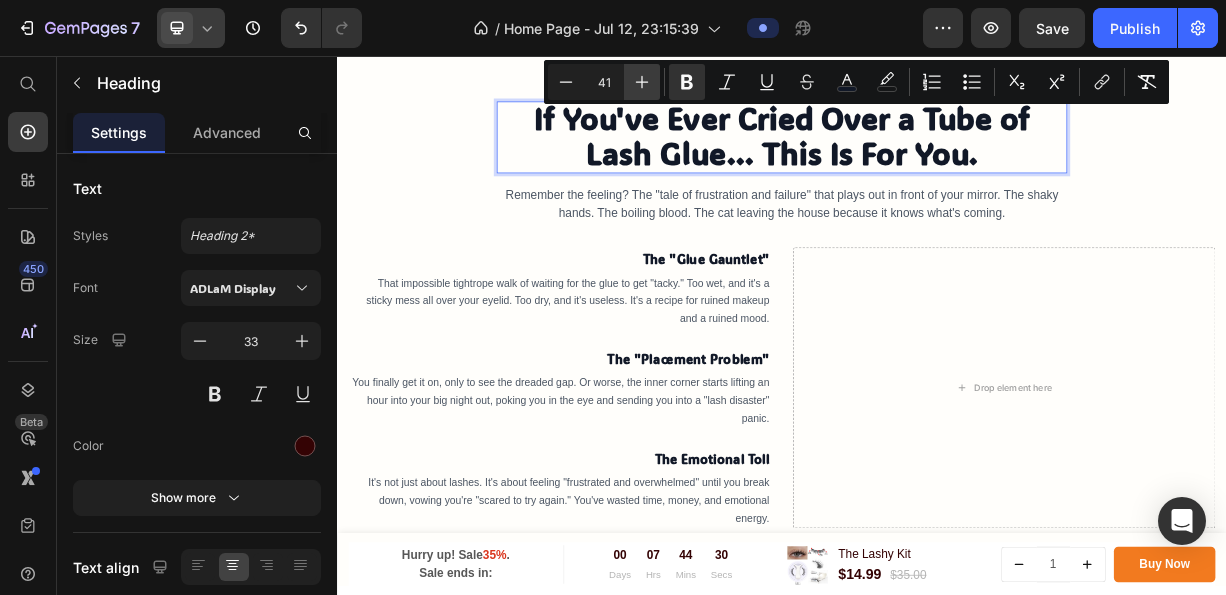 click 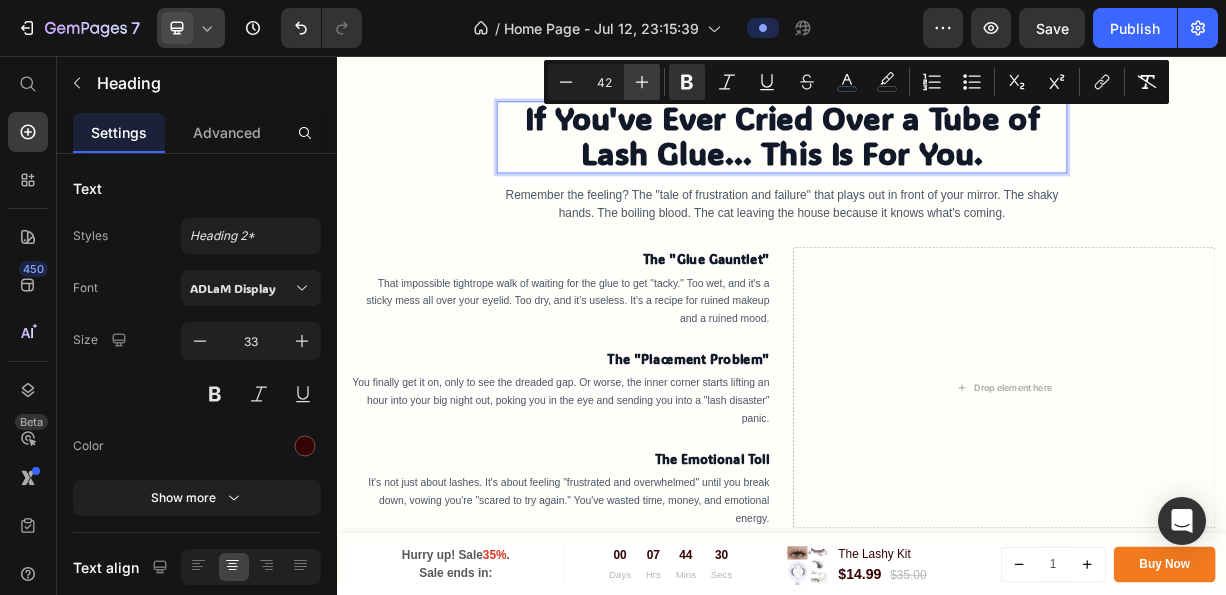 click 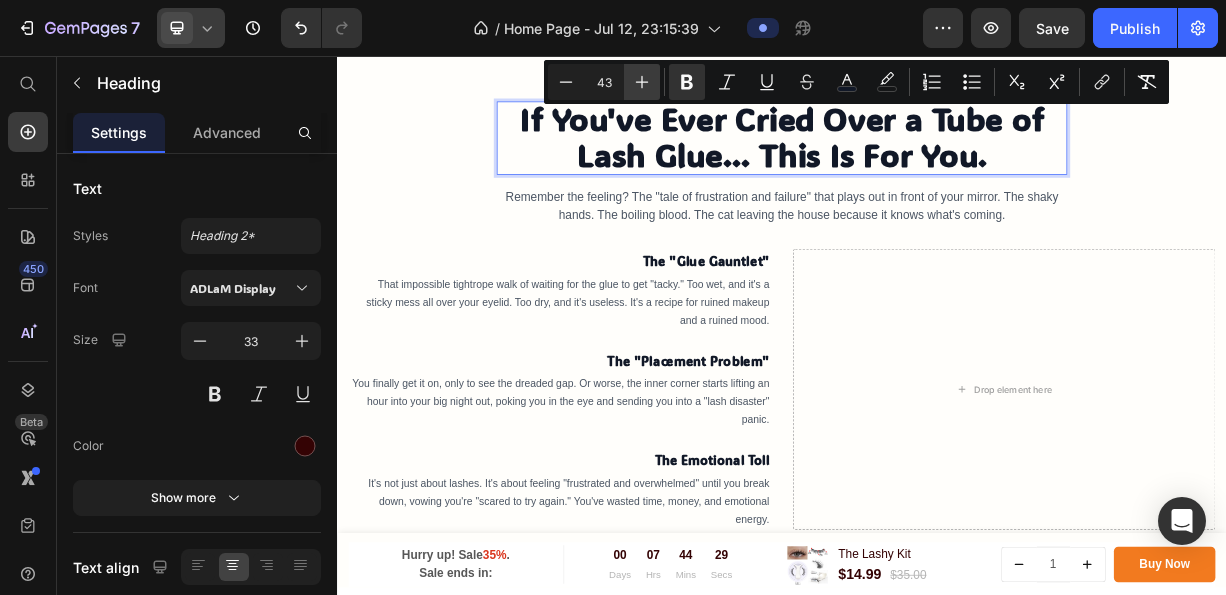 click 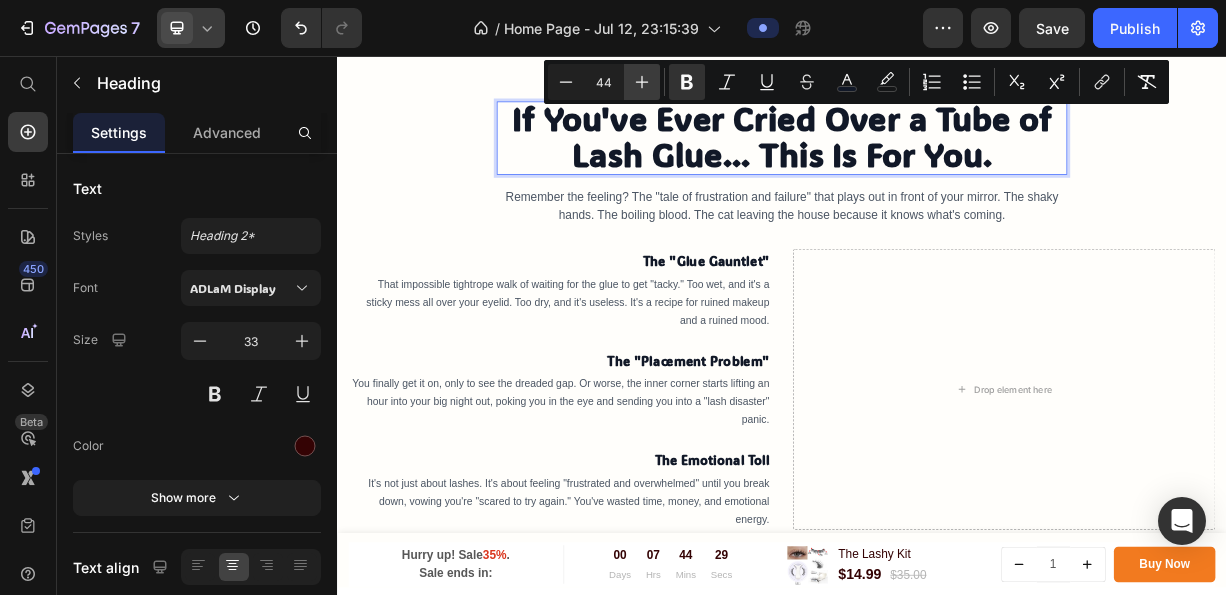 click 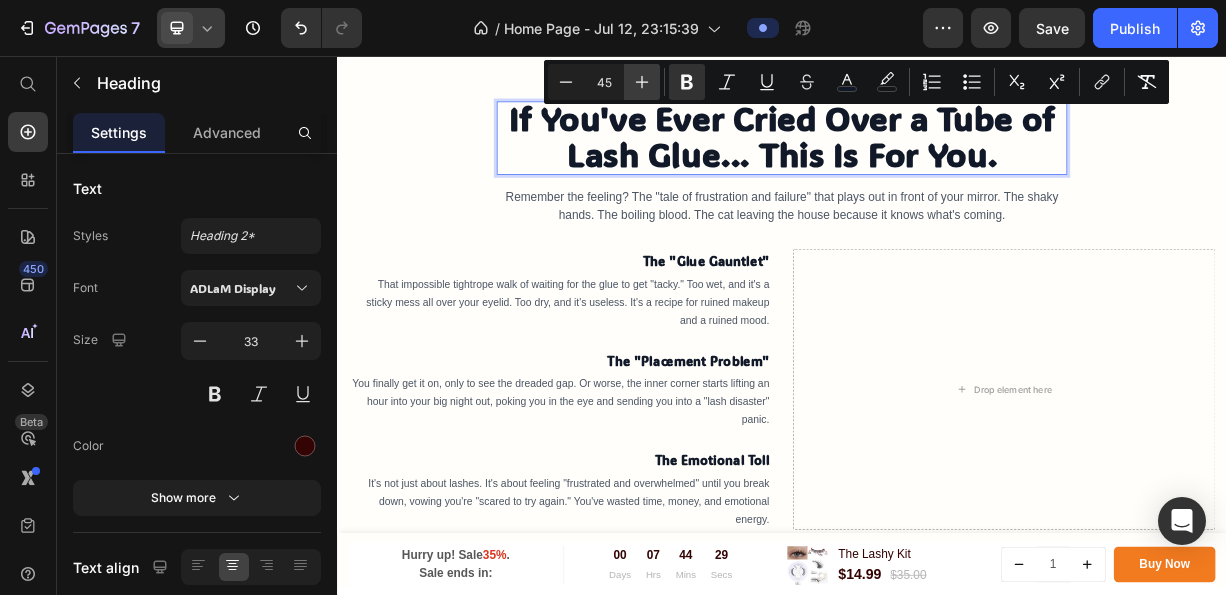 click 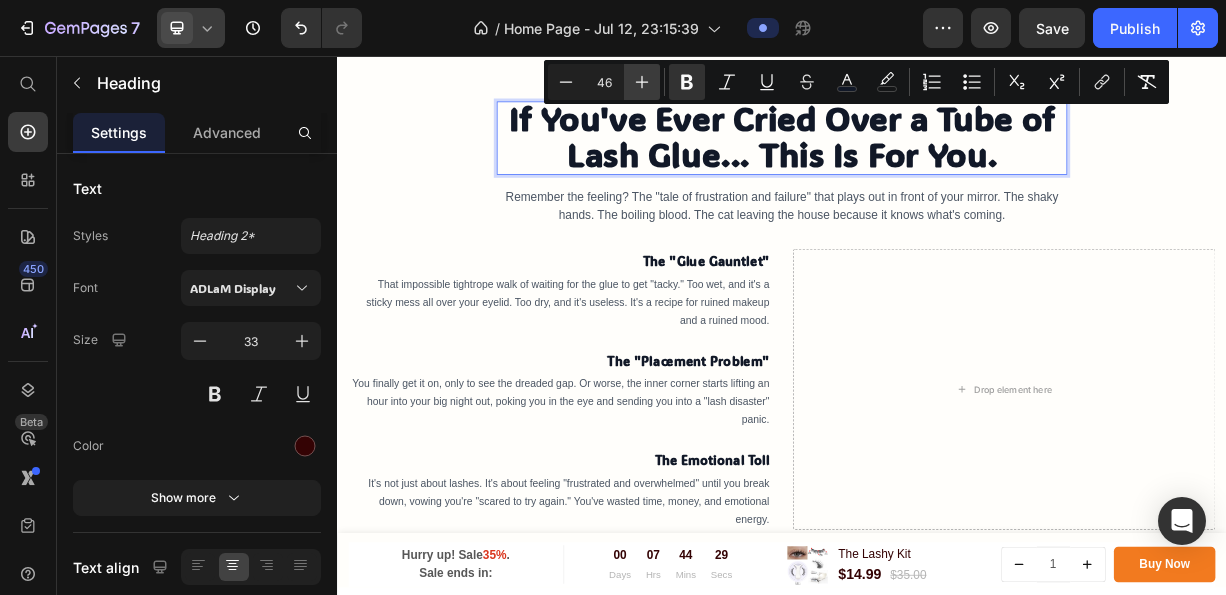 click 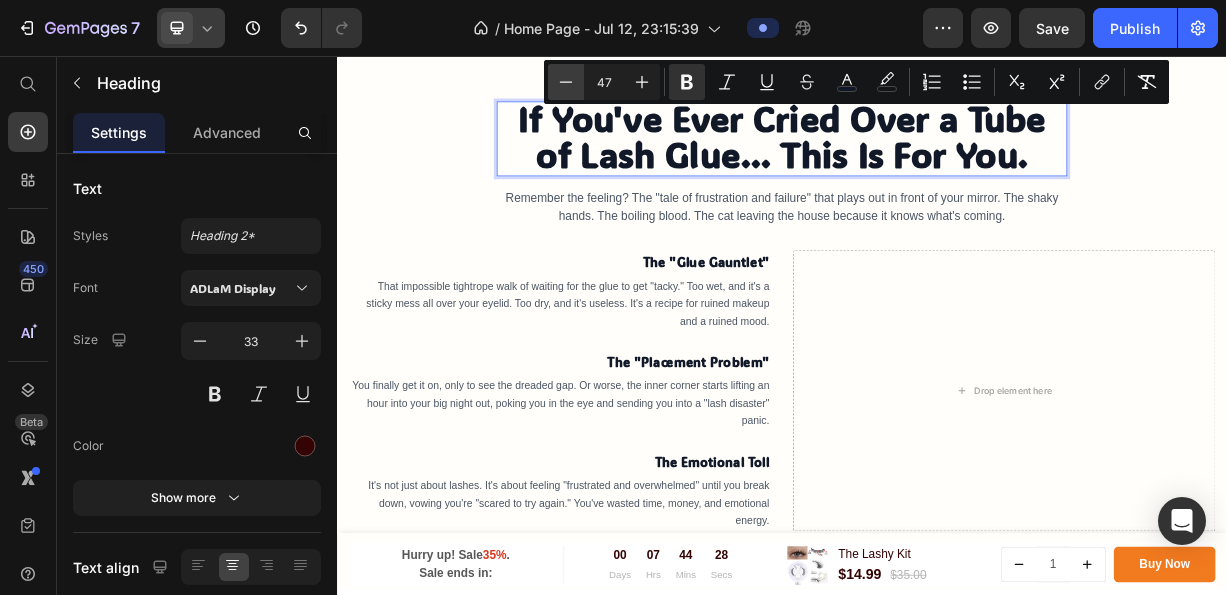 click on "Minus" at bounding box center (566, 82) 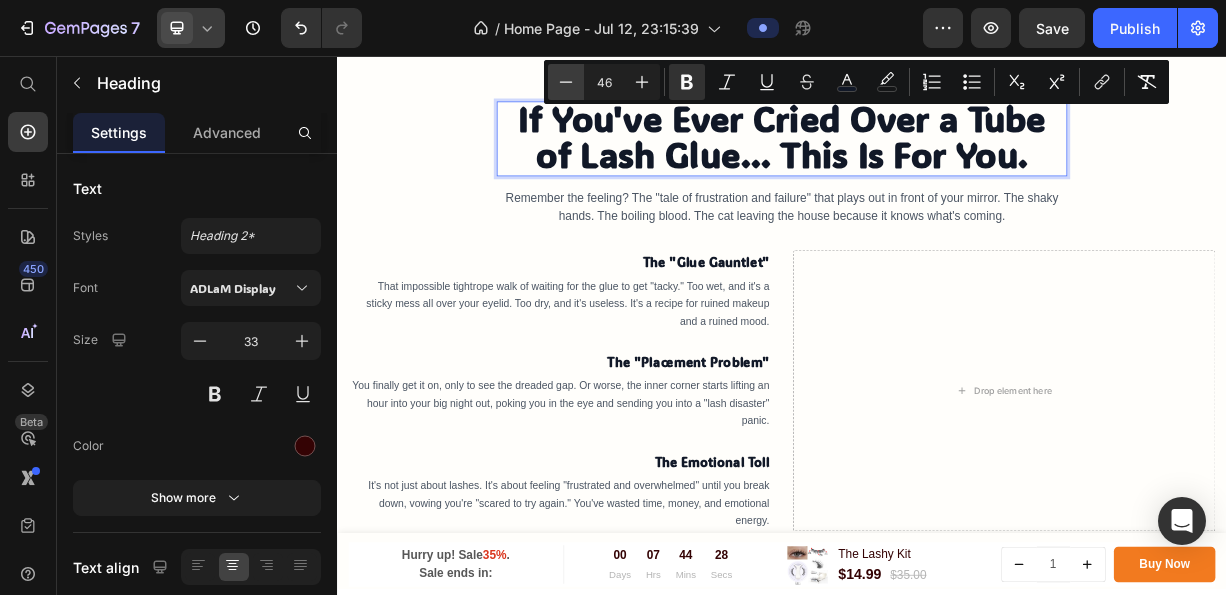 click on "Minus" at bounding box center (566, 82) 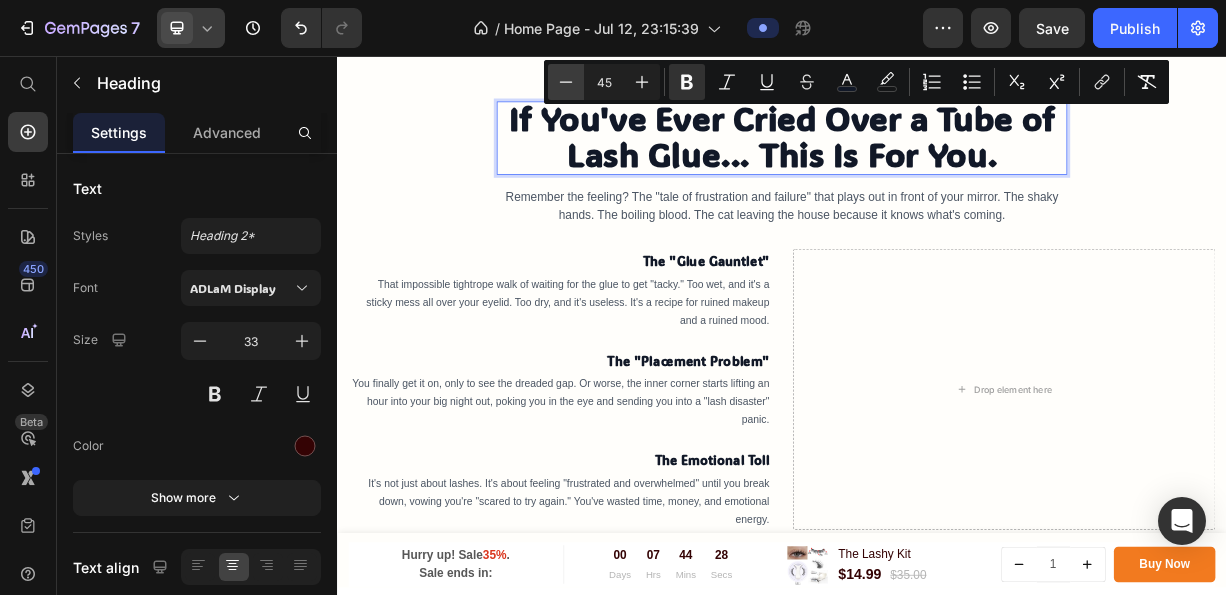 click on "Minus" at bounding box center [566, 82] 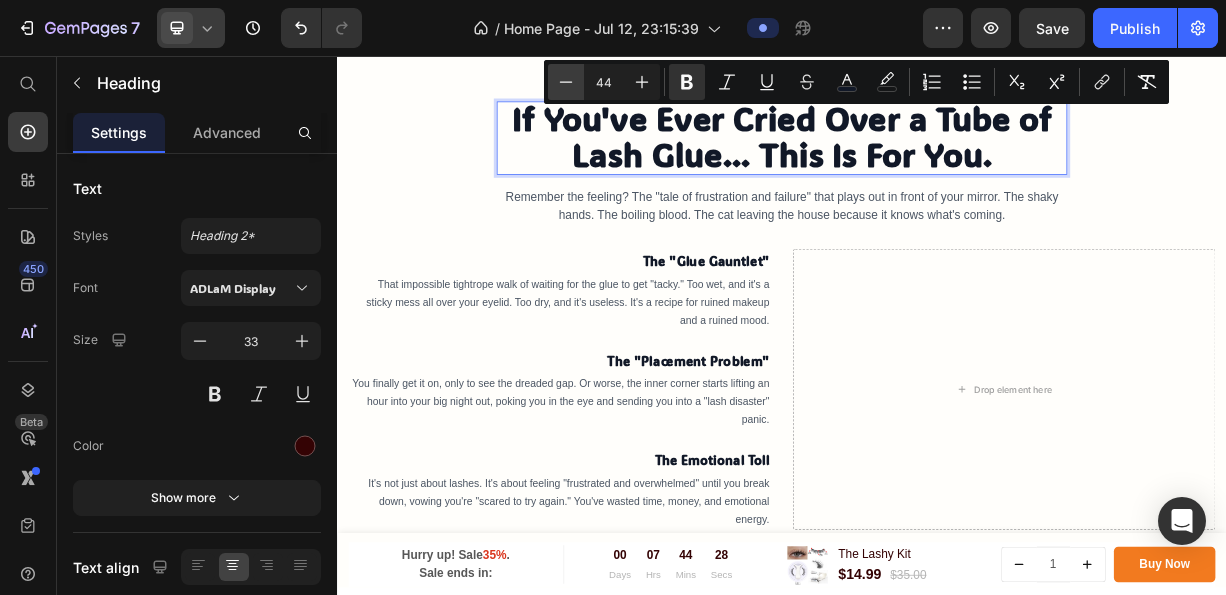 click on "Minus" at bounding box center (566, 82) 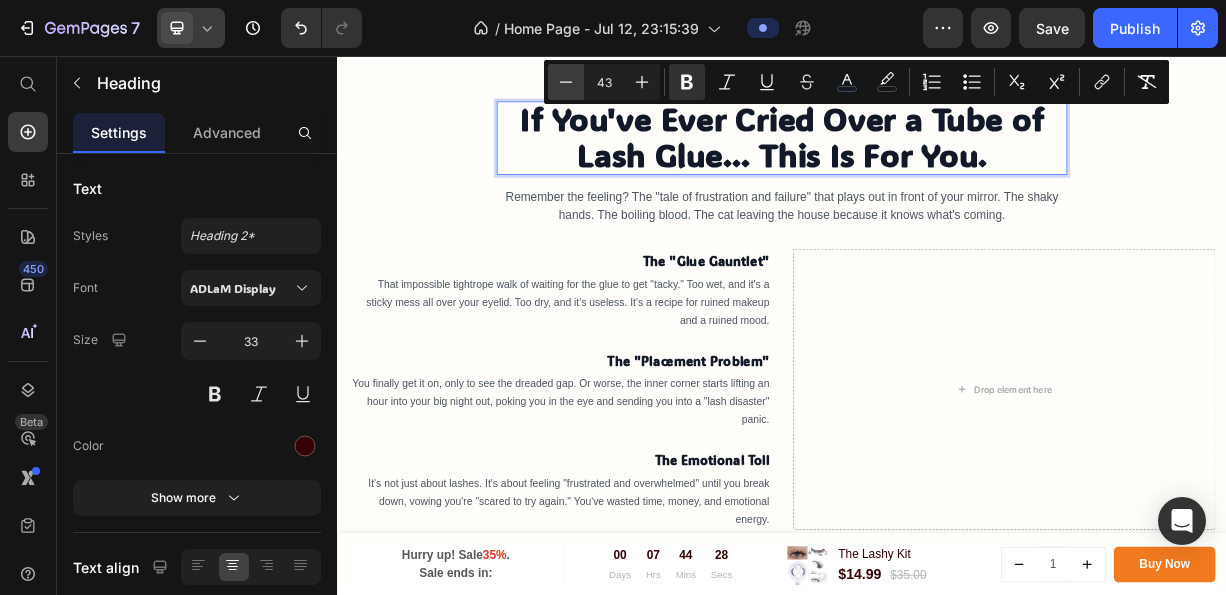 click on "Minus" at bounding box center (566, 82) 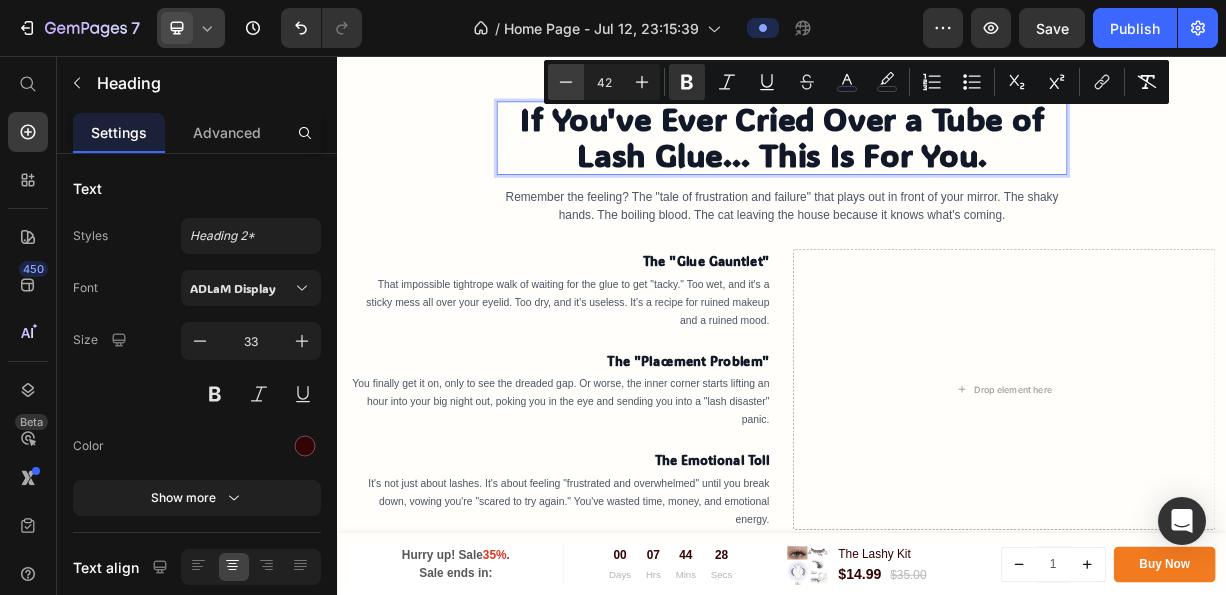 click on "Minus" at bounding box center [566, 82] 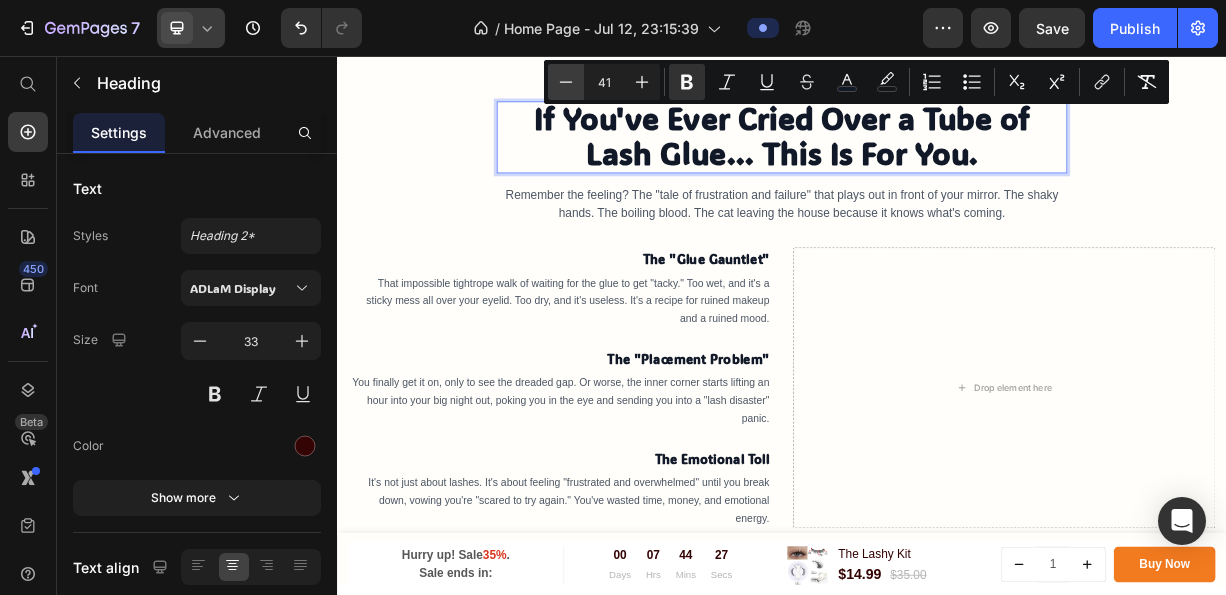 click on "Minus" at bounding box center [566, 82] 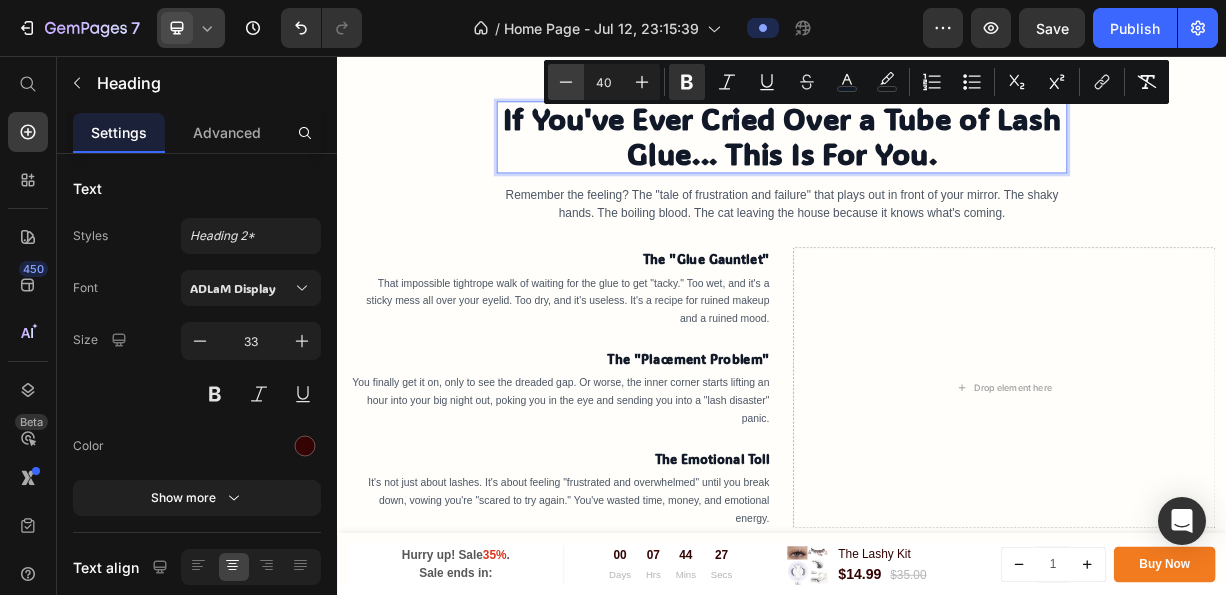 click on "Minus" at bounding box center (566, 82) 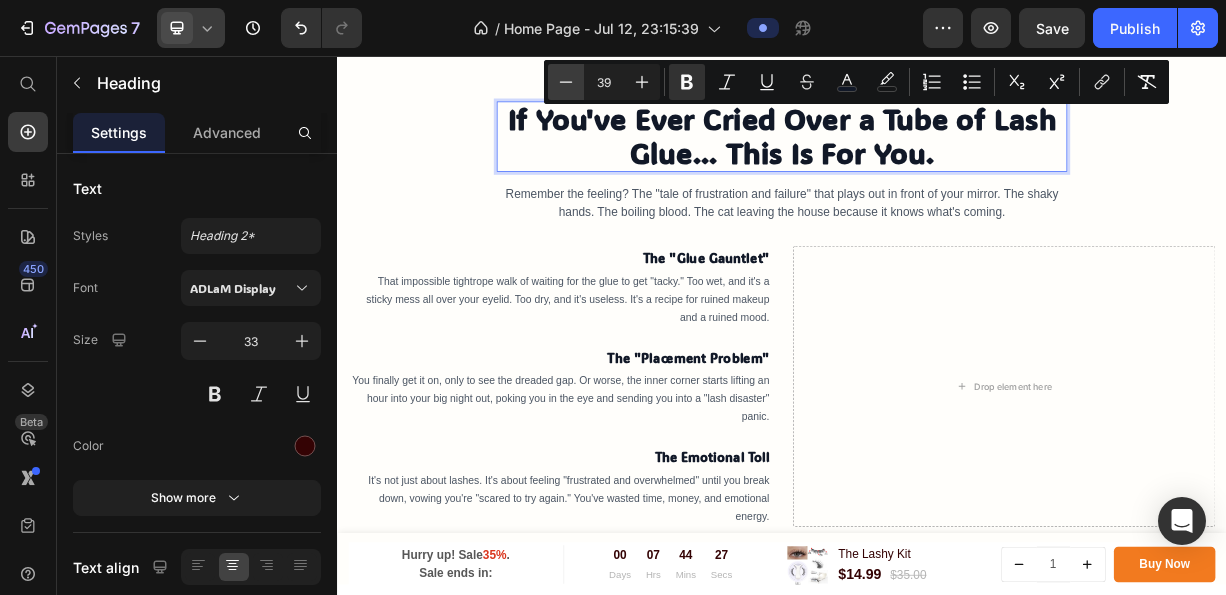 click on "Minus" at bounding box center [566, 82] 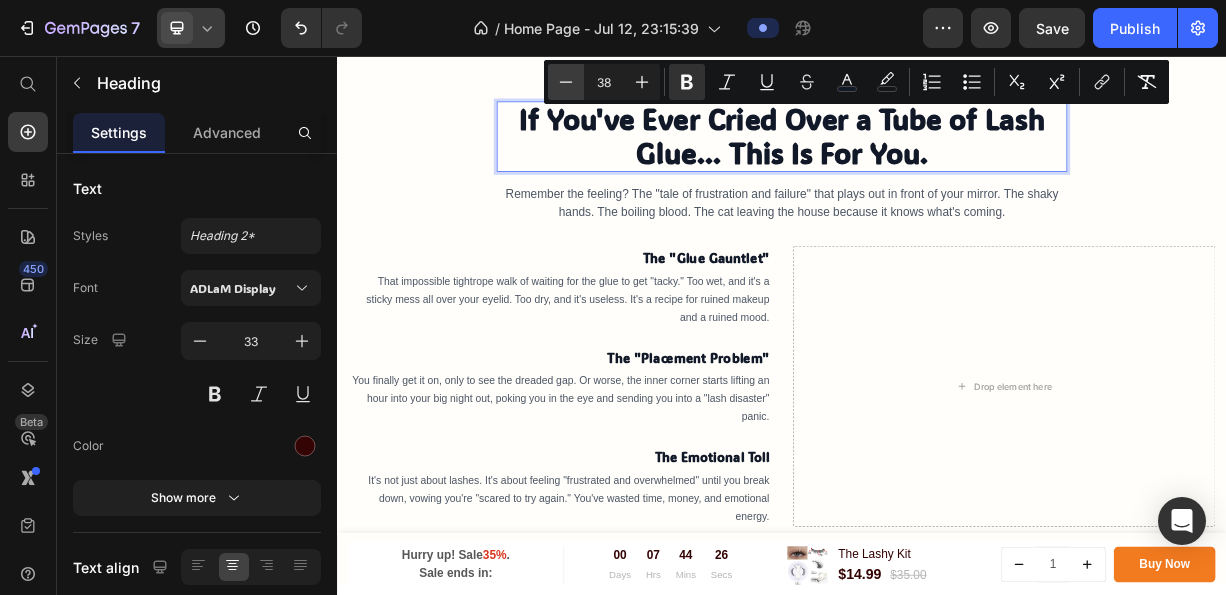 click on "Minus" at bounding box center (566, 82) 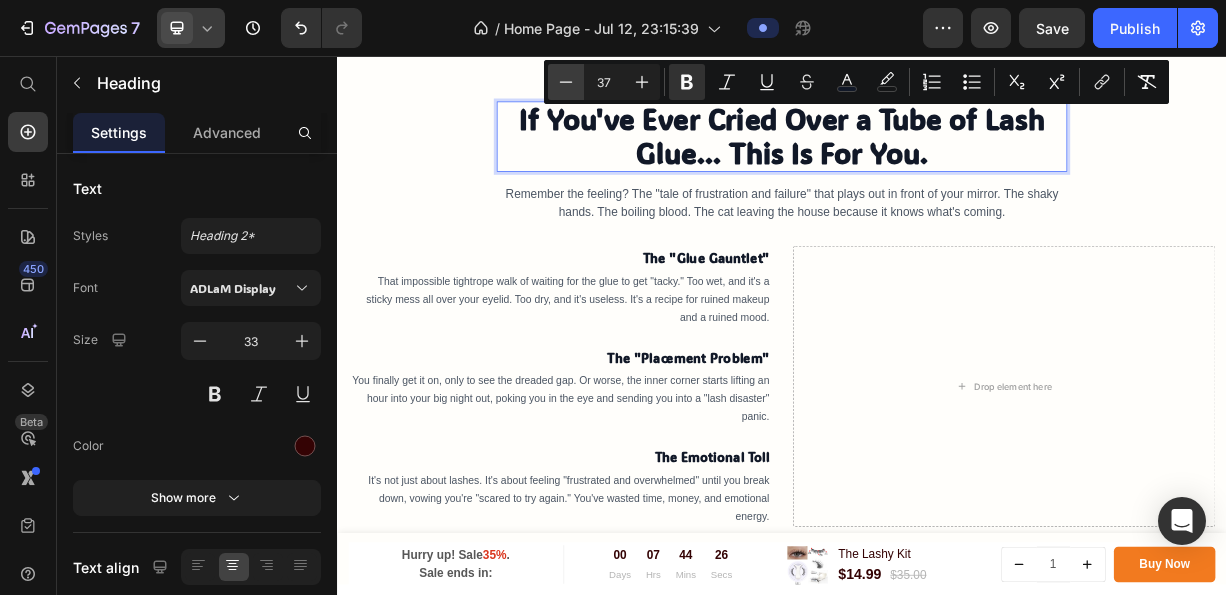 click on "Minus" at bounding box center (566, 82) 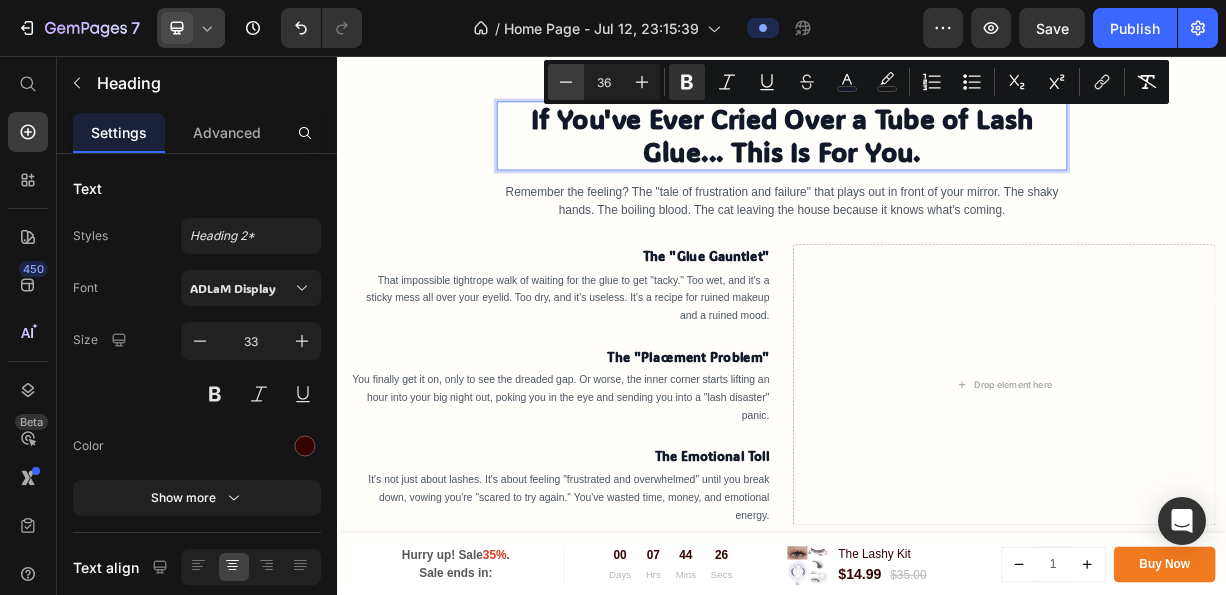 click on "Minus" at bounding box center [566, 82] 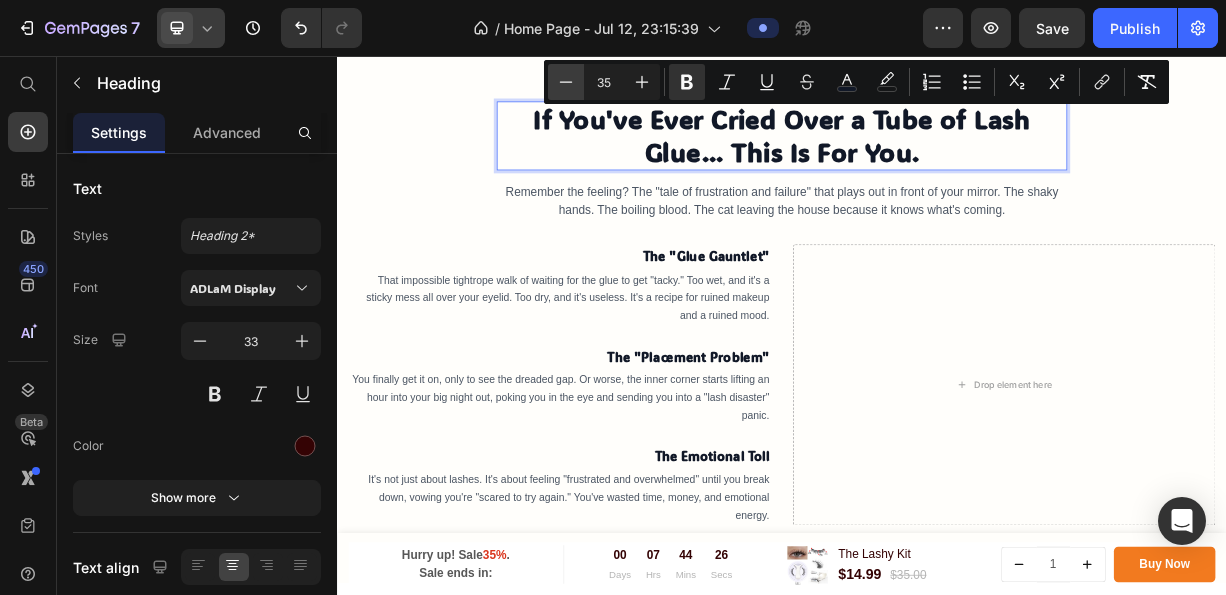 click on "Minus" at bounding box center (566, 82) 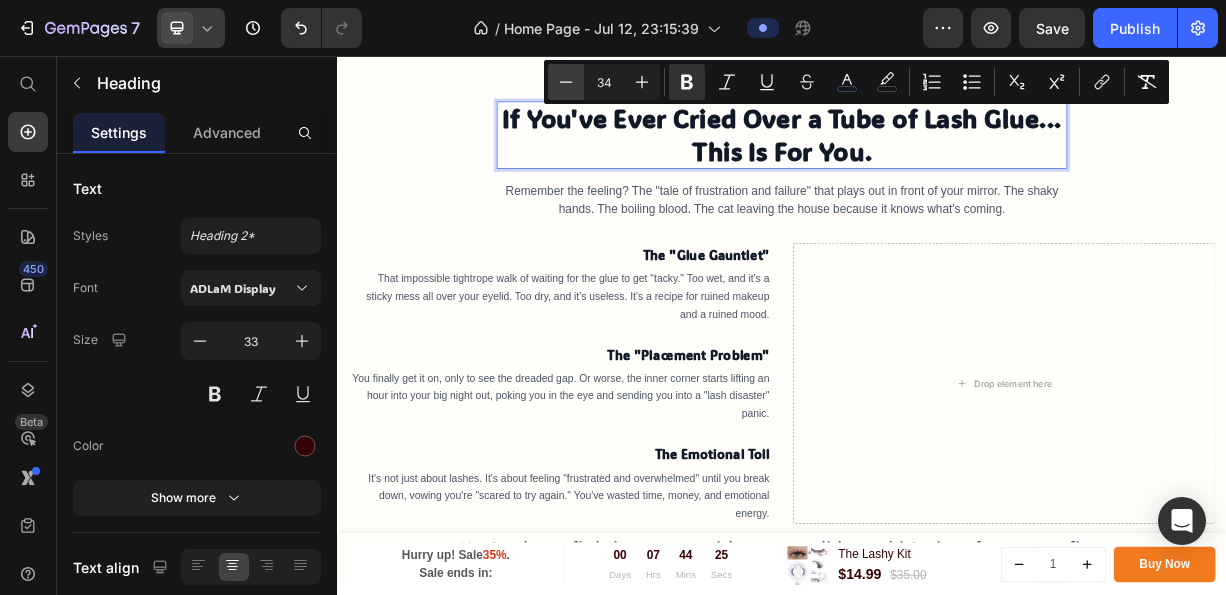 click on "Minus" at bounding box center [566, 82] 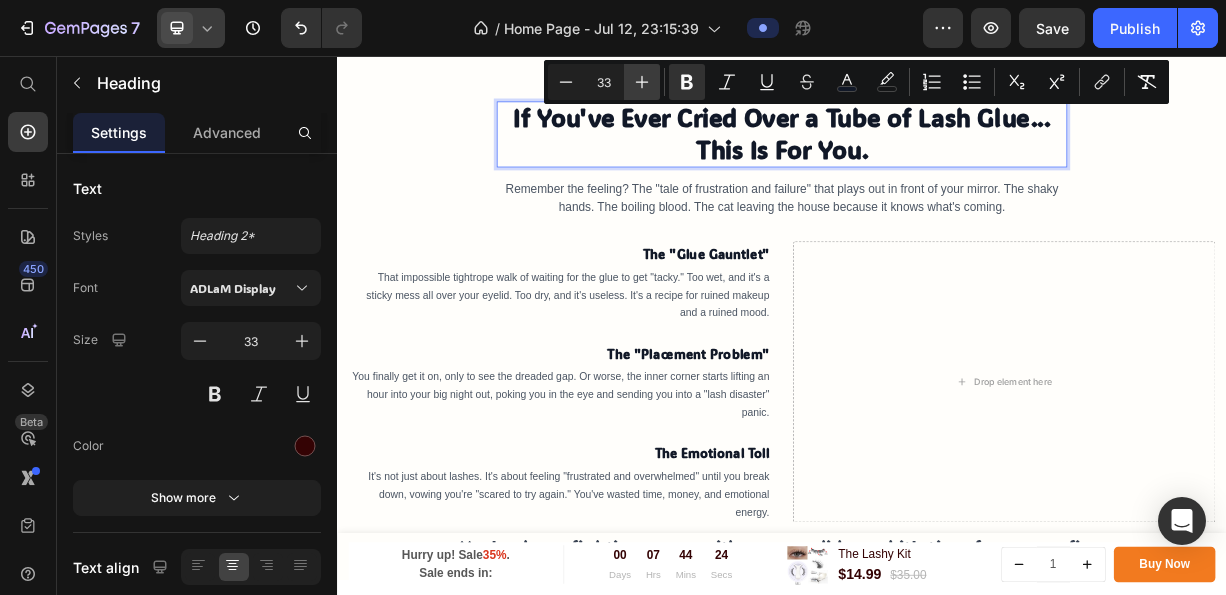 click on "Plus" at bounding box center (642, 82) 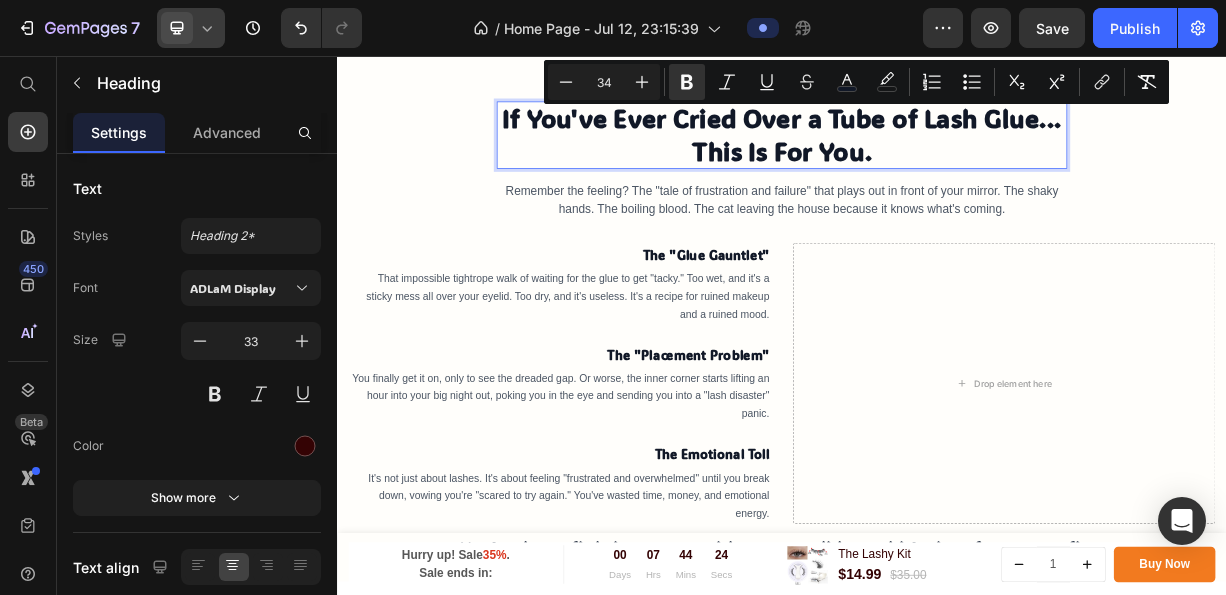 click on "If You've Ever Cried Over a Tube of Lash Glue... This Is For You." at bounding box center (937, 163) 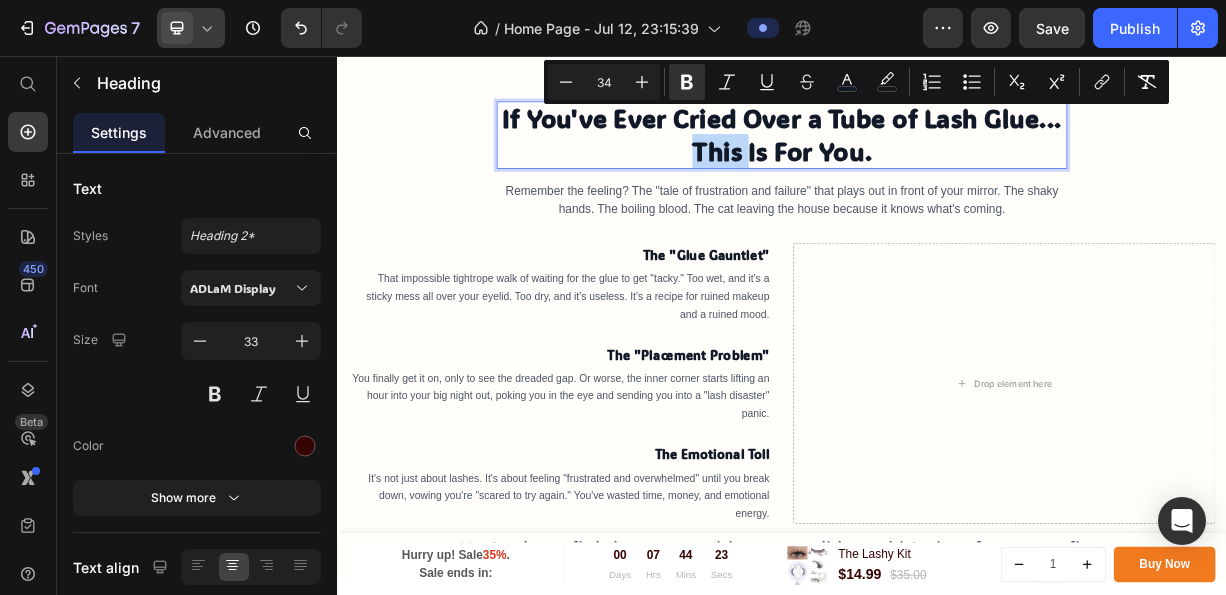 click on "If You've Ever Cried Over a Tube of Lash Glue... This Is For You." at bounding box center (937, 161) 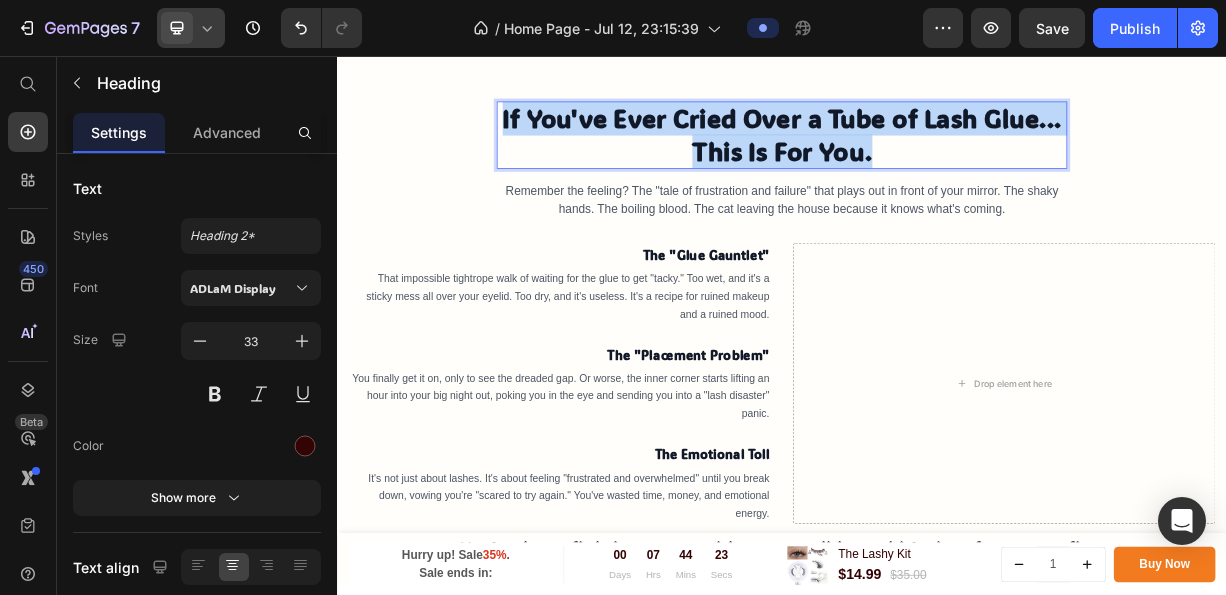 click on "If You've Ever Cried Over a Tube of Lash Glue... This Is For You." at bounding box center [937, 161] 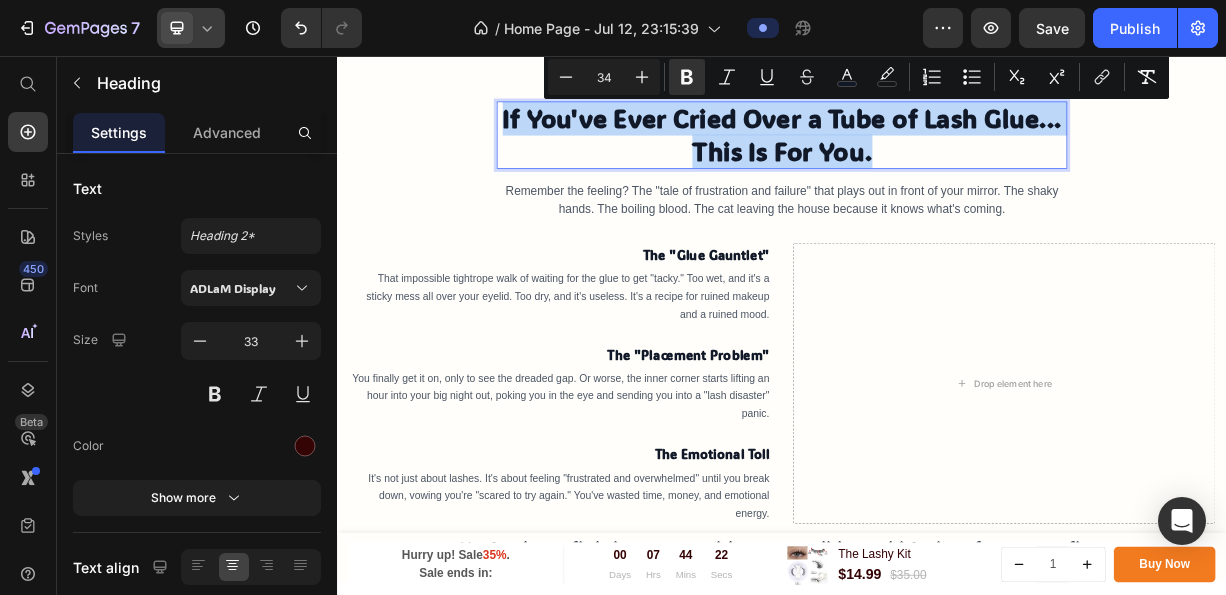 click on "If You've Ever Cried Over a Tube of Lash Glue... This Is For You." at bounding box center (937, 161) 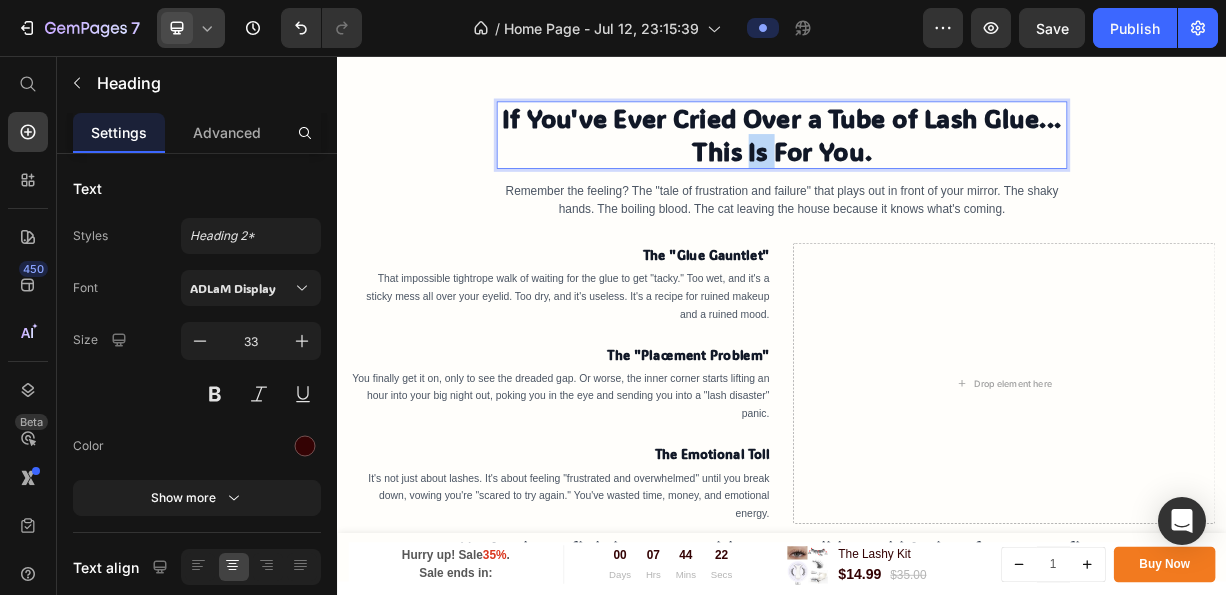 click on "If You've Ever Cried Over a Tube of Lash Glue... This Is For You." at bounding box center (937, 161) 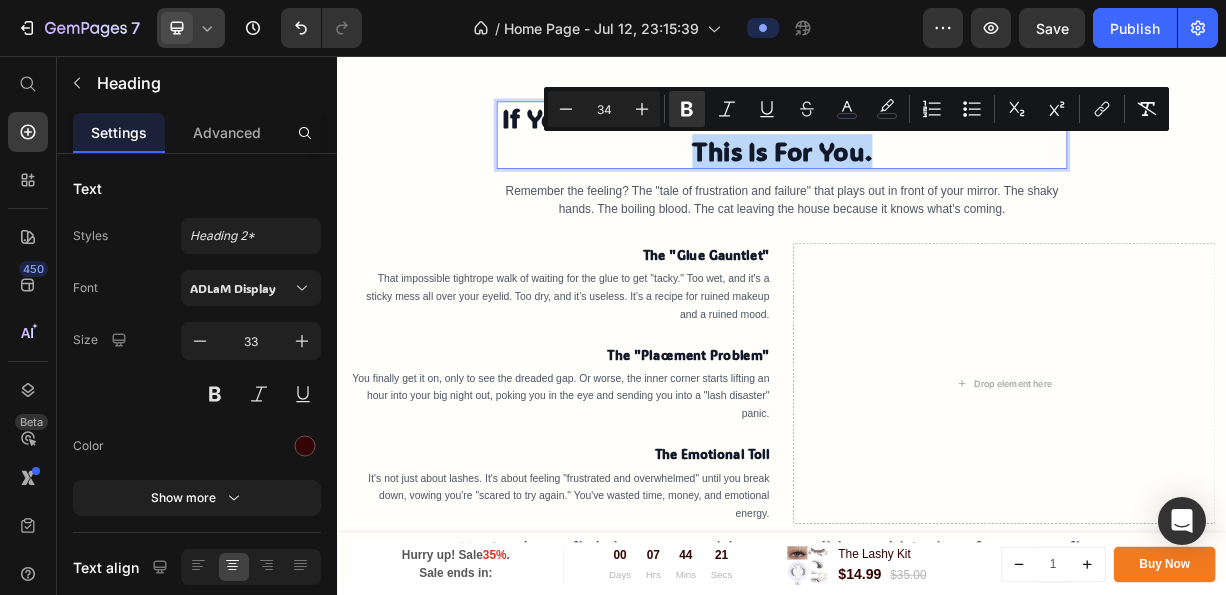 drag, startPoint x: 1098, startPoint y: 186, endPoint x: 782, endPoint y: 167, distance: 316.57068 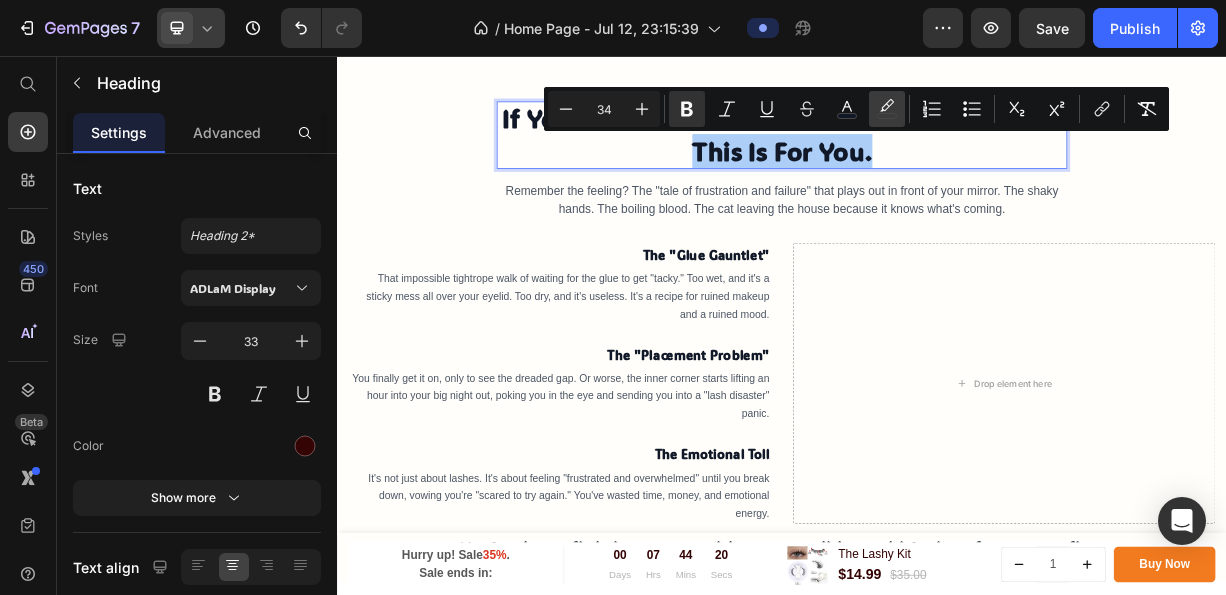 click 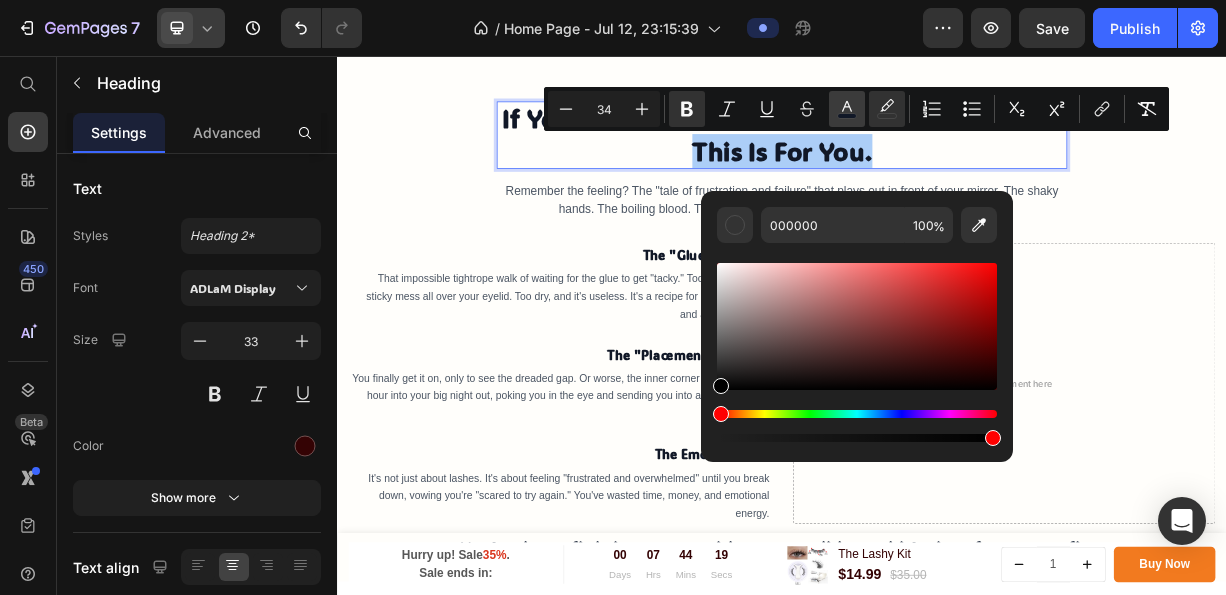 click on "color" at bounding box center (847, 109) 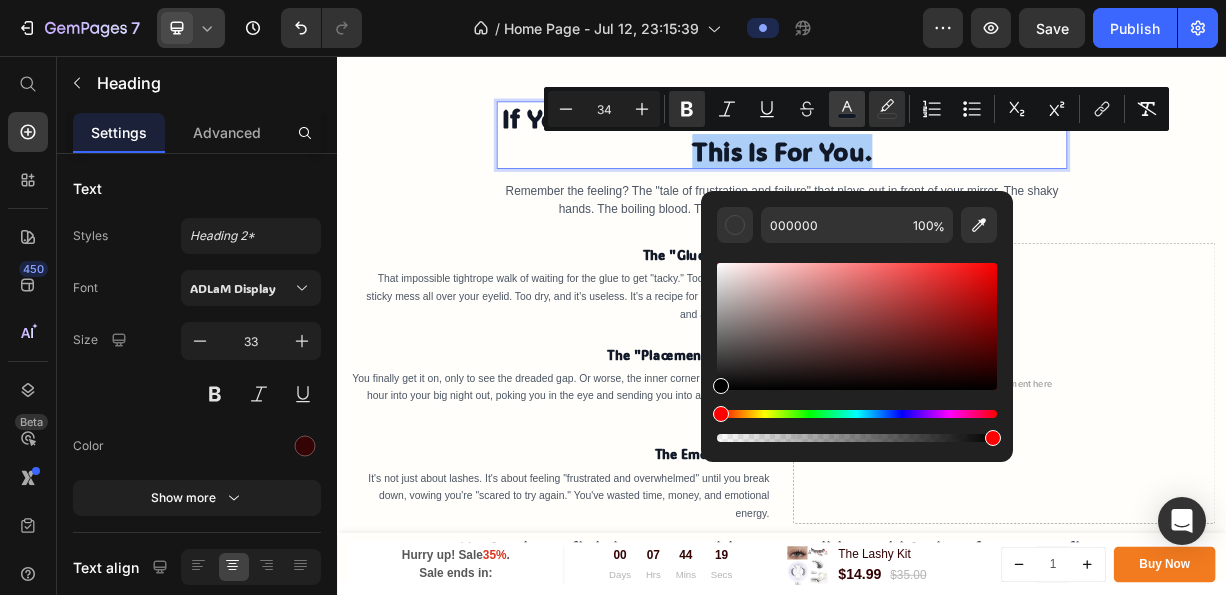 type on "111827" 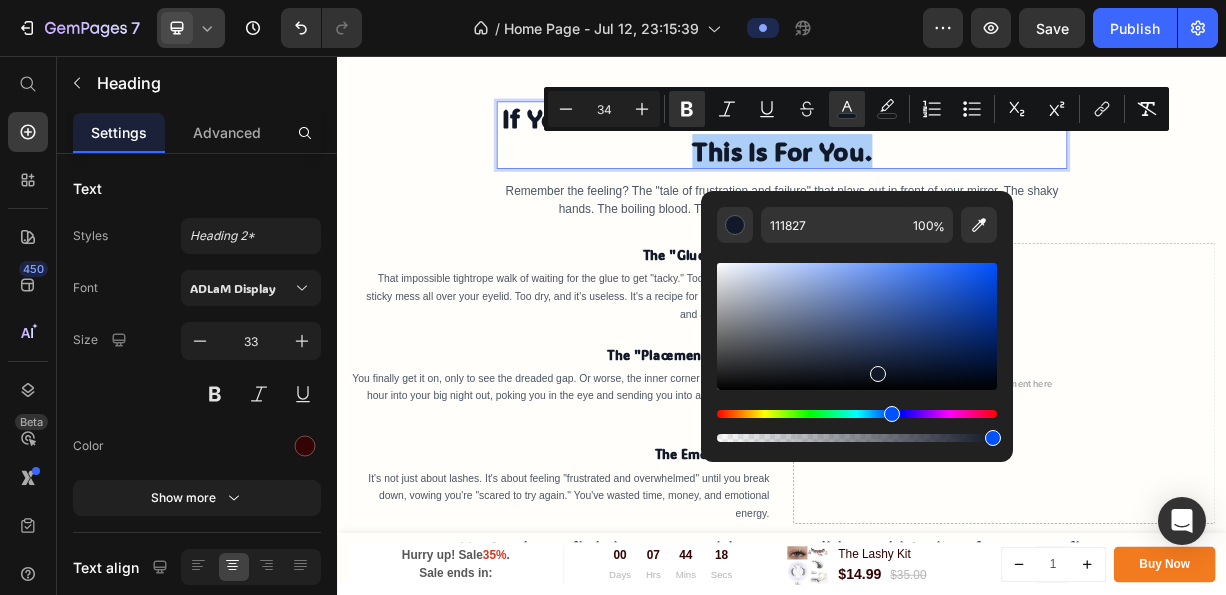 click at bounding box center (857, 326) 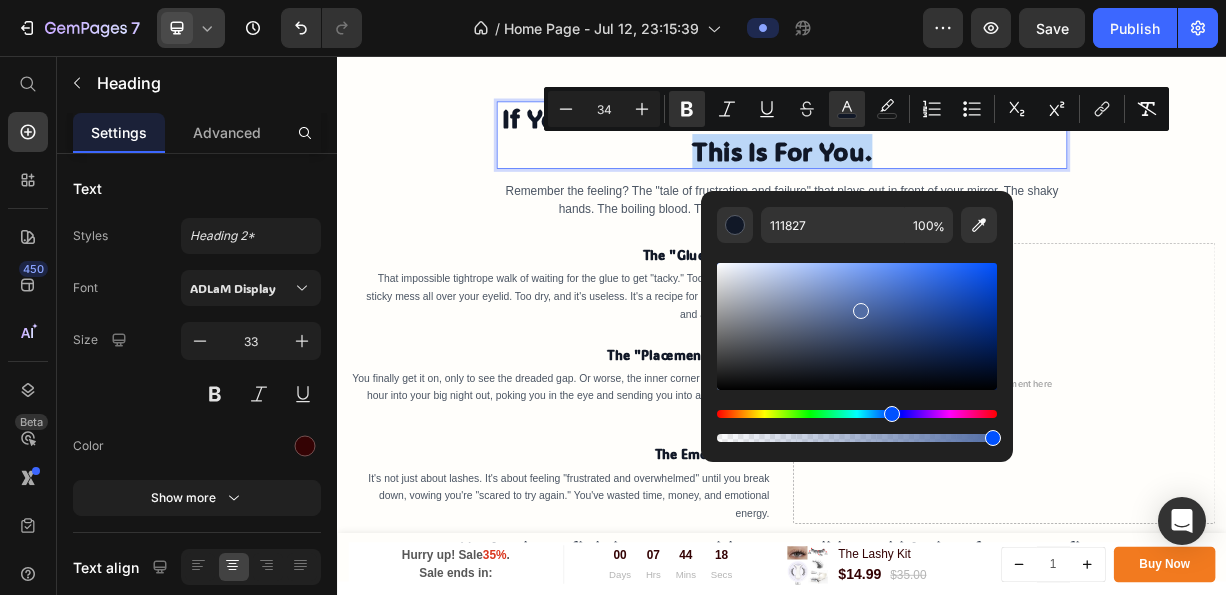 type on "526DA5" 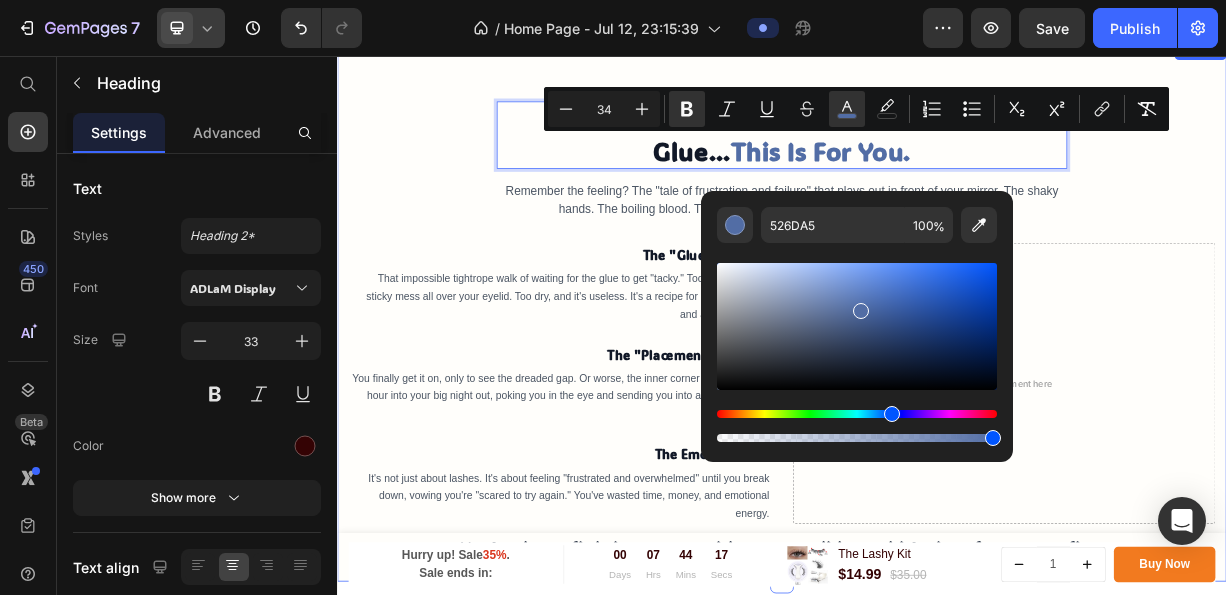 click on "If You've Ever Cried Over a Tube of Lash Glue...  This Is For You. Heading   16 Remember the feeling? The "tale of frustration and failure" that plays out in front of your mirror. The shaky hands. The boiling blood. The cat leaving the house because it knows what's coming. Text block Row The "Glue Gauntlet" Text block That impossible tightrope walk of waiting for the glue to get "tacky." Too wet, and it's a sticky mess all over your eyelid. Too dry, and it's useless. It's a recipe for ruined makeup and a ruined mood. Text block The "Placement Problem" Text block You finally get it on, only to see the dreaded gap. Or worse, the inner corner starts lifting an hour into your big night out, poking you in the eye and sending you into a "lash disaster" panic. Text block The Emotional Toll Text block It's not just about lashes. It's about feeling "frustrated and overwhelmed" until you break down, vowing you're "scared to try again." You've wasted time, money, and emotional energy. Text block
Row" at bounding box center (937, 433) 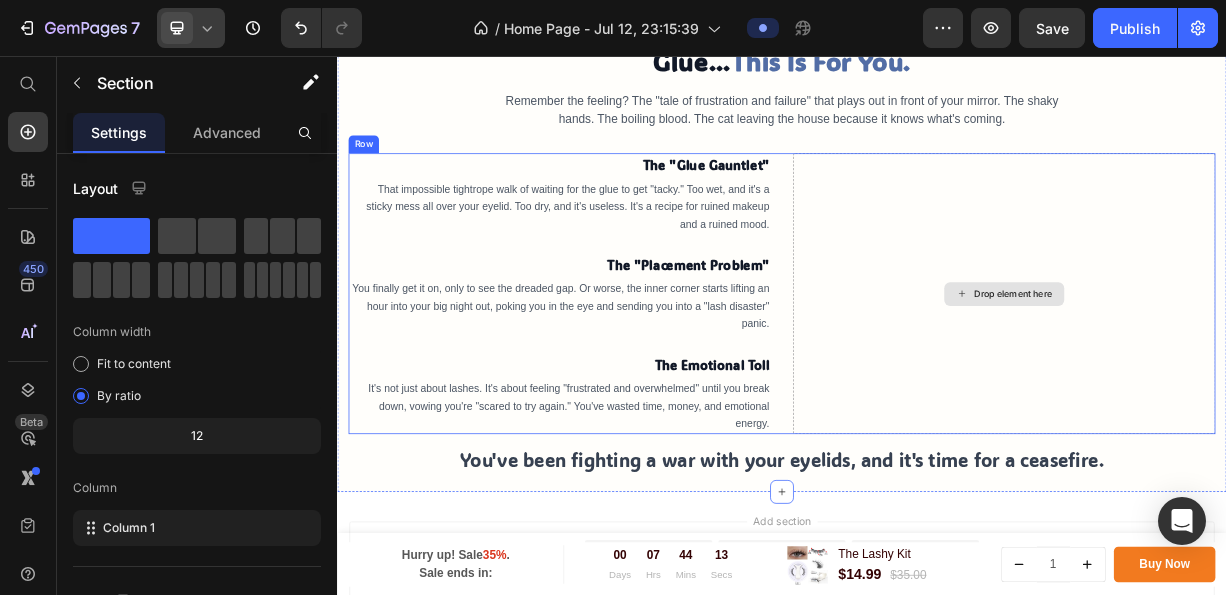 scroll, scrollTop: 1106, scrollLeft: 0, axis: vertical 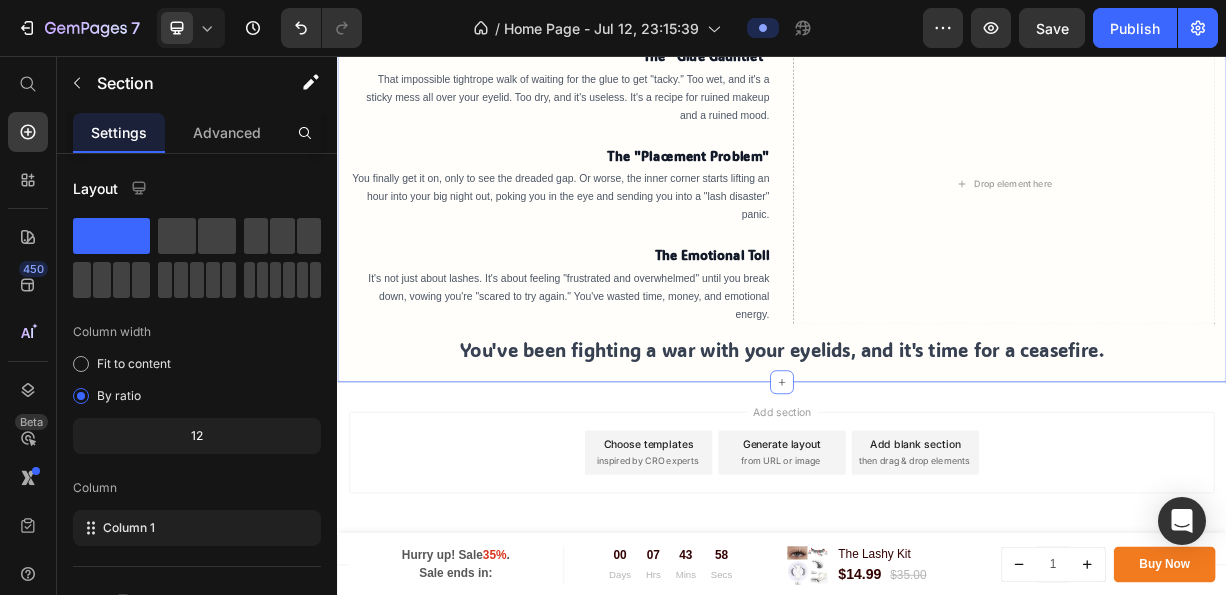 click on "Add section Choose templates inspired by CRO experts Generate layout from URL or image Add blank section then drag & drop elements" at bounding box center (937, 591) 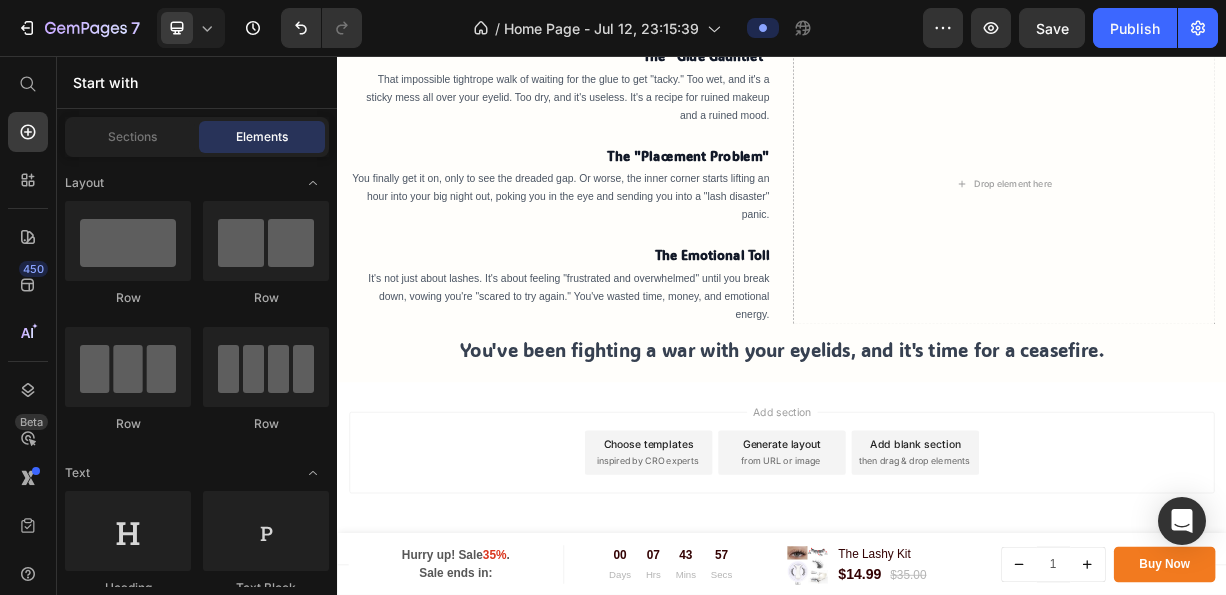 click on "inspired by CRO experts" at bounding box center (755, 603) 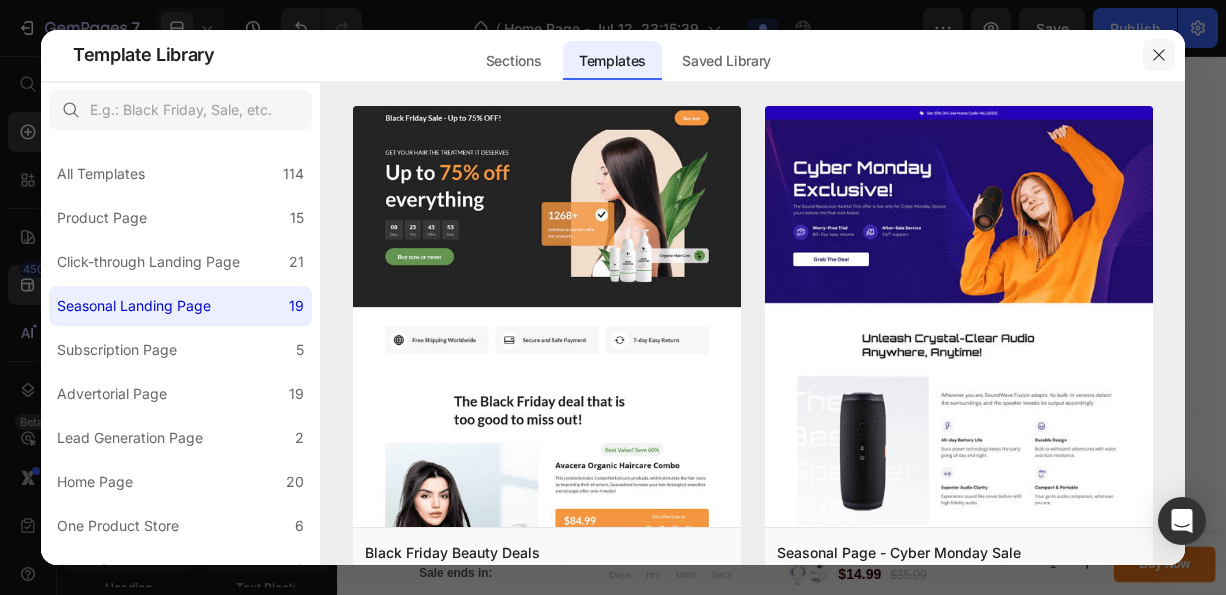 click at bounding box center (1159, 55) 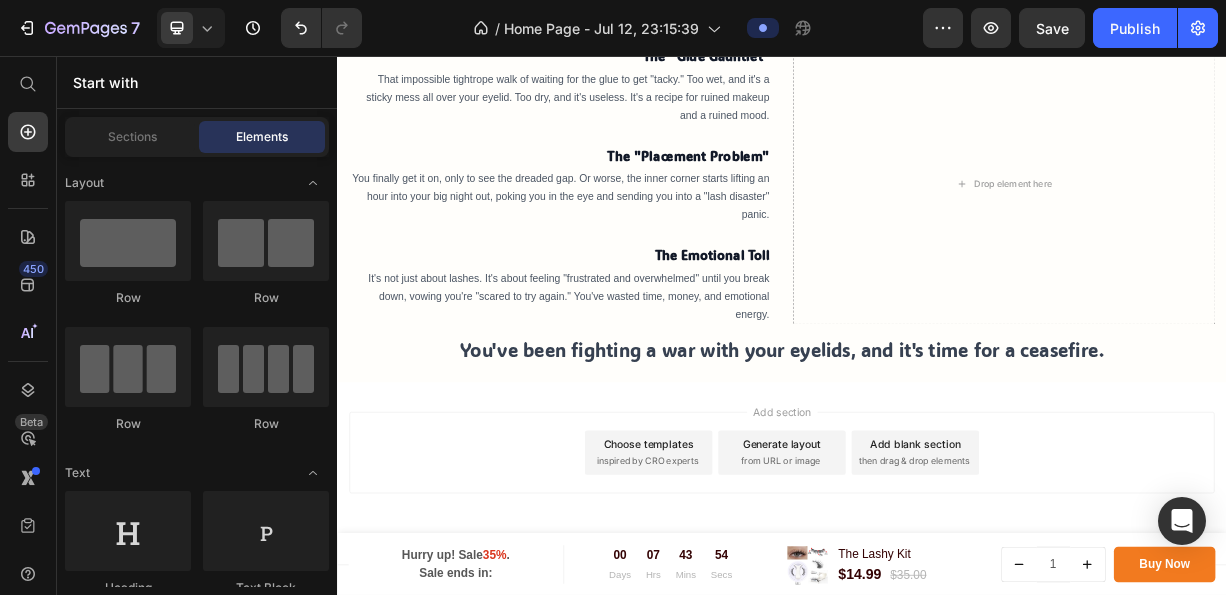 click on "inspired by CRO experts" at bounding box center (755, 603) 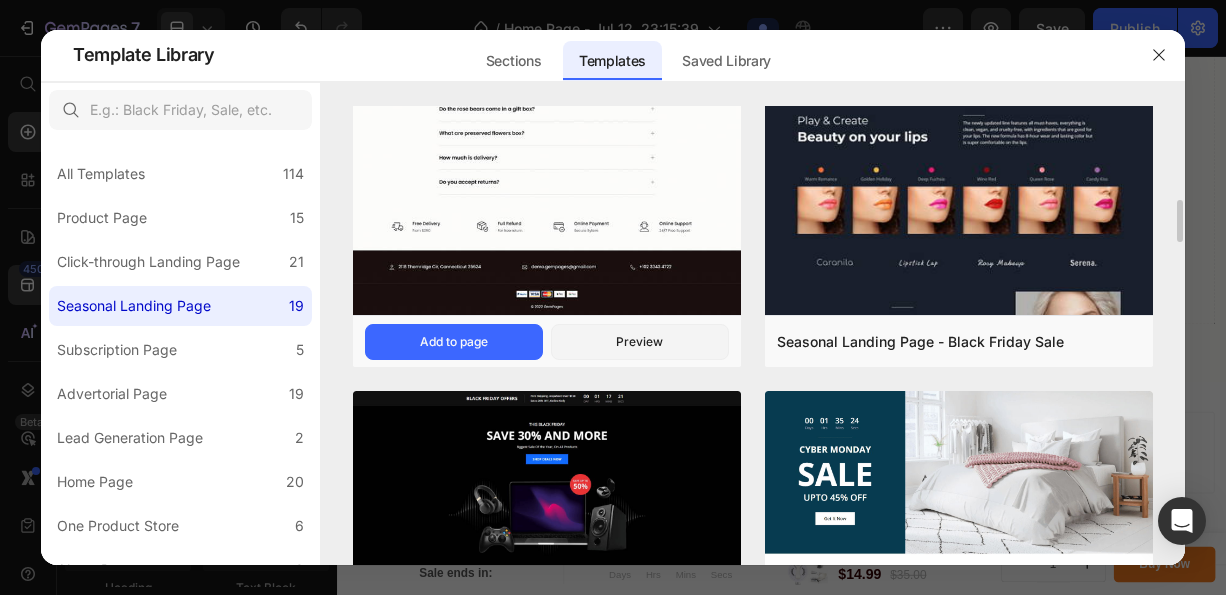 scroll, scrollTop: 2100, scrollLeft: 0, axis: vertical 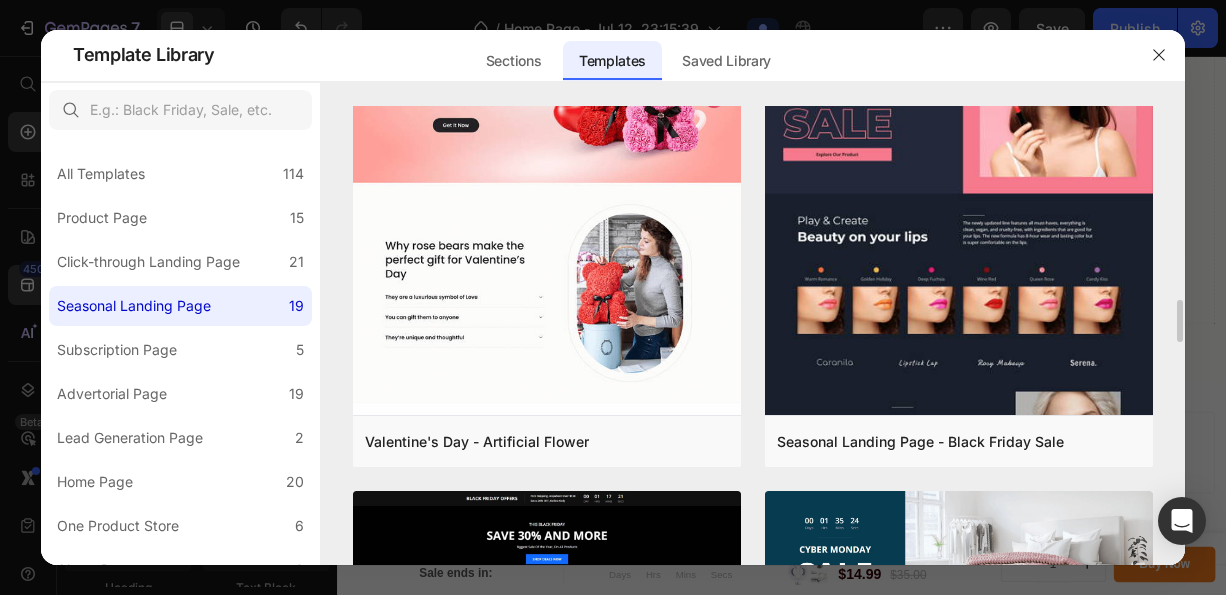 click on "Black Friday Beauty Deals Add to page  Preview  Seasonal Page - Cyber Monday Sale Add to page  Preview  Thanksgiving - Coffee Machine Add to page  Preview  Back To School Add to page  Preview  Black Friday - Camera Add to page  Preview  Green Monday - Decor Add to page  Preview  Seasonal Landing Page - Halloween Sale Countdown Add to page  Preview  Thanksgiving Day - Kitchenwares Add to page  Preview  Valentine's Day - Artificial Flower Add to page  Preview  Seasonal Landing Page - Black Friday Sale Add to page  Preview  Black Friday - Tech Deals Add to page  Preview  Cyber Monday - Bedding Add to page  Preview  Easter Day Add to page  Preview  Xmas - Jewelry Add to page  Preview  Xmas & New Year - House Cleaning Tools Add to page  Preview  Xmas & New Year - Nail Care Sets Add to page  Preview  Mother's Day Gift Set Add to page  Preview  Valentine's Day - Chocolate Add to page  Preview   Numerous Templates  are on the way   Perfectly hand-crafted templates are waiting for you to use" at bounding box center (753, 490) 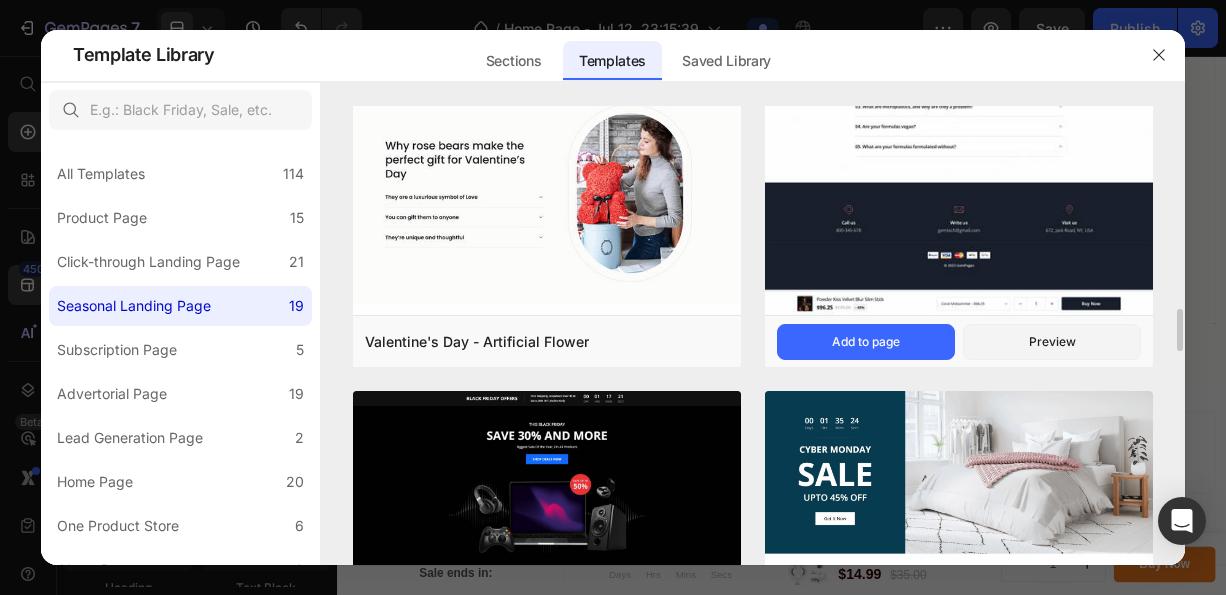 scroll, scrollTop: 2000, scrollLeft: 0, axis: vertical 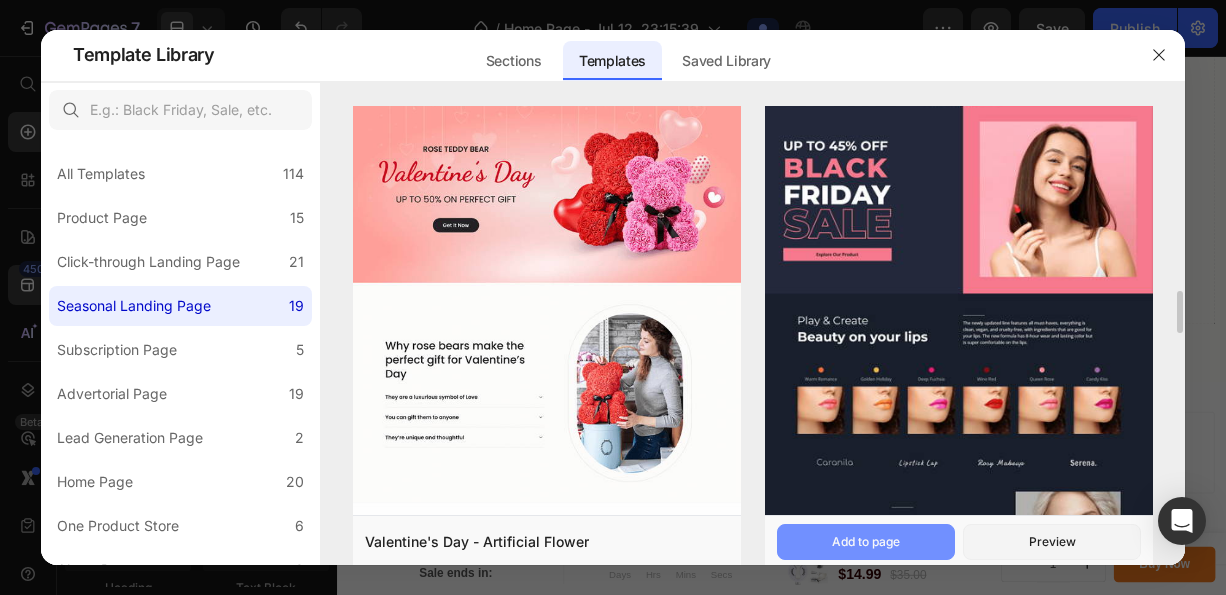 click on "Add to page" at bounding box center [866, 542] 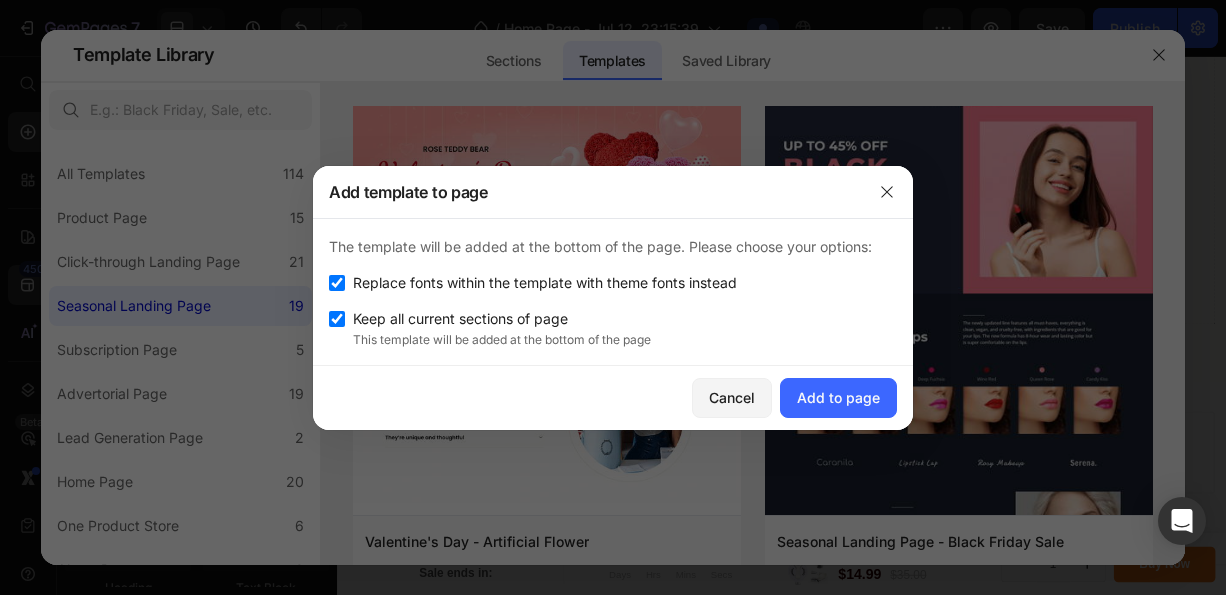 click on "Replace fonts within the template with theme fonts instead" at bounding box center (545, 283) 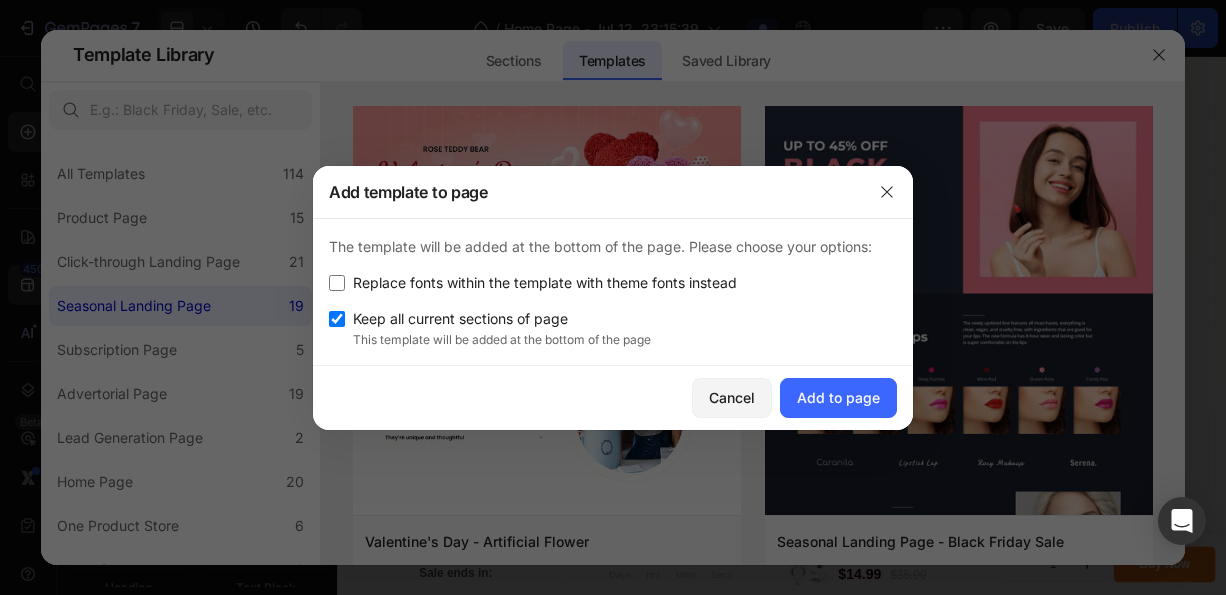 checkbox on "false" 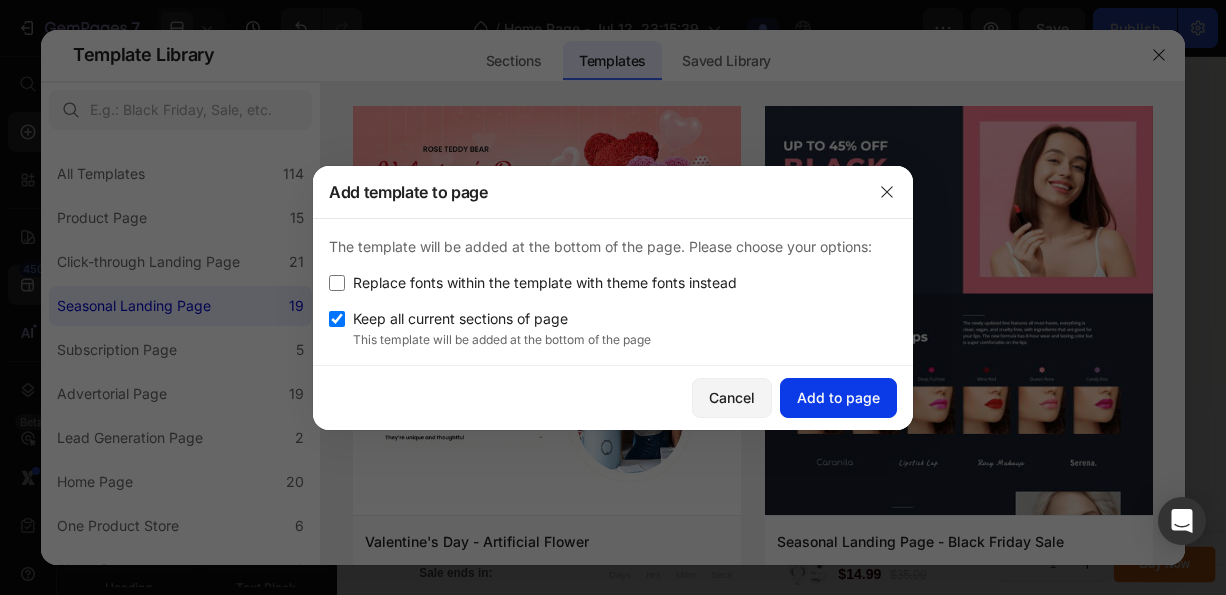 click on "Add to page" 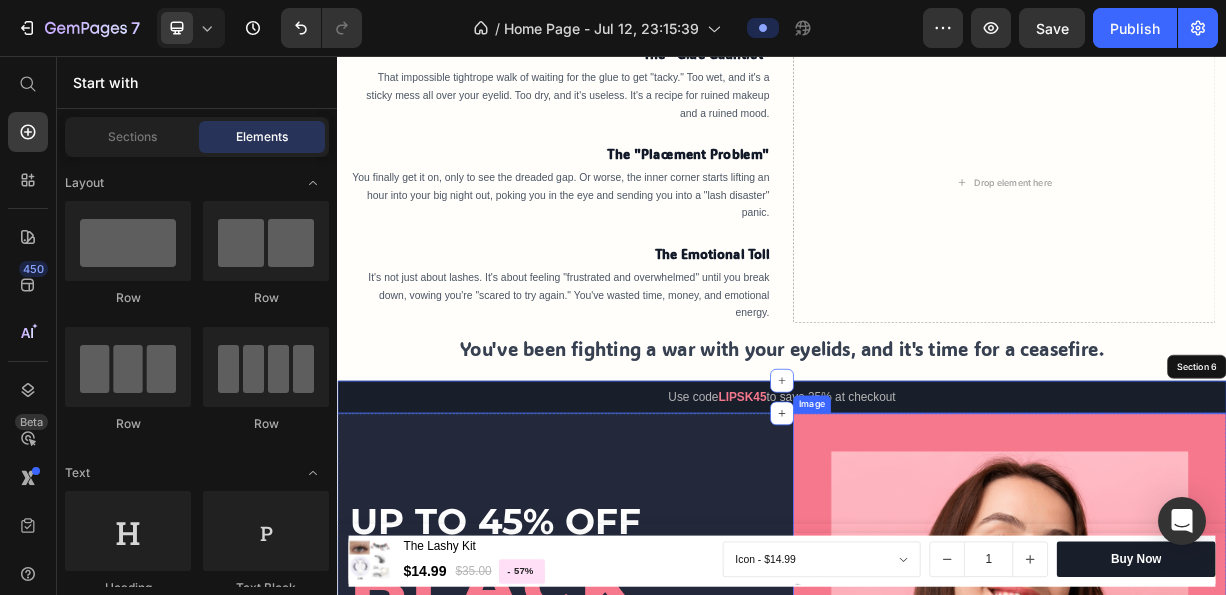 scroll, scrollTop: 1486, scrollLeft: 0, axis: vertical 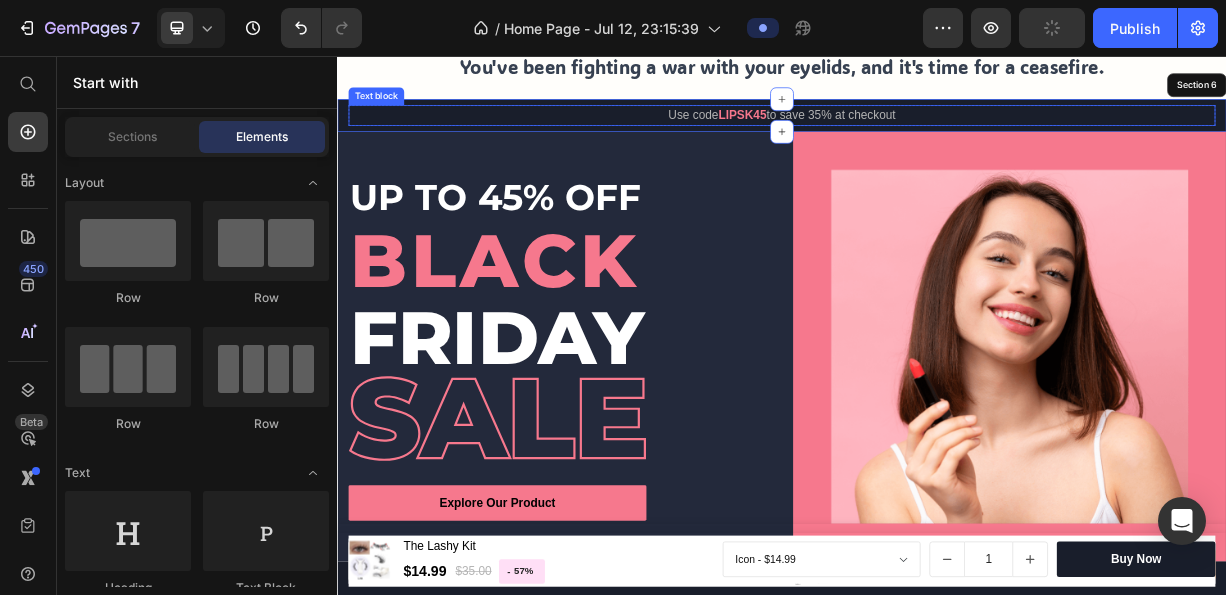 click on "Use code  LIPSK45  to save 35% at checkout" at bounding box center [937, 136] 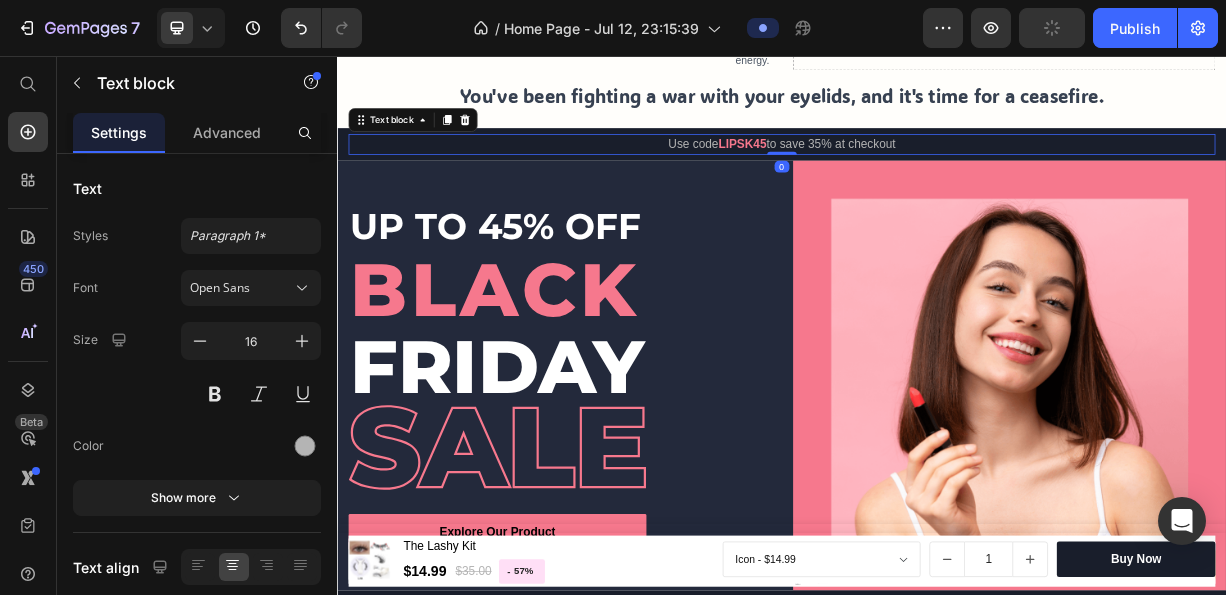 click on "Use code  LIPSK45  to save 35% at checkout Text block   0 Row Section 6" at bounding box center (937, 175) 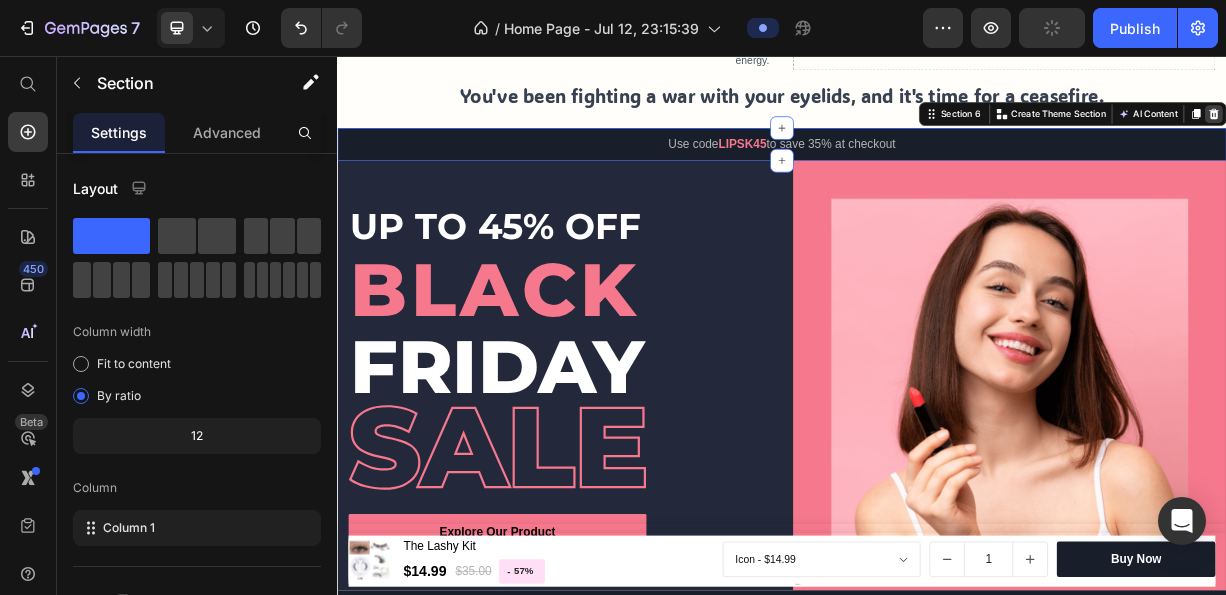 click 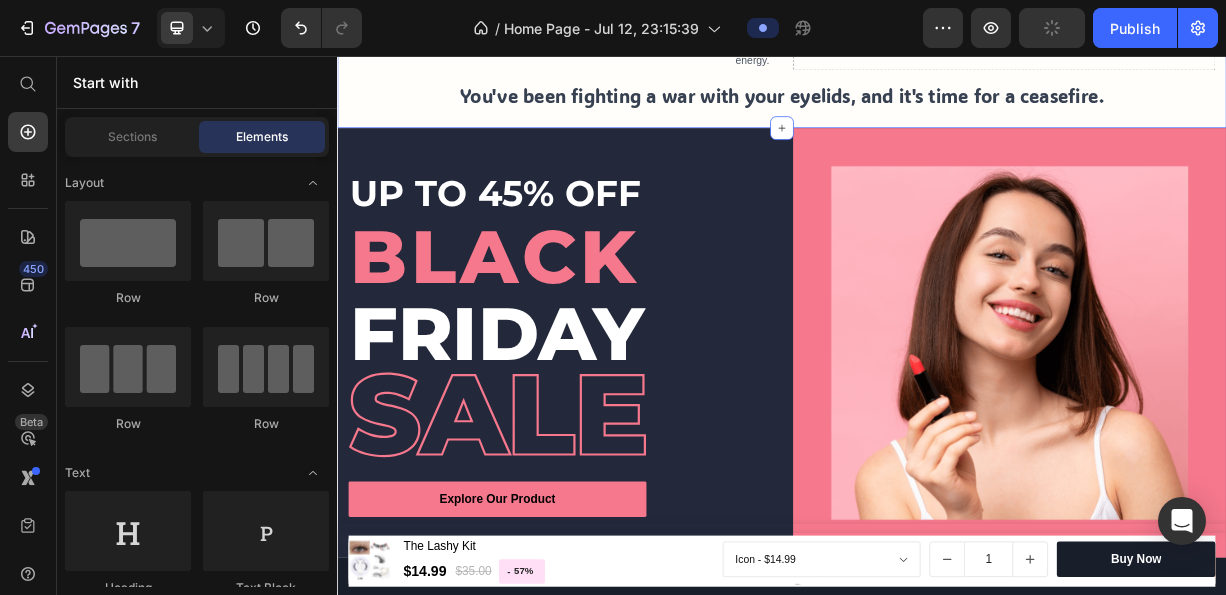 click on "UP TO 45% OFF Heading Black Heading Friday Heading Image Explore Our Product Button Row" at bounding box center (629, 443) 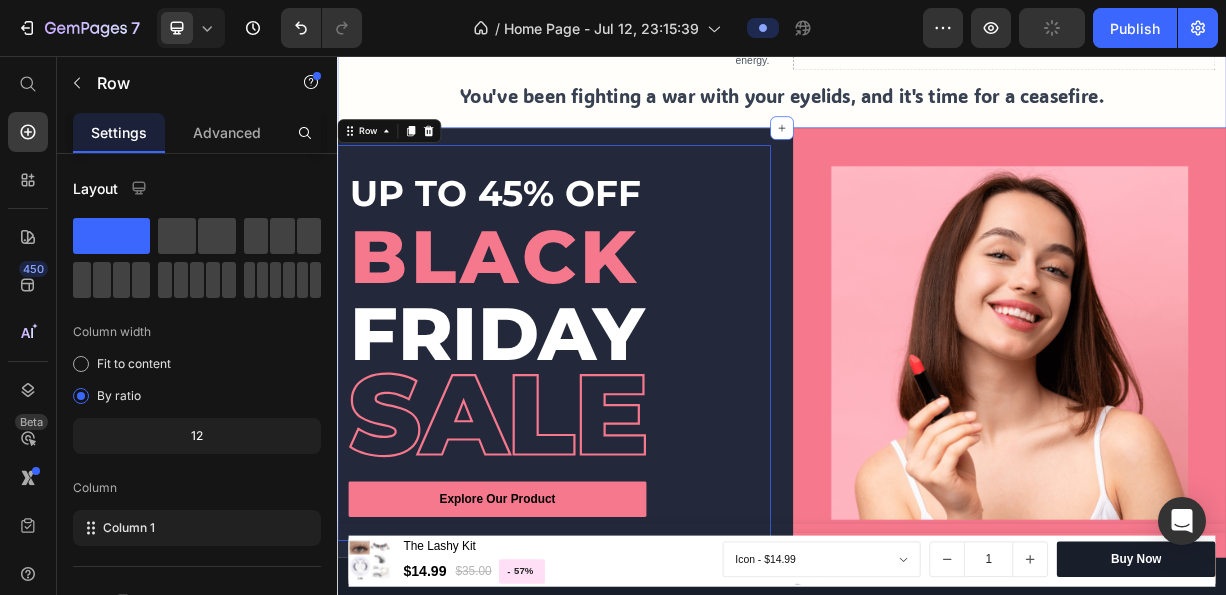 click on "UP TO 45% OFF Heading Black Heading Friday Heading Image Explore Our Product Button Row   0" at bounding box center (629, 443) 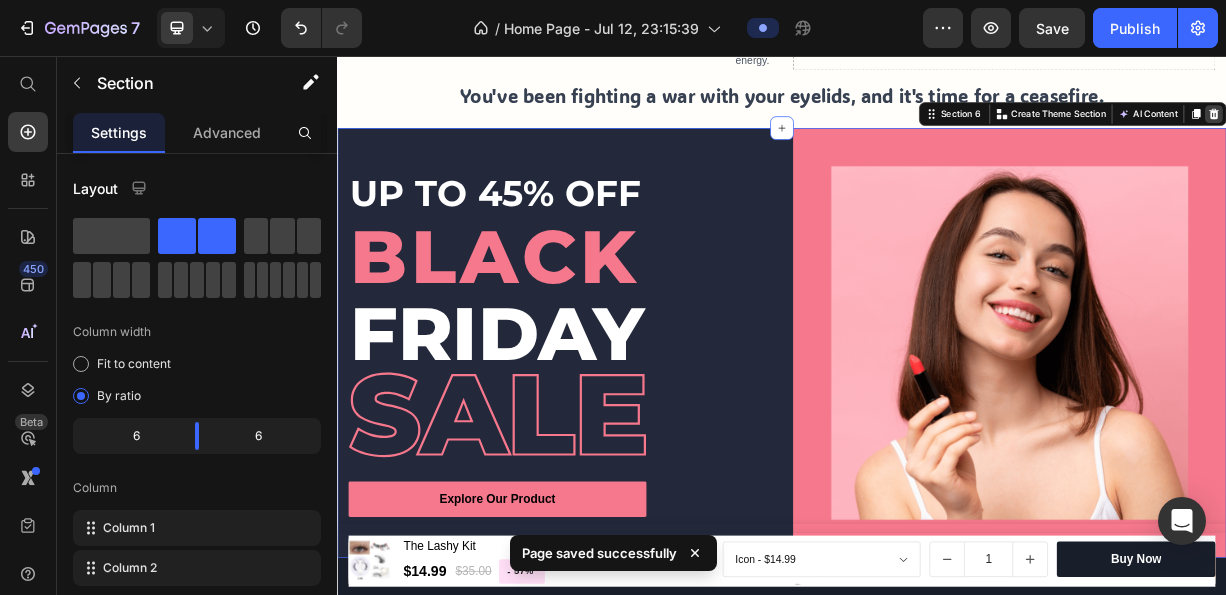 click at bounding box center [1520, 134] 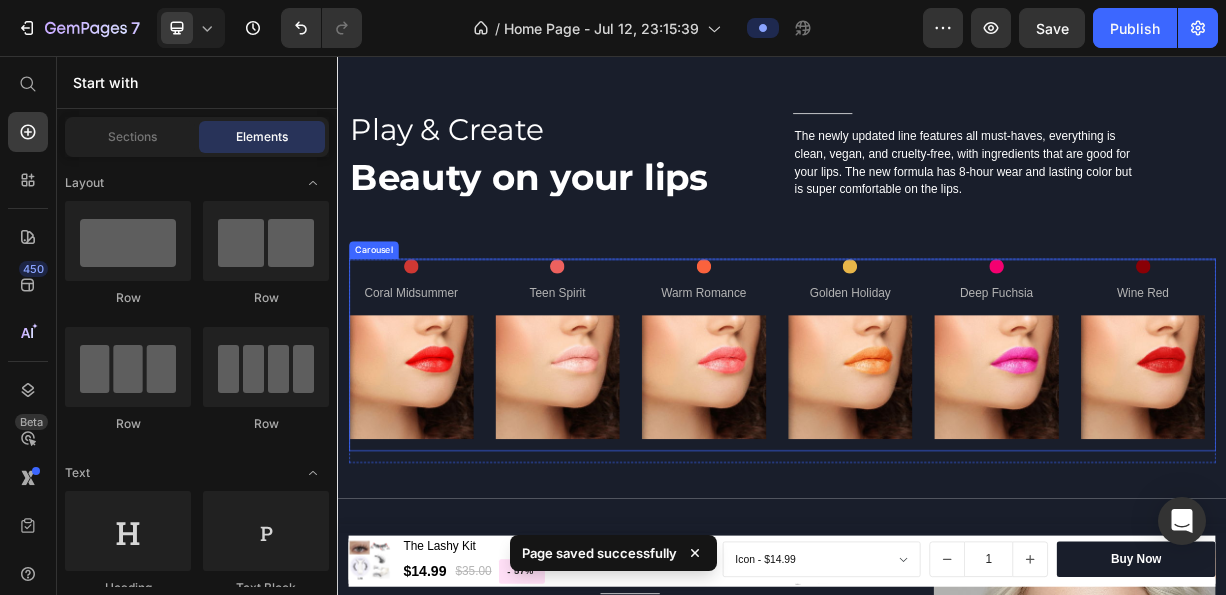scroll, scrollTop: 2047, scrollLeft: 0, axis: vertical 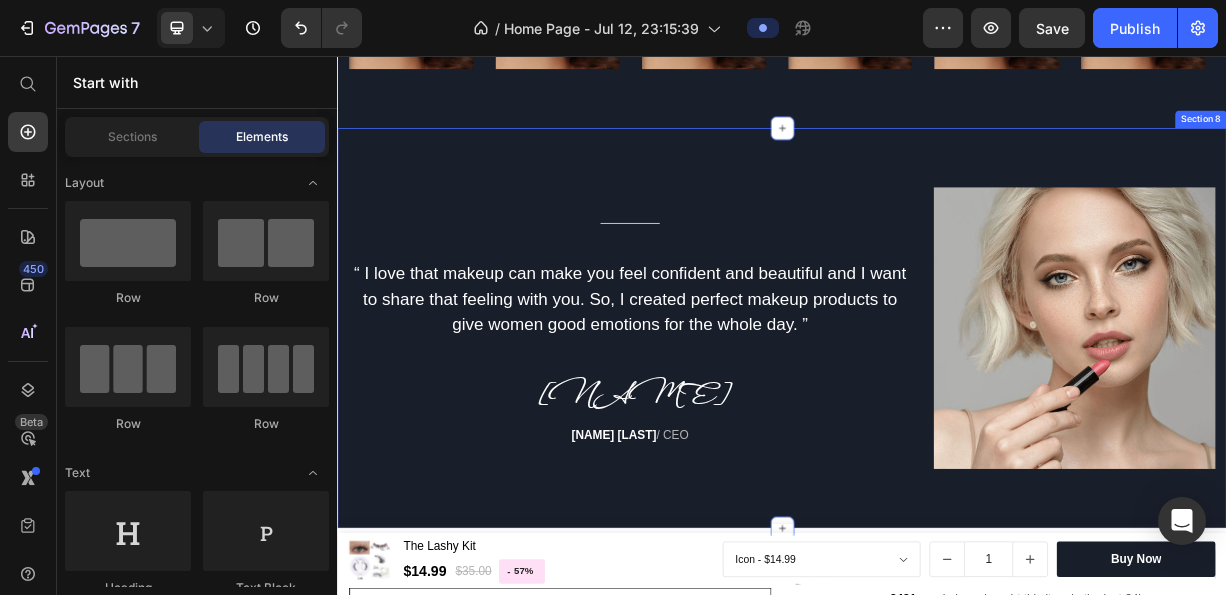 click on "Title Line “ I love that makeup can make you feel confident and beautiful and I want to share that feeling with you. So, I created perfect makeup products to give women good emotions for the whole day. ” Text block Cindy Text block Cindy Frank   / CEO Text block Image Row Section 8" at bounding box center (937, 423) 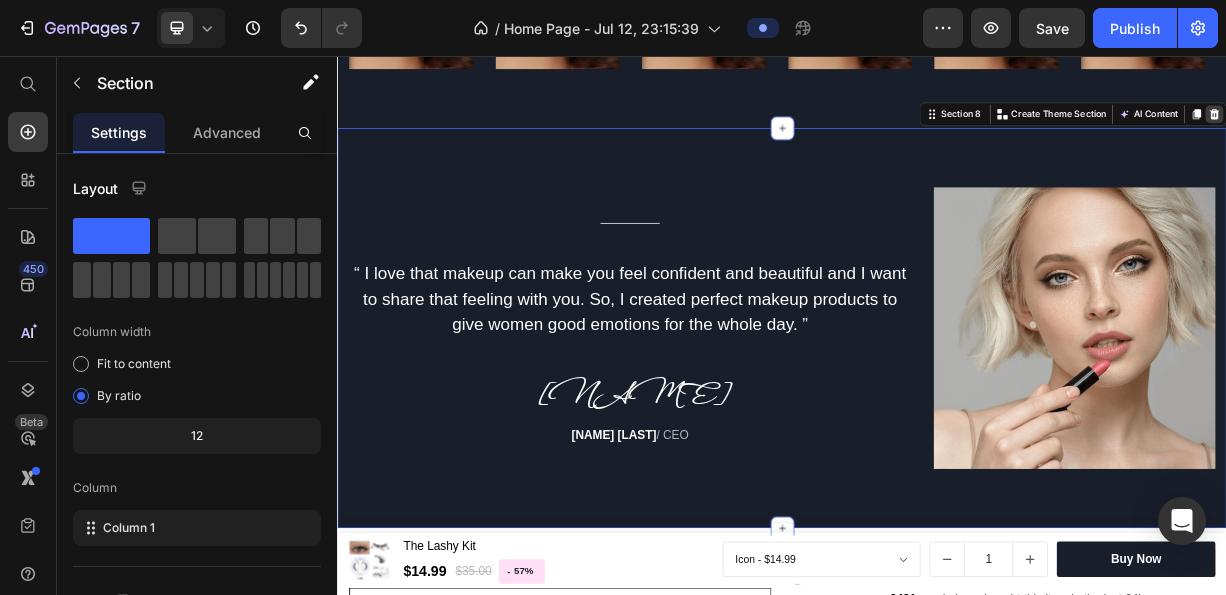 click at bounding box center [1520, 134] 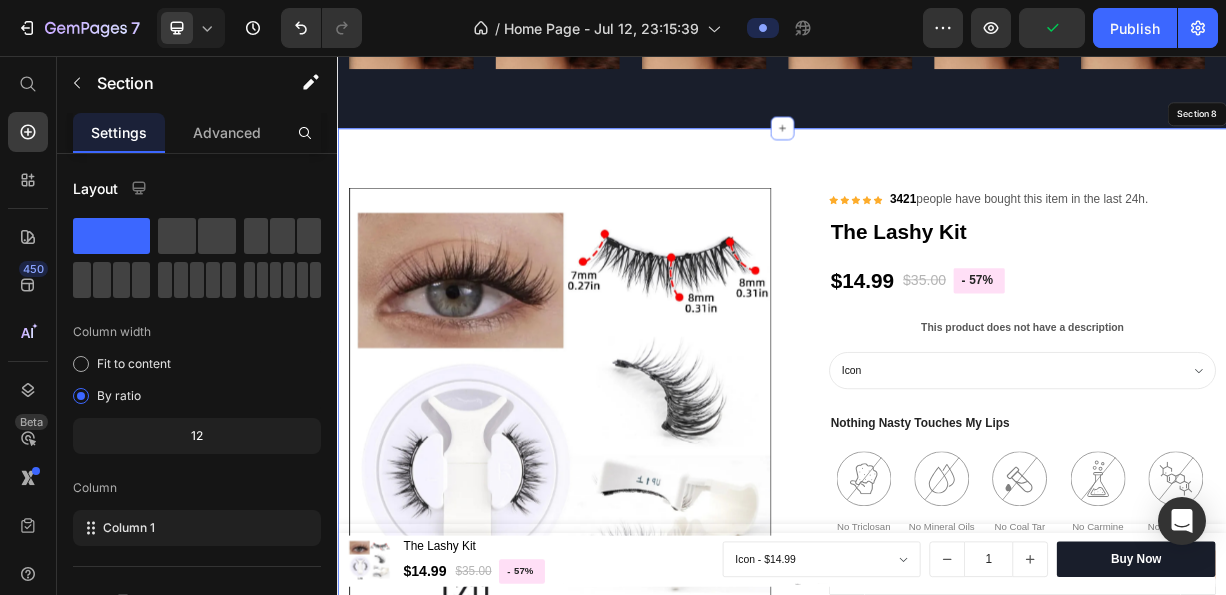 click on "Product Images & Gallery Icon Icon Icon Icon Icon Icon List Hoz 3421  people have bought this item in the last 24h. Text block Row The Lashy Kit Product Title $14.99 Product Price $35.00 Product Price - 57% Product Tag Row This product does not have a description Product Description Icon Aura Lowkey Idol Cloud Product Variants & Swatches Nothing Nasty Touches My Lips Text block Image No Triclosan Text block Image No Mineral Oils Text block Image No Coal Tar Text block Image No Carmine Text block Image No Parabens Text block Carousel 1 Product Quantity Get It Now Product Cart Button
All Benefits Moisturizes lips immediately and over time Lips are more moisturized and look more smooth and supple with continued use Immediately reduces appearance of lip lines Blurs and smooths lips Provides colour-true wear, 12 hours Non-bleeding, 12 hours Non-feathering, 12 hours Settle- and crease-resistant, 12 hours Non-flaking, 12 hours Fade-resistant, 12 hours Text block Ingredients" at bounding box center [937, 9461] 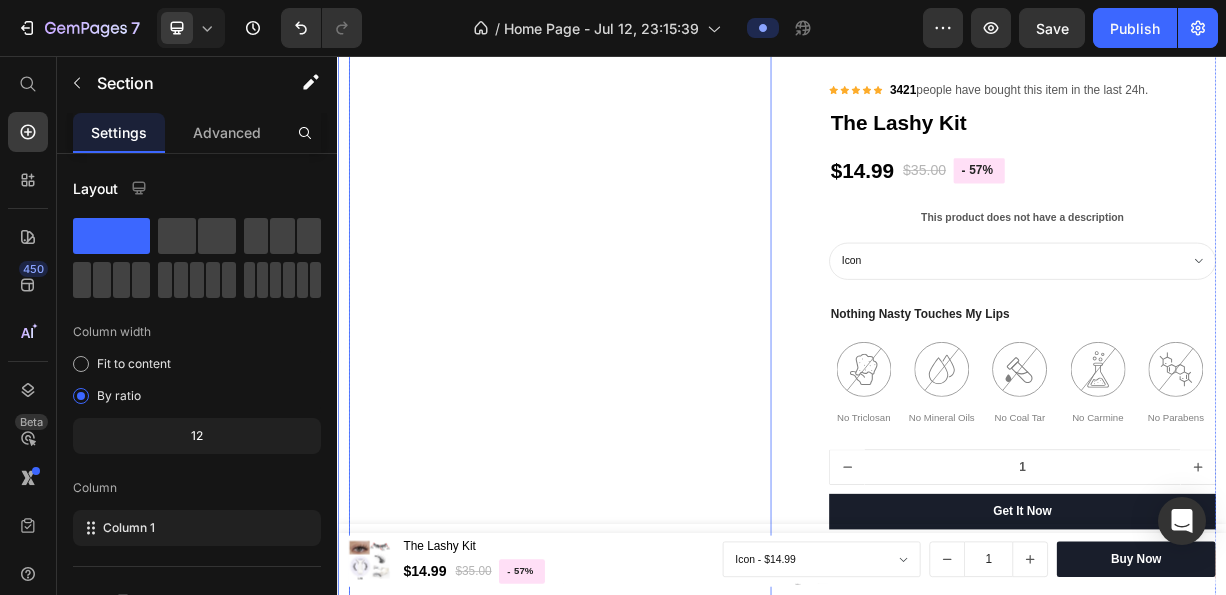scroll, scrollTop: 3548, scrollLeft: 0, axis: vertical 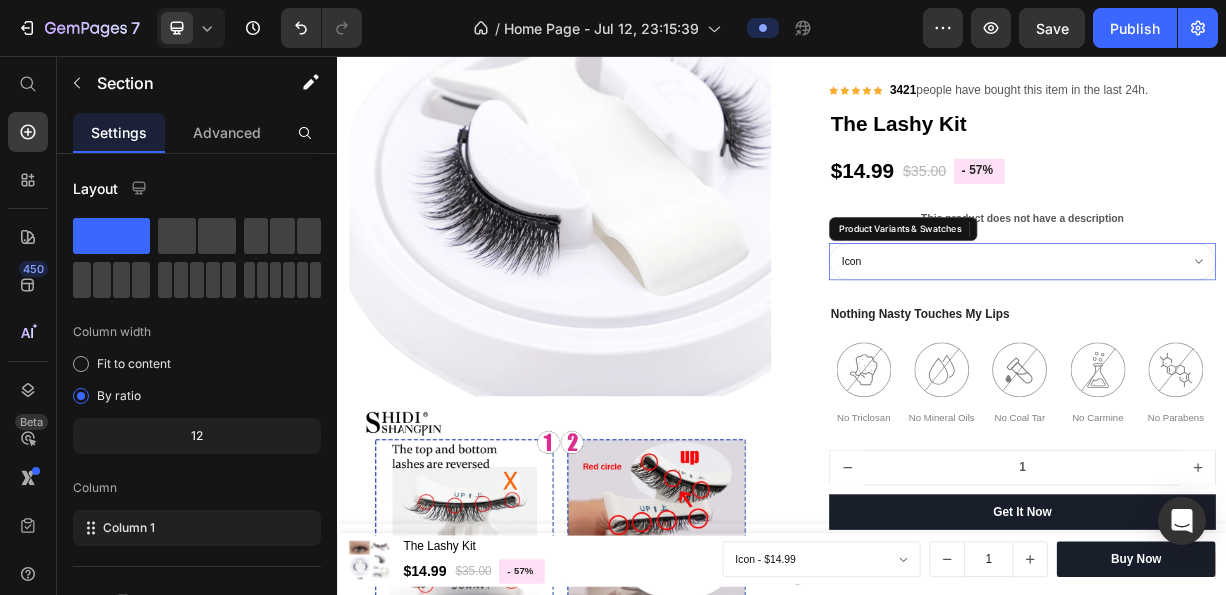 drag, startPoint x: 1146, startPoint y: 341, endPoint x: 1422, endPoint y: 355, distance: 276.35486 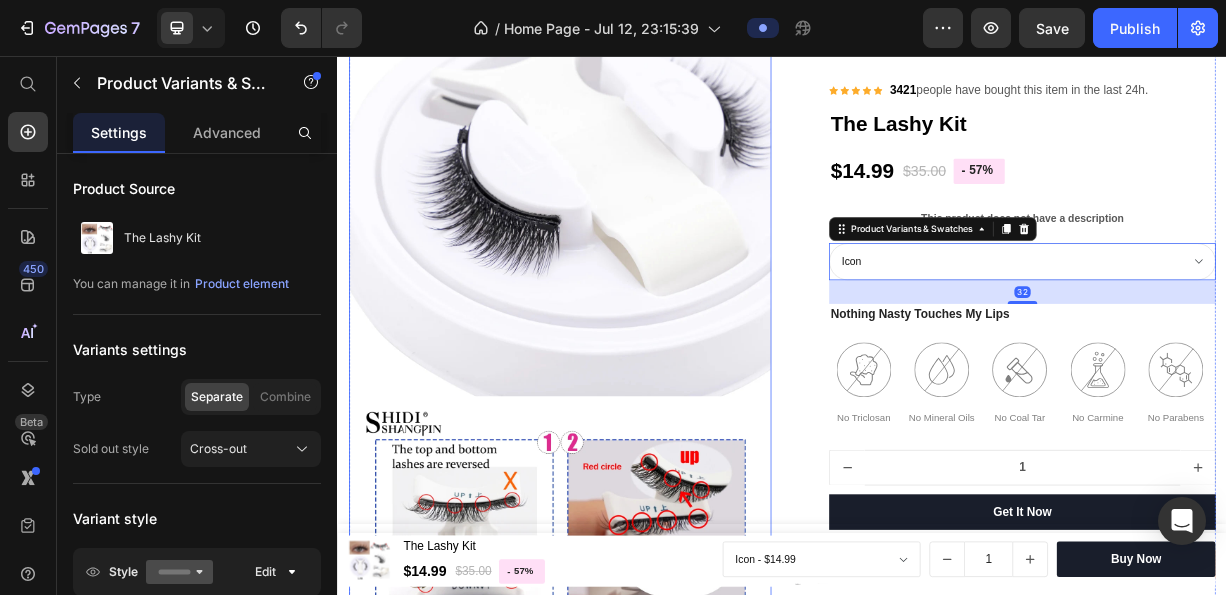 click at bounding box center [637, 230] 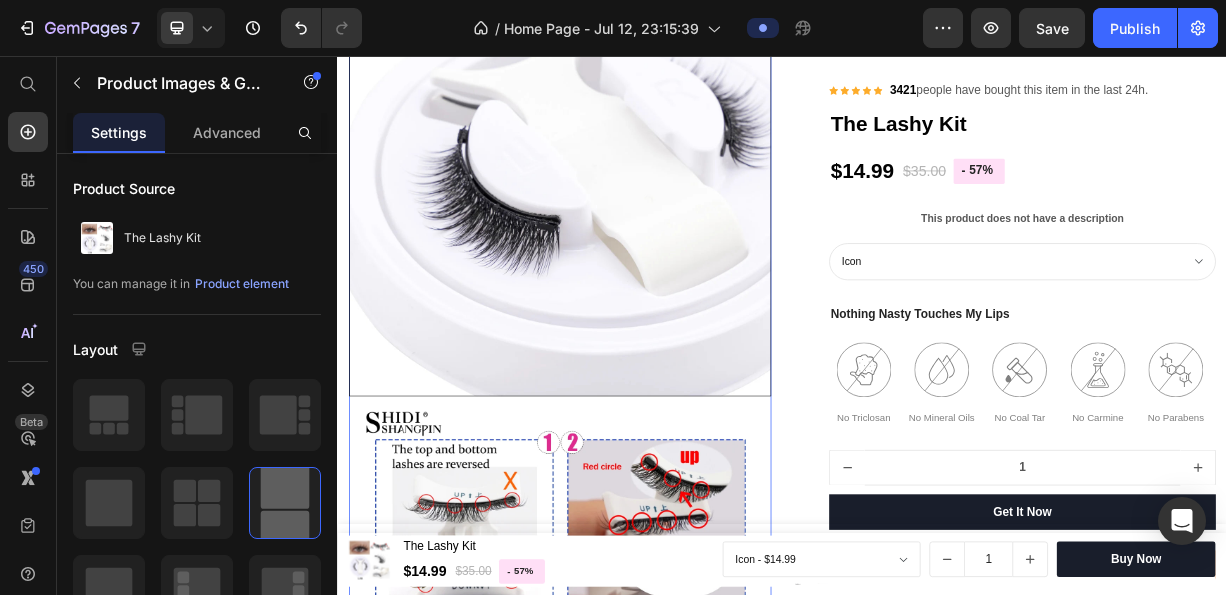 click on "Icon Aura Lowkey Idol Cloud" at bounding box center (1261, 333) 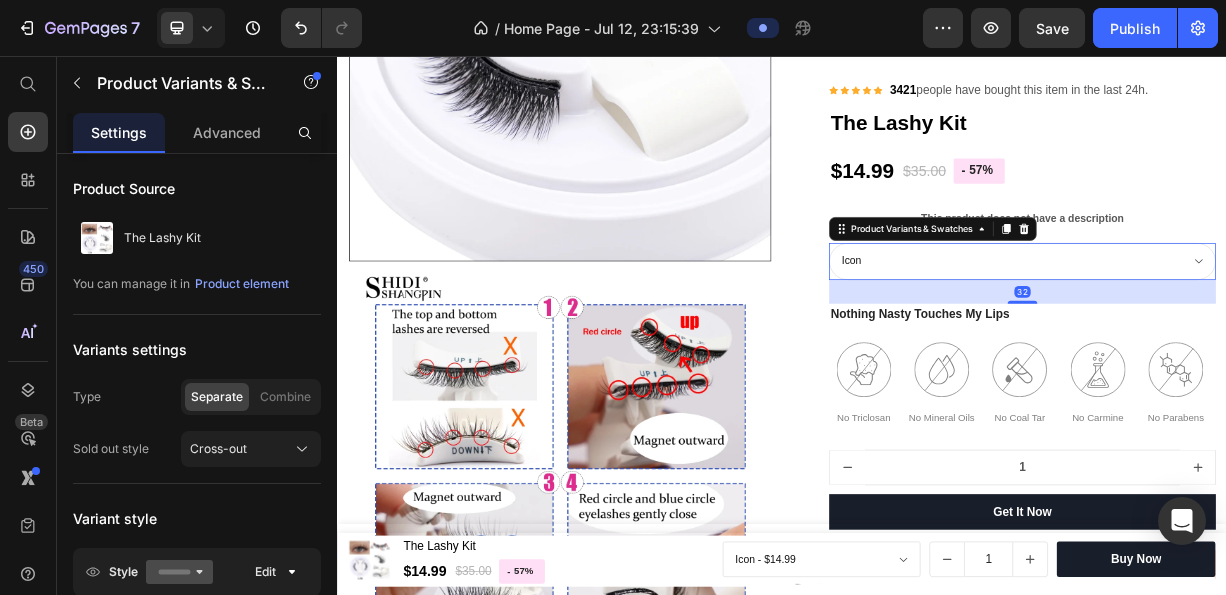 scroll, scrollTop: 4048, scrollLeft: 0, axis: vertical 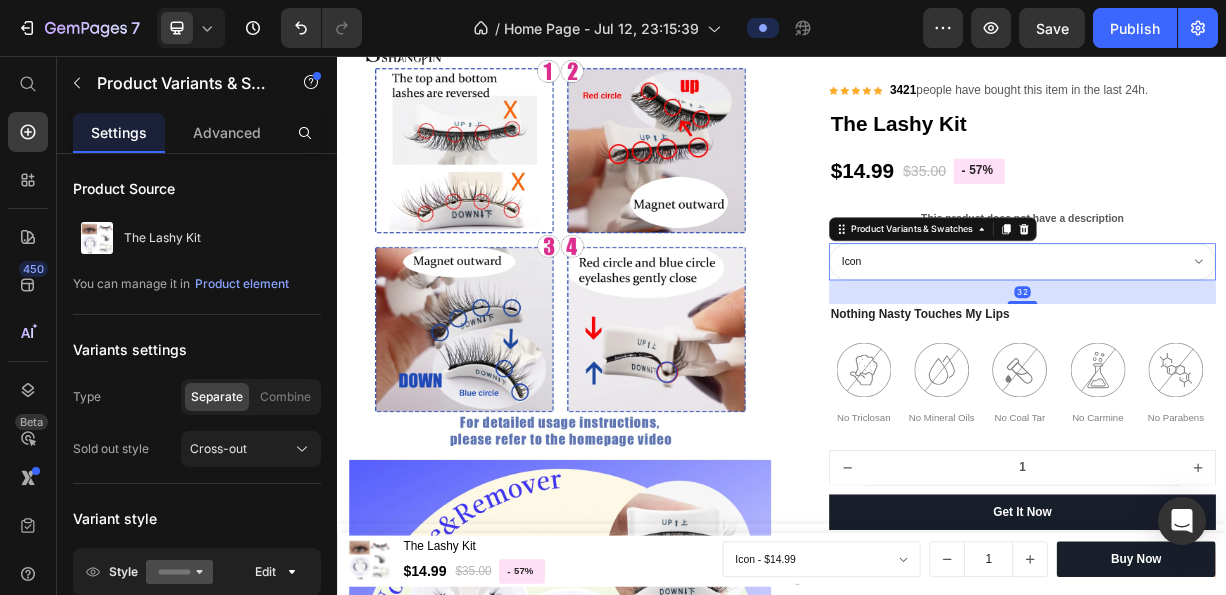 click on "Icon Aura Lowkey Idol Cloud" at bounding box center (1261, 333) 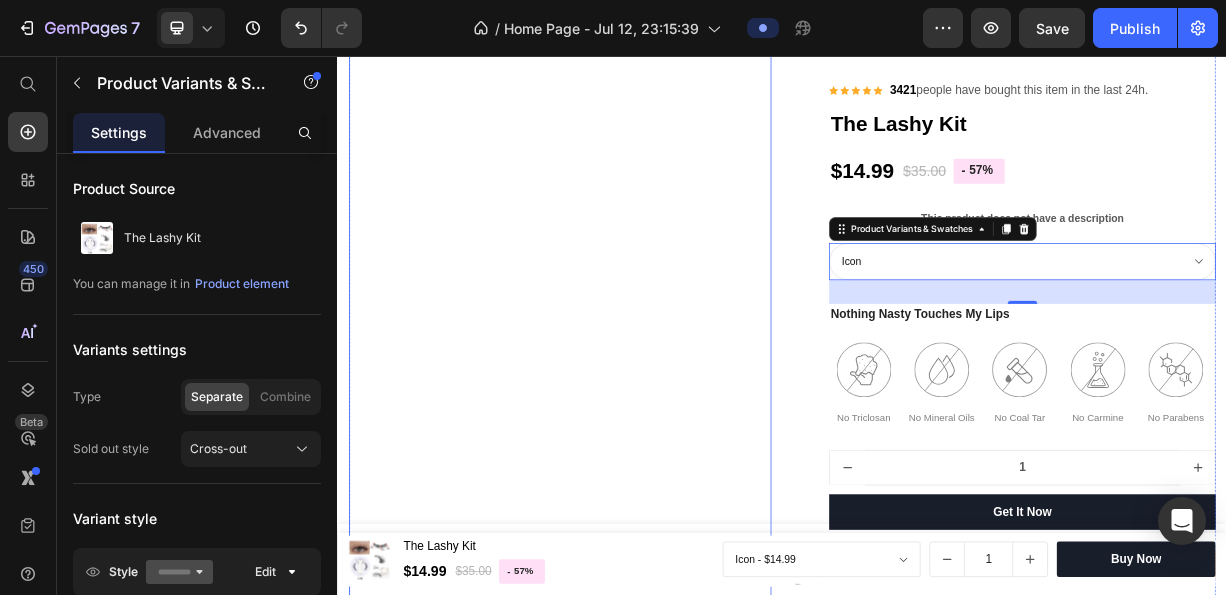 scroll, scrollTop: 19442, scrollLeft: 0, axis: vertical 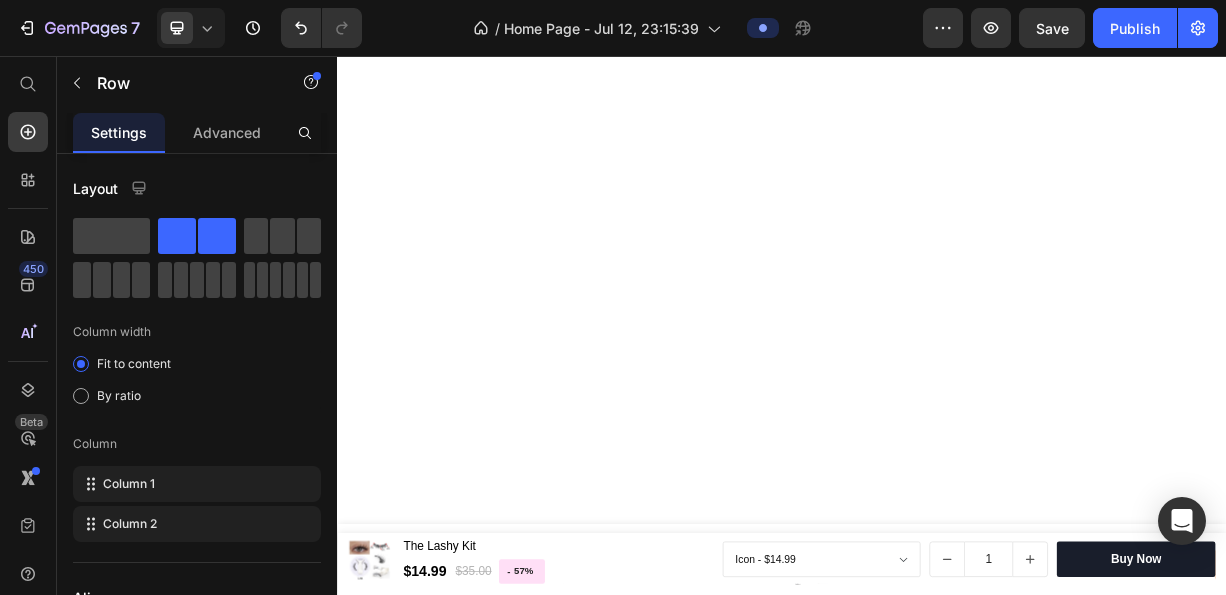click on "Hurry up! Sale  35% . Sale ends in: Text block 00 Days 07 Hrs 46 Mins 03 Secs Countdown Timer Row Product Images & Gallery The Lashy Kit Product Title $14.99 Product Price $35.00 Product Price Row Row 1 Product Quantity Buy Now Product Cart Button Row Product Sticky Product Images The Lashy Kit Product Title $14.99 Product Price $35.00 Product Price - 57% Product Tag Row Row Icon - $14.99  Aura - $14.99  Lowkey - $14.99  Idol - $14.99  Cloud - $14.99  Product Variants & Swatches 1 Product Quantity Buy Now Product Cart Button Row Product Sticky Video Row 1 Text block For the best application, prep your lips remove any dry flakes, and soften and smooth your lips. Text block Row 2 Text block Start by applying the lipstick to the center of your lips, and then work toward the outer corners. Text block Row Row Section 9 Image Free Delivery Text block from $250 Text block Row Image Full Refund Text block For free return Text block Row Image Online Payment Text block Secure Sytem Text block Row Image Online Support" at bounding box center (937, -7015) 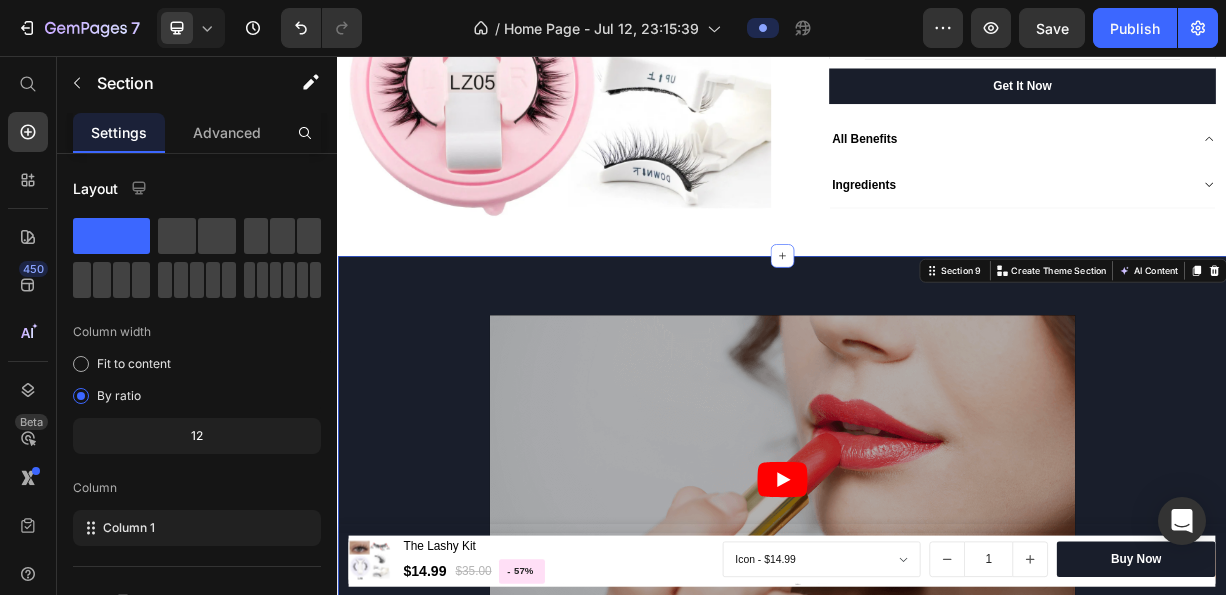 scroll, scrollTop: 20348, scrollLeft: 0, axis: vertical 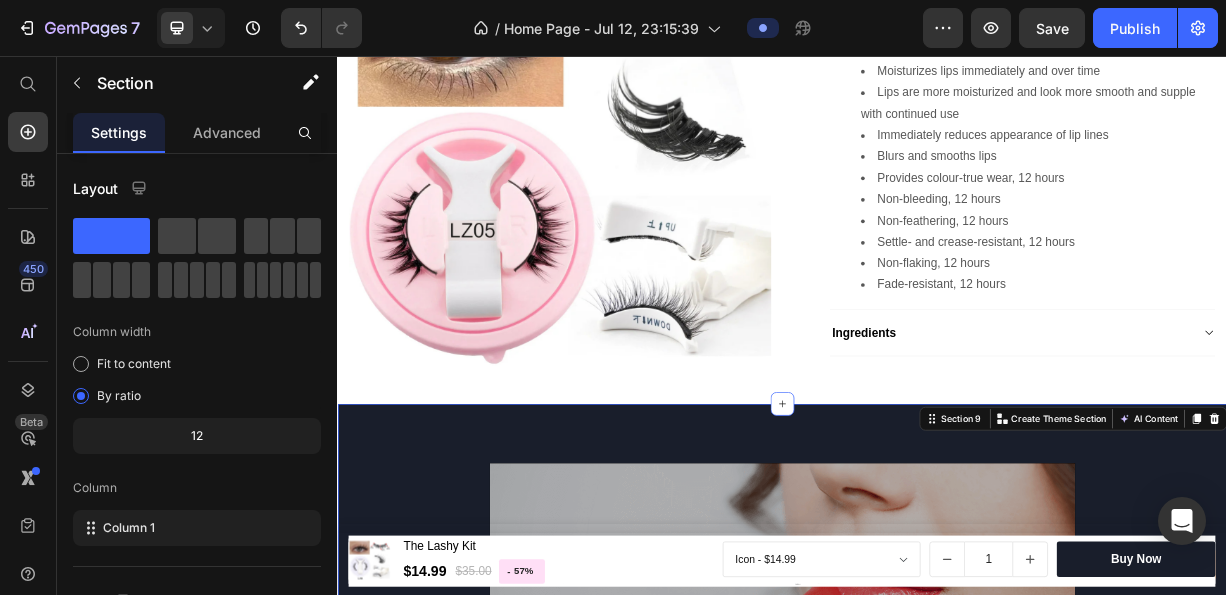 click 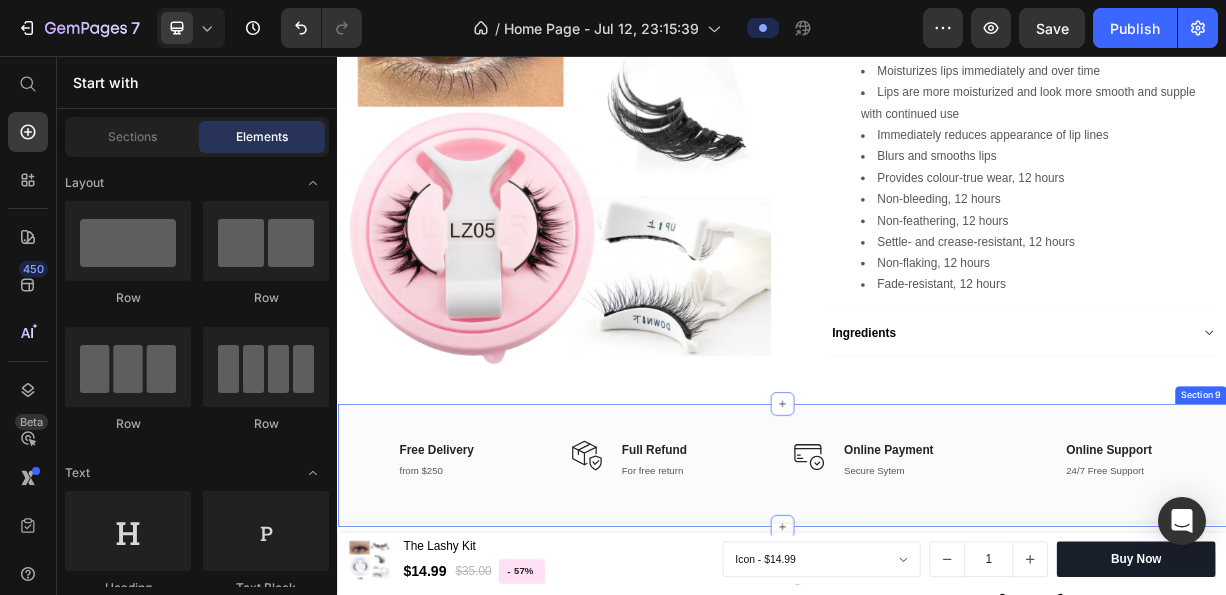 click on "Image Free Delivery Text block from $250 Text block Row Image Full Refund Text block For free return Text block Row Image Online Payment Text block Secure Sytem Text block Row Image Online Support Text block 24/7 Free Support Text block Row Row Section 9" at bounding box center (937, 608) 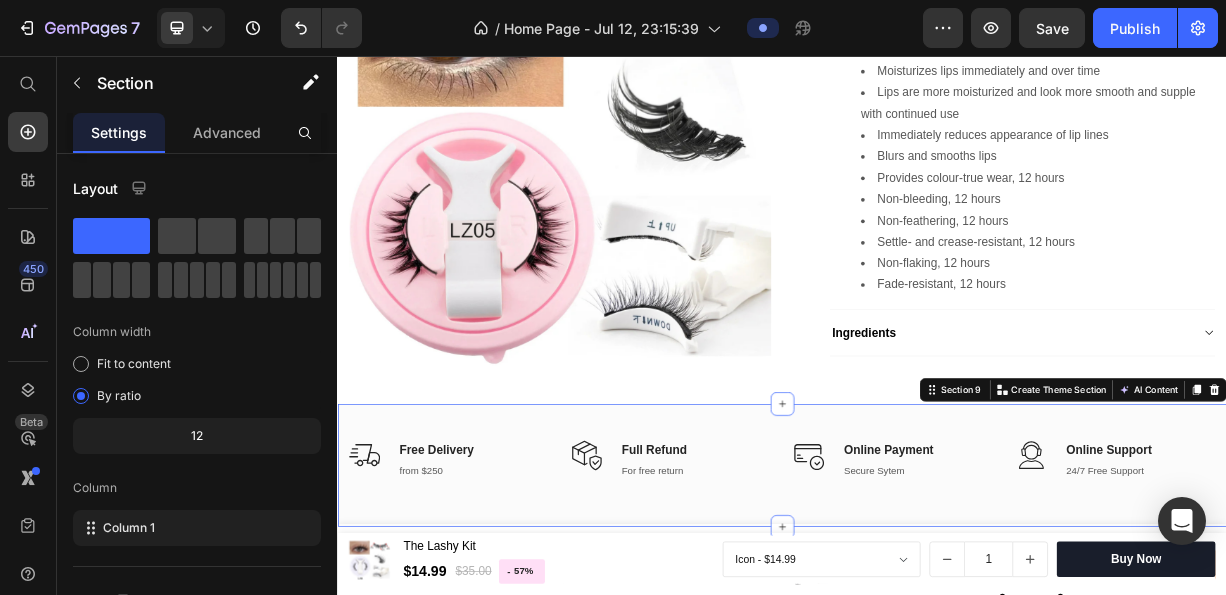 click 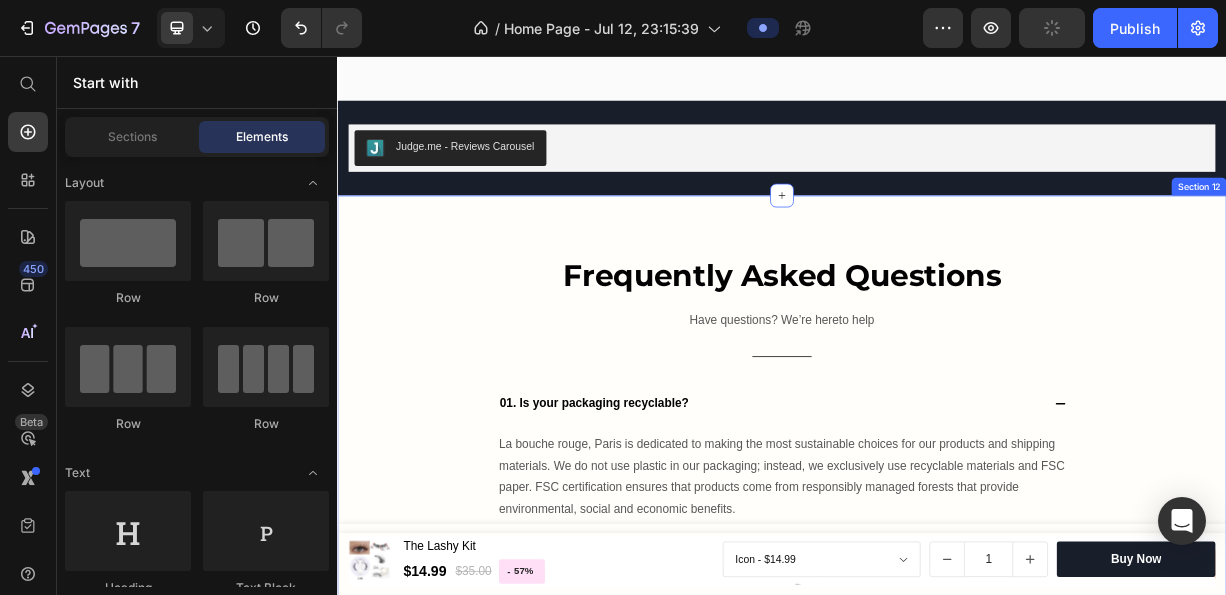 scroll, scrollTop: 22448, scrollLeft: 0, axis: vertical 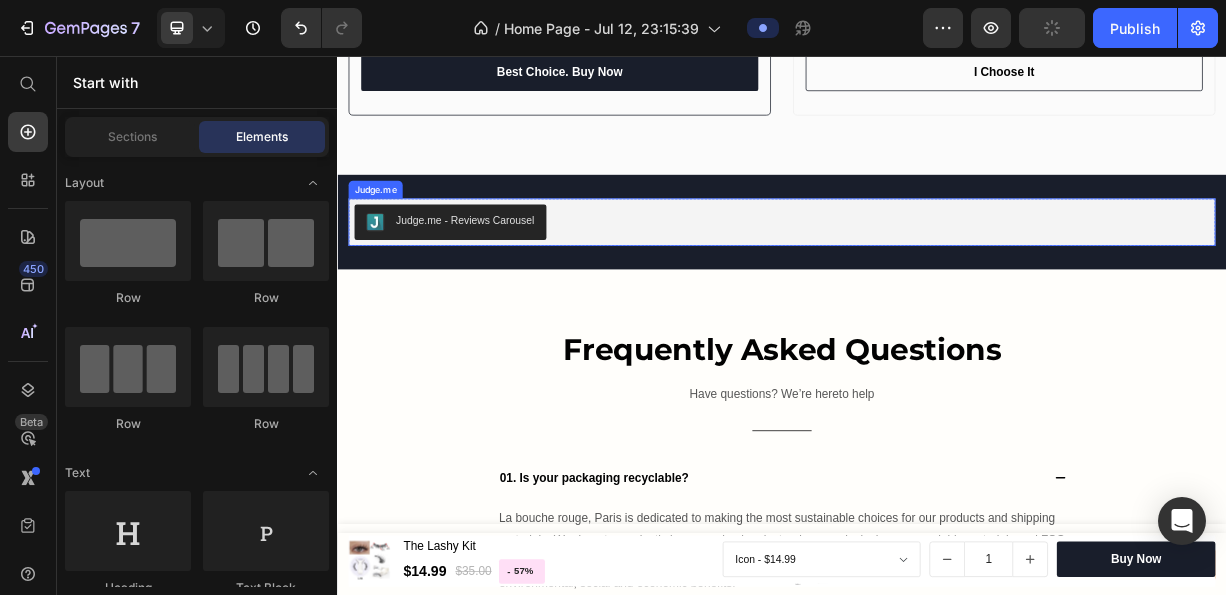 click on "Judge.me - Reviews Carousel Judge.me Product Section 11" at bounding box center (937, 280) 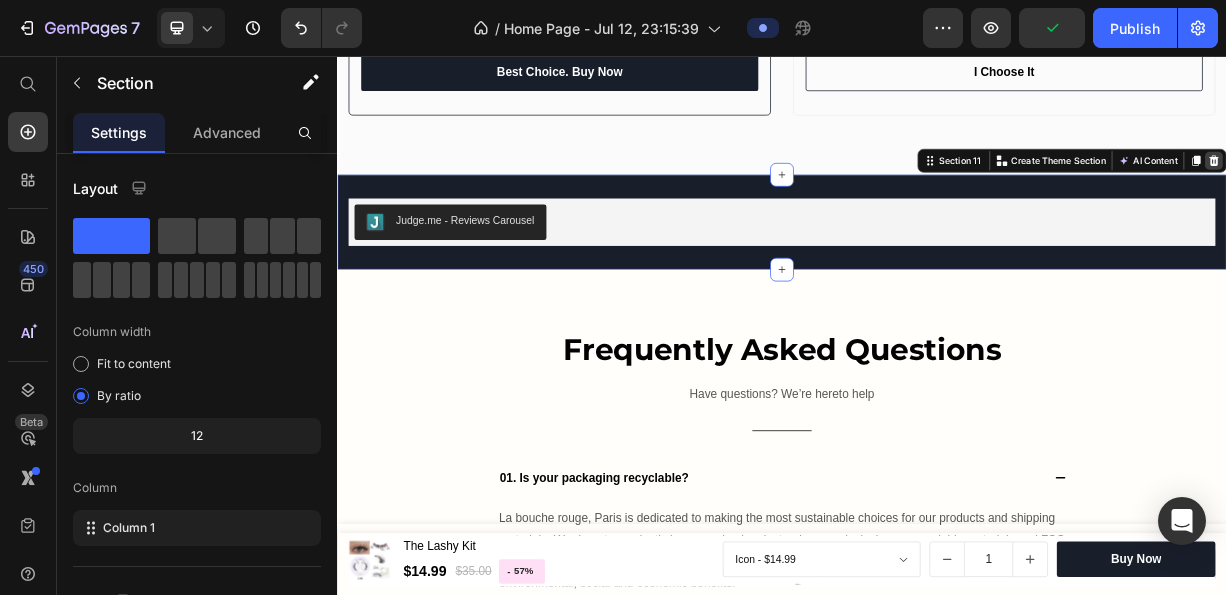 click 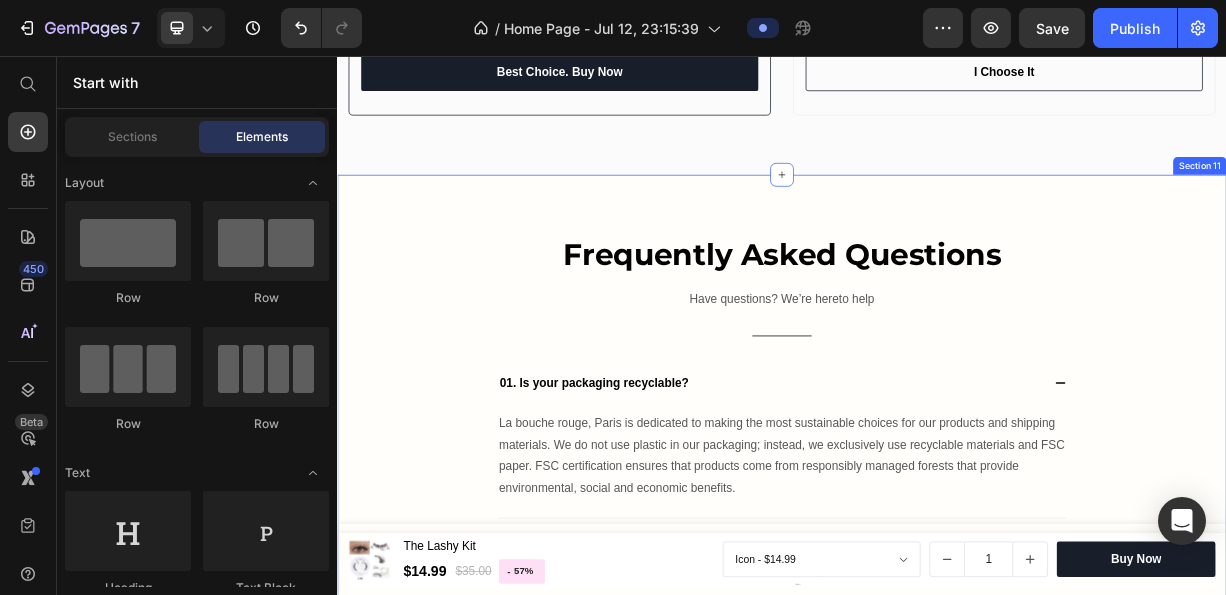 click on "Frequently Asked Questions Heading Have questions? We’re hereto help Text block                Title Line Row 01. Is your packaging recyclable? La bouche rouge, Paris is dedicated to making the most sustainable choices for our products and shipping materials. We do not use plastic in our packaging; instead, we exclusively use recyclable materials and FSC paper. FSC certification ensures that products come from responsibly managed forests that provide environmental, social and economic benefits. Text block 02. The bullet of my lipstick has imperfections, what should I do? 03. What are microplastics, and why are they a problem? 04. Are your formulas vegan? 05. What are your formulas formulated without? Accordion Row Section 11" at bounding box center [937, 654] 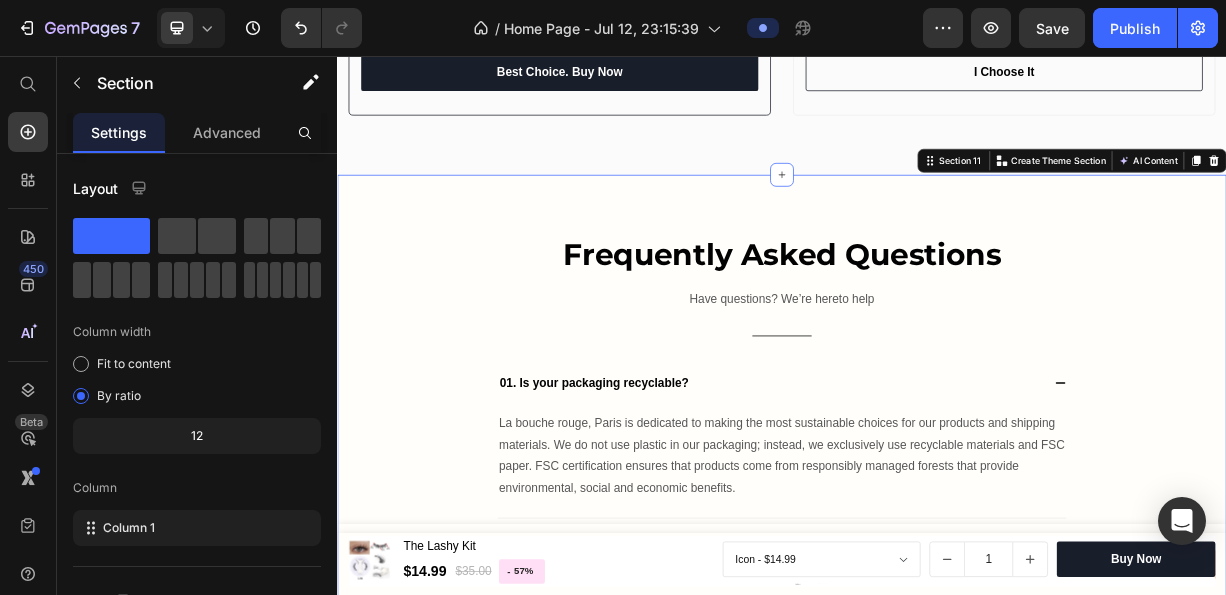 click 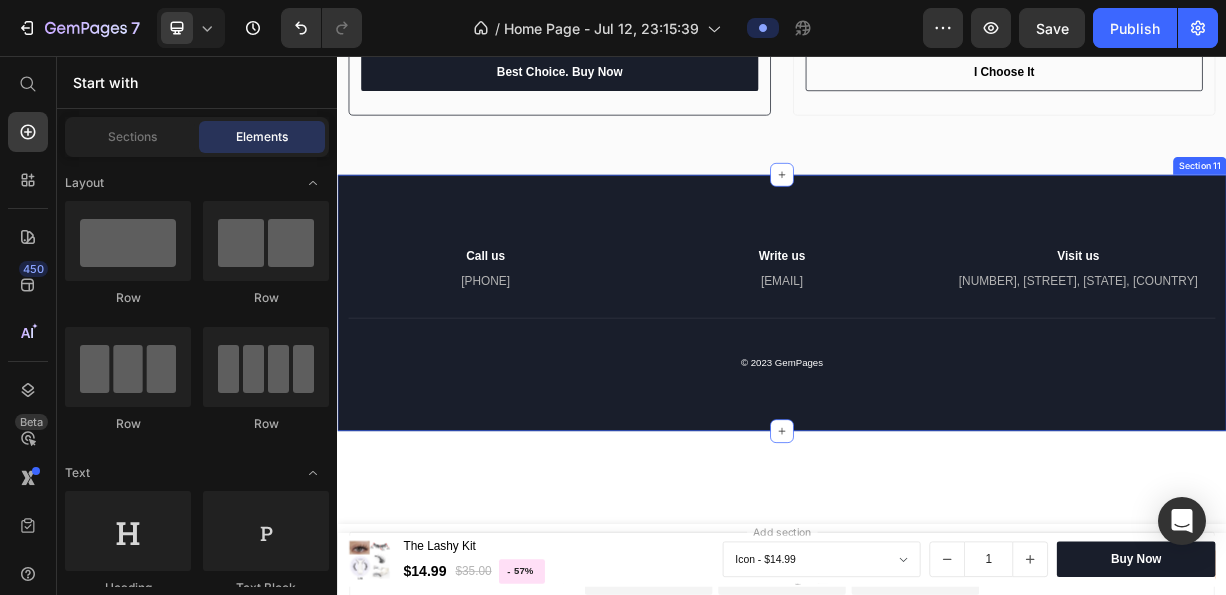 click on "Image Call us Text block 800-345-678 Text block Image Write us Text block gemtech@gmail.com Text block Image Visit us Text block 672, Jack Road, NY, USA Text block Row                Title Line Image Image Image Image Image Icon List Hoz © 2023 GemPages Text block Row Section 11" at bounding box center (937, 421) 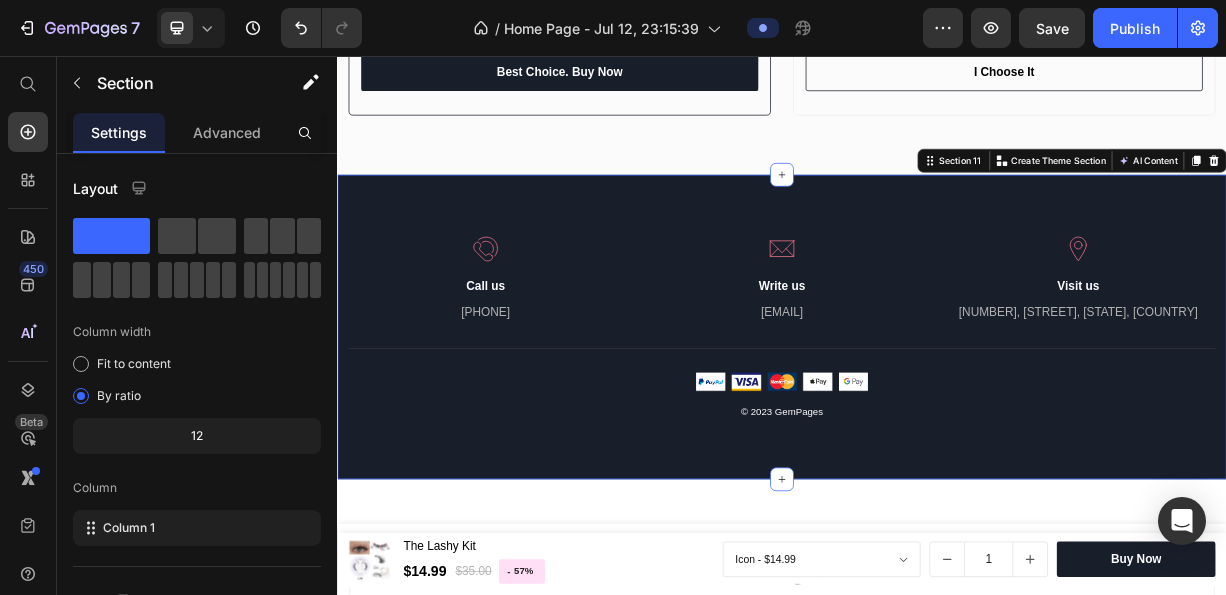 click on "Section 11   You can create reusable sections Create Theme Section AI Content Write with GemAI What would you like to describe here? Tone and Voice Persuasive Product The Lashy Kit Show more Generate" at bounding box center [1328, 197] 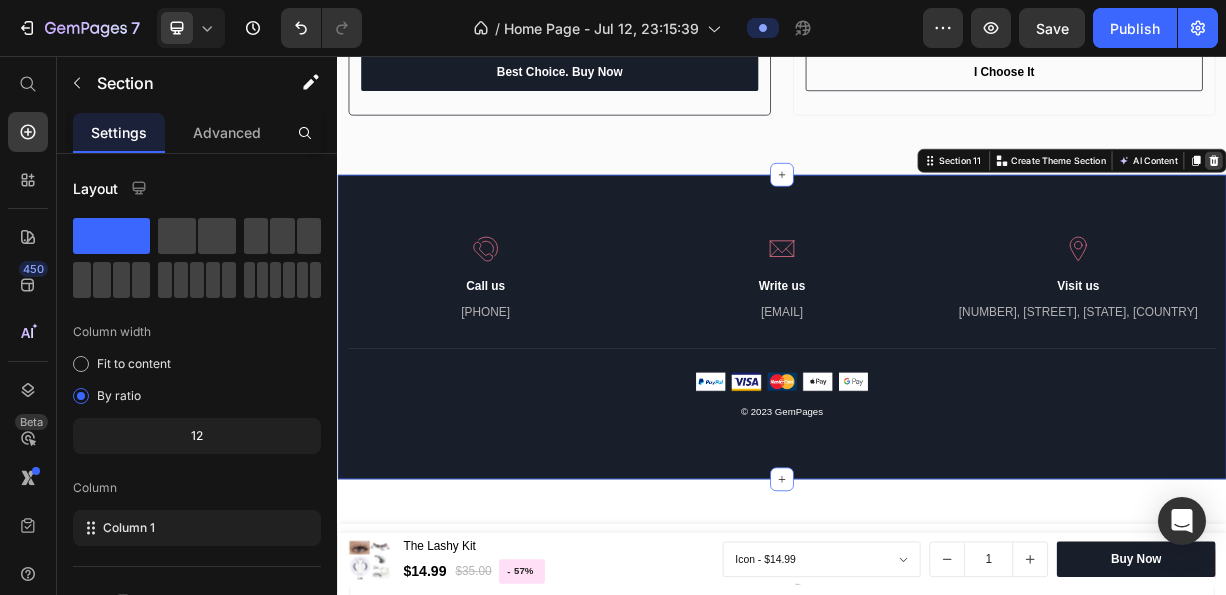 click 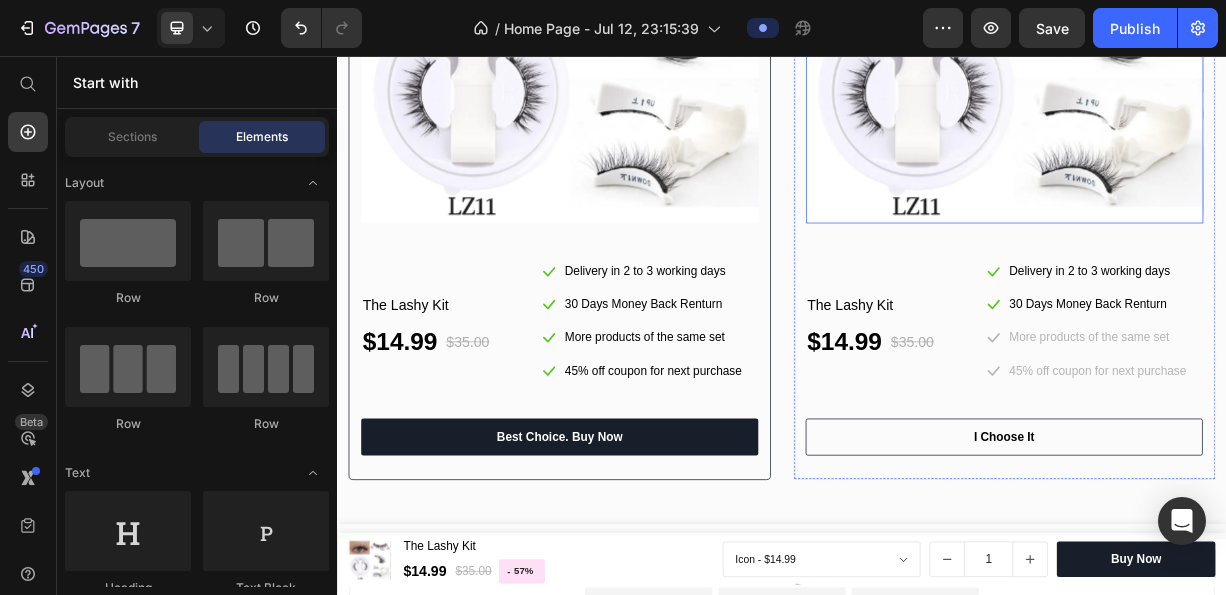 scroll, scrollTop: 21059, scrollLeft: 0, axis: vertical 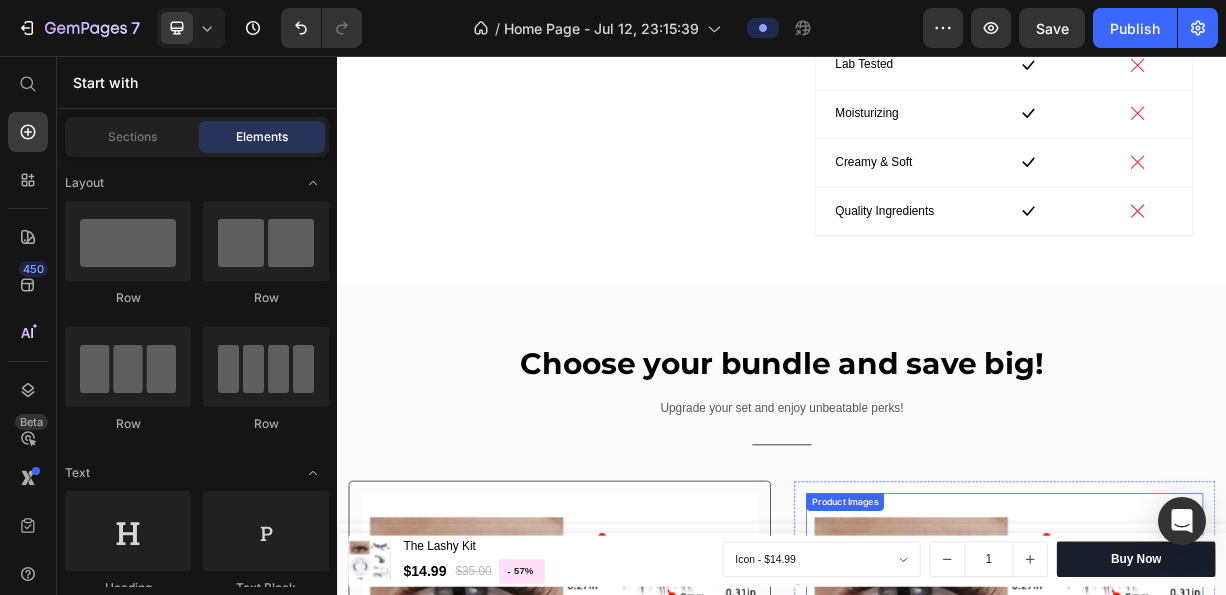 click on "Choose your bundle and save big! Heading Upgrade your set and enjoy unbeatable perks! Text block                Title Line Row
Product Images The Lashy Kit Product Title $14.99 Price $35.00 Price Row                Icon Delivery in 2 to 3 working days Text block                Icon 30 Days Money Back Renturn Text block                Icon More products of the same set Text block                Icon 45% off coupon for next purchase Text block Icon List Row Best Choice. Buy Now Product Cart Button Product
Product Images The Lashy Kit Product Title $14.99 Price $35.00 Price Row                Icon Delivery in 2 to 3 working days Text block                Icon 30 Days Money Back Renturn Text block                Icon More products of the same set Text block                Icon 45% off coupon for next purchase Text block Icon List Row I Choose It Product Cart Button Product Row Section 10" at bounding box center (937, 985) 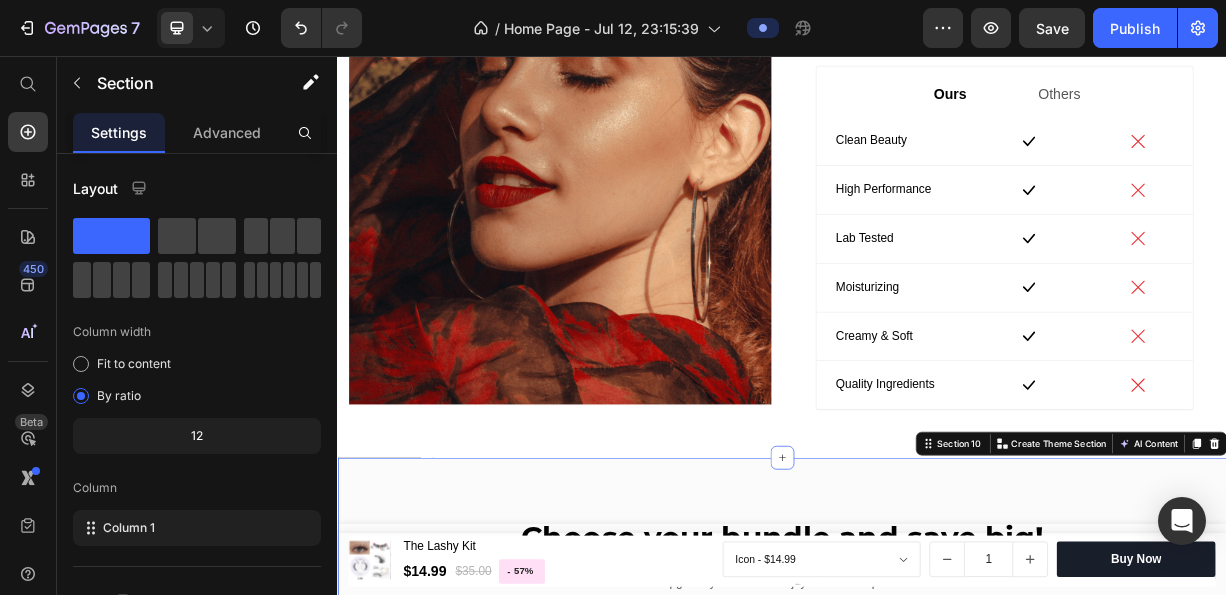 click on "Choose your bundle and save big! Heading Upgrade your set and enjoy unbeatable perks! Text block                Title Line Row
Product Images The Lashy Kit Product Title $14.99 Price $35.00 Price Row                Icon Delivery in 2 to 3 working days Text block                Icon 30 Days Money Back Renturn Text block                Icon More products of the same set Text block                Icon 45% off coupon for next purchase Text block Icon List Row Best Choice. Buy Now Product Cart Button Product
Product Images The Lashy Kit Product Title $14.99 Price $35.00 Price Row                Icon Delivery in 2 to 3 working days Text block                Icon 30 Days Money Back Renturn Text block                Icon More products of the same set Text block                Icon 45% off coupon for next purchase Text block Icon List Row I Choose It Product Cart Button Product Row Section 10   Create Theme Section Product" at bounding box center (937, 1220) 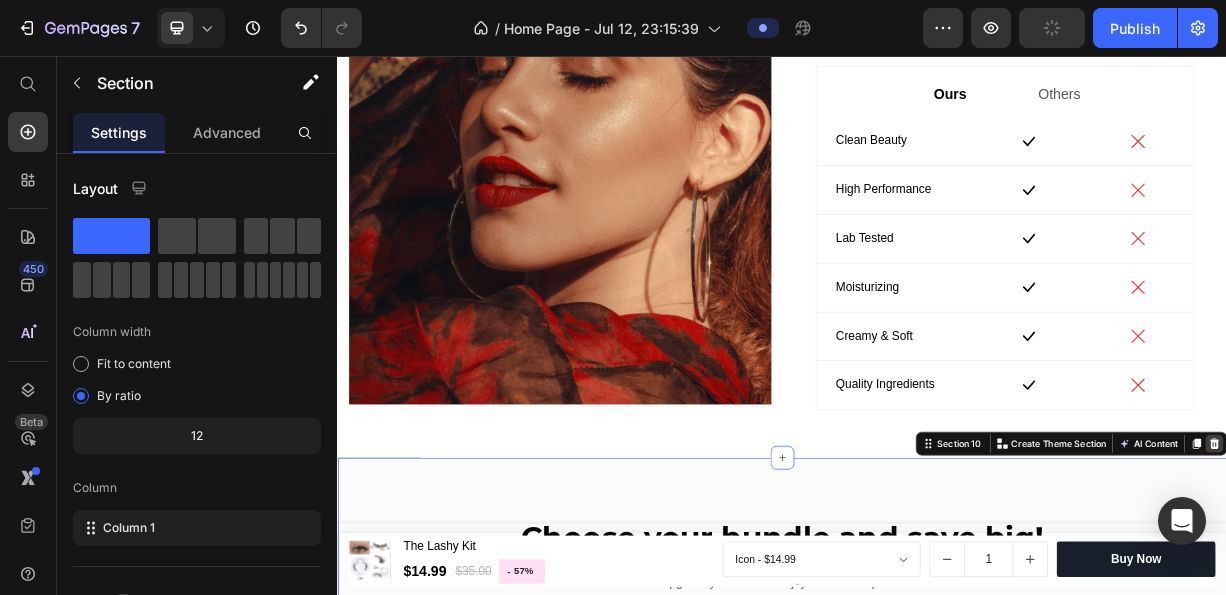 click on "Section 10   You can create reusable sections Create Theme Section AI Content Write with GemAI What would you like to describe here? Tone and Voice Persuasive Product The Lashy Kit Show more Generate" at bounding box center [1327, 579] 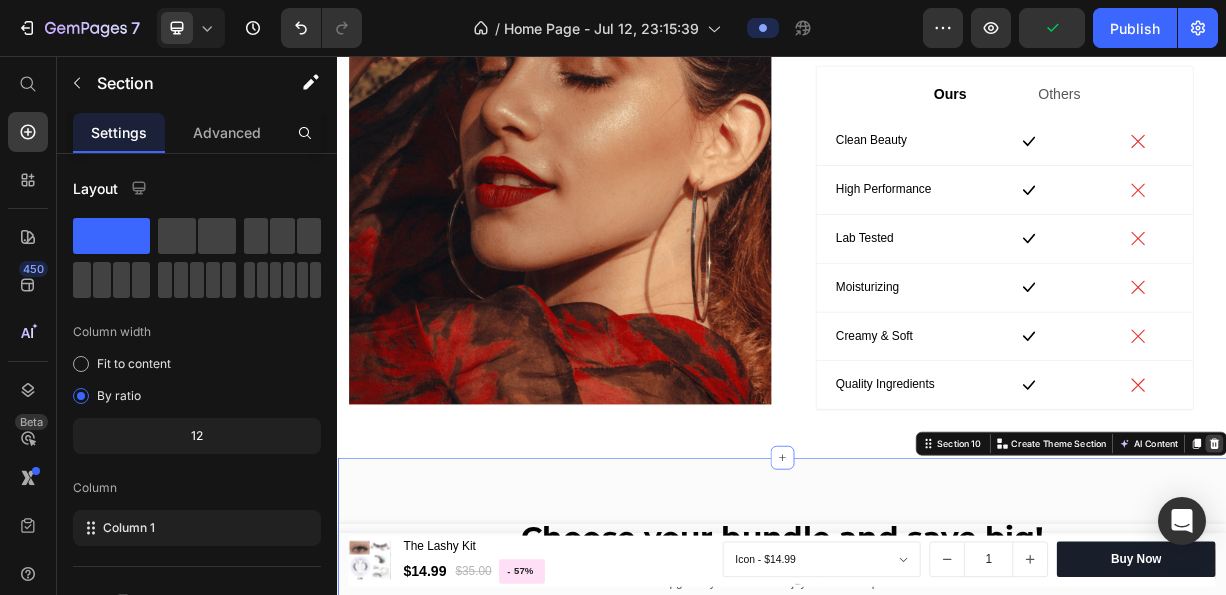 click 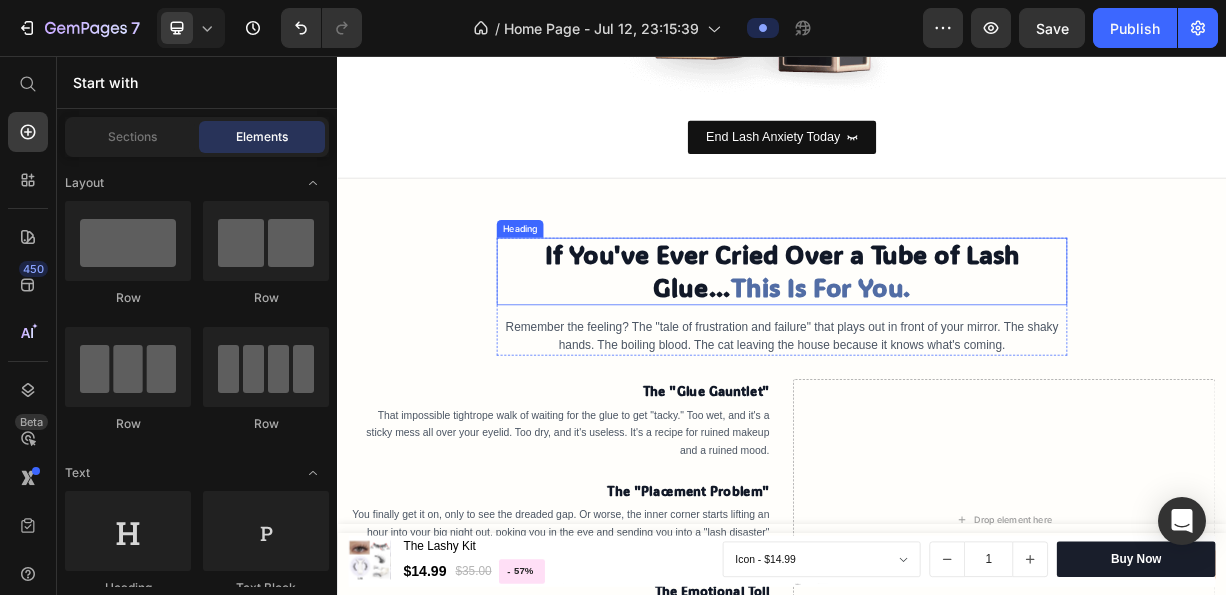 scroll, scrollTop: 600, scrollLeft: 0, axis: vertical 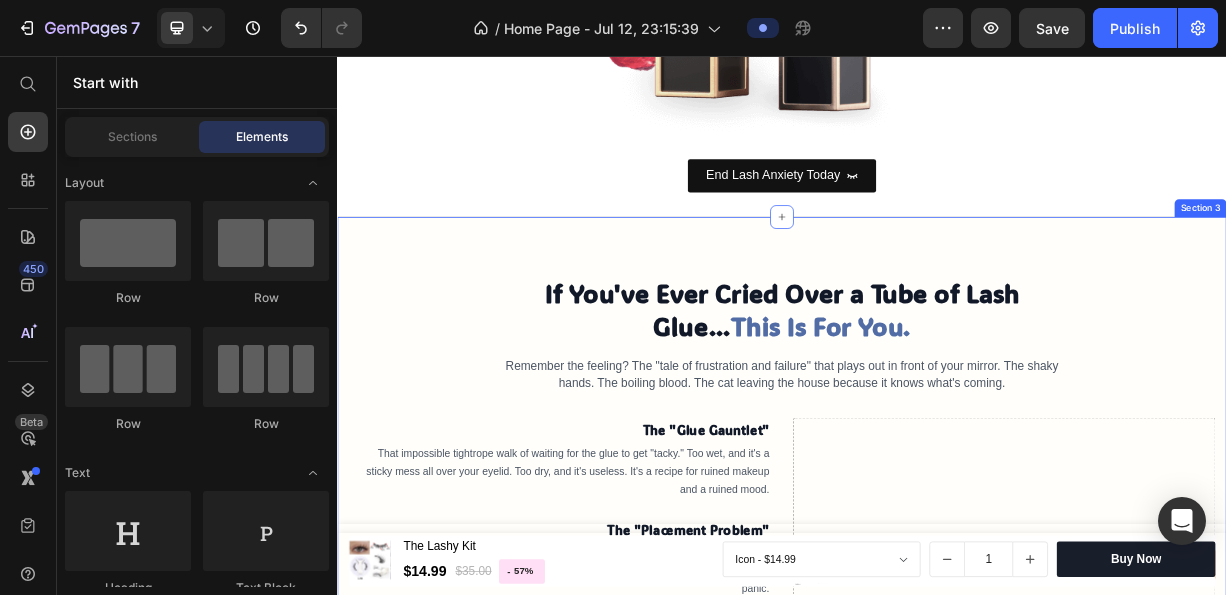 click on "If You've Ever Cried Over a Tube of Lash Glue...  This Is For You. Heading Remember the feeling? The "tale of frustration and failure" that plays out in front of your mirror. The shaky hands. The boiling blood. The cat leaving the house because it knows what's coming. Text block Row The "Glue Gauntlet" Text block That impossible tightrope walk of waiting for the glue to get "tacky." Too wet, and it's a sticky mess all over your eyelid. Too dry, and it's useless. It's a recipe for ruined makeup and a ruined mood. Text block The "Placement Problem" Text block You finally get it on, only to see the dreaded gap. Or worse, the inner corner starts lifting an hour into your big night out, poking you in the eye and sending you into a "lash disaster" panic. Text block The Emotional Toll Text block It's not just about lashes. It's about feeling "frustrated and overwhelmed" until you break down, vowing you're "scared to try again." You've wasted time, money, and emotional energy. Text block
Row Heading" at bounding box center [937, 636] 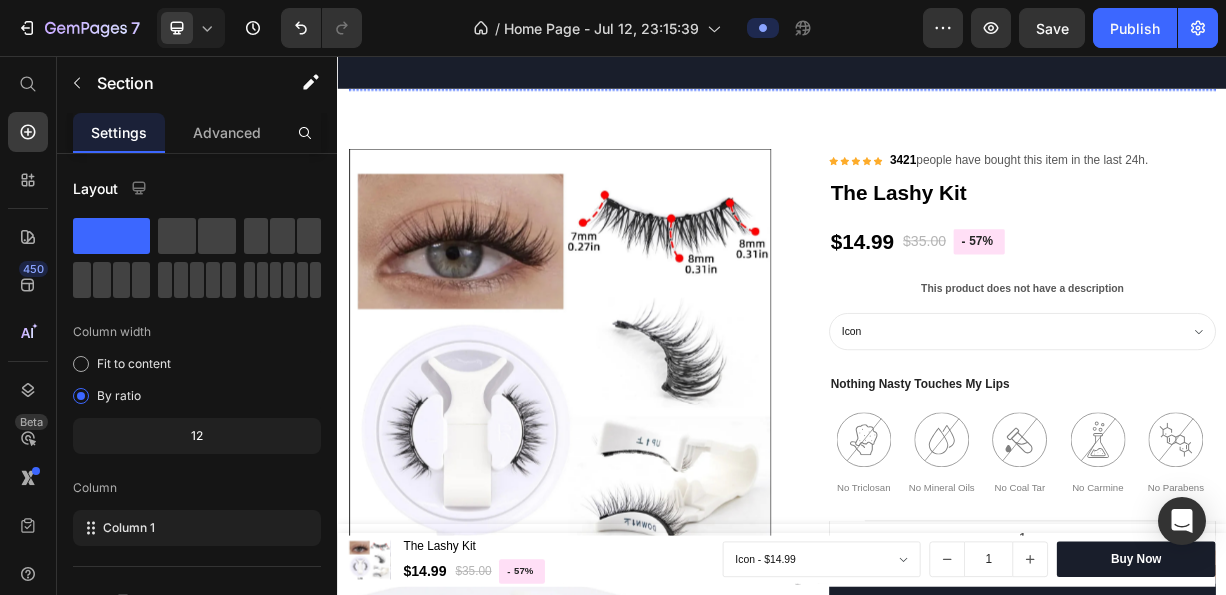 scroll, scrollTop: 2000, scrollLeft: 0, axis: vertical 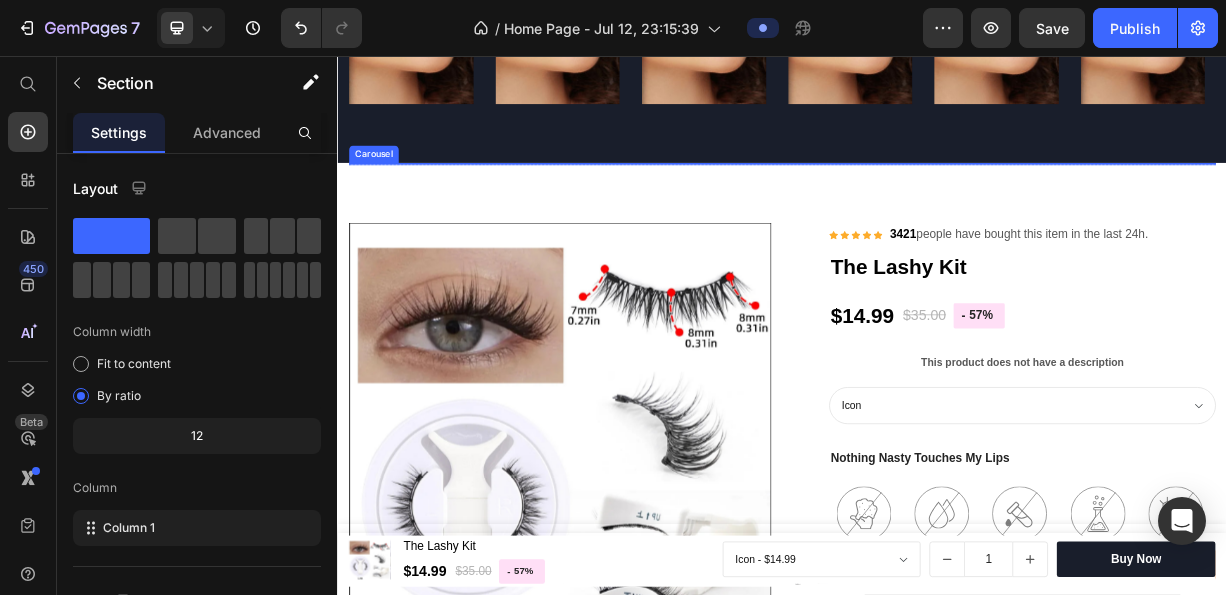 click on "Image Image Image Image" at bounding box center (937, 200) 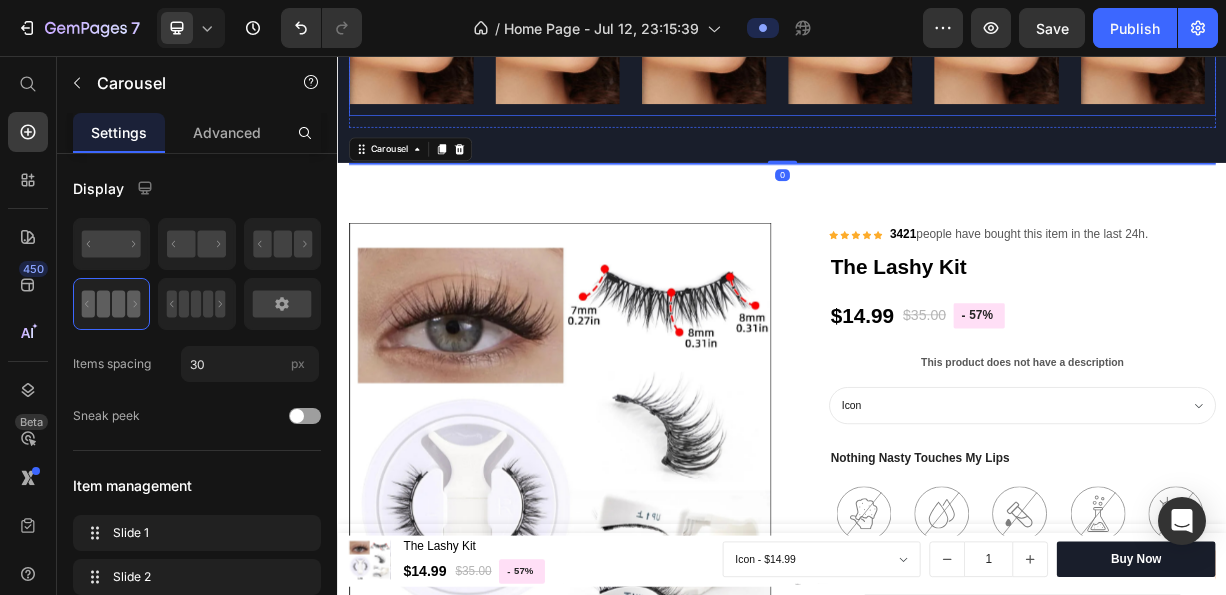 scroll, scrollTop: 1800, scrollLeft: 0, axis: vertical 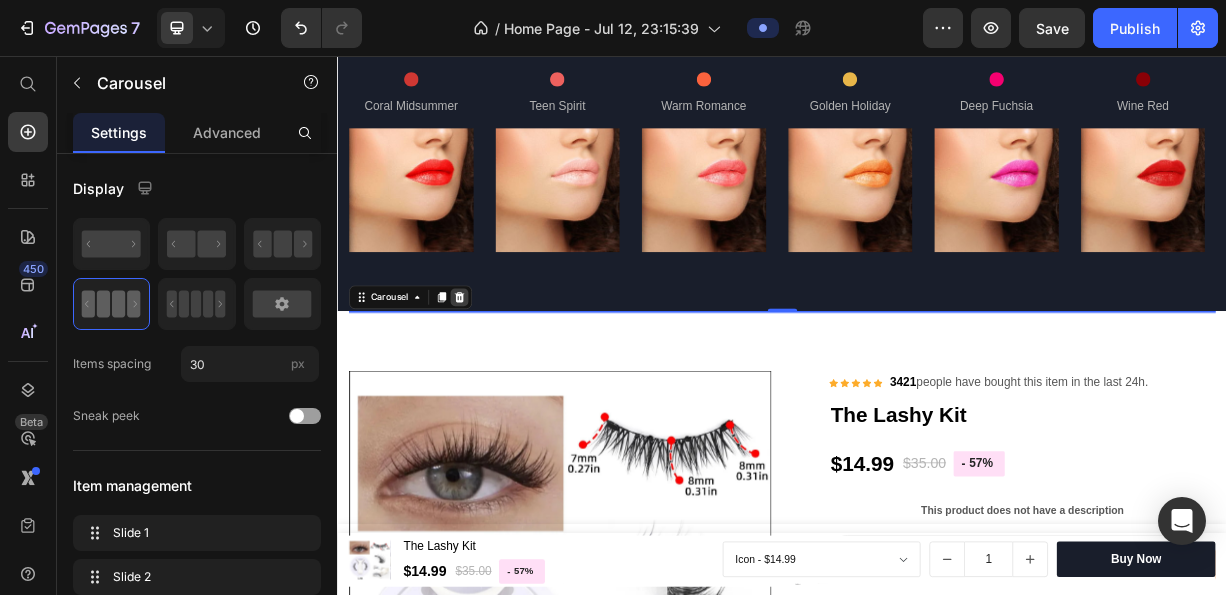click 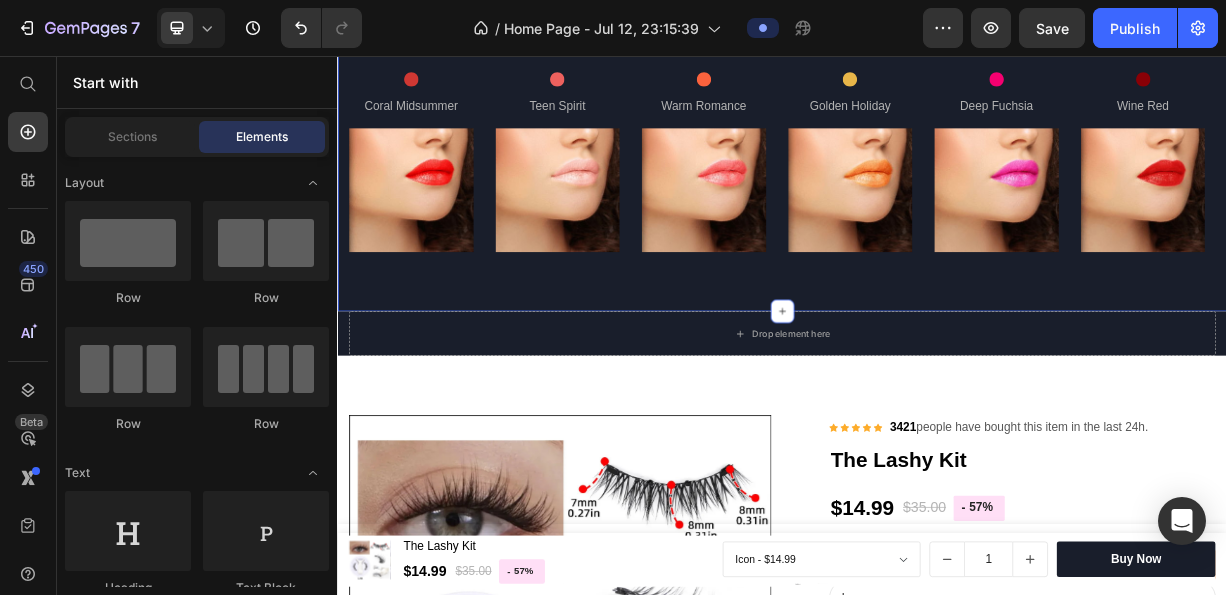 click on "Play & Create Text block Beauty on your lips  Heading                Title Line The newly updated line features all must-haves, everything is clean, vegan, and cruelty-free, with ingredients that are good for your lips. The new formula has 8-hour wear and lasting color but is super comfortable on the lips. Text block Row
Icon Coral Midsummer Text block Image
Icon Teen Spirit Text block Image
Icon Warm Romance Text block Image
Icon Golden Holiday Text block Image
Icon Deep Fuchsia Text block Image
Icon Wine Red Text block Image
Icon Queen Rose Text block Image
Icon Candy Kiss Text block Image Carousel Row Section 6" at bounding box center (937, 100) 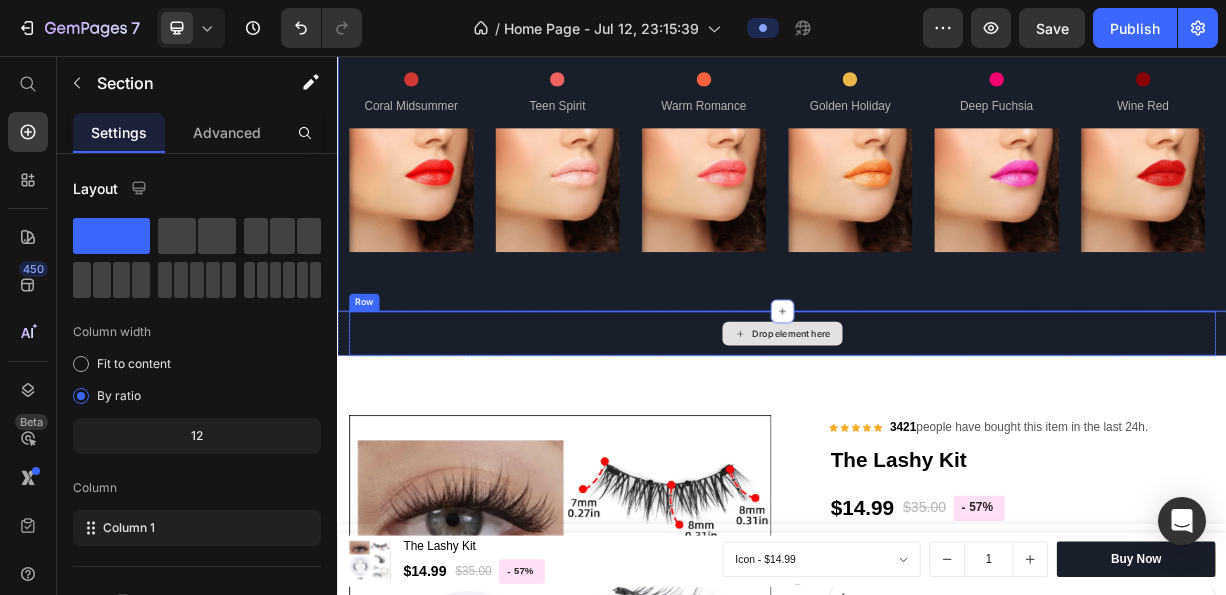 click on "Drop element here" at bounding box center (937, 430) 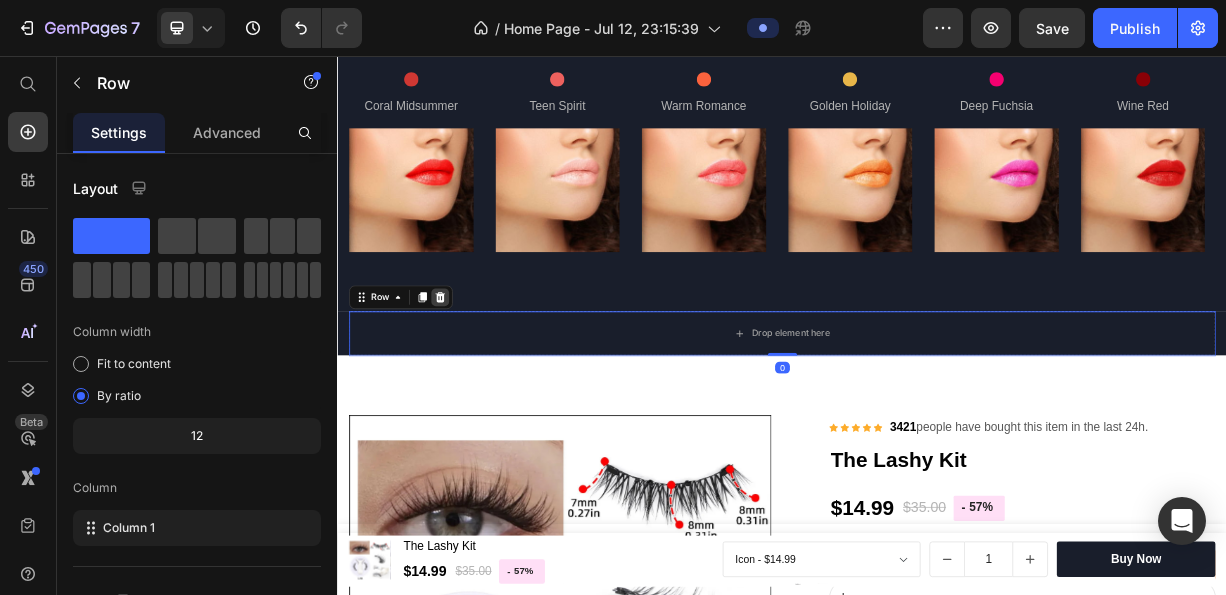 click 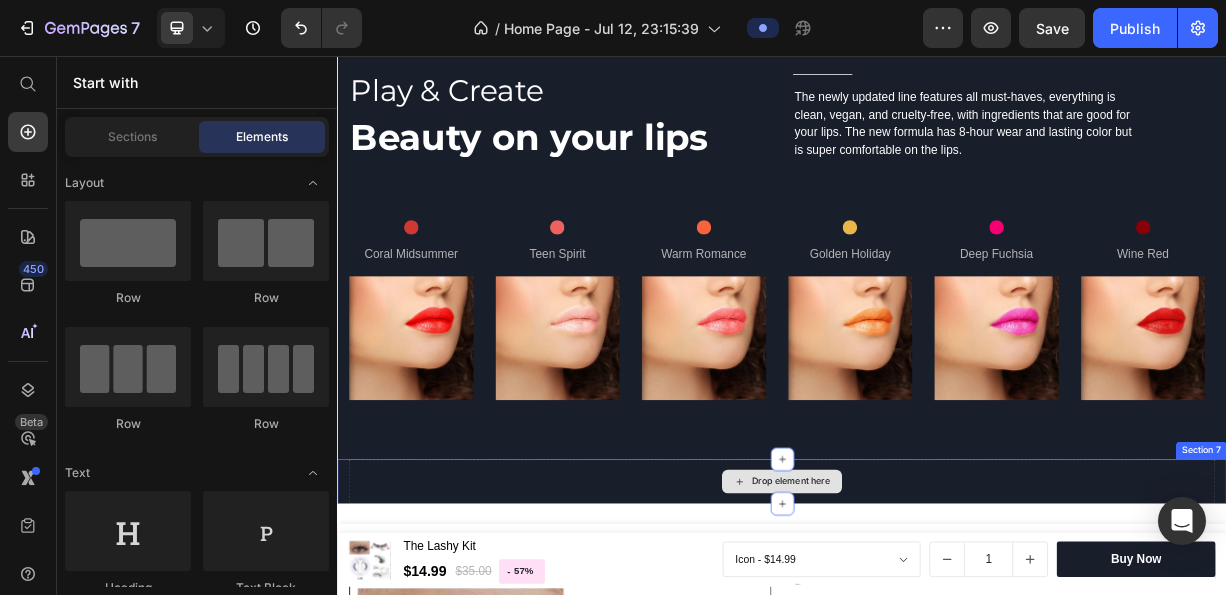 scroll, scrollTop: 1700, scrollLeft: 0, axis: vertical 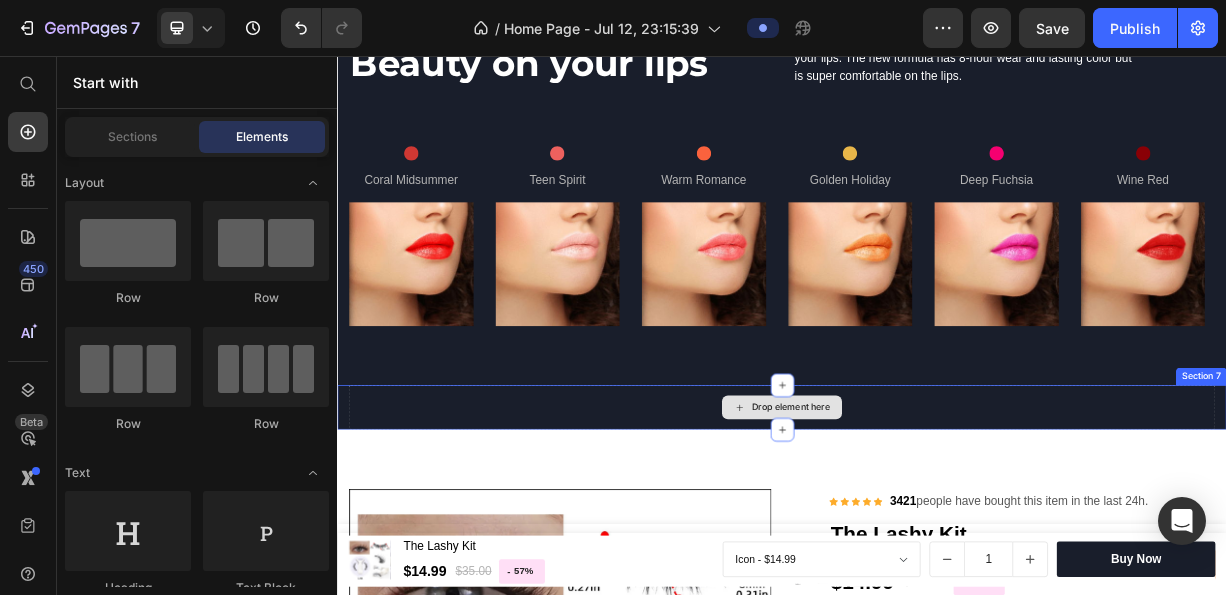 click on "Drop element here" at bounding box center [937, 530] 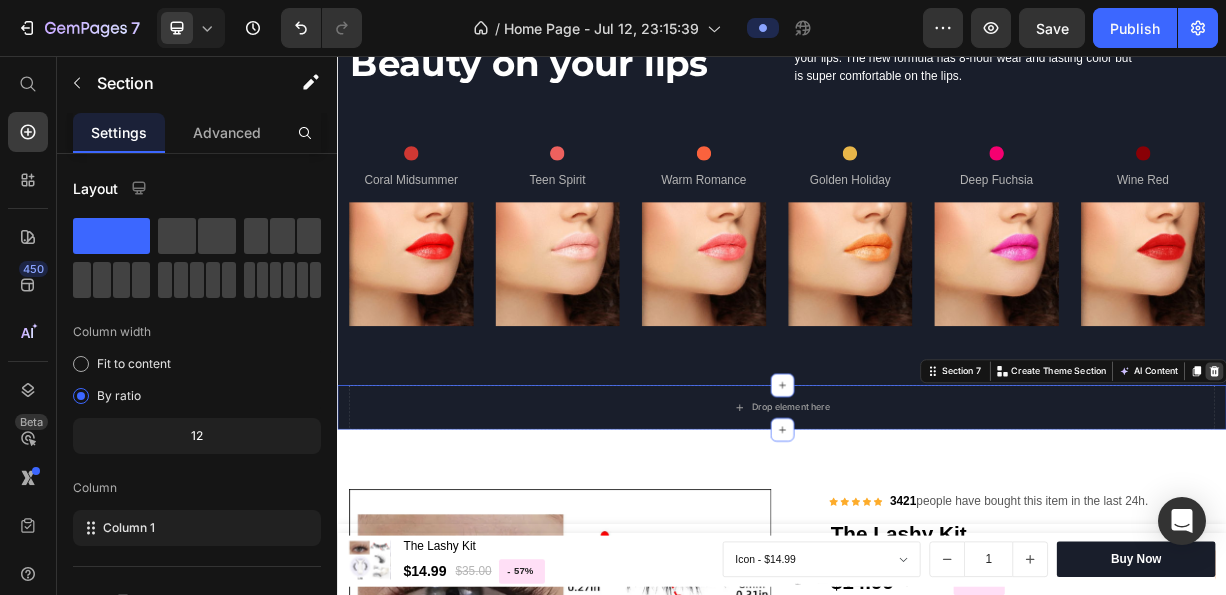 click 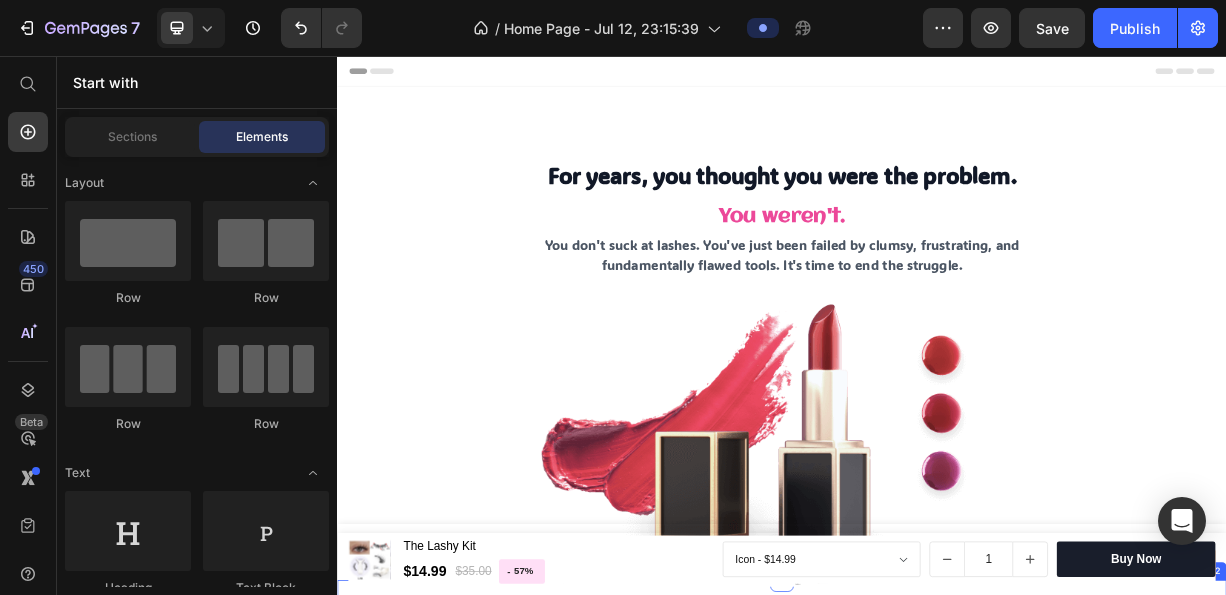 scroll, scrollTop: 400, scrollLeft: 0, axis: vertical 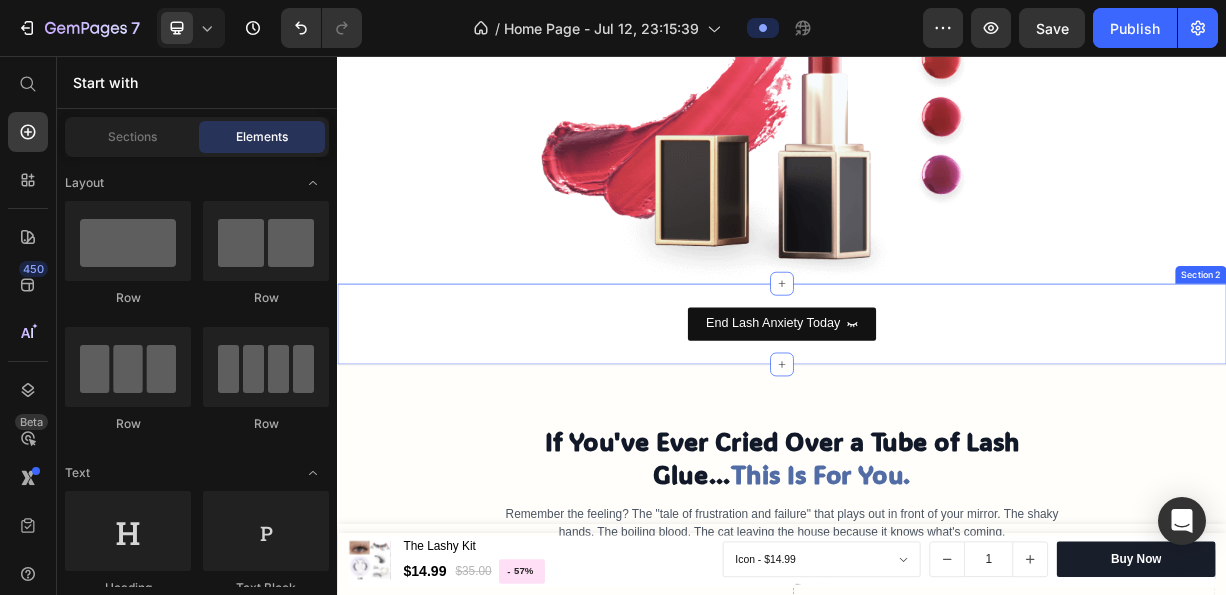 click at bounding box center (937, 170) 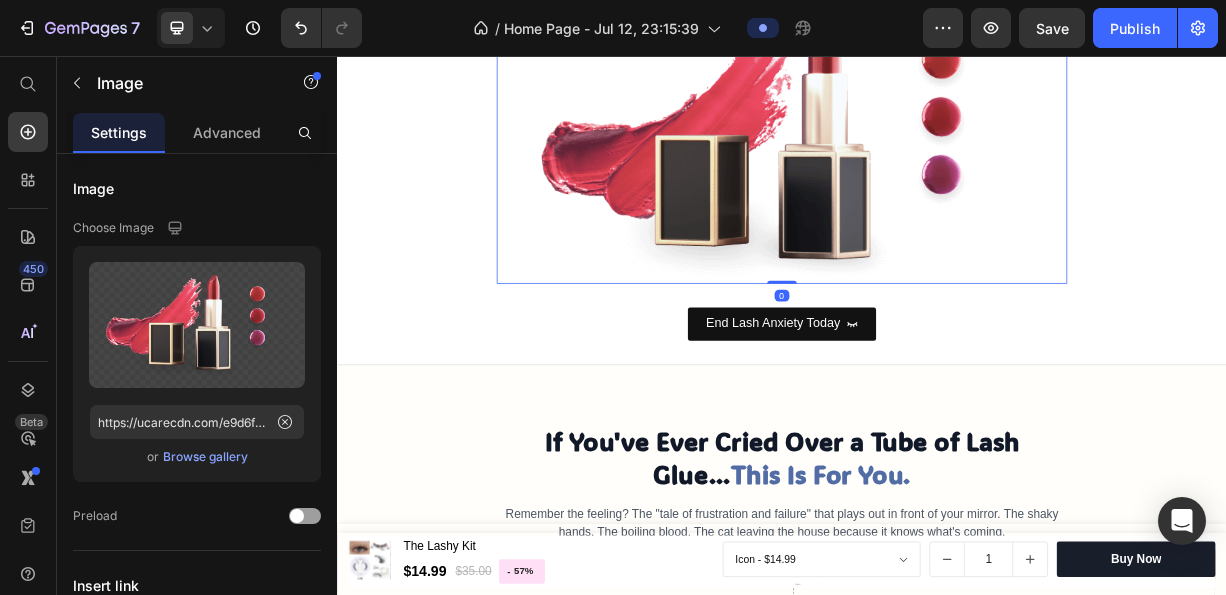 scroll, scrollTop: 500, scrollLeft: 0, axis: vertical 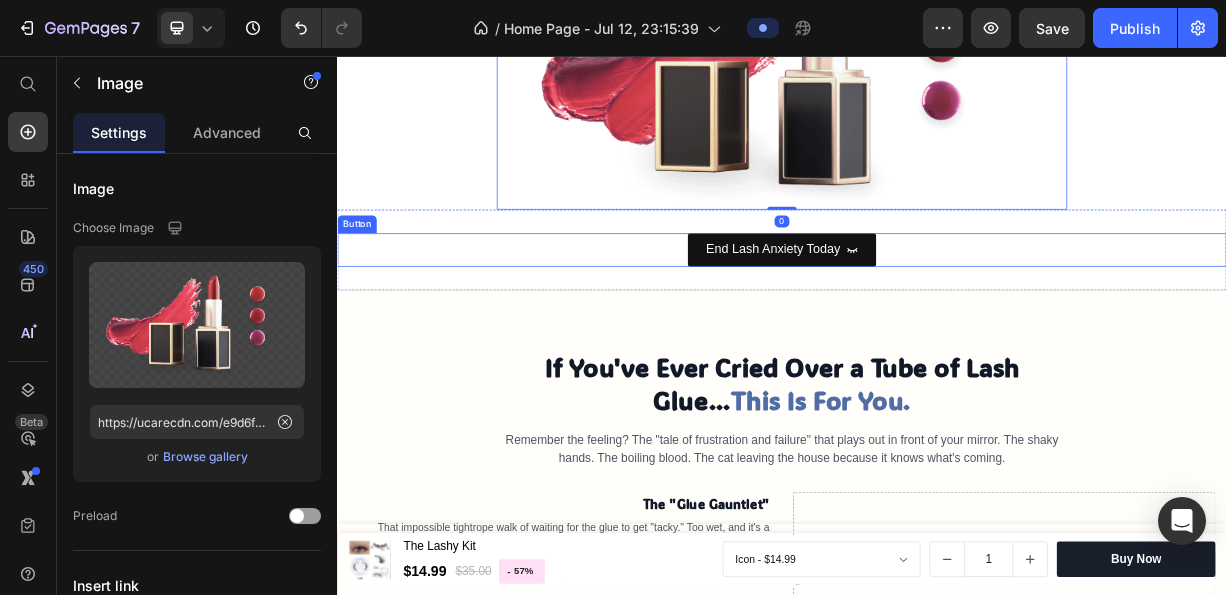 click on "End Lash Anxiety Today Button" at bounding box center (937, 317) 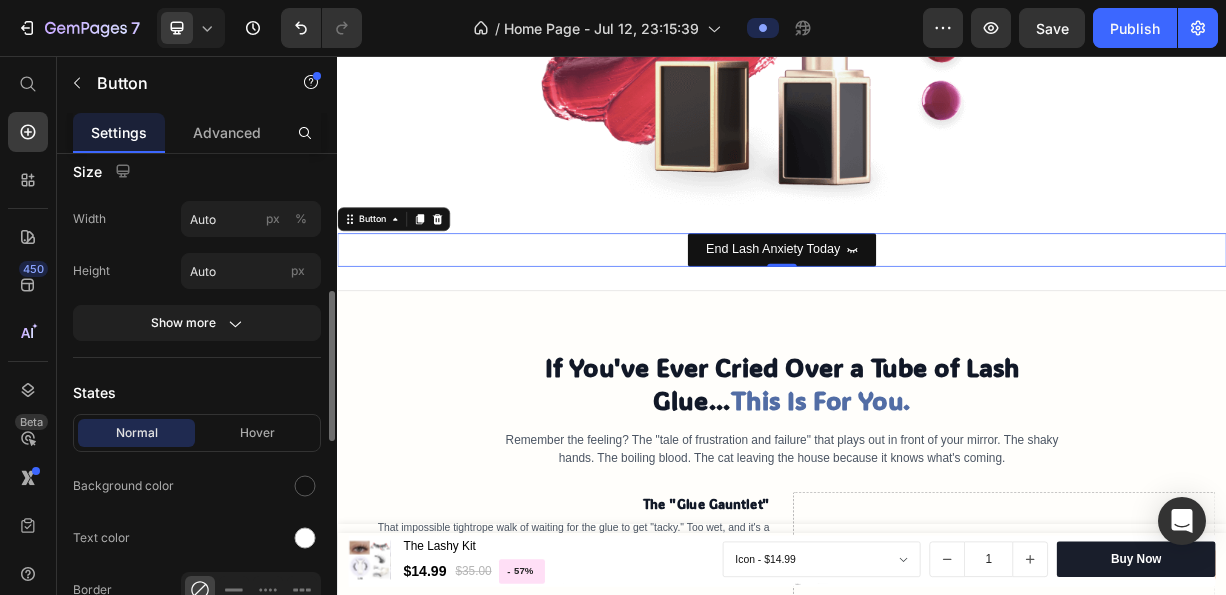 scroll, scrollTop: 0, scrollLeft: 0, axis: both 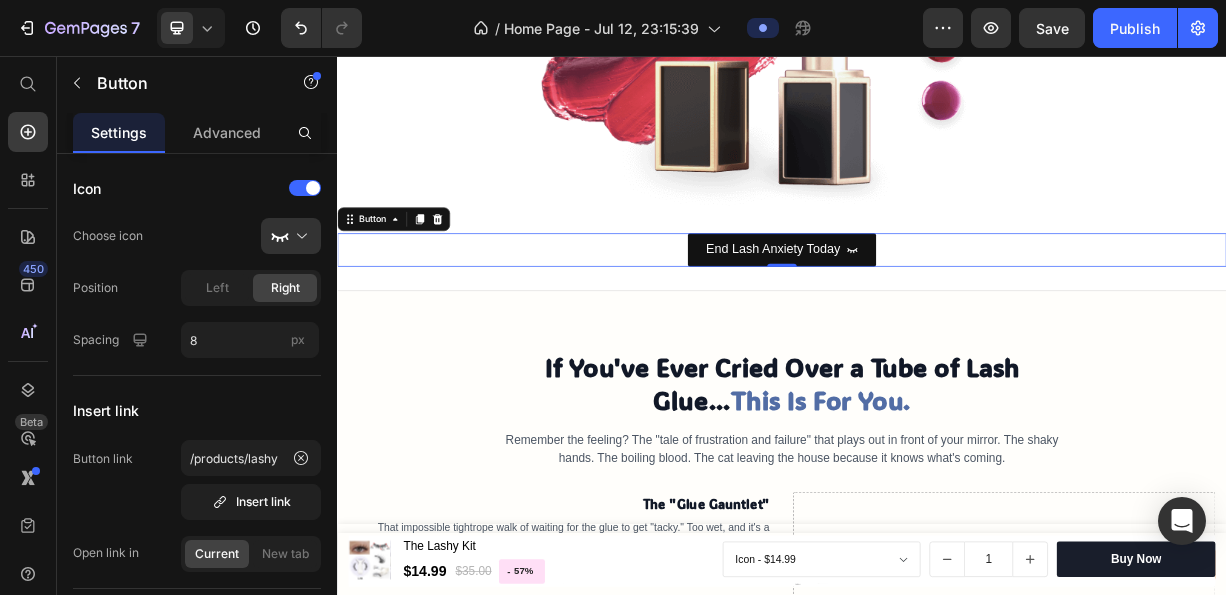 click on "End Lash Anxiety Today Button   0" at bounding box center [937, 317] 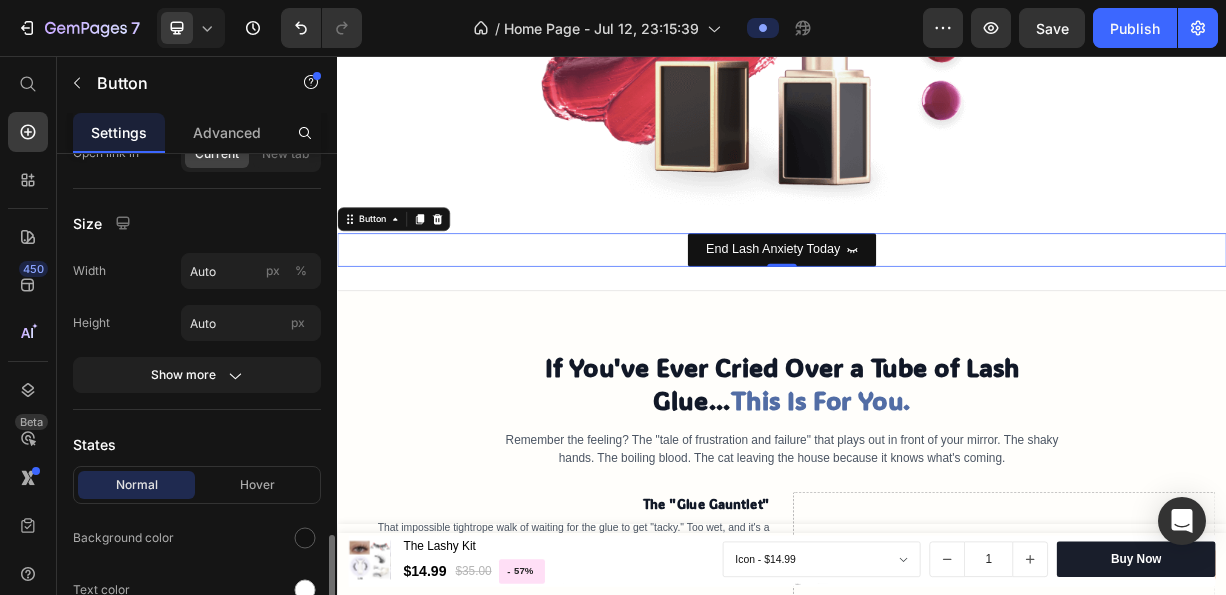 scroll, scrollTop: 600, scrollLeft: 0, axis: vertical 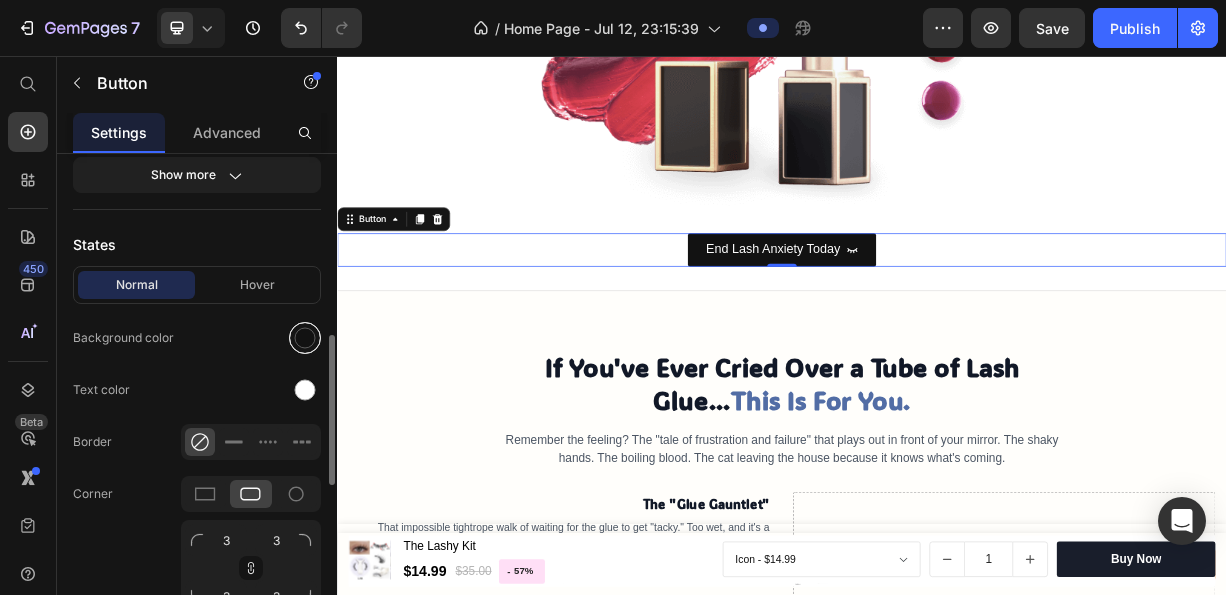 click at bounding box center (305, 338) 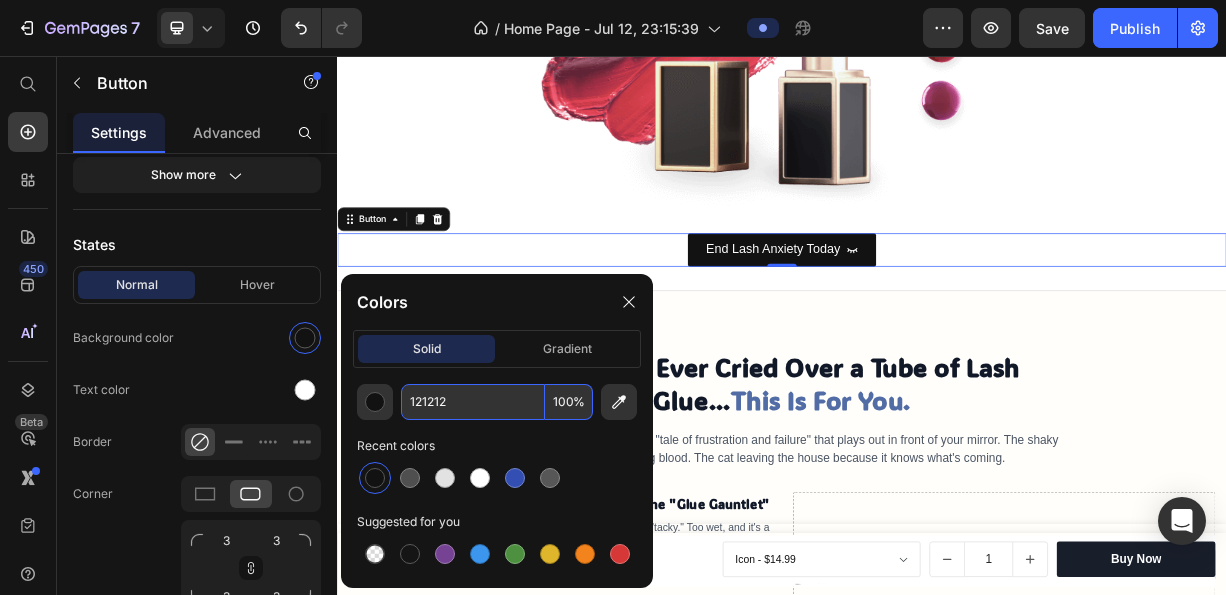 click on "121212" at bounding box center [473, 402] 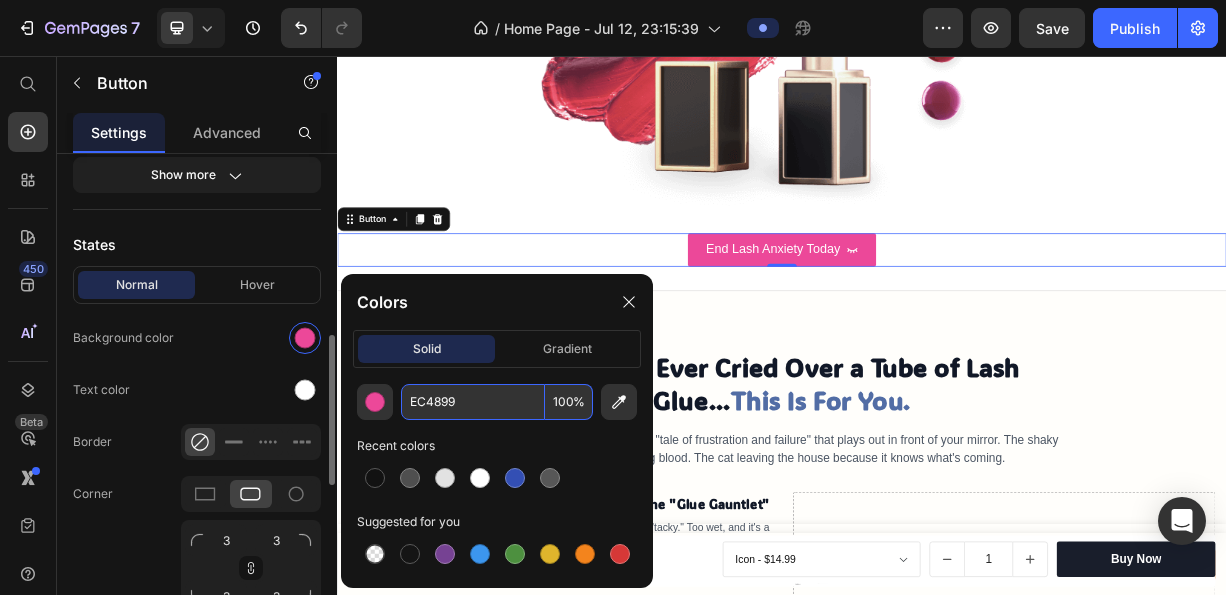 type on "EC4899" 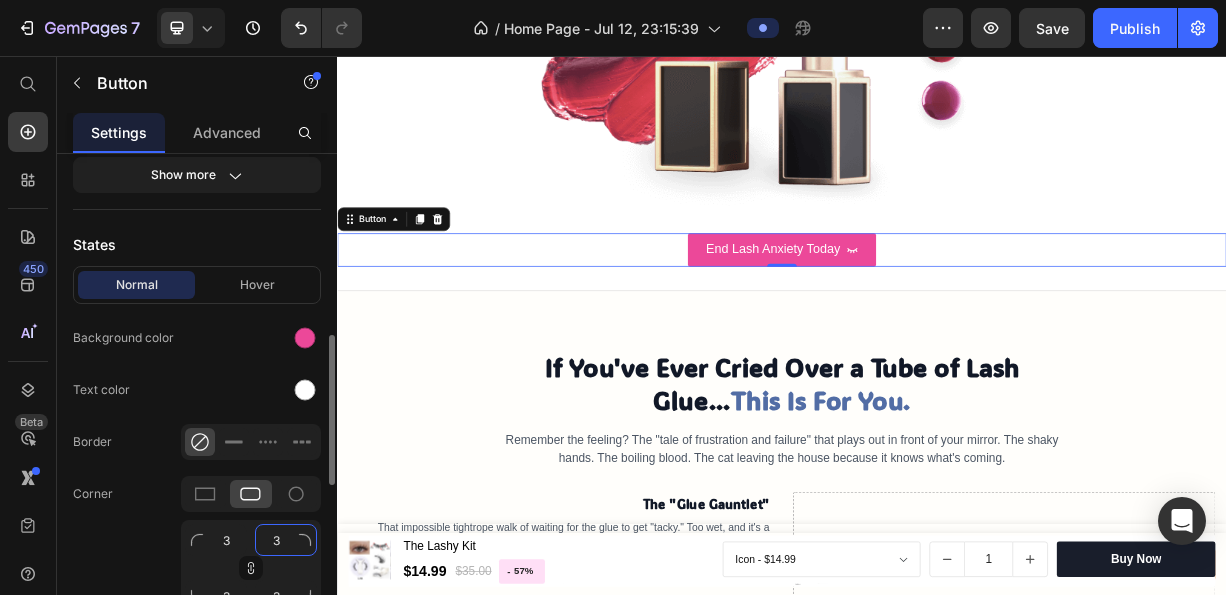 click on "3" 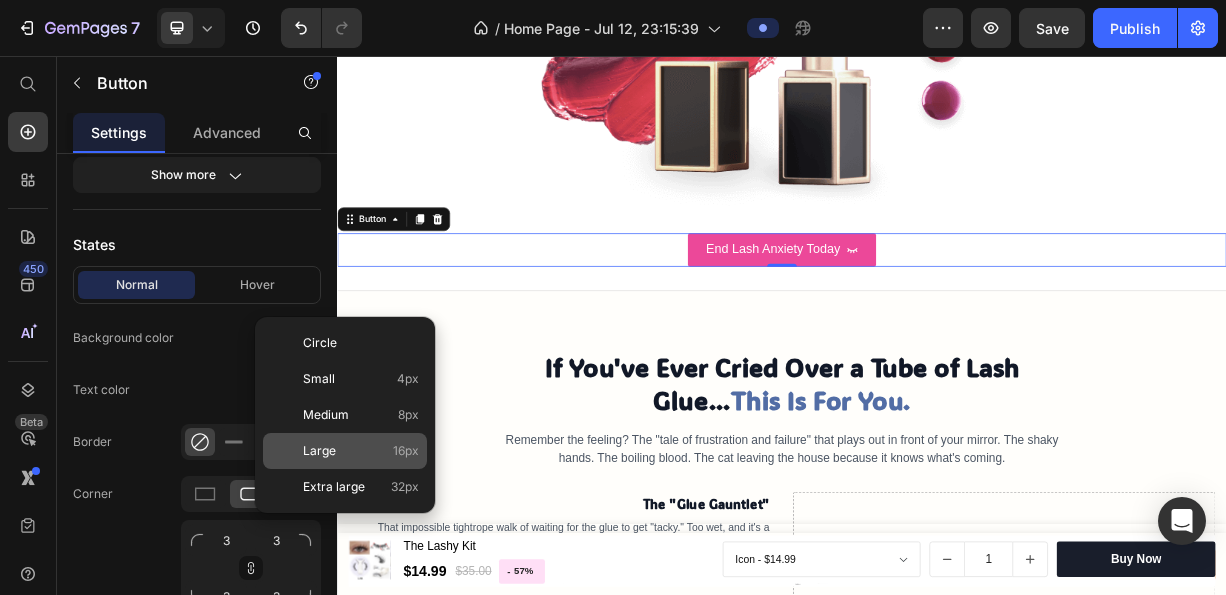 click on "Large 16px" at bounding box center [361, 451] 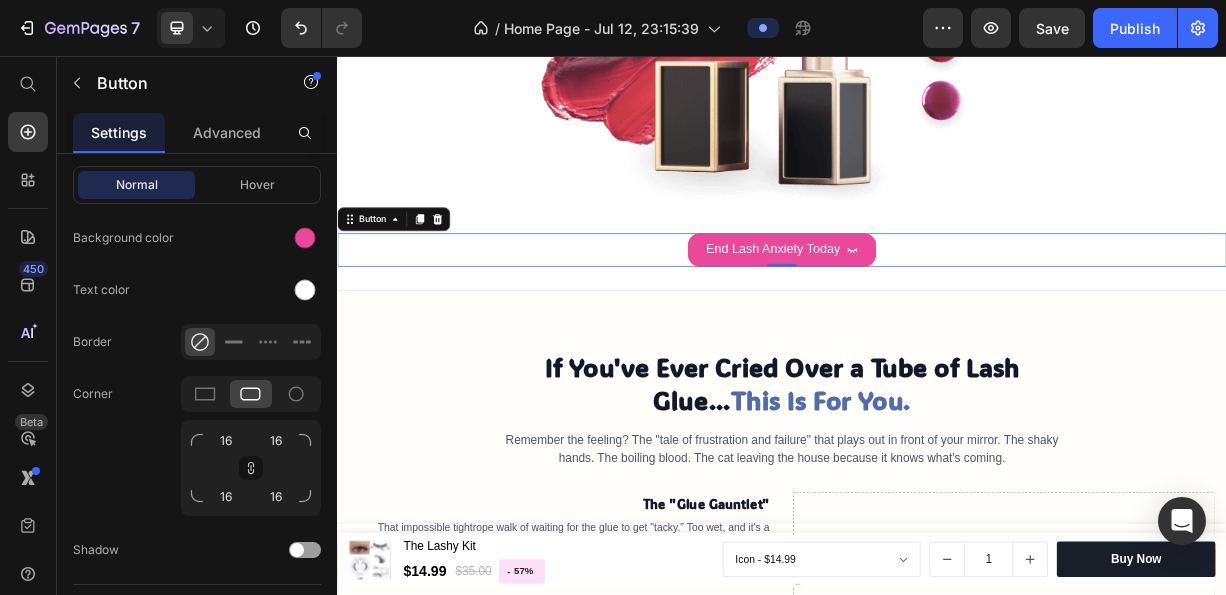 scroll, scrollTop: 900, scrollLeft: 0, axis: vertical 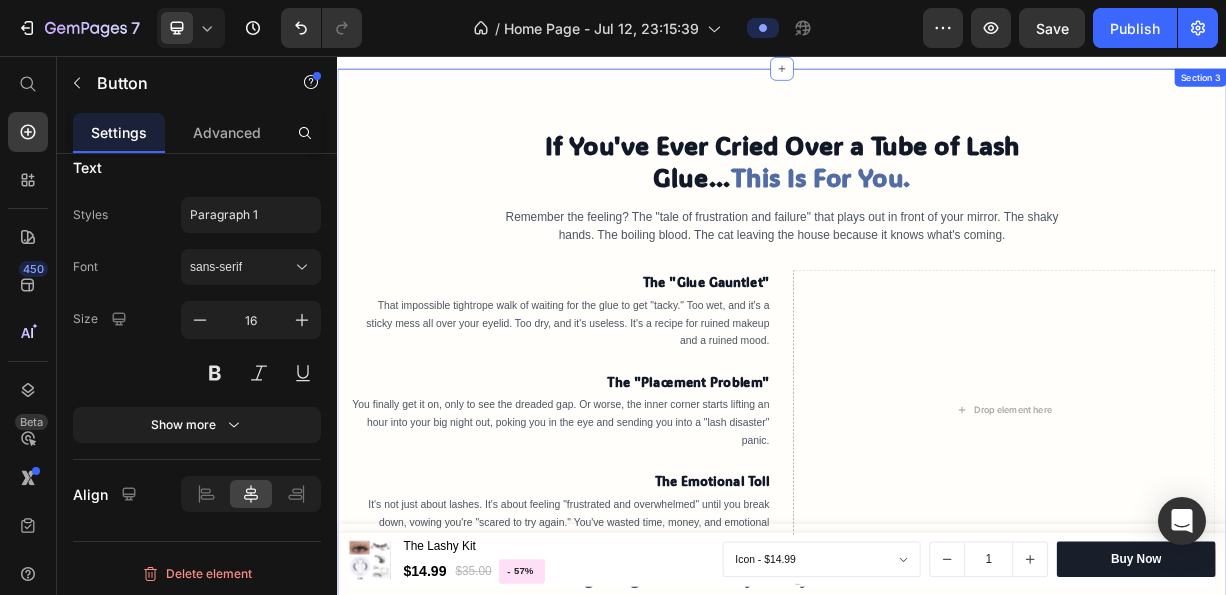 click on "If You've Ever Cried Over a Tube of Lash Glue...  This Is For You. Heading Remember the feeling? The "tale of frustration and failure" that plays out in front of your mirror. The shaky hands. The boiling blood. The cat leaving the house because it knows what's coming. Text block Row The "Glue Gauntlet" Text block That impossible tightrope walk of waiting for the glue to get "tacky." Too wet, and it's a sticky mess all over your eyelid. Too dry, and it's useless. It's a recipe for ruined makeup and a ruined mood. Text block The "Placement Problem" Text block You finally get it on, only to see the dreaded gap. Or worse, the inner corner starts lifting an hour into your big night out, poking you in the eye and sending you into a "lash disaster" panic. Text block The Emotional Toll Text block It's not just about lashes. It's about feeling "frustrated and overwhelmed" until you break down, vowing you're "scared to try again." You've wasted time, money, and emotional energy. Text block
Row Heading" at bounding box center (937, 469) 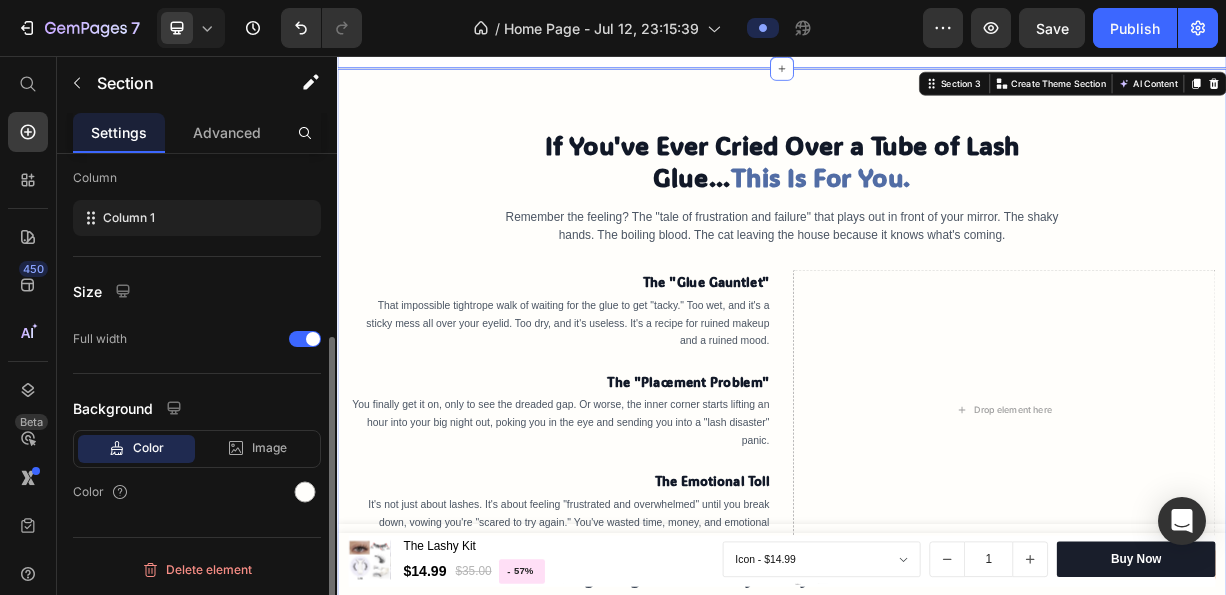scroll, scrollTop: 600, scrollLeft: 0, axis: vertical 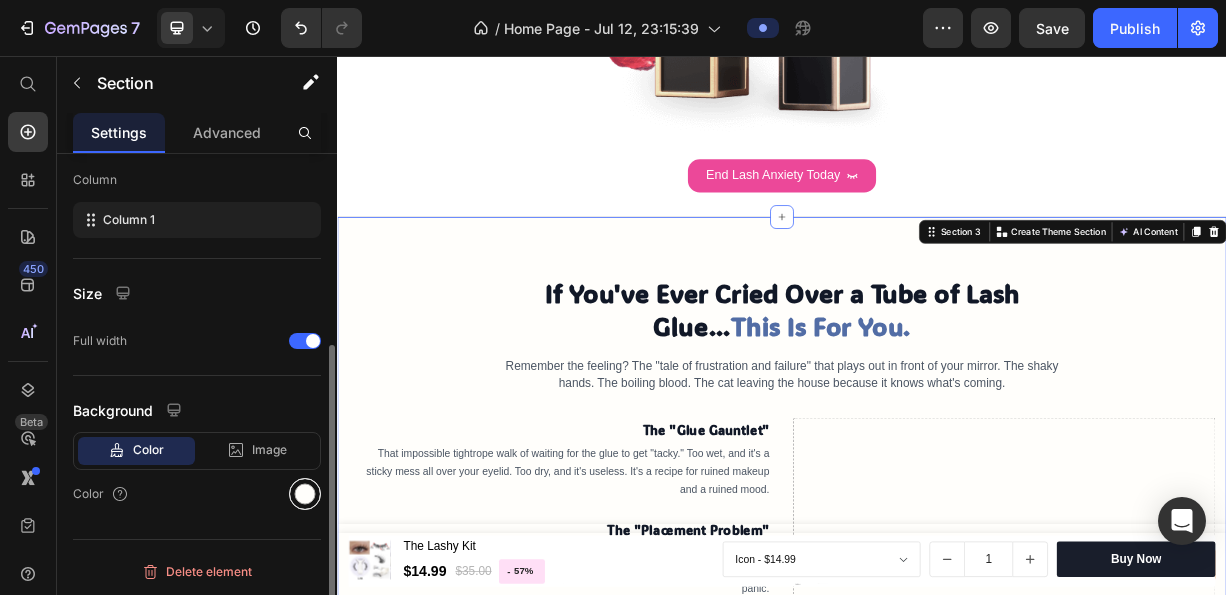 click at bounding box center (305, 494) 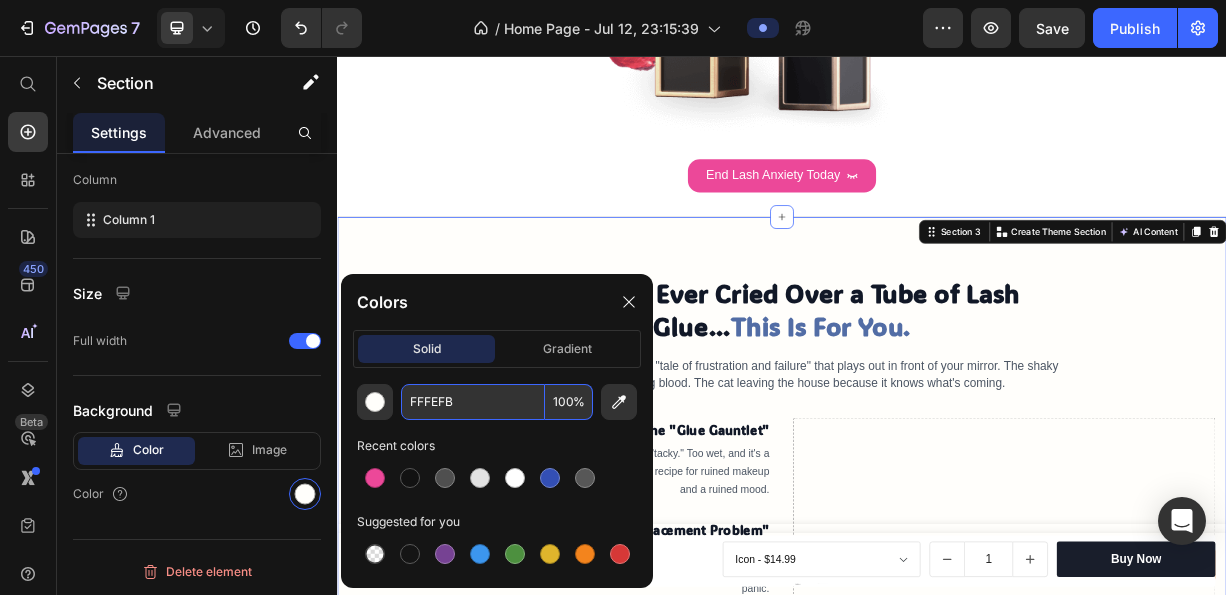 click on "FFFEFB" at bounding box center (473, 402) 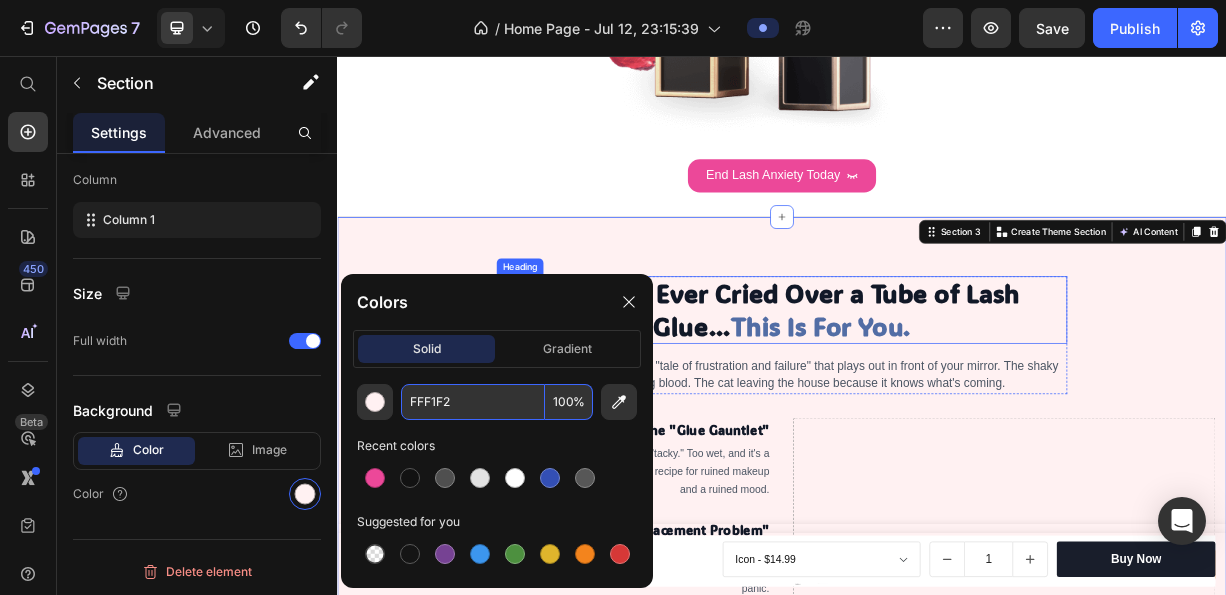 scroll, scrollTop: 308, scrollLeft: 0, axis: vertical 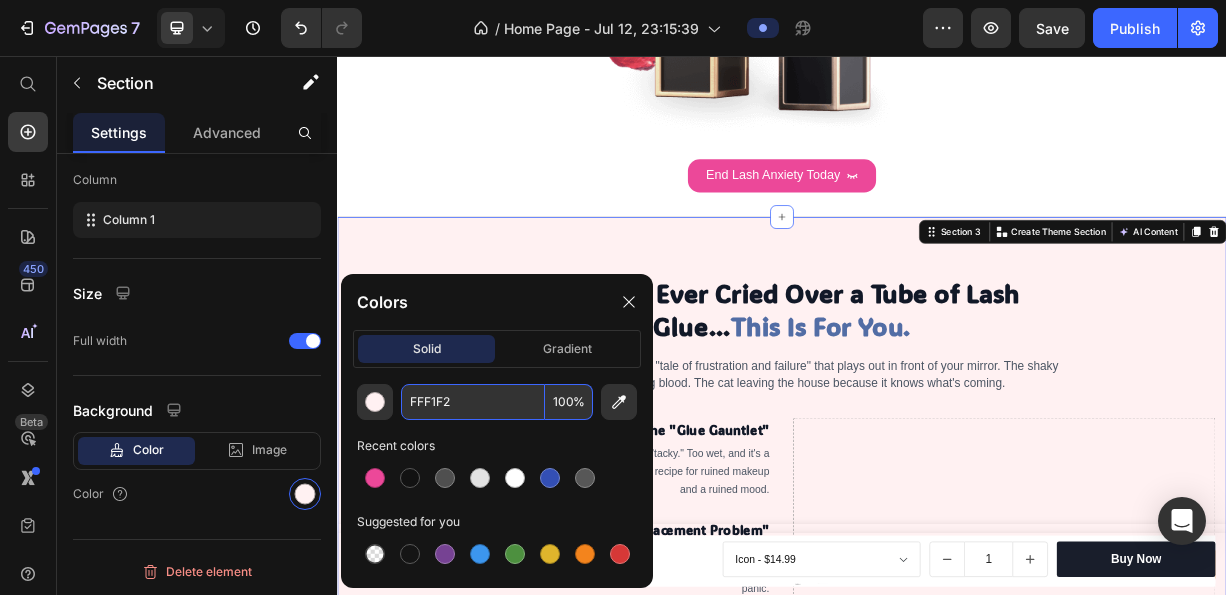 type on "FFF1F2" 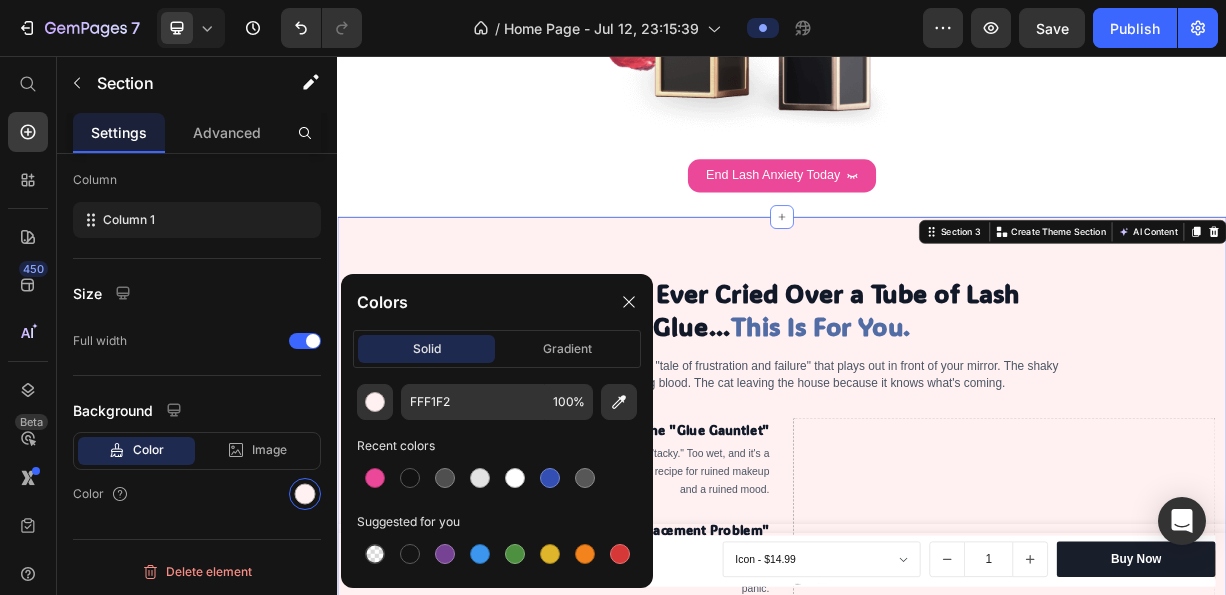 click on "If You've Ever Cried Over a Tube of Lash Glue...  This Is For You. Heading Remember the feeling? The "tale of frustration and failure" that plays out in front of your mirror. The shaky hands. The boiling blood. The cat leaving the house because it knows what's coming. Text block Row The "Glue Gauntlet" Text block That impossible tightrope walk of waiting for the glue to get "tacky." Too wet, and it's a sticky mess all over your eyelid. Too dry, and it's useless. It's a recipe for ruined makeup and a ruined mood. Text block The "Placement Problem" Text block You finally get it on, only to see the dreaded gap. Or worse, the inner corner starts lifting an hour into your big night out, poking you in the eye and sending you into a "lash disaster" panic. Text block The Emotional Toll Text block It's not just about lashes. It's about feeling "frustrated and overwhelmed" until you break down, vowing you're "scared to try again." You've wasted time, money, and emotional energy. Text block
Row Heading" at bounding box center [937, 636] 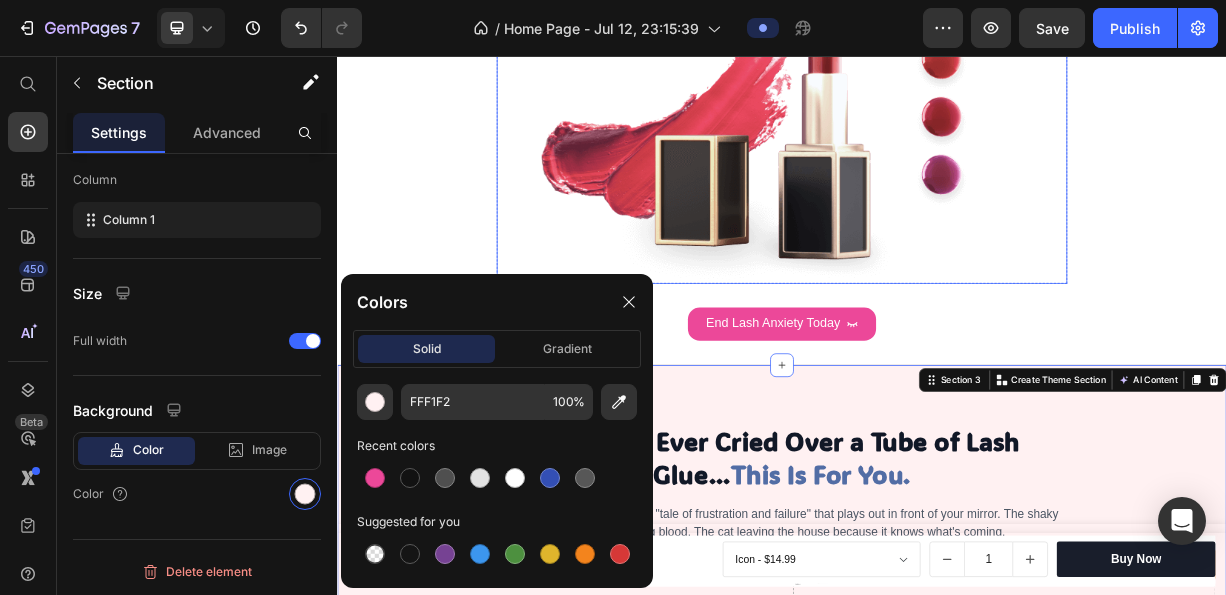 click at bounding box center [937, 170] 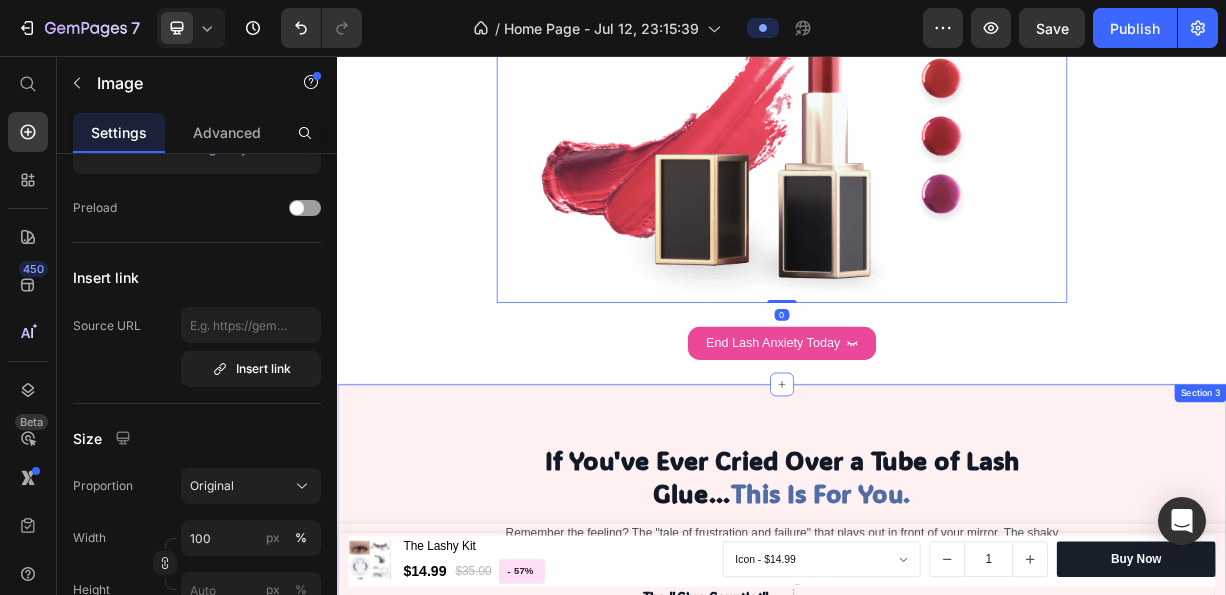 scroll, scrollTop: 800, scrollLeft: 0, axis: vertical 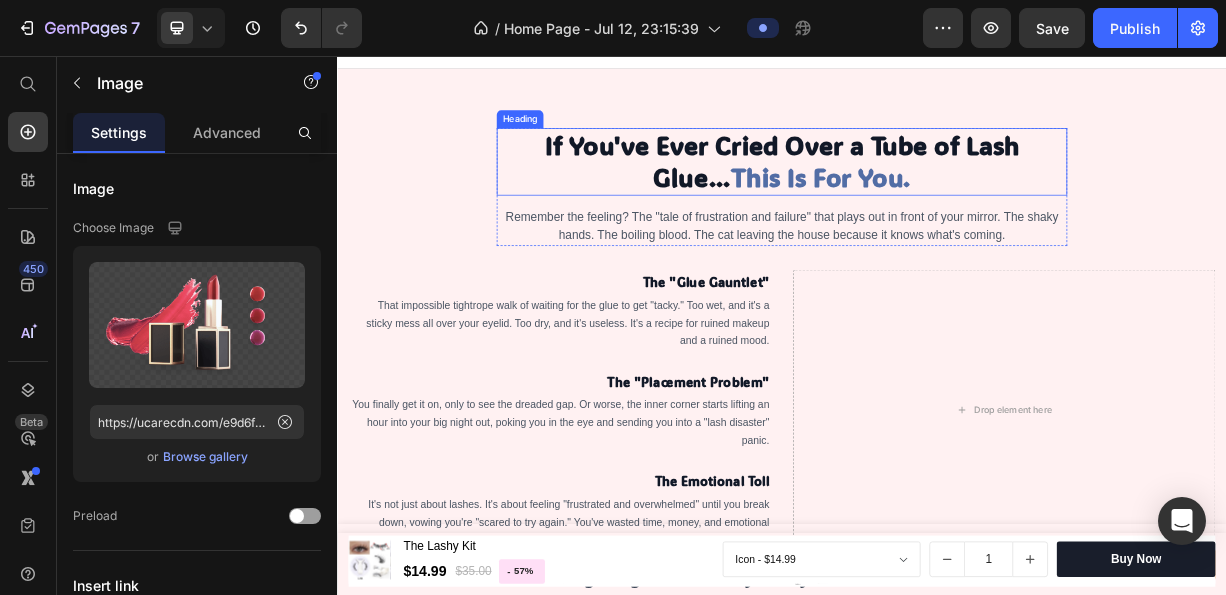 click on "This Is For You." at bounding box center (989, 219) 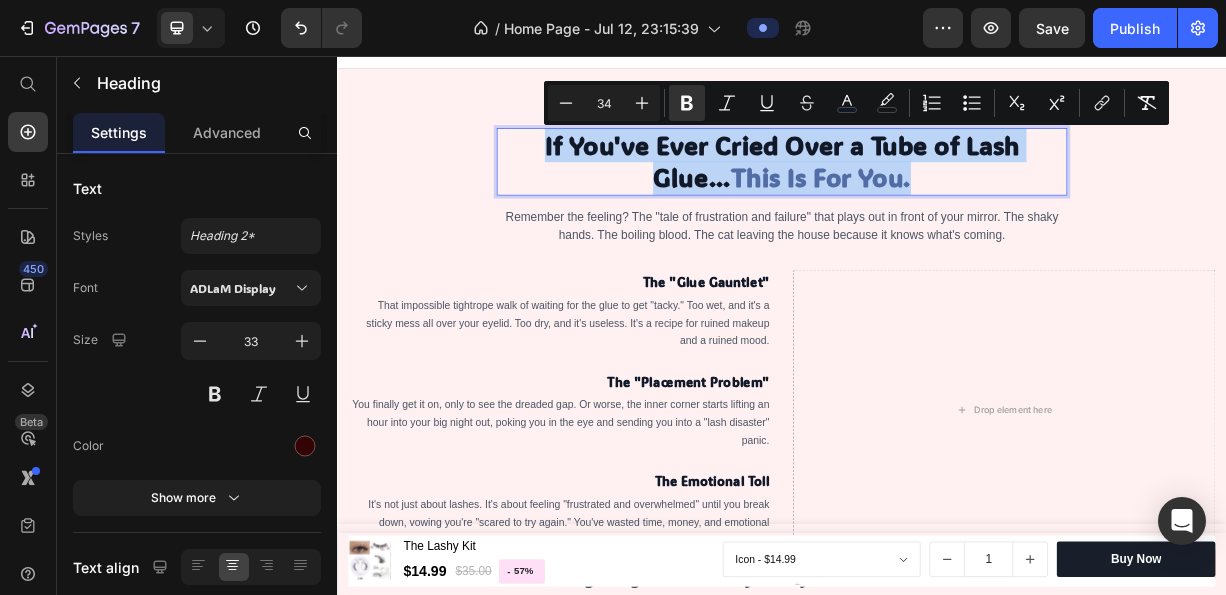 click on "This Is For You." at bounding box center (989, 219) 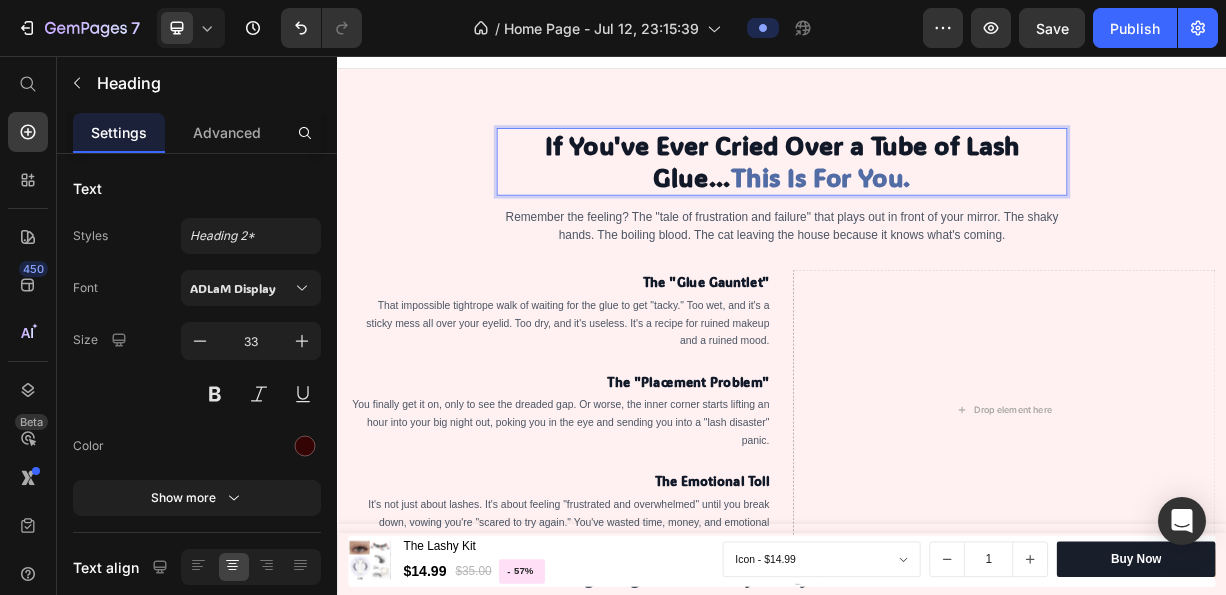 drag, startPoint x: 1020, startPoint y: 223, endPoint x: 1047, endPoint y: 220, distance: 27.166155 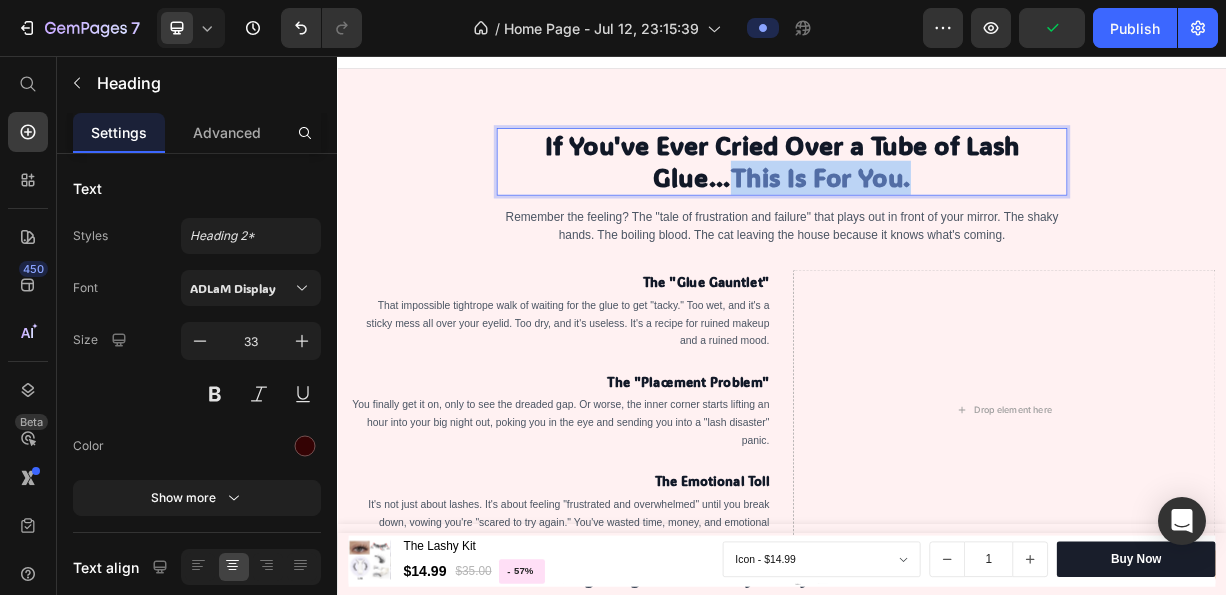 drag, startPoint x: 1144, startPoint y: 225, endPoint x: 790, endPoint y: 222, distance: 354.01273 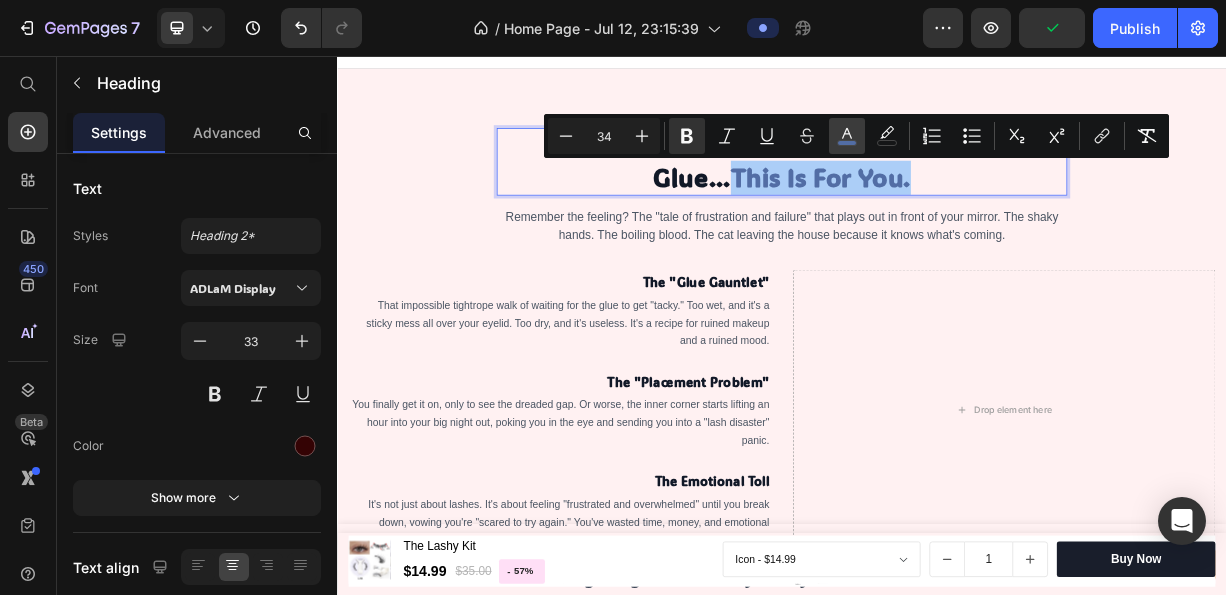 click on "color" at bounding box center (847, 136) 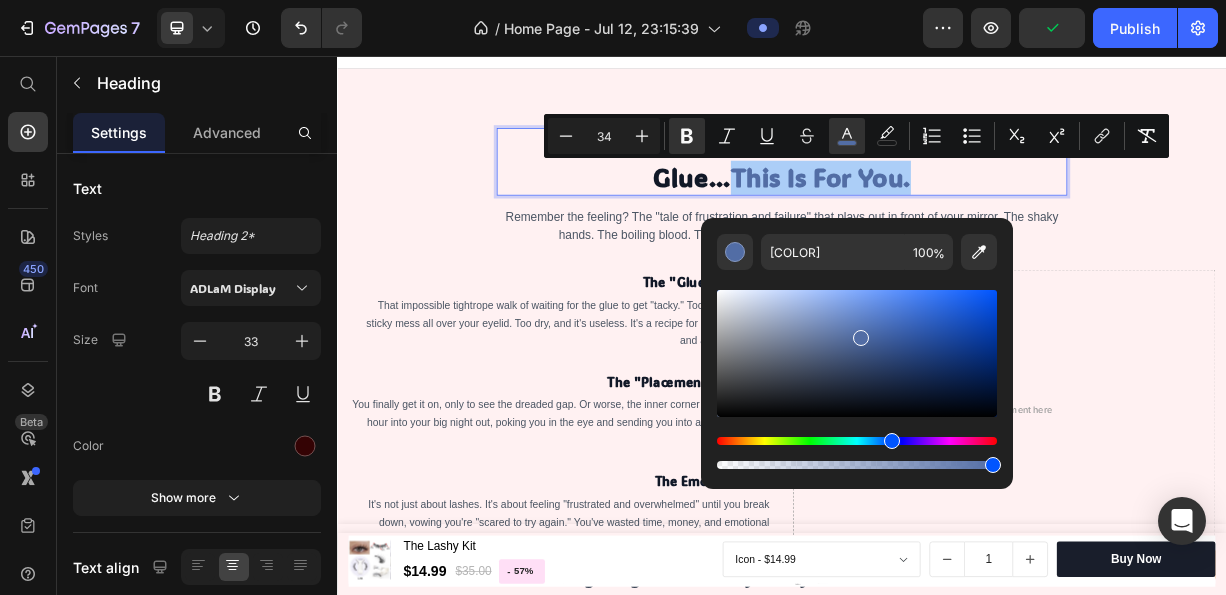 type 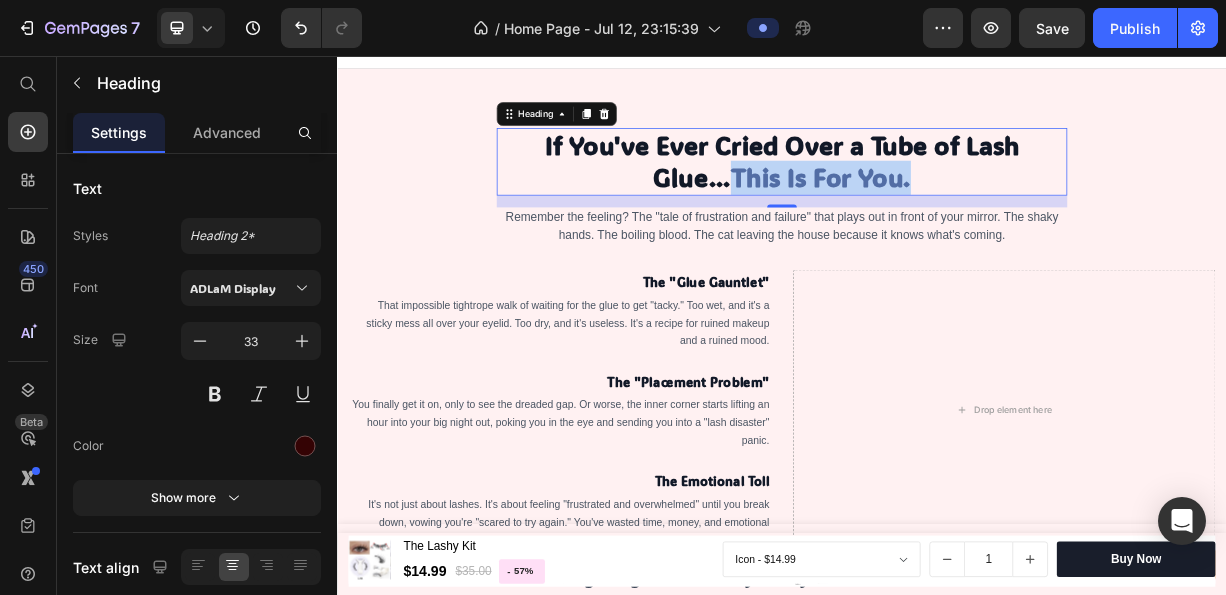 click on "This Is For You." at bounding box center [989, 219] 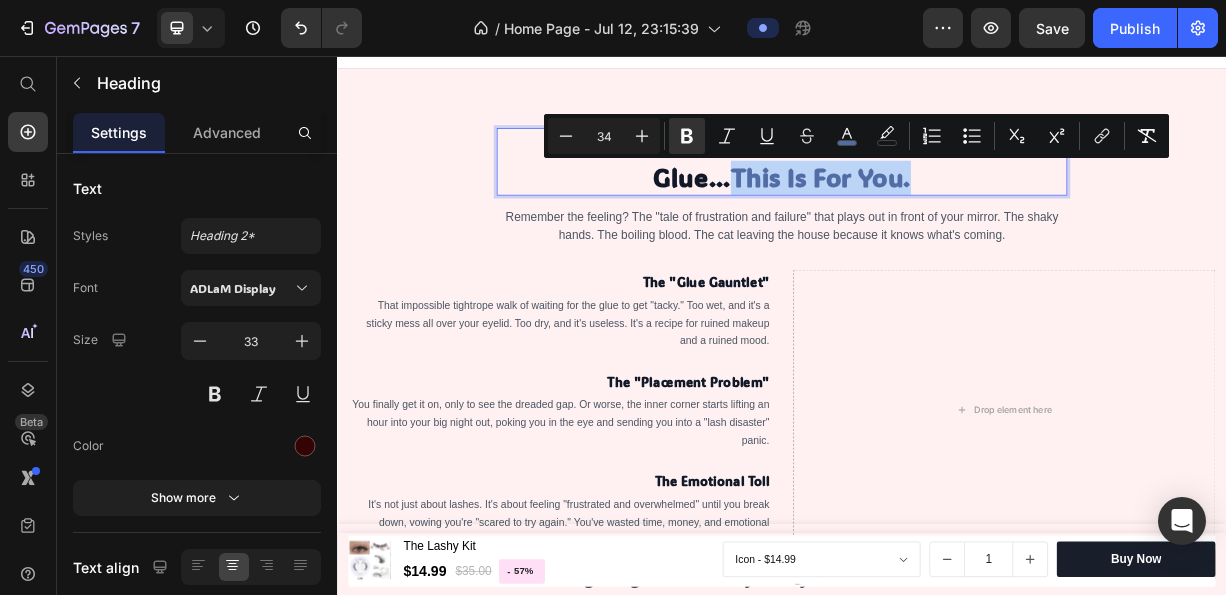 click on "This Is For You." at bounding box center (989, 219) 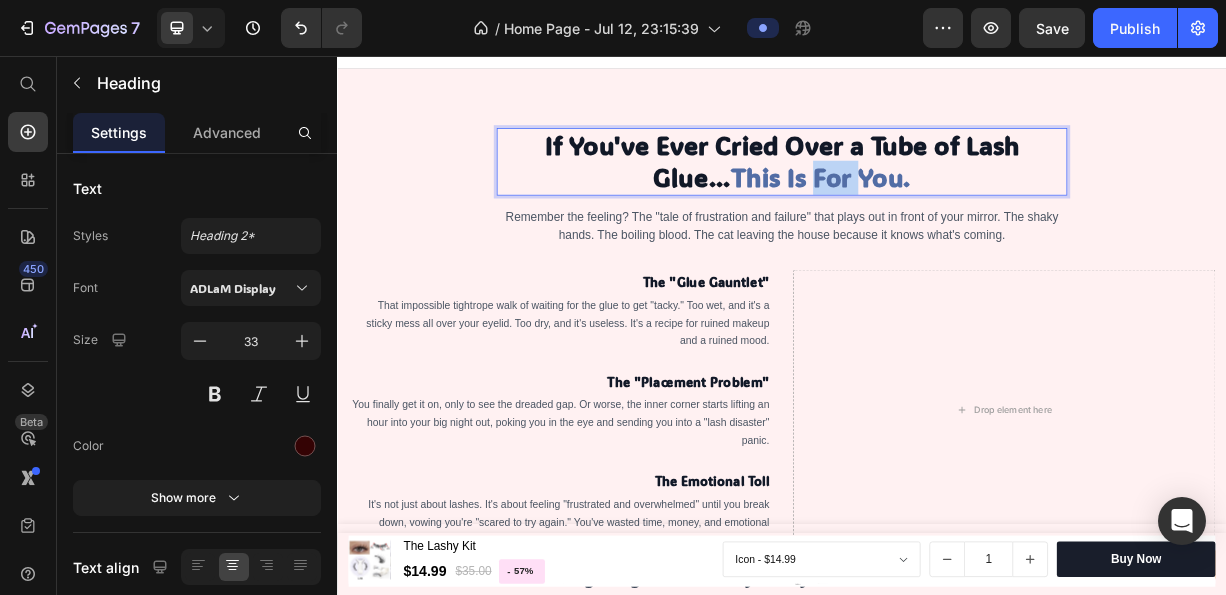 click on "This Is For You." at bounding box center [989, 219] 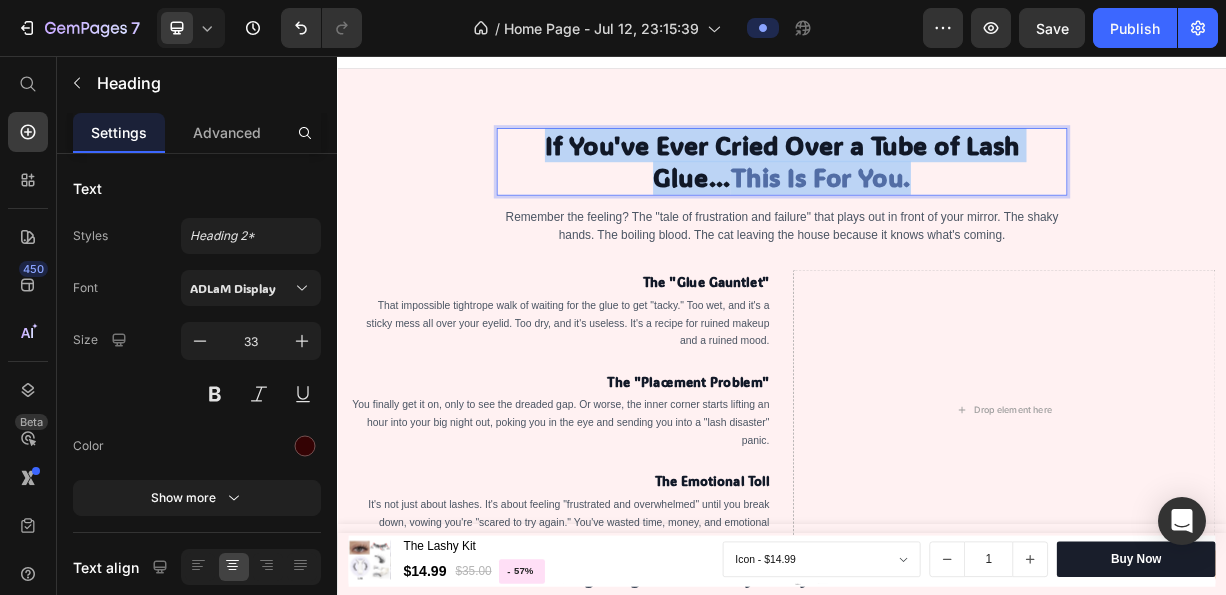 click on "This Is For You." at bounding box center (989, 219) 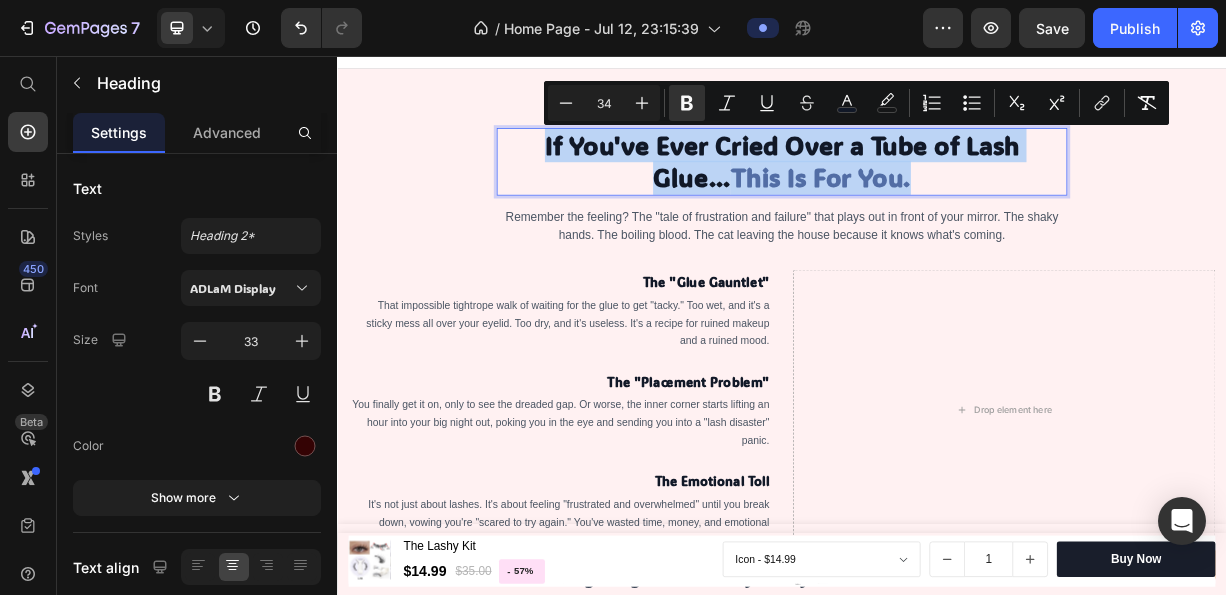 click on "This Is For You." at bounding box center (989, 219) 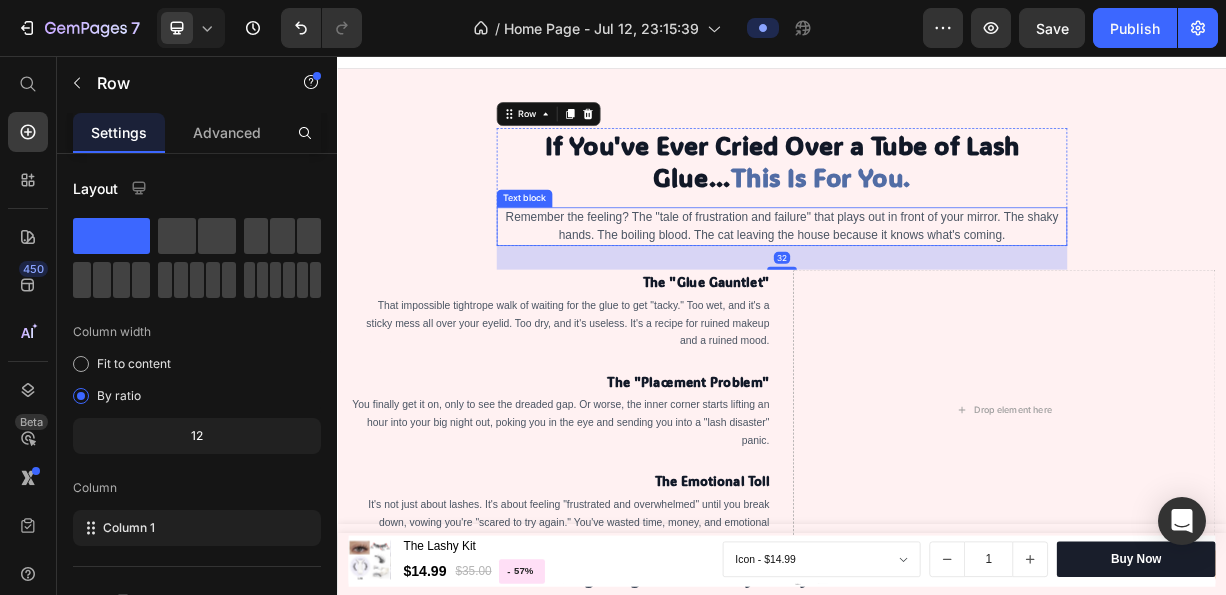 click on "This Is For You." at bounding box center [989, 219] 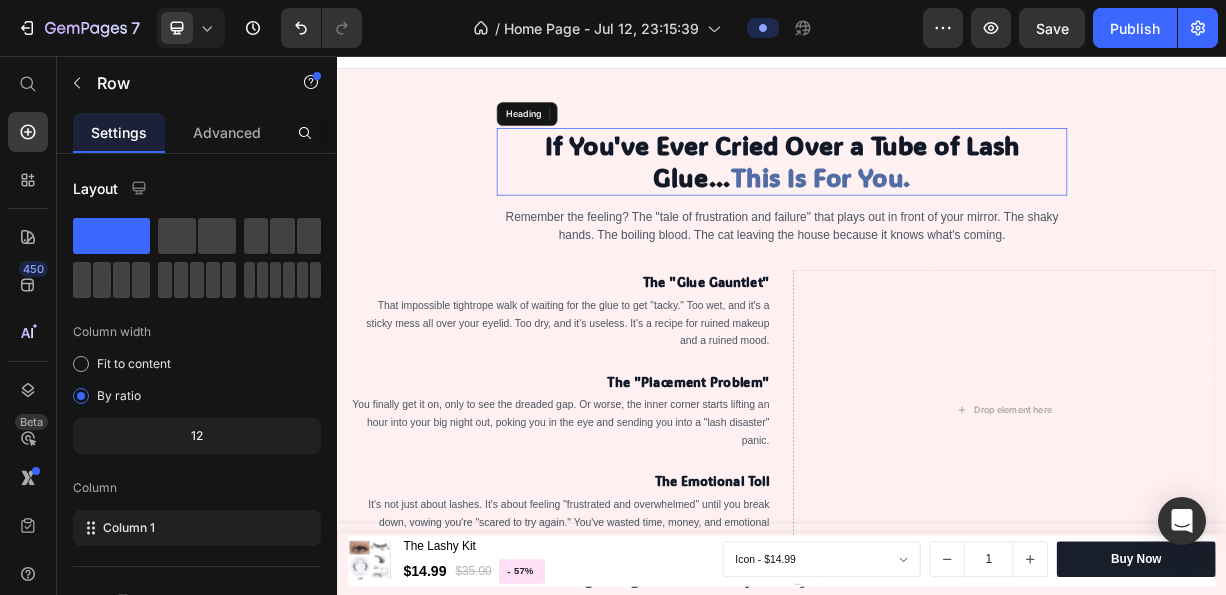 click on "This Is For You." at bounding box center [989, 219] 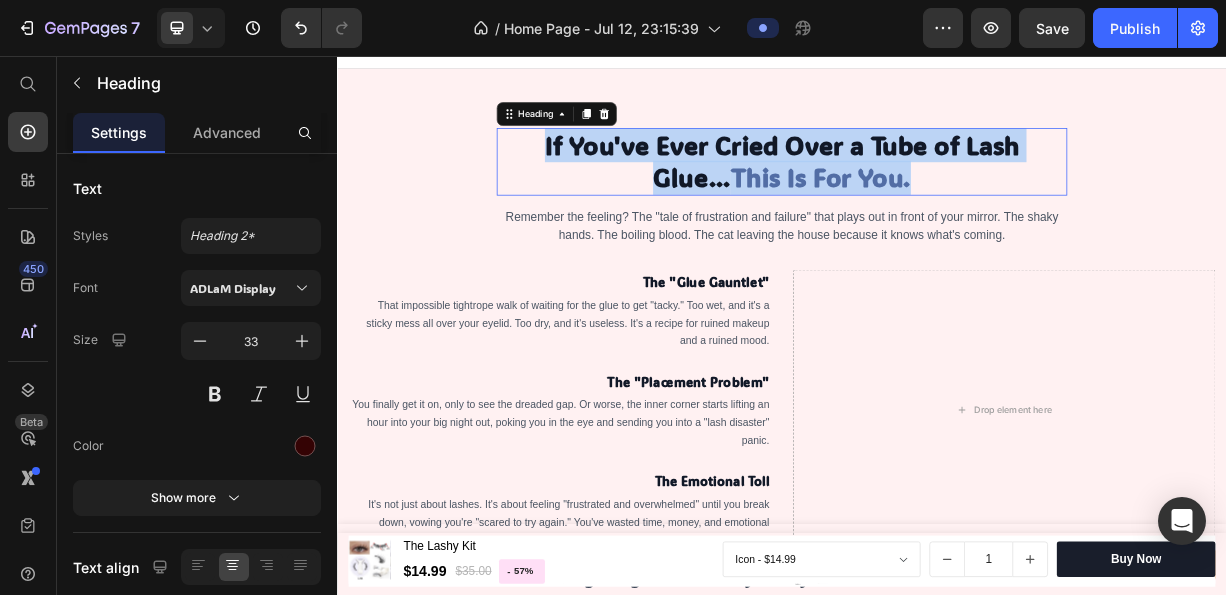click on "This Is For You." at bounding box center [989, 219] 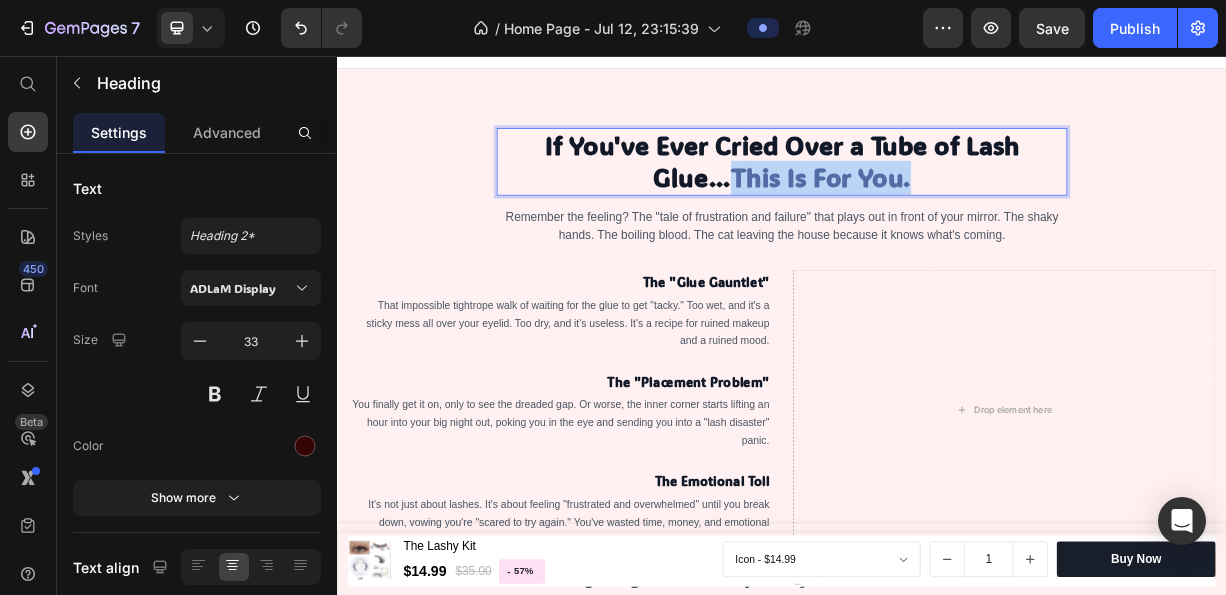drag, startPoint x: 1114, startPoint y: 217, endPoint x: 772, endPoint y: 221, distance: 342.02338 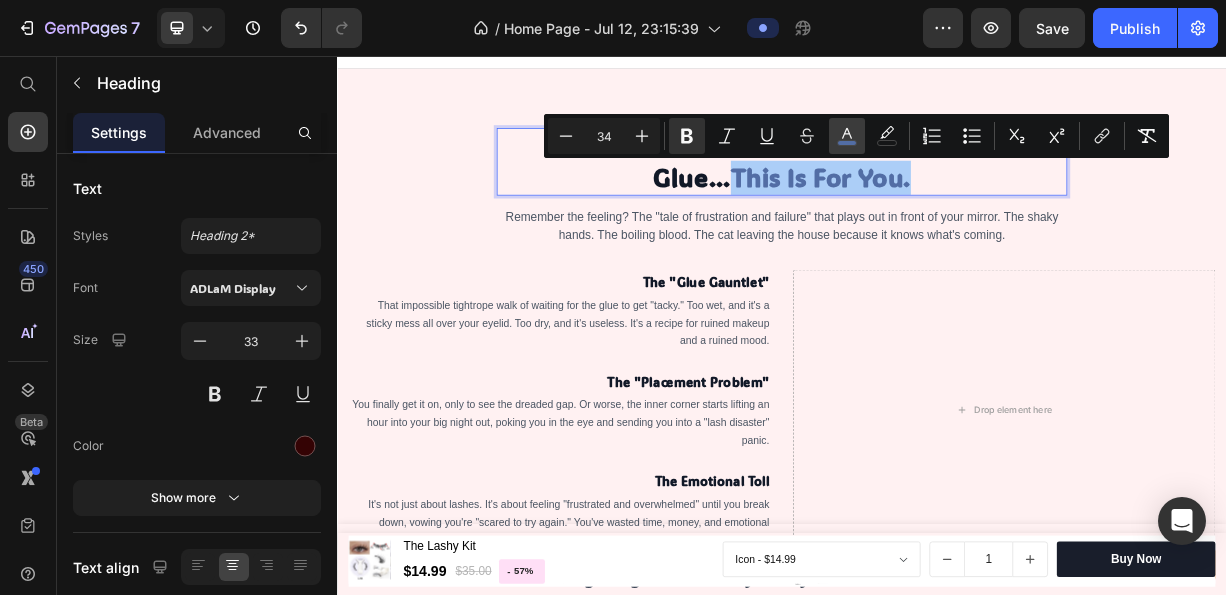 click 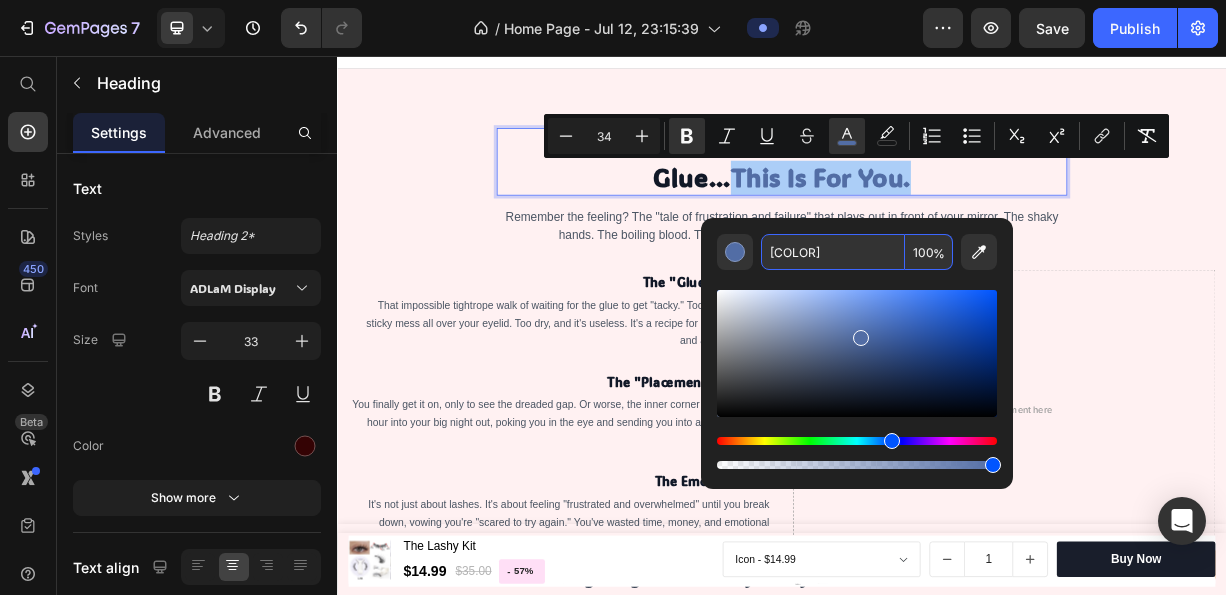 click on "526DA5" at bounding box center (833, 252) 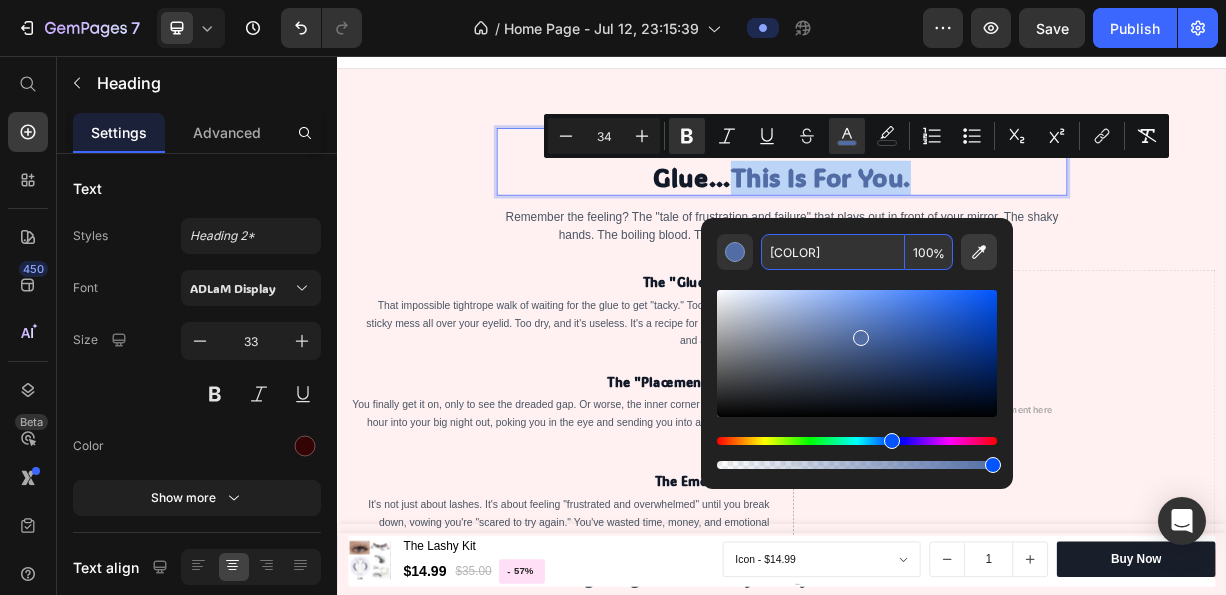 type on "EC4899" 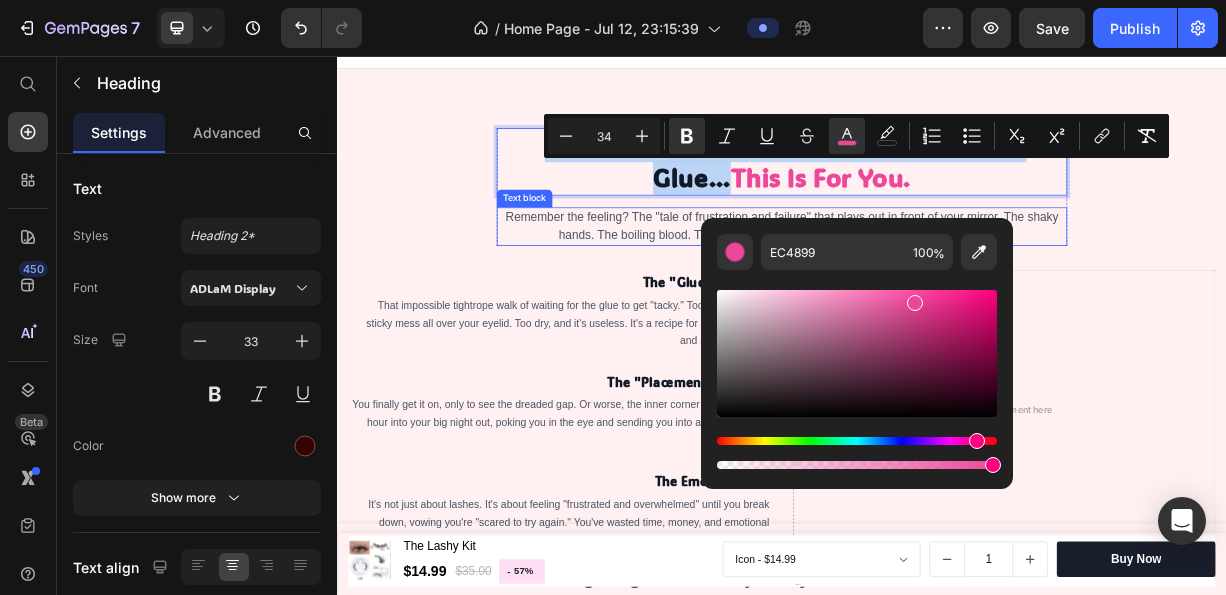 click on "If You've Ever Cried Over a Tube of Lash Glue...  This Is For You. Heading   16 Remember the feeling? The "tale of frustration and failure" that plays out in front of your mirror. The shaky hands. The boiling blood. The cat leaving the house because it knows what's coming. Text block Row The "Glue Gauntlet" Text block That impossible tightrope walk of waiting for the glue to get "tacky." Too wet, and it's a sticky mess all over your eyelid. Too dry, and it's useless. It's a recipe for ruined makeup and a ruined mood. Text block The "Placement Problem" Text block You finally get it on, only to see the dreaded gap. Or worse, the inner corner starts lifting an hour into your big night out, poking you in the eye and sending you into a "lash disaster" panic. Text block The Emotional Toll Text block It's not just about lashes. It's about feeling "frustrated and overwhelmed" until you break down, vowing you're "scared to try again." You've wasted time, money, and emotional energy. Text block
Row" at bounding box center (937, 436) 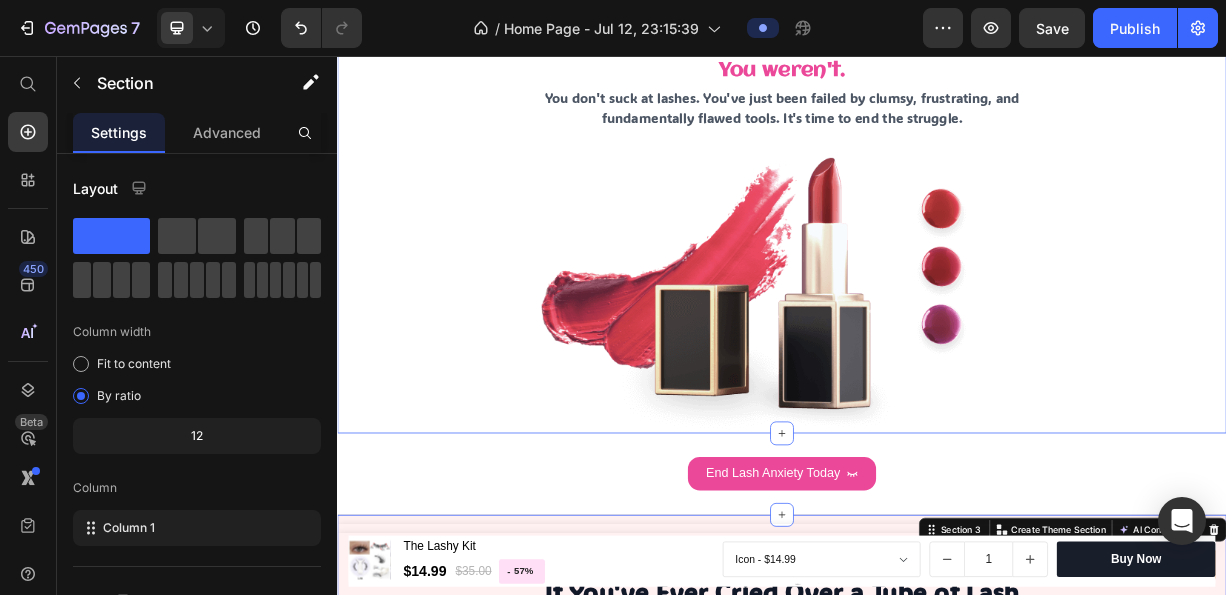 scroll, scrollTop: 0, scrollLeft: 0, axis: both 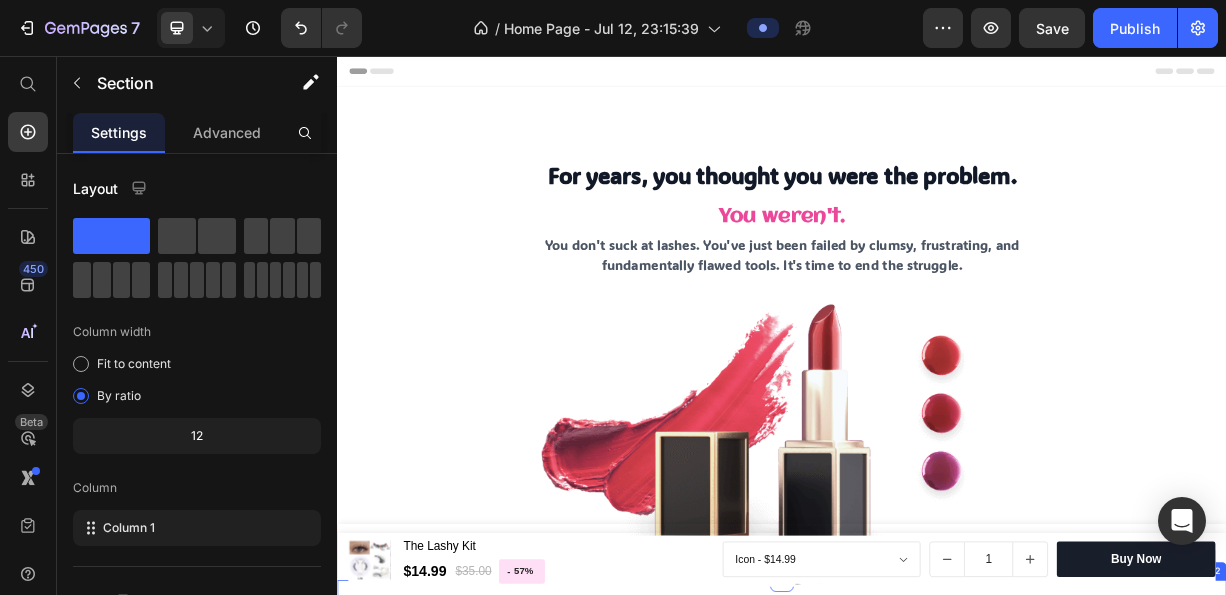 click on "This Is For You." at bounding box center (989, 1019) 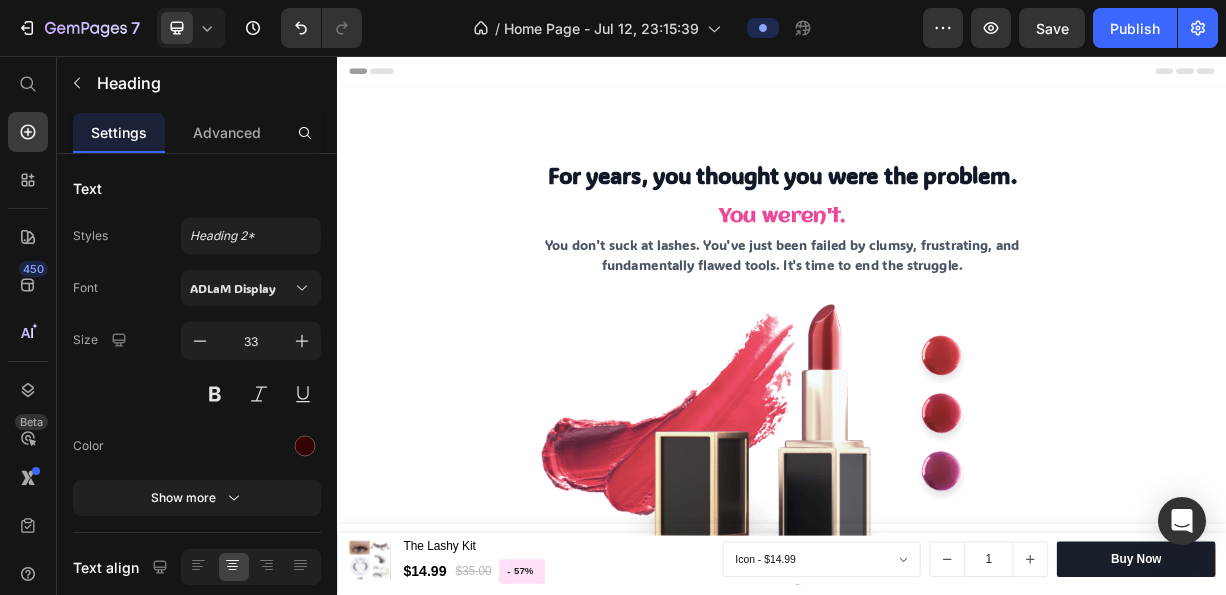 scroll, scrollTop: 500, scrollLeft: 0, axis: vertical 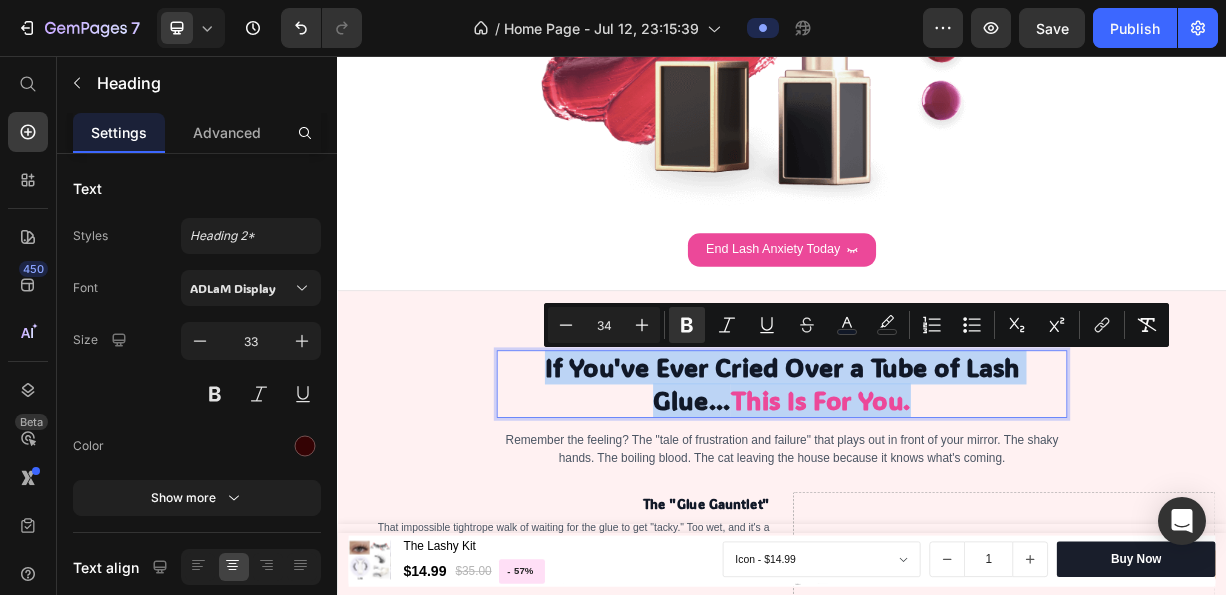 click on "This Is For You." at bounding box center (989, 519) 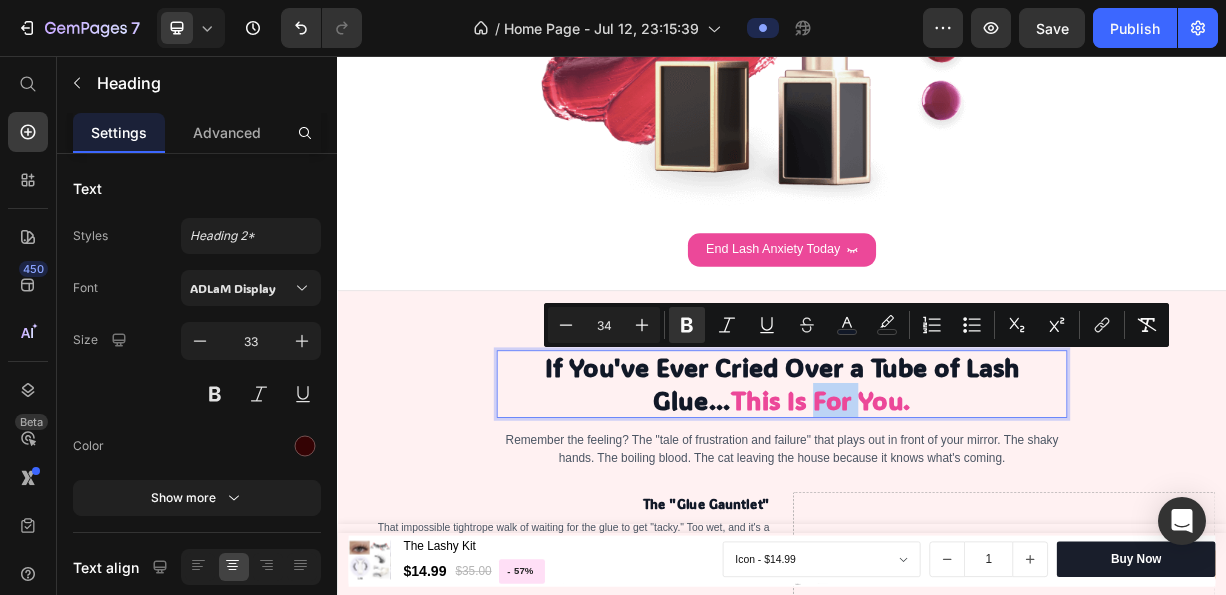 click on "This Is For You." at bounding box center [989, 519] 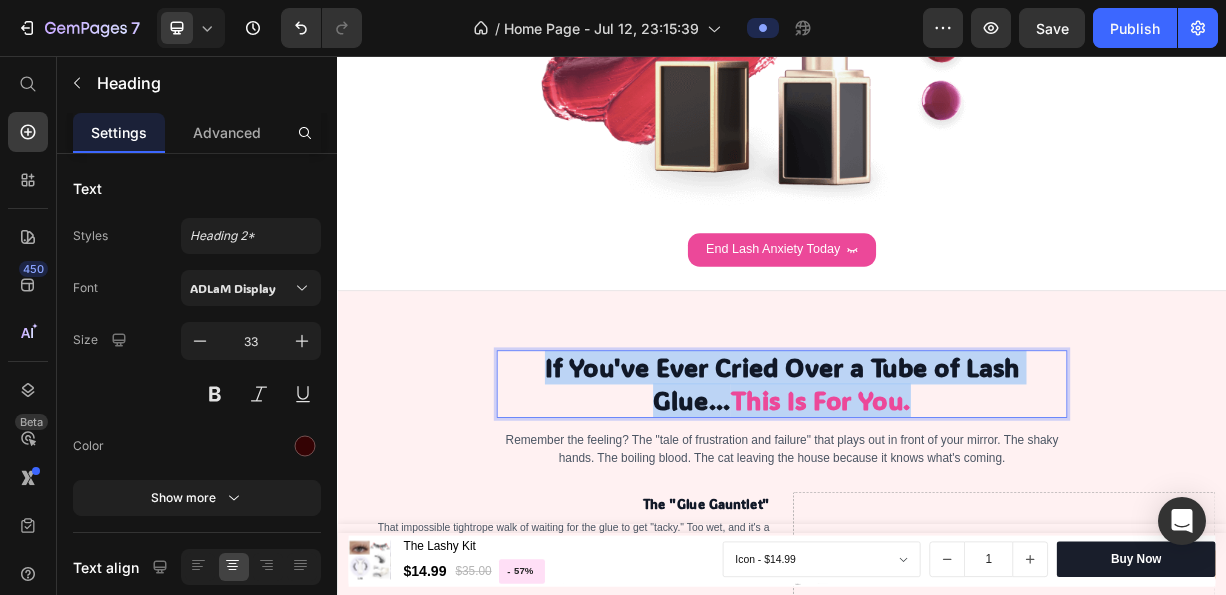 click on "This Is For You." at bounding box center [989, 519] 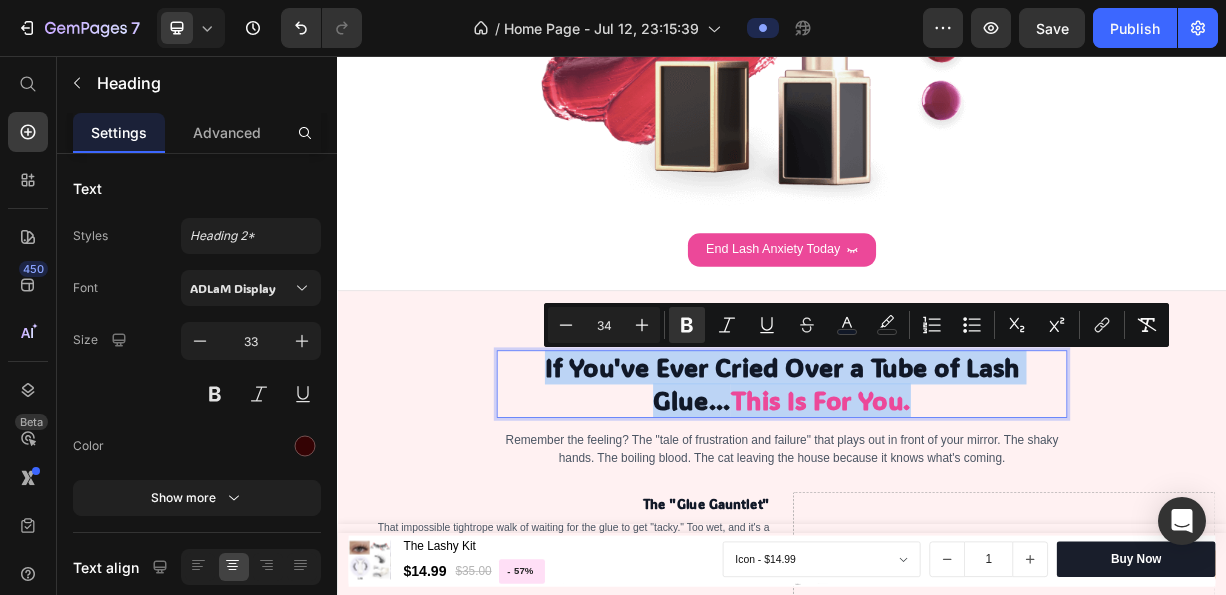 click on "This Is For You." at bounding box center (989, 519) 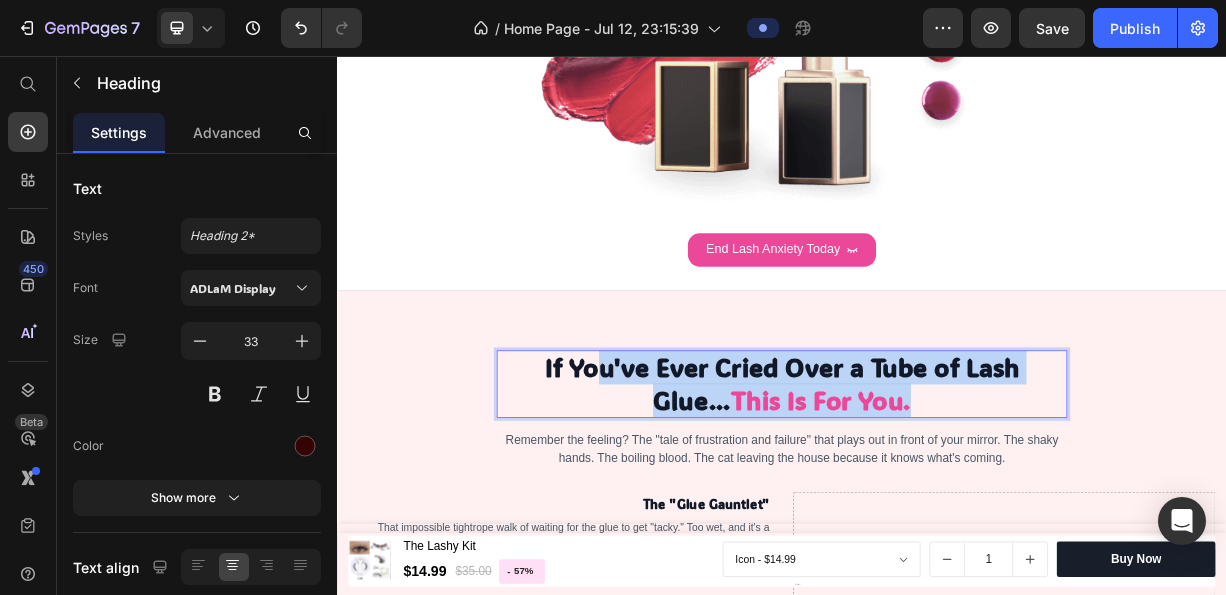 drag, startPoint x: 1099, startPoint y: 521, endPoint x: 626, endPoint y: 487, distance: 474.2204 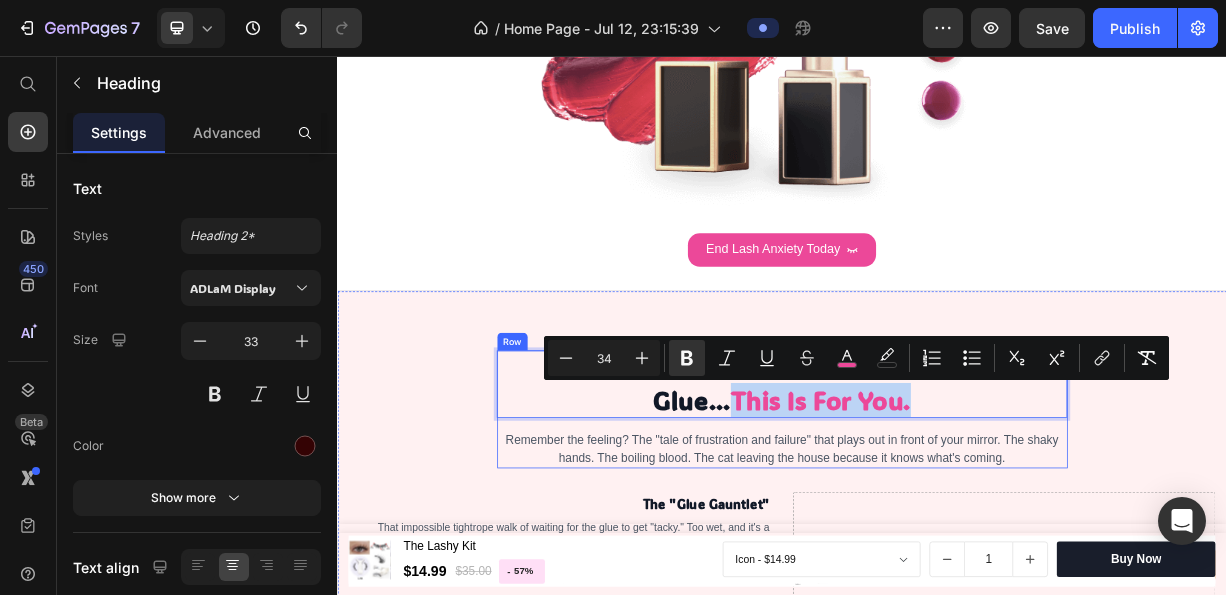 drag, startPoint x: 757, startPoint y: 503, endPoint x: 1280, endPoint y: 550, distance: 525.1076 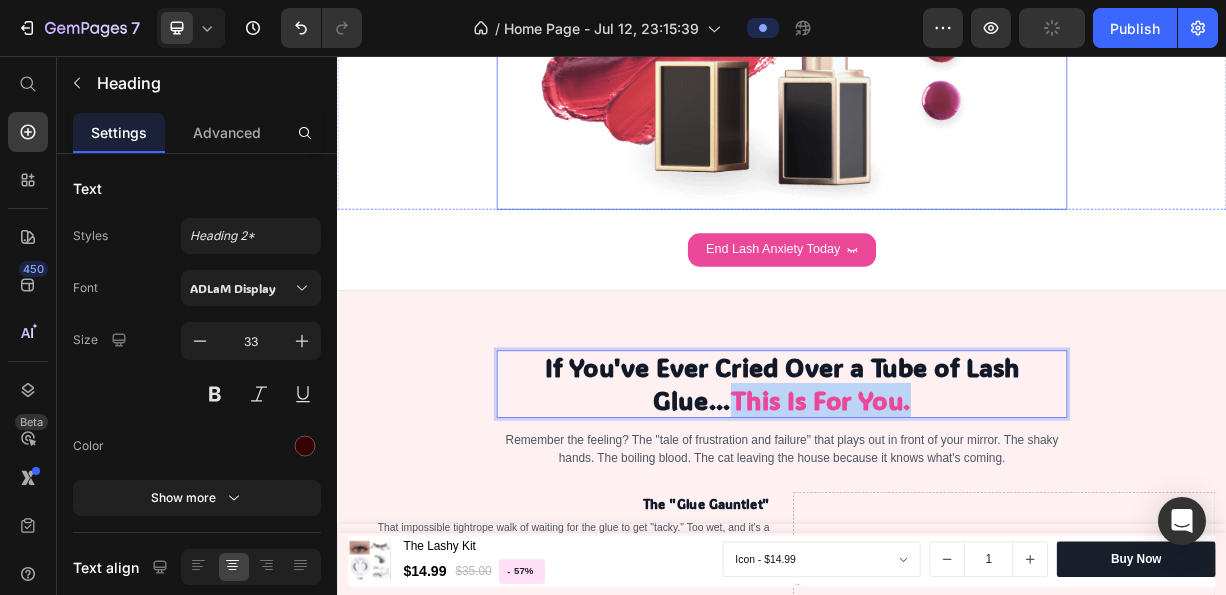 scroll, scrollTop: 0, scrollLeft: 0, axis: both 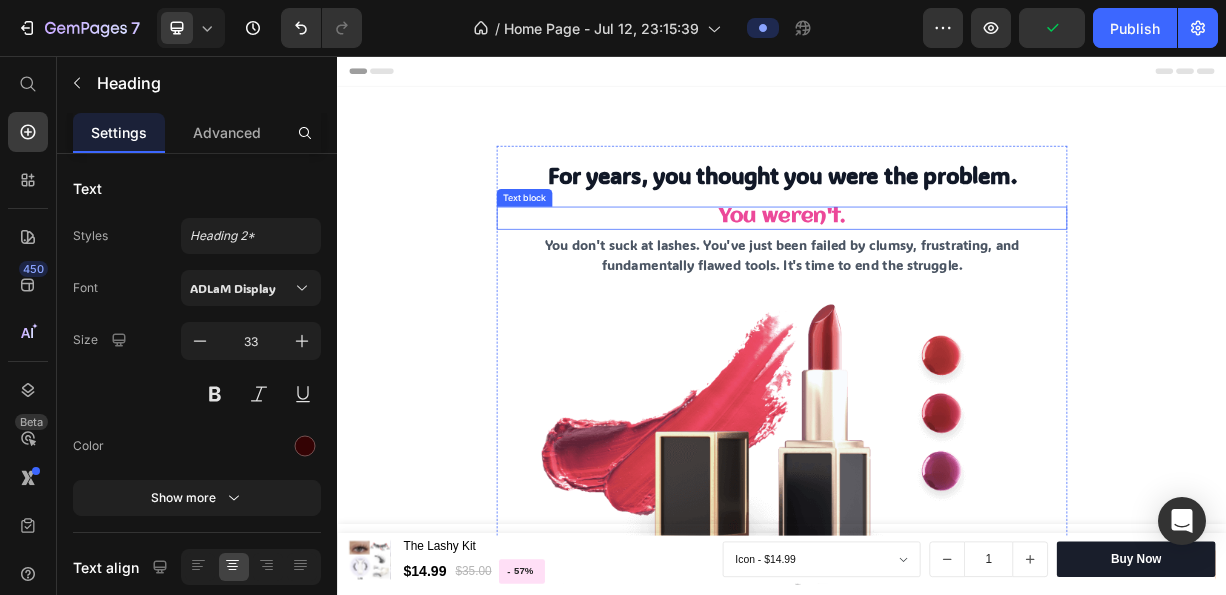 click on "You weren't." at bounding box center [937, 273] 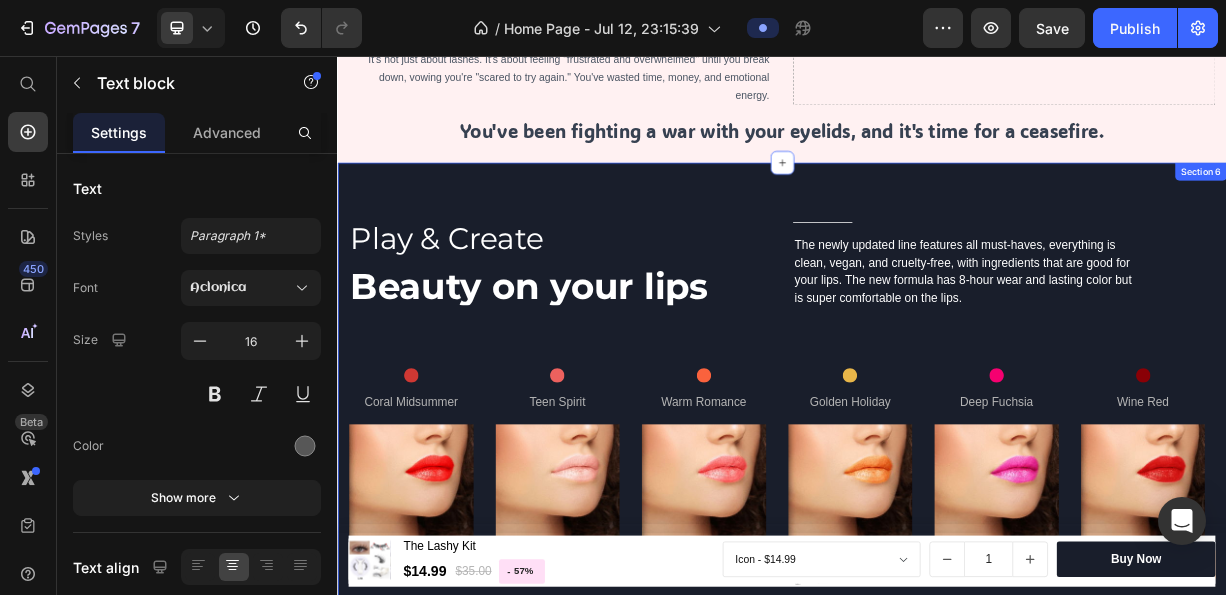 scroll, scrollTop: 1500, scrollLeft: 0, axis: vertical 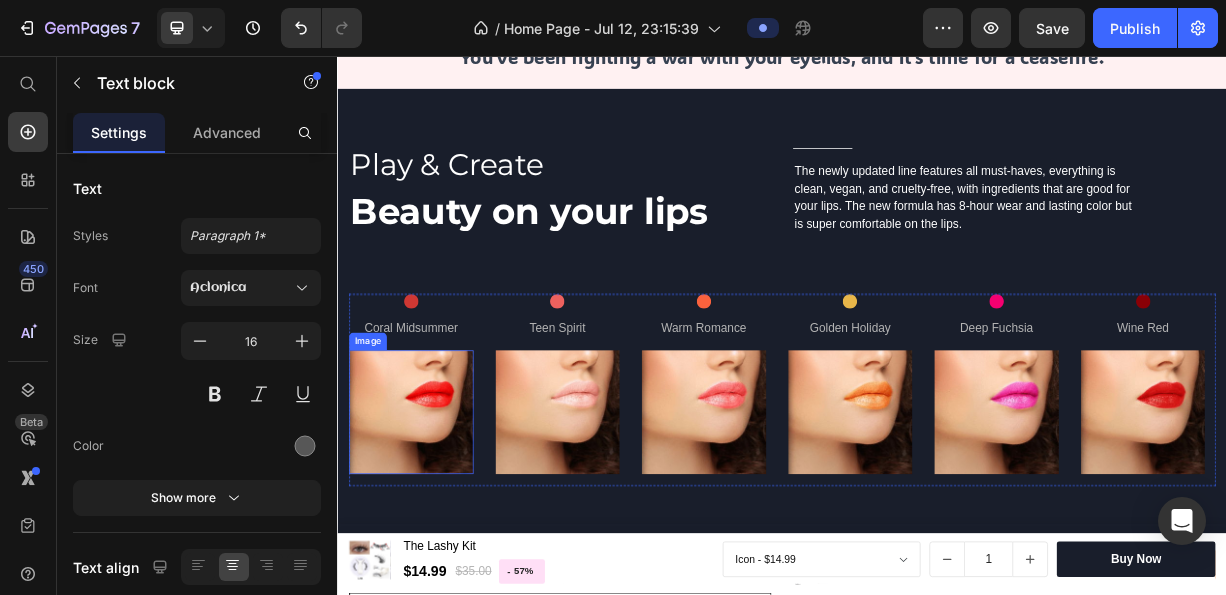 click at bounding box center [436, 537] 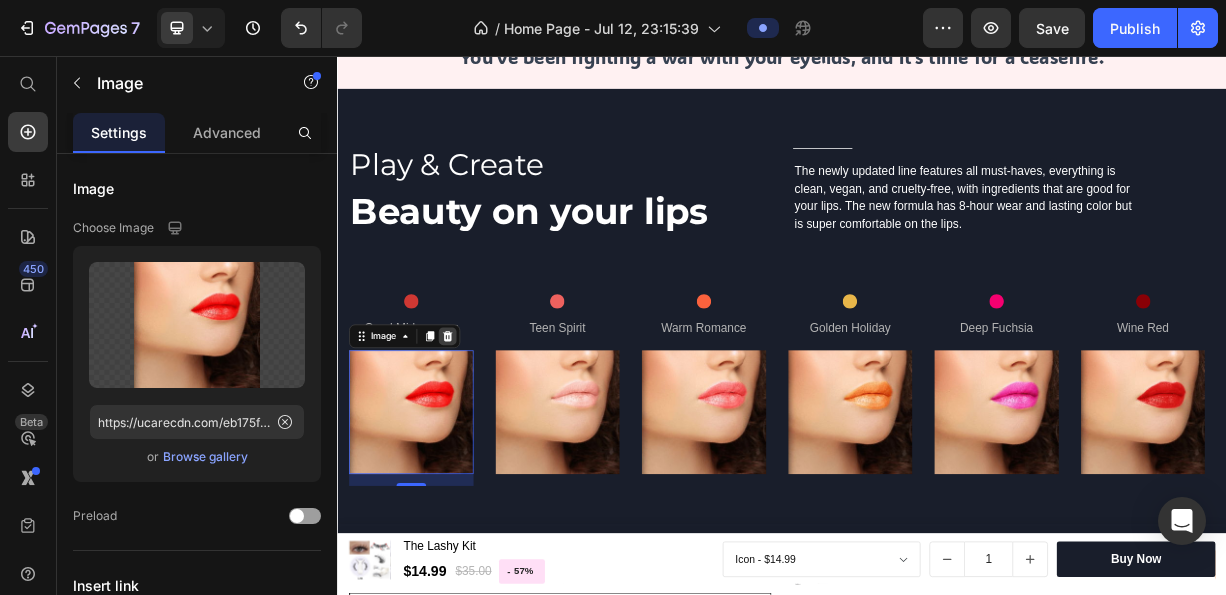 click at bounding box center [485, 434] 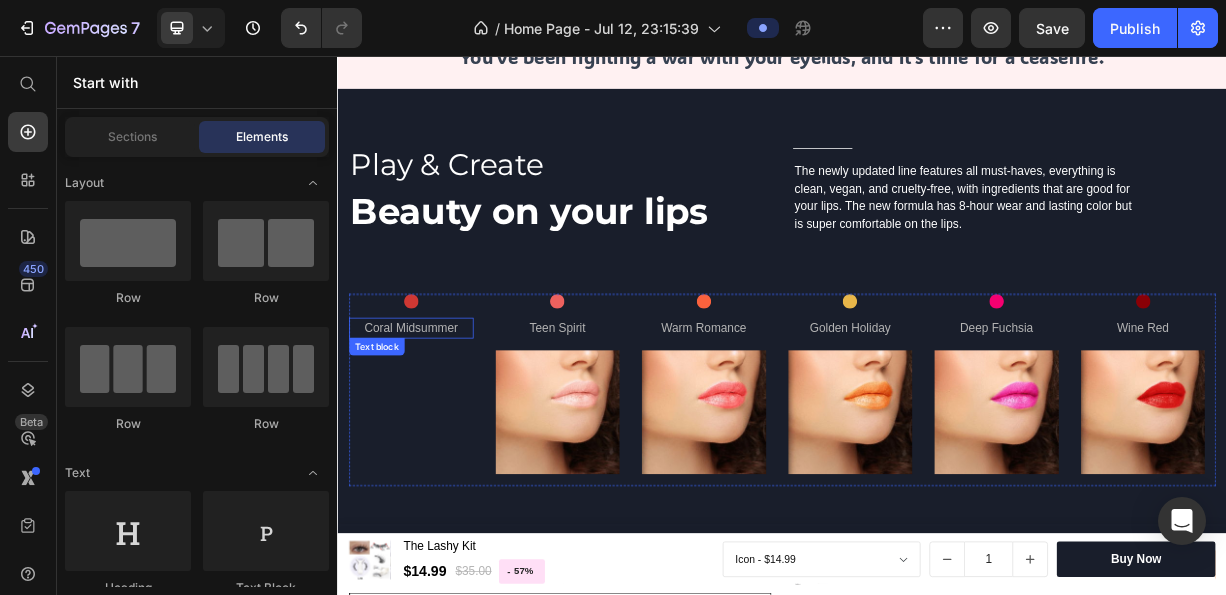click on "Coral Midsummer" at bounding box center [436, 423] 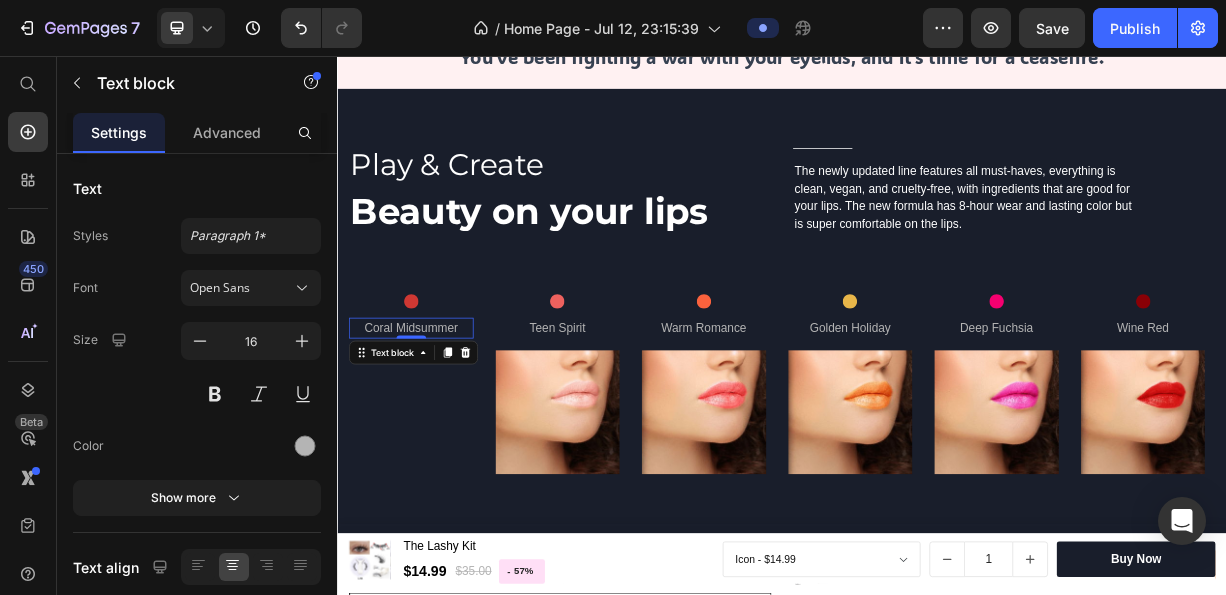drag, startPoint x: 503, startPoint y: 467, endPoint x: 493, endPoint y: 442, distance: 26.925823 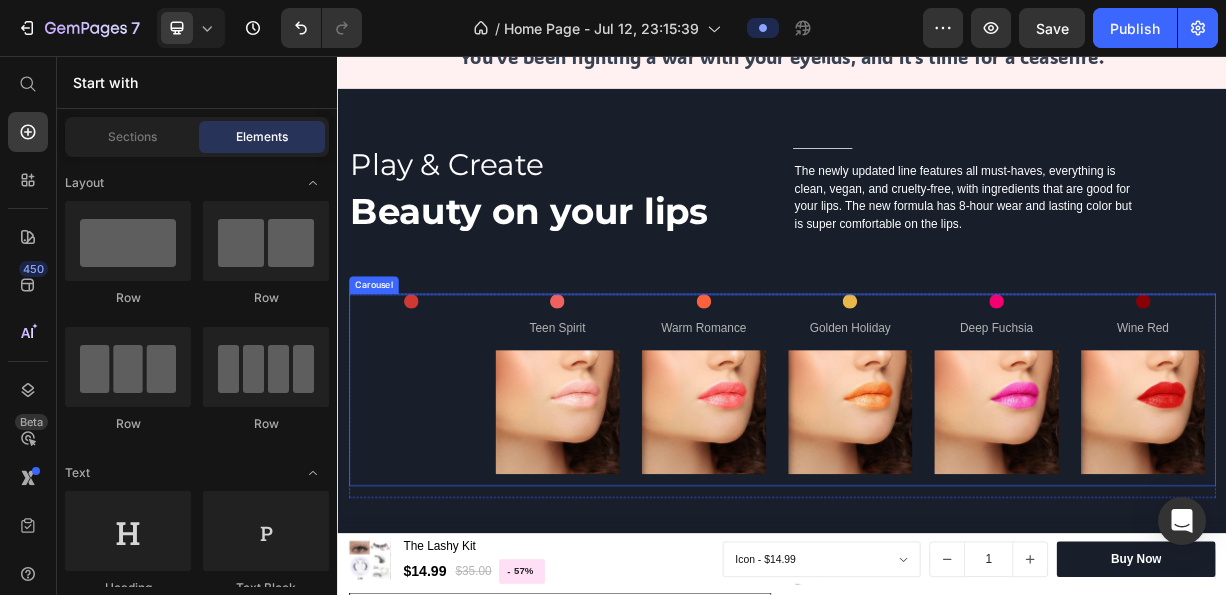 click on "Icon" at bounding box center [436, 507] 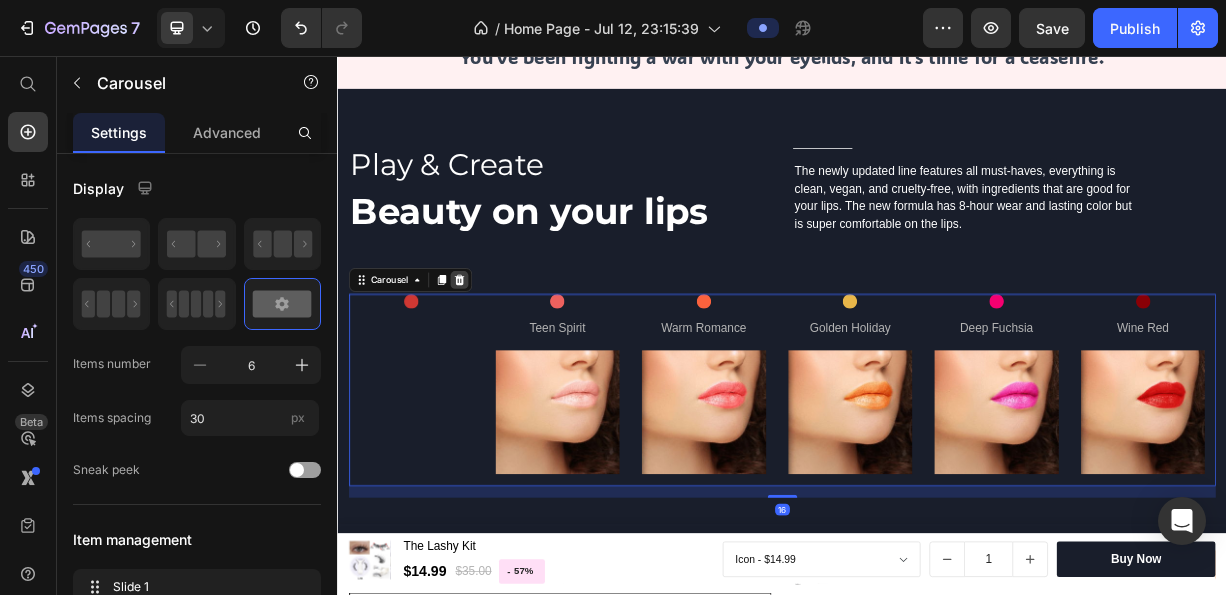 click 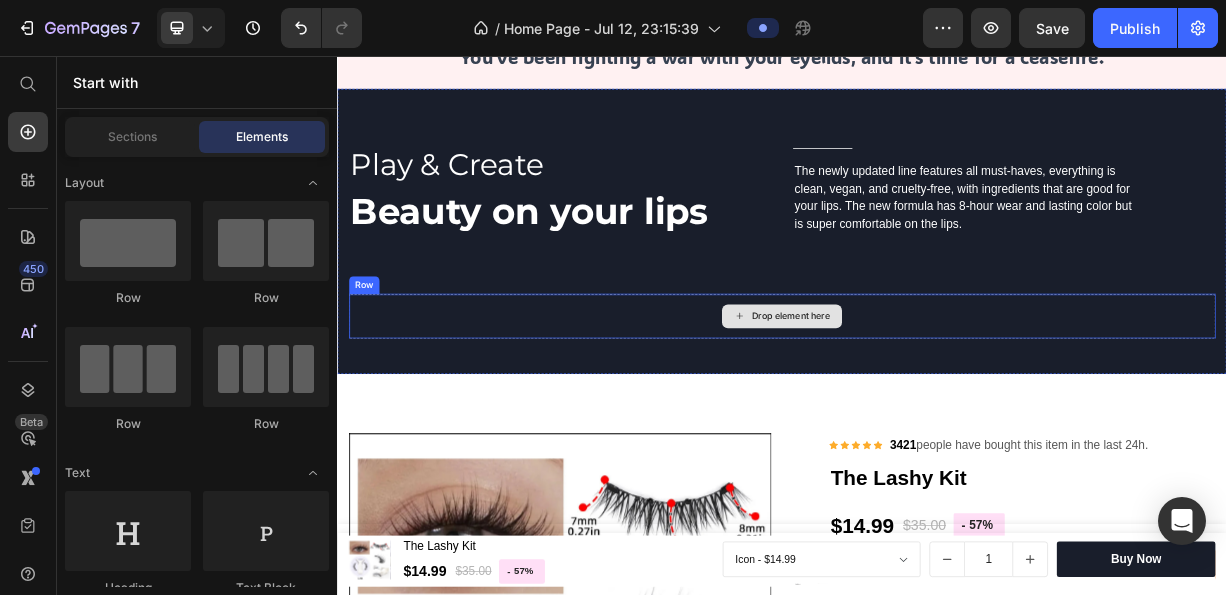 click on "Drop element here" at bounding box center (937, 407) 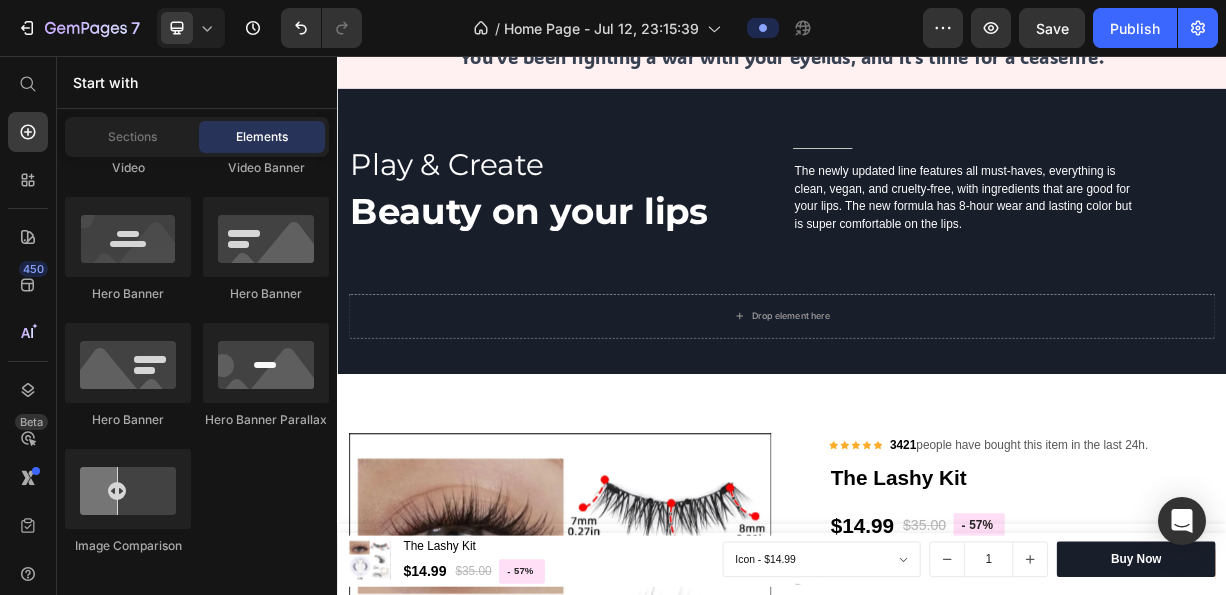 scroll, scrollTop: 700, scrollLeft: 0, axis: vertical 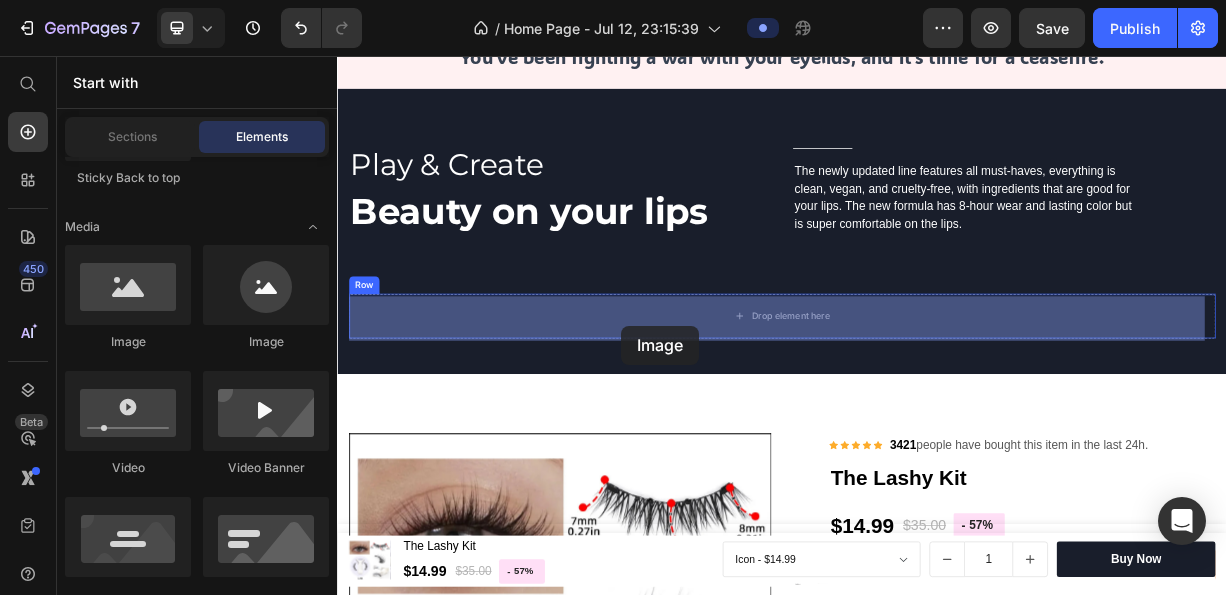 drag, startPoint x: 494, startPoint y: 342, endPoint x: 720, endPoint y: 420, distance: 239.08157 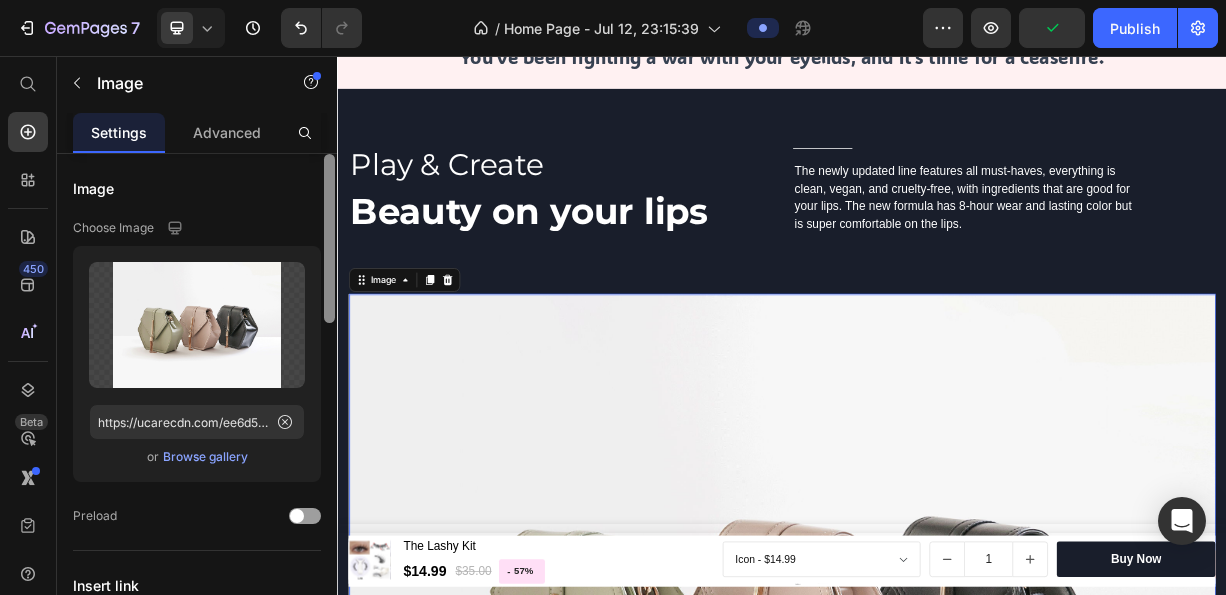 click at bounding box center [937, 816] 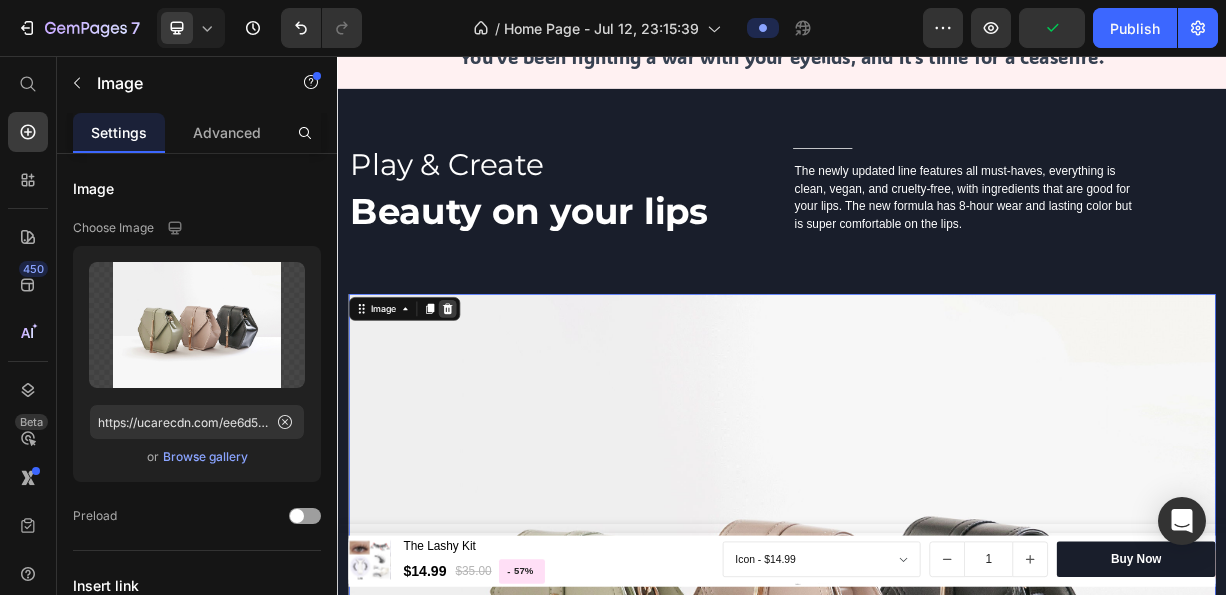 click 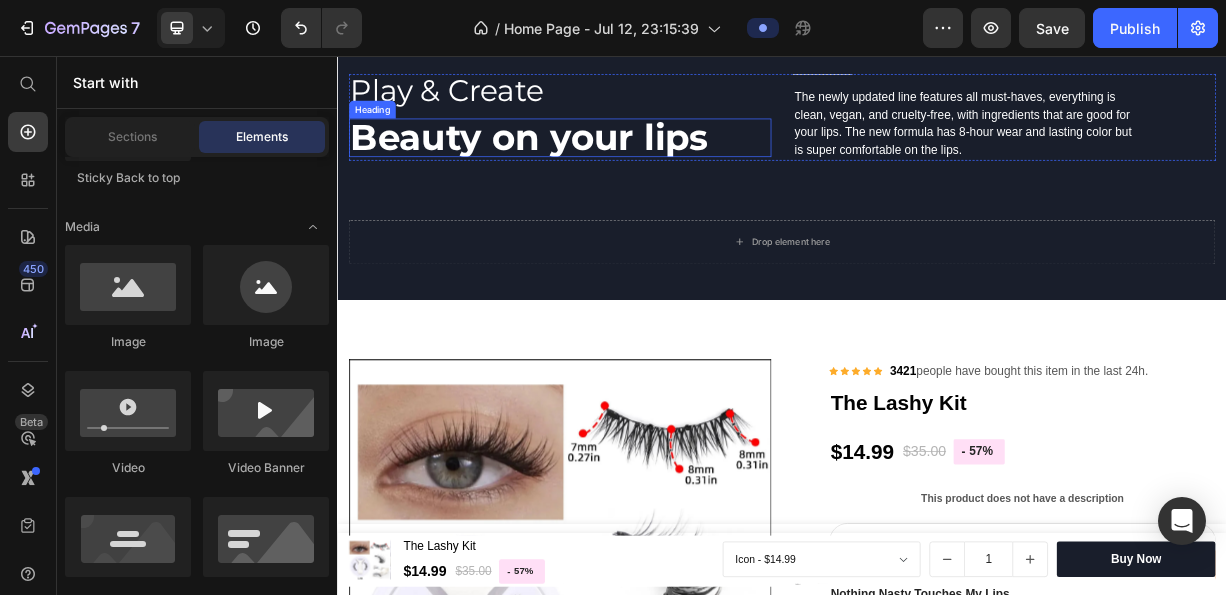 scroll, scrollTop: 1400, scrollLeft: 0, axis: vertical 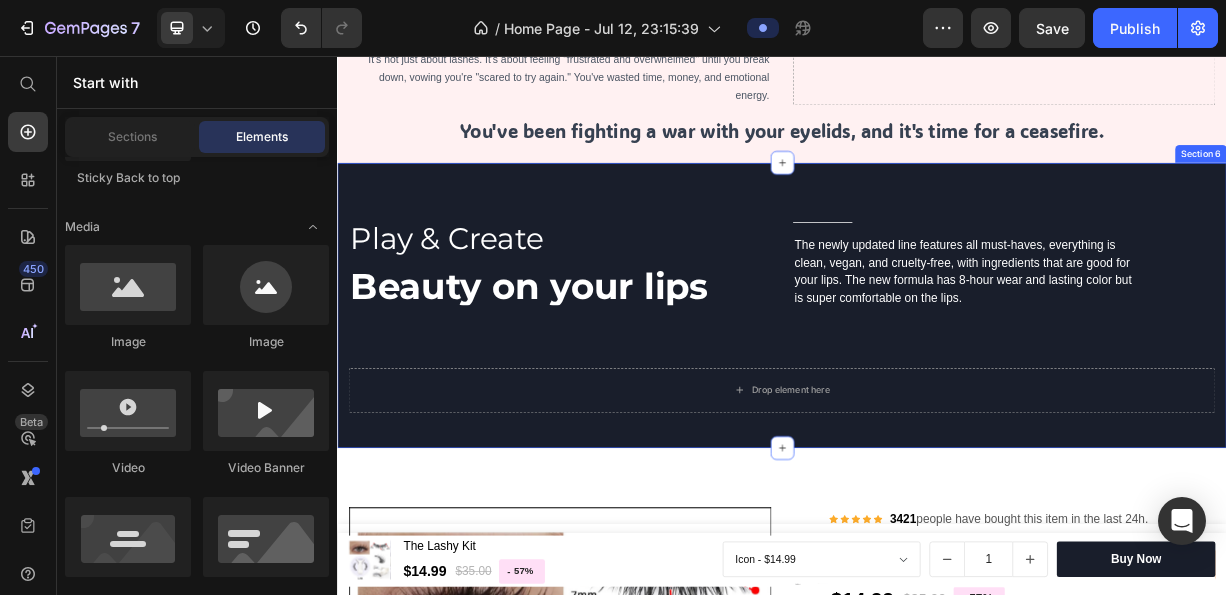 click on "Beauty on your lips" at bounding box center (637, 366) 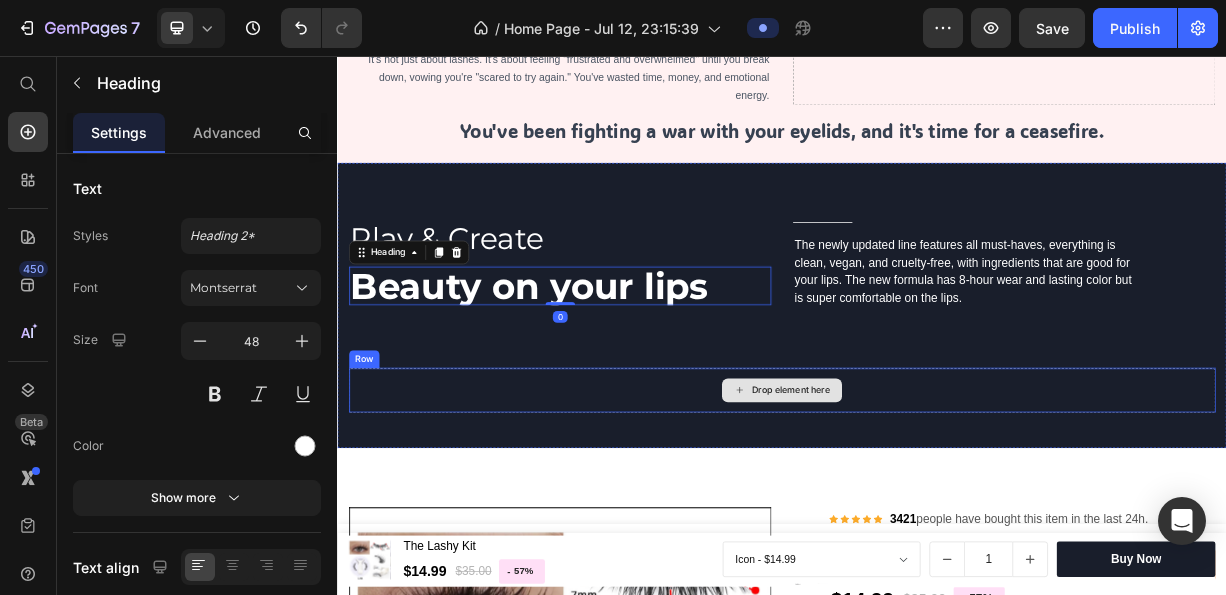 click on "Drop element here" at bounding box center (937, 507) 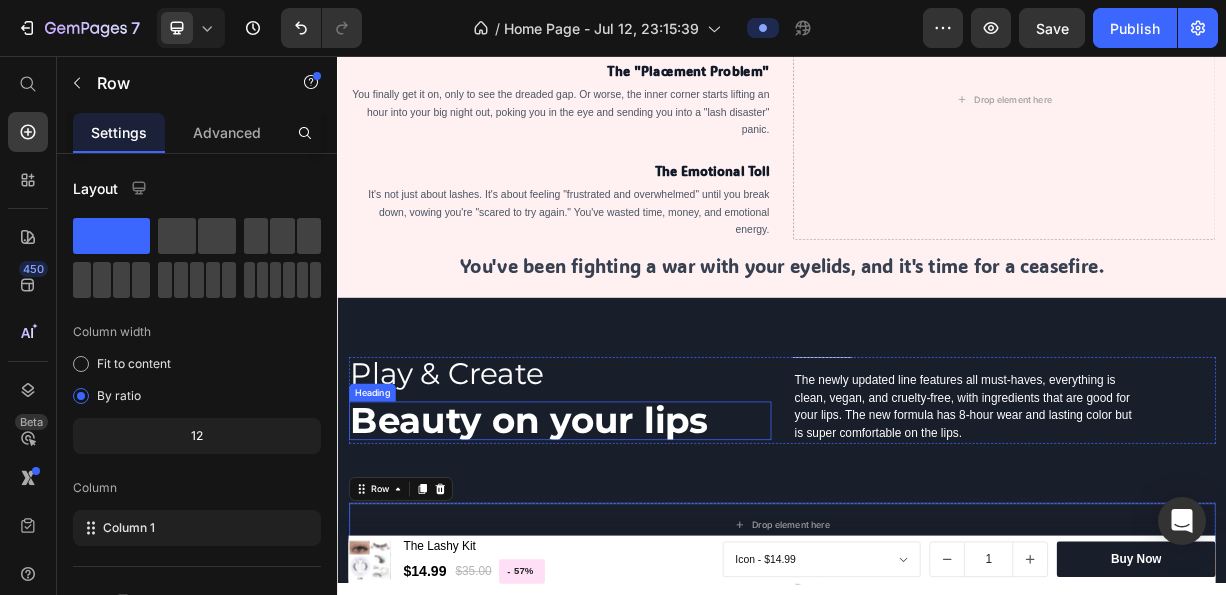 scroll, scrollTop: 1300, scrollLeft: 0, axis: vertical 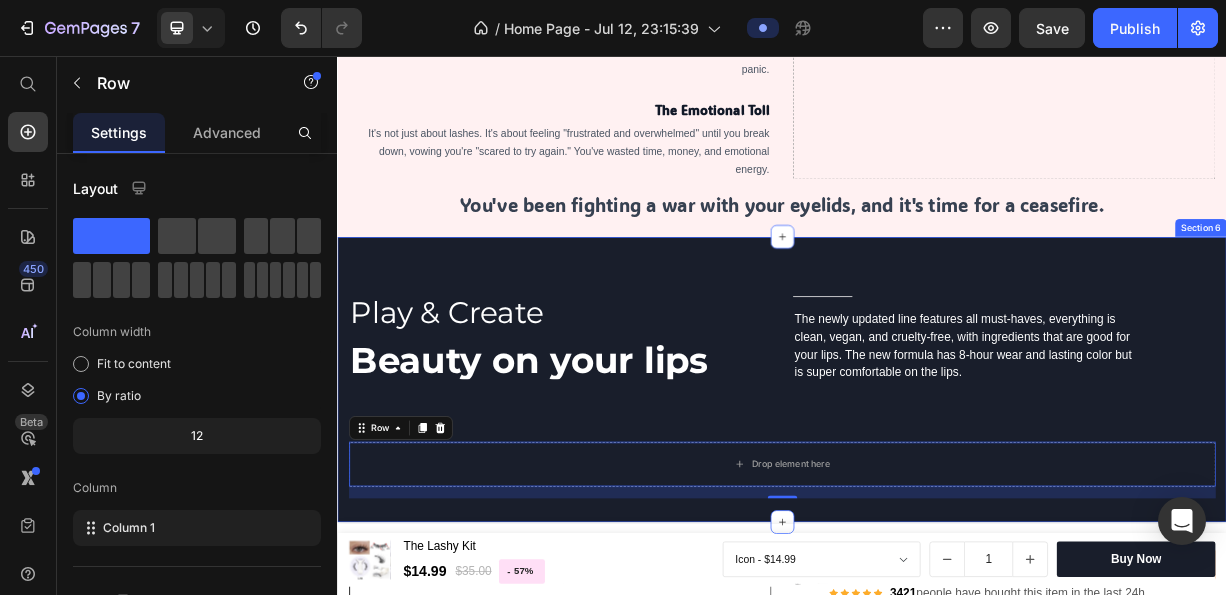 click on "Play & Create Text block Beauty on your lips  Heading                Title Line The newly updated line features all must-haves, everything is clean, vegan, and cruelty-free, with ingredients that are good for your lips. The new formula has 8-hour wear and lasting color but is super comfortable on the lips. Text block Row
Drop element here Row   16 Section 6" at bounding box center (937, 492) 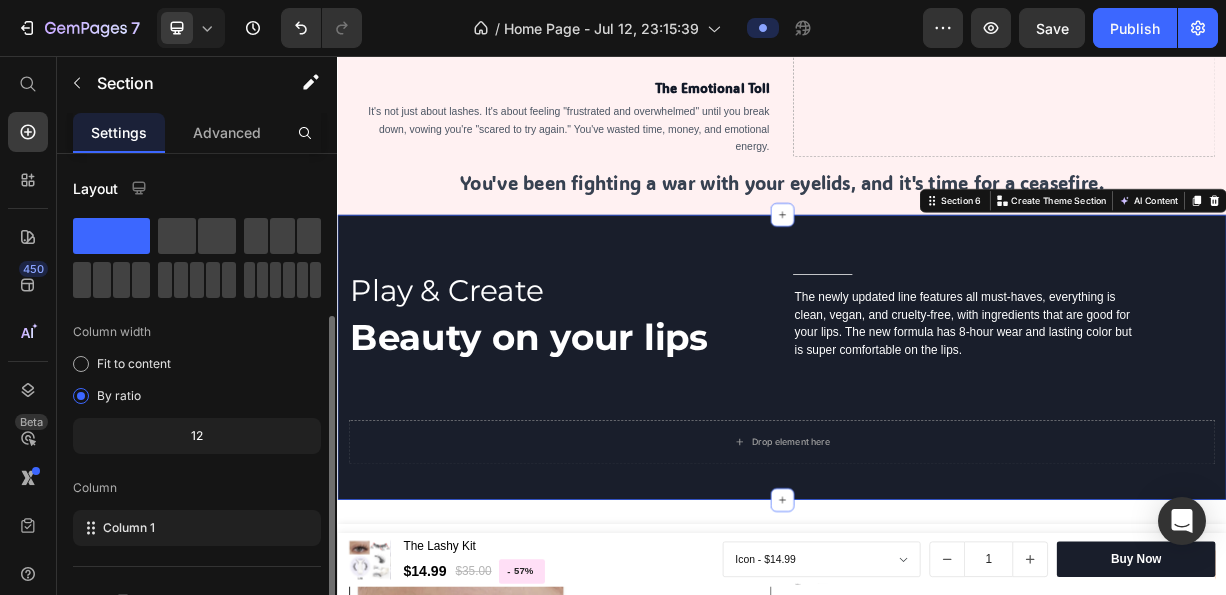 scroll, scrollTop: 1400, scrollLeft: 0, axis: vertical 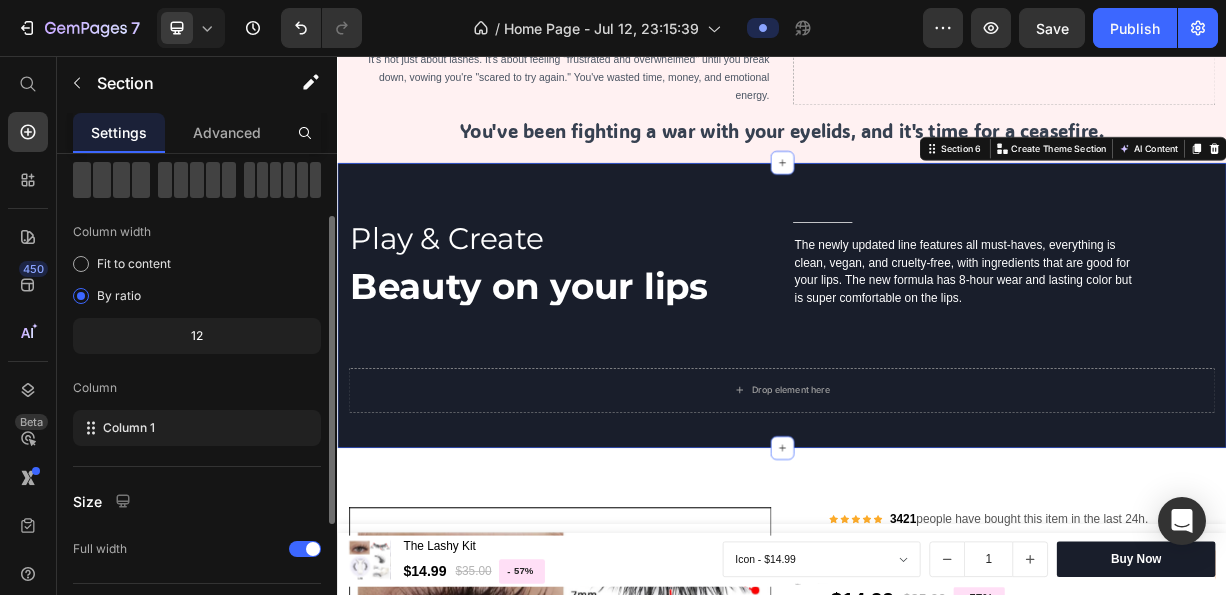 click on "Play & Create Text block Beauty on your lips  Heading                Title Line The newly updated line features all must-haves, everything is clean, vegan, and cruelty-free, with ingredients that are good for your lips. The new formula has 8-hour wear and lasting color but is super comfortable on the lips. Text block Row
Drop element here Row Section 6   You can create reusable sections Create Theme Section AI Content Write with GemAI What would you like to describe here? Tone and Voice Persuasive Product The Lashy Kit Show more Generate" at bounding box center (937, 392) 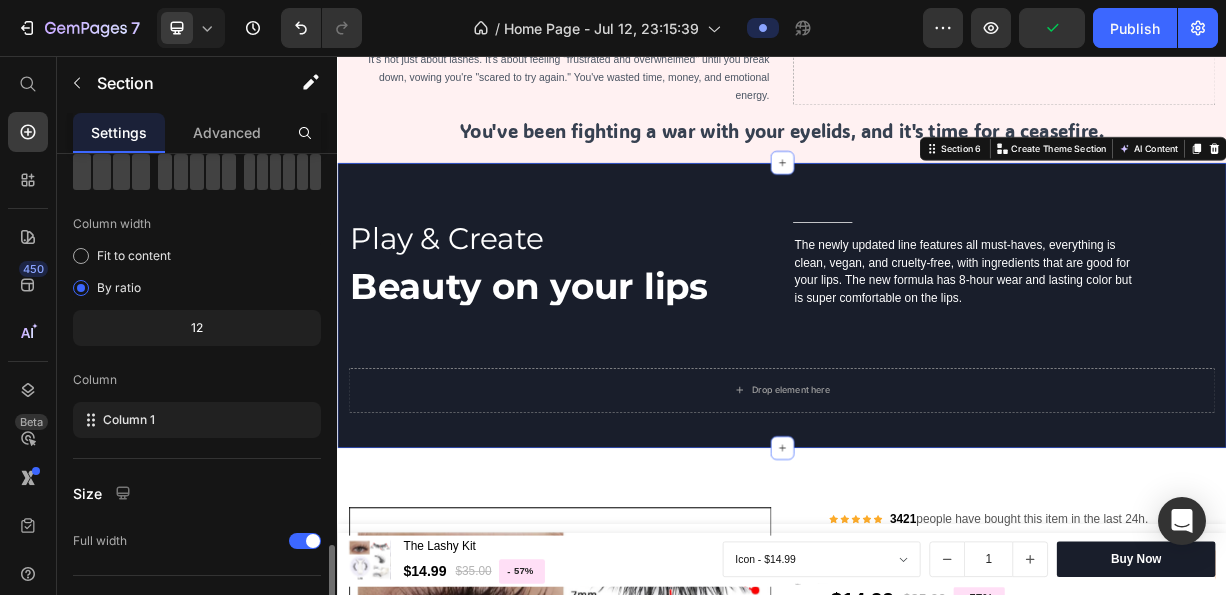 scroll, scrollTop: 308, scrollLeft: 0, axis: vertical 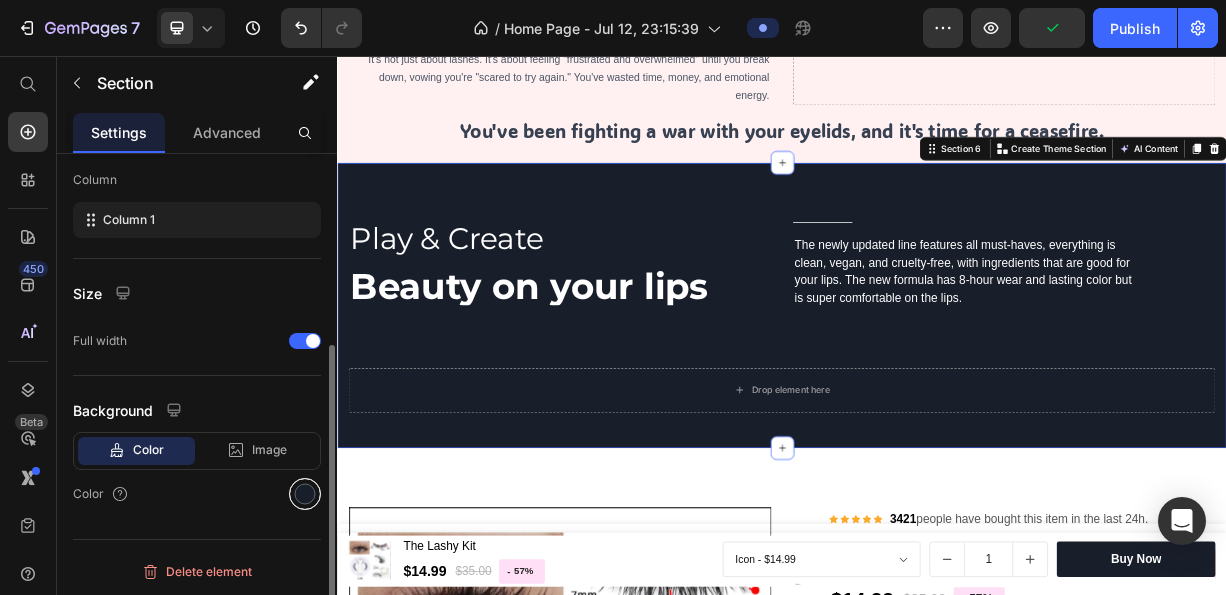 click at bounding box center [305, 494] 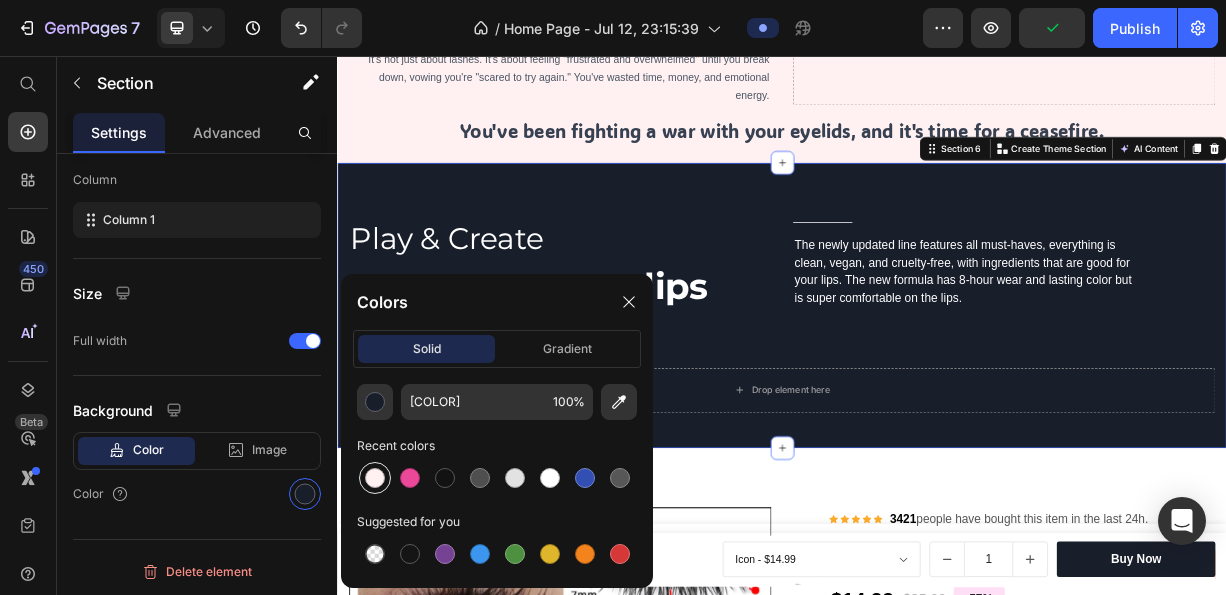 click at bounding box center (375, 478) 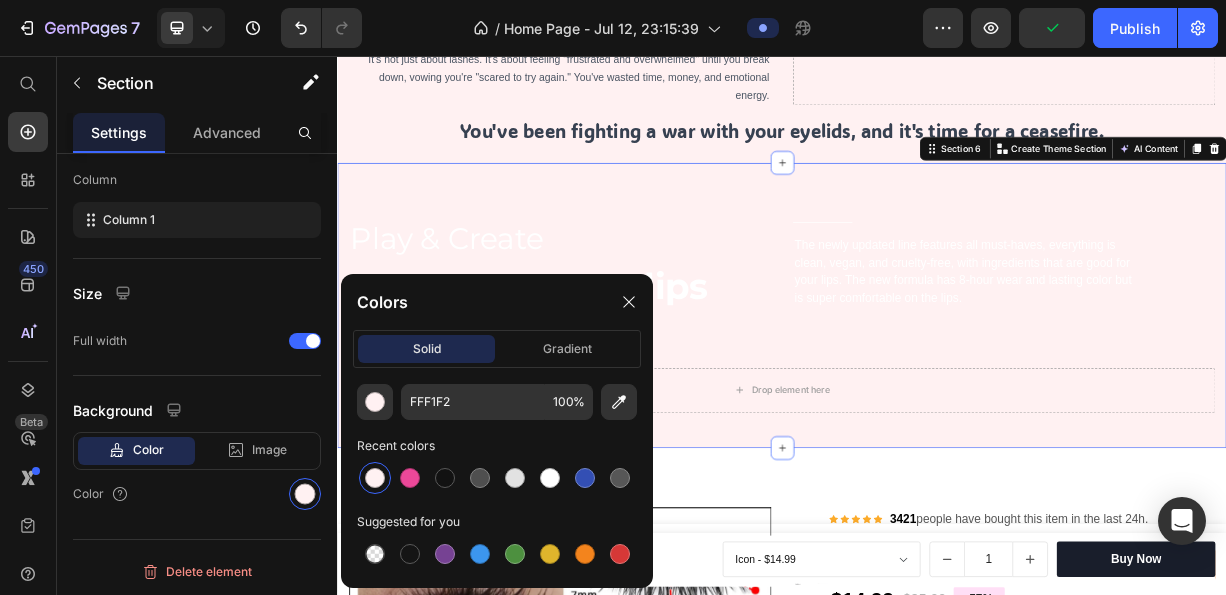 scroll, scrollTop: 308, scrollLeft: 0, axis: vertical 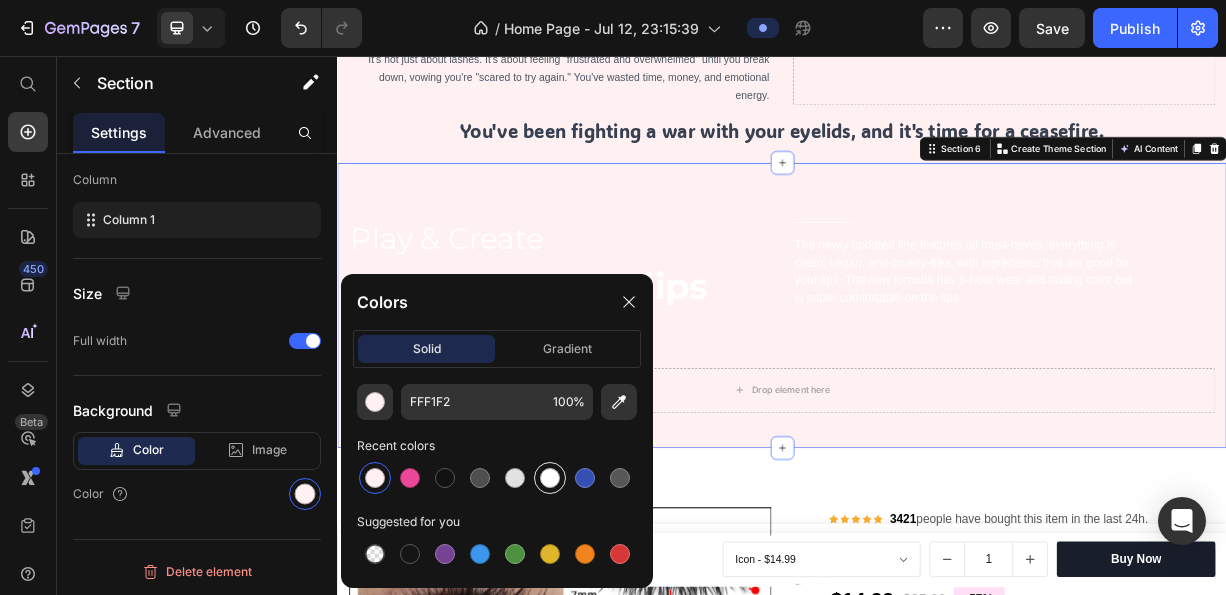 click at bounding box center [550, 478] 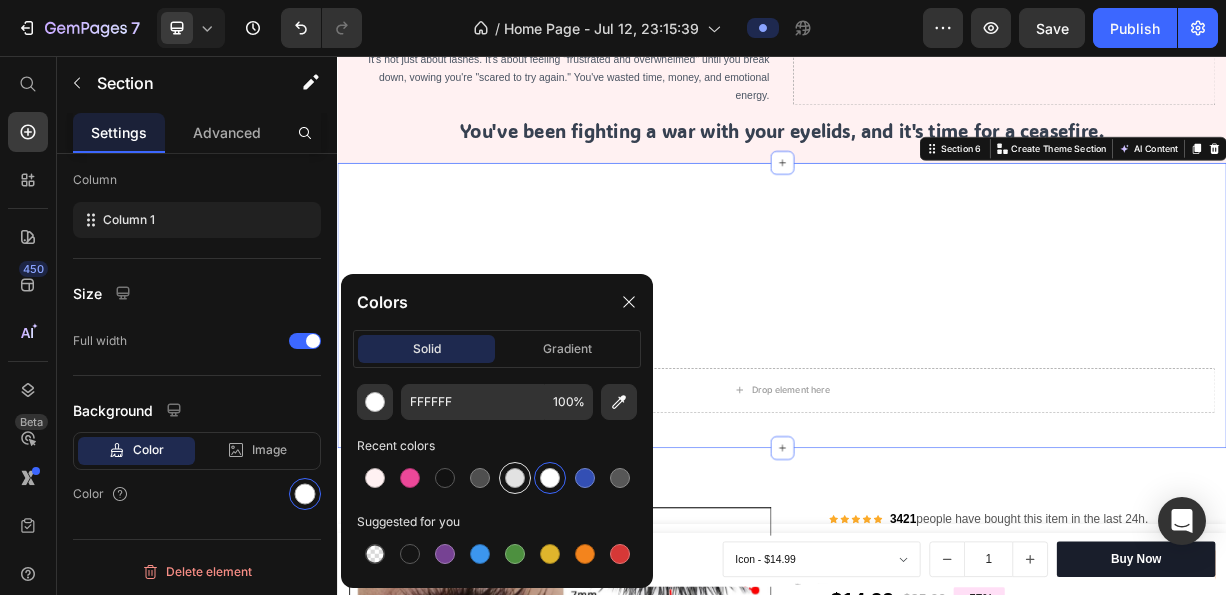 click at bounding box center [515, 478] 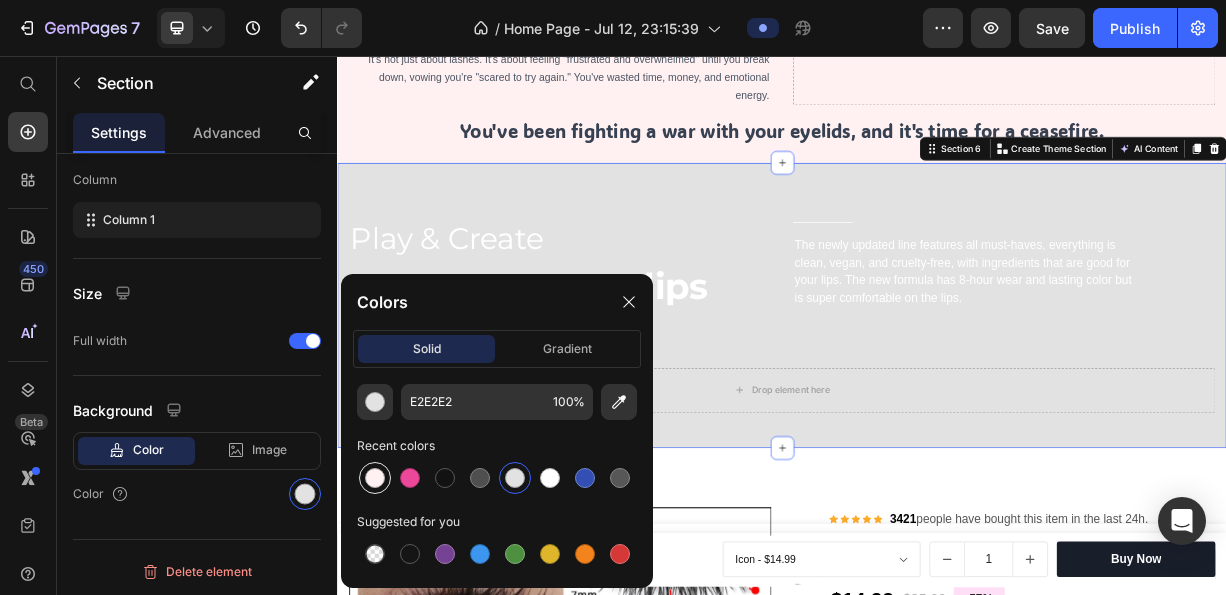 click at bounding box center (375, 478) 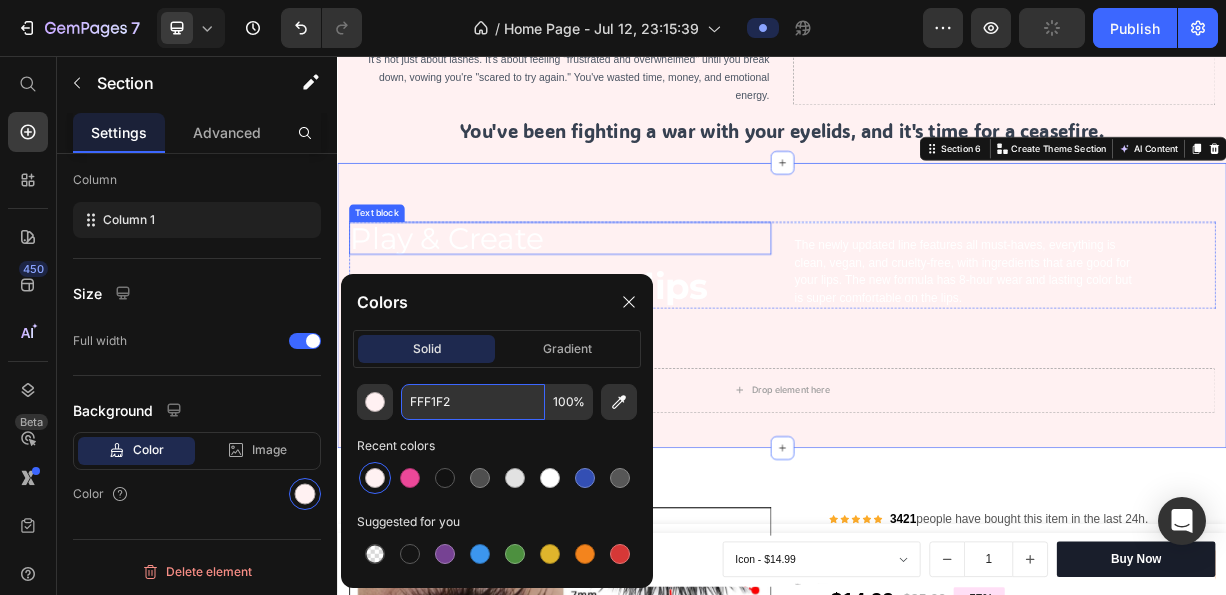 click on "FFF1F2" at bounding box center [473, 402] 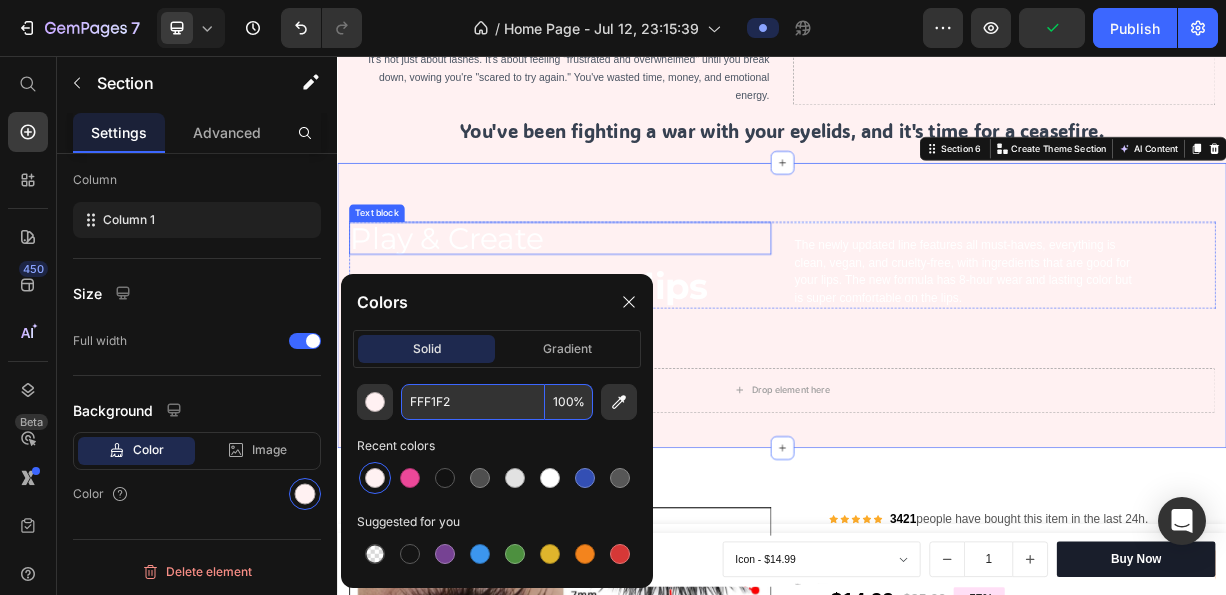 click on "FFF1F2" at bounding box center [473, 402] 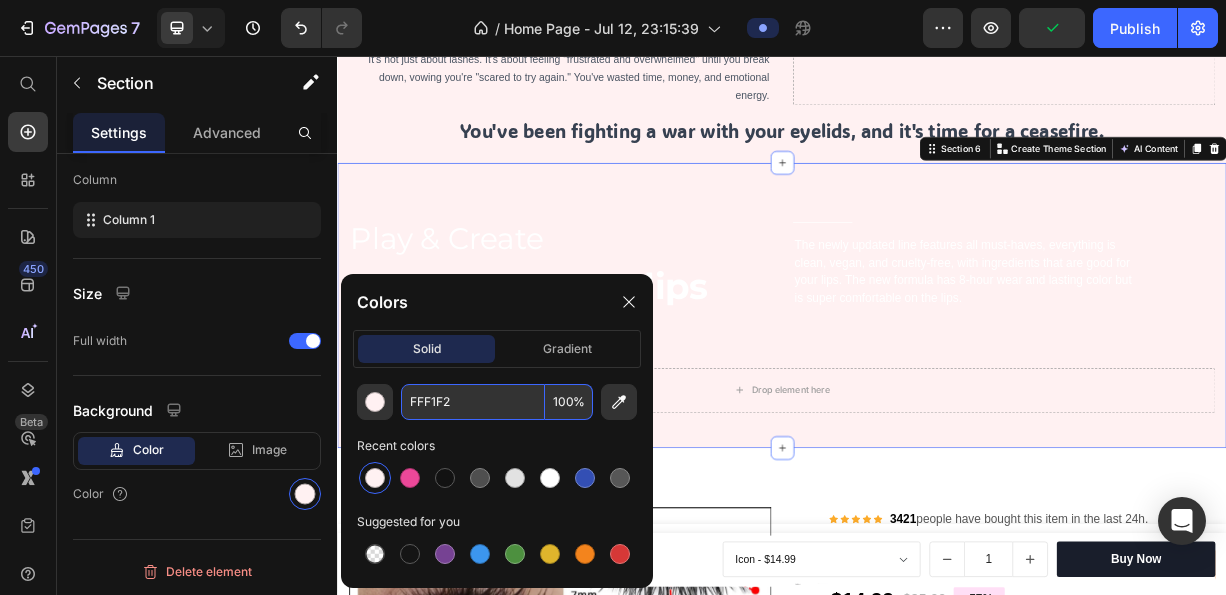 click on "FFF1F2" at bounding box center (473, 402) 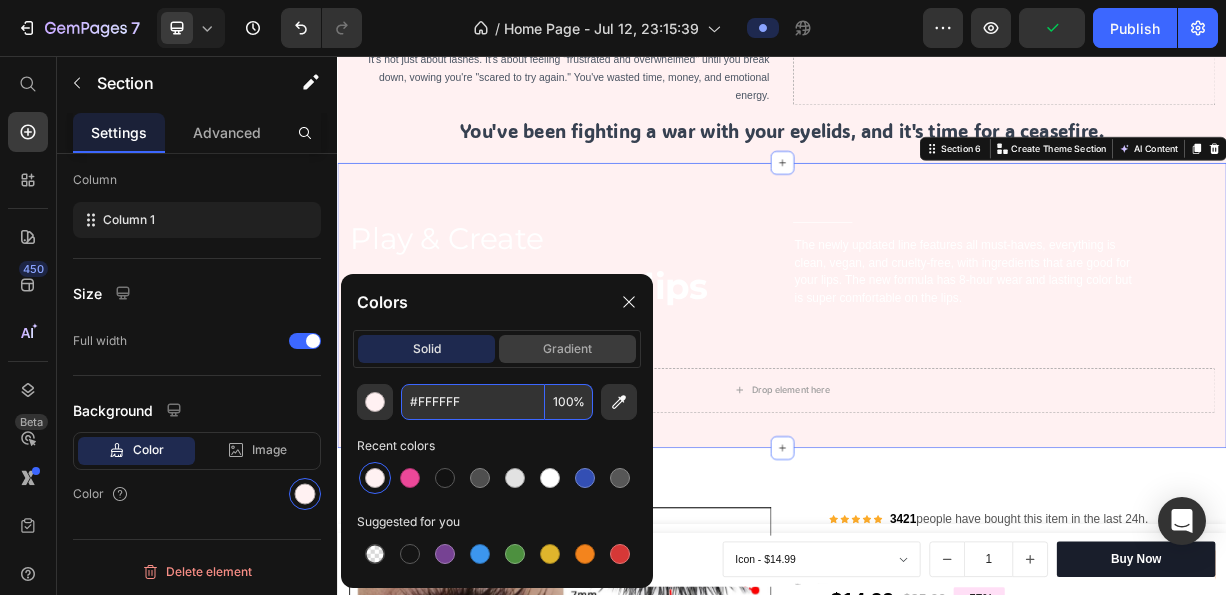 type on "FFFFFF" 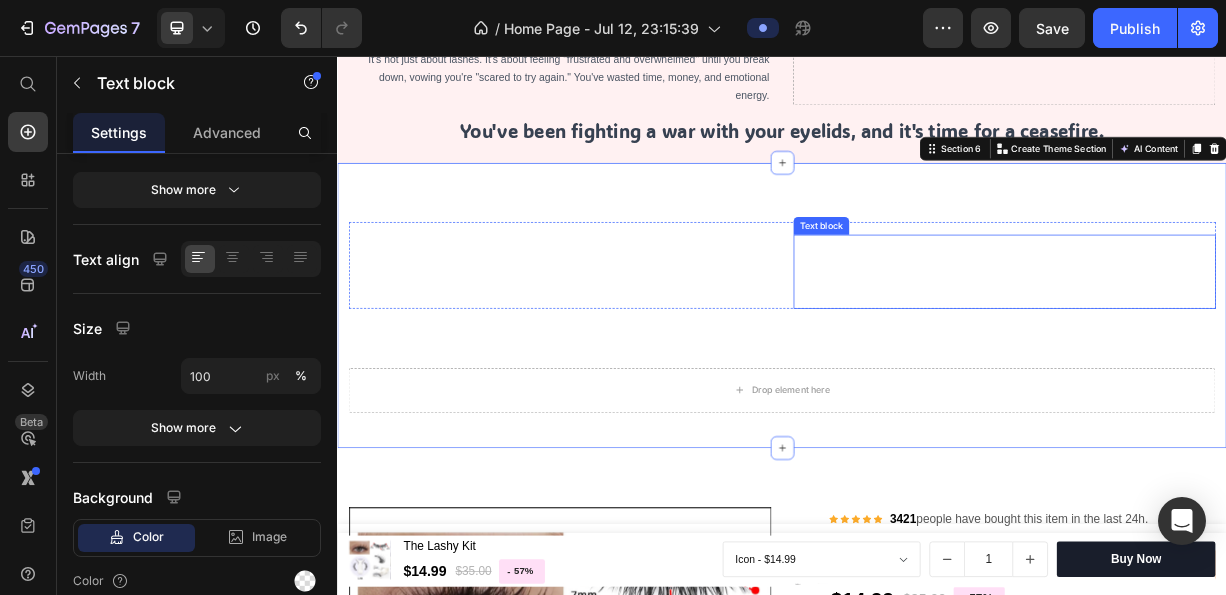 click on "The newly updated line features all must-haves, everything is clean, vegan, and cruelty-free, with ingredients that are good for your lips. The new formula has 8-hour wear and lasting color but is super comfortable on the lips." at bounding box center [1187, 347] 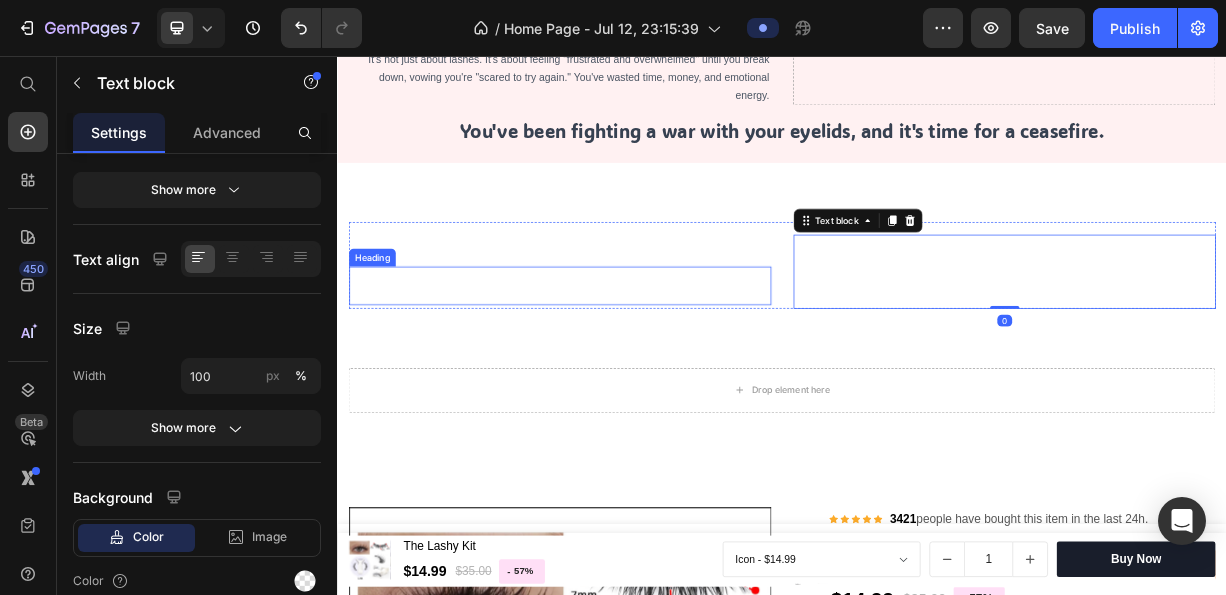 click on "Beauty on your lips" at bounding box center [637, 366] 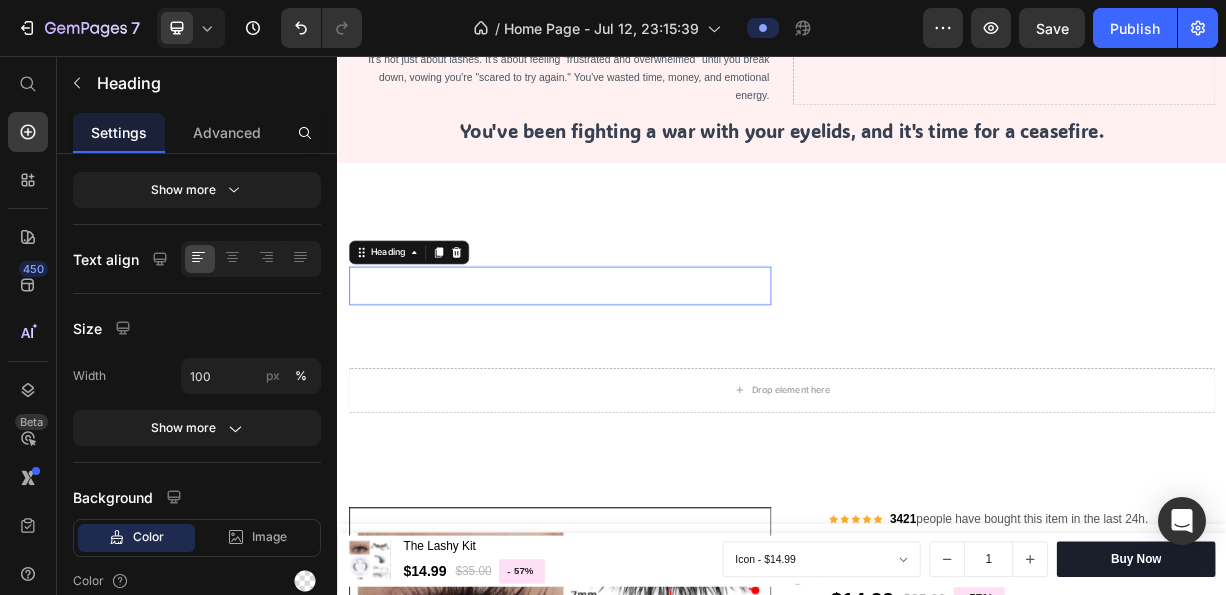 scroll, scrollTop: 0, scrollLeft: 0, axis: both 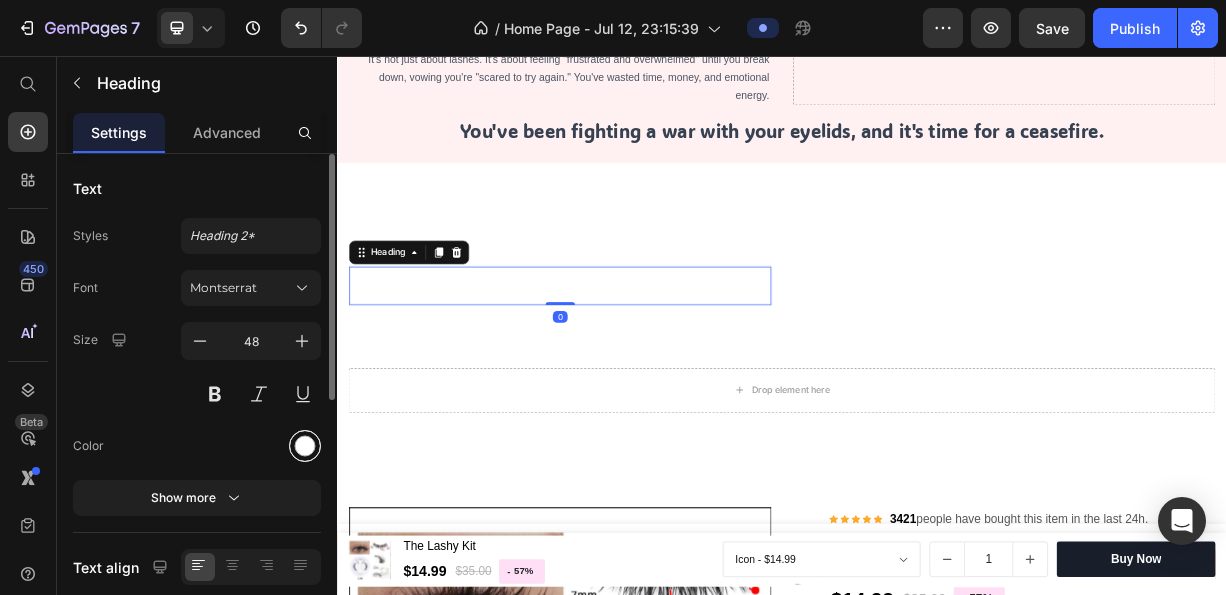 click at bounding box center (305, 446) 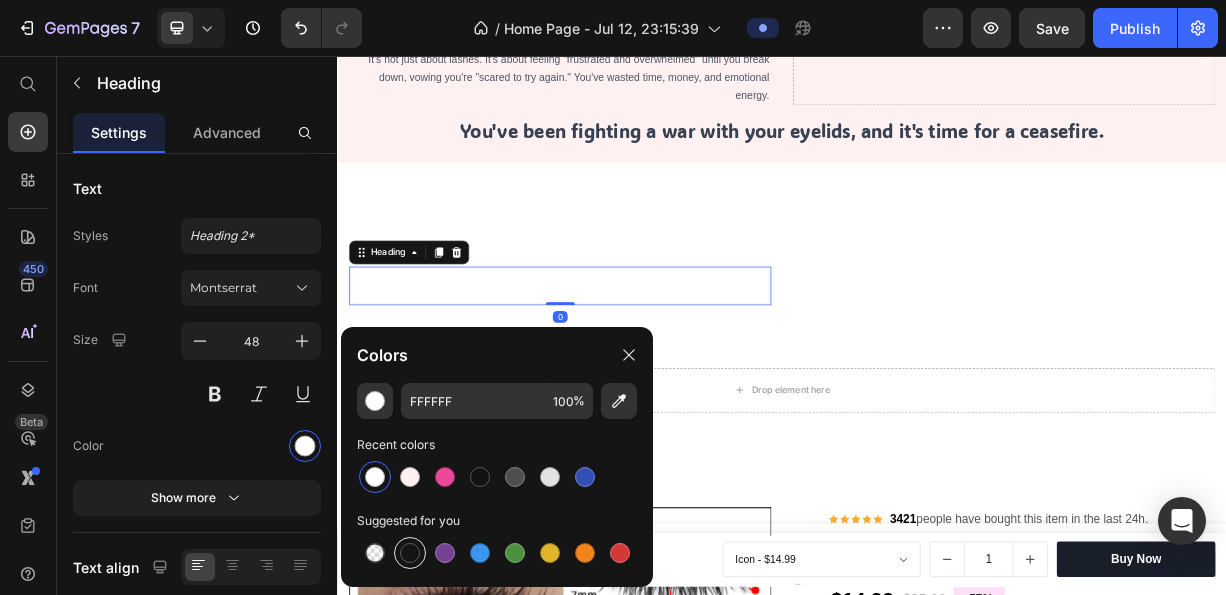 click at bounding box center [410, 553] 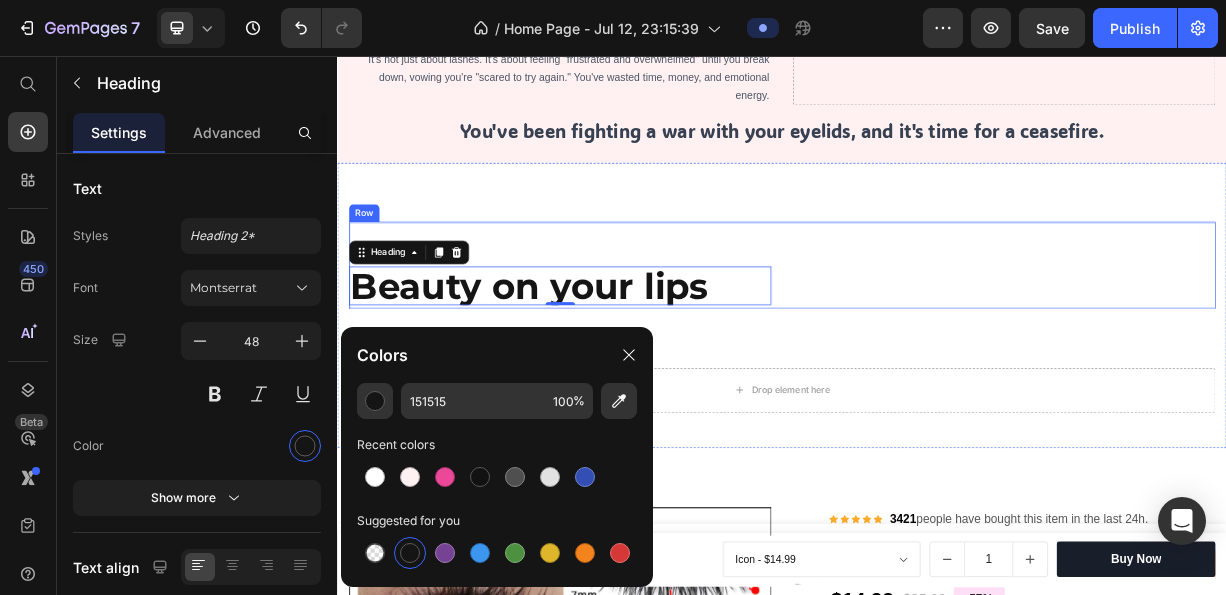 drag, startPoint x: 669, startPoint y: 316, endPoint x: 620, endPoint y: 281, distance: 60.216278 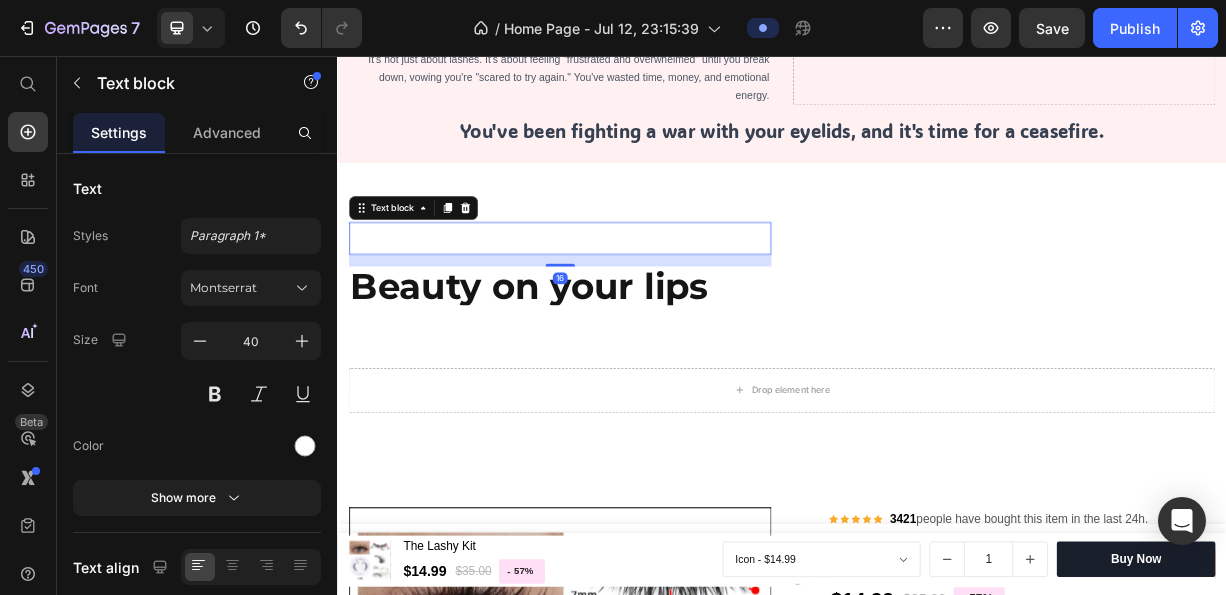 click on "Play & Create" at bounding box center (637, 302) 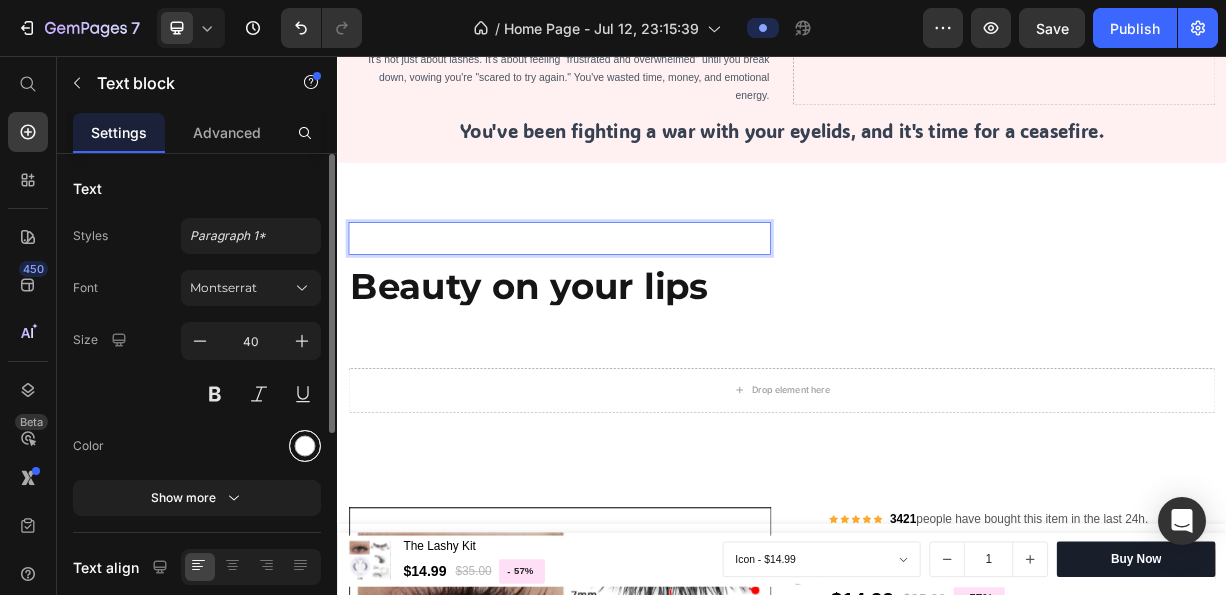 click at bounding box center [305, 446] 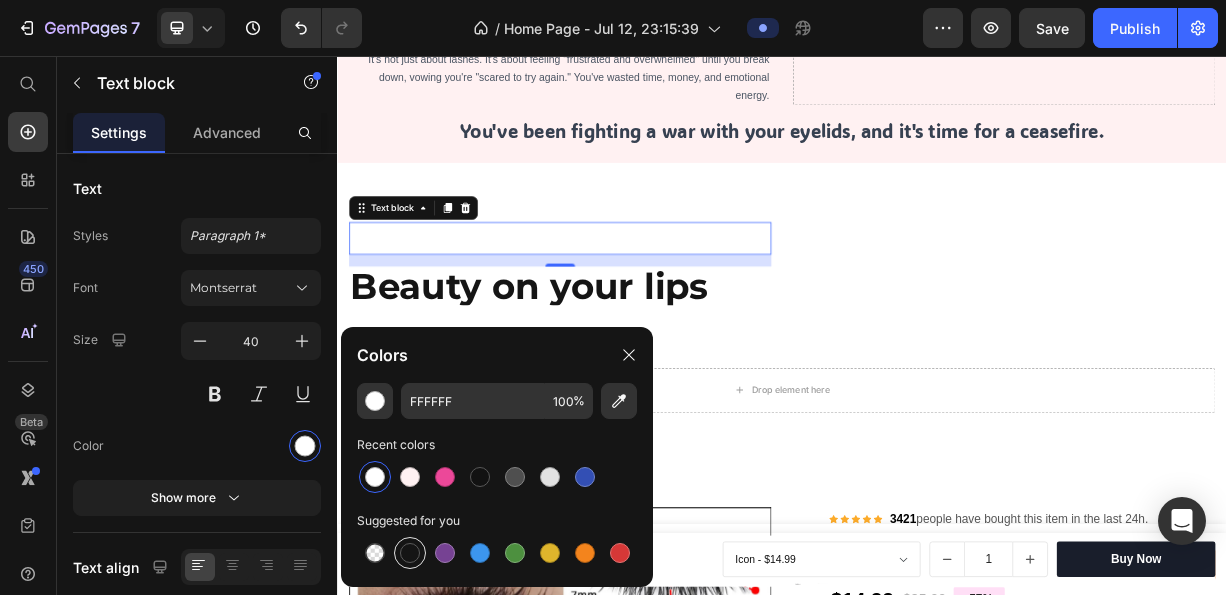 click at bounding box center (410, 553) 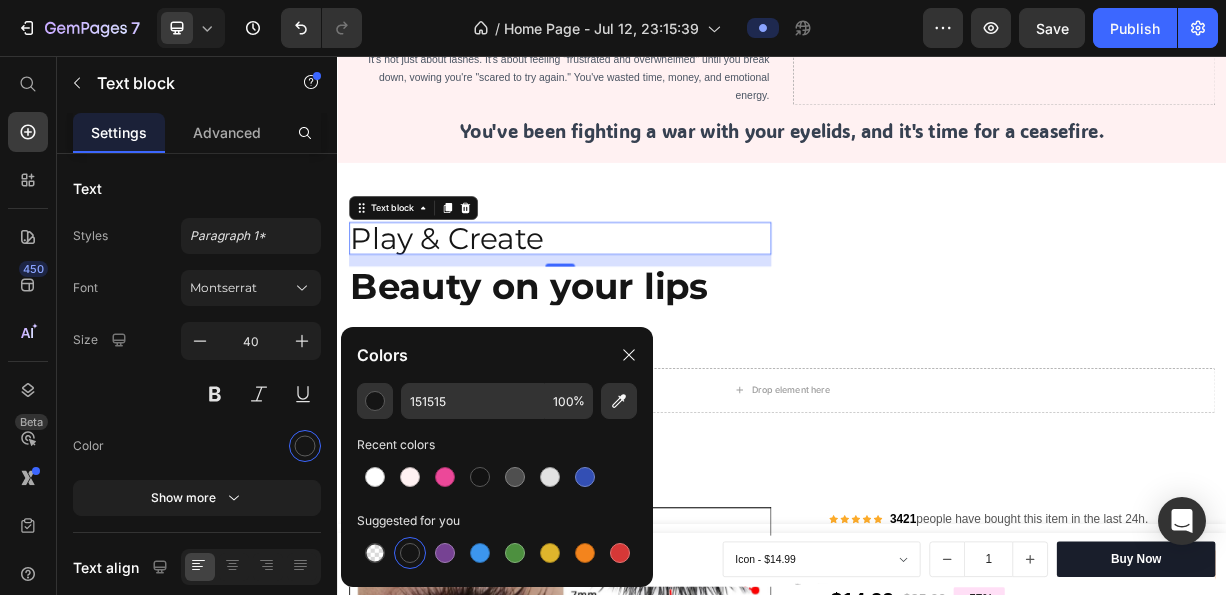 click on "Play & Create" at bounding box center (637, 302) 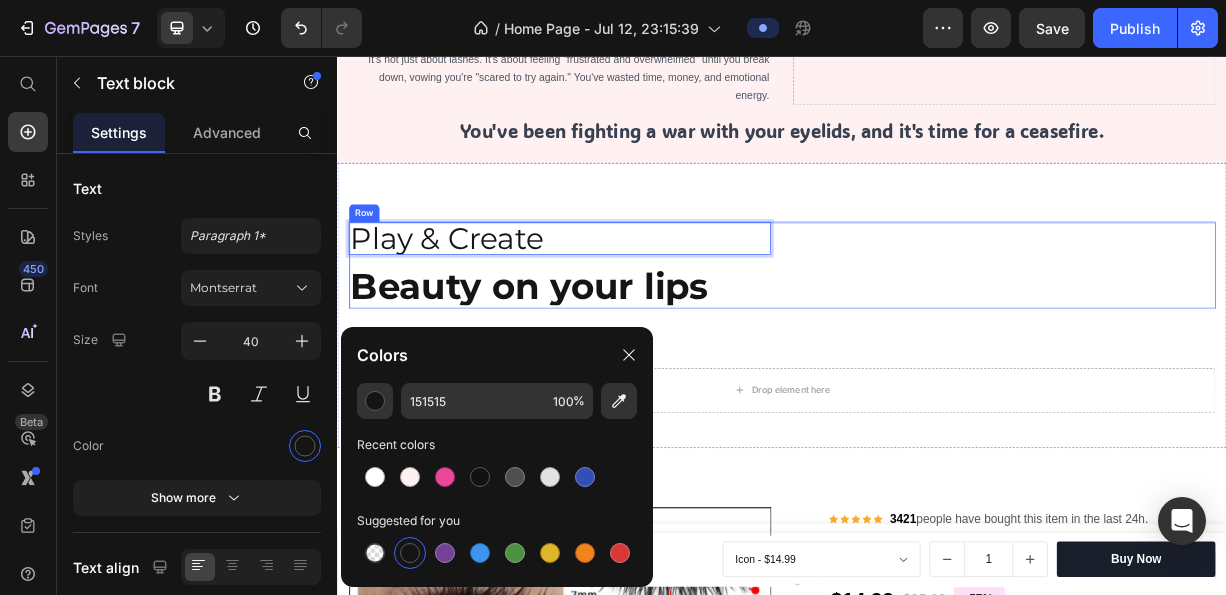 click on "Play & Create Text block   16 Beauty on your lips  Heading" at bounding box center (637, 338) 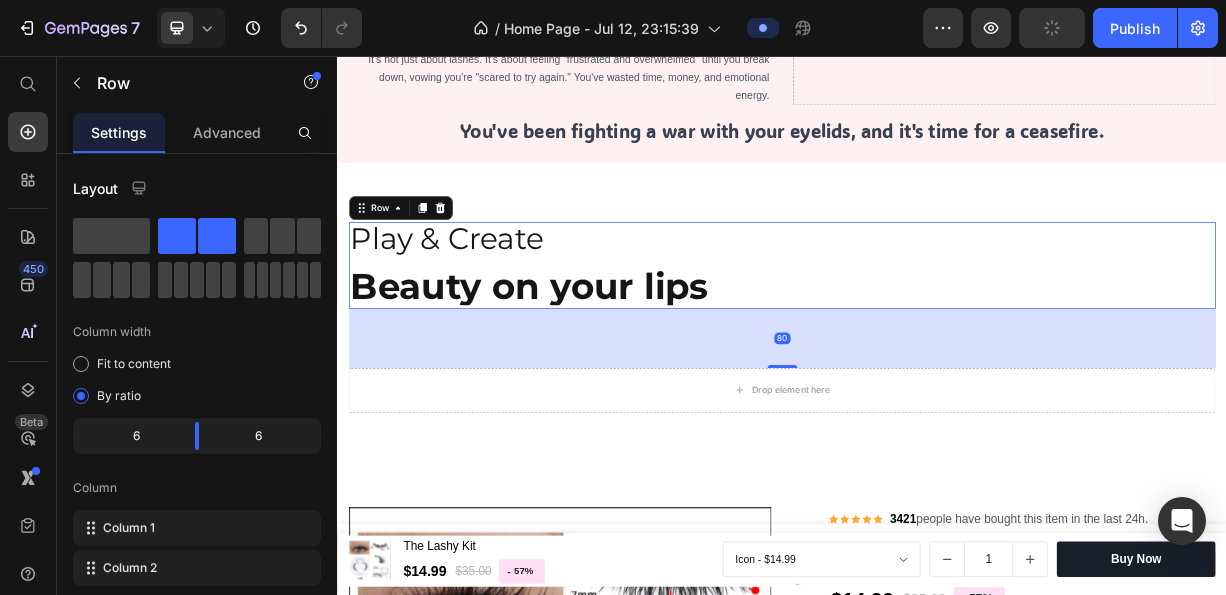 click on "Play & Create Text block Beauty on your lips  Heading" at bounding box center [637, 338] 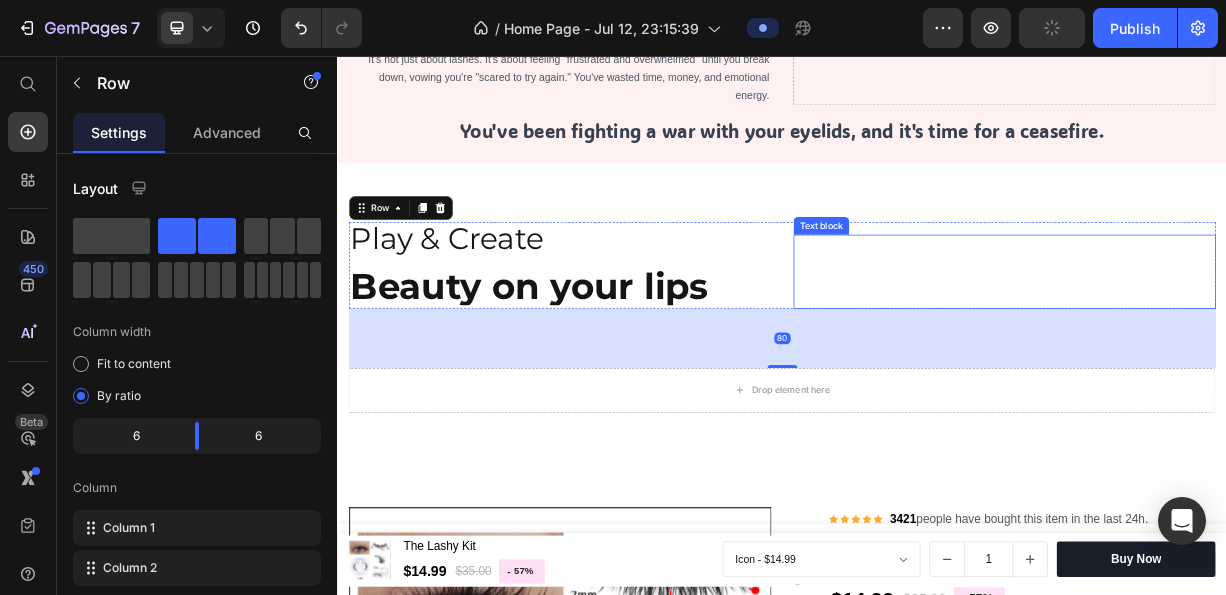 click on "The newly updated line features all must-haves, everything is clean, vegan, and cruelty-free, with ingredients that are good for your lips. The new formula has 8-hour wear and lasting color but is super comfortable on the lips." at bounding box center [1187, 347] 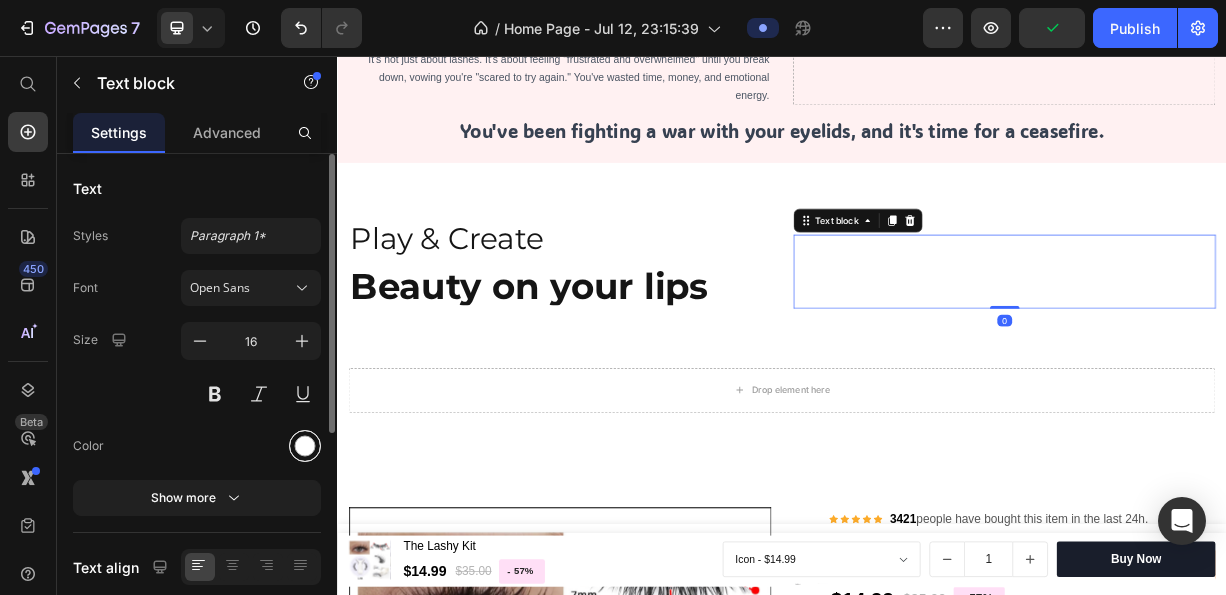 click at bounding box center (305, 446) 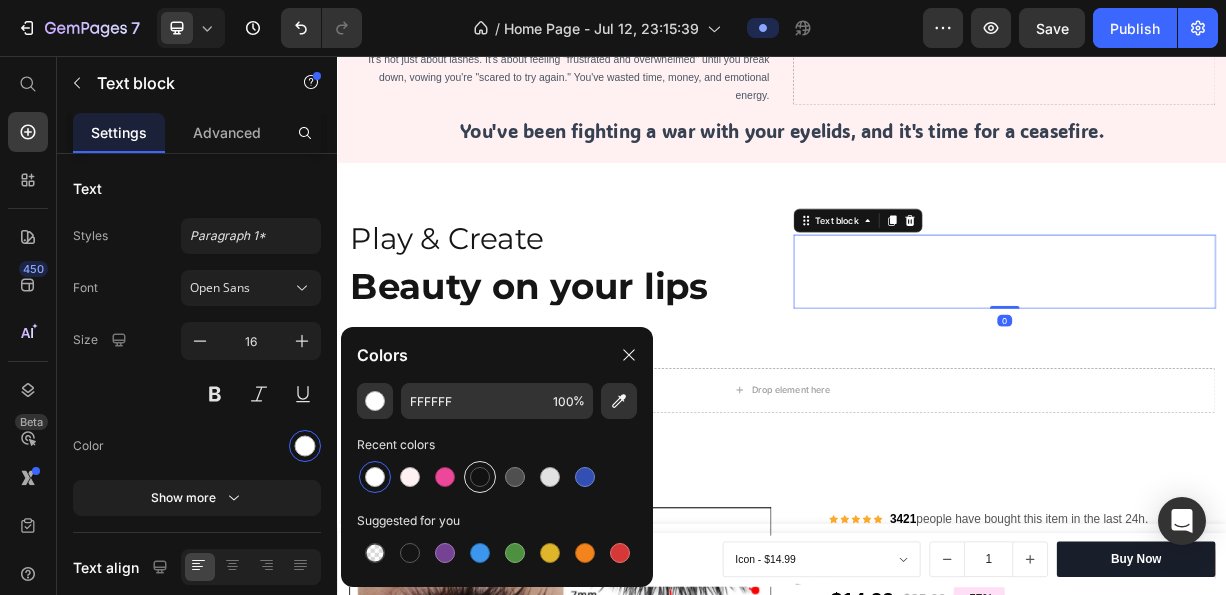 click at bounding box center (480, 477) 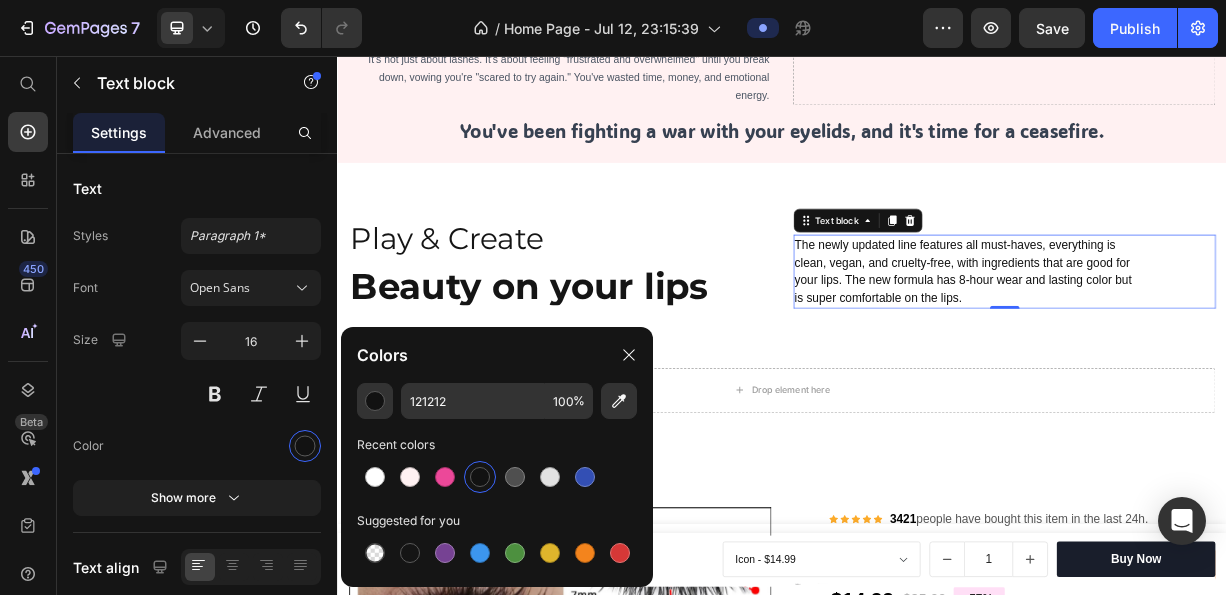 click on "Play & Create Text block Beauty on your lips  Heading                Title Line The newly updated line features all must-haves, everything is clean, vegan, and cruelty-free, with ingredients that are good for your lips. The new formula has 8-hour wear and lasting color but is super comfortable on the lips. Text block   0 Row
Drop element here Row" at bounding box center [937, 416] 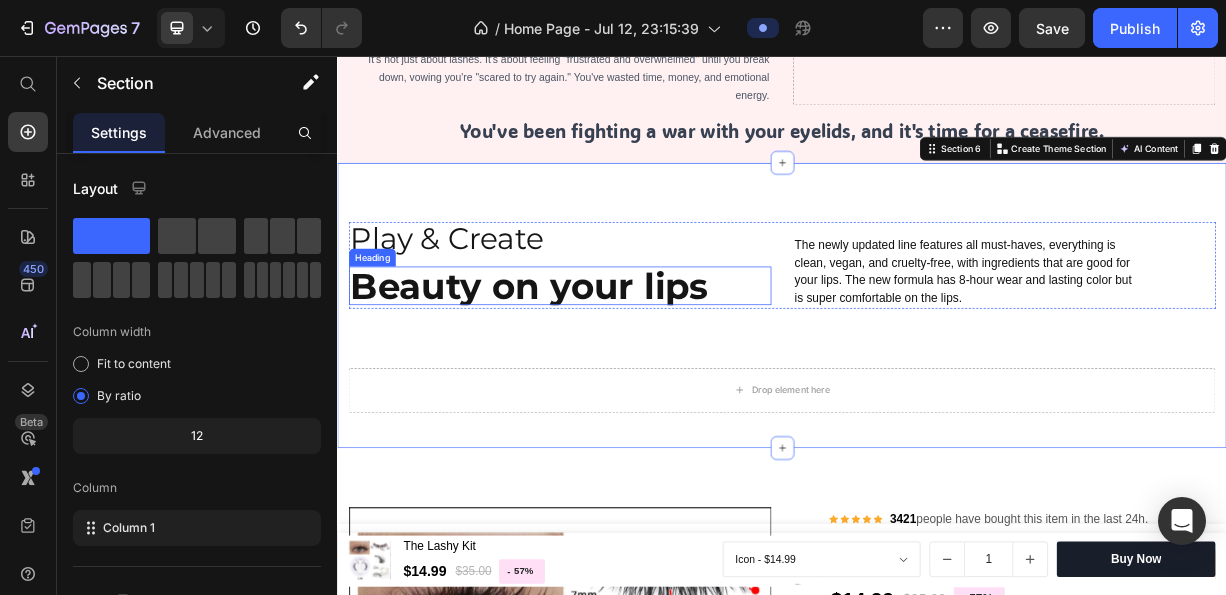 click on "Beauty on your lips" at bounding box center [637, 366] 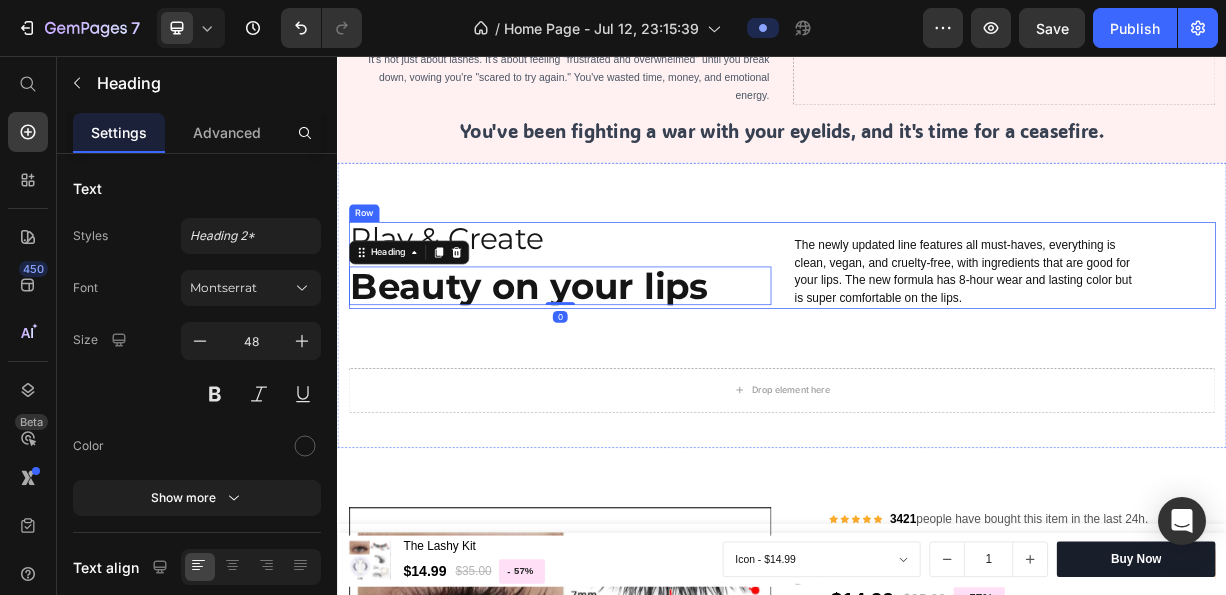 click on "Play & Create" at bounding box center [637, 302] 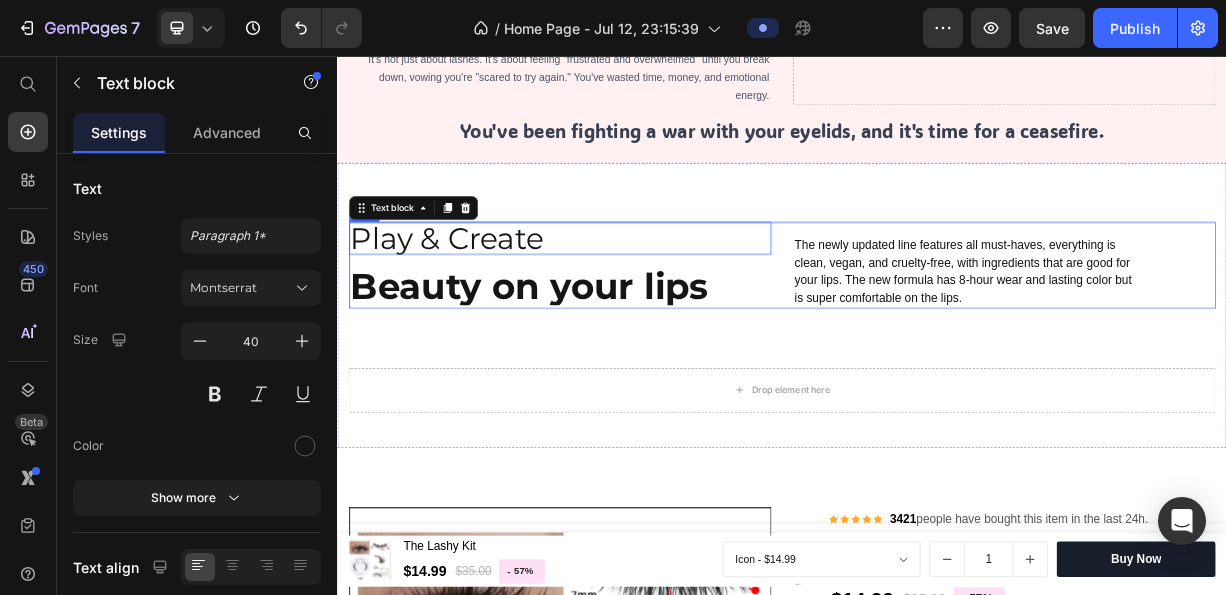 click on "0" at bounding box center (337, 56) 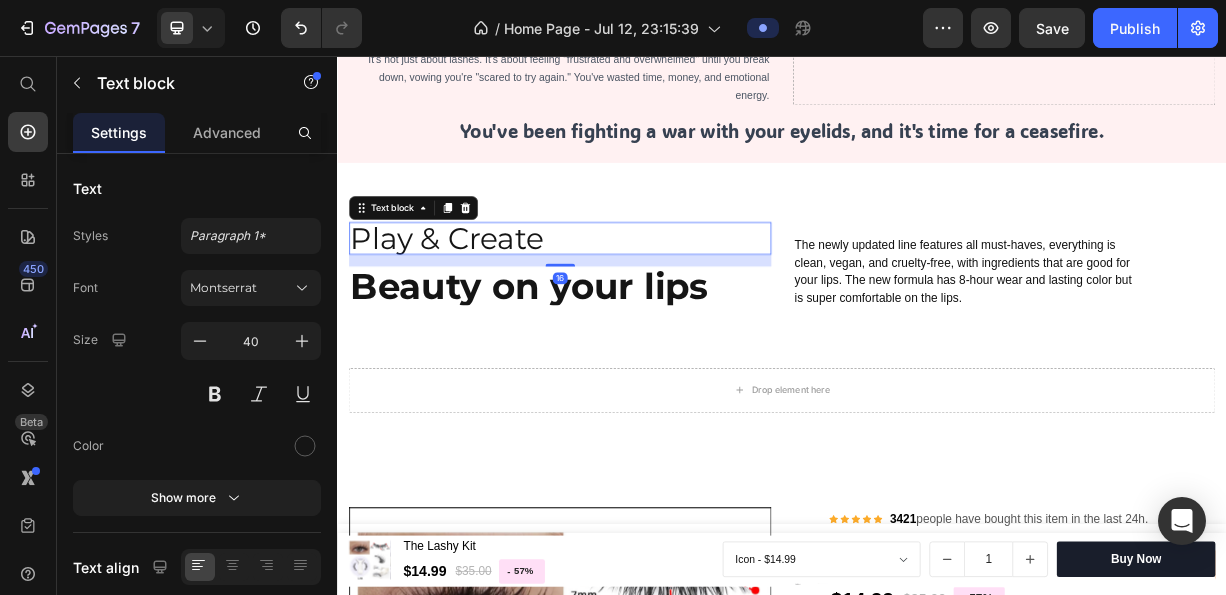 click on "16" at bounding box center [637, 332] 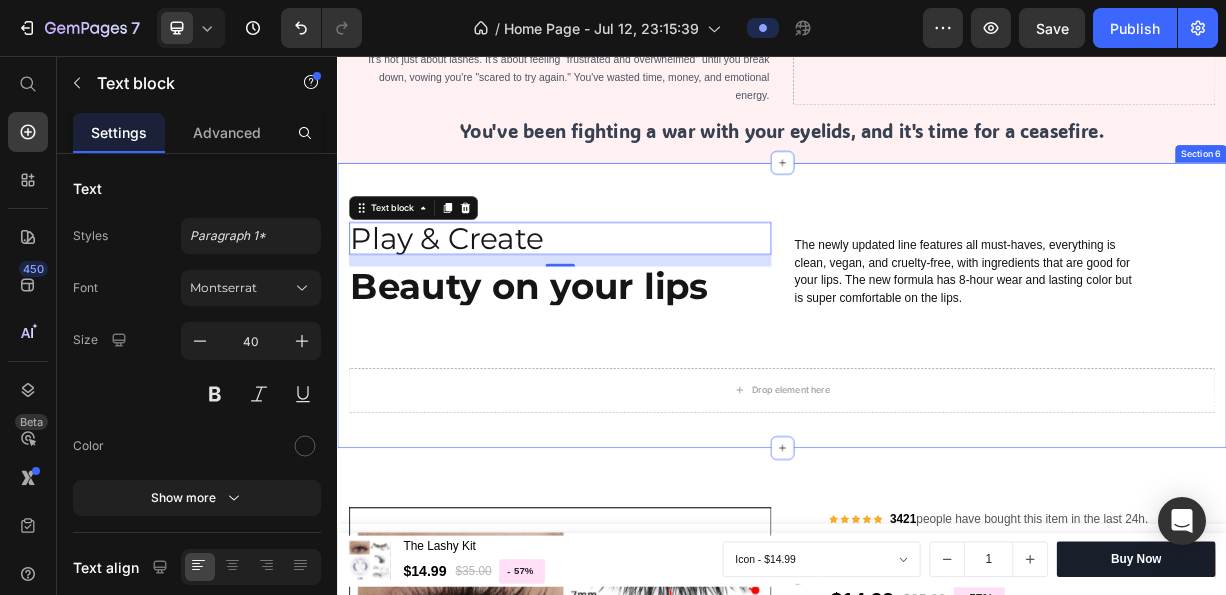 click on "Drop element here" at bounding box center (937, 507) 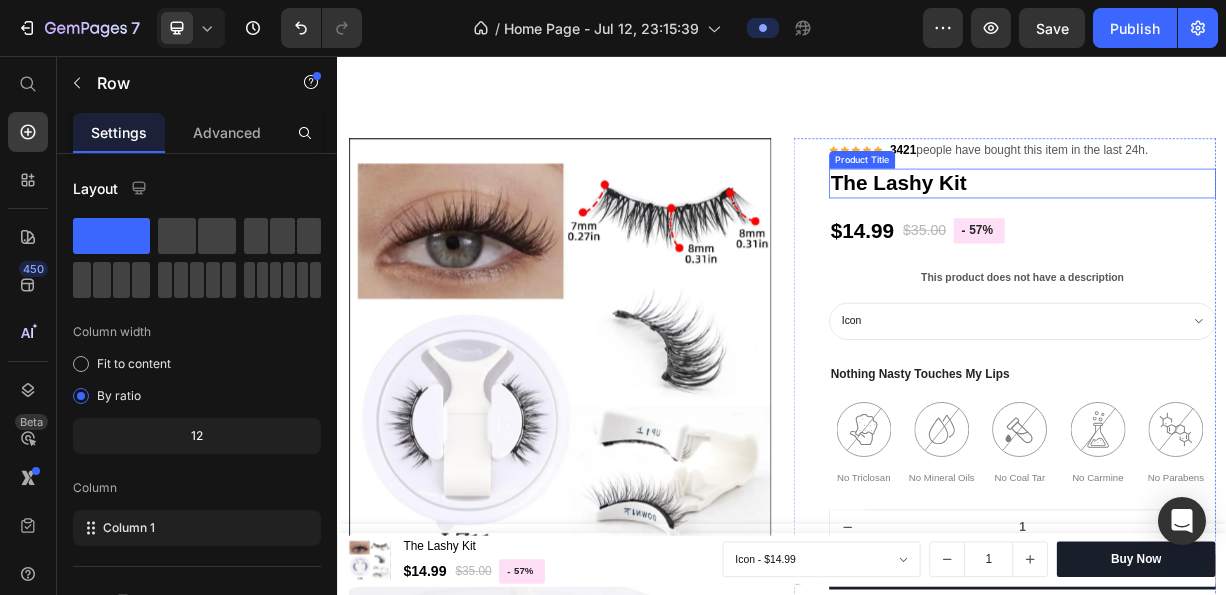 scroll, scrollTop: 1800, scrollLeft: 0, axis: vertical 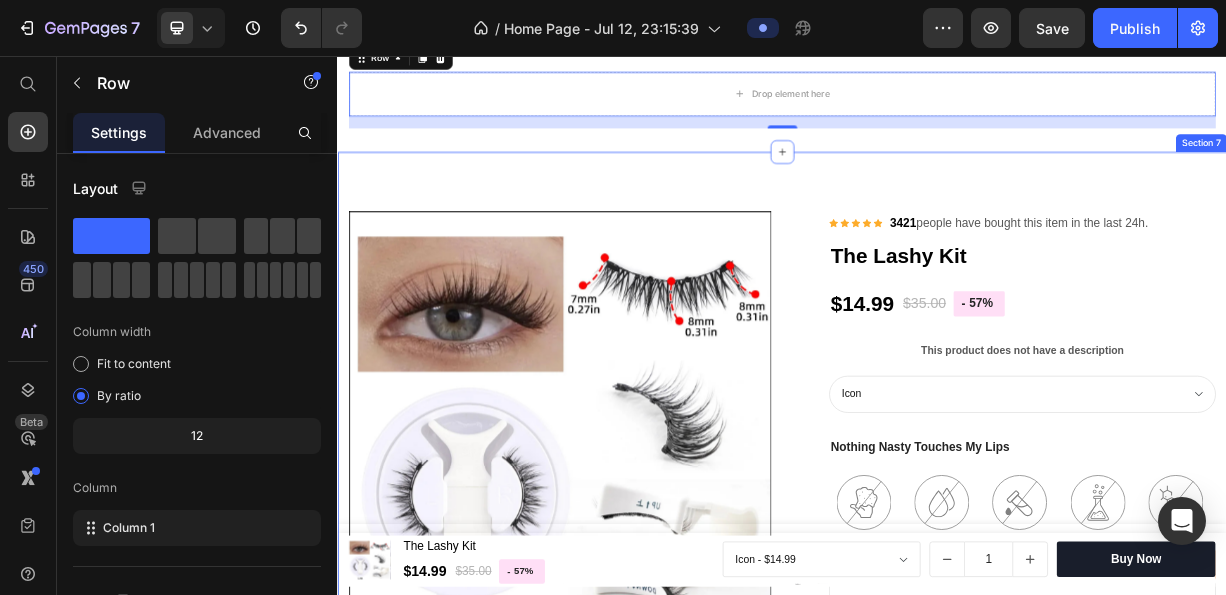 click on "Product Images & Gallery Icon Icon Icon Icon Icon Icon List Hoz 3421  people have bought this item in the last 24h. Text block Row The Lashy Kit Product Title $14.99 Product Price $35.00 Product Price - 57% Product Tag Row This product does not have a description Product Description Icon Aura Lowkey Idol Cloud Product Variants & Swatches Nothing Nasty Touches My Lips Text block Image No Triclosan Text block Image No Mineral Oils Text block Image No Coal Tar Text block Image No Carmine Text block Image No Parabens Text block Carousel 1 Product Quantity Get It Now Product Cart Button
All Benefits Moisturizes lips immediately and over time Lips are more moisturized and look more smooth and supple with continued use Immediately reduces appearance of lip lines Blurs and smooths lips Provides colour-true wear, 12 hours Non-bleeding, 12 hours Non-feathering, 12 hours Settle- and crease-resistant, 12 hours Non-flaking, 12 hours Fade-resistant, 12 hours Text block Ingredients" at bounding box center (937, 9493) 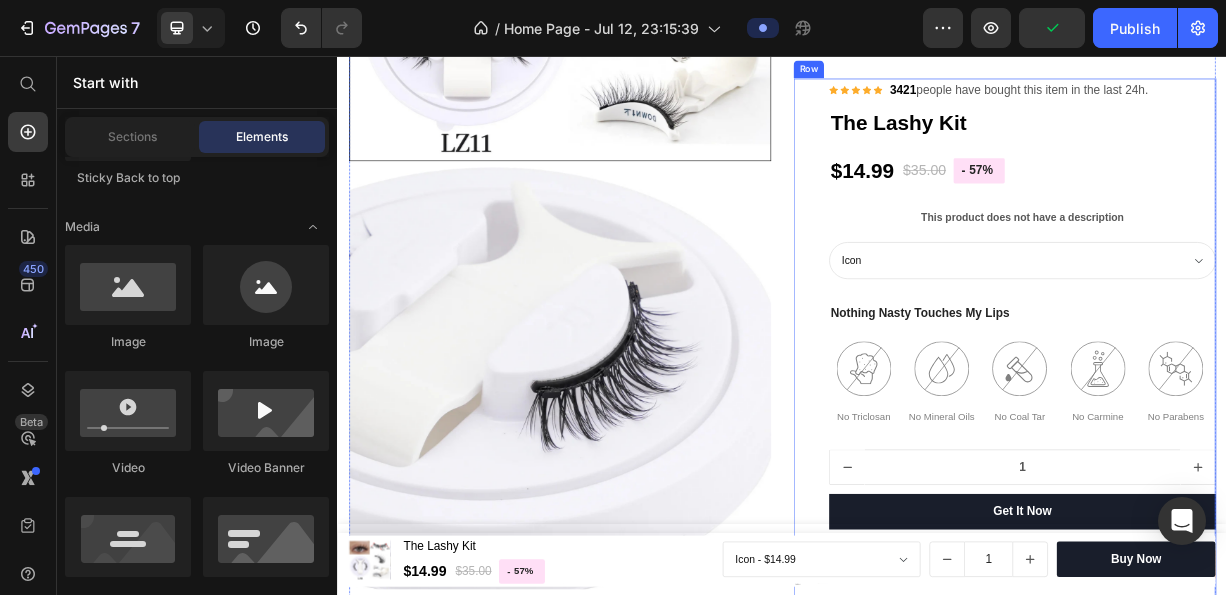 scroll, scrollTop: 1836, scrollLeft: 0, axis: vertical 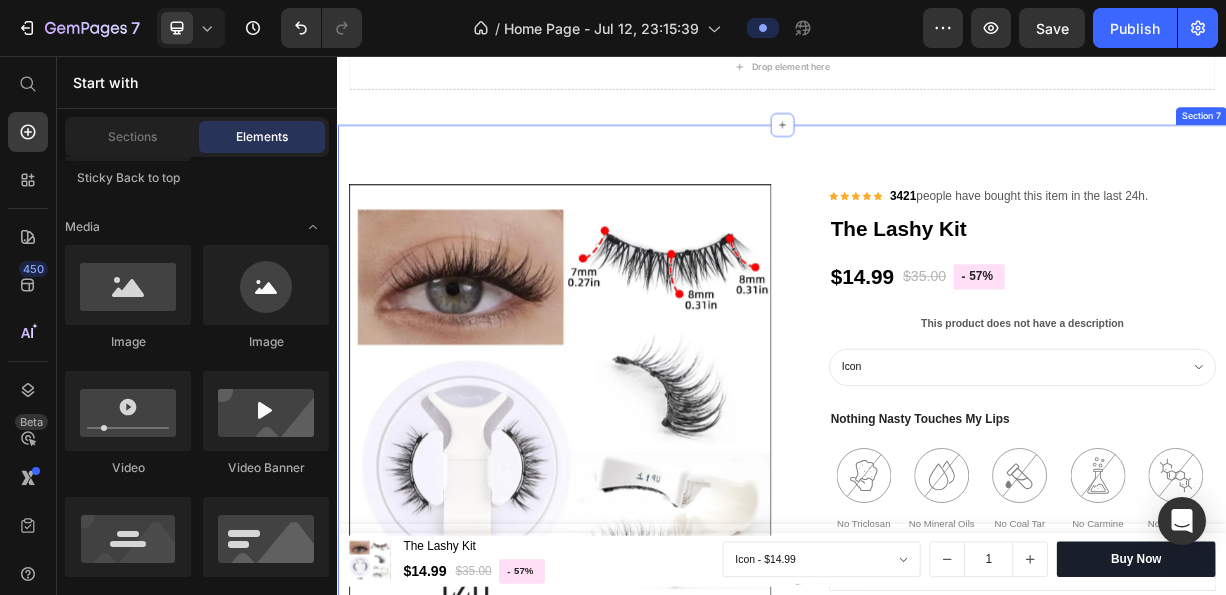 click on "Product Images & Gallery Icon Icon Icon Icon Icon Icon List Hoz 3421  people have bought this item in the last 24h. Text block Row The Lashy Kit Product Title $14.99 Product Price $35.00 Product Price - 57% Product Tag Row This product does not have a description Product Description Icon Aura Lowkey Idol Cloud Product Variants & Swatches Nothing Nasty Touches My Lips Text block Image No Triclosan Text block Image No Mineral Oils Text block Image No Coal Tar Text block Image No Carmine Text block Image No Parabens Text block Carousel 1 Product Quantity Get It Now Product Cart Button
All Benefits Moisturizes lips immediately and over time Lips are more moisturized and look more smooth and supple with continued use Immediately reduces appearance of lip lines Blurs and smooths lips Provides colour-true wear, 12 hours Non-bleeding, 12 hours Non-feathering, 12 hours Settle- and crease-resistant, 12 hours Non-flaking, 12 hours Fade-resistant, 12 hours Text block Ingredients" at bounding box center [937, 9457] 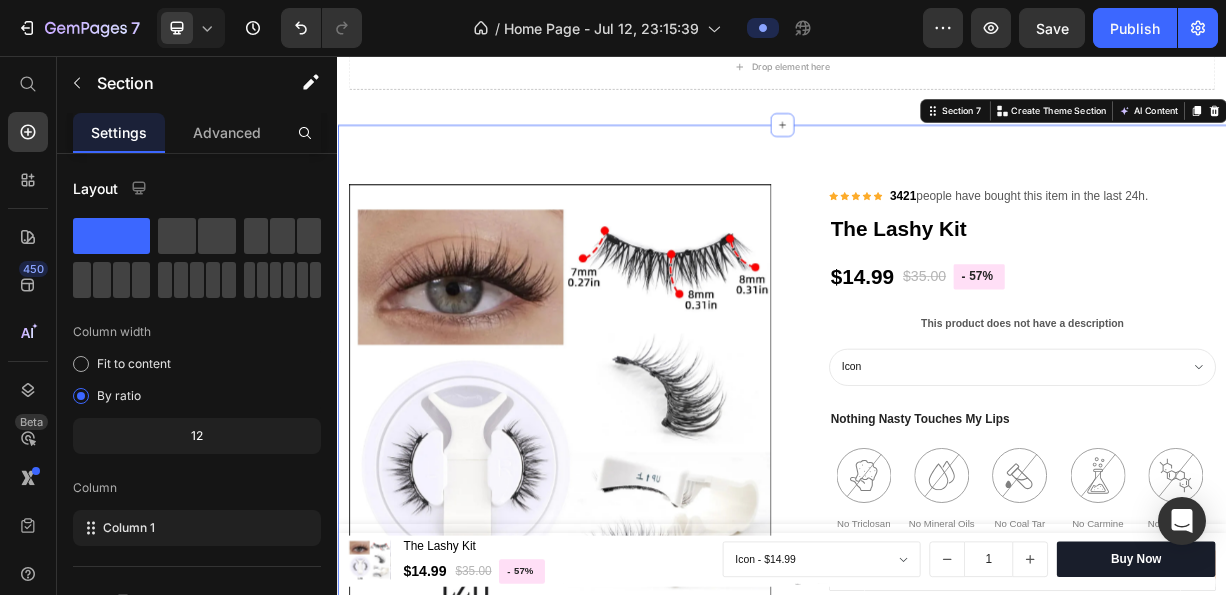click 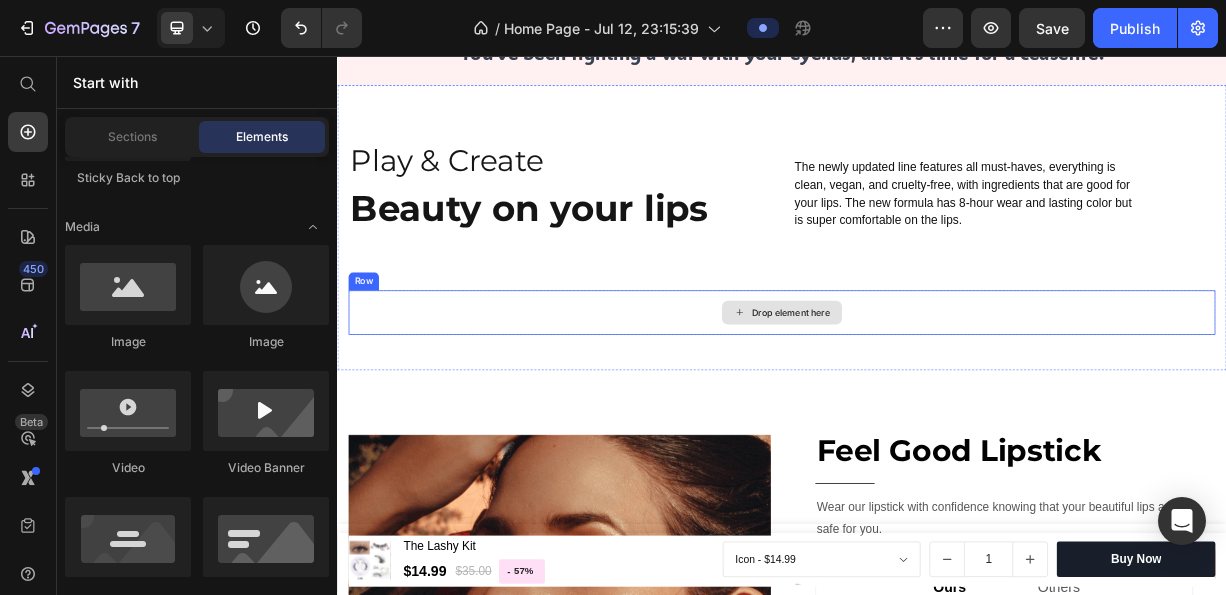 scroll, scrollTop: 1536, scrollLeft: 0, axis: vertical 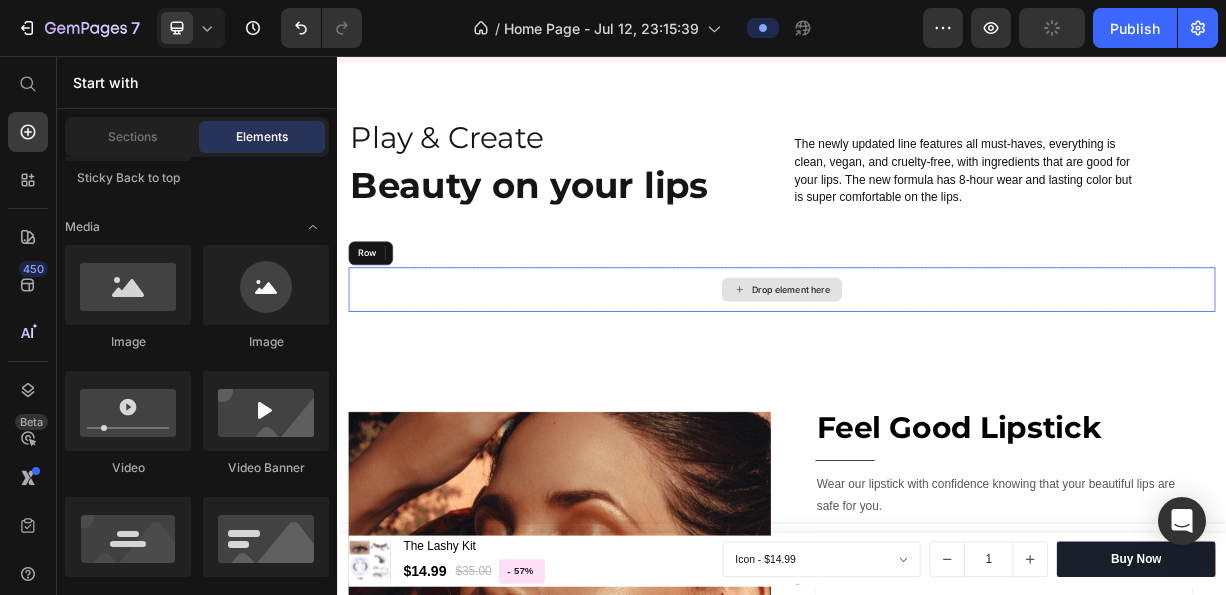 click on "Drop element here" at bounding box center (937, 371) 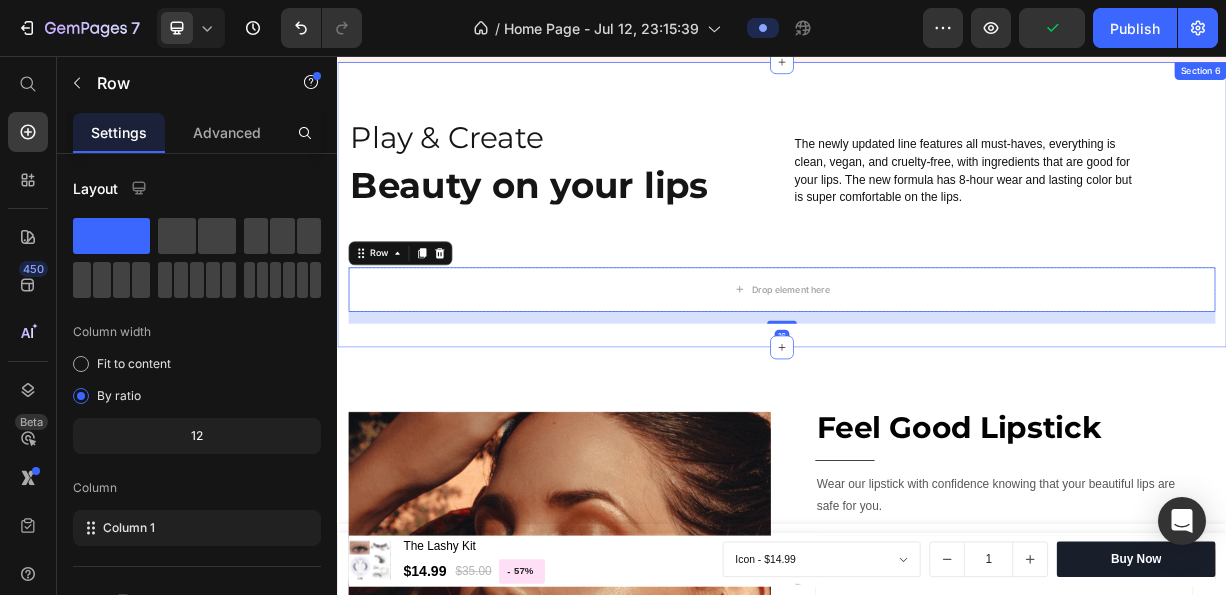 click on "Row" at bounding box center (422, 322) 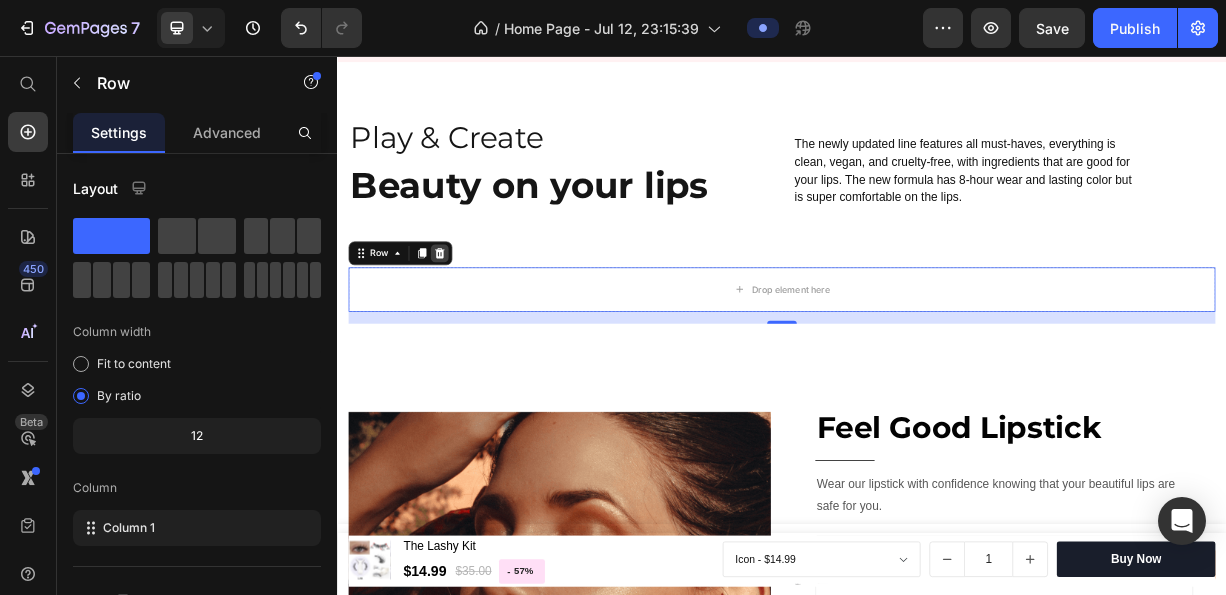 click 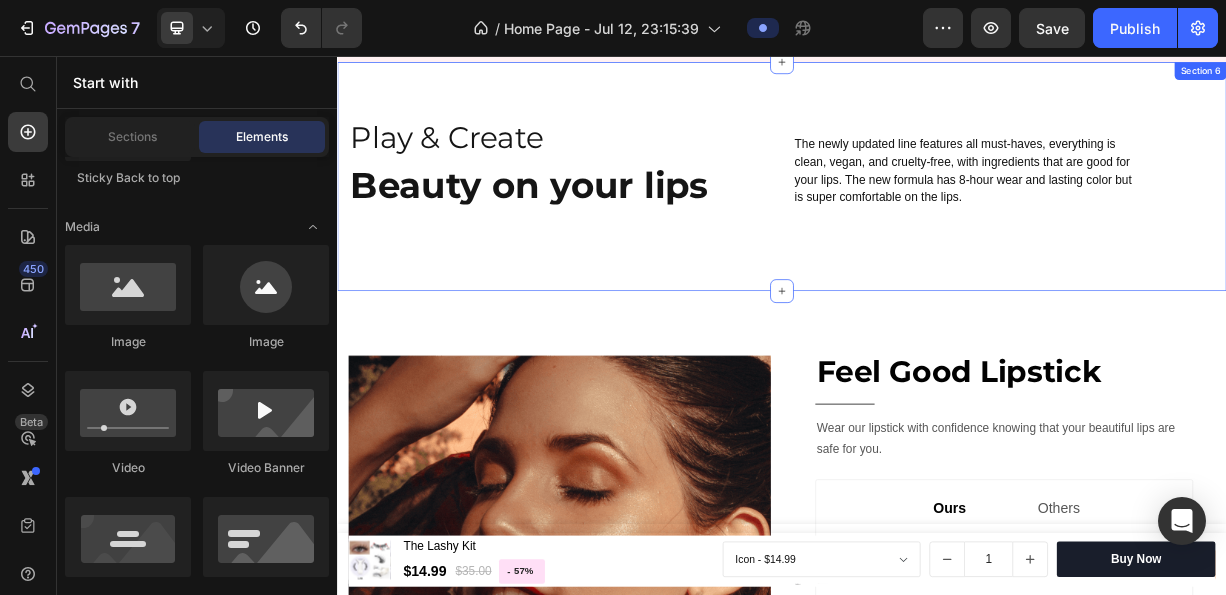 click on "Play & Create Text block Beauty on your lips  Heading                Title Line The newly updated line features all must-haves, everything is clean, vegan, and cruelty-free, with ingredients that are good for your lips. The new formula has 8-hour wear and lasting color but is super comfortable on the lips. Text block Row" at bounding box center (937, 242) 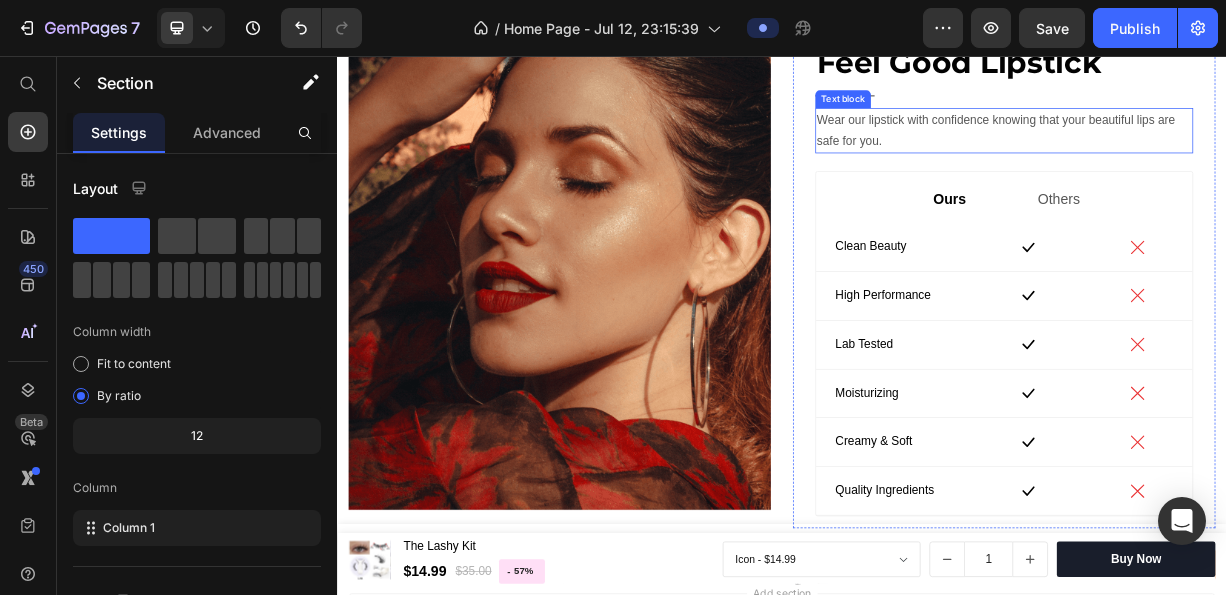 scroll, scrollTop: 1796, scrollLeft: 0, axis: vertical 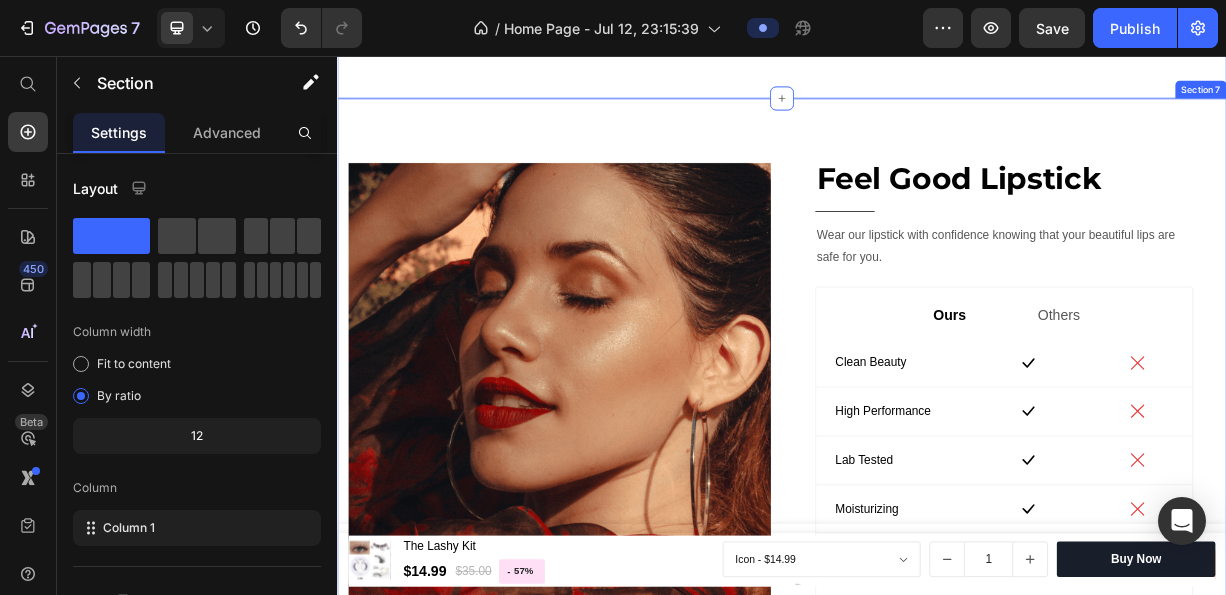 click on "Image Feel Good Lipstick Heading                Title Line Wear our lipstick with confidence knowing that your beautiful lips are safe for you. Text block Ours Text block Others Text block Row Clean Beauty Text block
Icon
Icon Row Row High Performance Text block
Icon
Icon Row Row Lab Tested Text block
Icon
Icon Row Row Moisturizing Text block
Icon
Icon Row Row Creamy & Soft Text block
Icon
Icon Row Row Quality Ingredients Text block
Icon
Icon Row Row Row Row Row Section 7" at bounding box center (937, 505) 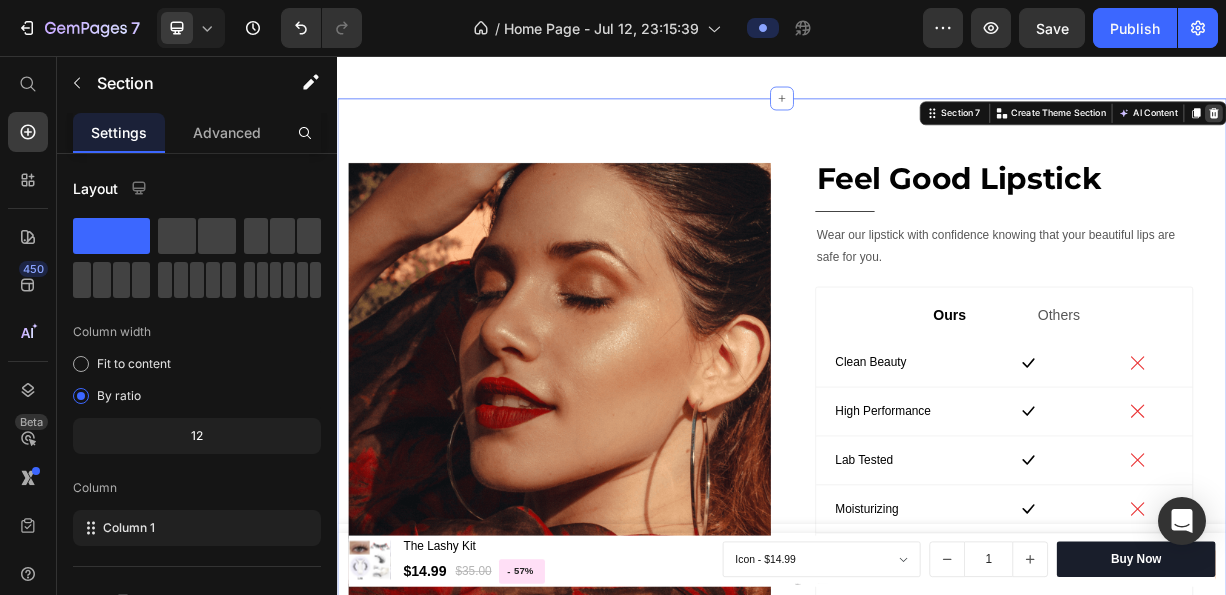 click 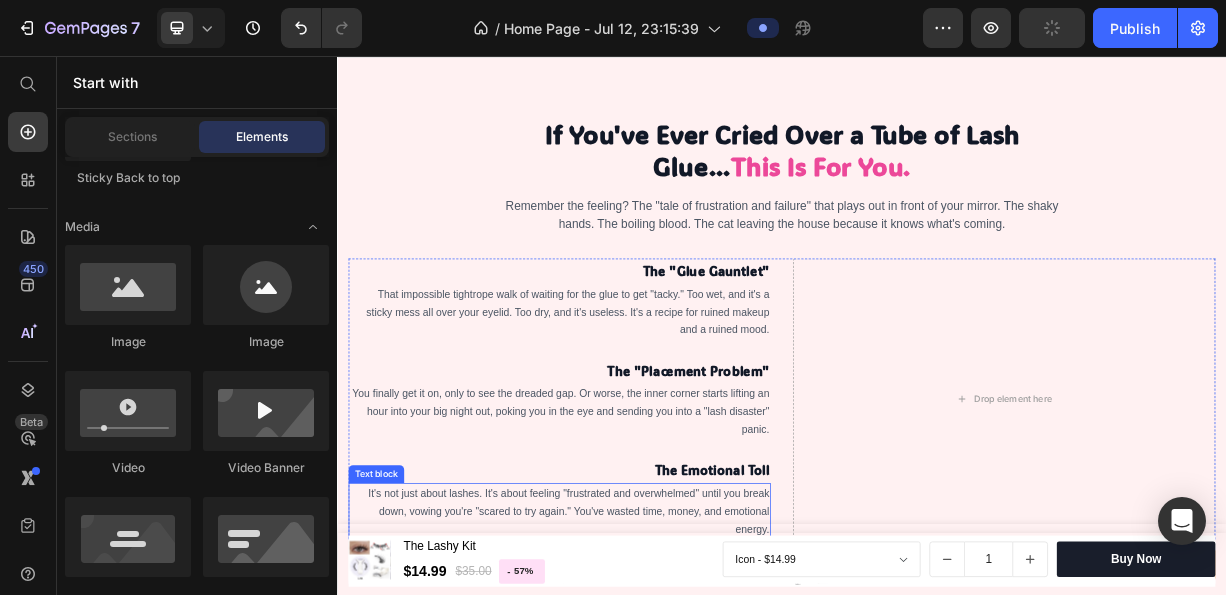 scroll, scrollTop: 1115, scrollLeft: 0, axis: vertical 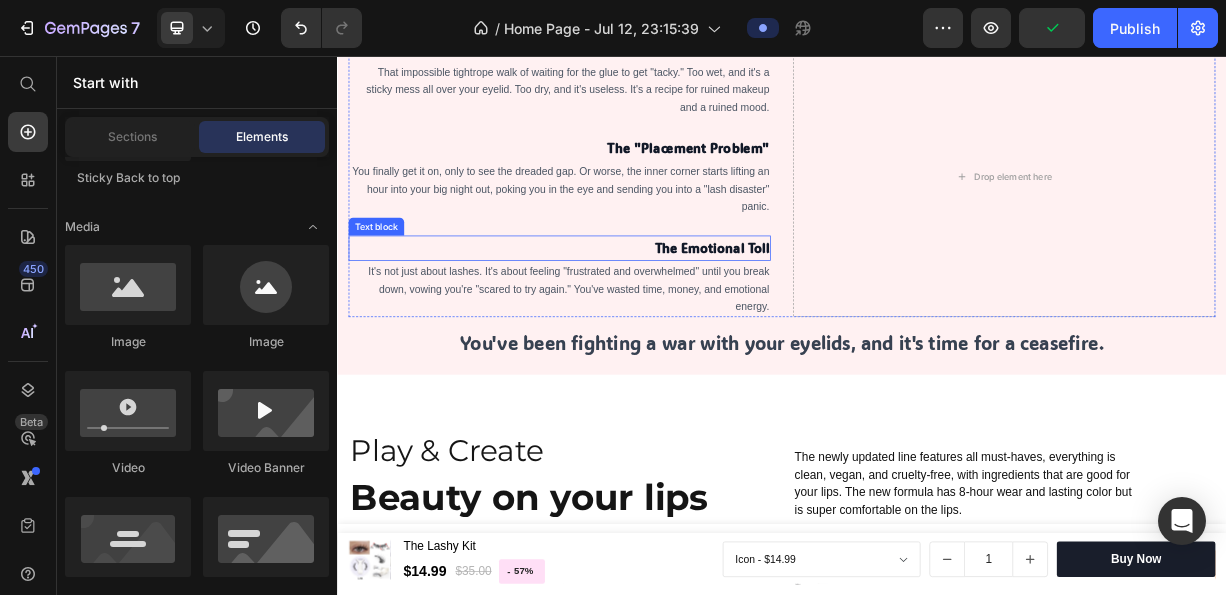 click on "It's not just about lashes. It's about feeling "frustrated and overwhelmed" until you break down, vowing you're "scared to try again." You've wasted time, money, and emotional energy." at bounding box center [649, 370] 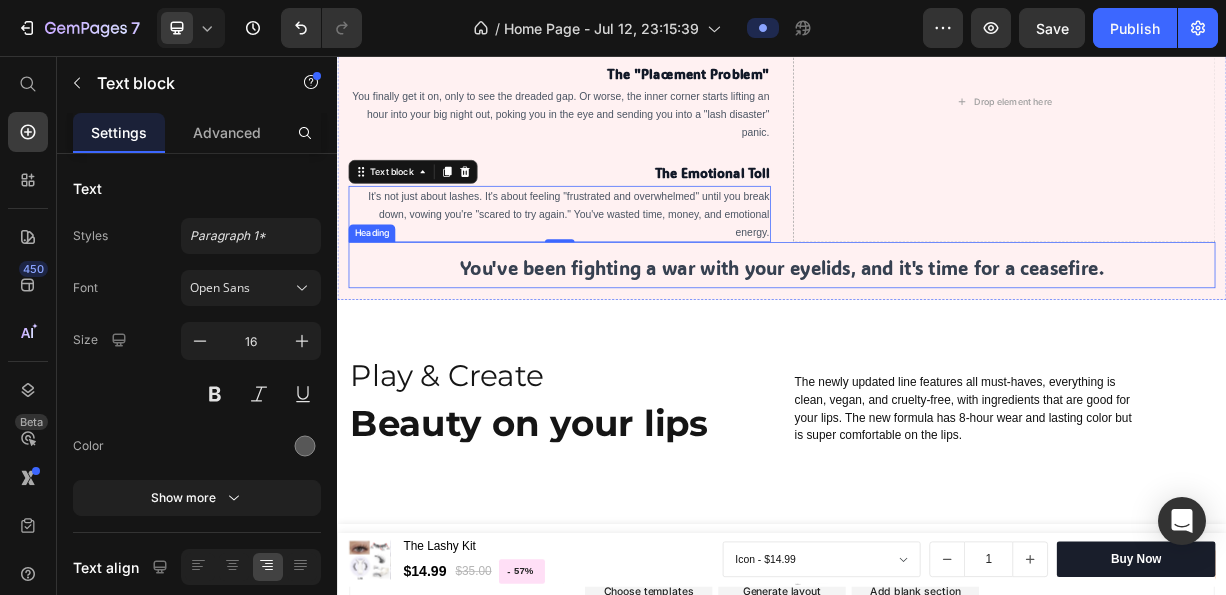 scroll, scrollTop: 1315, scrollLeft: 0, axis: vertical 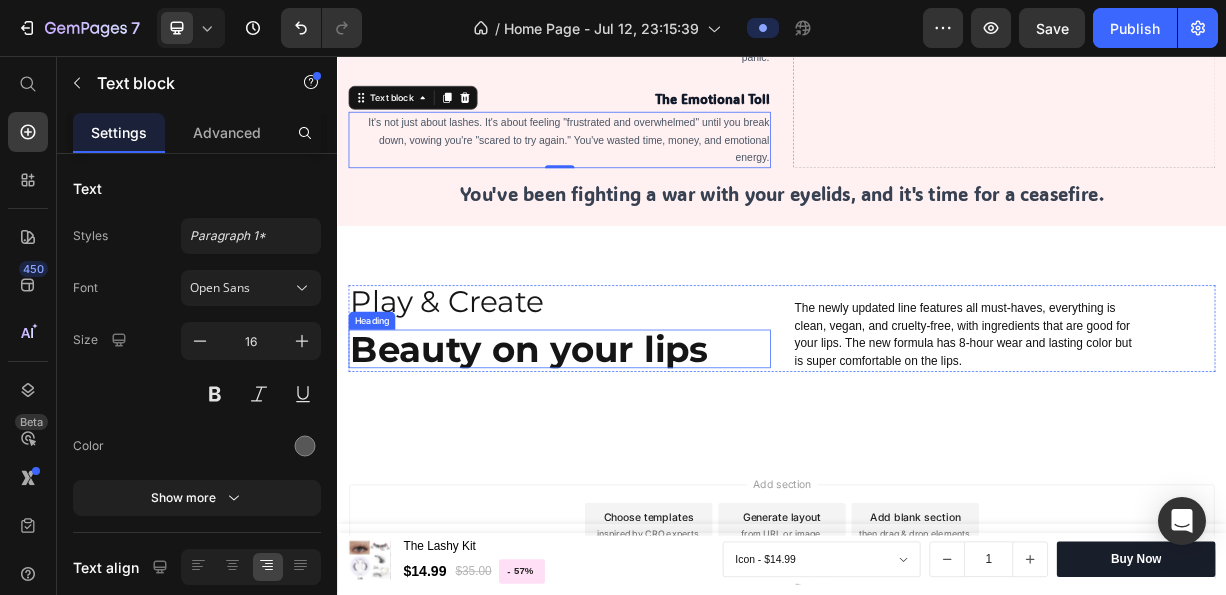 click on "Play & Create Text block Beauty on your lips  Heading" at bounding box center (637, 423) 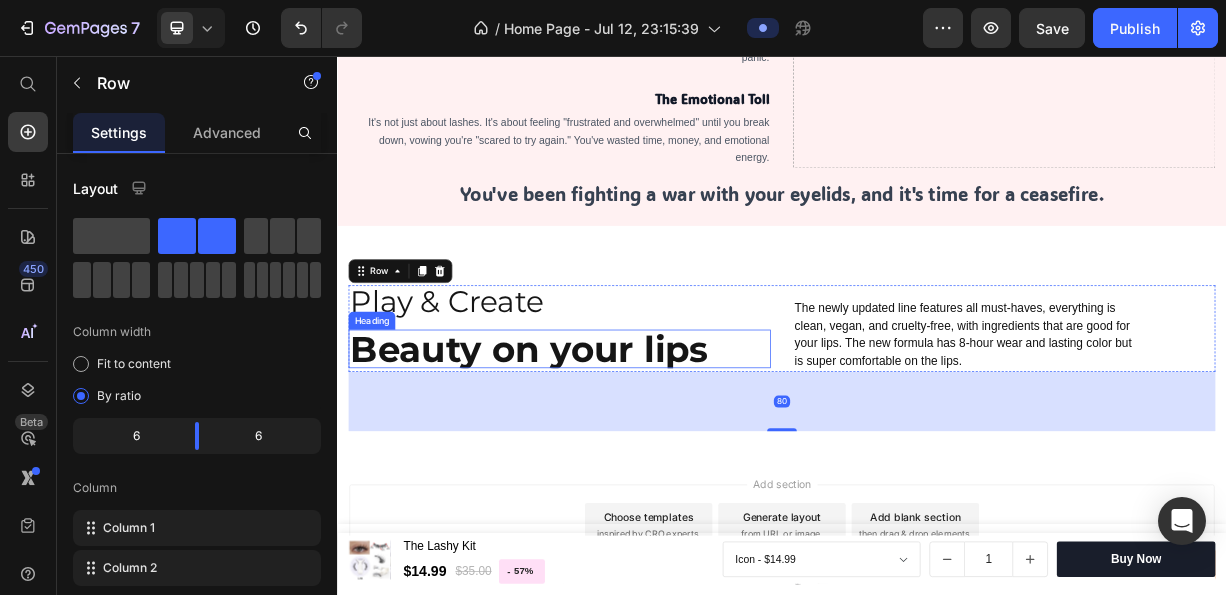 click on "Beauty on your lips" at bounding box center (637, 451) 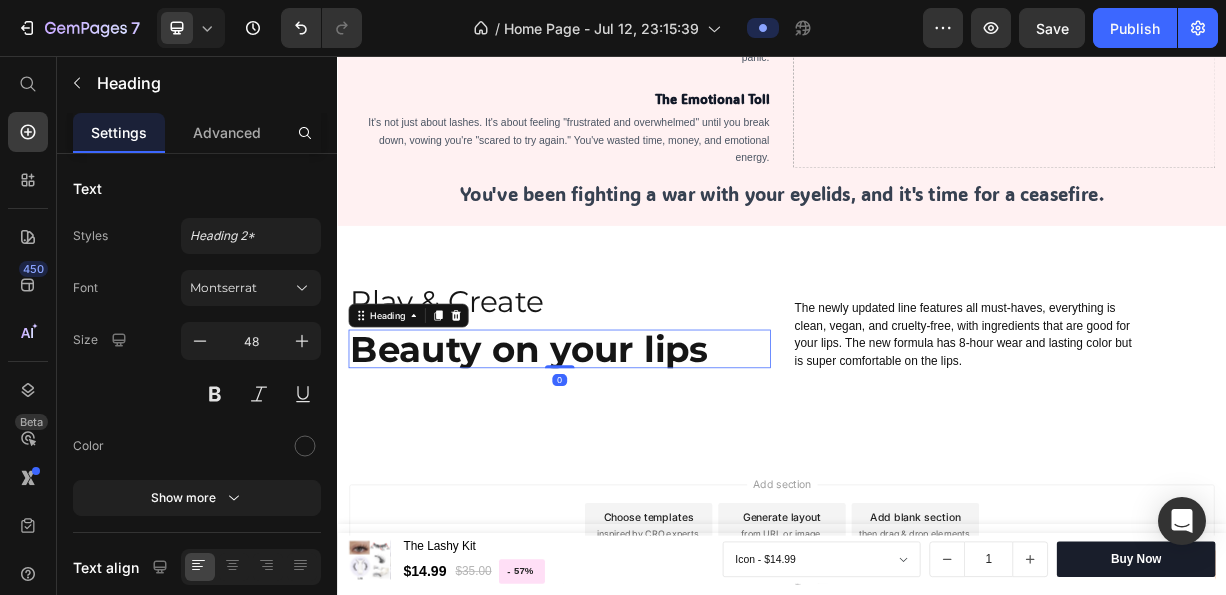 click on "Play & Create Text block Beauty on your lips  Heading   0                Title Line The newly updated line features all must-haves, everything is clean, vegan, and cruelty-free, with ingredients that are good for your lips. The new formula has 8-hour wear and lasting color but is super comfortable on the lips. Text block Row" at bounding box center (937, 463) 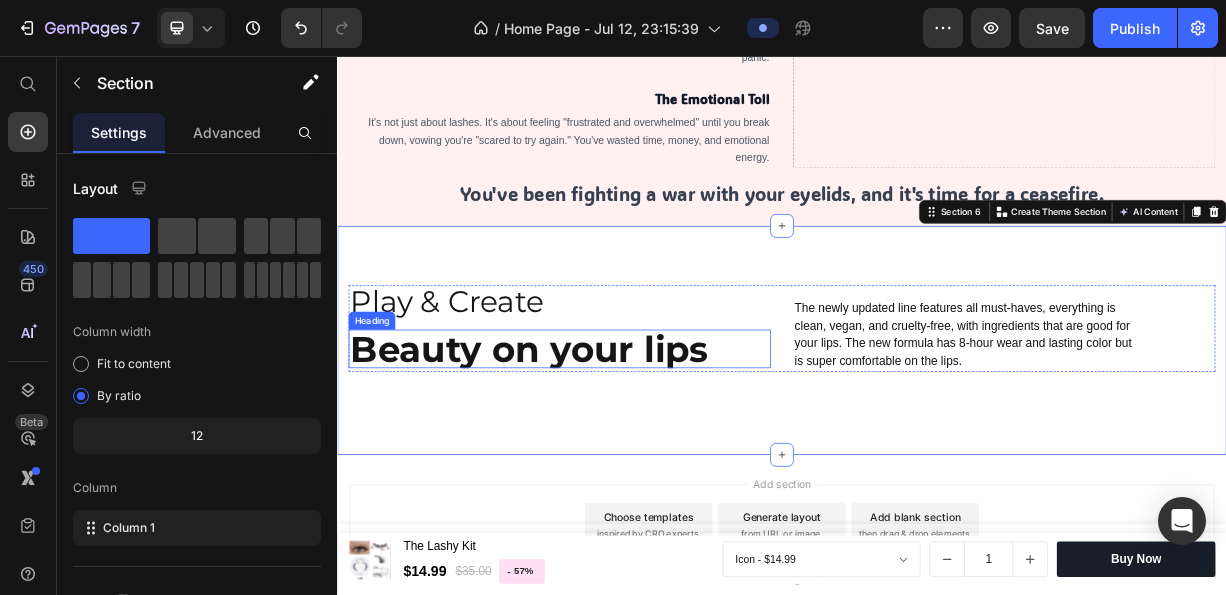 click on "Beauty on your lips" at bounding box center (637, 451) 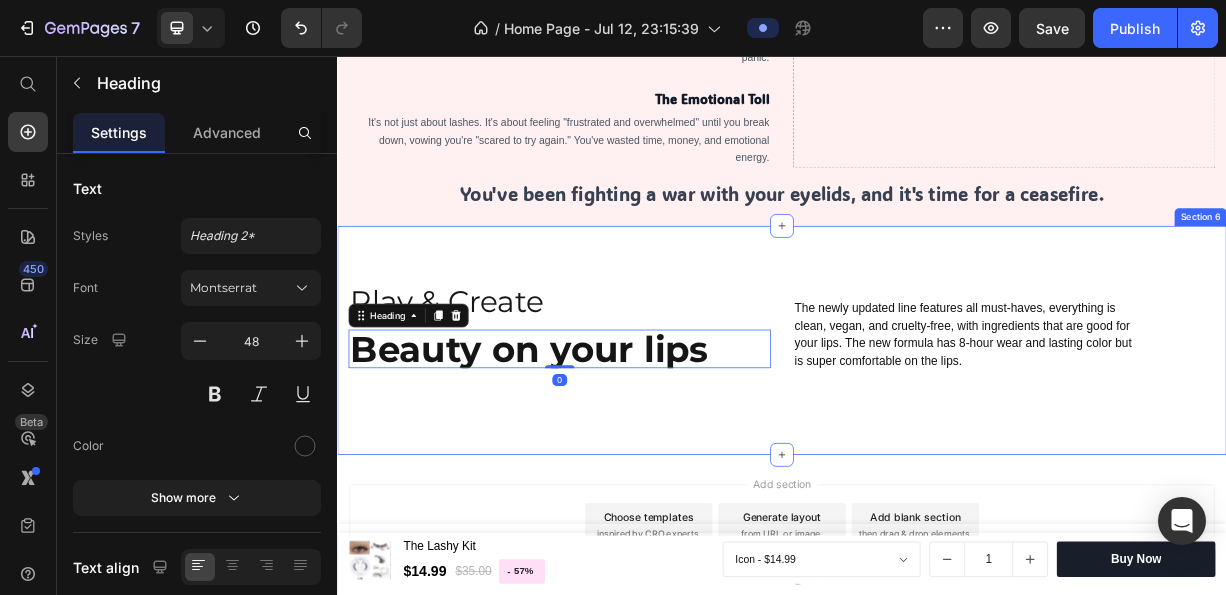 click on "Play & Create Text block Beauty on your lips  Heading   0                Title Line The newly updated line features all must-haves, everything is clean, vegan, and cruelty-free, with ingredients that are good for your lips. The new formula has 8-hour wear and lasting color but is super comfortable on the lips. Text block Row Section 6" at bounding box center (937, 439) 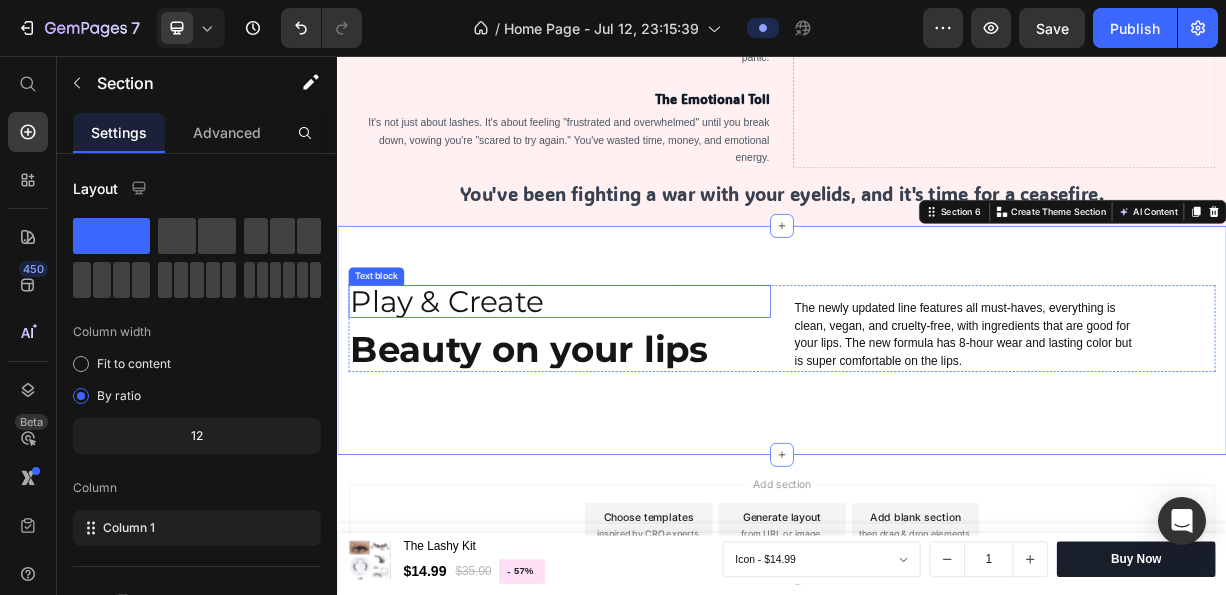click on "Play & Create" at bounding box center (637, 387) 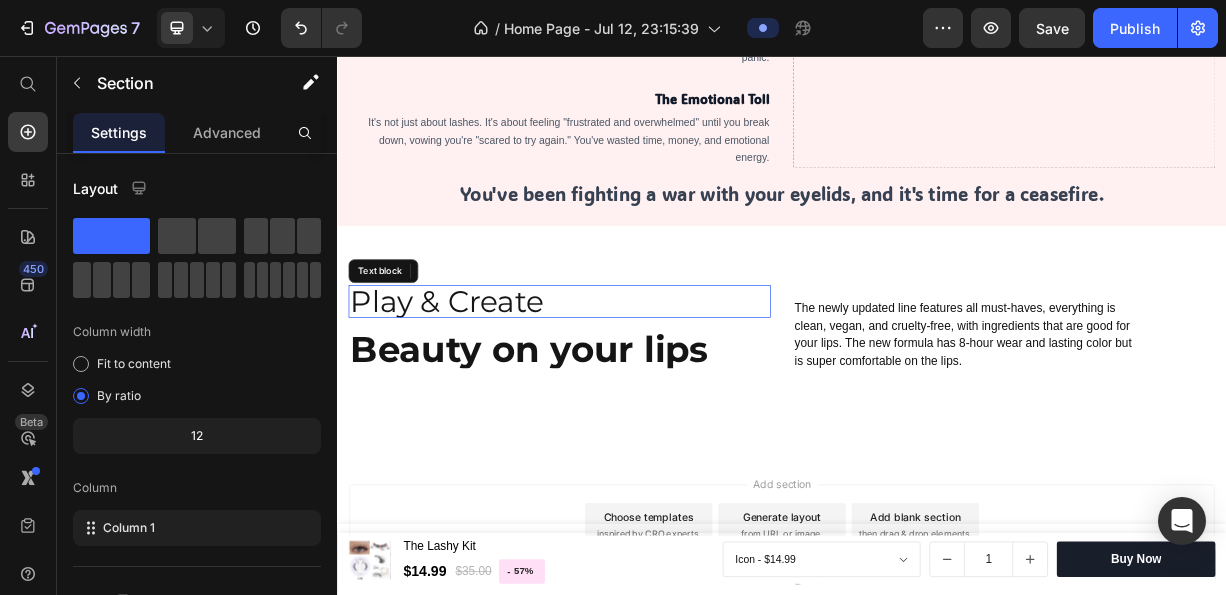 click on "Play & Create" at bounding box center [637, 387] 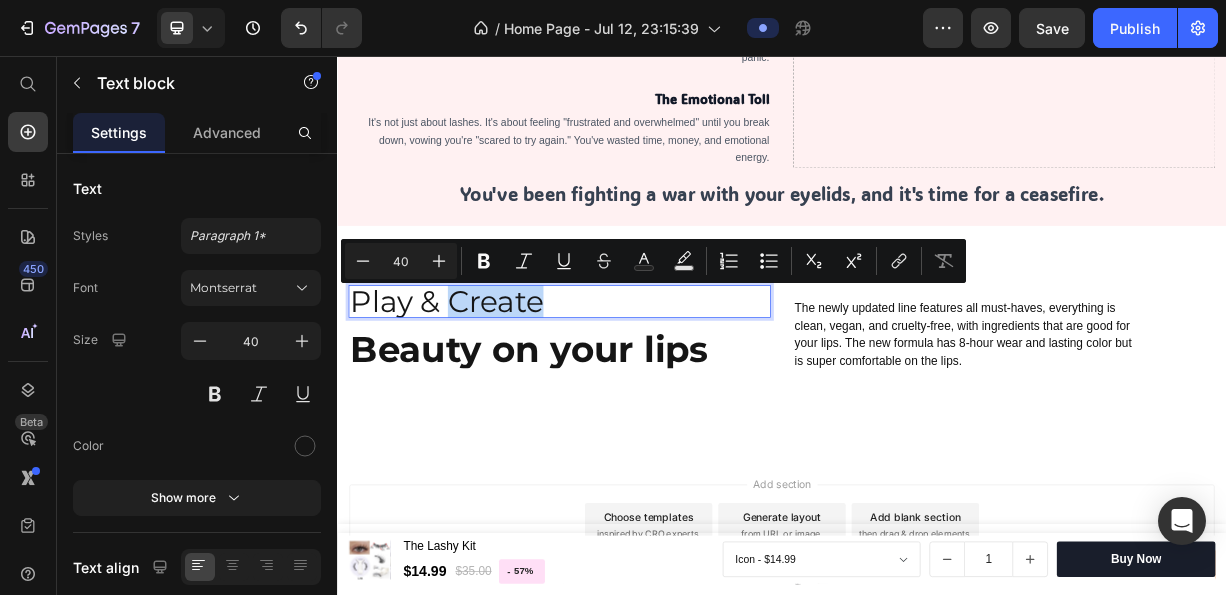 click on "Play & Create" at bounding box center [637, 387] 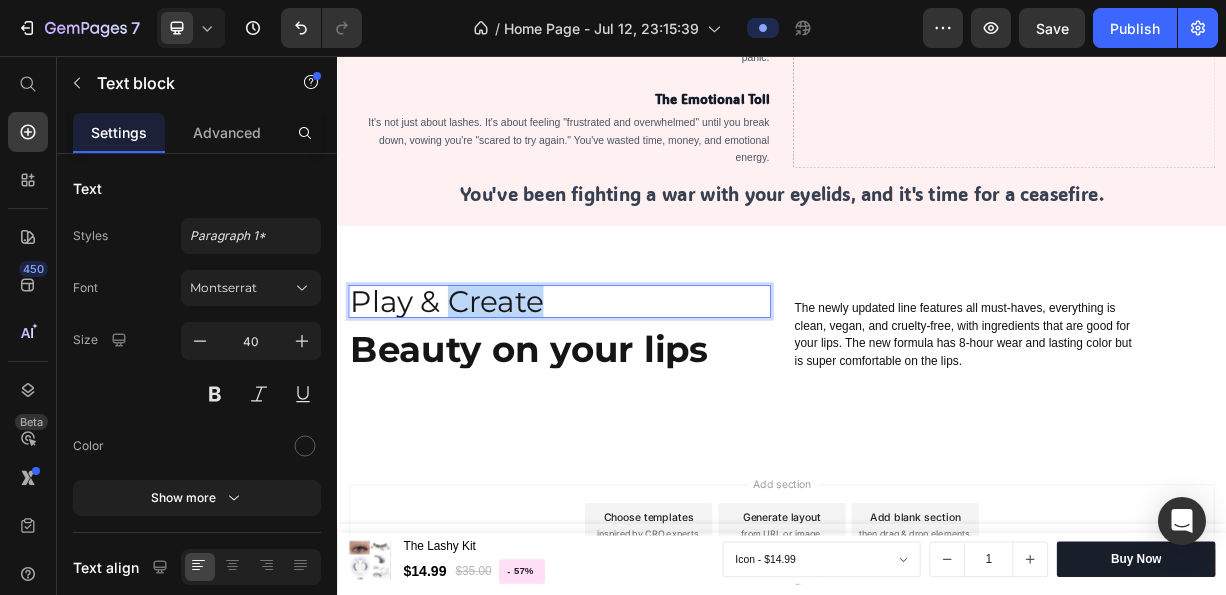click on "Play & Create" at bounding box center (637, 387) 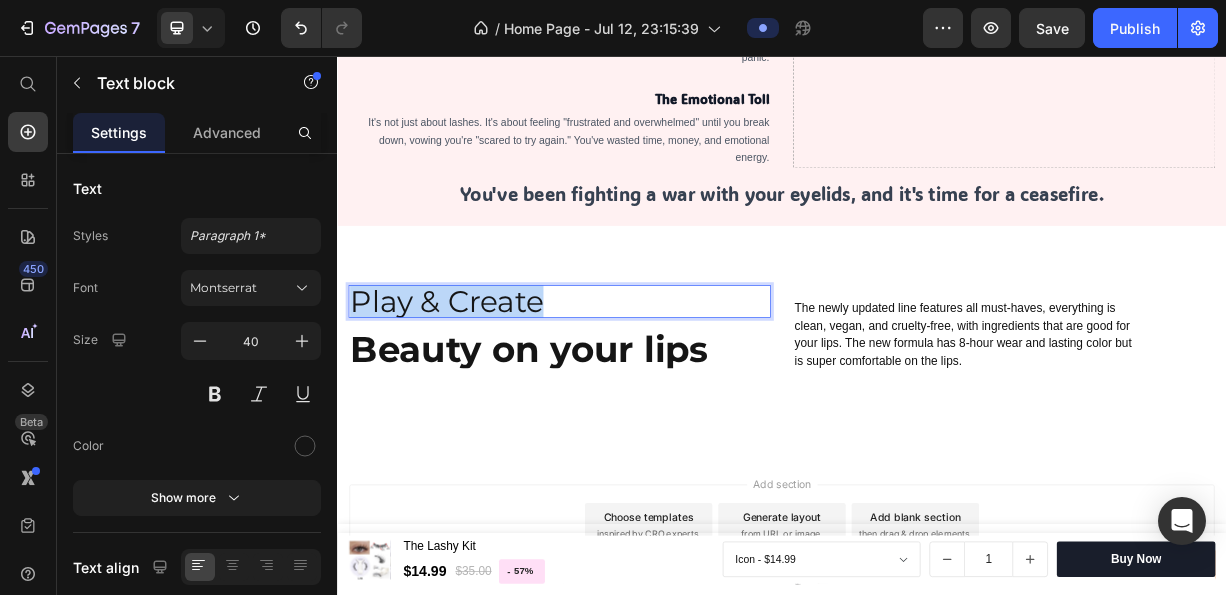 click on "Play & Create" at bounding box center (637, 387) 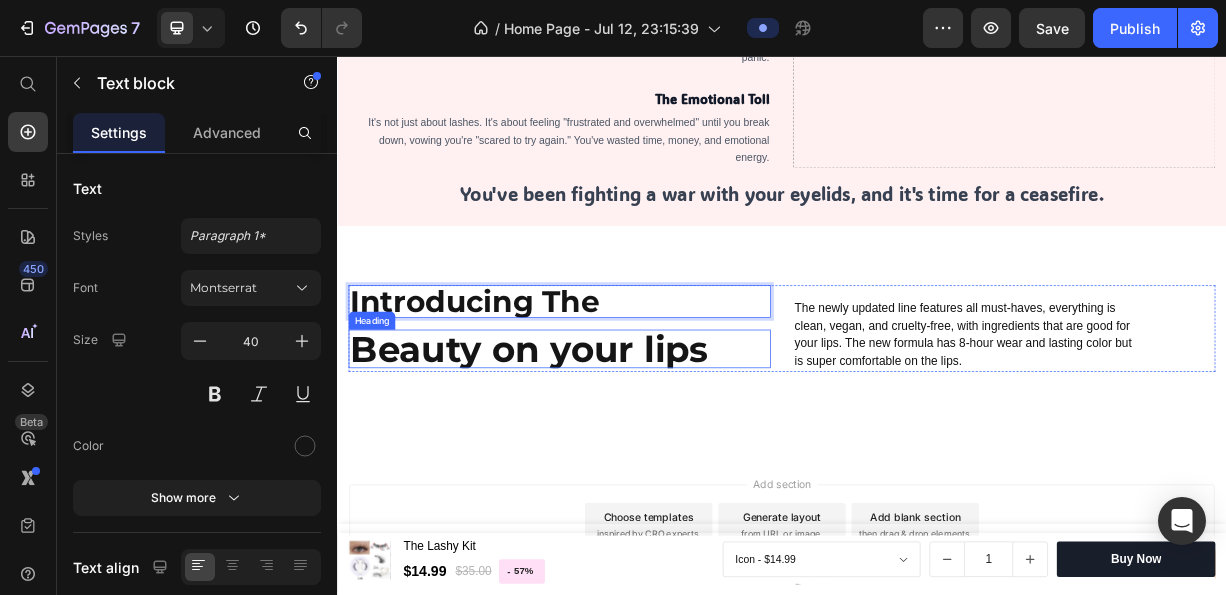 click on "Beauty on your lips" at bounding box center [637, 451] 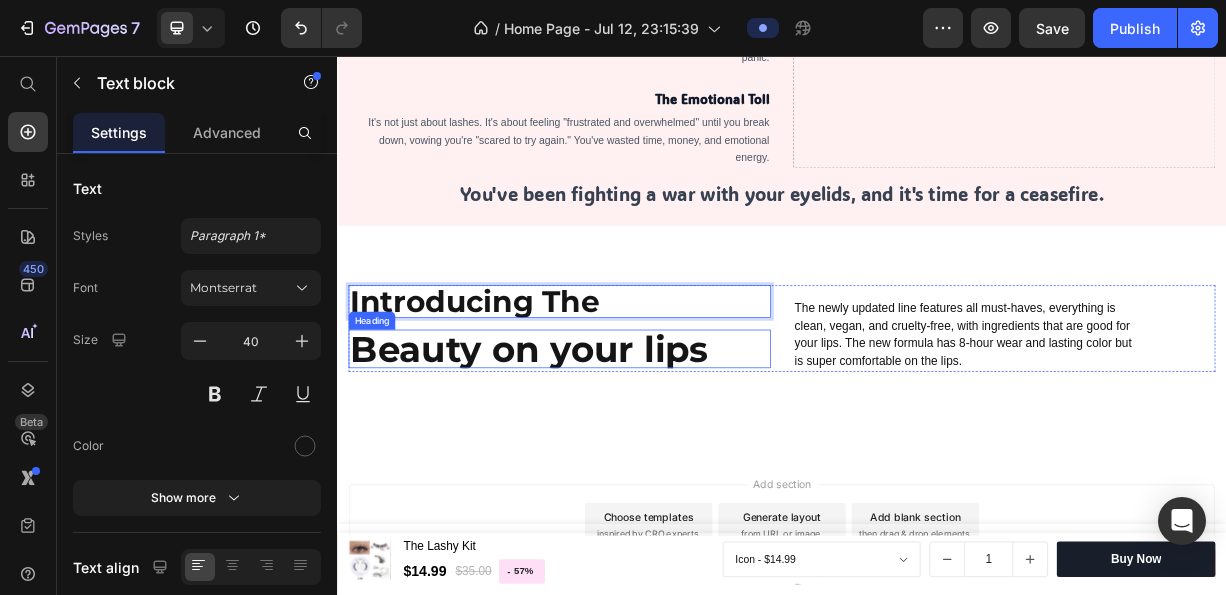 click on "Beauty on your lips" at bounding box center [637, 451] 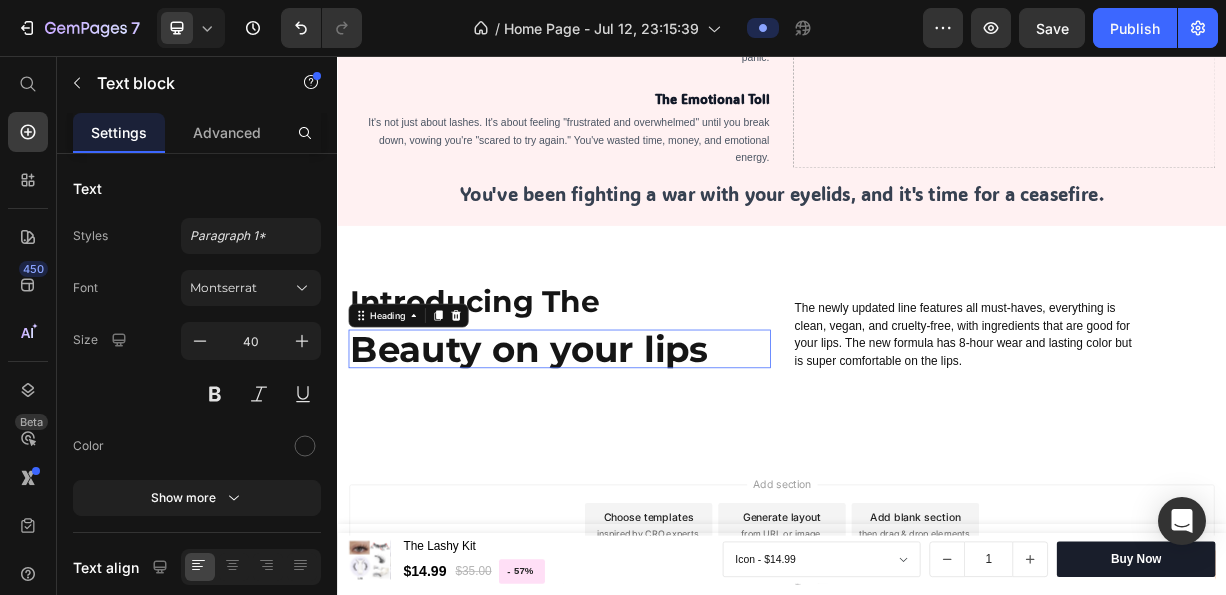 click on "Beauty on your lips" at bounding box center (637, 451) 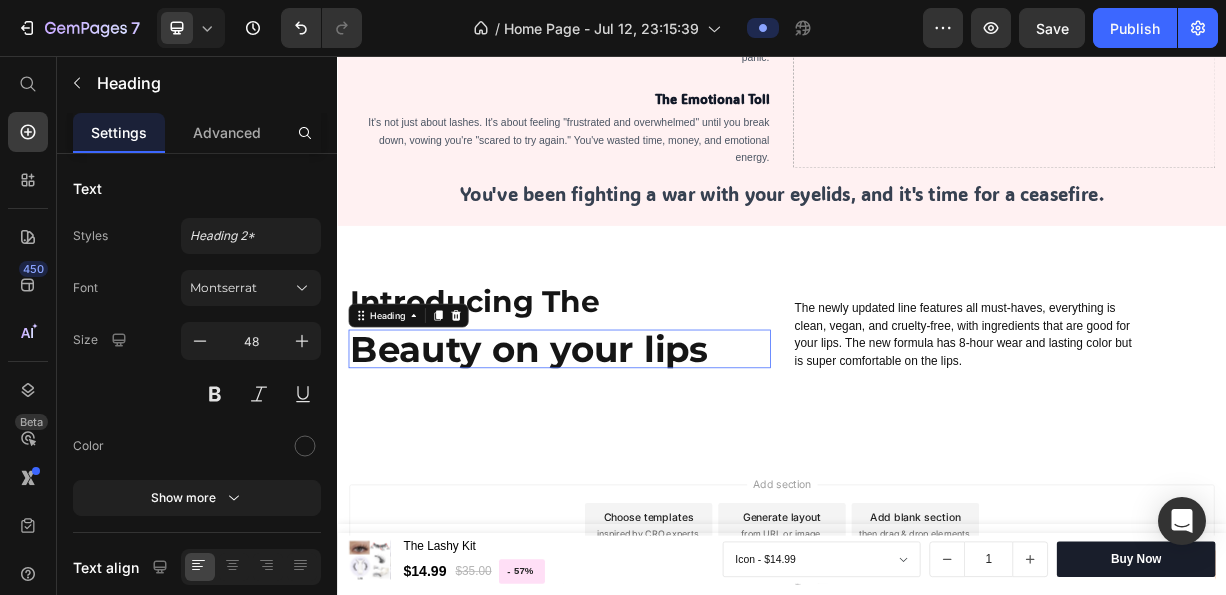 click on "Beauty on your lips" at bounding box center (637, 451) 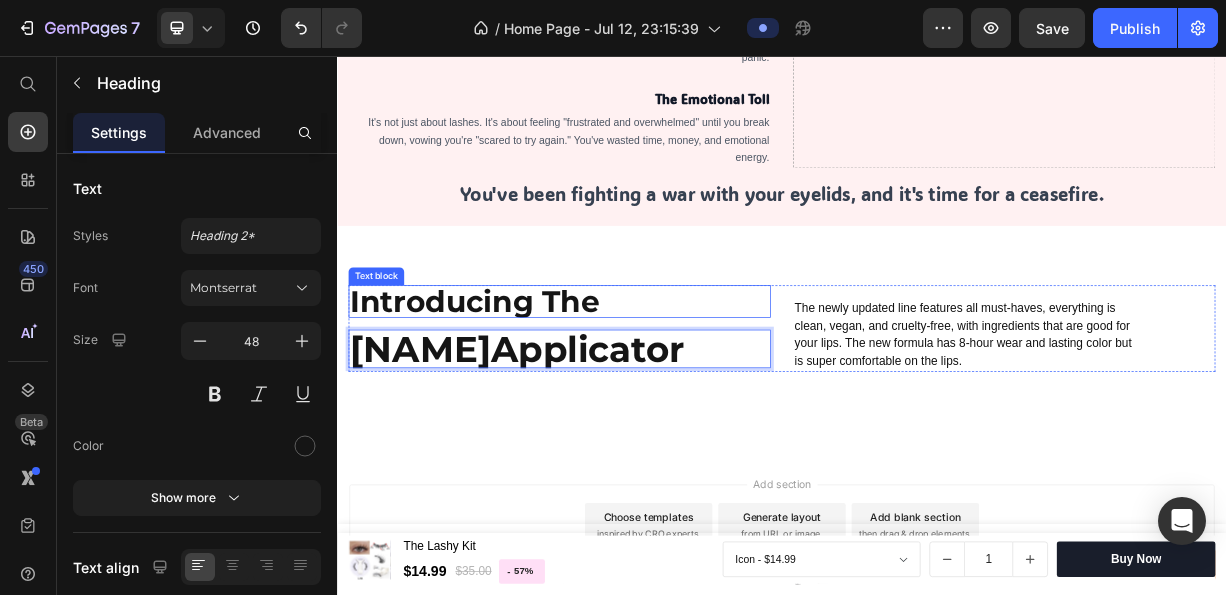 click on "Introducing The" at bounding box center (522, 386) 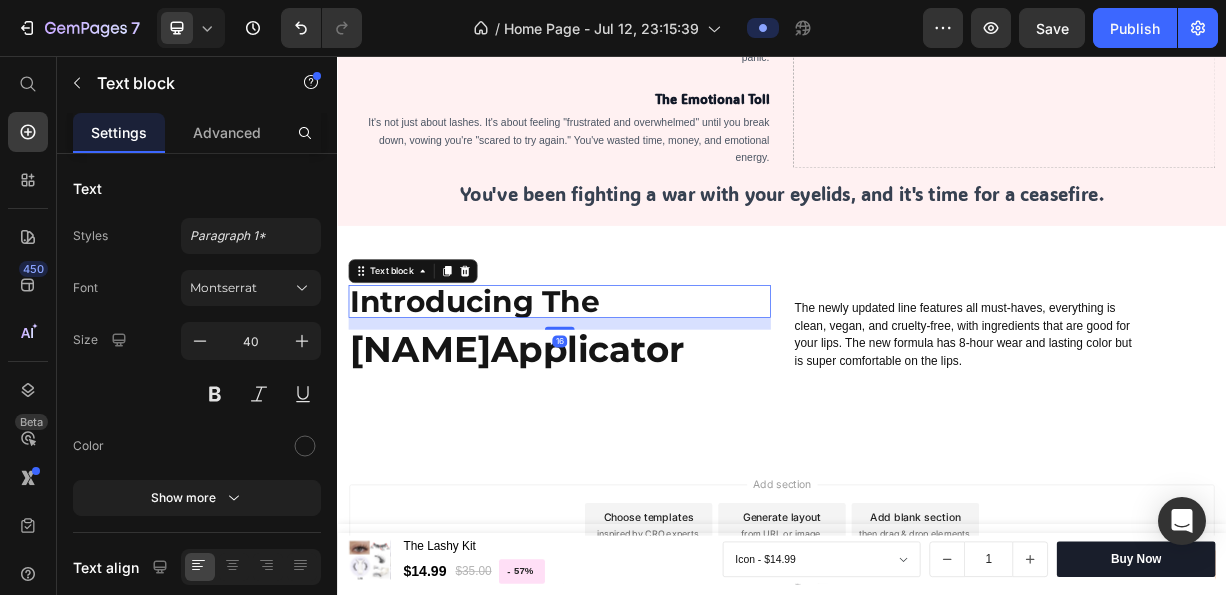 click on "Introducing The" at bounding box center [522, 386] 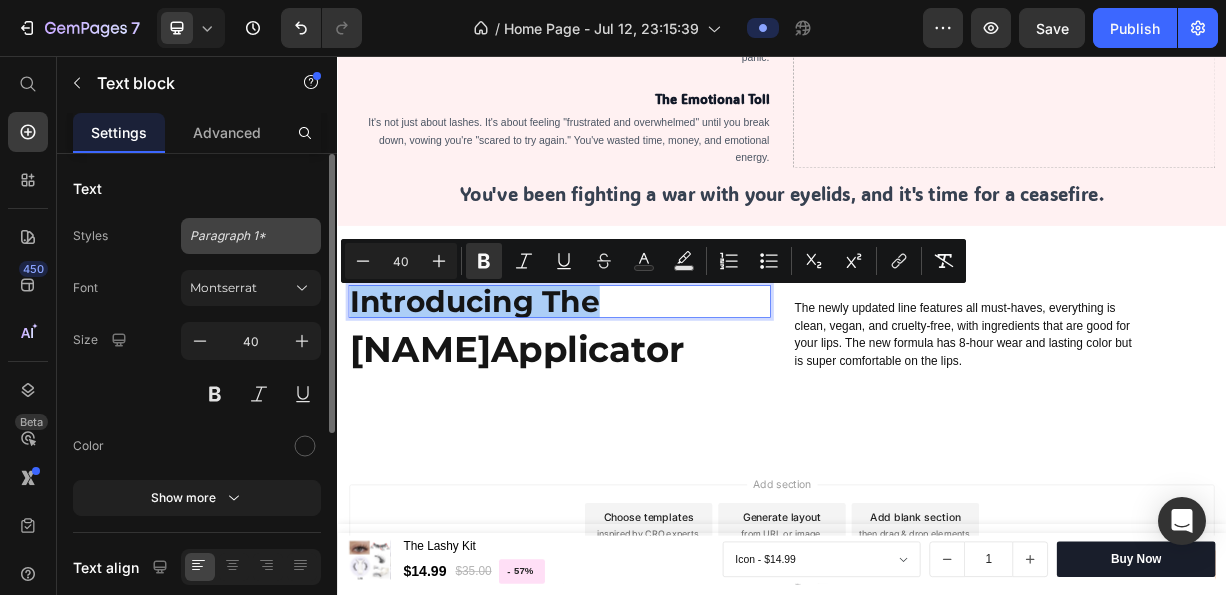 click on "Paragraph 1*" 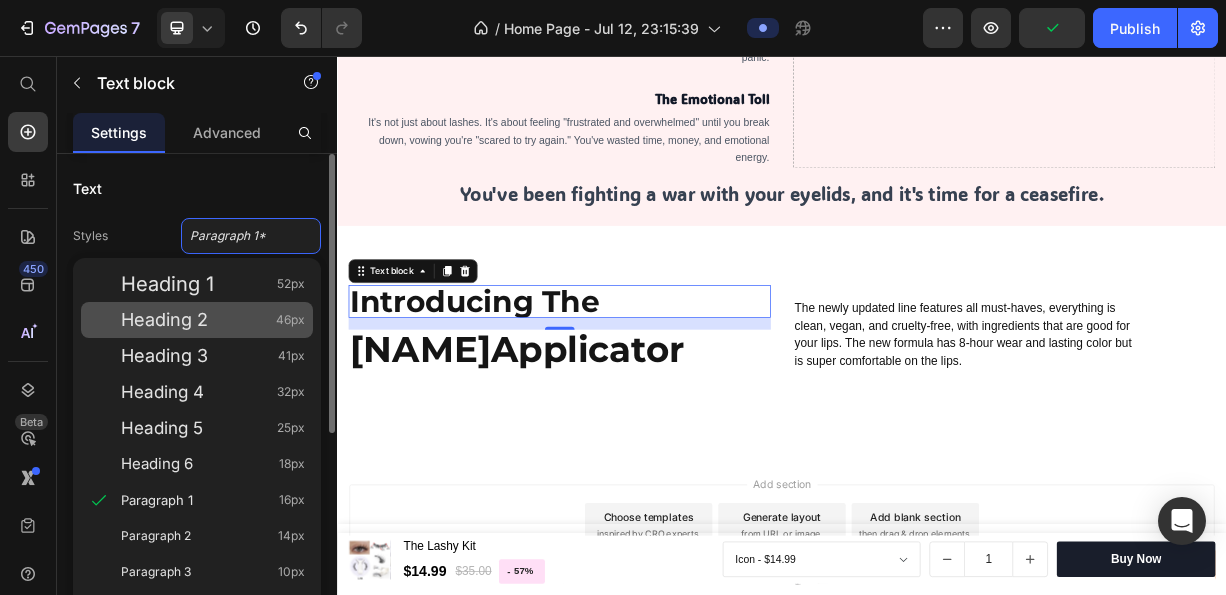 click on "Heading 2 46px" at bounding box center (213, 320) 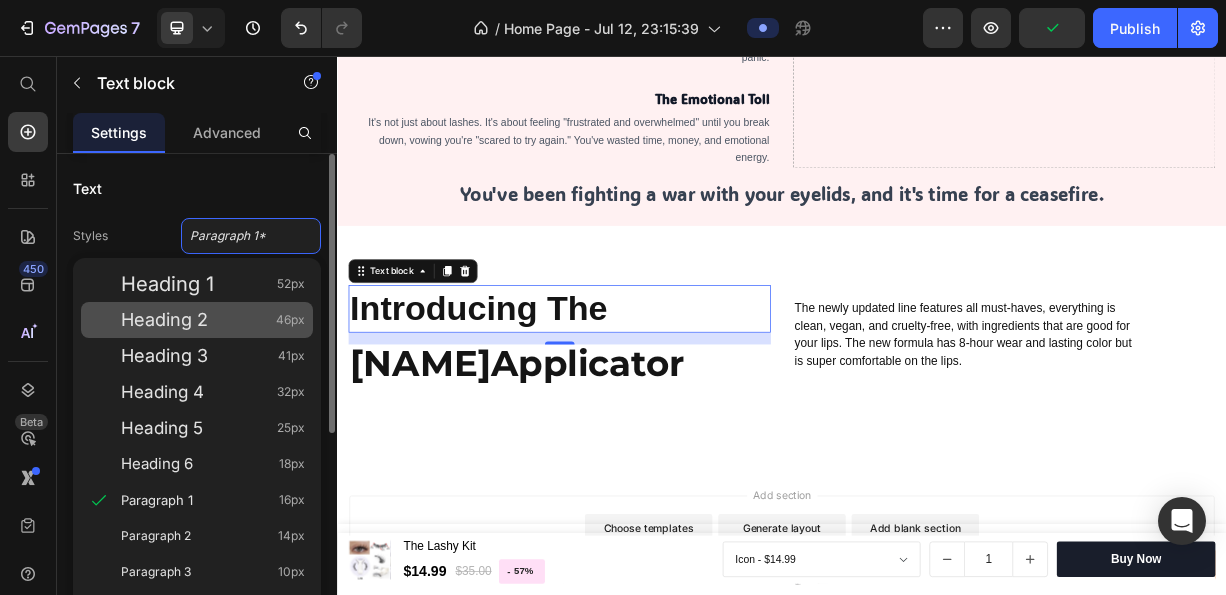 type on "46" 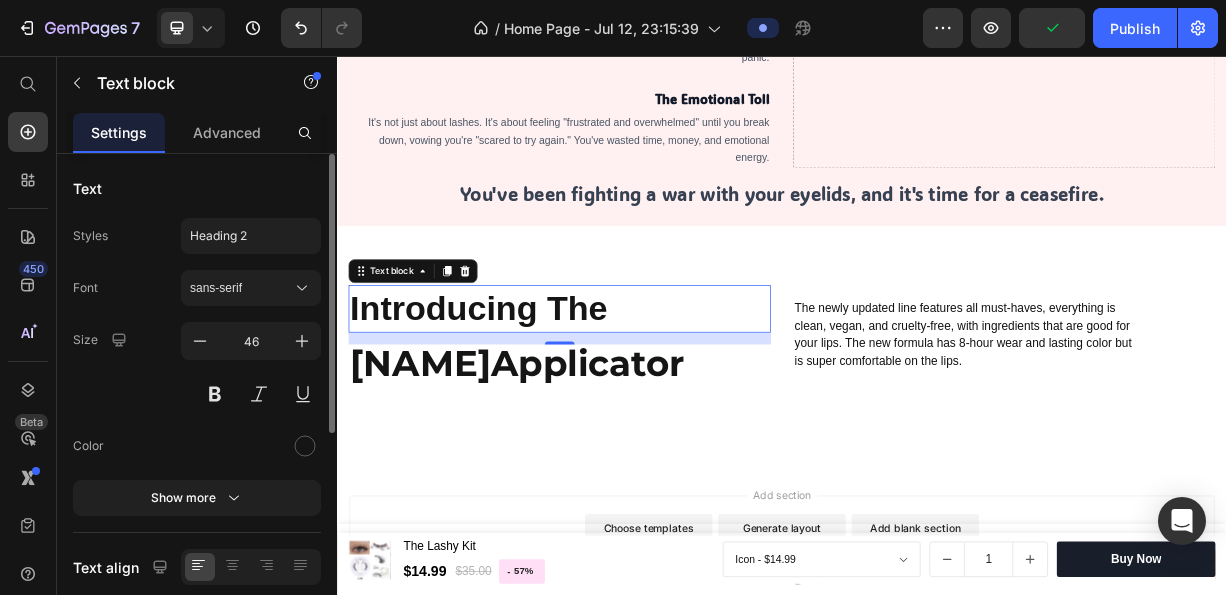 click on "Applicator" at bounding box center [674, 471] 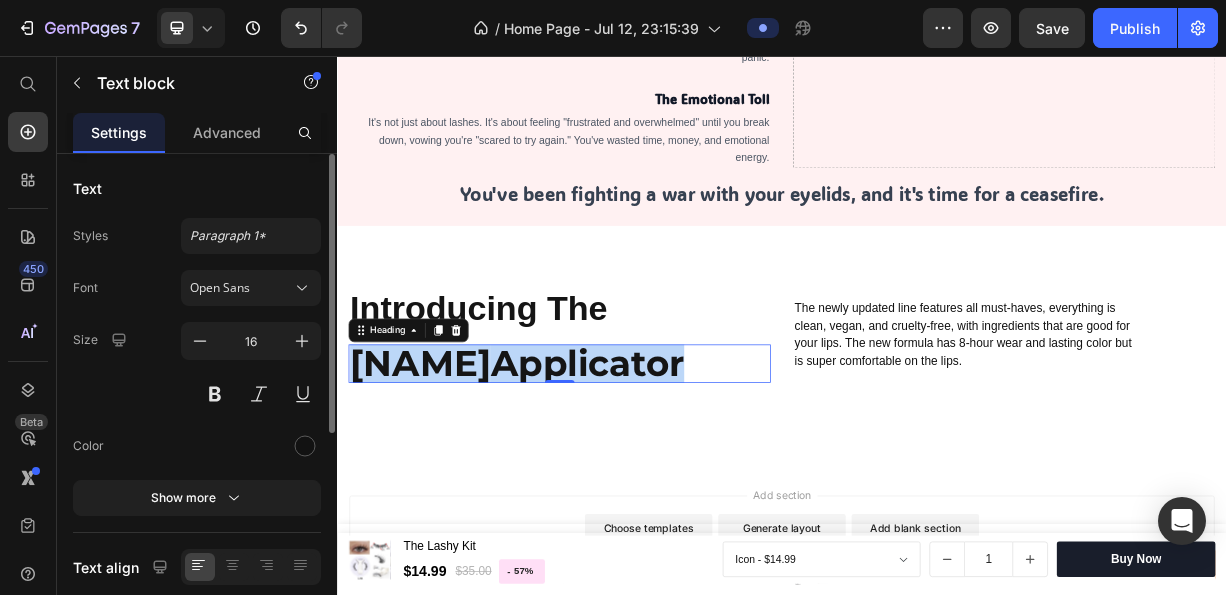 click on "The newly updated line features all must-haves, everything is clean, vegan, and cruelty-free, with ingredients that are good for your lips. The new formula has 8-hour wear and lasting color but is super comfortable on the lips." at bounding box center [1187, 432] 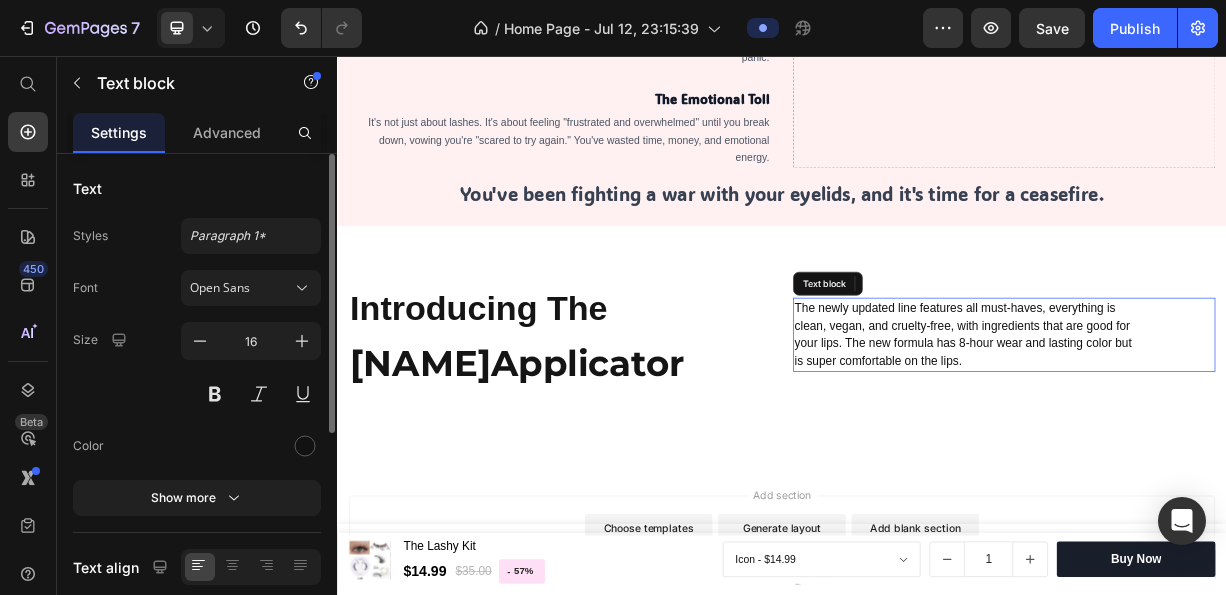 click on "The newly updated line features all must-haves, everything is clean, vegan, and cruelty-free, with ingredients that are good for your lips. The new formula has 8-hour wear and lasting color but is super comfortable on the lips." at bounding box center [1187, 432] 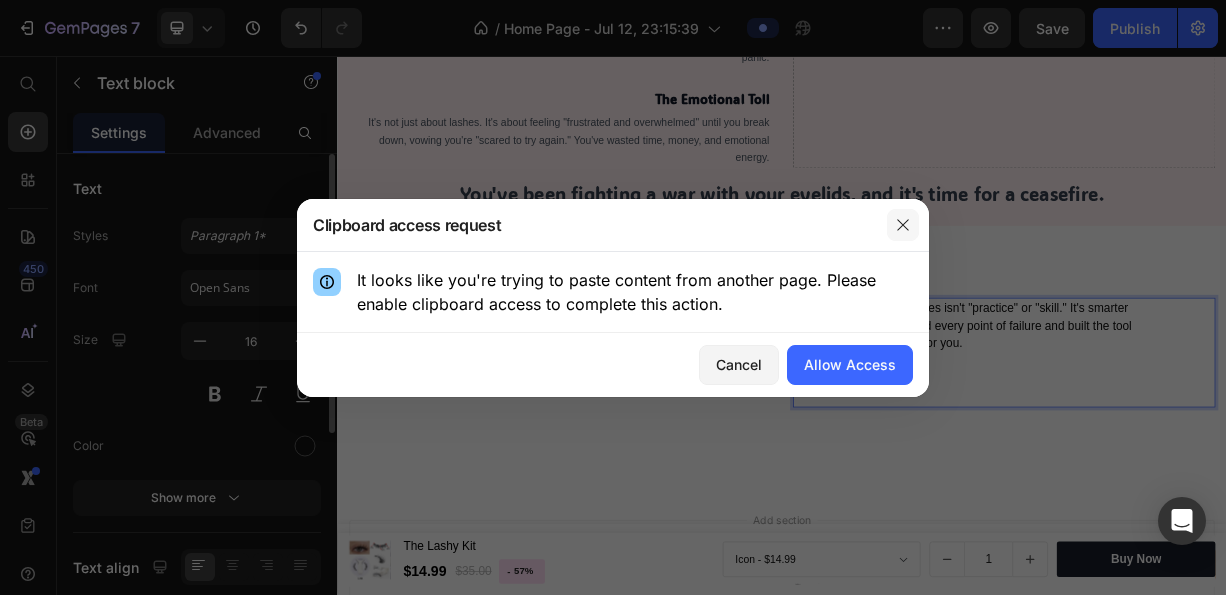click at bounding box center (903, 225) 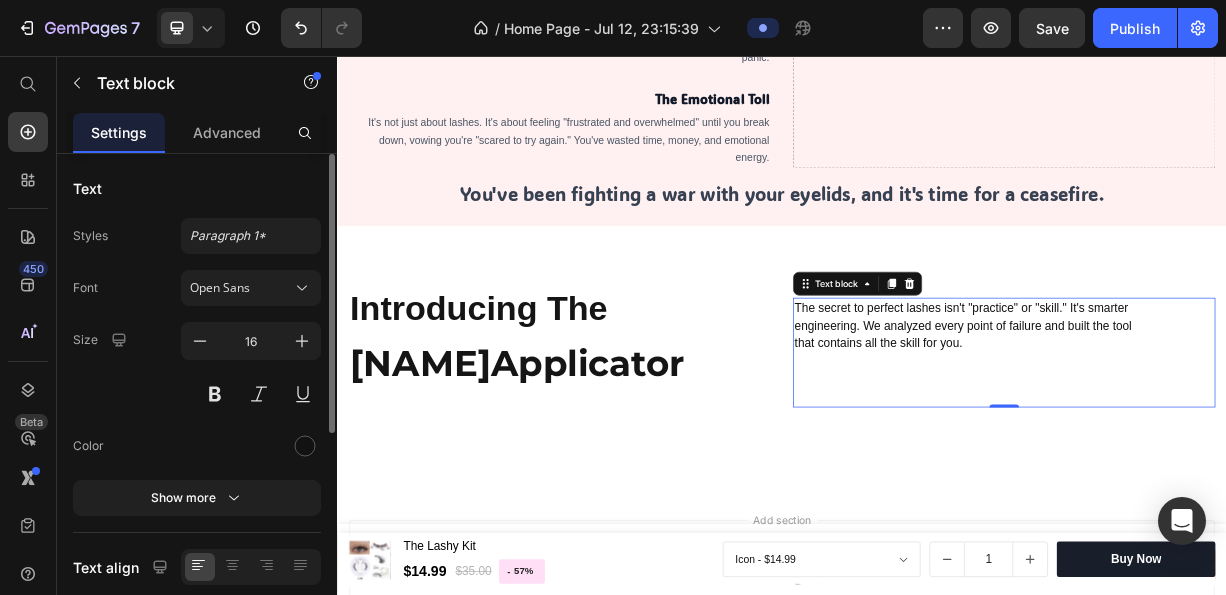 click on "The secret to perfect lashes isn't "practice" or "skill." It's smarter engineering. We analyzed every point of failure and built the tool that contains all the skill for you." at bounding box center (1187, 420) 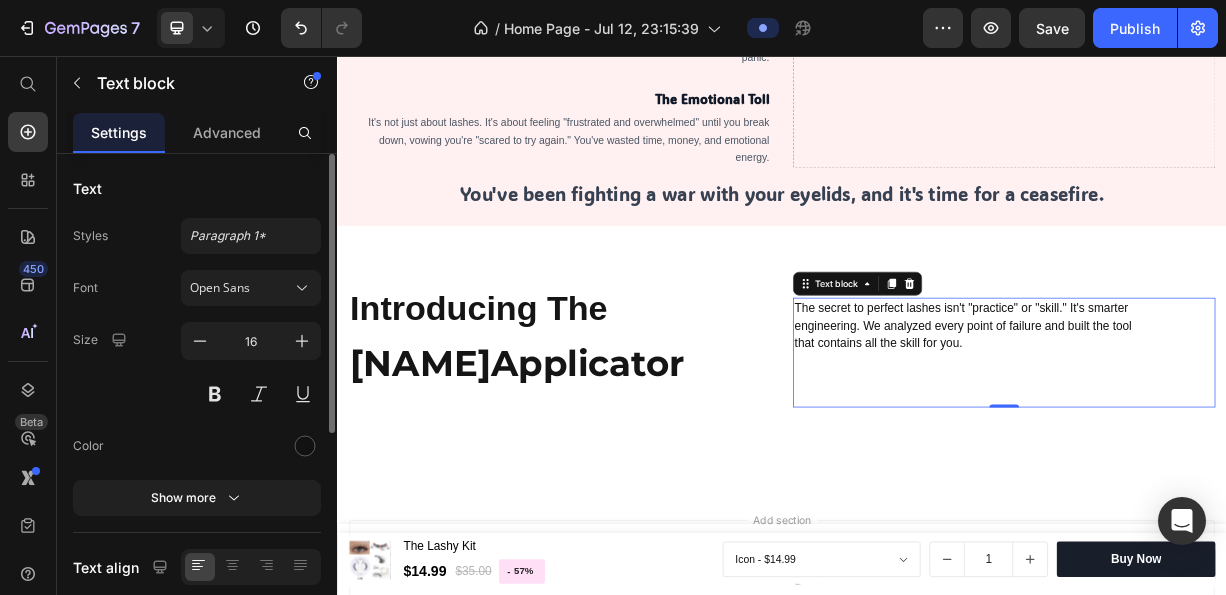 click on "The secret to perfect lashes isn't "practice" or "skill." It's smarter engineering. We analyzed every point of failure and built the tool that contains all the skill for you." at bounding box center (1187, 420) 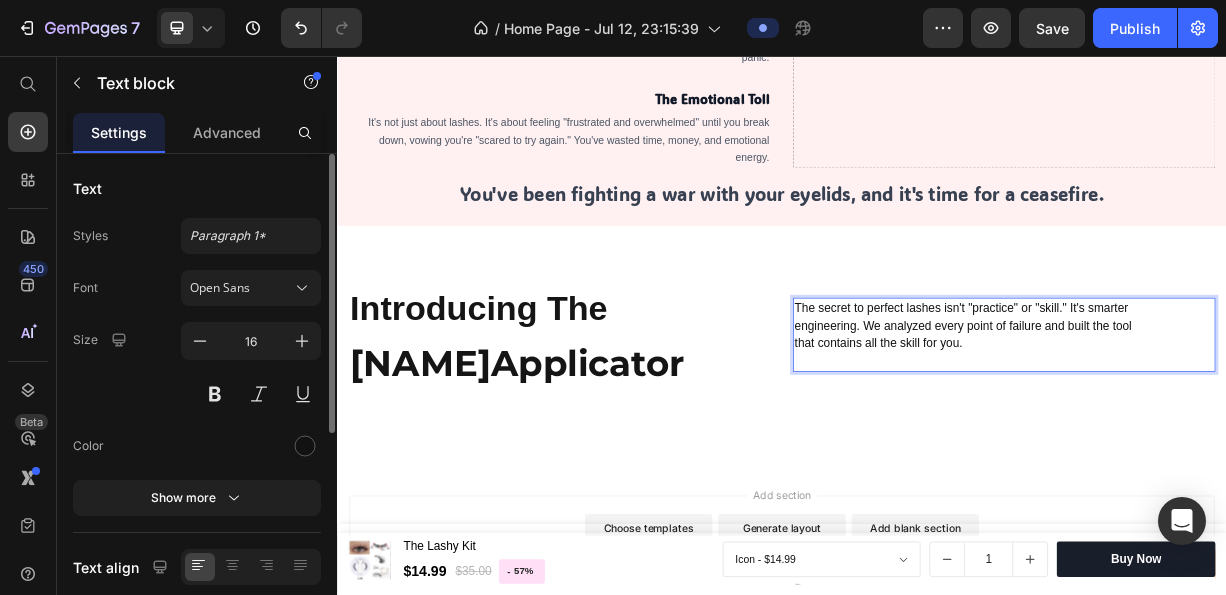 click on "The secret to perfect lashes isn't "practice" or "skill." It's smarter engineering. We analyzed every point of failure and built the tool that contains all the skill for you." at bounding box center [1187, 420] 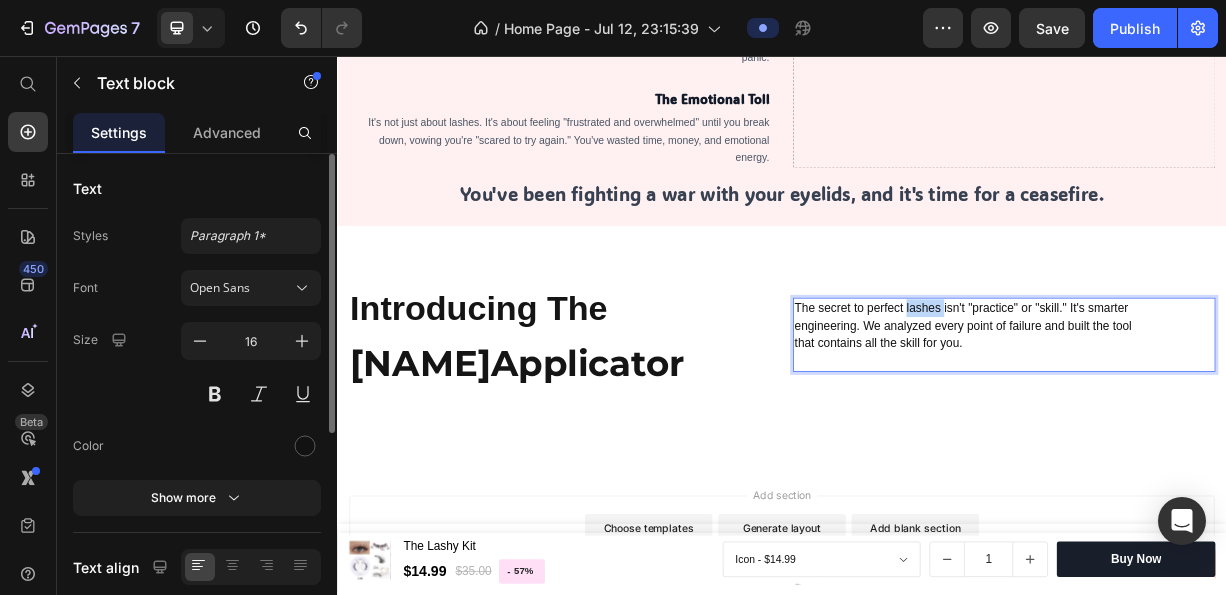 click on "The secret to perfect lashes isn't "practice" or "skill." It's smarter engineering. We analyzed every point of failure and built the tool that contains all the skill for you." at bounding box center (1187, 420) 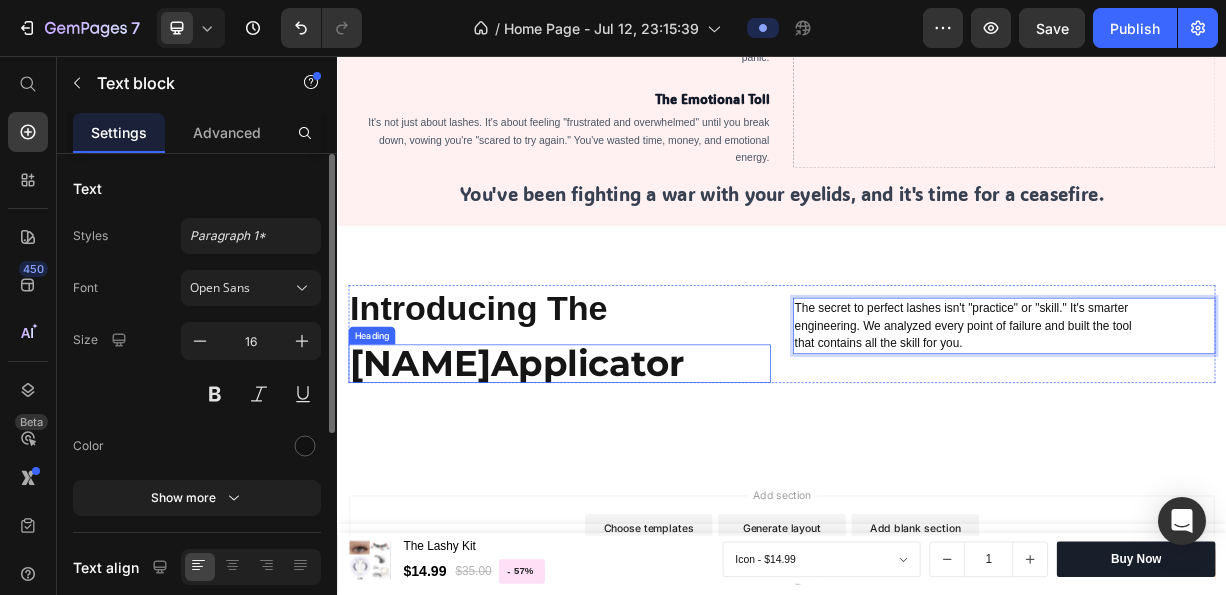 scroll, scrollTop: 1430, scrollLeft: 0, axis: vertical 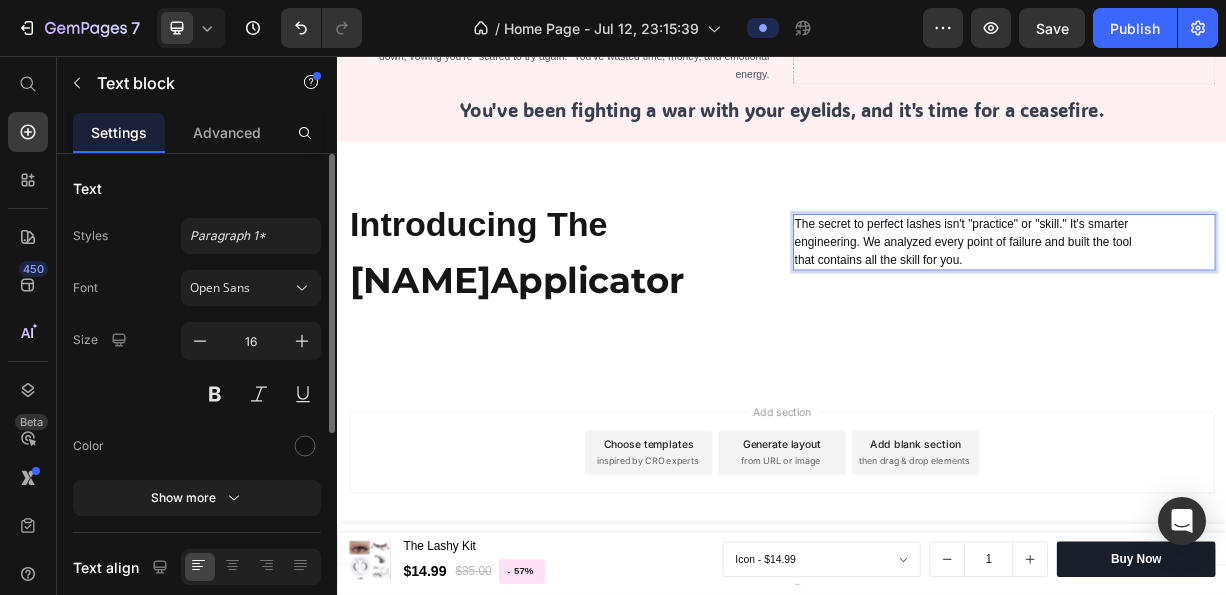 click on "Add section Choose templates inspired by CRO experts Generate layout from URL or image Add blank section then drag & drop elements" at bounding box center [937, 591] 